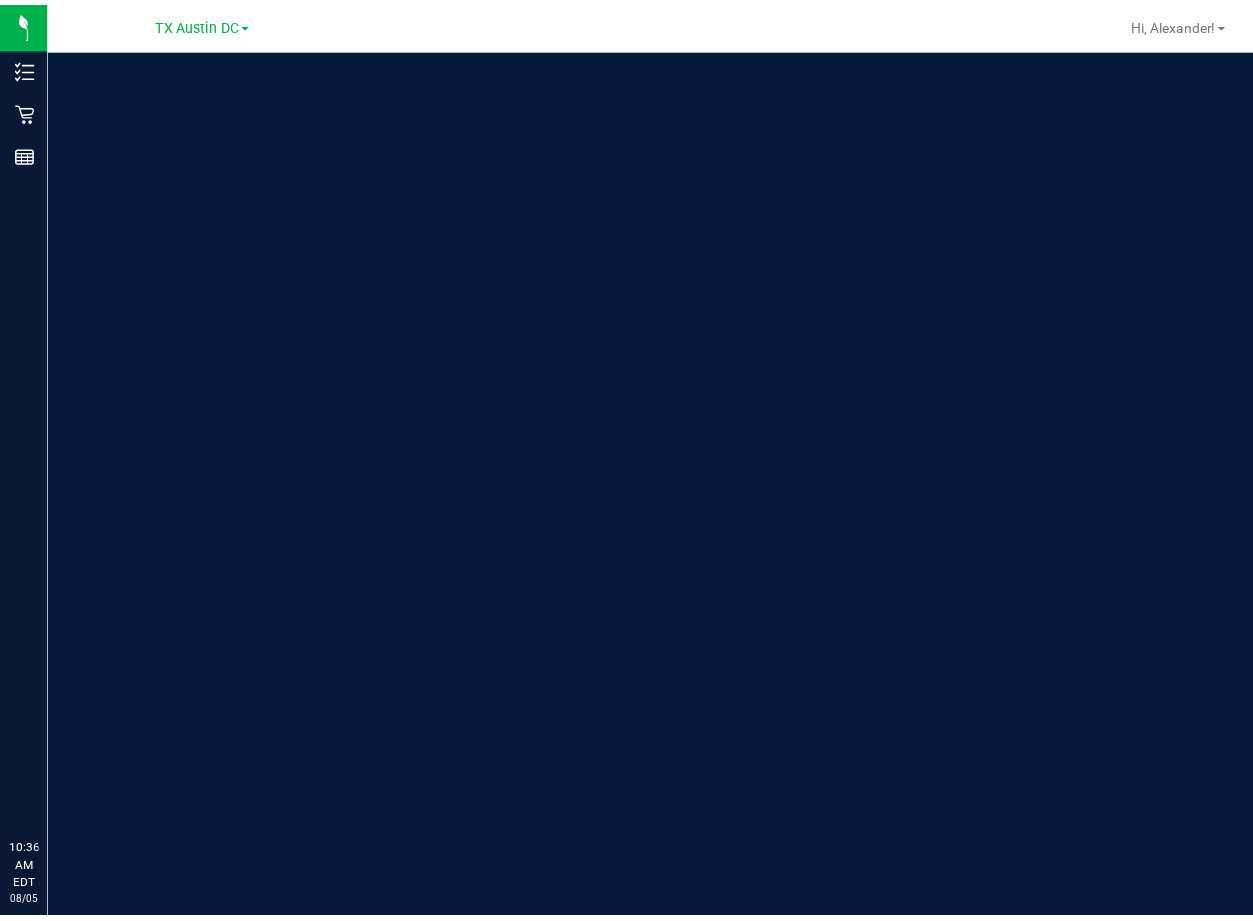 scroll, scrollTop: 0, scrollLeft: 0, axis: both 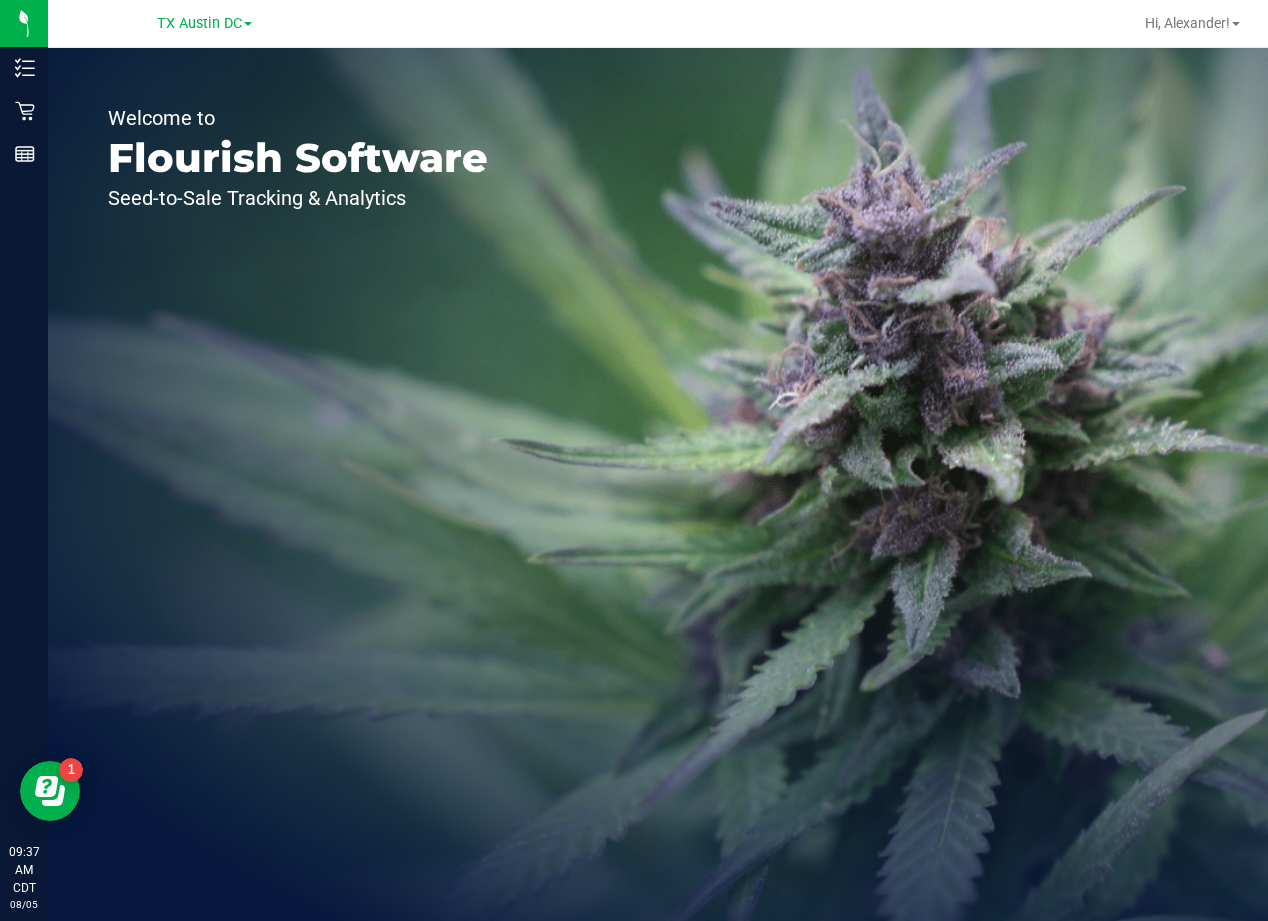 click on "Welcome to   Flourish Software   Seed-to-Sale Tracking & Analytics" at bounding box center [658, 484] 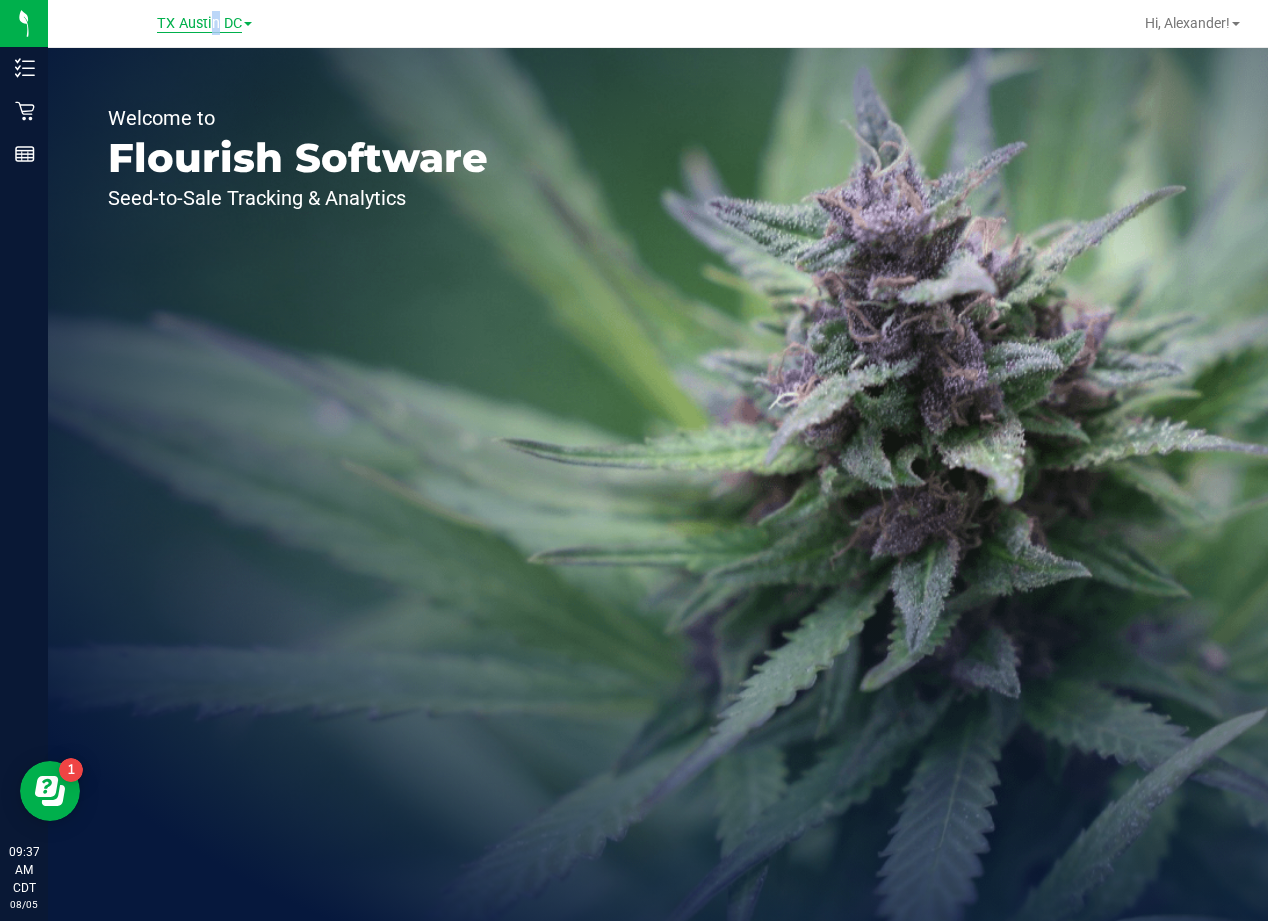 click on "TX Austin DC" at bounding box center (199, 24) 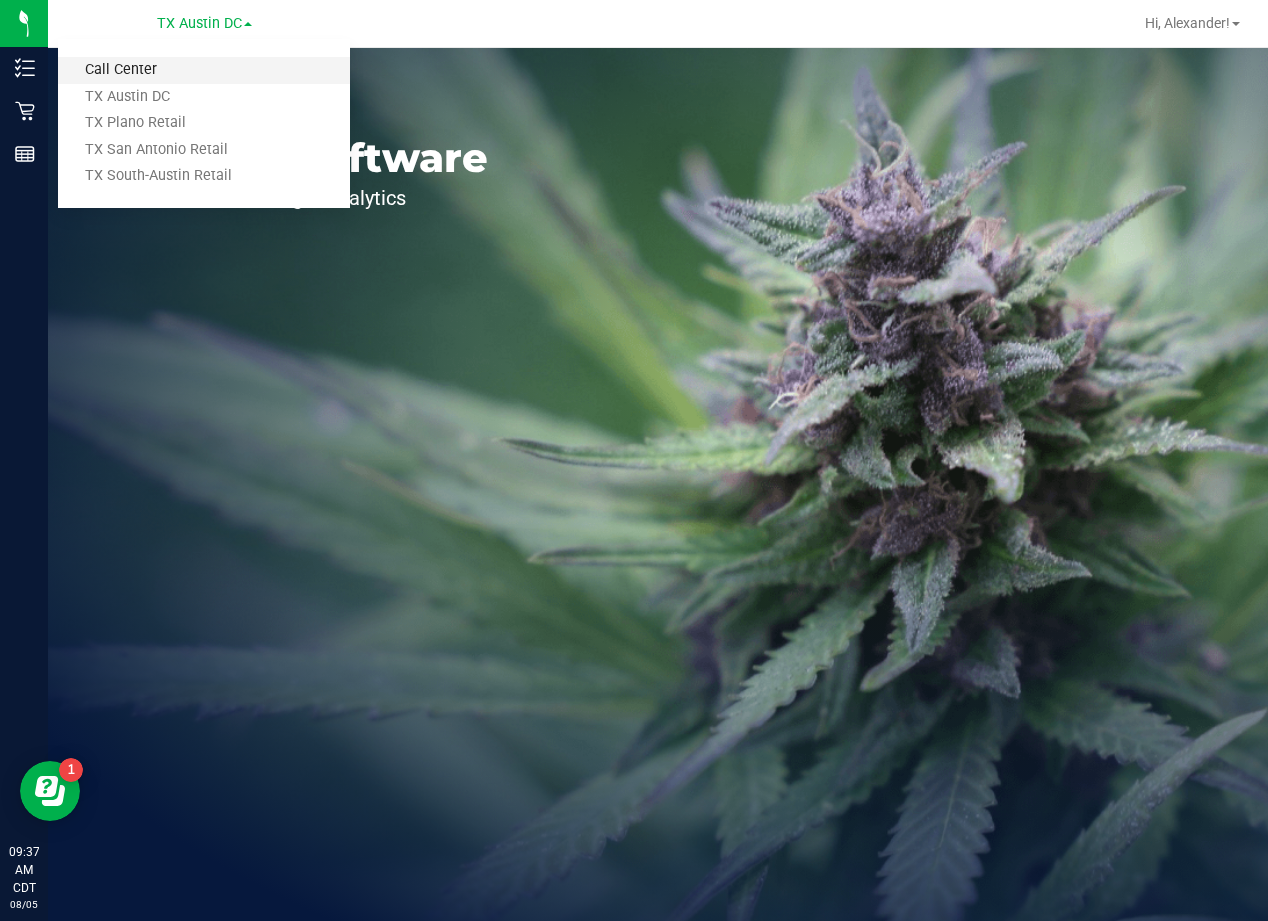 click on "Call Center" at bounding box center [204, 70] 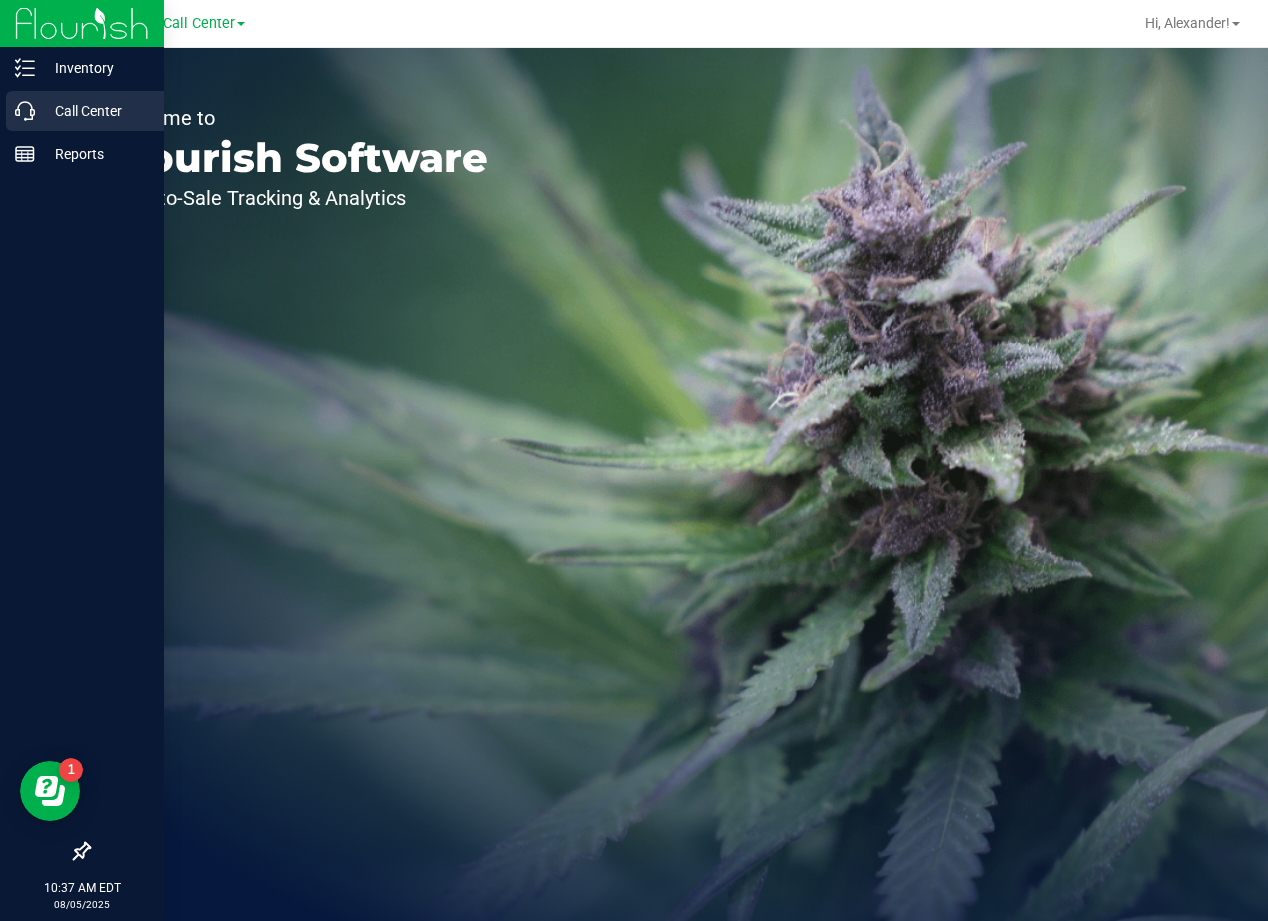 click on "Call Center" at bounding box center (95, 111) 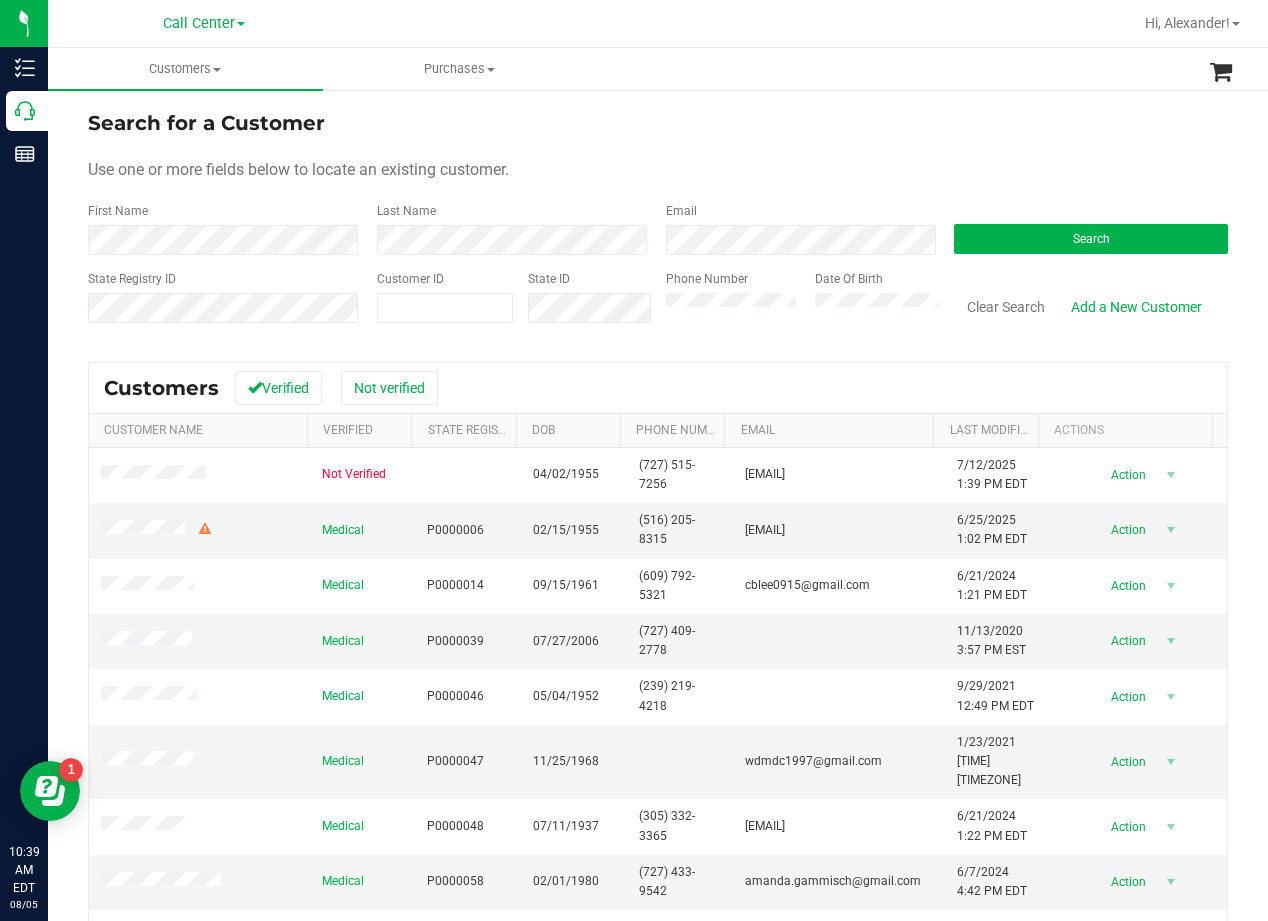 click on "Search for a Customer
Use one or more fields below to locate an existing customer.
First Name
Last Name
Email
Search
State Registry ID
Customer ID
State ID
Phone Number
Date Of Birth" at bounding box center [658, 224] 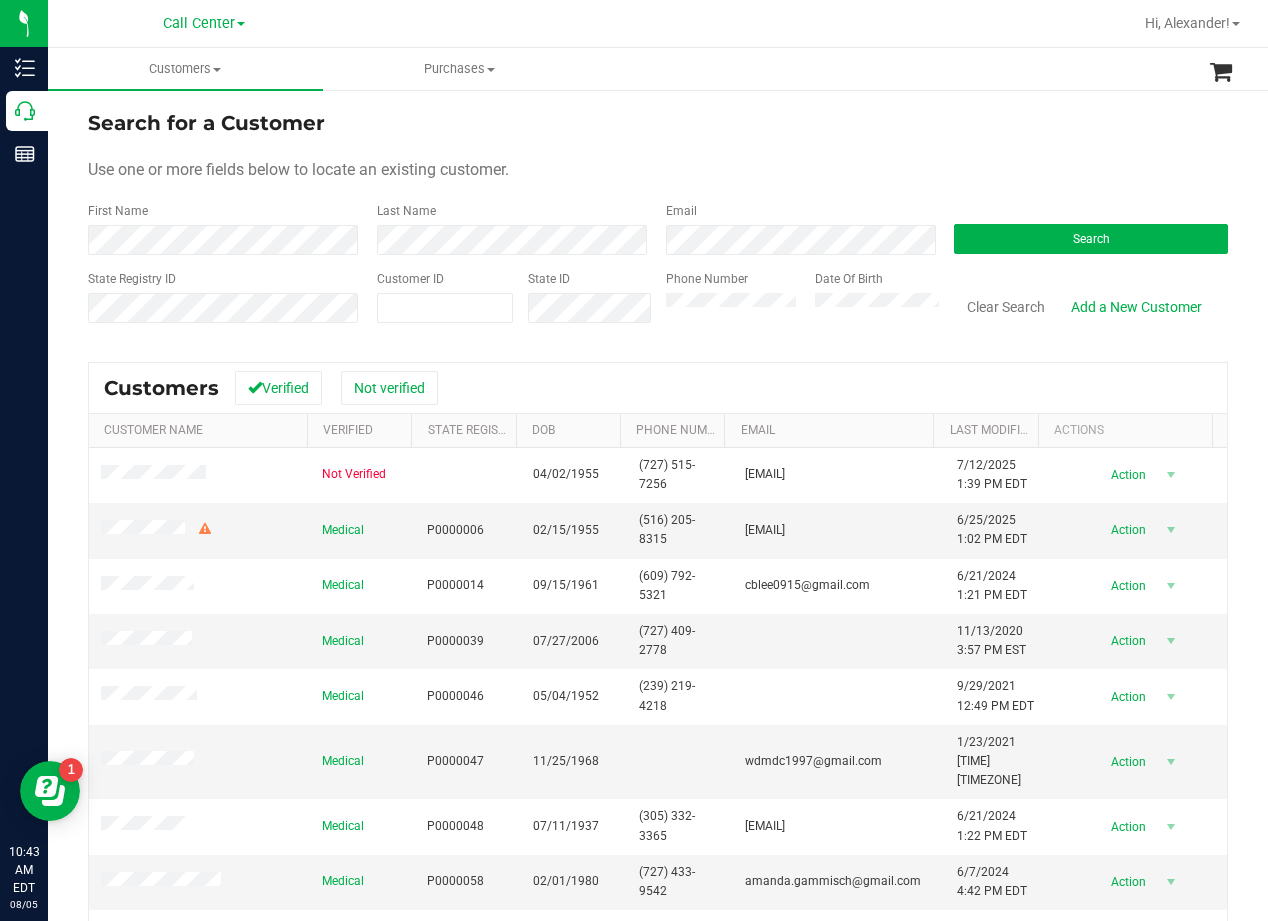 click on "Use one or more fields below to locate an existing customer." at bounding box center (658, 170) 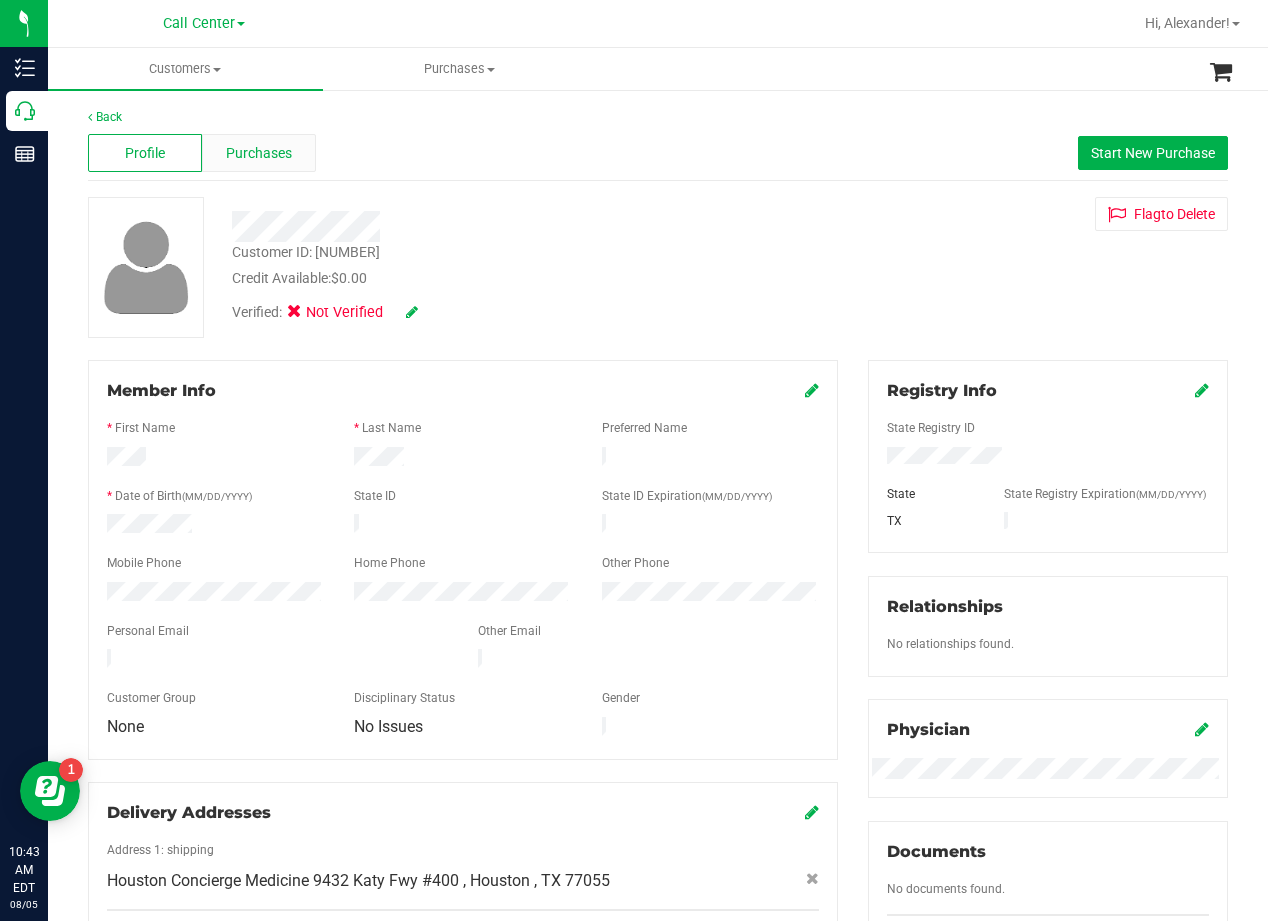 click on "Purchases" at bounding box center (259, 153) 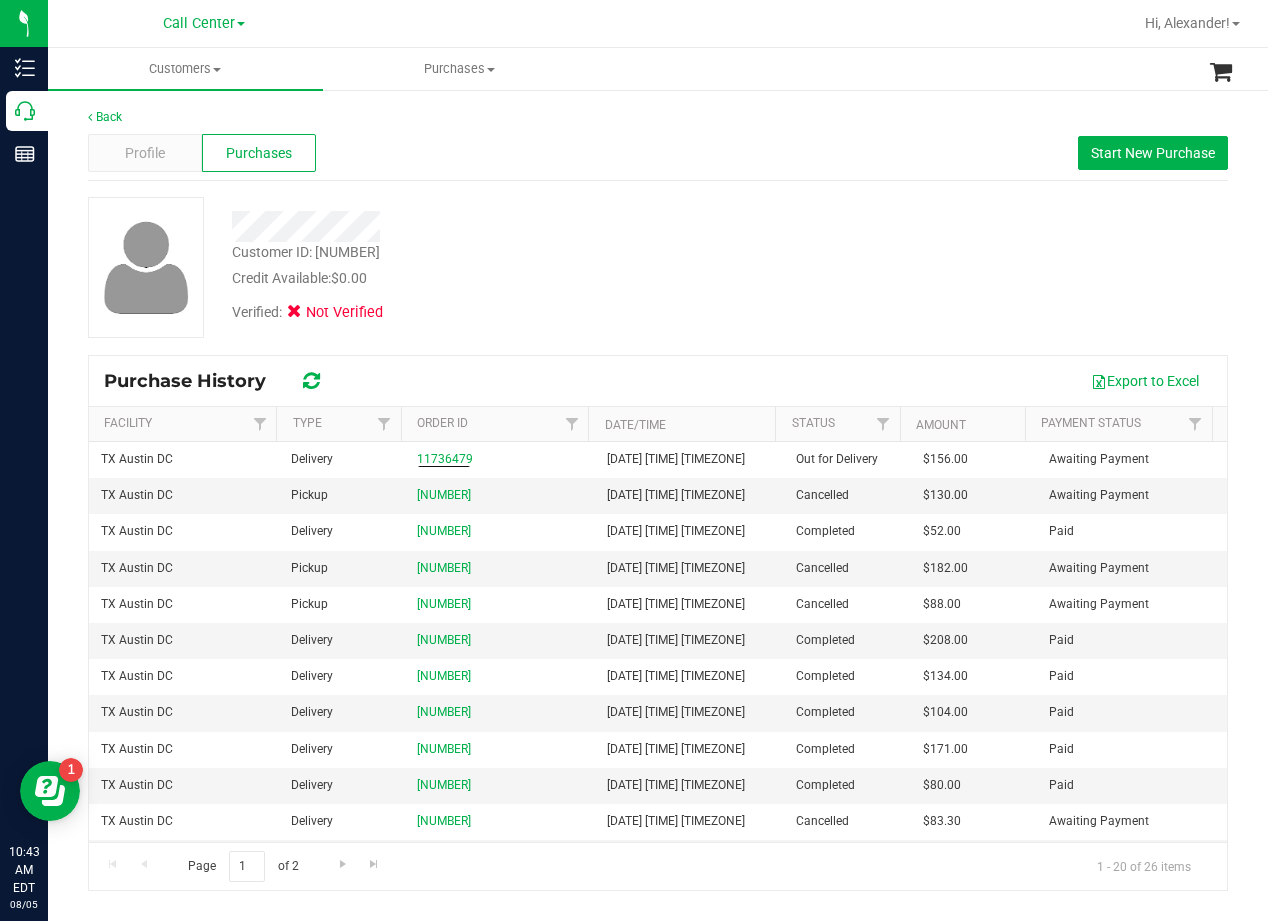 click on "Verified:
Not Verified" at bounding box center [509, 311] 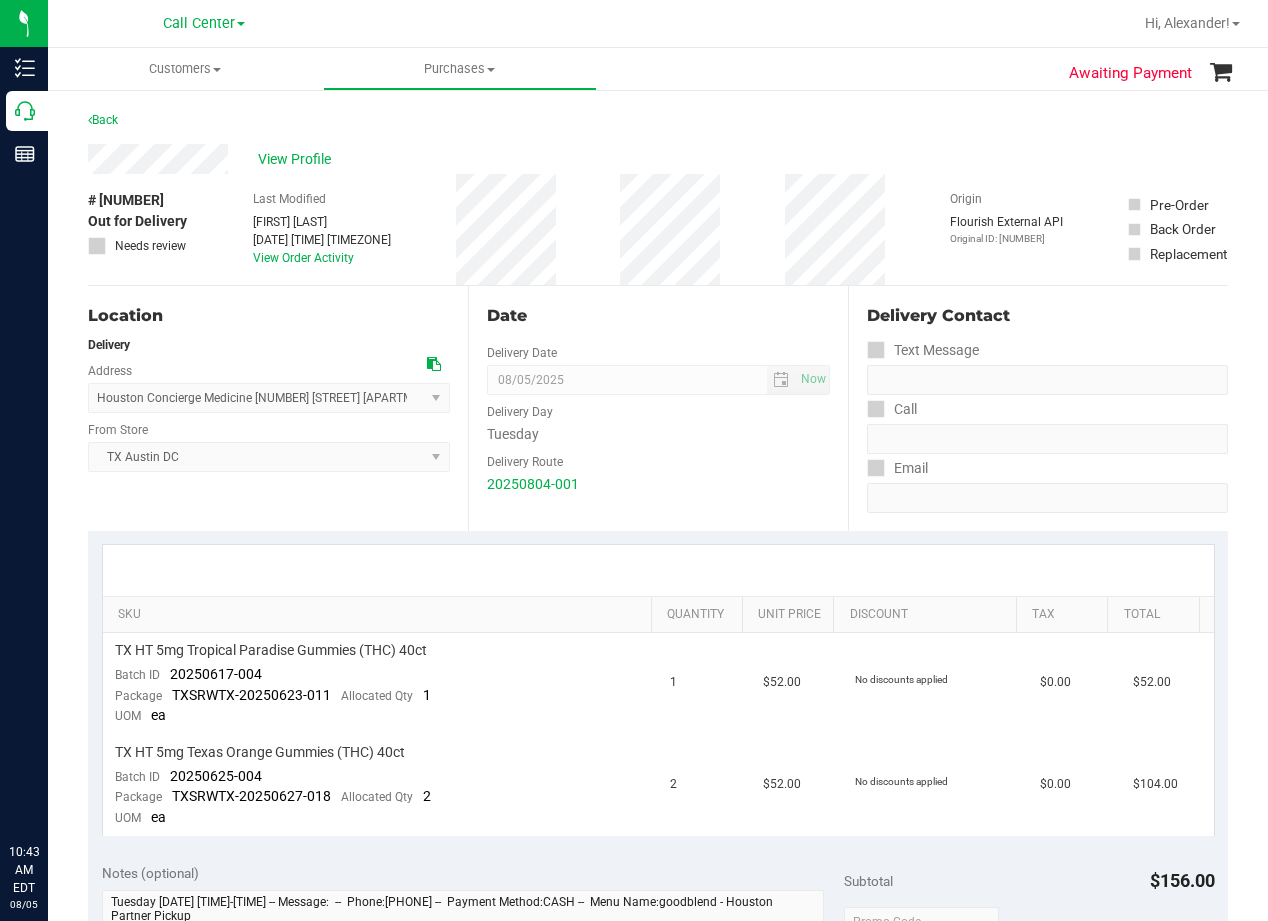 scroll, scrollTop: 0, scrollLeft: 0, axis: both 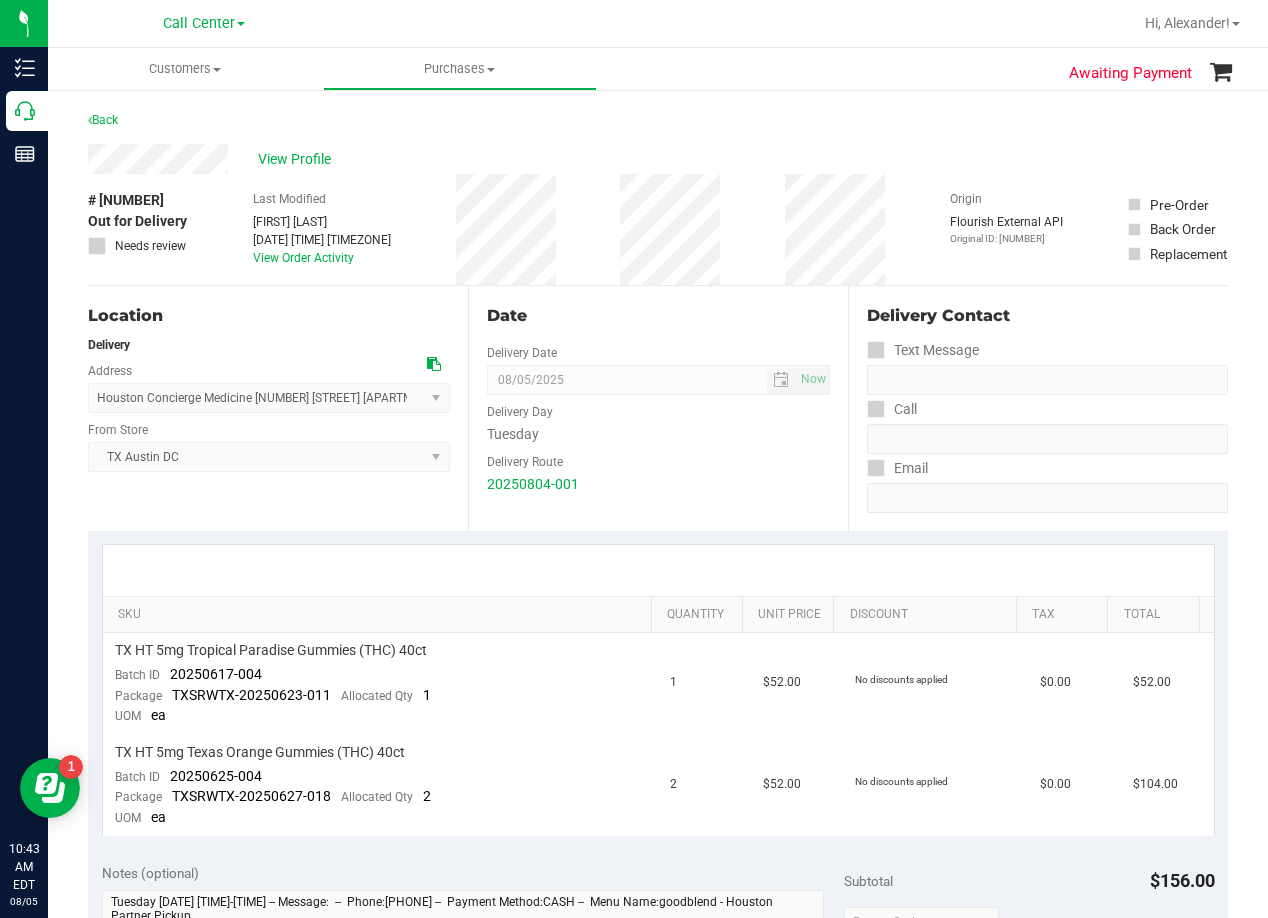 click on "Awaiting Payment
Back
View Profile
# [NUMBER]
Out for Delivery
Needs review
Last Modified
[FIRST] [LAST]
[DATE] [TIME] [TIMEZONE]
View Order Activity
Origin" at bounding box center [658, 873] 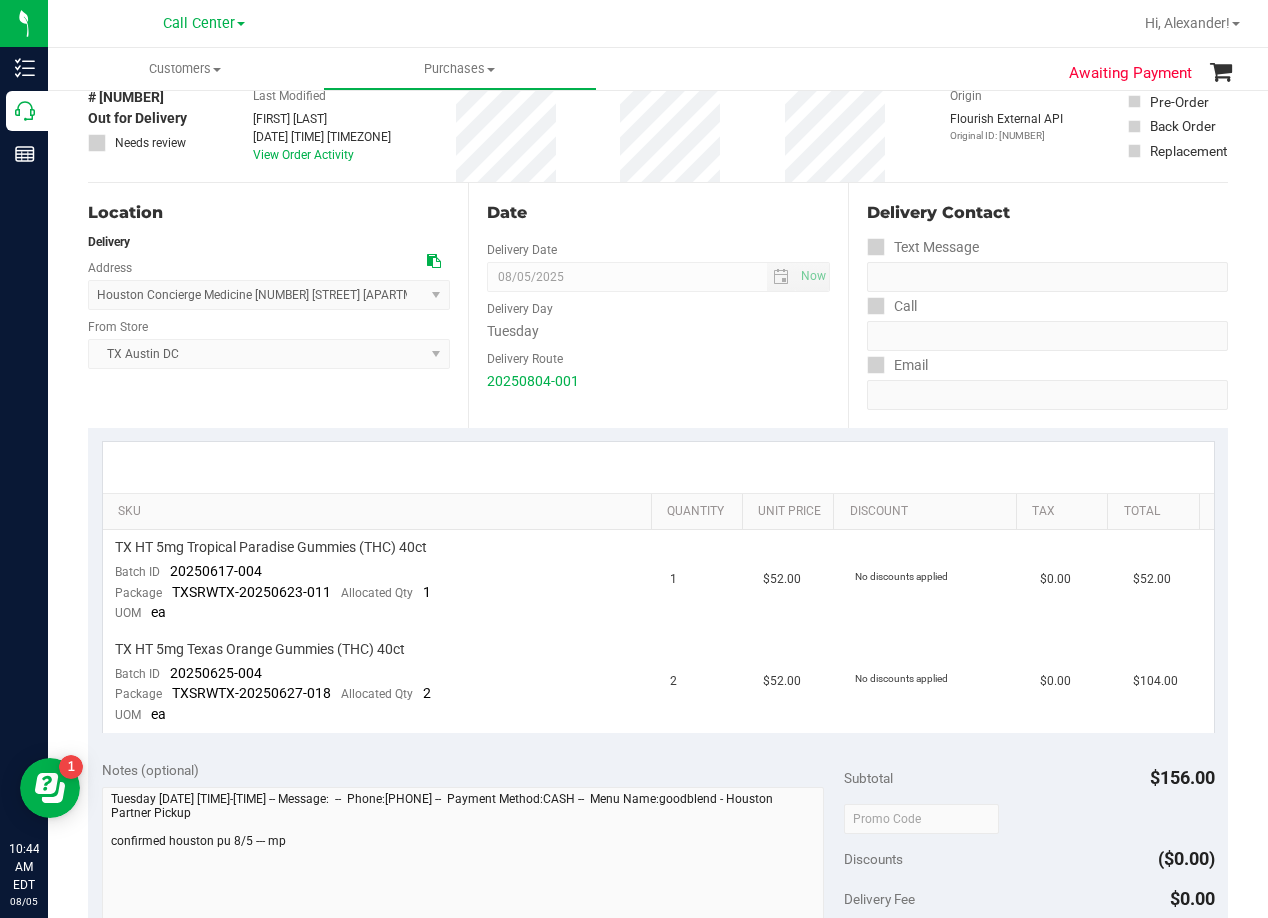 scroll, scrollTop: 0, scrollLeft: 0, axis: both 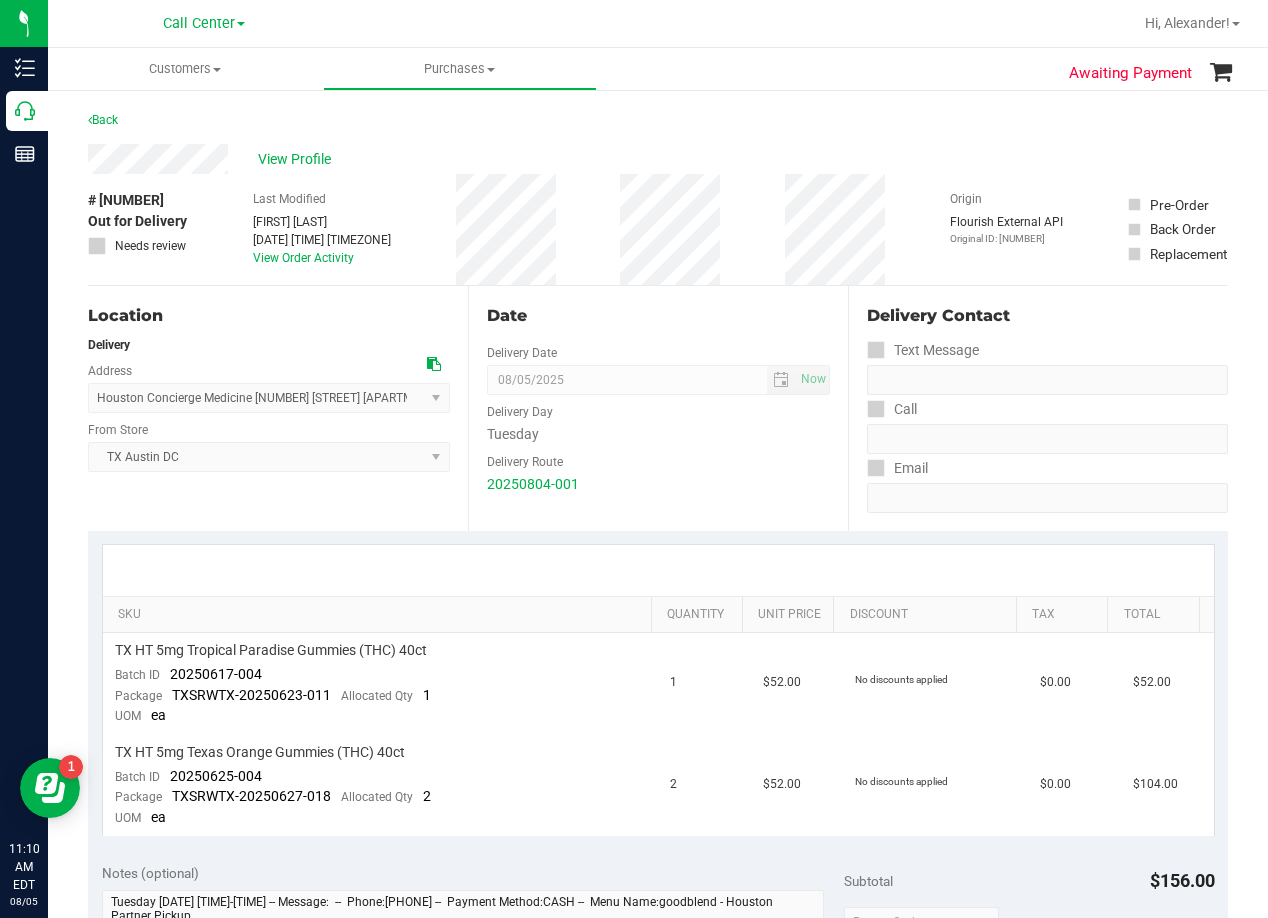 click on "Date
Delivery Date
[DATE]
Now
[DATE] [TIME]
Now
Delivery Day
Tuesday
Delivery Route
[ROUTE_ID]
Flag  to Delete" at bounding box center [658, 408] 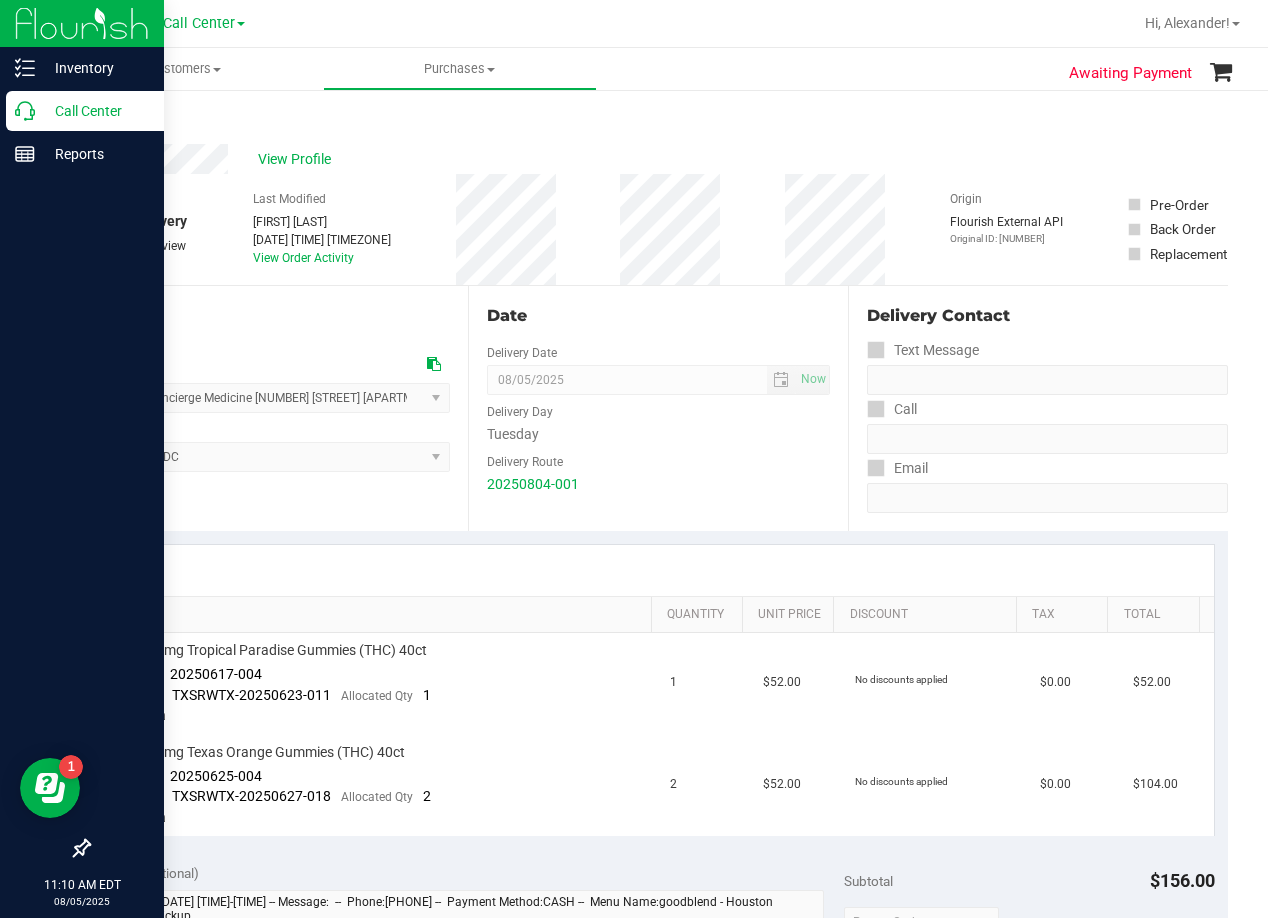 click on "Call Center" at bounding box center (95, 111) 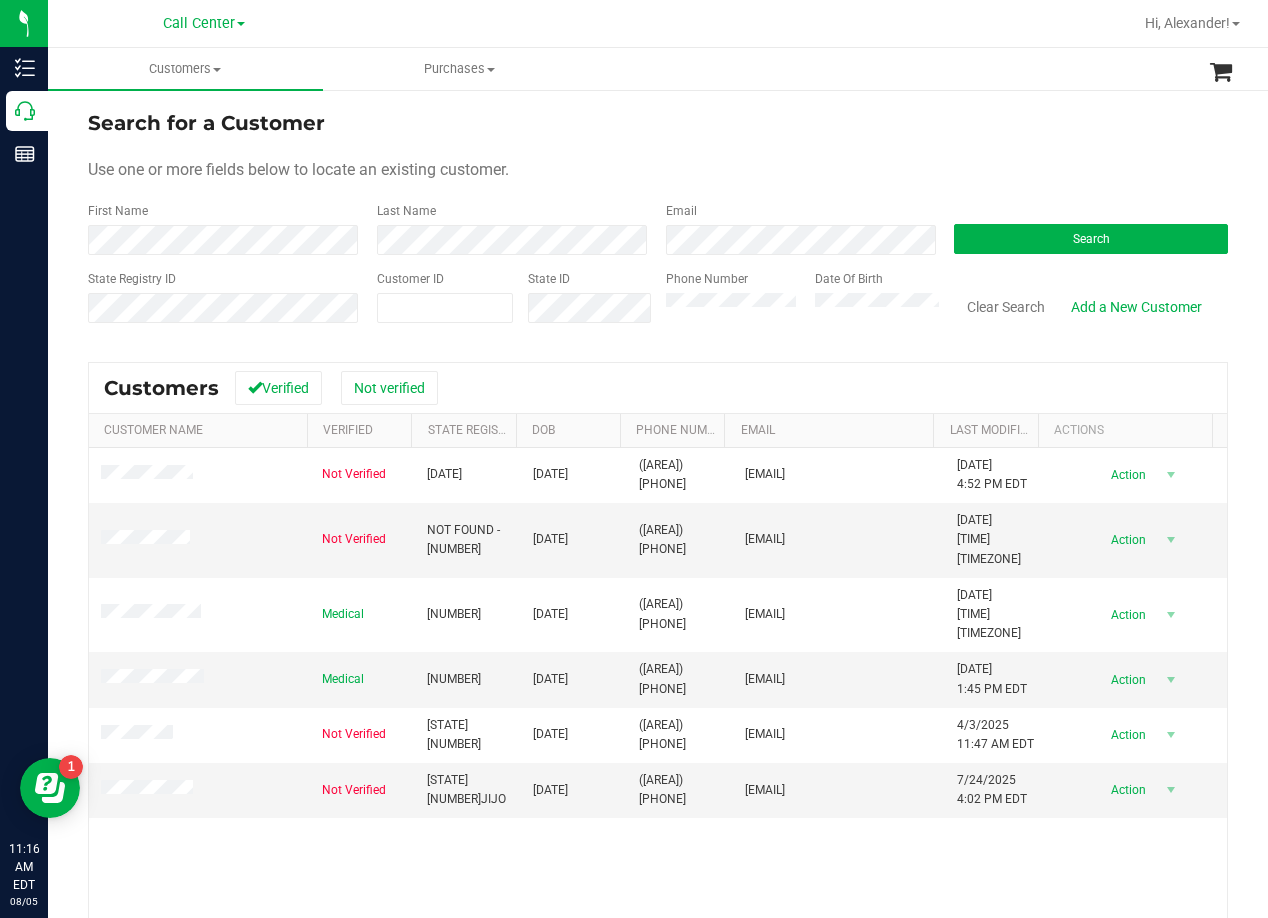 click on "Use one or more fields below to locate an existing customer." at bounding box center [658, 170] 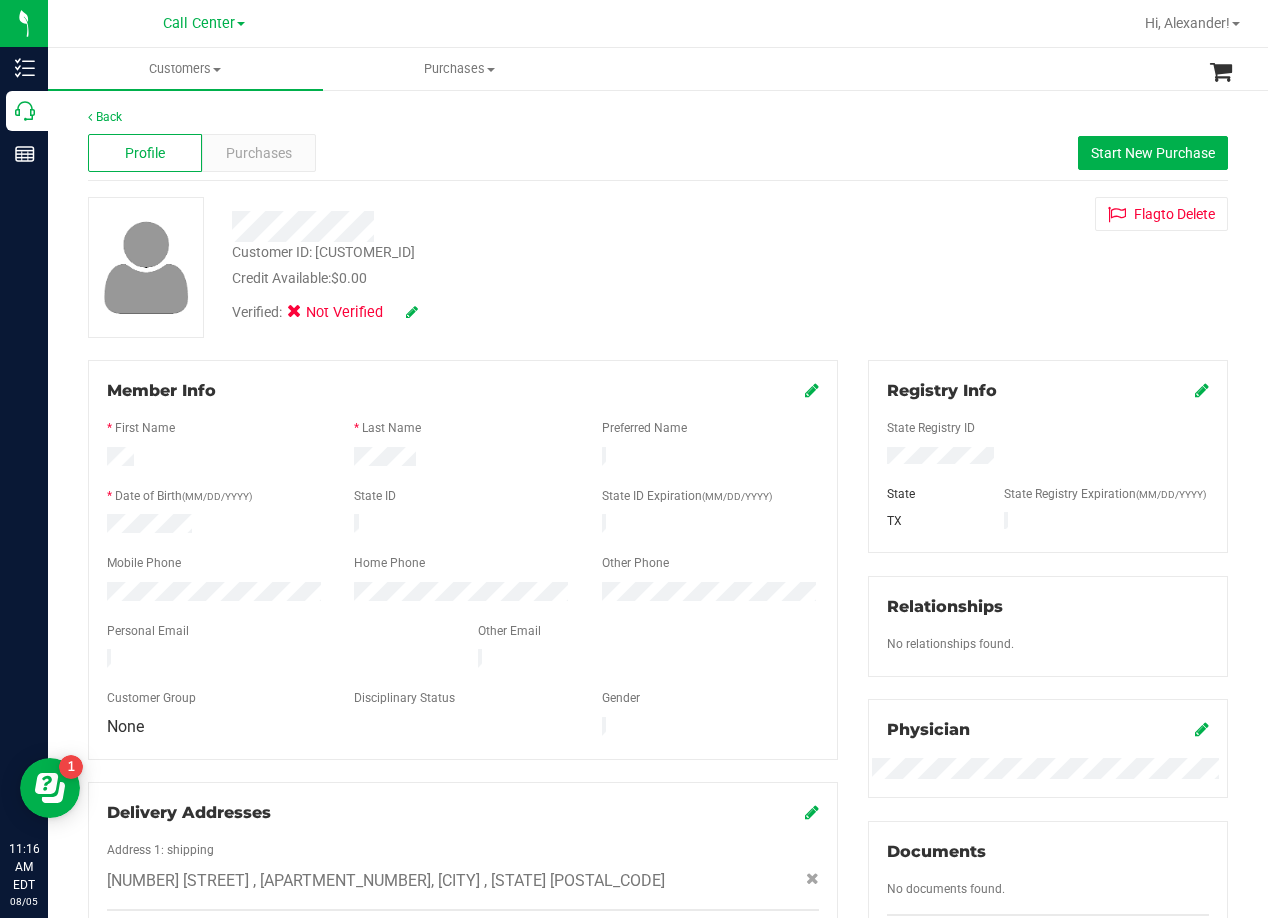 click on "Credit Available:
$0.00" at bounding box center [509, 278] 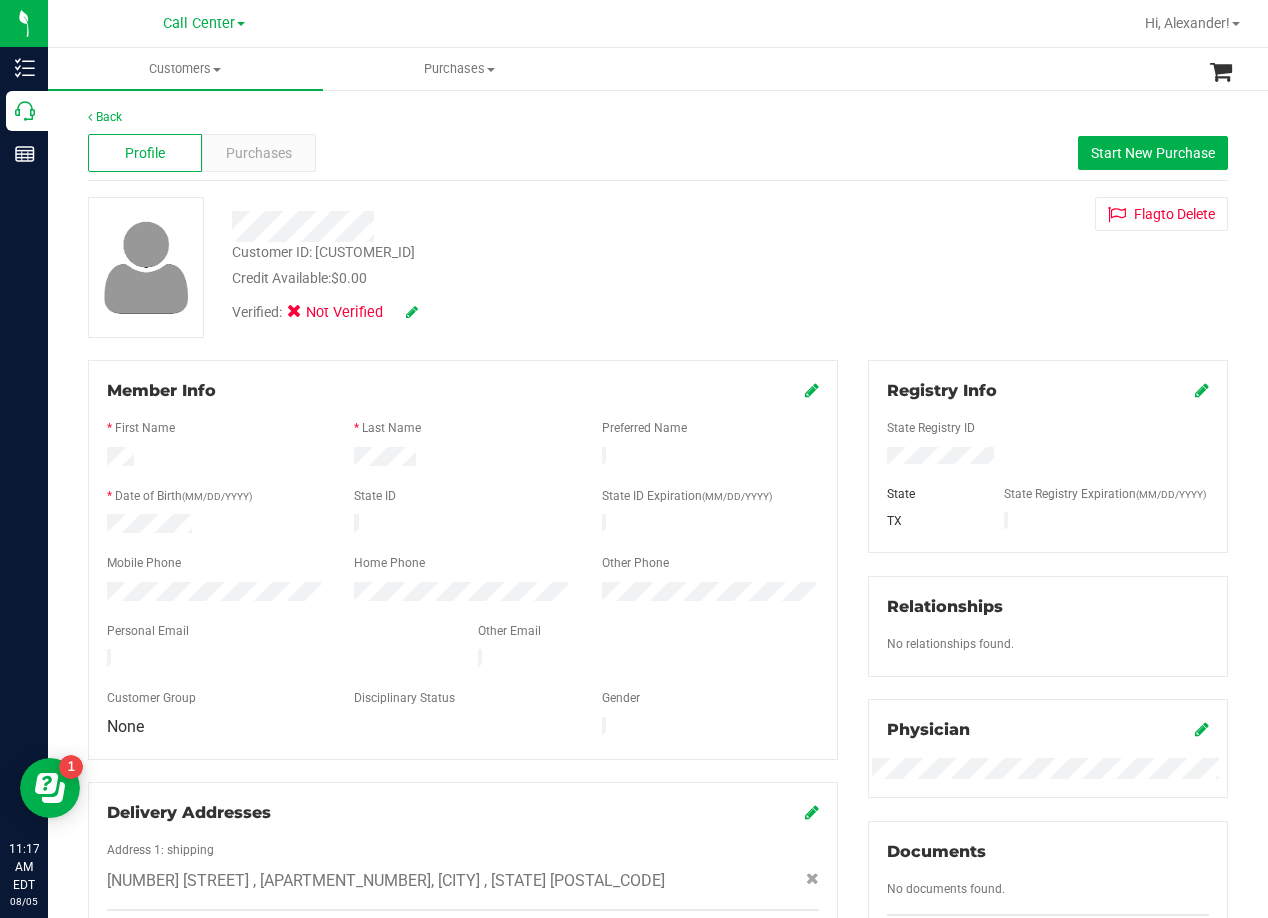 click on "Customer ID: 1566186
Credit Available:
$0.00
Verified:
Not Verified
Flag  to Delete" at bounding box center (658, 267) 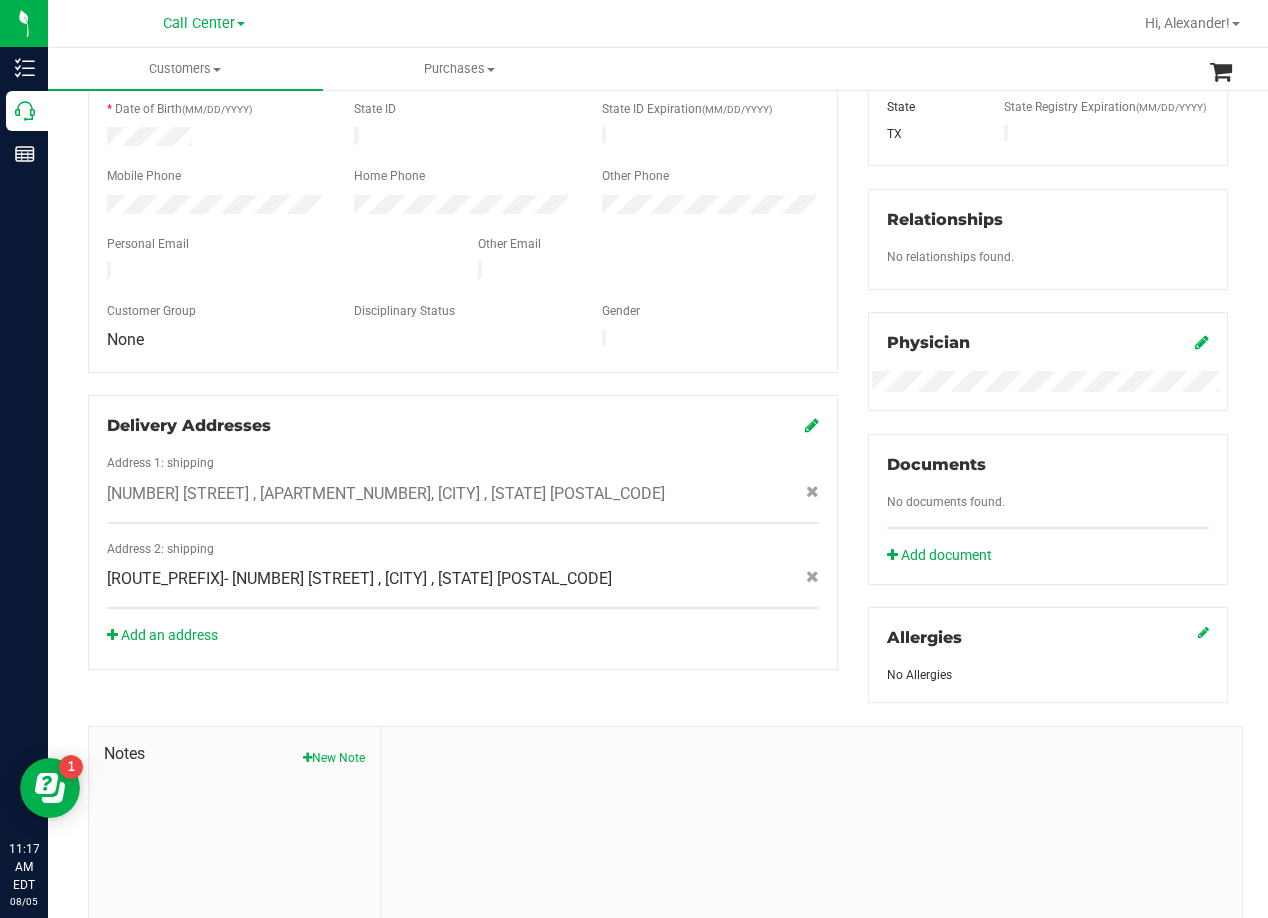 scroll, scrollTop: 400, scrollLeft: 0, axis: vertical 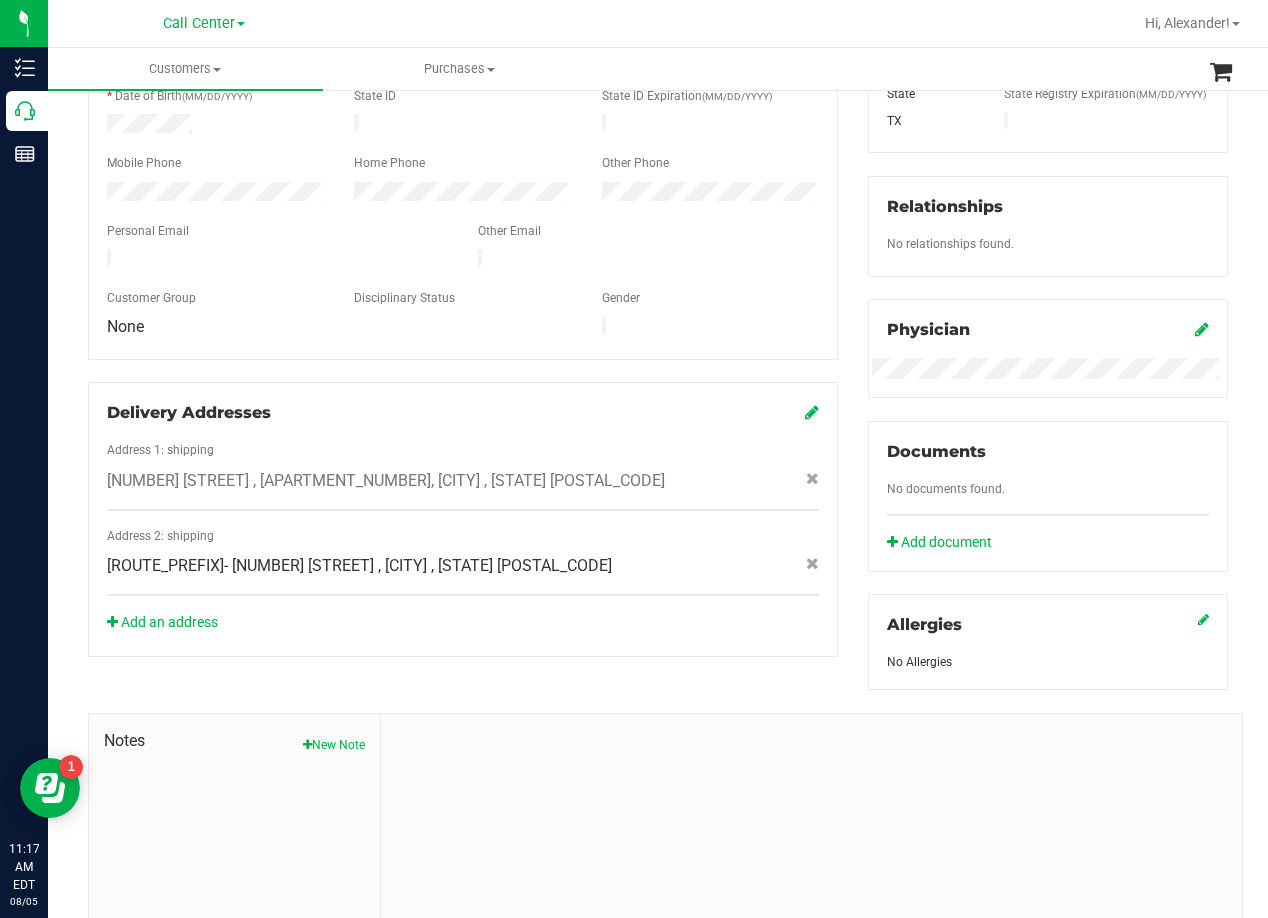 click on "S.HTX- 925 Oak Grove
, La Porte
, TX
77571" 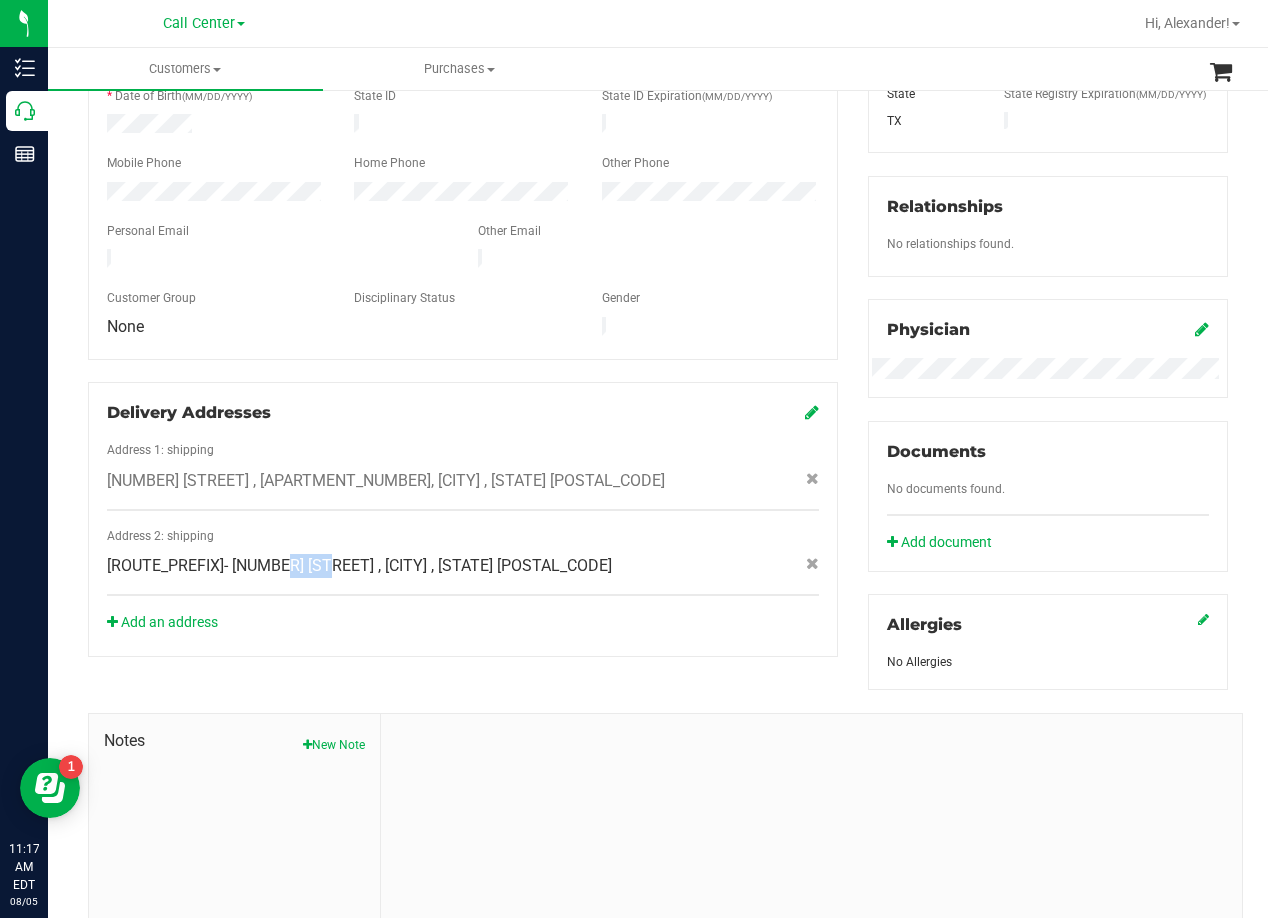 click on "S.HTX- 925 Oak Grove
, La Porte
, TX
77571" 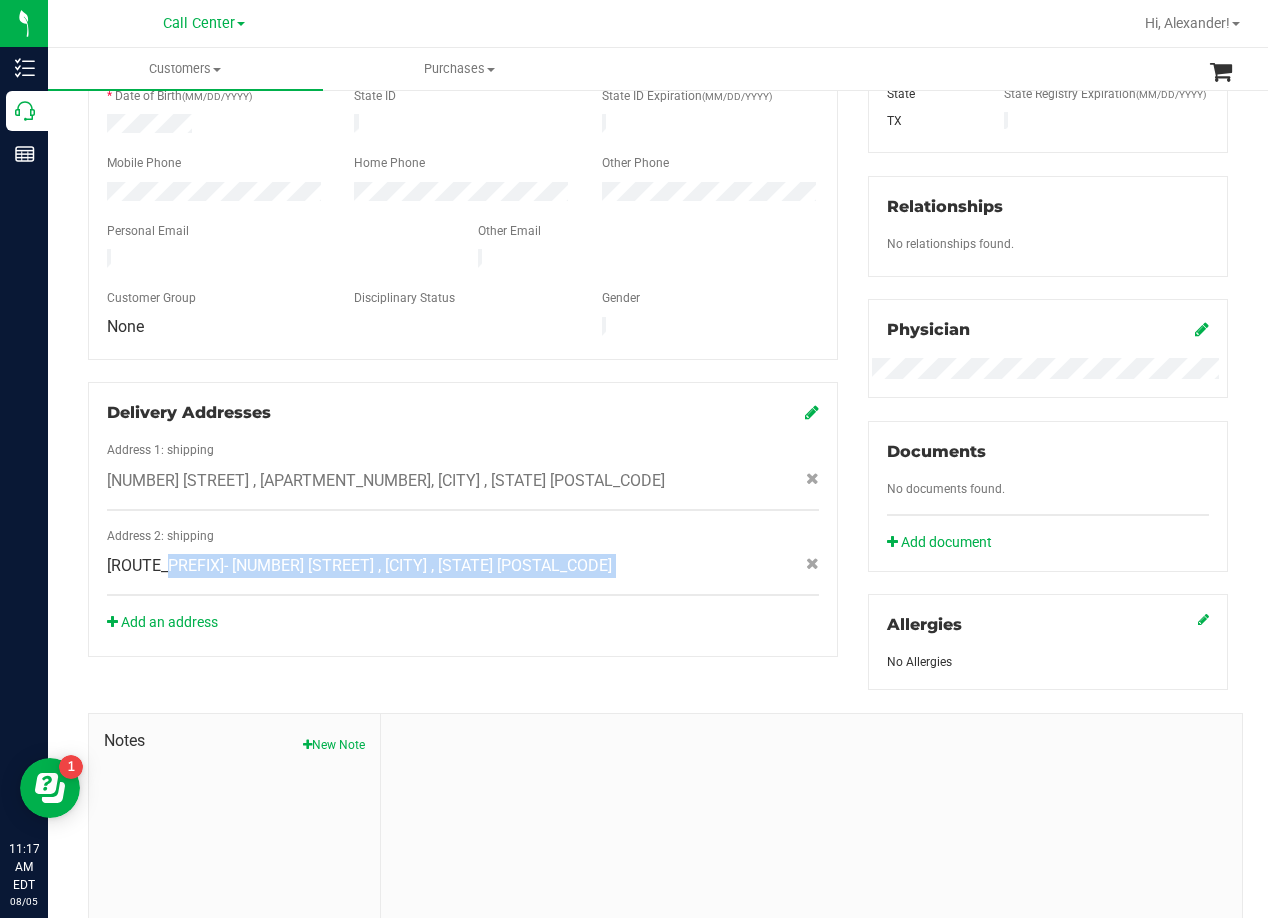 click on "S.HTX- 925 Oak Grove
, La Porte
, TX
77571" 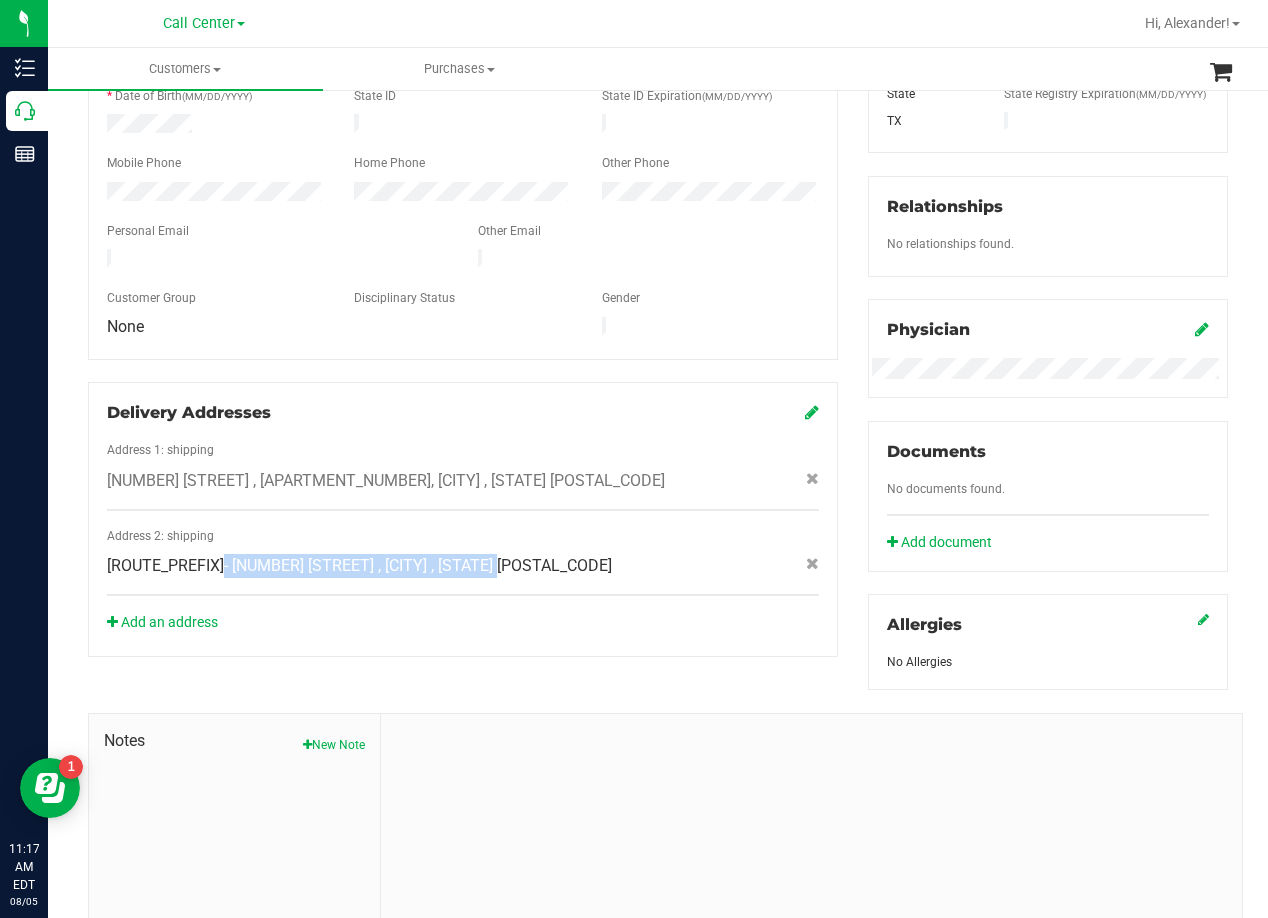 drag, startPoint x: 161, startPoint y: 546, endPoint x: 410, endPoint y: 545, distance: 249.00201 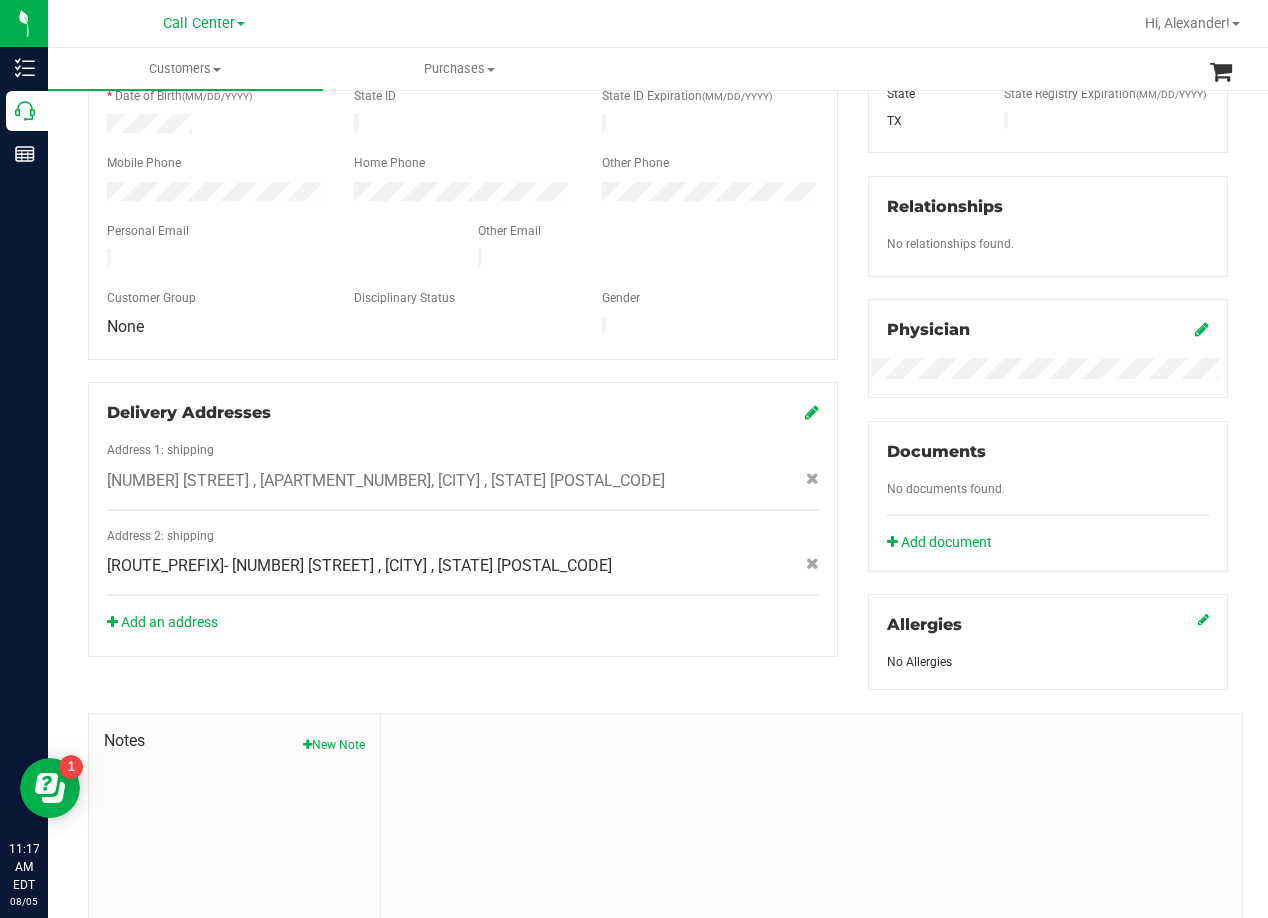 click on "Member Info
*
First Name
*
Last Name
Preferred Name
*
Date of Birth
(MM/DD/YYYY)
State ID
State ID Expiration
(MM/DD/YYYY)" at bounding box center (463, 308) 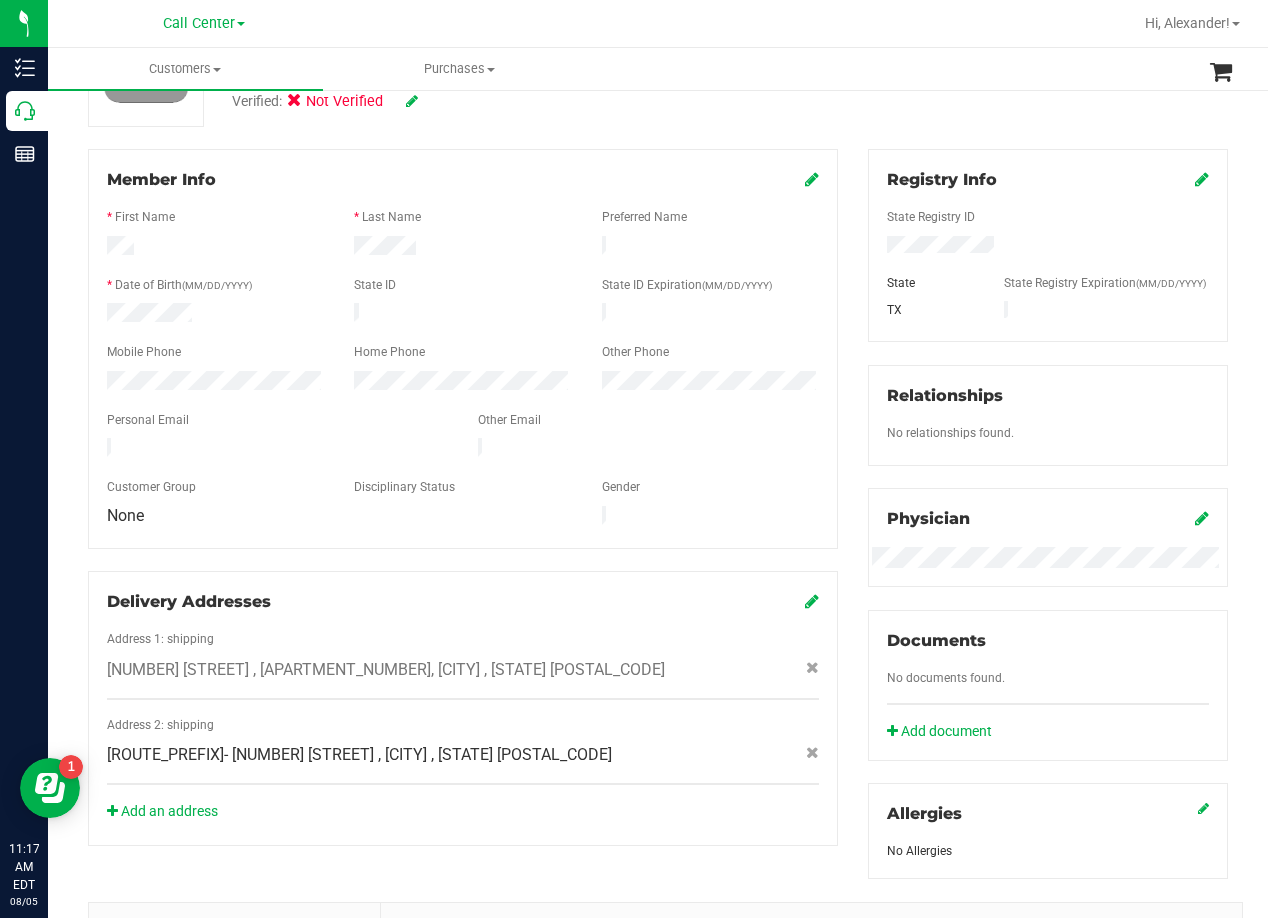scroll, scrollTop: 0, scrollLeft: 0, axis: both 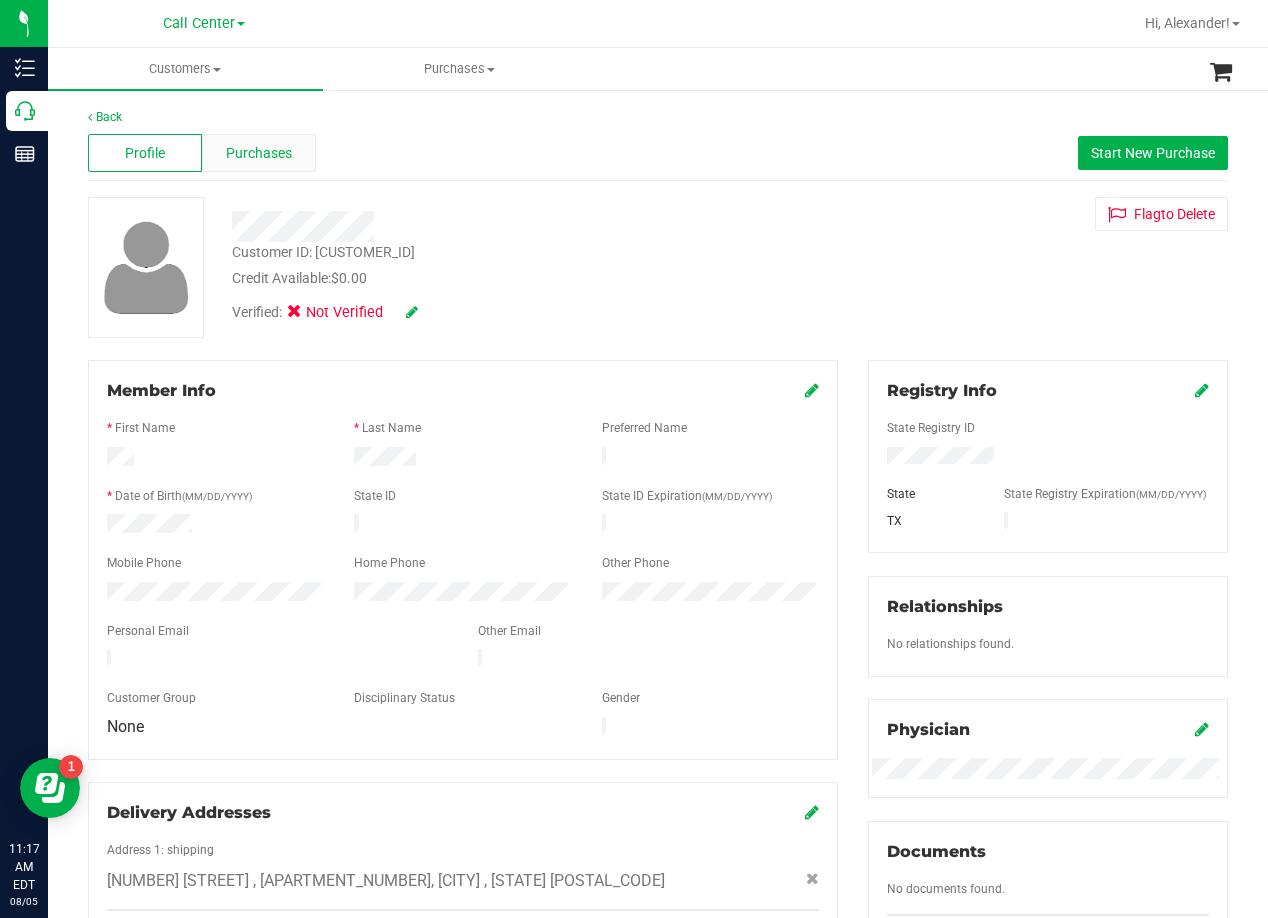 click on "Purchases" at bounding box center [259, 153] 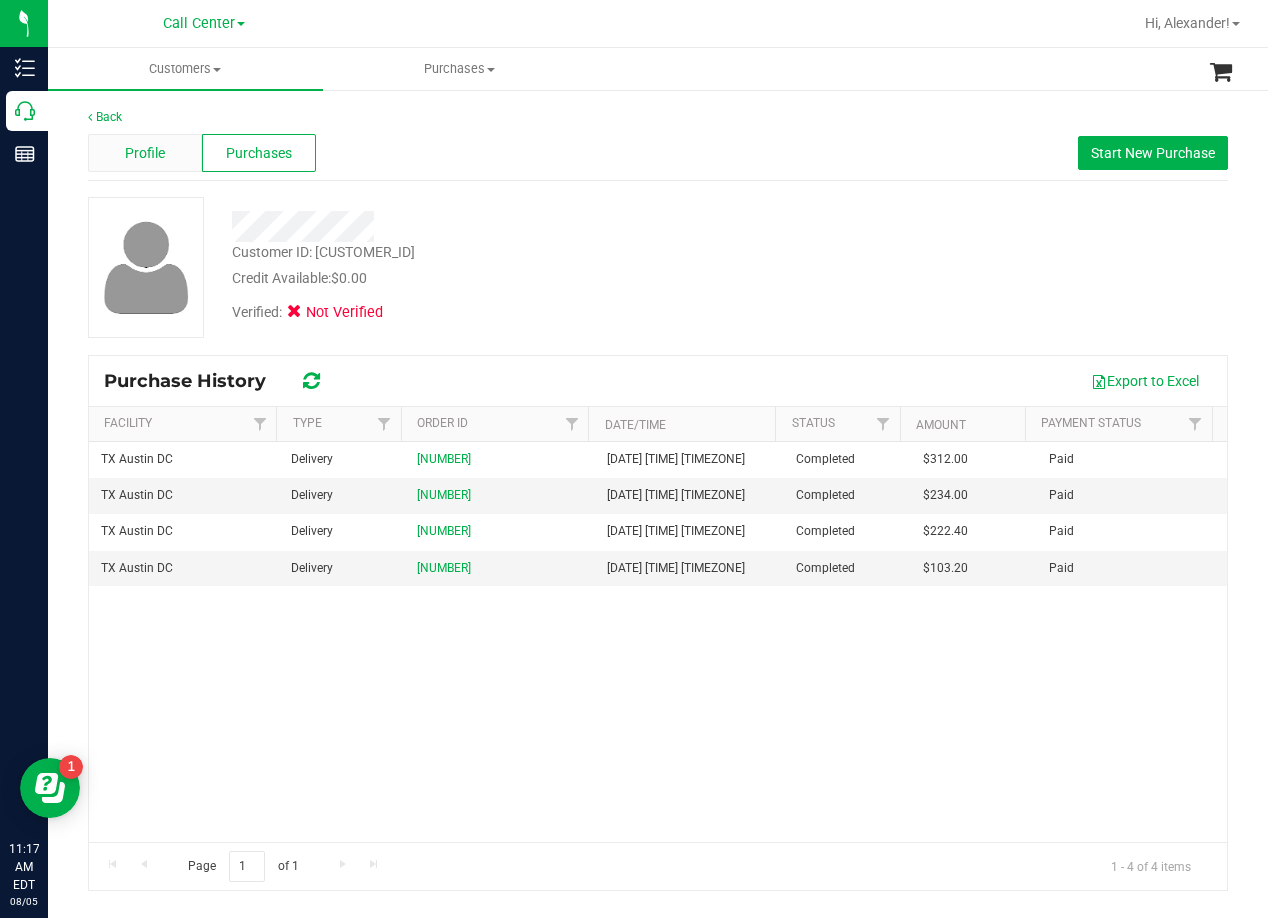 click on "Profile" at bounding box center (145, 153) 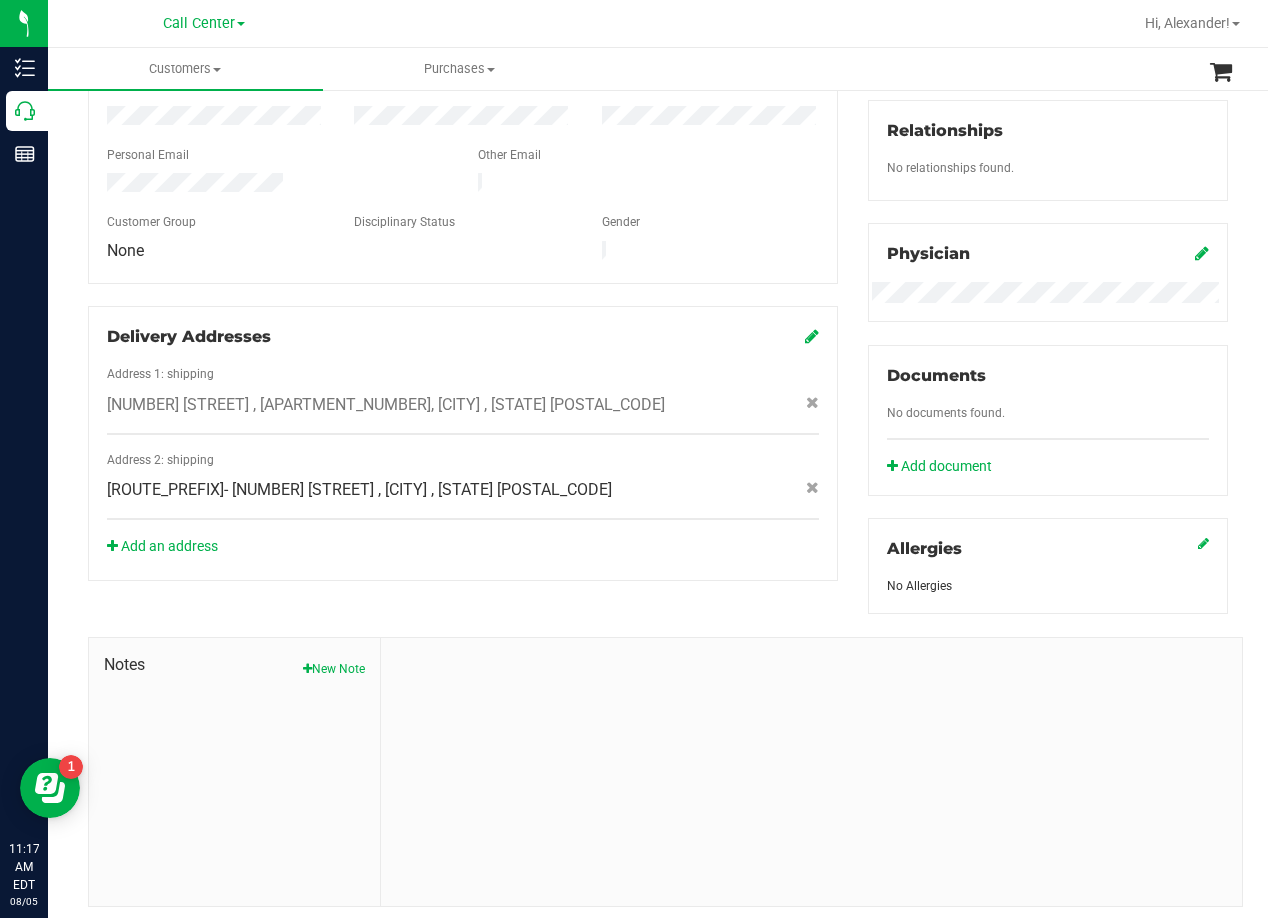 scroll, scrollTop: 500, scrollLeft: 0, axis: vertical 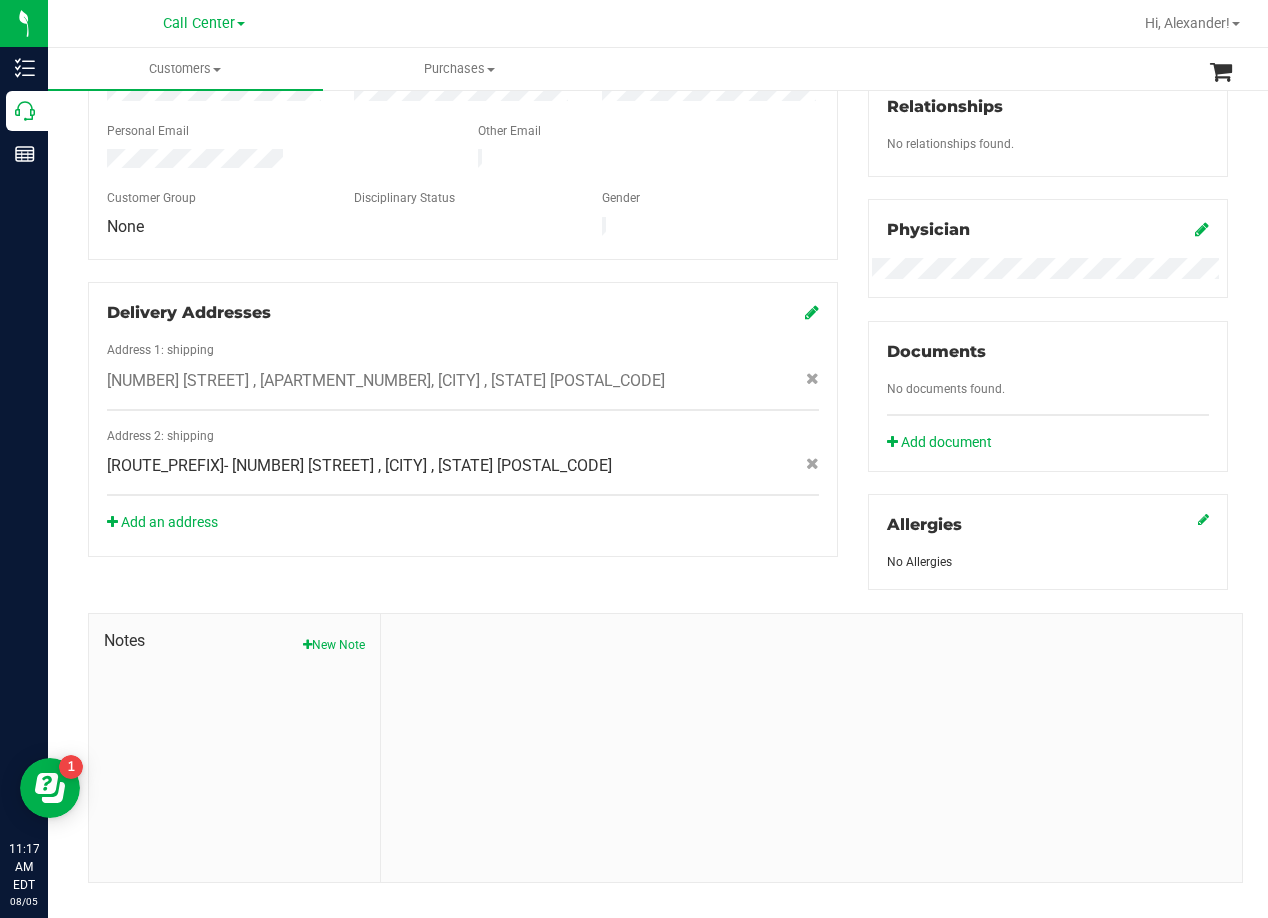 click on "Member Info
*
First Name
*
Last Name
Preferred Name
*
Date of Birth
(MM/DD/YYYY)
State ID
State ID Expiration
(MM/DD/YYYY)" at bounding box center (658, 371) 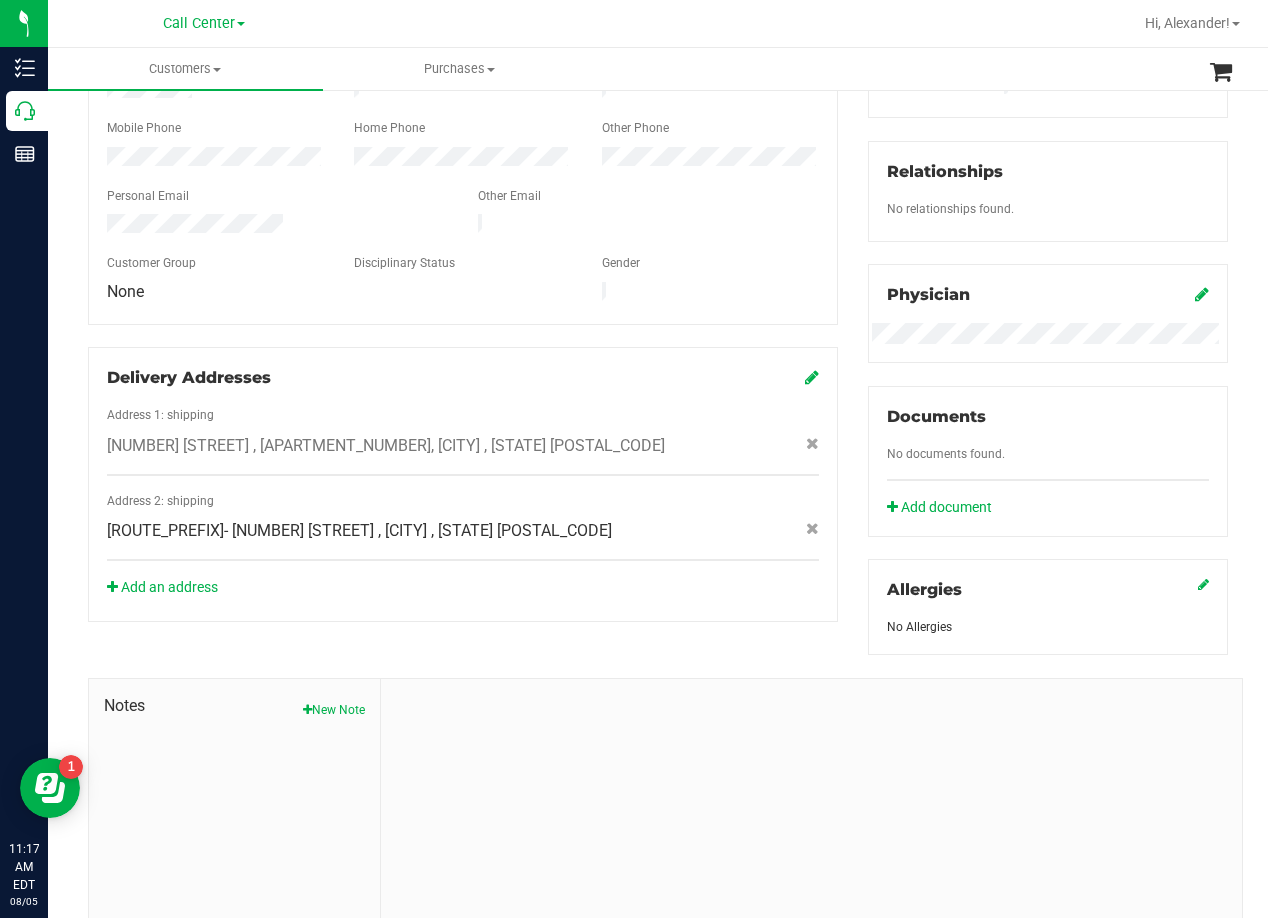 scroll, scrollTop: 400, scrollLeft: 0, axis: vertical 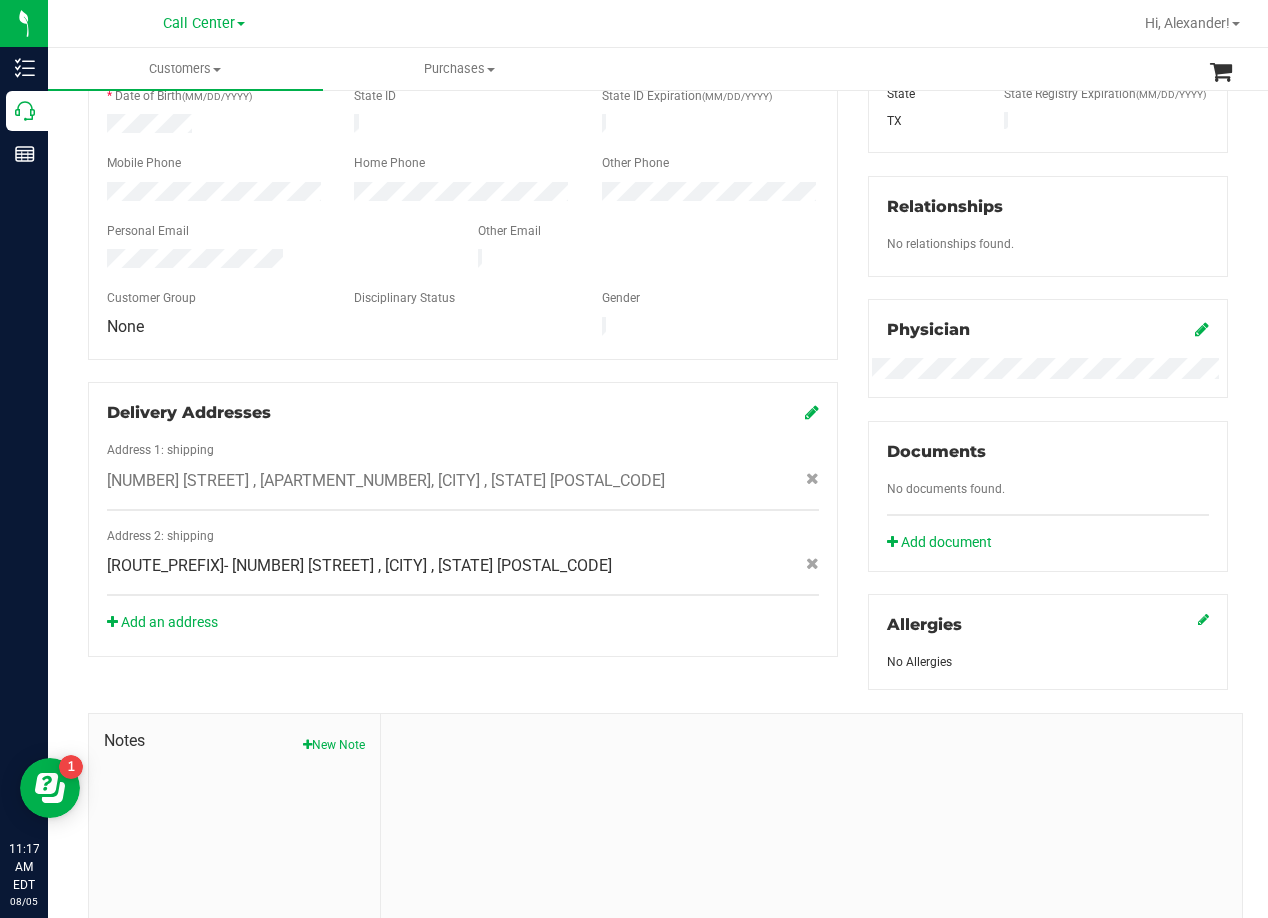 click on "Member Info
*
First Name
*
Last Name
Preferred Name
*
Date of Birth
(MM/DD/YYYY)
State ID
State ID Expiration
(MM/DD/YYYY)" at bounding box center (463, 308) 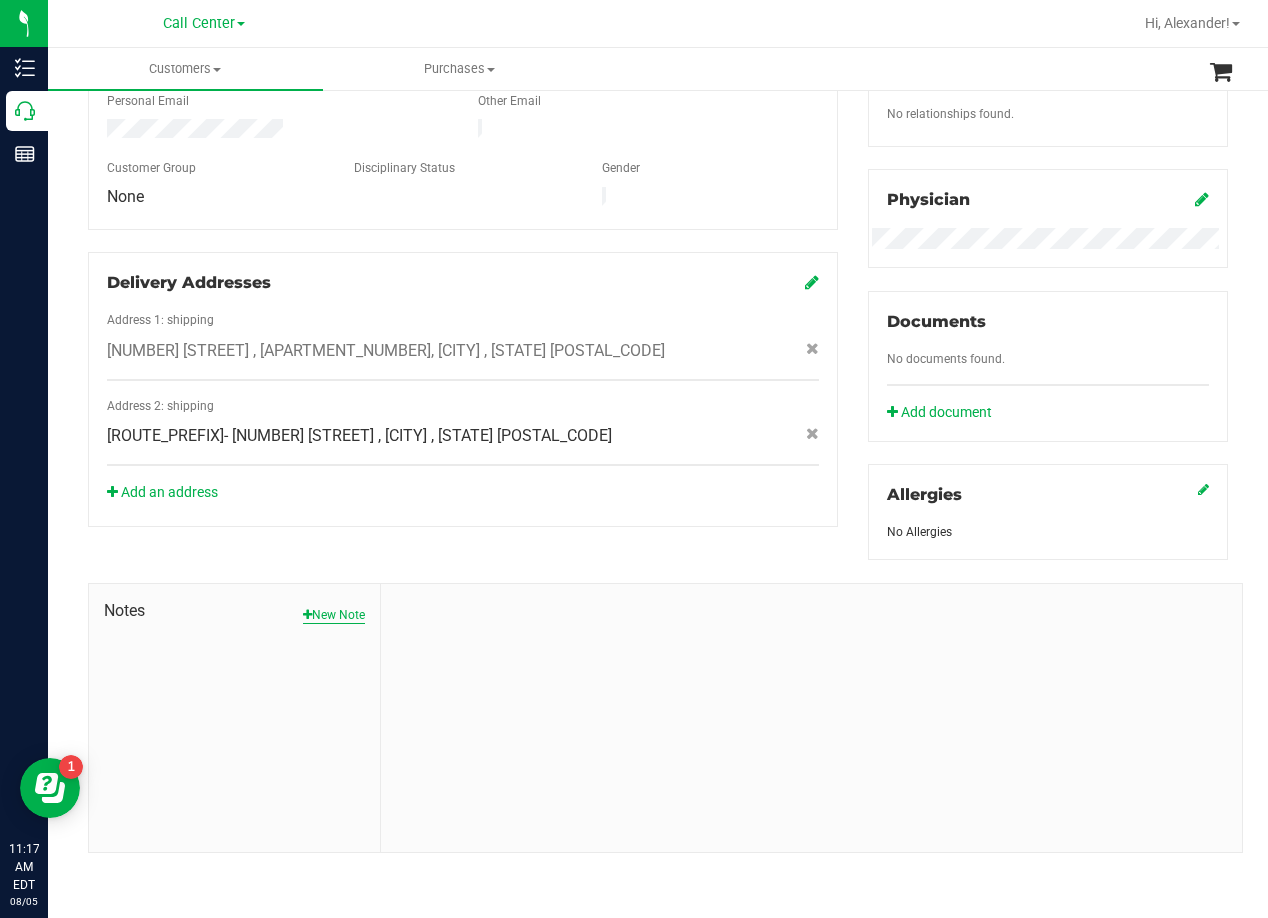 click on "New Note" at bounding box center (334, 615) 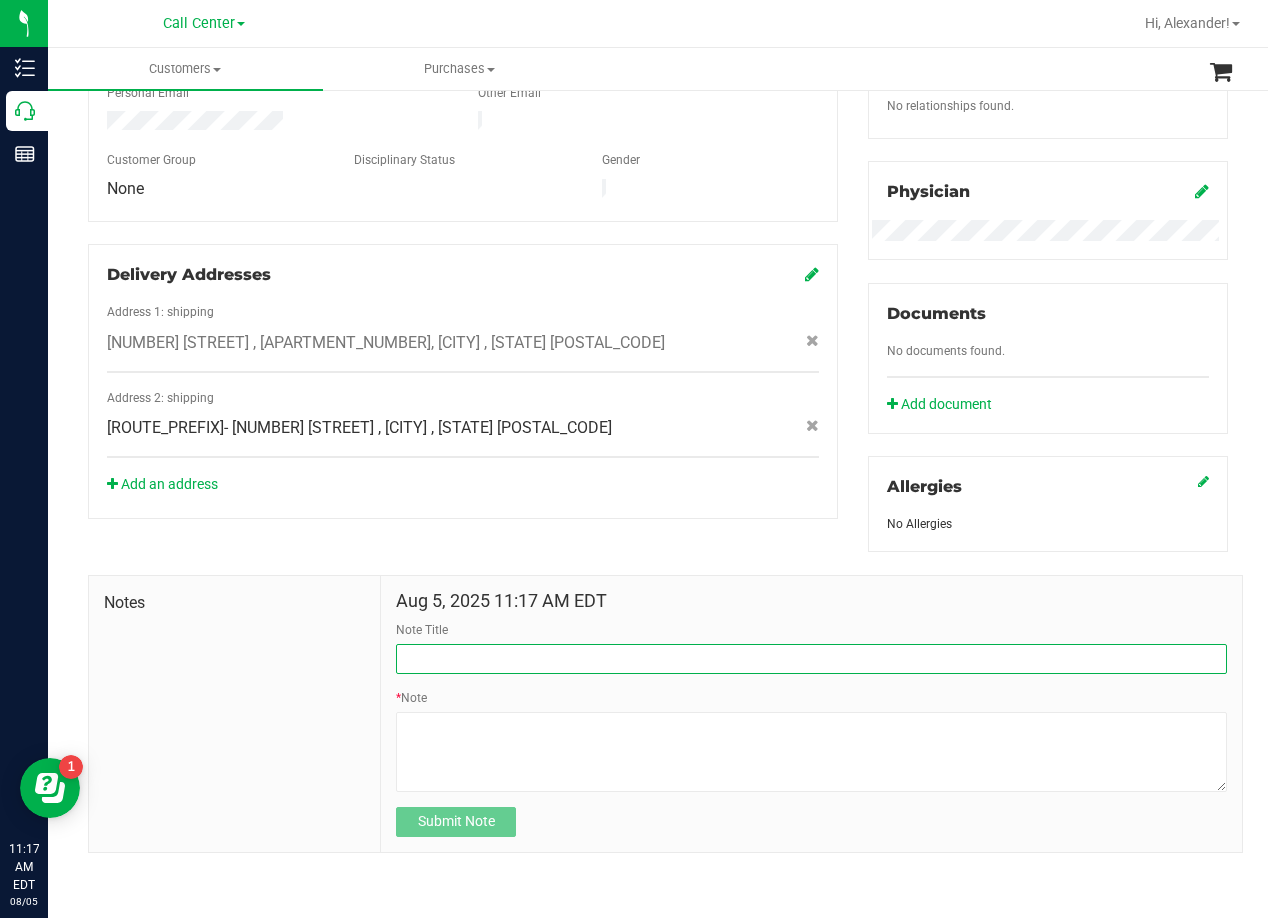 drag, startPoint x: 504, startPoint y: 656, endPoint x: 524, endPoint y: 668, distance: 23.323807 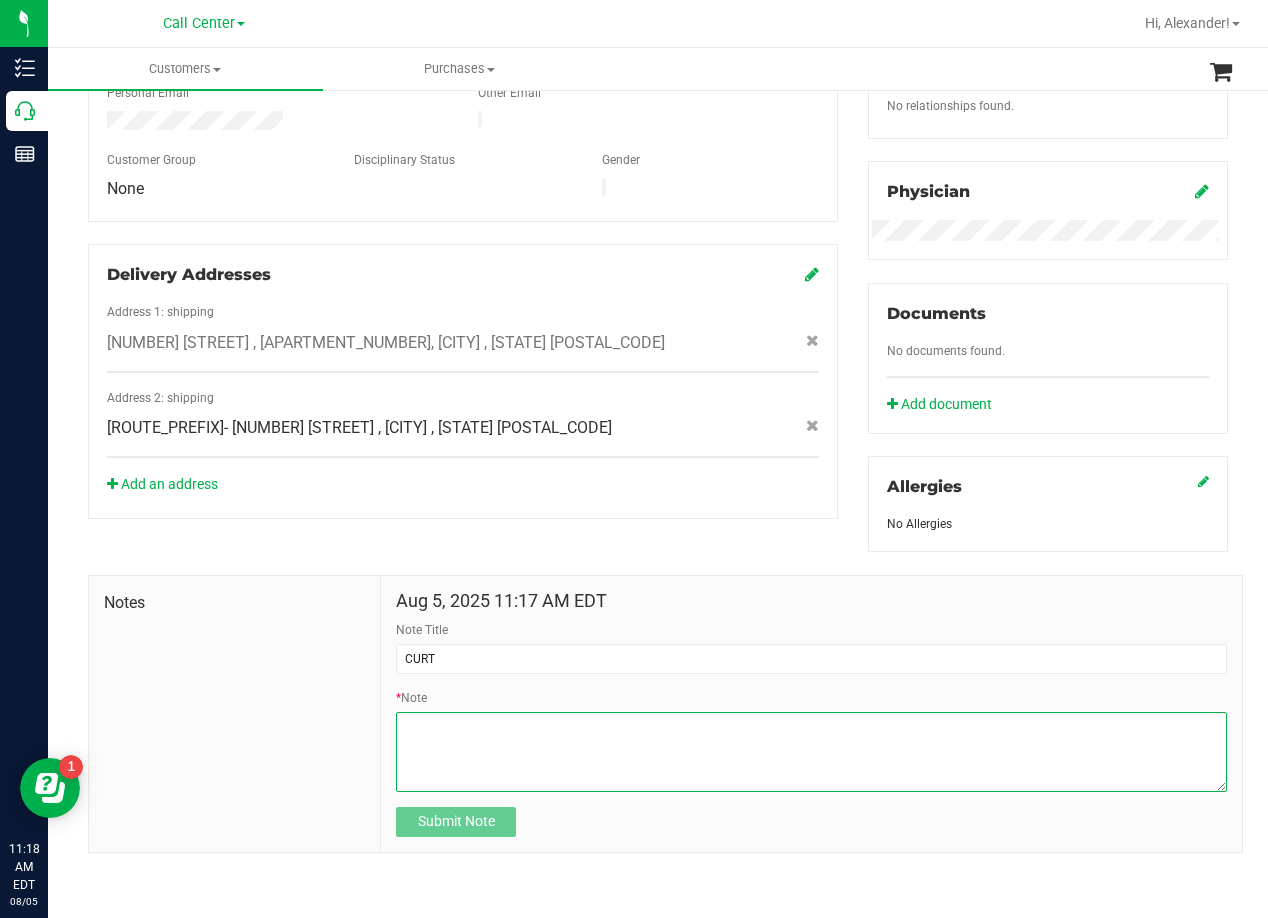 click on "*
Note" at bounding box center (811, 752) 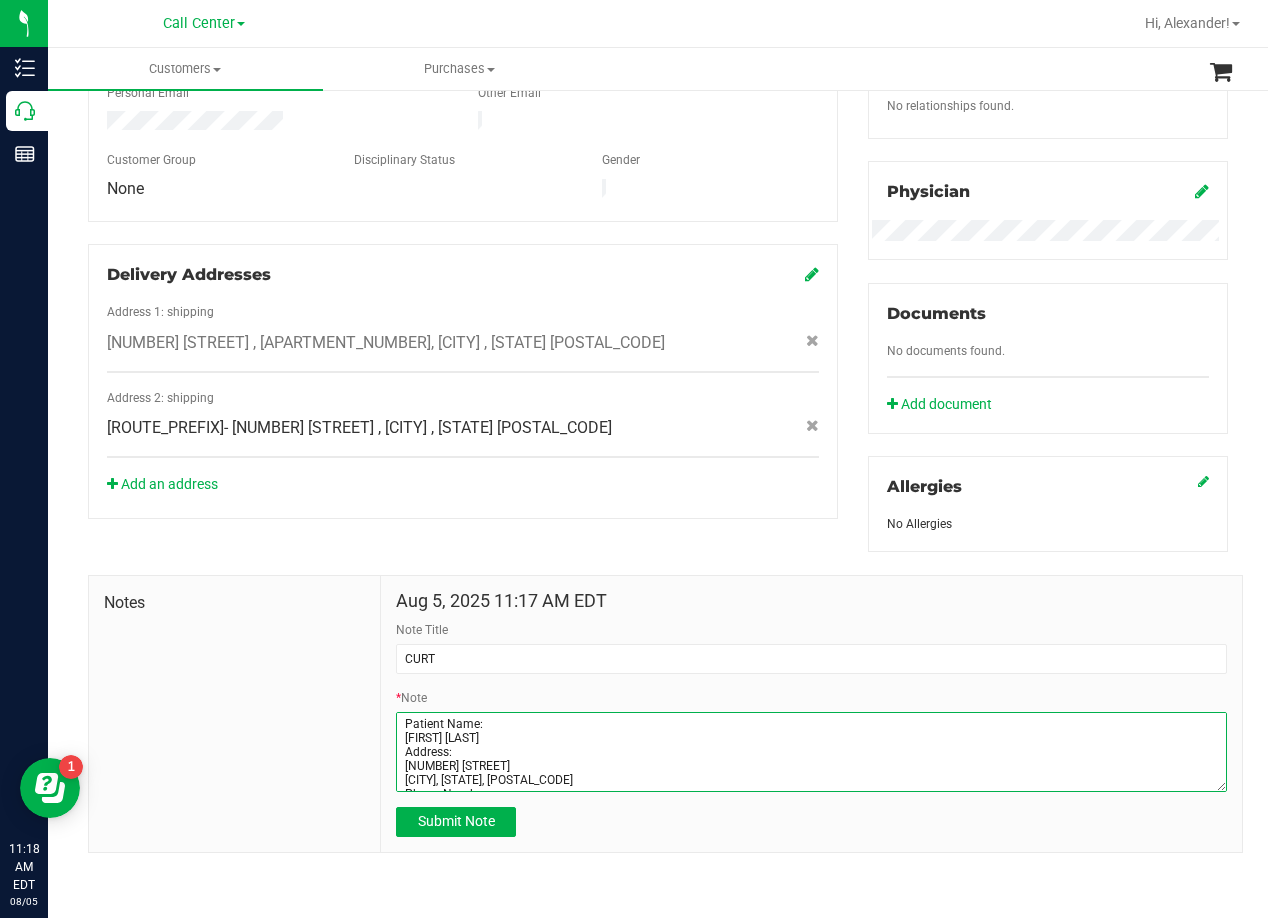 scroll, scrollTop: 80, scrollLeft: 0, axis: vertical 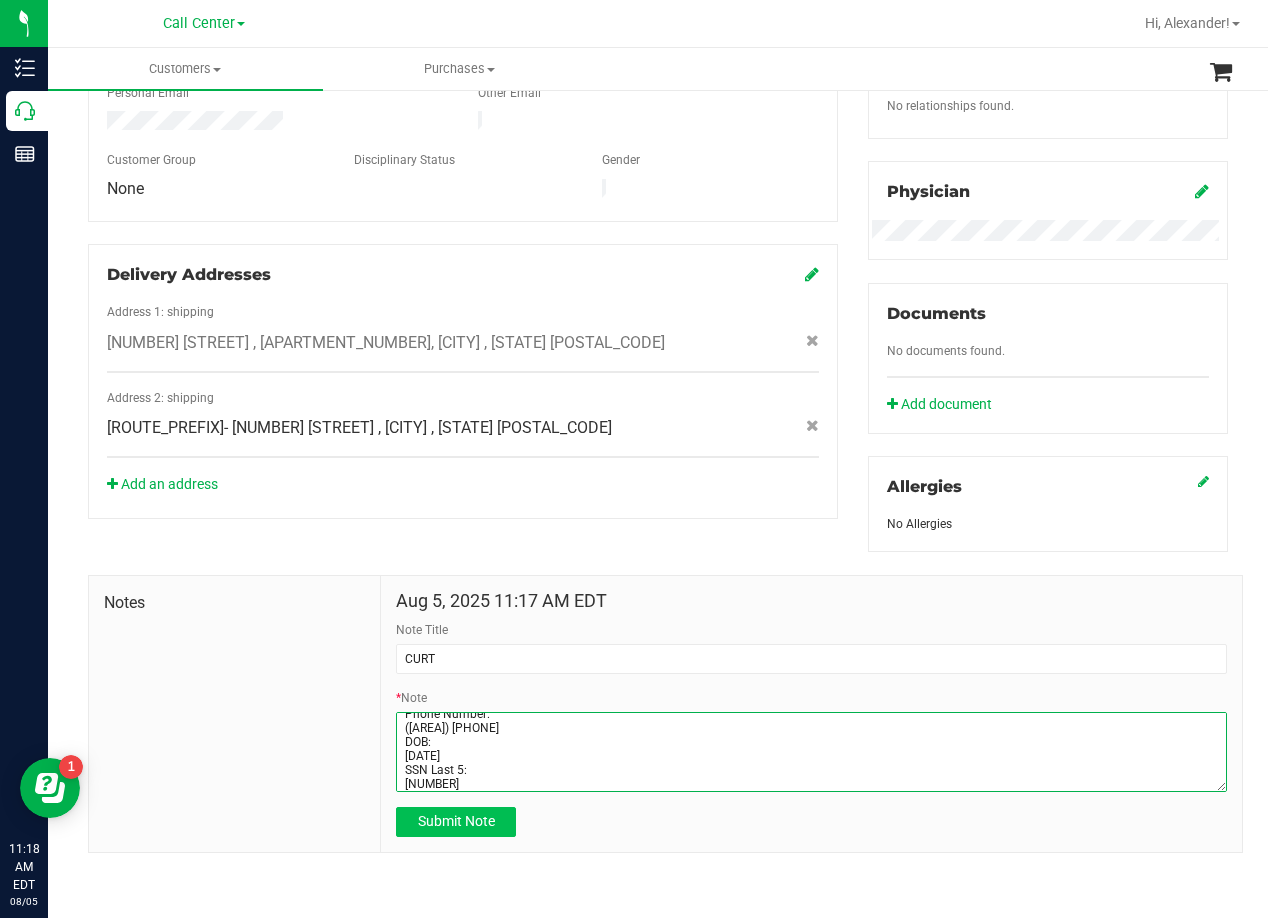 type on "Patient Name:
Jim Dale Johnson
Address:
923 Oak grove
La Porte, TX, 77571
Phone Number:
(832) 339-4519
DOB:
03/25/1954
SSN Last 5:
20264" 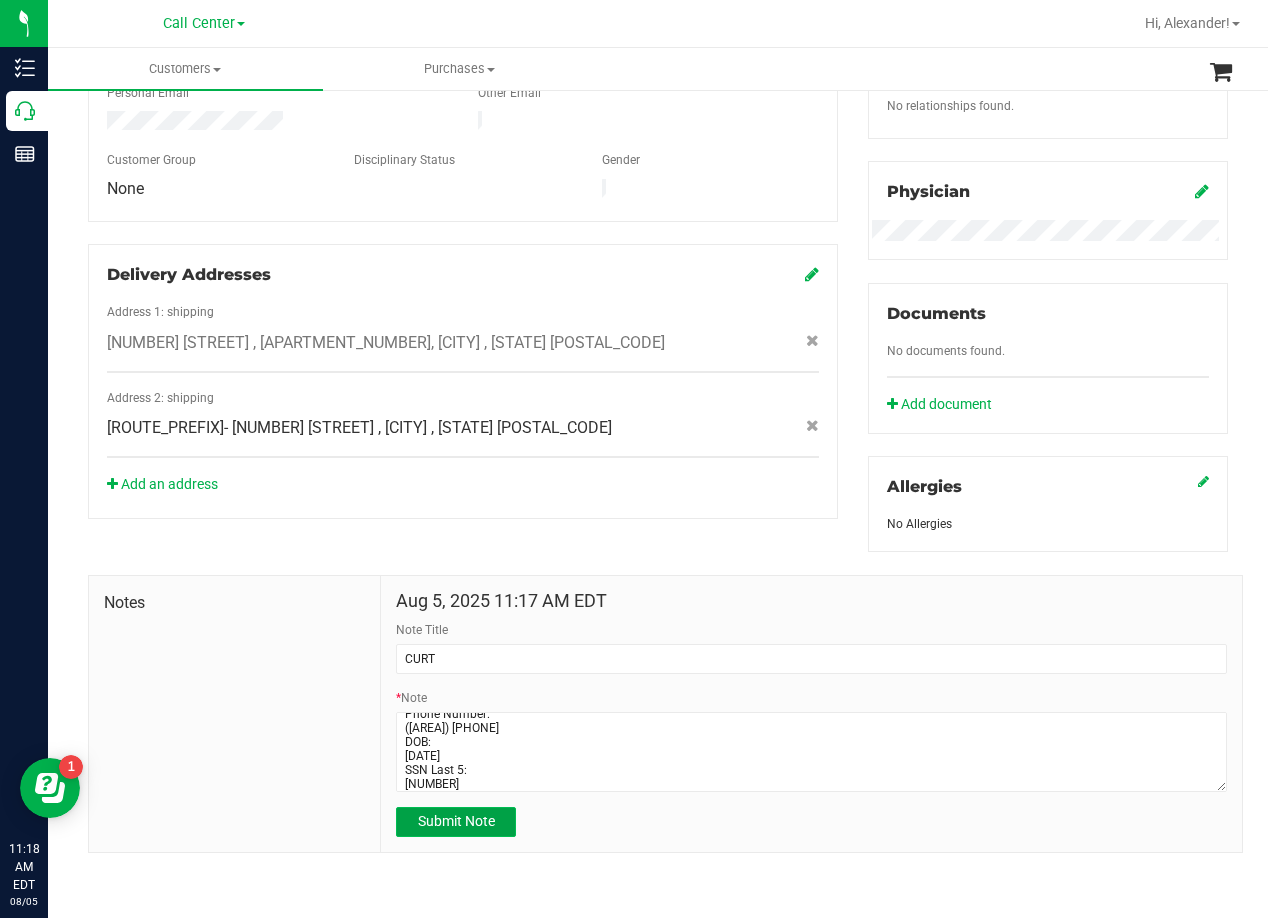 click on "Submit Note" at bounding box center [456, 821] 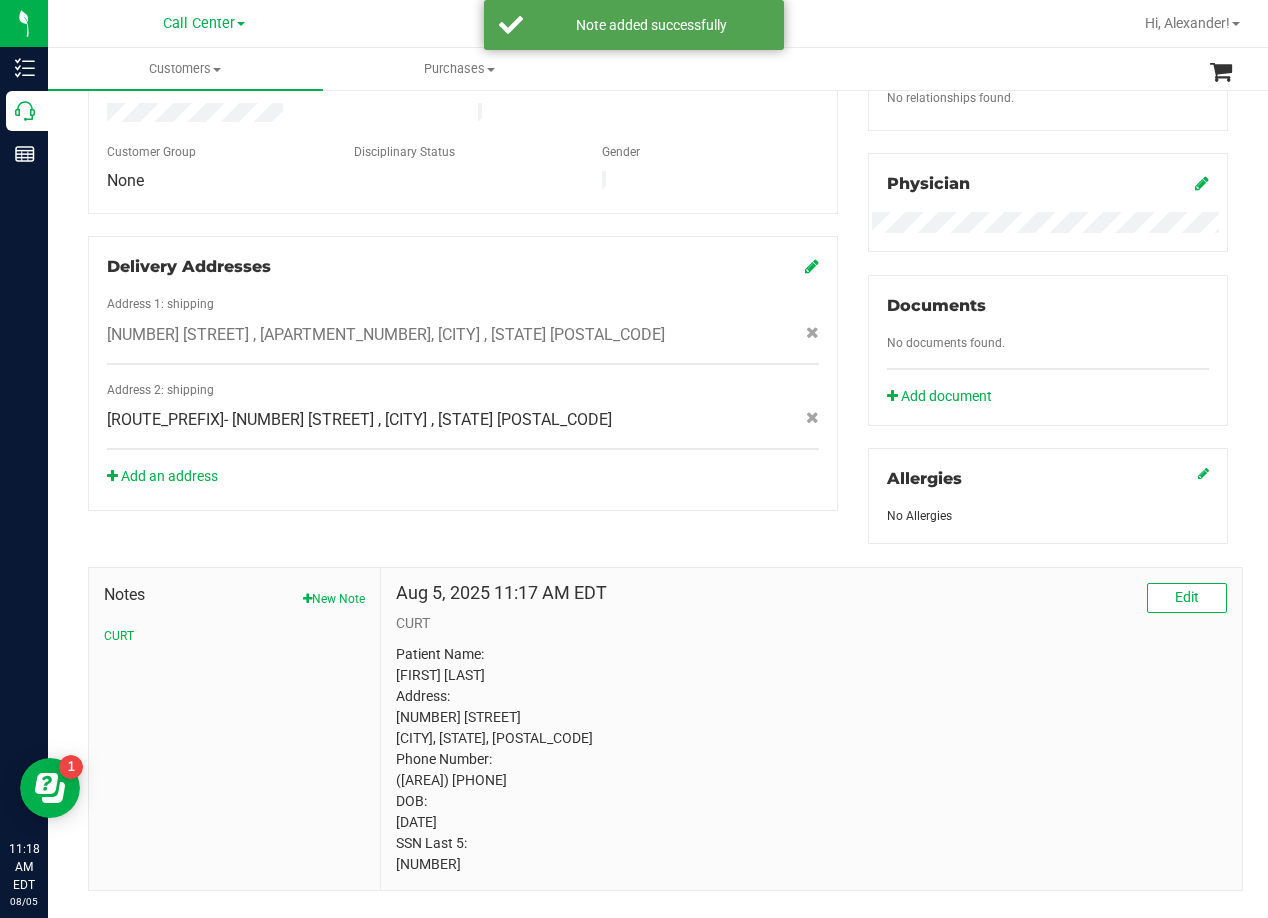 click on "Member Info
*
First Name
*
Last Name
Preferred Name
*
Date of Birth
(MM/DD/YYYY)
State ID
State ID Expiration
(MM/DD/YYYY)" at bounding box center [658, 352] 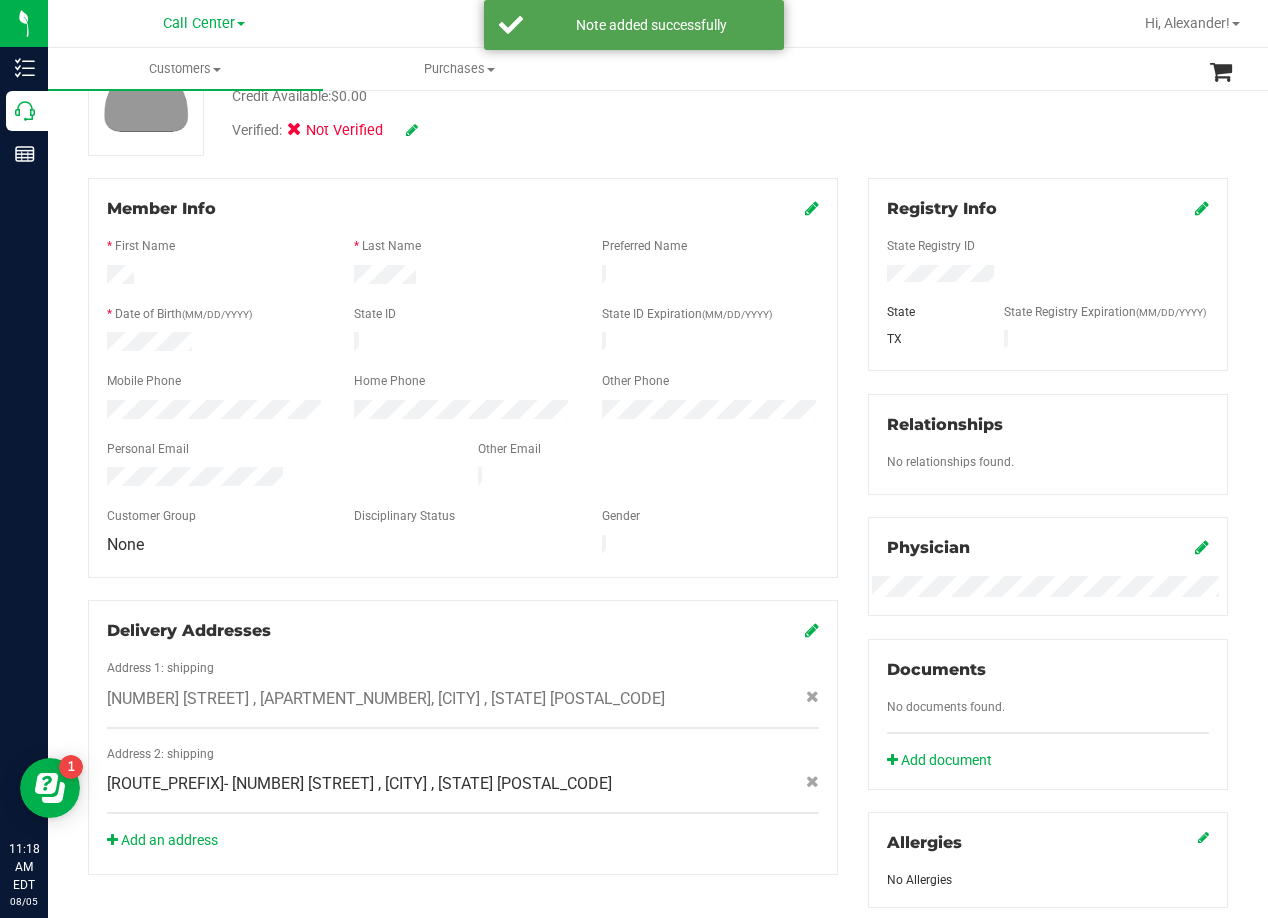 scroll, scrollTop: 0, scrollLeft: 0, axis: both 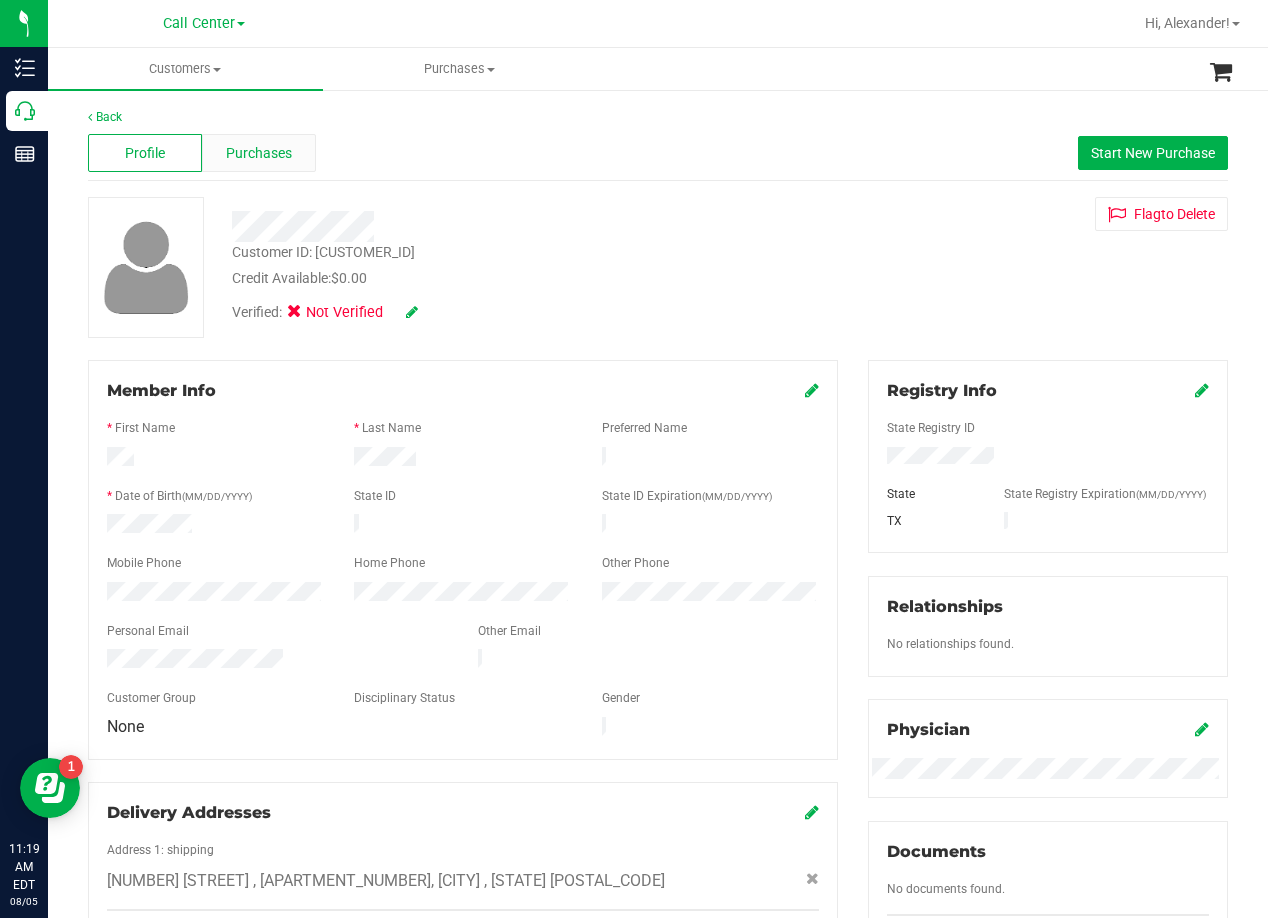 click on "Purchases" at bounding box center (259, 153) 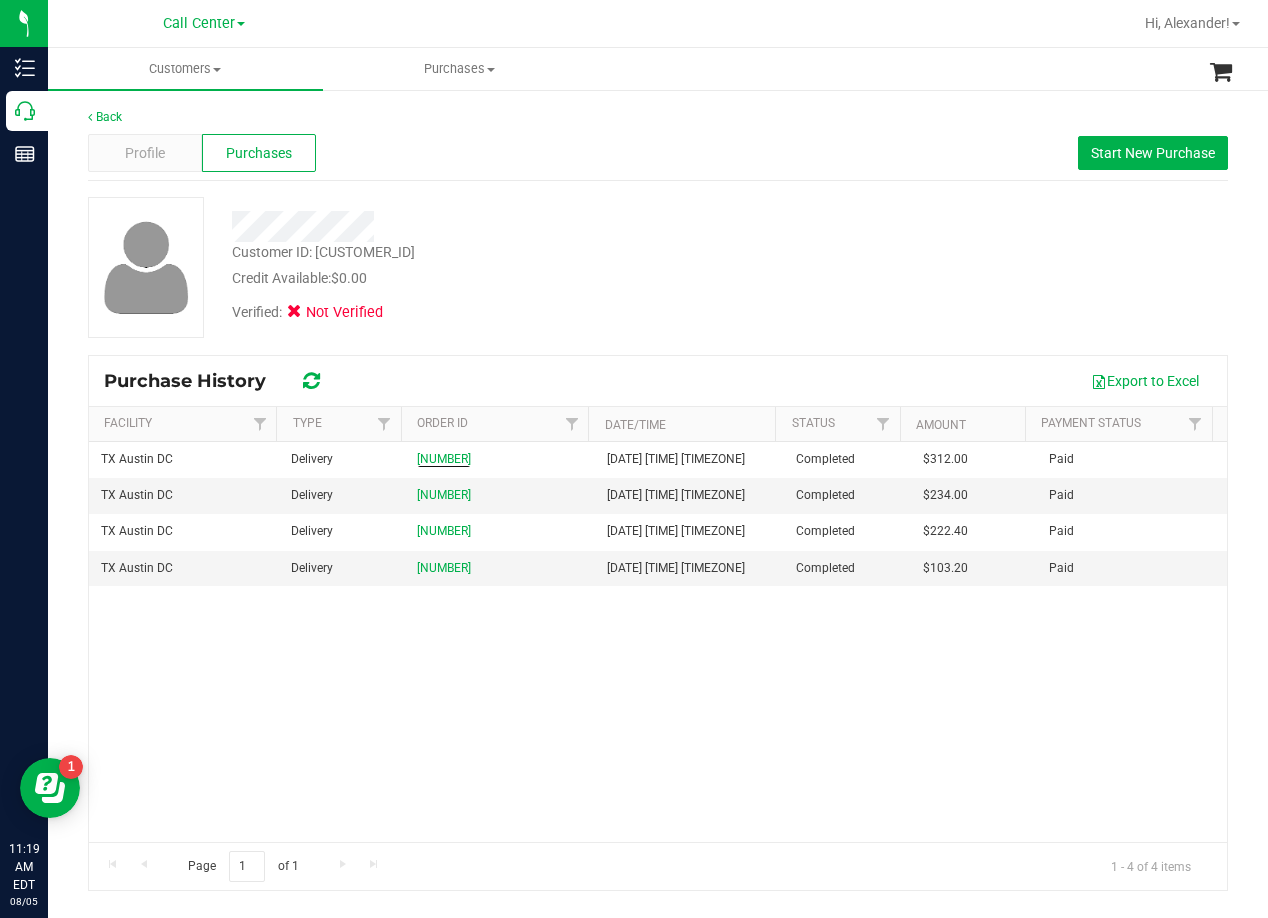 click on "Verified:
Not Verified" at bounding box center [509, 311] 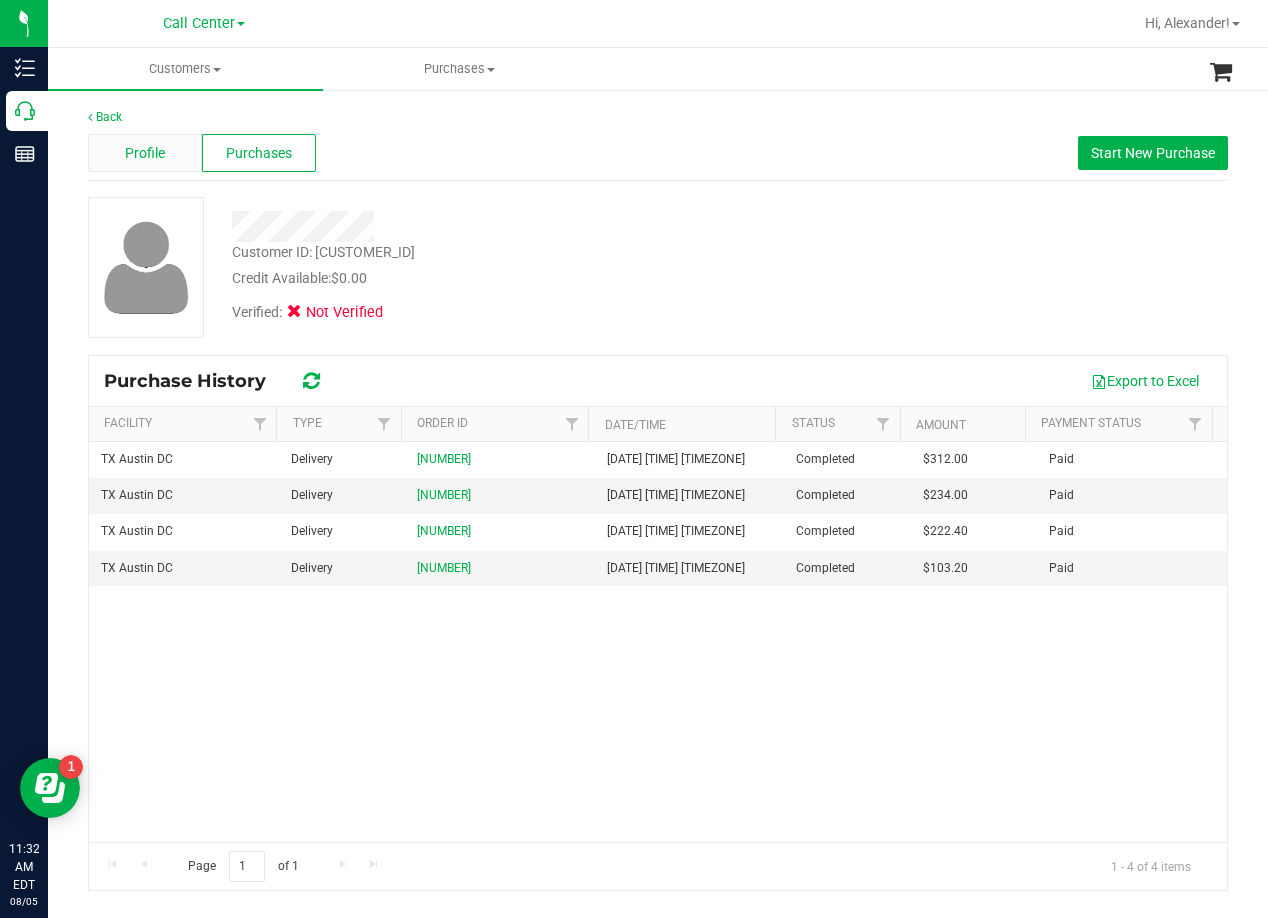 click on "Profile" at bounding box center [145, 153] 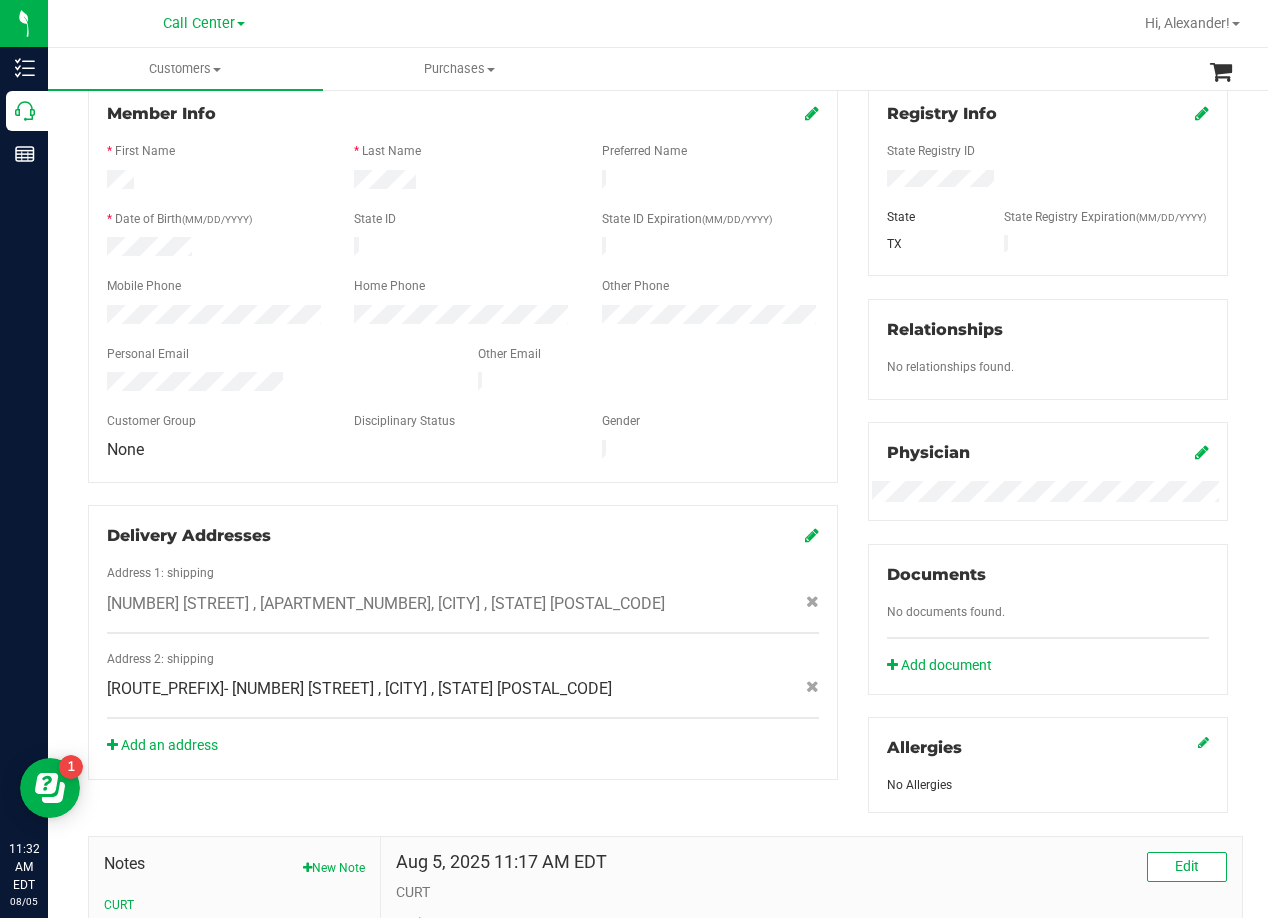 scroll, scrollTop: 300, scrollLeft: 0, axis: vertical 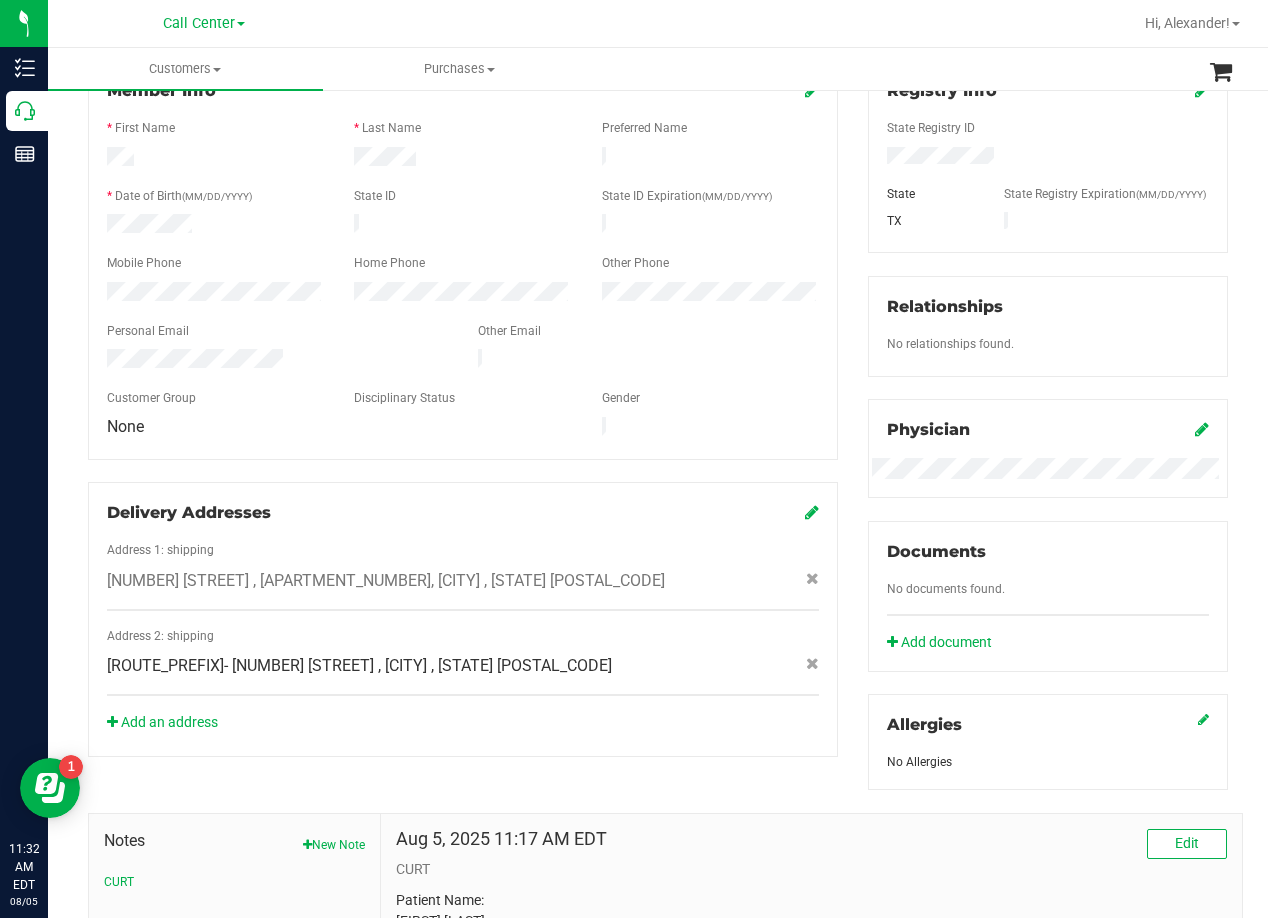 click on "S.HTX- 925 Oak Grove
, La Porte
, TX
77571" 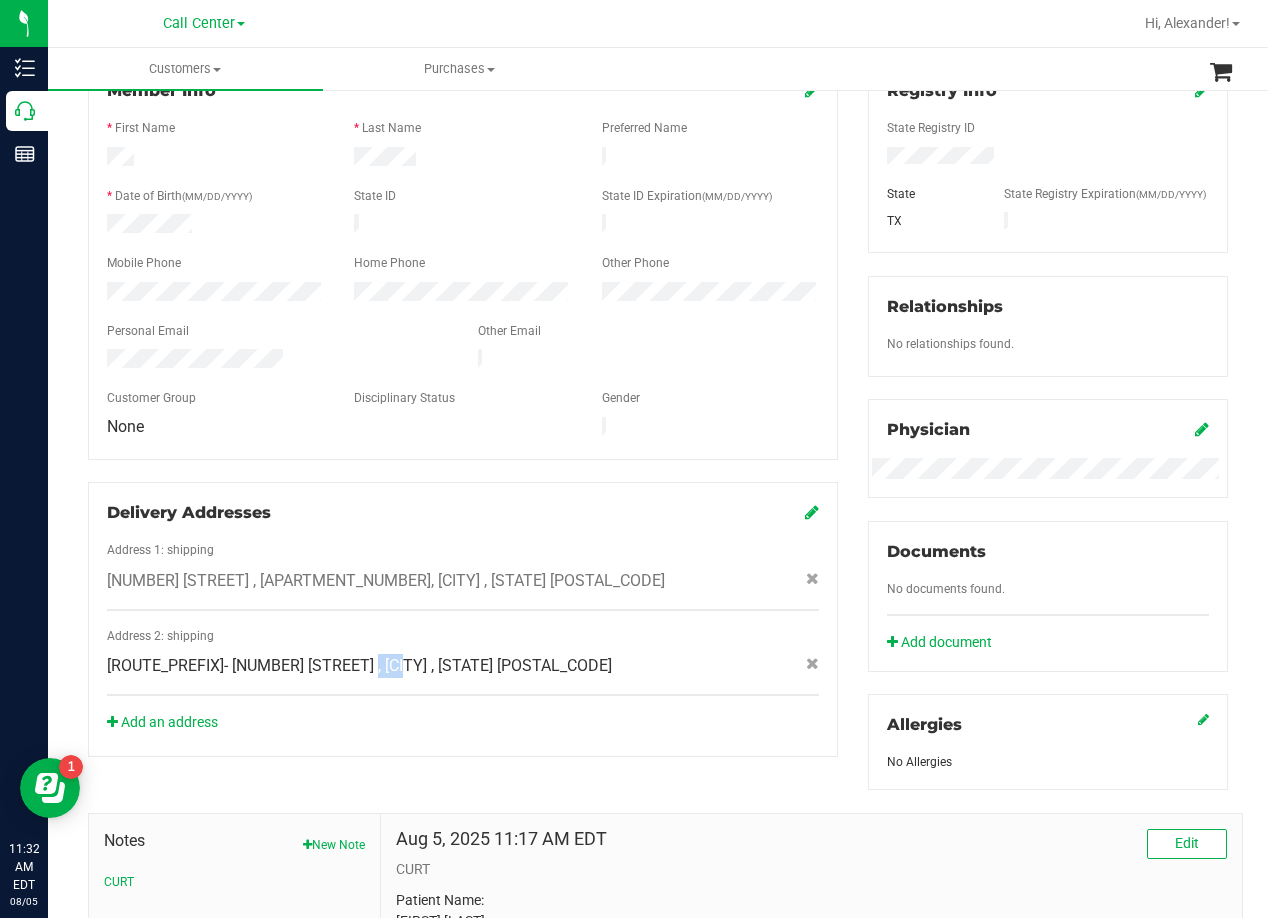 click on "S.HTX- 925 Oak Grove
, La Porte
, TX
77571" 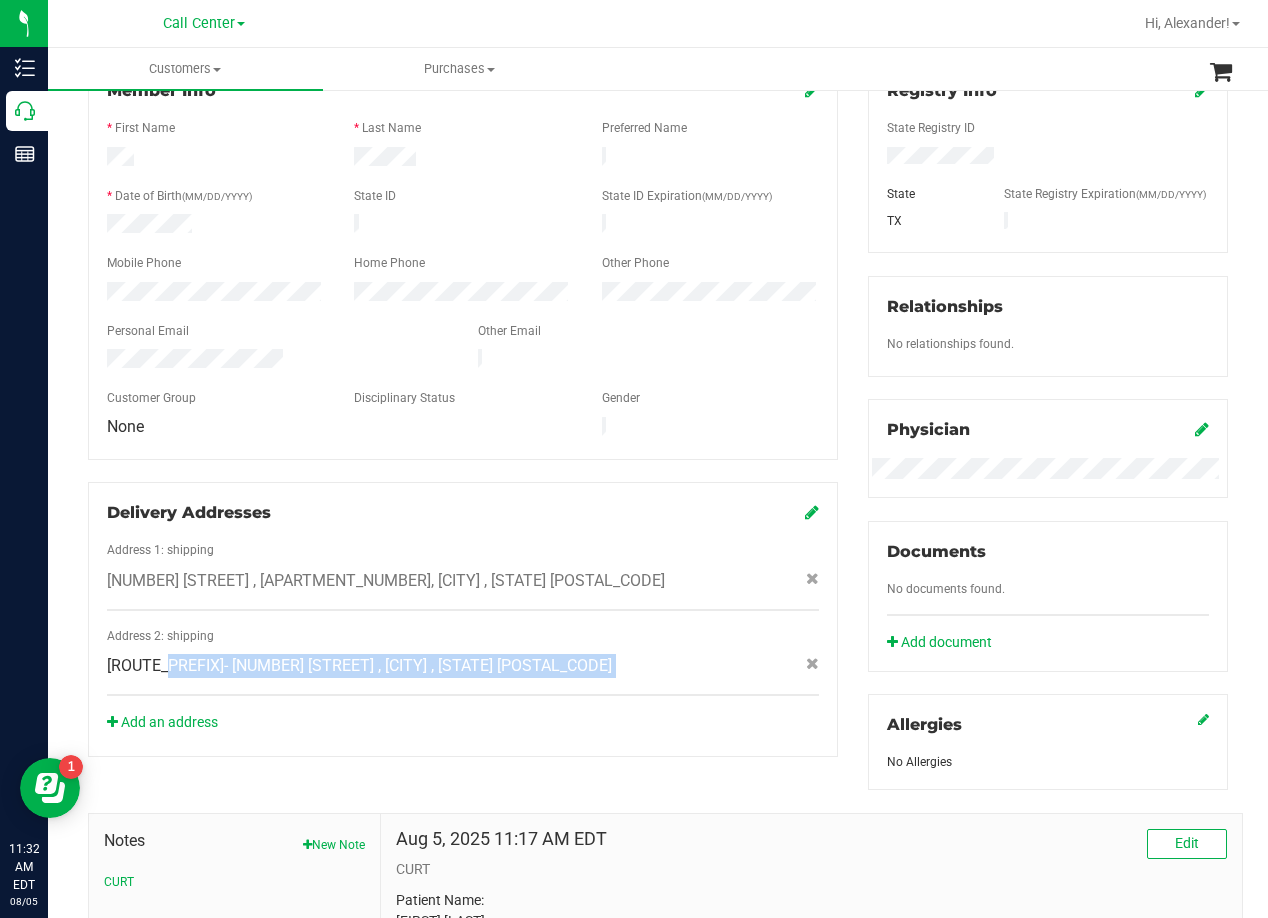 click on "S.HTX- 925 Oak Grove
, La Porte
, TX
77571" 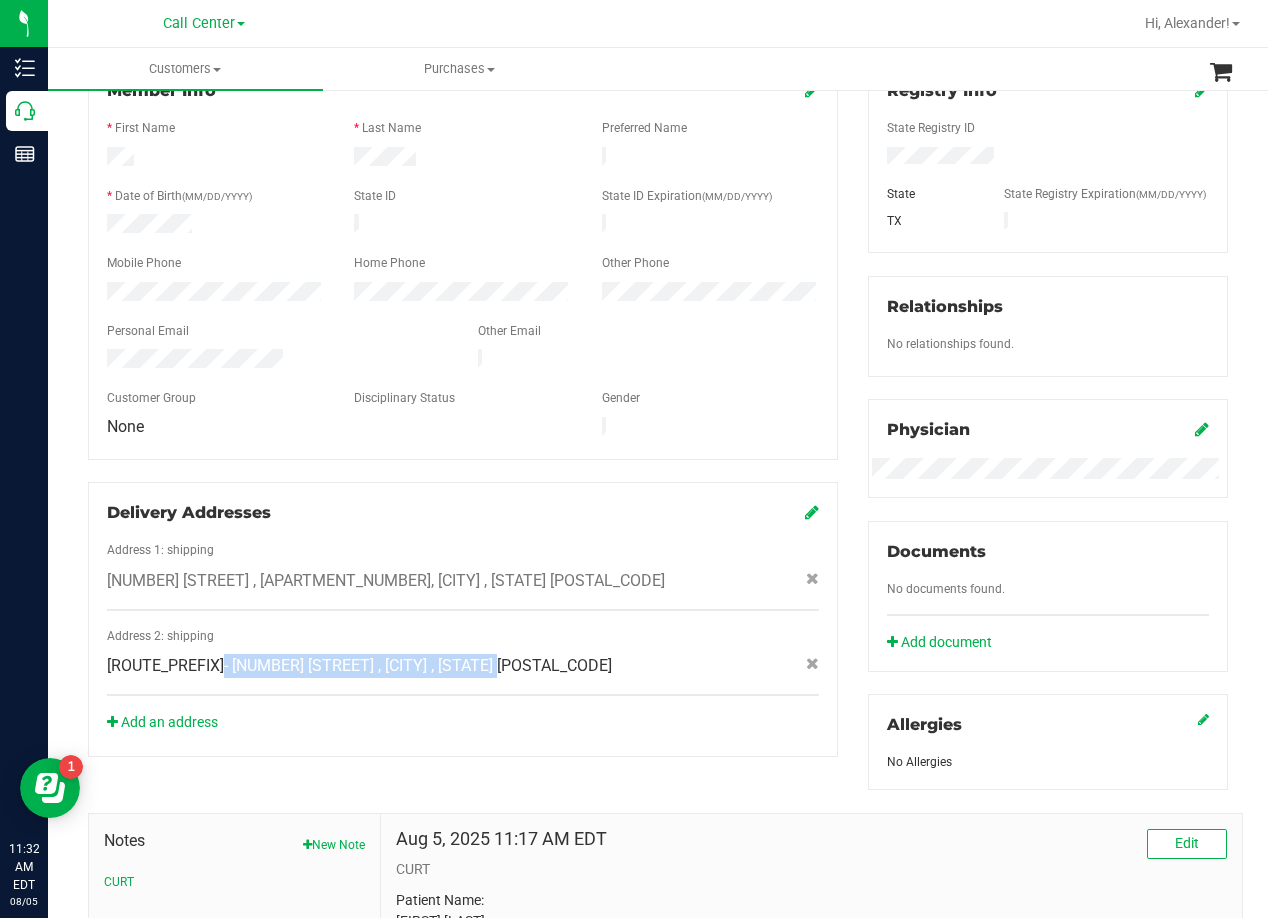 drag, startPoint x: 158, startPoint y: 645, endPoint x: 410, endPoint y: 646, distance: 252.00198 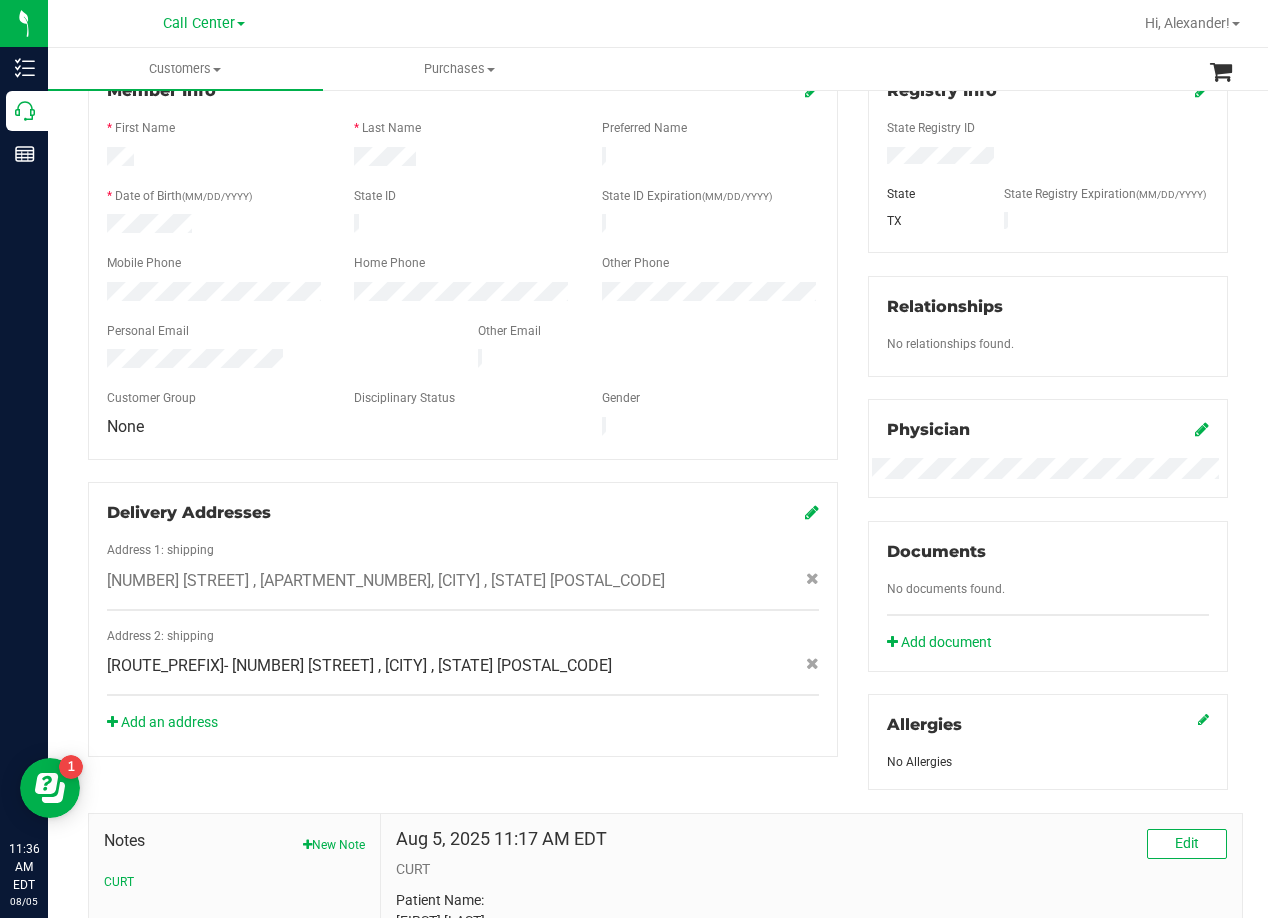 click on "Other Email" at bounding box center [648, 333] 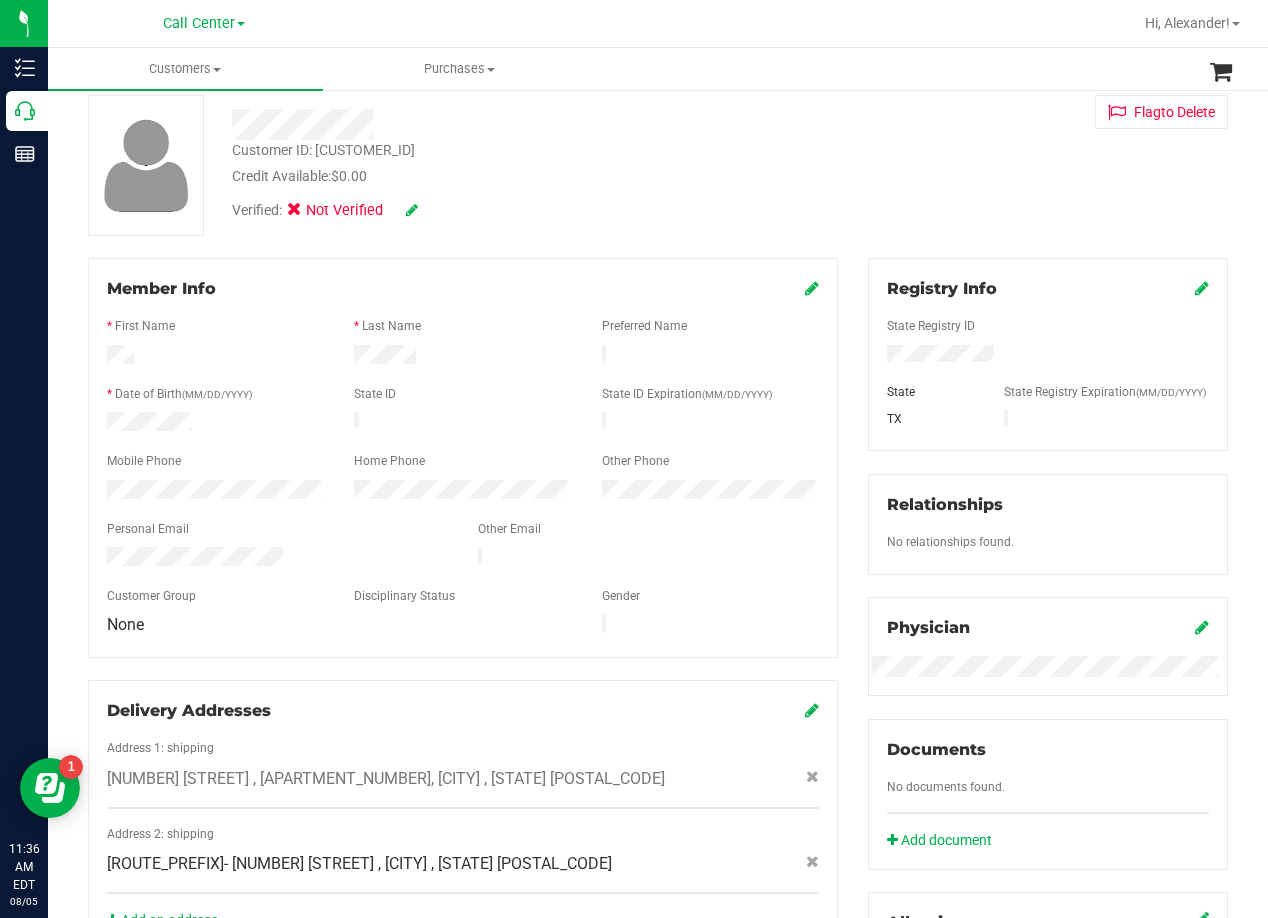 scroll, scrollTop: 0, scrollLeft: 0, axis: both 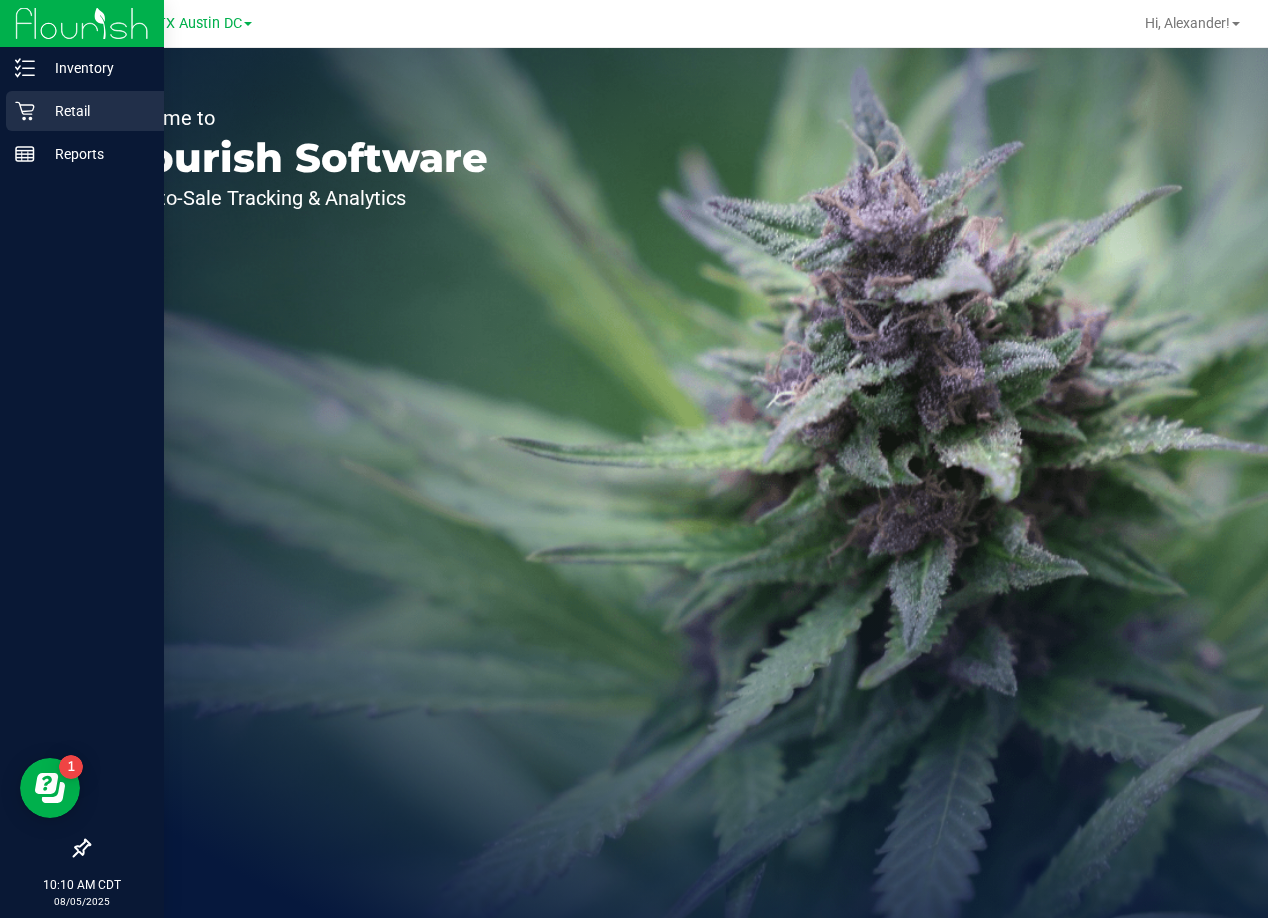 click on "Retail" at bounding box center (95, 111) 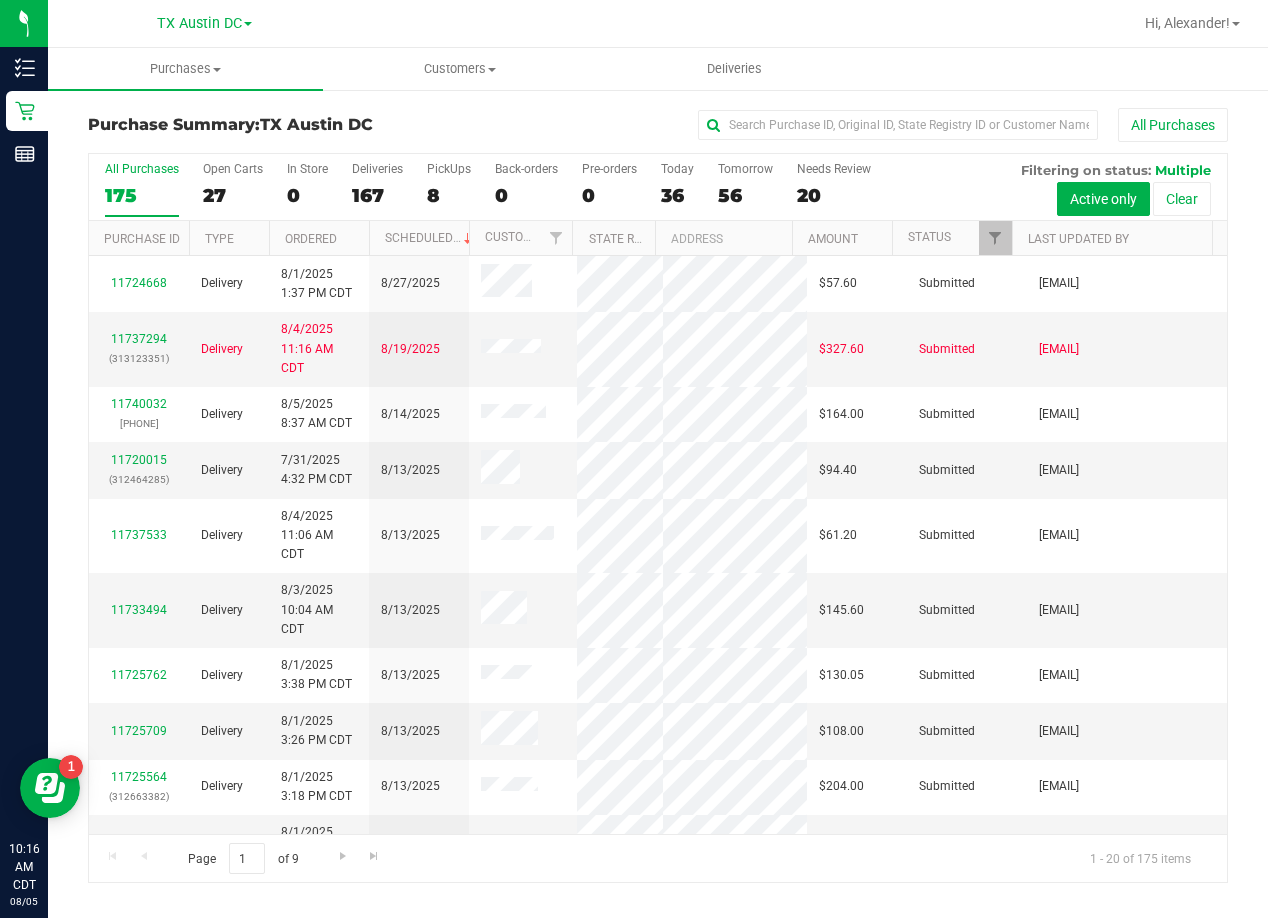 click on "All Purchases" at bounding box center (848, 125) 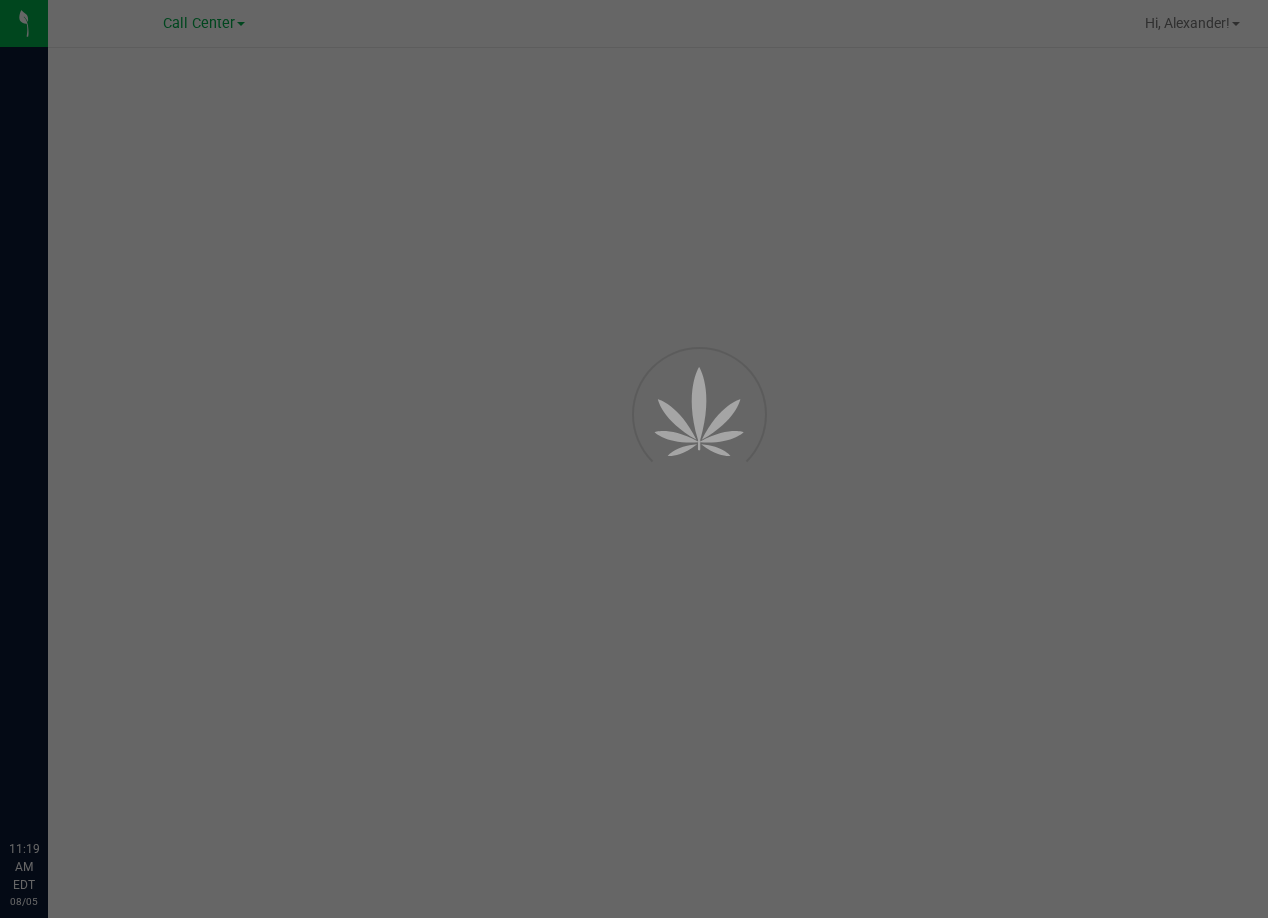scroll, scrollTop: 0, scrollLeft: 0, axis: both 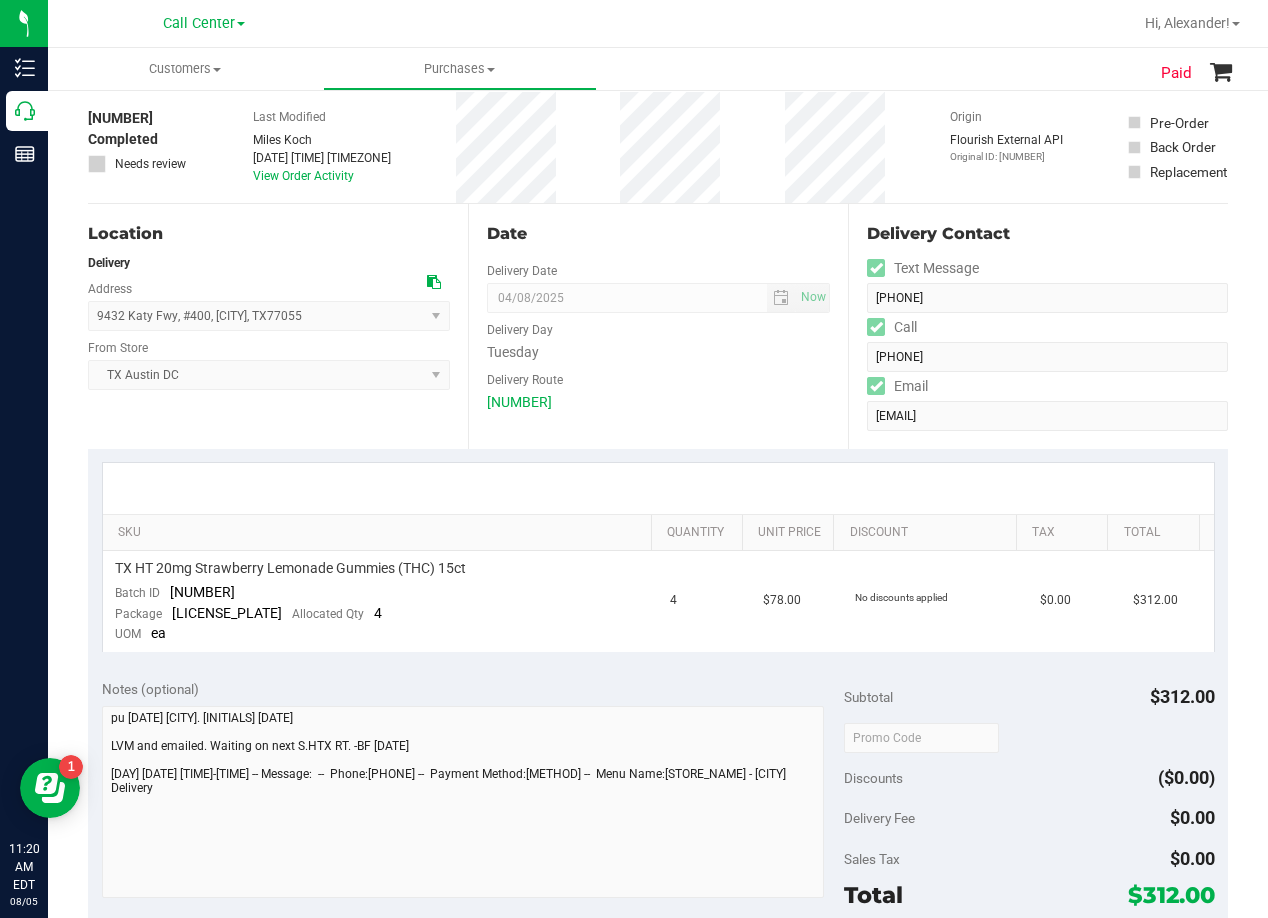 drag, startPoint x: 704, startPoint y: 341, endPoint x: 704, endPoint y: 323, distance: 18 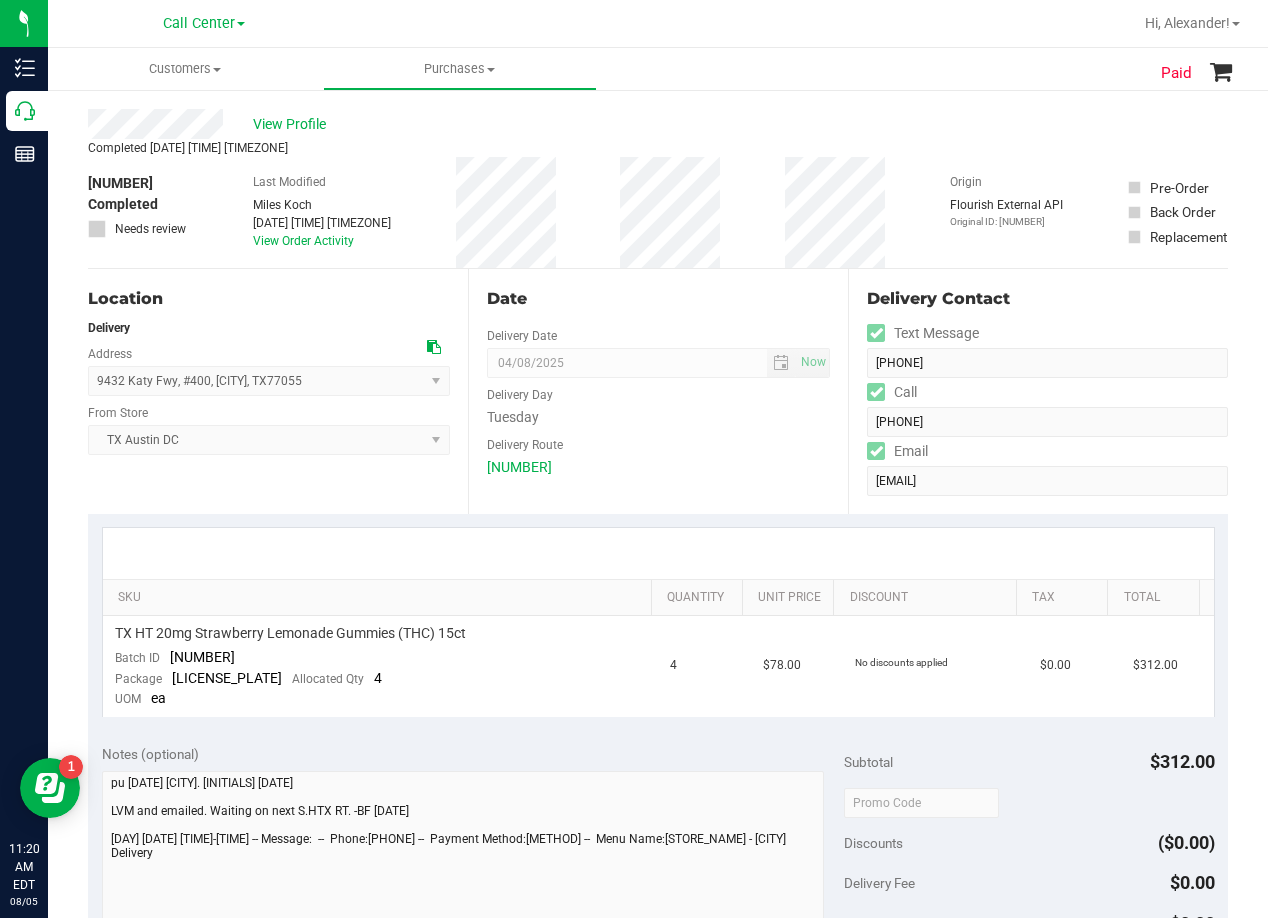 scroll, scrollTop: 0, scrollLeft: 0, axis: both 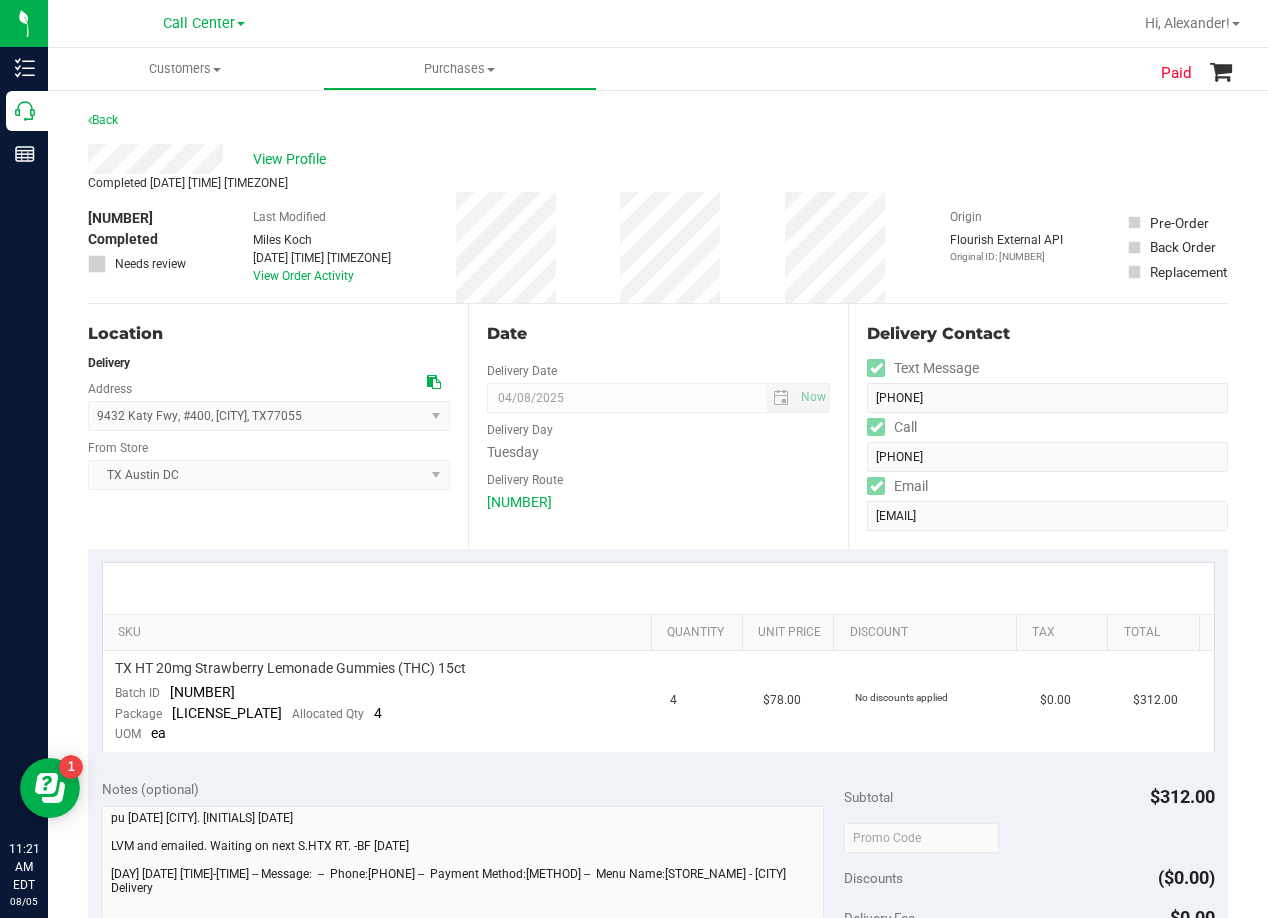 drag, startPoint x: 734, startPoint y: 349, endPoint x: 693, endPoint y: 422, distance: 83.725746 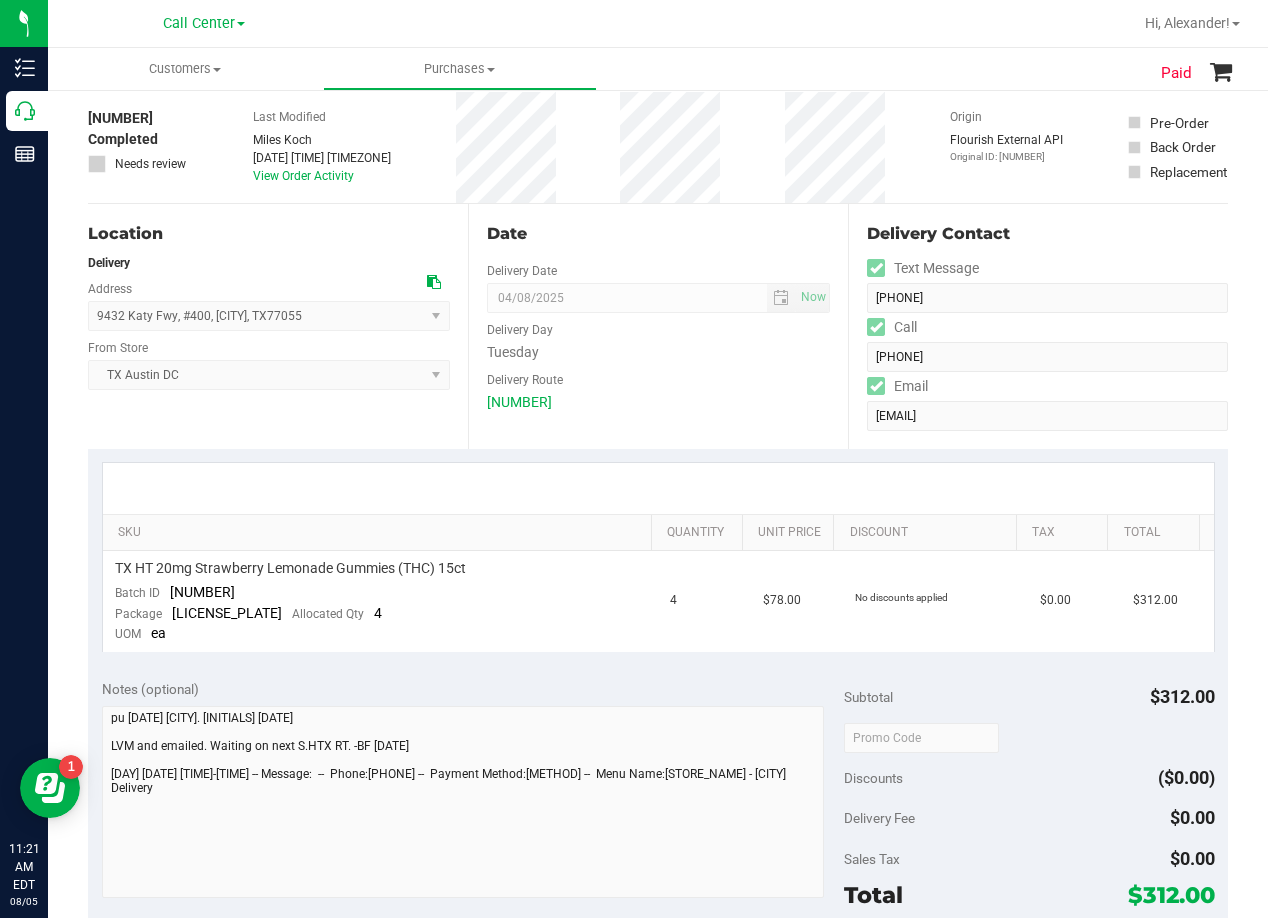 click on "Date
Delivery Date
04/08/2025
Now
04/08/2025 08:00 AM
Now
Delivery Day
Tuesday
Delivery Route
20250407-006" at bounding box center [658, 326] 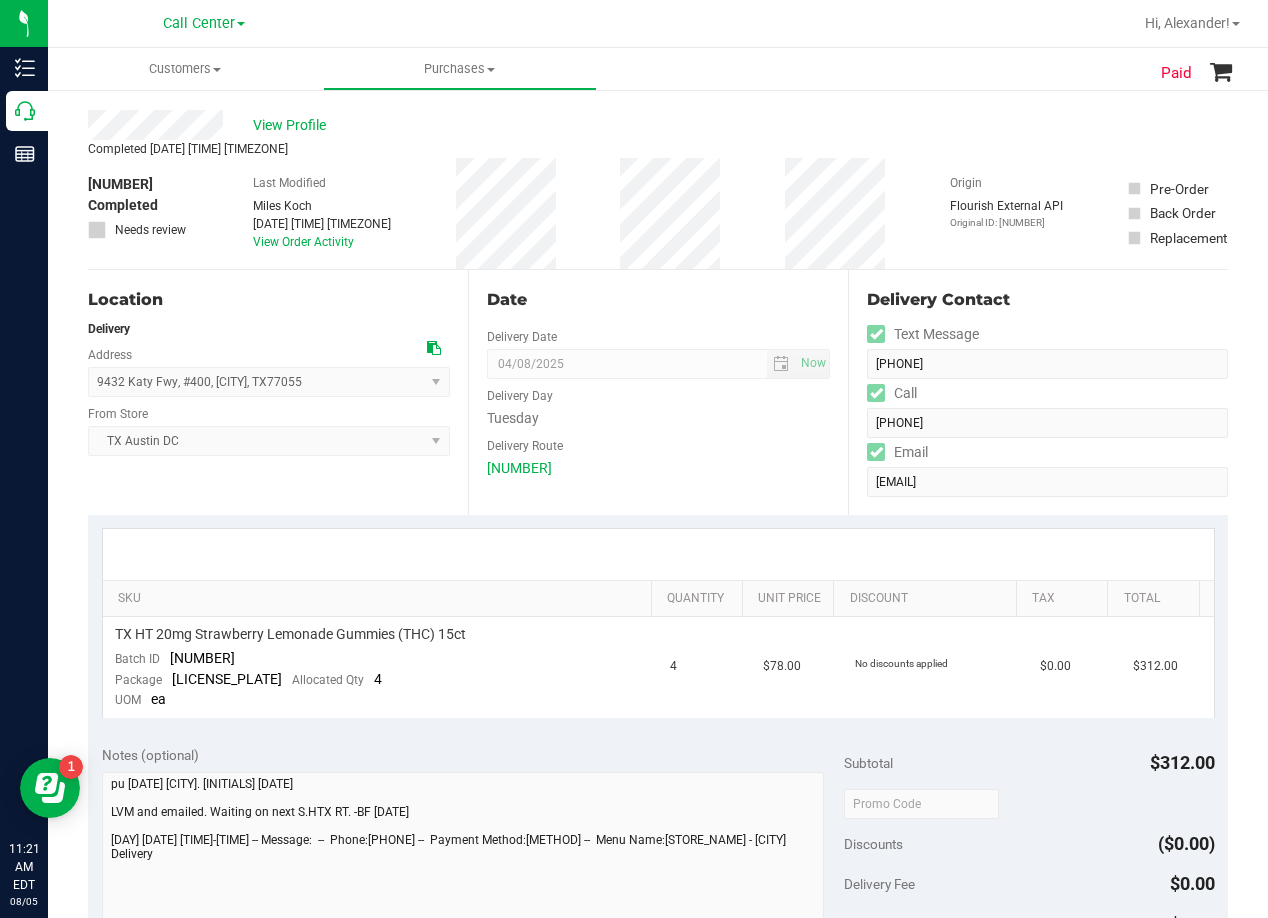 scroll, scrollTop: 0, scrollLeft: 0, axis: both 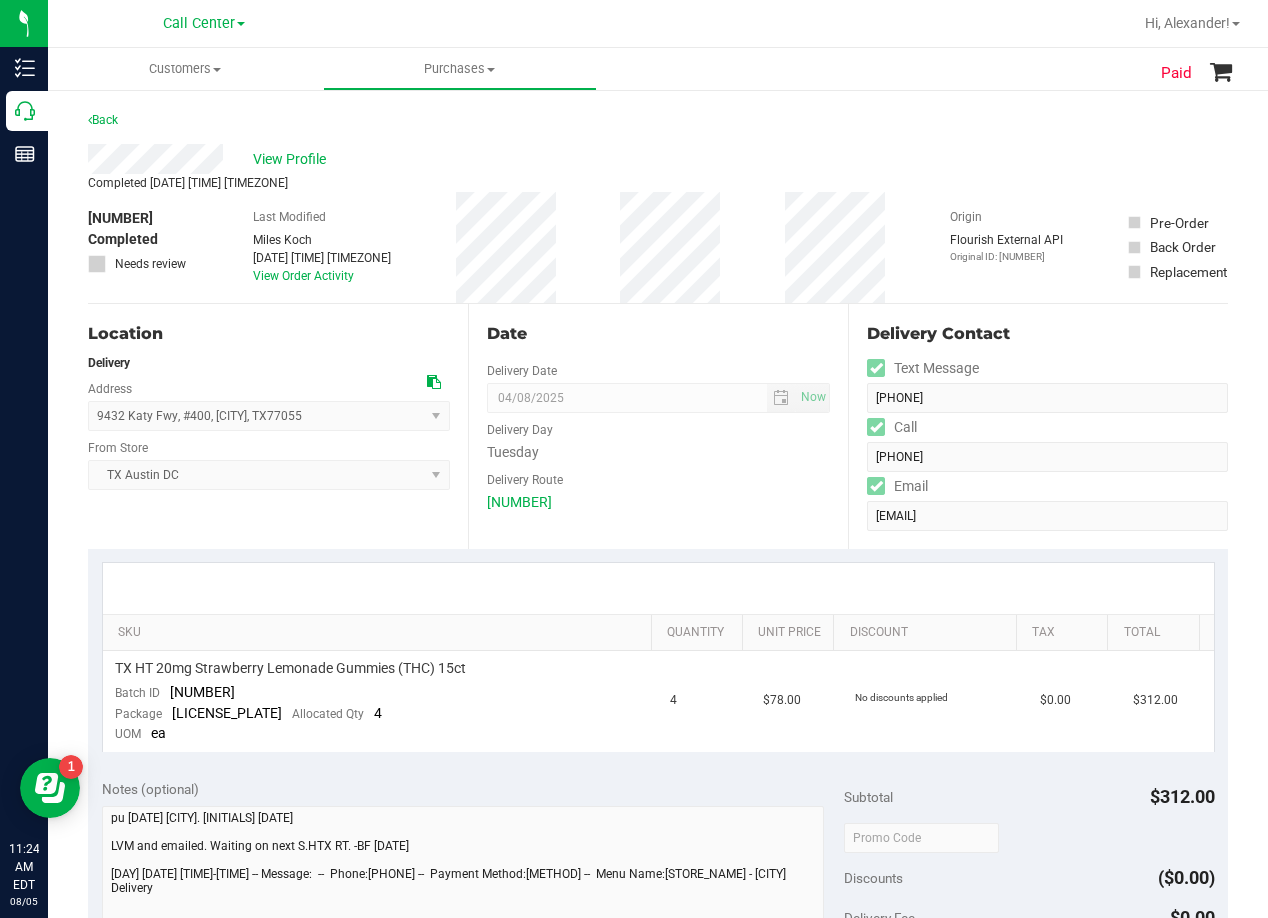 drag, startPoint x: 778, startPoint y: 103, endPoint x: 739, endPoint y: 161, distance: 69.89278 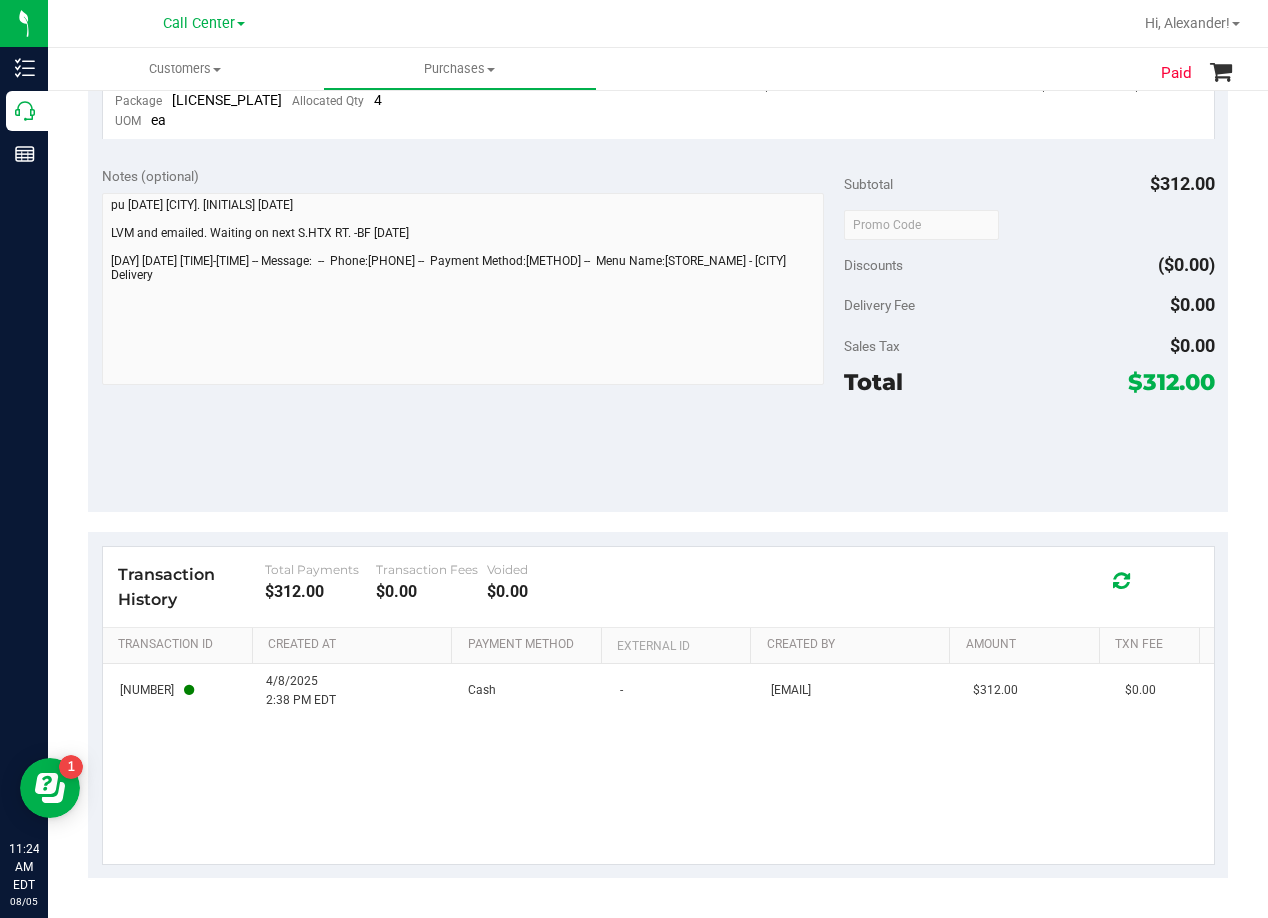 scroll, scrollTop: 0, scrollLeft: 0, axis: both 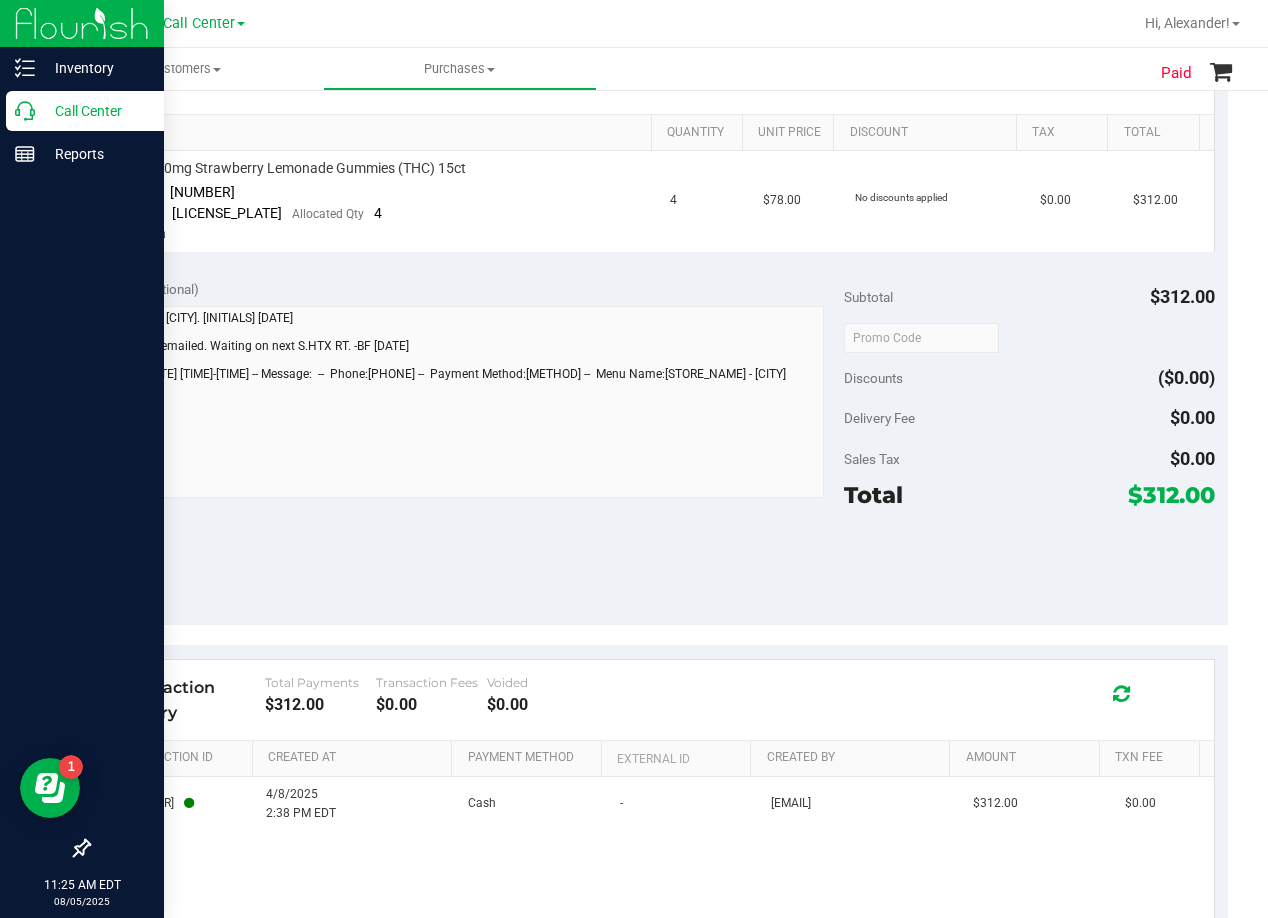 click on "Call Center" at bounding box center [95, 111] 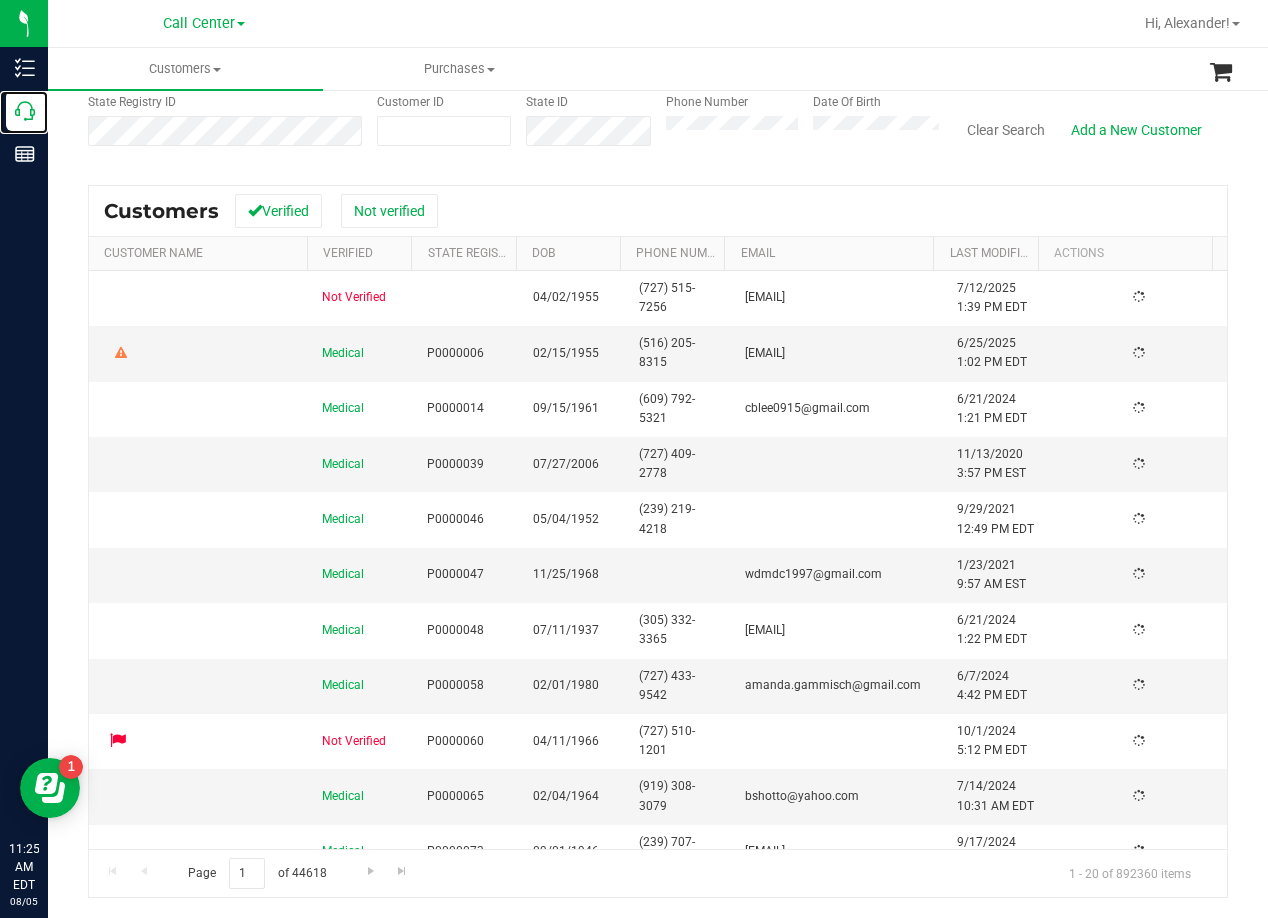 scroll, scrollTop: 0, scrollLeft: 0, axis: both 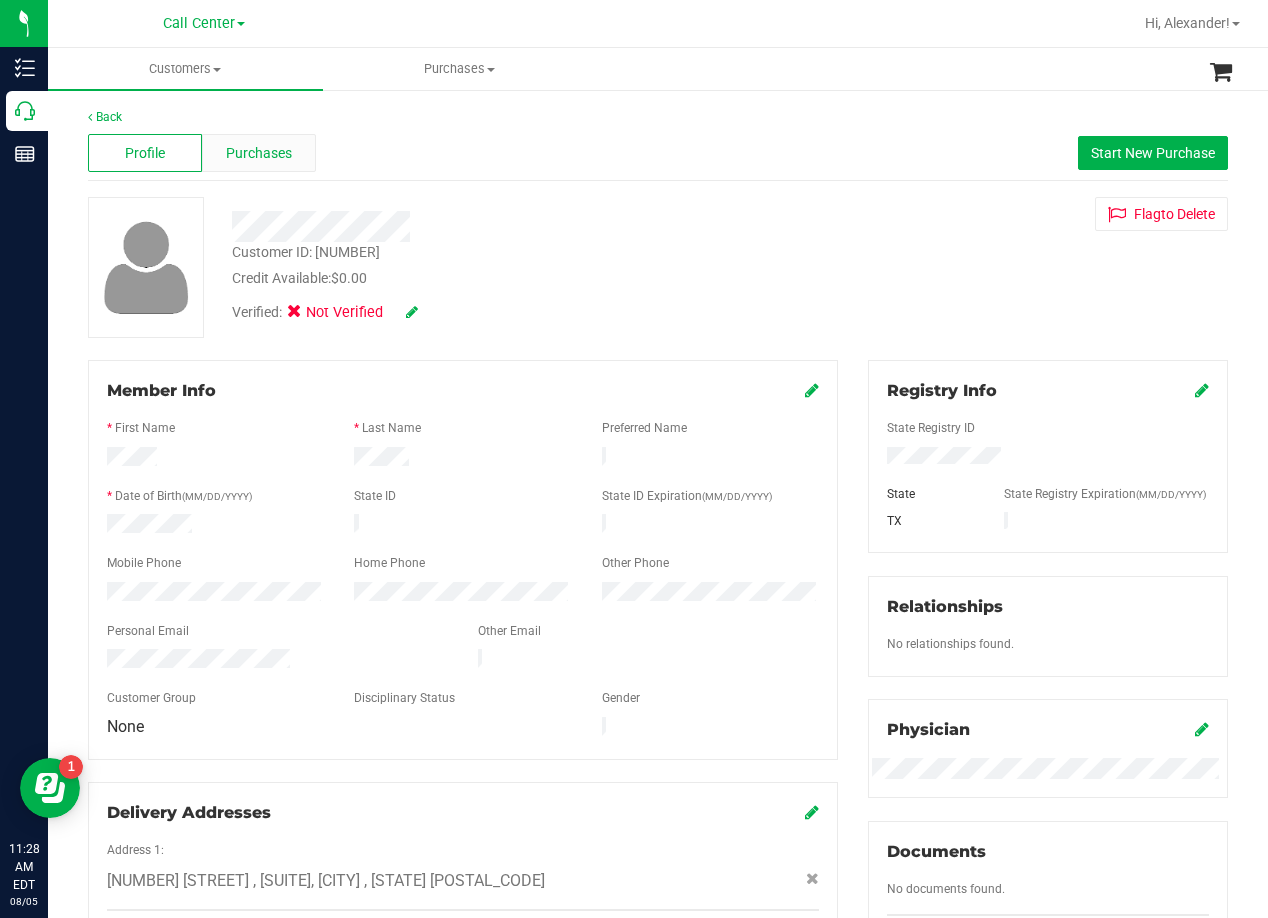 click on "Purchases" at bounding box center [259, 153] 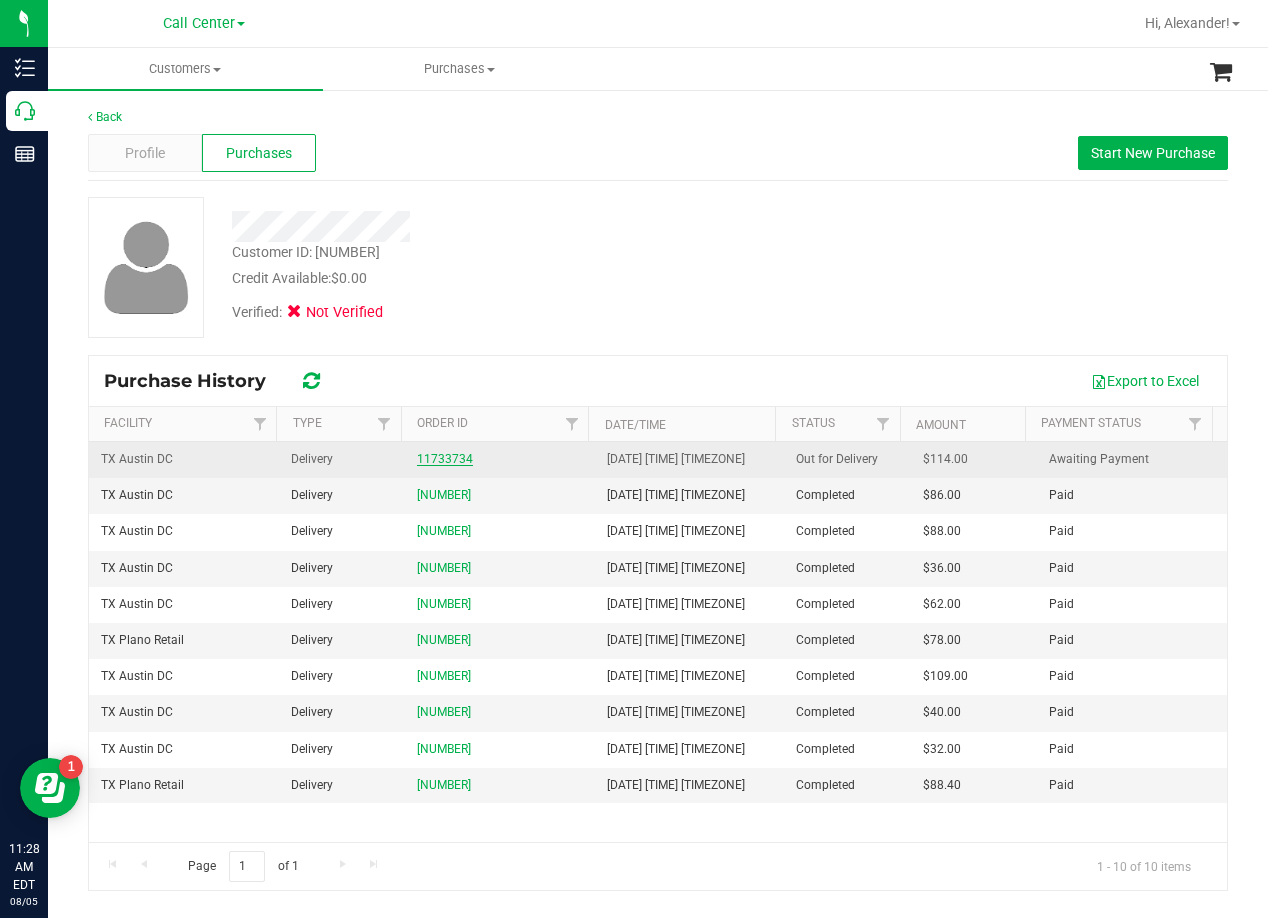 click on "11733734" at bounding box center (445, 459) 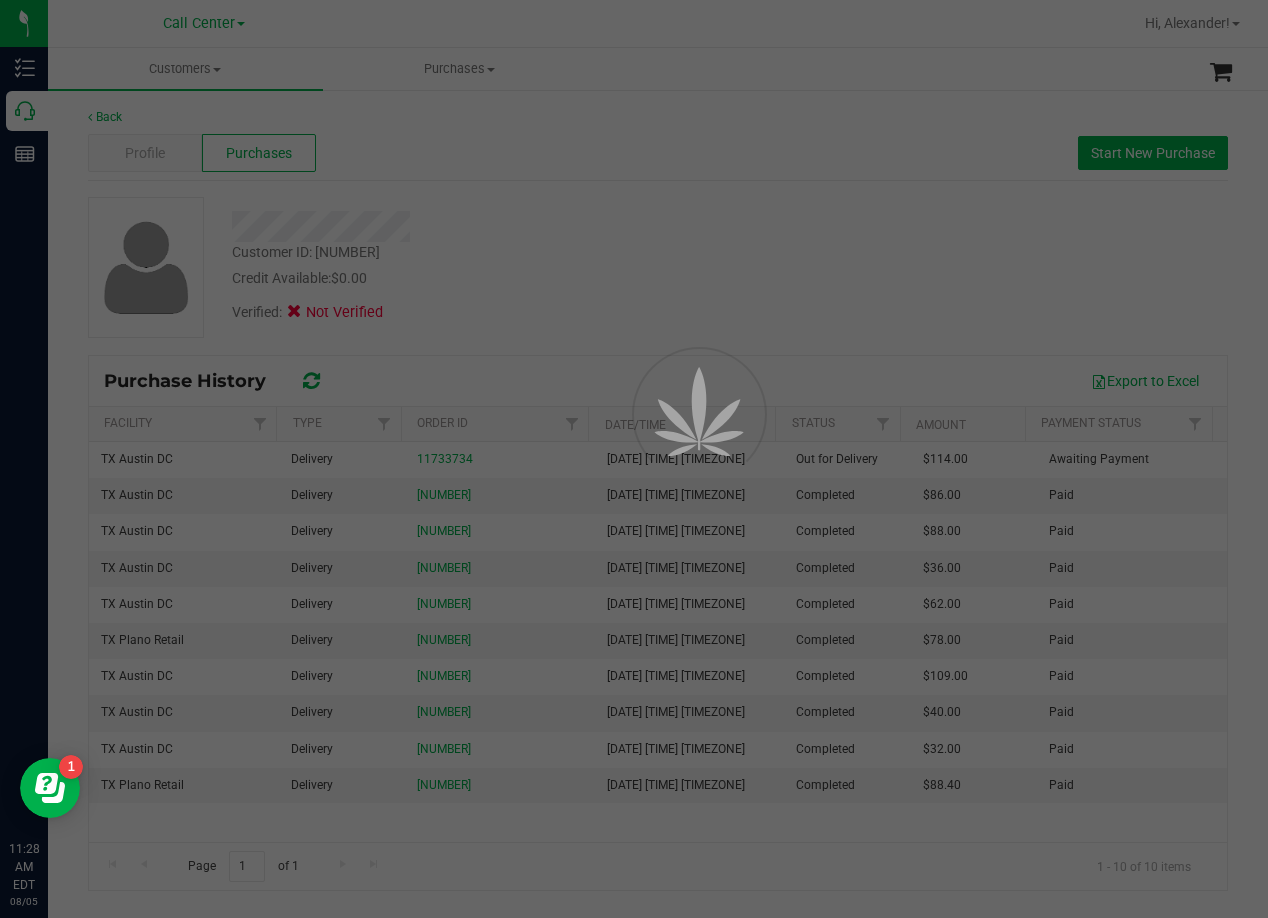 click at bounding box center (634, 459) 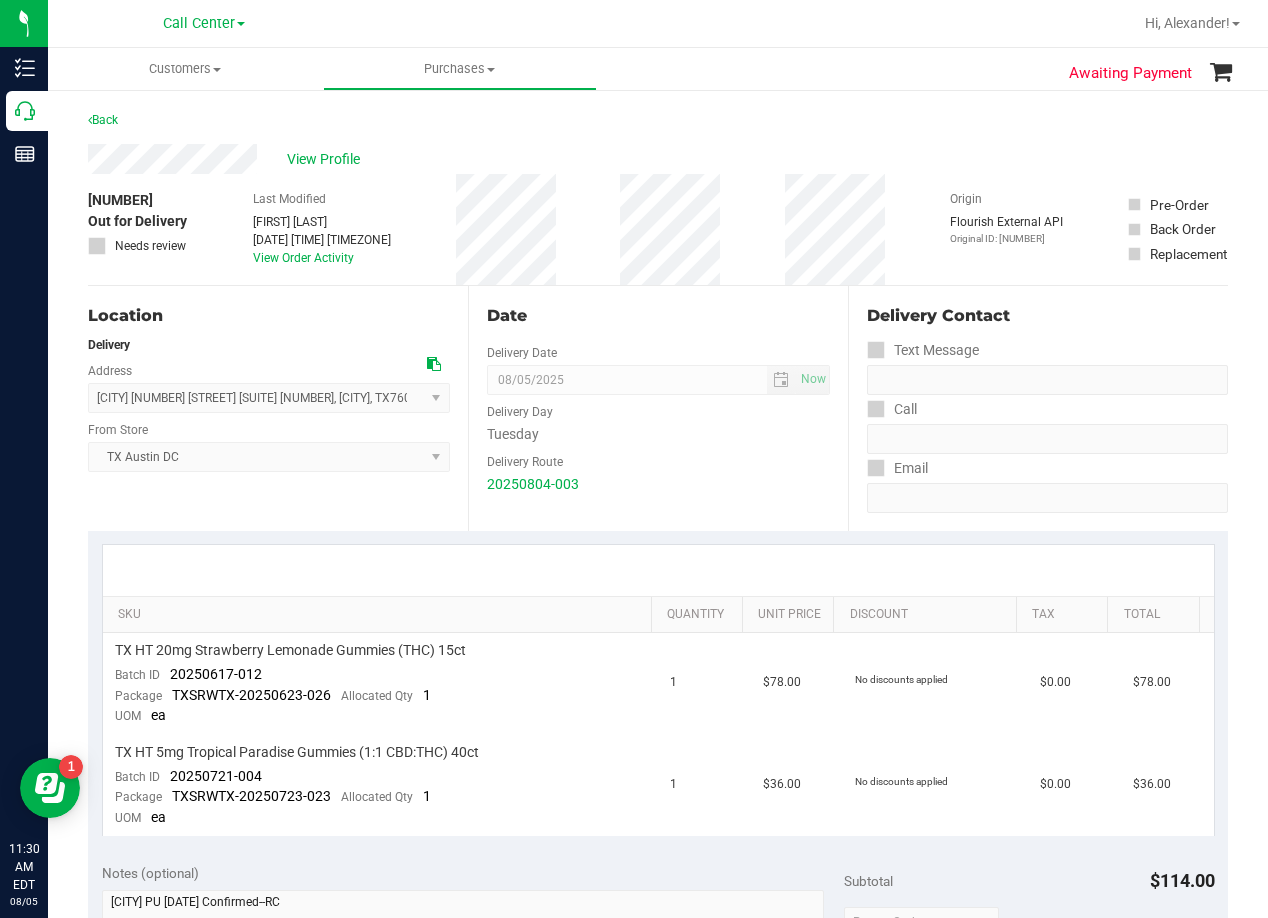 click on "# 11733734
Out for Delivery
Needs review
Last Modified
Will Bates
Aug 4, 2025 6:17:52 PM EDT
View Order Activity
Origin
Flourish External API
Original ID: 312976985
Pre-Order
Back Order
Replacement" at bounding box center (658, 229) 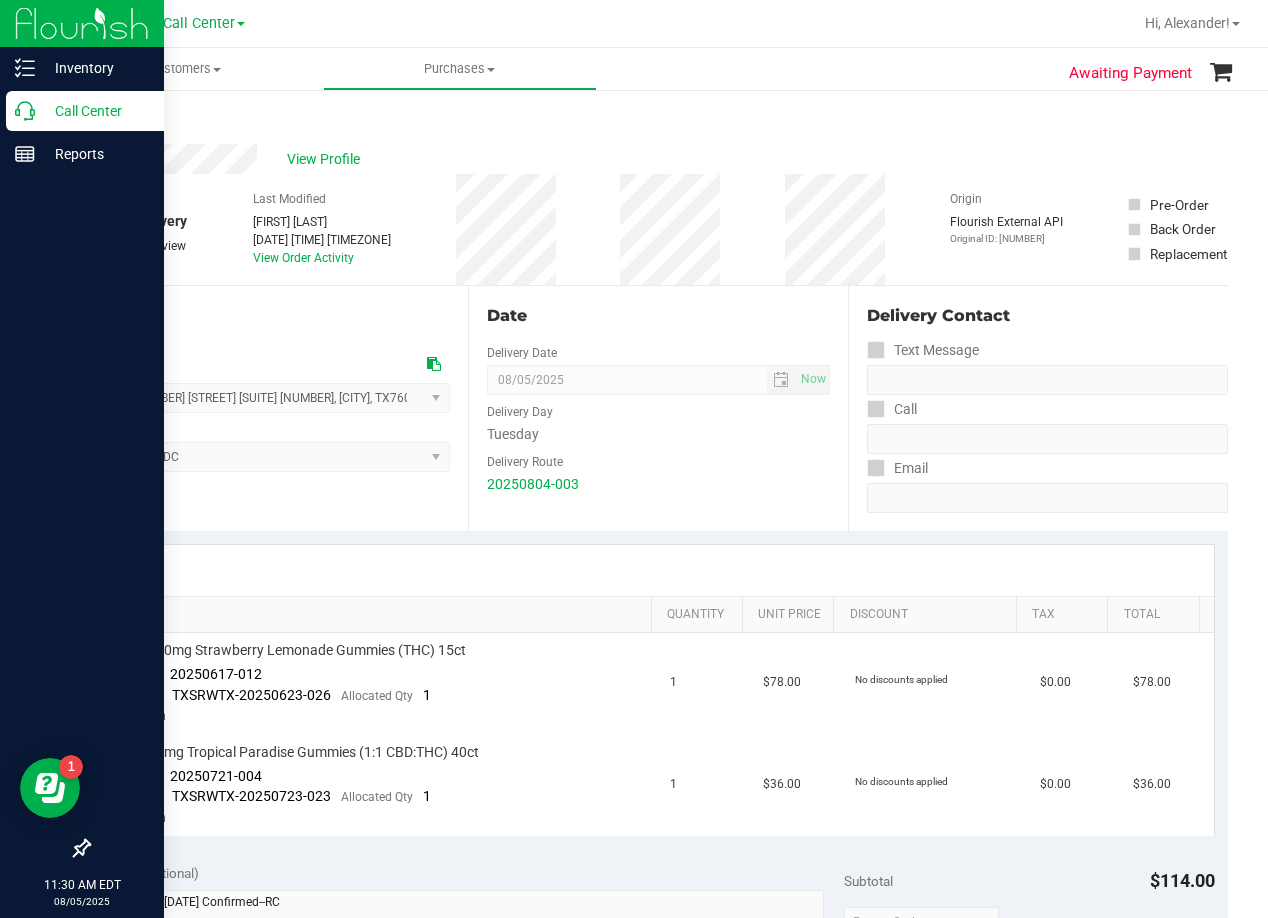 click 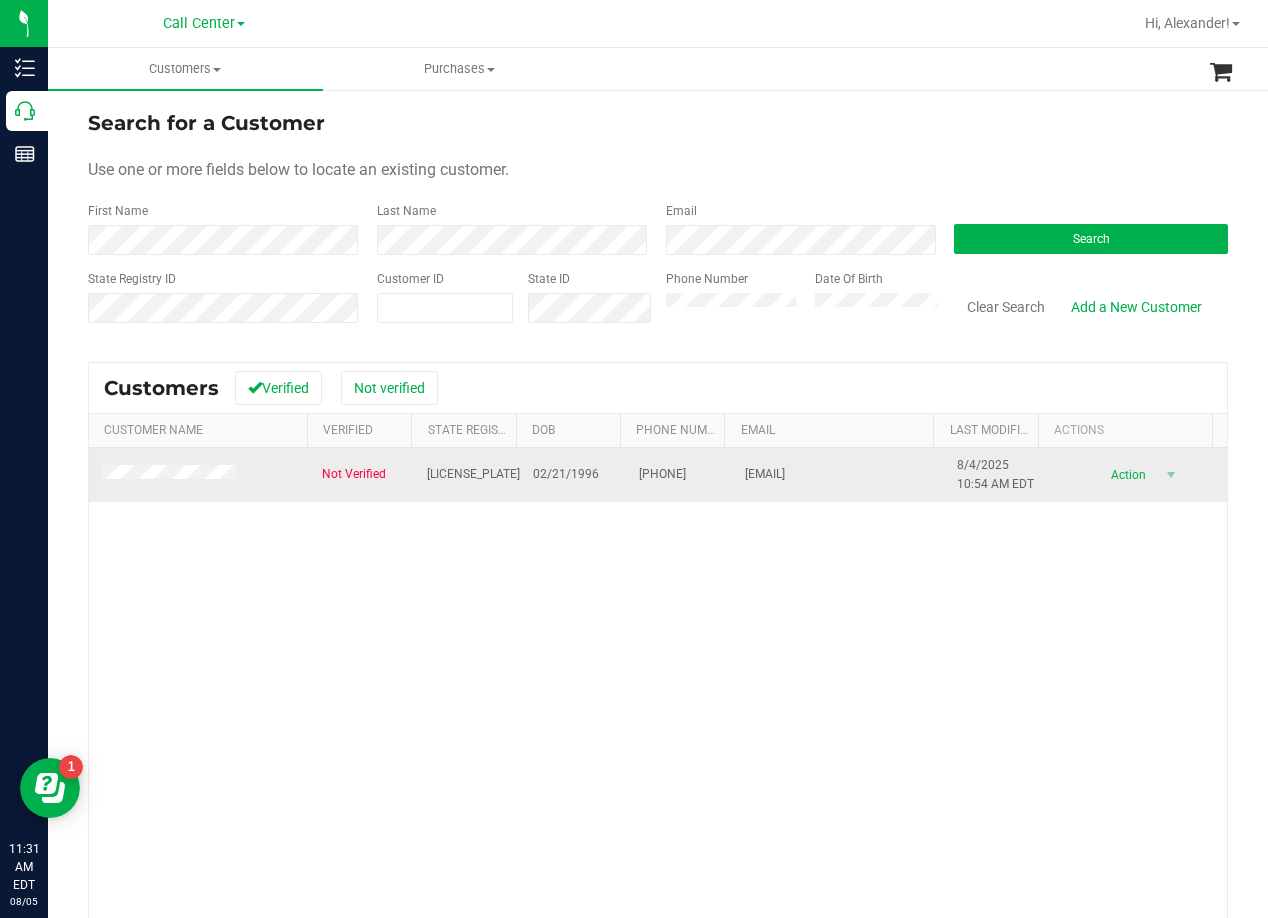 click at bounding box center [171, 475] 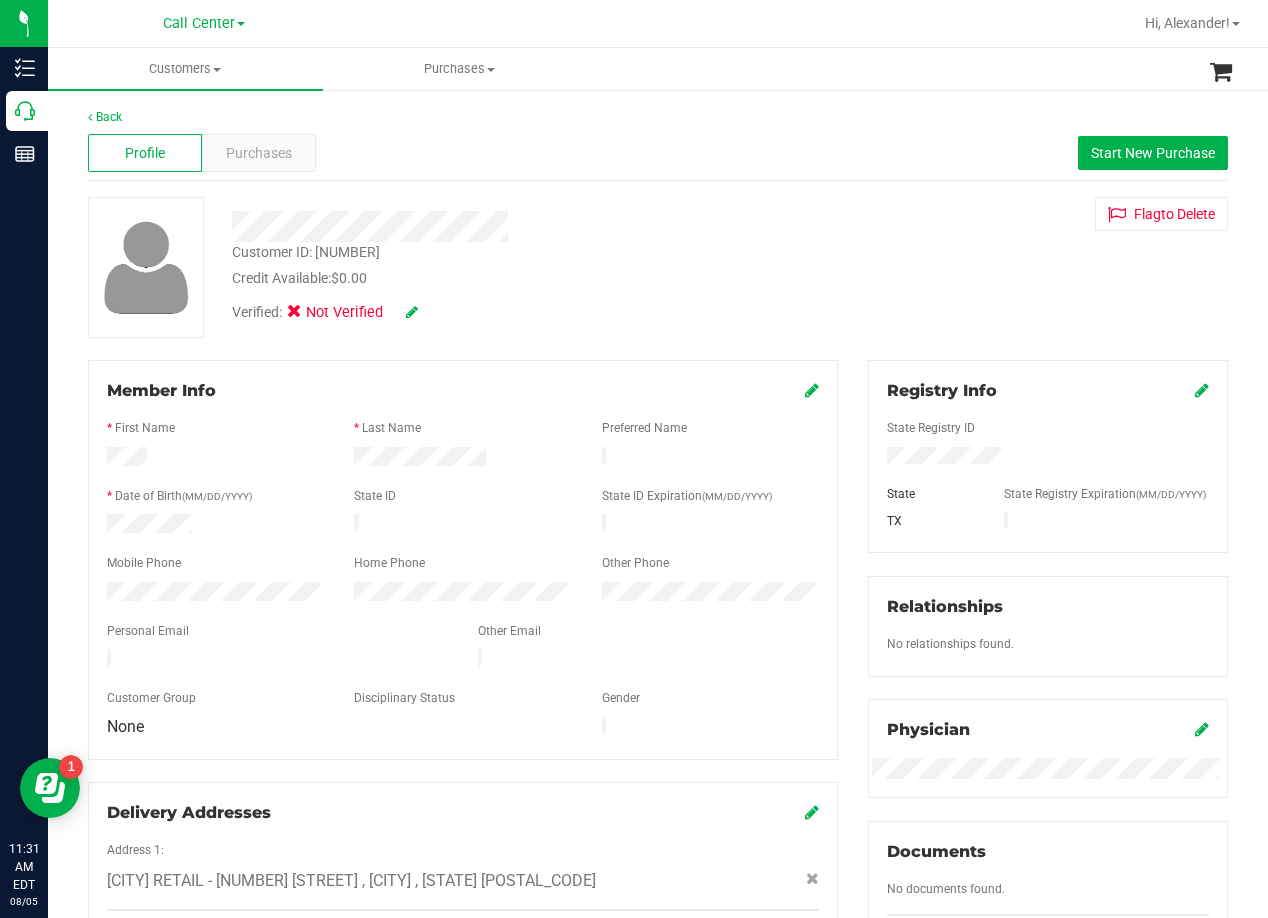 click at bounding box center (509, 219) 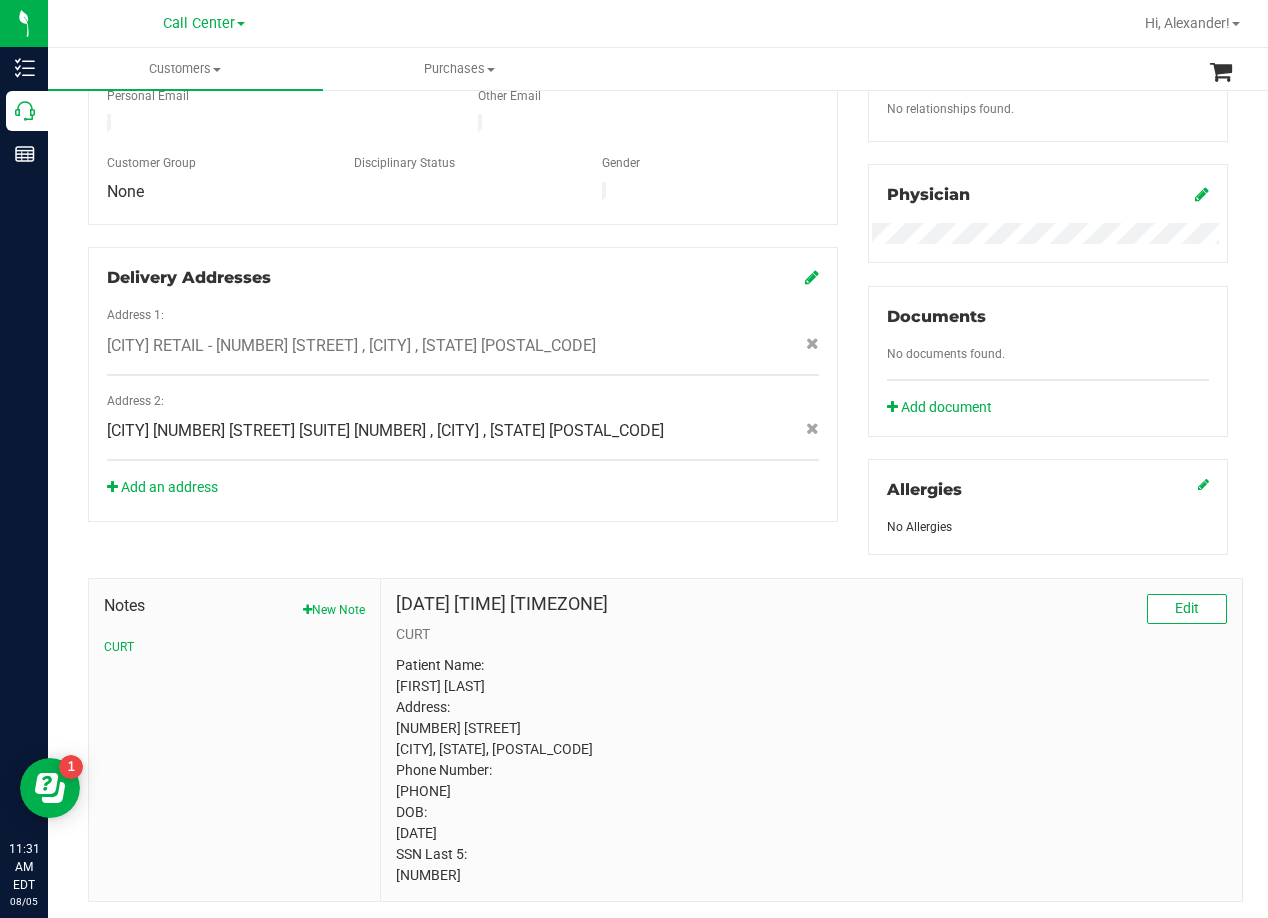scroll, scrollTop: 500, scrollLeft: 0, axis: vertical 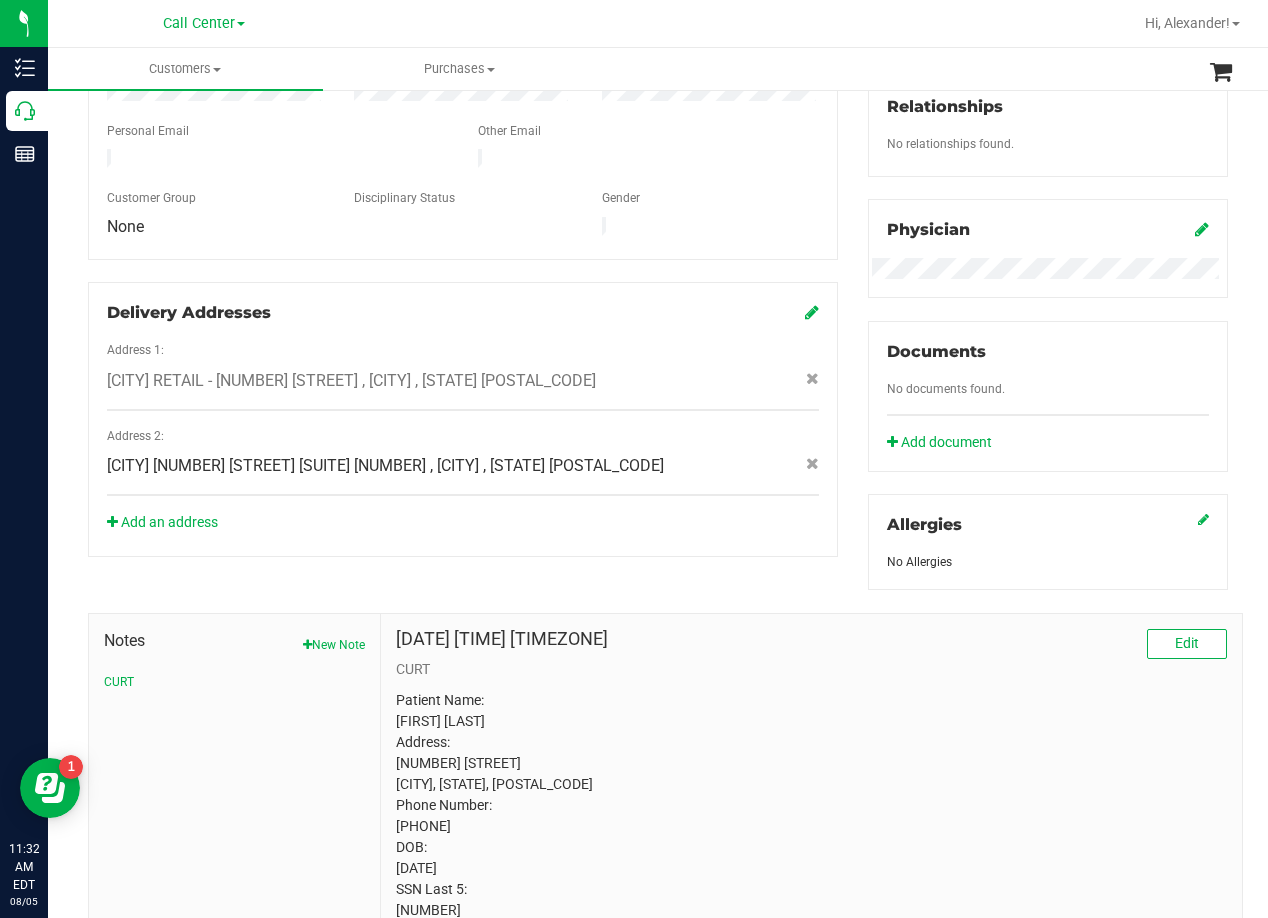click on "CURT" at bounding box center [811, 669] 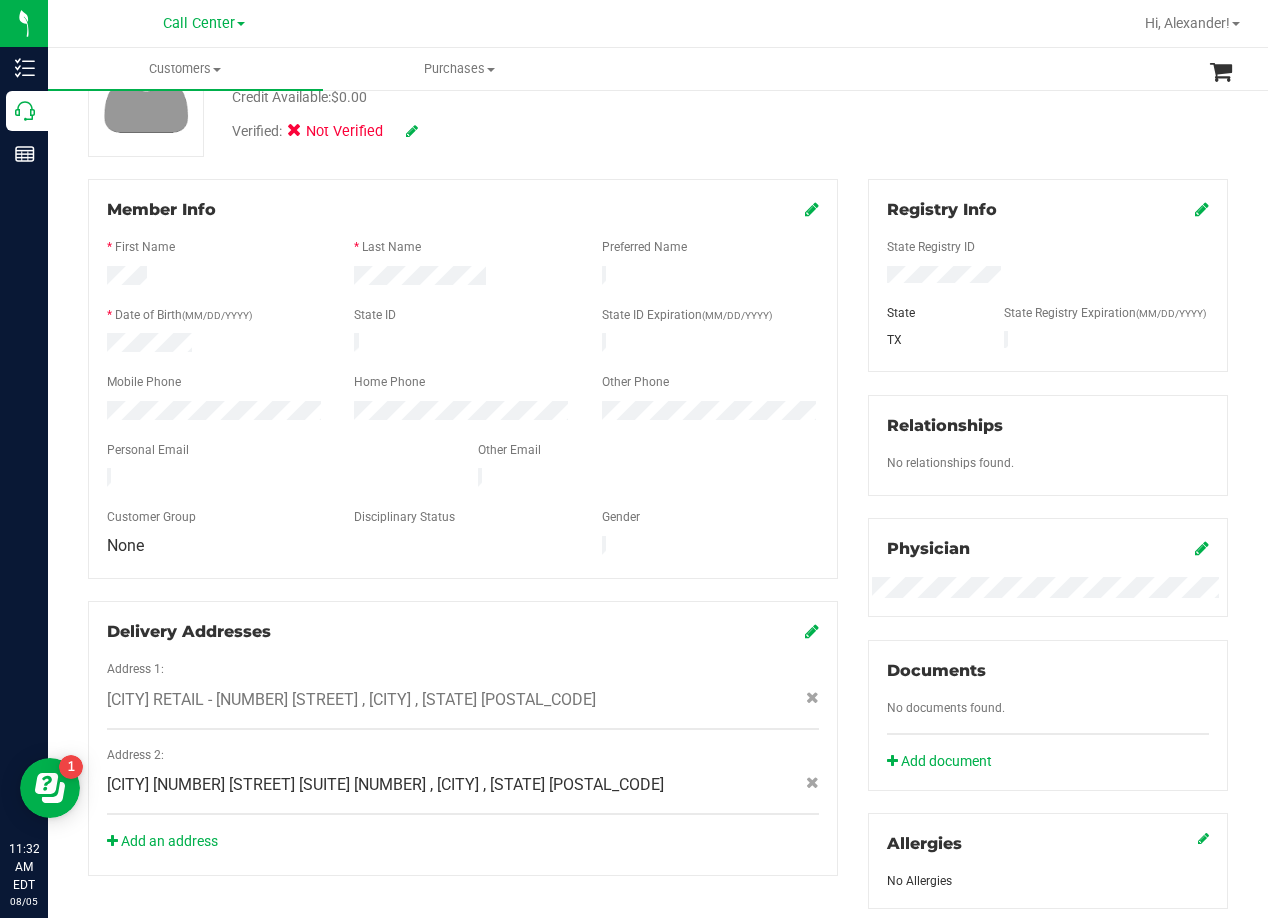 scroll, scrollTop: 0, scrollLeft: 0, axis: both 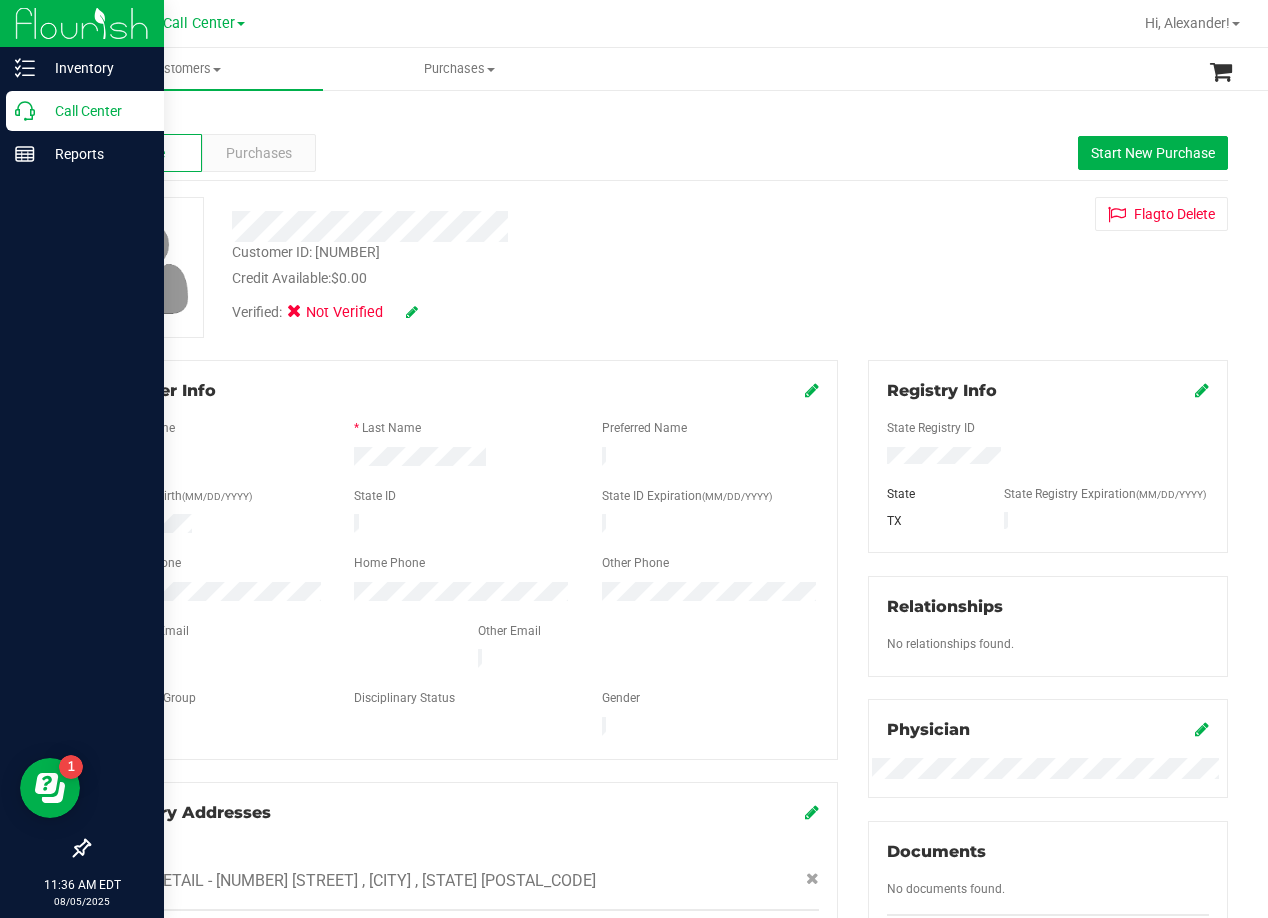 drag, startPoint x: 31, startPoint y: 114, endPoint x: 65, endPoint y: 127, distance: 36.40055 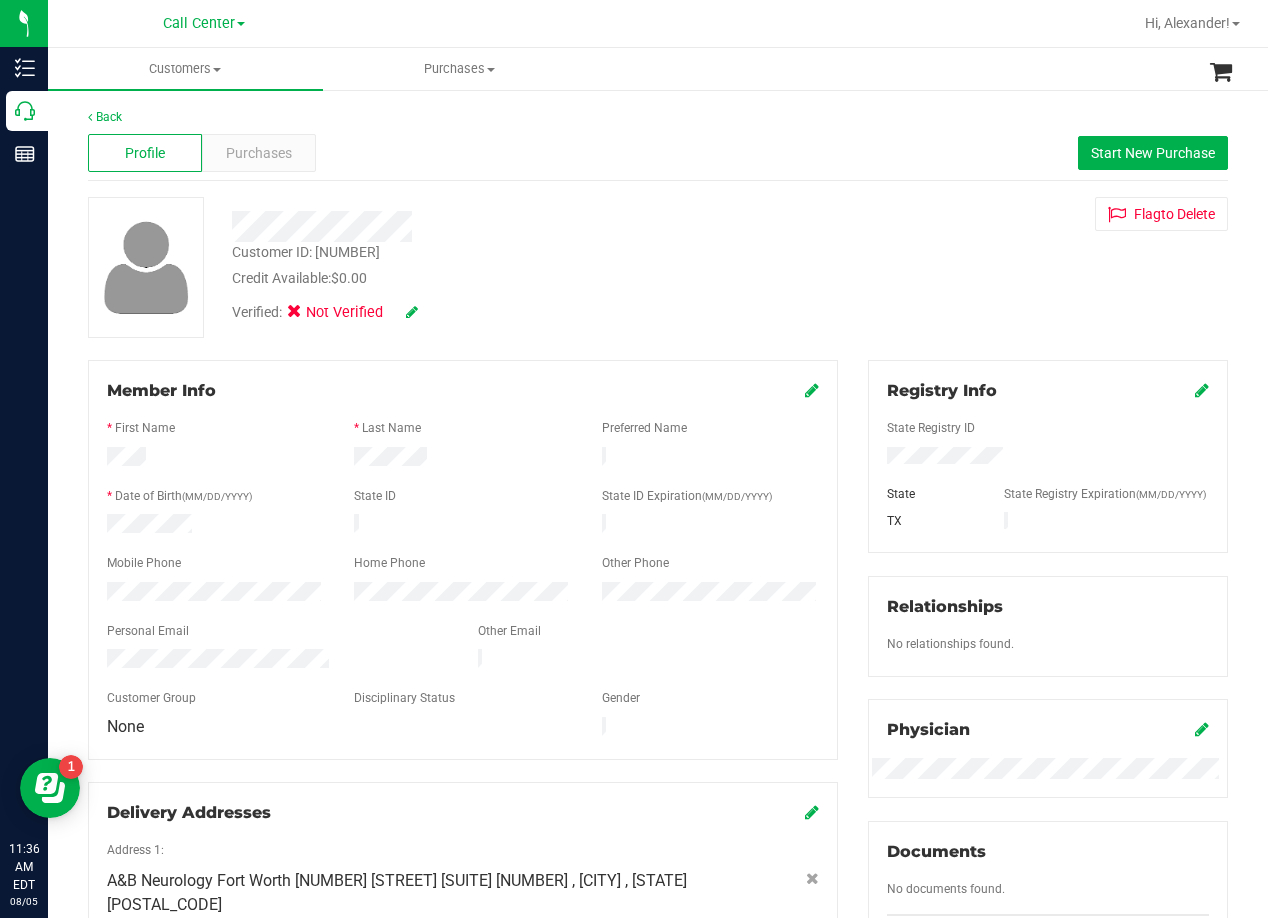 click on "Customer ID: 1608827
Credit Available:
$0.00" at bounding box center (509, 265) 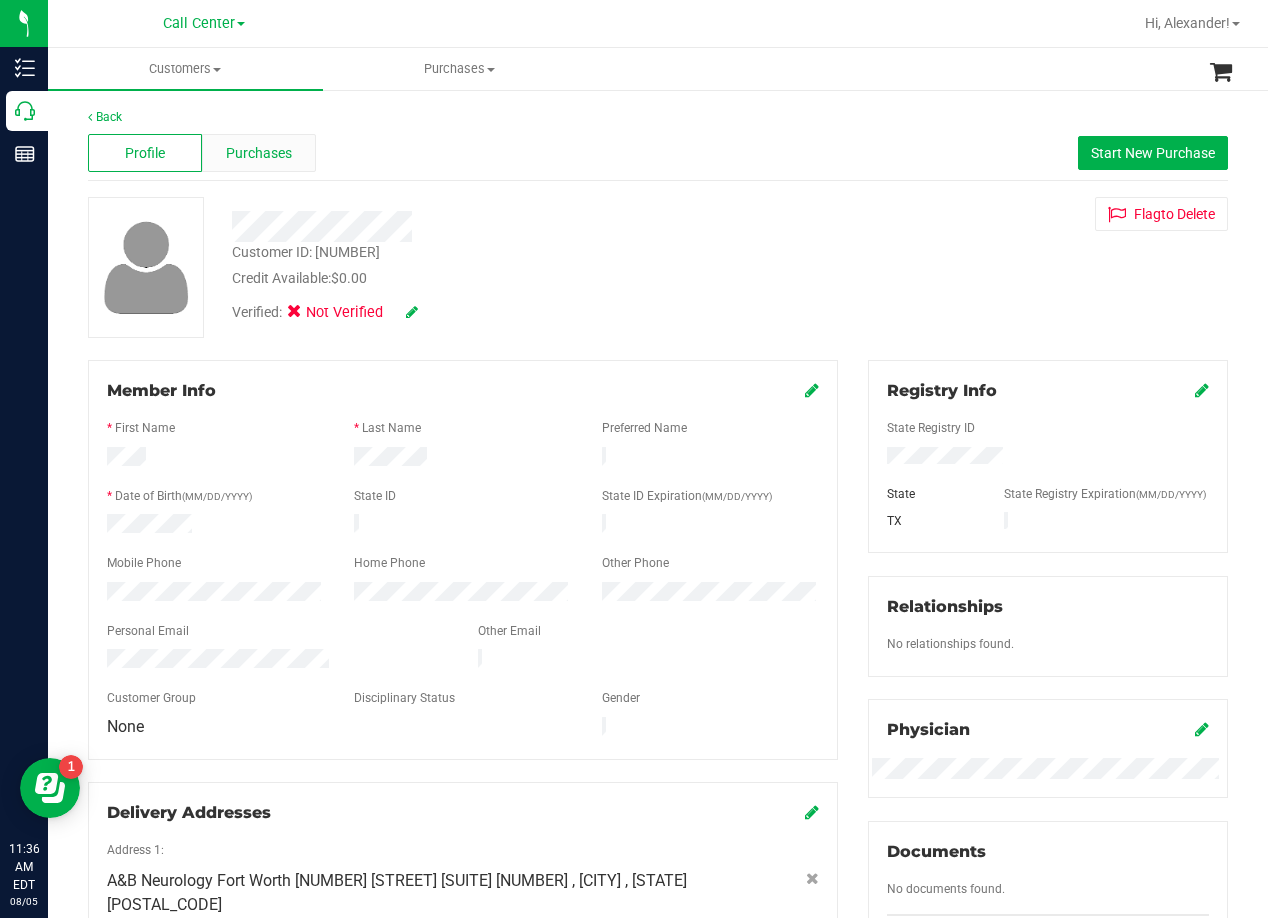 click on "Purchases" at bounding box center (259, 153) 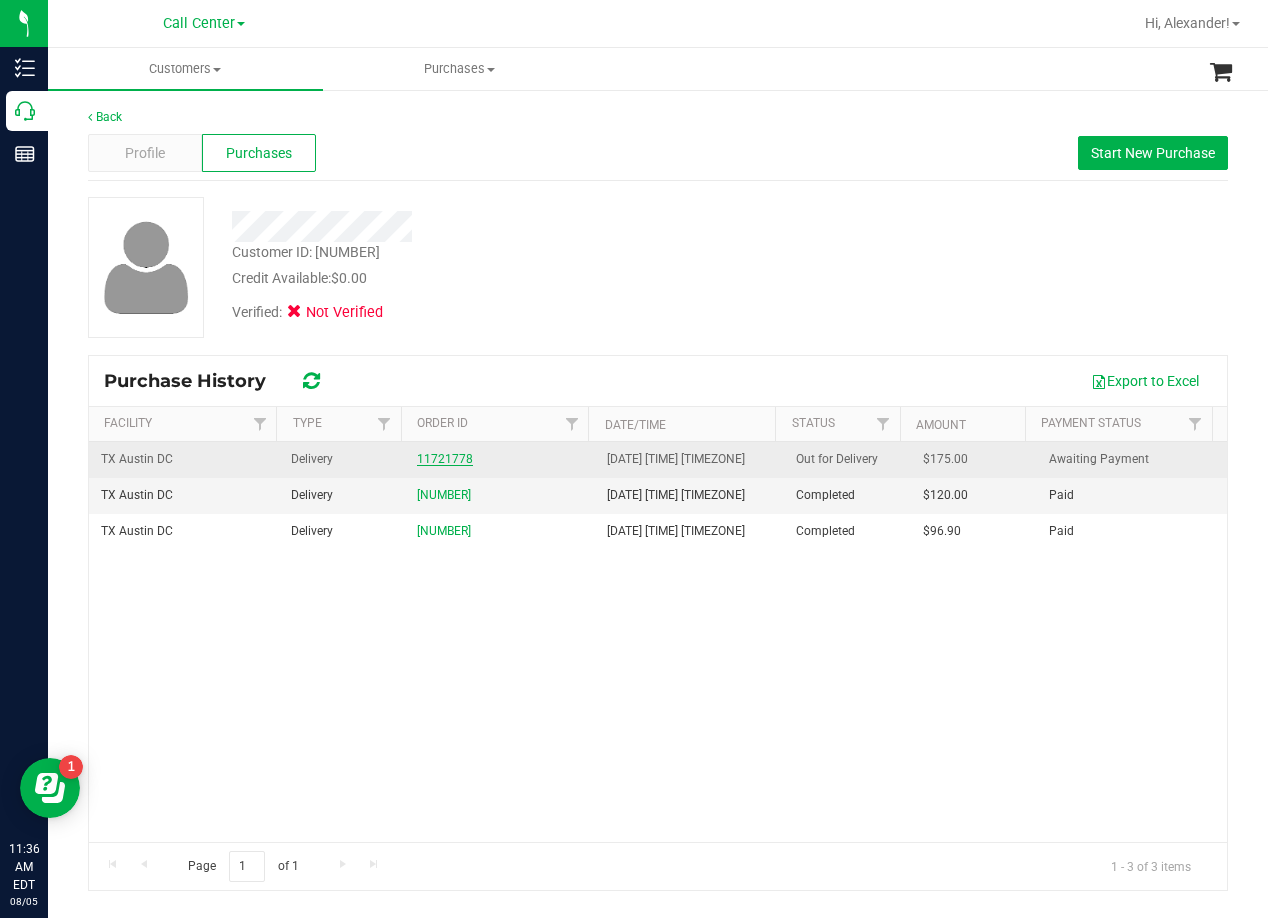 click on "11721778" at bounding box center (445, 459) 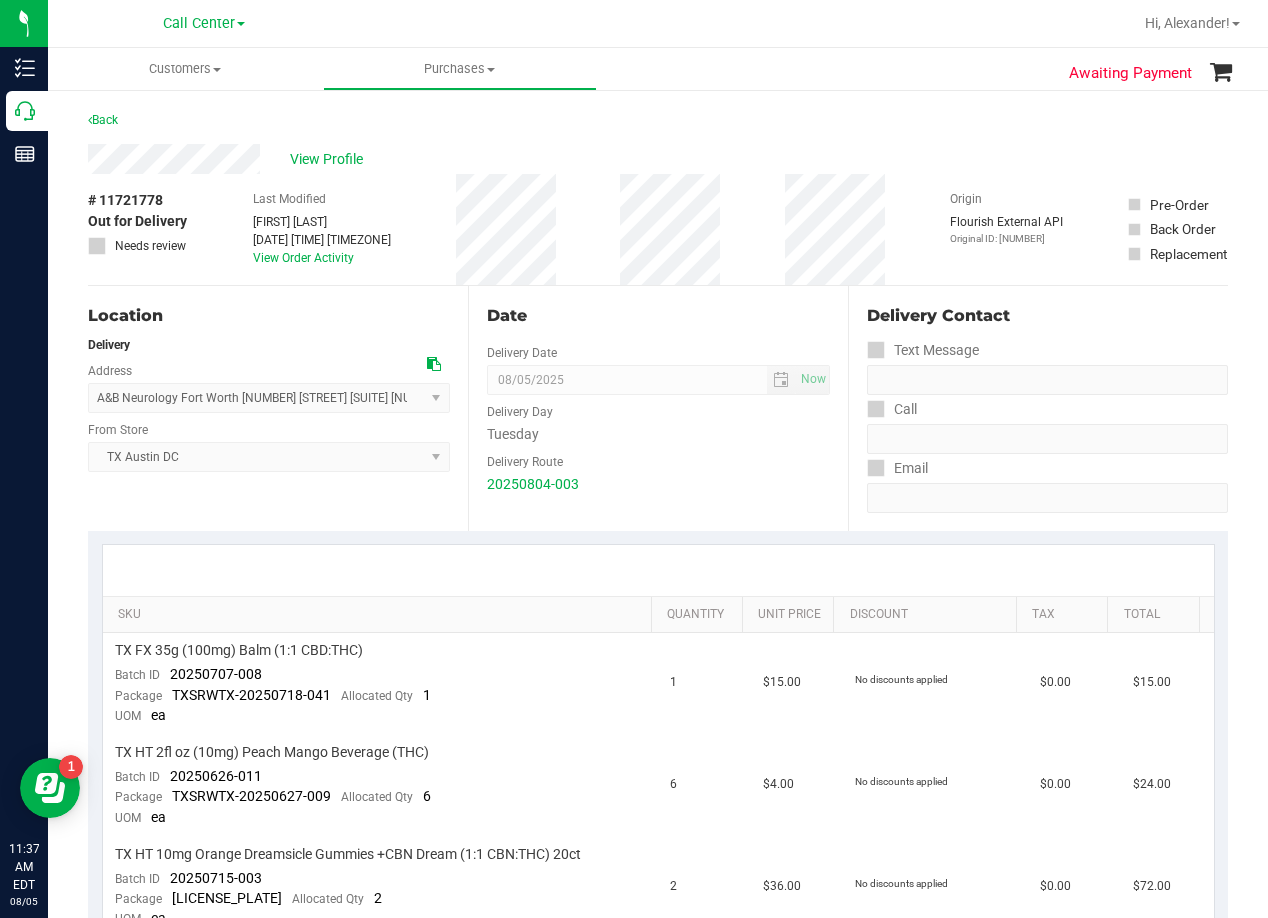 click on "Date" at bounding box center [658, 316] 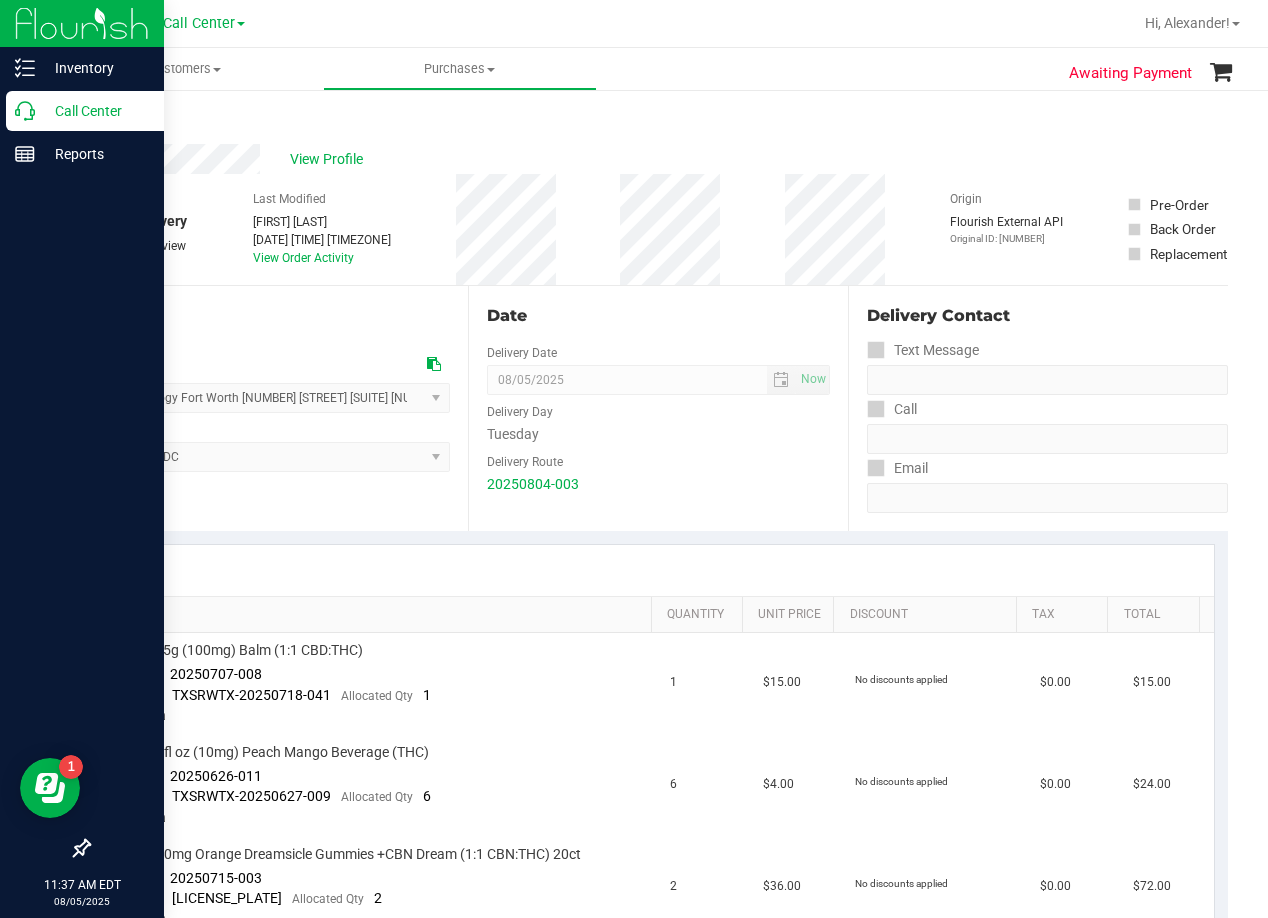 click on "Call Center" at bounding box center (85, 111) 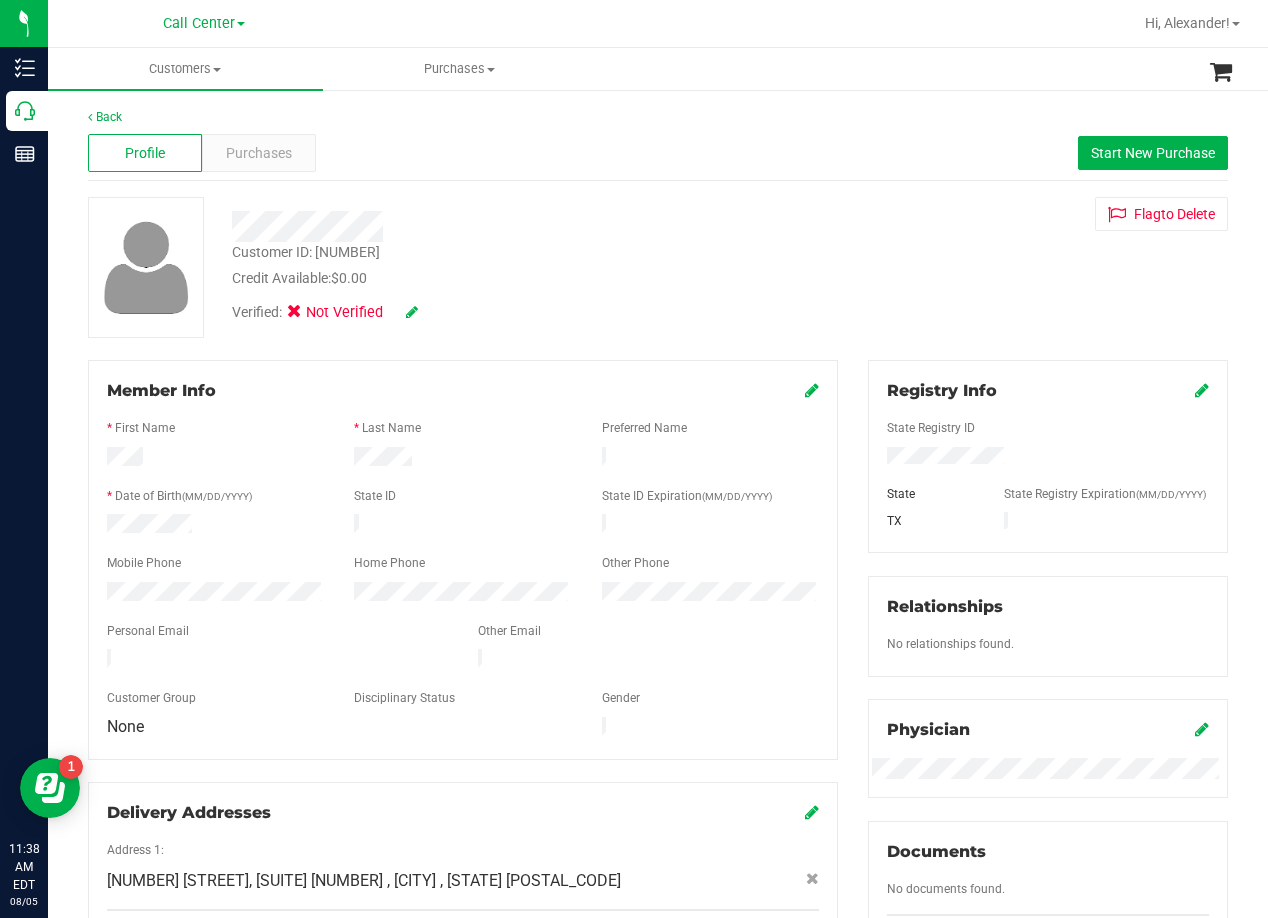 drag, startPoint x: 810, startPoint y: 281, endPoint x: 386, endPoint y: 186, distance: 434.51236 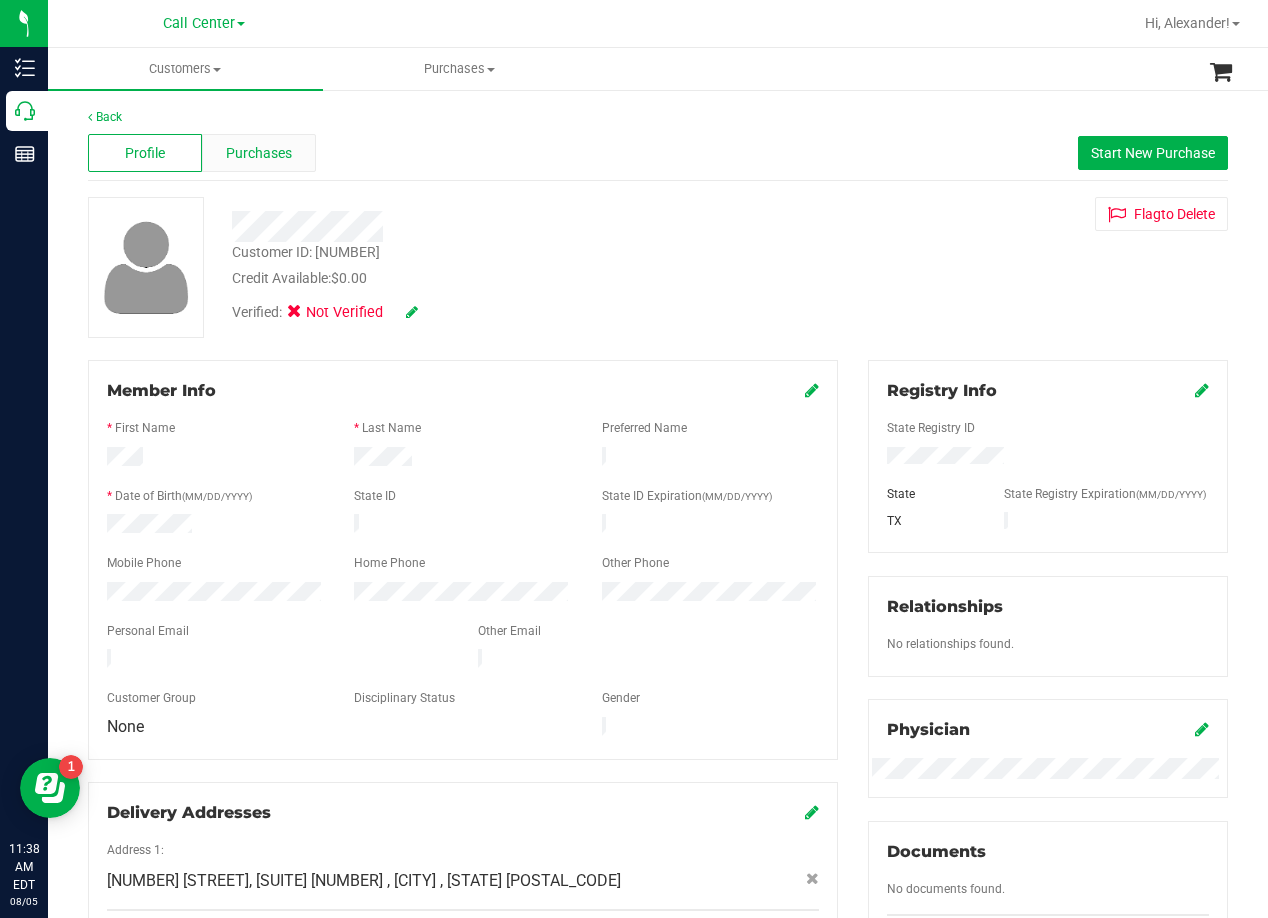 click on "Purchases" at bounding box center [259, 153] 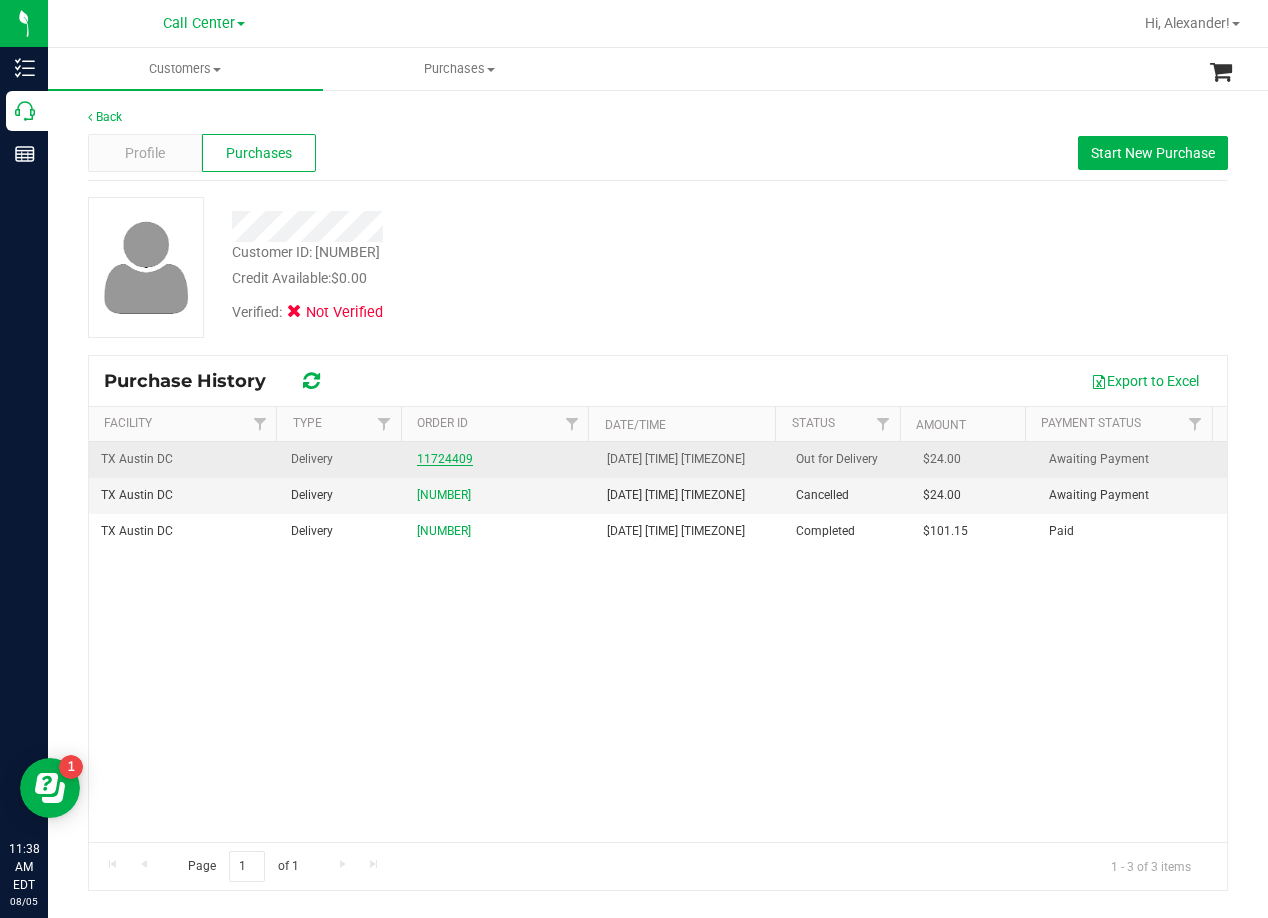 click on "11724409" at bounding box center [445, 459] 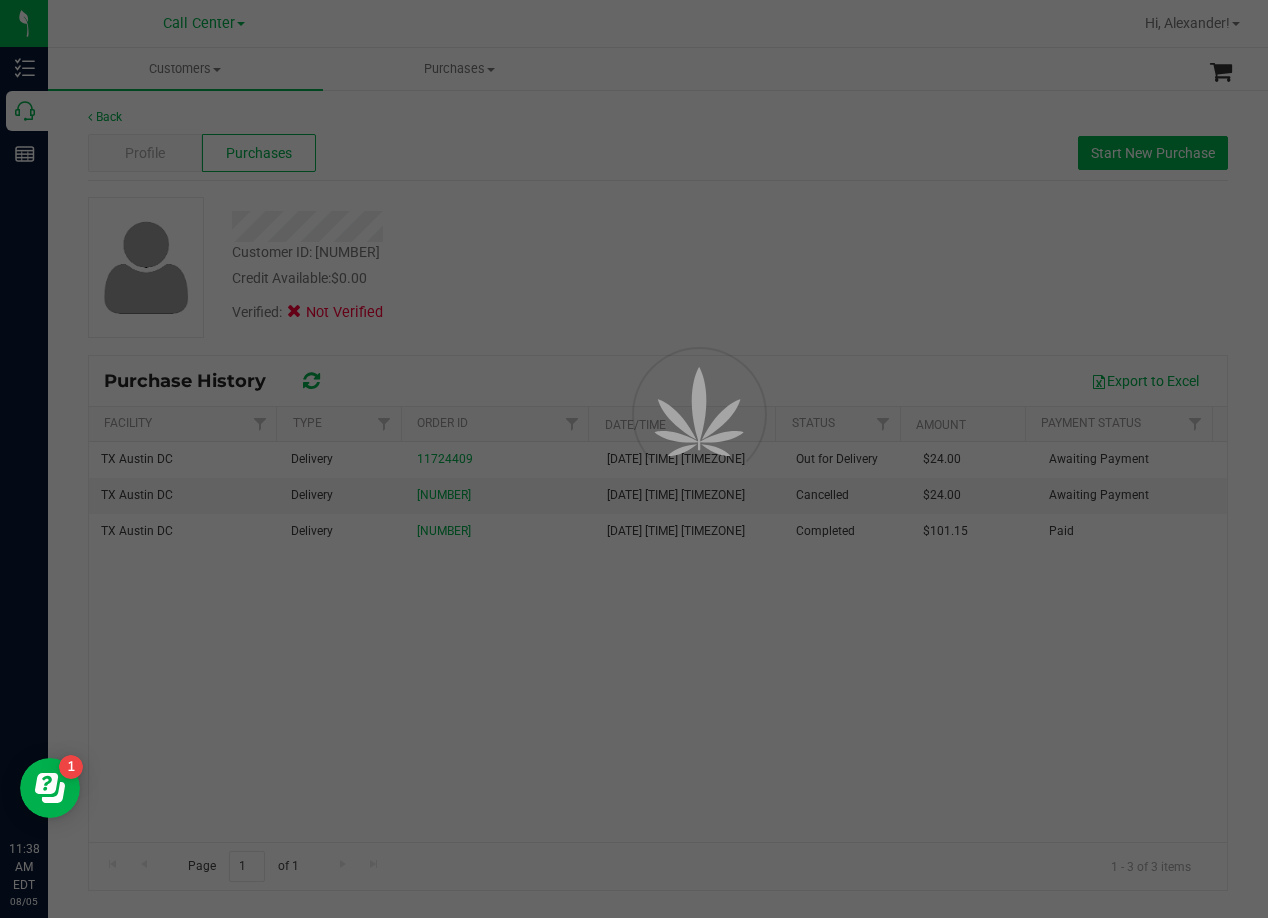 click at bounding box center [634, 459] 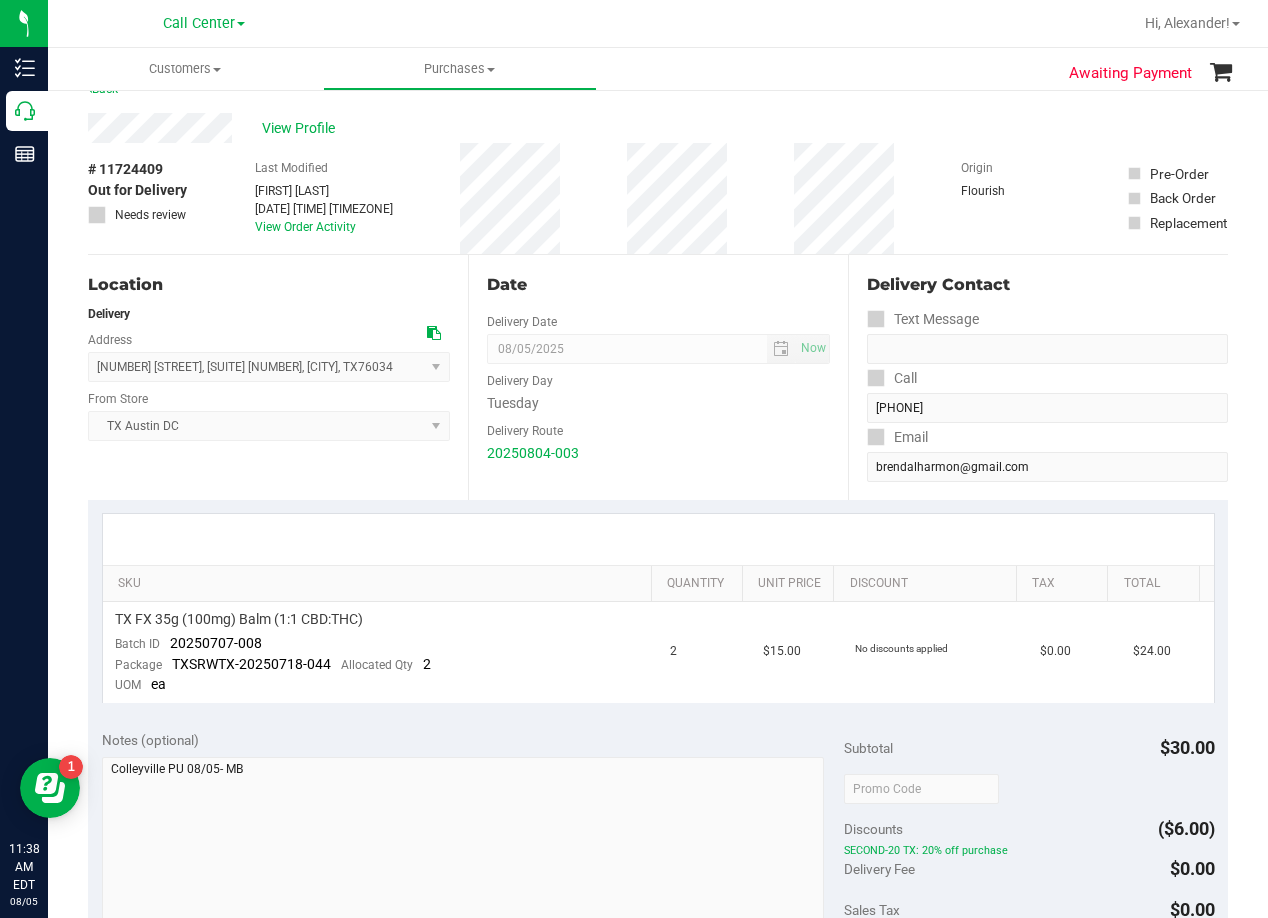 scroll, scrollTop: 0, scrollLeft: 0, axis: both 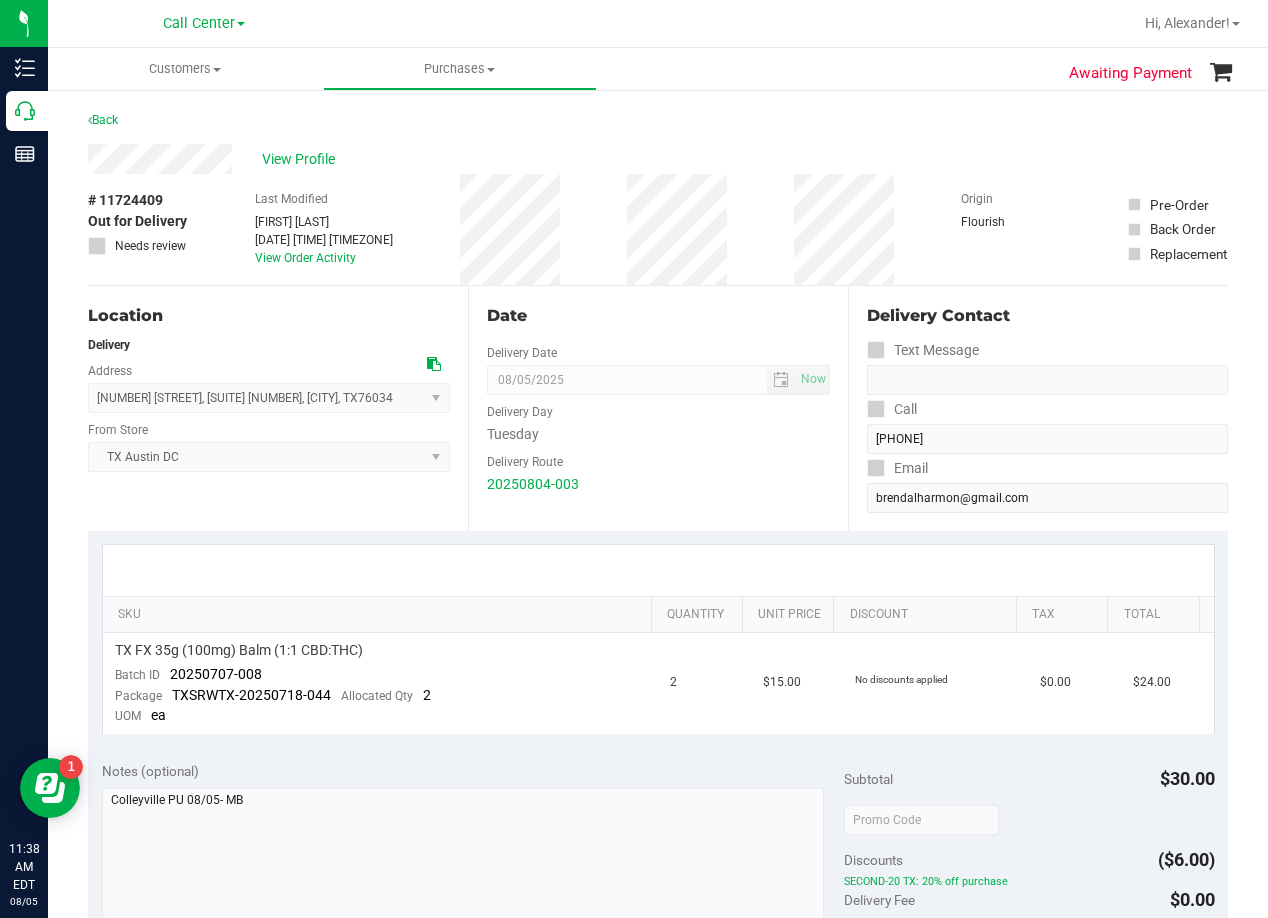 click on "Date" at bounding box center [658, 316] 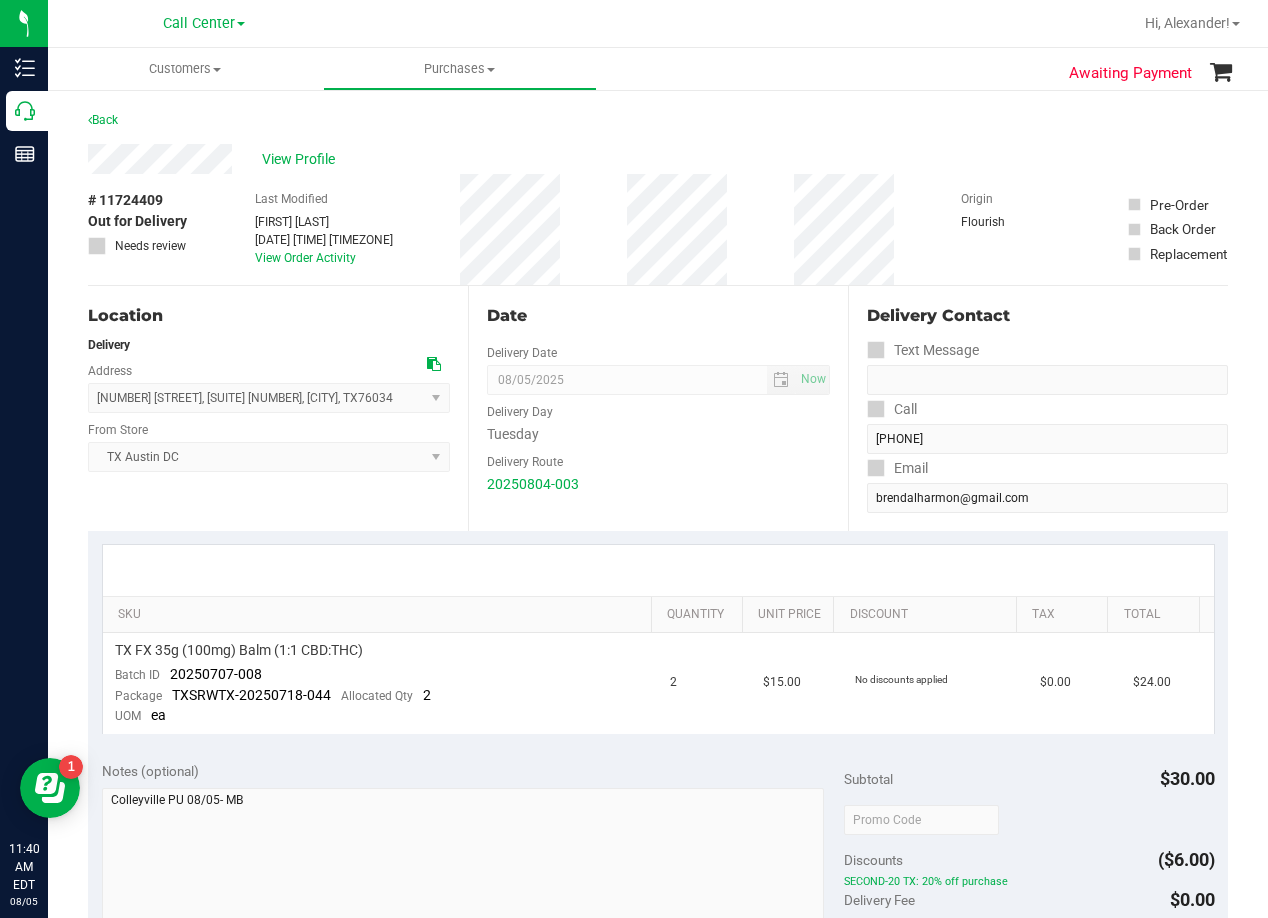 click on "Date
Delivery Date
08/05/2025
Now
08/05/2025 08:00 AM
Now
Delivery Day
Tuesday
Delivery Route
20250804-003" at bounding box center [658, 408] 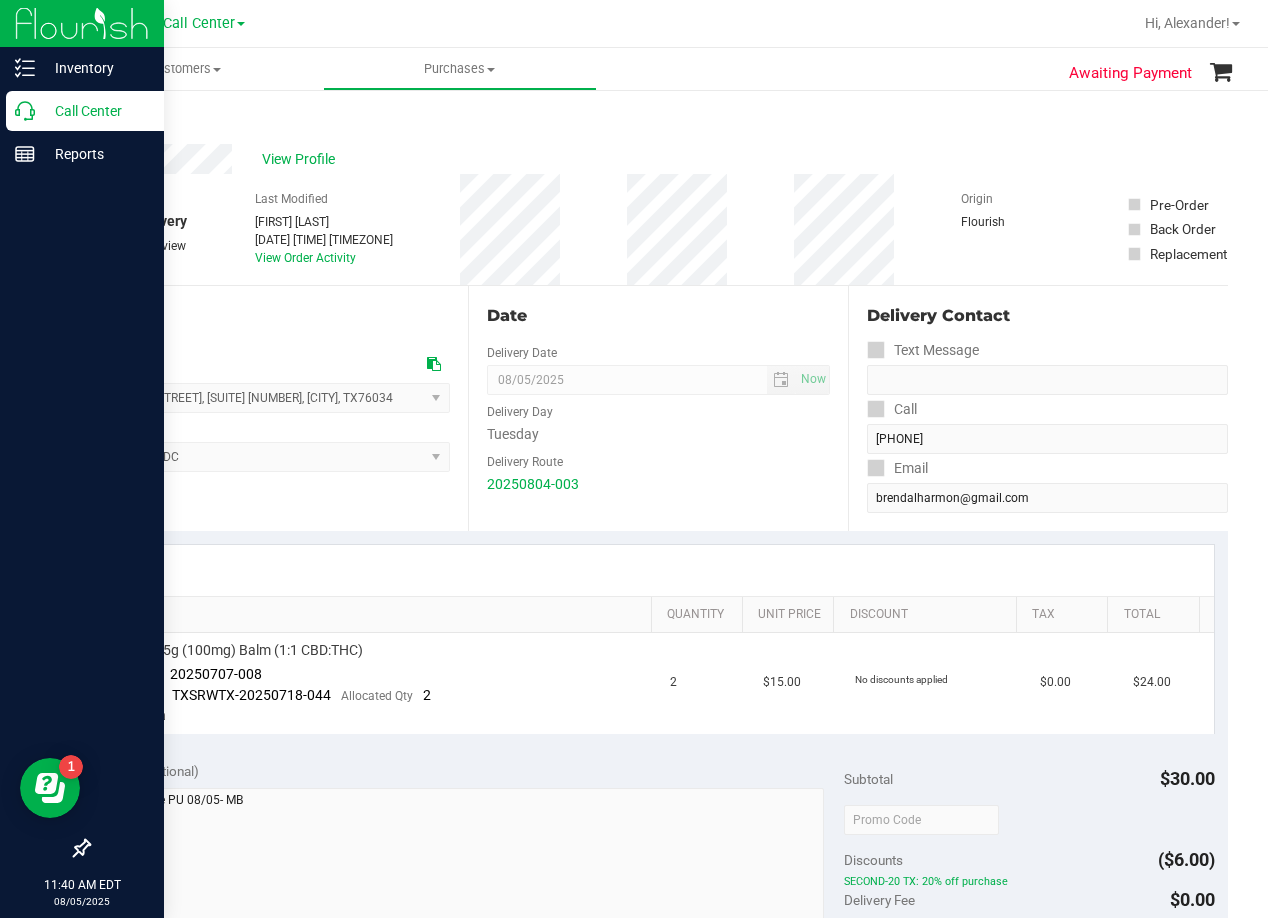 click on "Call Center" at bounding box center [95, 111] 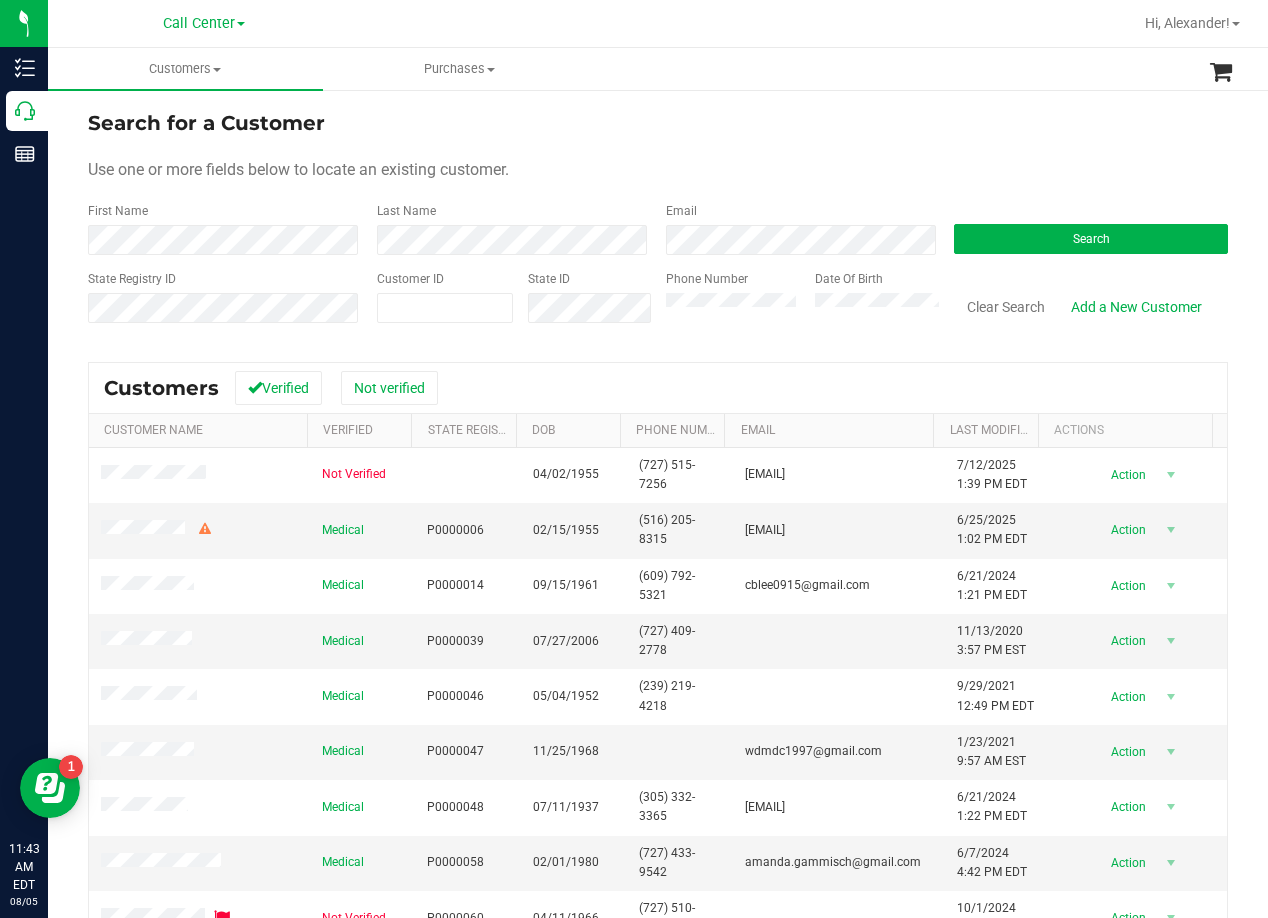 drag, startPoint x: 817, startPoint y: 162, endPoint x: 621, endPoint y: 223, distance: 205.273 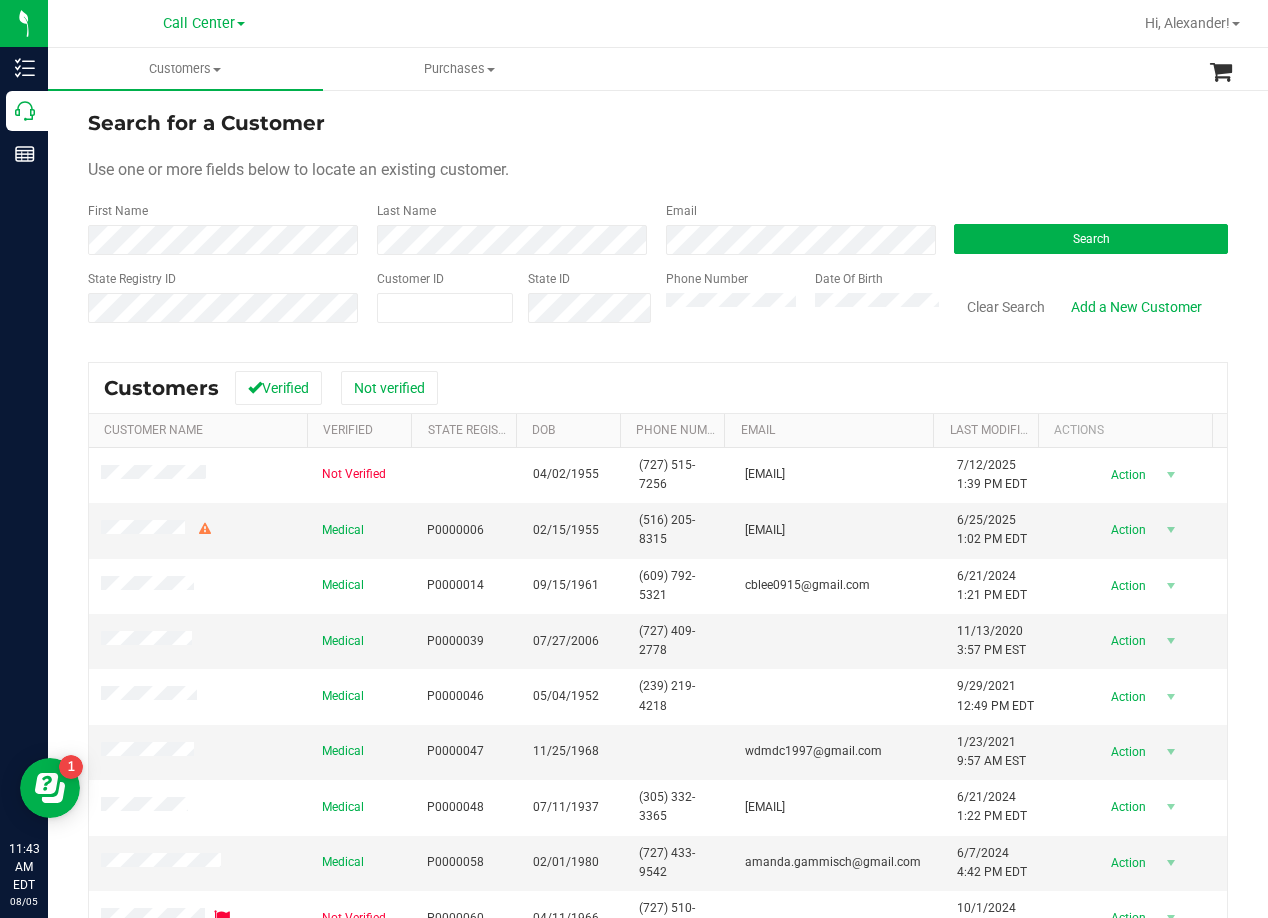 drag, startPoint x: 905, startPoint y: 141, endPoint x: 754, endPoint y: 174, distance: 154.5639 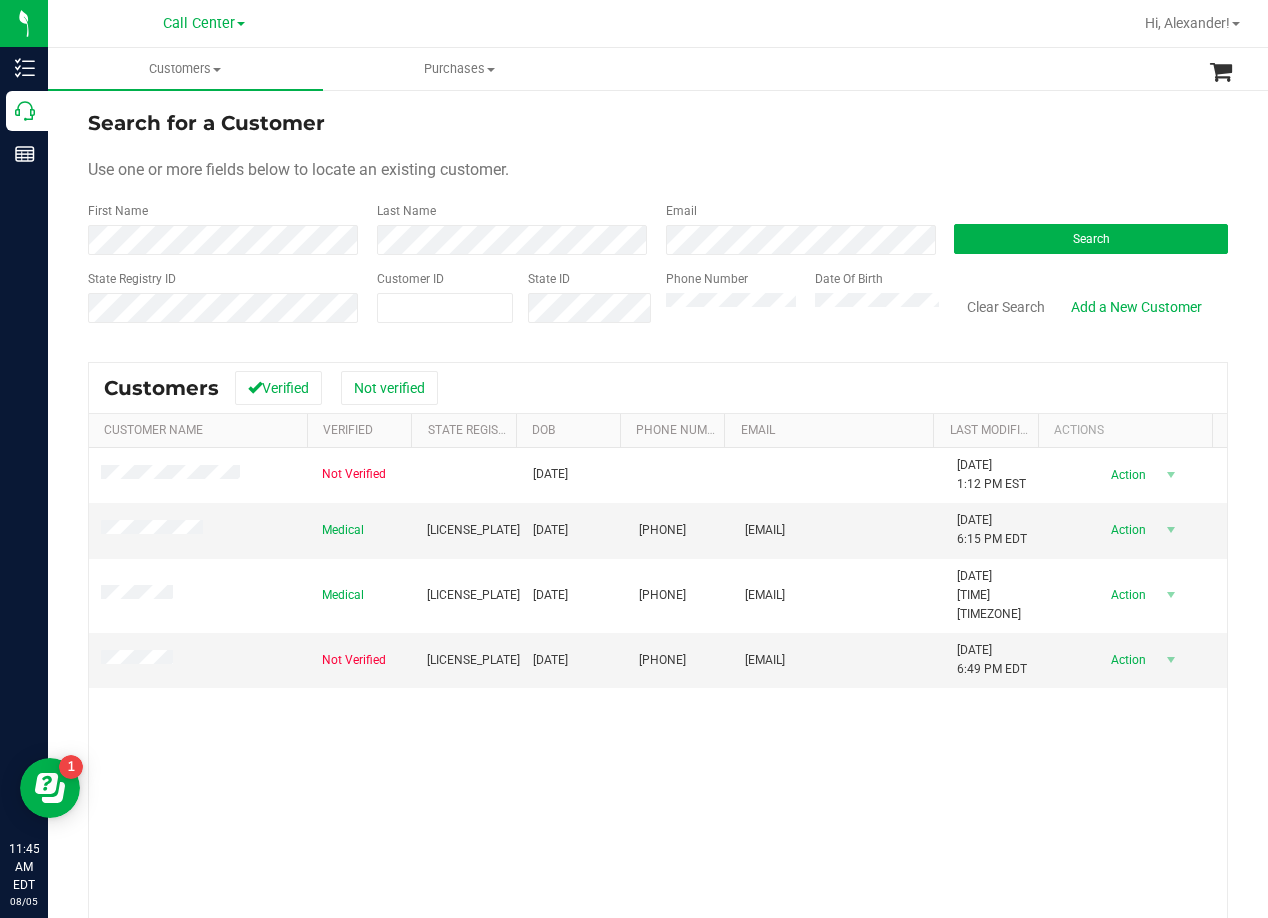 click on "Search for a Customer" at bounding box center (658, 123) 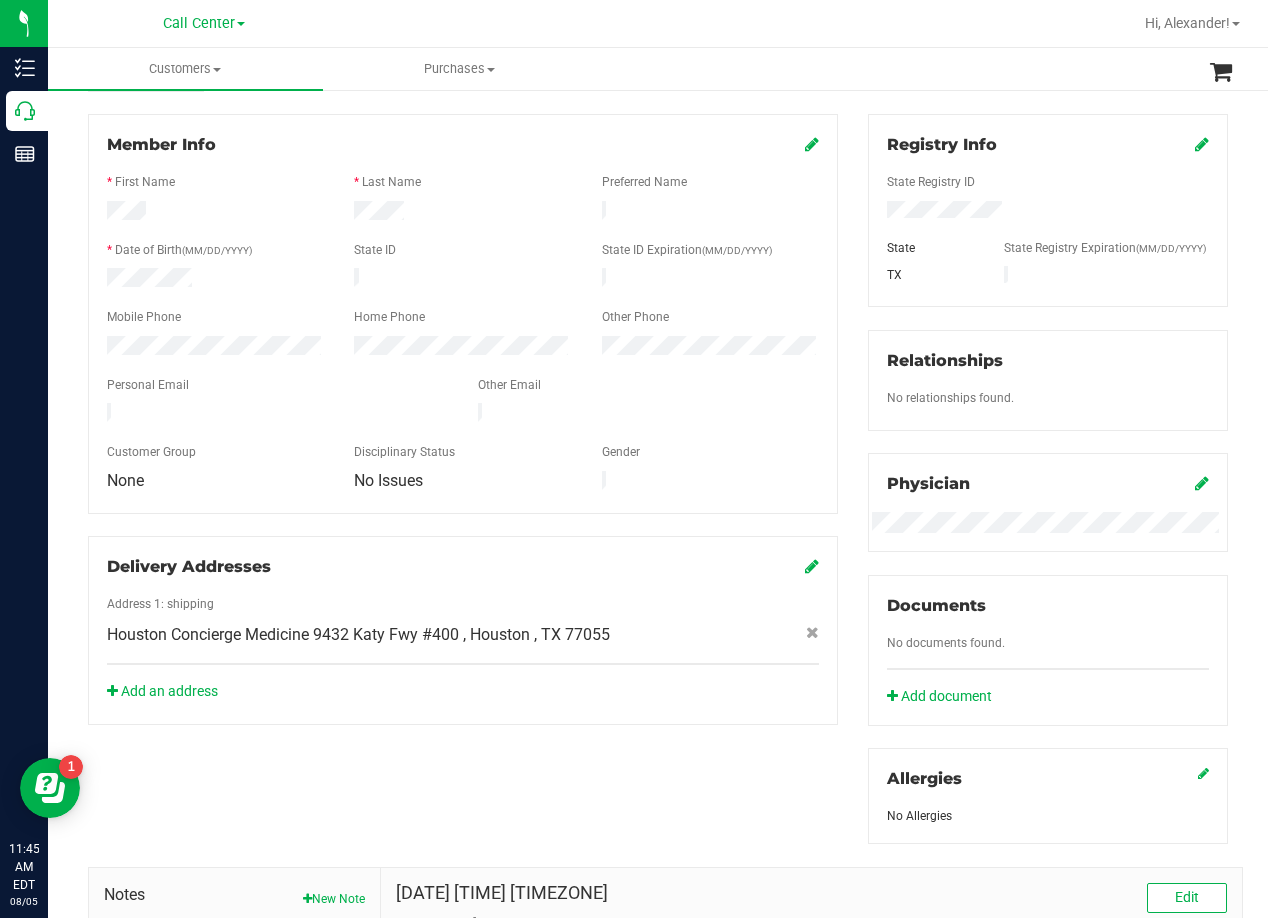 scroll, scrollTop: 0, scrollLeft: 0, axis: both 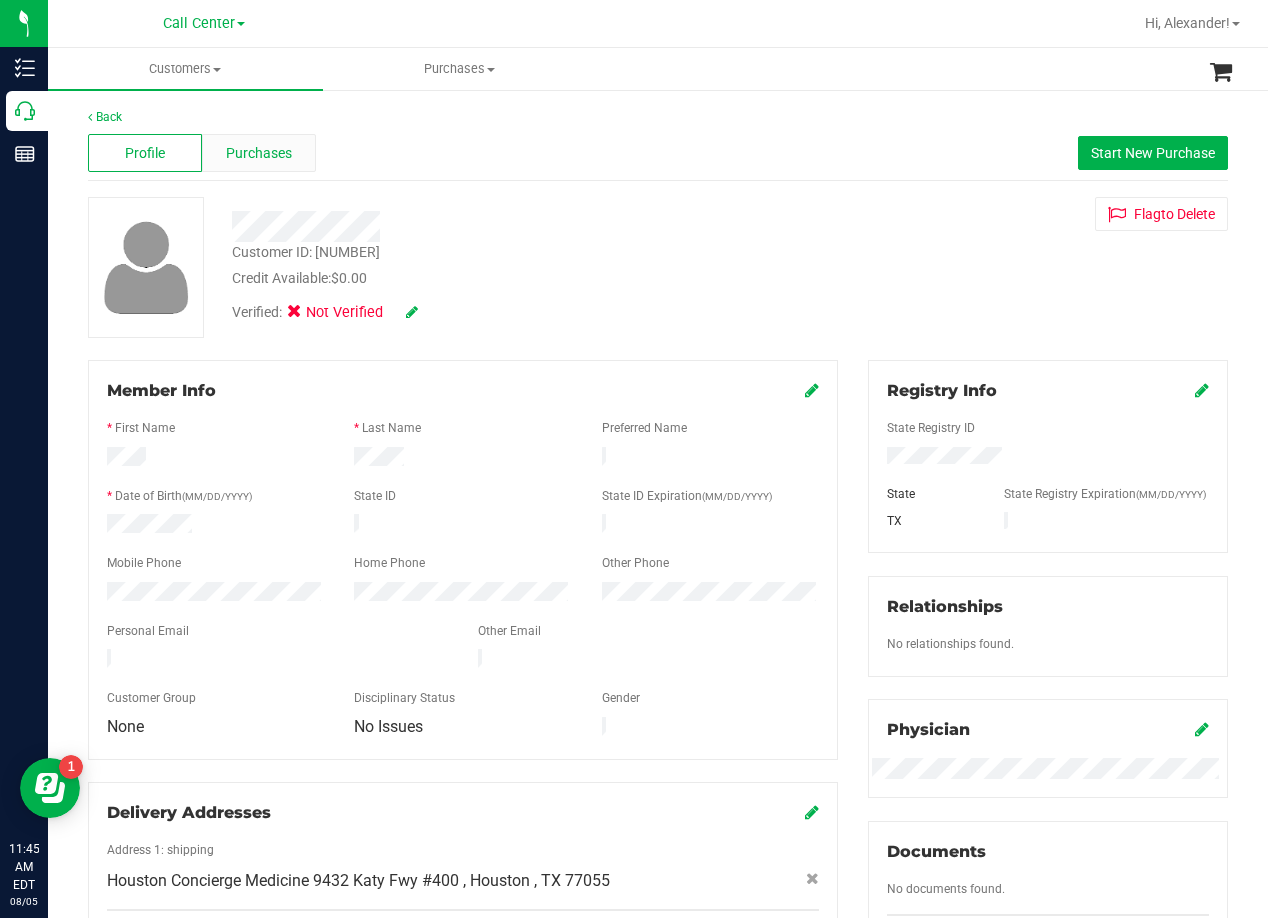 click on "Purchases" at bounding box center [259, 153] 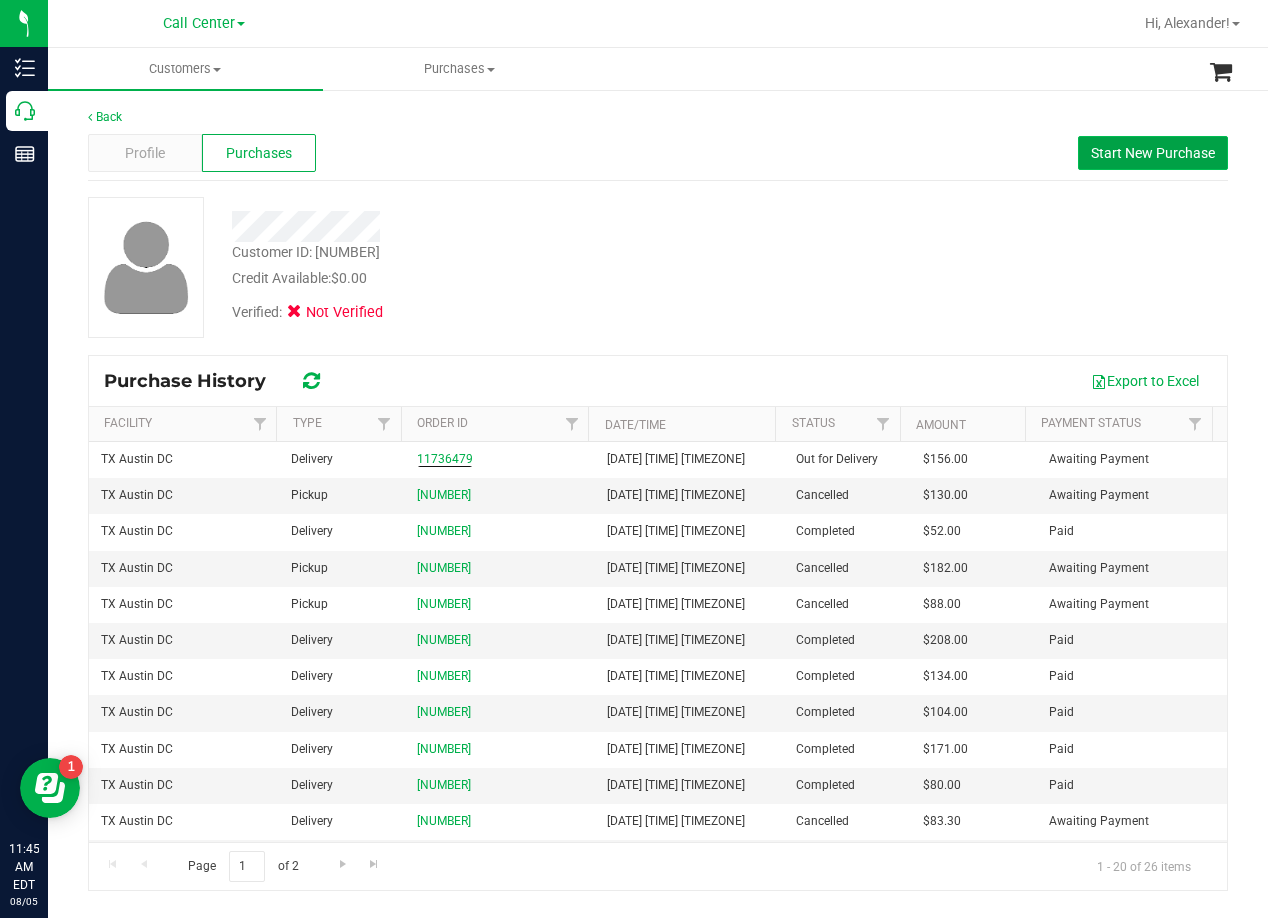 click on "Start New Purchase" at bounding box center [1153, 153] 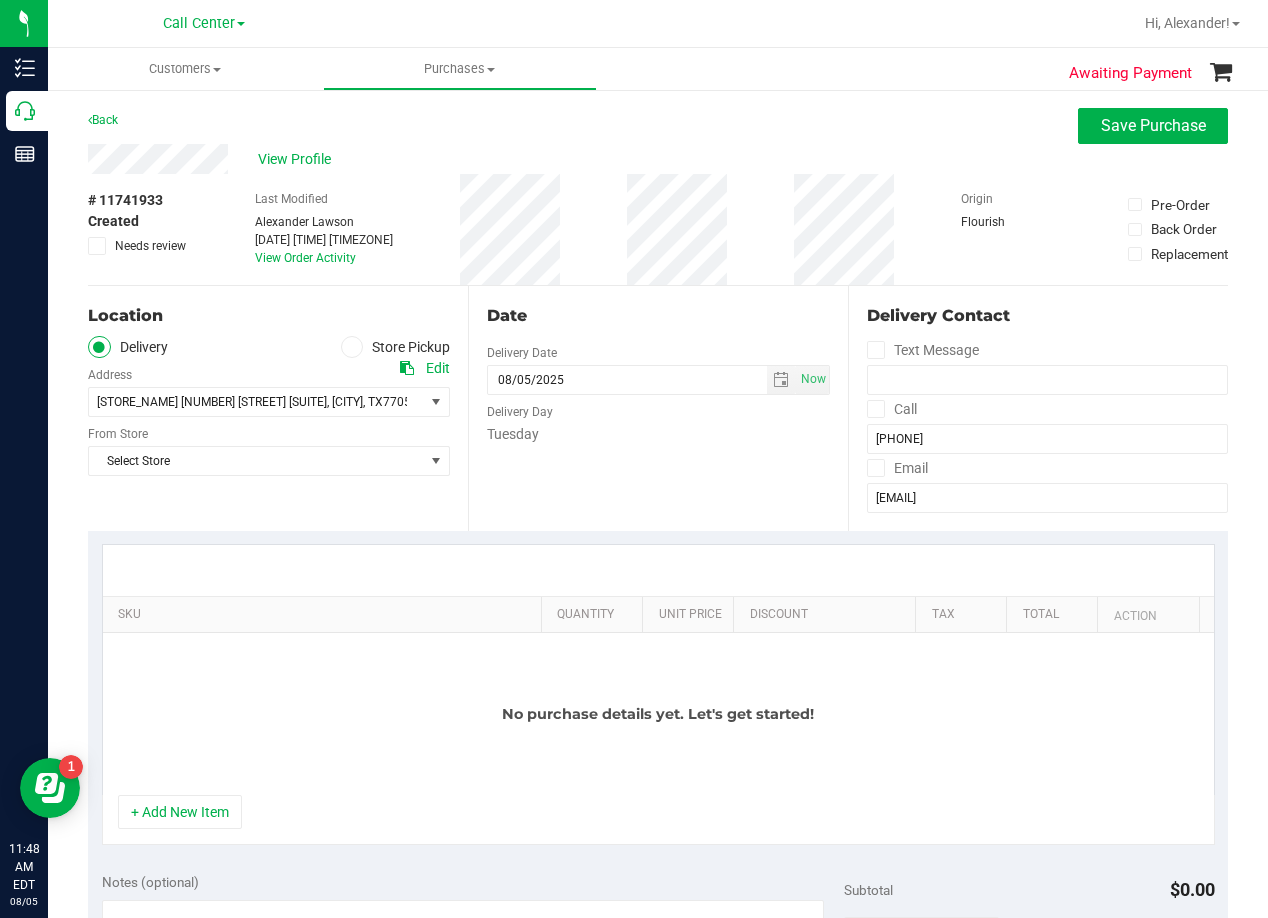 click on "Date
Delivery Date
08/05/2025
Now
08/05/2025 11:45 AM
Now
Delivery Day
Tuesday" at bounding box center [658, 408] 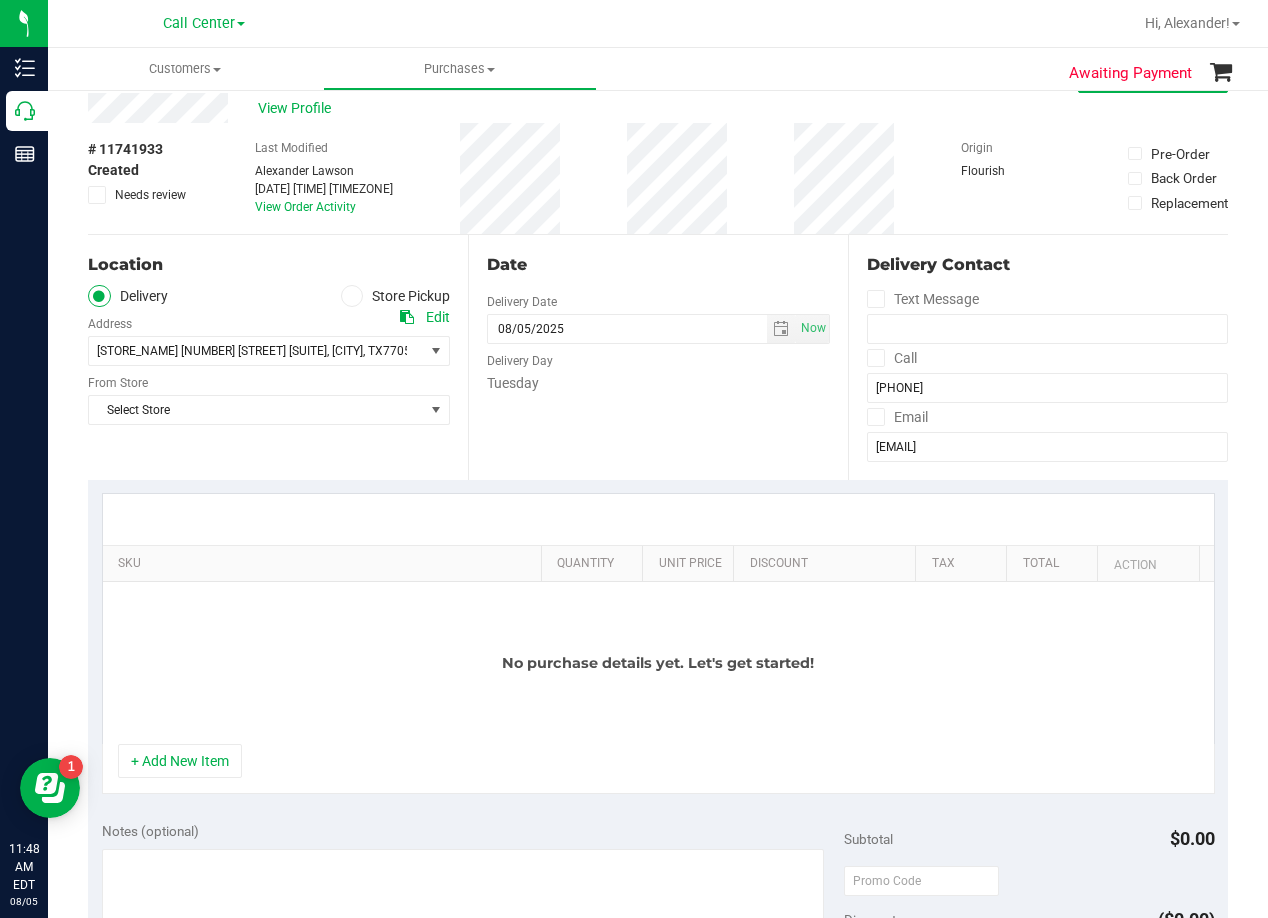 scroll, scrollTop: 100, scrollLeft: 0, axis: vertical 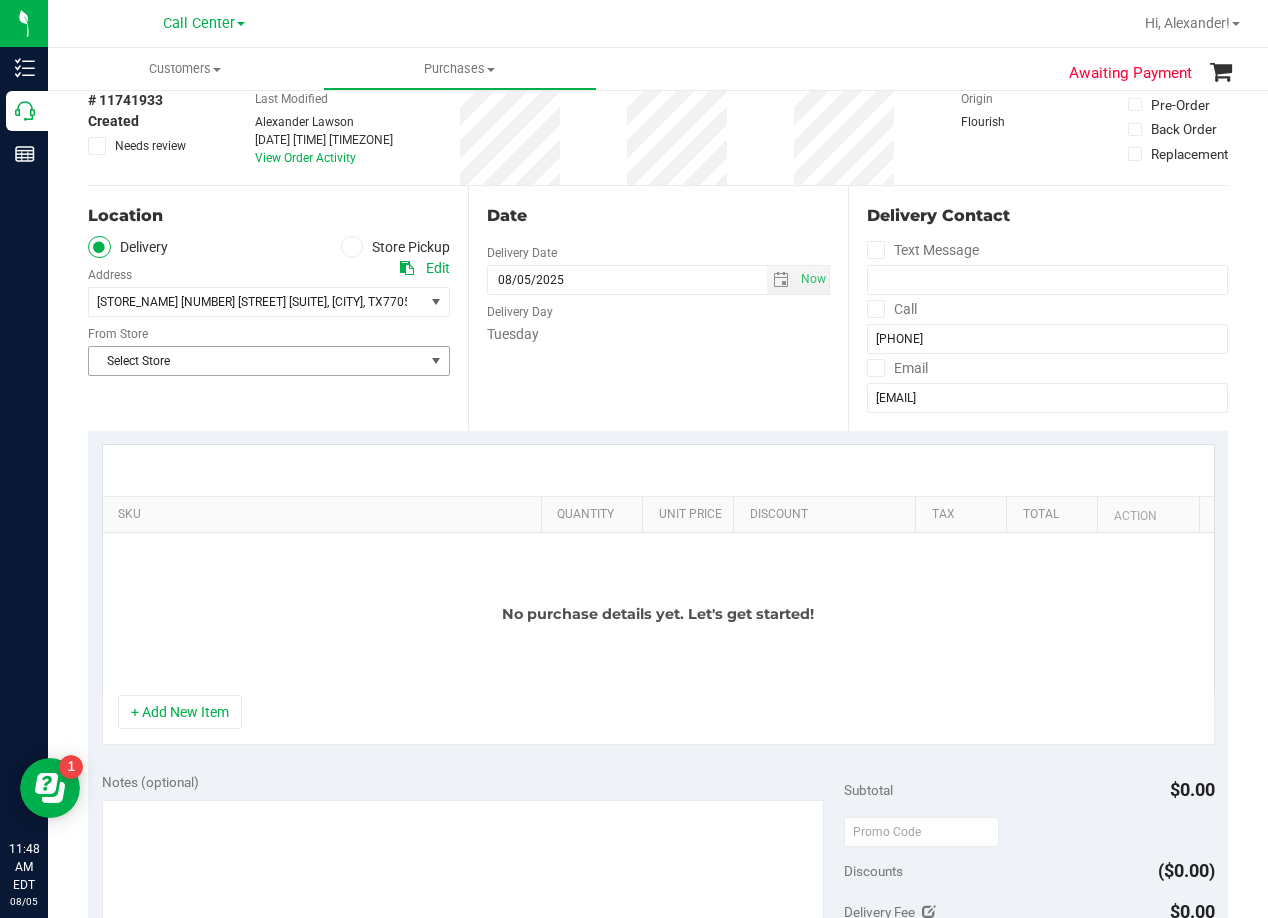 click on "Select Store" at bounding box center (256, 361) 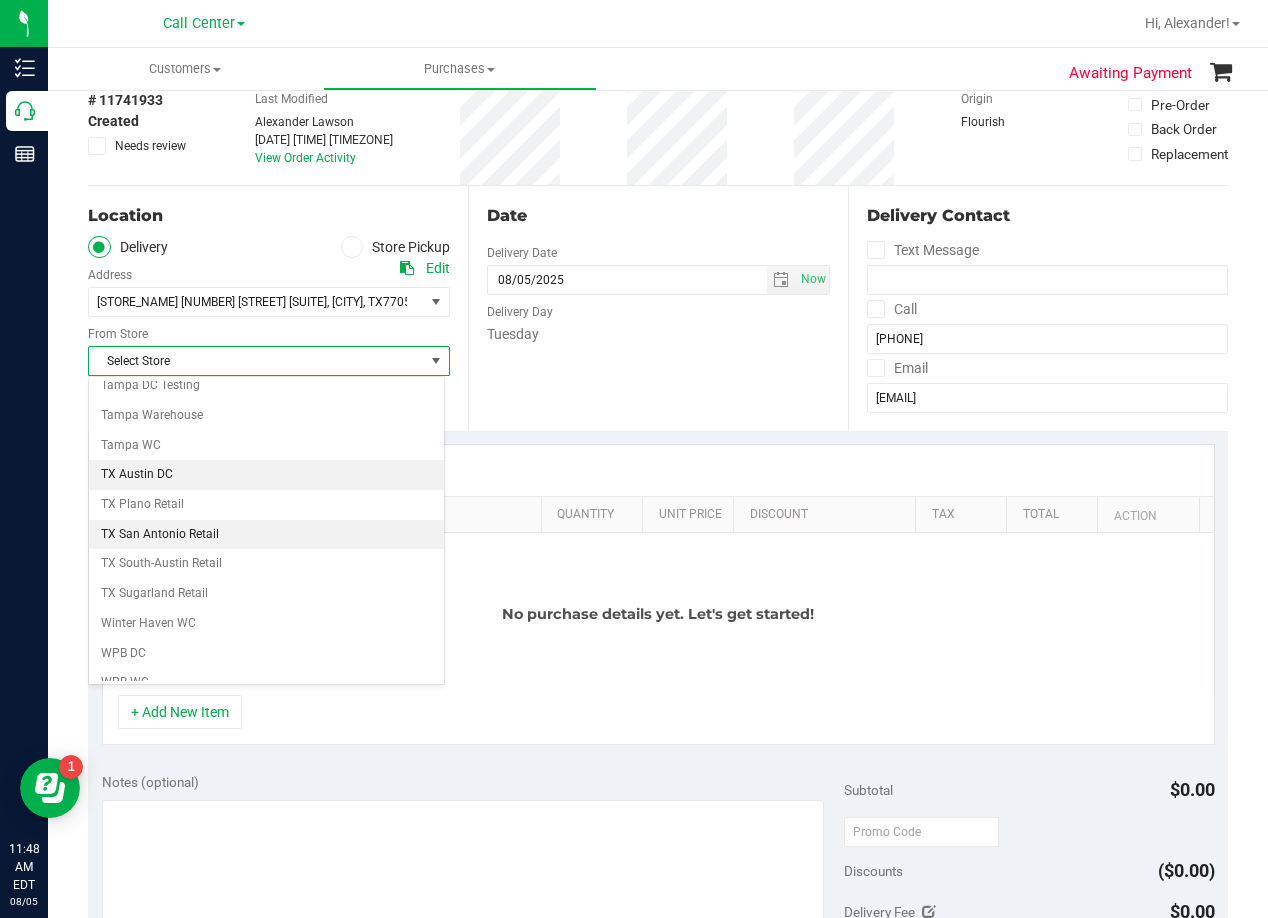 scroll, scrollTop: 1453, scrollLeft: 0, axis: vertical 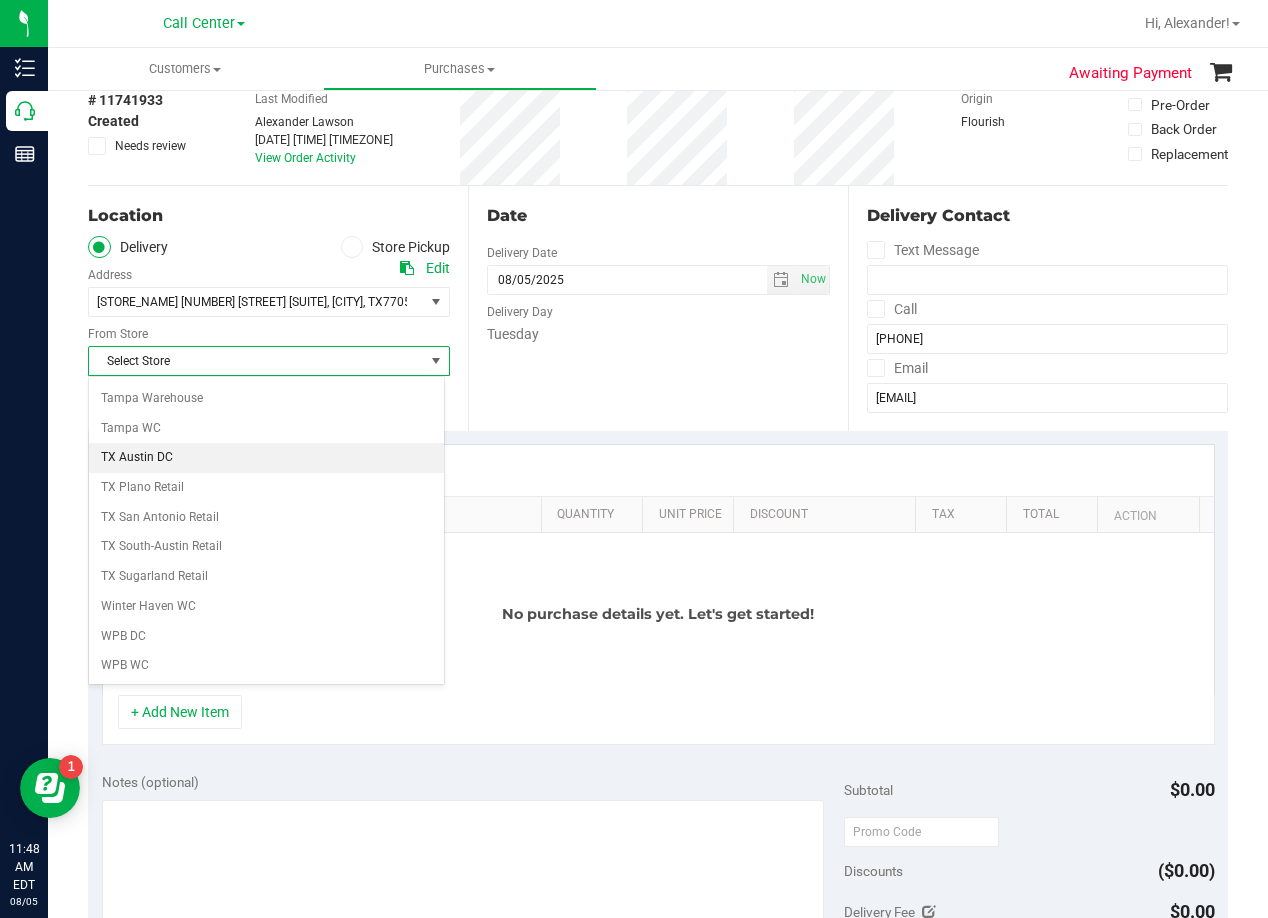 click on "TX Austin DC" at bounding box center [266, 458] 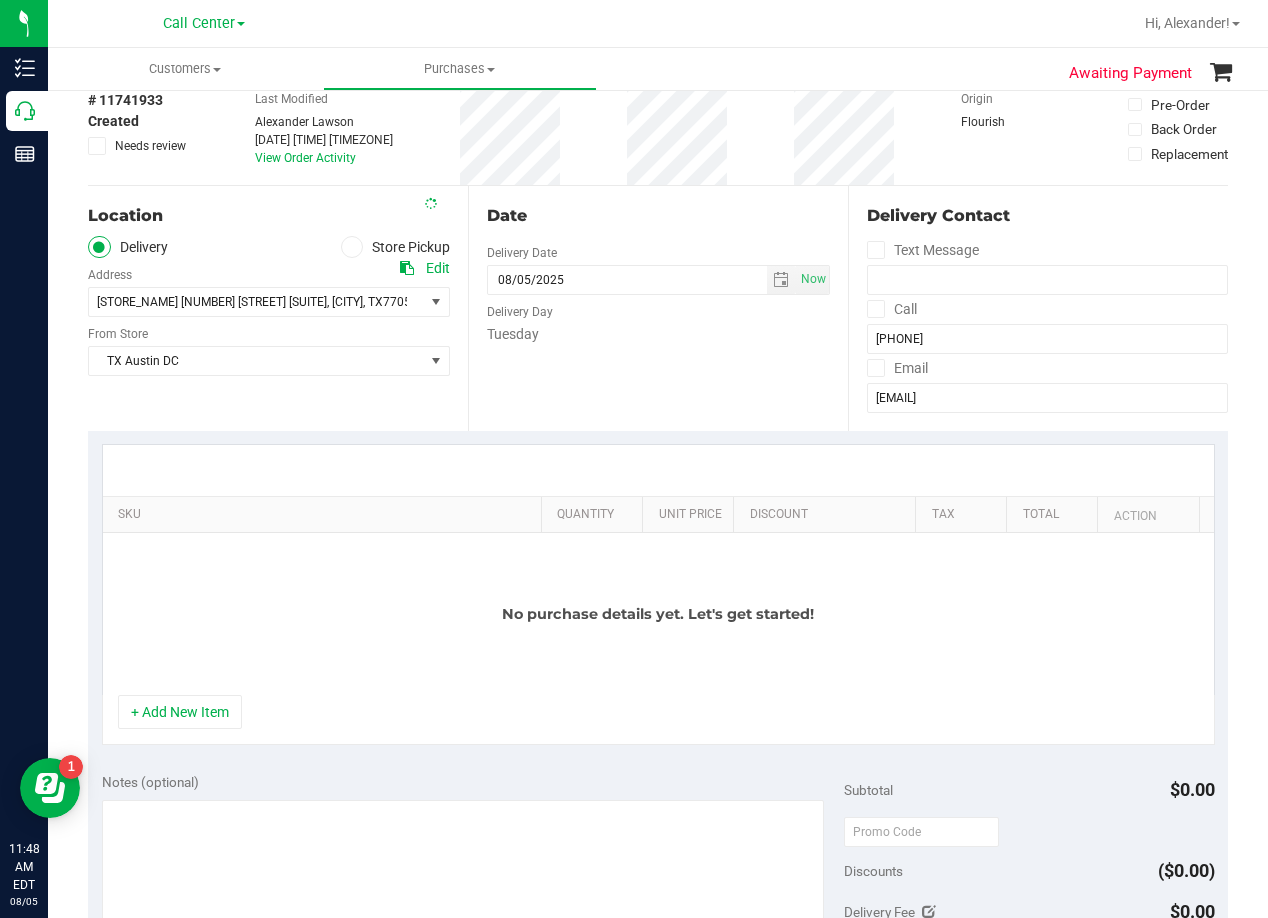 click on "Date
Delivery Date
08/05/2025
Now
08/05/2025 11:45 AM
Now
Delivery Day
Tuesday" at bounding box center (658, 308) 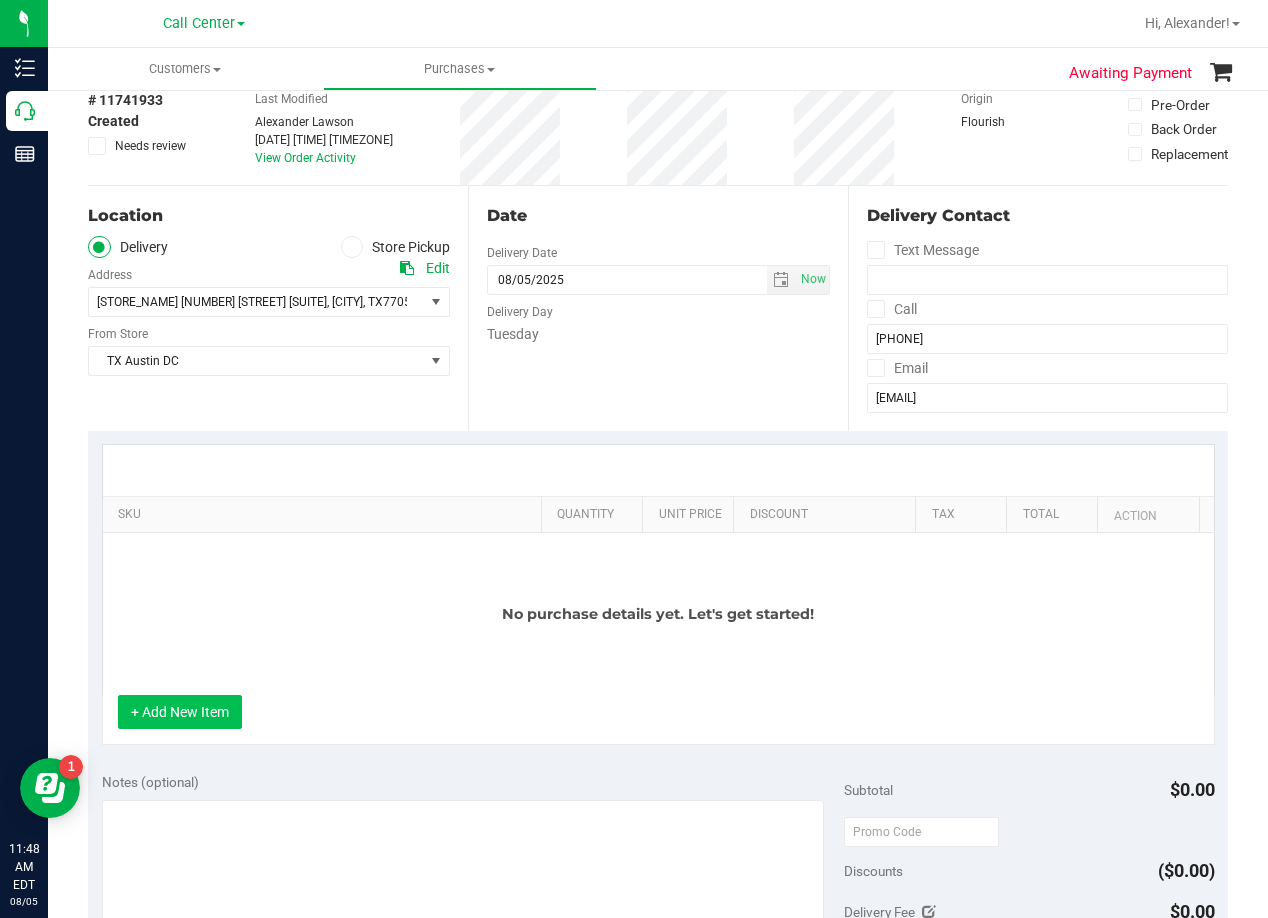 click on "+ Add New Item" at bounding box center (180, 712) 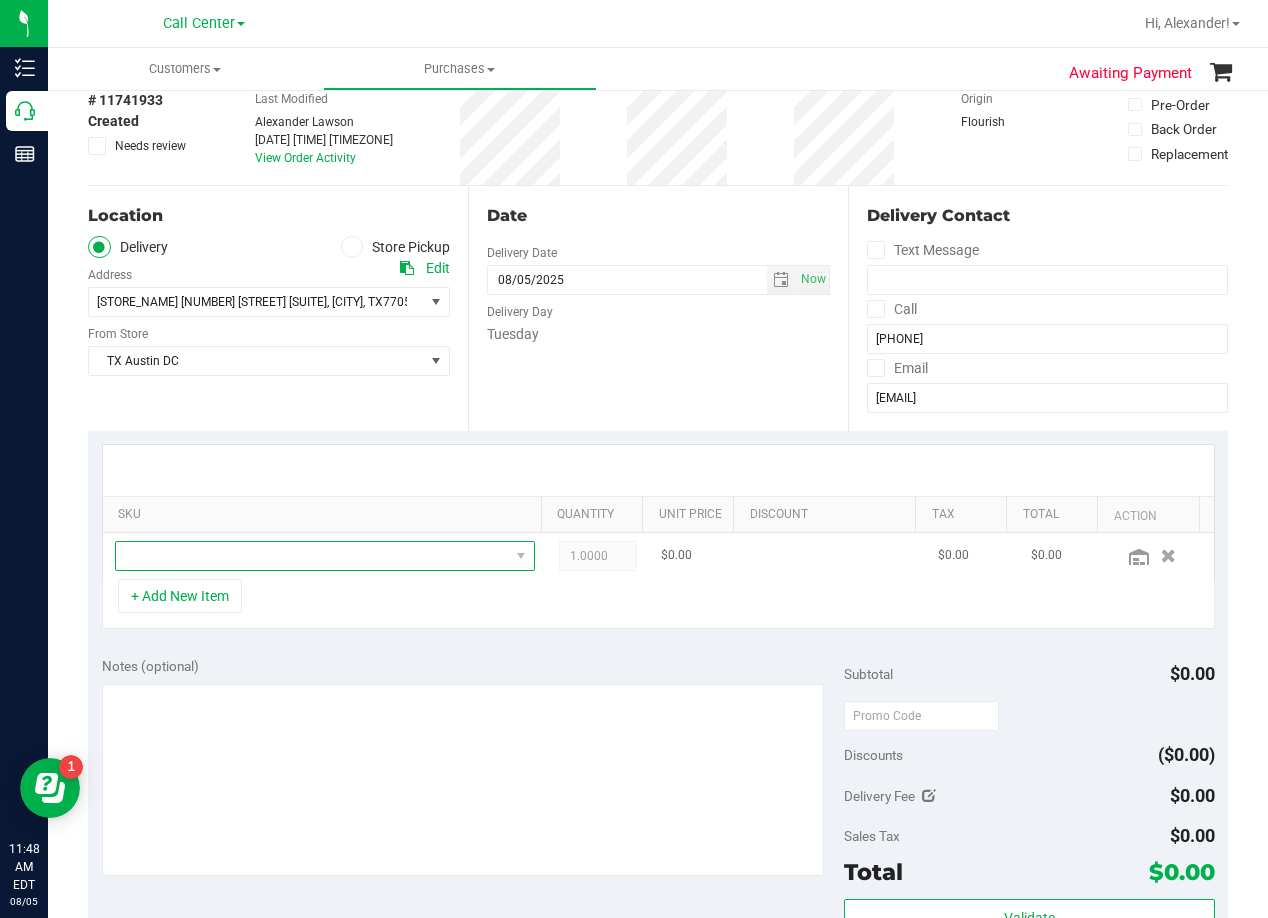 click at bounding box center [312, 556] 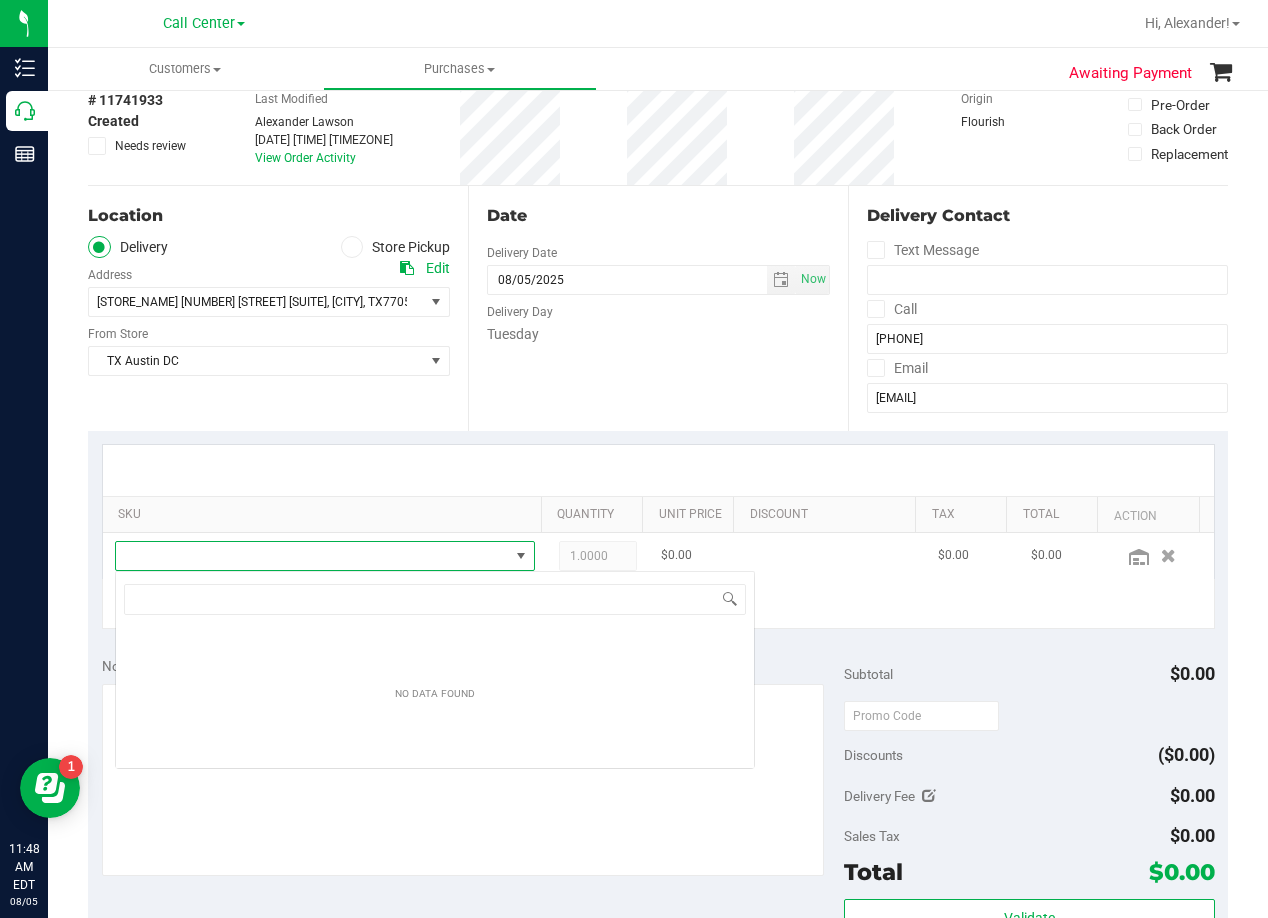 scroll, scrollTop: 99970, scrollLeft: 99593, axis: both 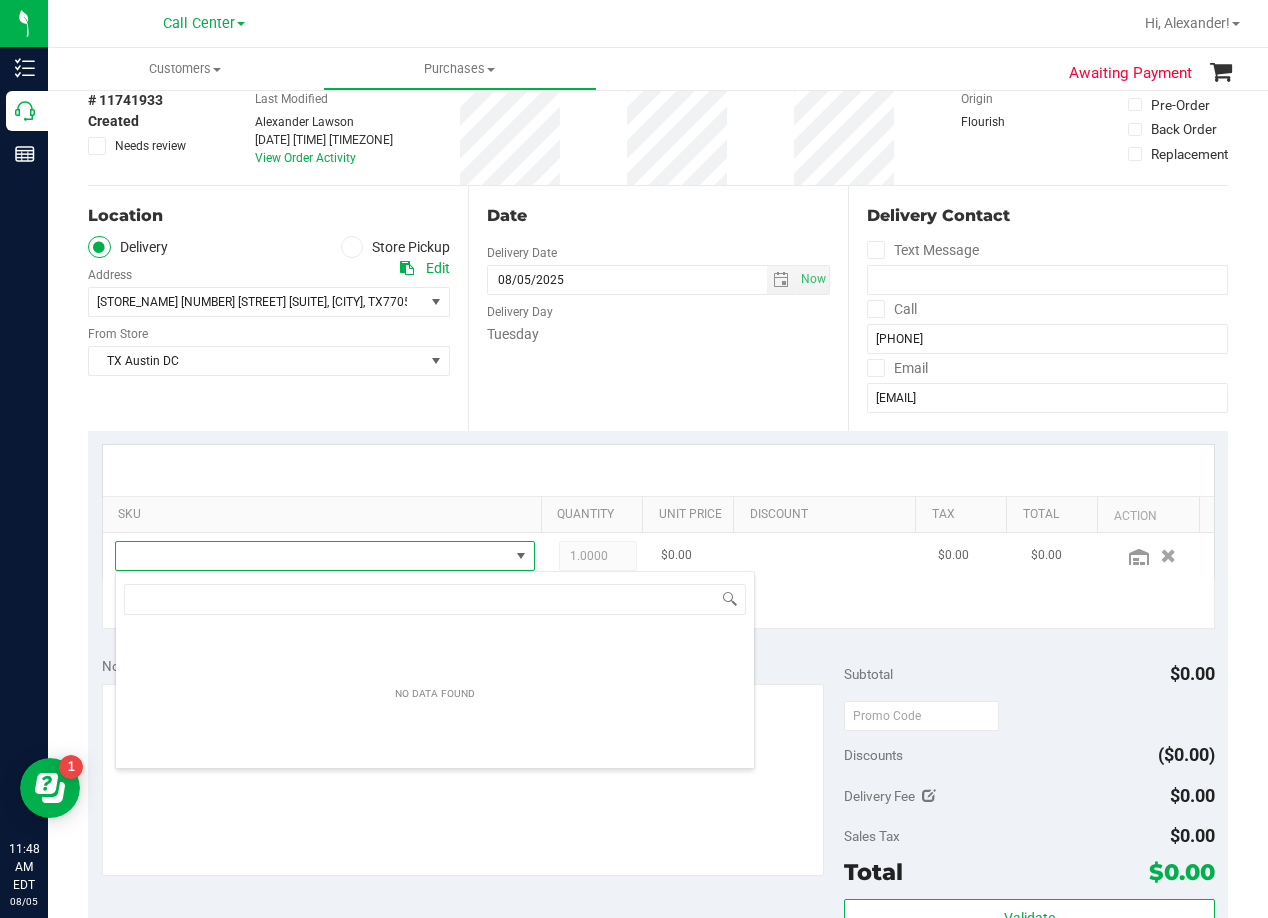 type on "y" 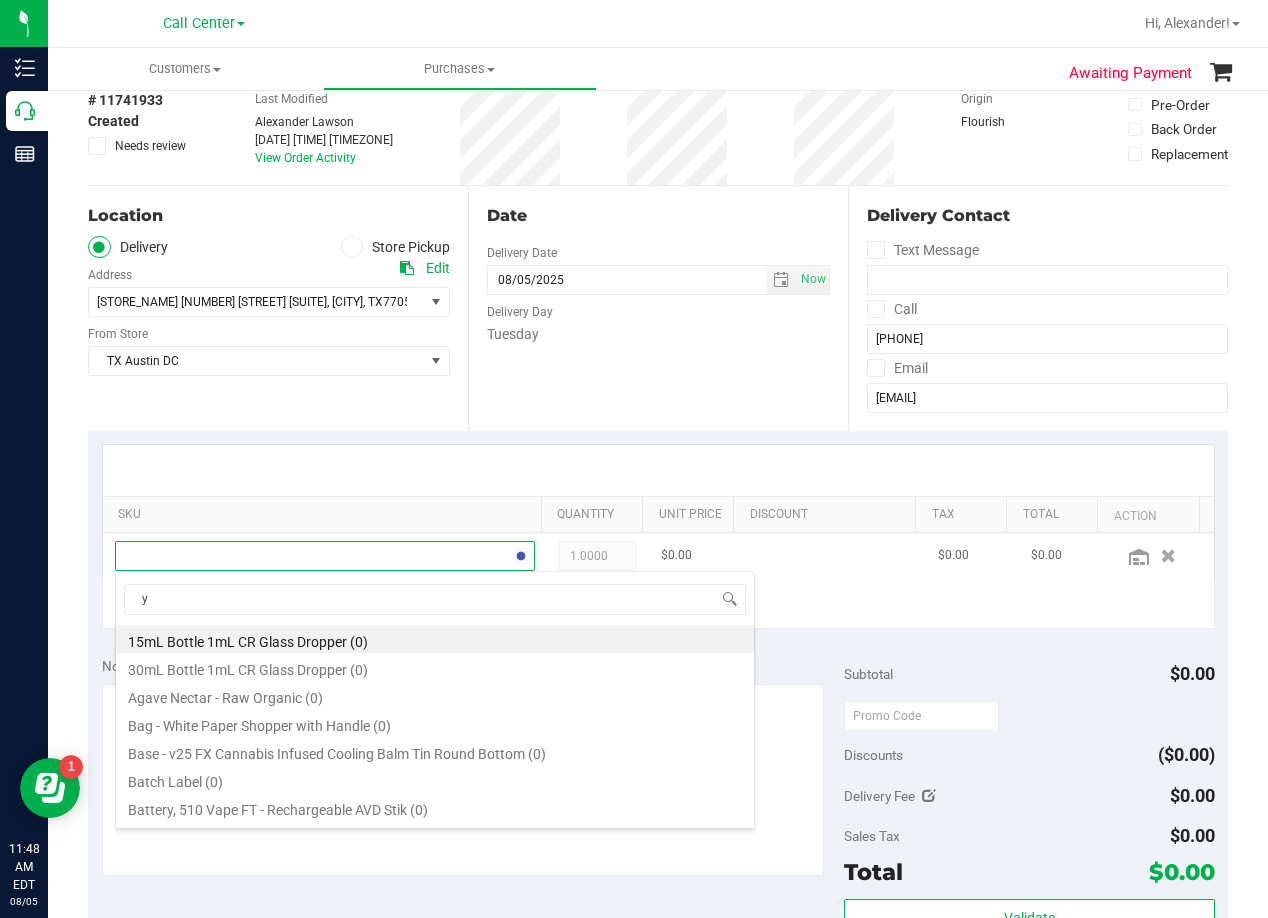 scroll, scrollTop: 30, scrollLeft: 392, axis: both 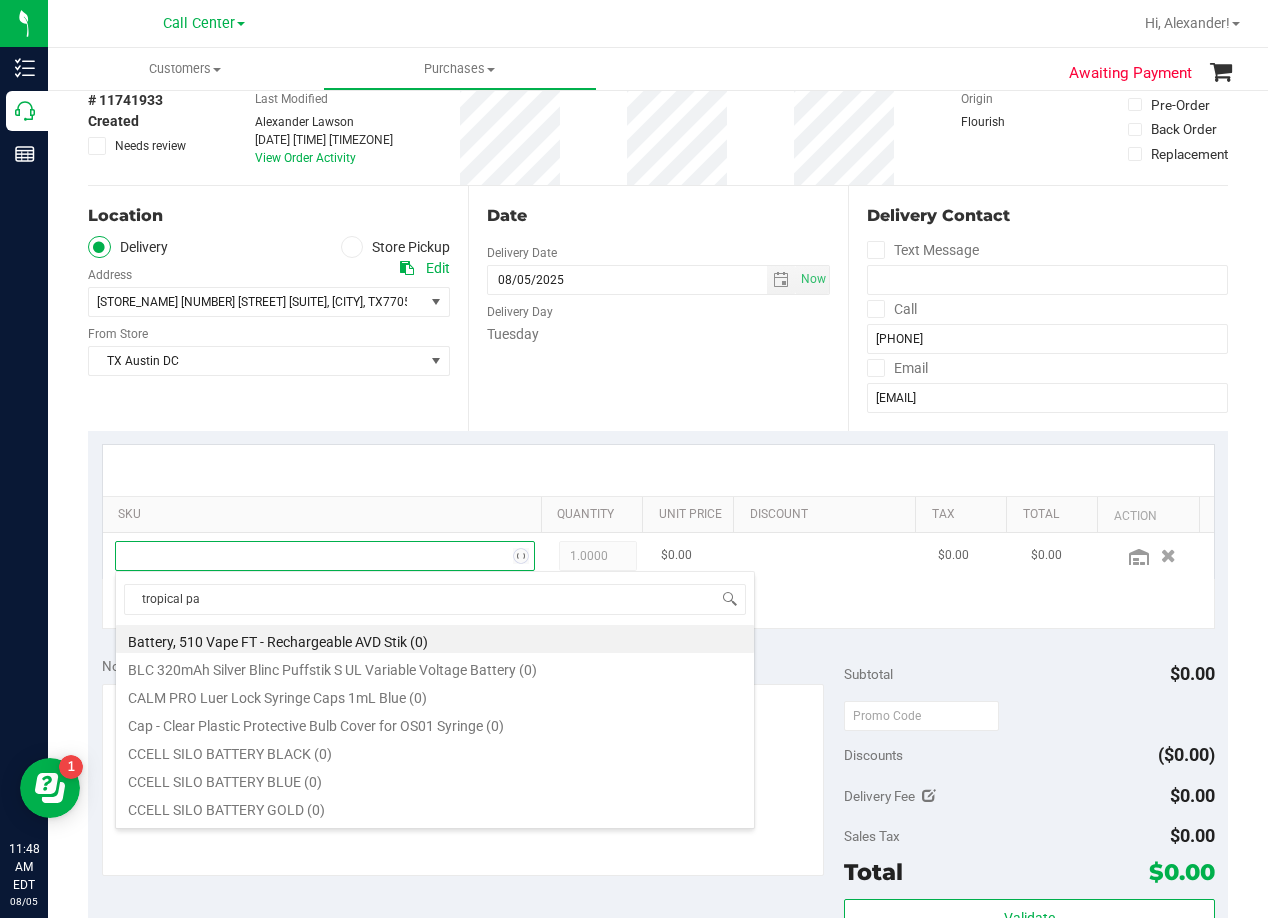 type on "tropical par" 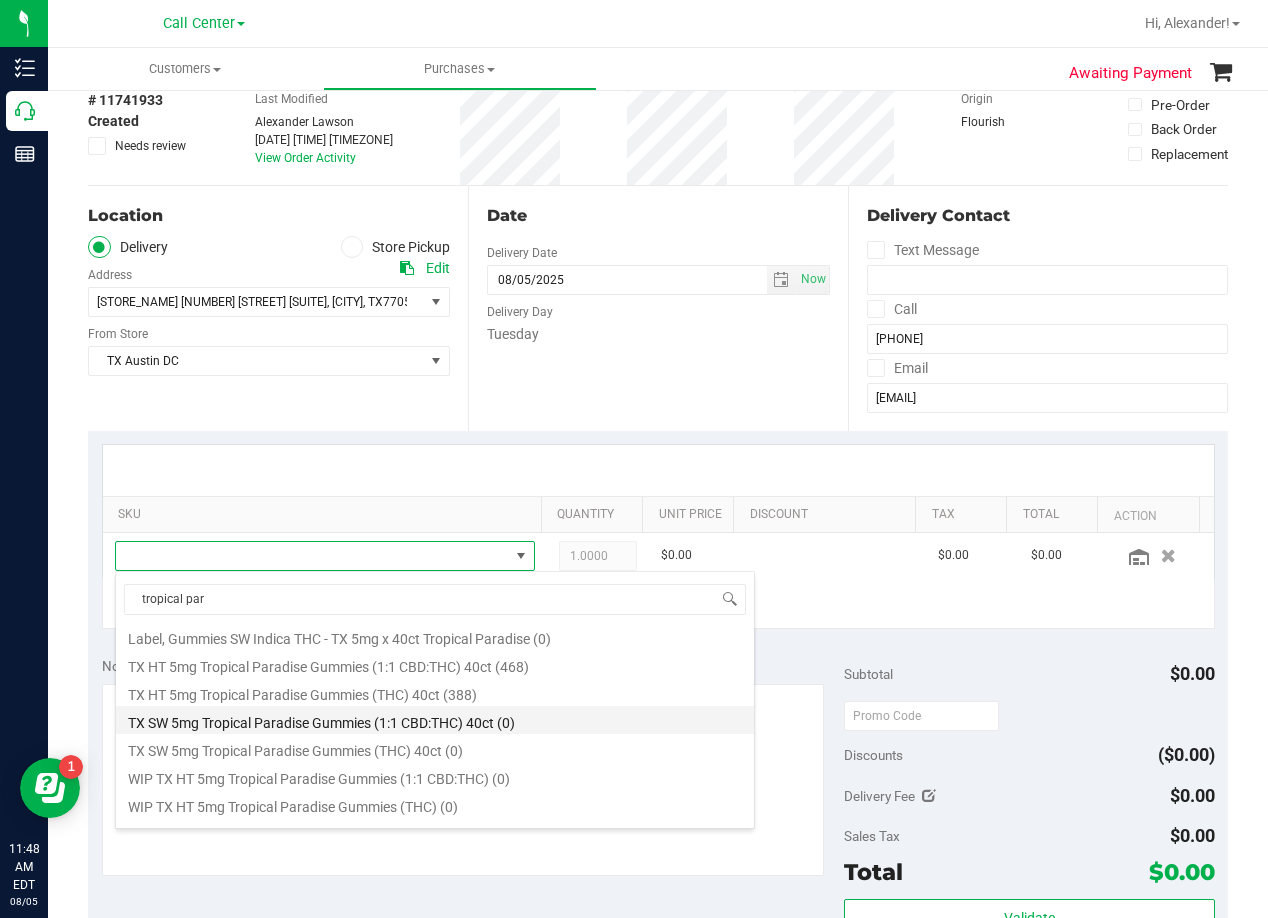 scroll, scrollTop: 360, scrollLeft: 0, axis: vertical 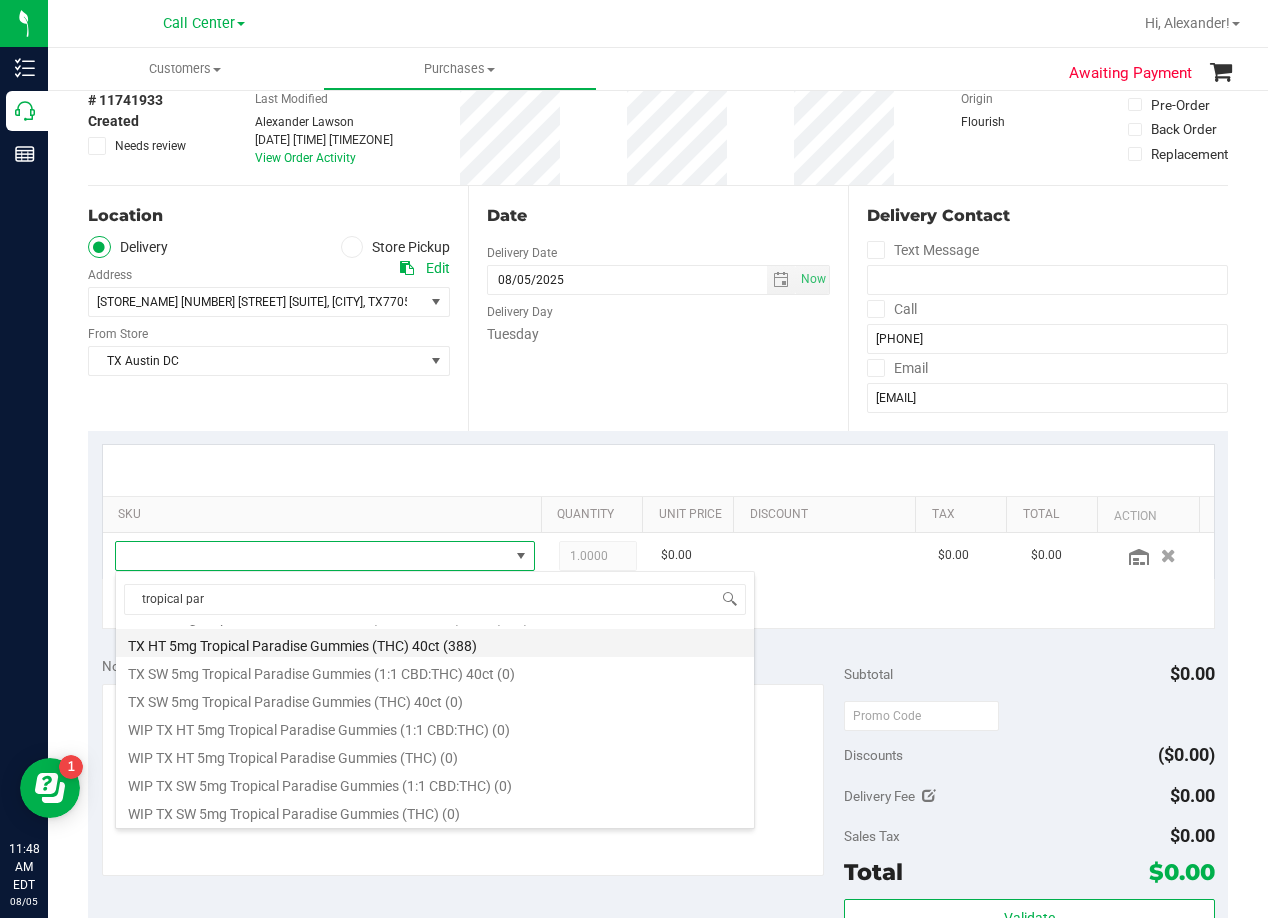 click on "TX HT 5mg Tropical Paradise Gummies (THC) 40ct (388)" at bounding box center (435, 643) 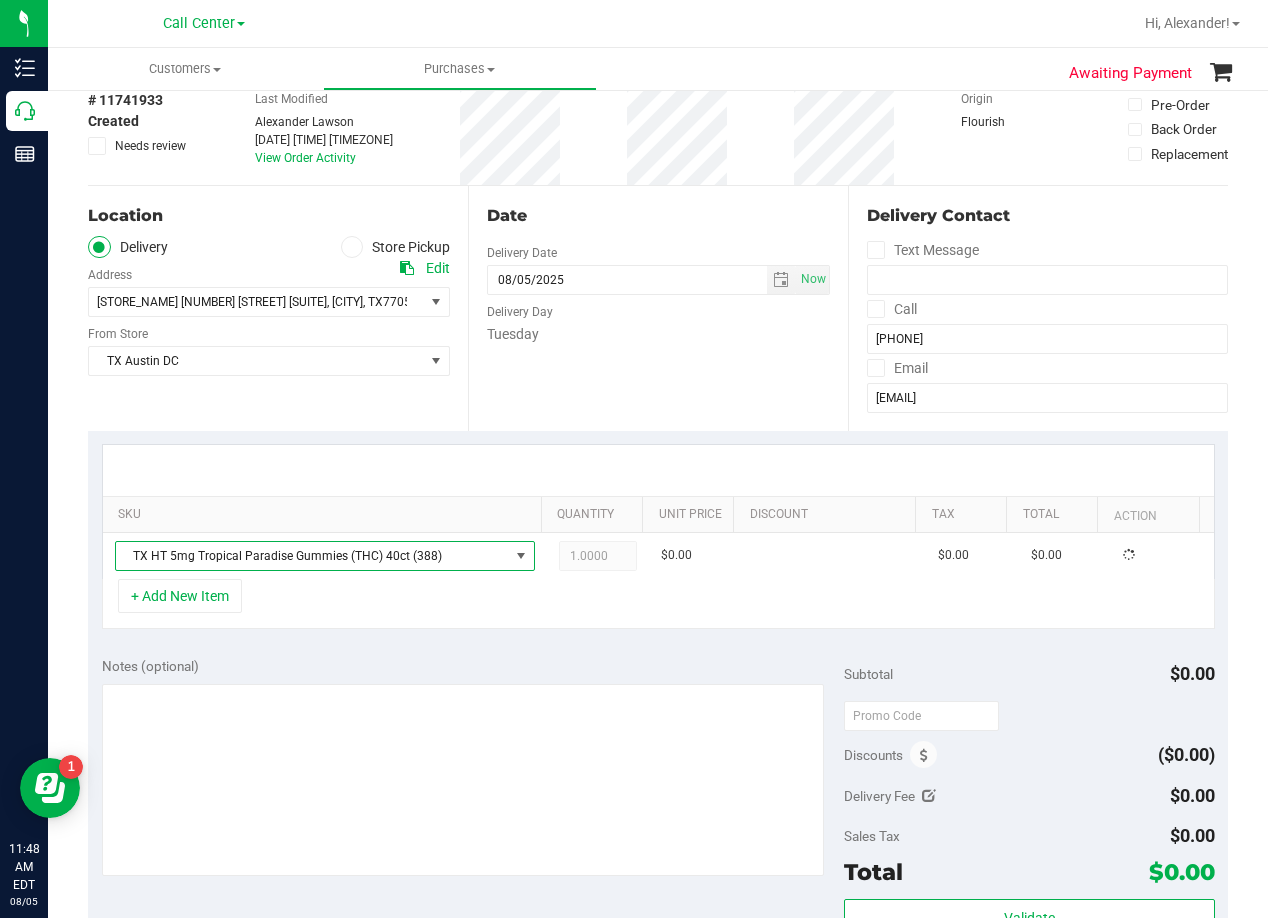 click on "Notes (optional)
Subtotal
$0.00
Discounts
($0.00)
Delivery Fee
$0.00
Sales Tax
$0.00
Total" at bounding box center [658, 823] 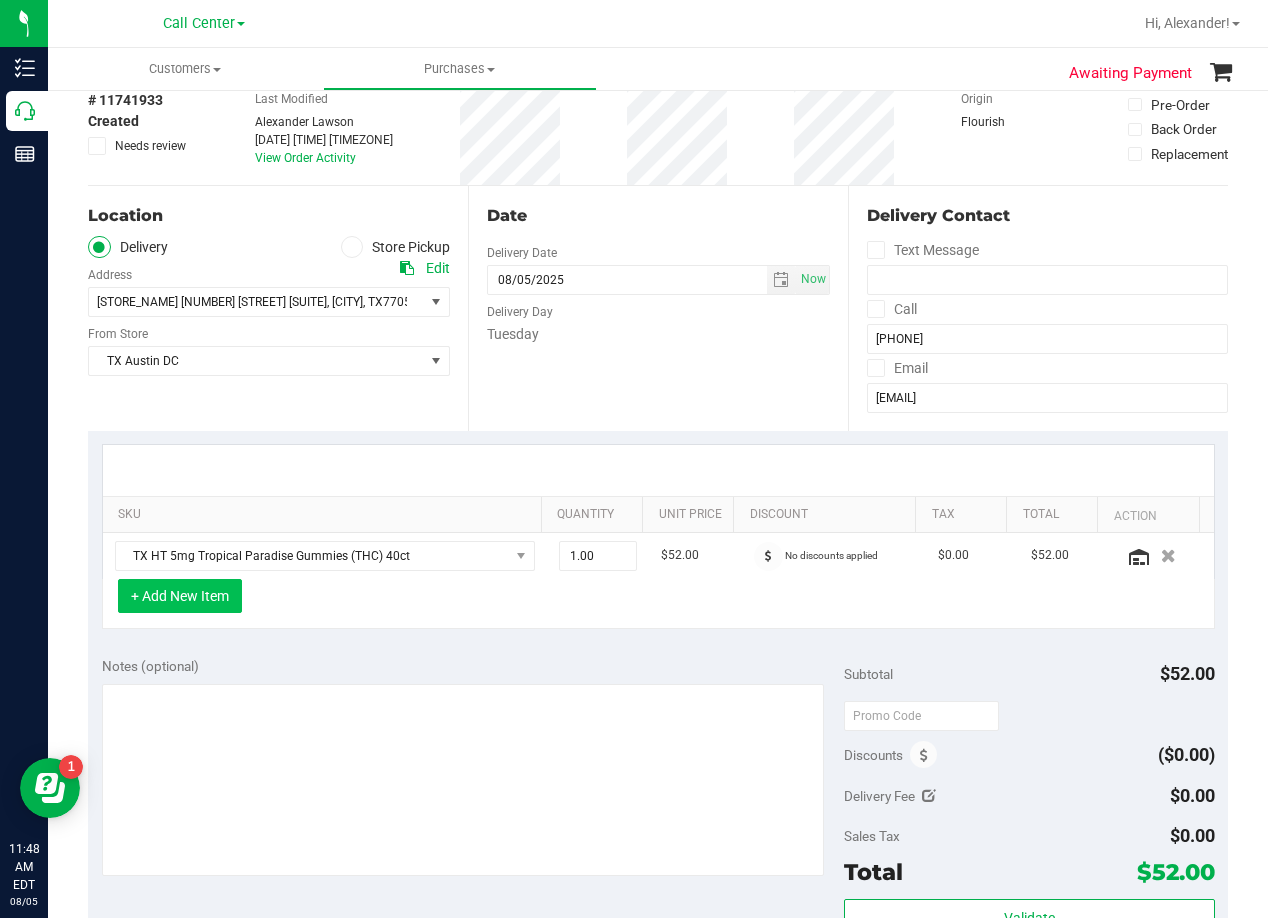click on "+ Add New Item" at bounding box center [180, 596] 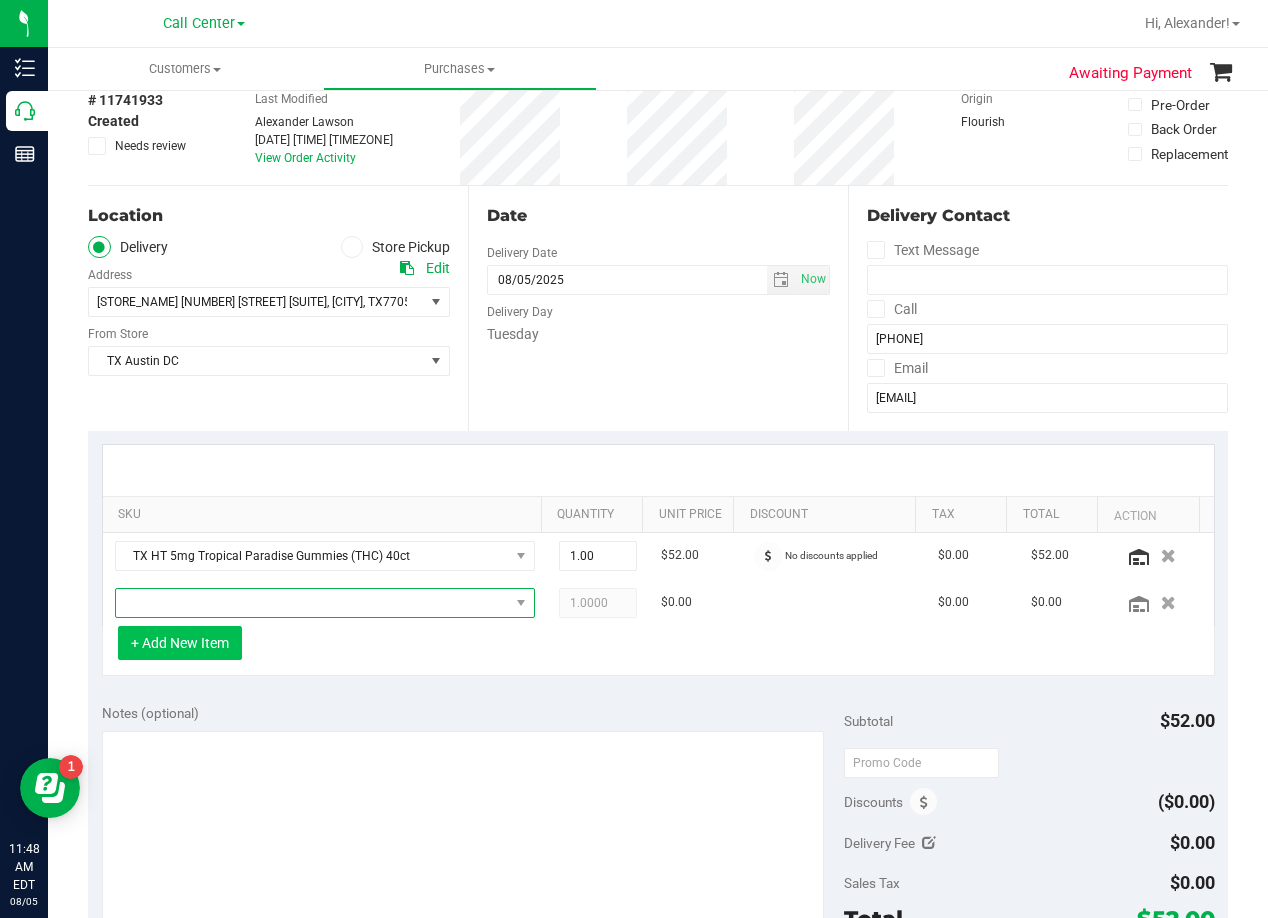 click at bounding box center [312, 603] 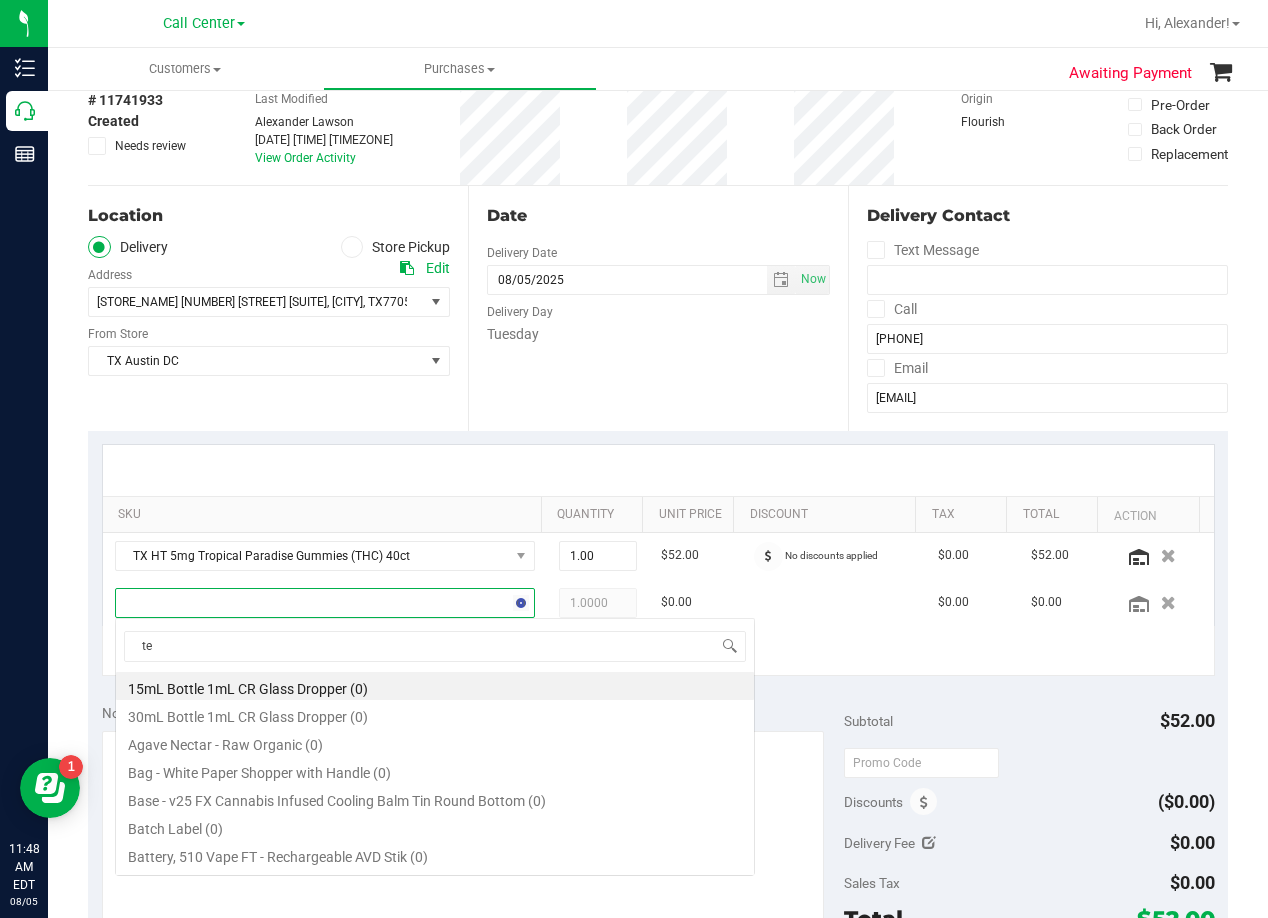 scroll, scrollTop: 99970, scrollLeft: 99593, axis: both 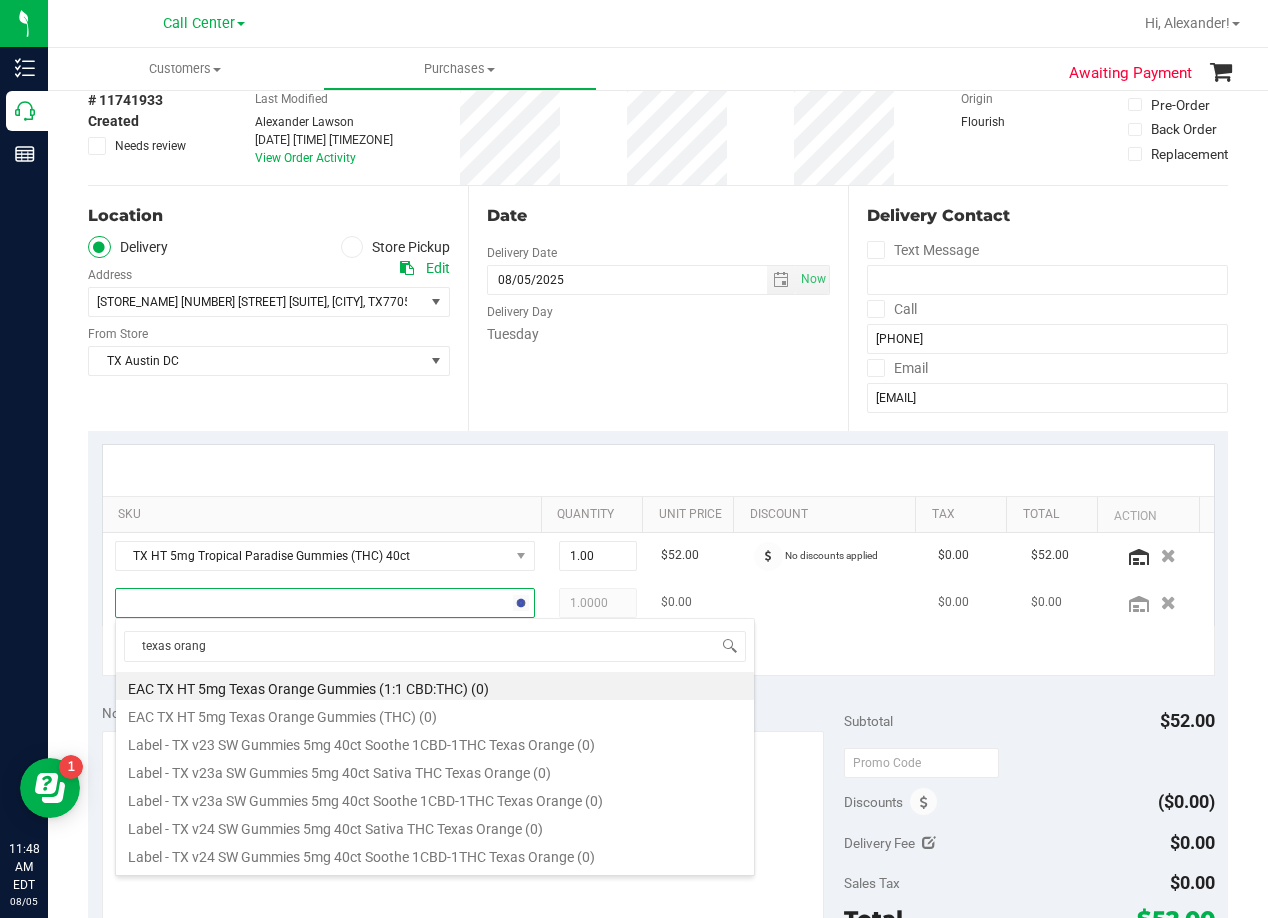 type on "texas orange" 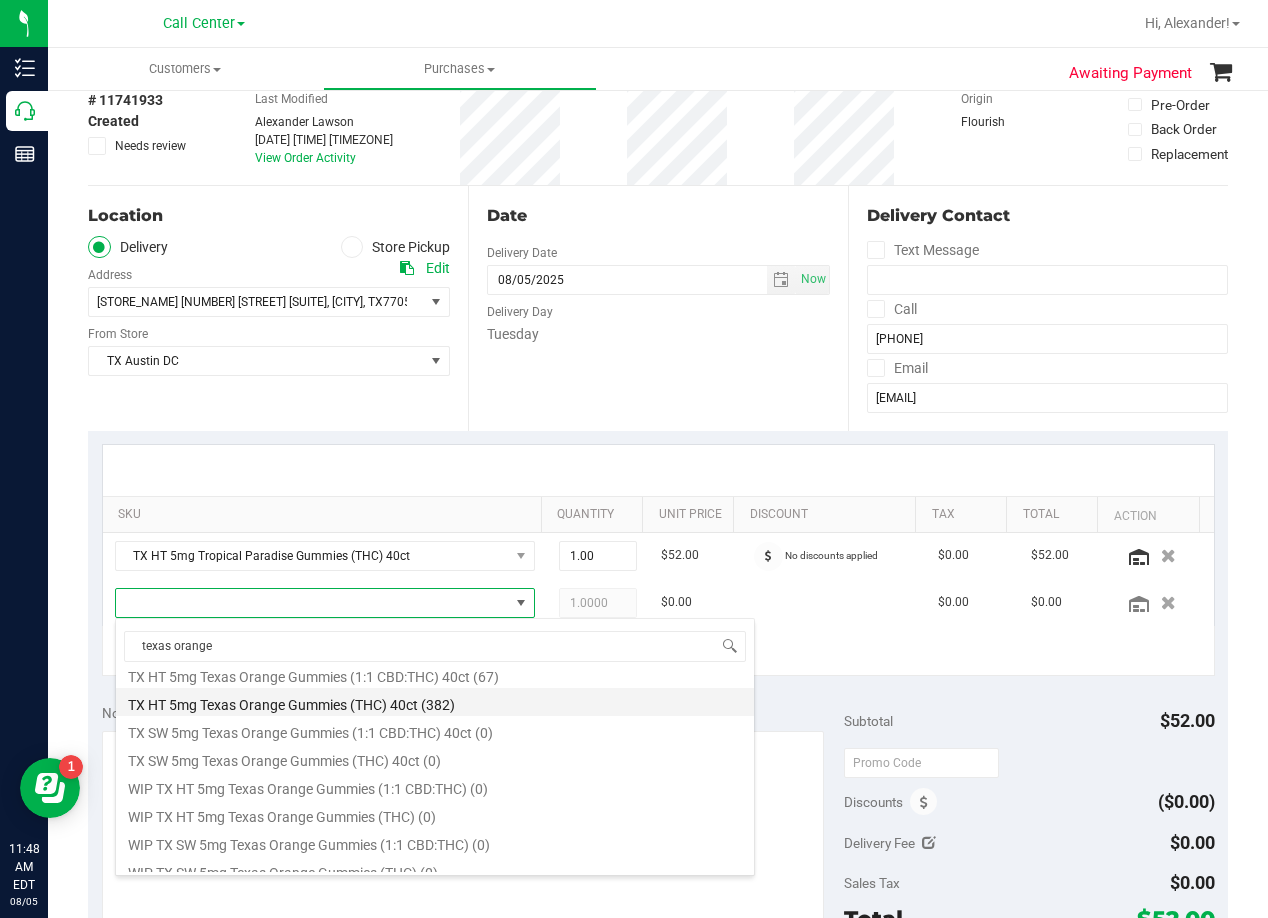 scroll, scrollTop: 332, scrollLeft: 0, axis: vertical 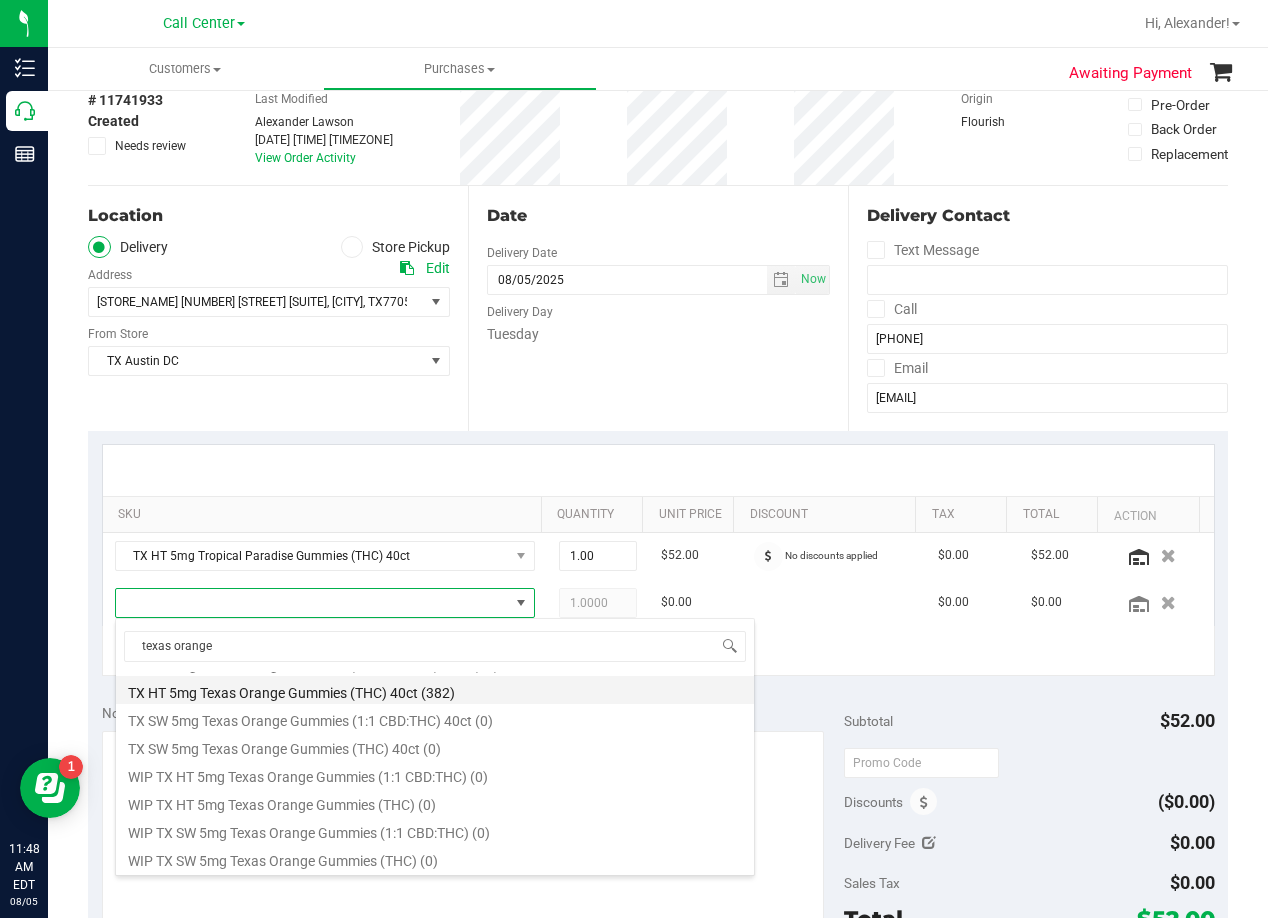 click on "TX HT 5mg Texas Orange Gummies (THC) 40ct (382)" at bounding box center (435, 690) 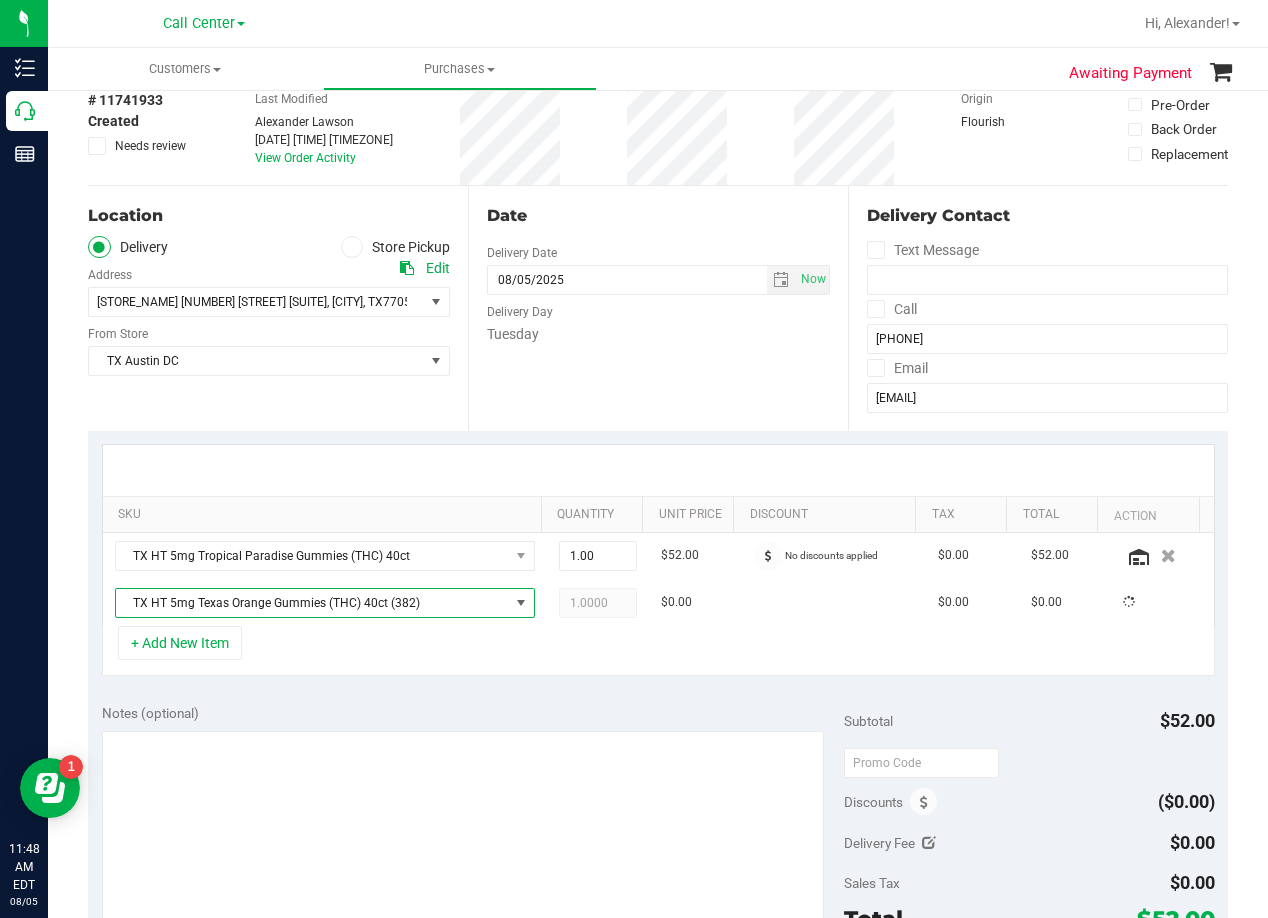 click on "Notes (optional)
Subtotal
$52.00
Discounts
($0.00)
Delivery Fee
$0.00
Sales Tax
$0.00
Total" at bounding box center [658, 870] 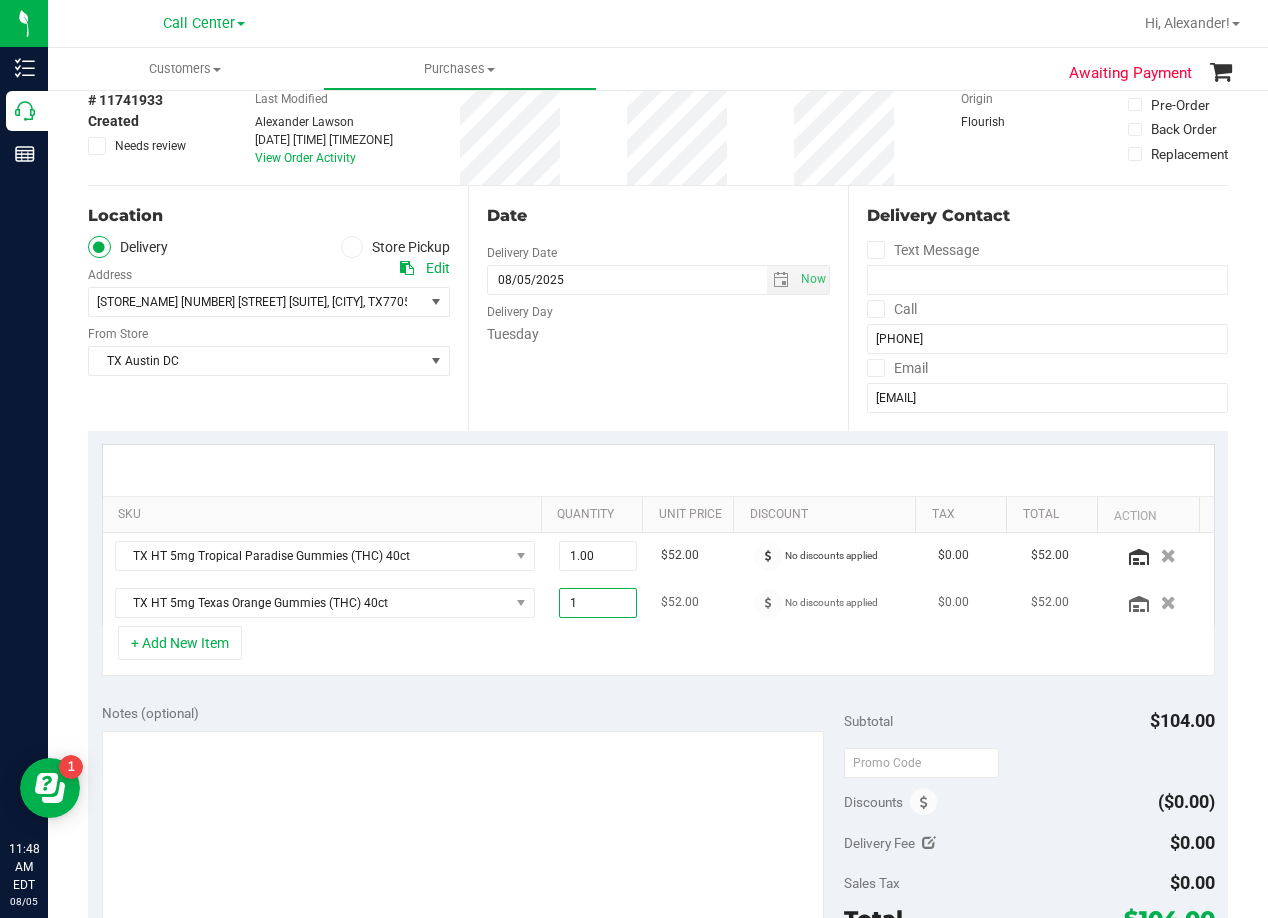 click on "1.00 1" at bounding box center (598, 603) 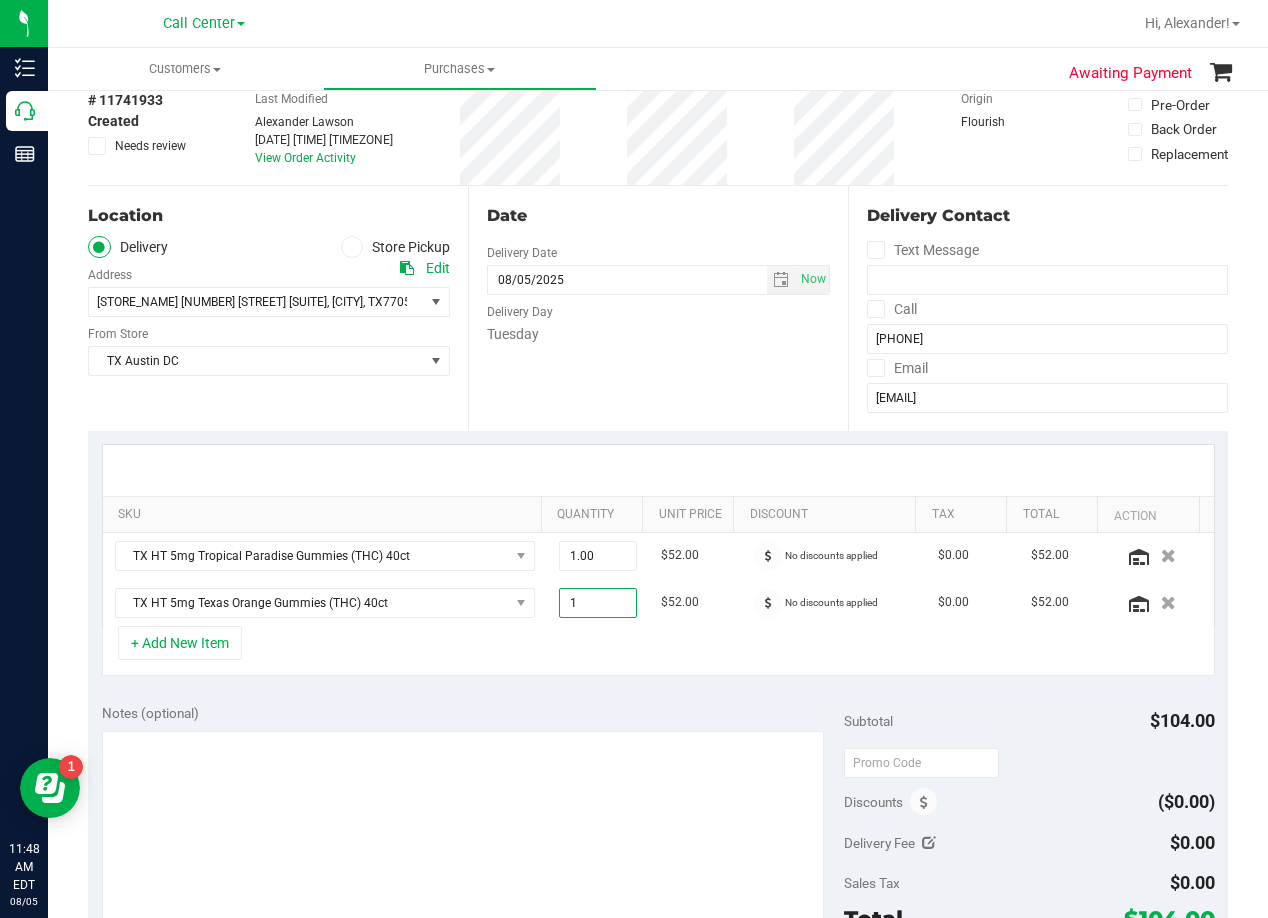type on "2" 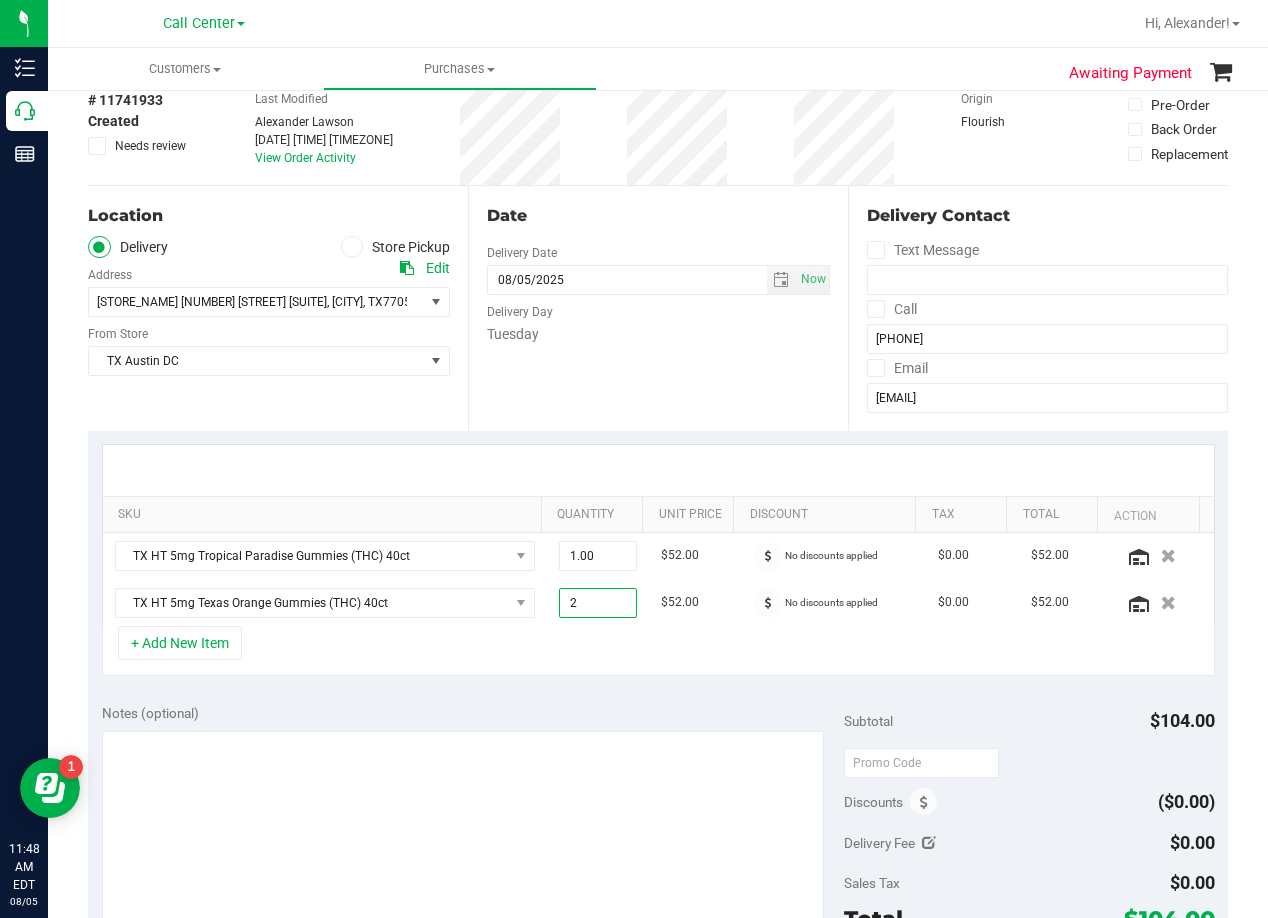 type on "2.00" 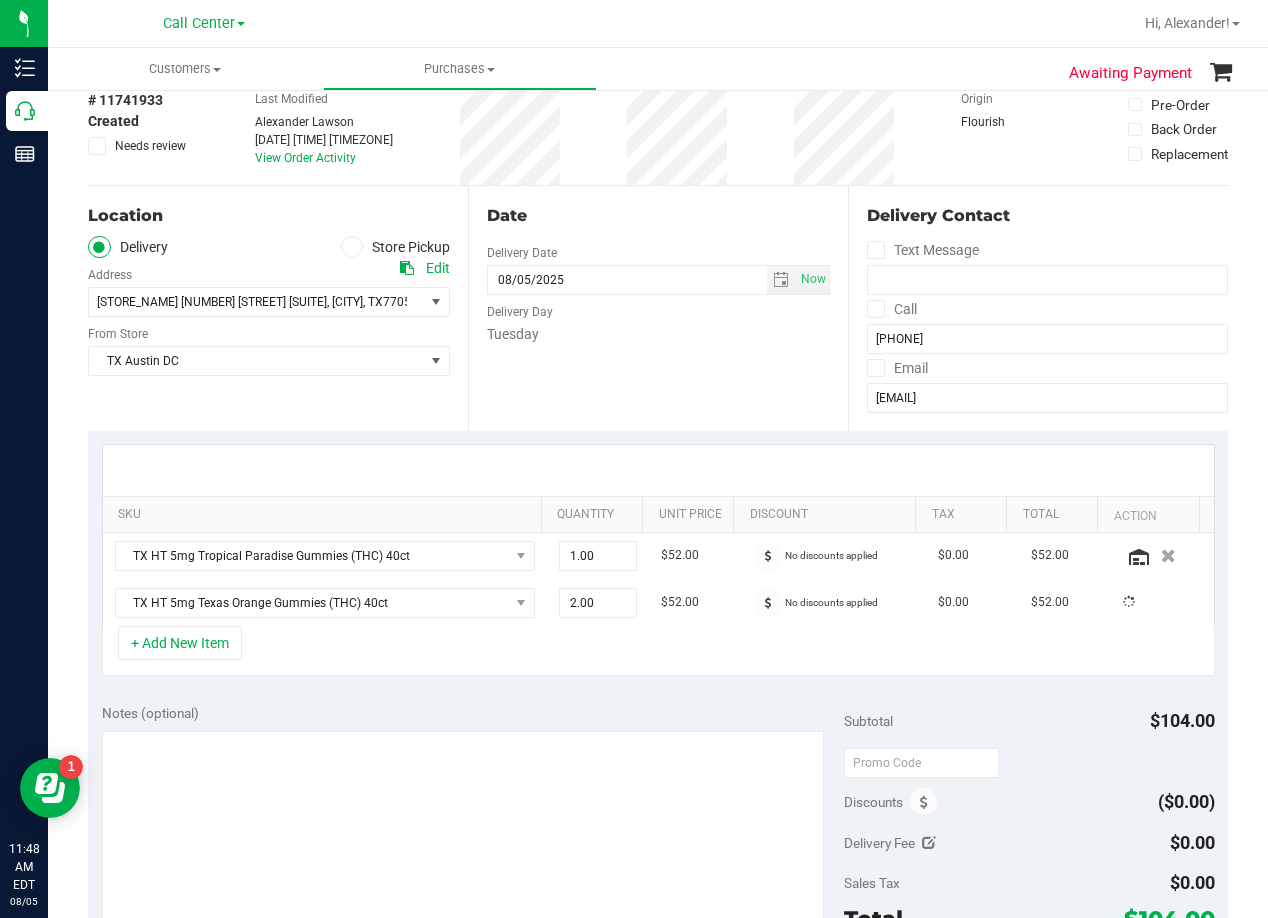 click on "Date
Delivery Date
08/05/2025
Now
08/05/2025 08:00 AM
Now
Delivery Day
Tuesday" at bounding box center (658, 308) 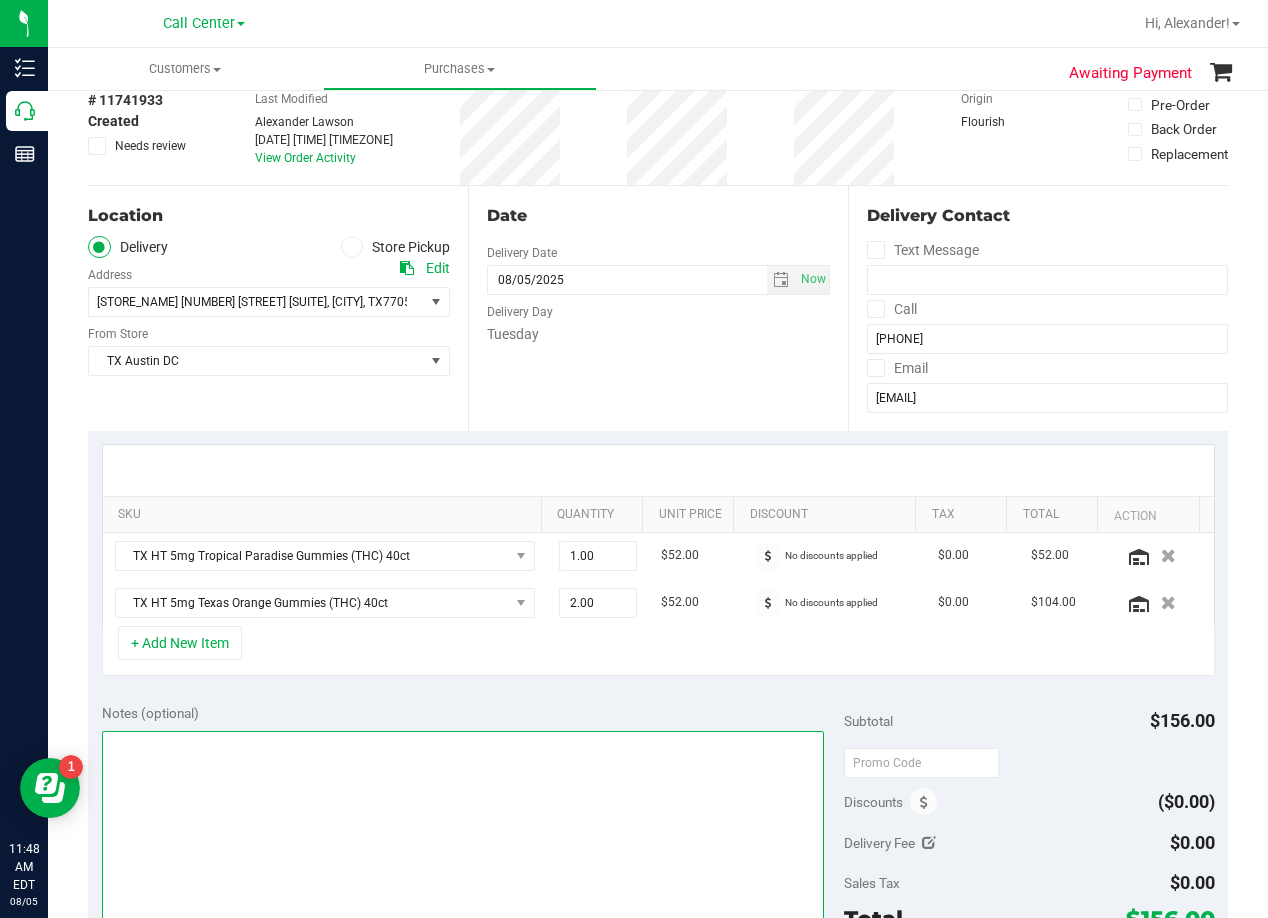 click at bounding box center [463, 827] 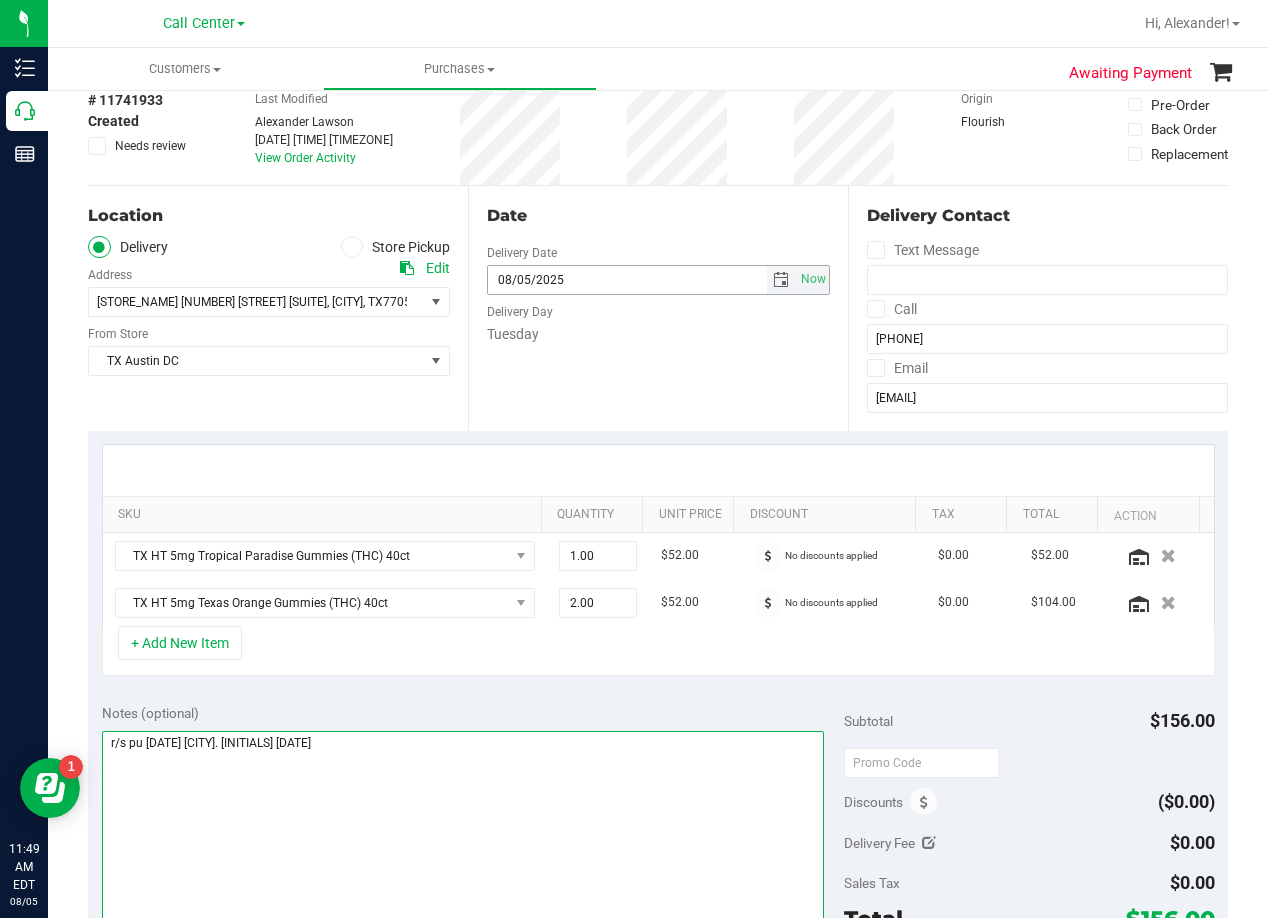 click at bounding box center (781, 280) 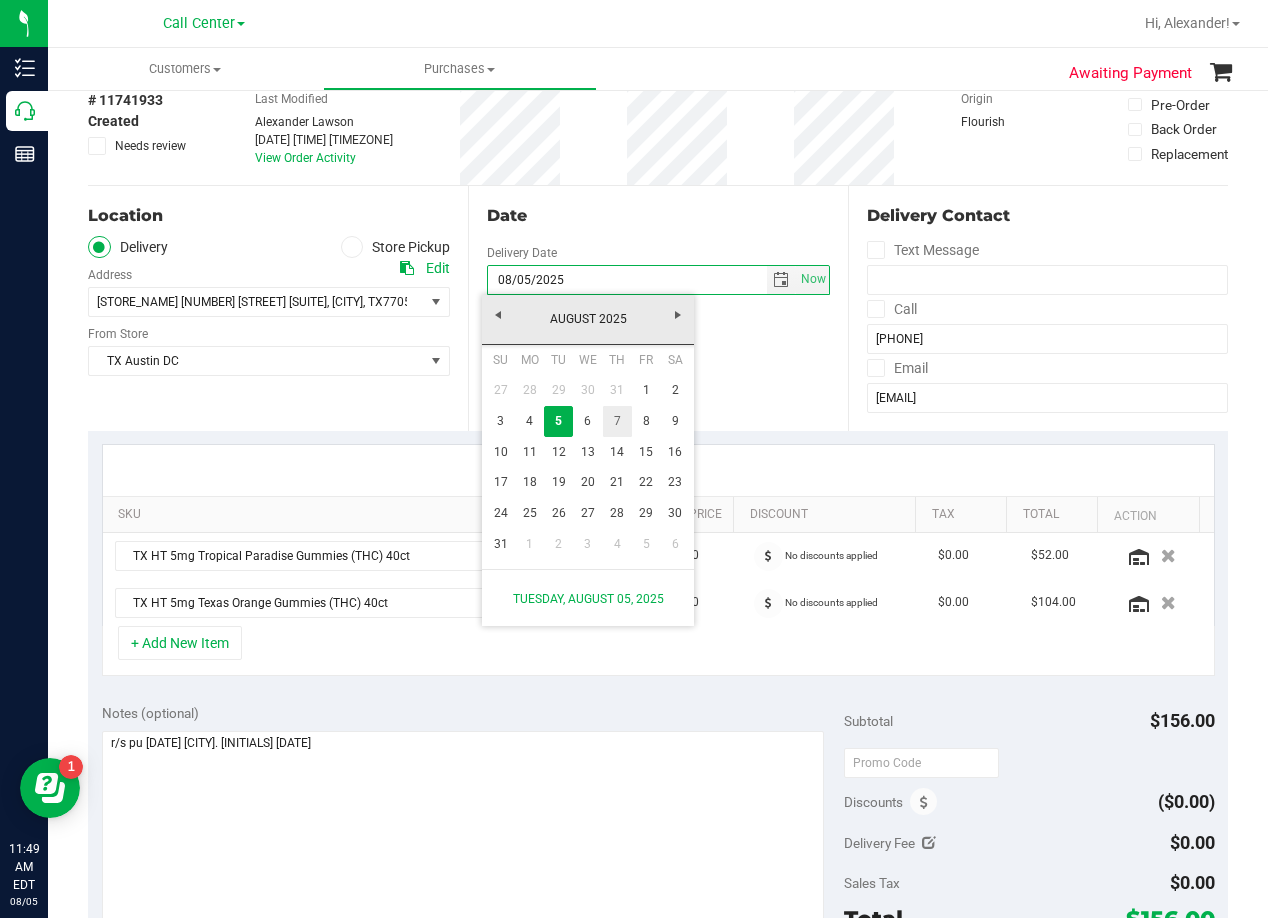 click on "7" at bounding box center [617, 421] 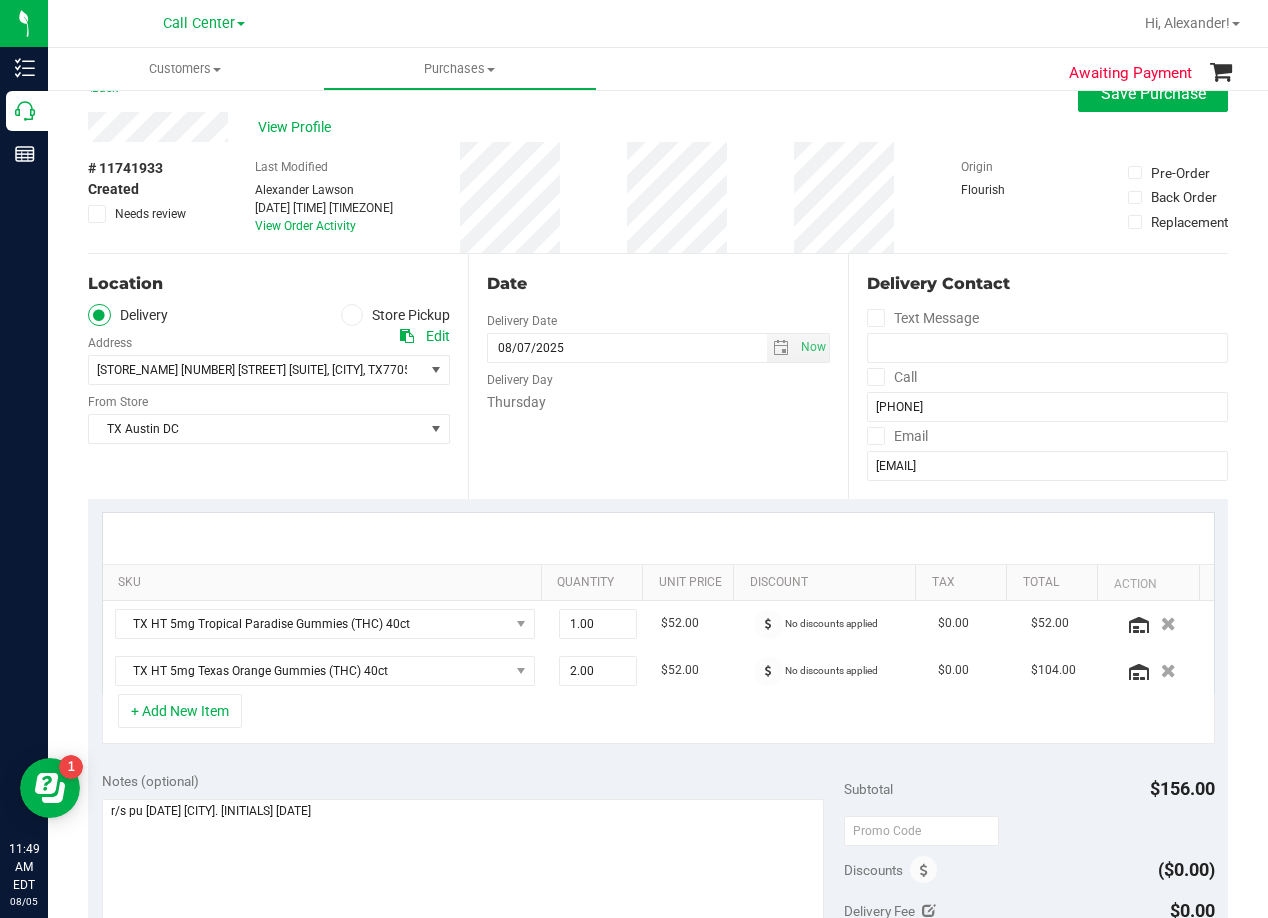 scroll, scrollTop: 0, scrollLeft: 0, axis: both 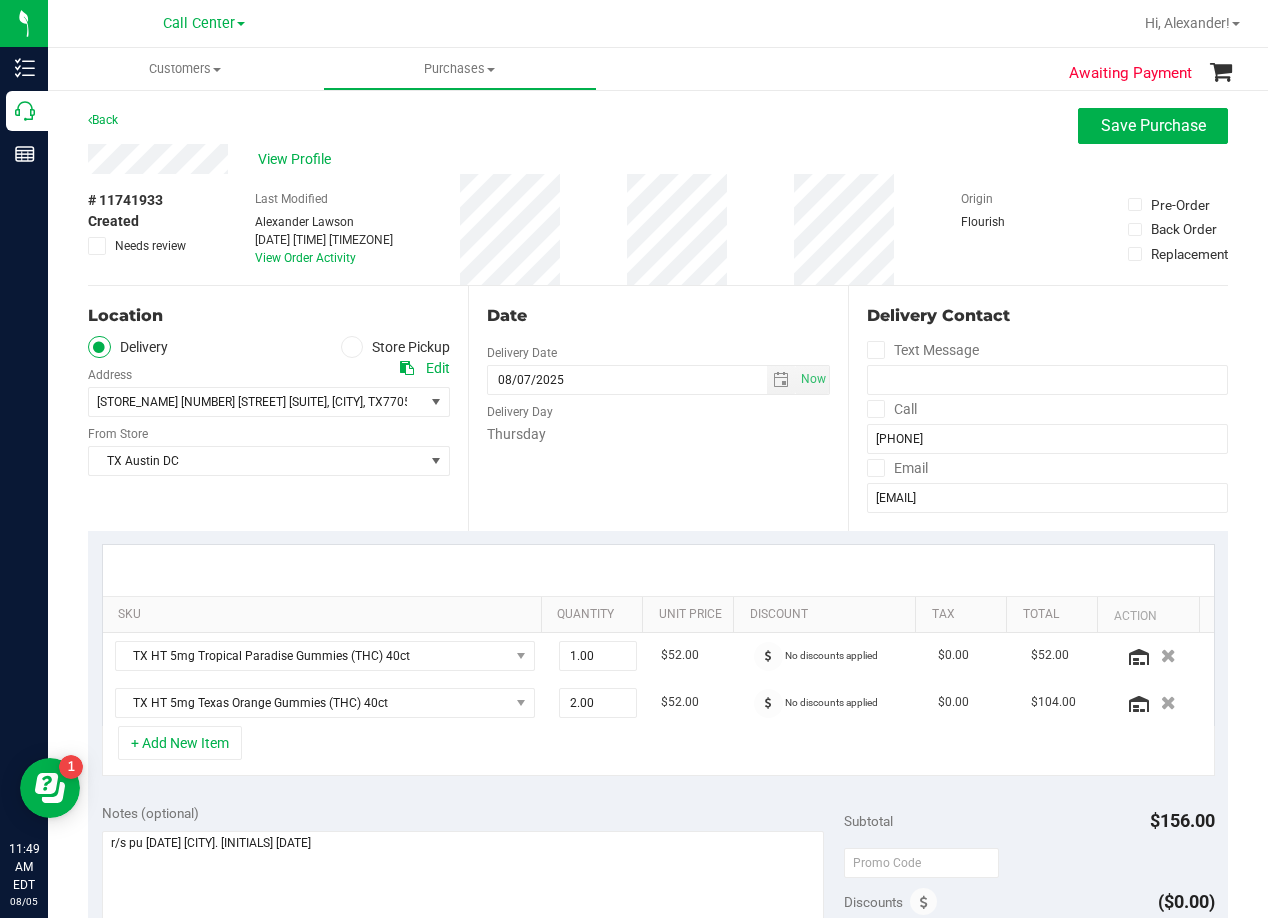 click on "Date
Delivery Date
08/07/2025
Now
08/07/2025 08:00 AM
Now
Delivery Day
Thursday" at bounding box center (658, 408) 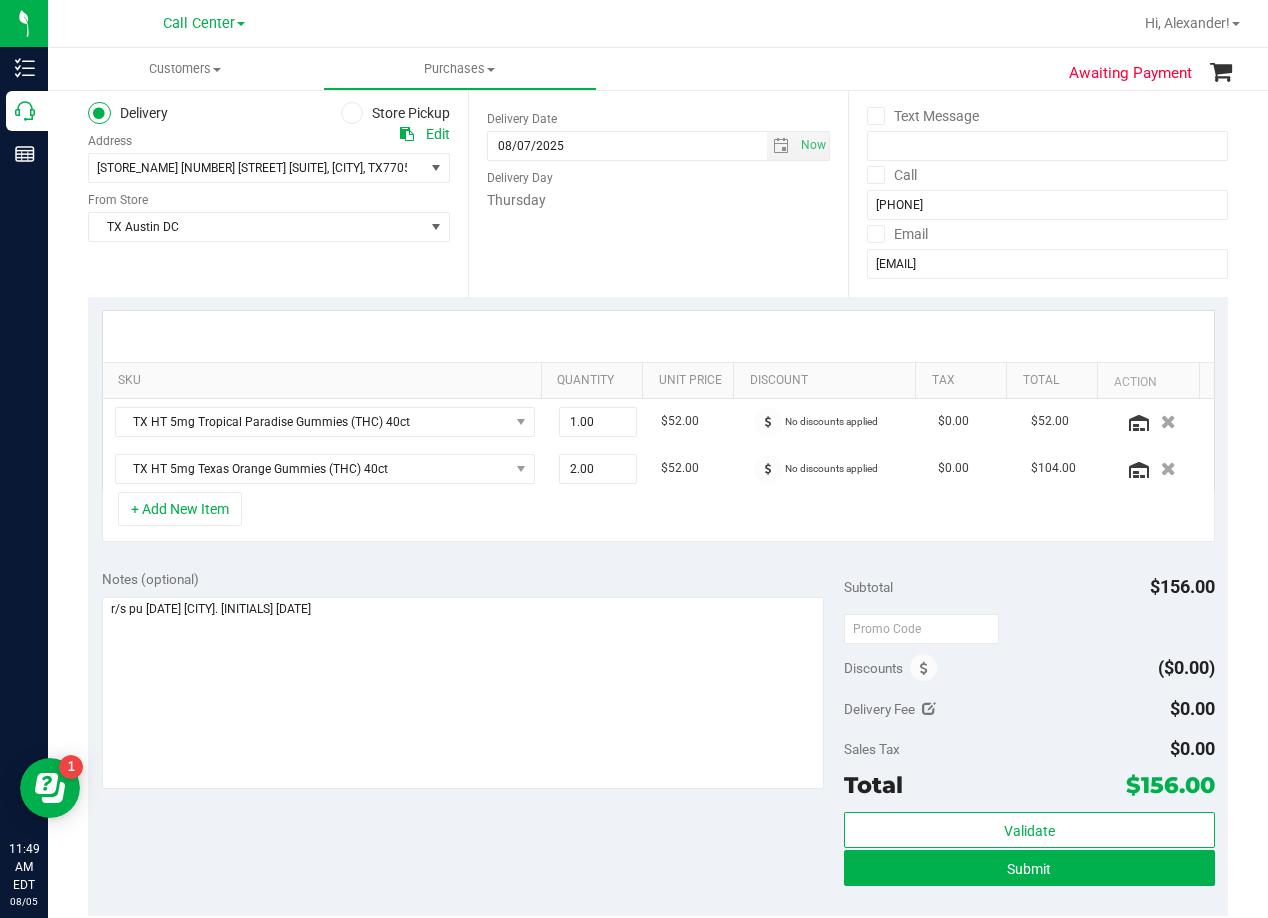 scroll, scrollTop: 200, scrollLeft: 0, axis: vertical 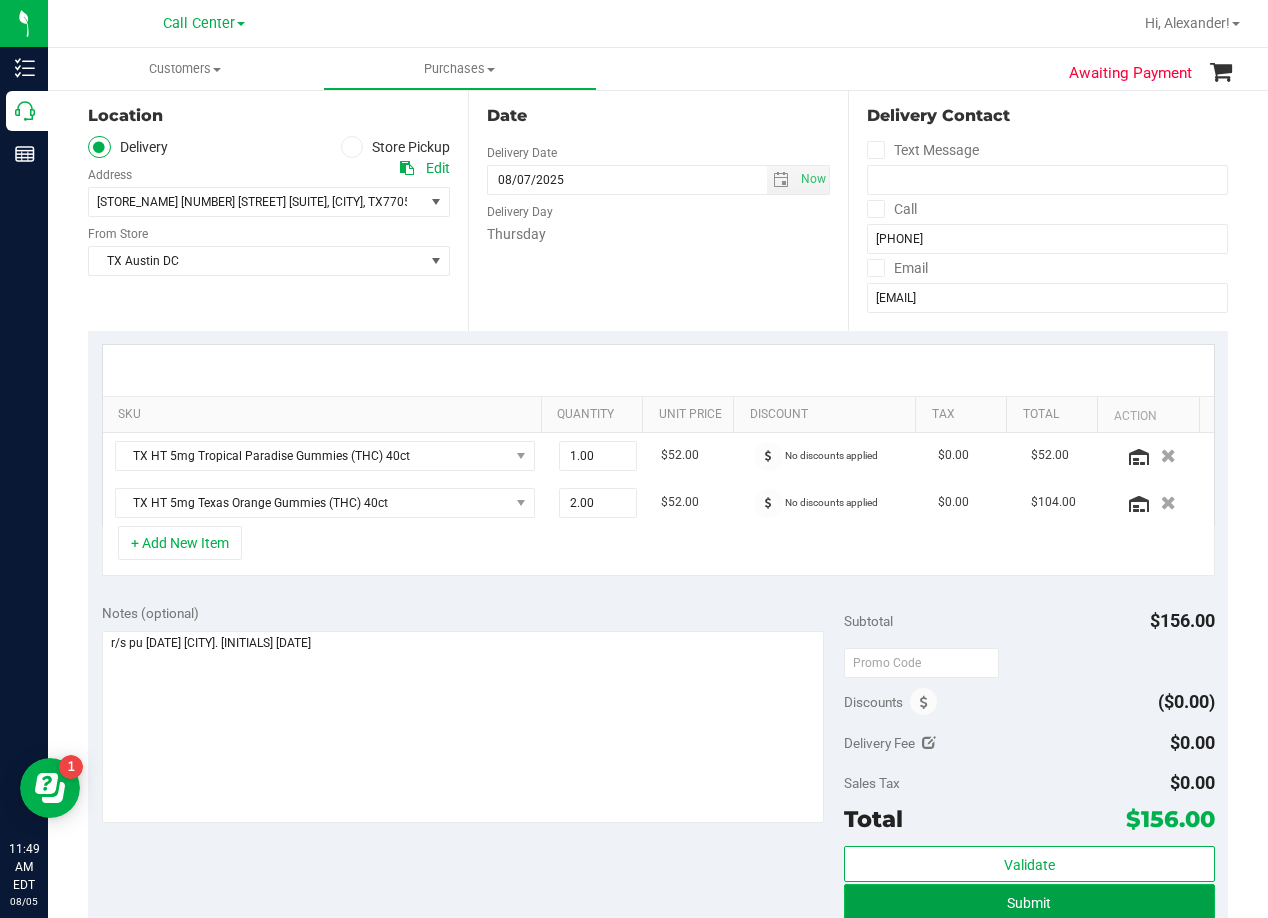 click on "Submit" at bounding box center [1029, 902] 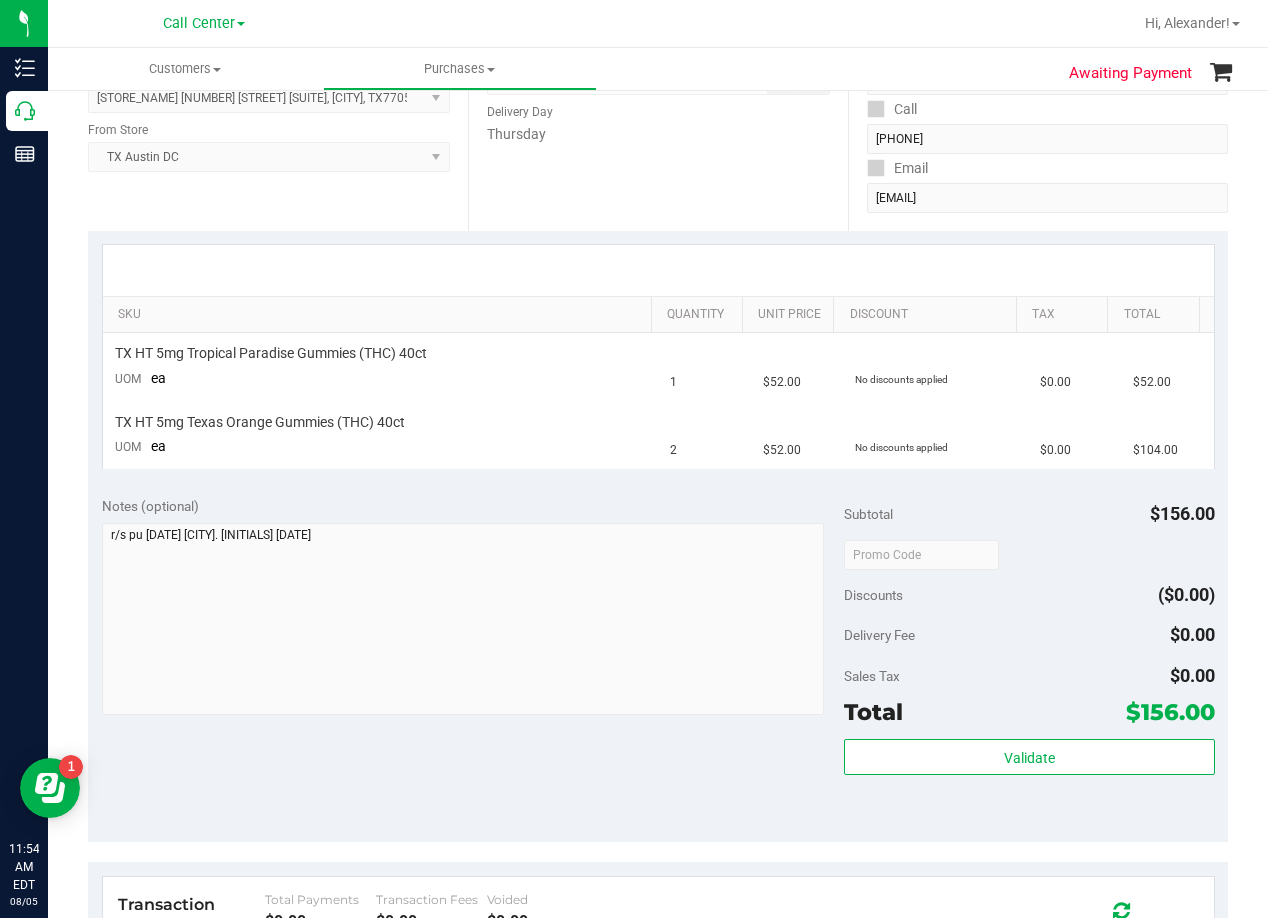 scroll, scrollTop: 0, scrollLeft: 0, axis: both 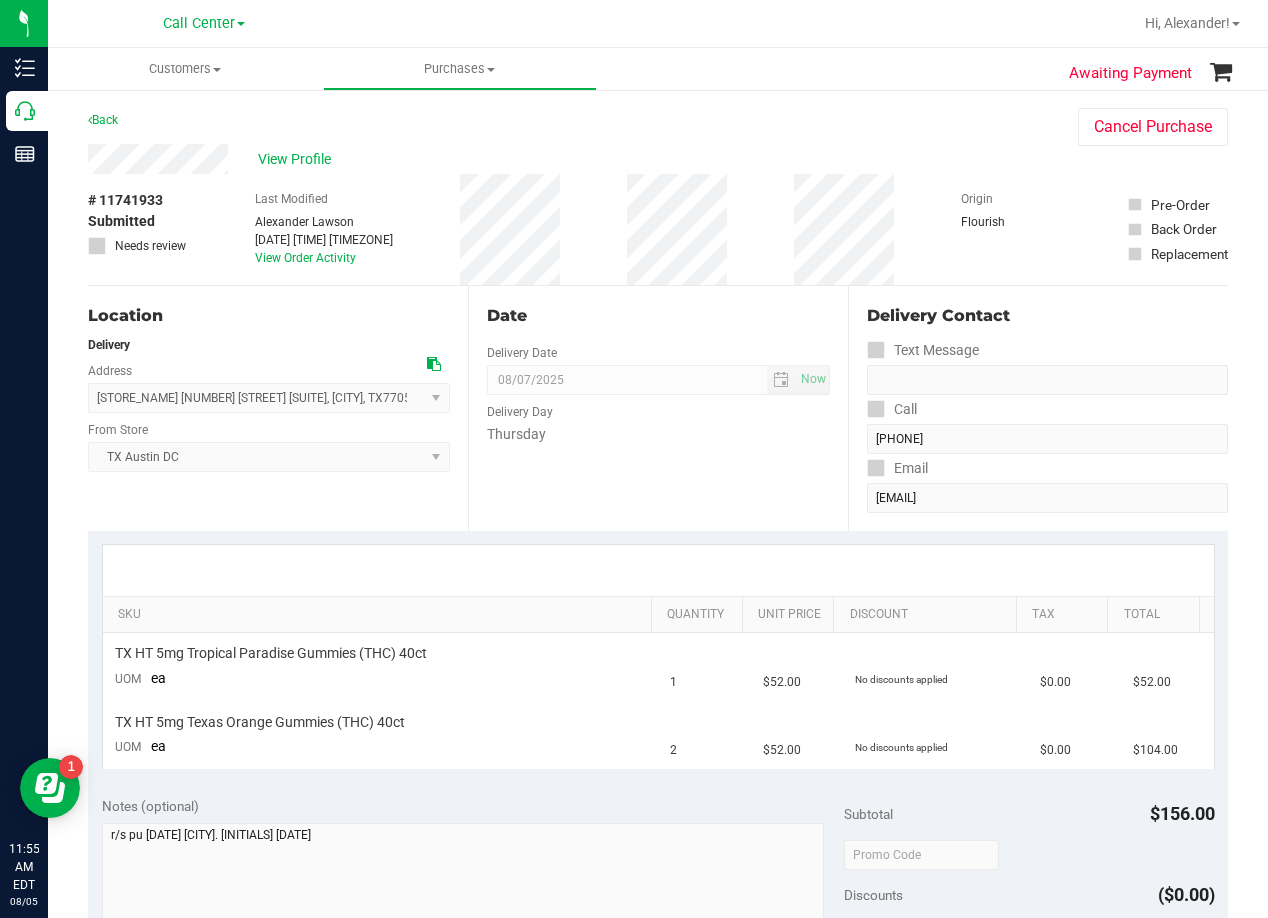 click on "Date
Delivery Date
08/07/2025
Now
08/07/2025 08:00 AM
Now
Delivery Day
Thursday" at bounding box center [658, 408] 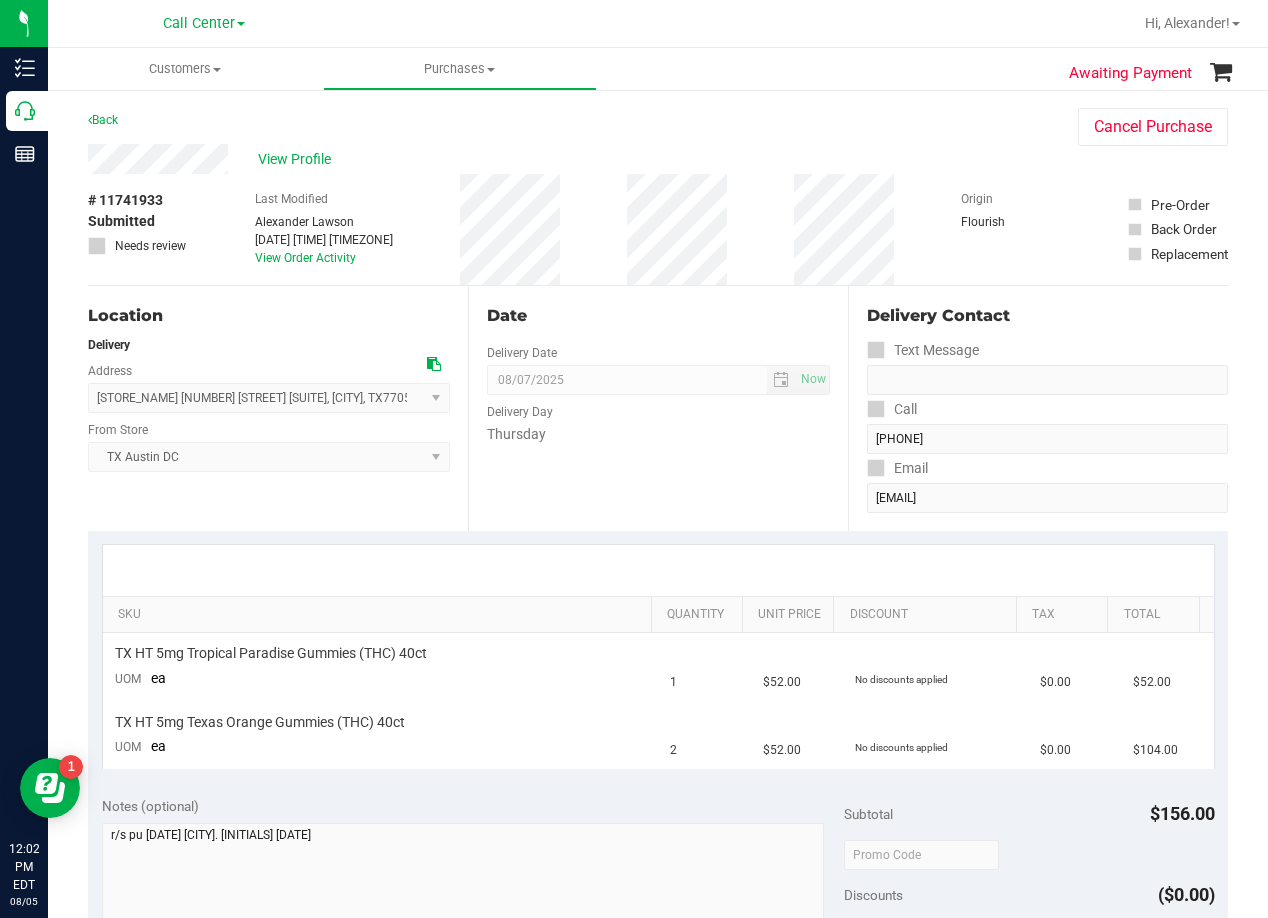click on "Date" at bounding box center (658, 316) 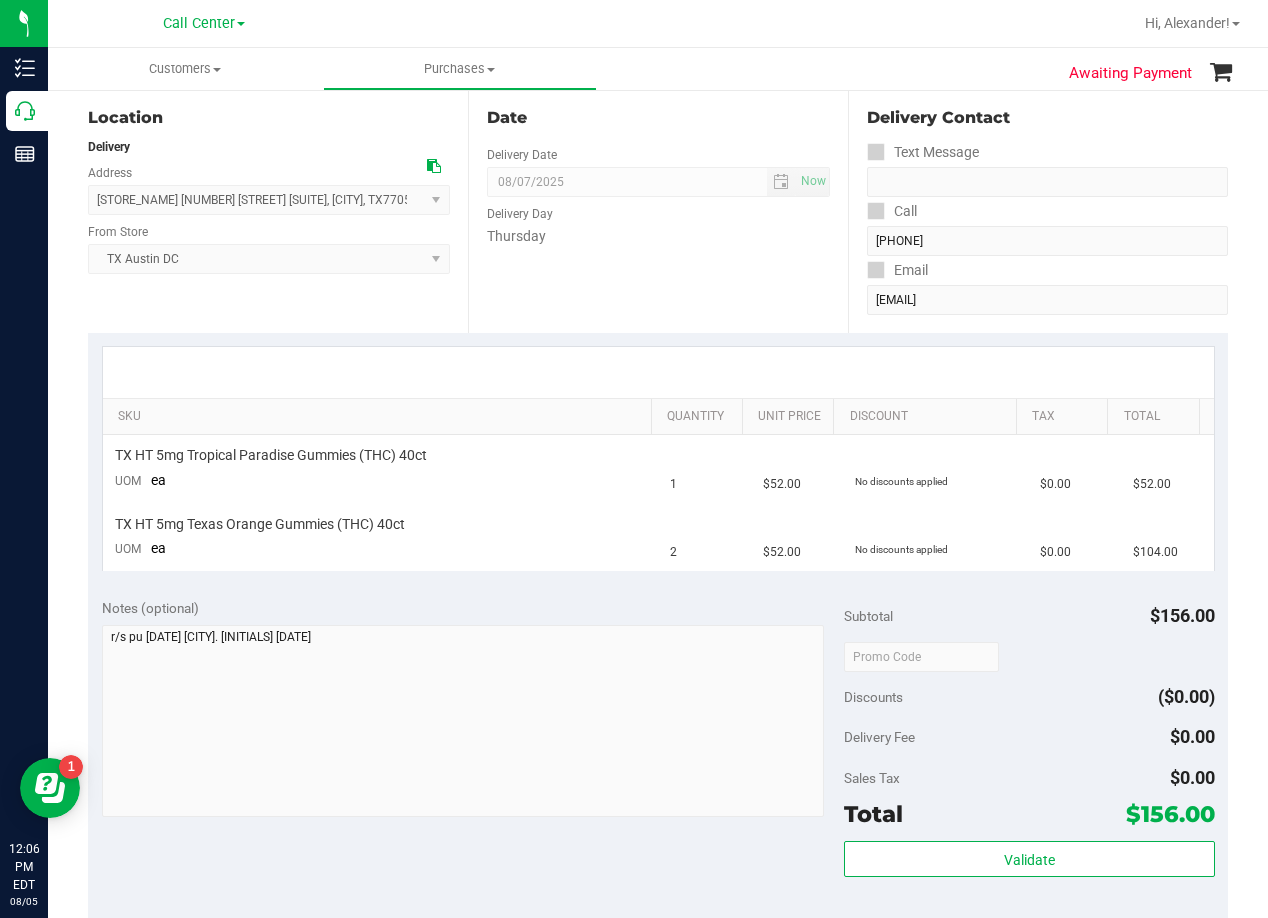 scroll, scrollTop: 200, scrollLeft: 0, axis: vertical 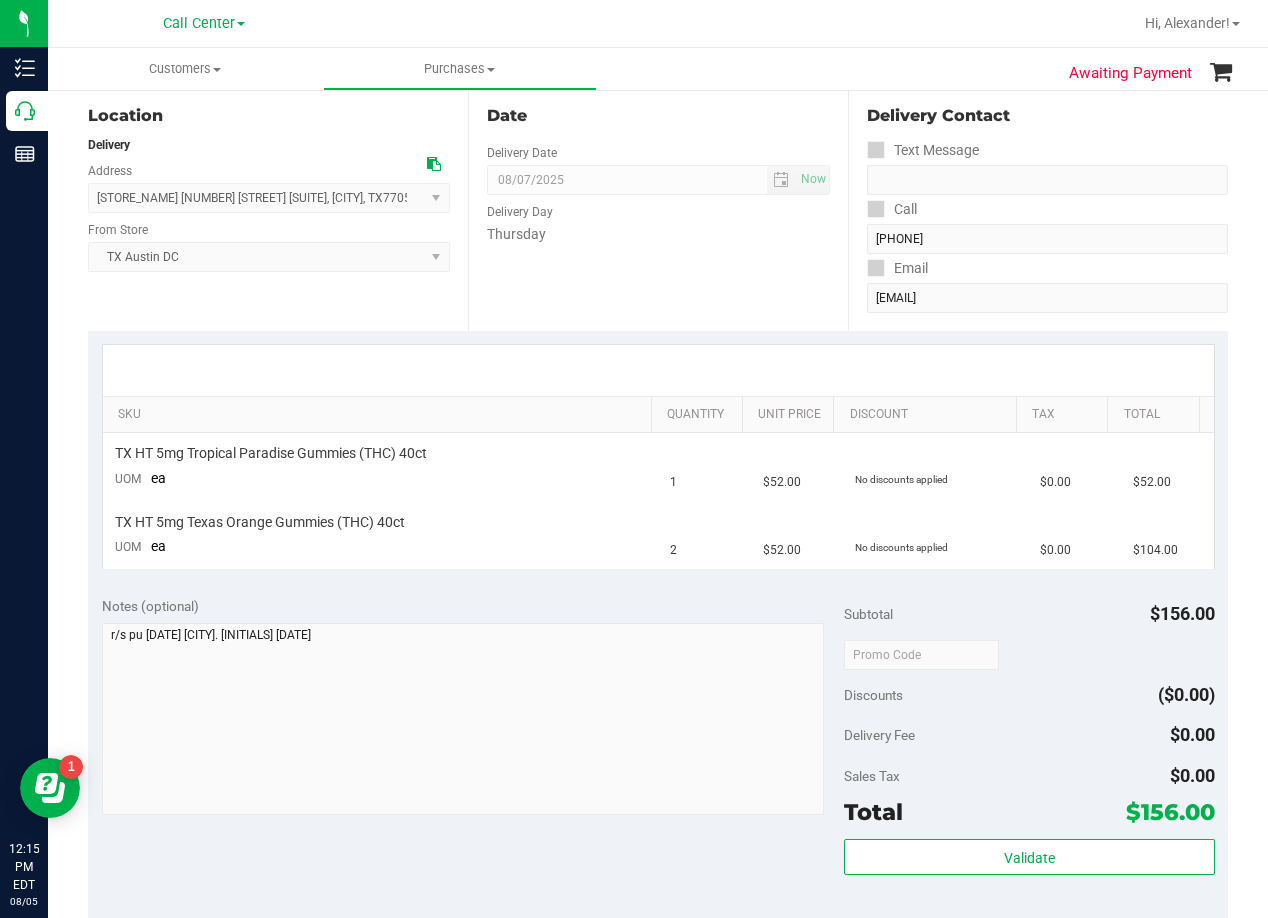 click on "Date
Delivery Date
08/07/2025
Now
08/07/2025 08:00 AM
Now
Delivery Day
Thursday" at bounding box center [658, 208] 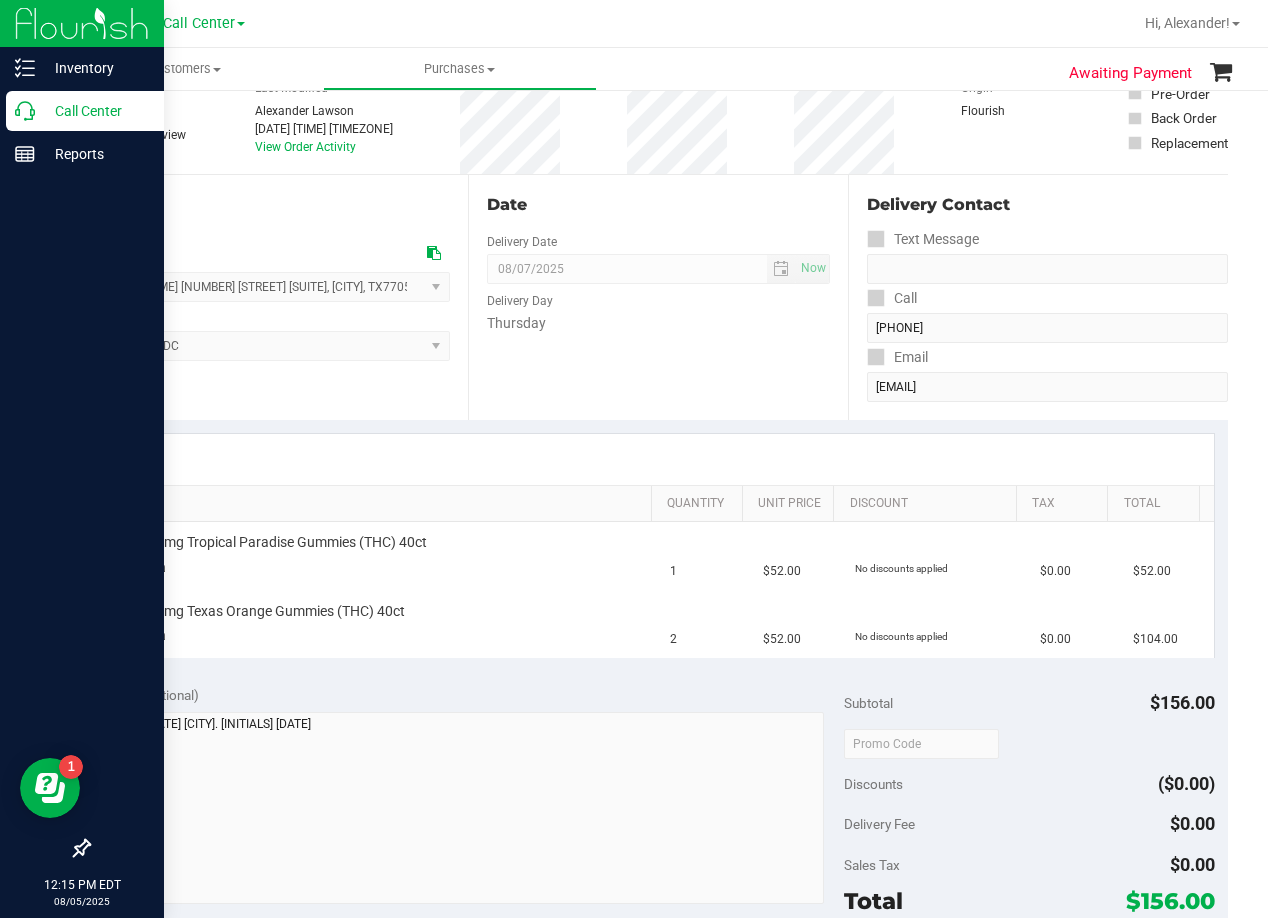 scroll, scrollTop: 0, scrollLeft: 0, axis: both 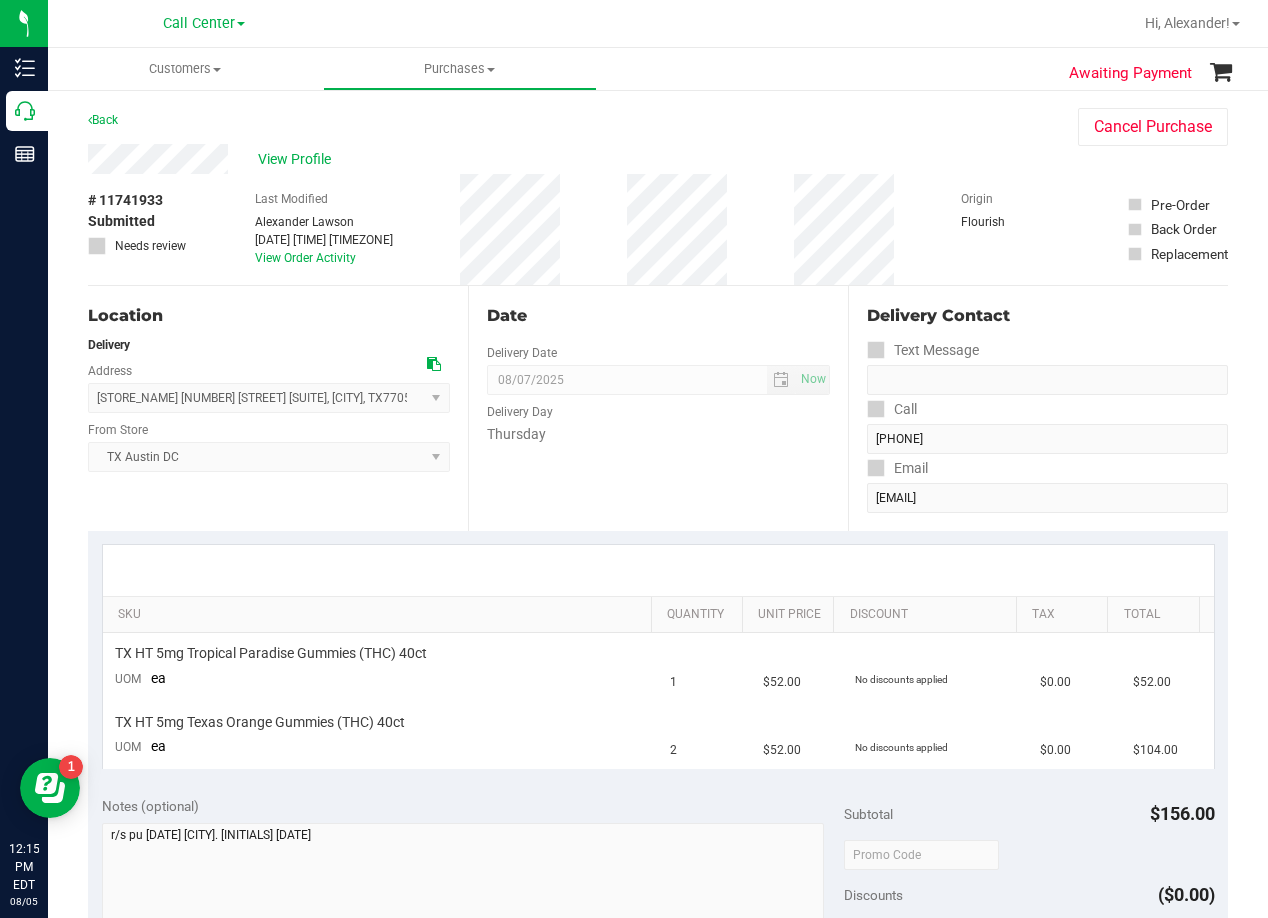 click on "View Profile" at bounding box center (563, 159) 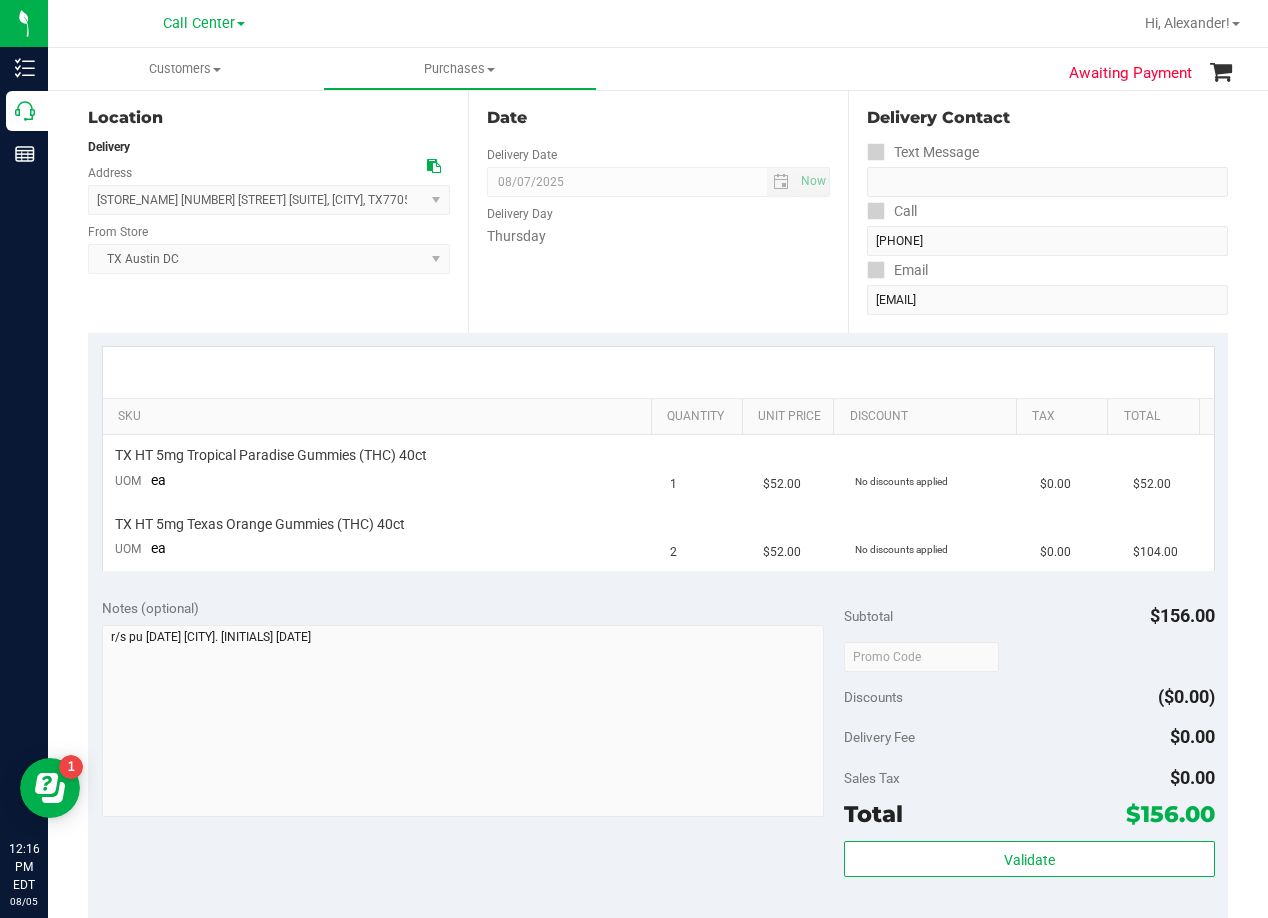 scroll, scrollTop: 200, scrollLeft: 0, axis: vertical 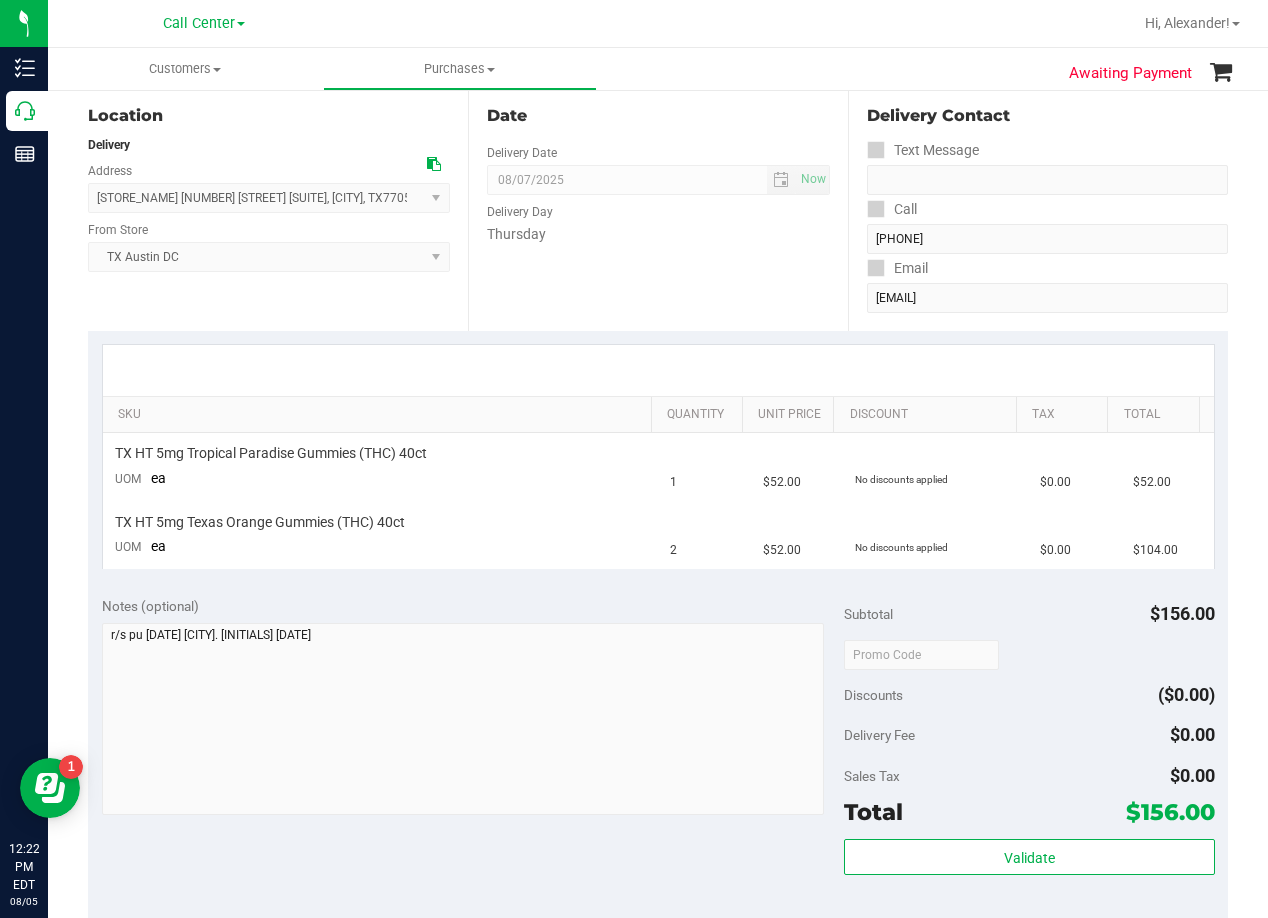 click on "Date
Delivery Date
08/07/2025
Now
08/07/2025 08:00 AM
Now
Delivery Day
Thursday" at bounding box center [658, 208] 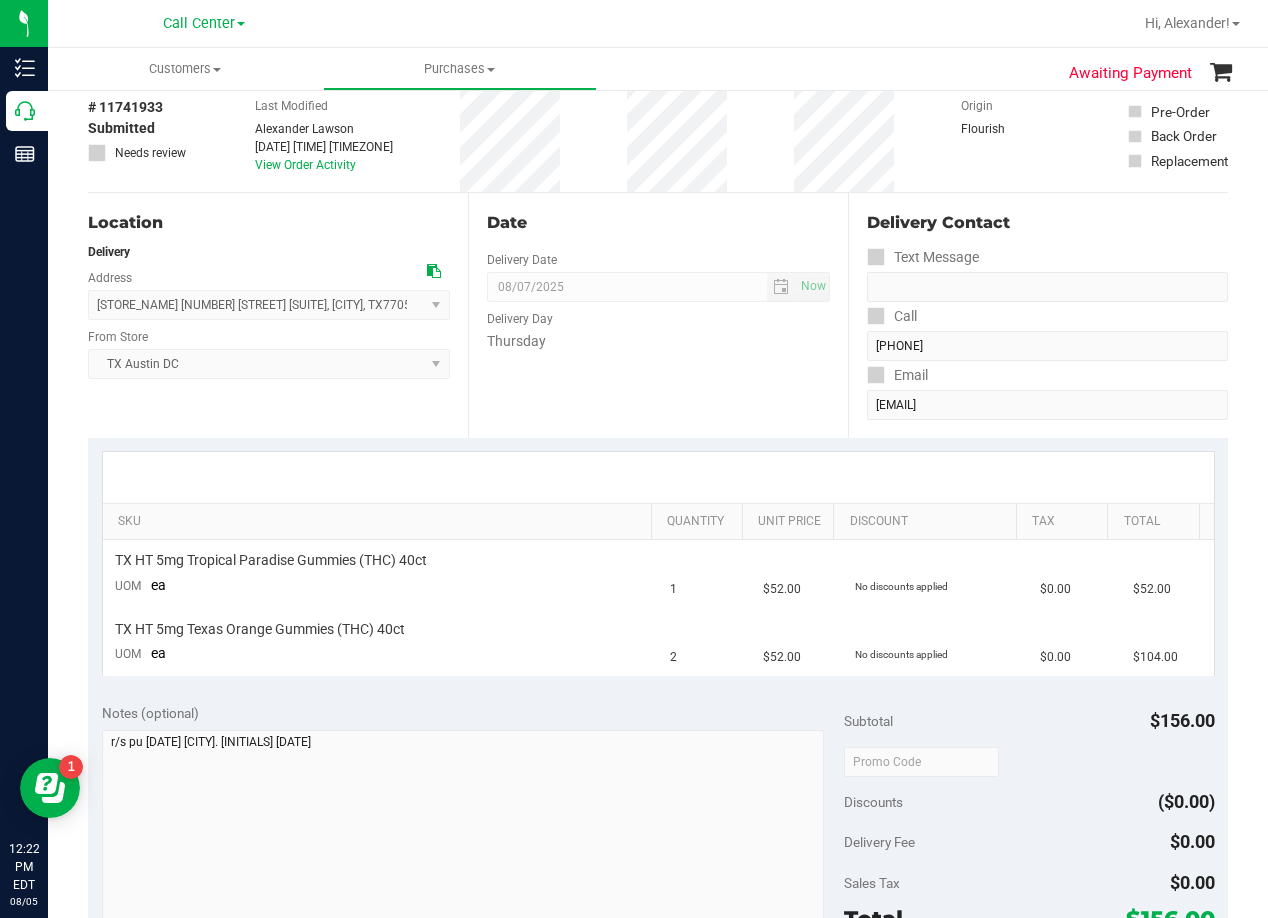 scroll, scrollTop: 0, scrollLeft: 0, axis: both 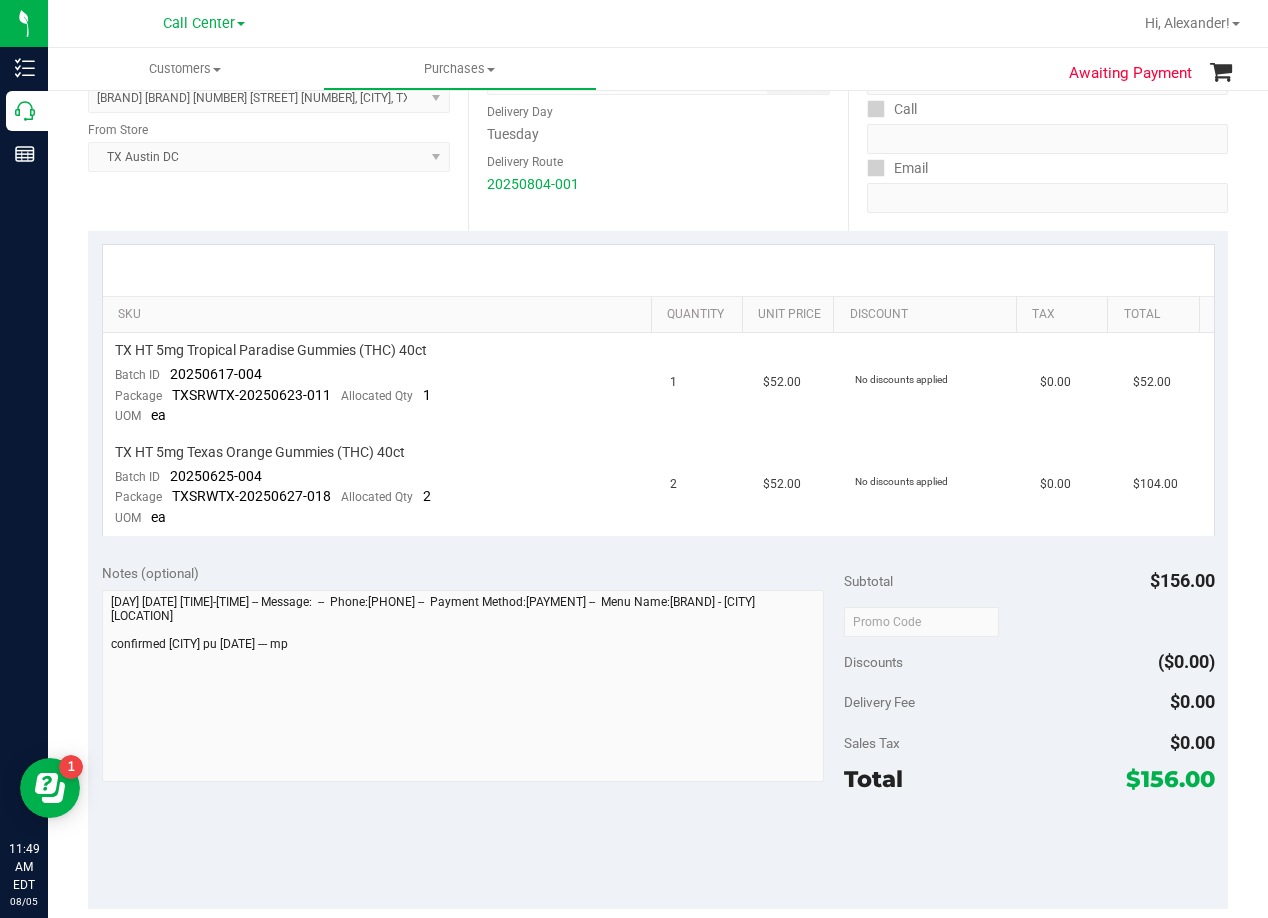 click on "Date
Delivery Date
[DATE]
[DATE] [TIME]
Now
Delivery Day
[DAY]
Delivery Route
[ROUTE]
Delivery Time
[TIME]" at bounding box center [658, 108] 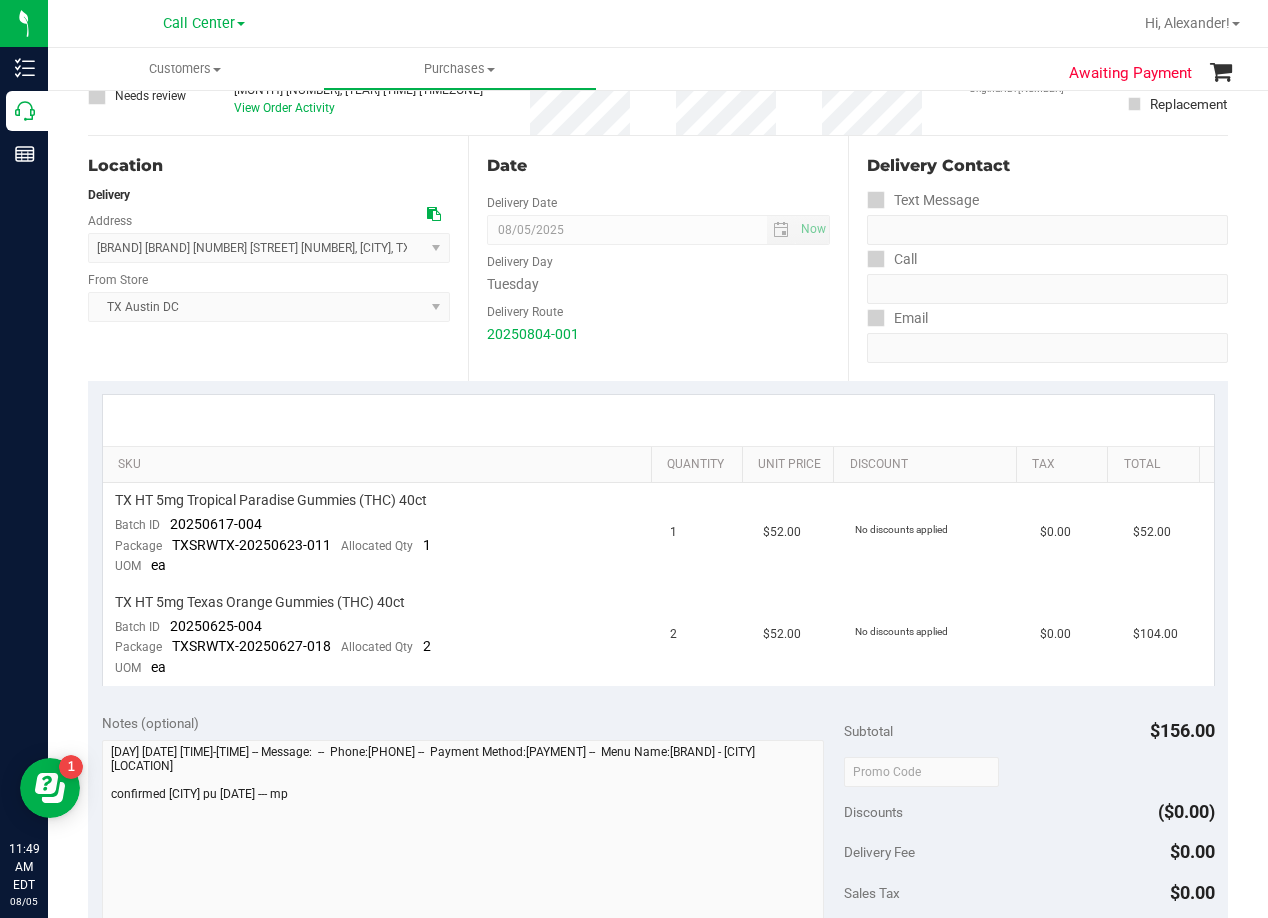scroll, scrollTop: 0, scrollLeft: 0, axis: both 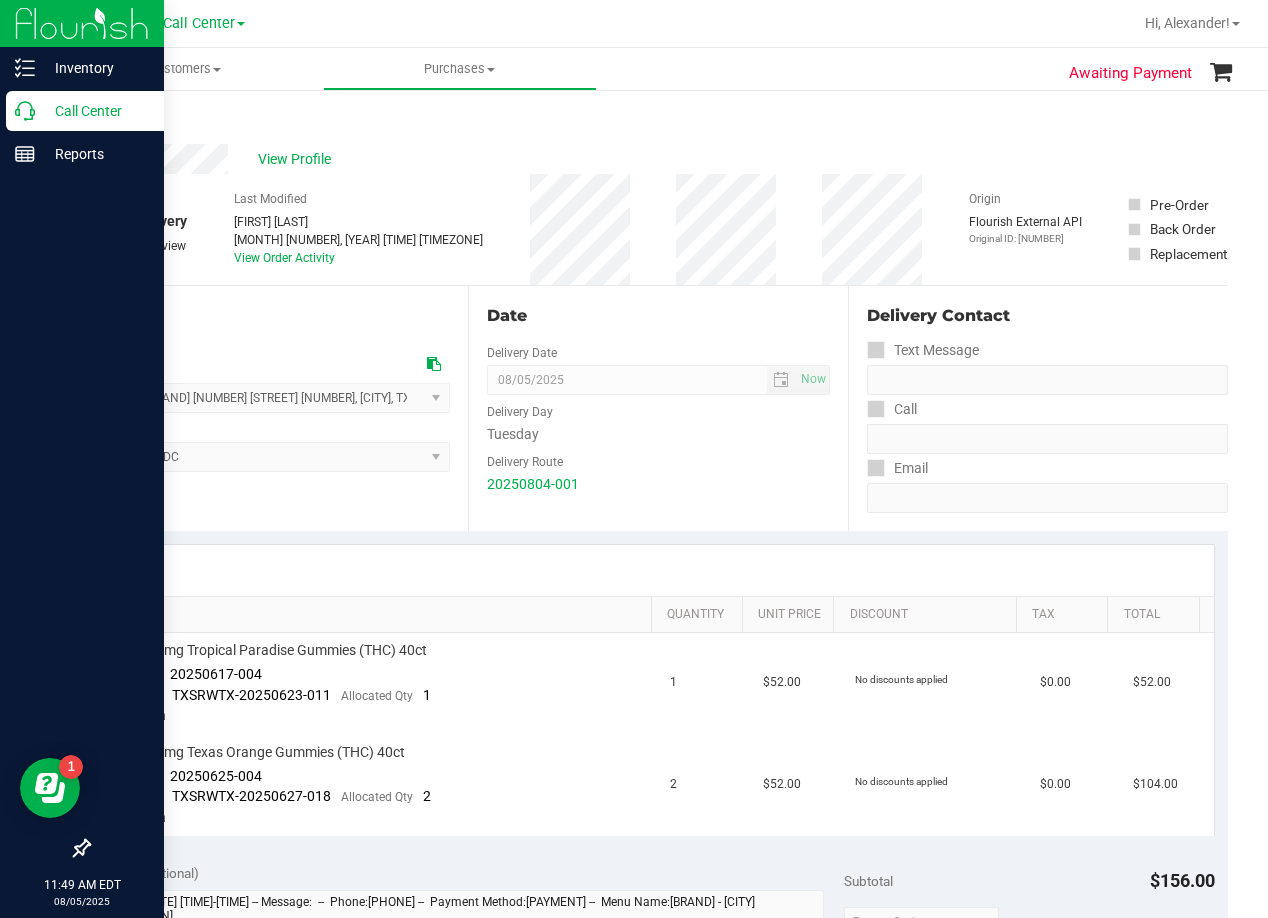 click on "Call Center" at bounding box center [95, 111] 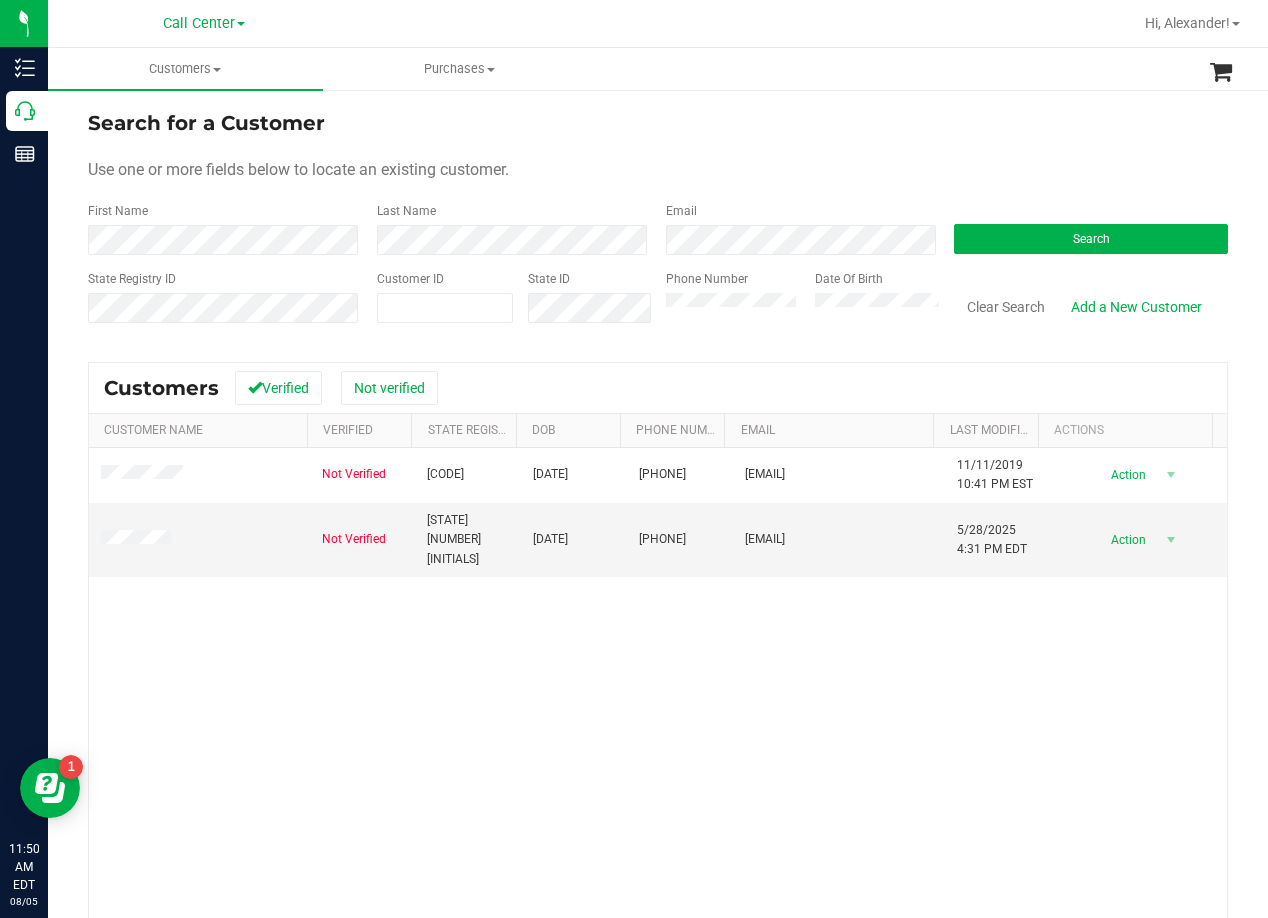click on "Search for a Customer
Use one or more fields below to locate an existing customer.
First Name
Last Name
Email
Search
State Registry ID
Customer ID
State ID
Phone Number
Date Of Birth" at bounding box center [658, 224] 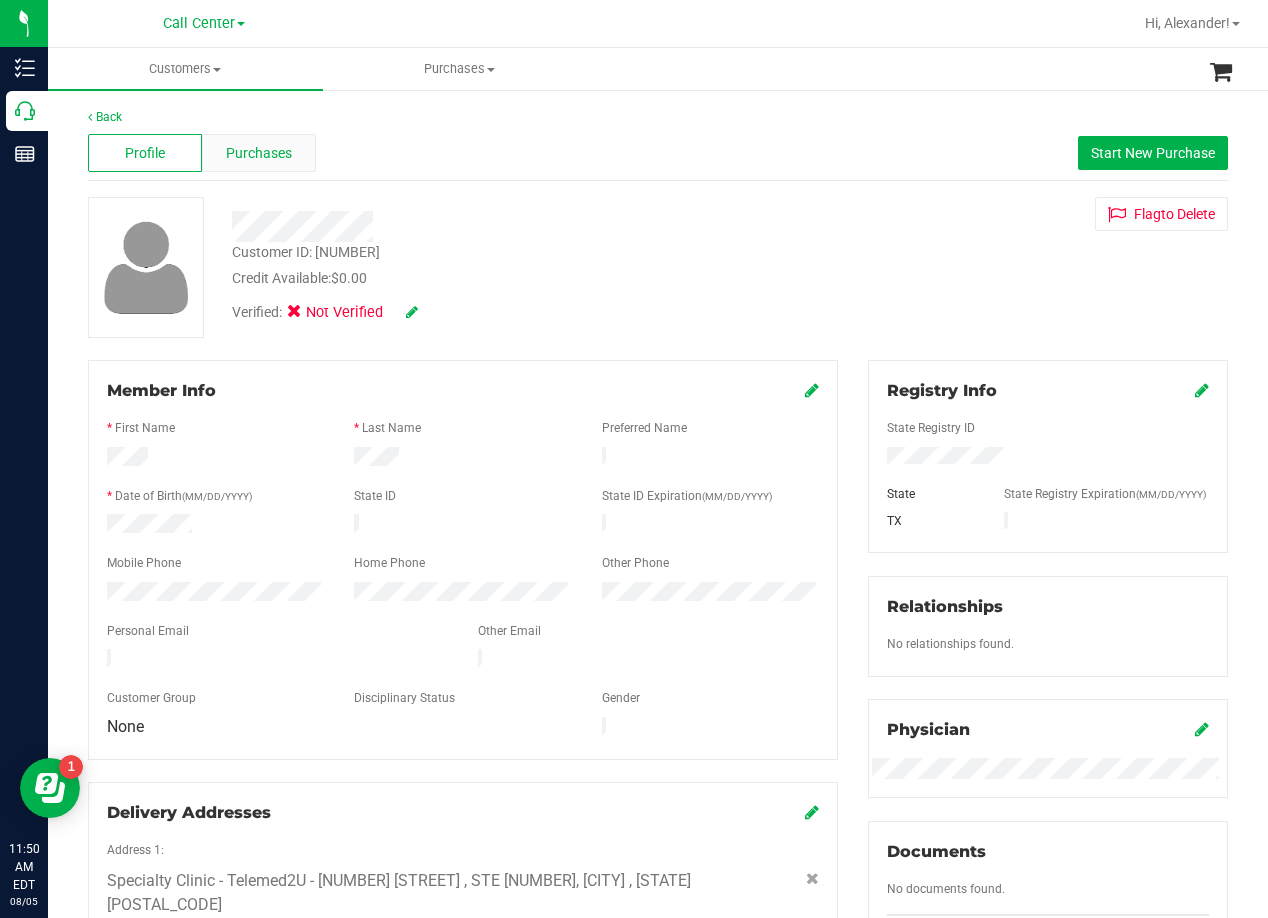 click on "Purchases" at bounding box center (259, 153) 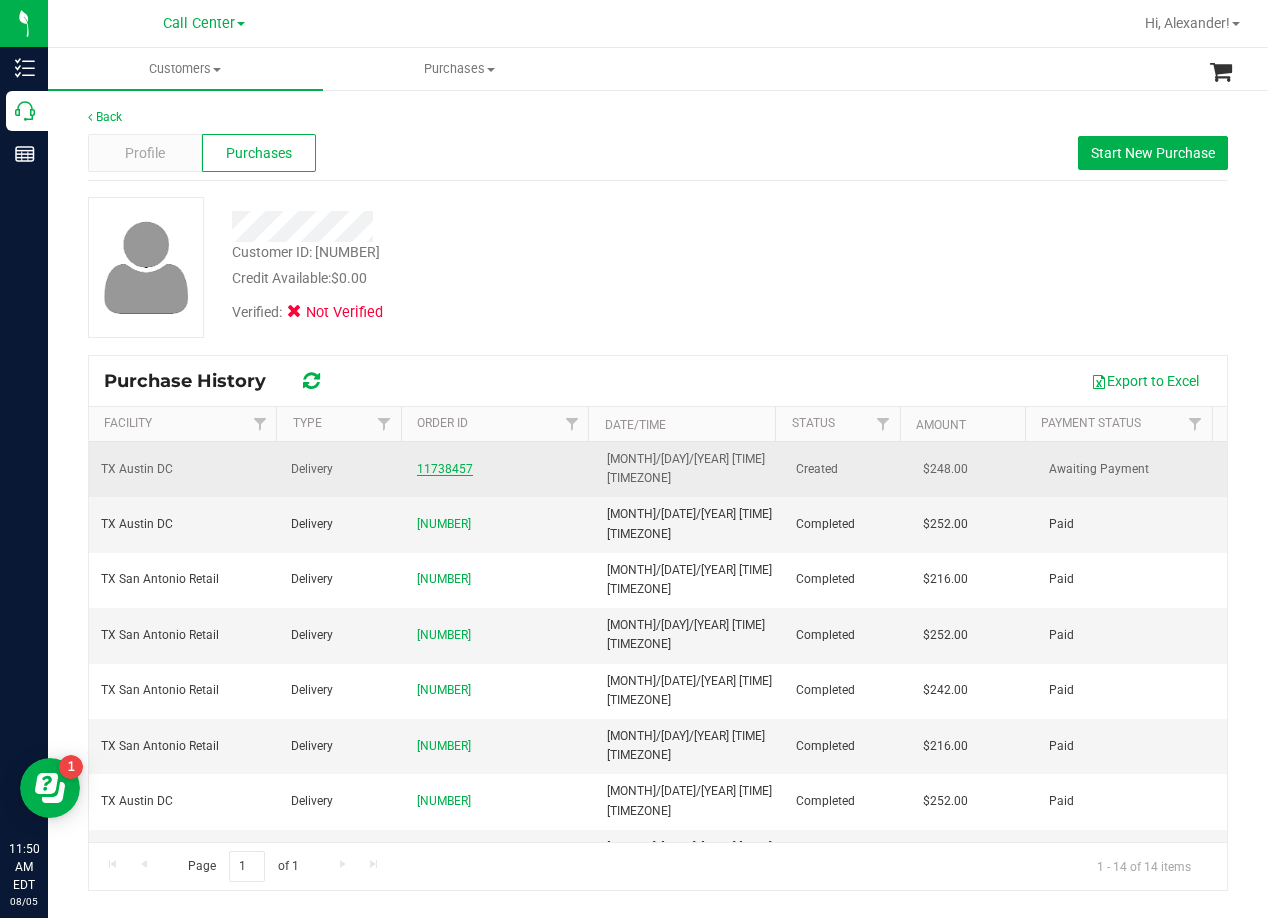 click on "11738457" at bounding box center [445, 469] 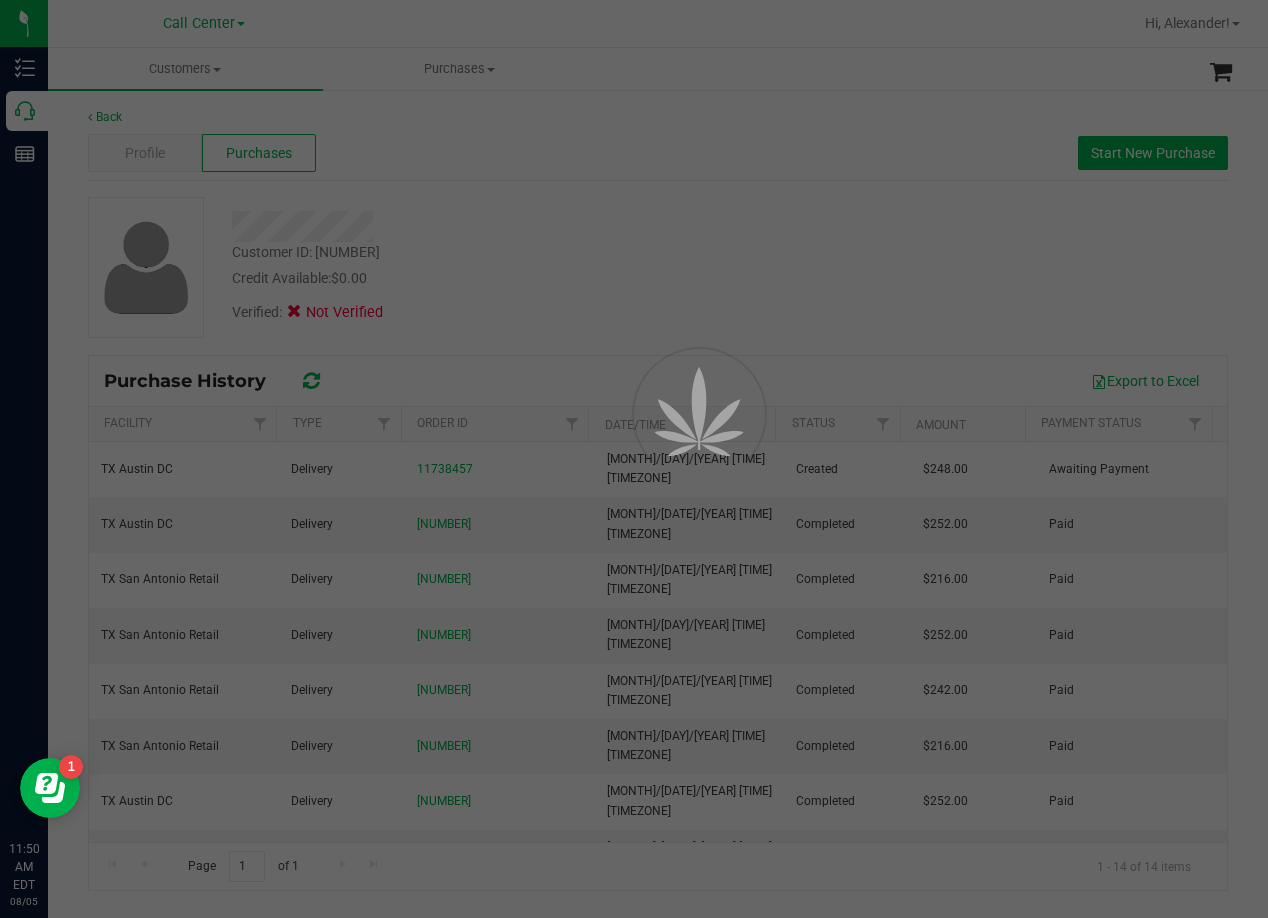 click at bounding box center (634, 459) 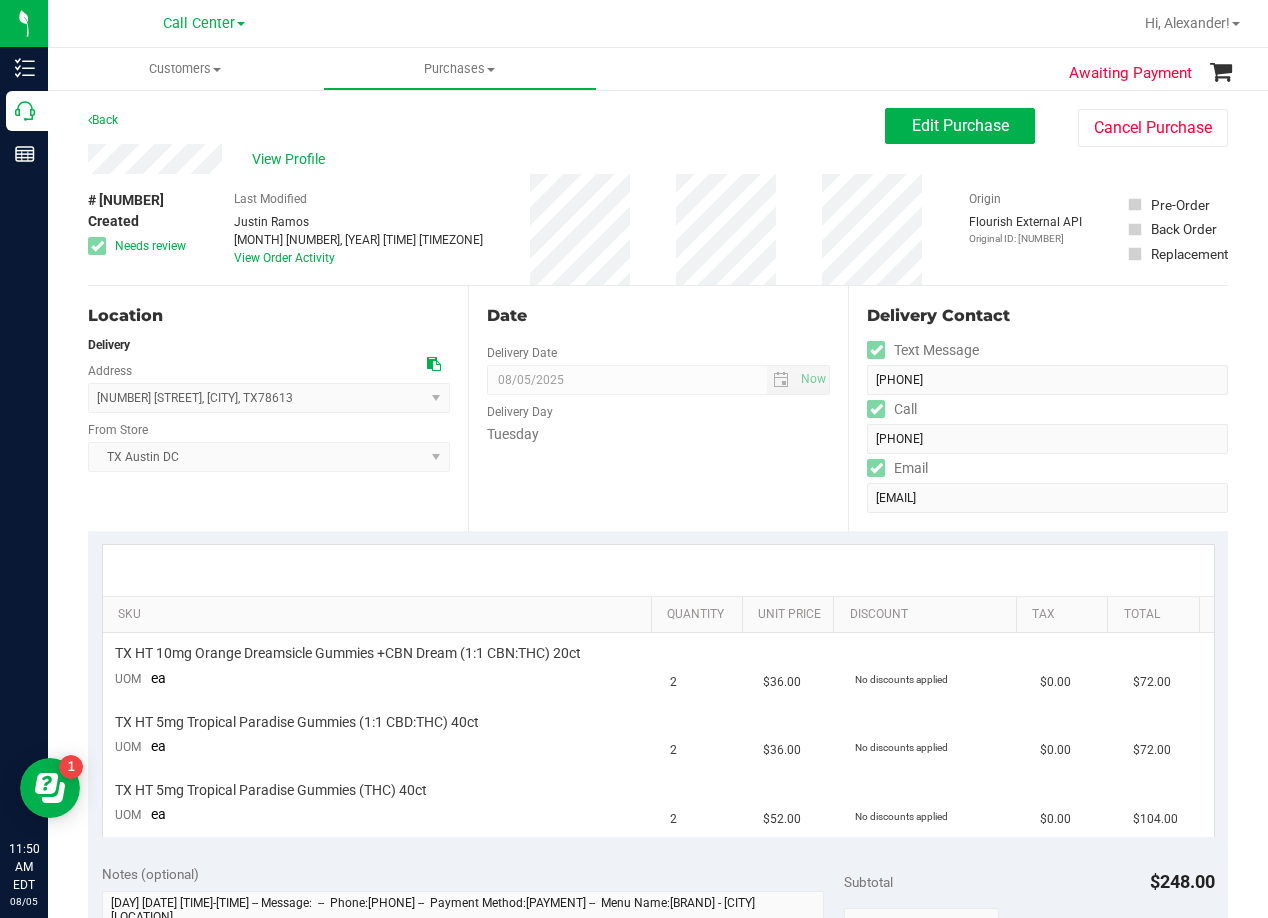 scroll, scrollTop: 100, scrollLeft: 0, axis: vertical 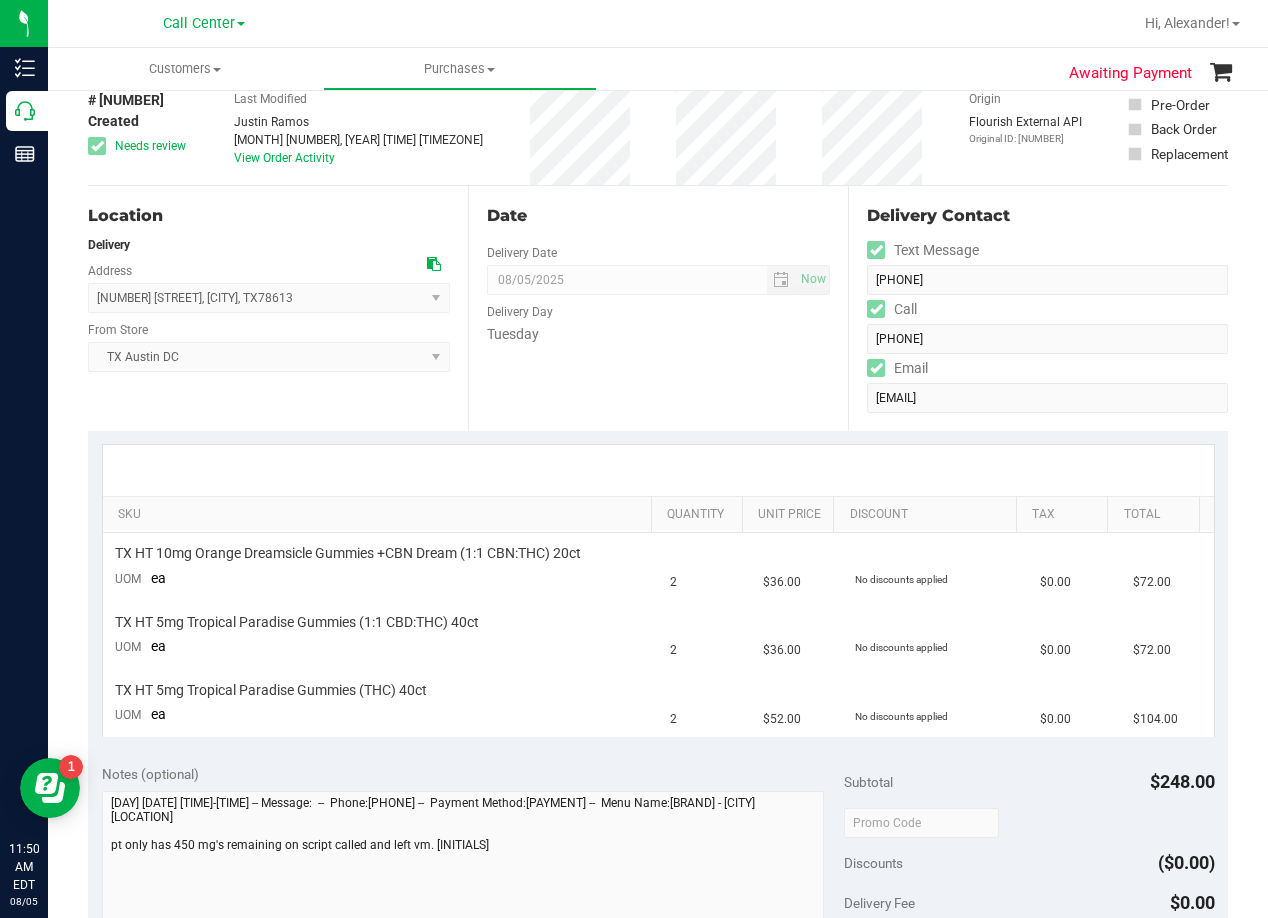 click on "Delivery Day" at bounding box center [658, 309] 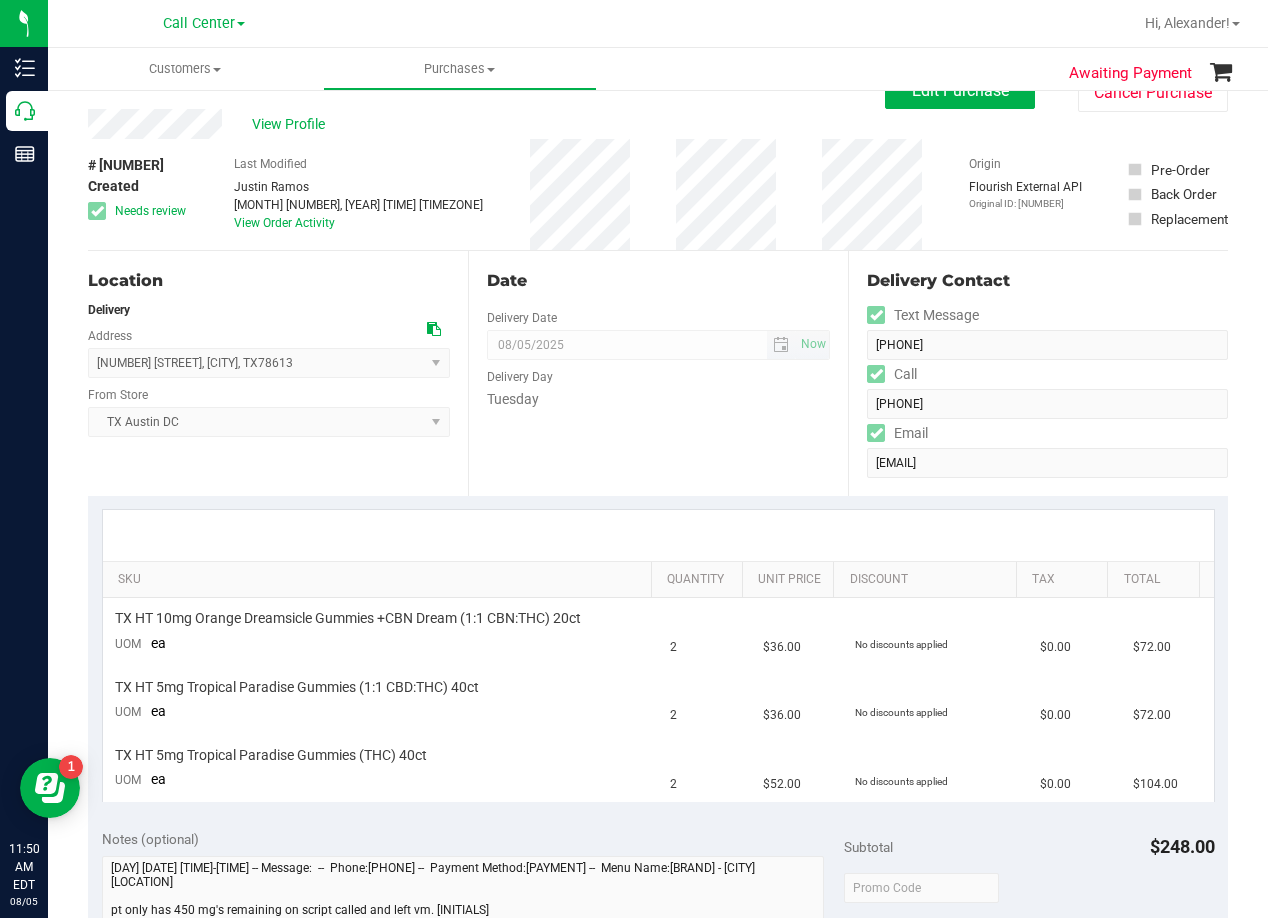 scroll, scrollTop: 0, scrollLeft: 0, axis: both 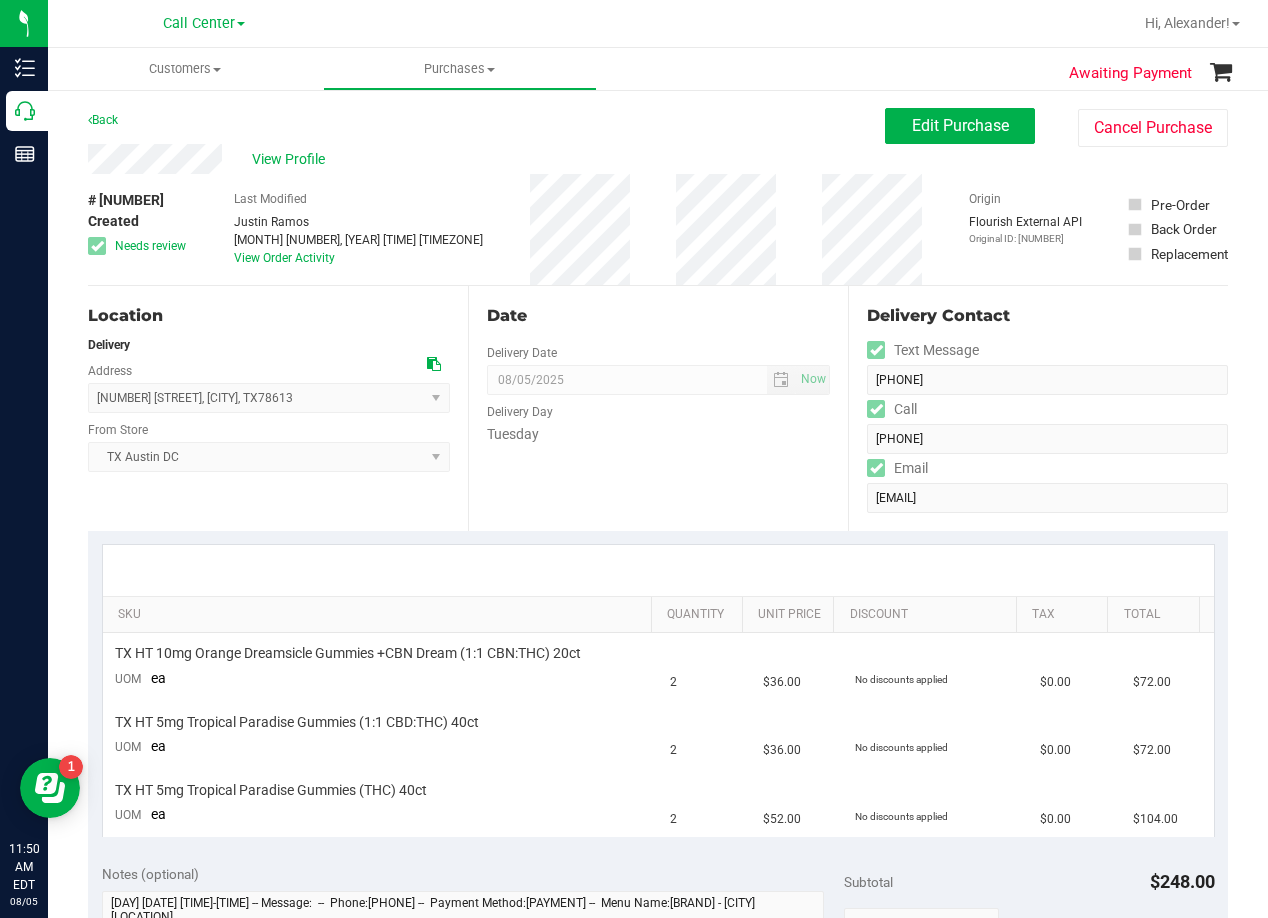 drag, startPoint x: 806, startPoint y: 445, endPoint x: 698, endPoint y: 440, distance: 108.11568 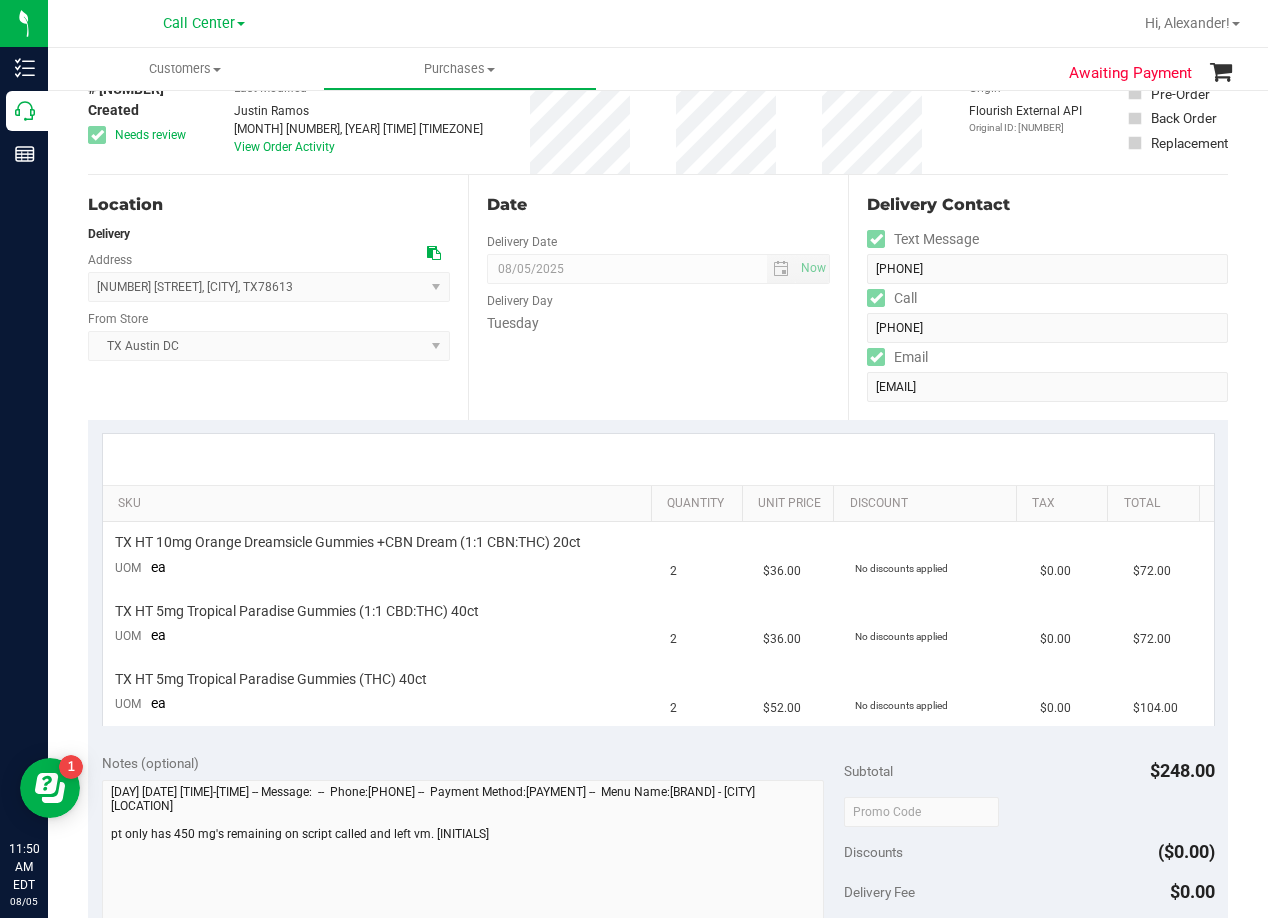 scroll, scrollTop: 100, scrollLeft: 0, axis: vertical 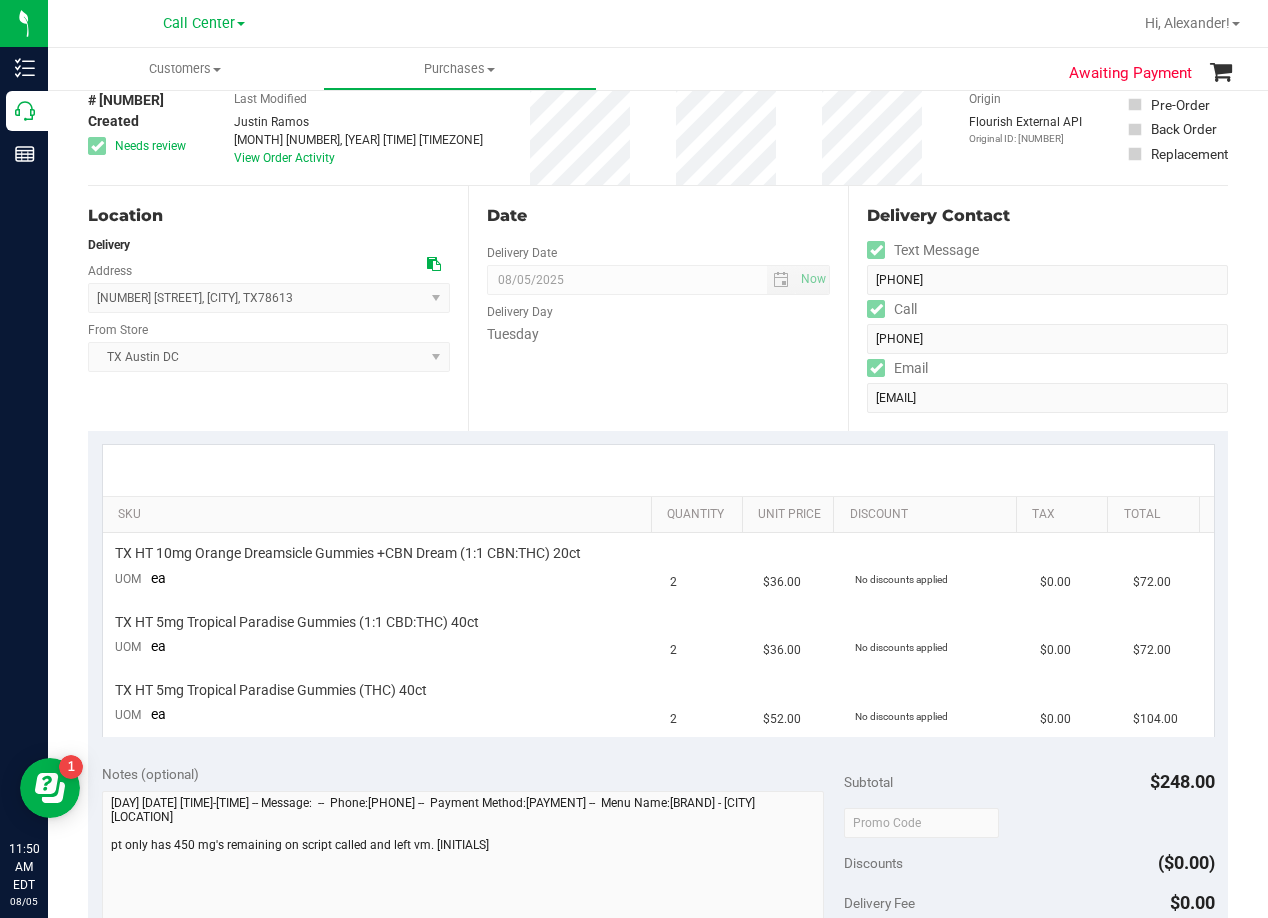 click on "Date
Delivery Date
08/05/2025
Now
08/05/2025 08:00 AM
Now
Delivery Day
Tuesday" at bounding box center [658, 308] 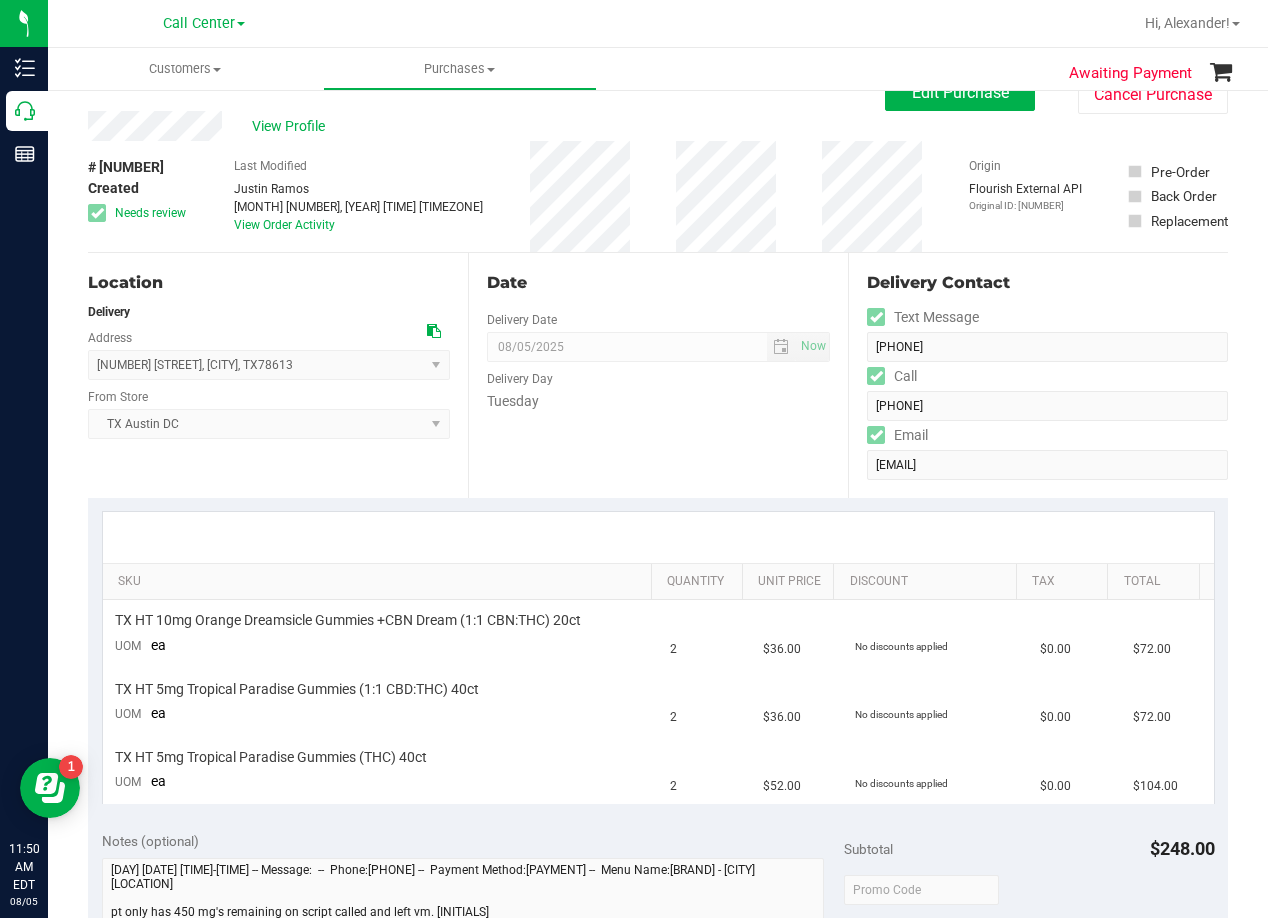 scroll, scrollTop: 0, scrollLeft: 0, axis: both 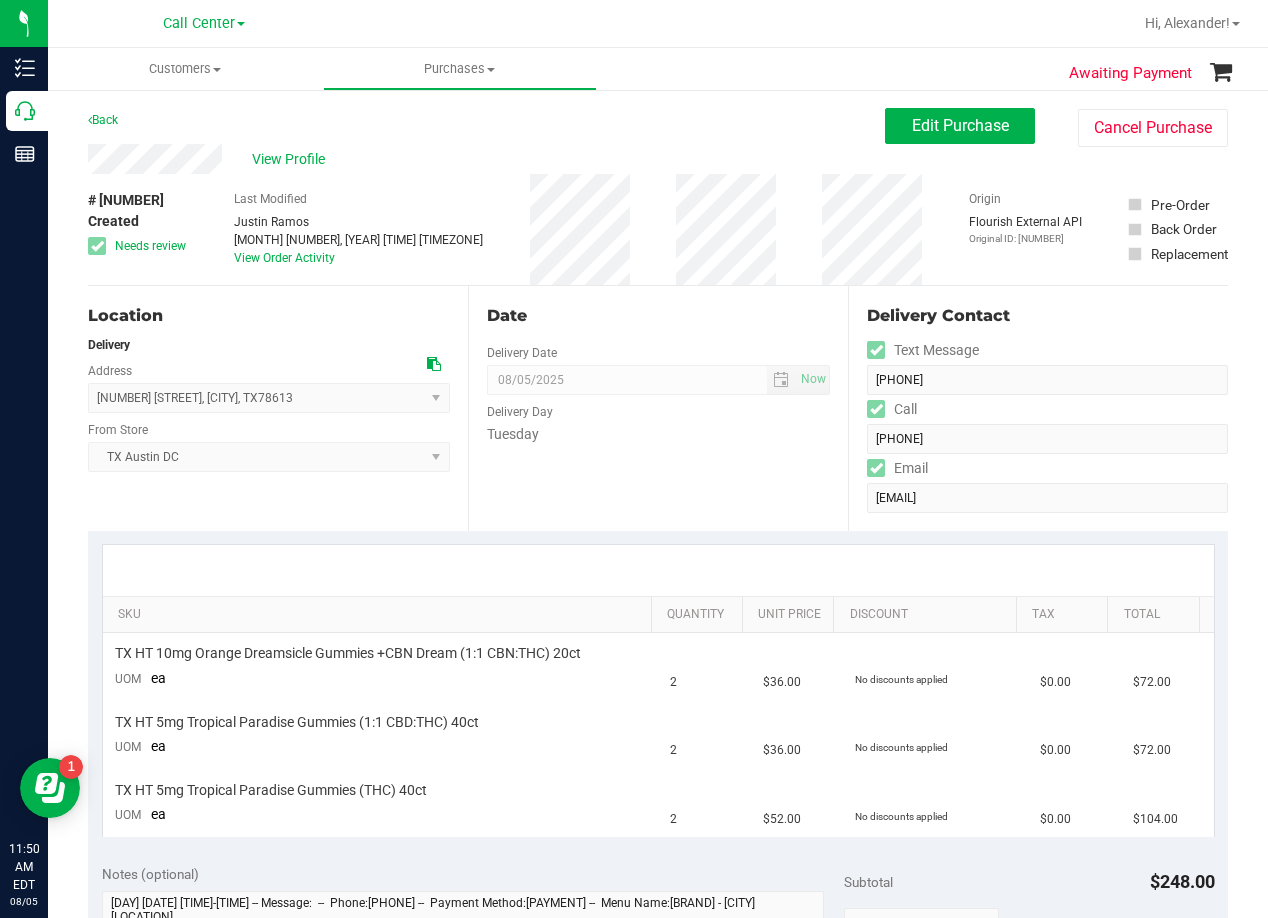 click on "Date
Delivery Date
08/05/2025
Now
08/05/2025 08:00 AM
Now
Delivery Day
Tuesday" at bounding box center [658, 408] 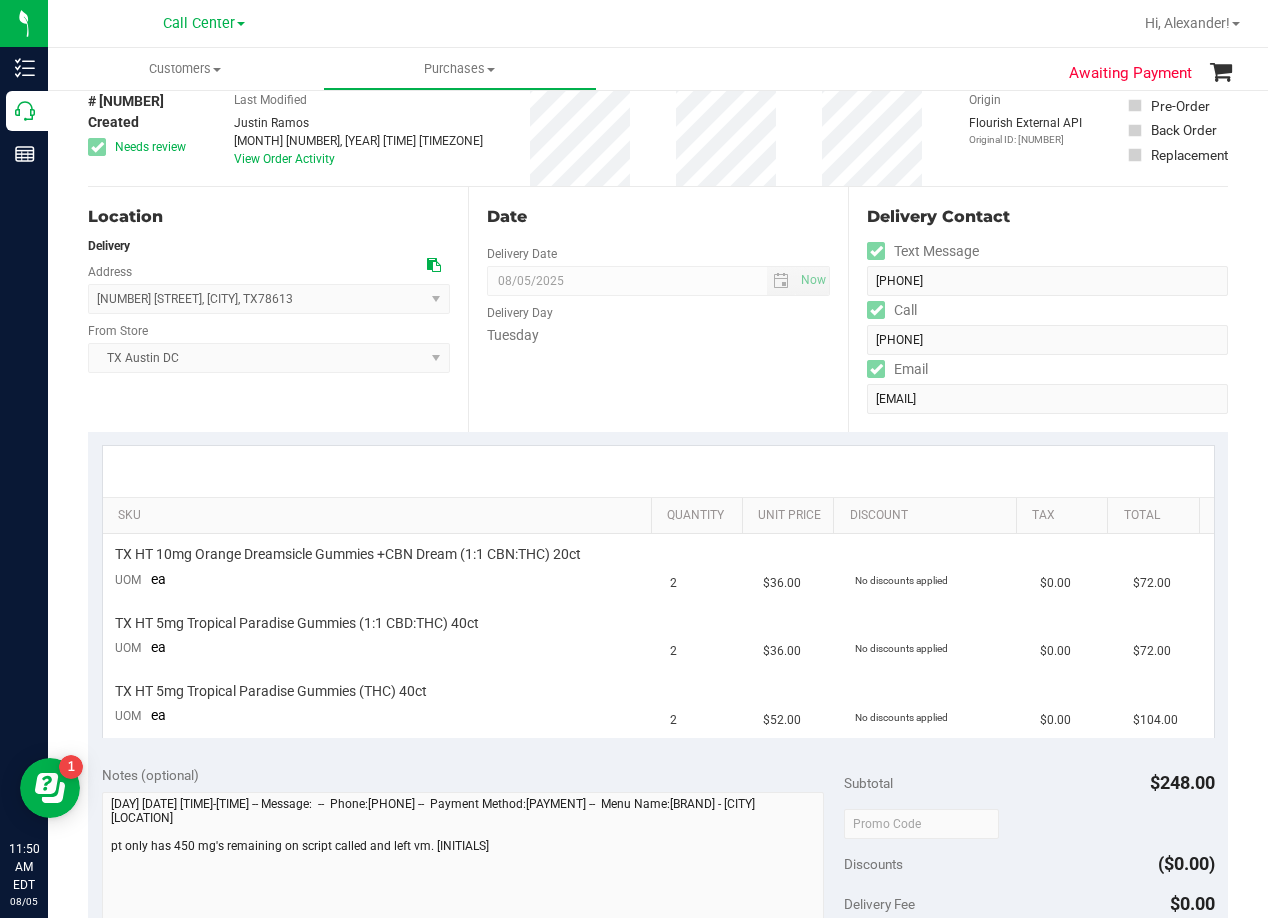 scroll, scrollTop: 100, scrollLeft: 0, axis: vertical 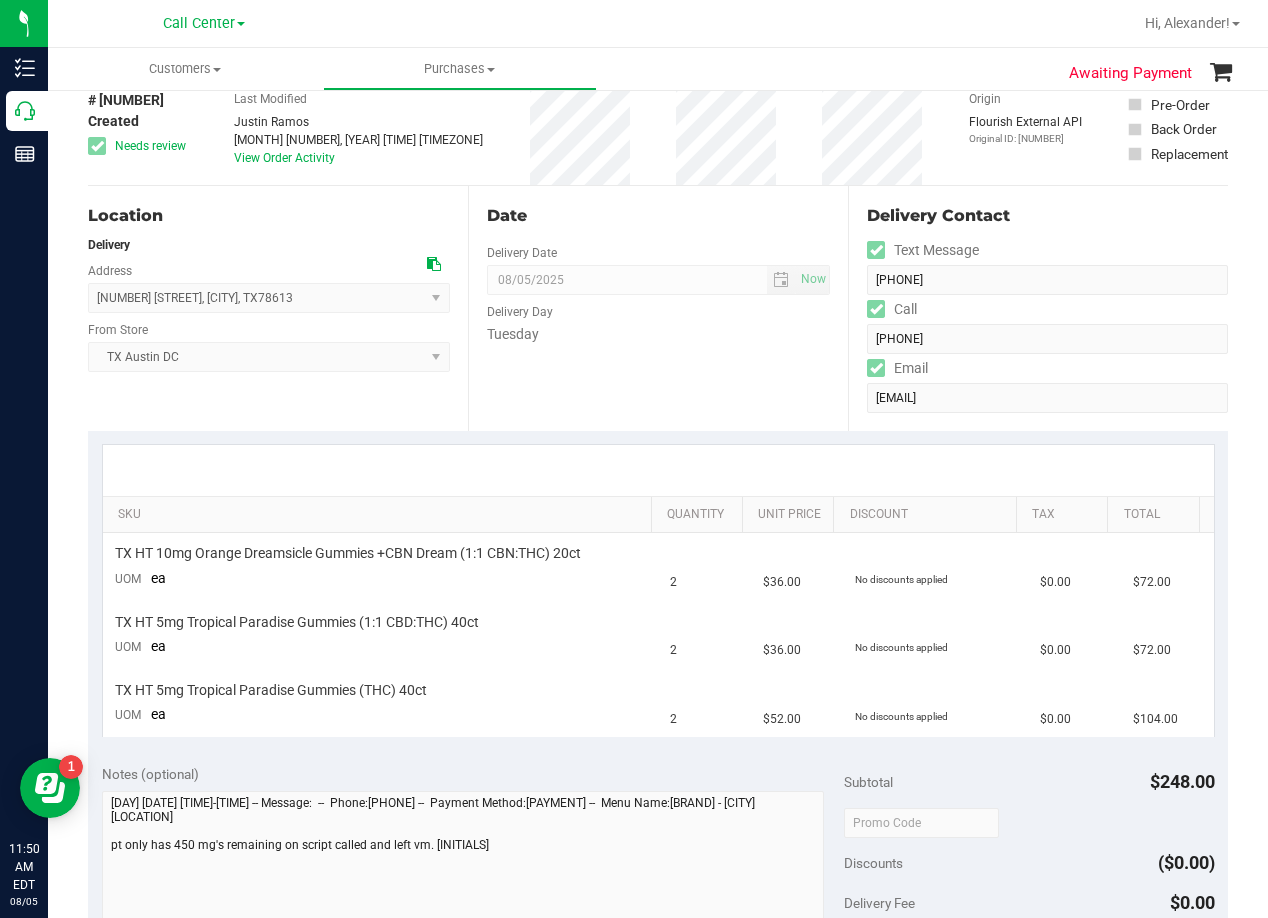 click on "Date" at bounding box center (658, 216) 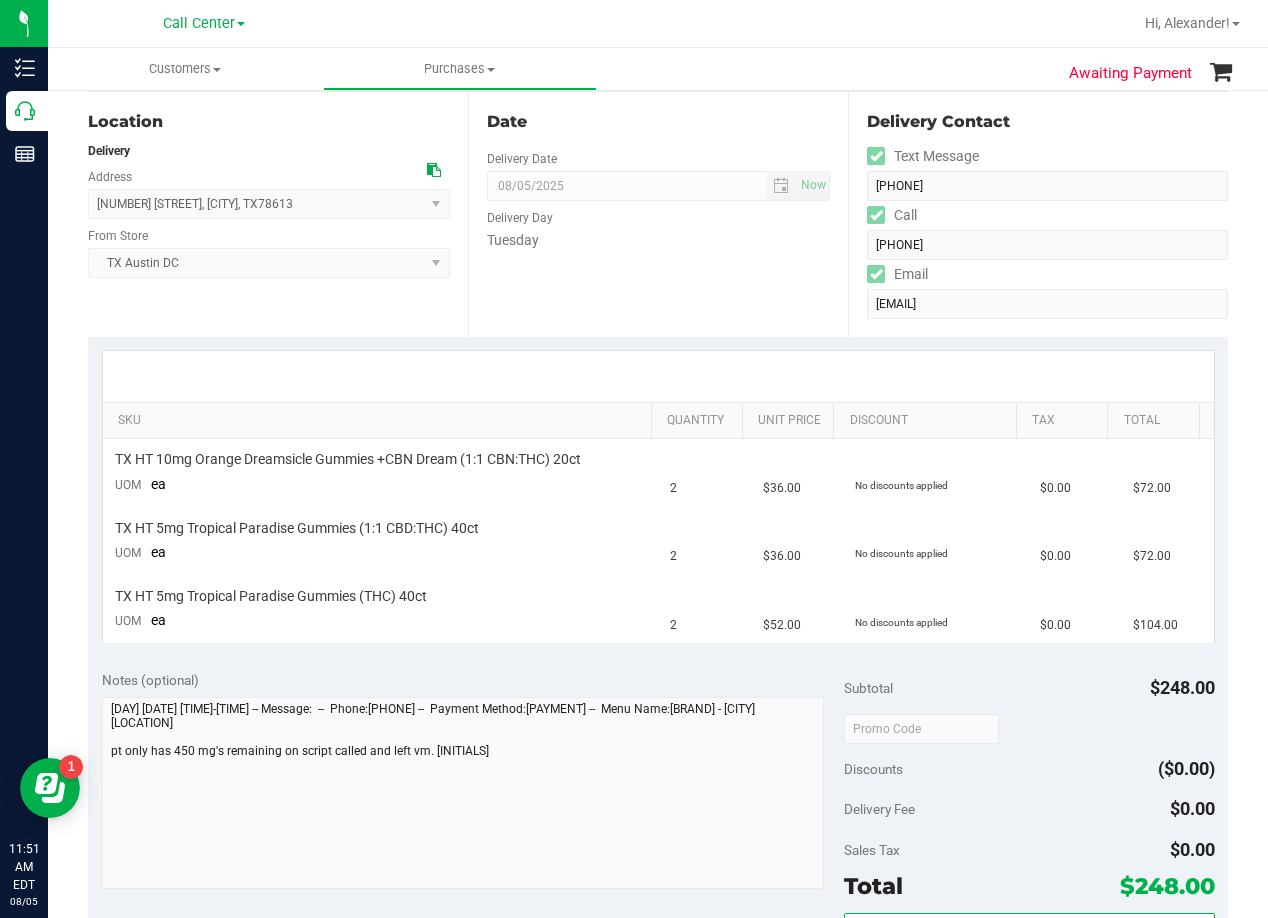 scroll, scrollTop: 200, scrollLeft: 0, axis: vertical 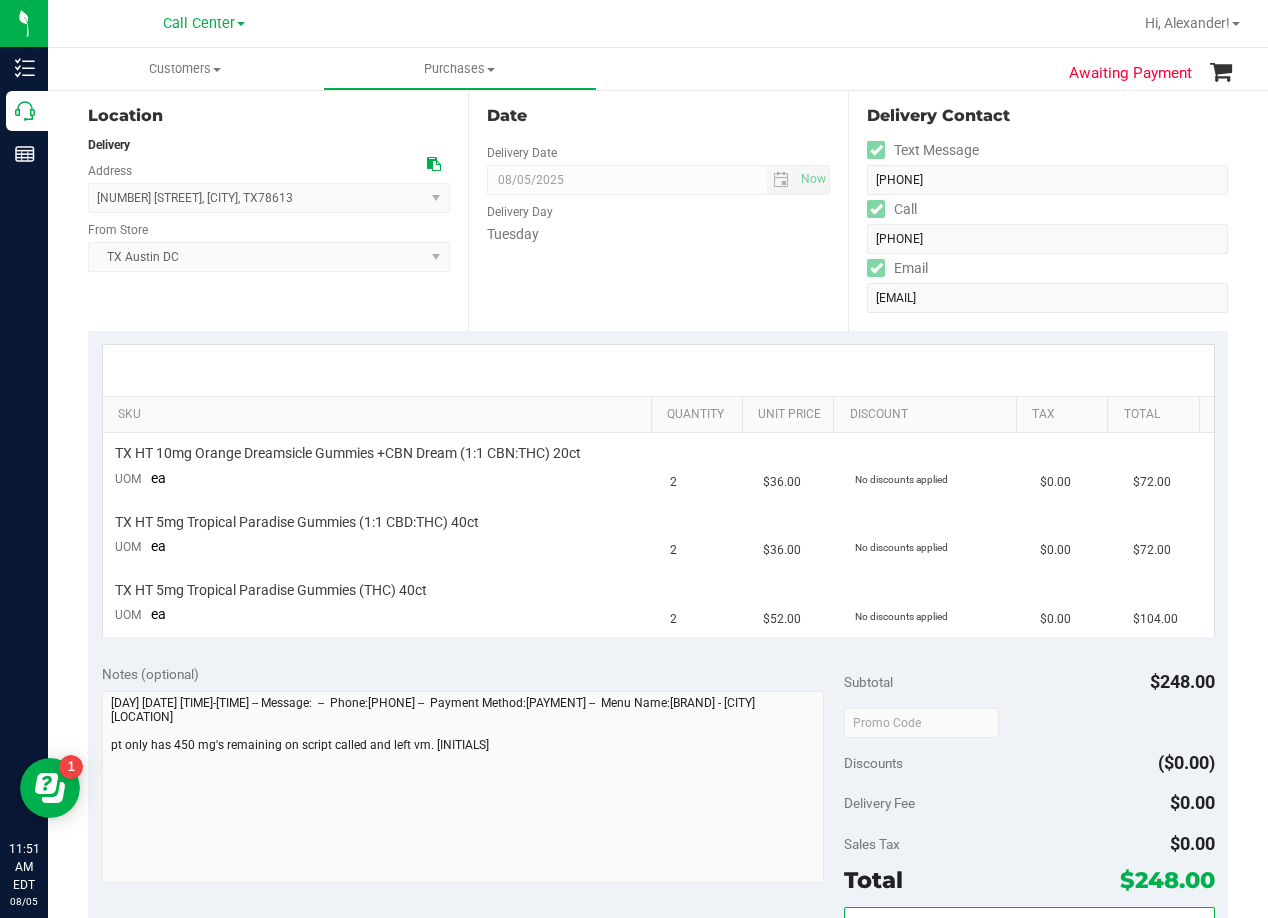 click on "Notes (optional)
Subtotal
[PRICE]
Discounts
[PRICE]
Delivery Fee
[PRICE]
Sales Tax
[PRICE]
Total
[PRICE]" at bounding box center [658, 830] 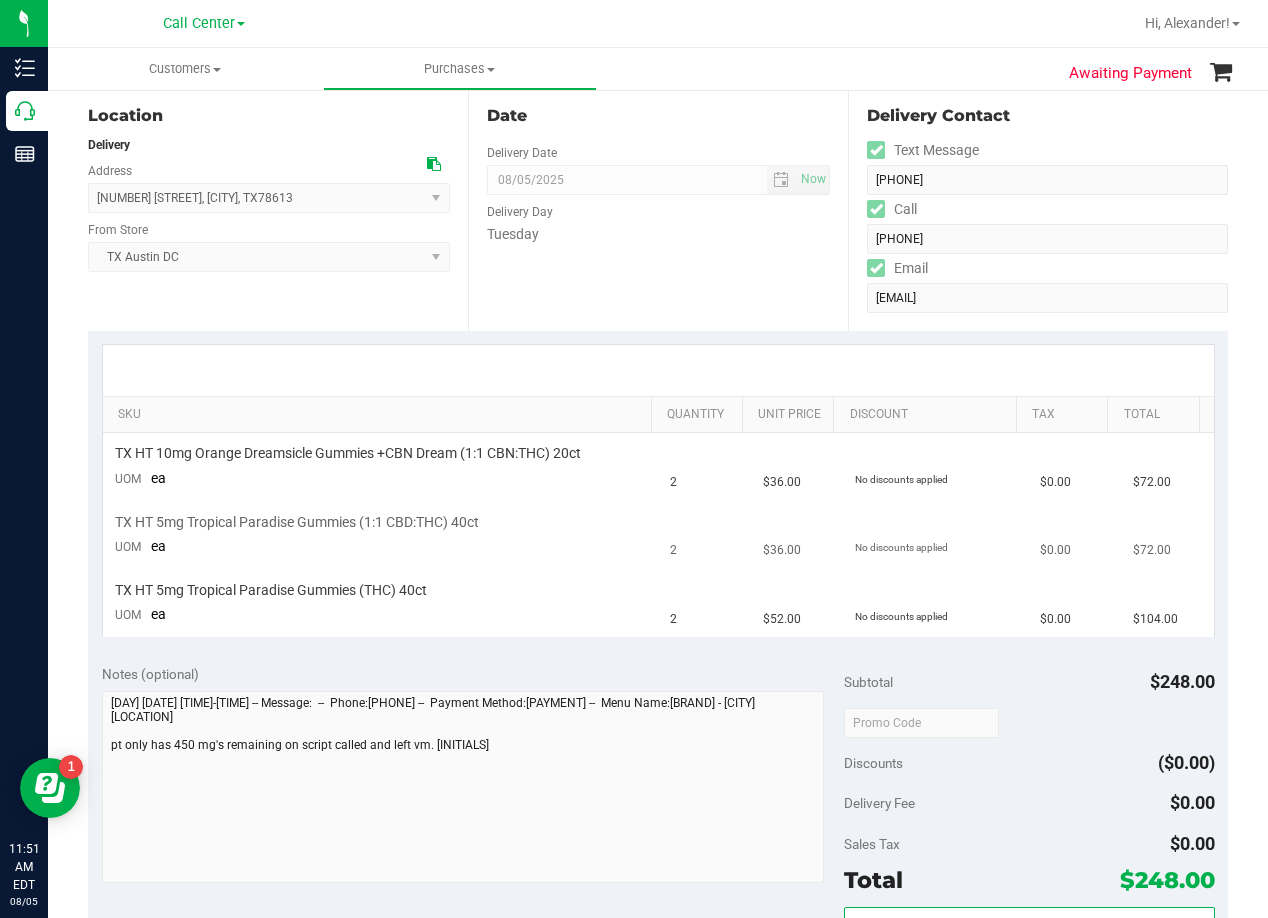 scroll, scrollTop: 0, scrollLeft: 0, axis: both 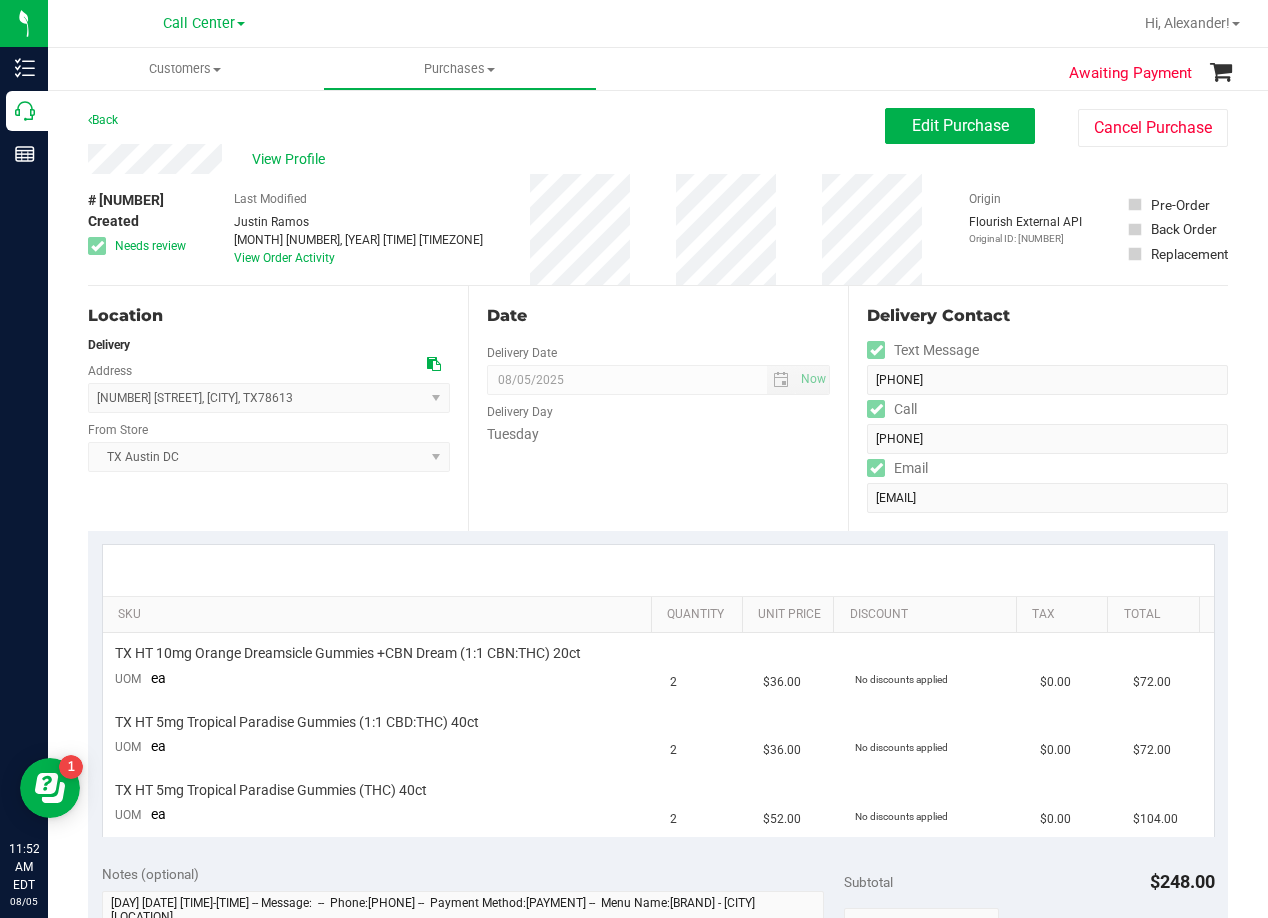 click on "Date" at bounding box center [658, 316] 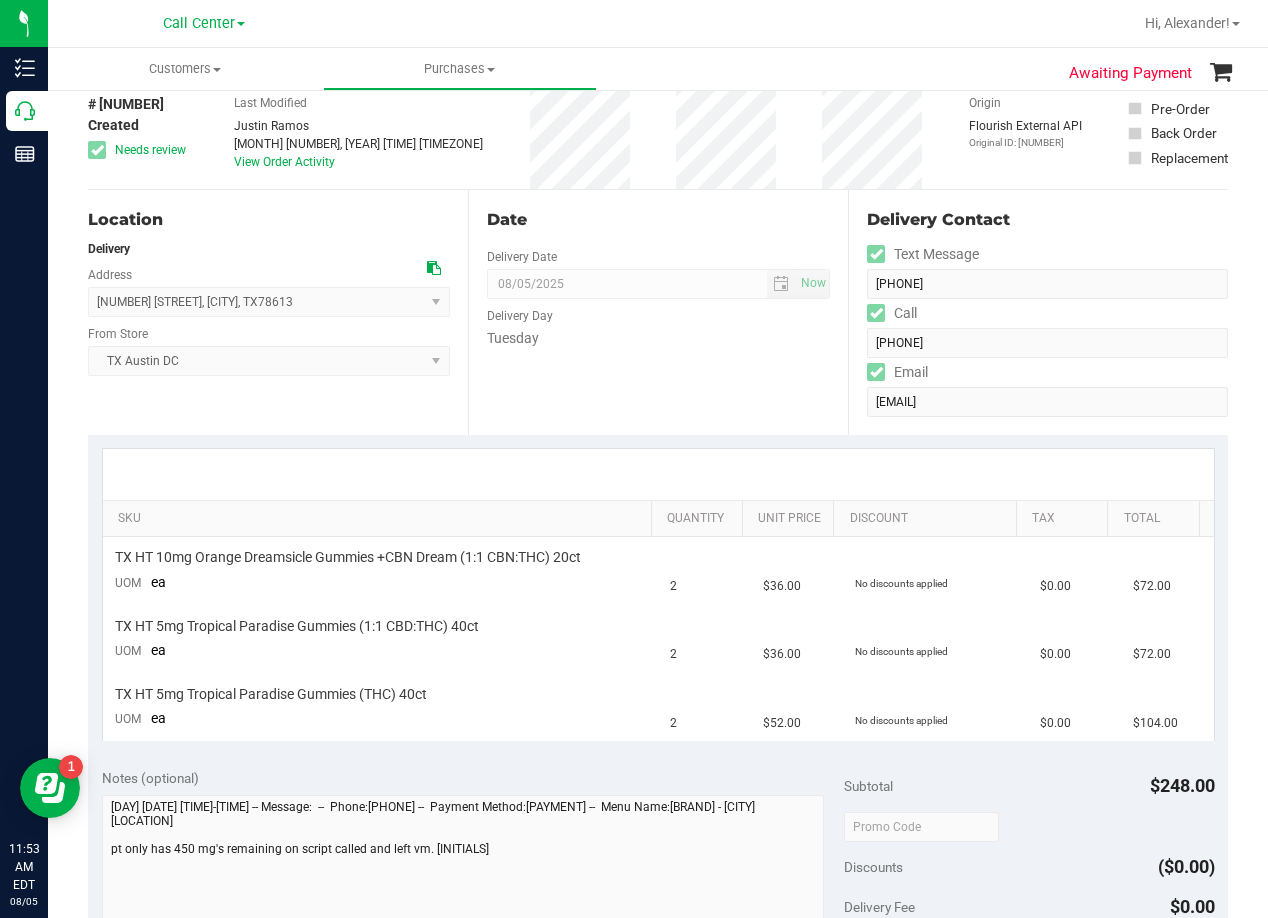 scroll, scrollTop: 100, scrollLeft: 0, axis: vertical 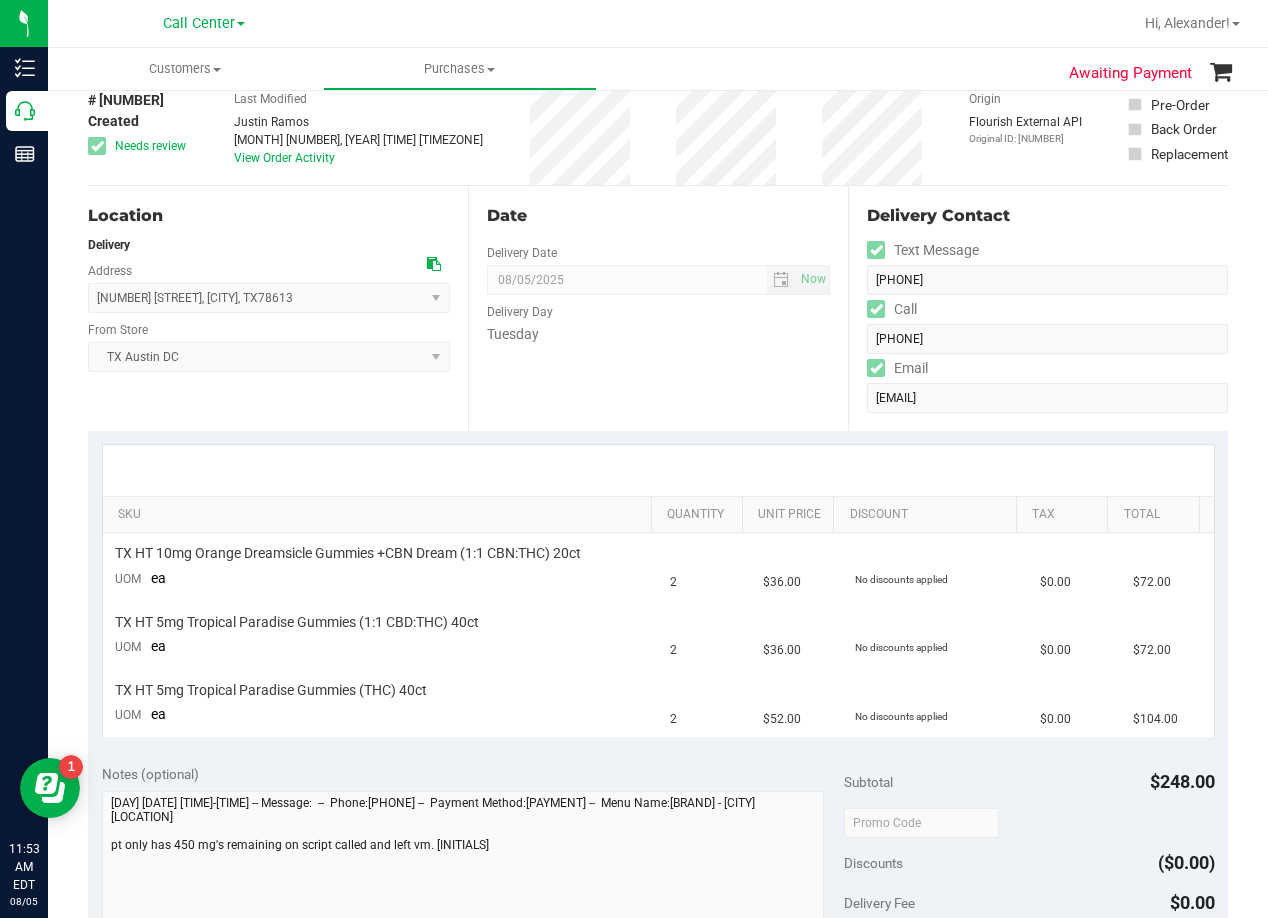 click at bounding box center [434, 264] 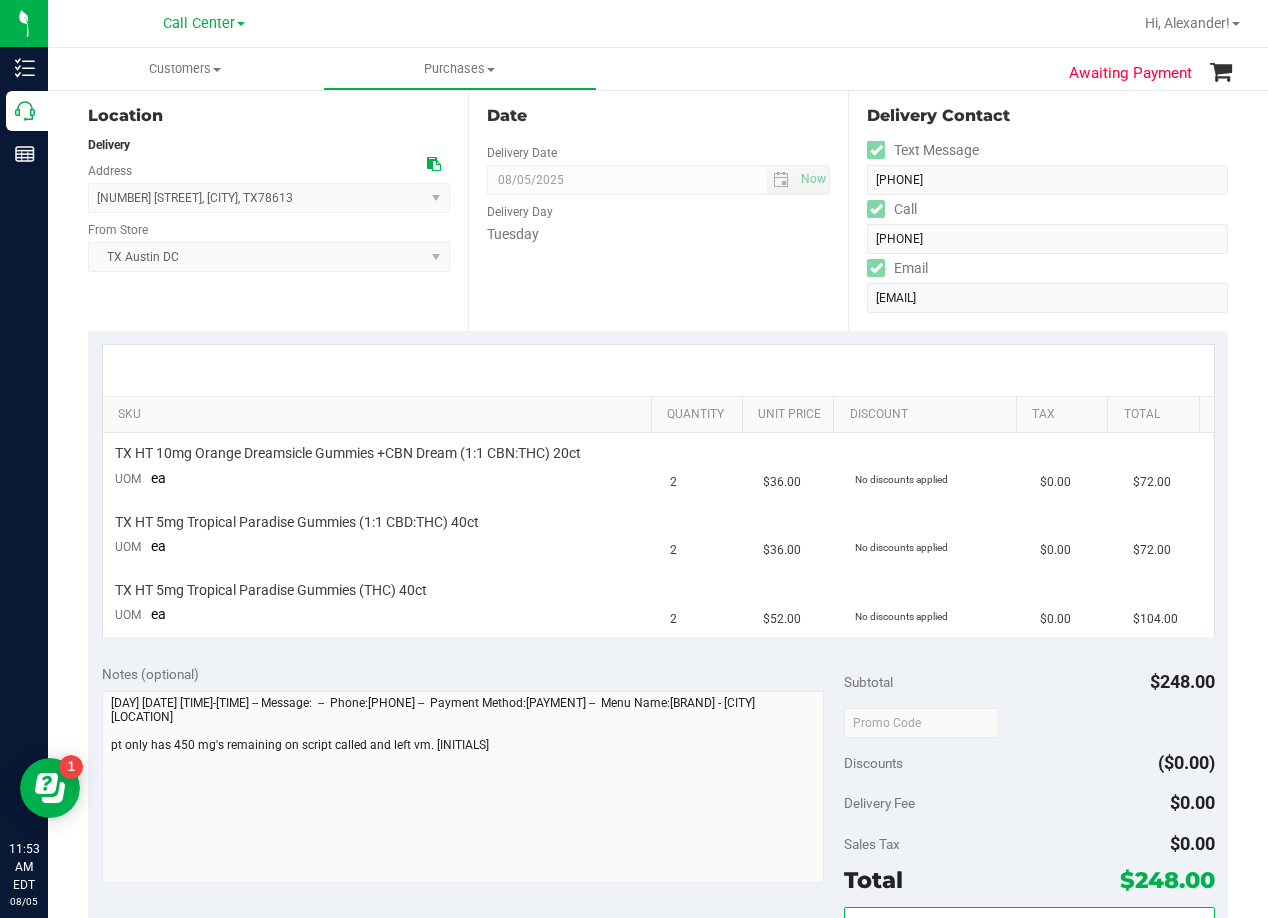 scroll, scrollTop: 0, scrollLeft: 0, axis: both 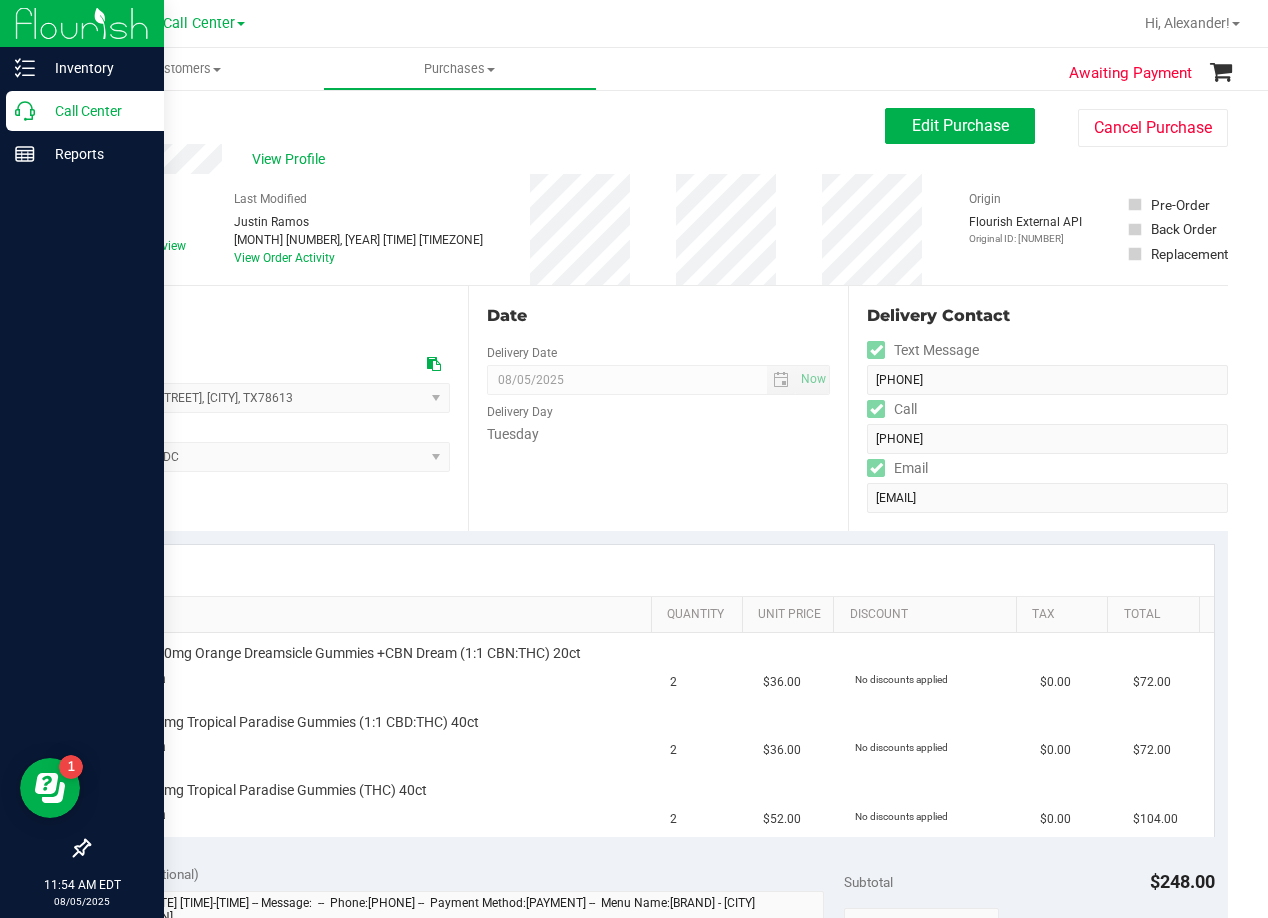 click on "Call Center" at bounding box center [95, 111] 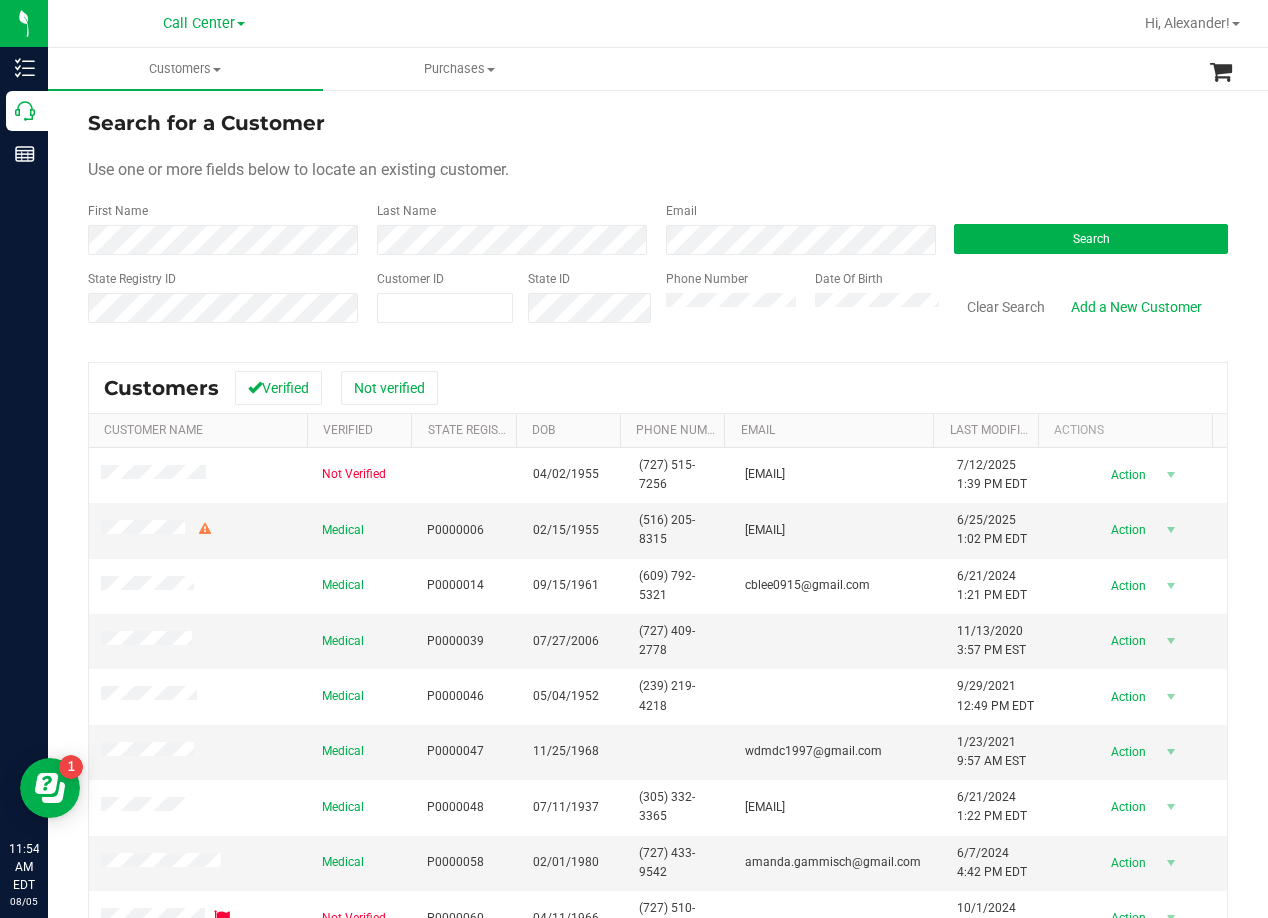 click on "Search for a Customer
Use one or more fields below to locate an existing customer.
First Name
Last Name
Email
Search
State Registry ID
Customer ID
State ID
Phone Number
Date Of Birth" at bounding box center [658, 224] 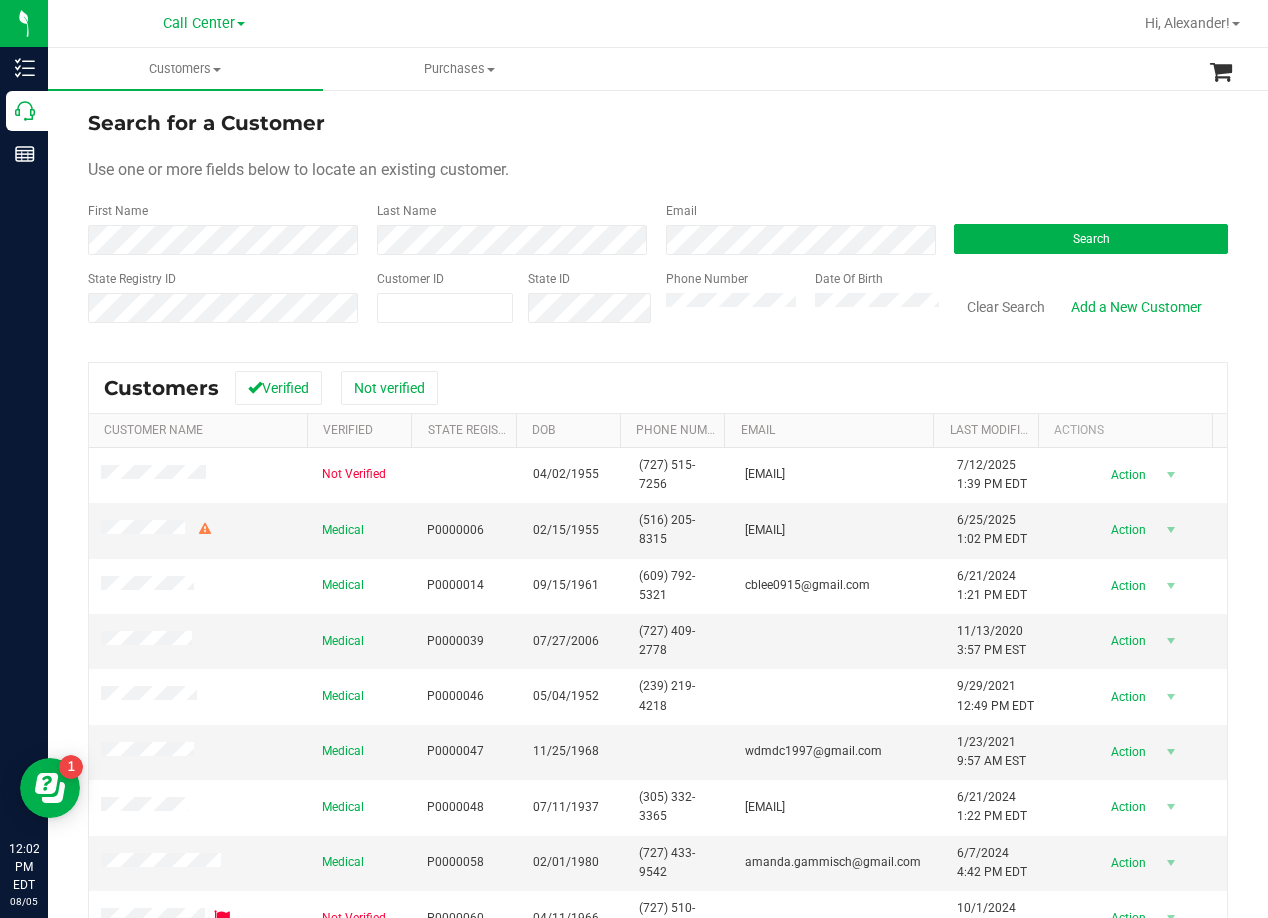 click on "Search for a Customer
Use one or more fields below to locate an existing customer.
First Name
Last Name
Email
Search
State Registry ID
Customer ID
State ID
Phone Number
Date Of Birth" at bounding box center [658, 224] 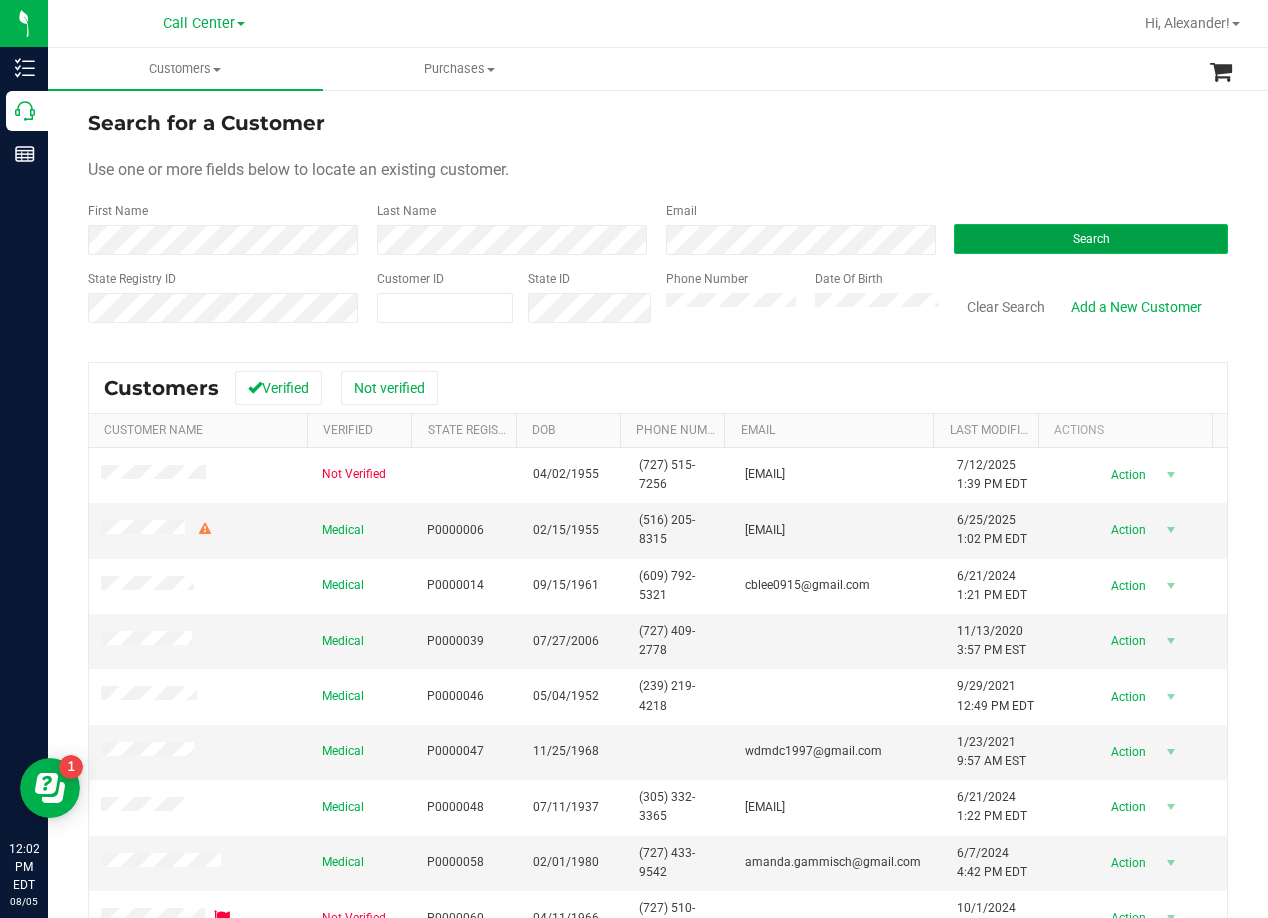click on "Search" at bounding box center (1091, 239) 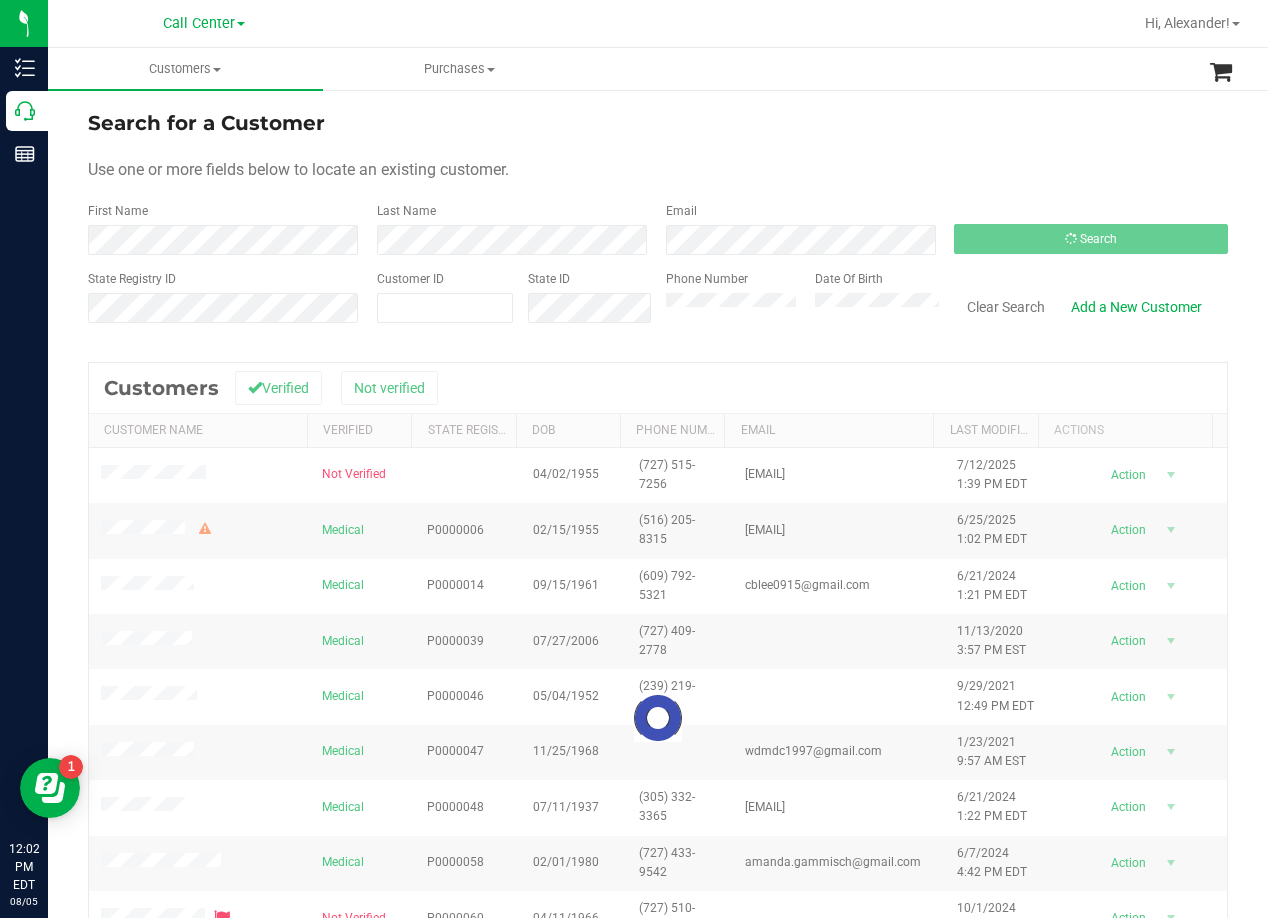 click on "Search for a Customer" at bounding box center (658, 123) 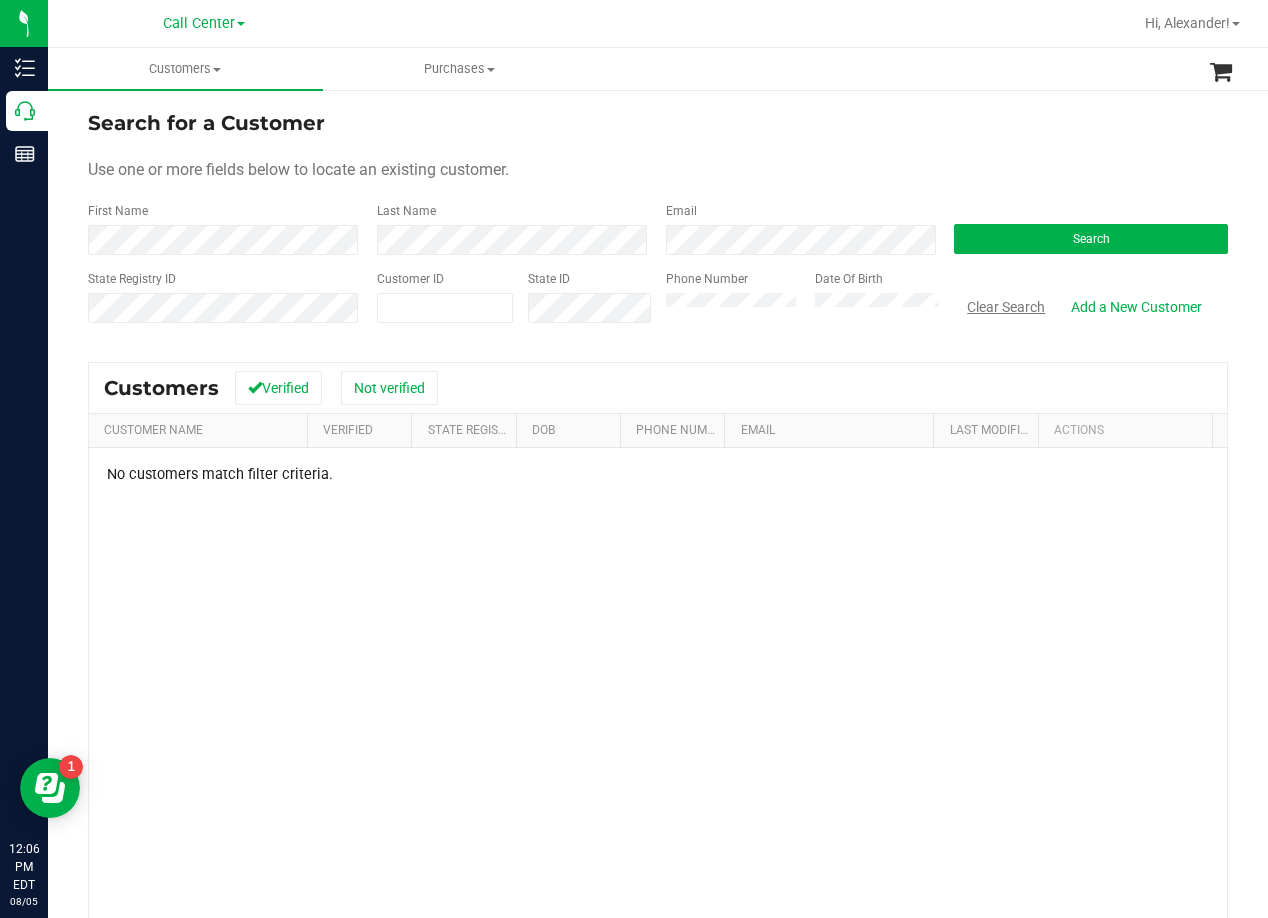 click on "Clear Search" at bounding box center [1006, 307] 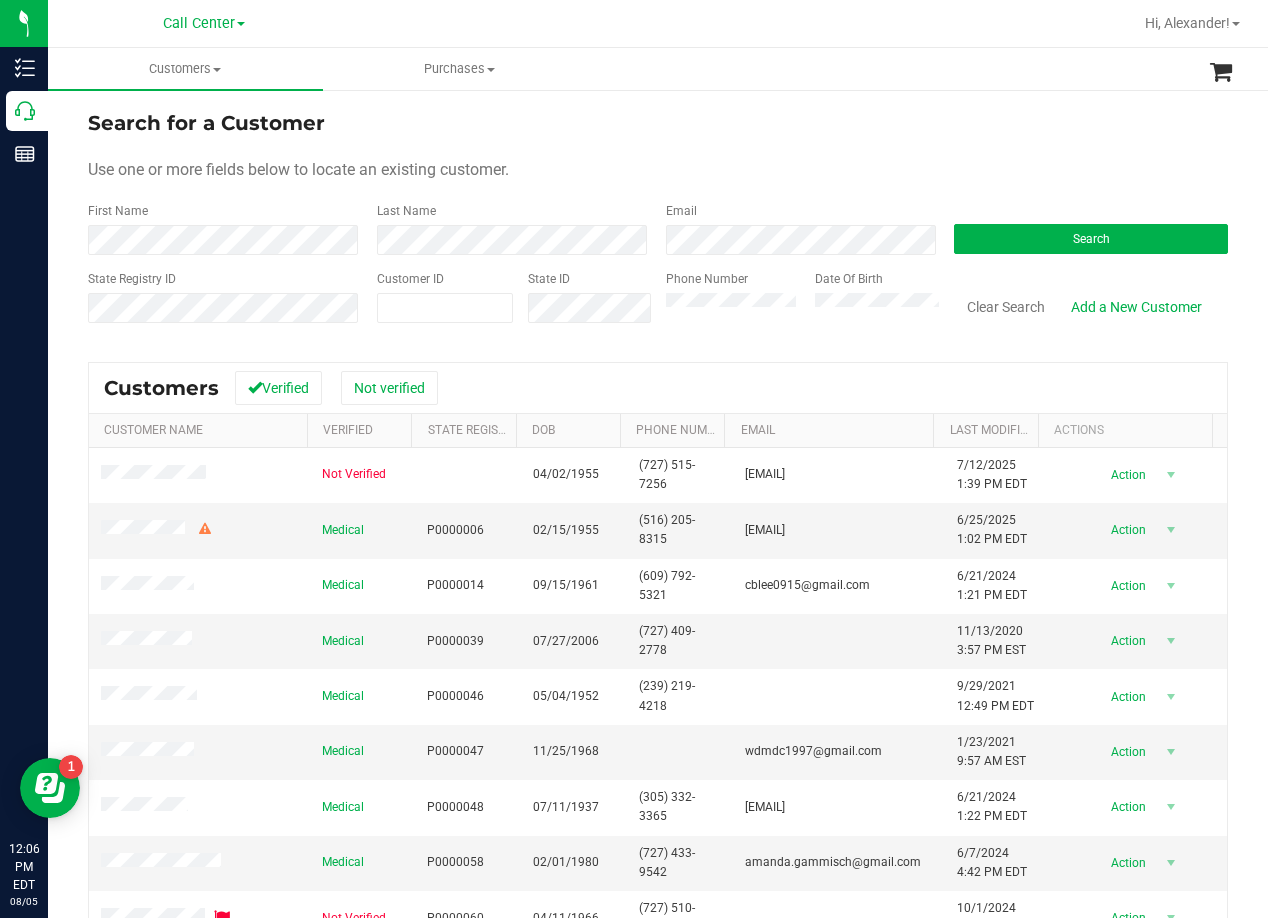 click on "Use one or more fields below to locate an existing customer." at bounding box center [658, 170] 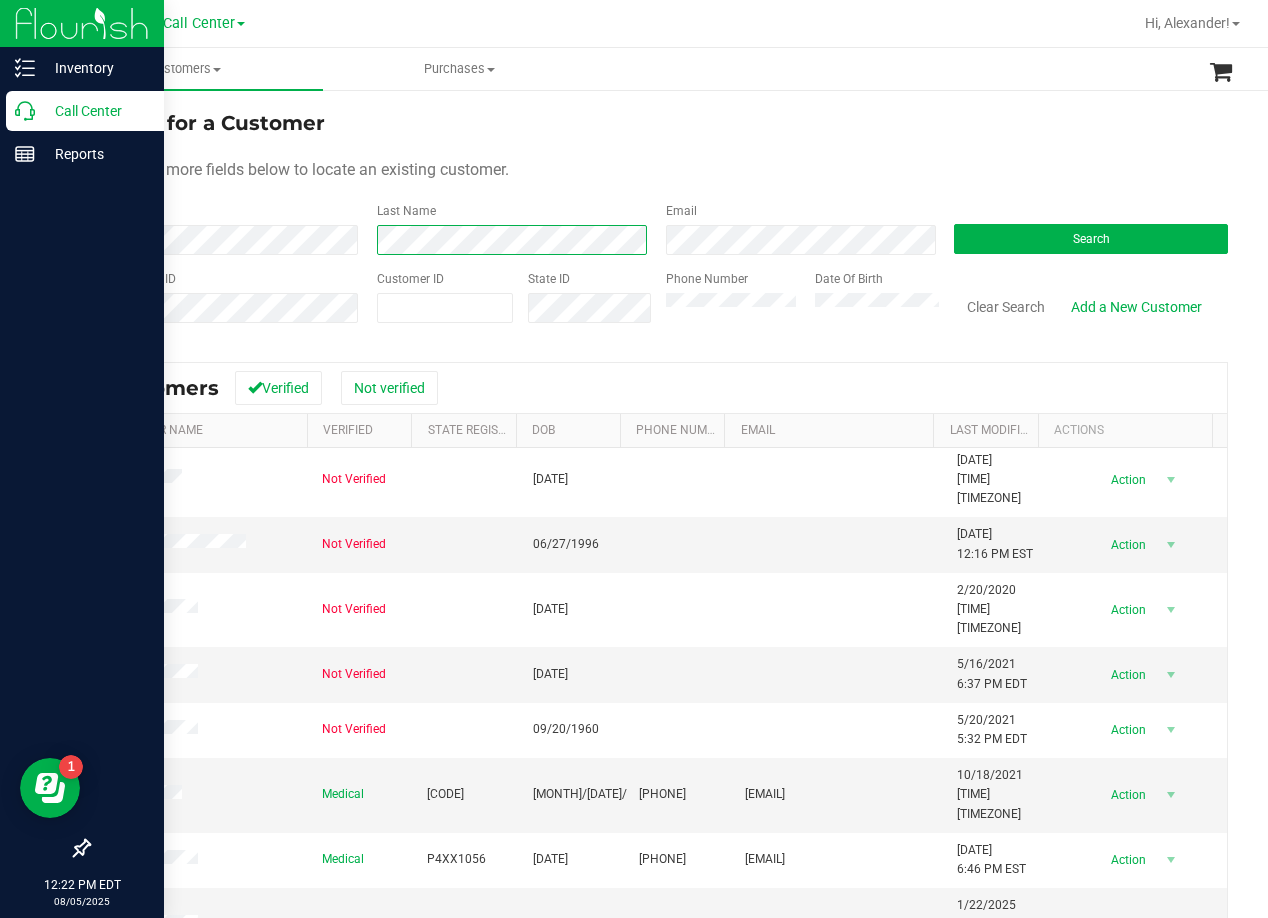 scroll, scrollTop: 0, scrollLeft: 0, axis: both 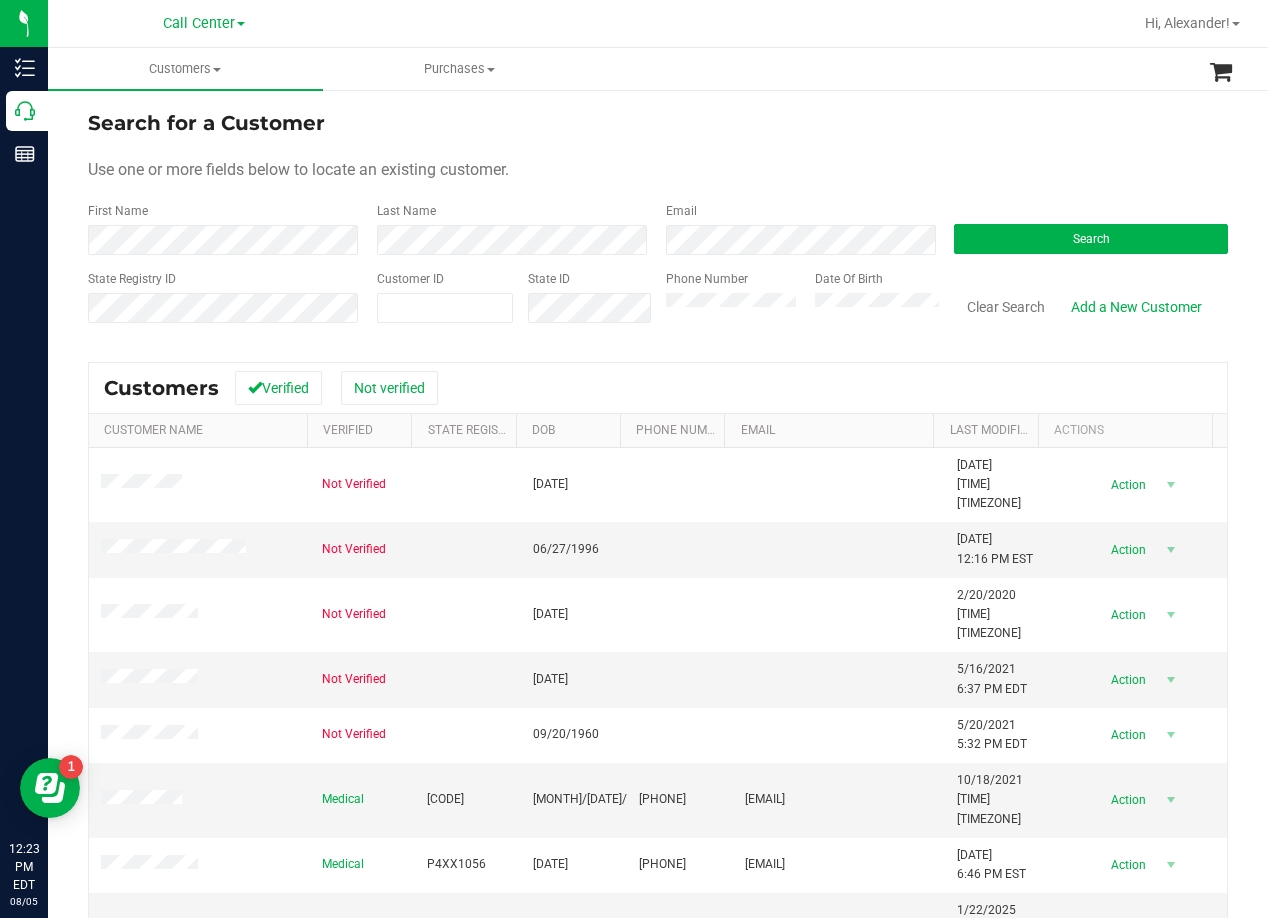 click on "Search for a Customer
Use one or more fields below to locate an existing customer.
First Name
Last Name
Email
Search
State Registry ID
Customer ID
State ID
Phone Number
Date Of Birth" at bounding box center (658, 224) 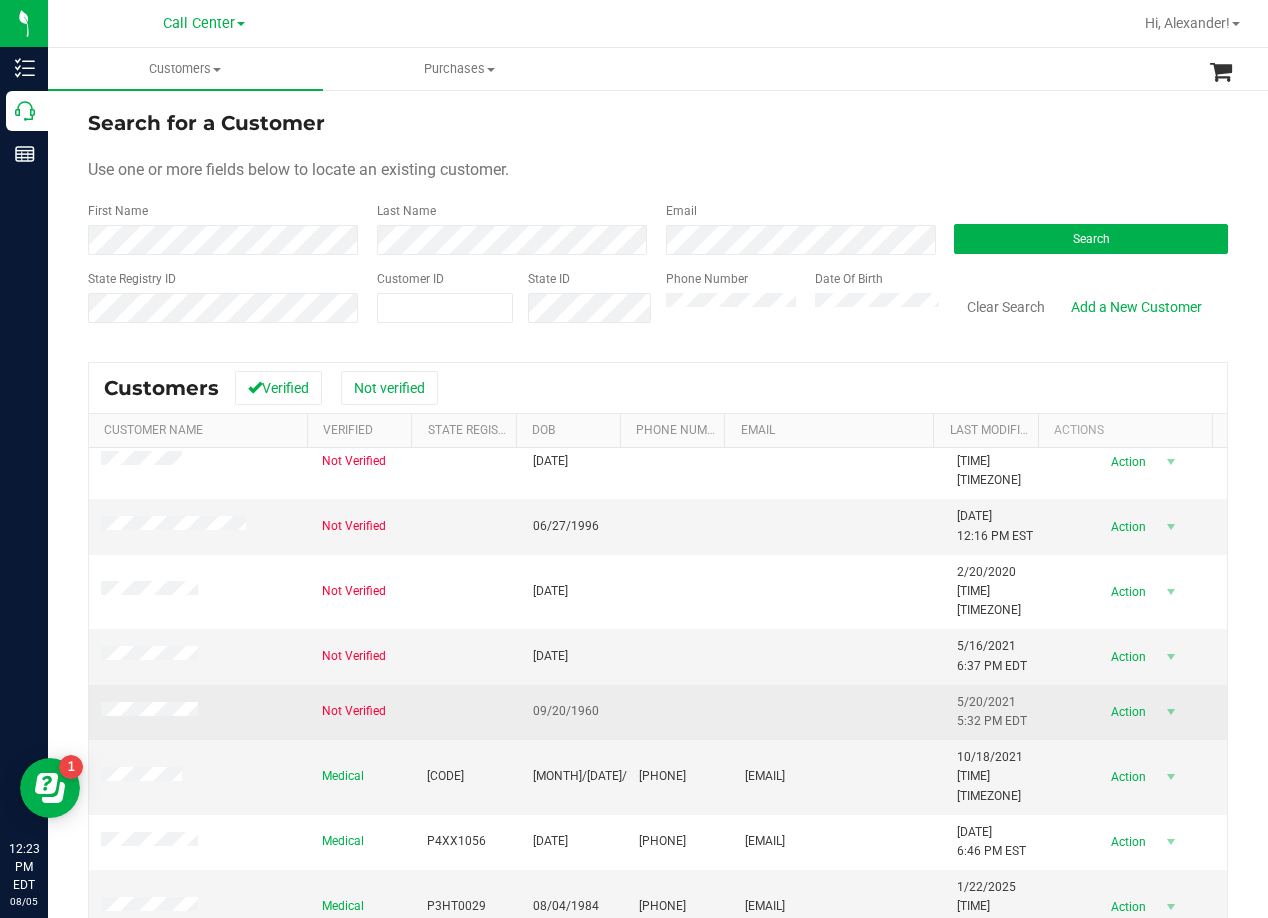 scroll, scrollTop: 30, scrollLeft: 0, axis: vertical 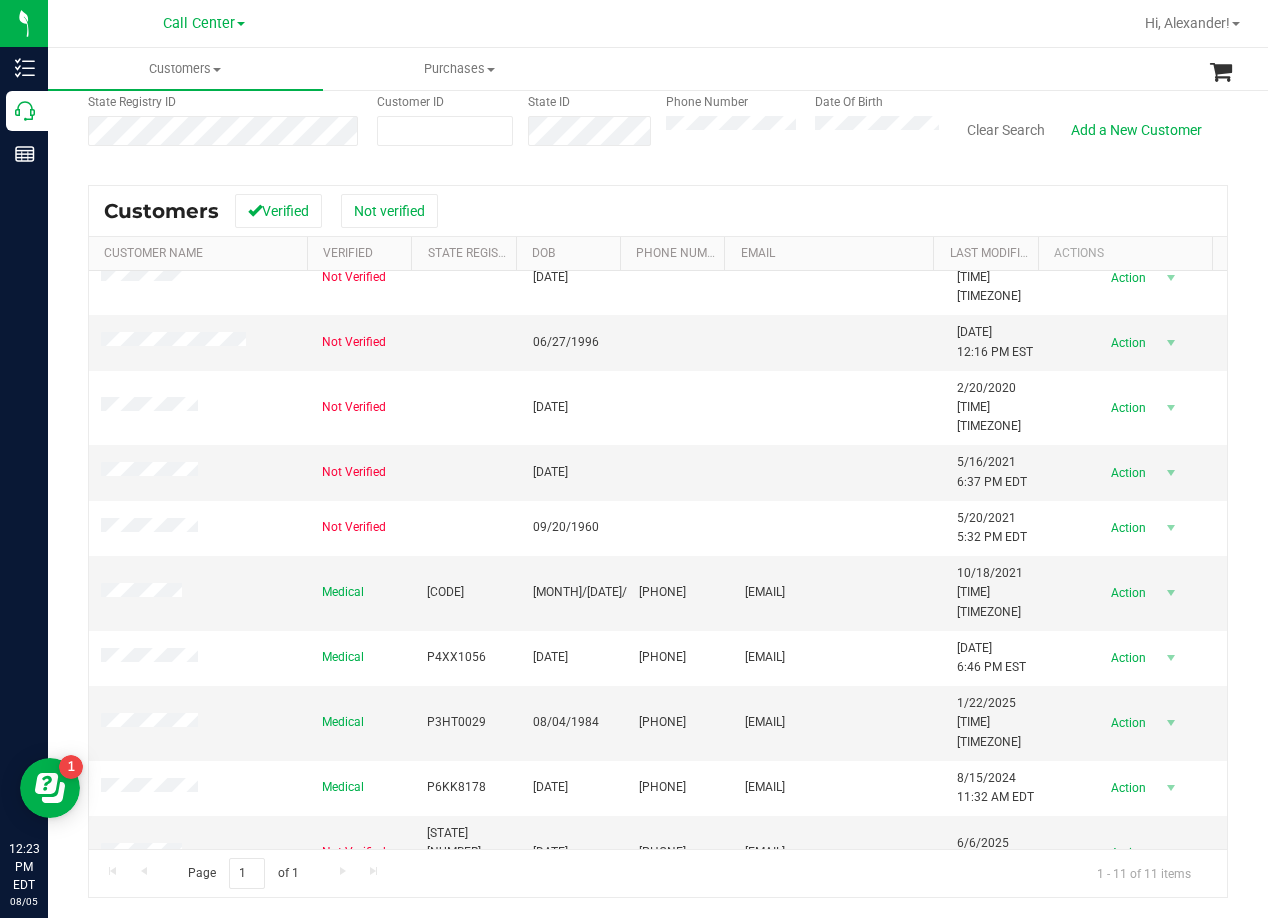 click at bounding box center [144, 928] 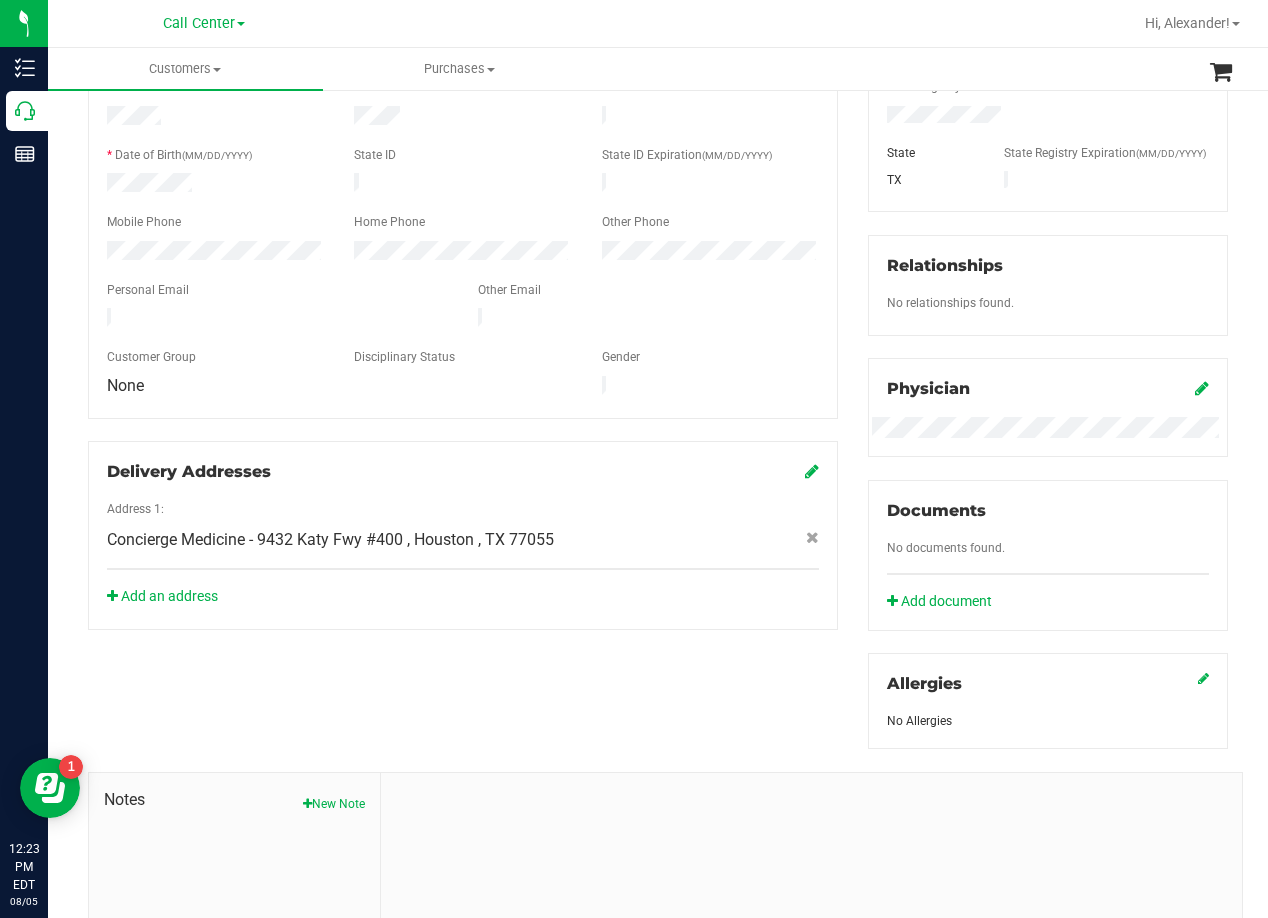 scroll, scrollTop: 377, scrollLeft: 0, axis: vertical 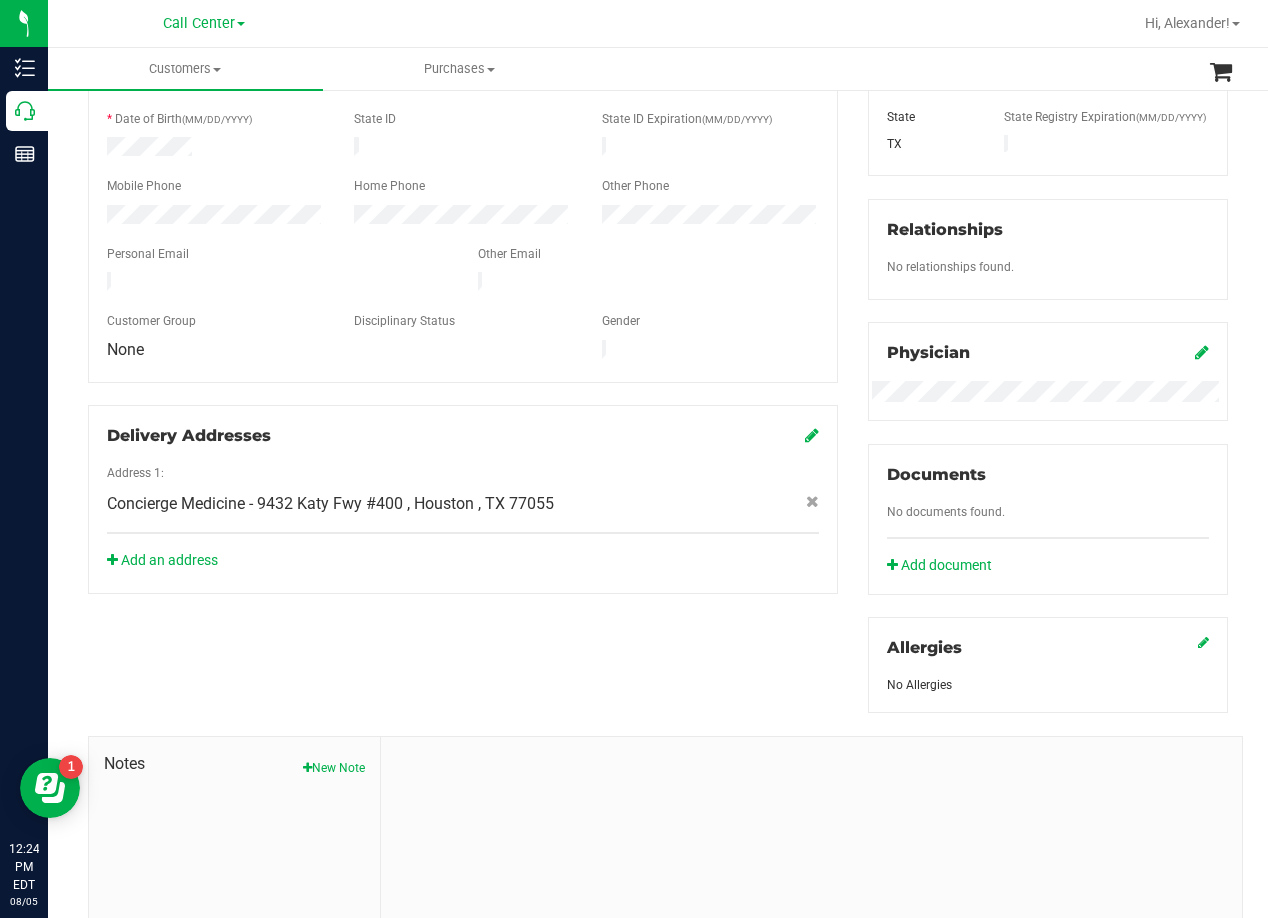 click on "Member Info
*
First Name
*
Last Name
Preferred Name
*
Date of Birth
(MM/DD/YYYY)
State ID
State ID Expiration
(MM/DD/YYYY)" at bounding box center [463, 183] 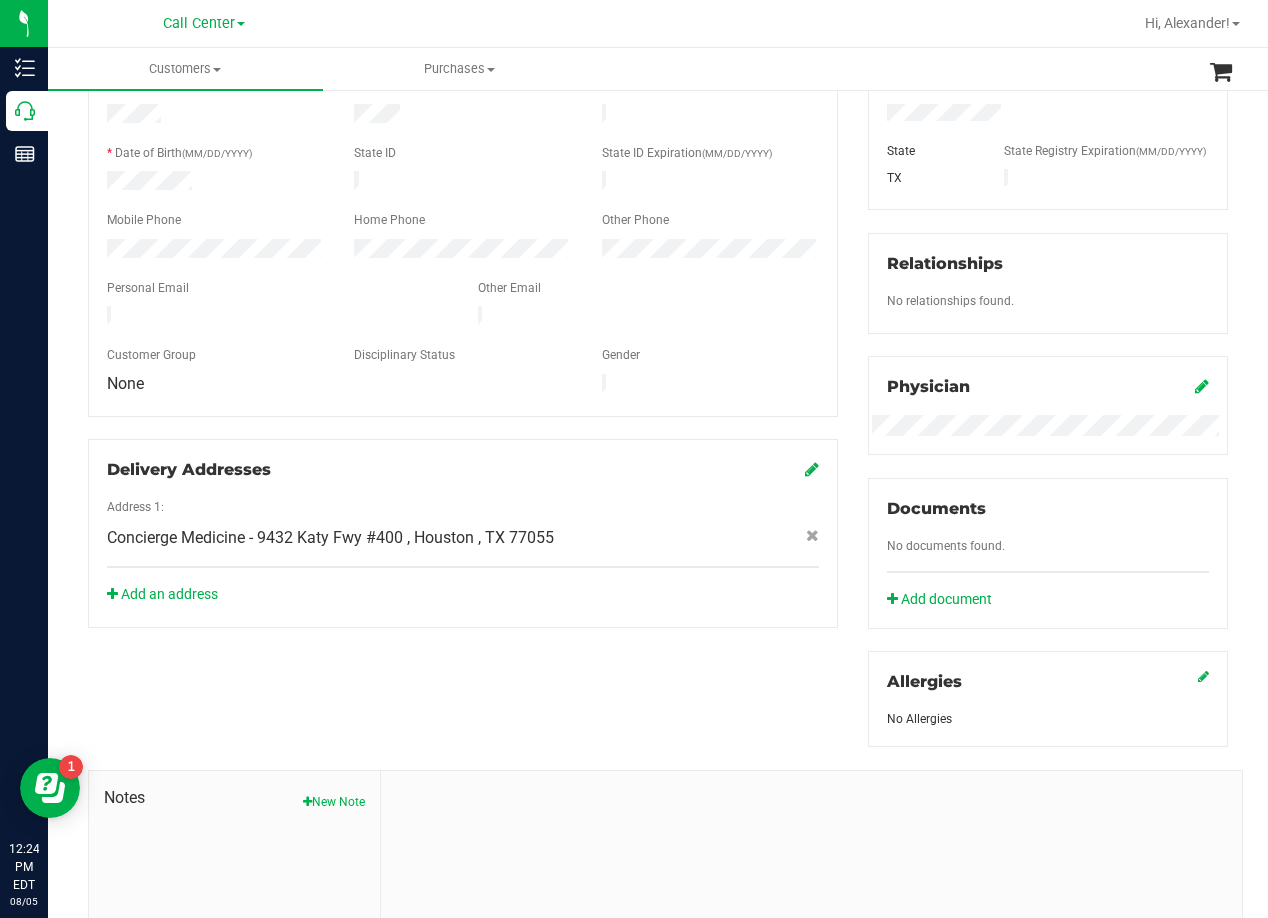 scroll, scrollTop: 0, scrollLeft: 0, axis: both 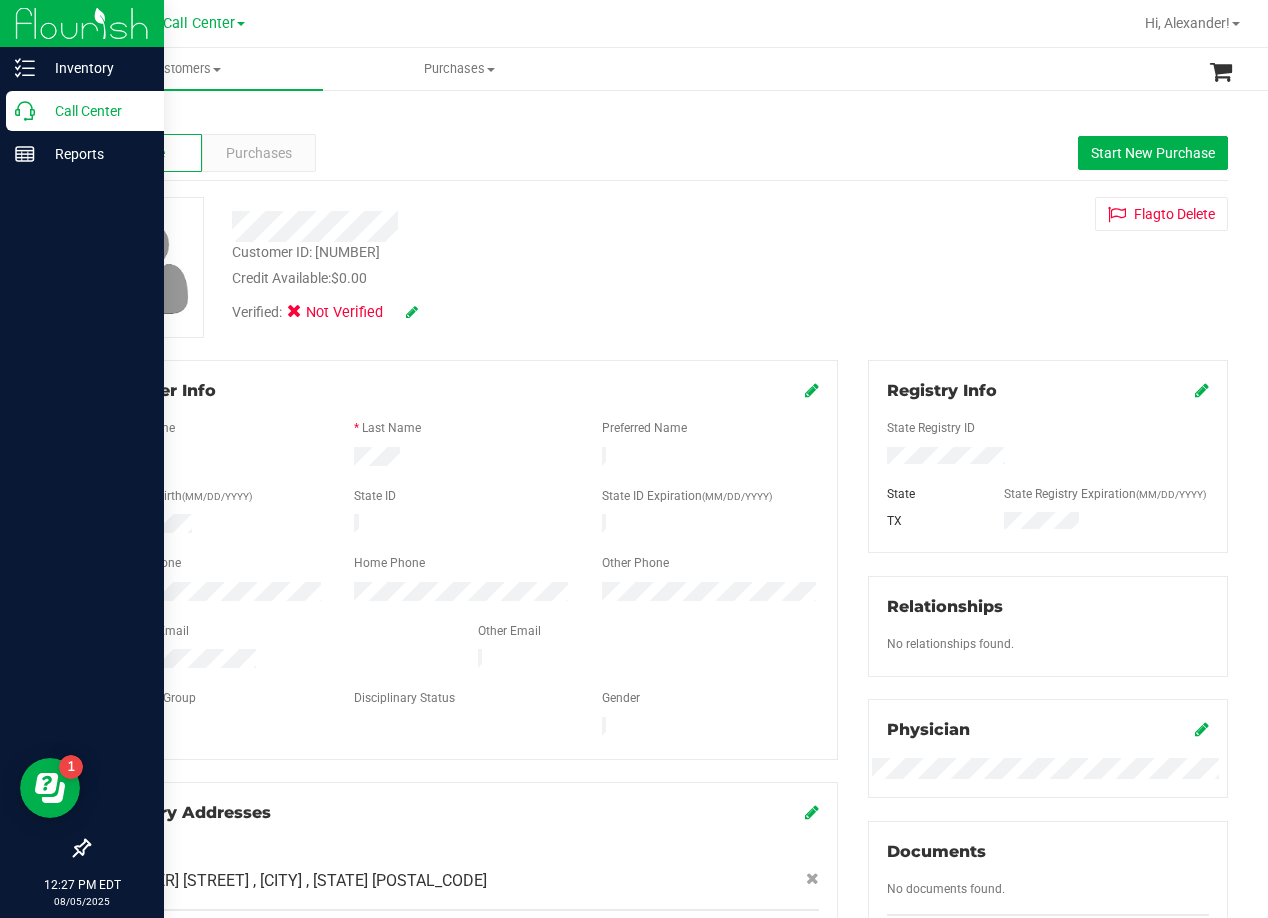 click on "Call Center" at bounding box center (95, 111) 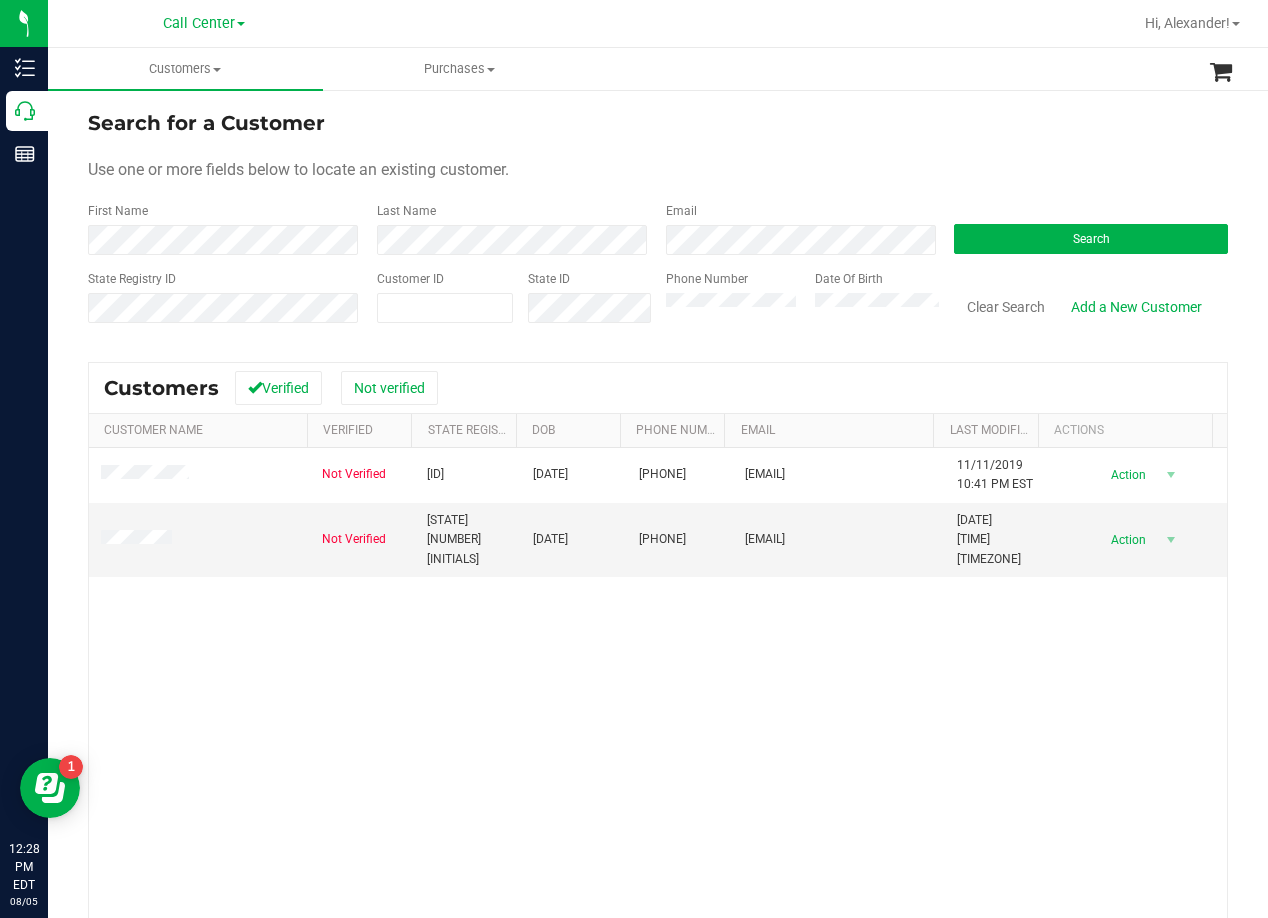 click on "Search for a Customer
Use one or more fields below to locate an existing customer.
First Name
Last Name
Email
Search
State Registry ID
Customer ID
State ID
Phone Number
Date Of Birth" at bounding box center (658, 224) 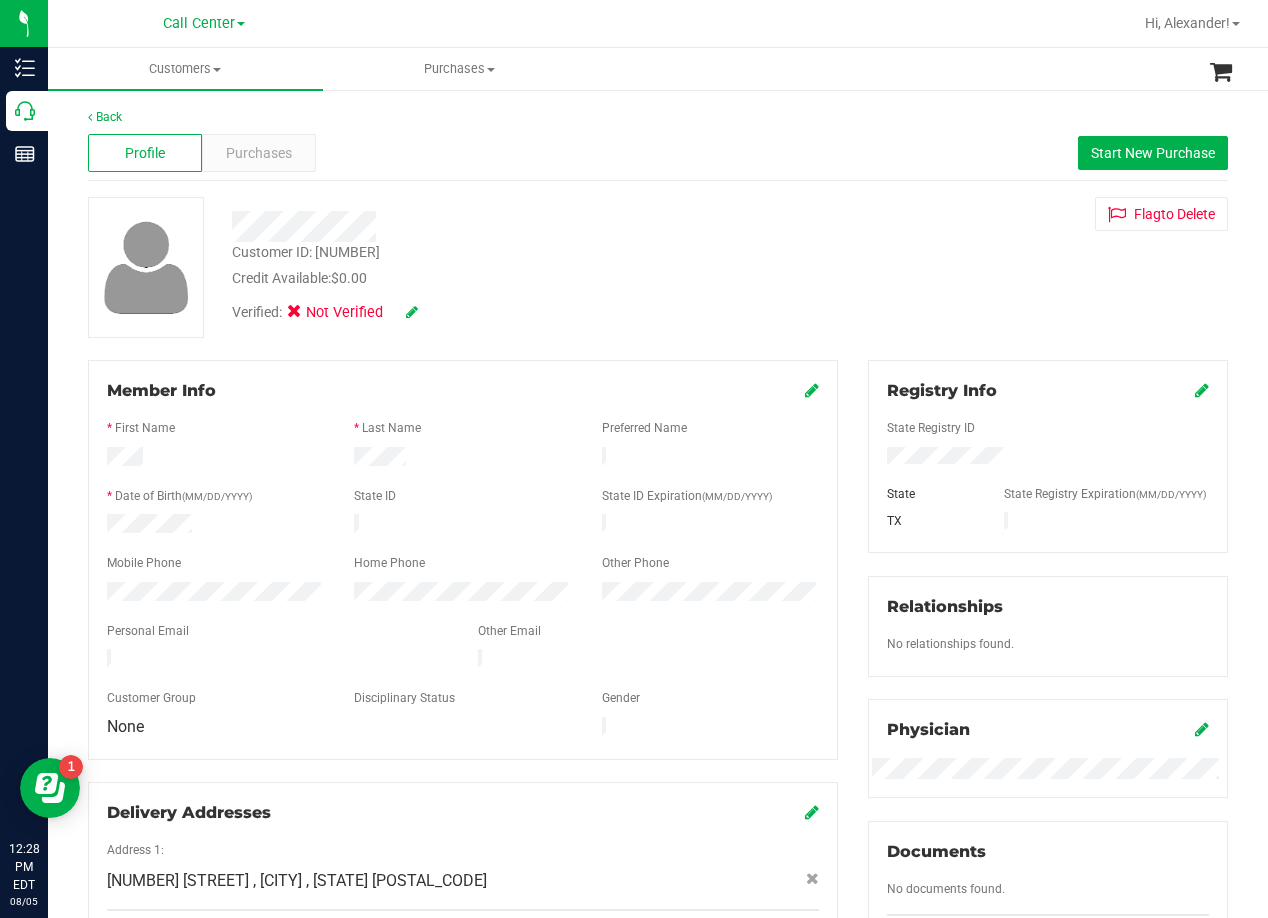 drag, startPoint x: 685, startPoint y: 305, endPoint x: 641, endPoint y: 292, distance: 45.88028 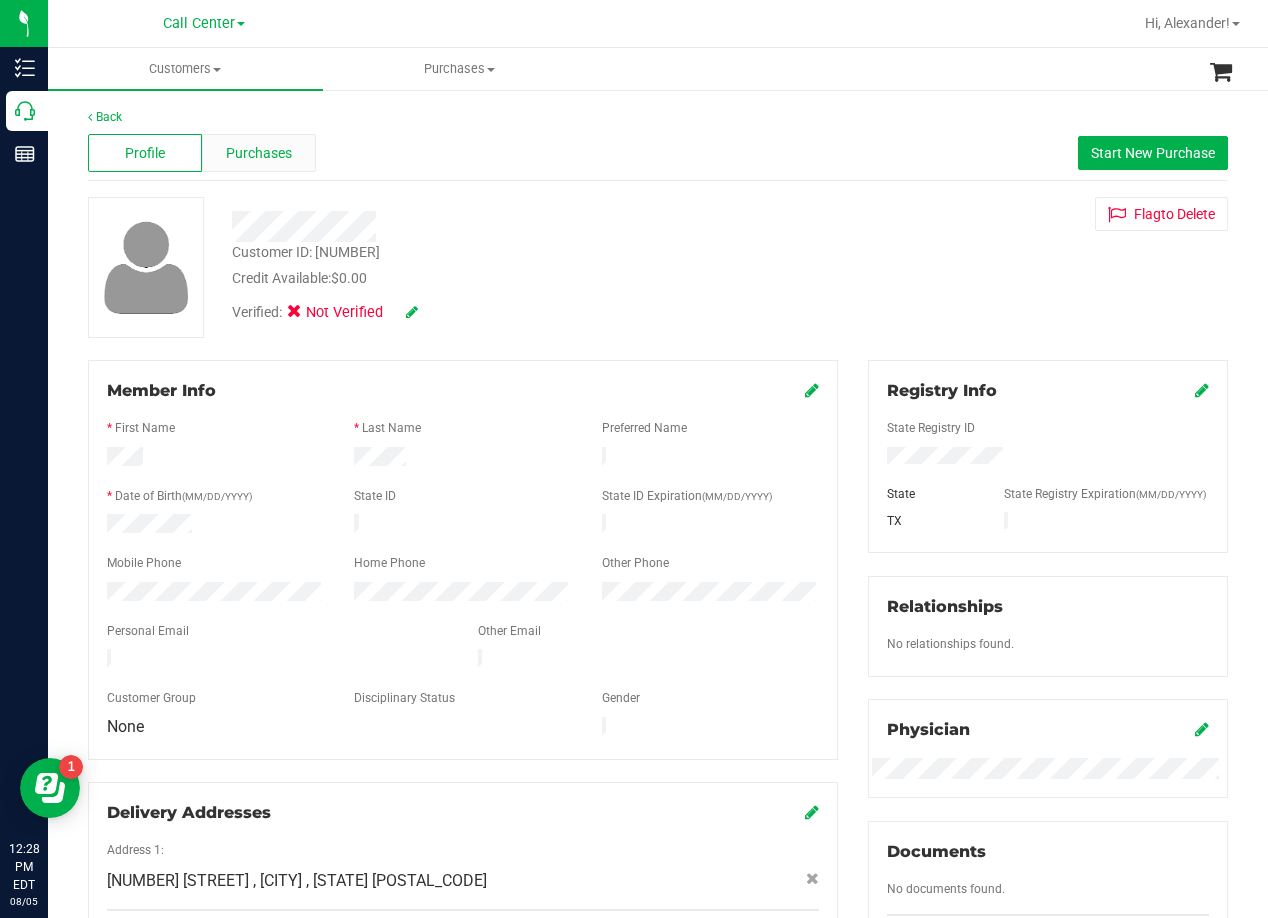 click on "Purchases" at bounding box center (259, 153) 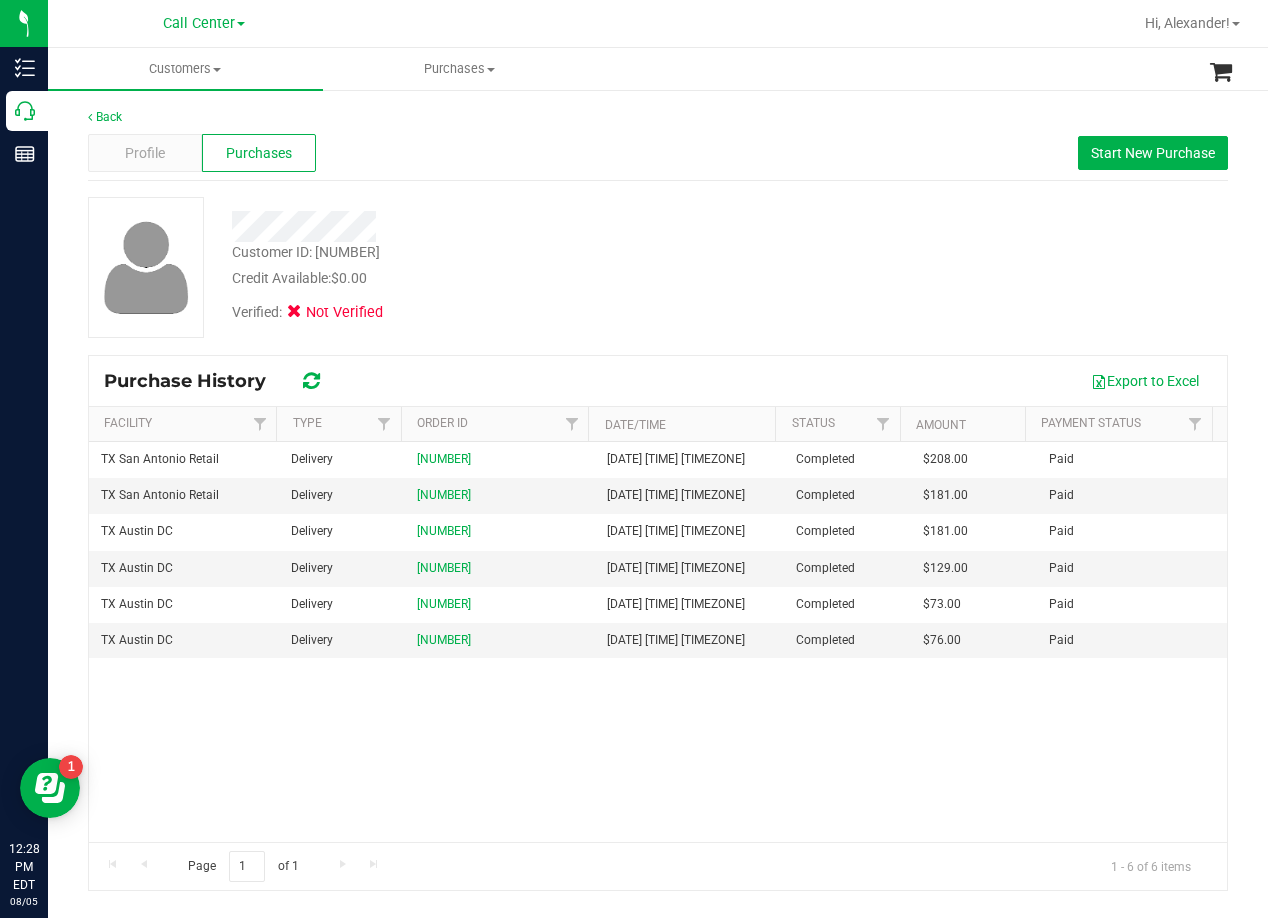 click on "Verified:
Not Verified" at bounding box center (509, 311) 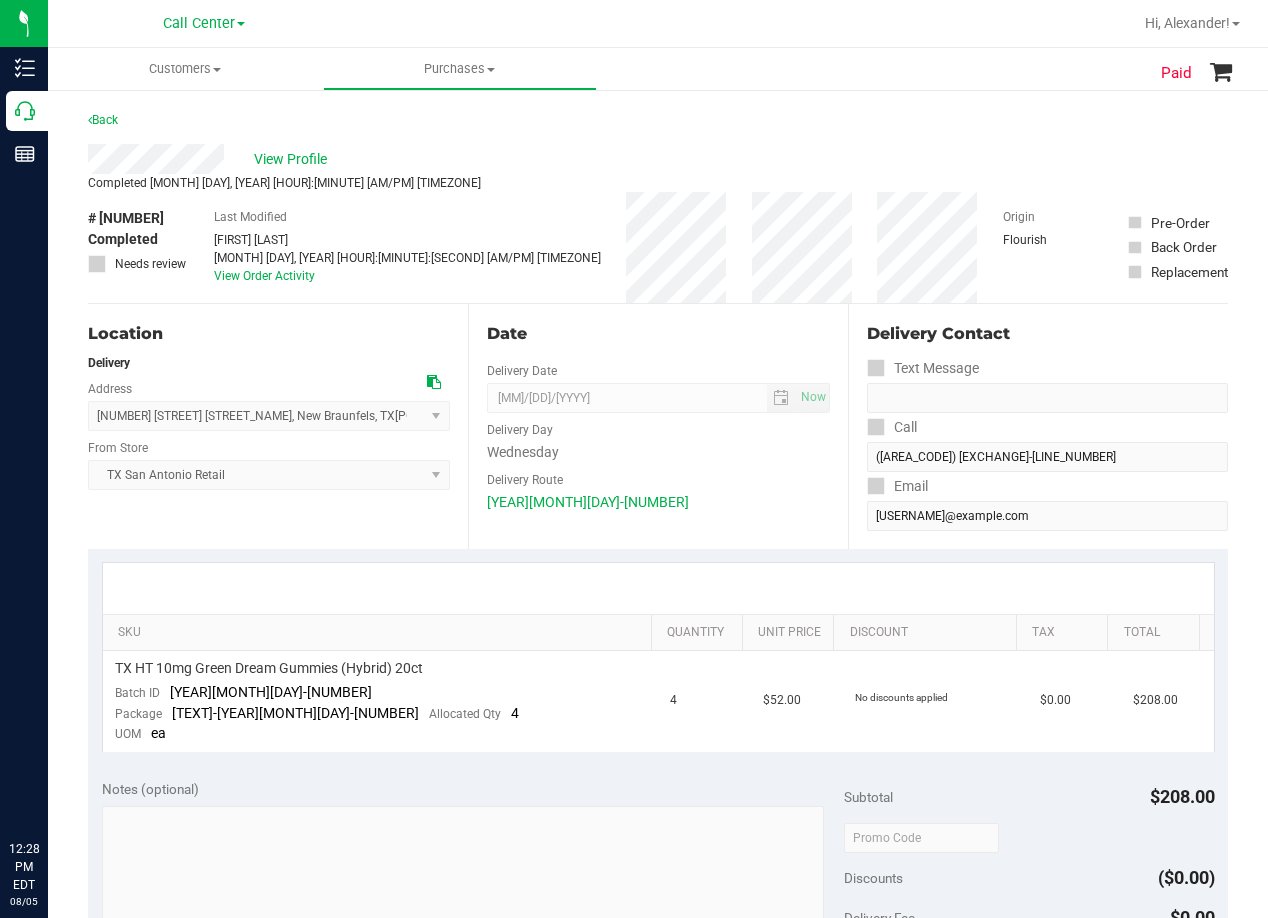 scroll, scrollTop: 0, scrollLeft: 0, axis: both 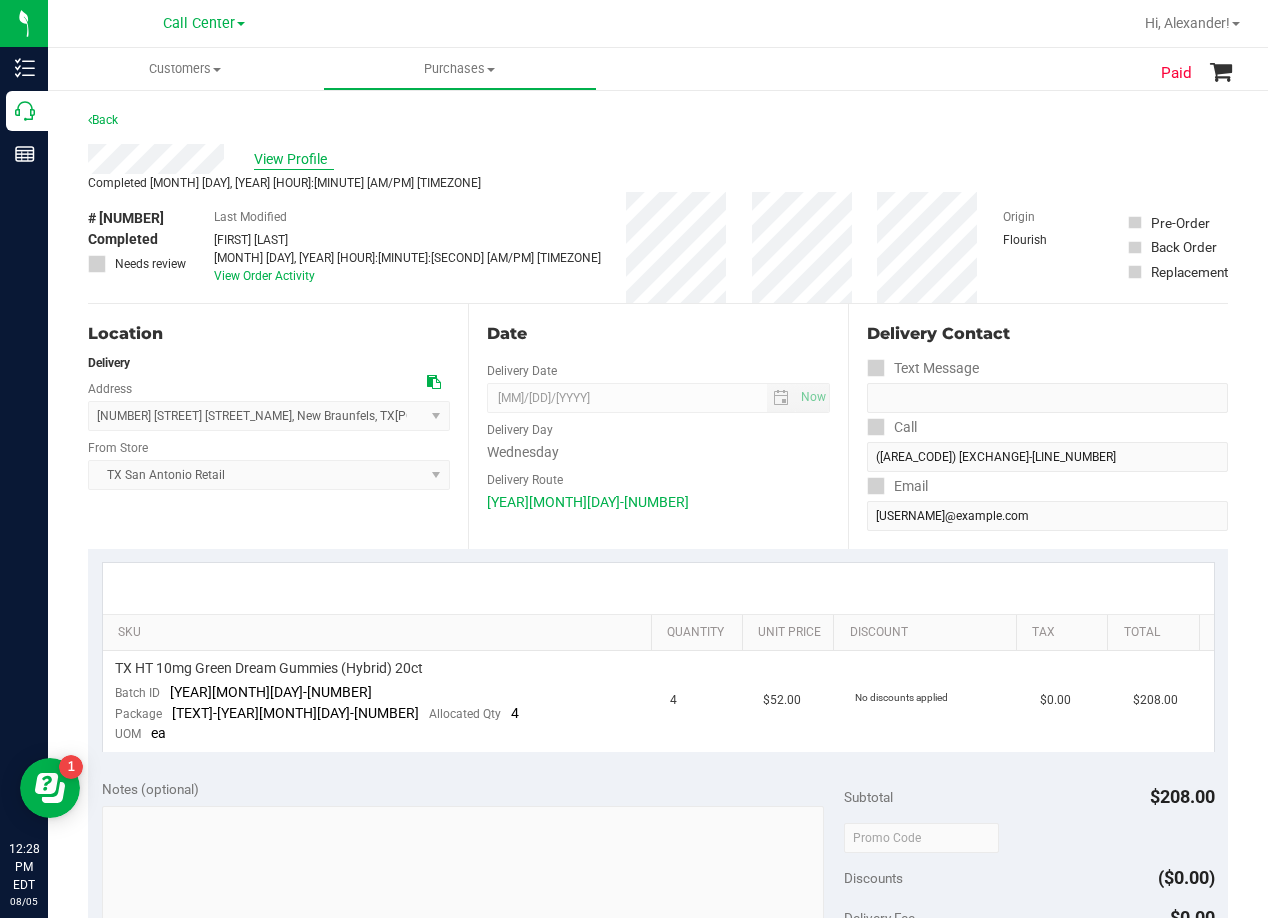click on "View Profile" at bounding box center (294, 159) 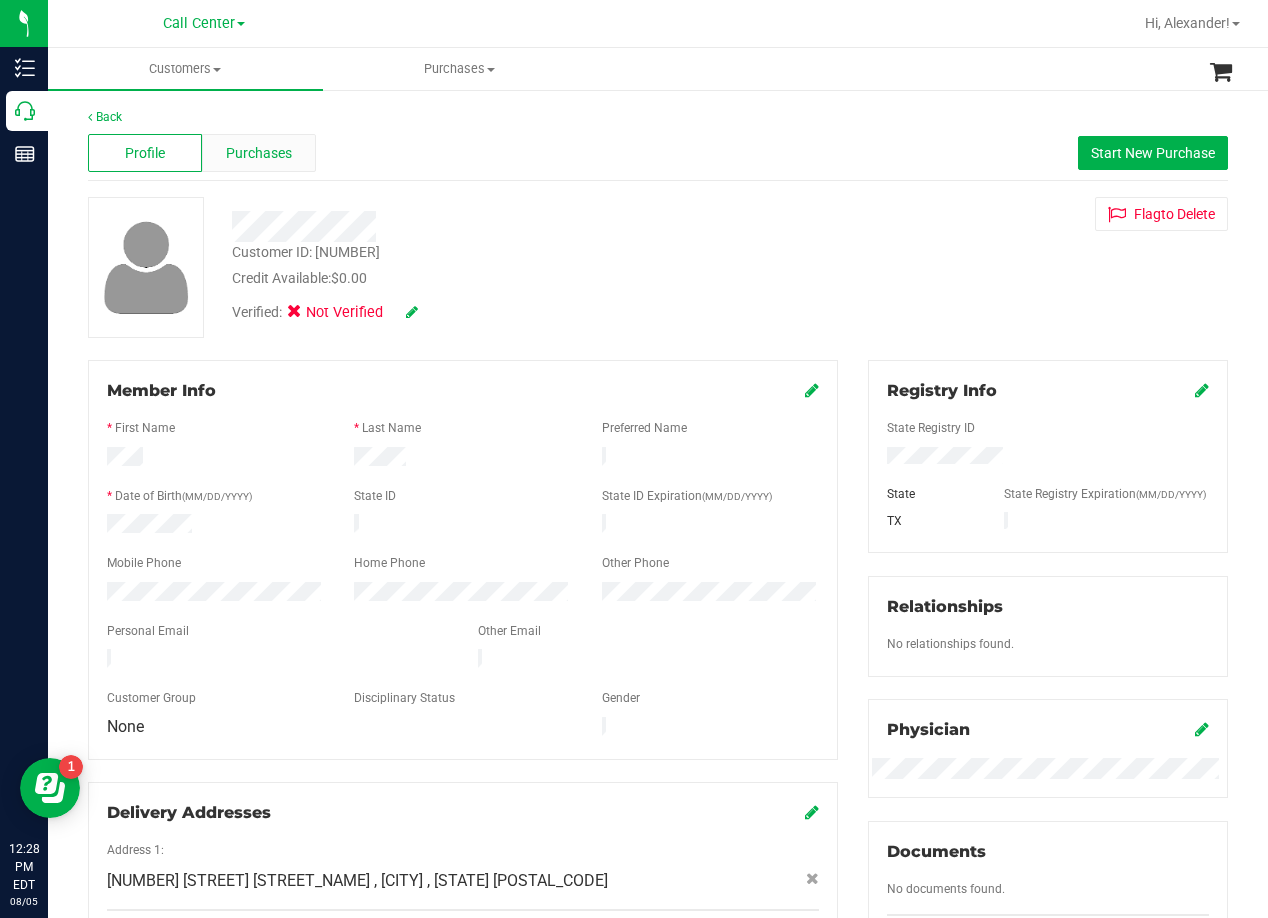 click on "Purchases" at bounding box center [259, 153] 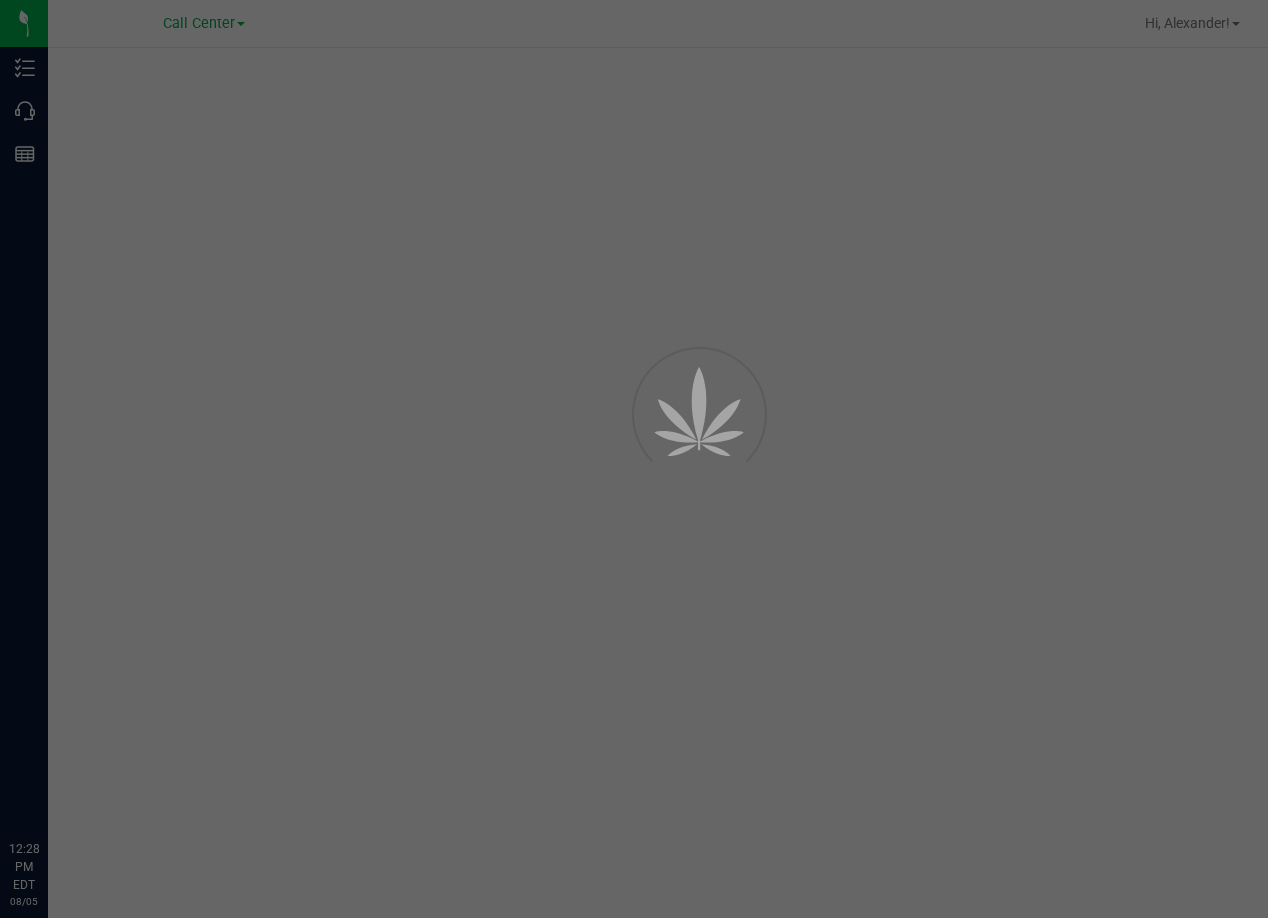 scroll, scrollTop: 0, scrollLeft: 0, axis: both 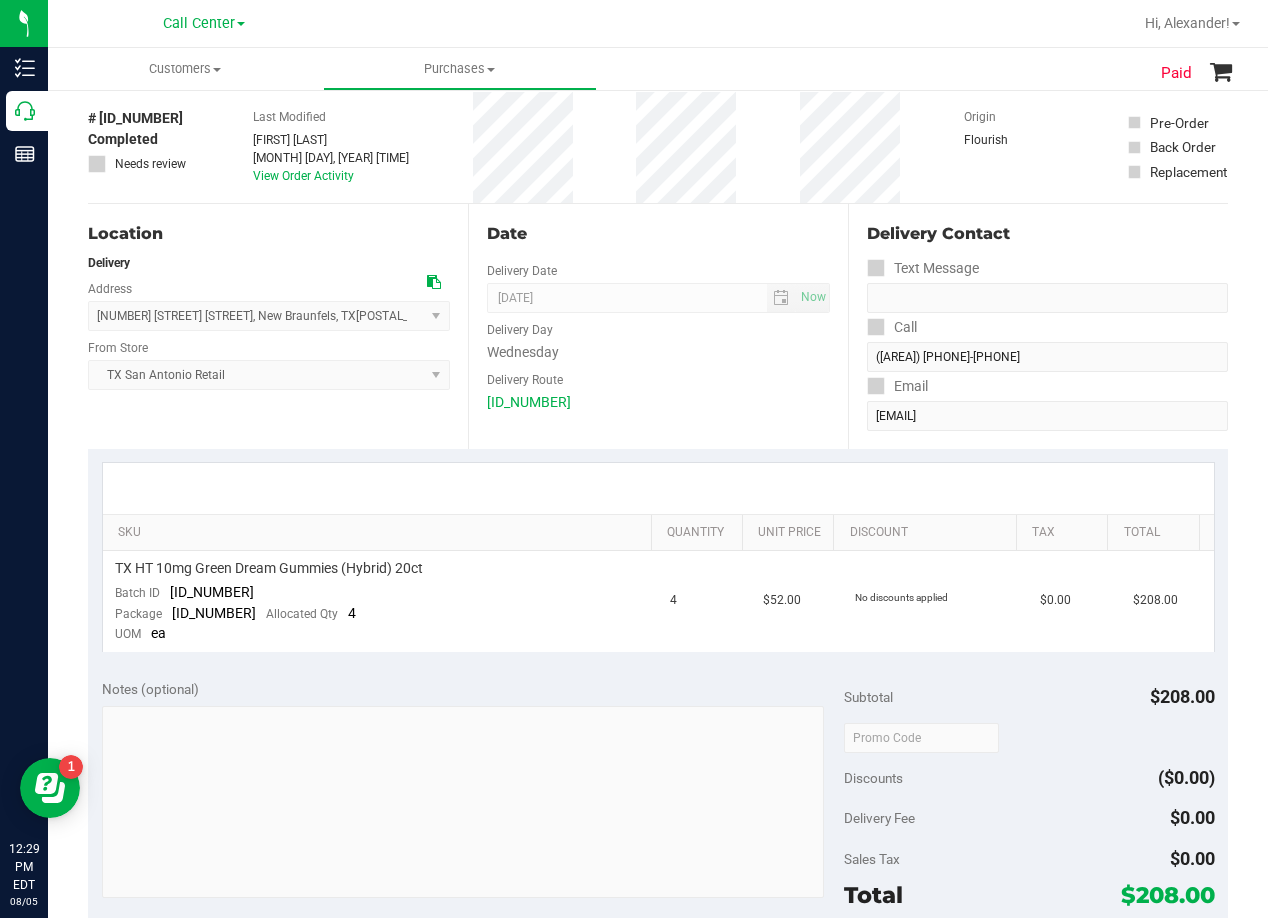 click on "Delivery Day" at bounding box center [658, 327] 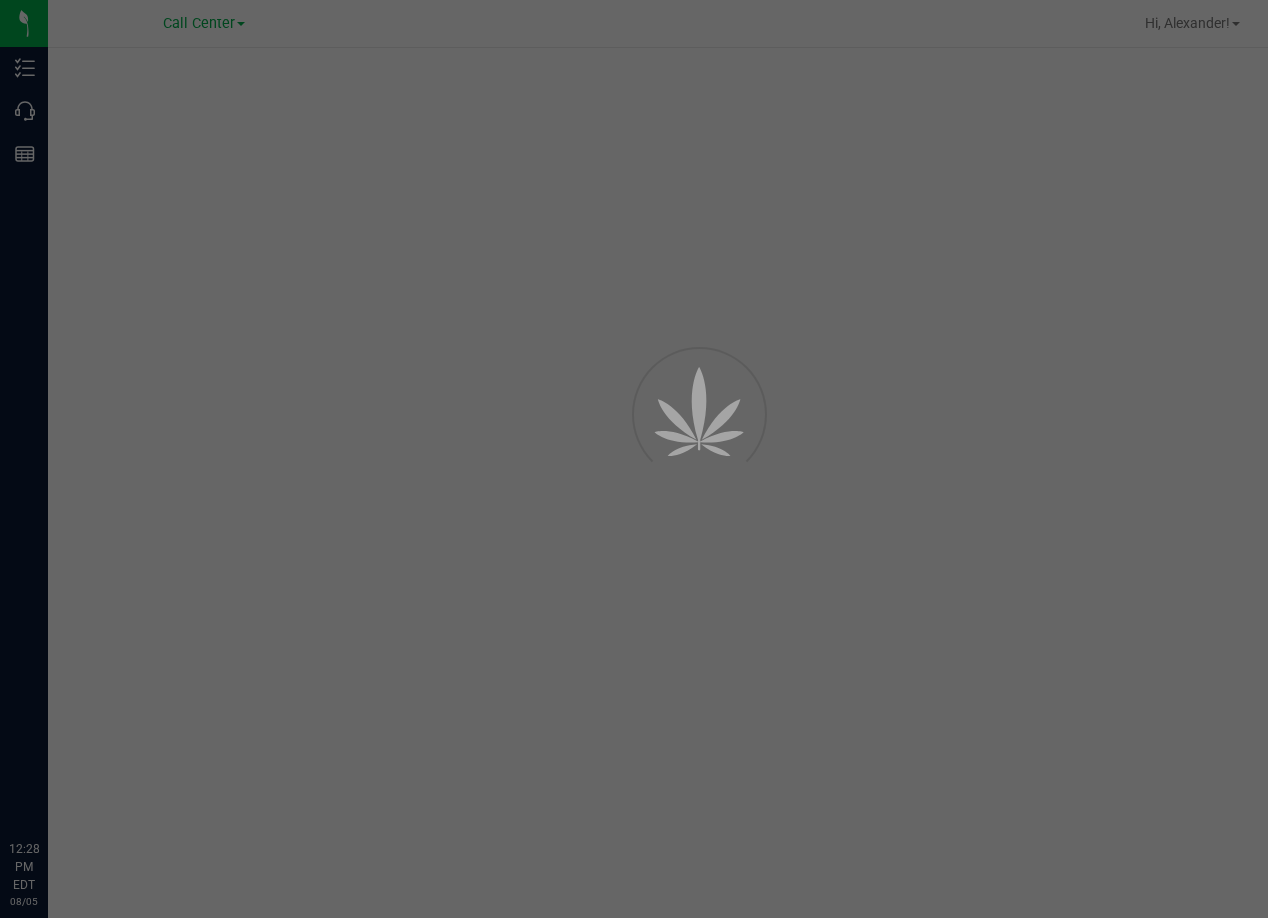 scroll, scrollTop: 0, scrollLeft: 0, axis: both 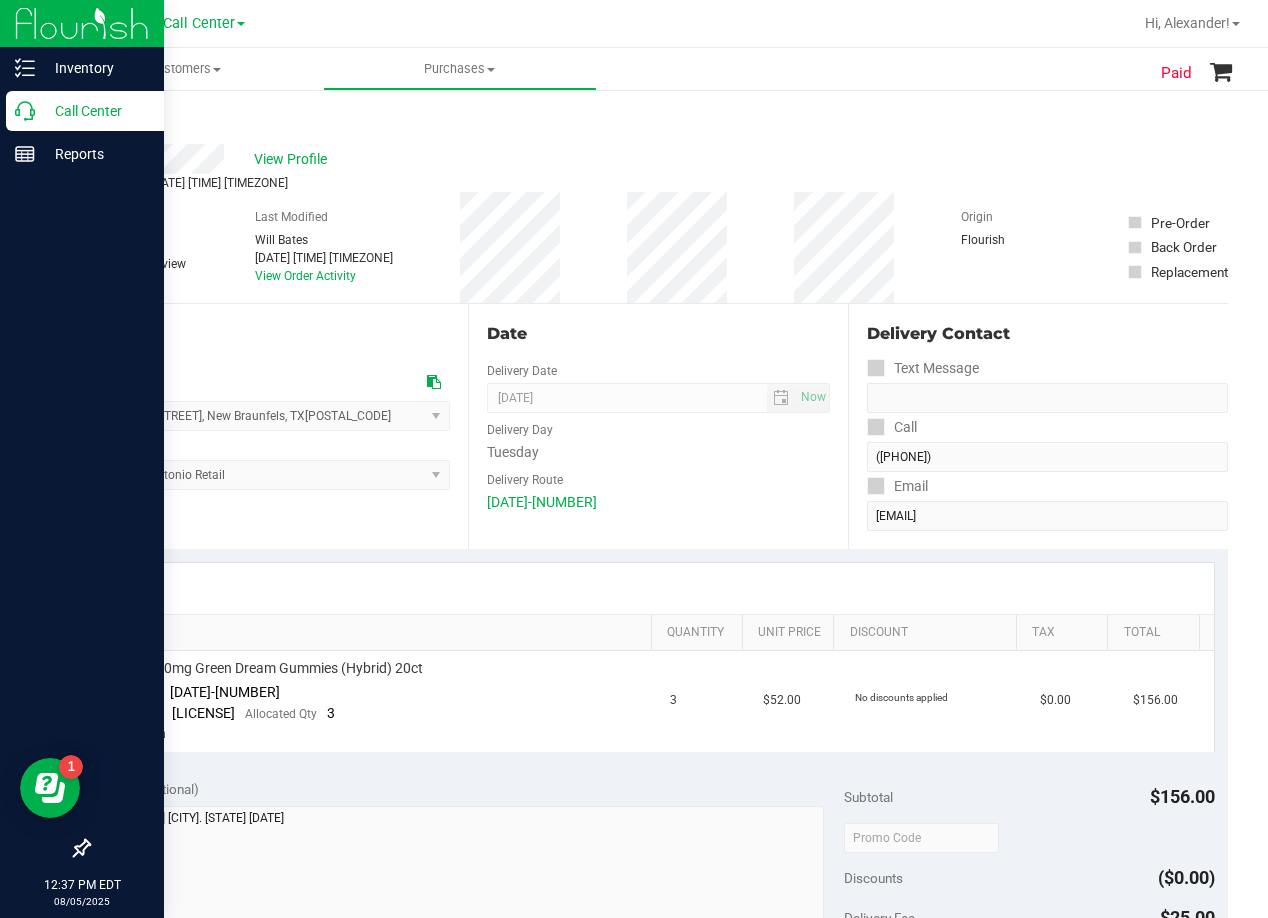 click 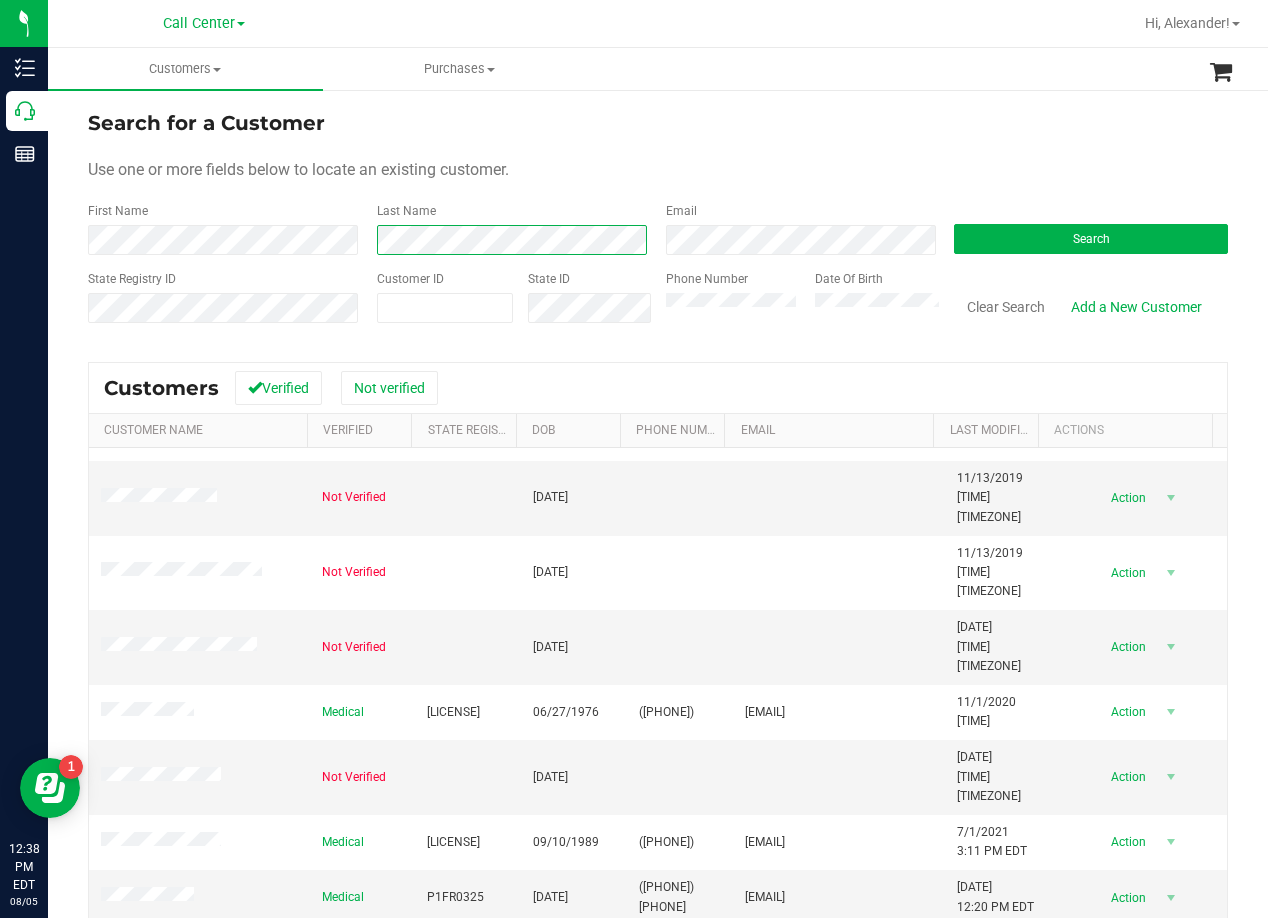 scroll, scrollTop: 41, scrollLeft: 0, axis: vertical 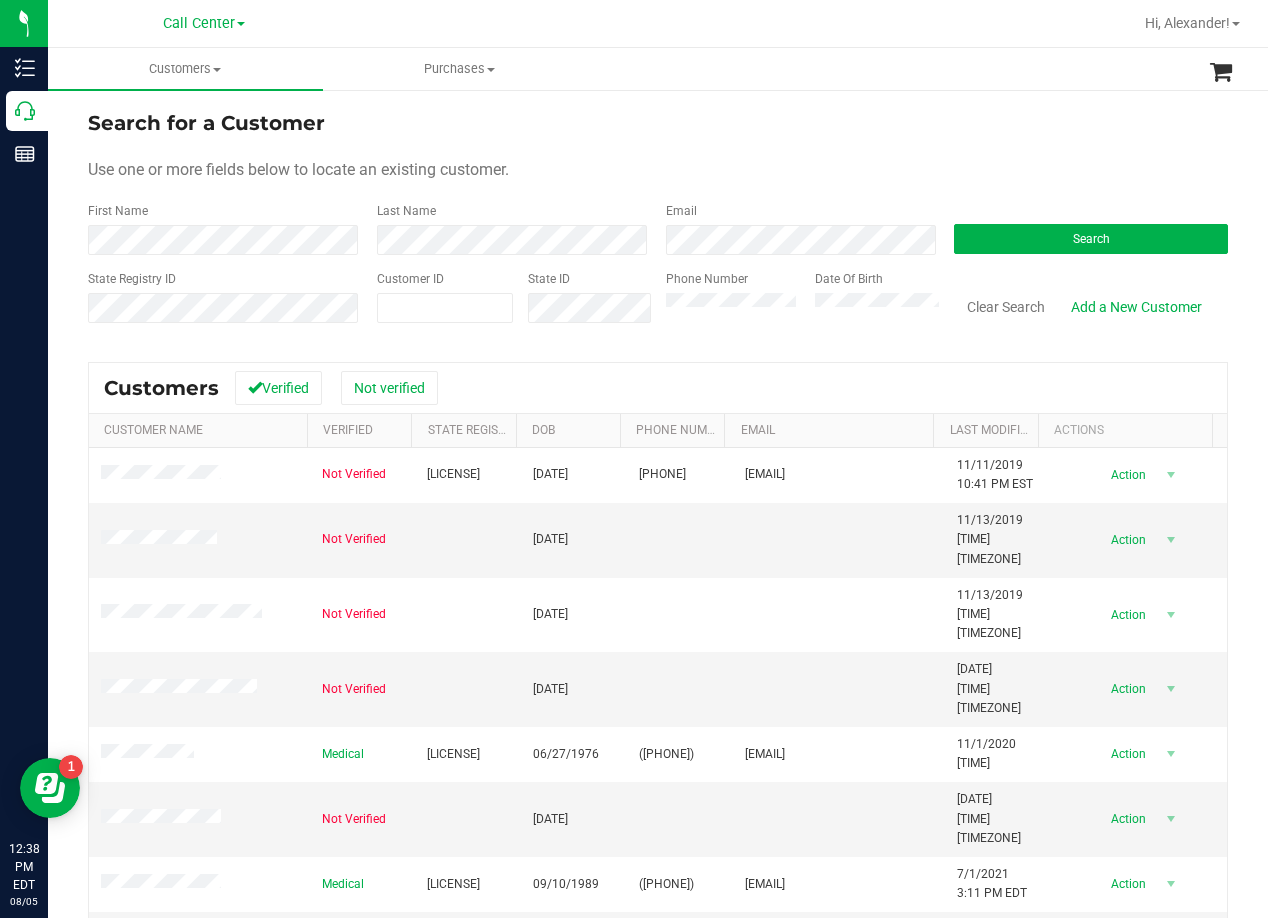 click on "Use one or more fields below to locate an existing customer." at bounding box center [658, 170] 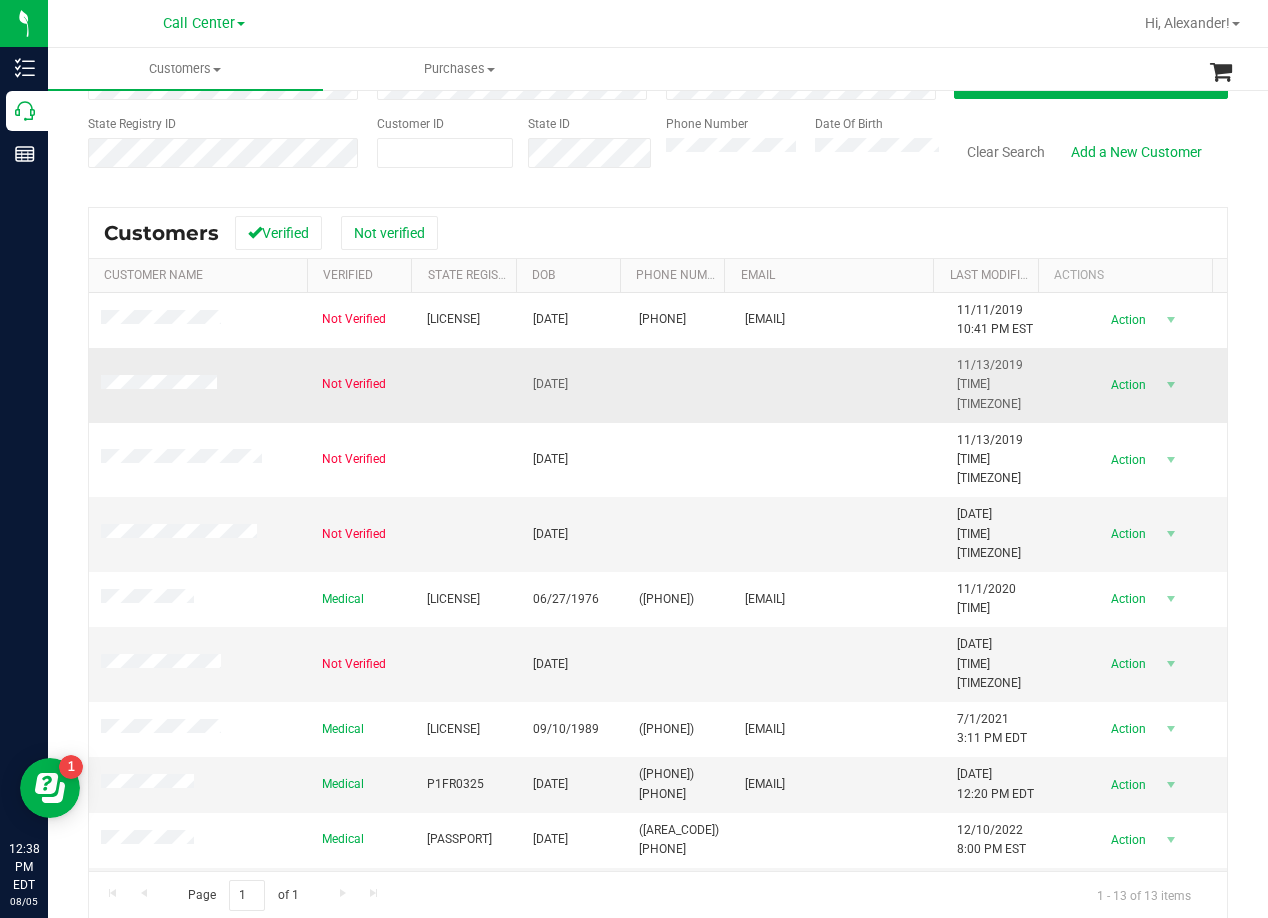 scroll, scrollTop: 177, scrollLeft: 0, axis: vertical 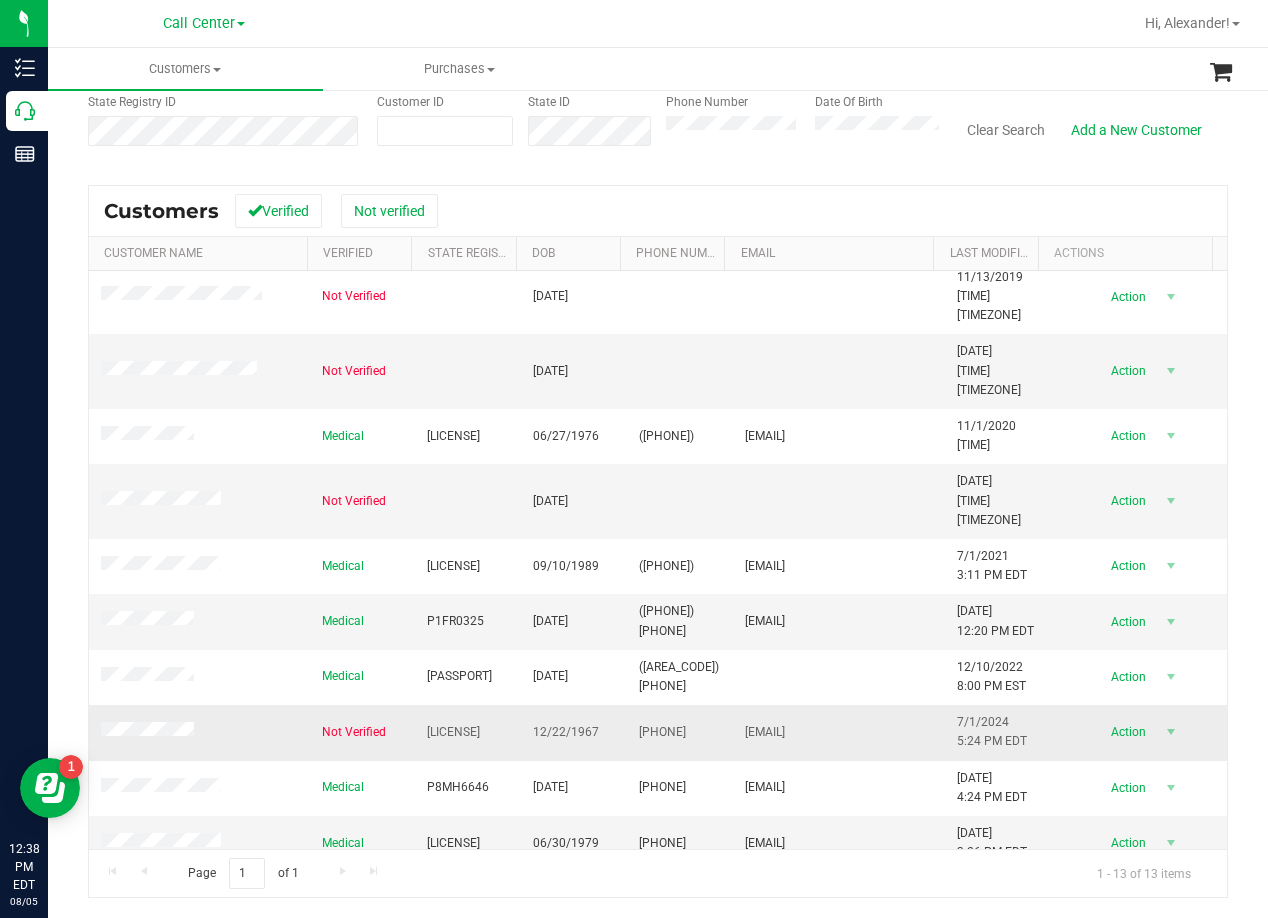 click at bounding box center [150, 732] 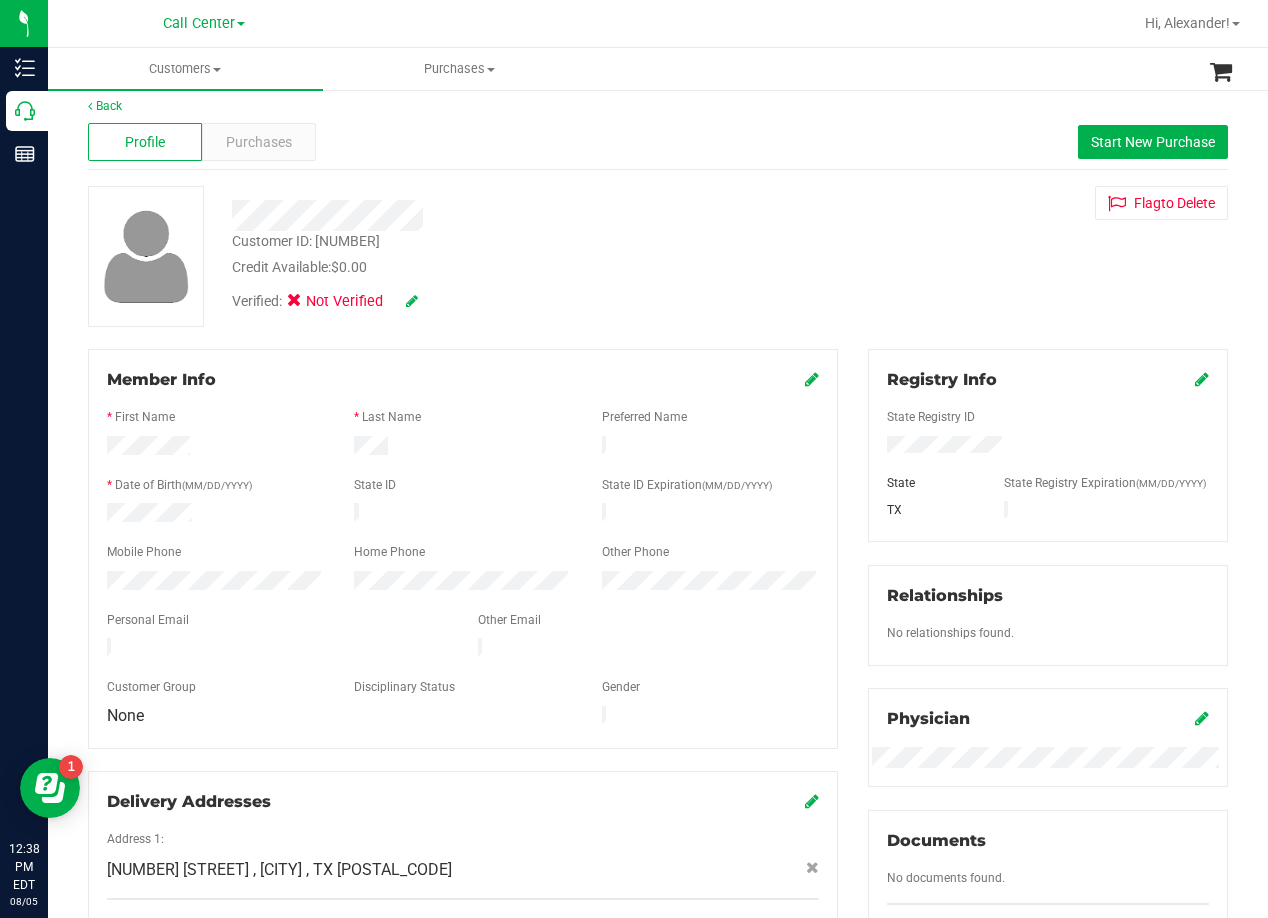 scroll, scrollTop: 0, scrollLeft: 0, axis: both 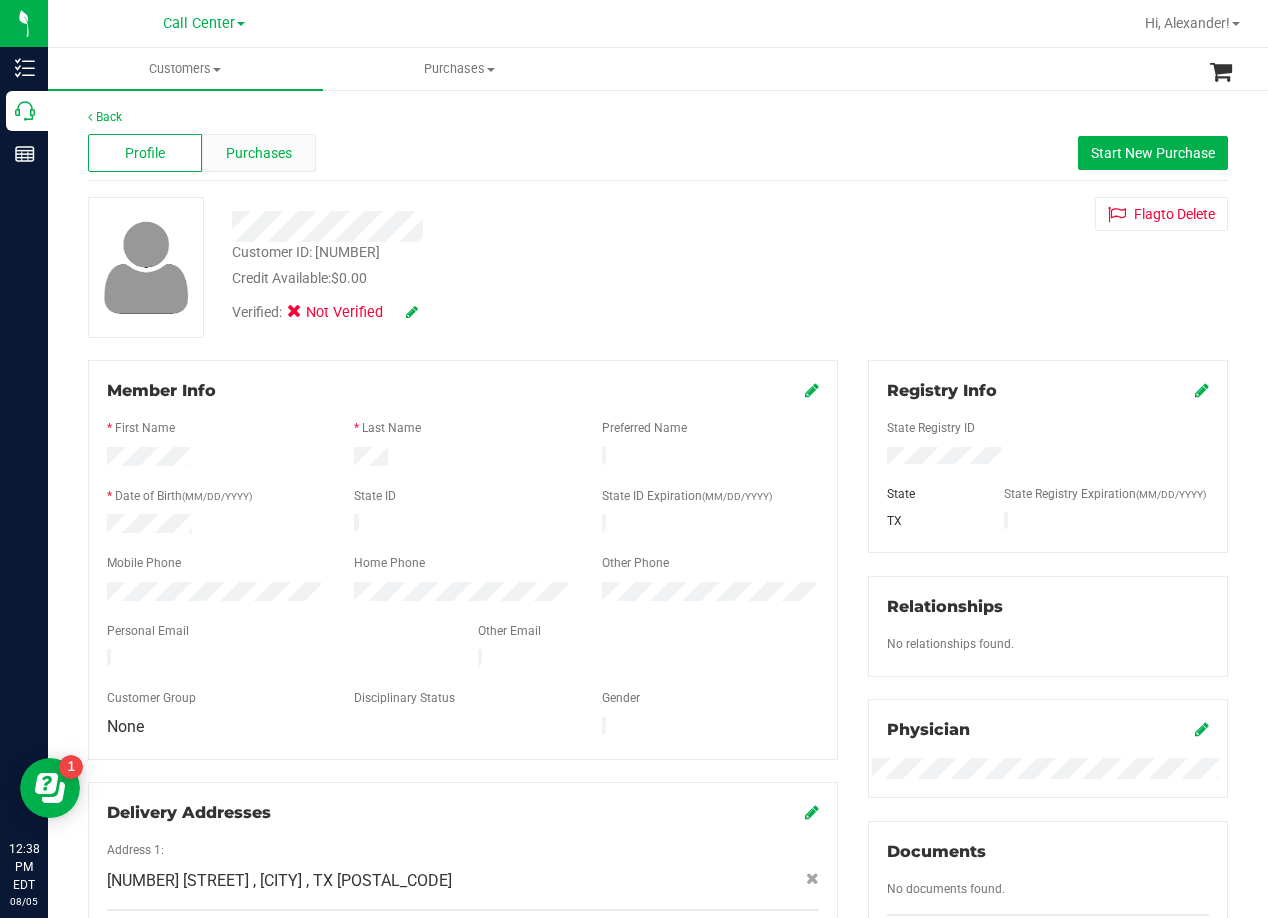 click on "Purchases" at bounding box center (259, 153) 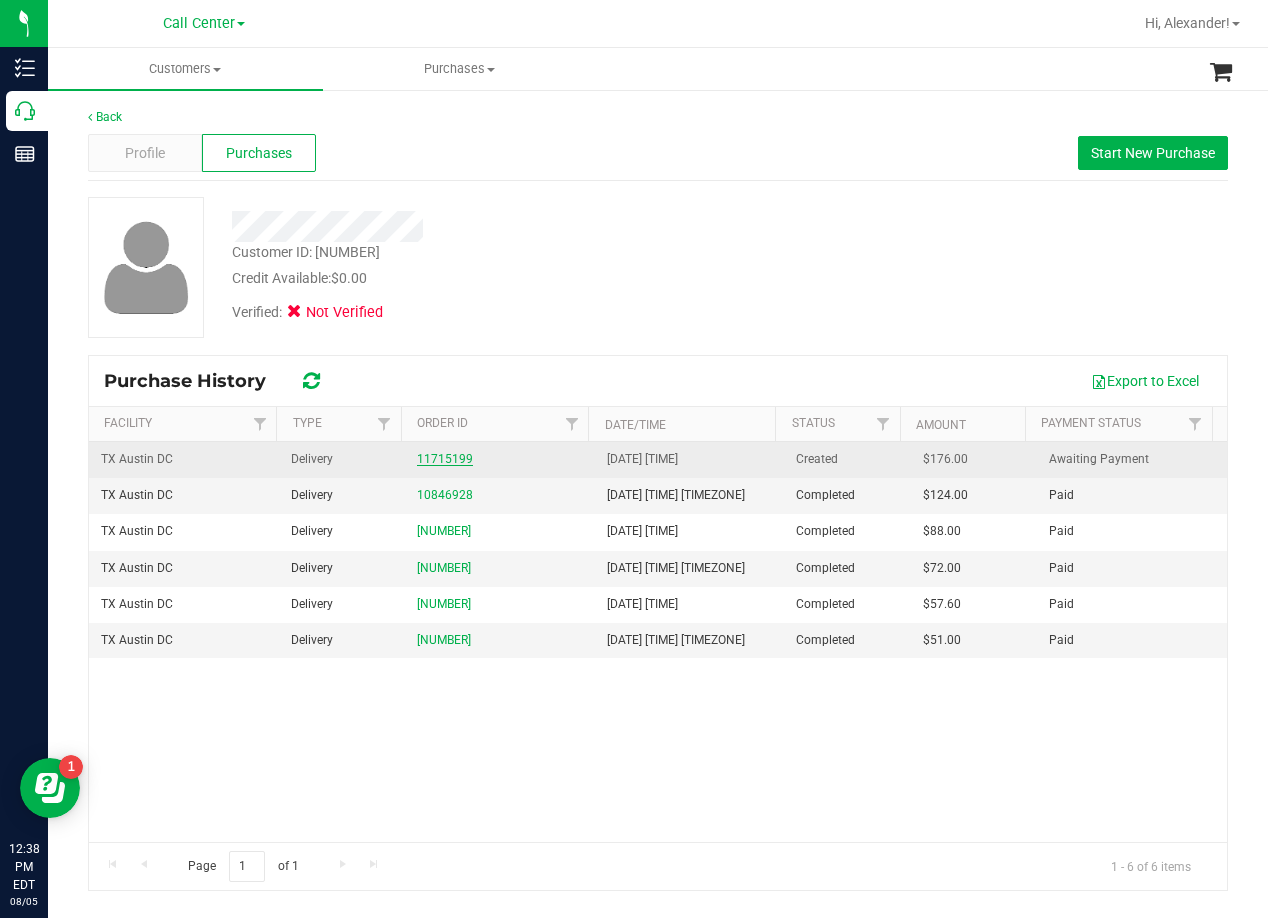 click on "11715199" at bounding box center [445, 459] 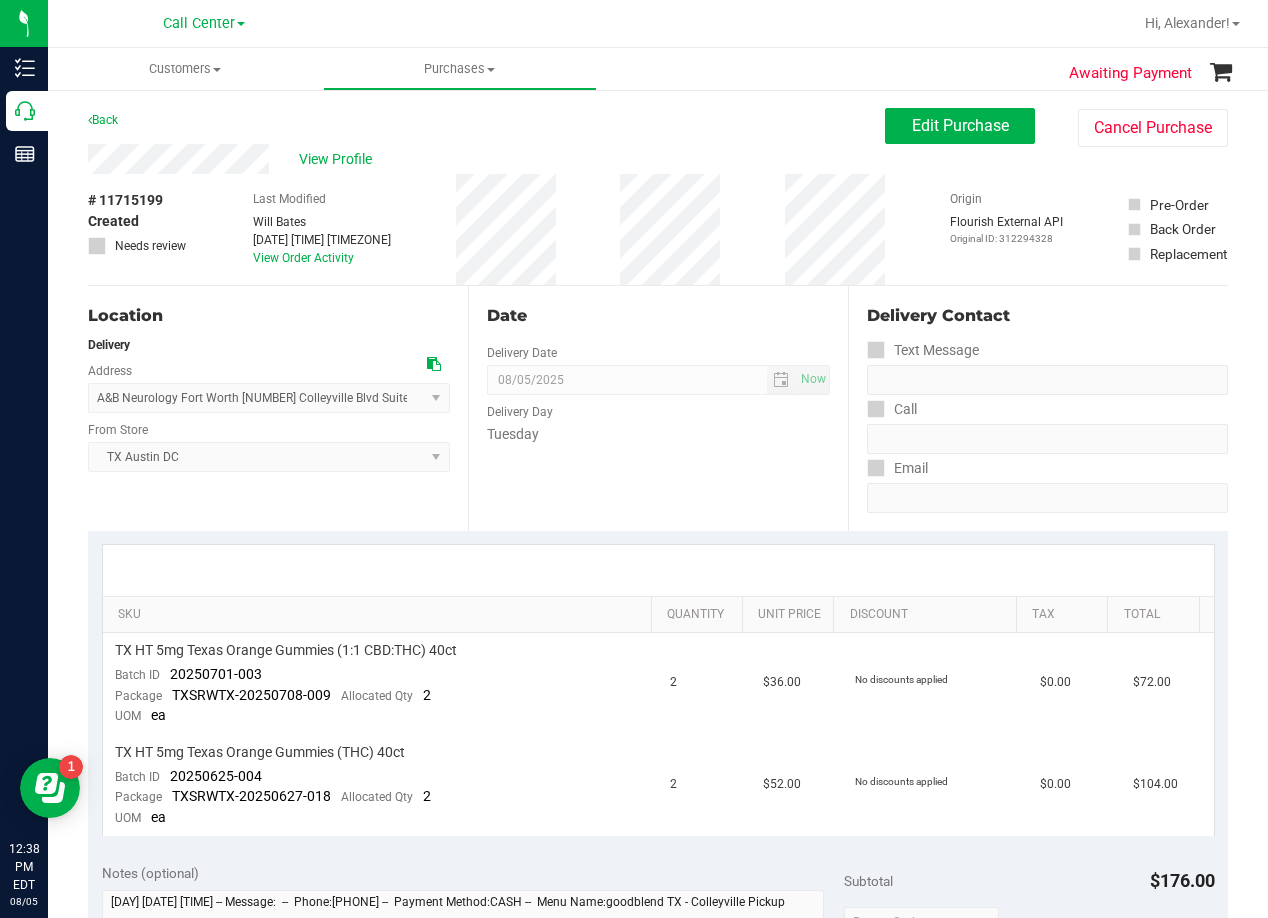 click on "View Profile" at bounding box center [486, 159] 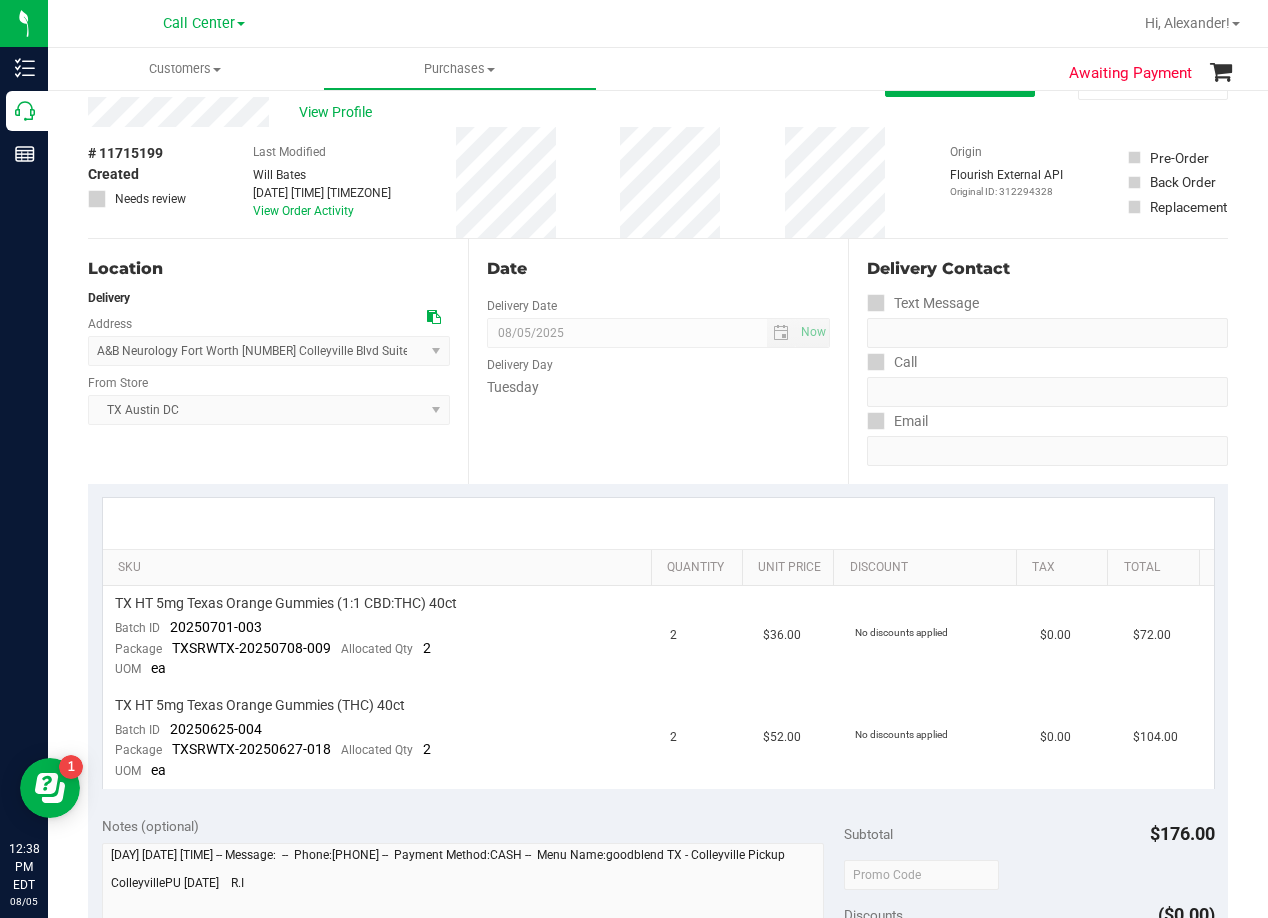 scroll, scrollTop: 0, scrollLeft: 0, axis: both 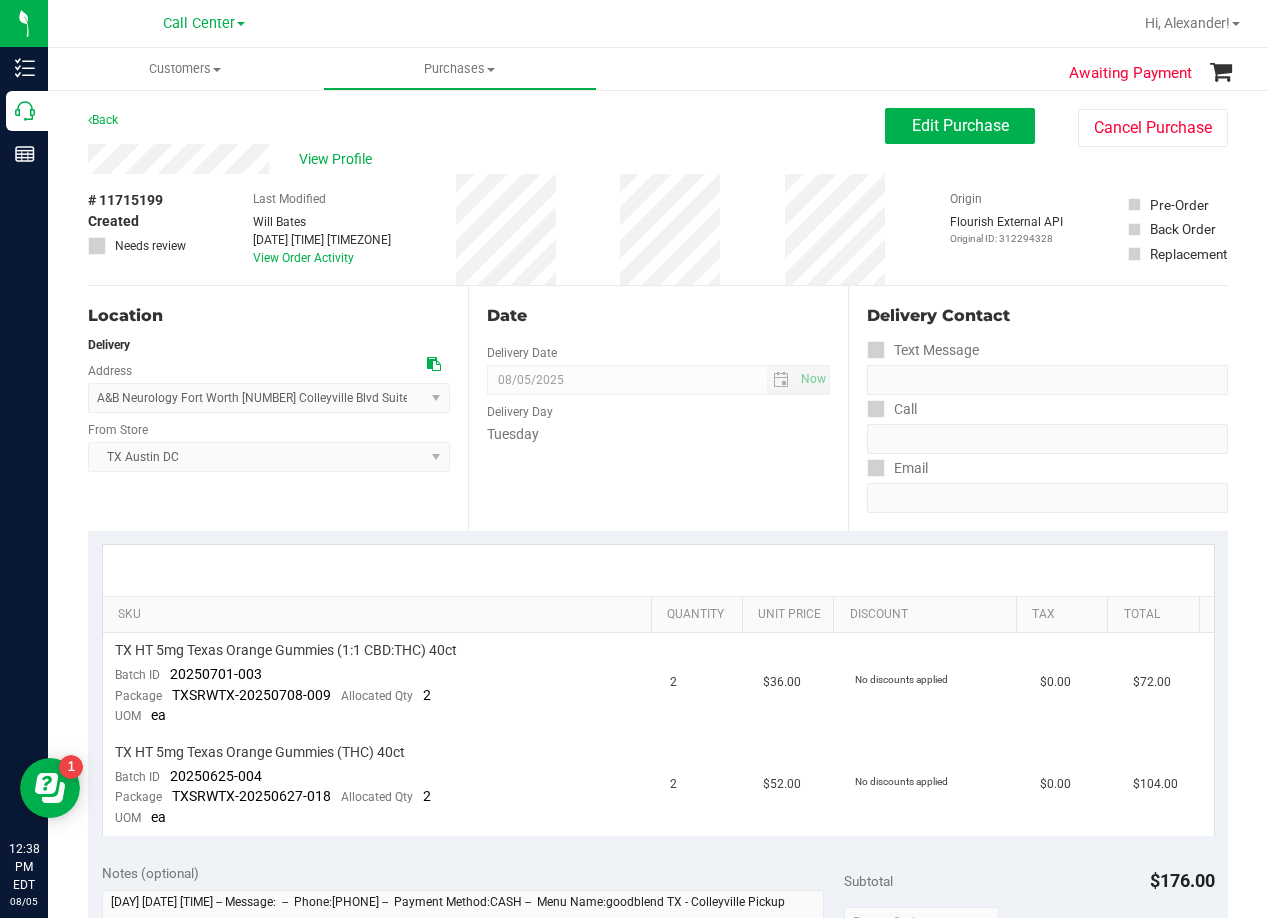 click on "View Profile" at bounding box center (486, 159) 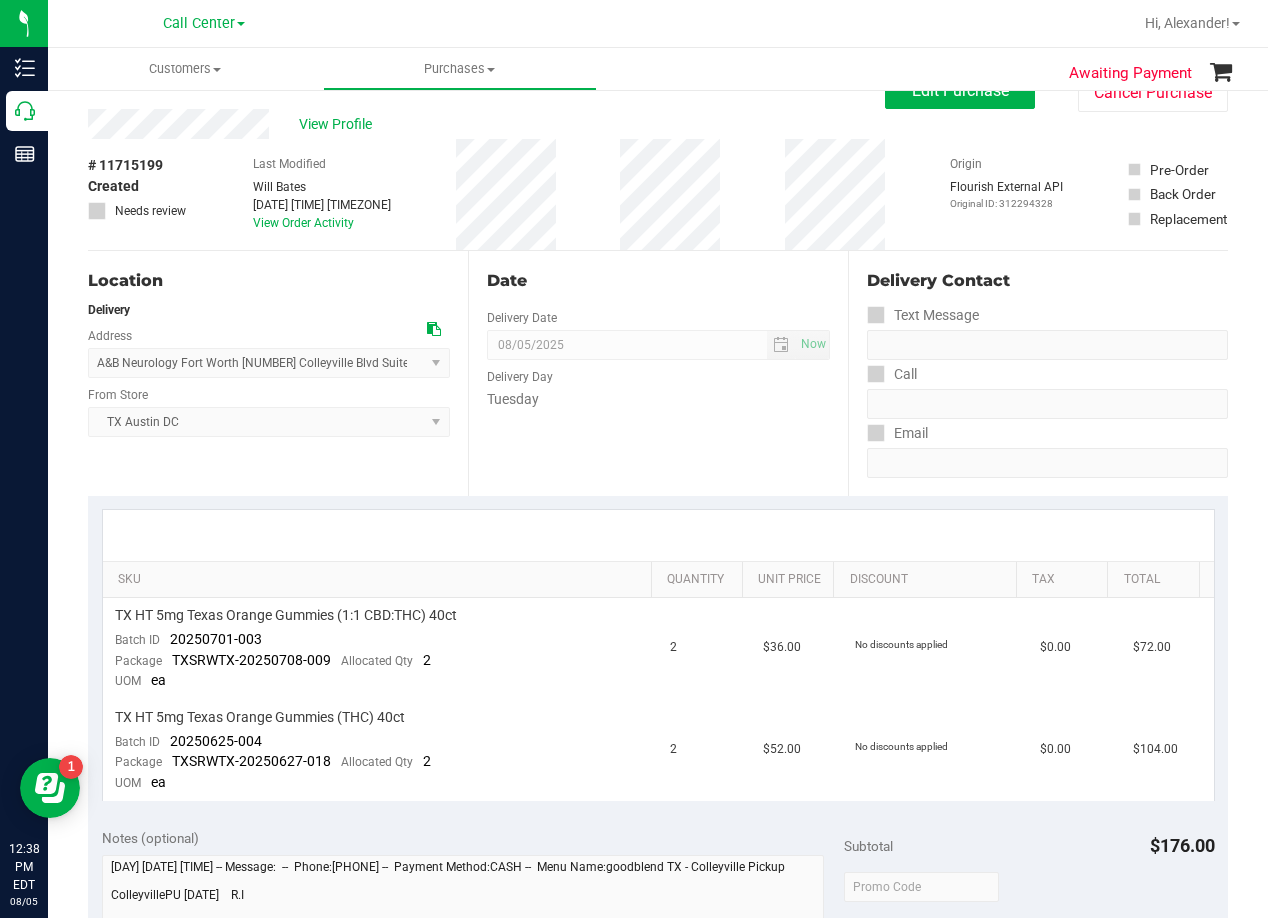 scroll, scrollTop: 0, scrollLeft: 0, axis: both 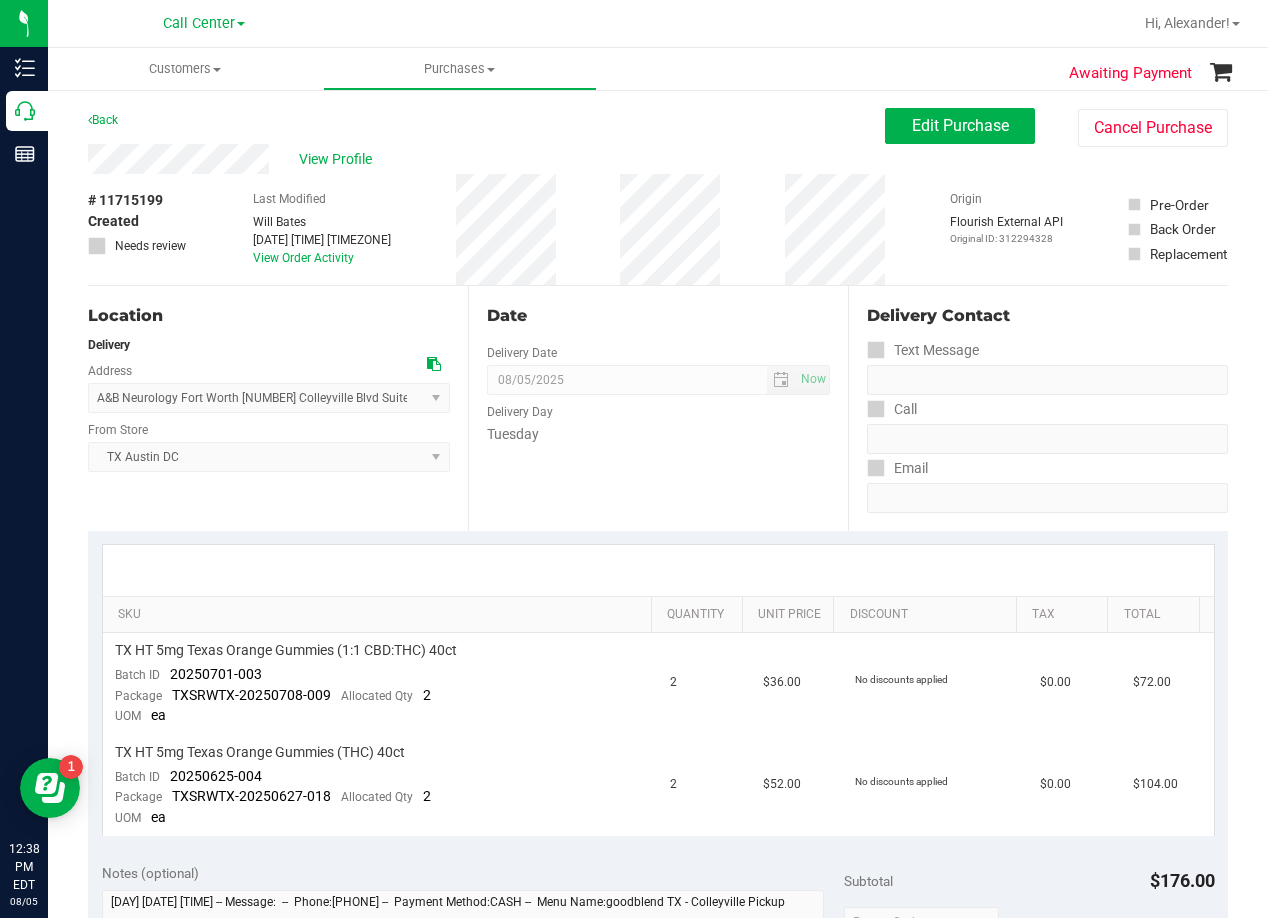 click on "View Profile" at bounding box center (486, 159) 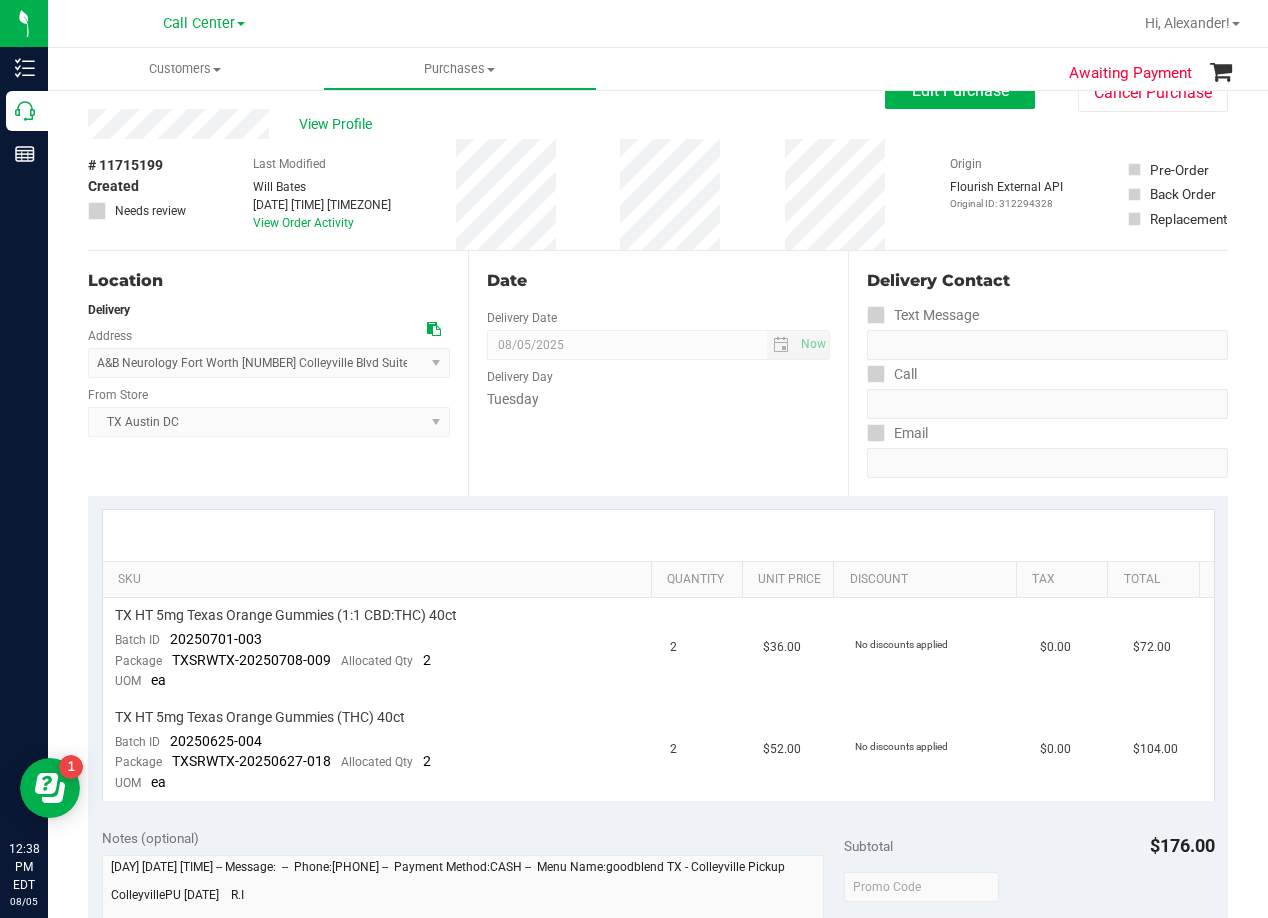 scroll, scrollTop: 0, scrollLeft: 0, axis: both 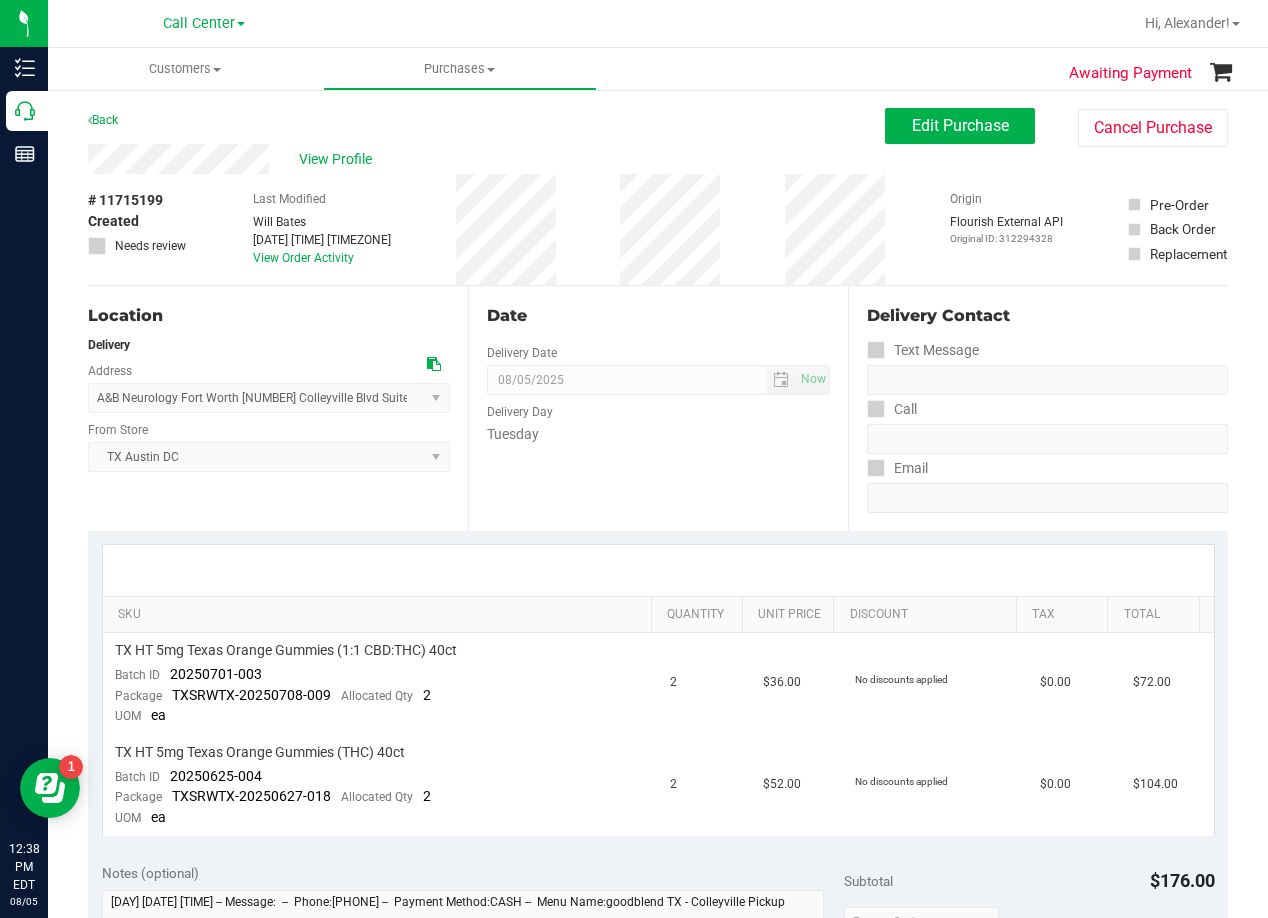 click on "View Profile" at bounding box center (486, 159) 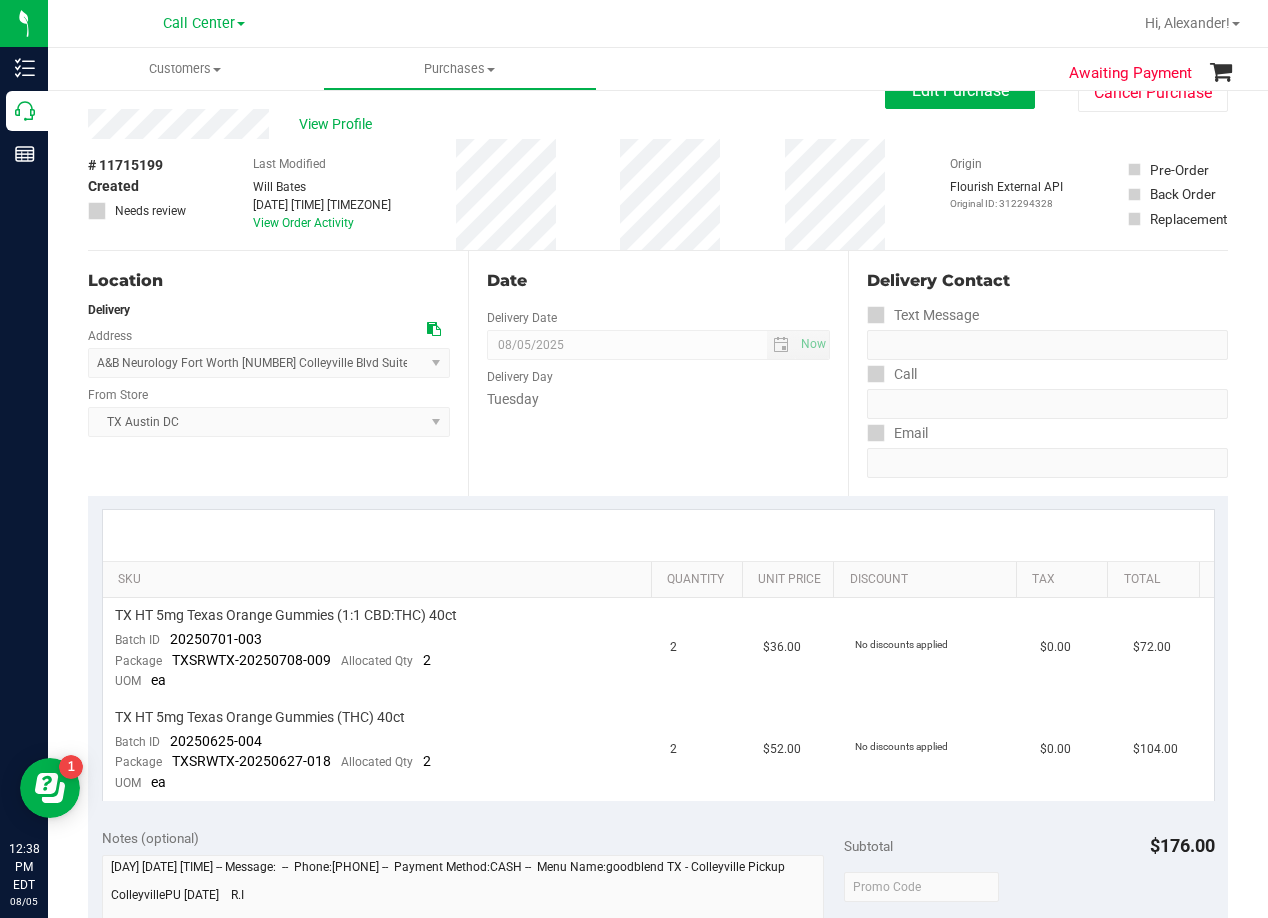 scroll, scrollTop: 0, scrollLeft: 0, axis: both 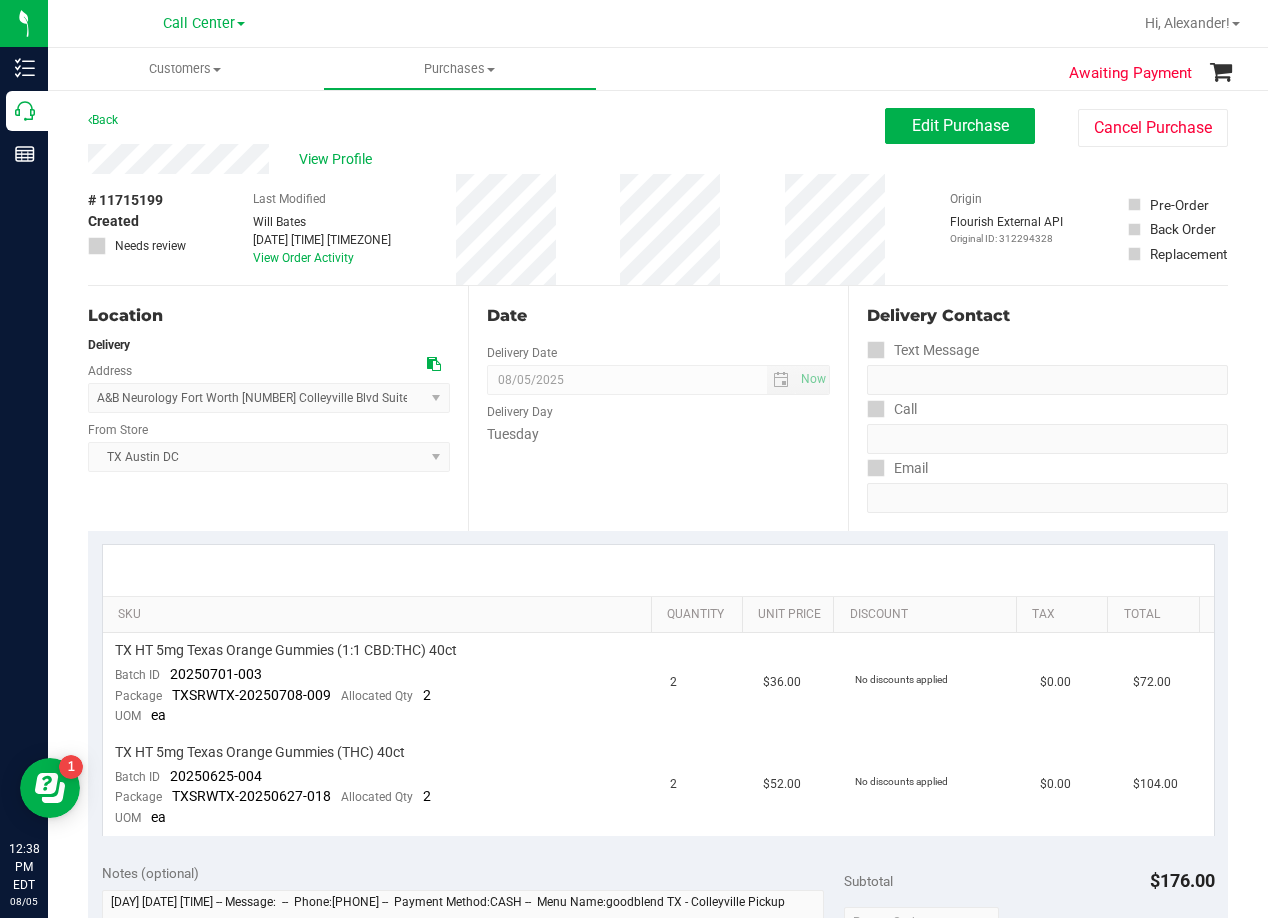 click on "View Profile" at bounding box center (486, 159) 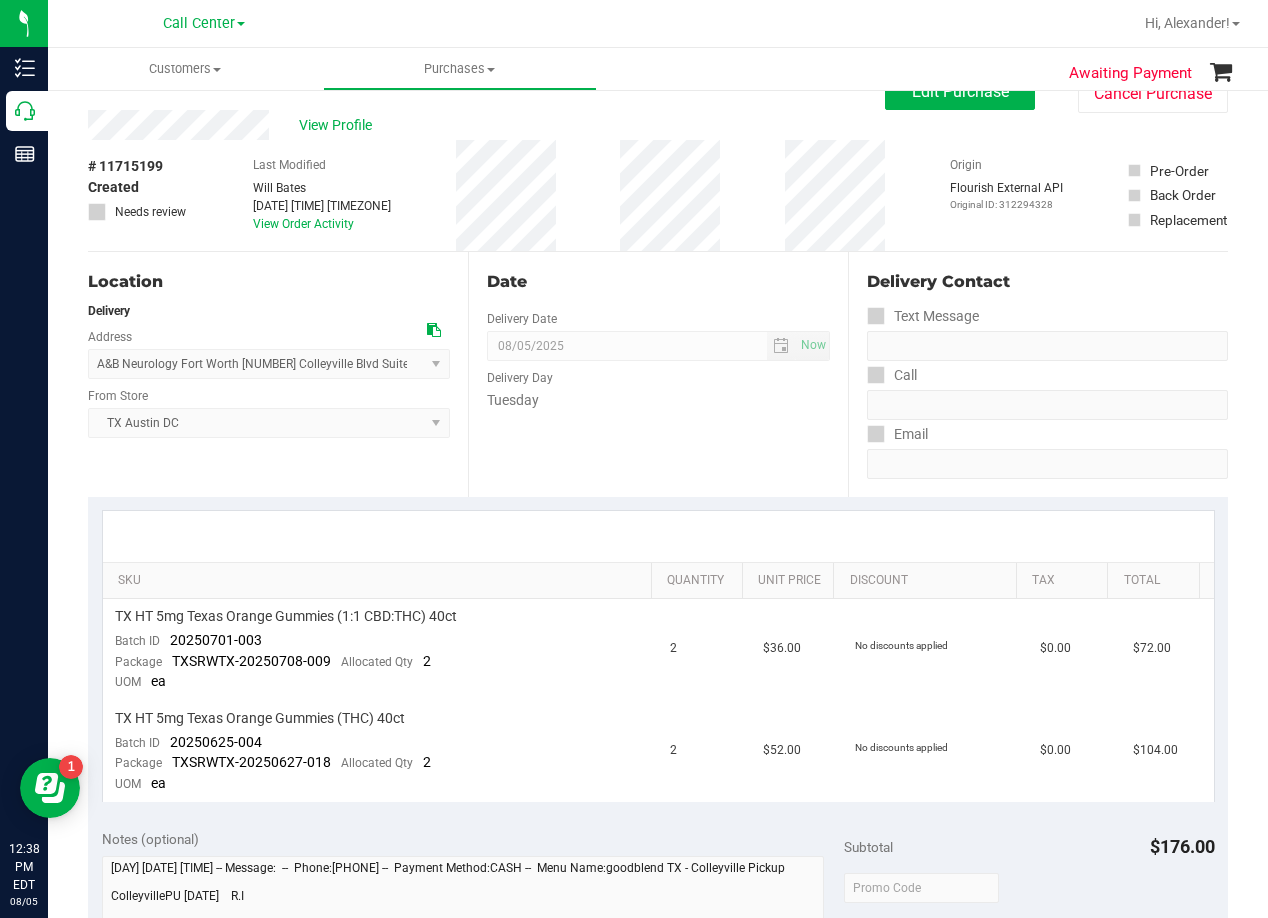 scroll, scrollTop: 0, scrollLeft: 0, axis: both 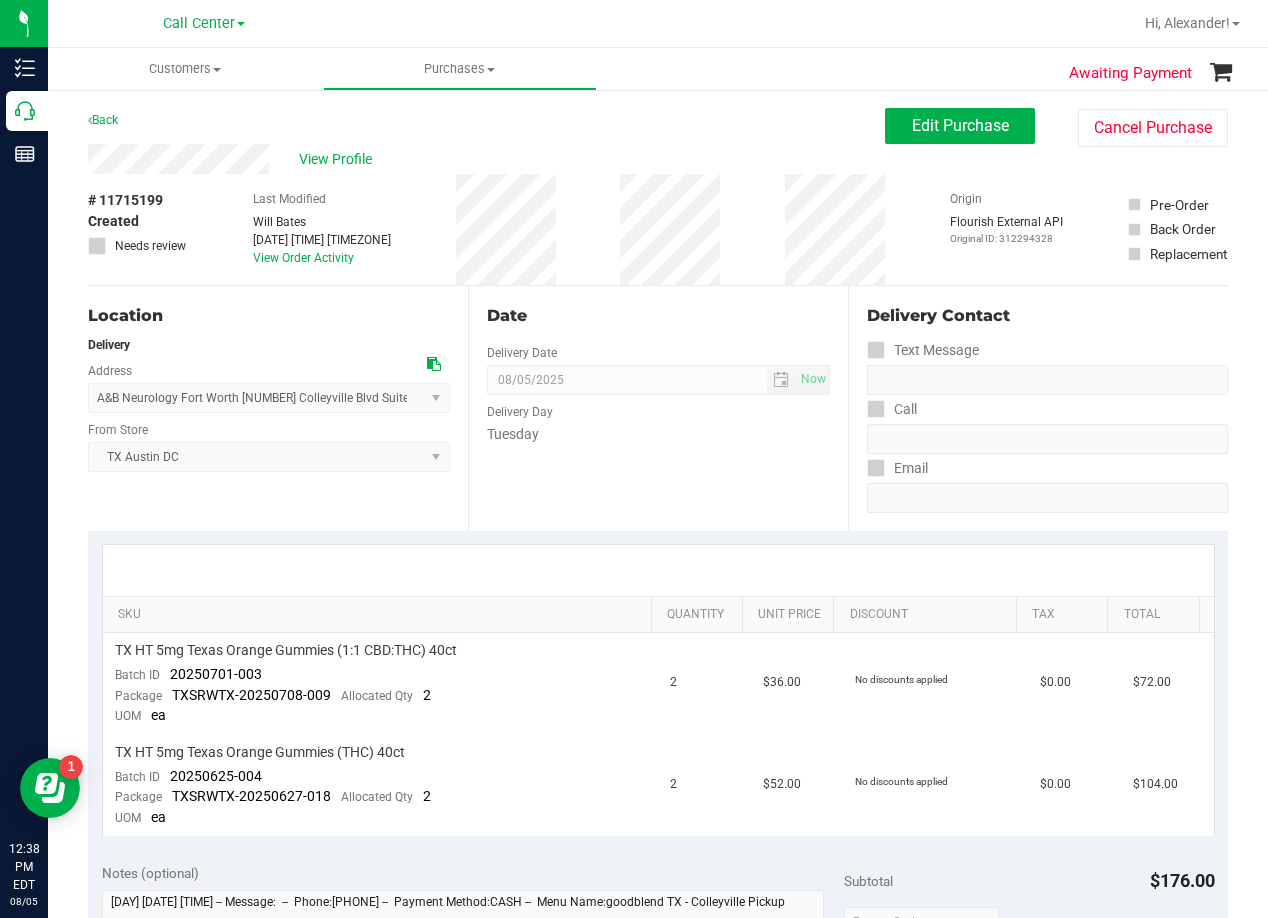 click on "View Profile" at bounding box center (486, 159) 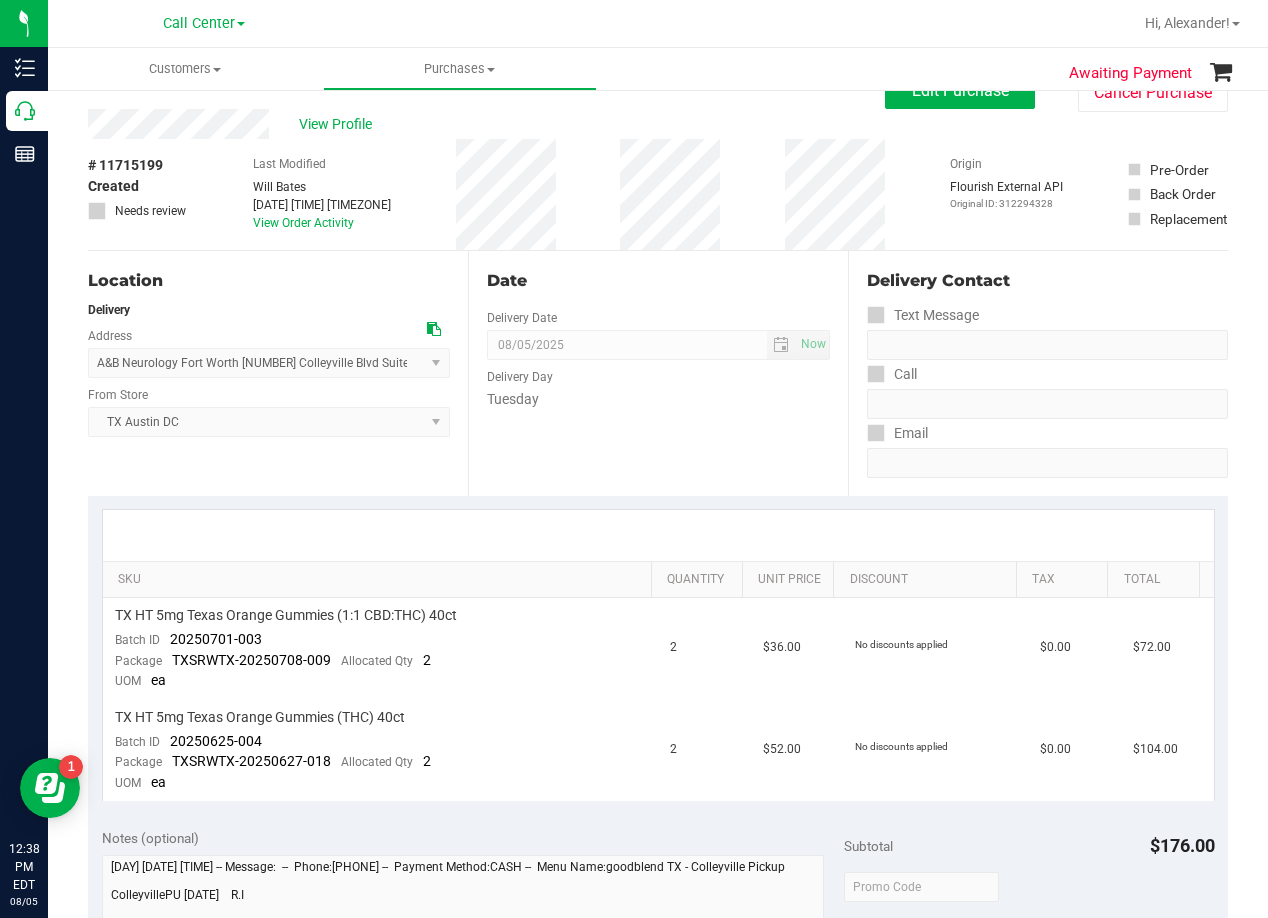 scroll, scrollTop: 0, scrollLeft: 0, axis: both 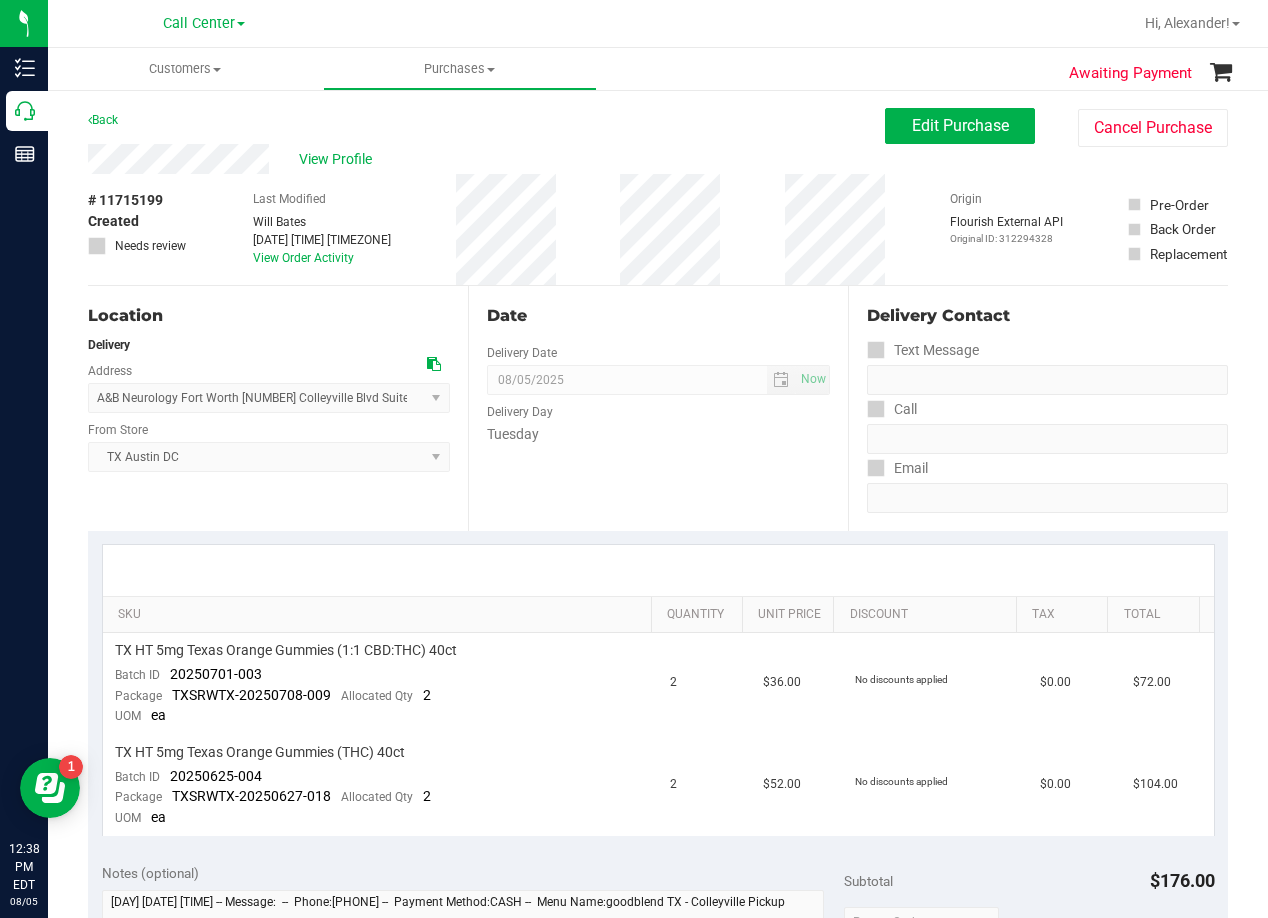 click on "View Profile" at bounding box center [486, 159] 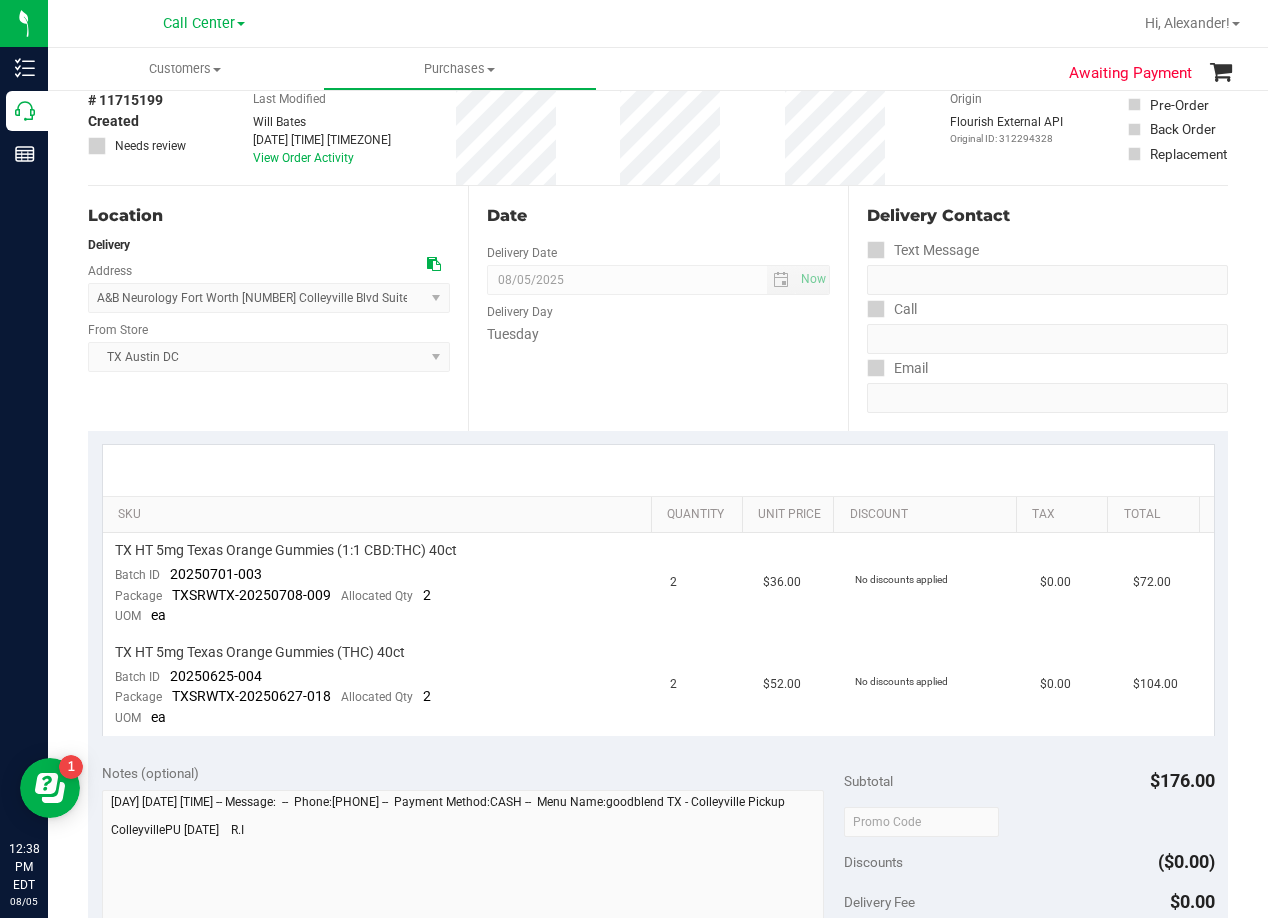 scroll, scrollTop: 30, scrollLeft: 0, axis: vertical 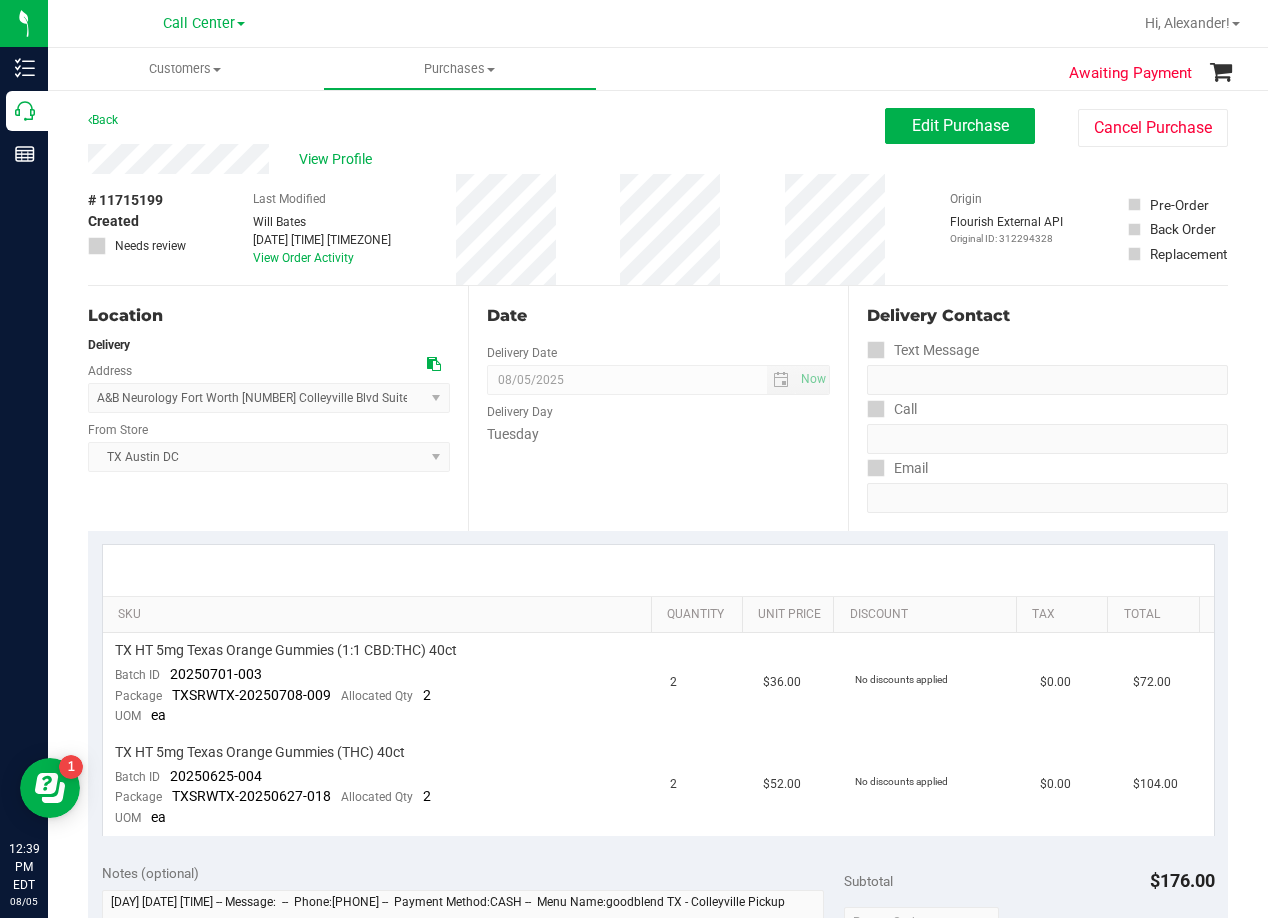 click on "View Profile" at bounding box center [486, 159] 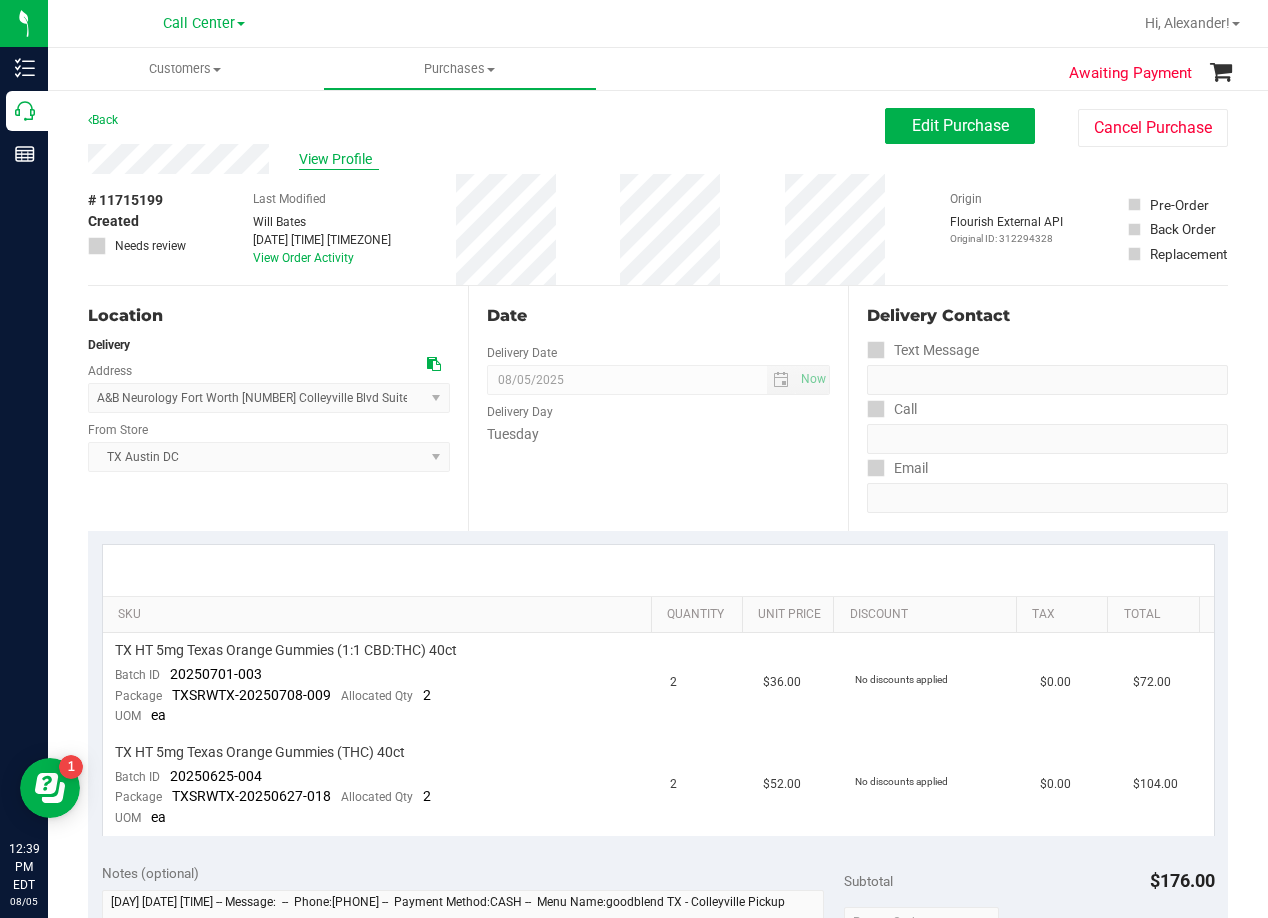click on "View Profile" at bounding box center (339, 159) 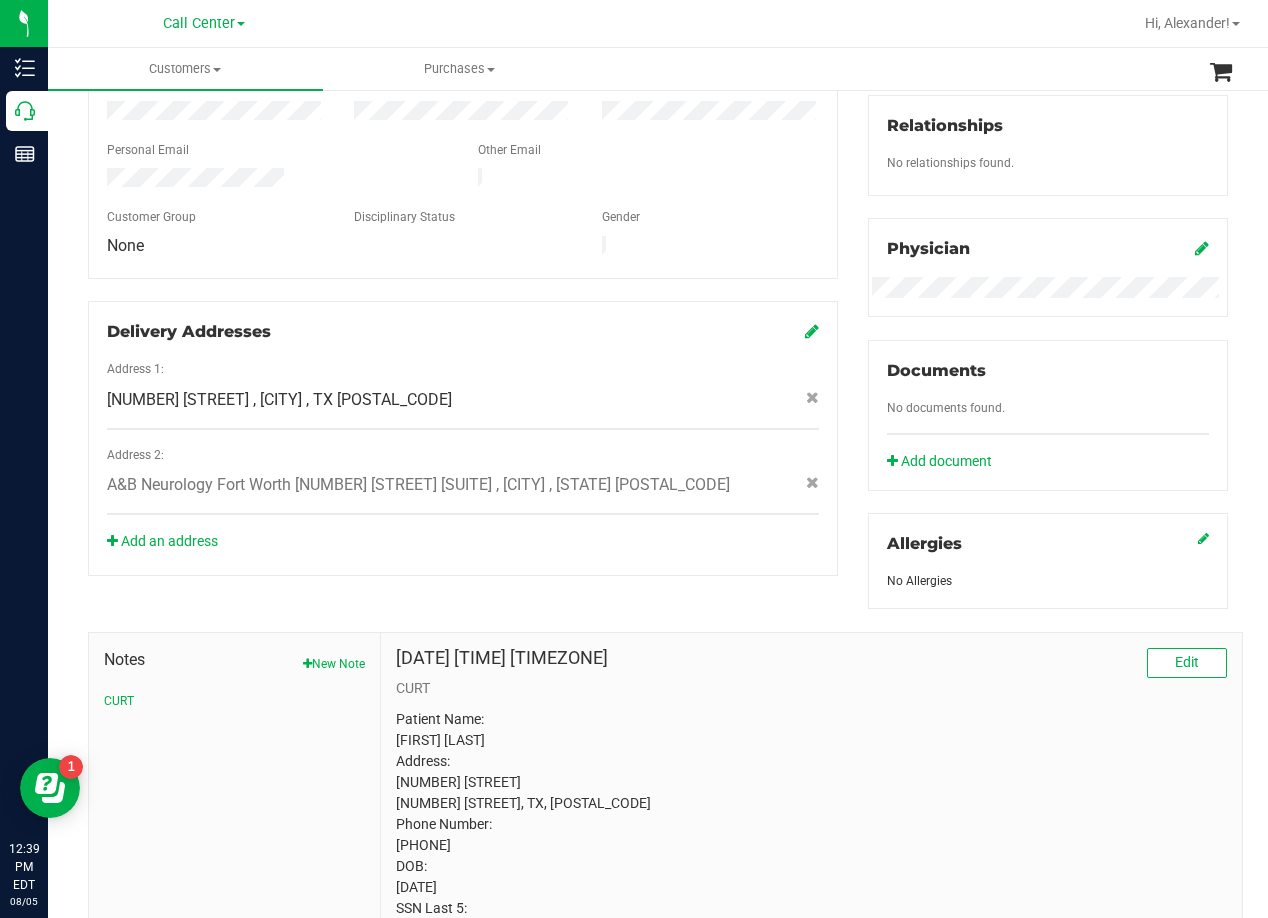 scroll, scrollTop: 500, scrollLeft: 0, axis: vertical 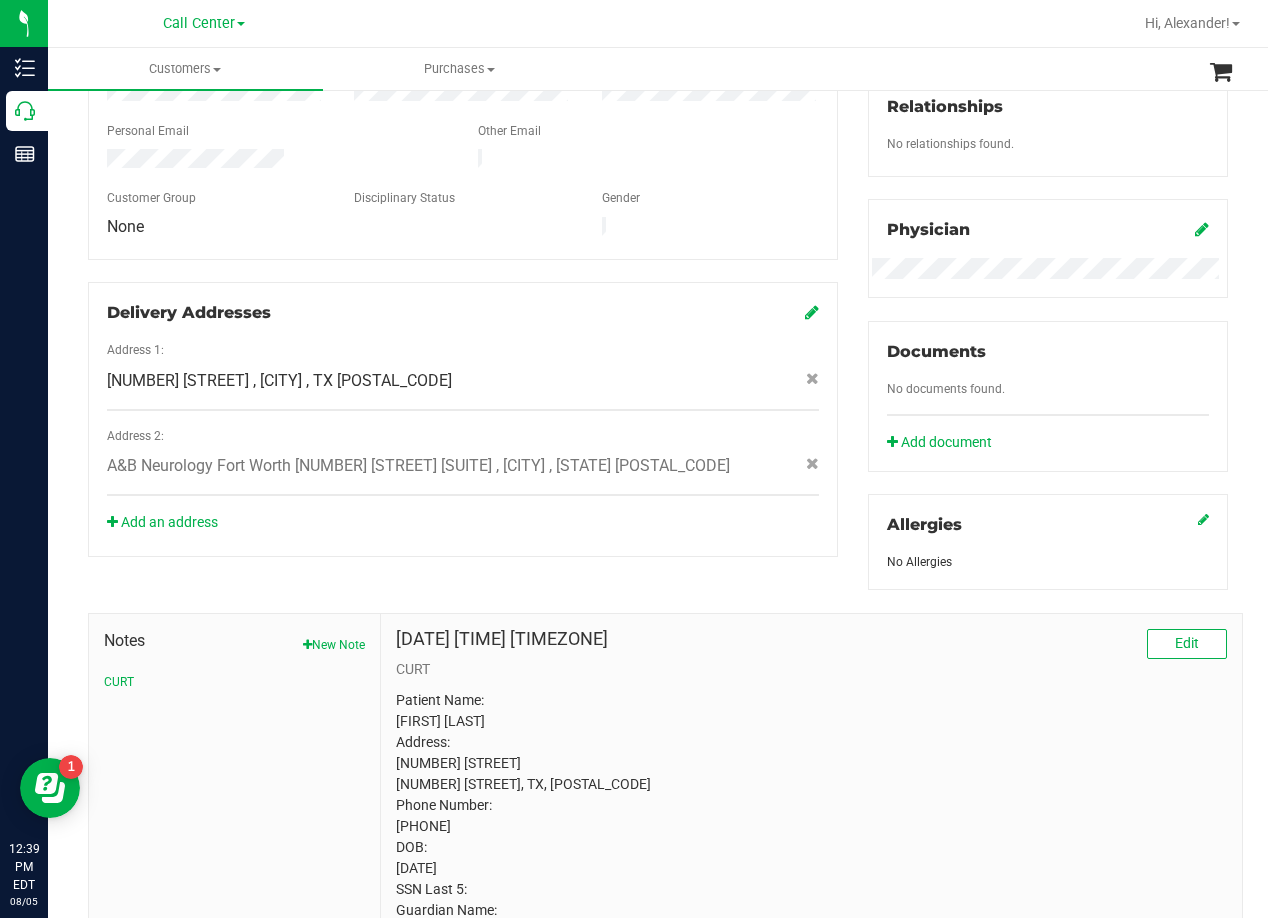 click on "[NUMBER] [STREET]
, [CITY]
, TX
[POSTAL_CODE]" 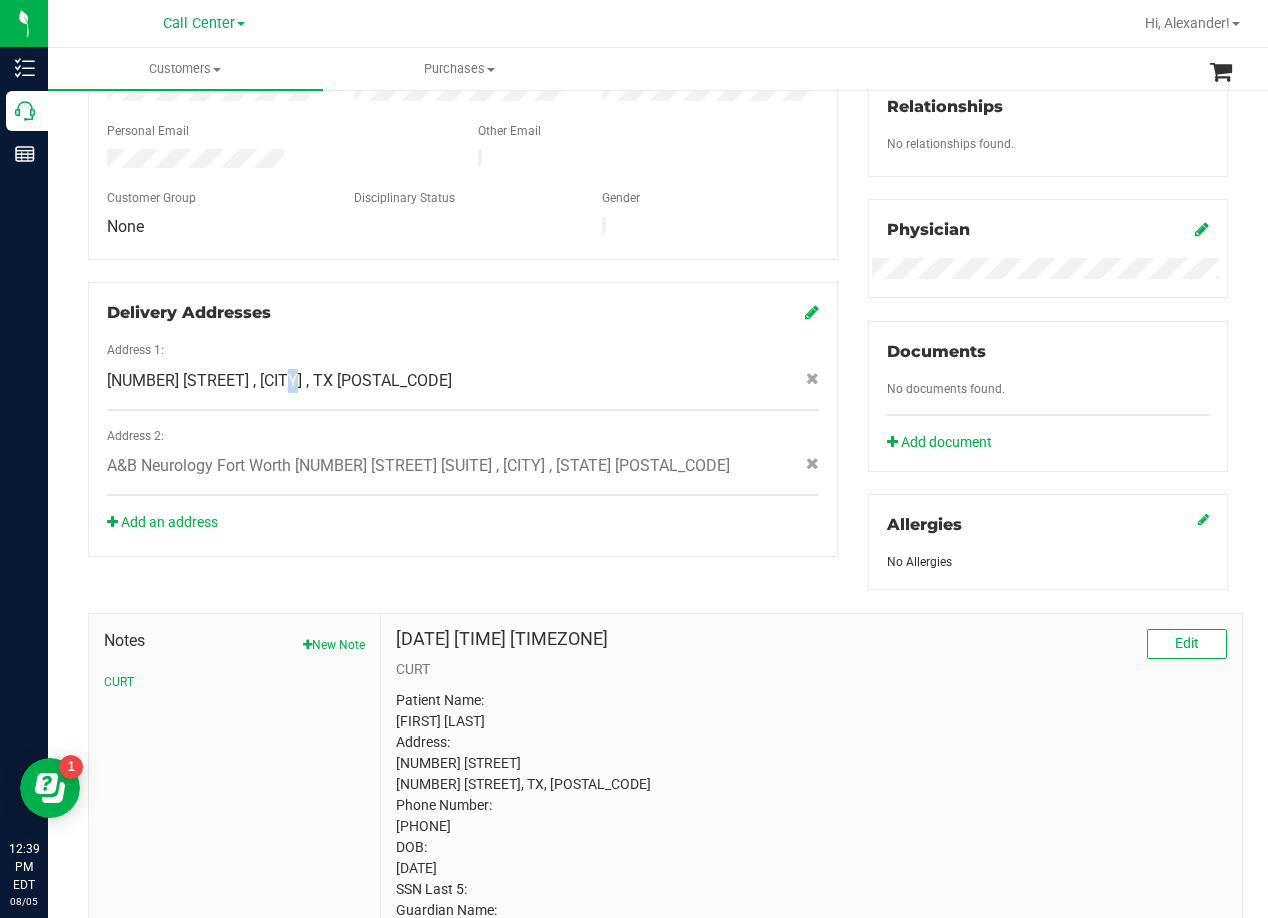 click on "[NUMBER] [STREET]
, [CITY]
, TX
[POSTAL_CODE]" 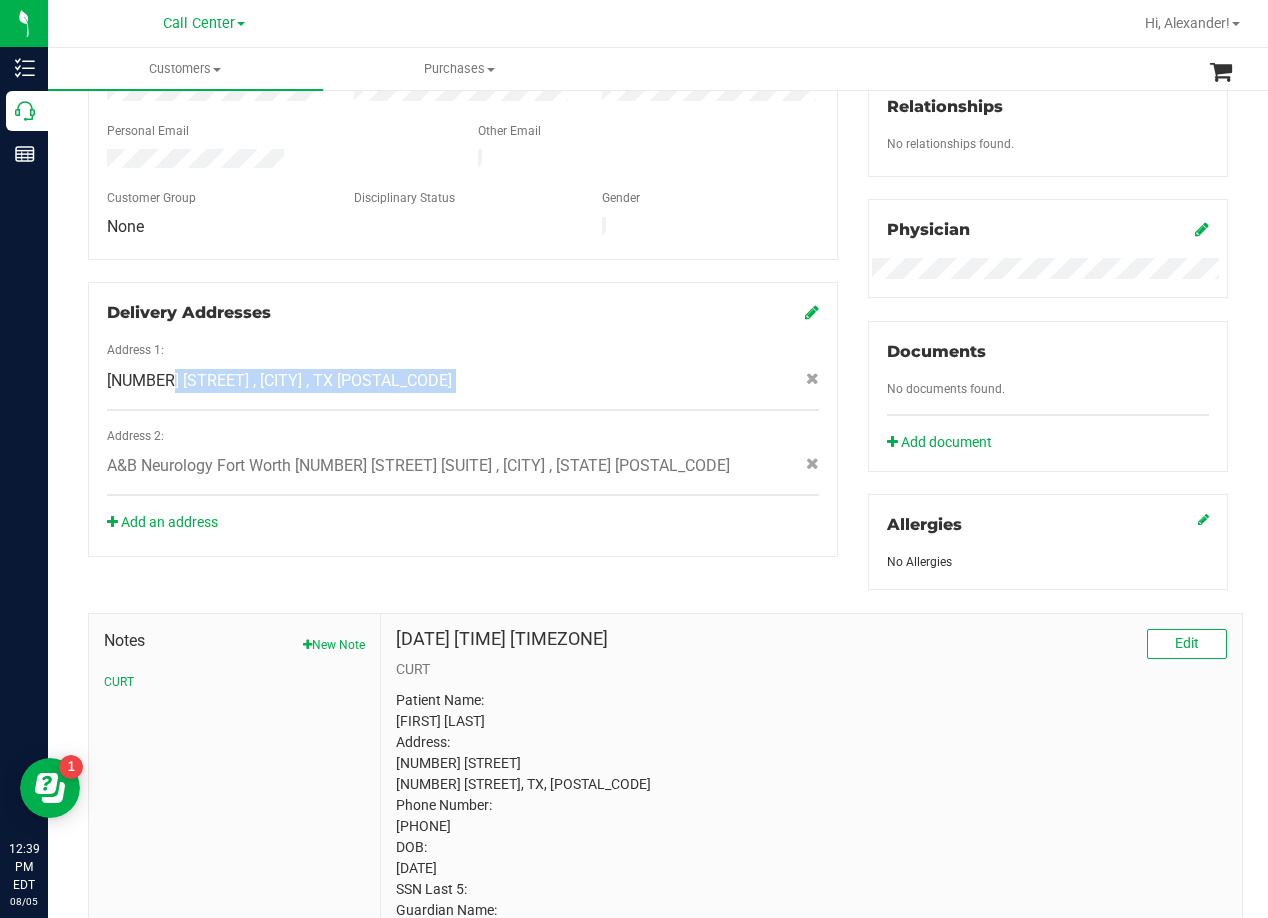 click on "[NUMBER] [STREET]
, [CITY]
, TX
[POSTAL_CODE]" 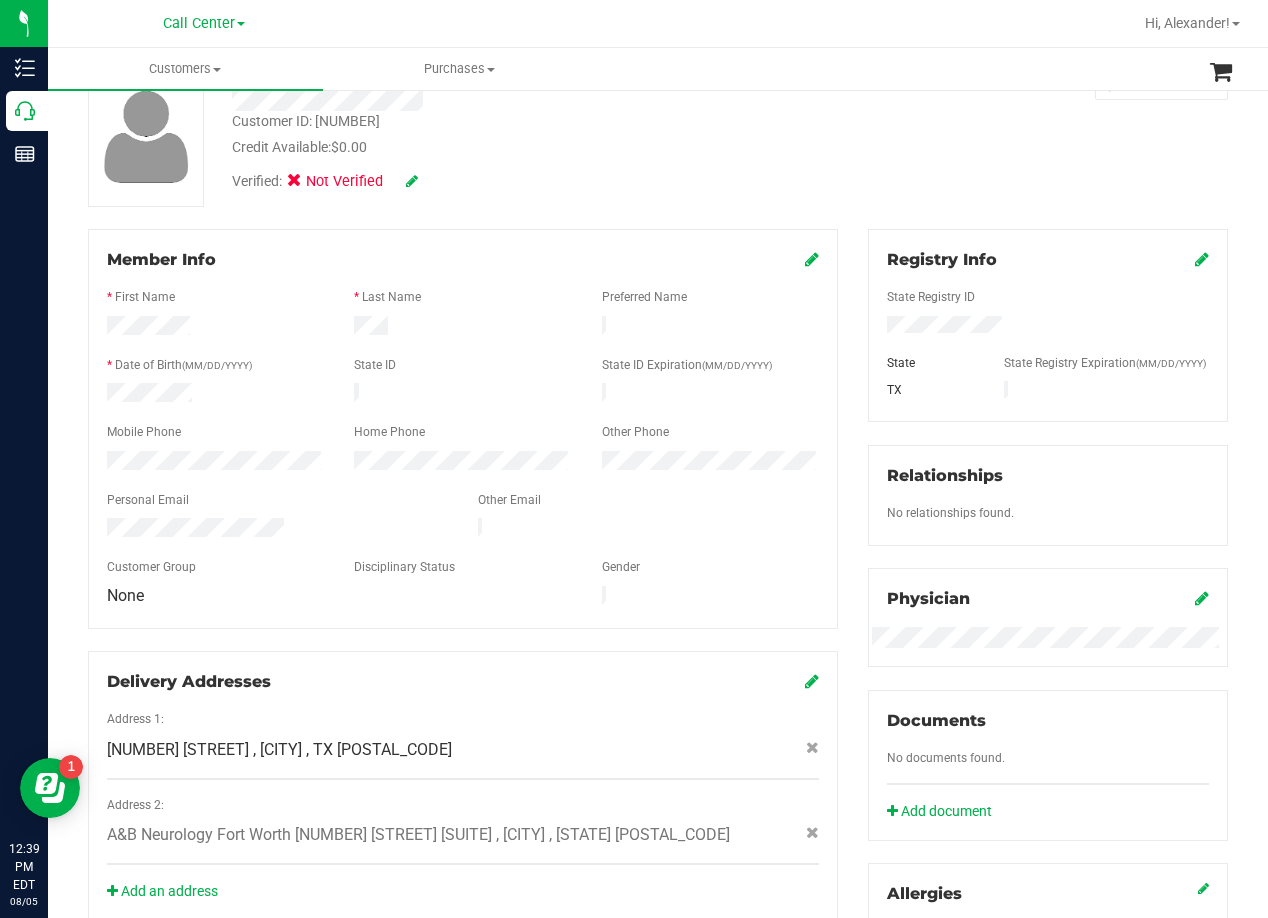 scroll, scrollTop: 100, scrollLeft: 0, axis: vertical 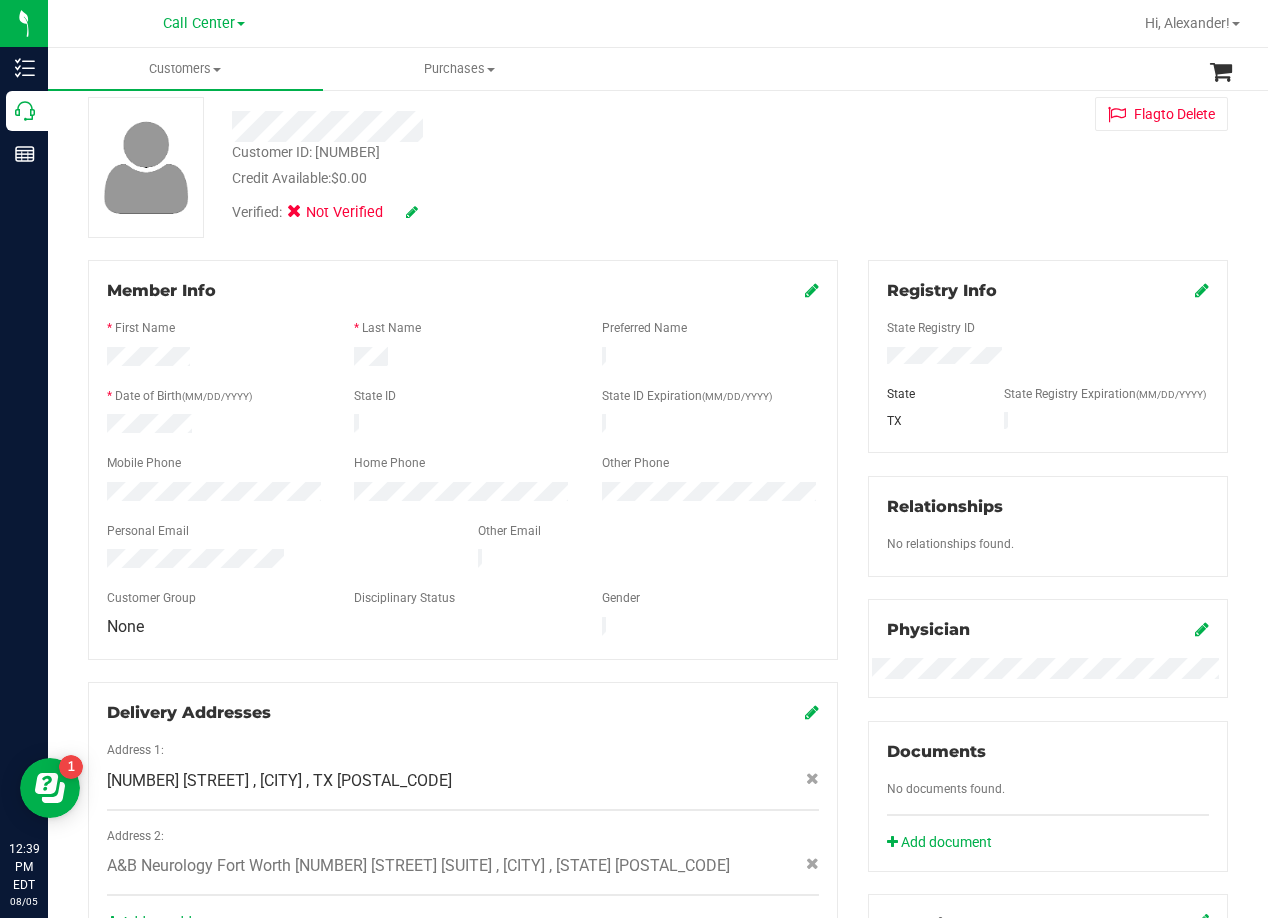 click on "Customer ID: [NUMBER]
Credit Available:
$0.00
Verified:
Not Verified
Flag  to Delete" at bounding box center (658, 167) 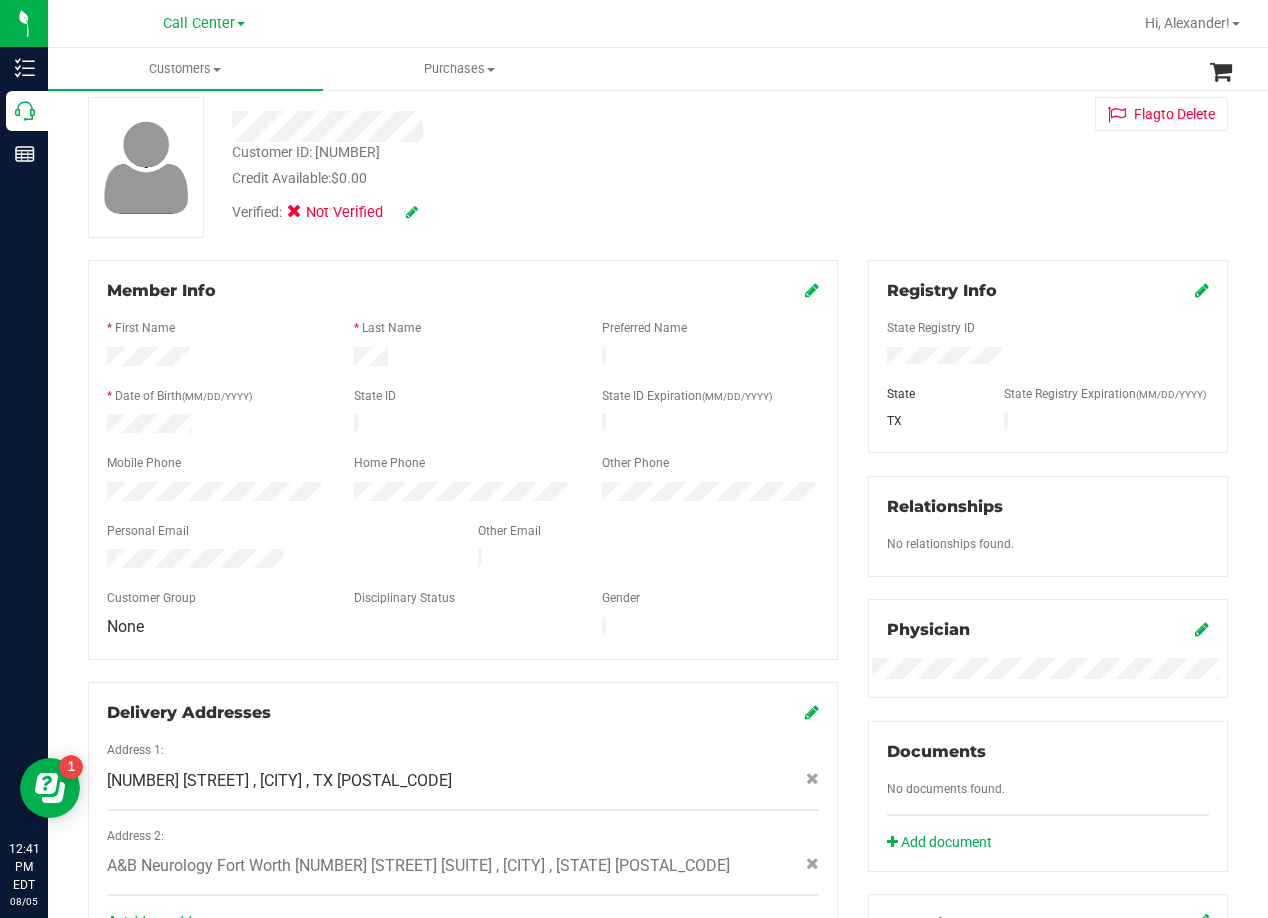 click on "Member Info
*
First Name
*
Last Name
Preferred Name
*
Date of Birth
(MM/DD/YYYY)
State ID
State ID Expiration
(MM/DD/YYYY)" at bounding box center [463, 608] 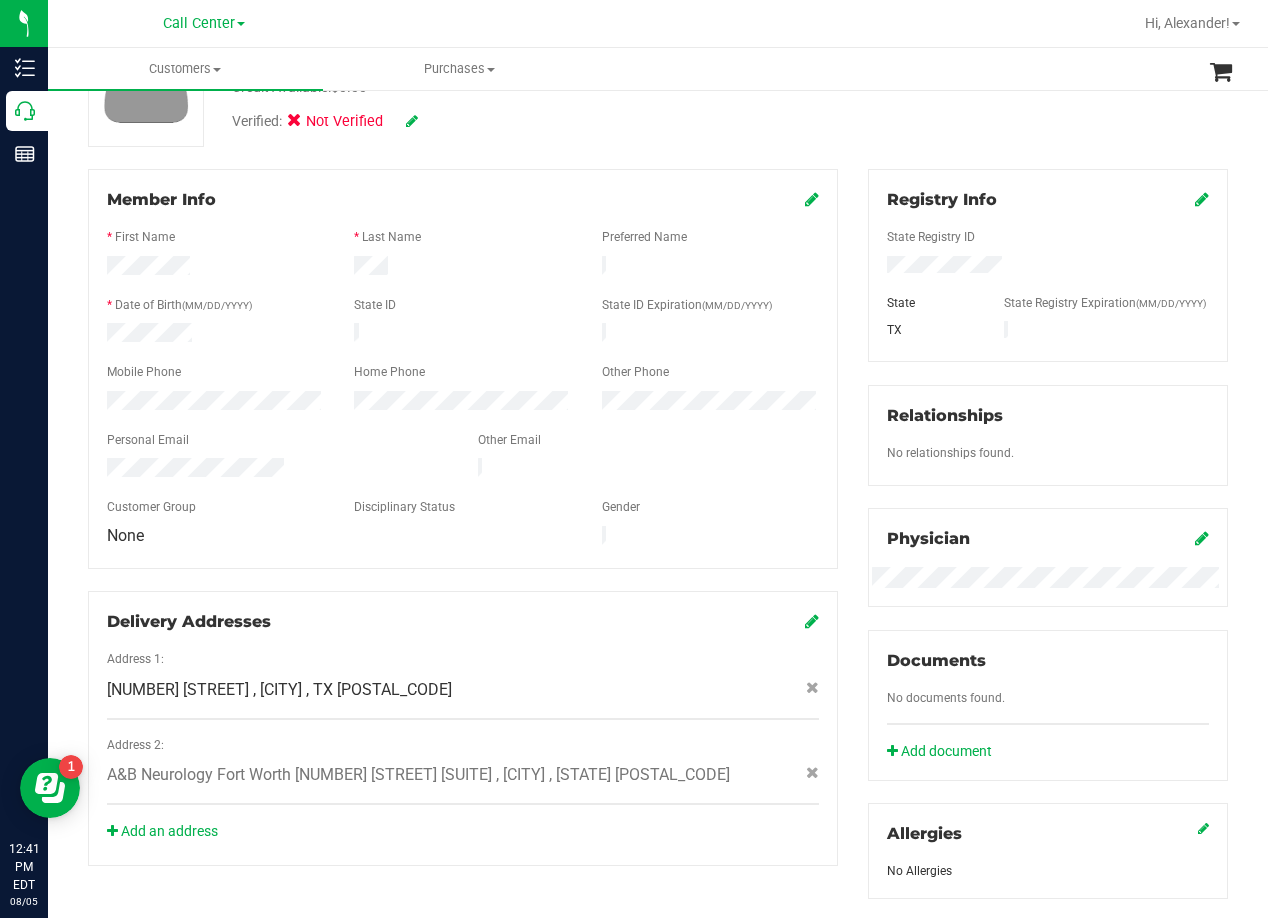 scroll, scrollTop: 0, scrollLeft: 0, axis: both 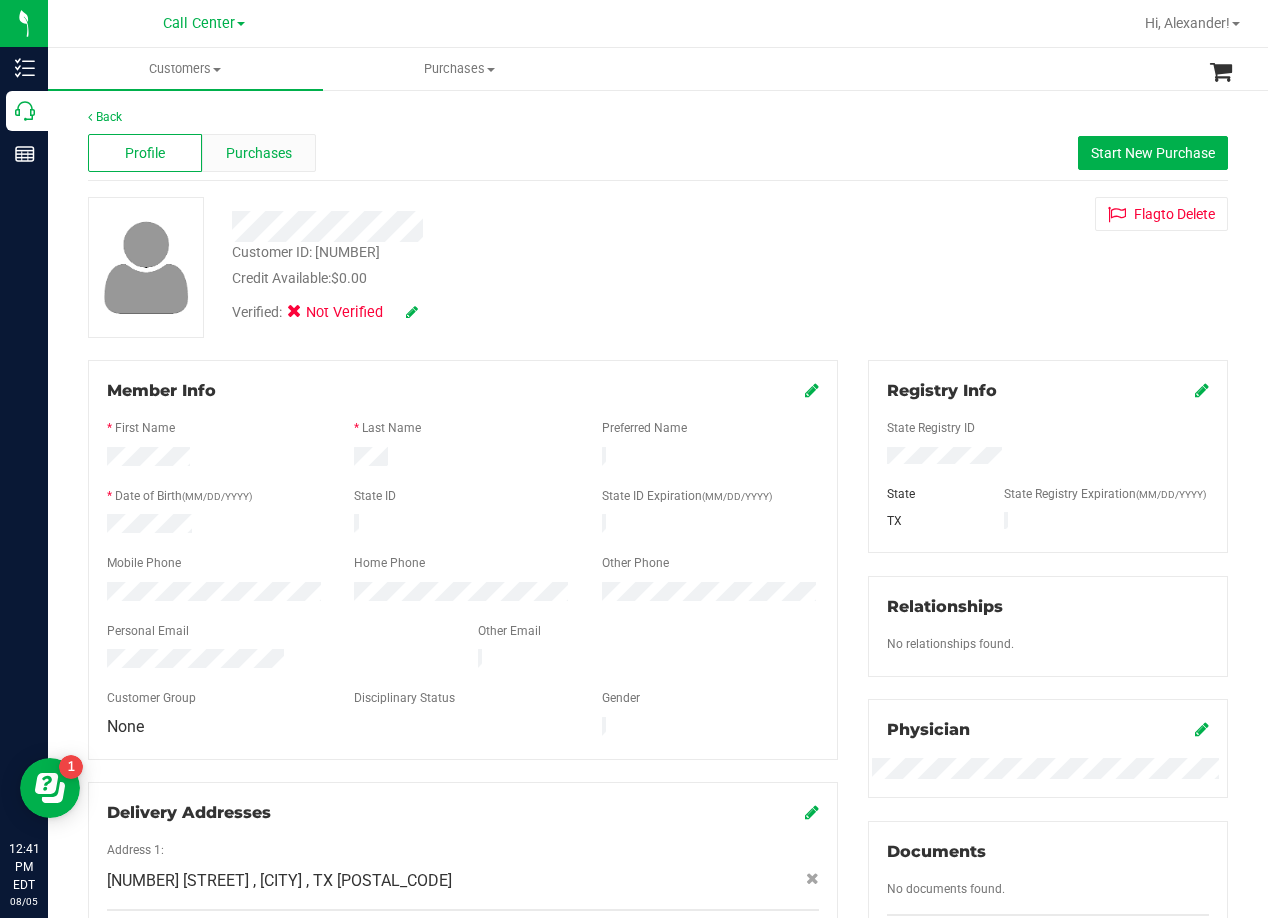 click on "Purchases" at bounding box center [259, 153] 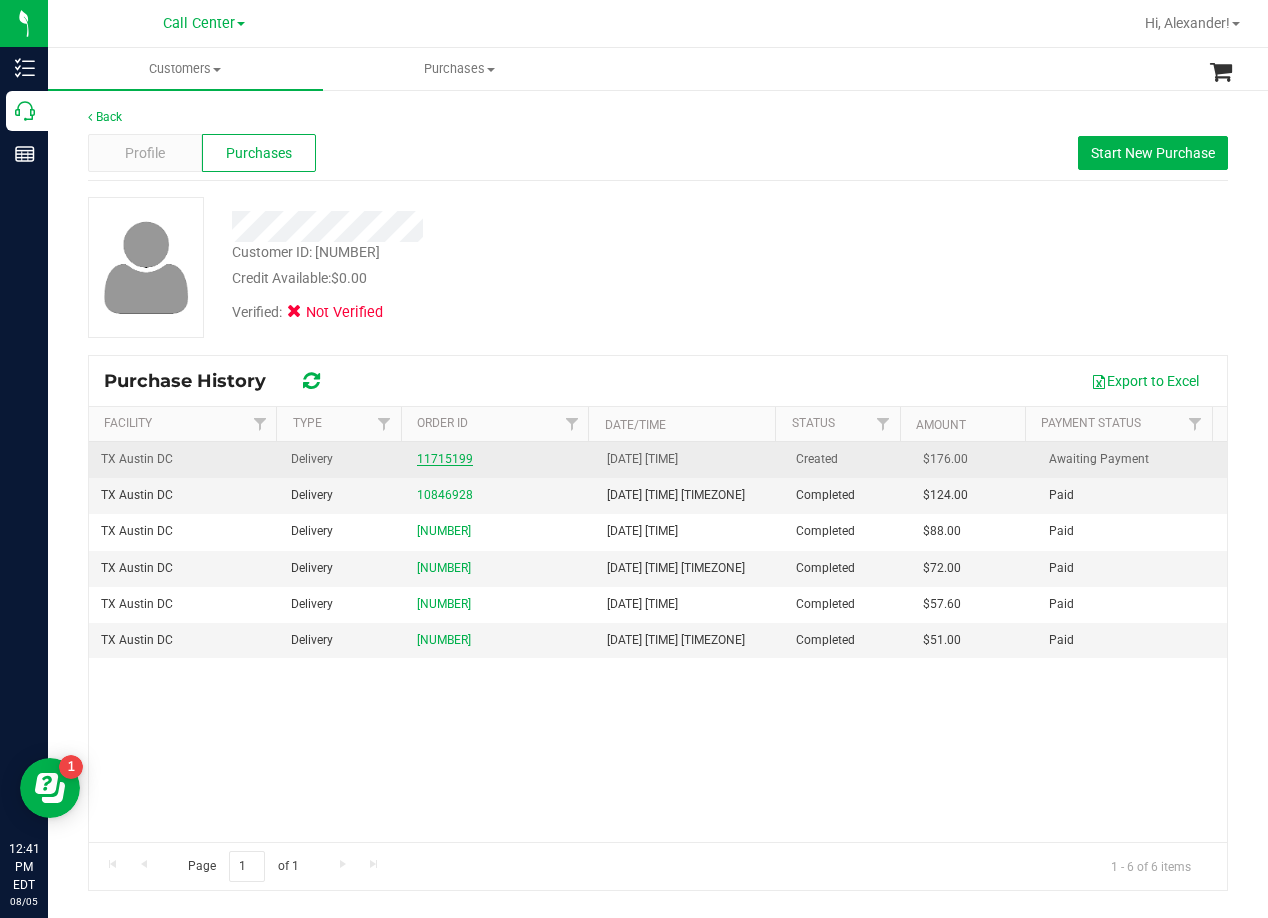 click on "11715199" at bounding box center [445, 459] 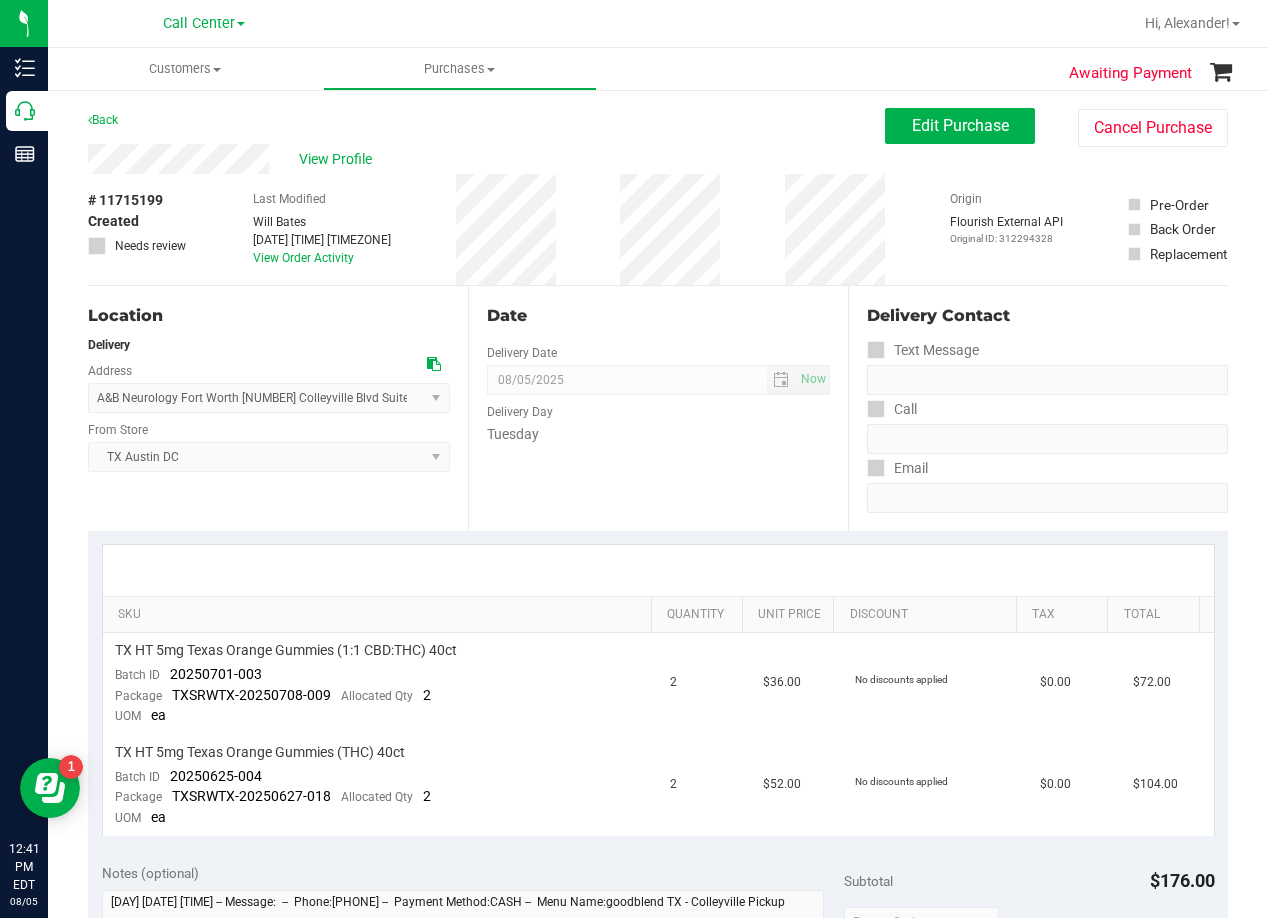 click on "Date" at bounding box center (658, 316) 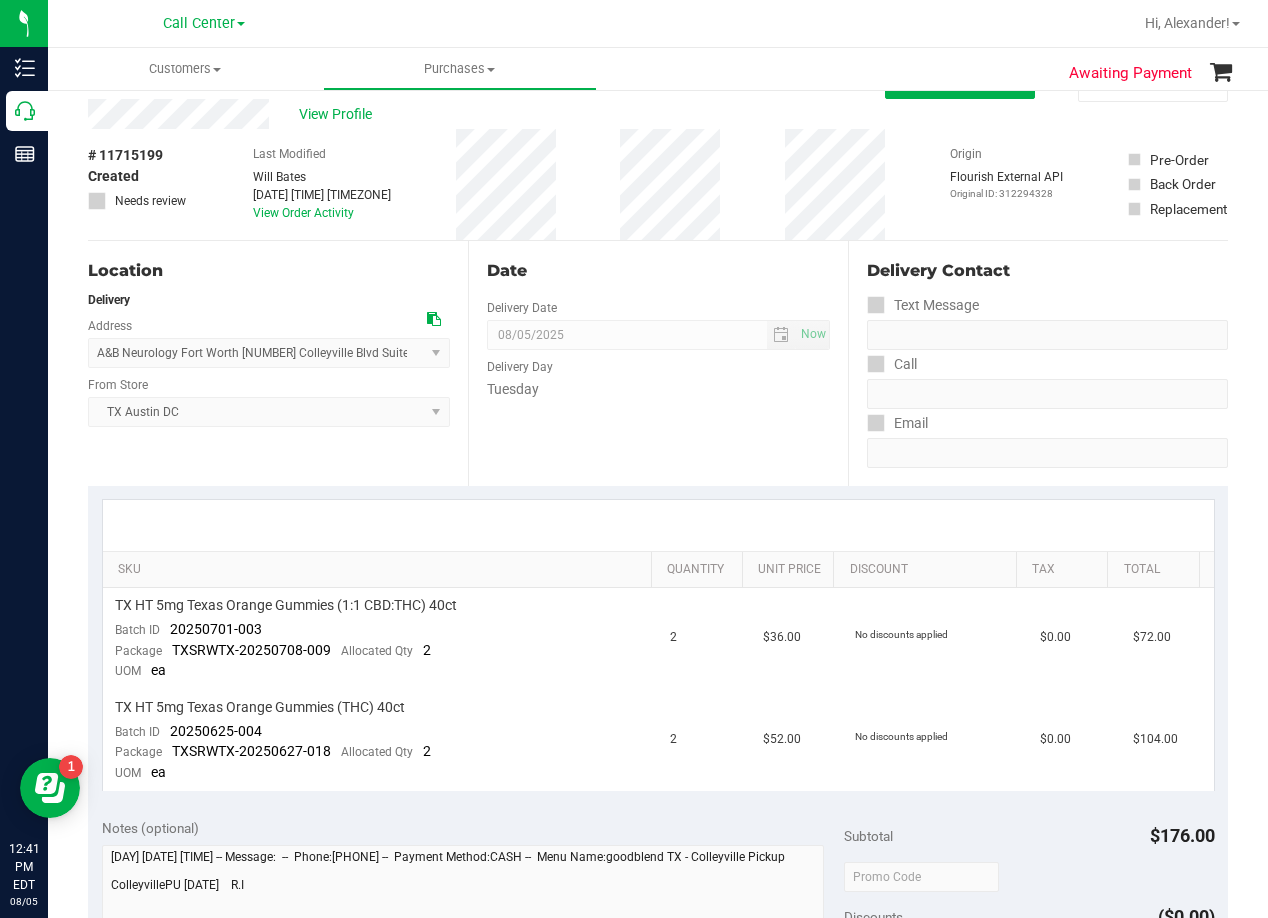 scroll, scrollTop: 0, scrollLeft: 0, axis: both 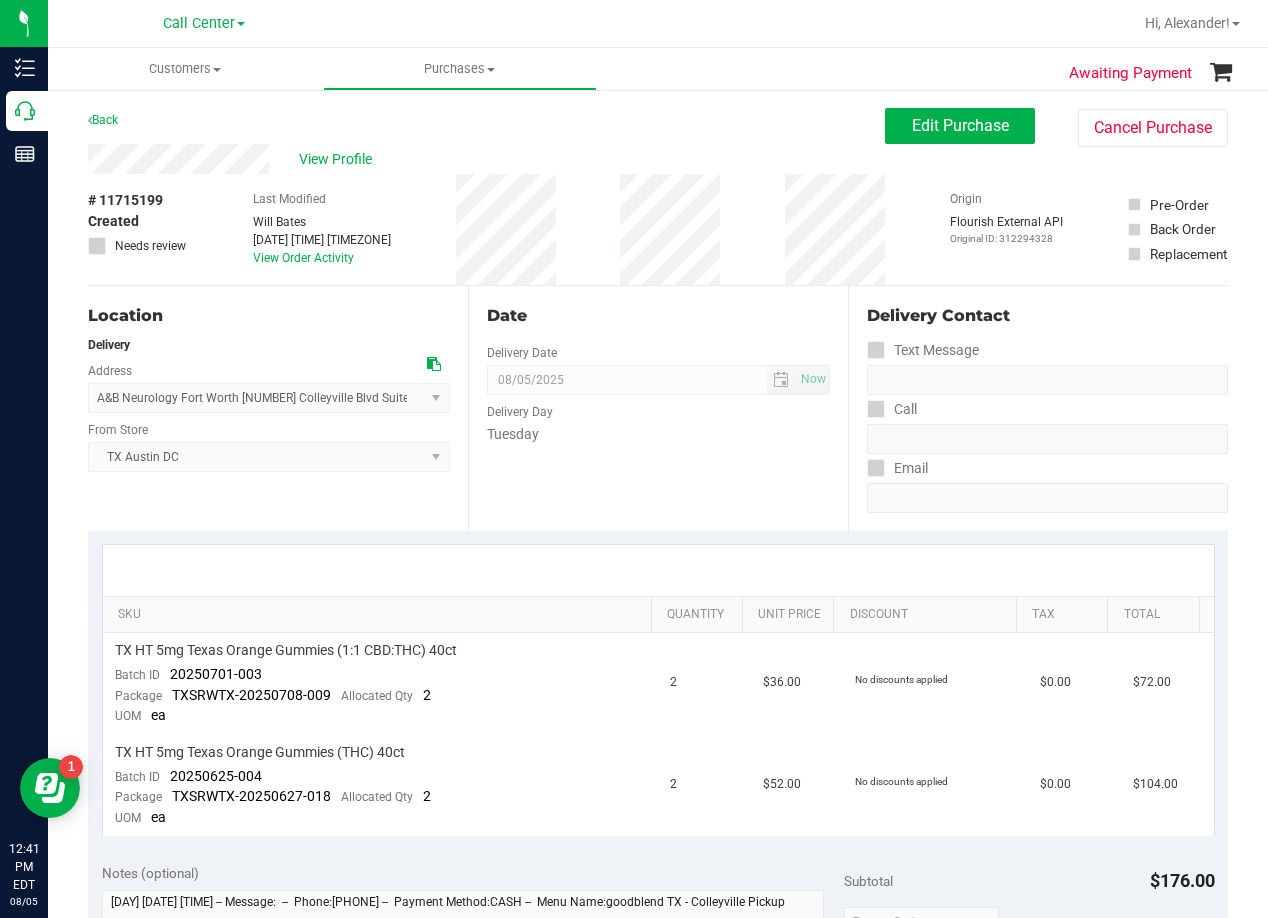 click on "Awaiting Payment
Back
Edit Purchase
Cancel Purchase
View Profile
# [NUMBER]
Created
Needs review
Last Modified
[FIRST] [LAST]
[DATE] [TIME] [TIMEZONE]
View Order Activity" at bounding box center [658, 851] 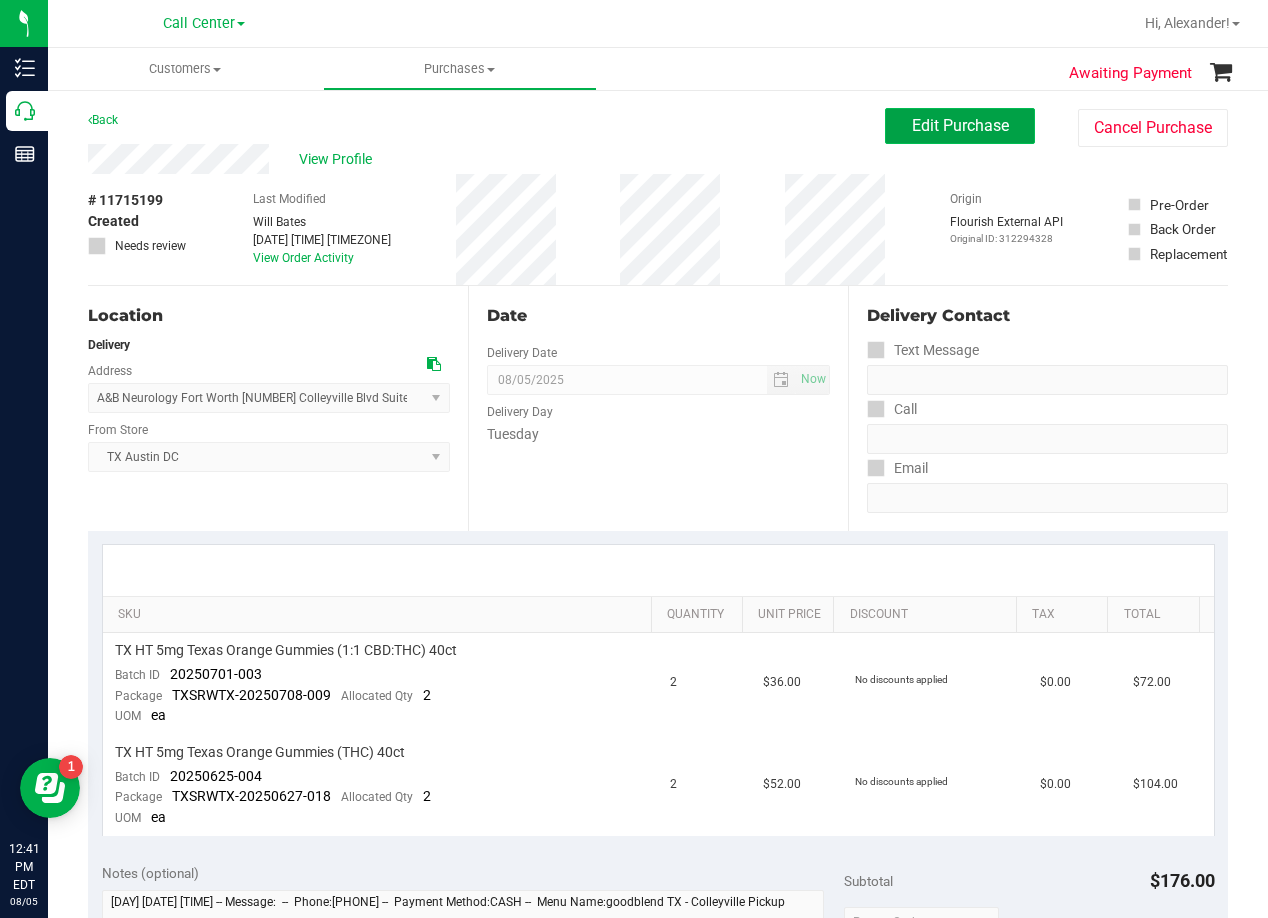 click on "Edit Purchase" at bounding box center (960, 126) 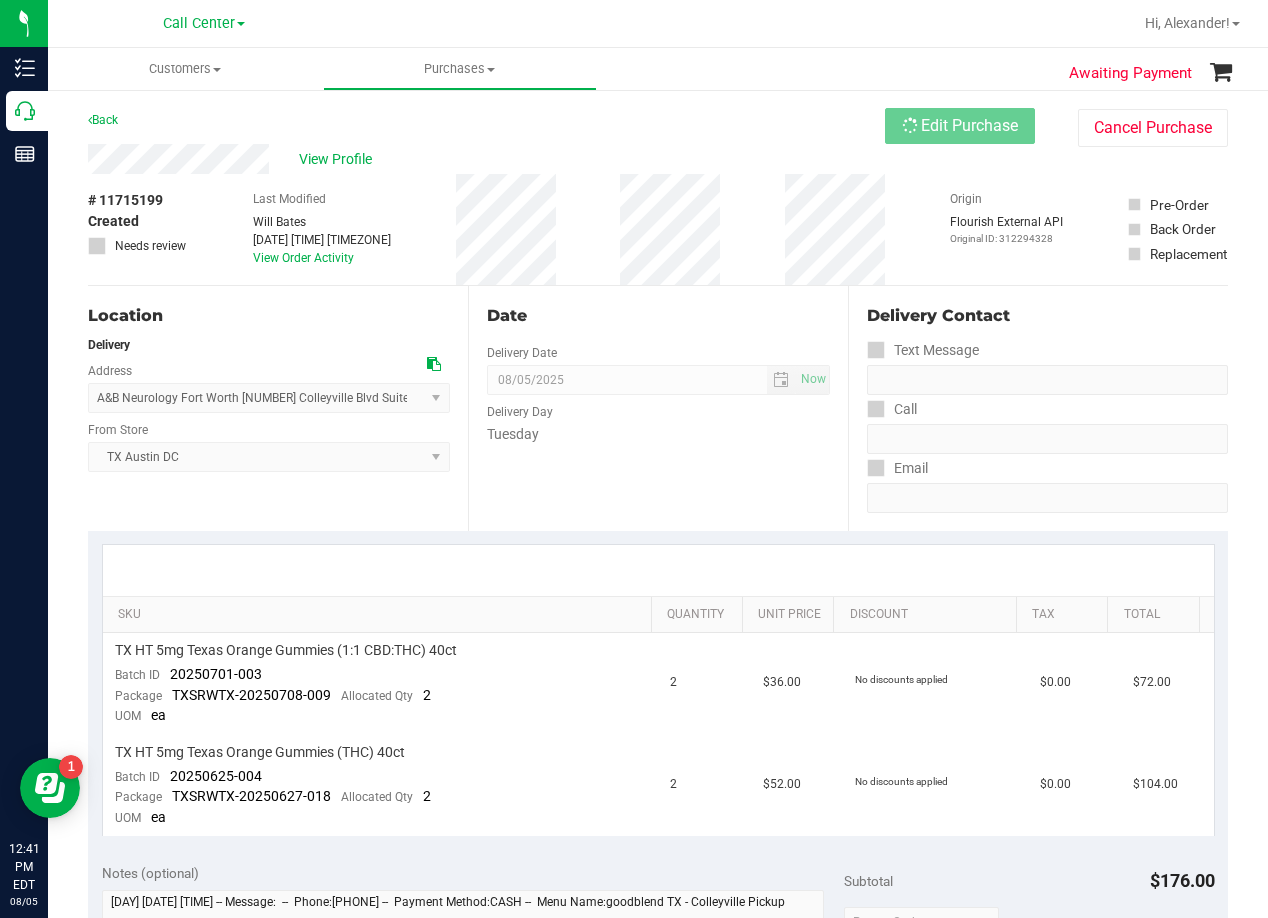 click on "# [NUMBER]
Created
Needs review
Last Modified
[FIRST] [LAST]
[DATE] [TIME] [TIMEZONE]
View Order Activity
Origin
Flourish External API
Original ID: [NUMBER]
Pre-Order
Back Order" at bounding box center (658, 229) 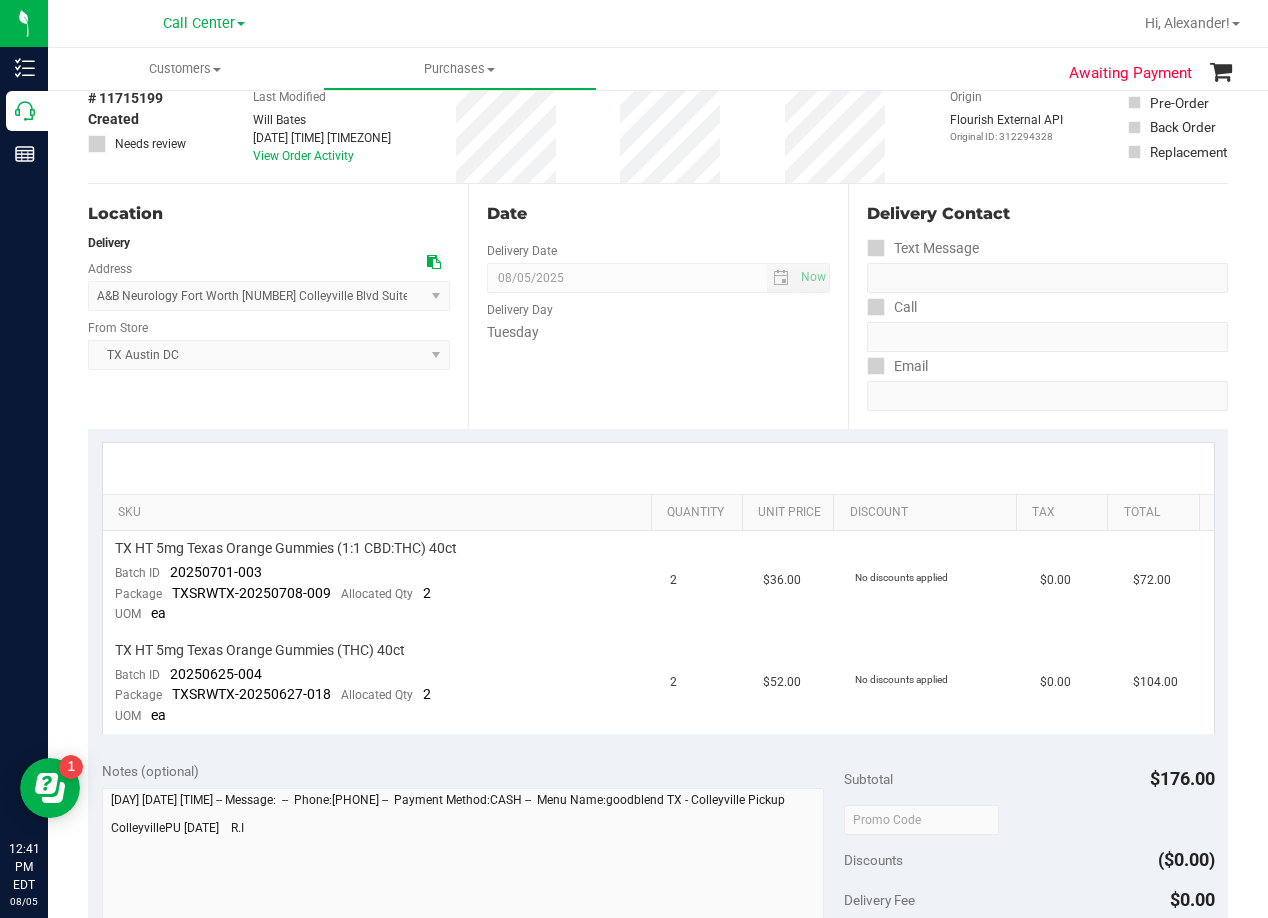 scroll, scrollTop: 200, scrollLeft: 0, axis: vertical 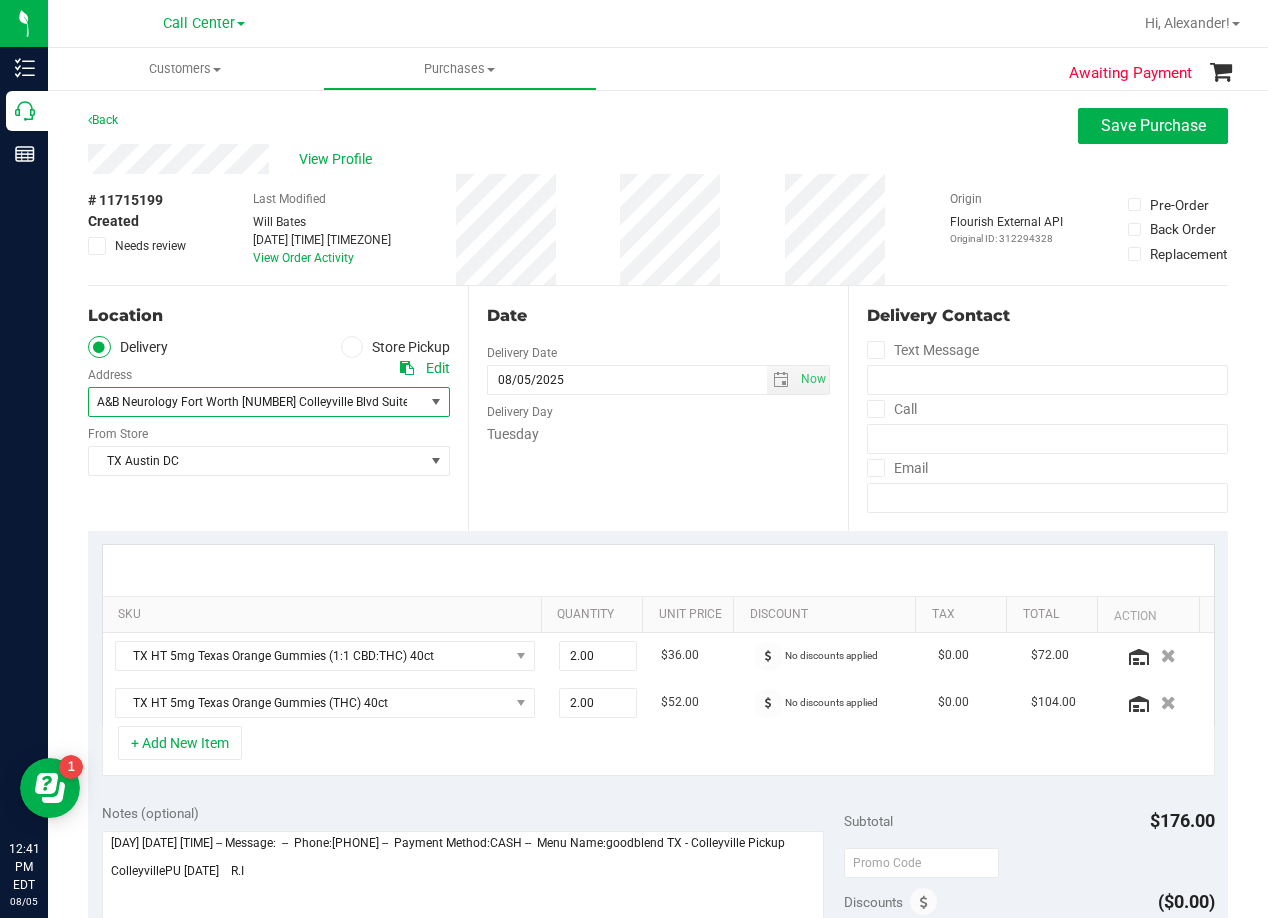 click on "A&B Neurology Fort Worth [NUMBER] Colleyville Blvd Suite [NUMBER] , [CITY] , [STATE] [POSTAL_CODE]" at bounding box center (269, 402) 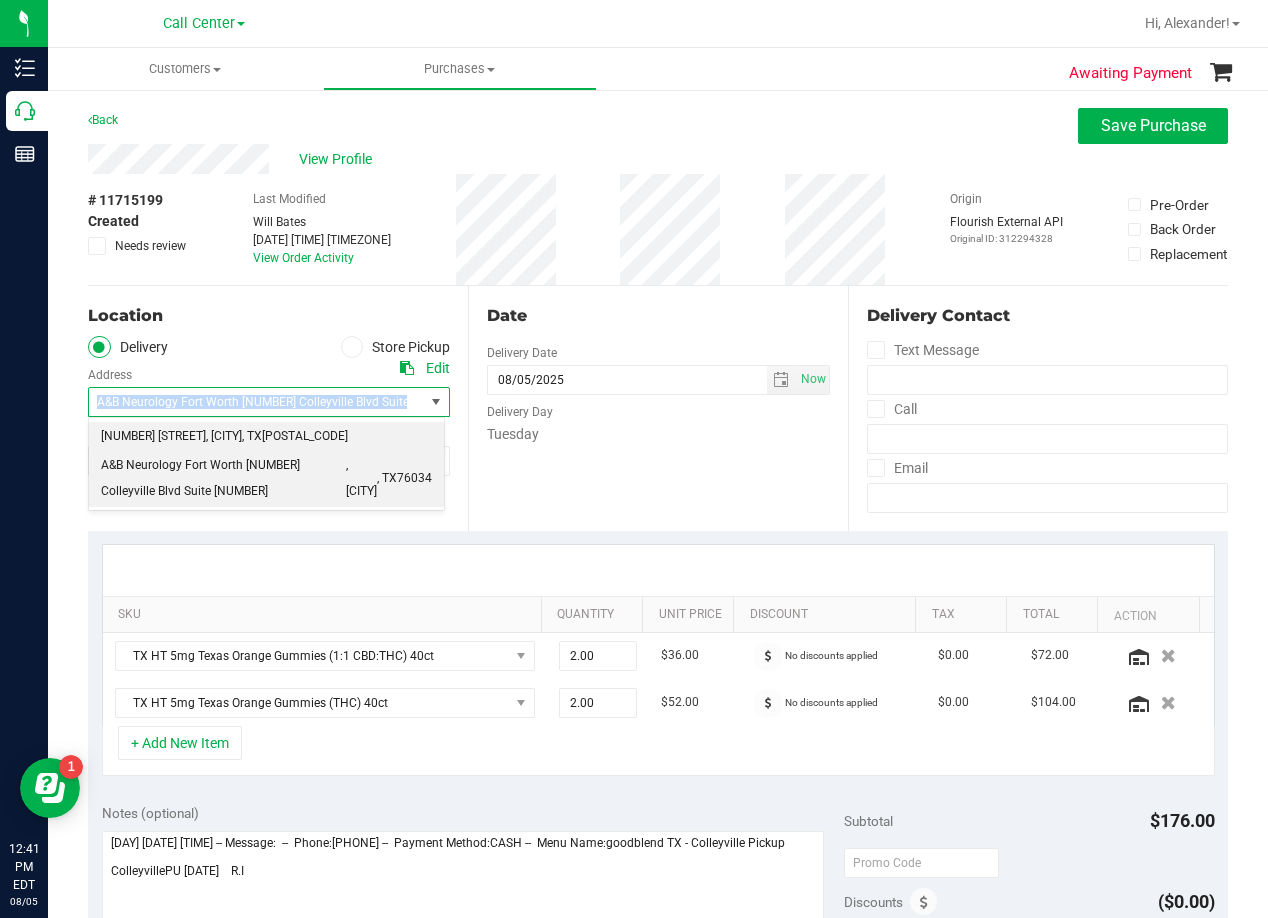 click on "[NUMBER] [STREET]
, [CITY]
, [STATE]
[POSTAL_CODE]" at bounding box center (266, 437) 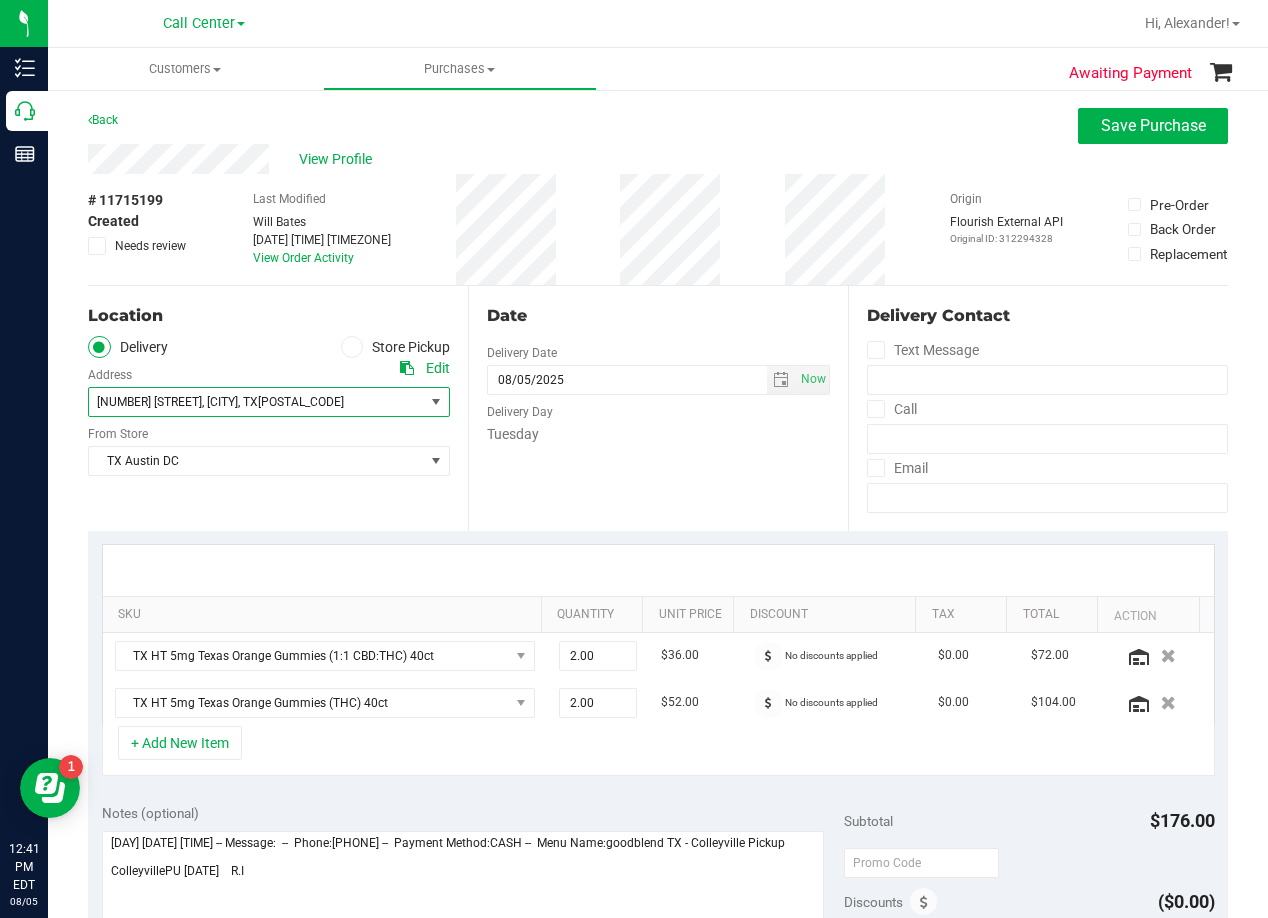 click on "Date
Delivery Date
08/05/2025
Now
08/05/2025 08:00 AM
Now
Delivery Day
Tuesday" at bounding box center [658, 408] 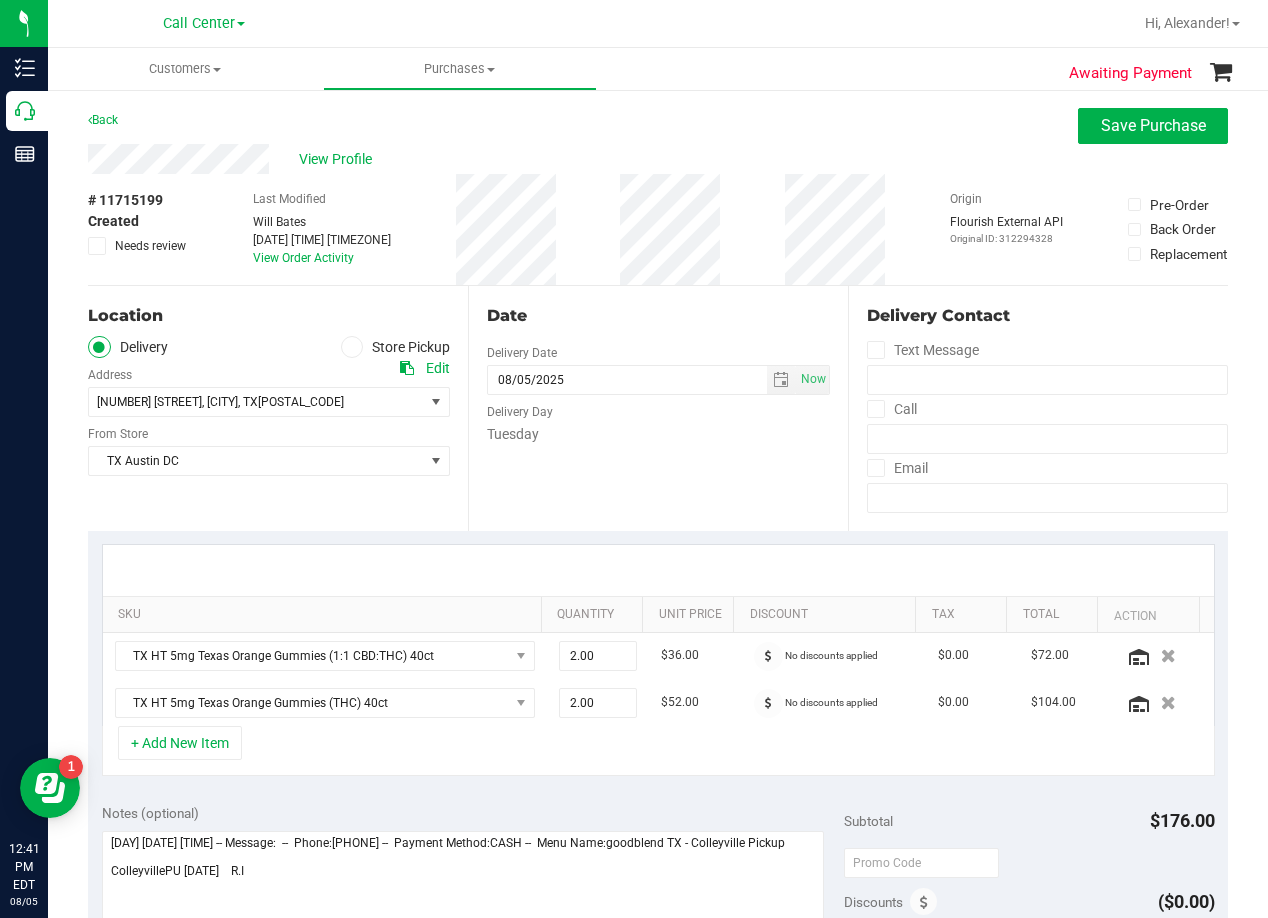 click on "Date" at bounding box center [658, 316] 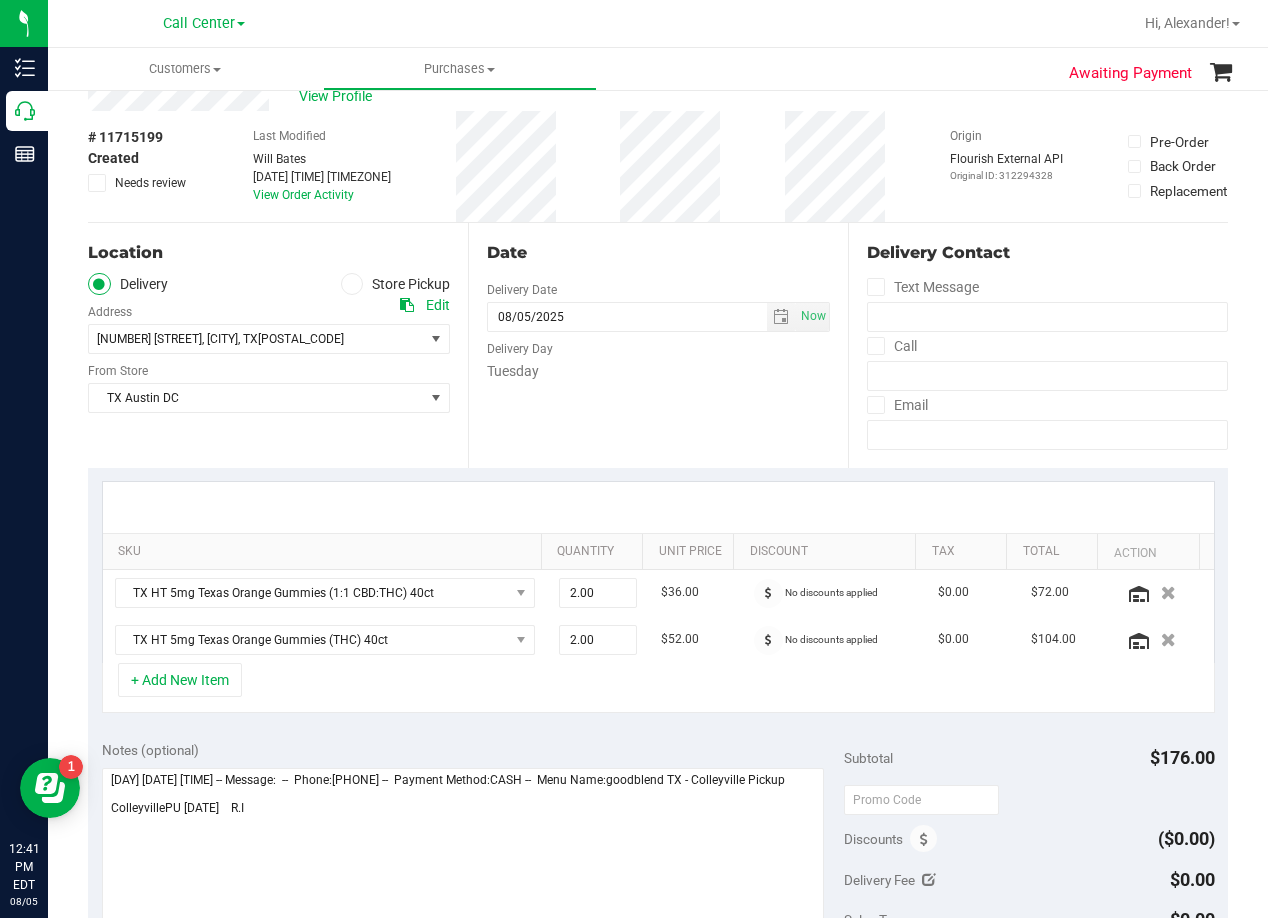 scroll, scrollTop: 0, scrollLeft: 0, axis: both 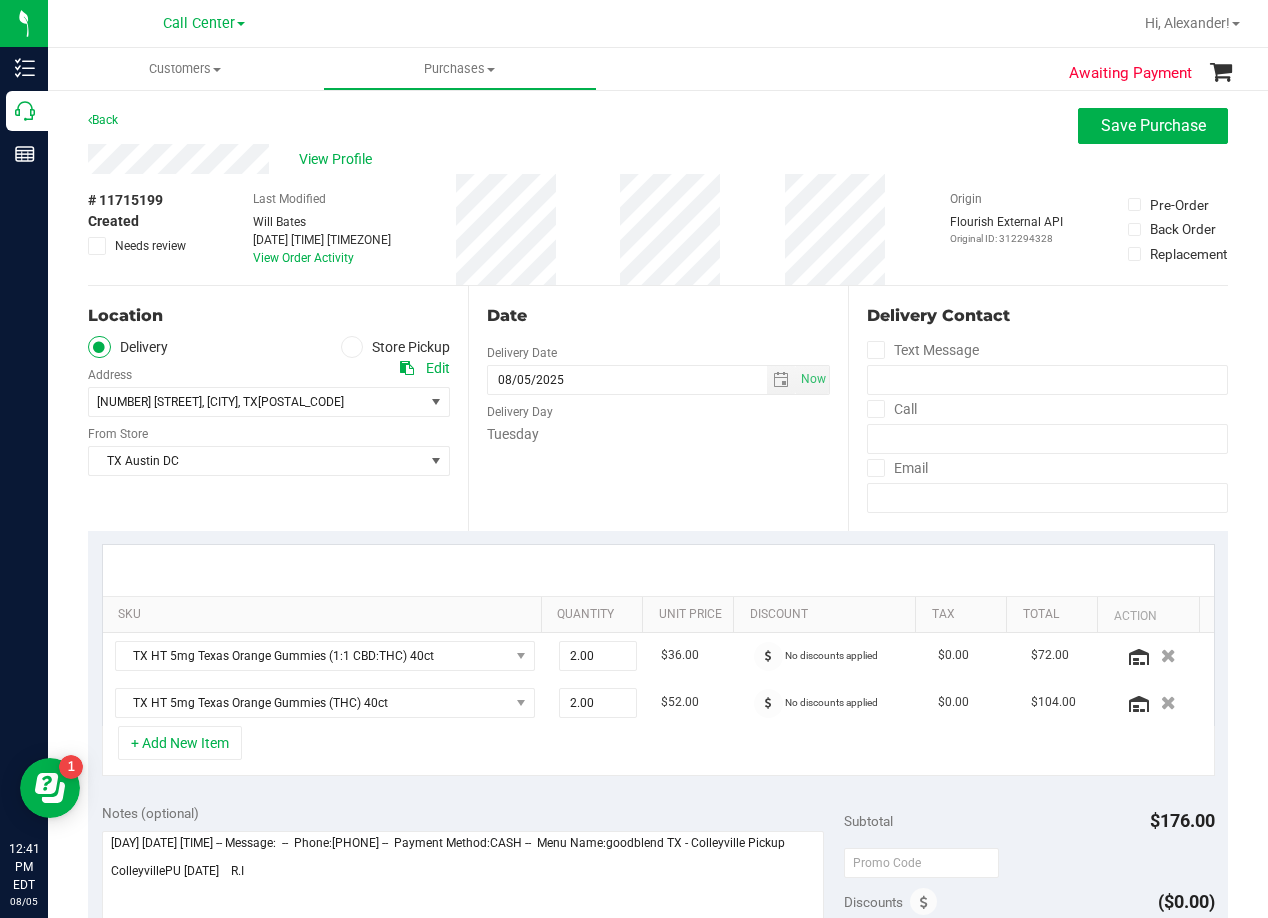 click on "Date" at bounding box center [658, 316] 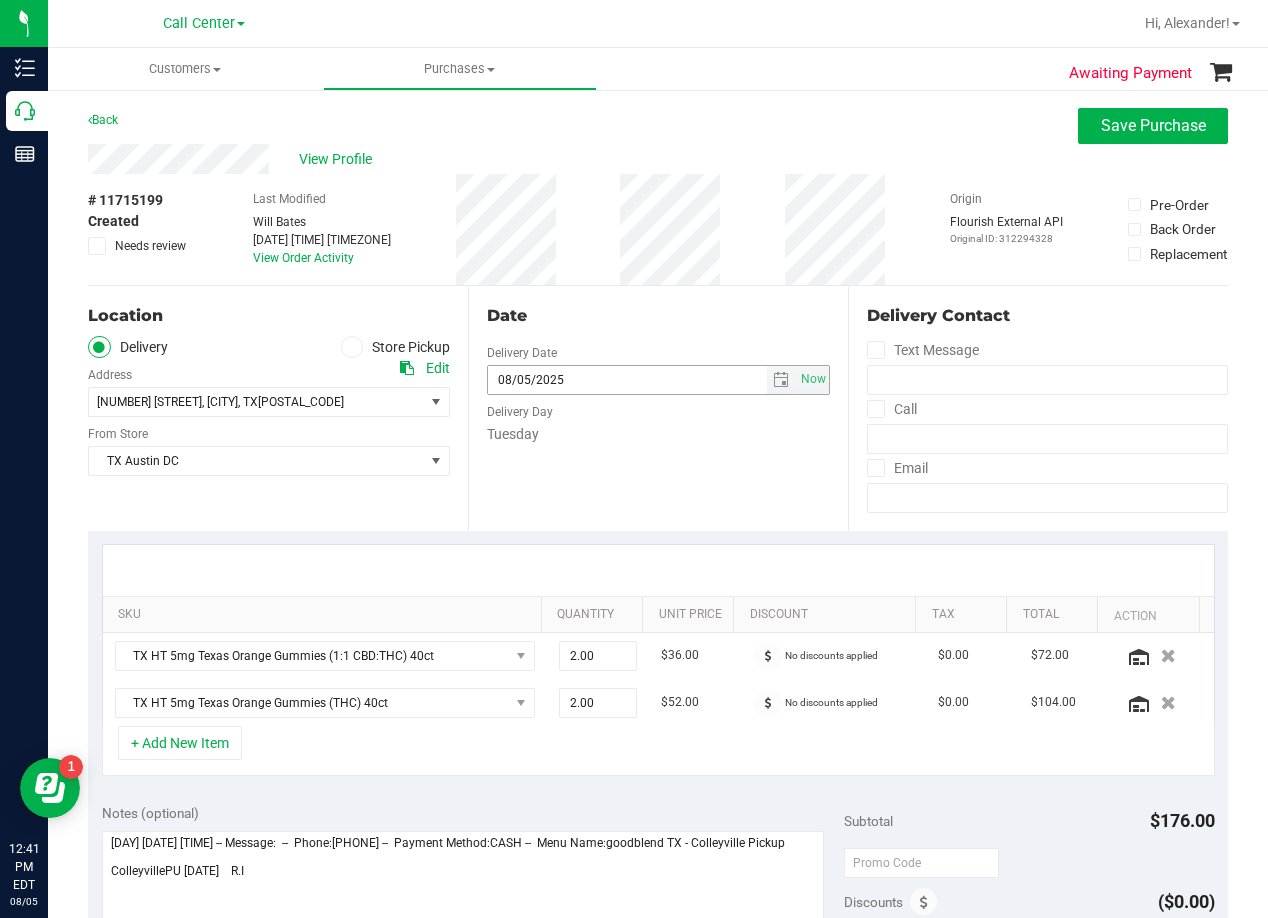 click at bounding box center [781, 380] 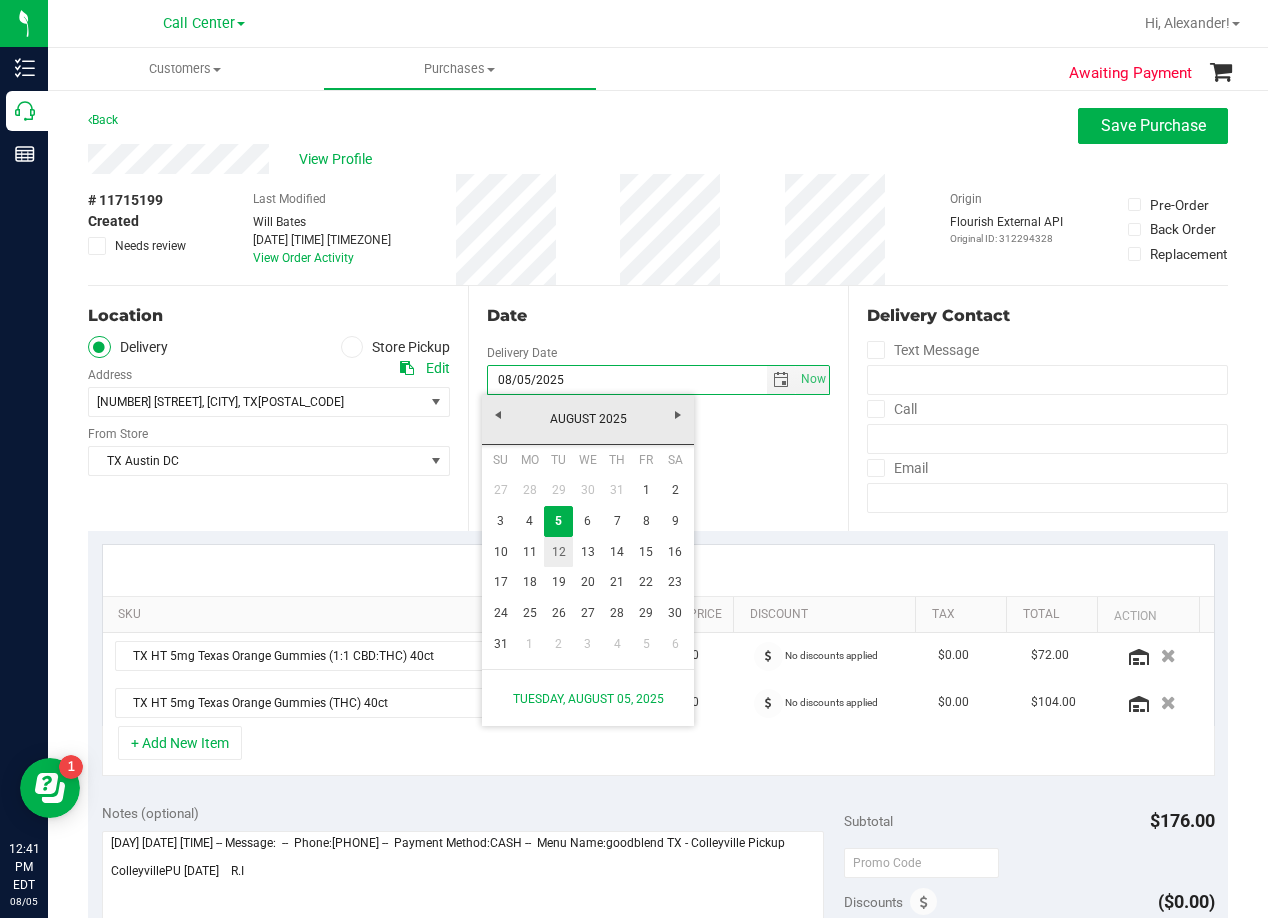 click on "12" at bounding box center (558, 552) 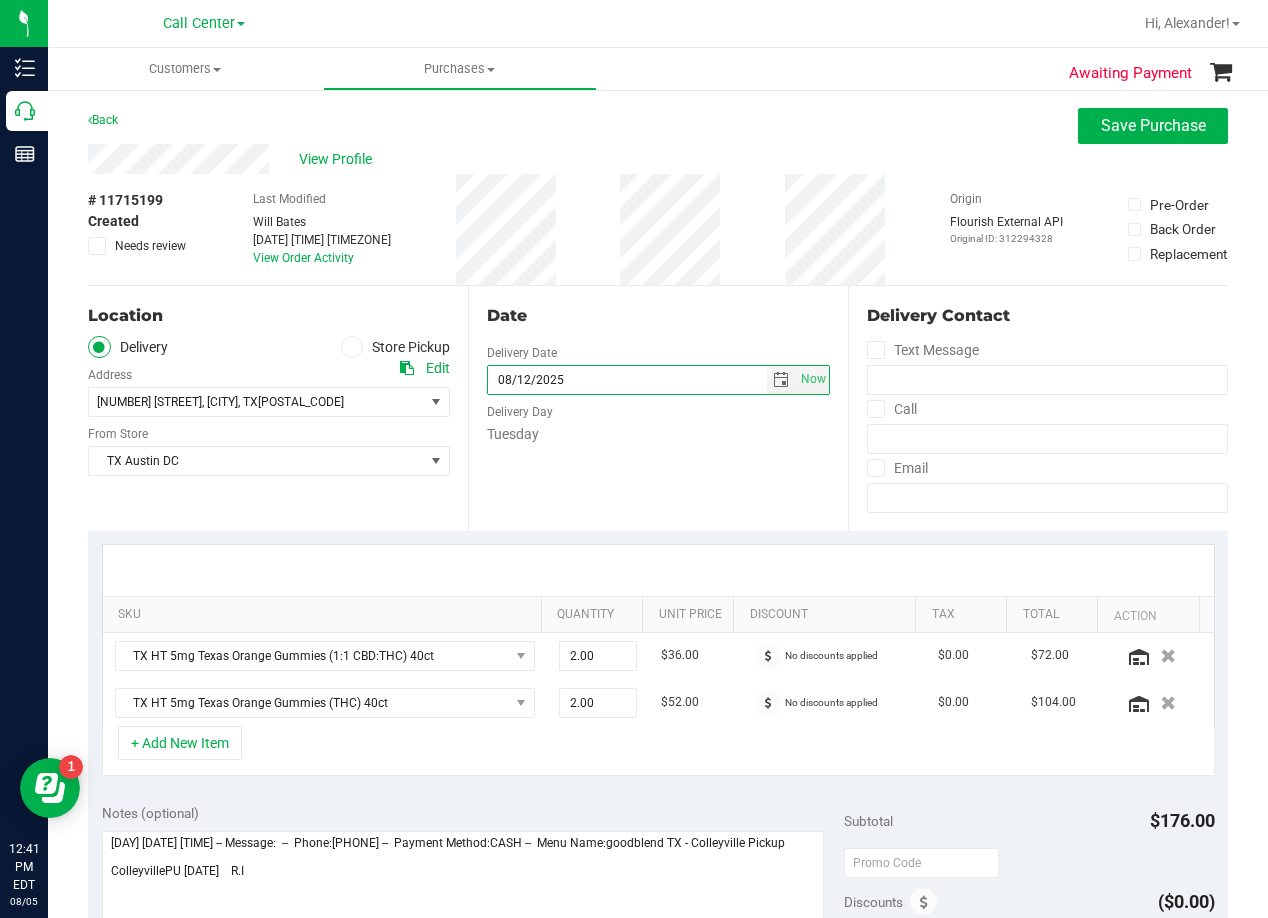 click on "Date
Delivery Date
[DATE]
Now
[DATETIME]
Now
Delivery Day
Tuesday" at bounding box center [658, 408] 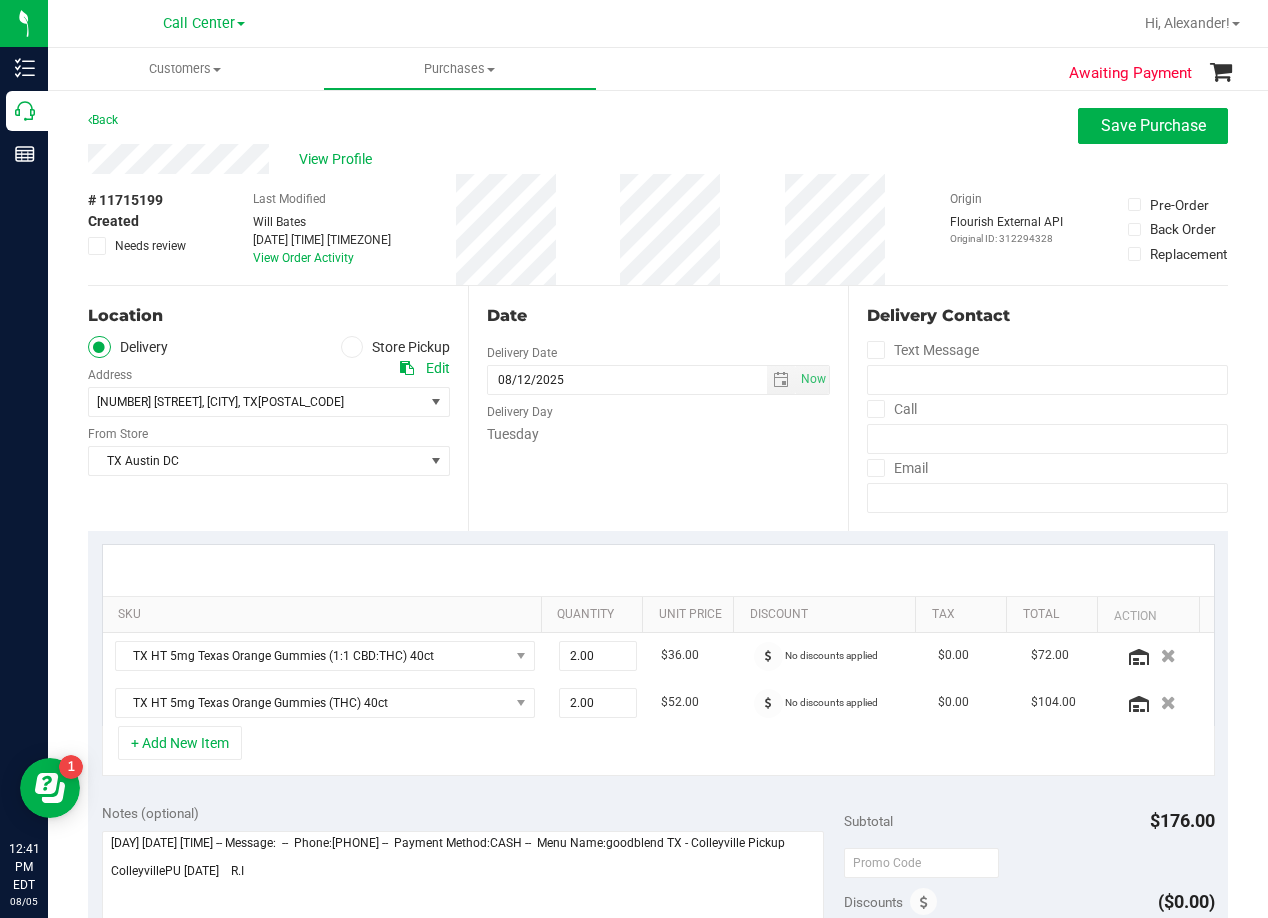 click on "Date
Delivery Date
[DATE]
Now
[DATETIME]
Now
Delivery Day
Tuesday" at bounding box center (658, 408) 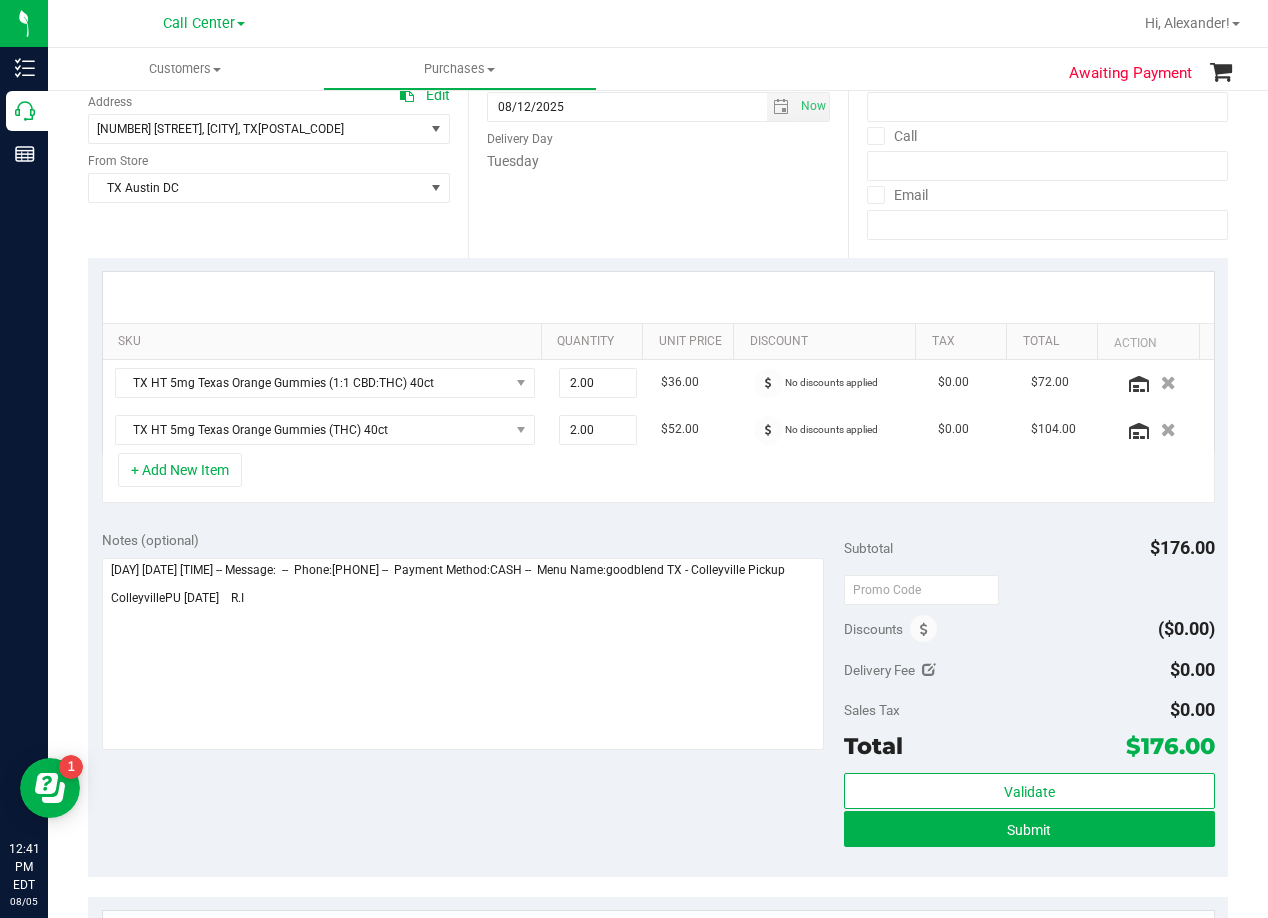 scroll, scrollTop: 300, scrollLeft: 0, axis: vertical 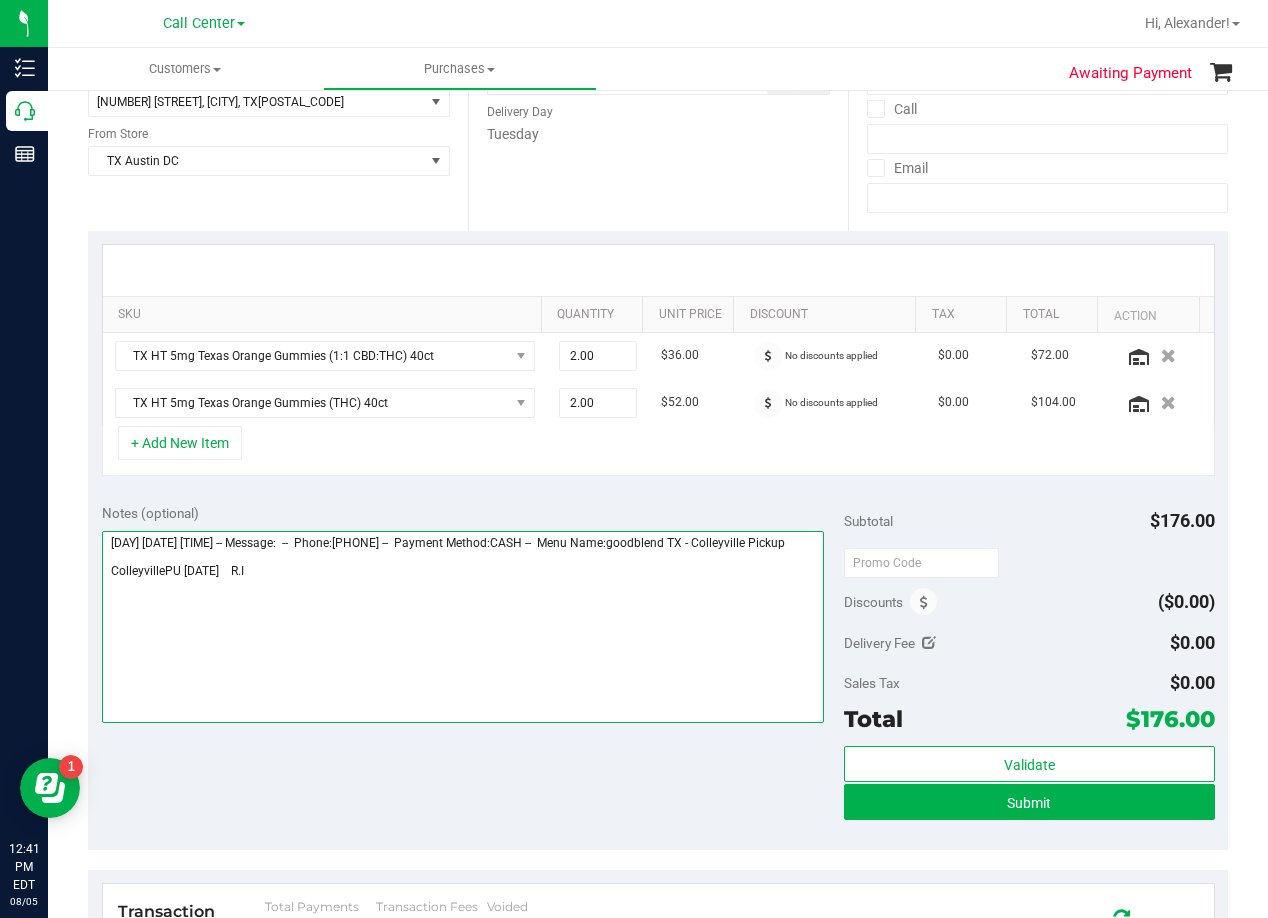 click at bounding box center [463, 627] 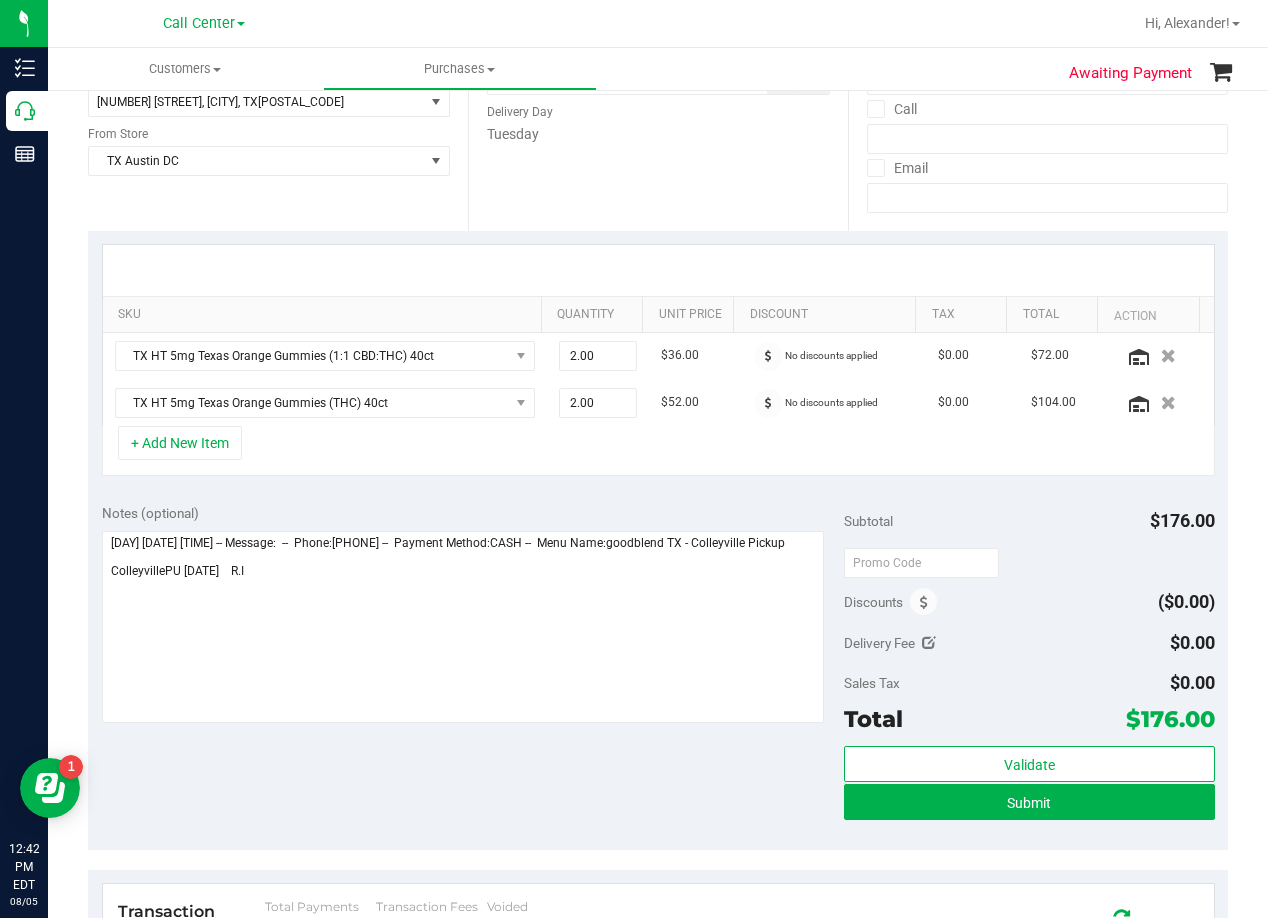 click on "Notes (optional)" at bounding box center (473, 513) 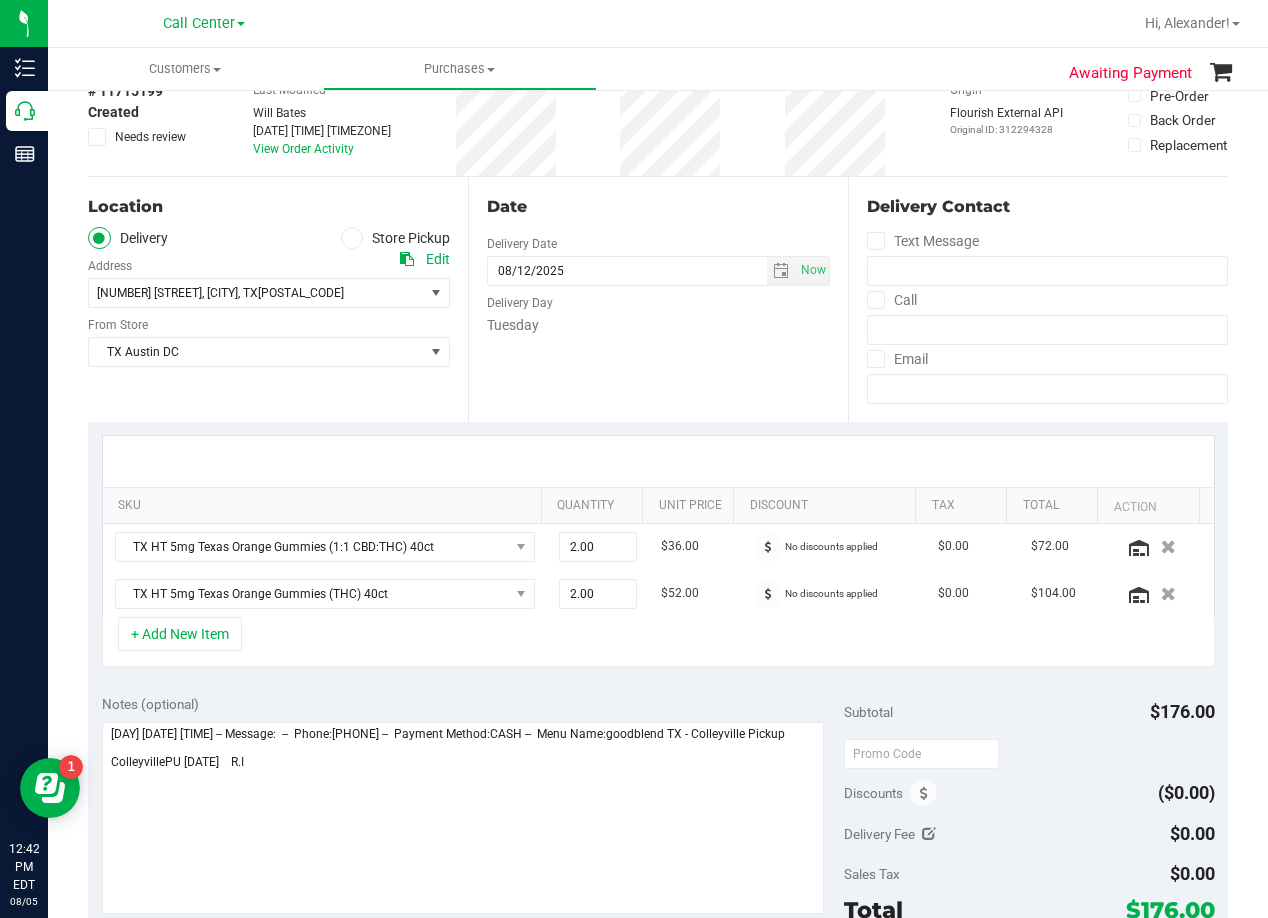 scroll, scrollTop: 100, scrollLeft: 0, axis: vertical 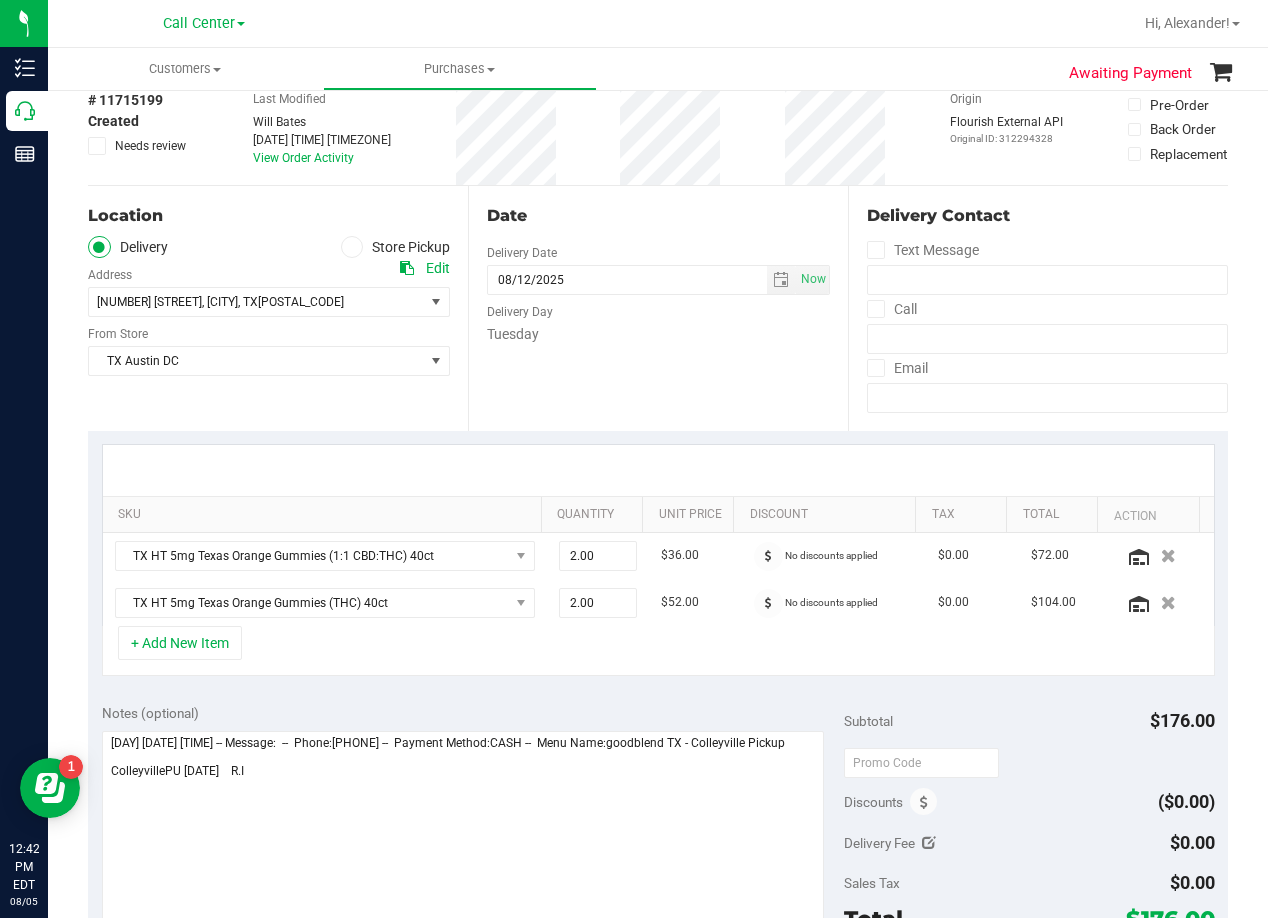 click on "Date
Delivery Date
08/12/2025
Now
08/12/2025 08:00 AM
Now
Delivery Day
Tuesday" at bounding box center (658, 308) 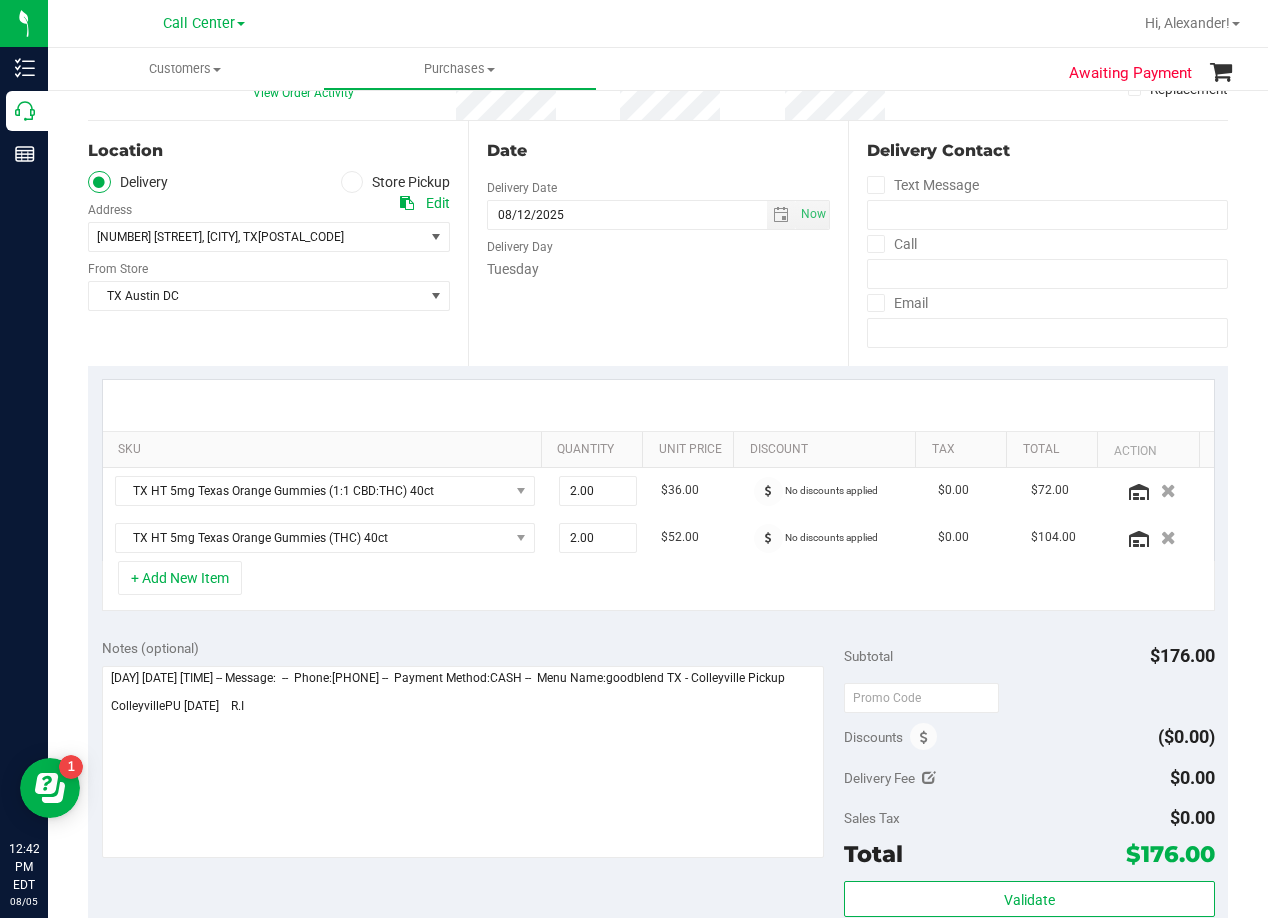 scroll, scrollTop: 200, scrollLeft: 0, axis: vertical 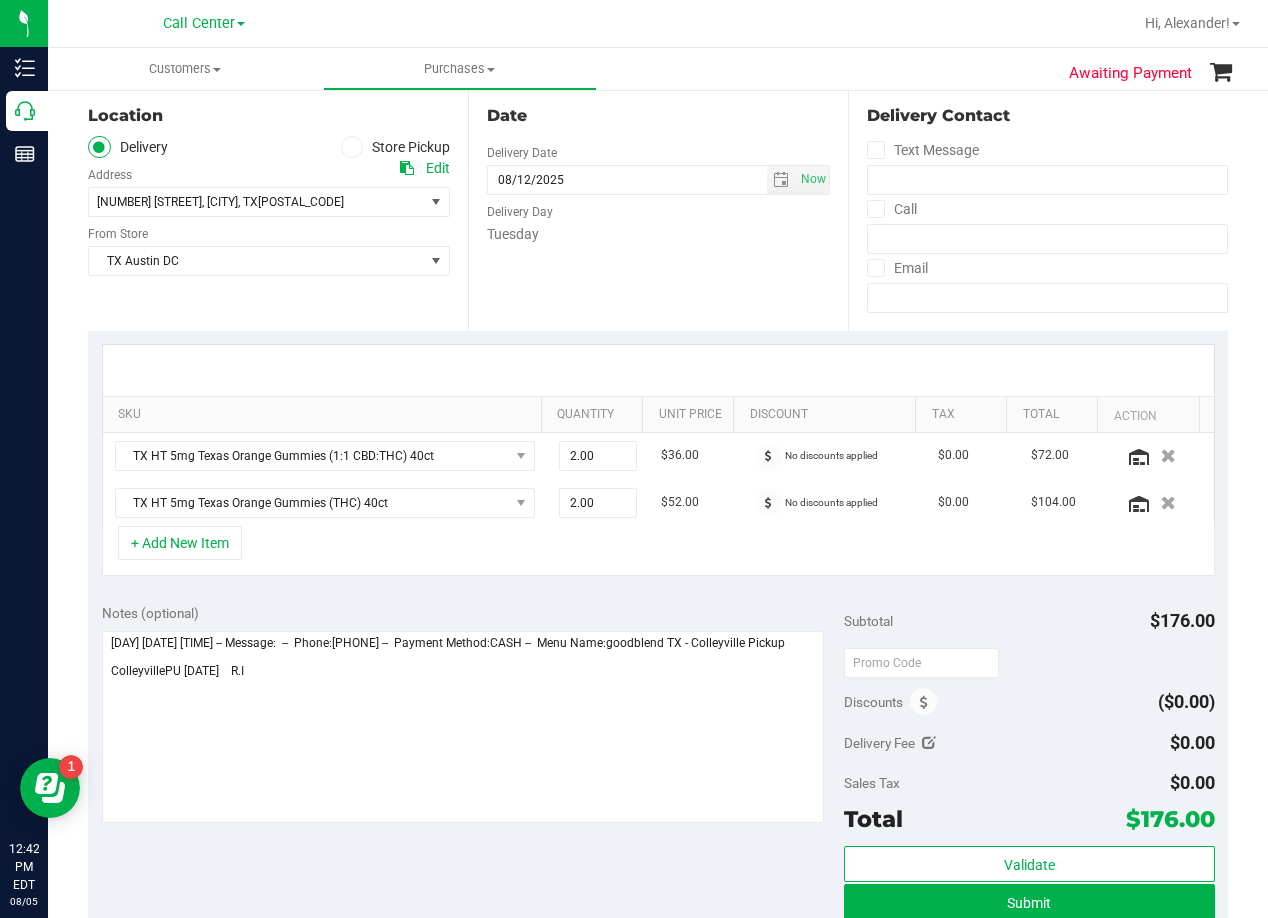 click at bounding box center [658, 370] 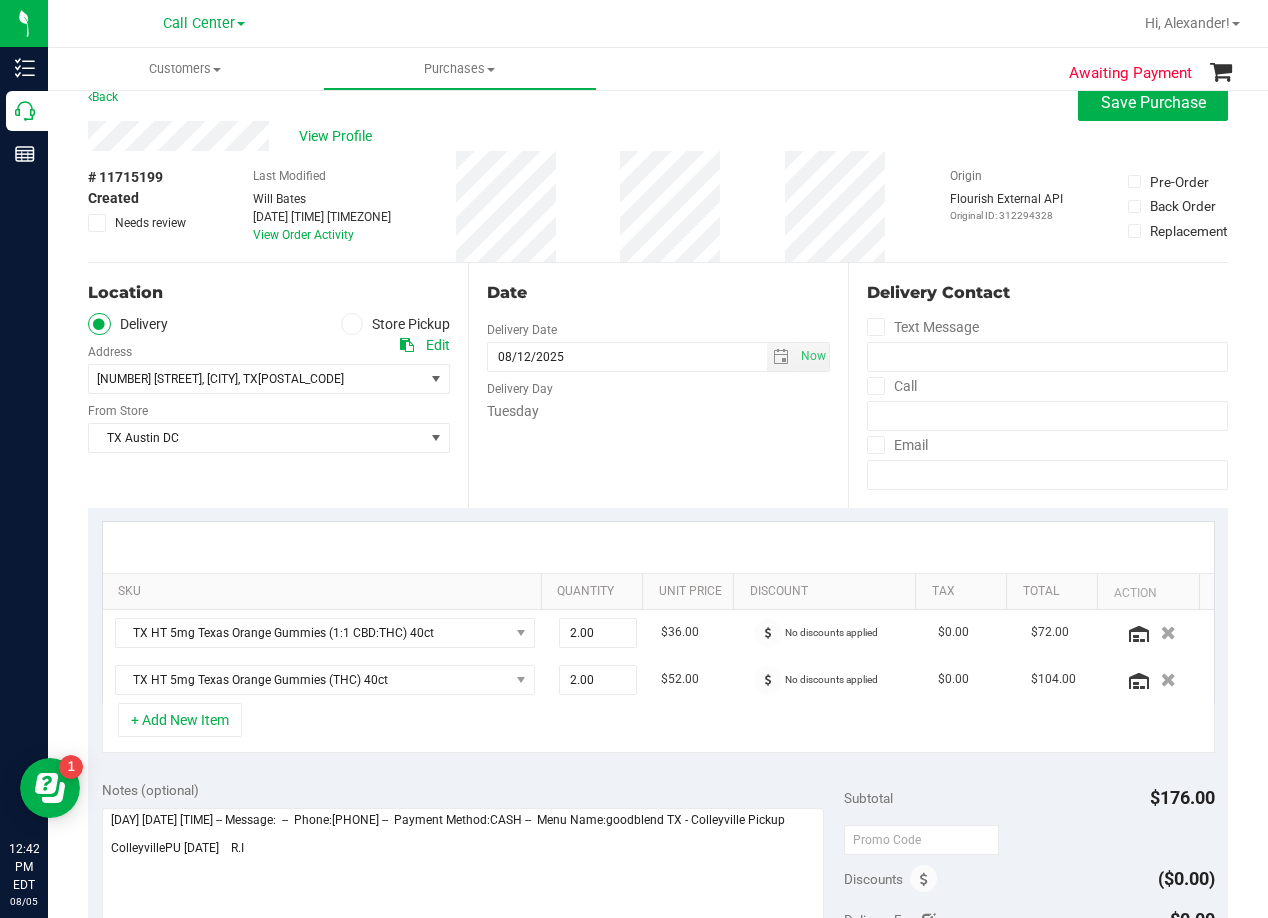 scroll, scrollTop: 0, scrollLeft: 0, axis: both 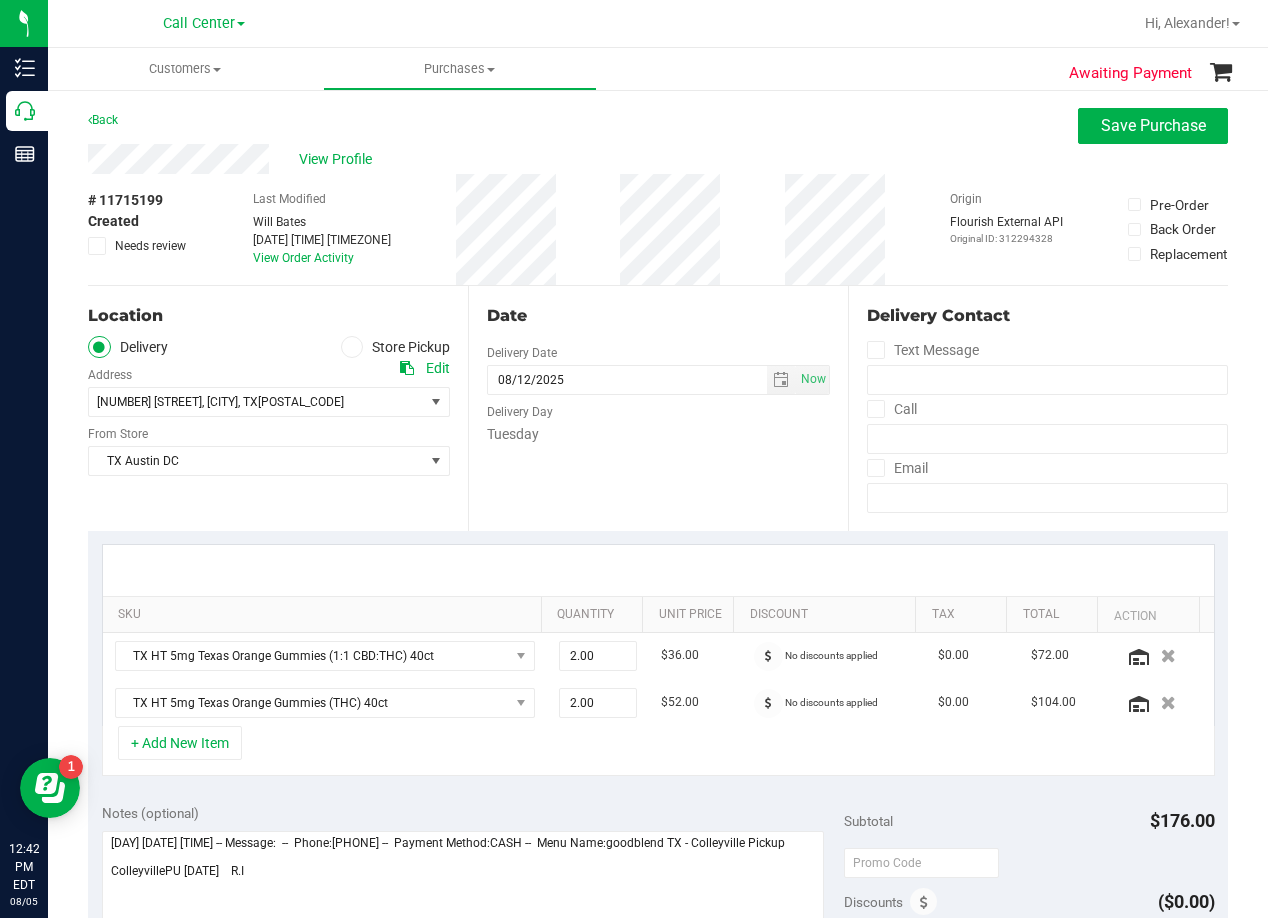 click on "Date" at bounding box center (658, 316) 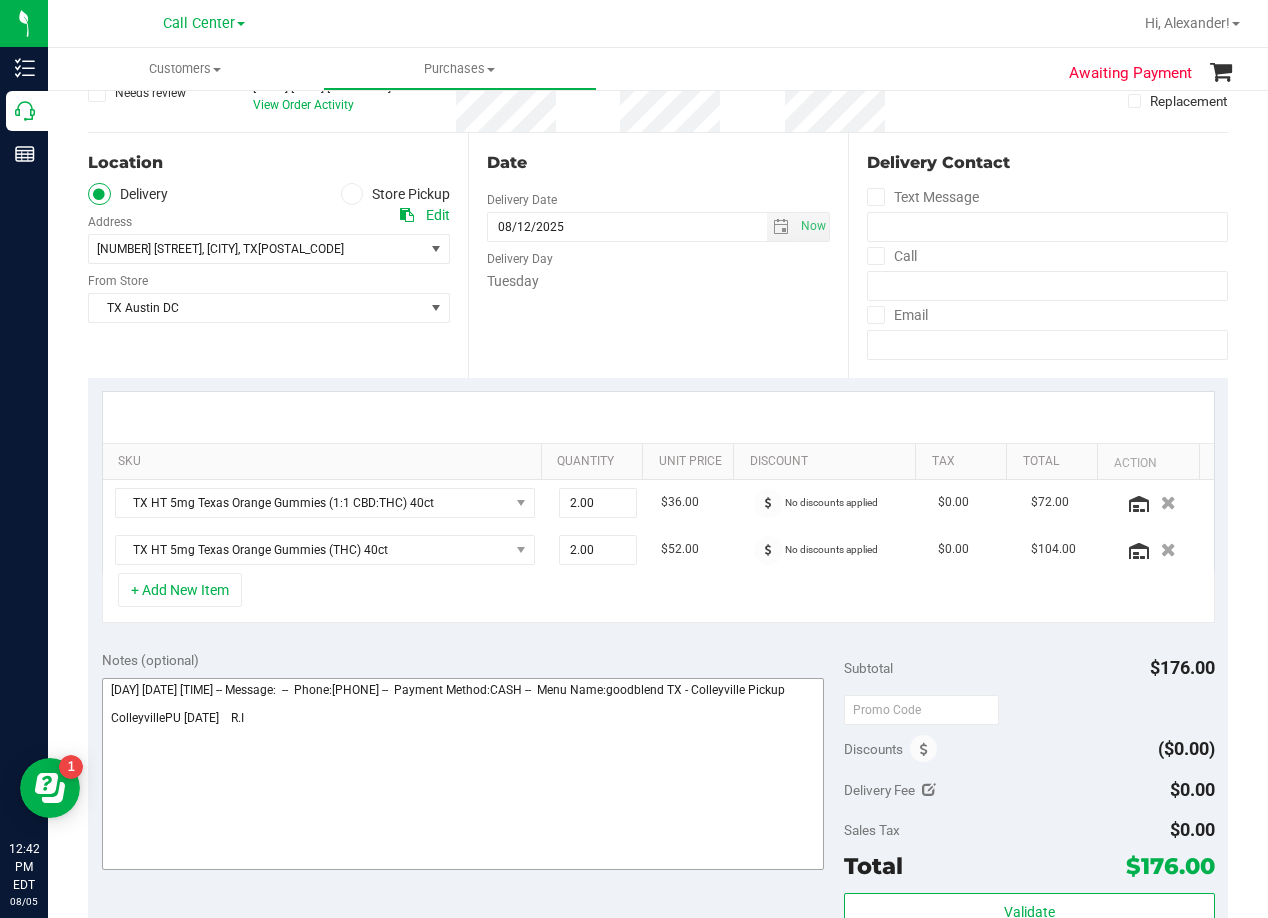 scroll, scrollTop: 200, scrollLeft: 0, axis: vertical 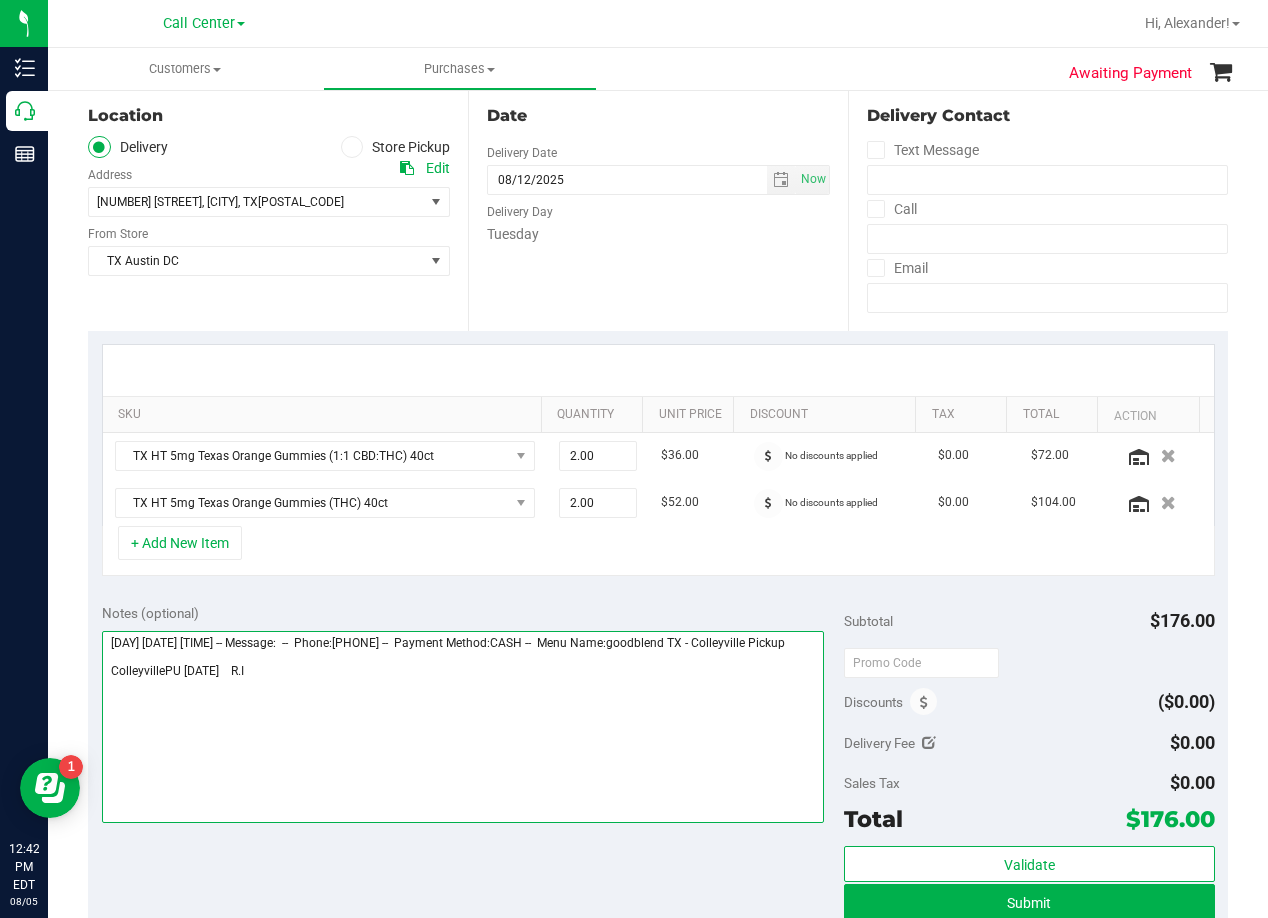 click at bounding box center (463, 727) 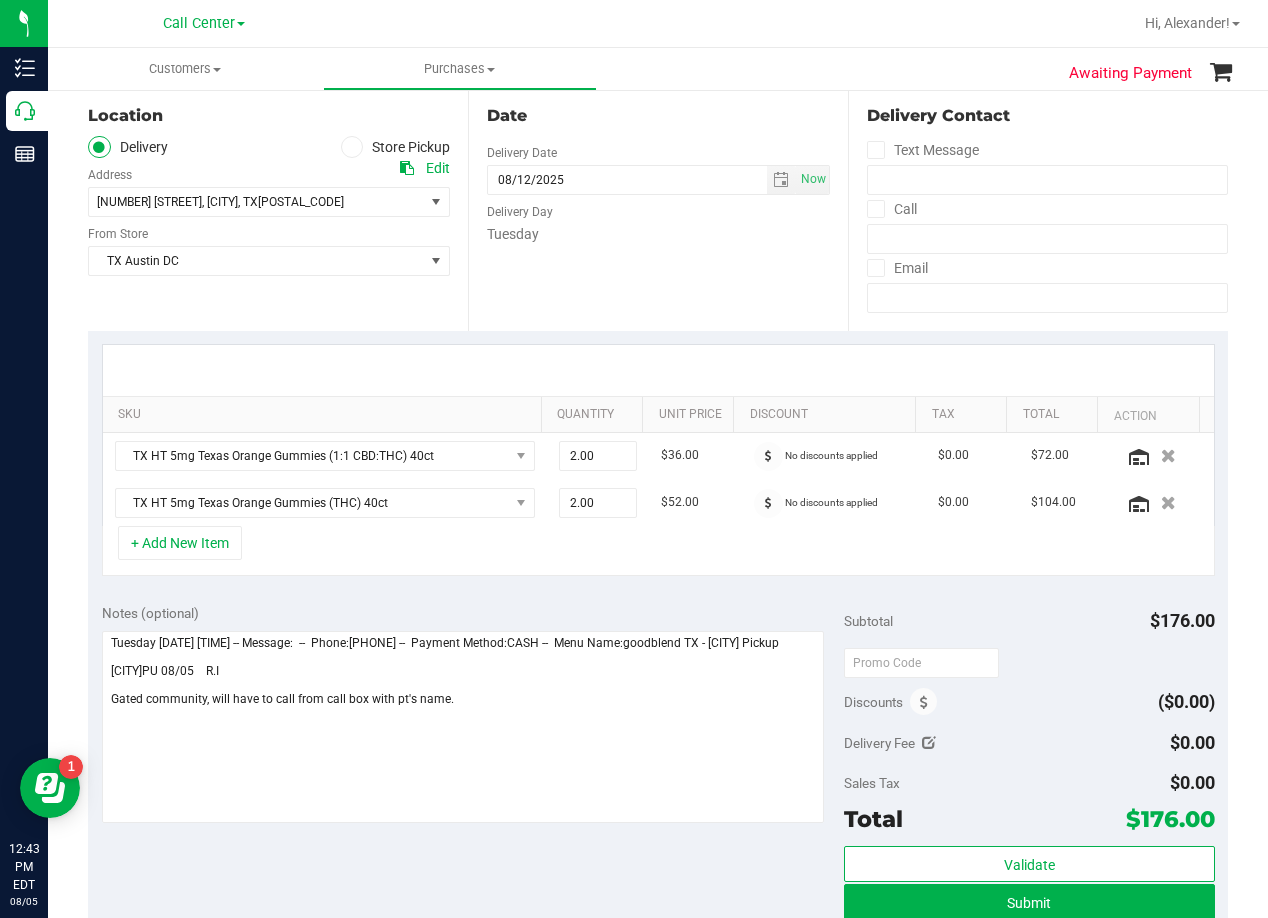 click on "SKU Quantity Unit Price Discount Tax Total Action
TX HT 5mg Texas Orange Gummies (1:1 CBD:THC) 40ct
2.00 2
$36.00
No discounts applied
$0.00
$72.00
TX HT 5mg Texas Orange Gummies (THC) 40ct
2.00 2
$52.00
No discounts applied
$0.00
$104.00" at bounding box center (658, 460) 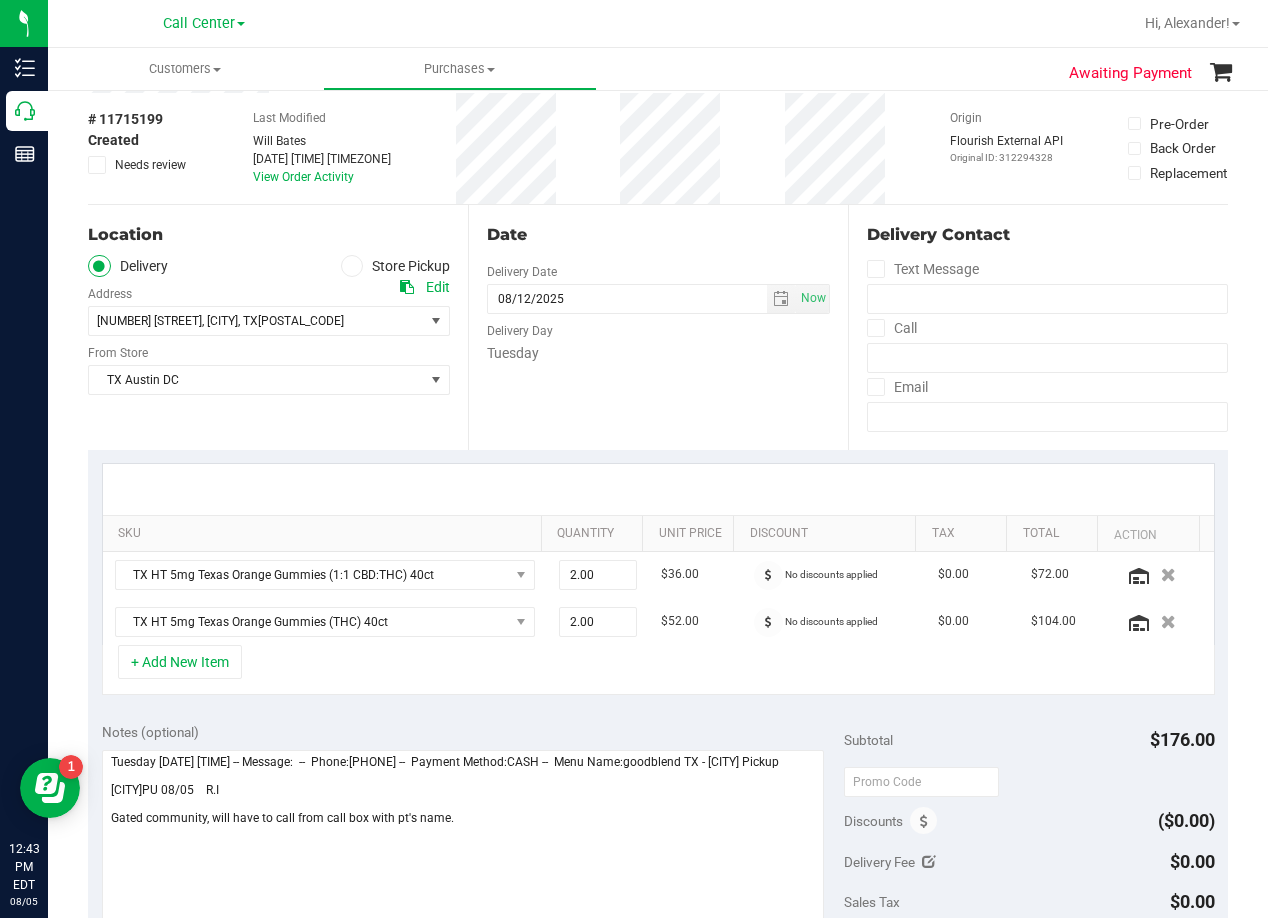 scroll, scrollTop: 200, scrollLeft: 0, axis: vertical 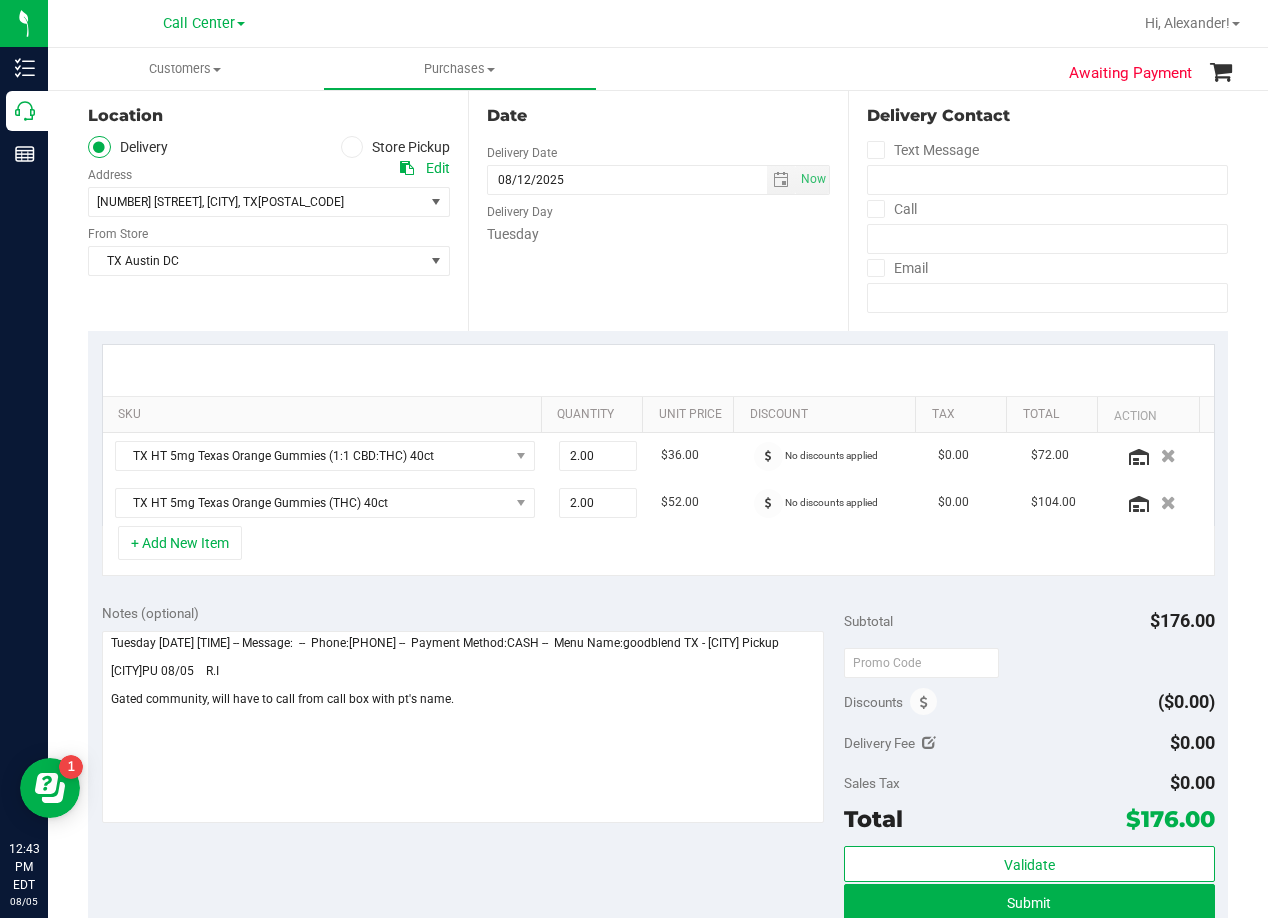 click on "Date
Delivery Date
08/12/2025
Now
08/12/2025 08:00 AM
Now
Delivery Day
Tuesday" at bounding box center [658, 208] 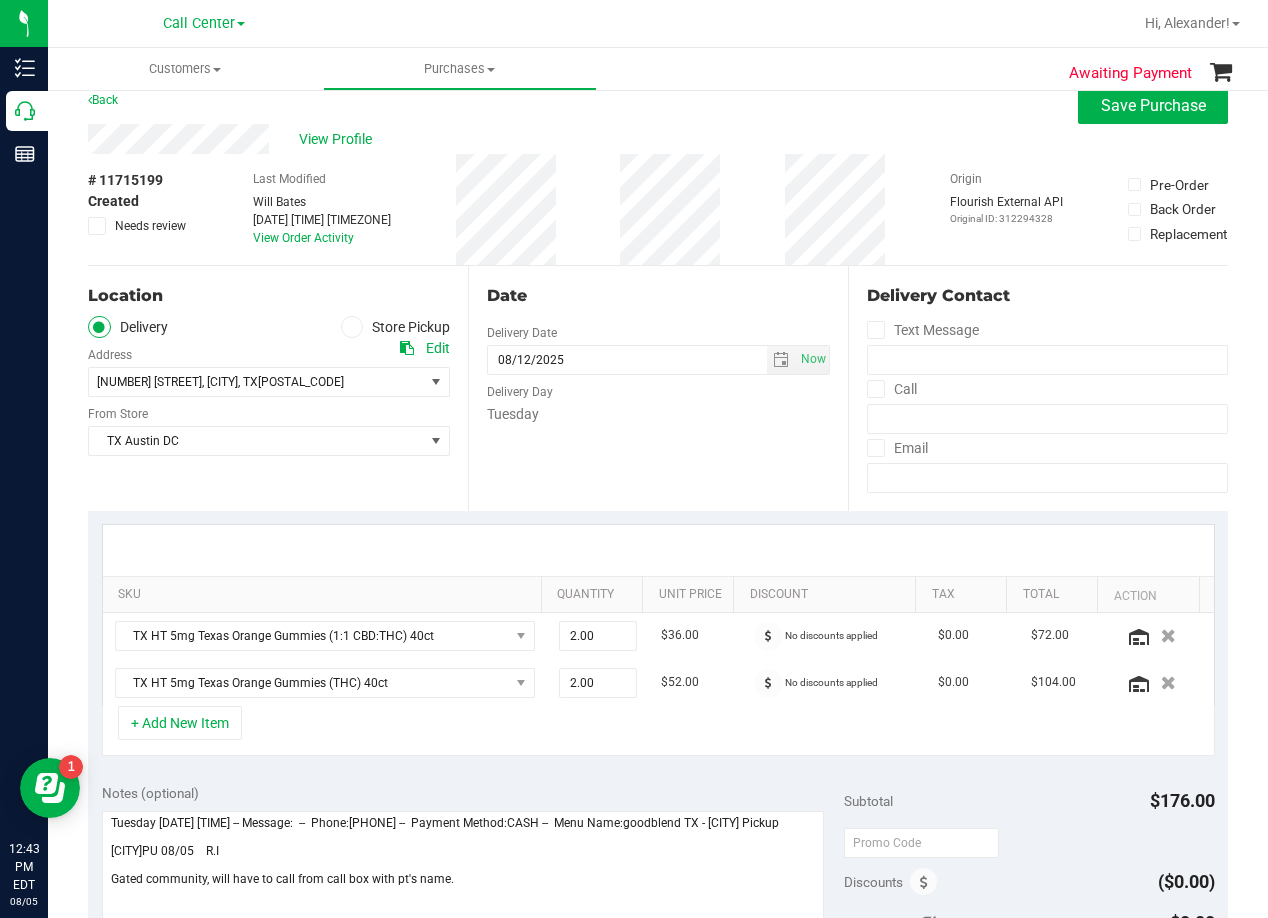 scroll, scrollTop: 0, scrollLeft: 0, axis: both 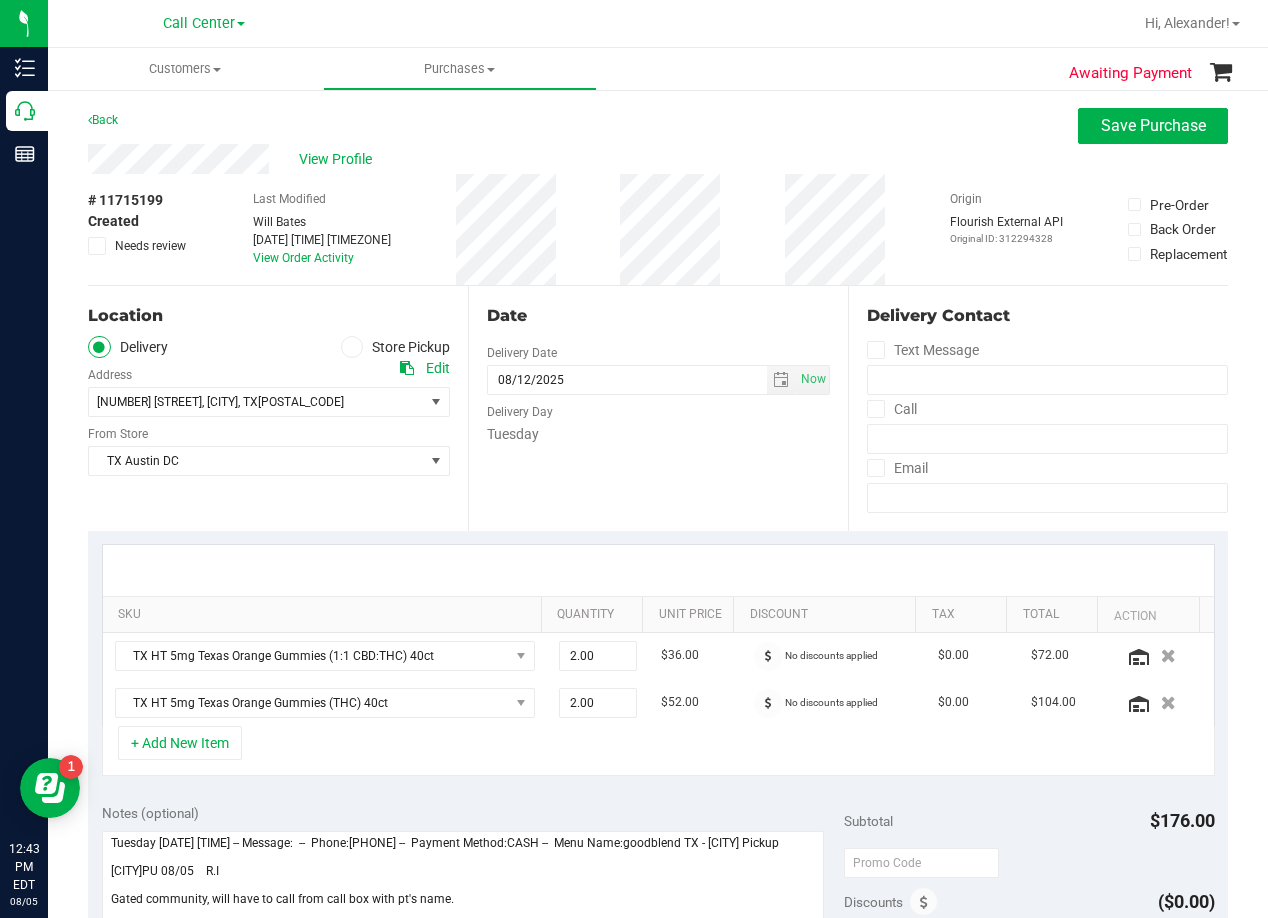 click on "Date
Delivery Date
08/12/2025
Now
08/12/2025 08:00 AM
Now
Delivery Day
Tuesday" at bounding box center [658, 408] 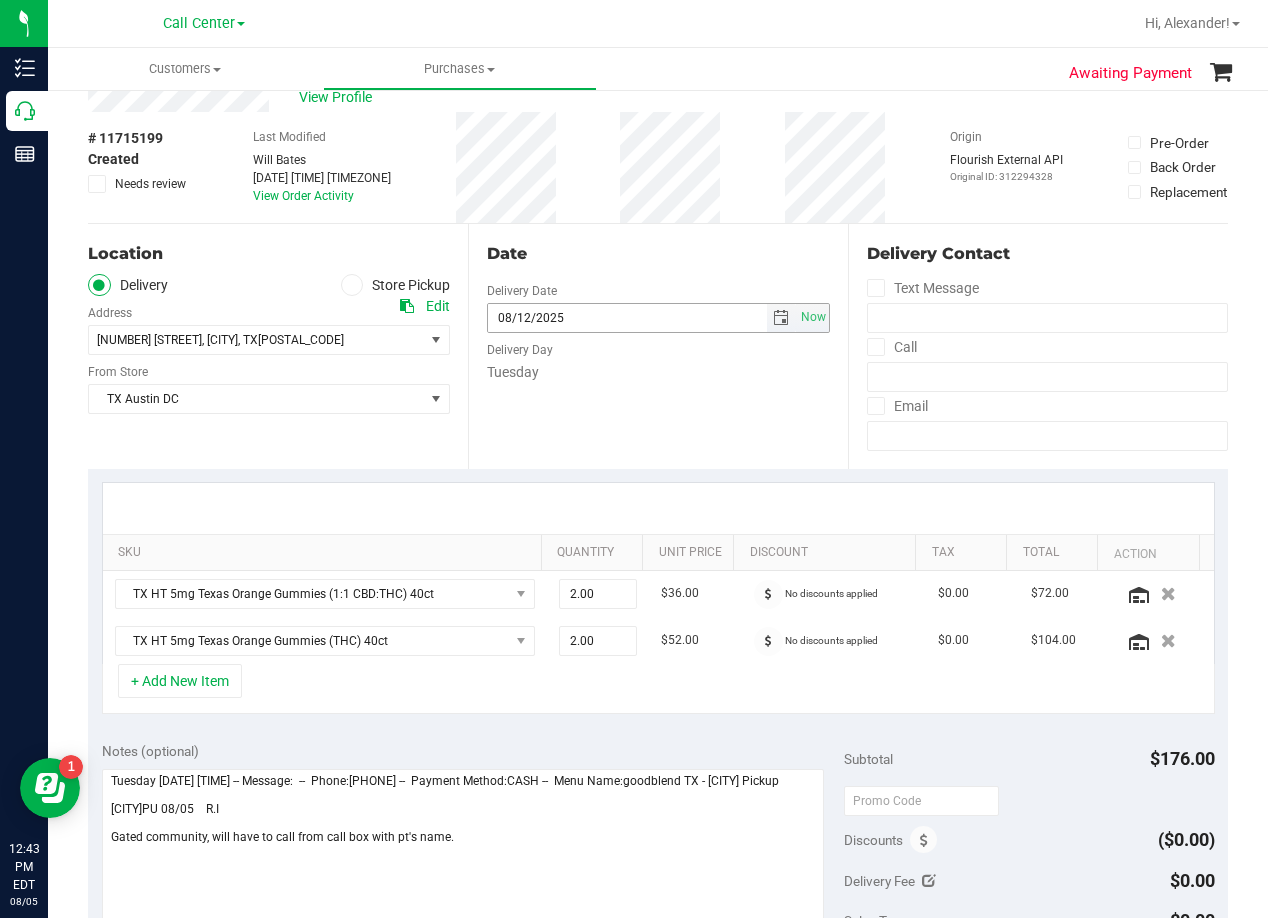 scroll, scrollTop: 300, scrollLeft: 0, axis: vertical 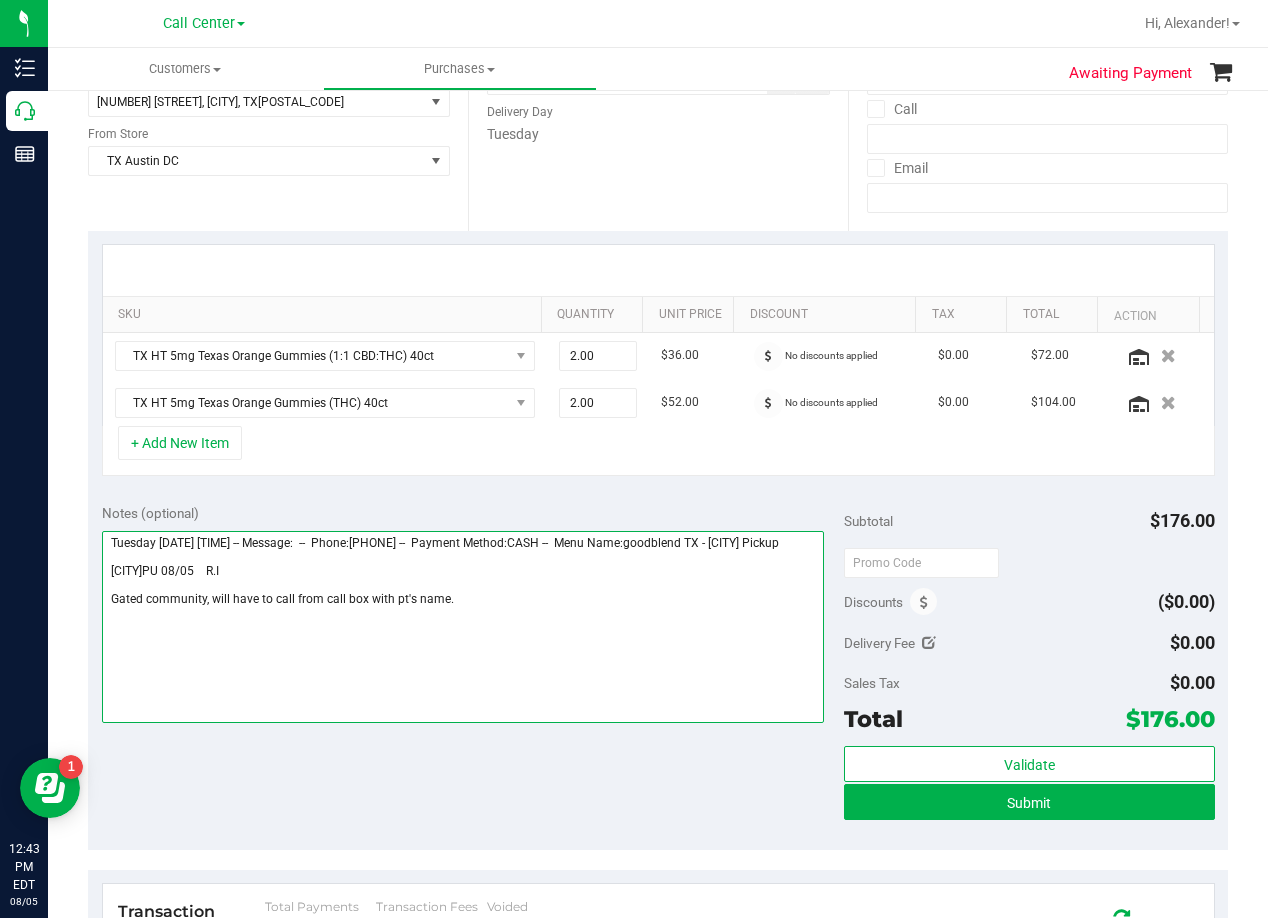 click at bounding box center [463, 627] 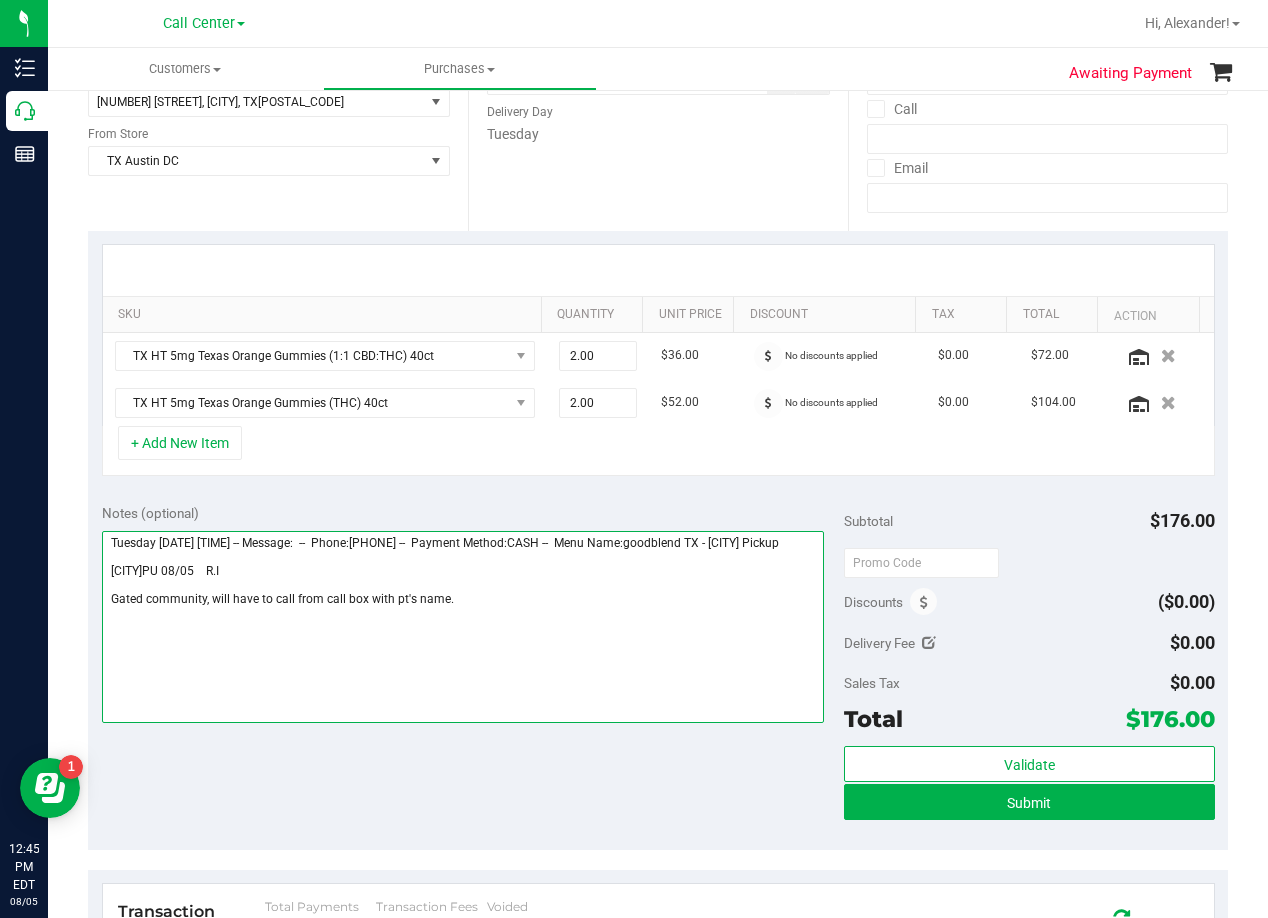 click at bounding box center [463, 627] 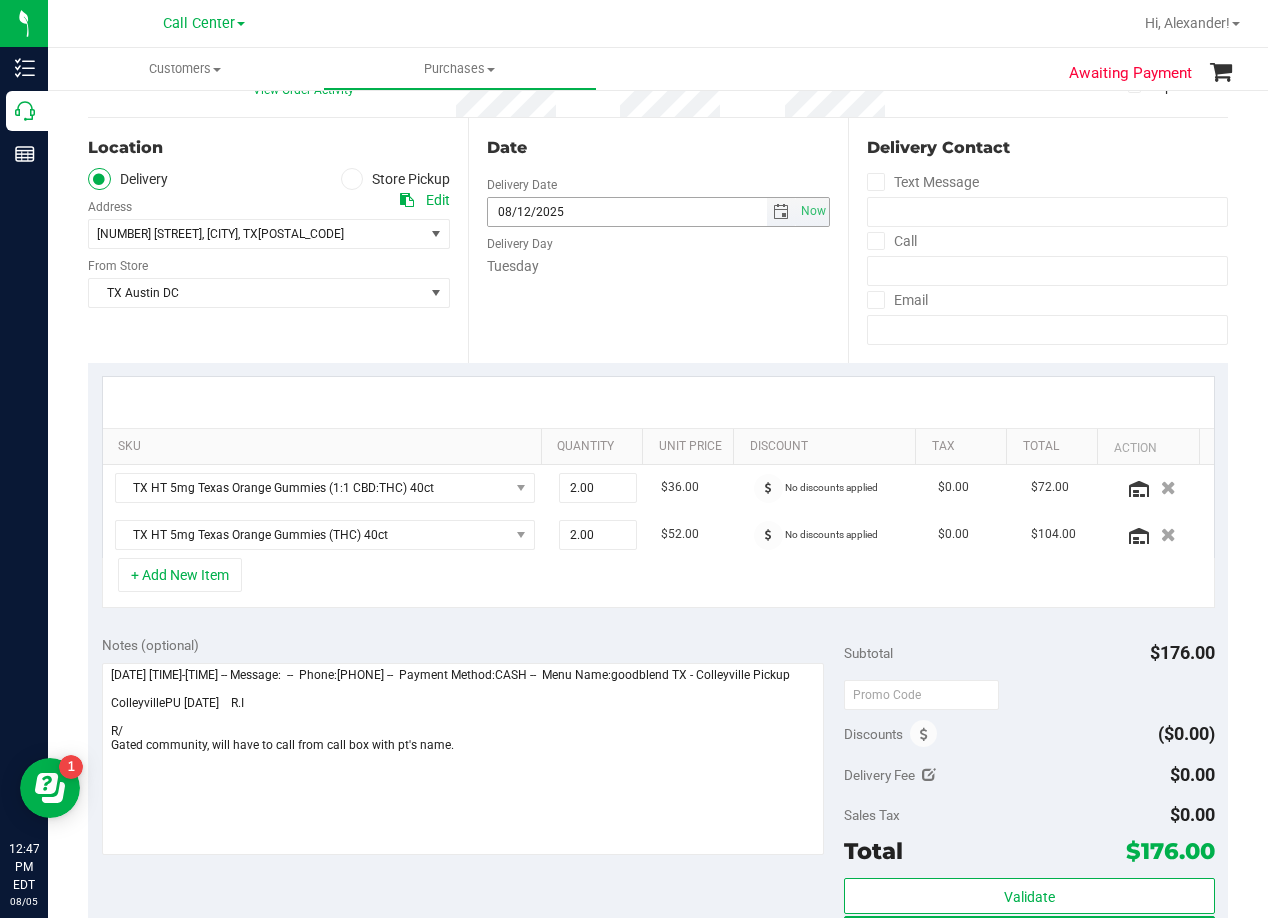 scroll, scrollTop: 0, scrollLeft: 0, axis: both 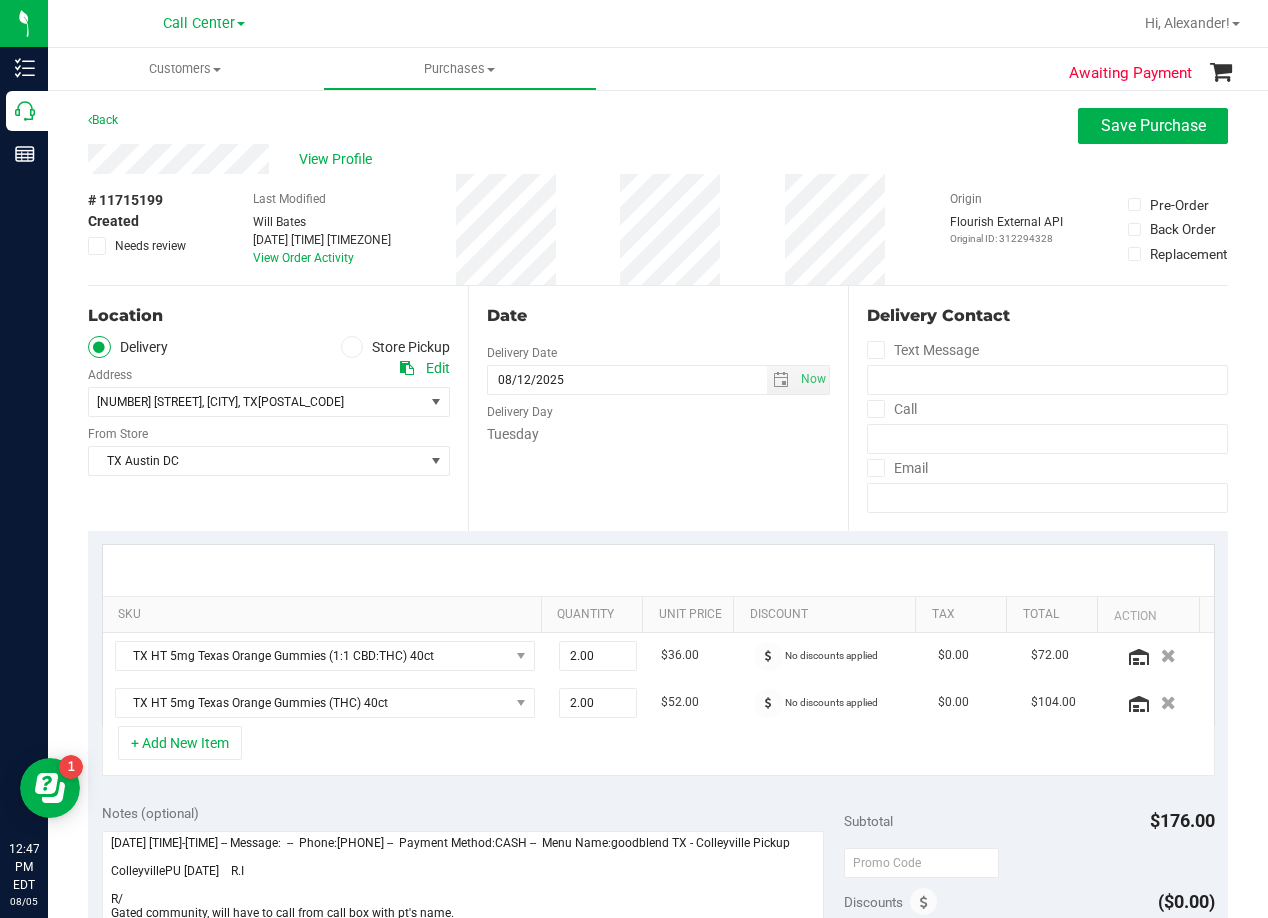 click on "Date" at bounding box center [658, 316] 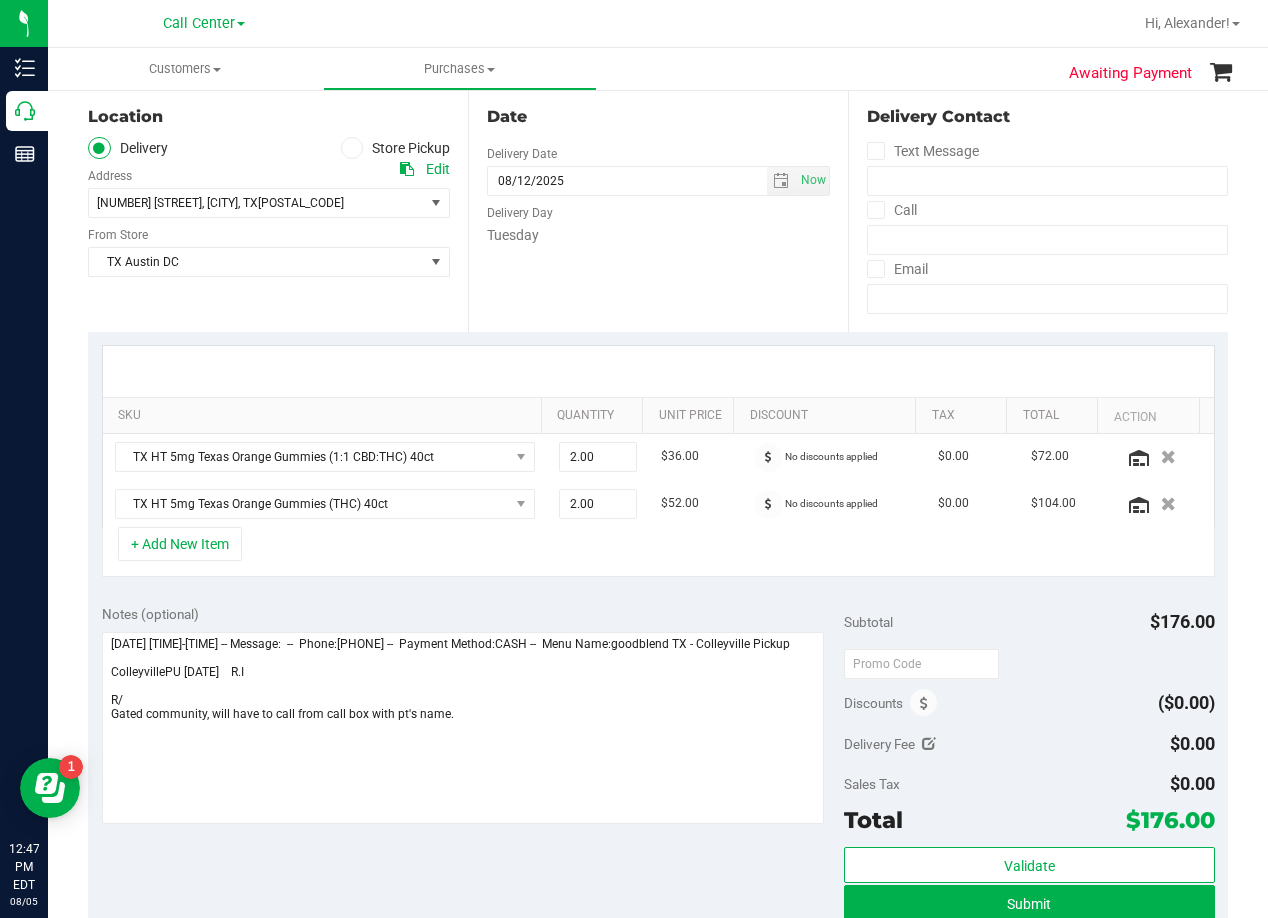 scroll, scrollTop: 200, scrollLeft: 0, axis: vertical 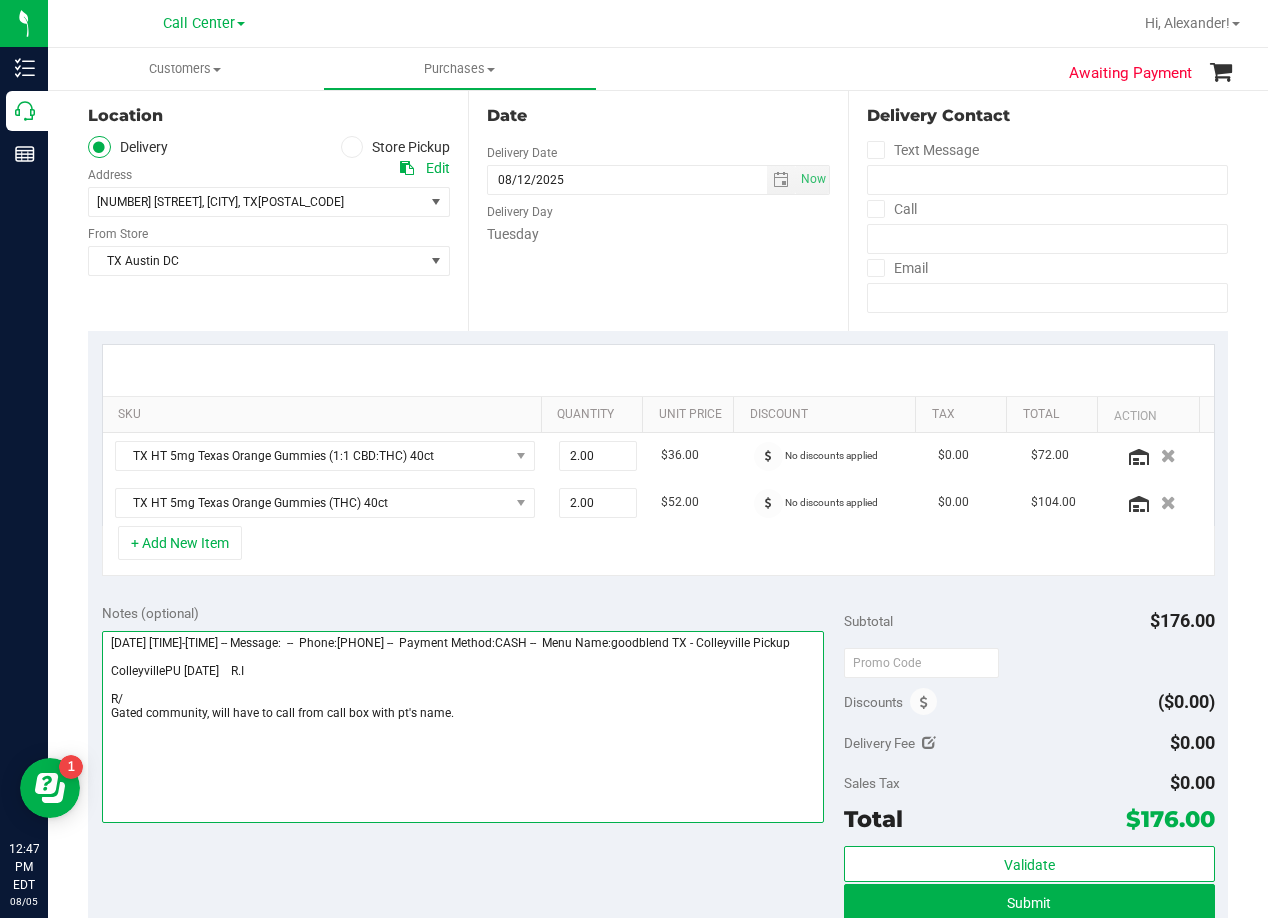 click at bounding box center (463, 727) 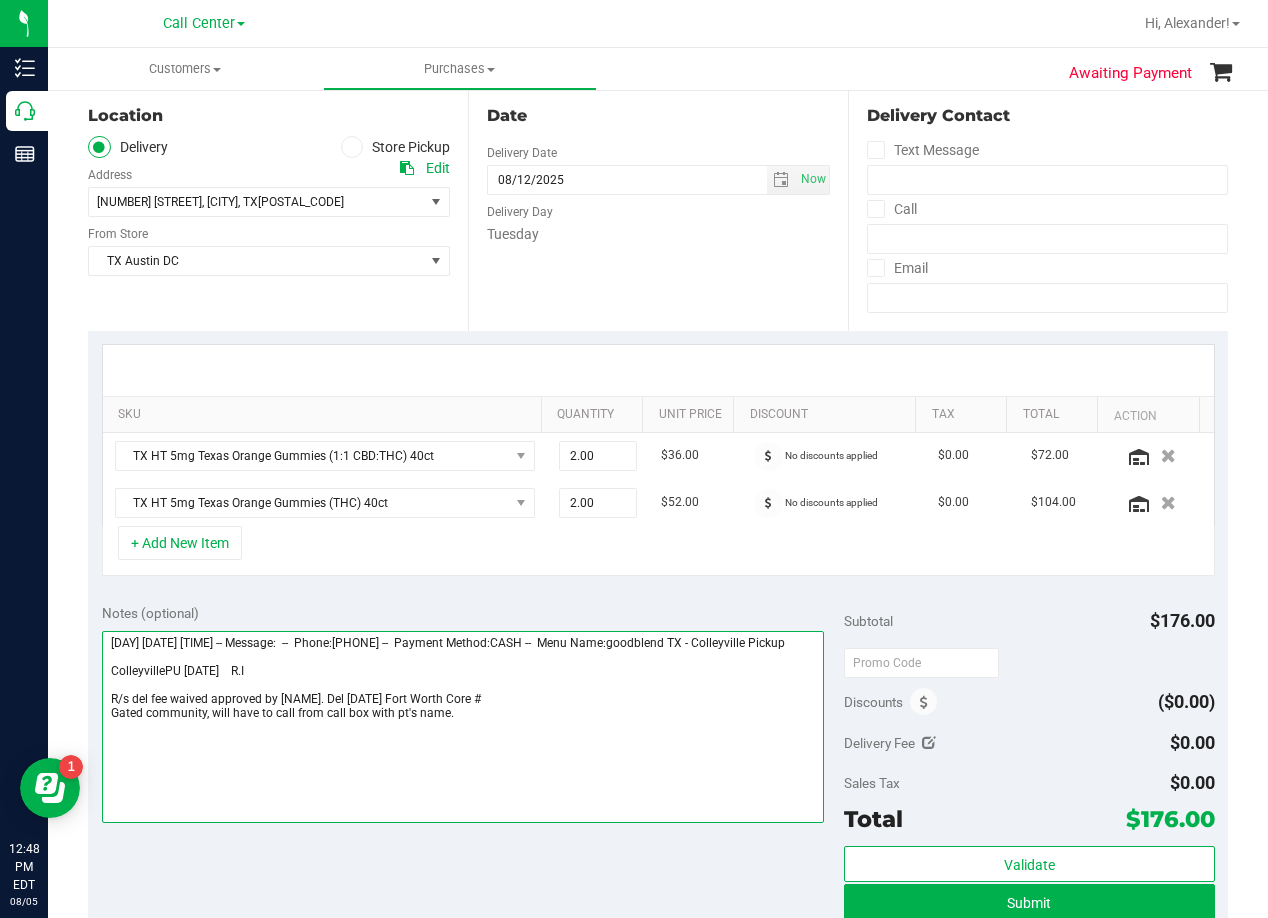 click at bounding box center [463, 727] 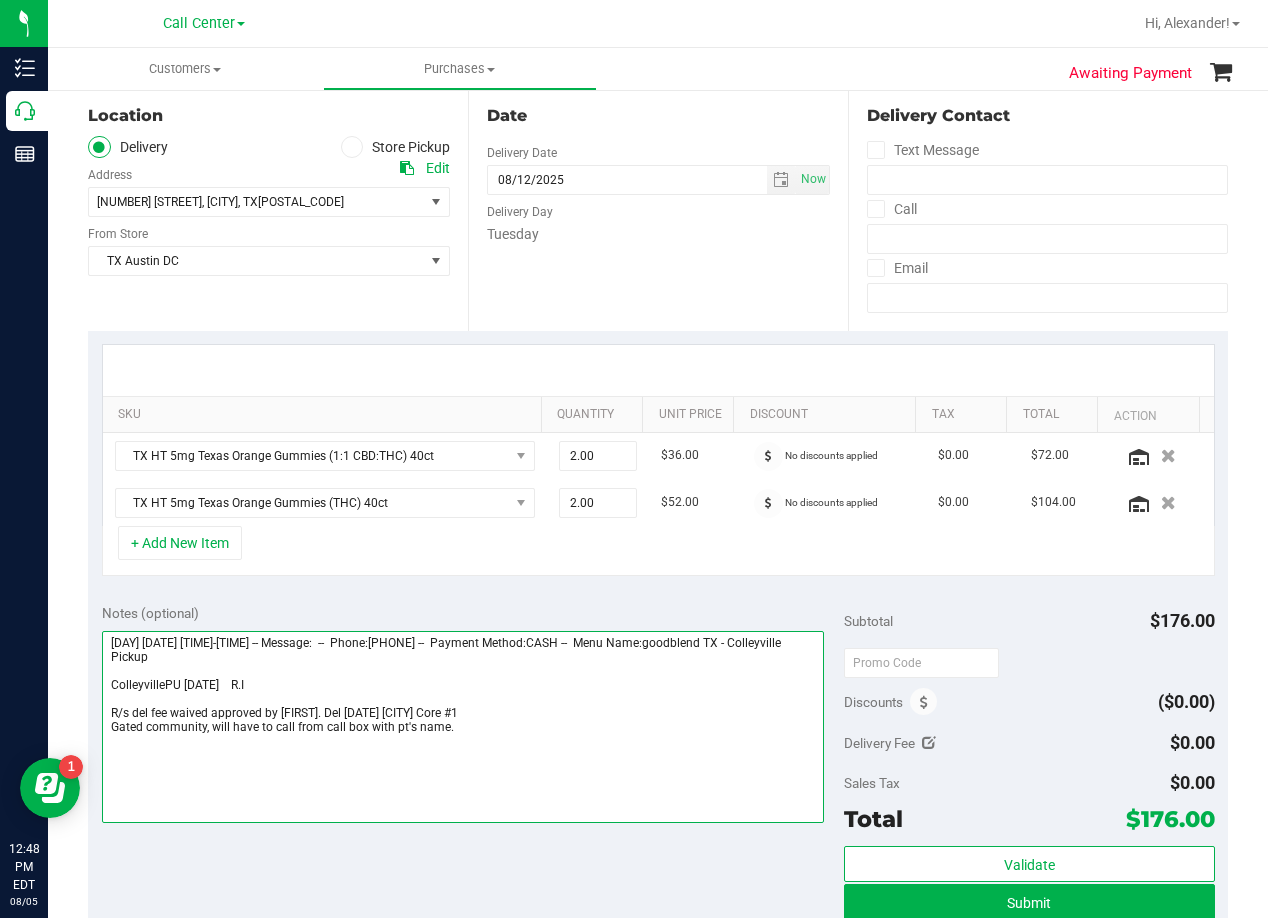 click at bounding box center [463, 727] 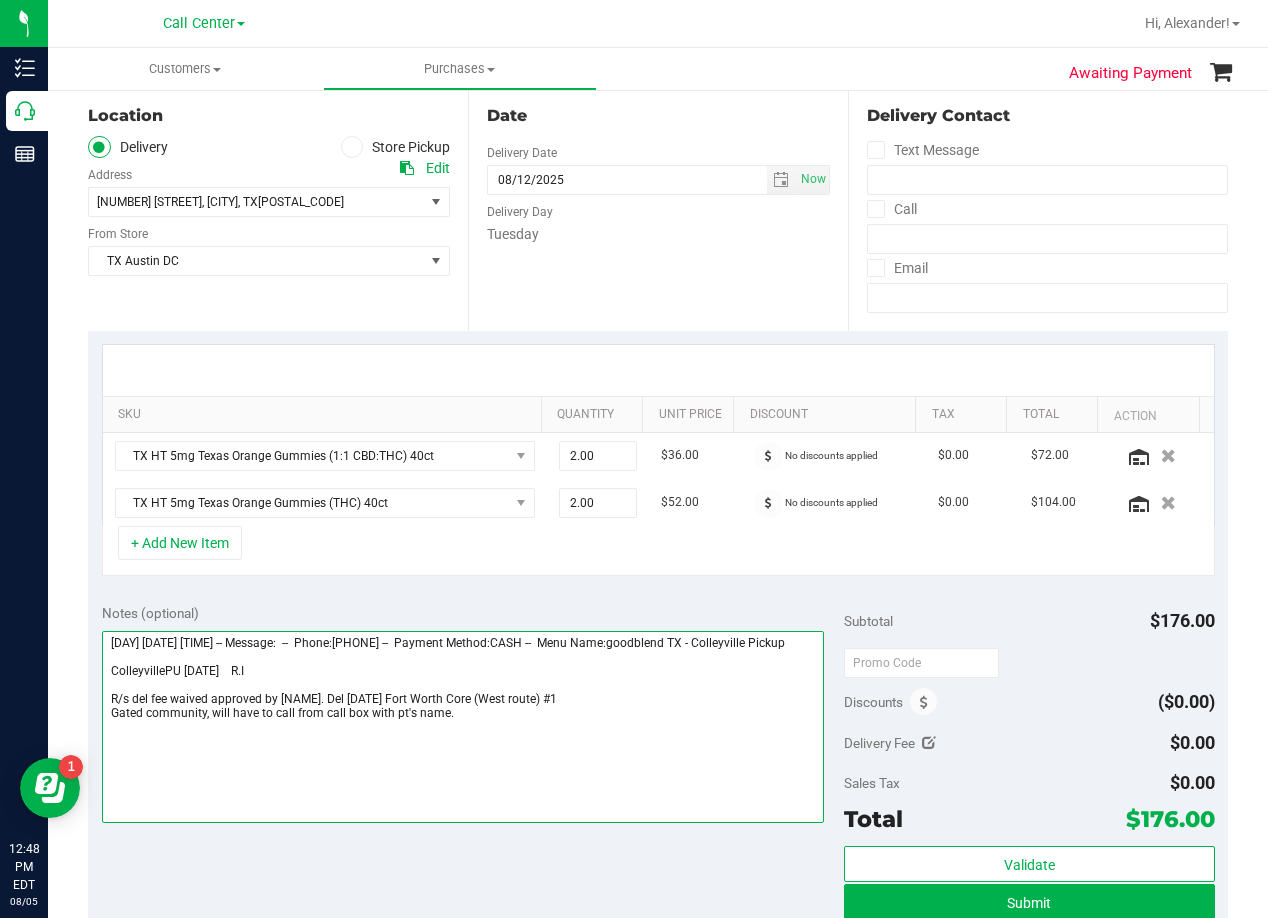 type on "Tuesday 08/05/2025 10:00-14:00 -- Message:  --  Phone:8178757370 --  Payment Method:CASH --  Menu Name:goodblend TX - Colleyville Pickup
ColleyvillePU 08/05    R.I
R/s del fee waived approved by Elizabeth. Del 8/12 Fort Worth Core (West route) #1
Gated community, will have to call from call box with pt's name." 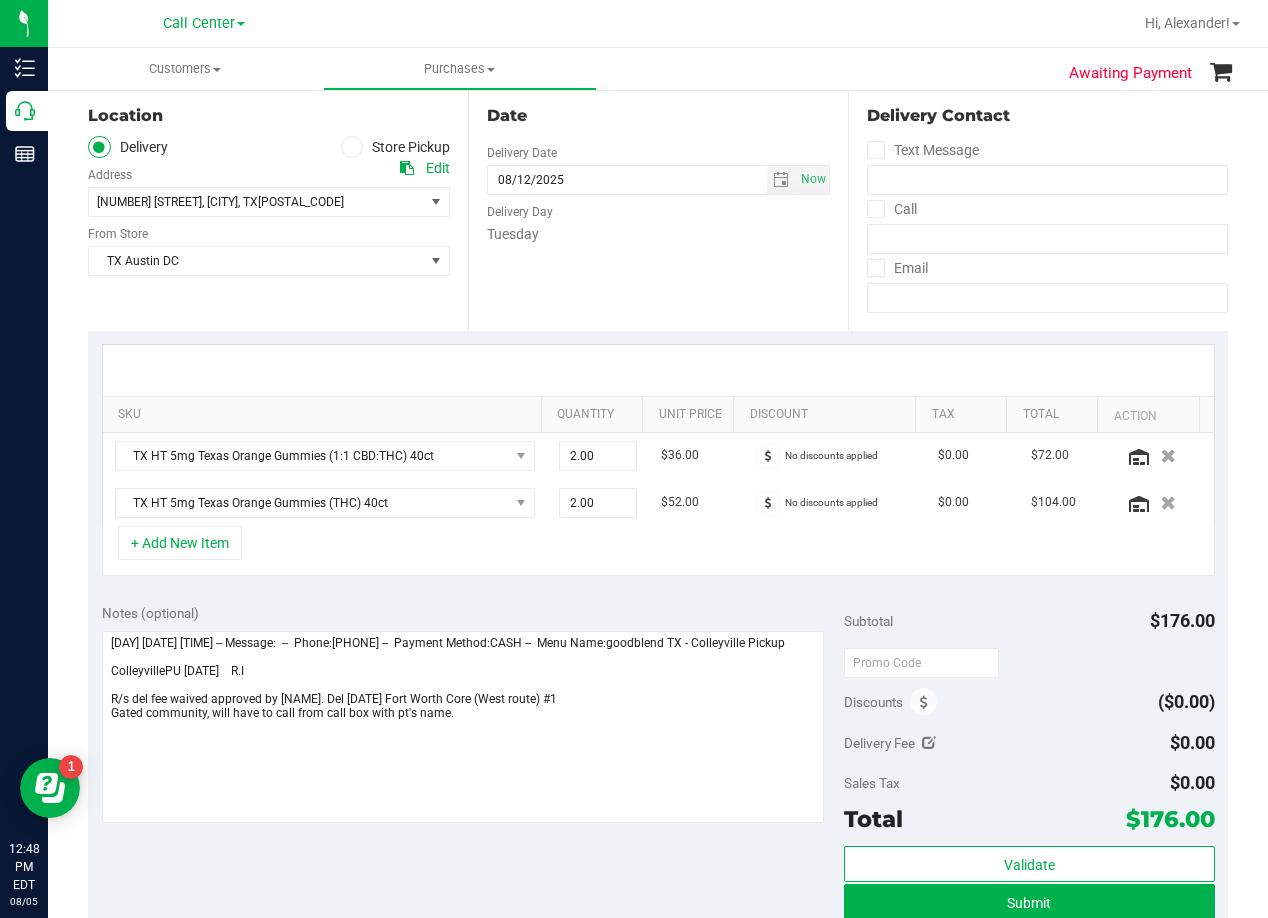 click on "Date
Delivery Date
08/12/2025
Now
08/12/2025 08:00 AM
Now
Delivery Day
Tuesday" at bounding box center [658, 208] 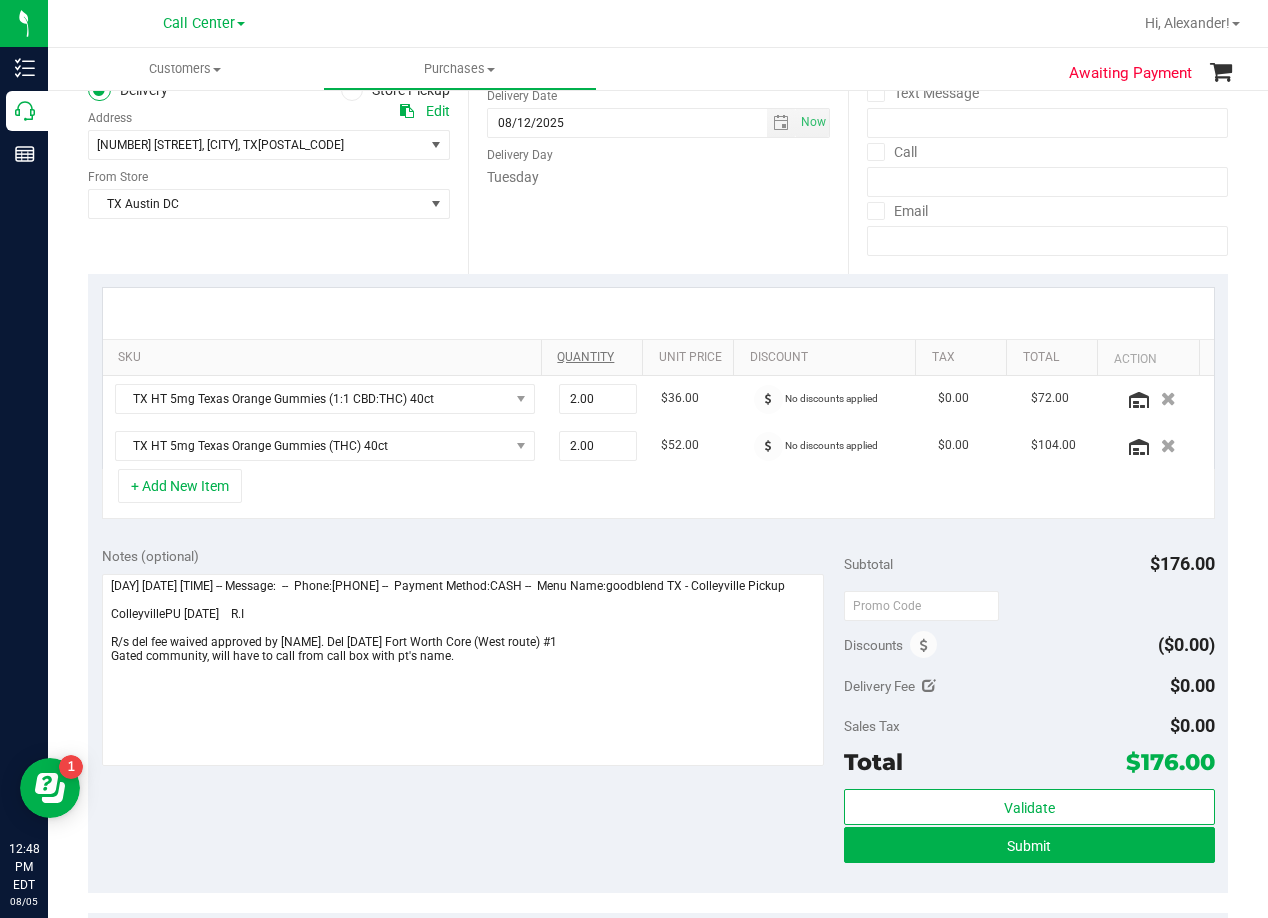 scroll, scrollTop: 300, scrollLeft: 0, axis: vertical 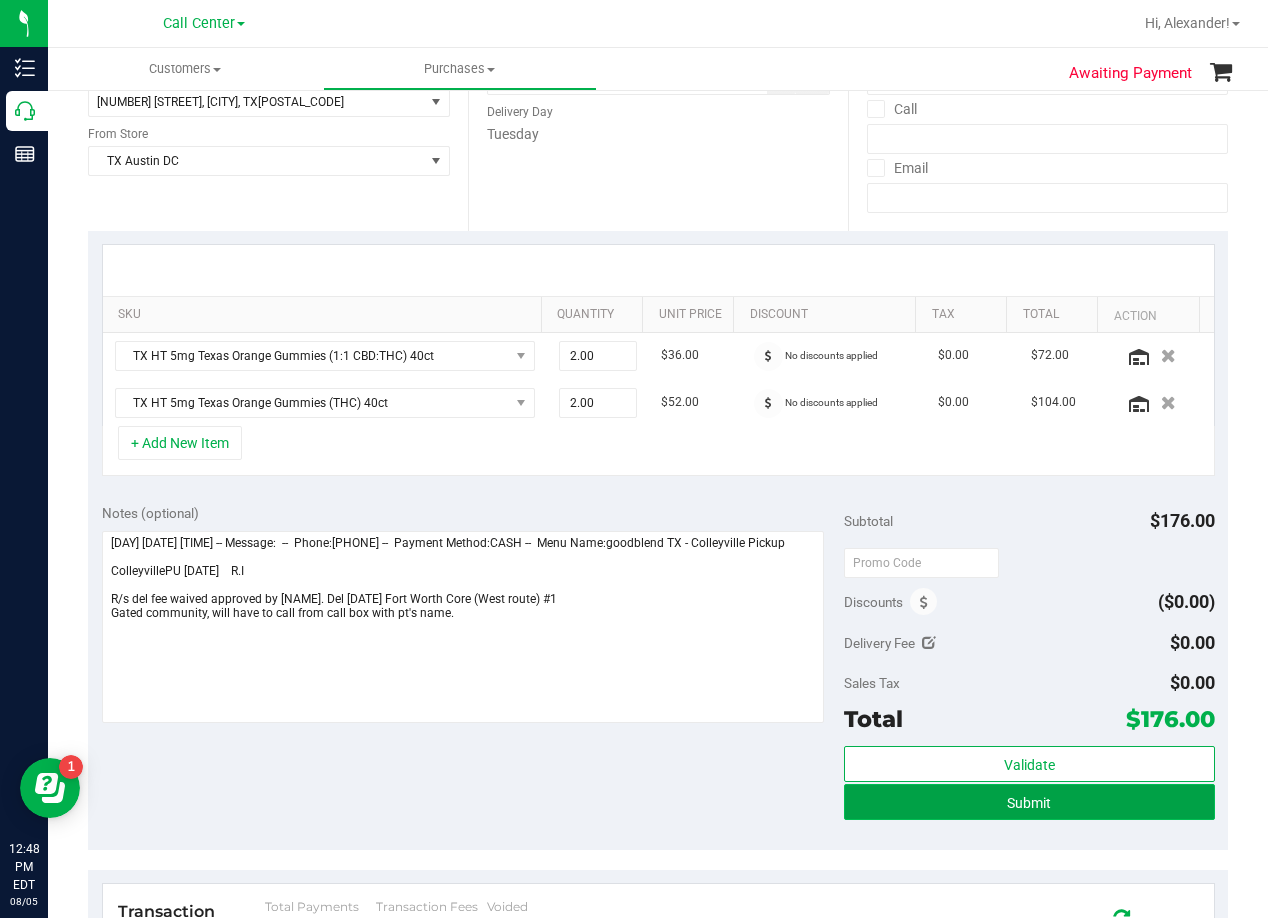 click on "Submit" at bounding box center [1029, 802] 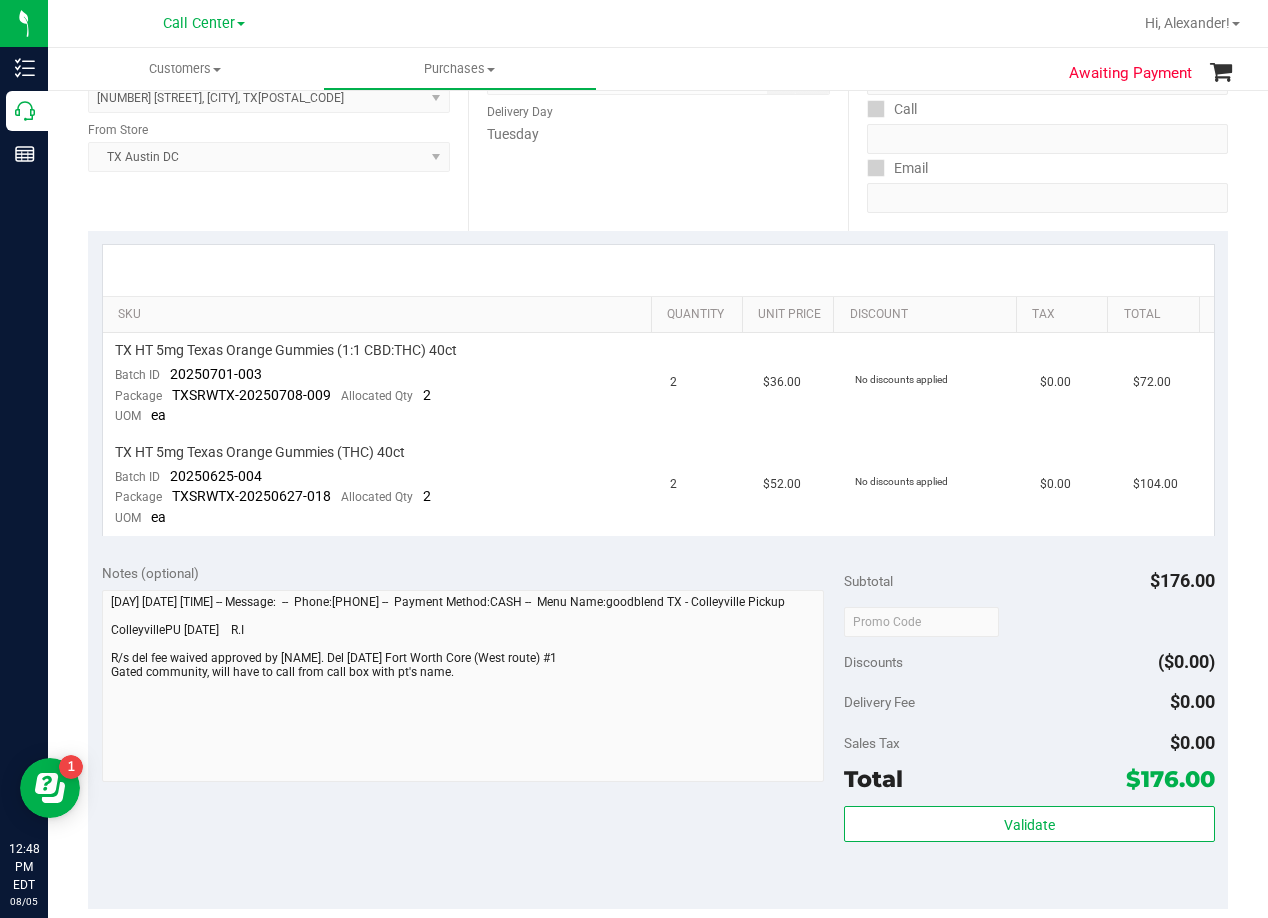 click on "Date
Delivery Date
08/12/2025
Now
08/12/2025 08:00 AM
Now
Delivery Day
Tuesday" at bounding box center [658, 108] 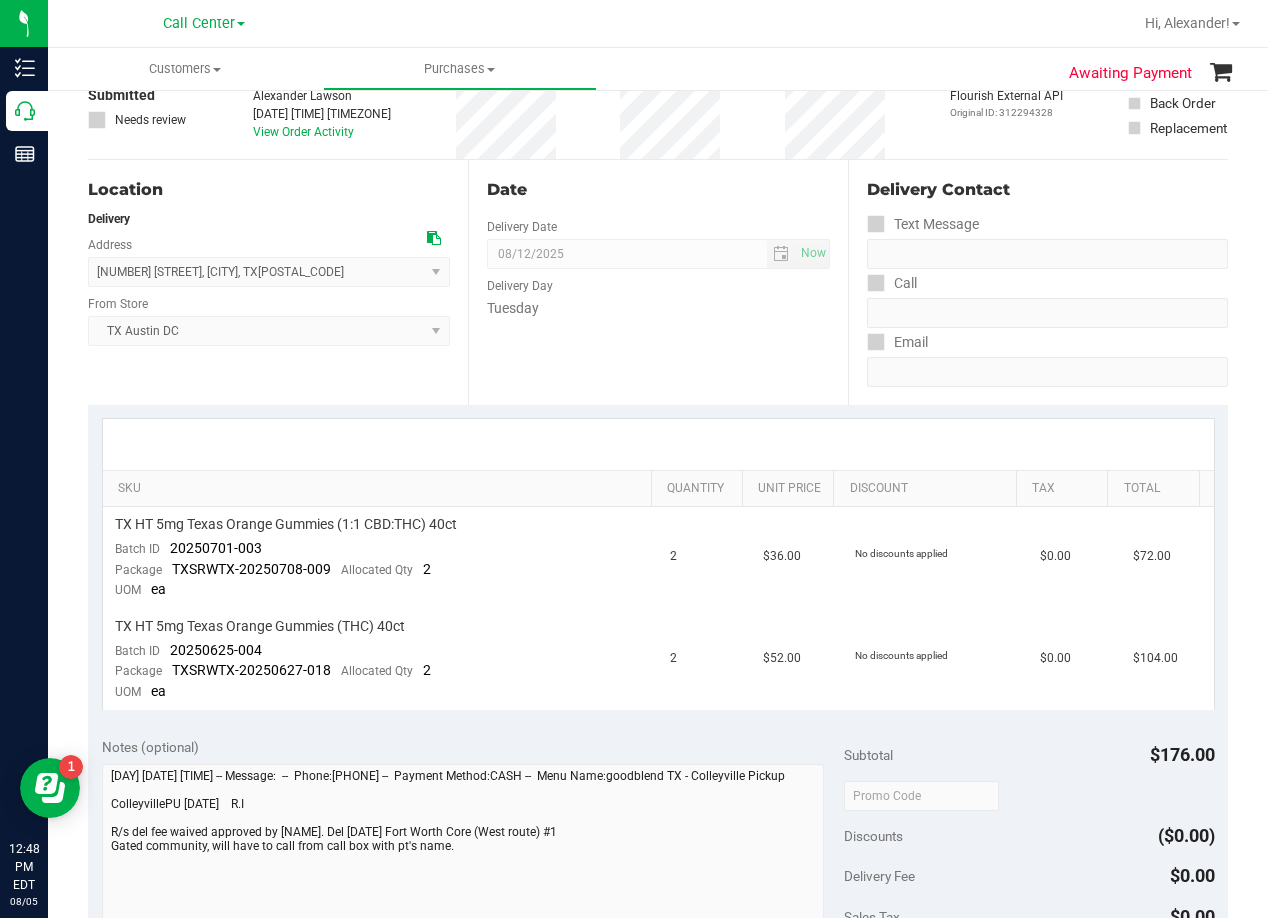 scroll, scrollTop: 0, scrollLeft: 0, axis: both 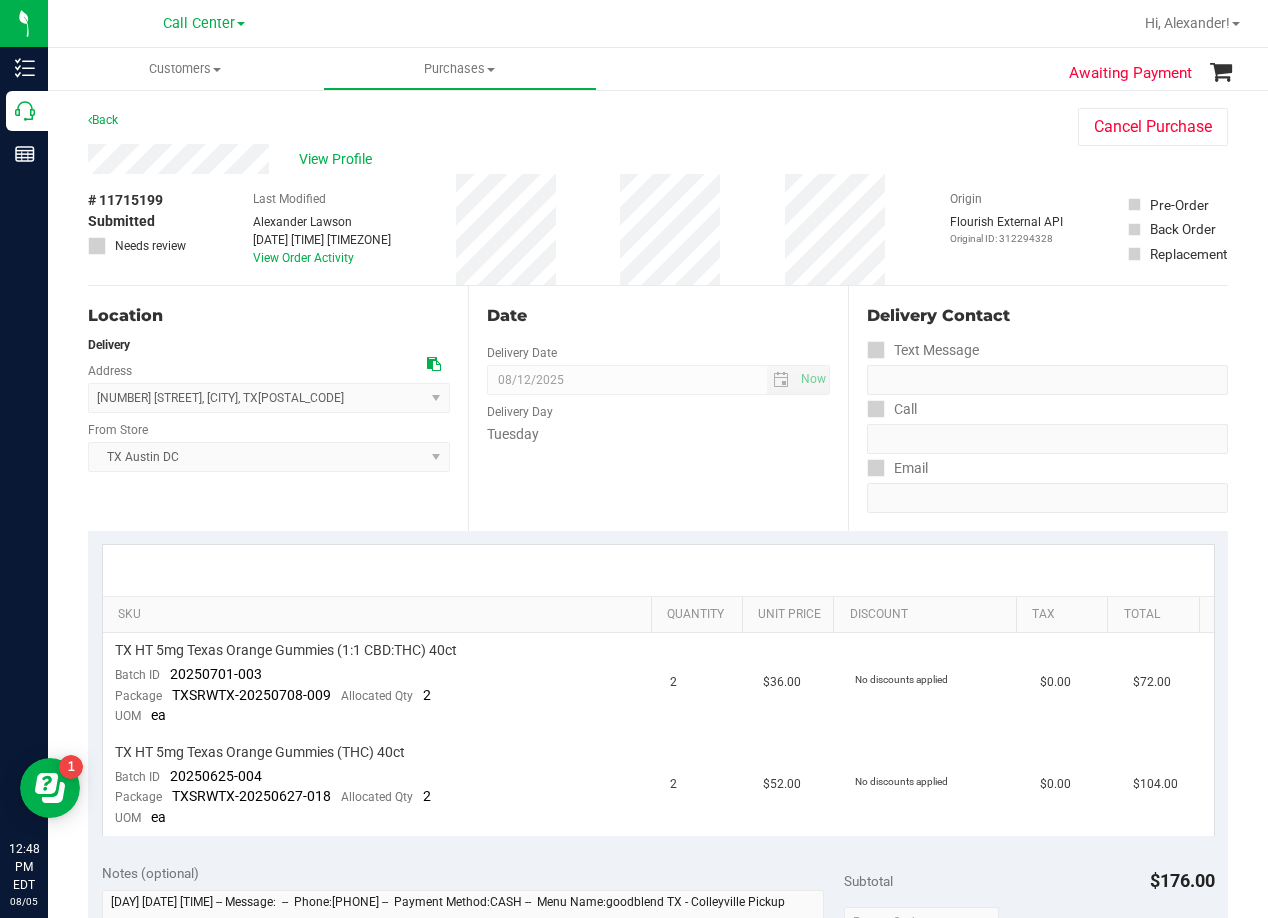 click on "Tuesday" at bounding box center (658, 434) 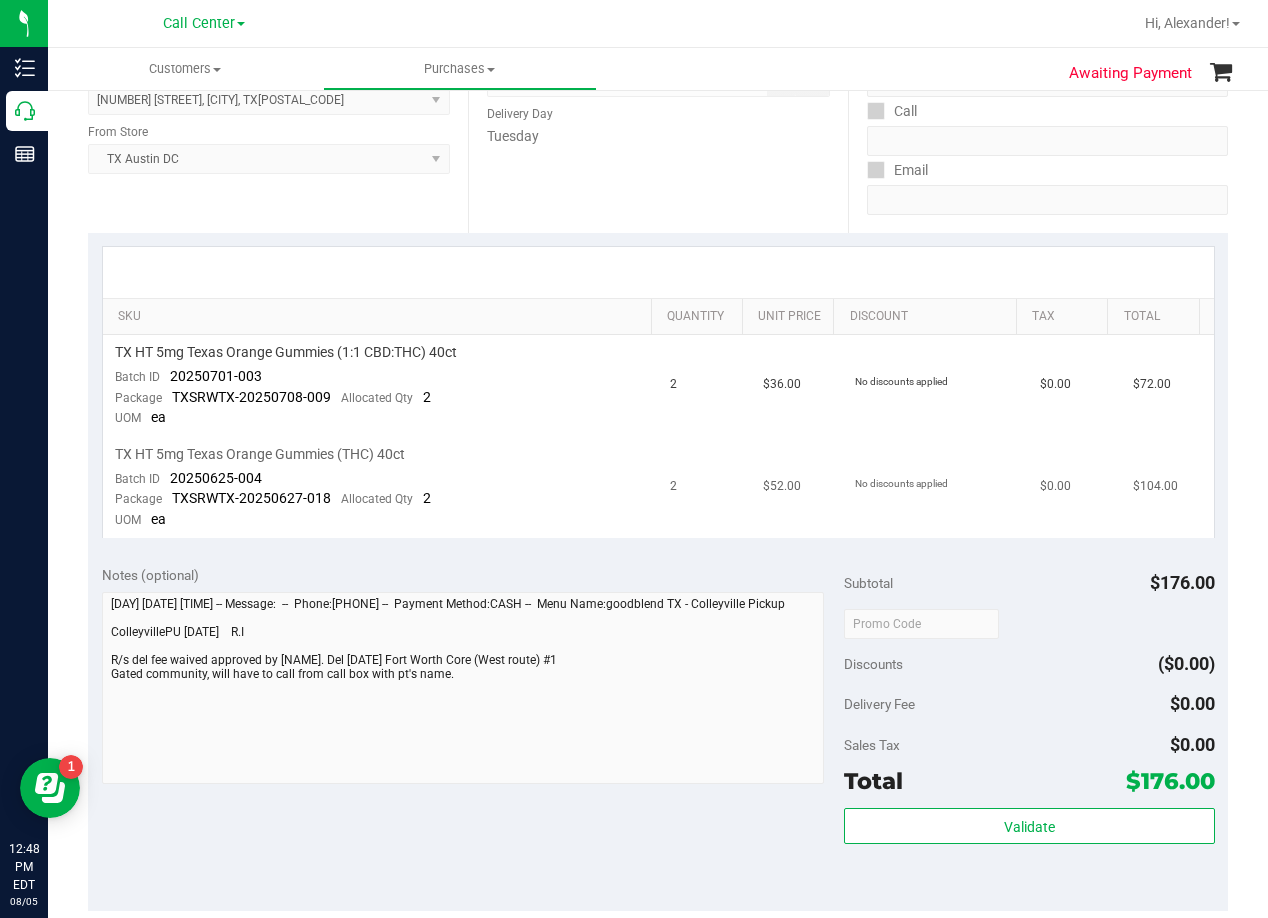 scroll, scrollTop: 300, scrollLeft: 0, axis: vertical 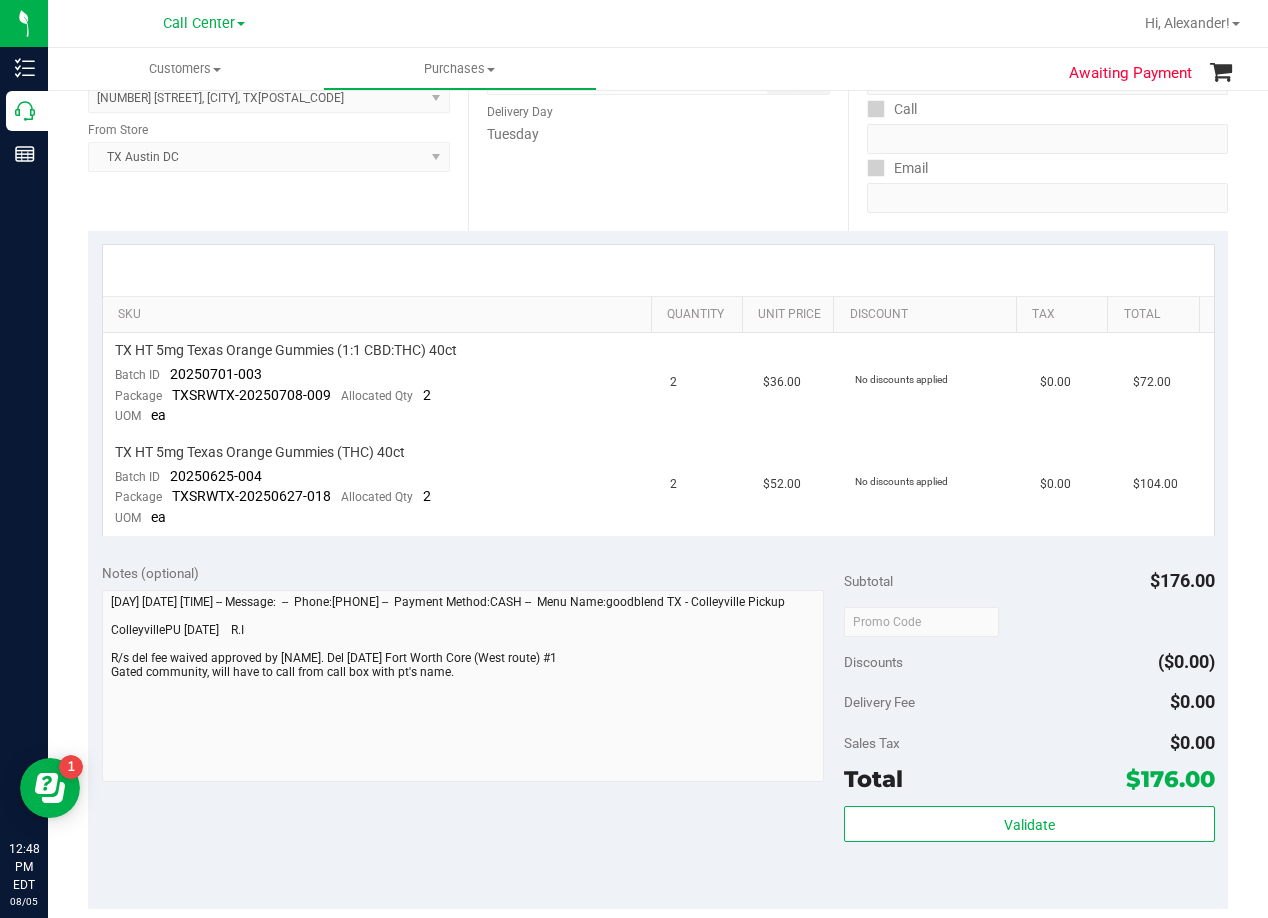 click on "Awaiting Payment
Back
Cancel Purchase
View Profile
# 11715199
Submitted
Needs review
Last Modified
Alexander Lawson
Aug 5, 2025 12:37:08 PM EDT
View Order Activity" at bounding box center [658, 551] 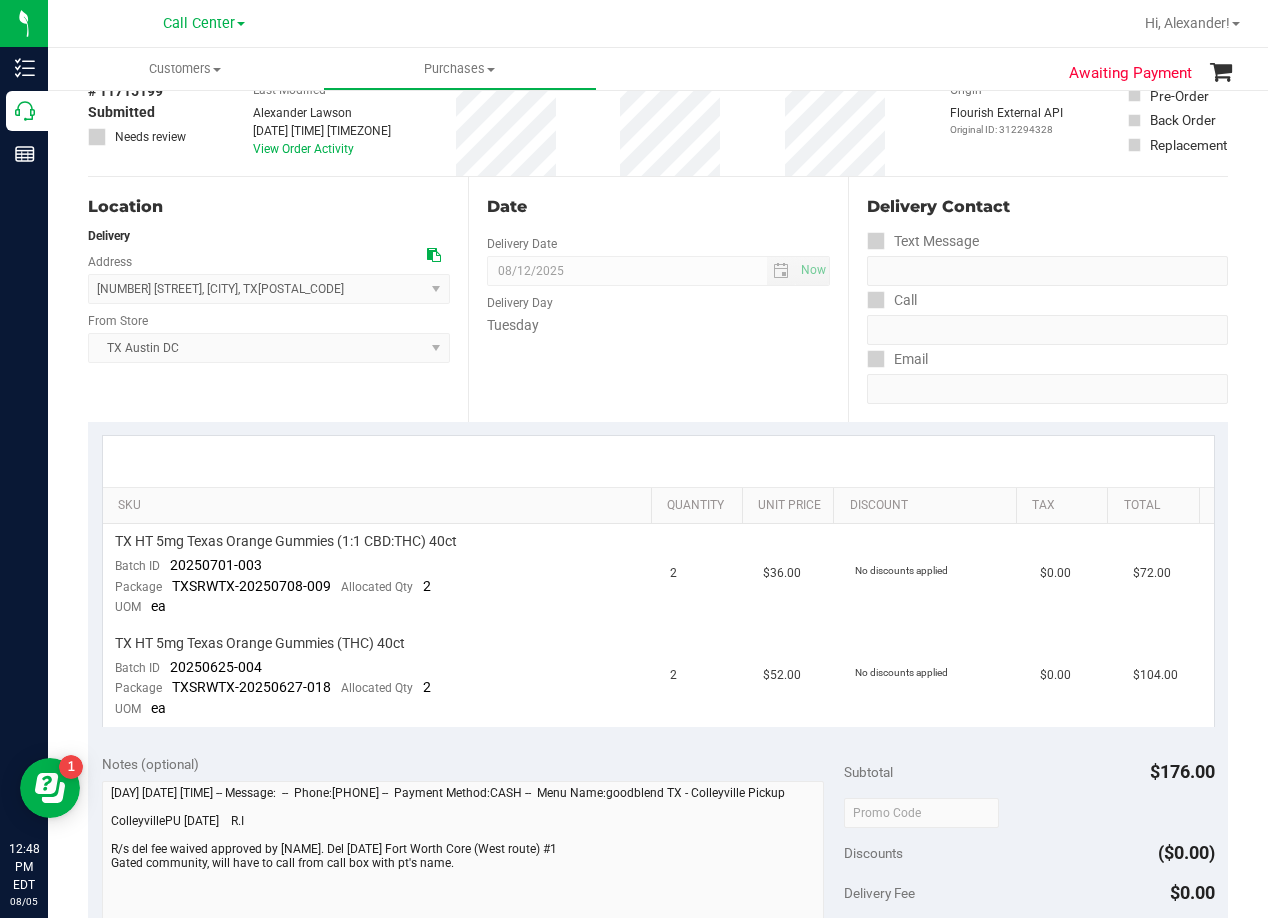 scroll, scrollTop: 0, scrollLeft: 0, axis: both 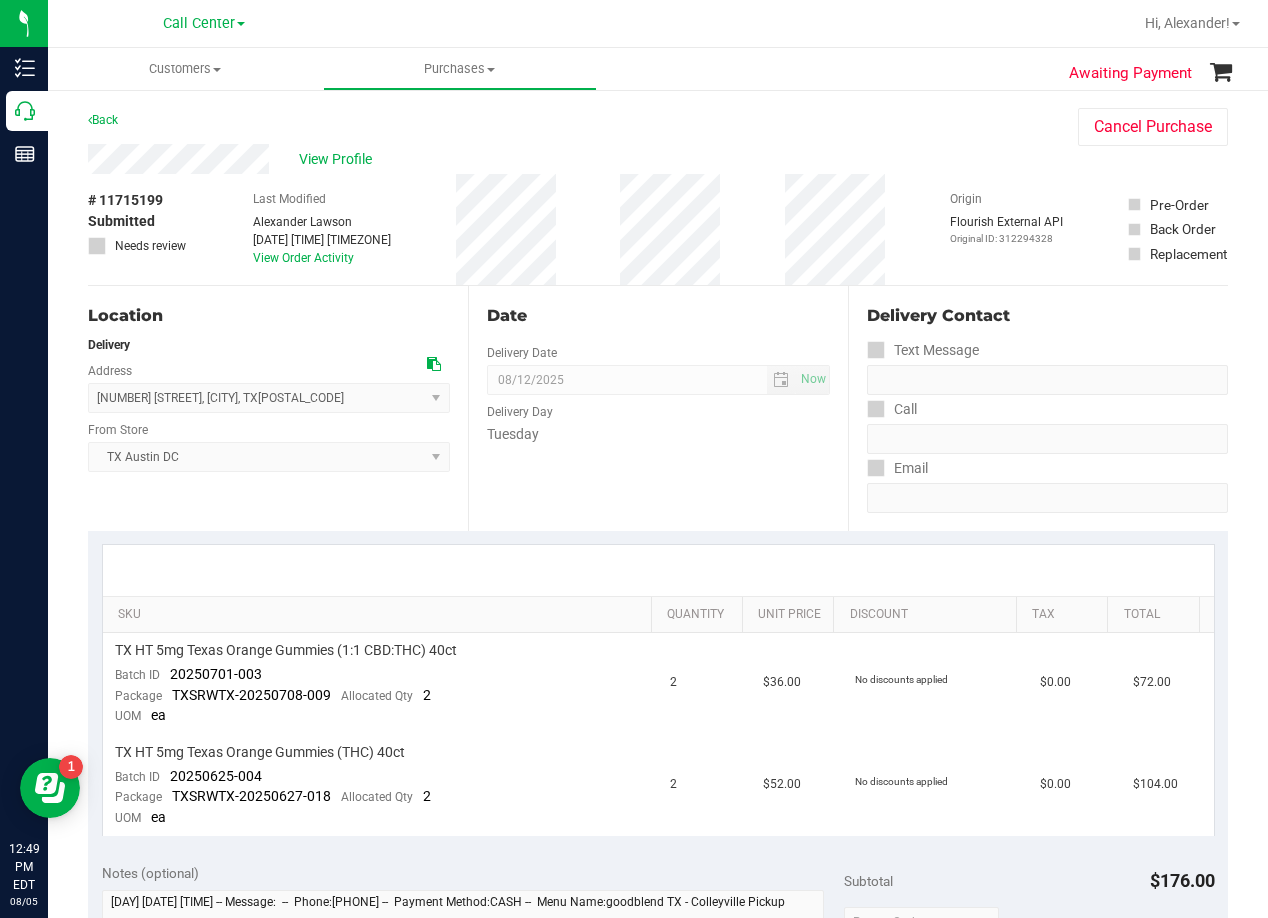 click on "Date
Delivery Date
08/12/2025
Now
08/12/2025 08:00 AM
Now
Delivery Day
Tuesday" at bounding box center (658, 408) 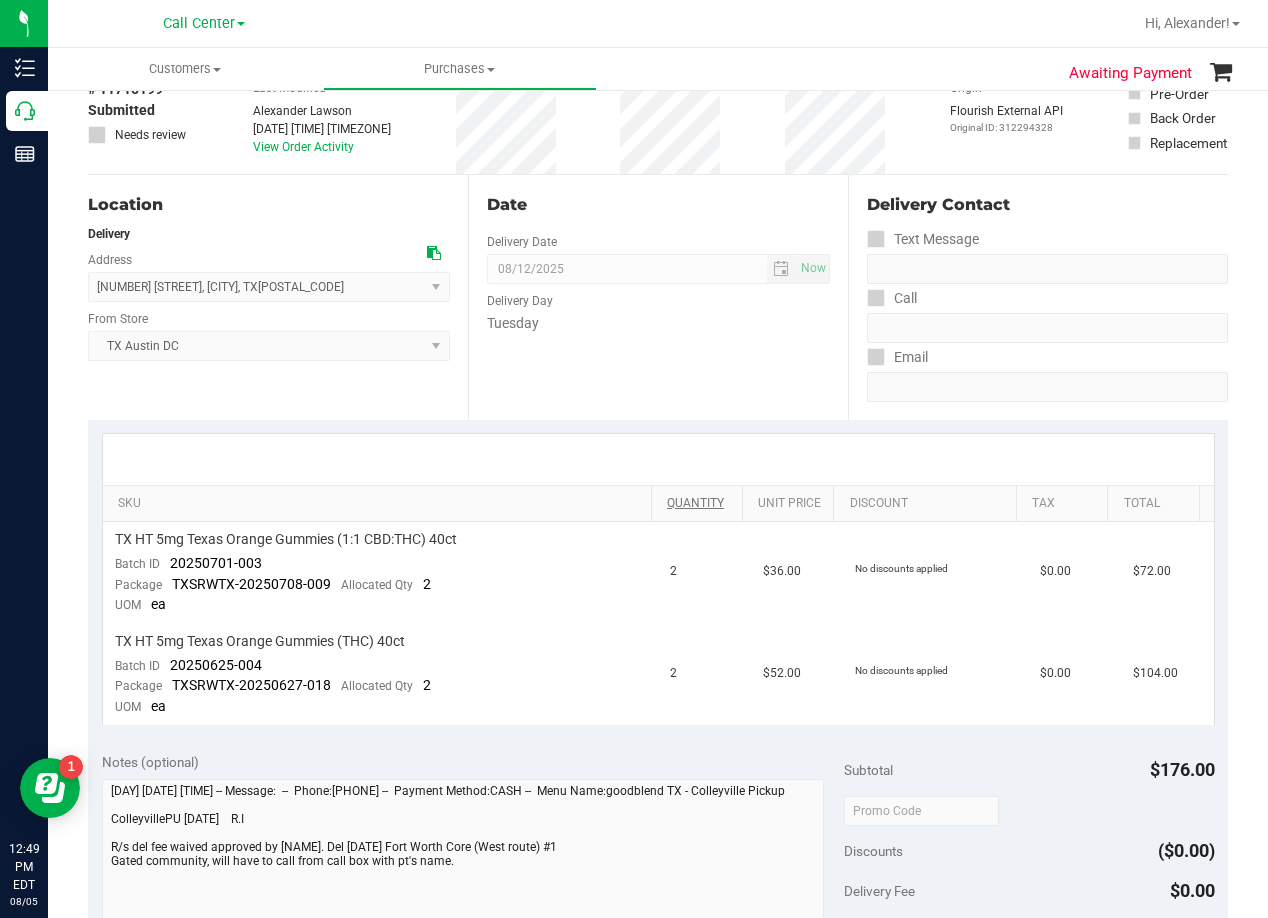 scroll, scrollTop: 300, scrollLeft: 0, axis: vertical 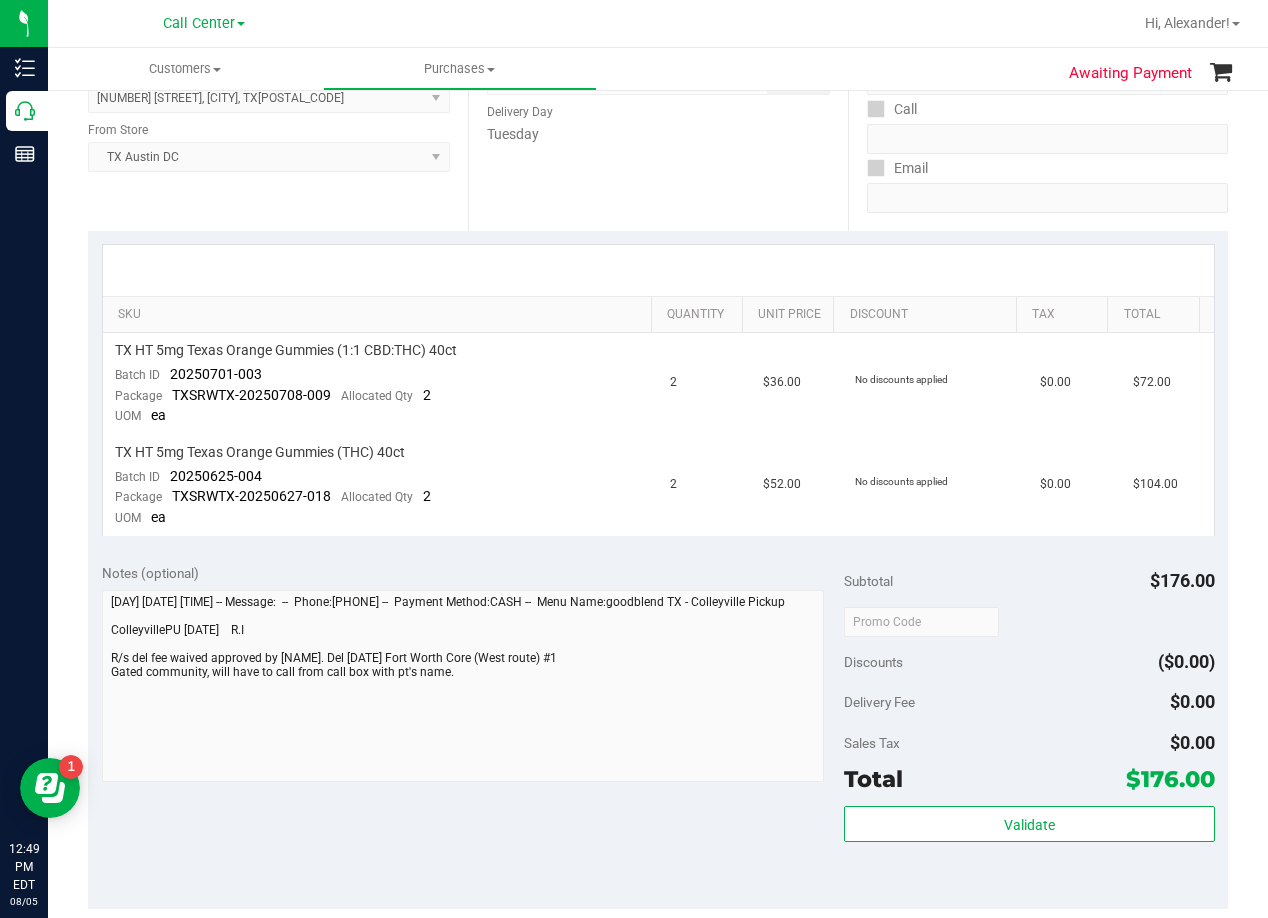 click at bounding box center (658, 270) 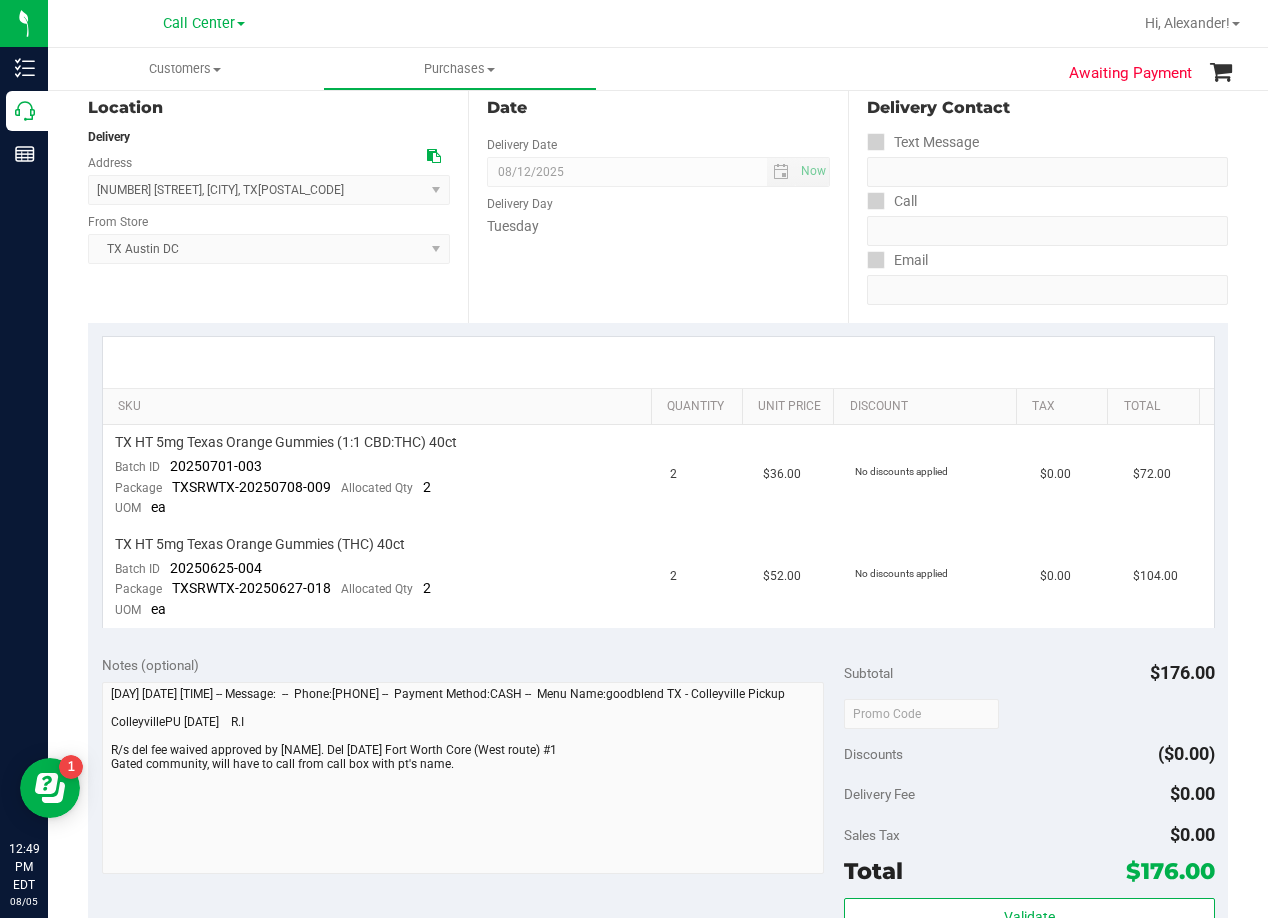 scroll, scrollTop: 0, scrollLeft: 0, axis: both 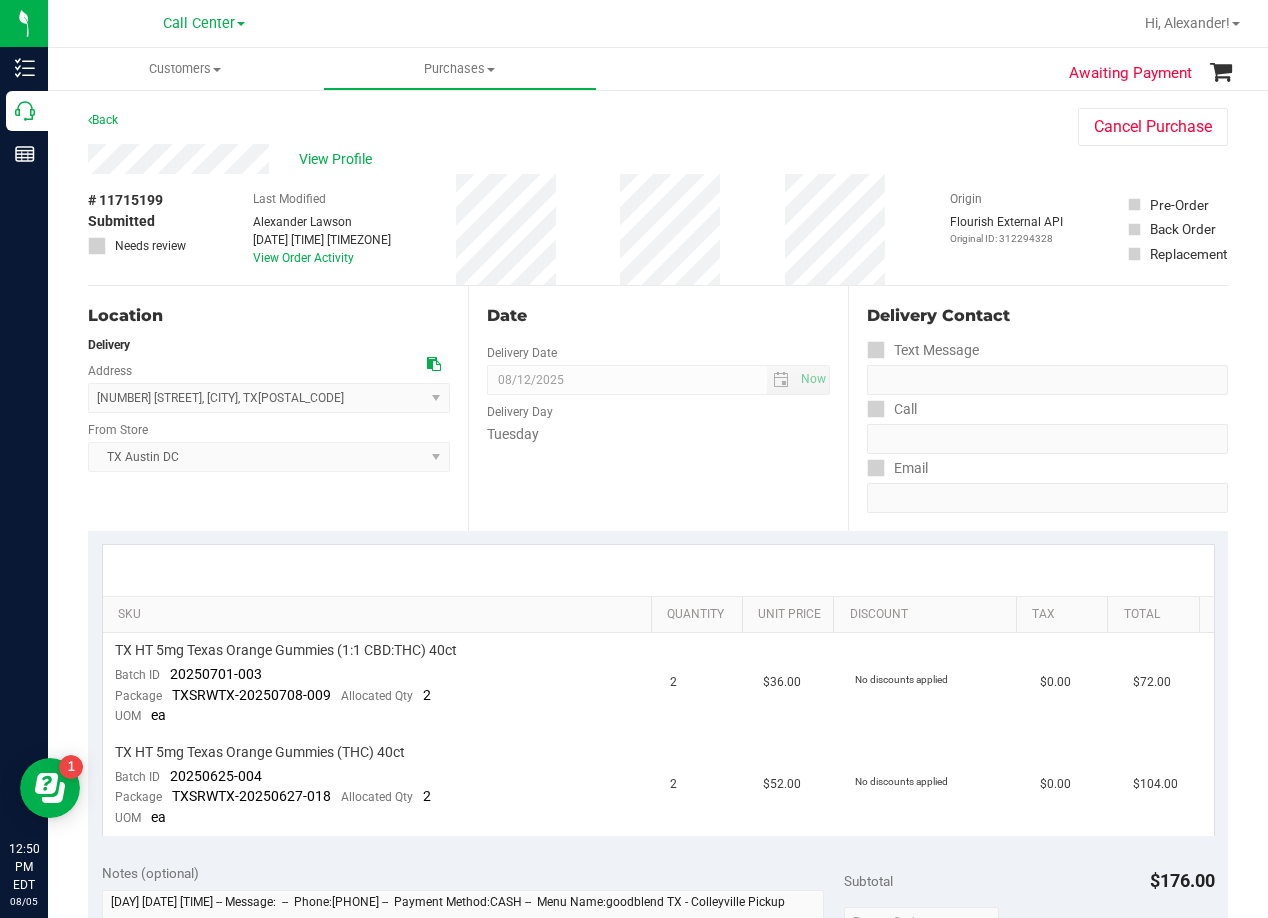 click on "Date
Delivery Date
08/12/2025
Now
08/12/2025 08:00 AM
Now
Delivery Day
Tuesday" at bounding box center [658, 408] 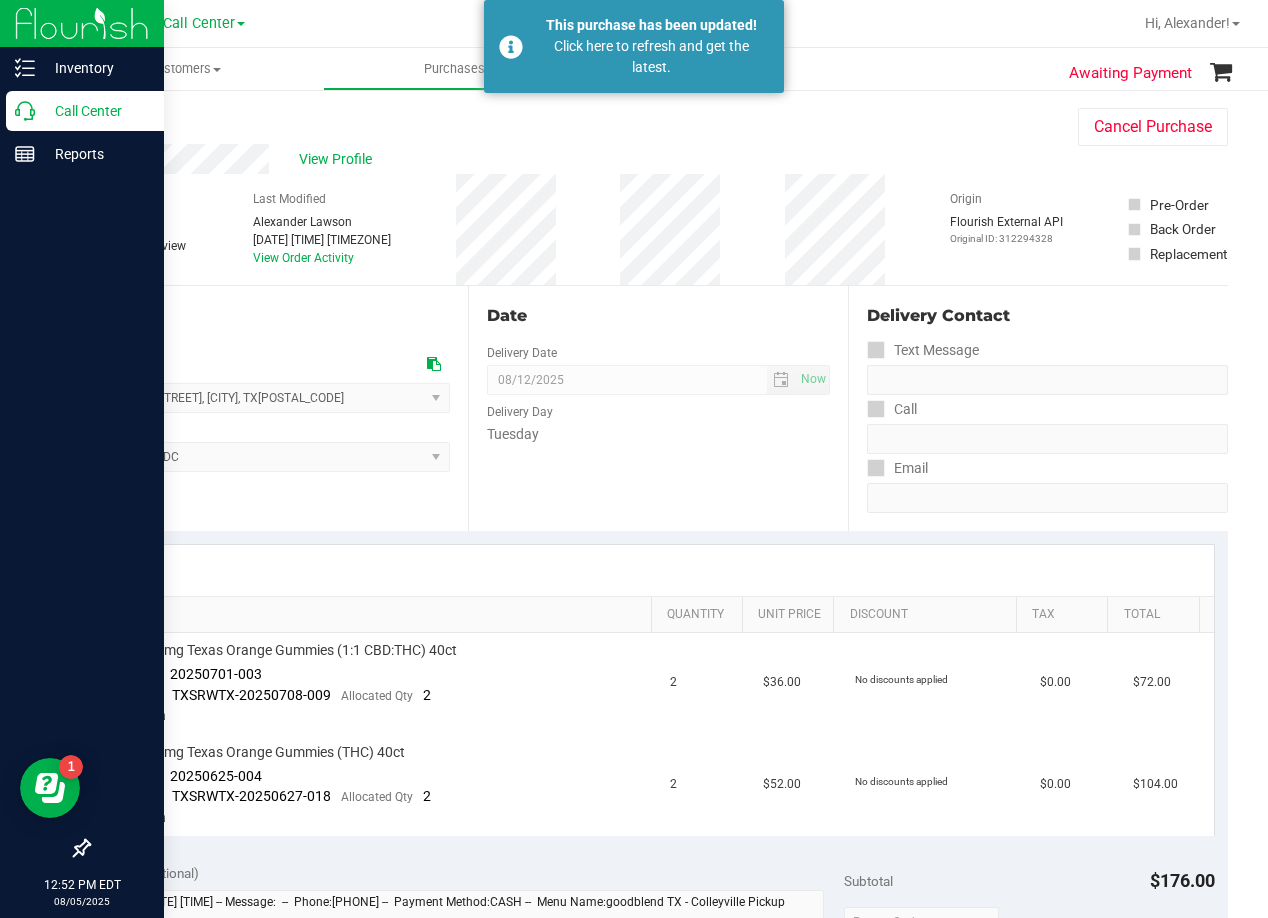 click on "Call Center" at bounding box center (95, 111) 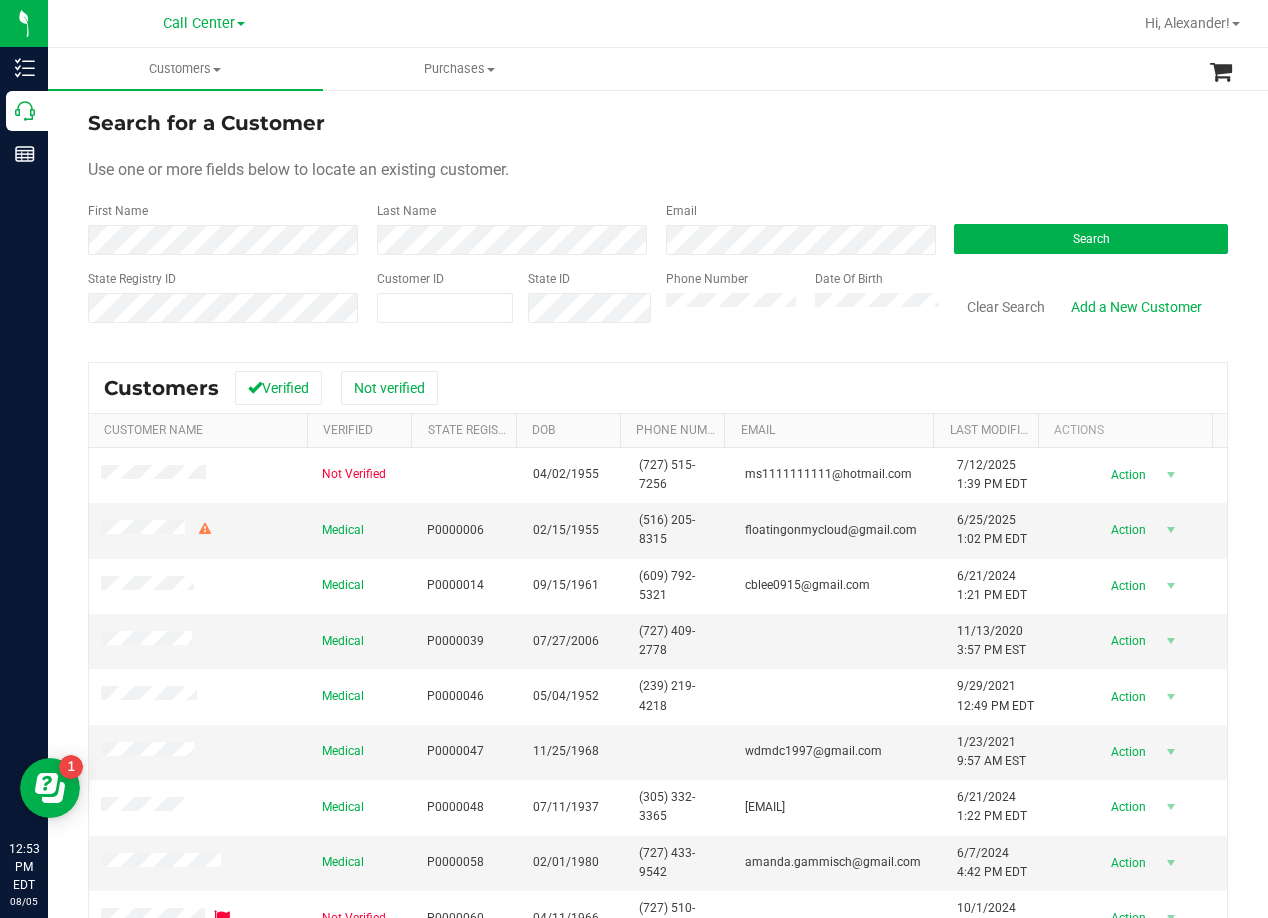 drag, startPoint x: 710, startPoint y: 138, endPoint x: 491, endPoint y: 221, distance: 234.20078 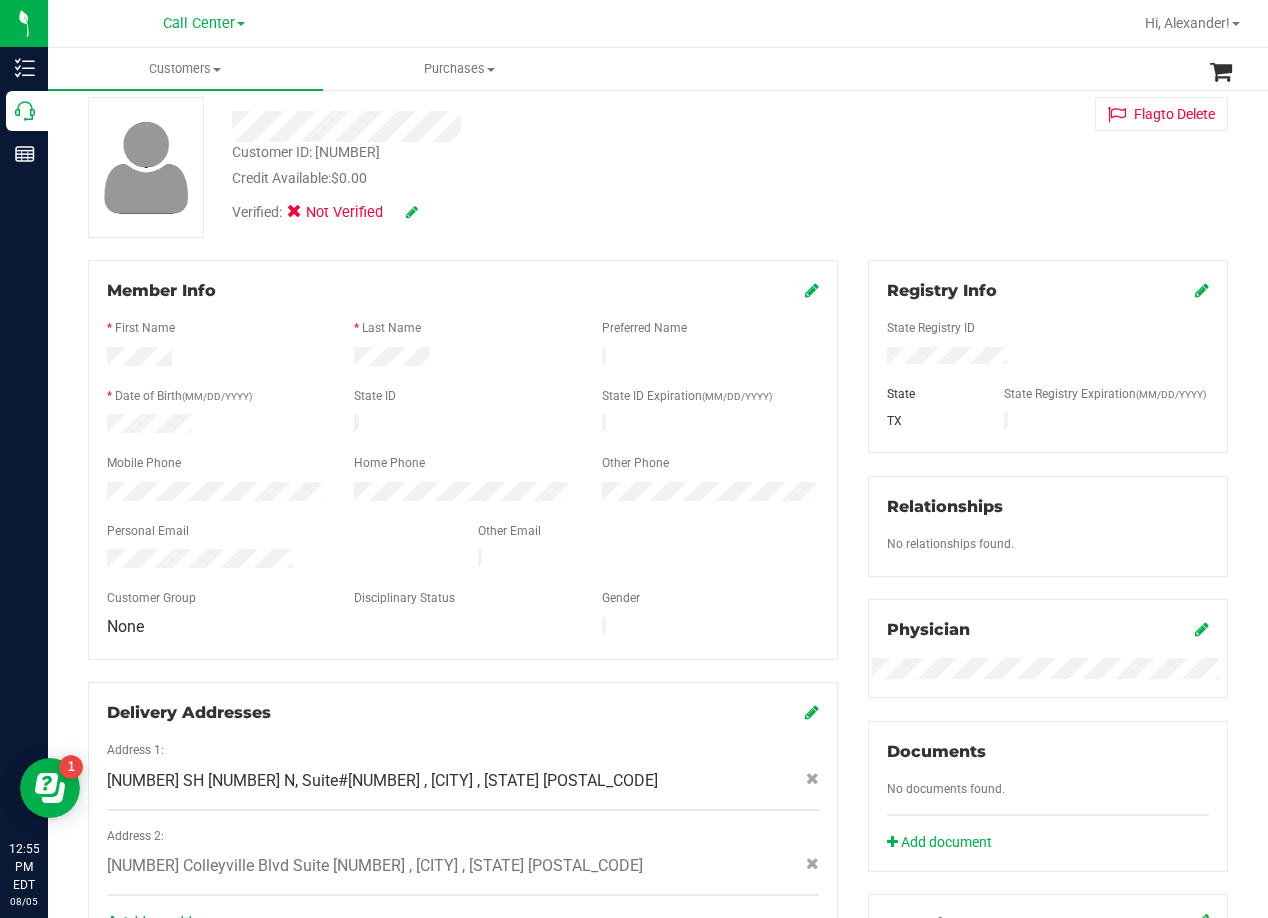 scroll, scrollTop: 0, scrollLeft: 0, axis: both 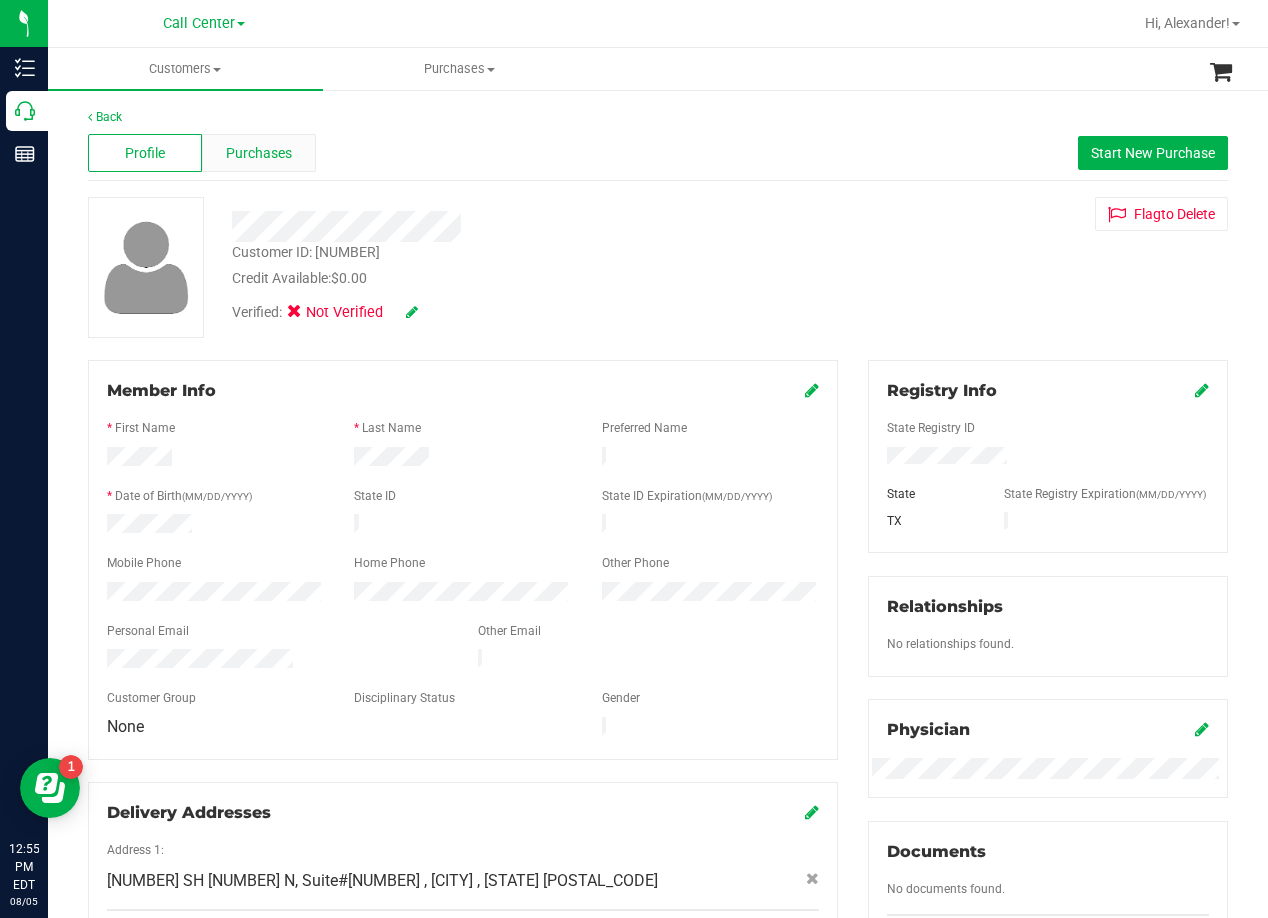 click on "Purchases" at bounding box center [259, 153] 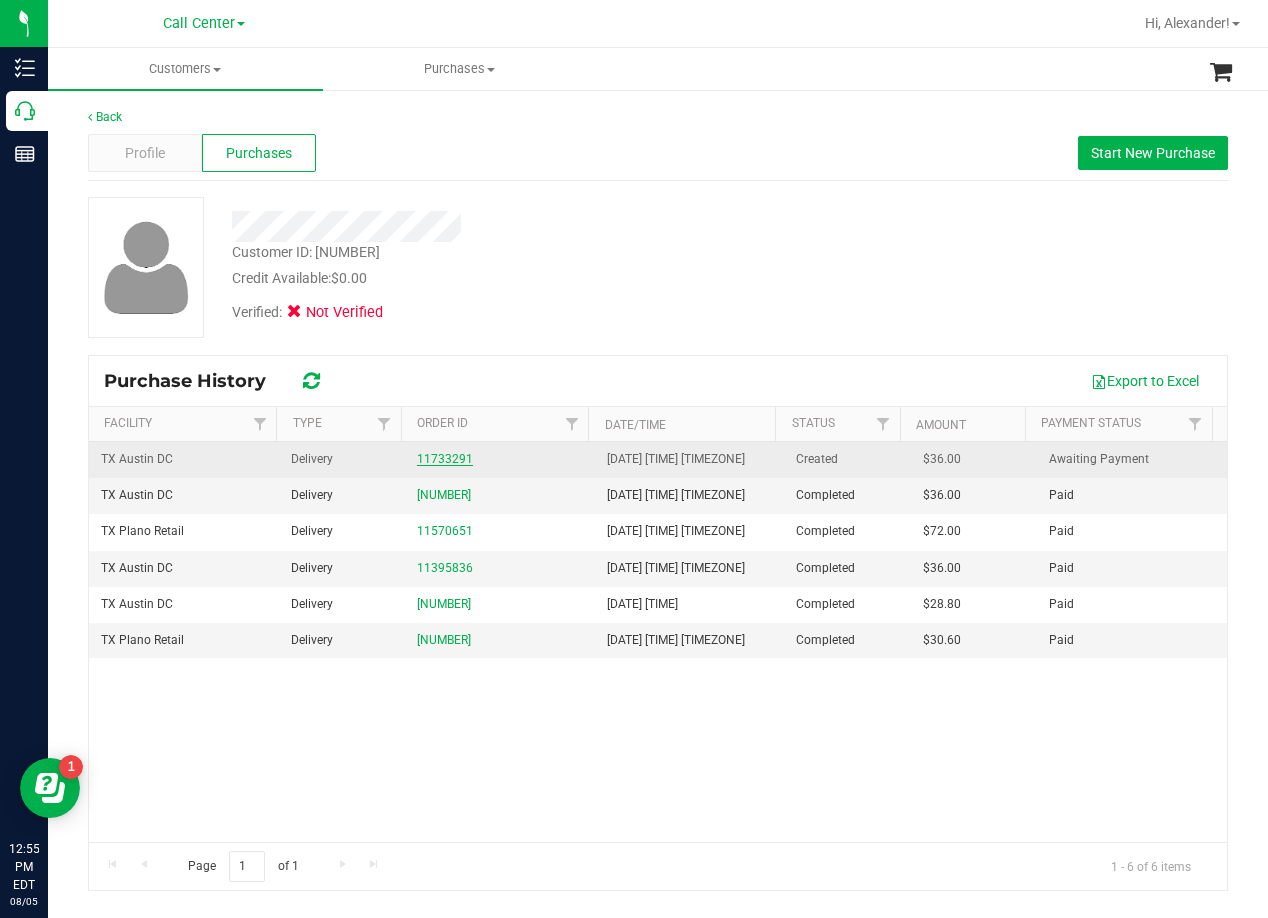 click on "11733291" at bounding box center [445, 459] 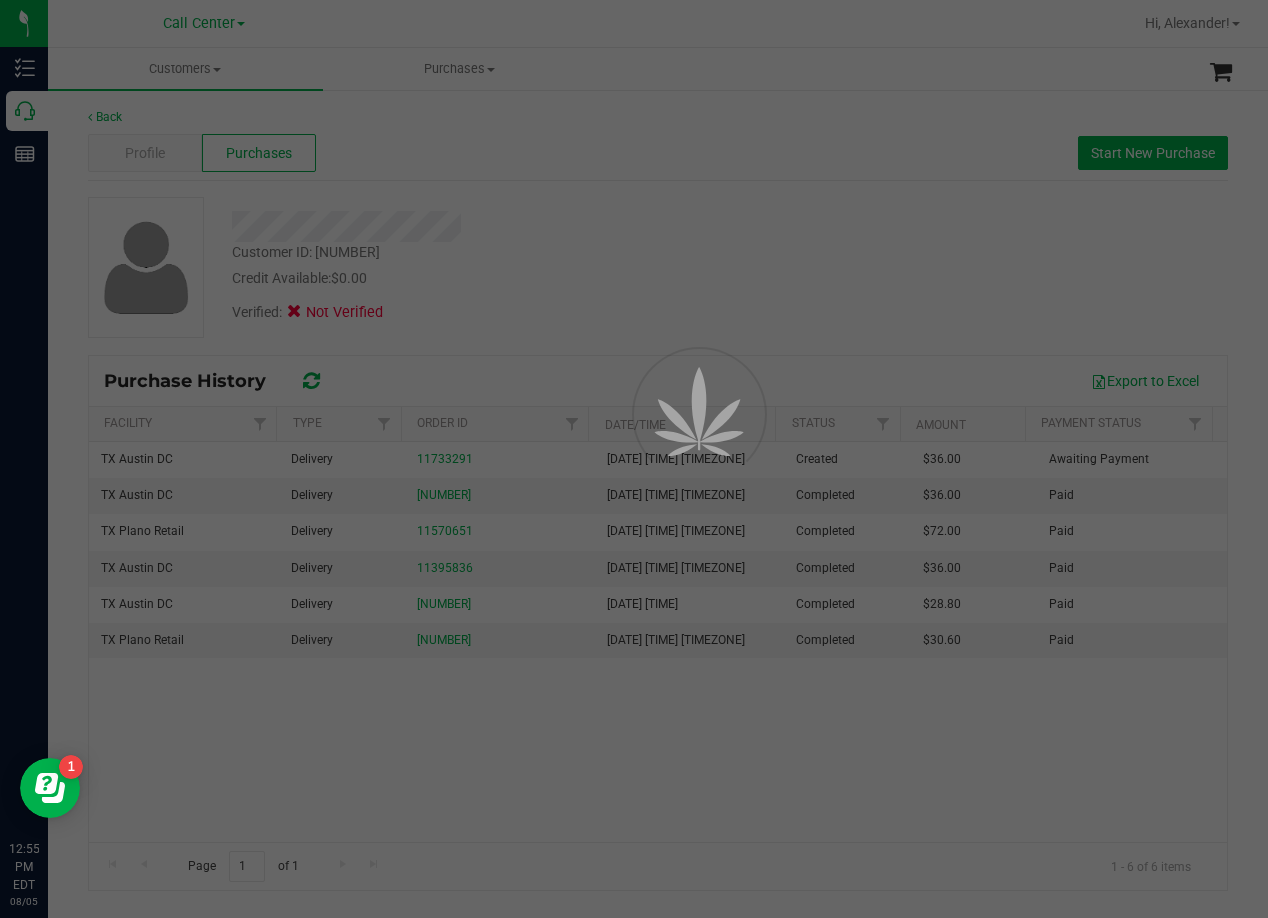 click at bounding box center (634, 459) 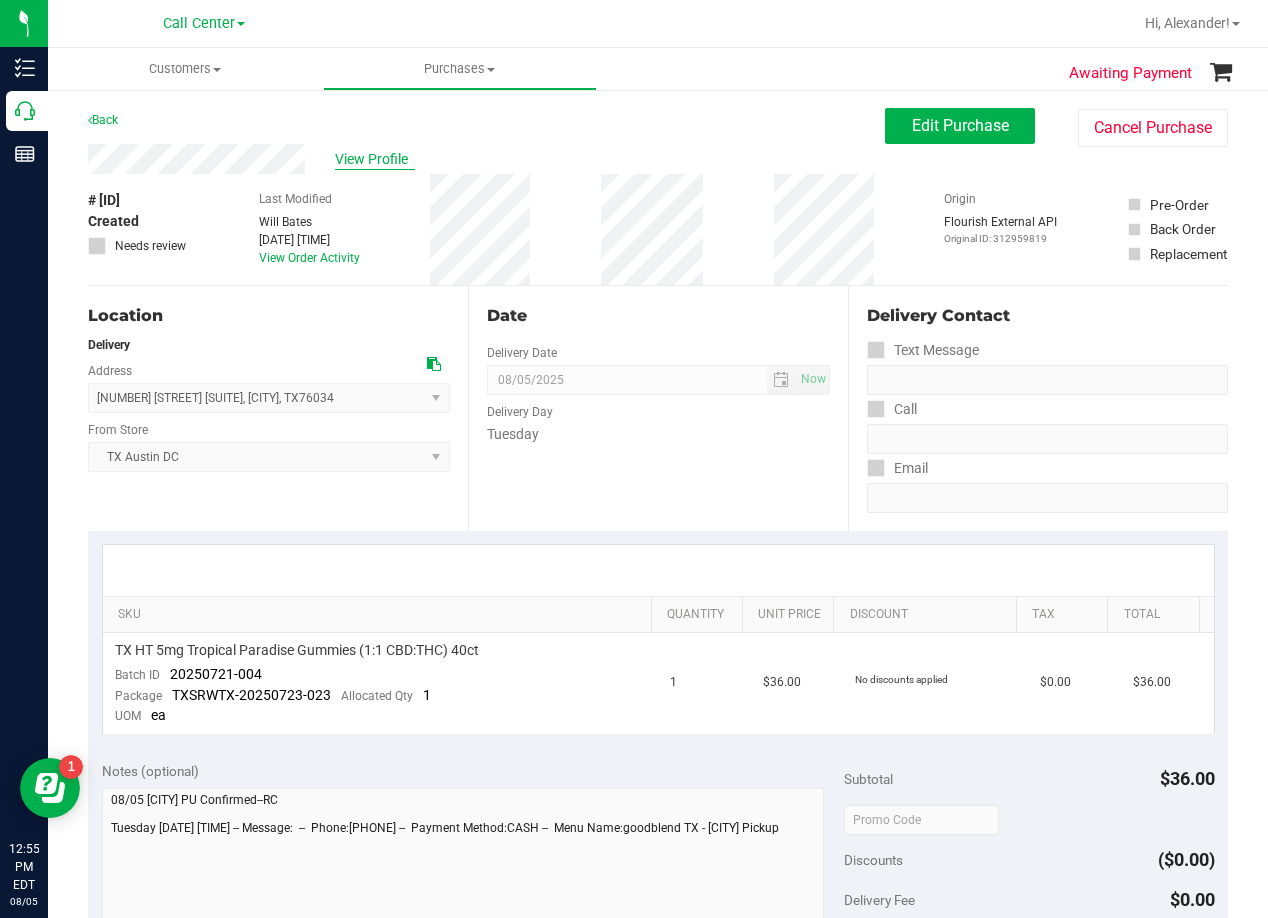 click on "View Profile" at bounding box center (375, 159) 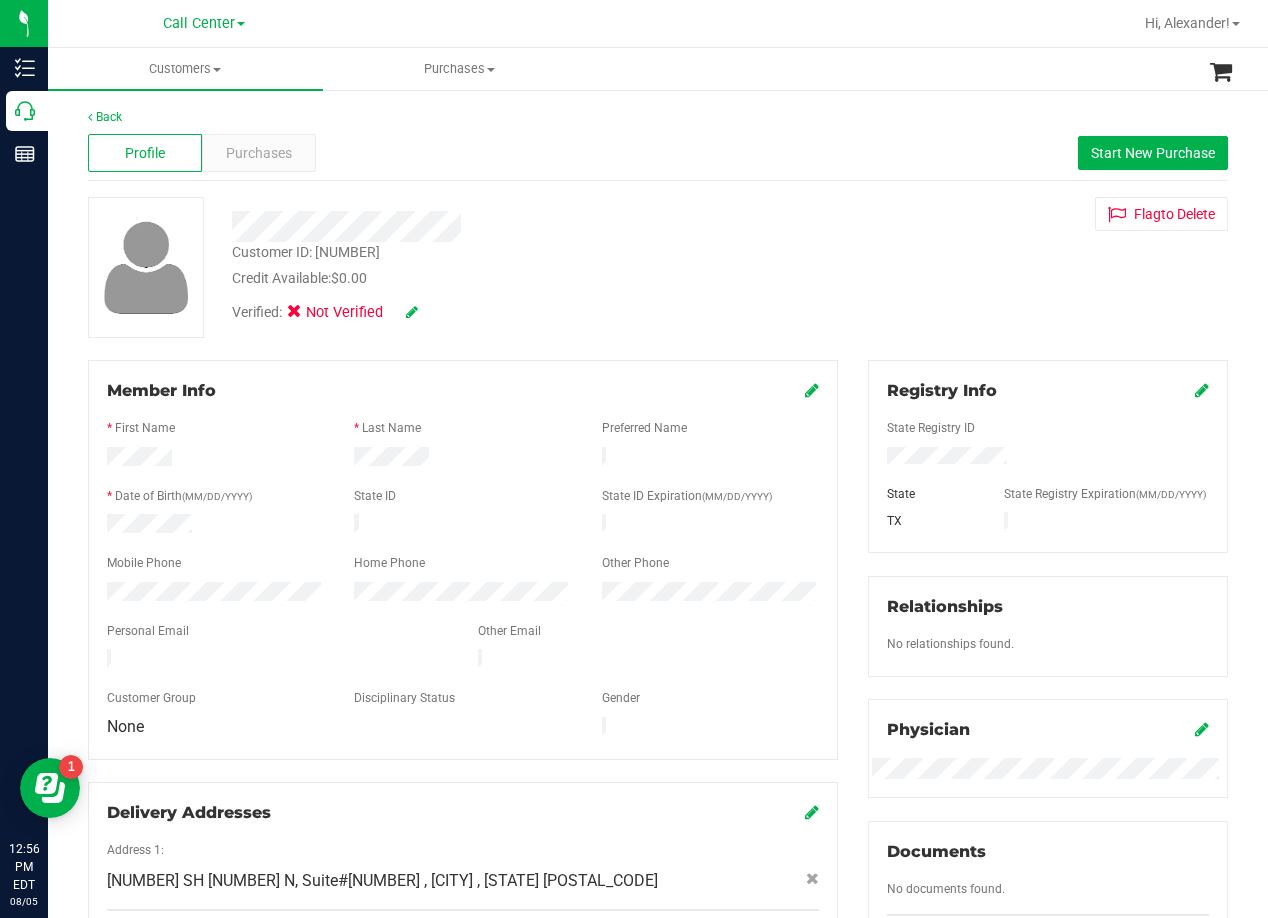 click at bounding box center [463, 614] 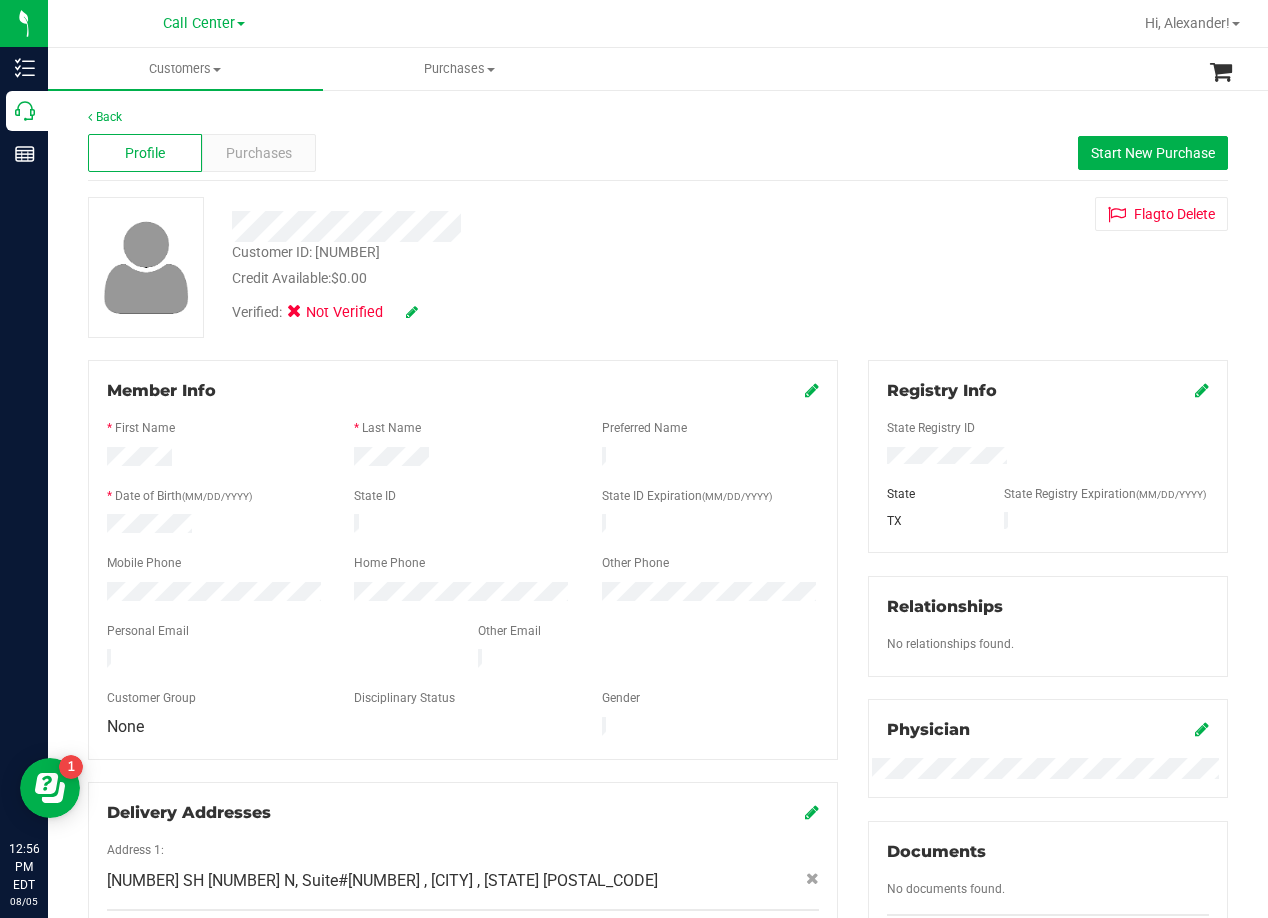 click on "Credit Available:
$0.00" at bounding box center [509, 278] 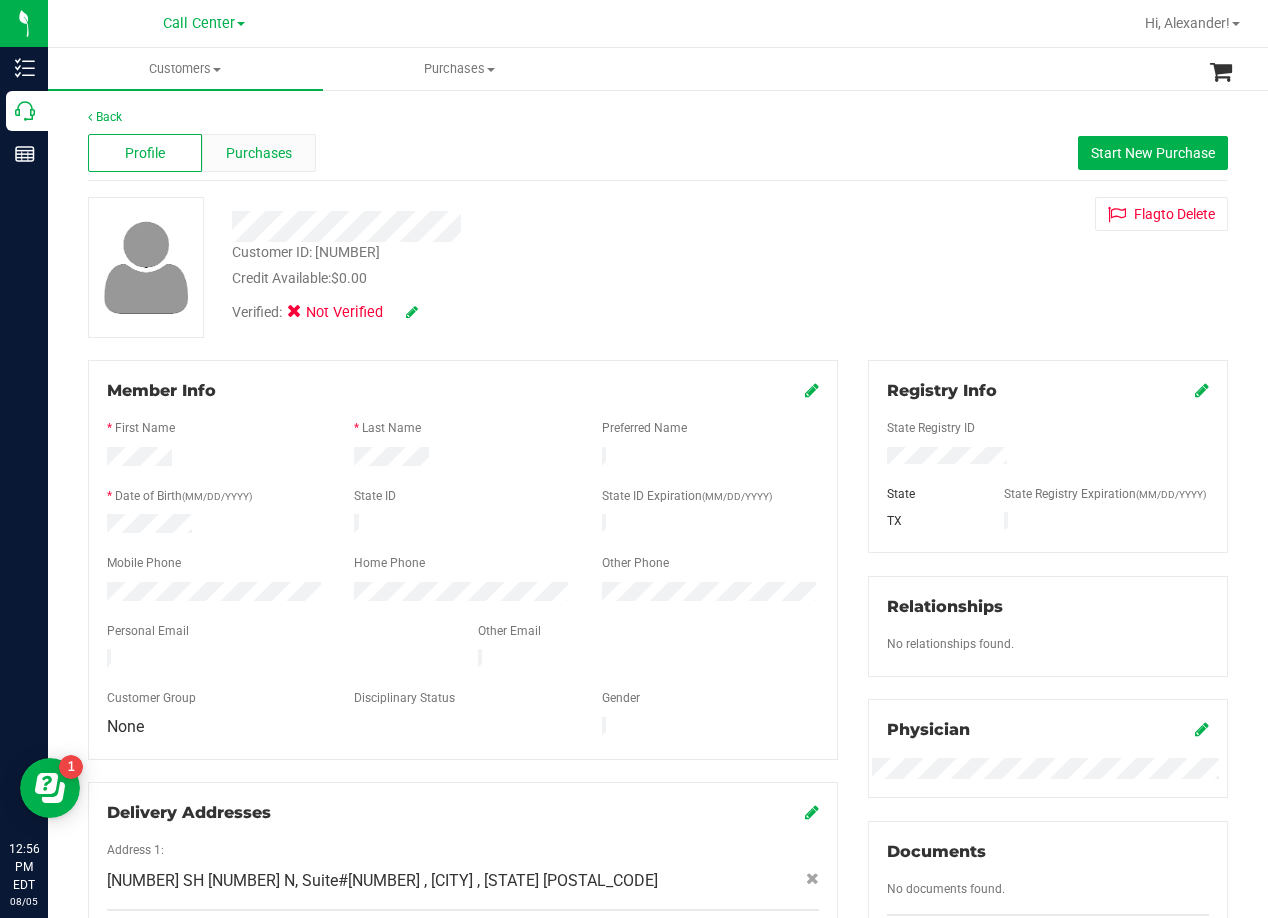 click on "Purchases" at bounding box center [259, 153] 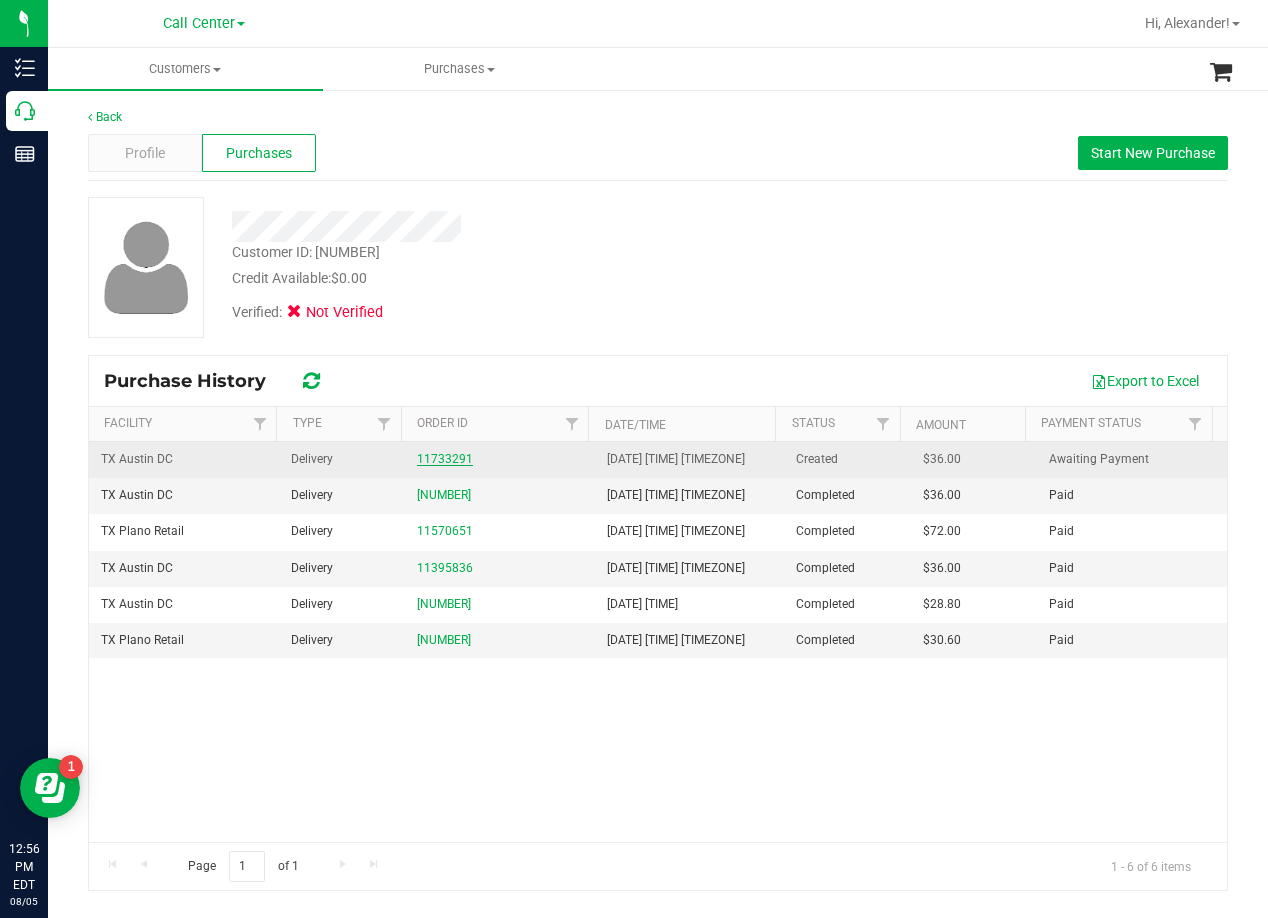 click on "11733291" at bounding box center [445, 459] 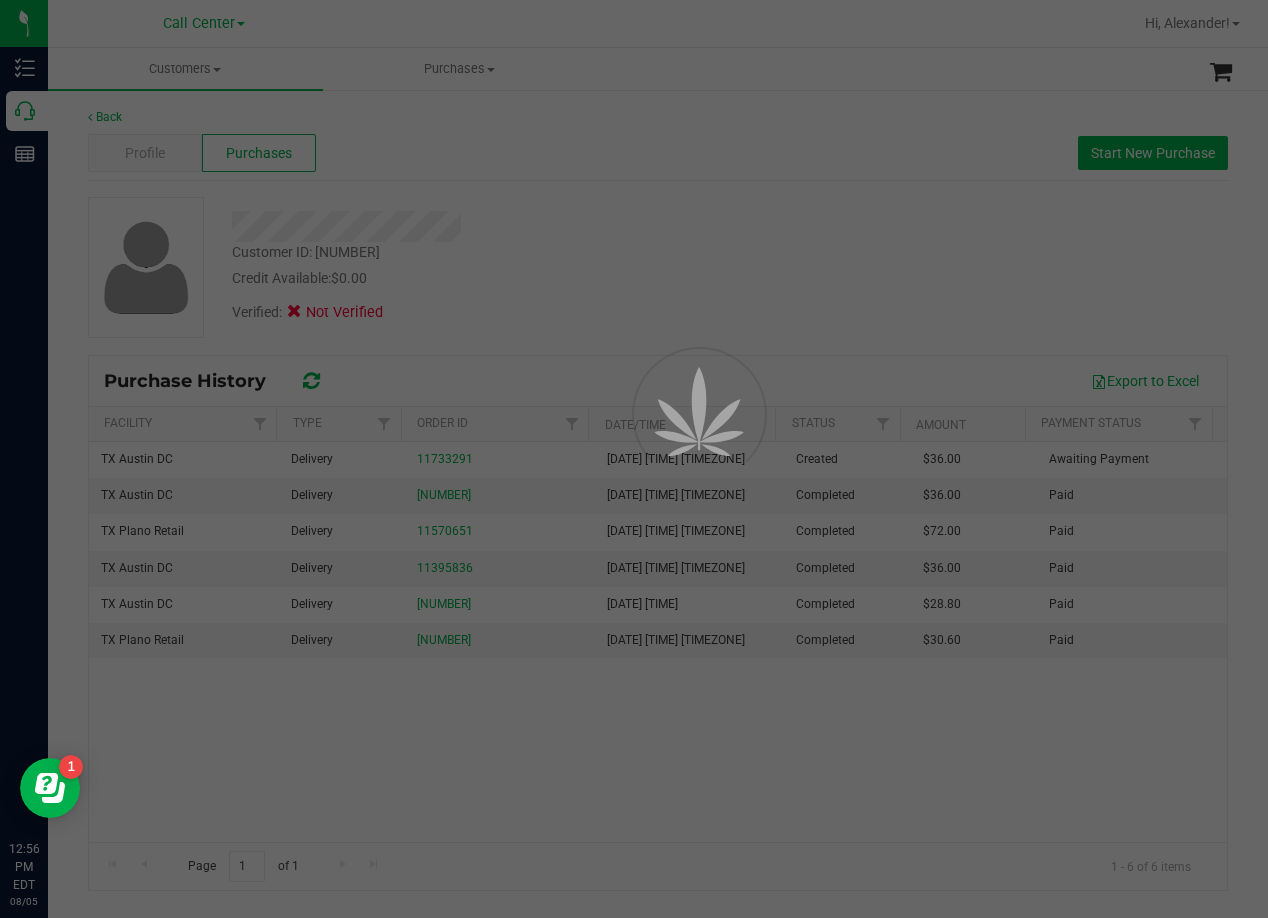 click at bounding box center (634, 459) 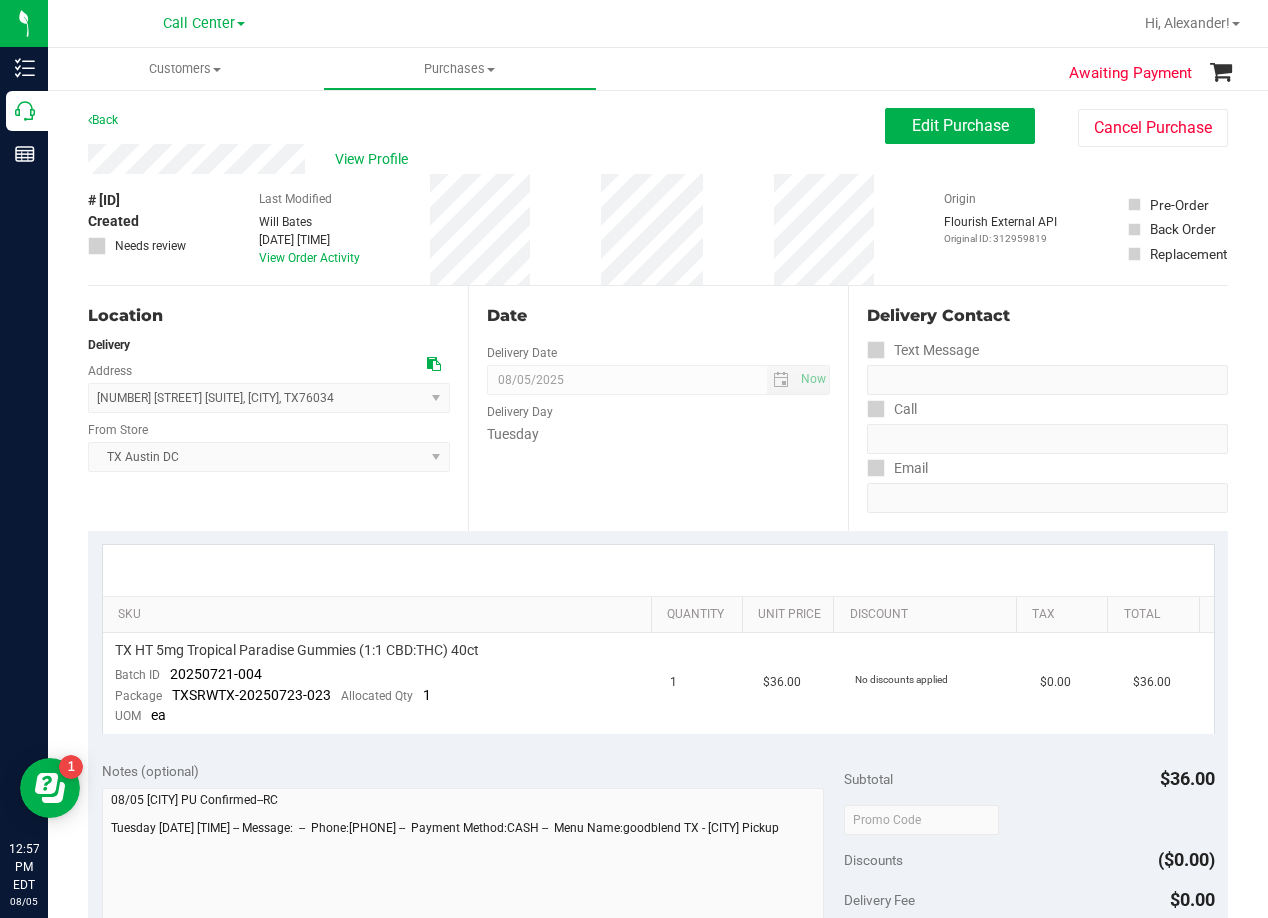 click on "View Profile" at bounding box center (486, 159) 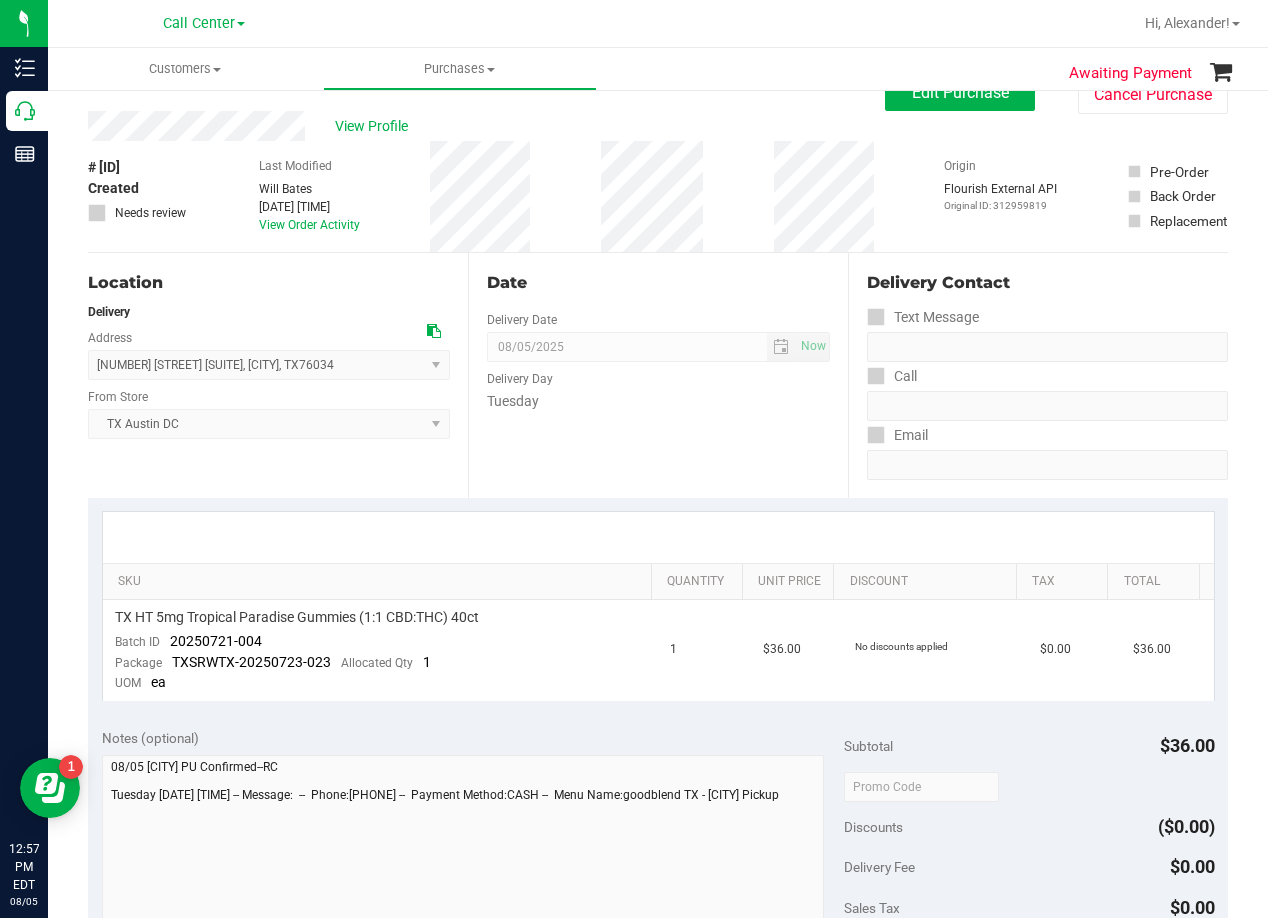 scroll, scrollTop: 0, scrollLeft: 0, axis: both 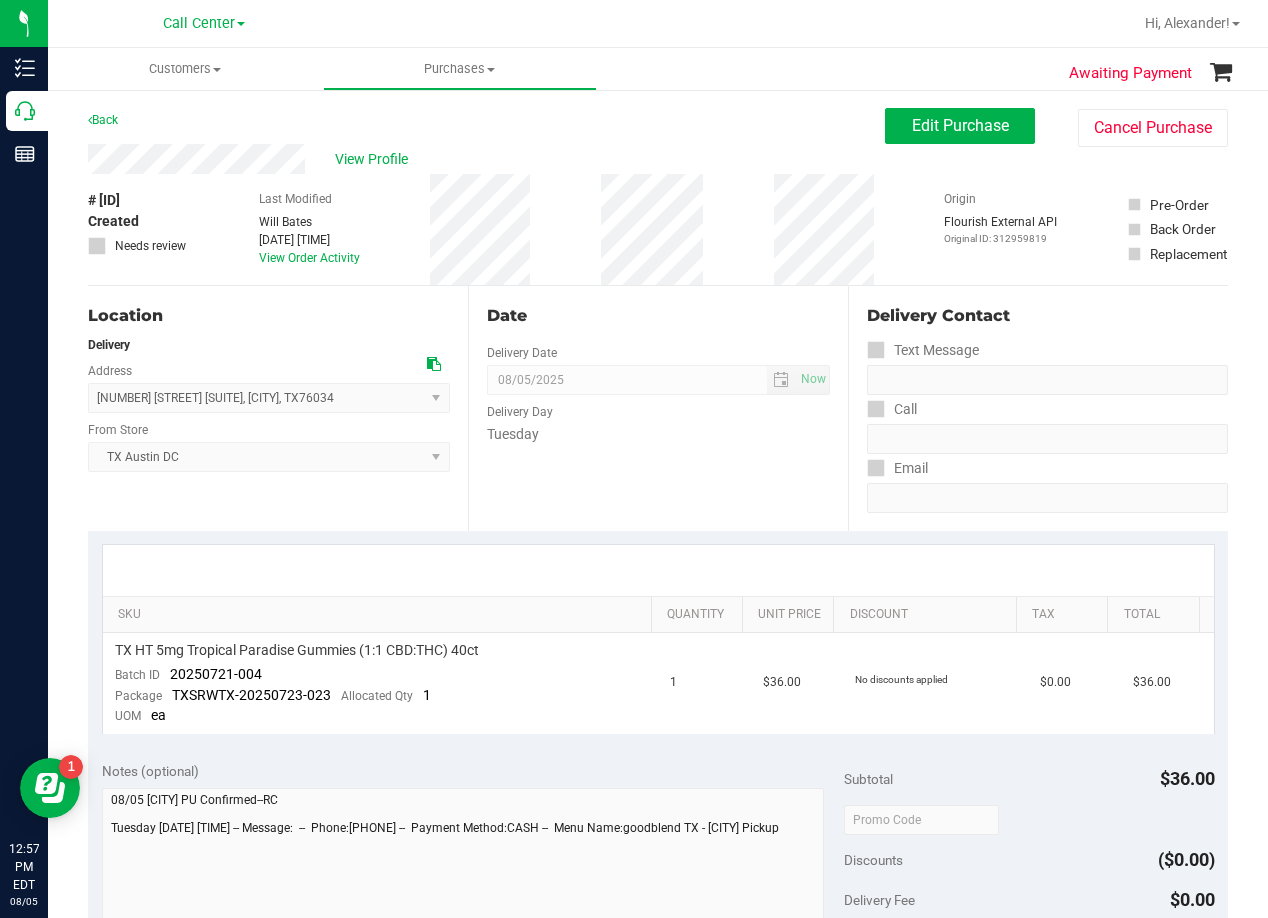 click on "View Profile" at bounding box center (486, 159) 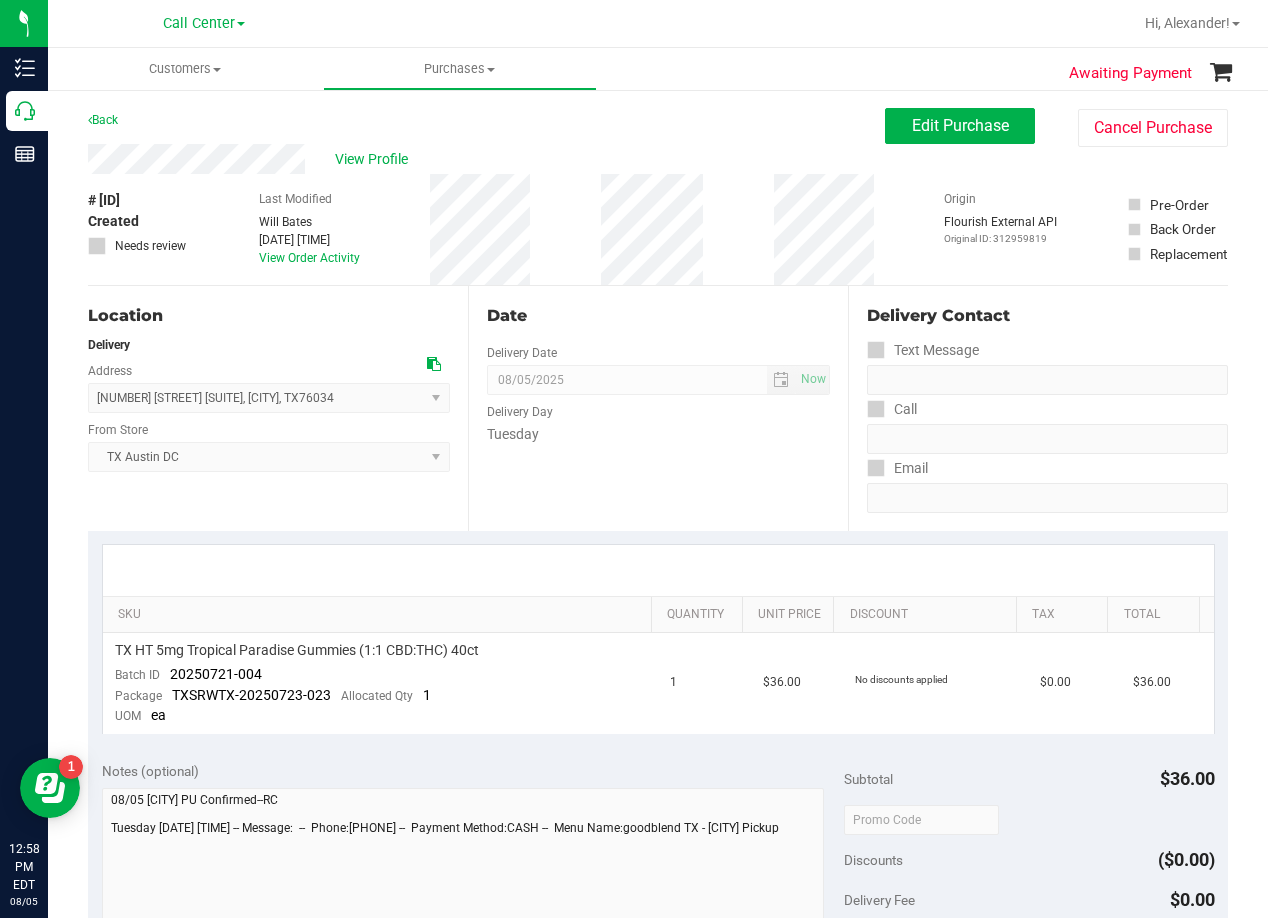 drag, startPoint x: 726, startPoint y: 330, endPoint x: 665, endPoint y: 308, distance: 64.84597 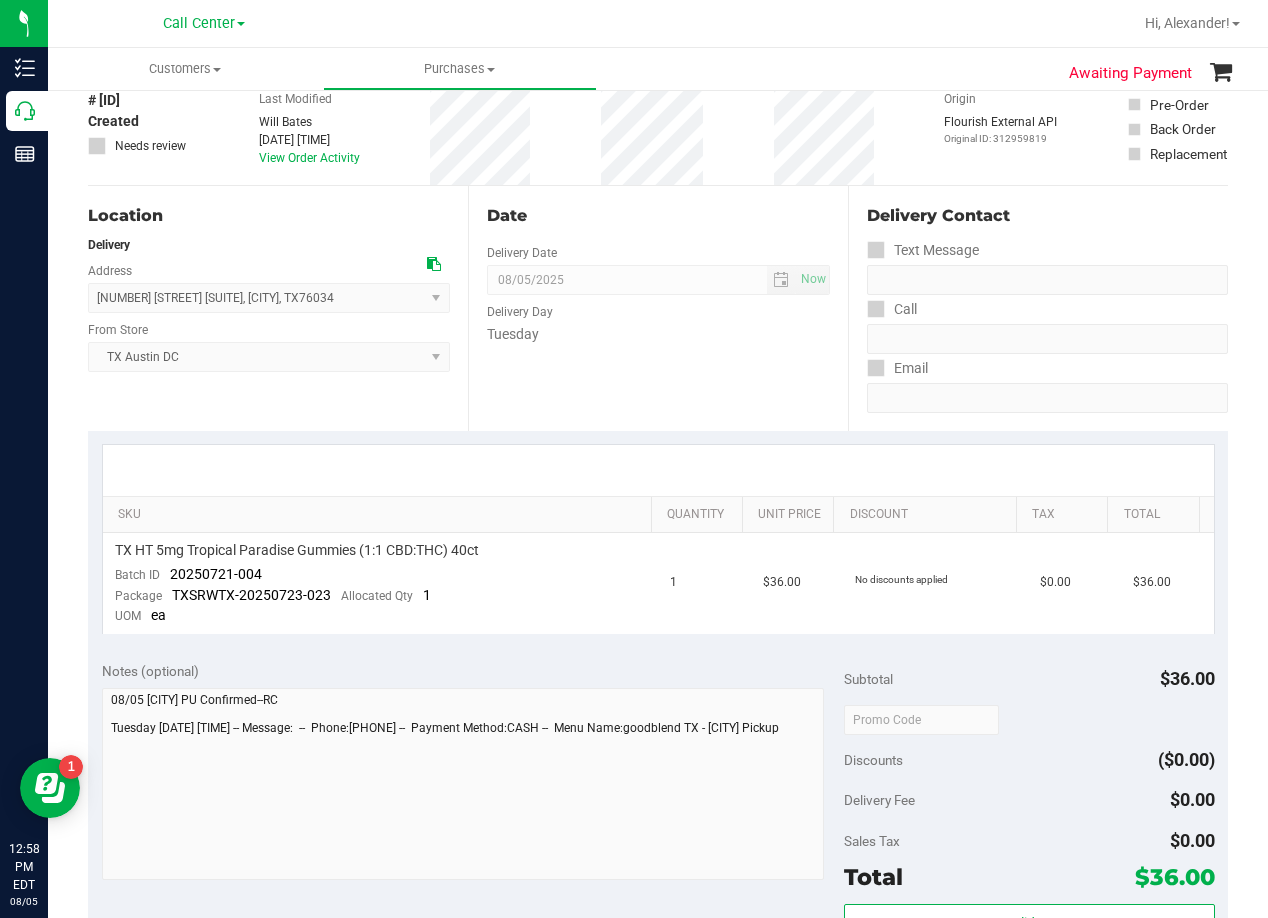 scroll, scrollTop: 0, scrollLeft: 0, axis: both 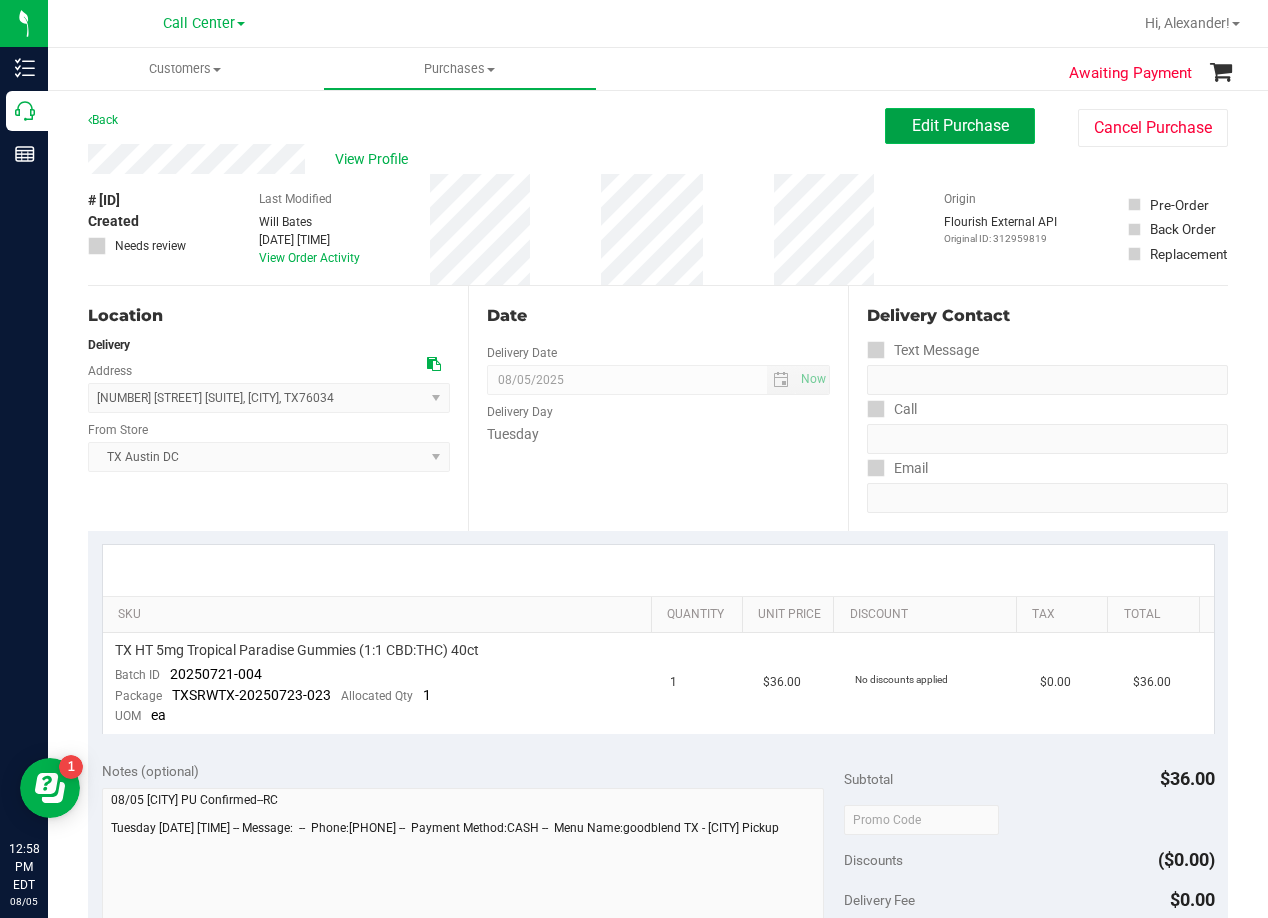 click on "Edit Purchase" at bounding box center [960, 125] 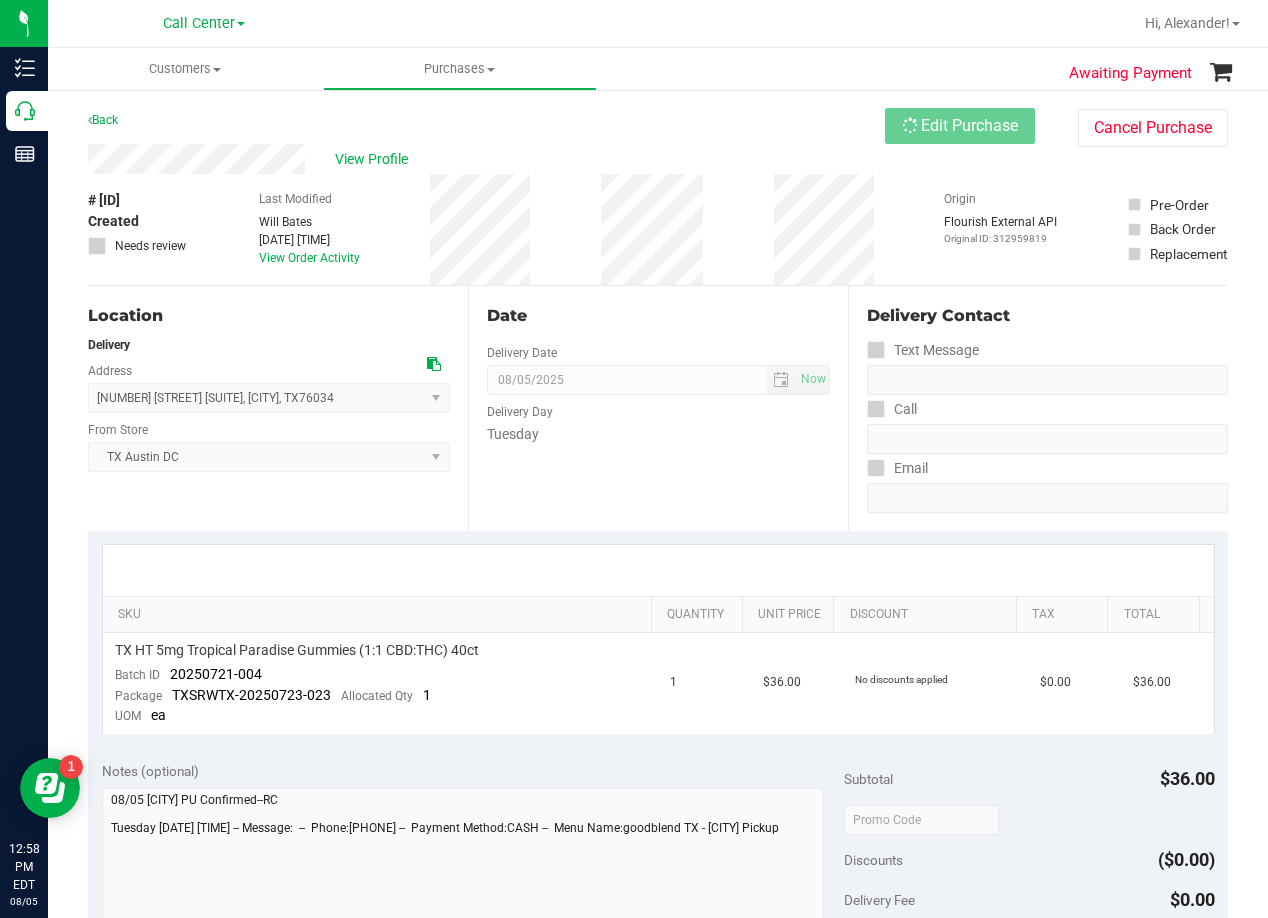 click on "View Profile" at bounding box center (486, 159) 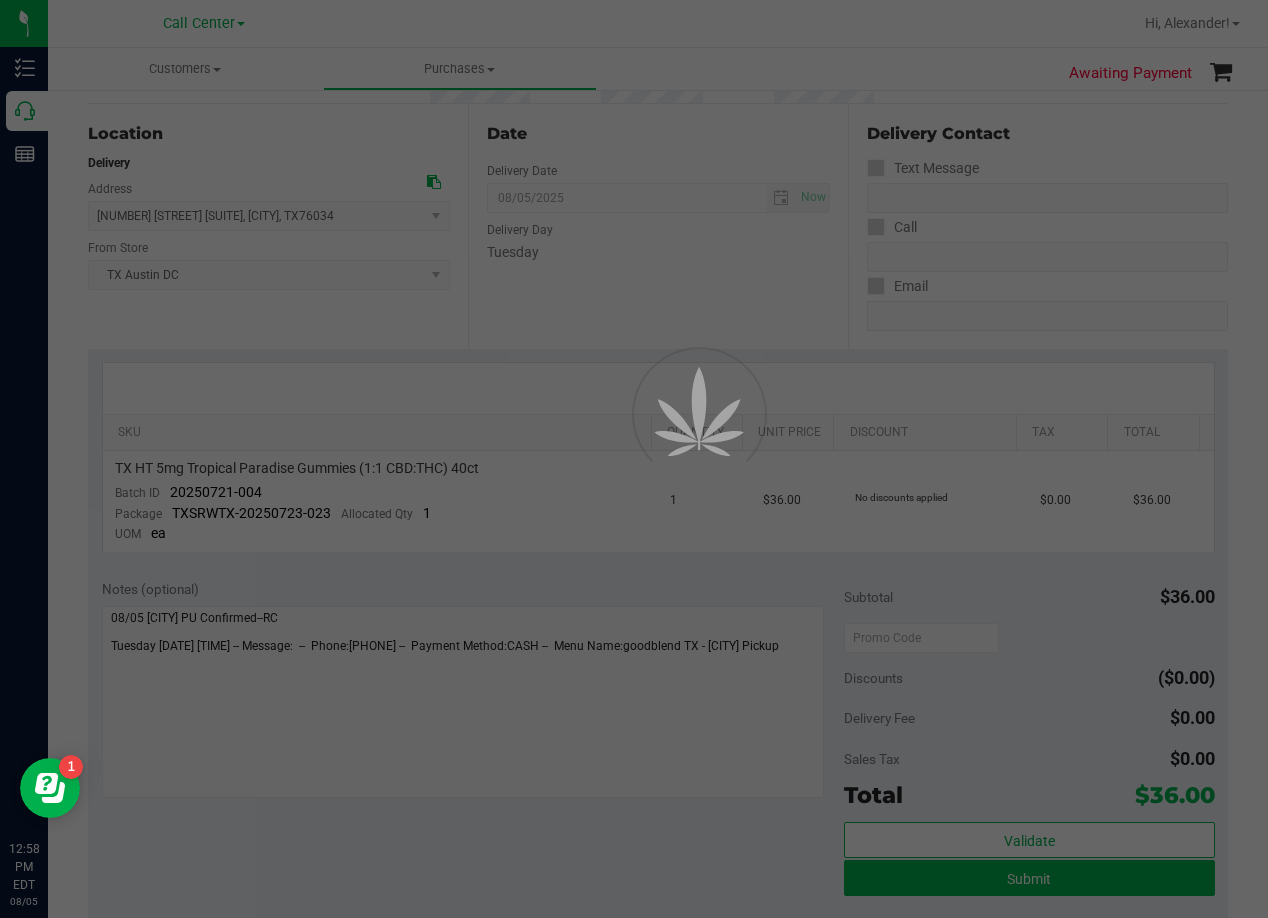 scroll, scrollTop: 200, scrollLeft: 0, axis: vertical 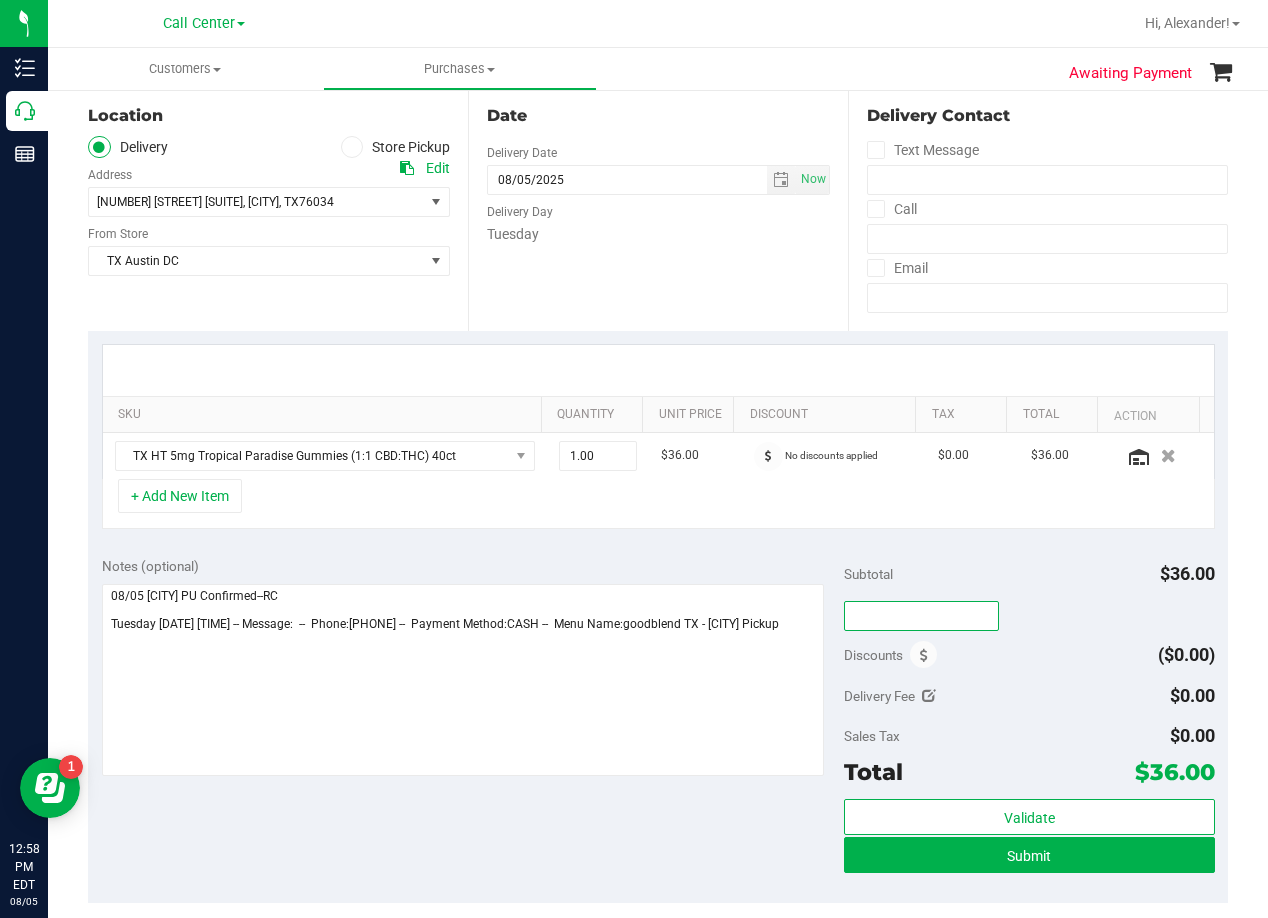 click at bounding box center (921, 616) 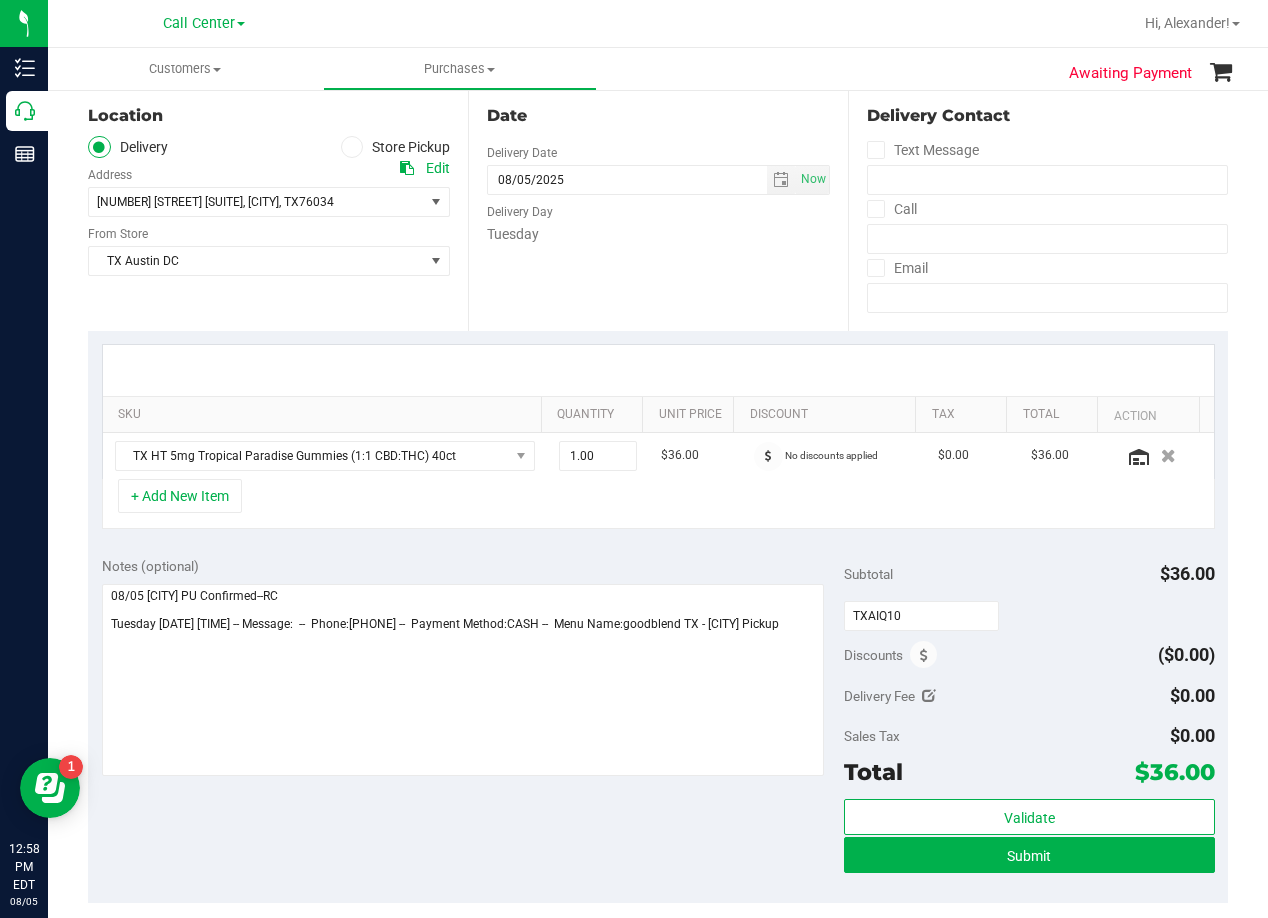 click on "Subtotal
$36.00" at bounding box center [1029, 574] 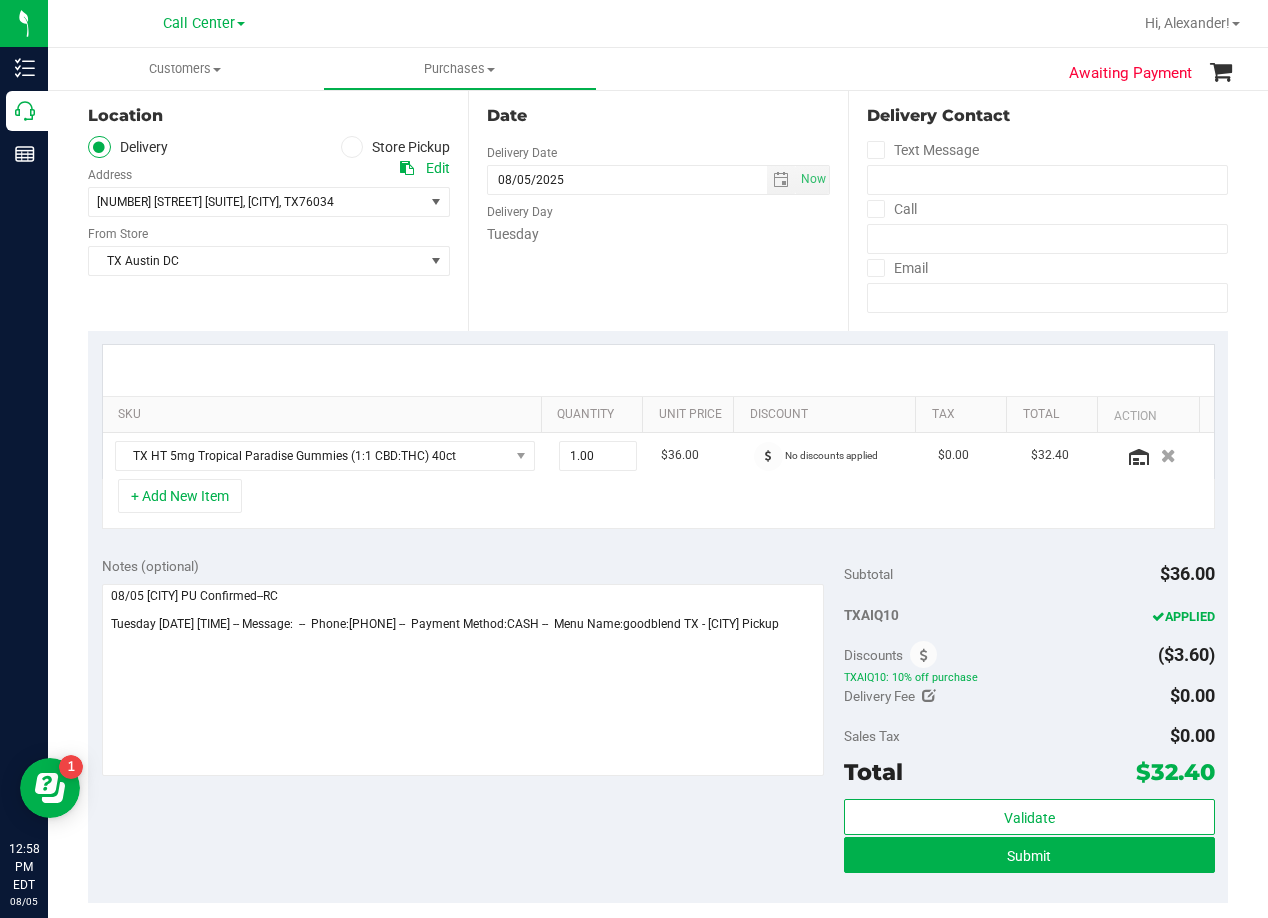 scroll, scrollTop: 0, scrollLeft: 0, axis: both 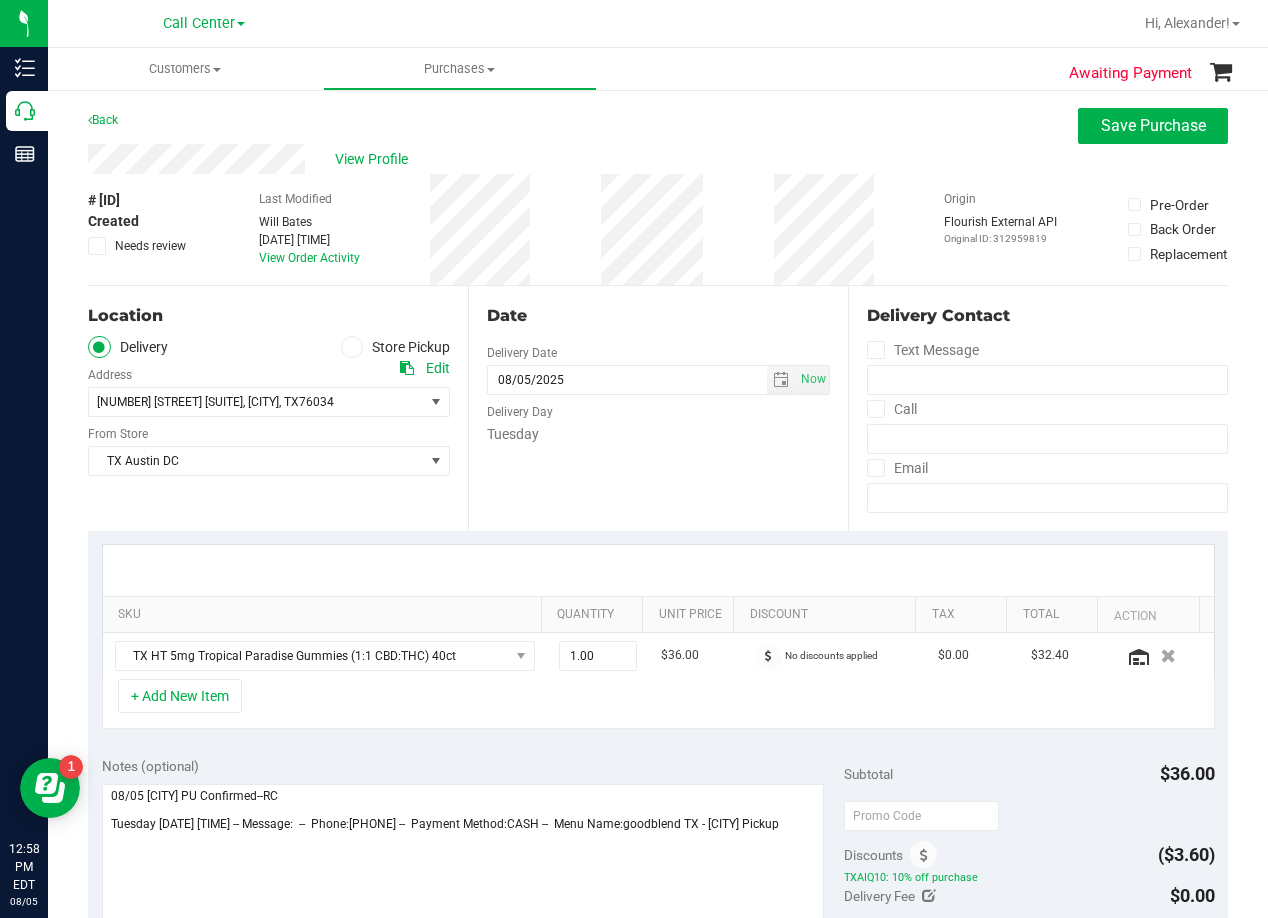 click on "View Profile" at bounding box center (658, 159) 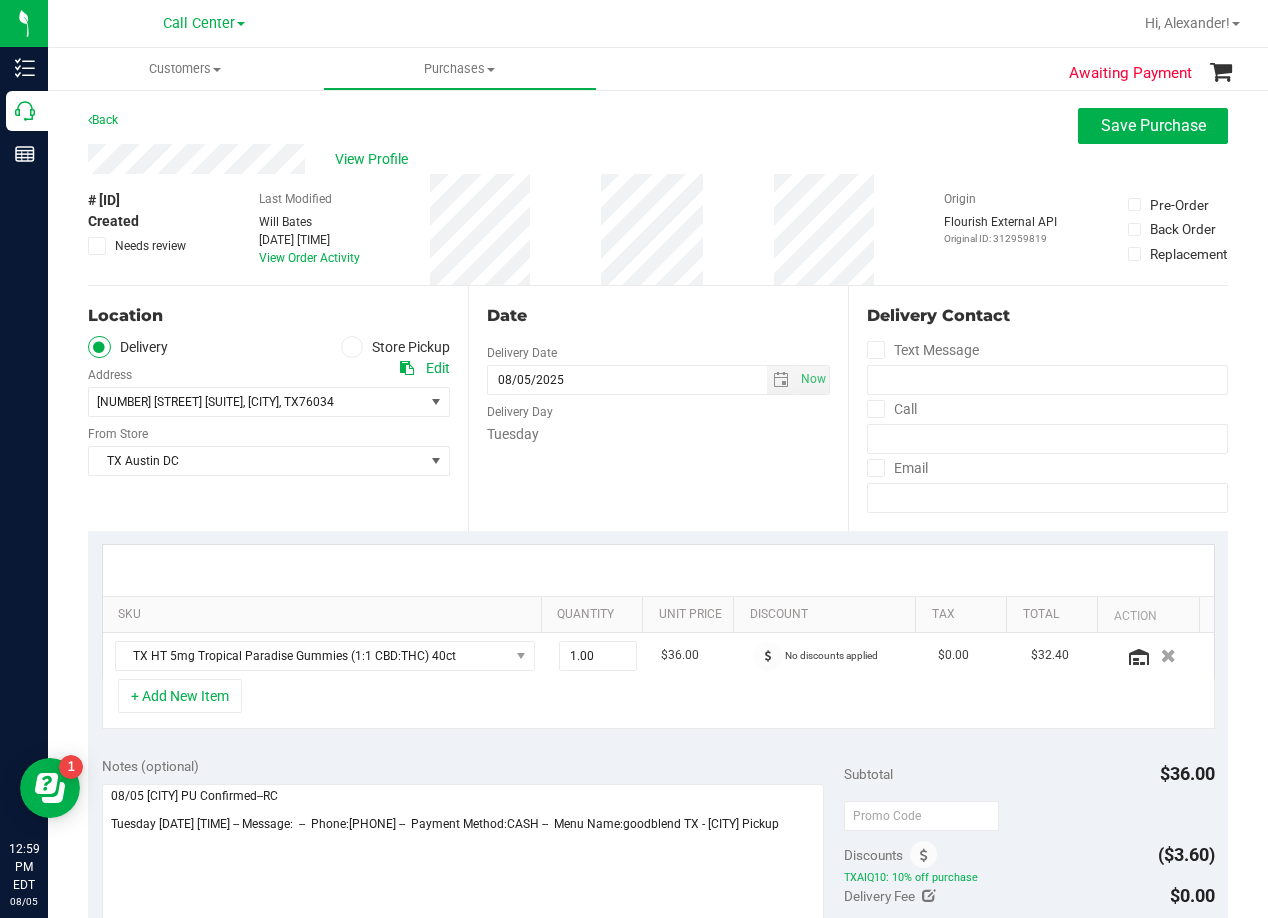 scroll, scrollTop: 100, scrollLeft: 0, axis: vertical 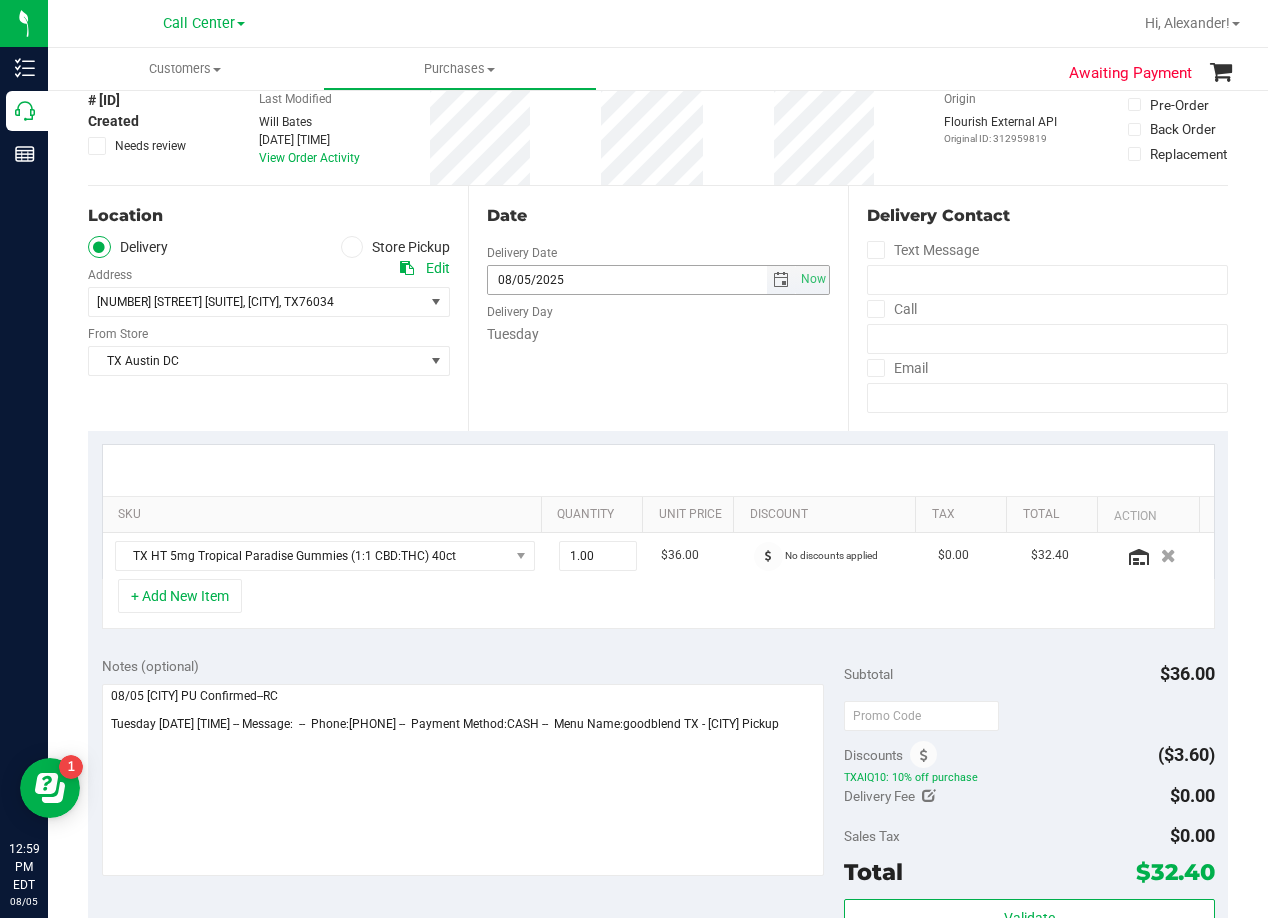 click at bounding box center (781, 280) 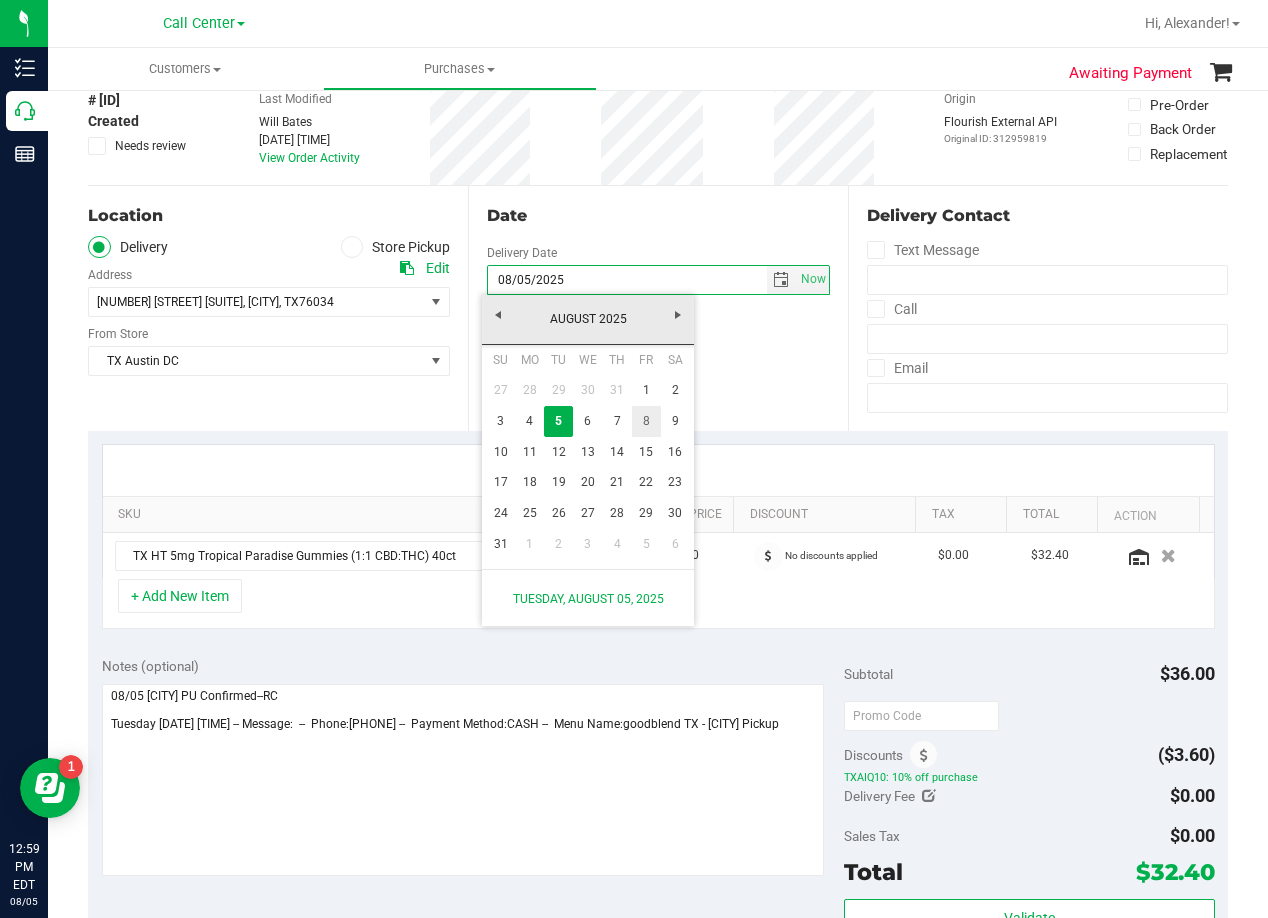 click on "8" at bounding box center (646, 421) 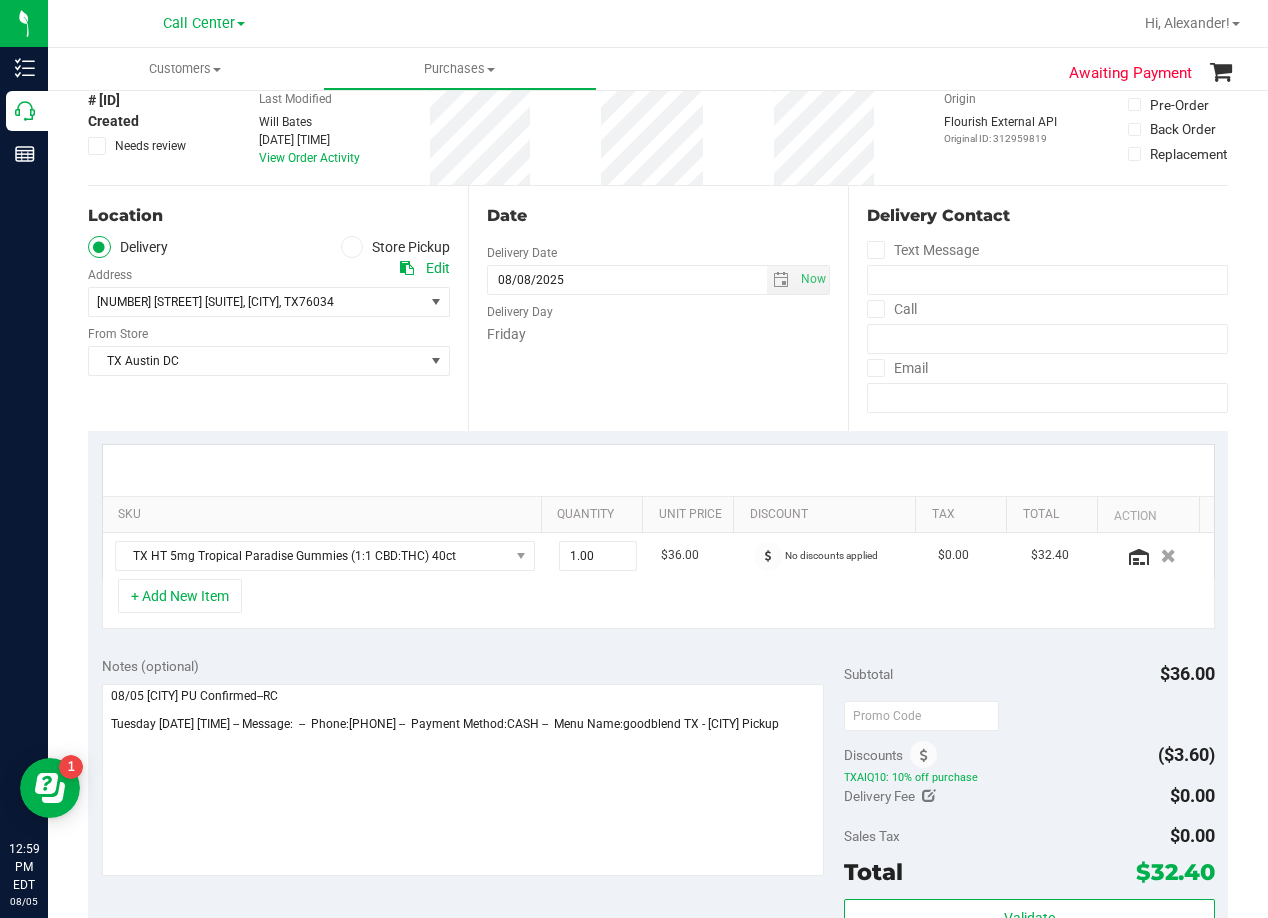 click on "Friday" at bounding box center (658, 334) 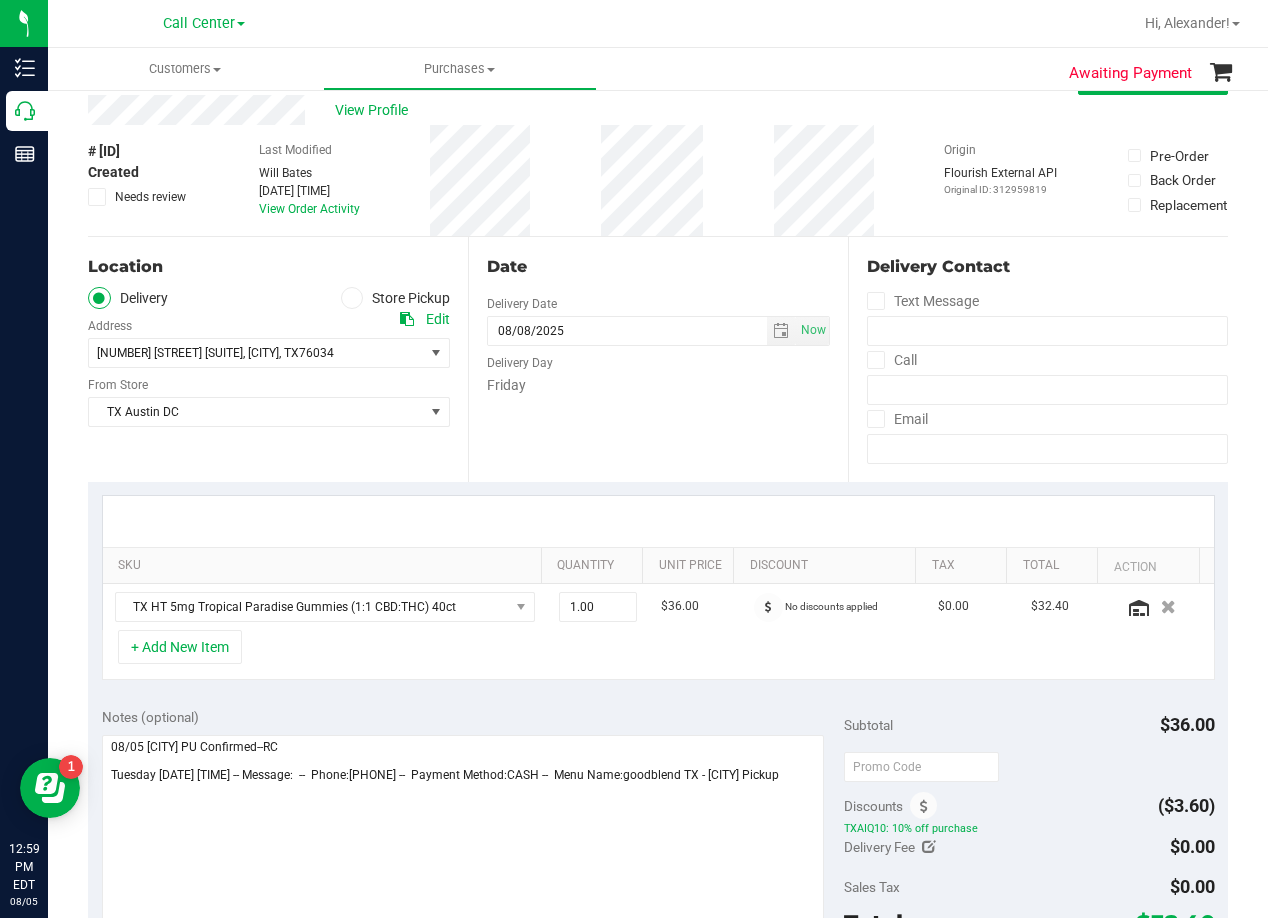 scroll, scrollTop: 0, scrollLeft: 0, axis: both 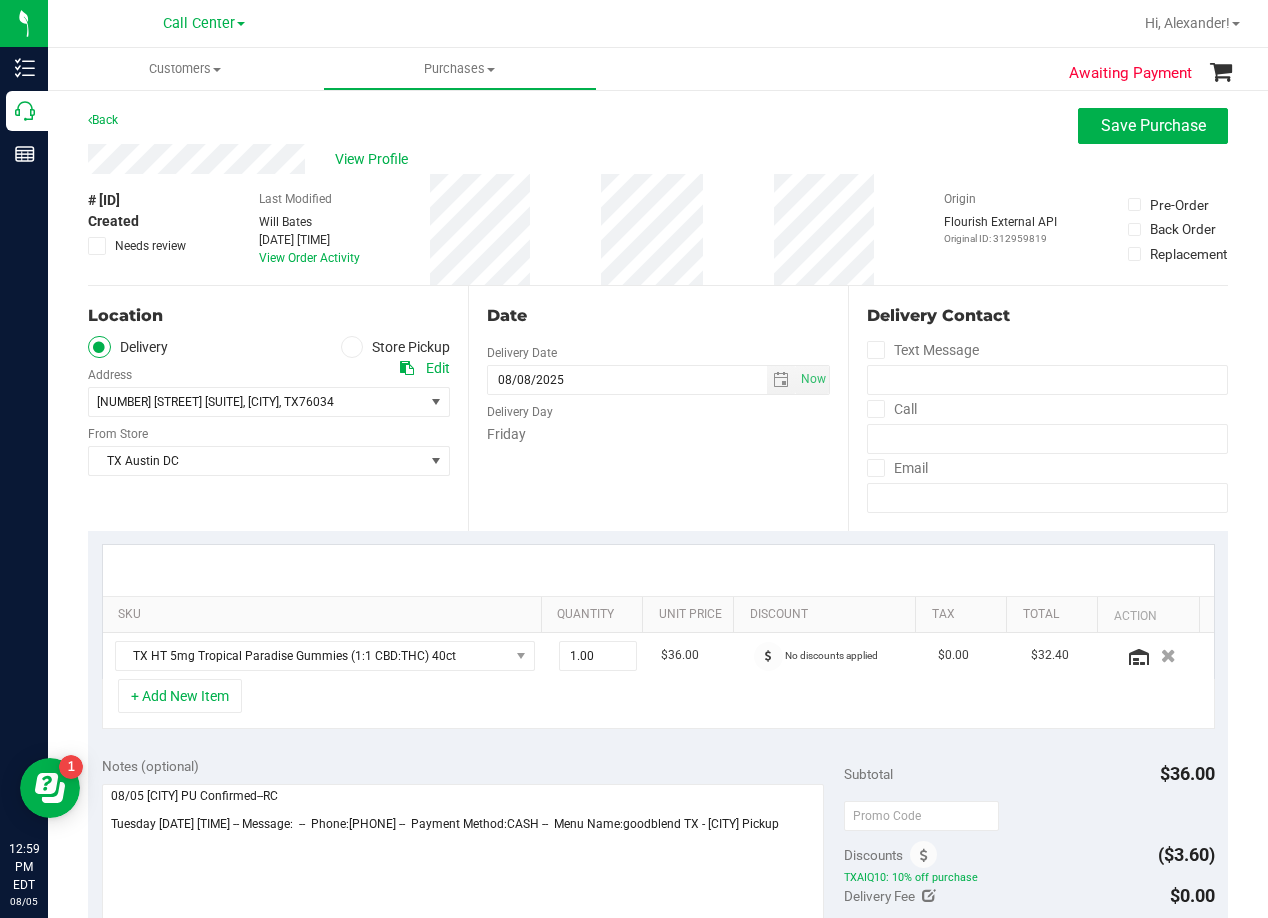 drag, startPoint x: 672, startPoint y: 313, endPoint x: 637, endPoint y: 316, distance: 35.128338 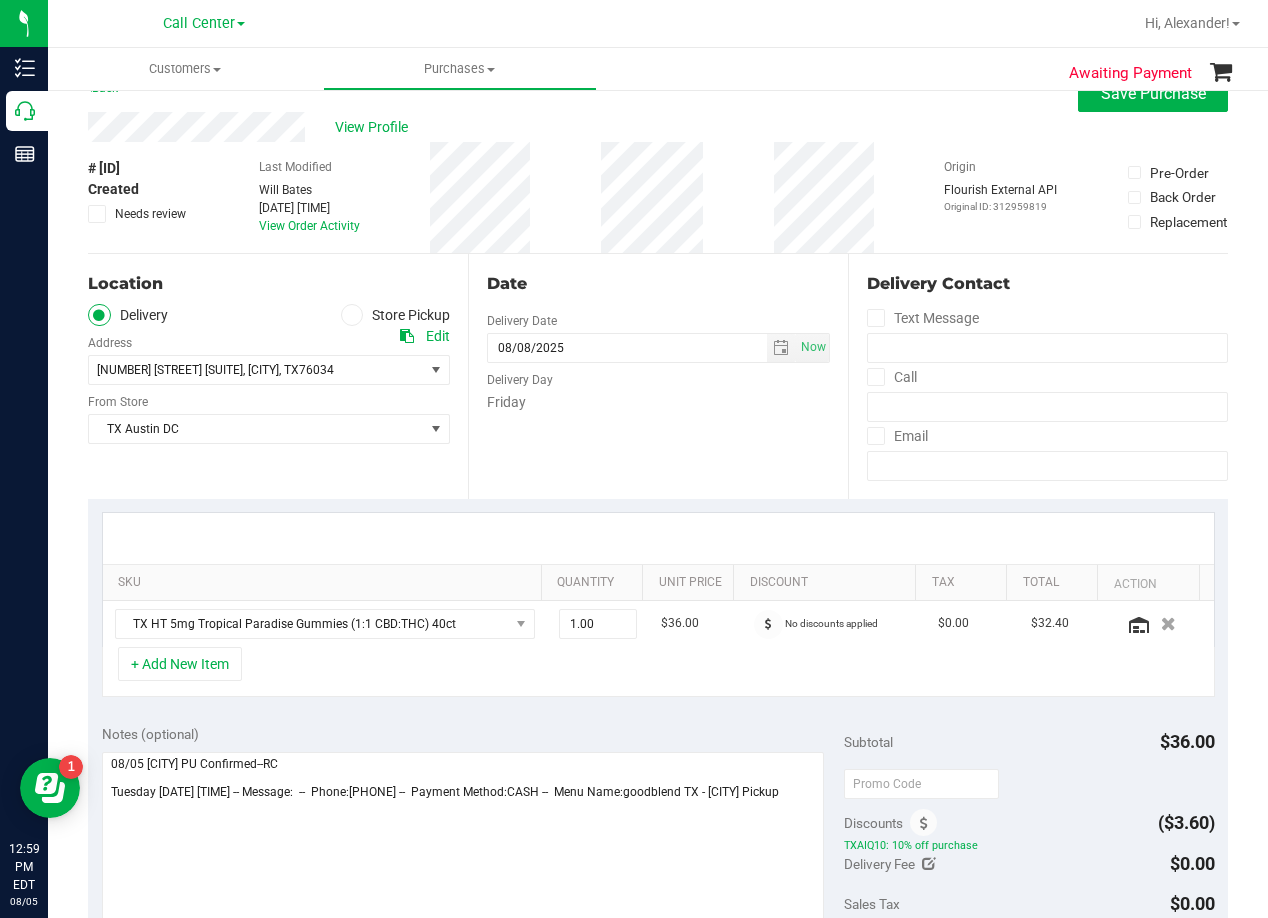 scroll, scrollTop: 0, scrollLeft: 0, axis: both 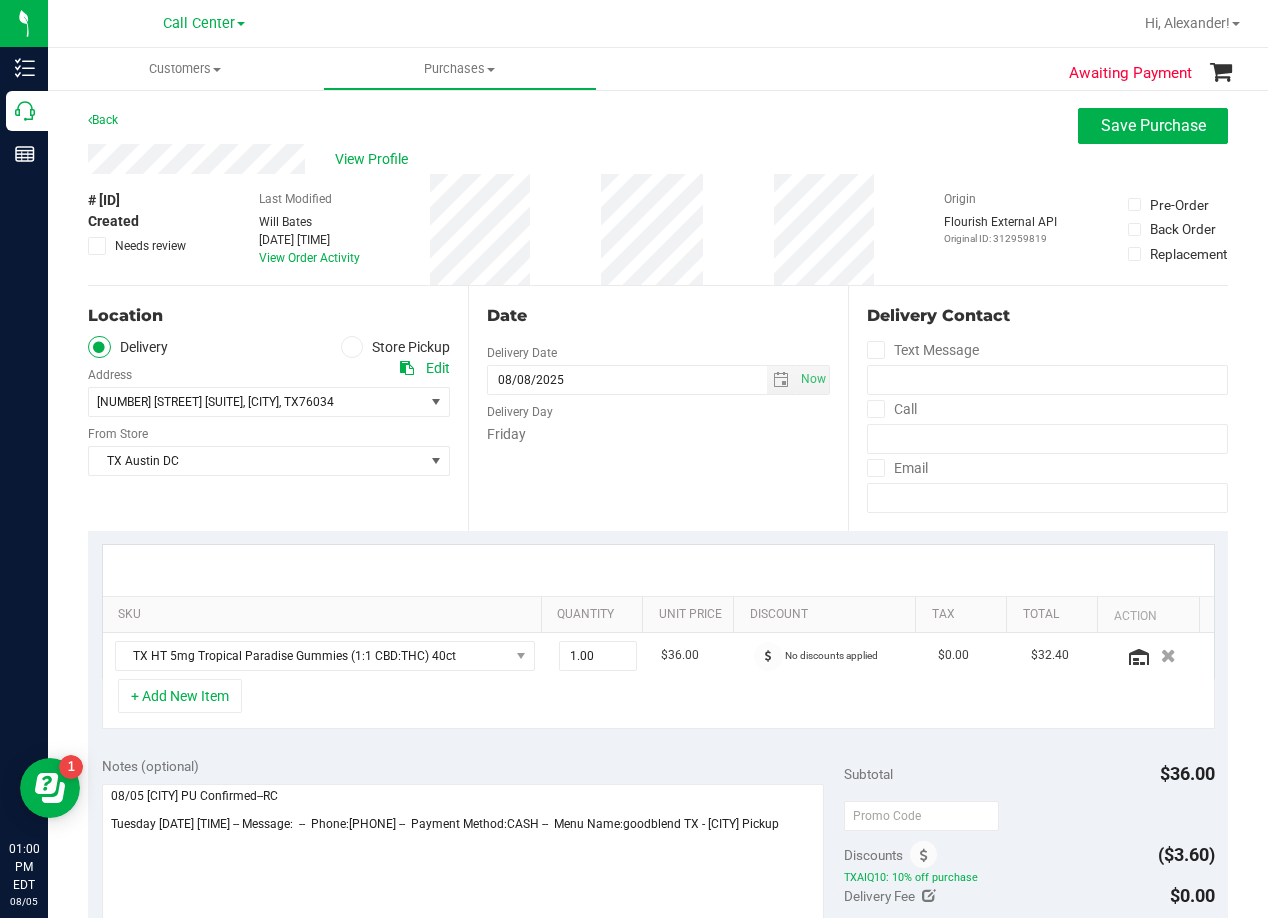 click on "Date" at bounding box center [658, 316] 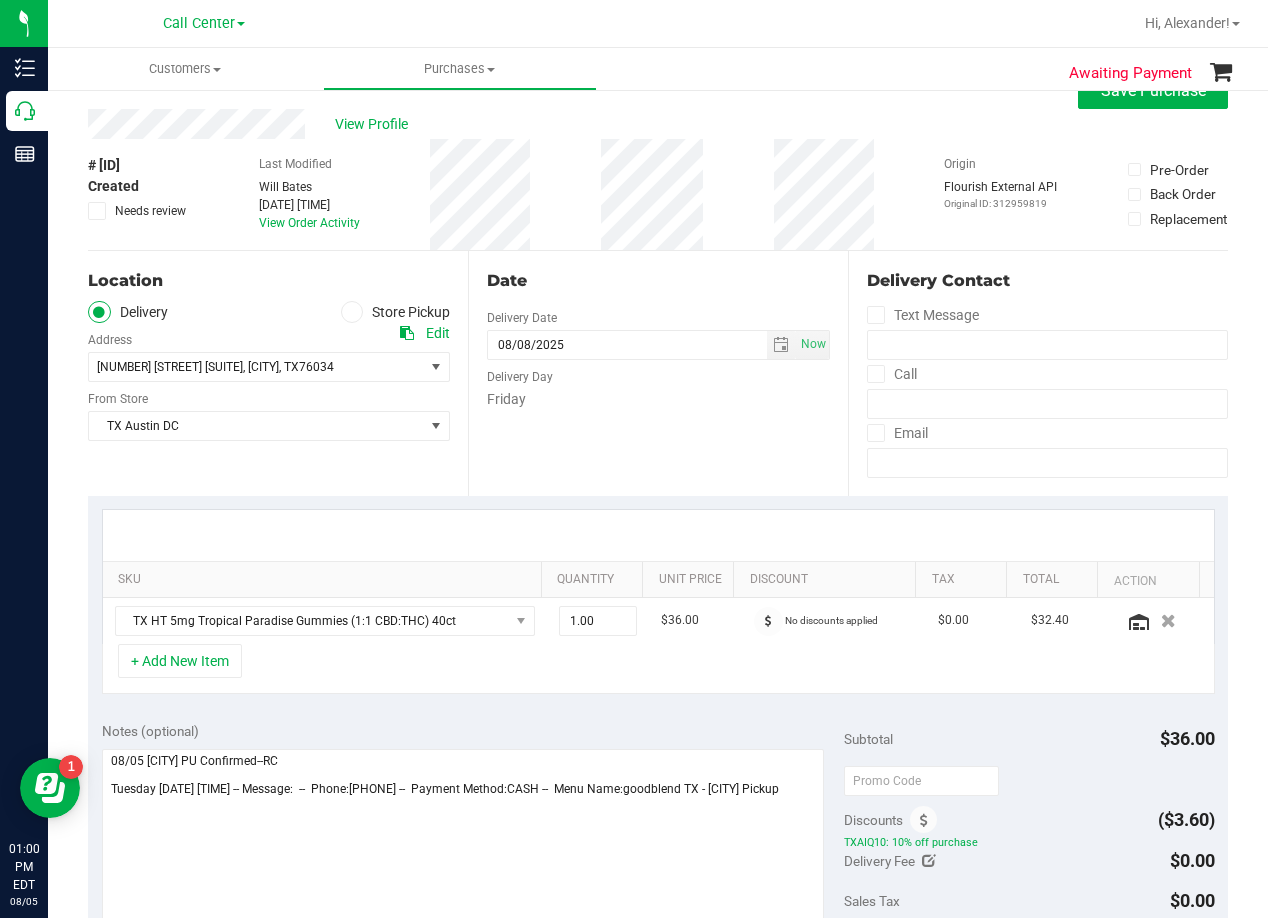 scroll, scrollTop: 0, scrollLeft: 0, axis: both 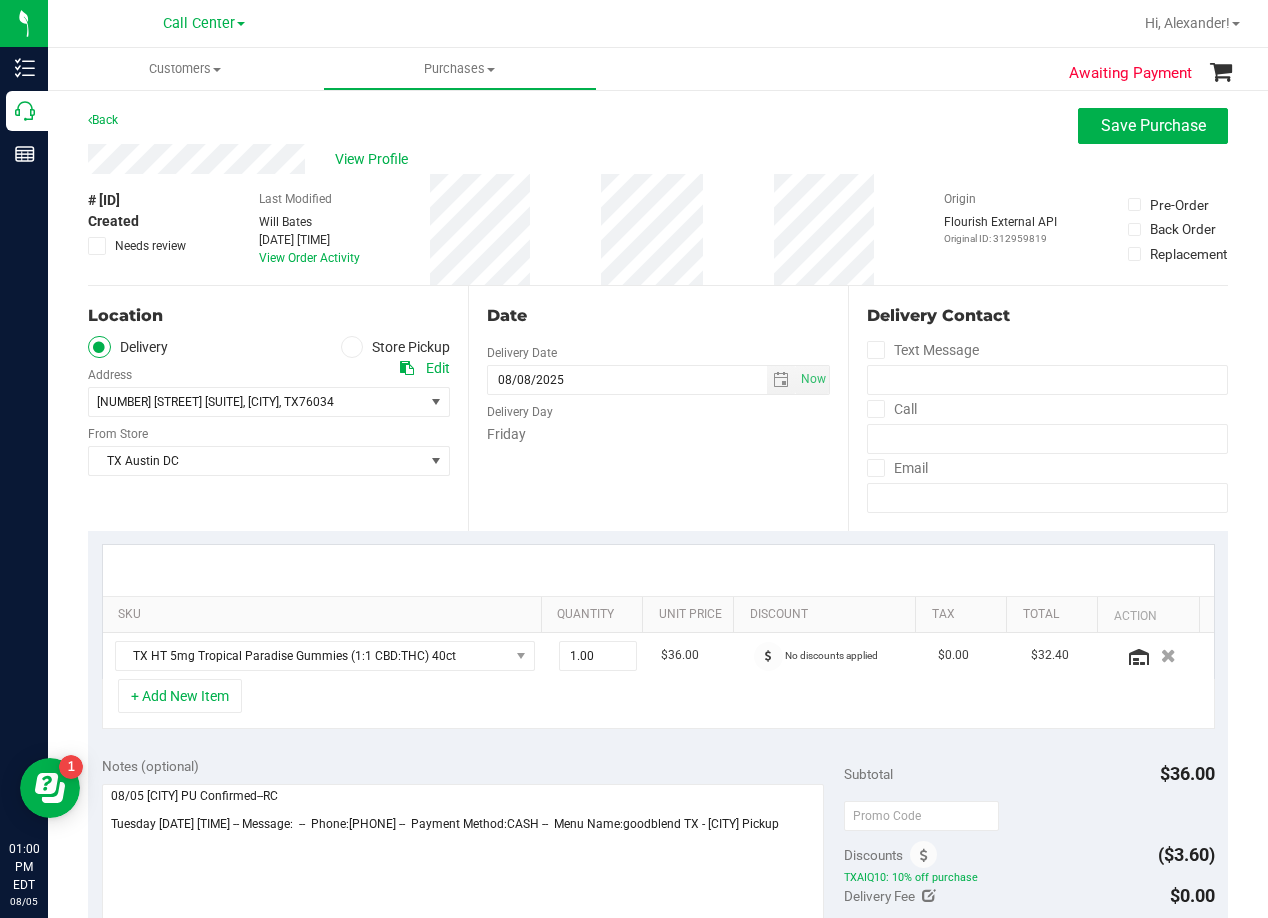click on "Date" at bounding box center [658, 316] 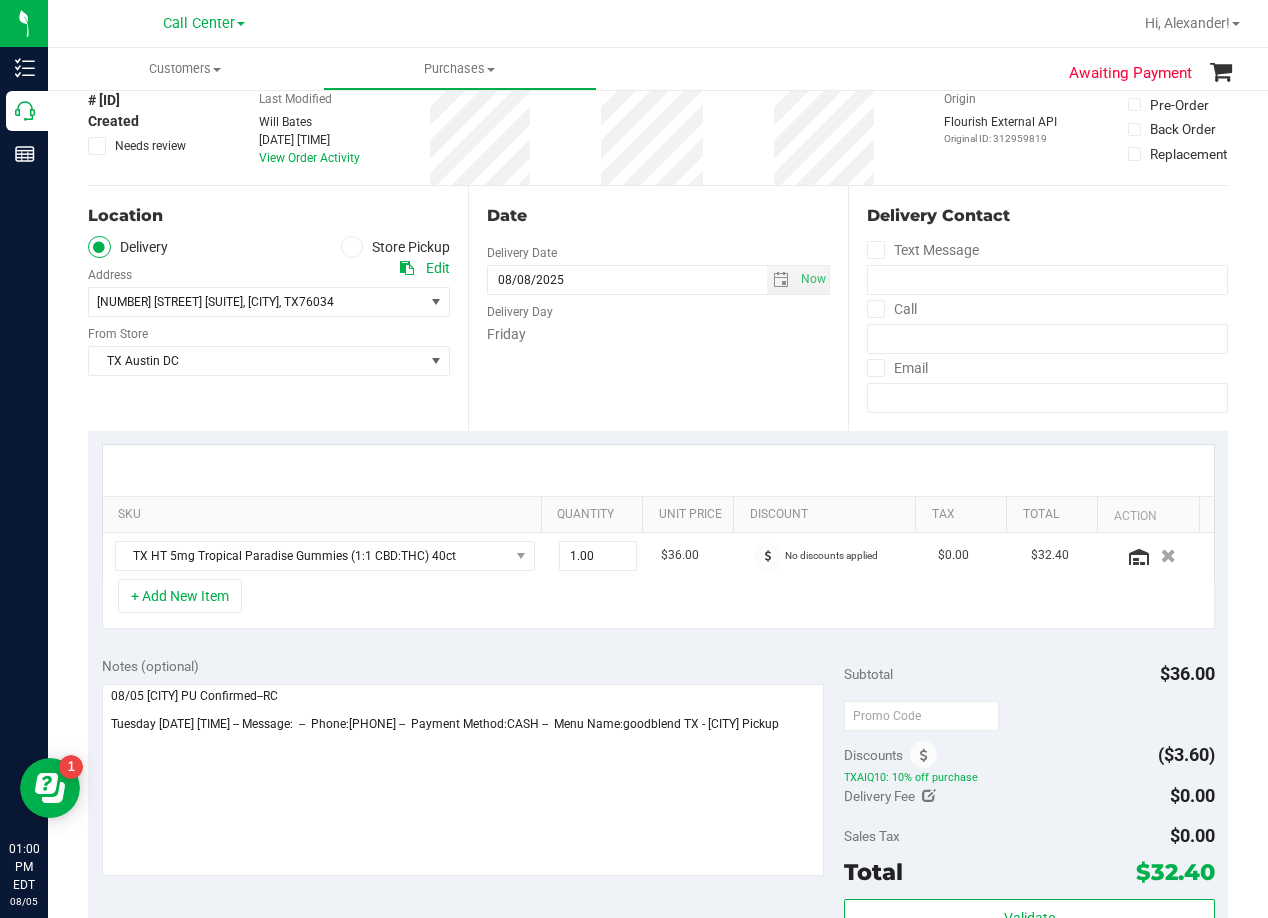 scroll, scrollTop: 0, scrollLeft: 0, axis: both 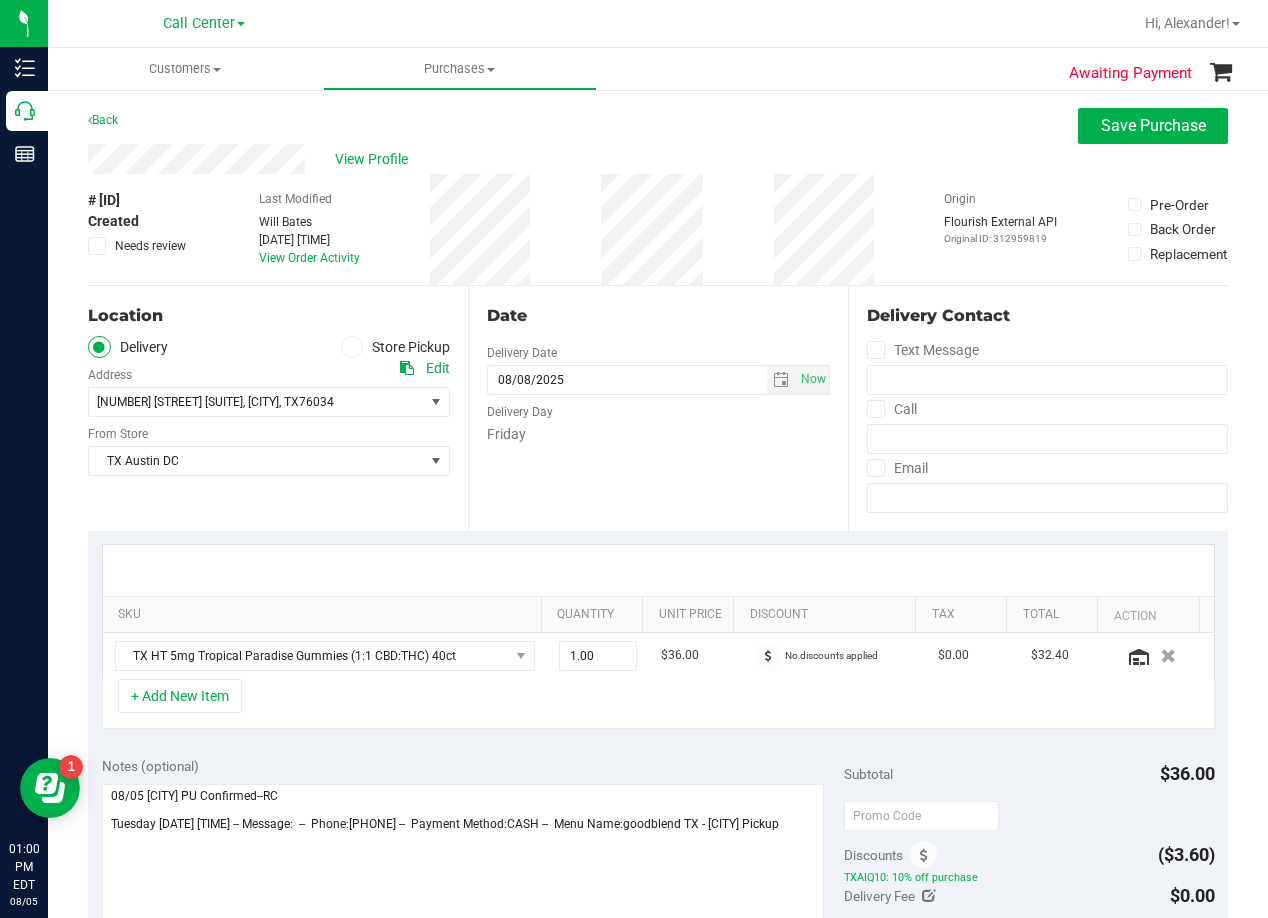 click on "Date
Delivery Date
08/08/2025
Now
08/08/2025 08:00 AM
Now
Delivery Day
Friday" at bounding box center (658, 408) 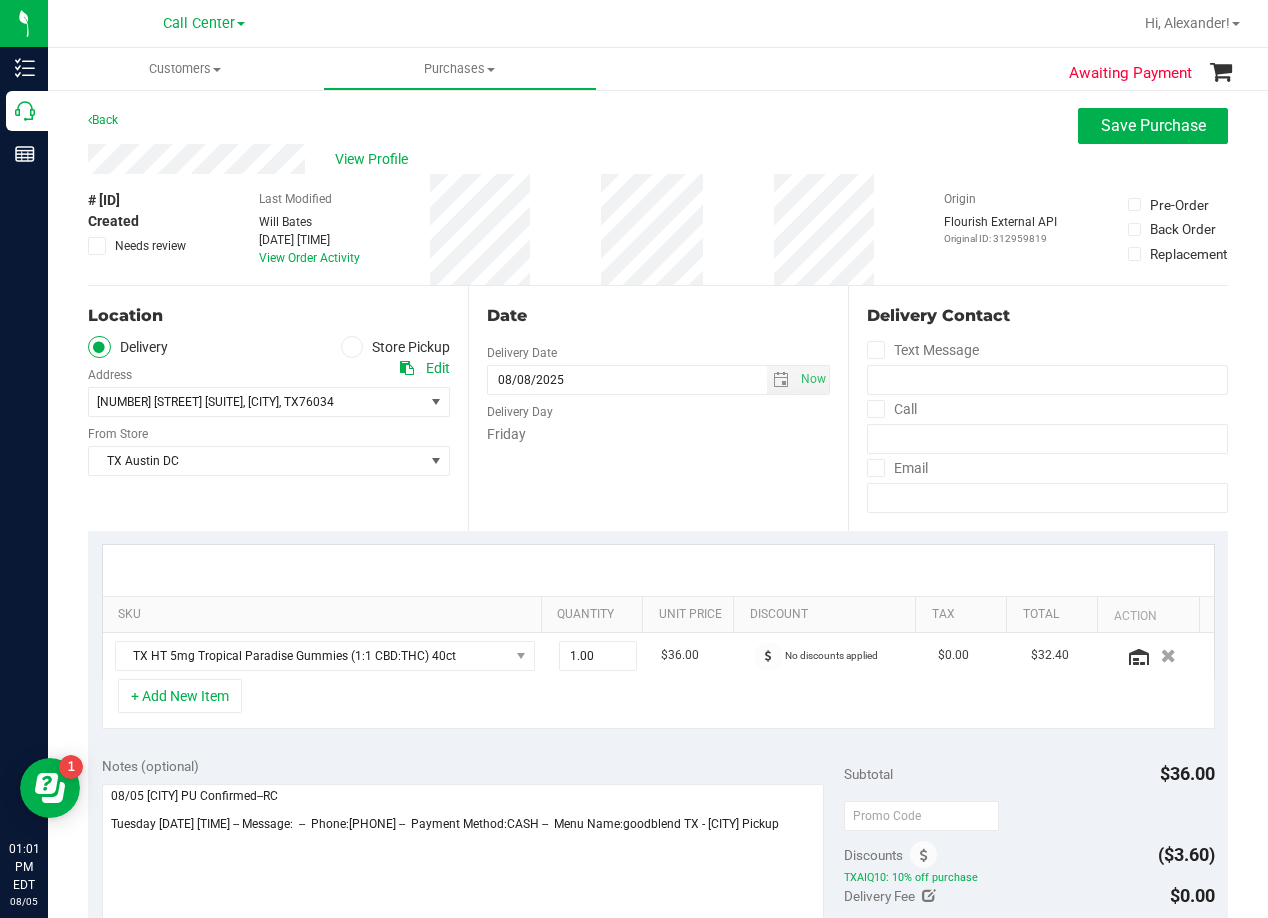 click on "View Profile" at bounding box center [658, 159] 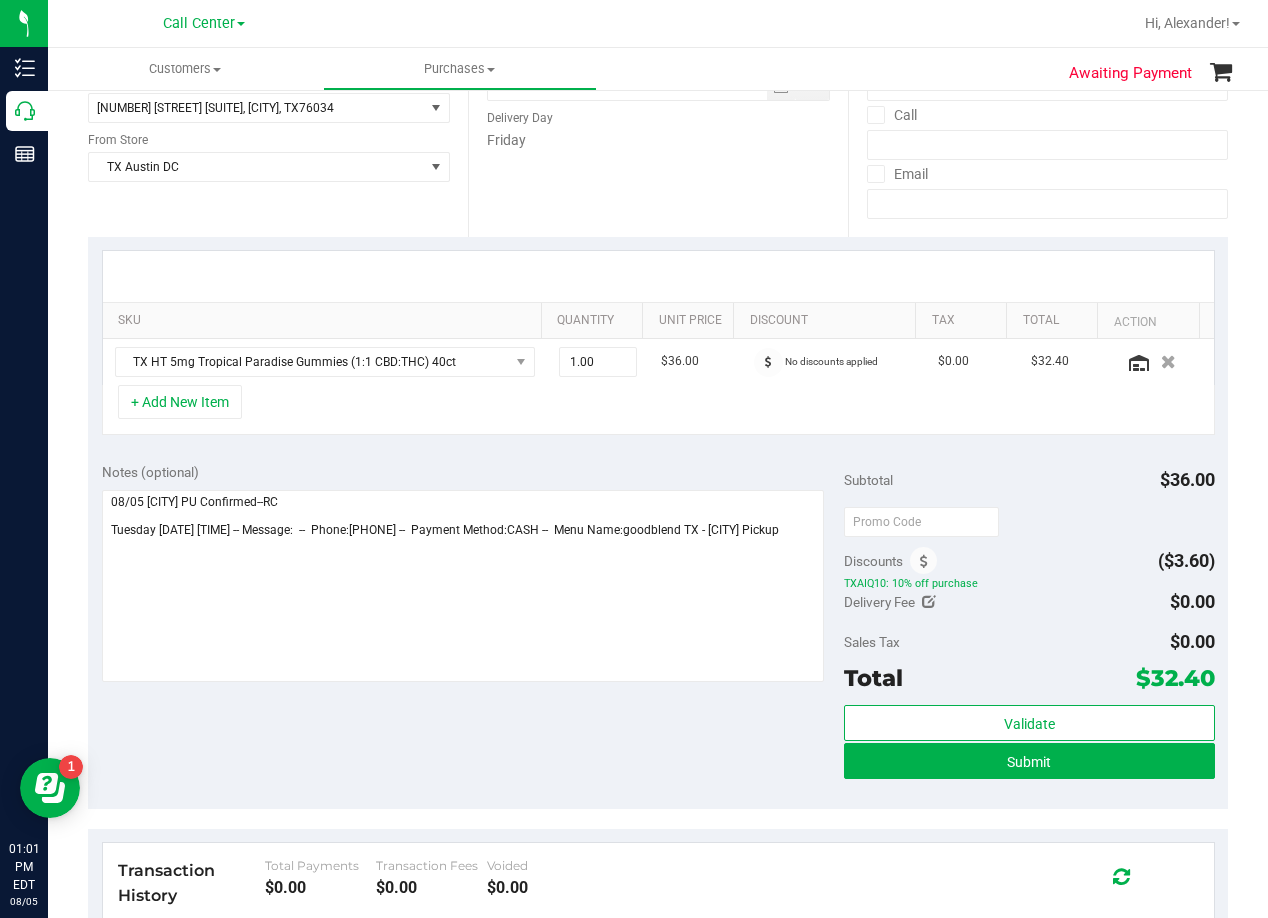 scroll, scrollTop: 500, scrollLeft: 0, axis: vertical 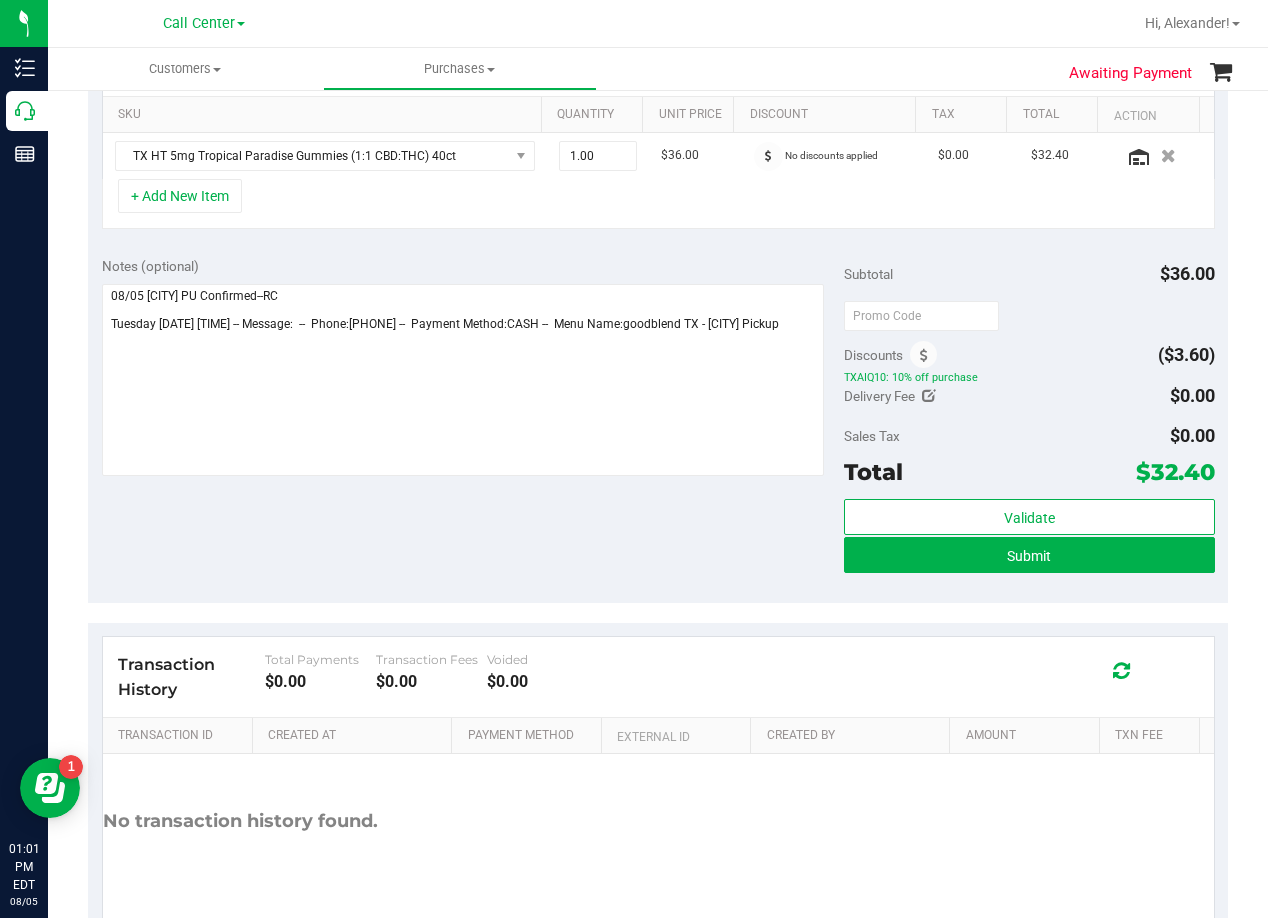 drag, startPoint x: 1140, startPoint y: 473, endPoint x: 1194, endPoint y: 474, distance: 54.00926 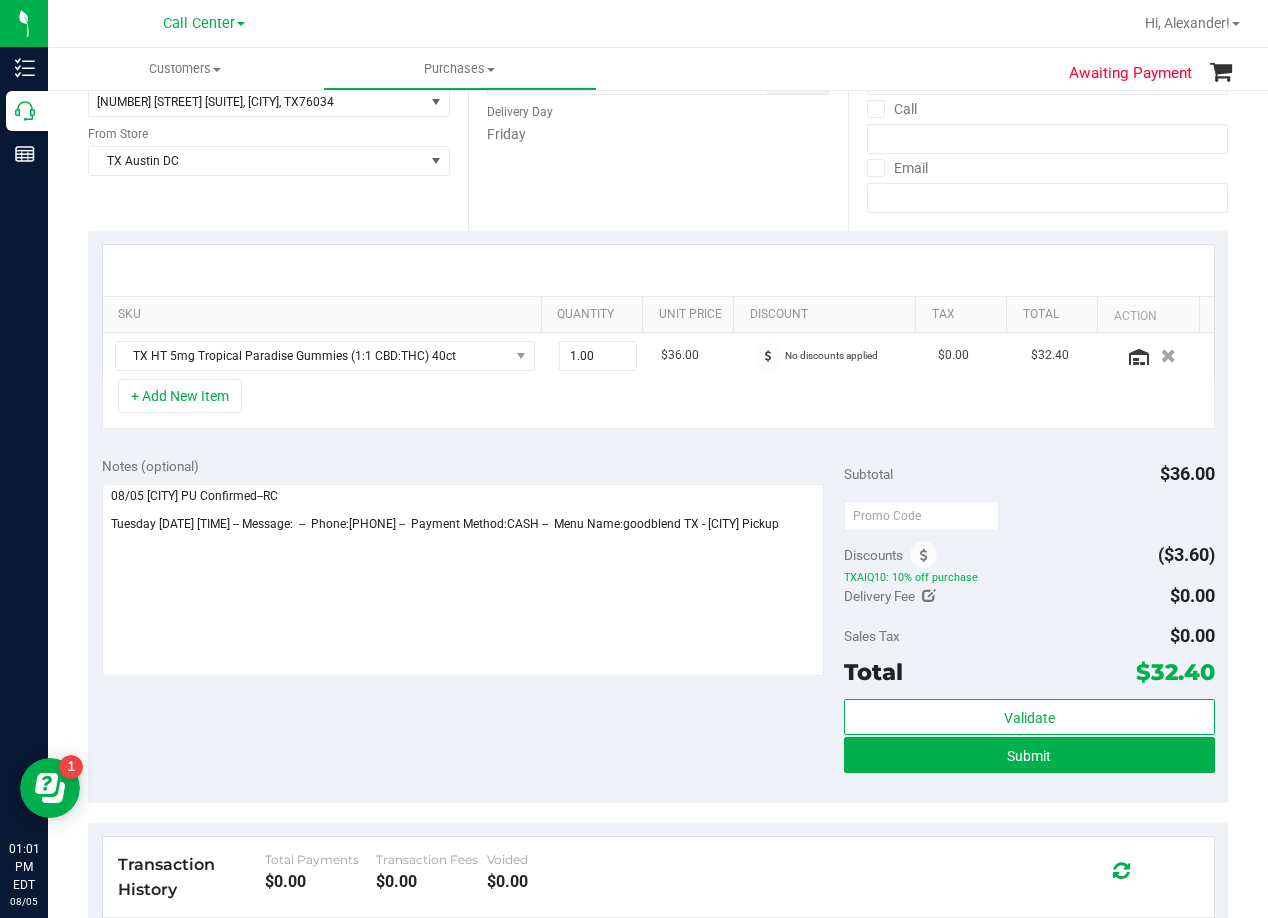 click on "Notes (optional)
Subtotal
$36.00
Discounts
($3.60)
TXAIQ10:
10%
off
purchase
Delivery Fee
$0.00
Sales Tax
$0.00" at bounding box center [658, 623] 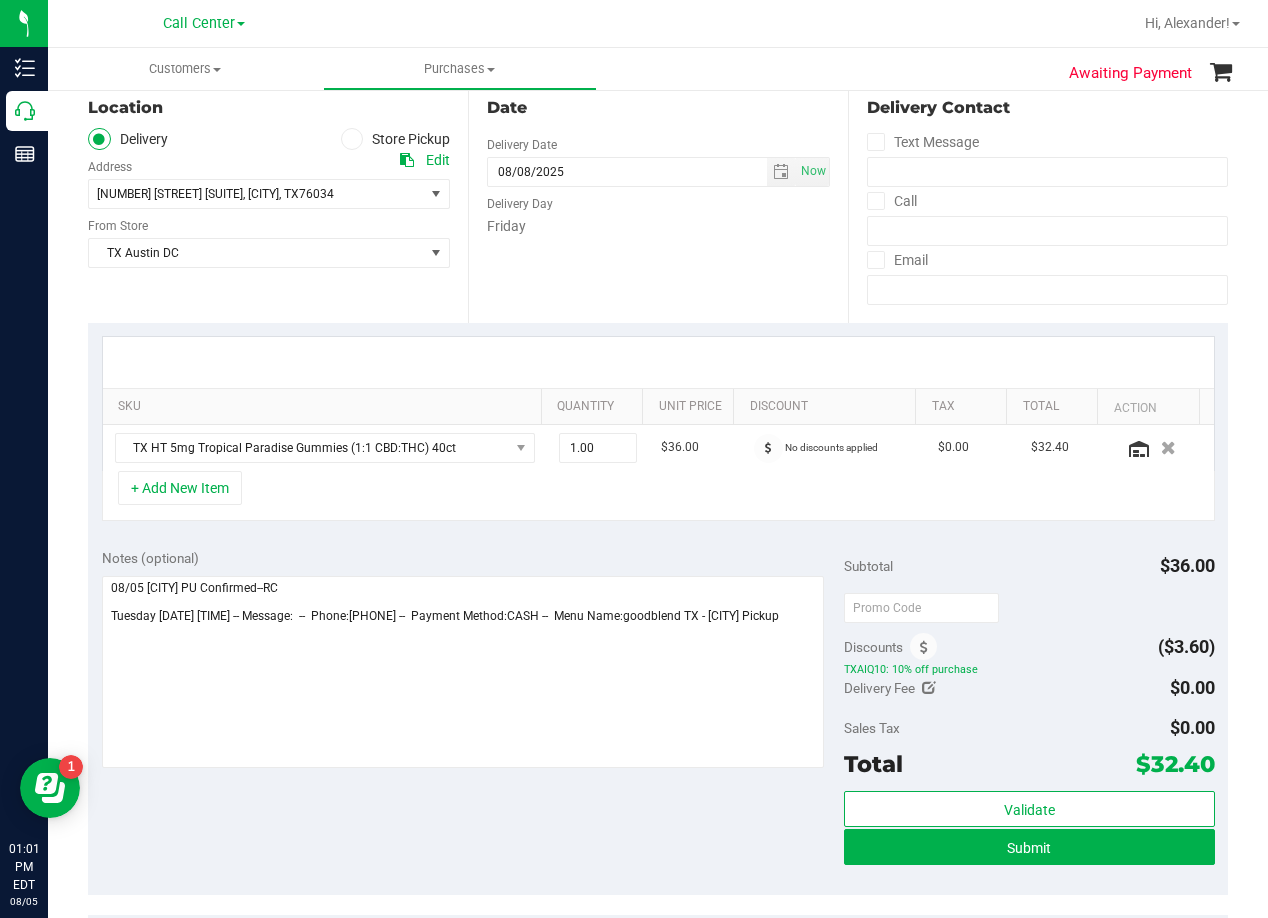 scroll, scrollTop: 100, scrollLeft: 0, axis: vertical 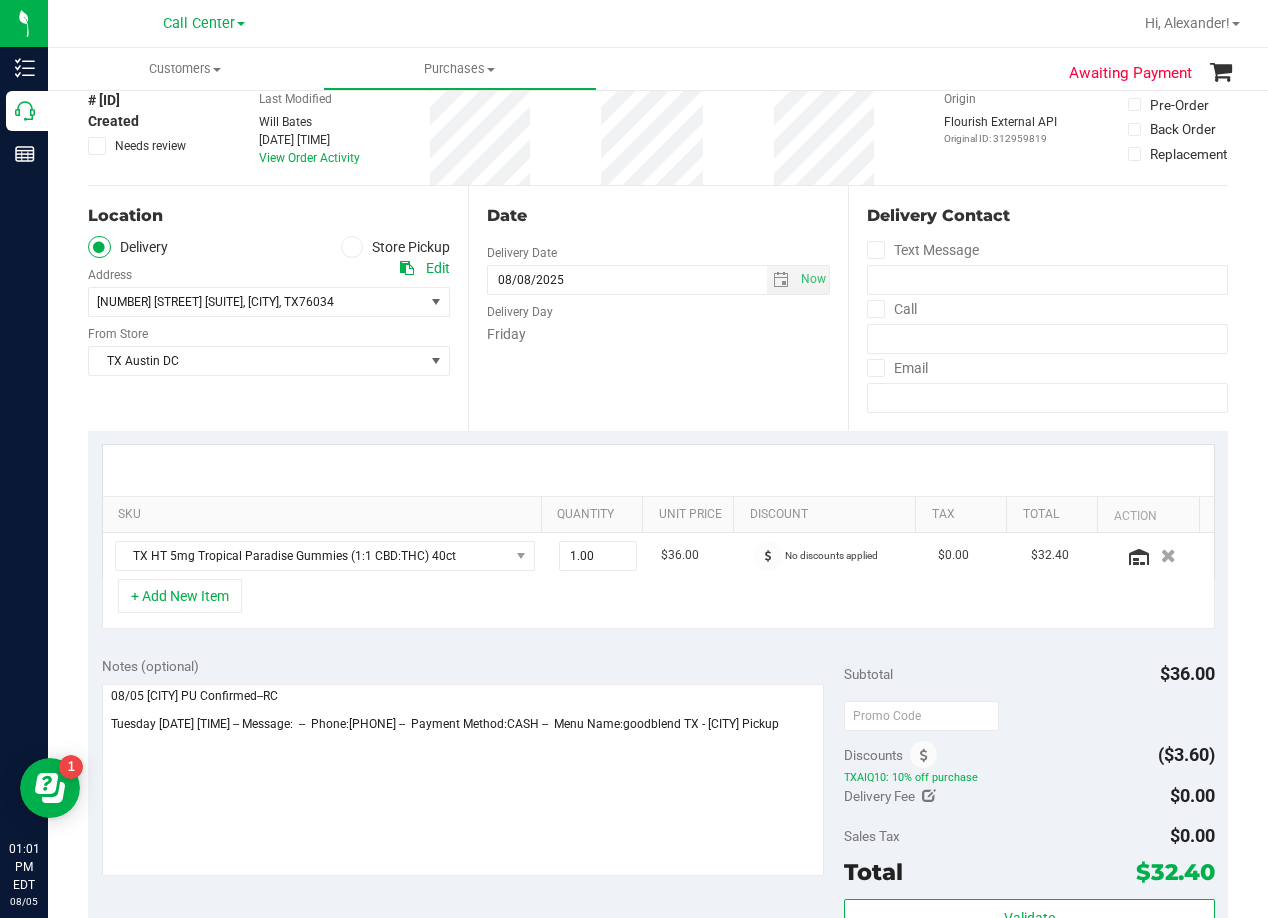 click on "Date
Delivery Date
08/08/2025
Now
08/08/2025 08:00 AM
Now
Delivery Day
Friday" at bounding box center [658, 308] 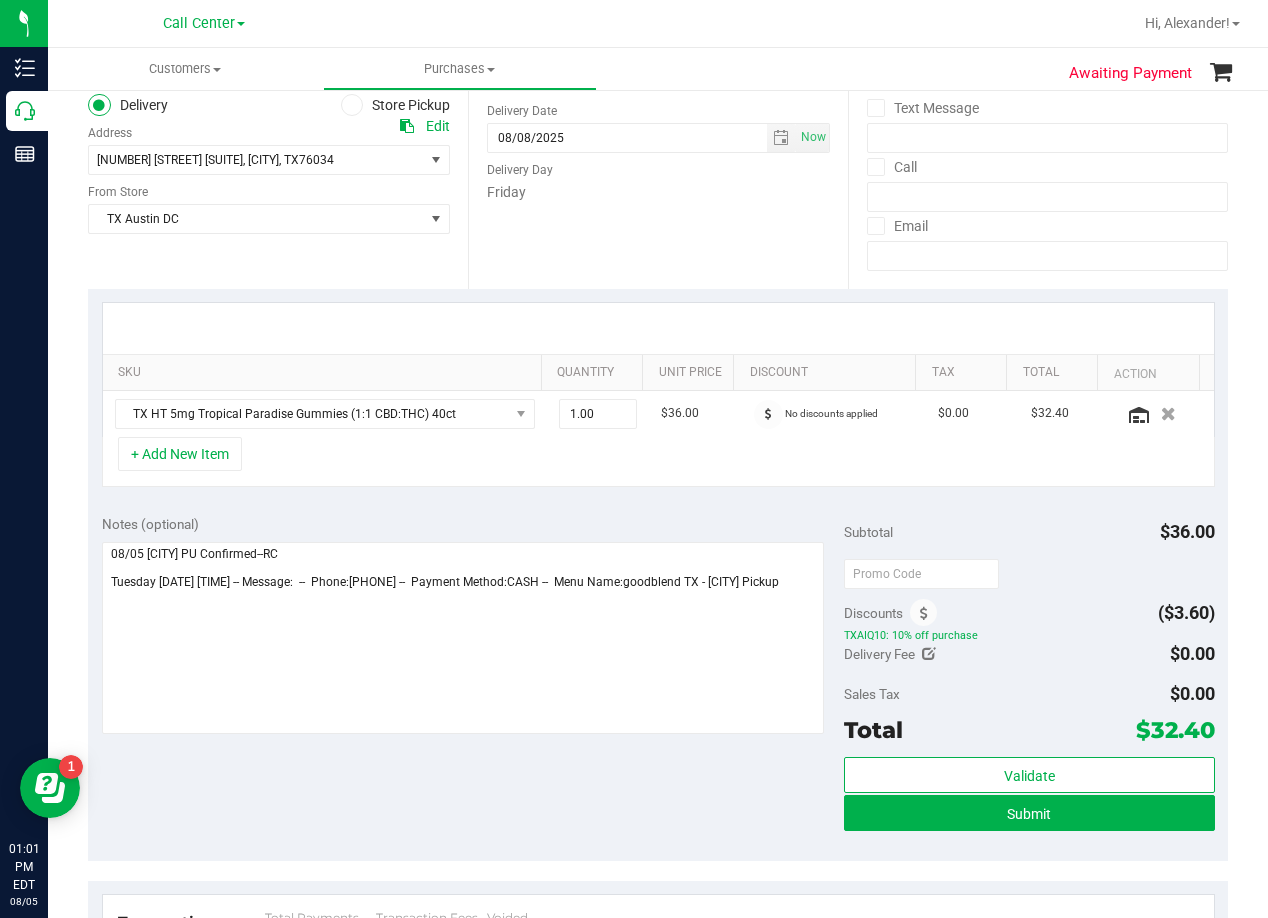 scroll, scrollTop: 300, scrollLeft: 0, axis: vertical 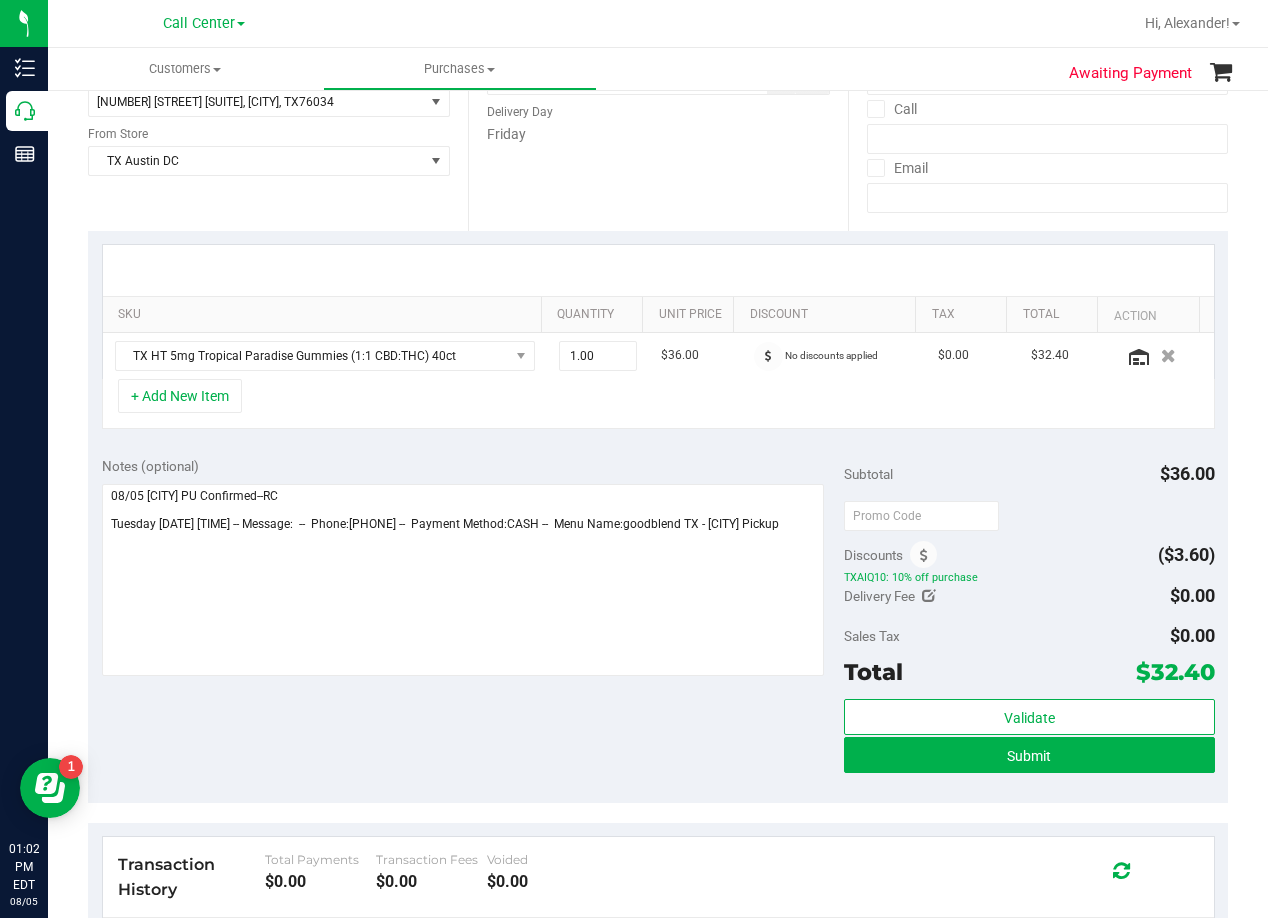 click on "Date
Delivery Date
08/08/2025
Now
08/08/2025 08:00 AM
Now
Delivery Day
Friday" at bounding box center (658, 108) 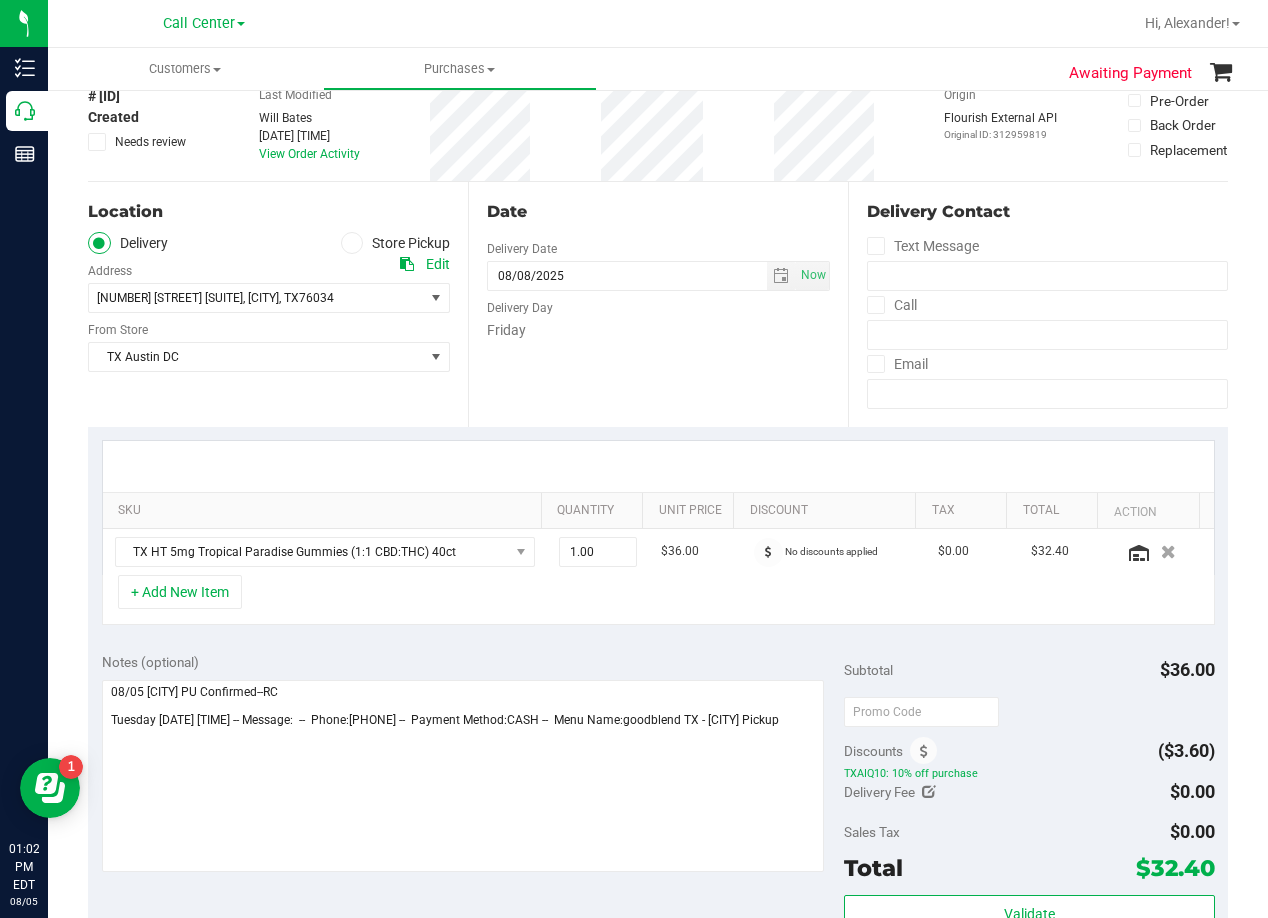 scroll, scrollTop: 100, scrollLeft: 0, axis: vertical 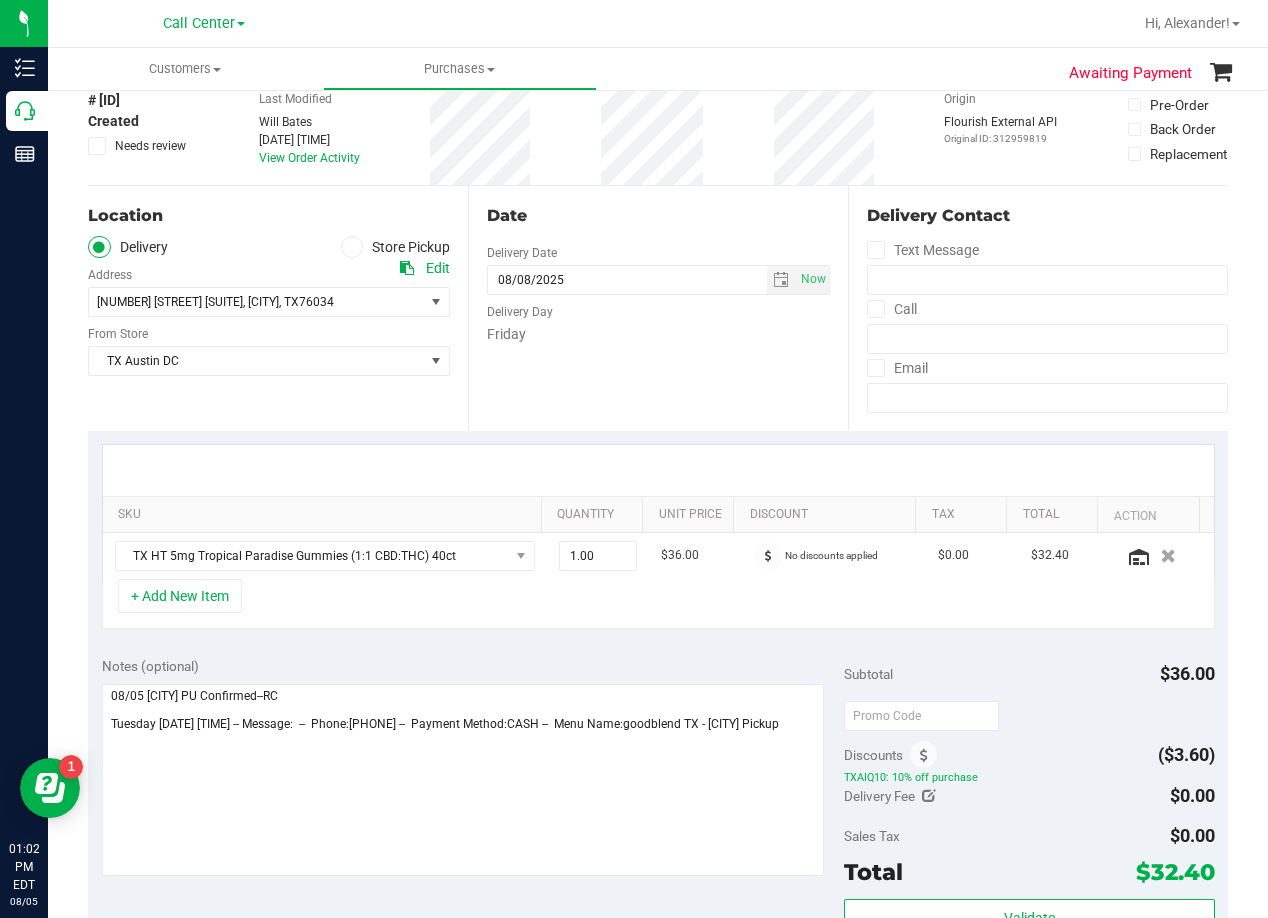 click on "Date
Delivery Date
08/08/2025
Now
08/08/2025 08:00 AM
Now
Delivery Day
Friday" at bounding box center (658, 308) 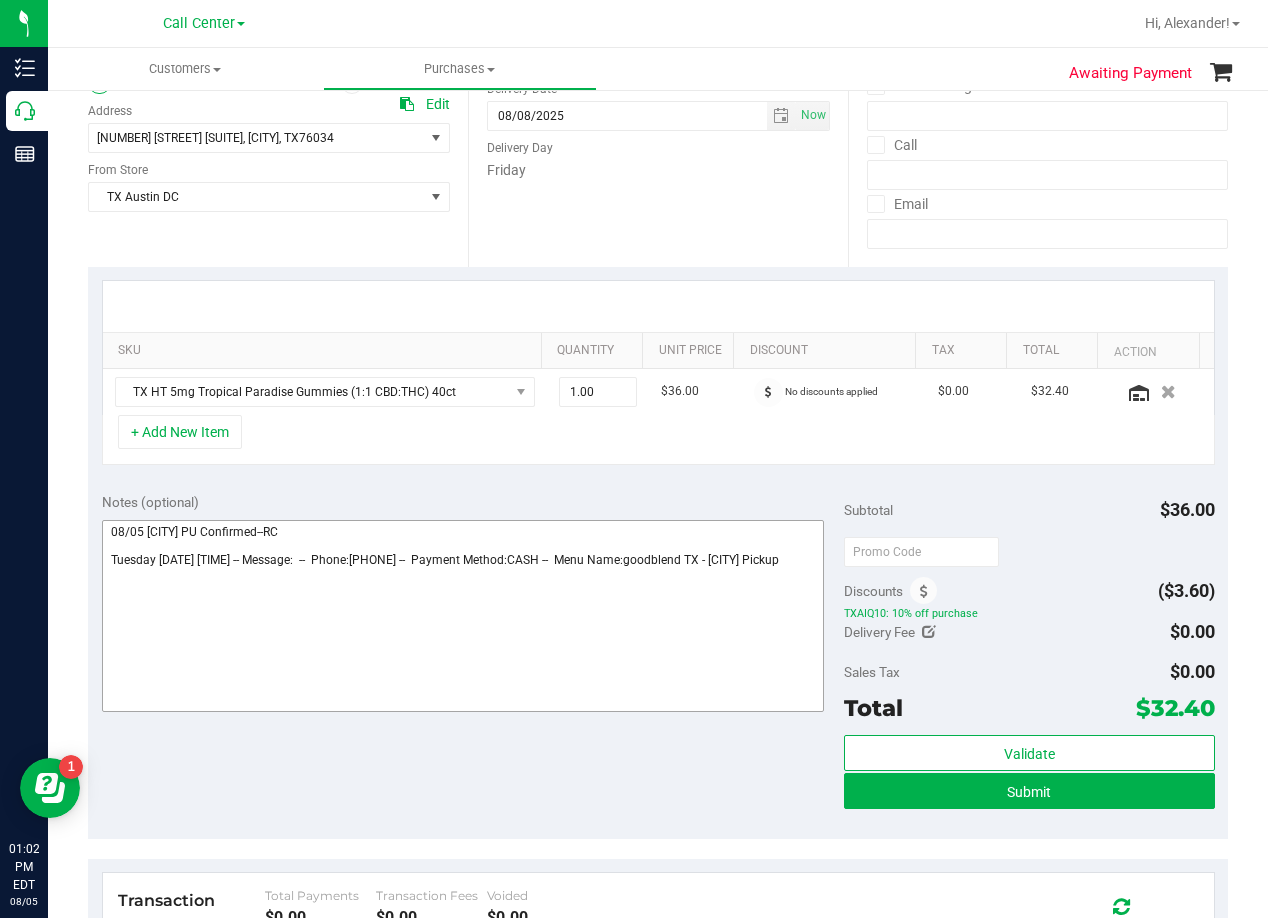 scroll, scrollTop: 300, scrollLeft: 0, axis: vertical 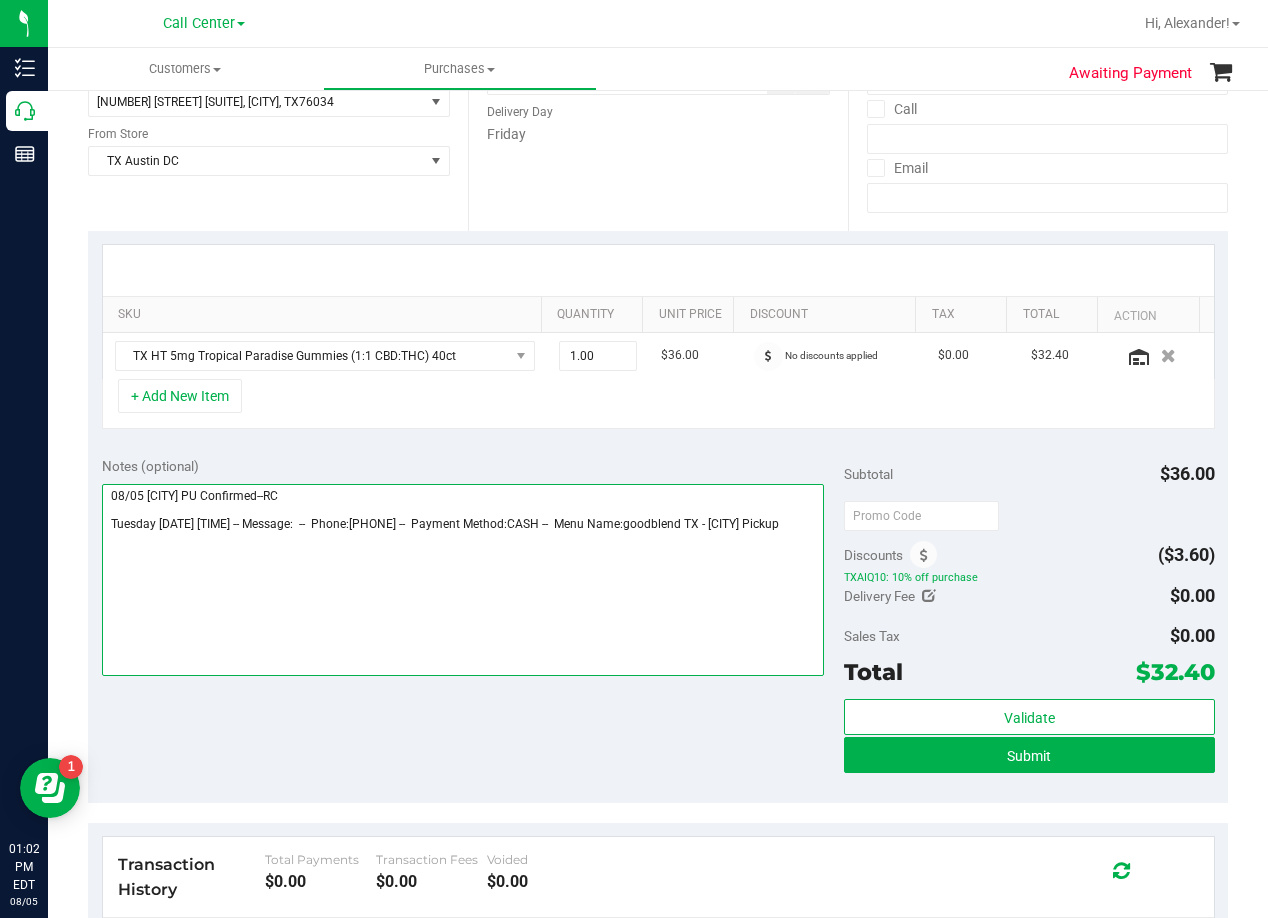 click at bounding box center [463, 580] 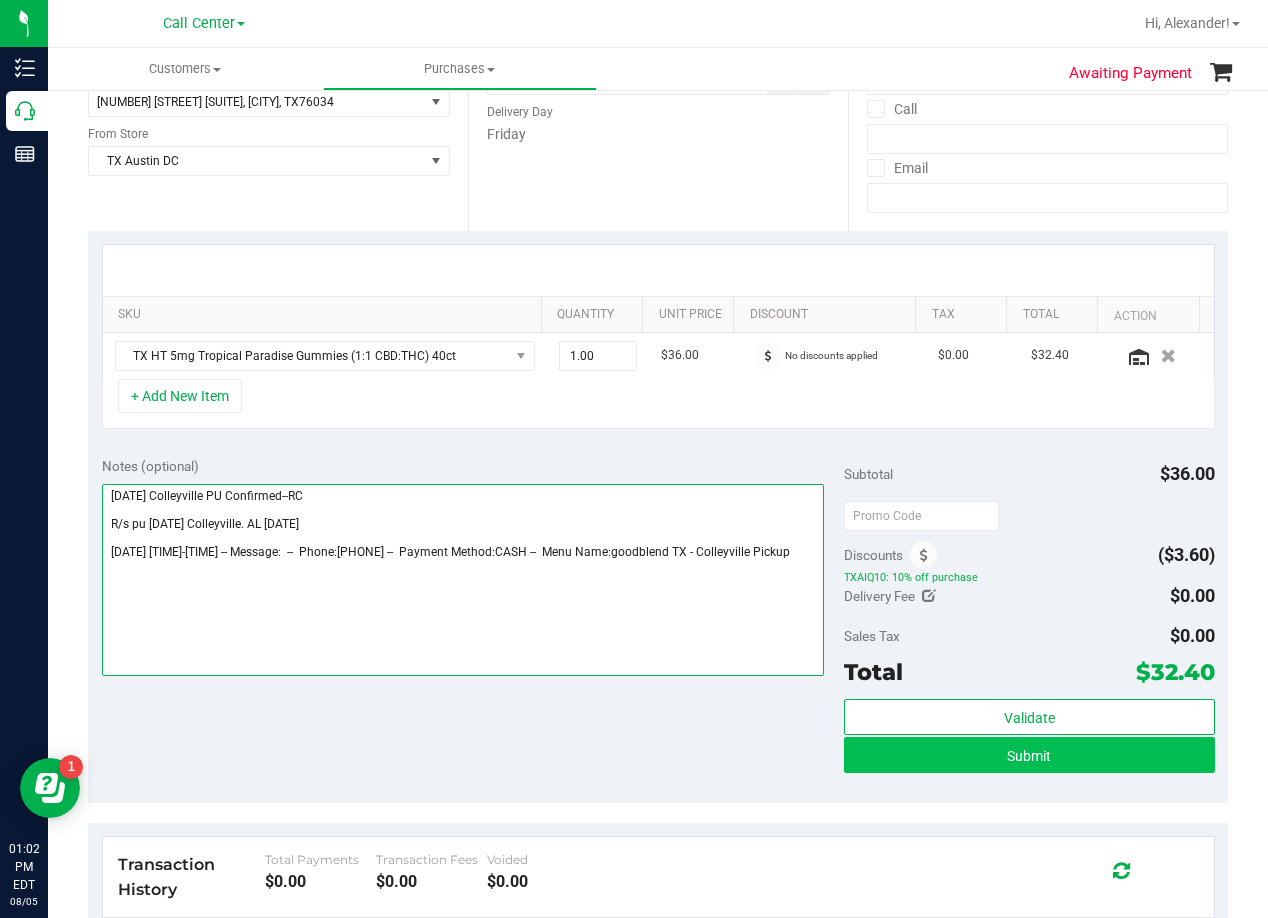 type on "08/05 Colleyville PU Confirmed--RC
R/s pu 8/8 Colleyville. AL 8/5
Tuesday 08/05/2025 10:00-14:00 -- Message:  --  Phone:2149277450 --  Payment Method:CASH --  Menu Name:goodblend TX - Colleyville Pickup" 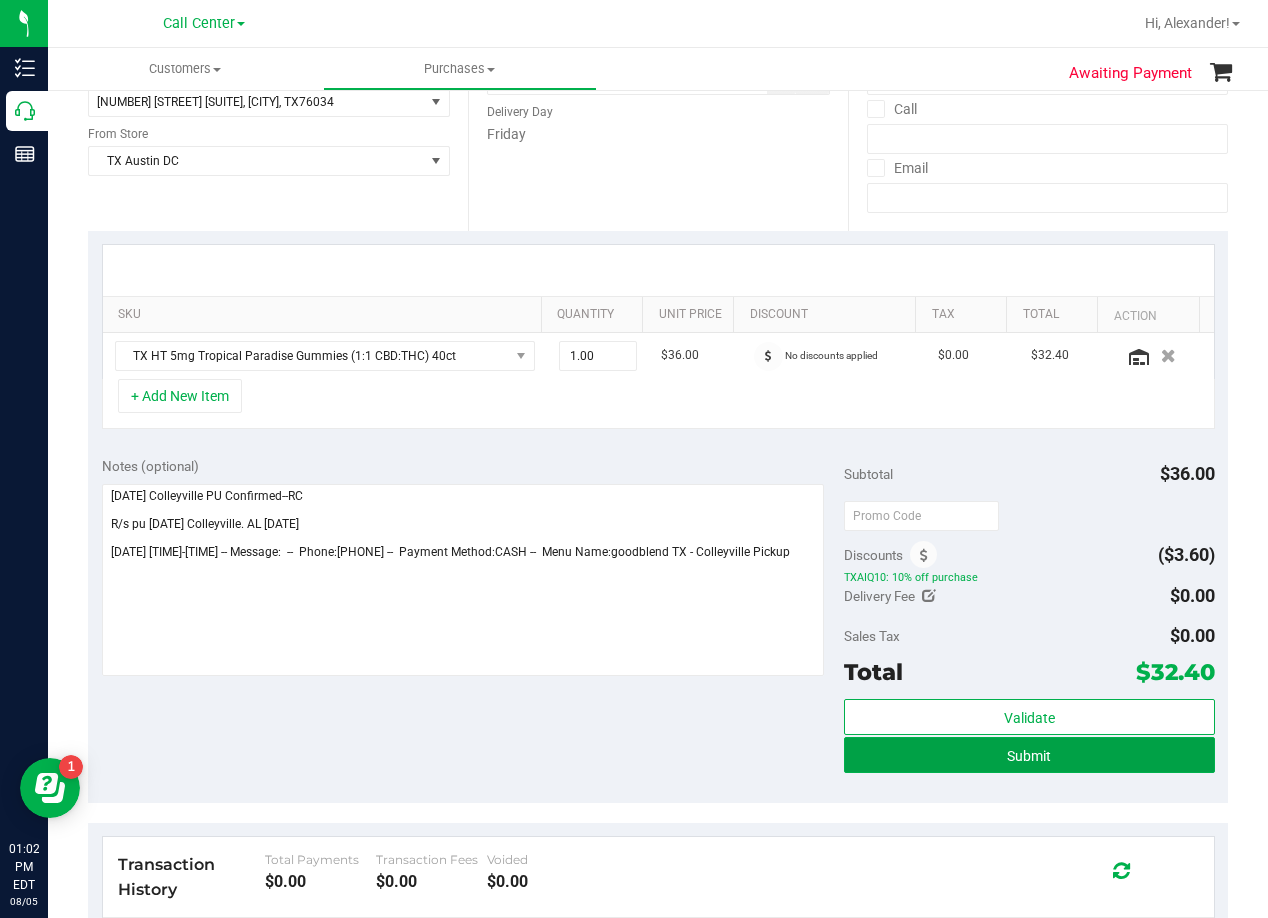 click on "Submit" at bounding box center (1029, 755) 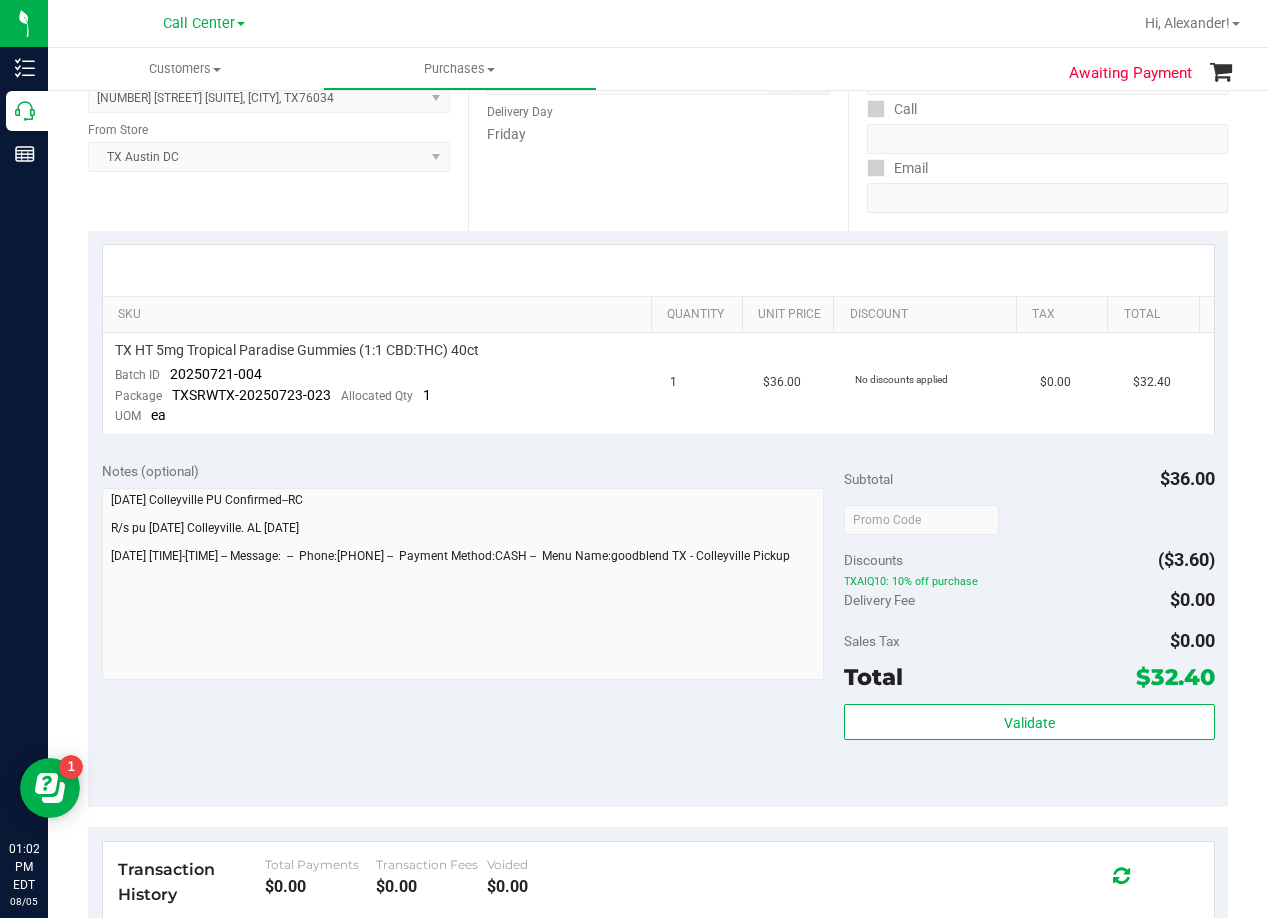 click on "Date
Delivery Date
08/08/2025
Now
08/08/2025 08:00 AM
Now
Delivery Day
Friday" at bounding box center (658, 108) 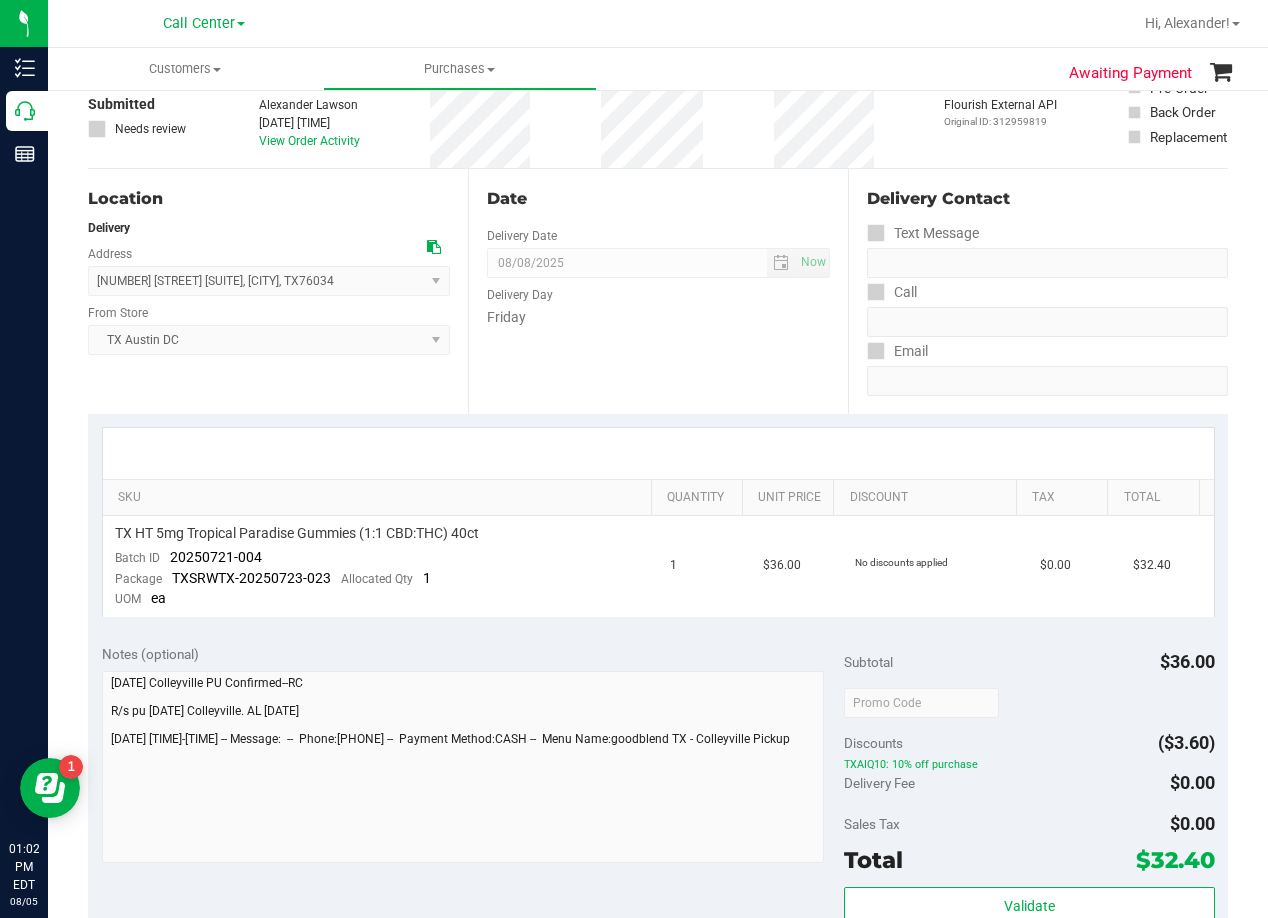 scroll, scrollTop: 0, scrollLeft: 0, axis: both 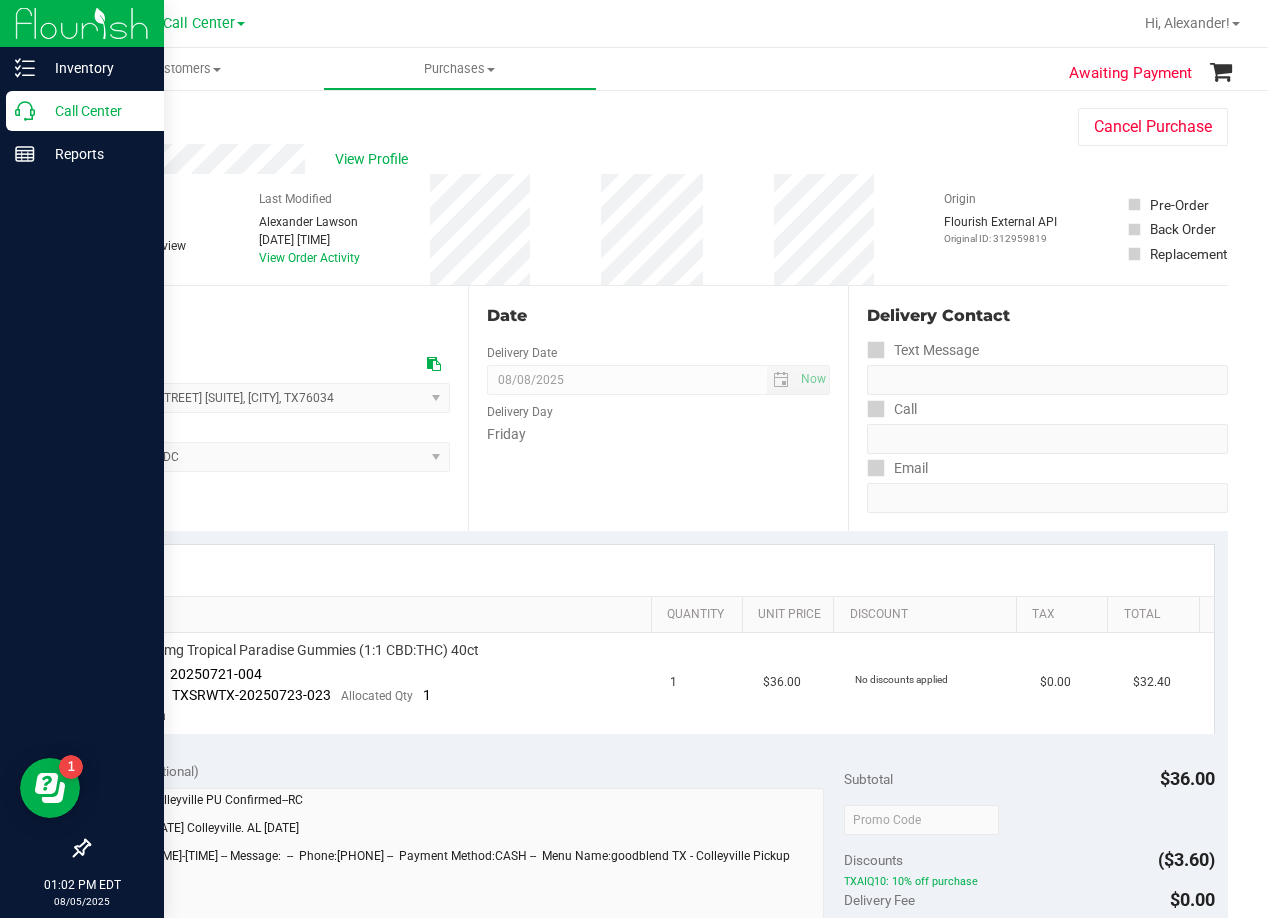 click on "Call Center" at bounding box center [95, 111] 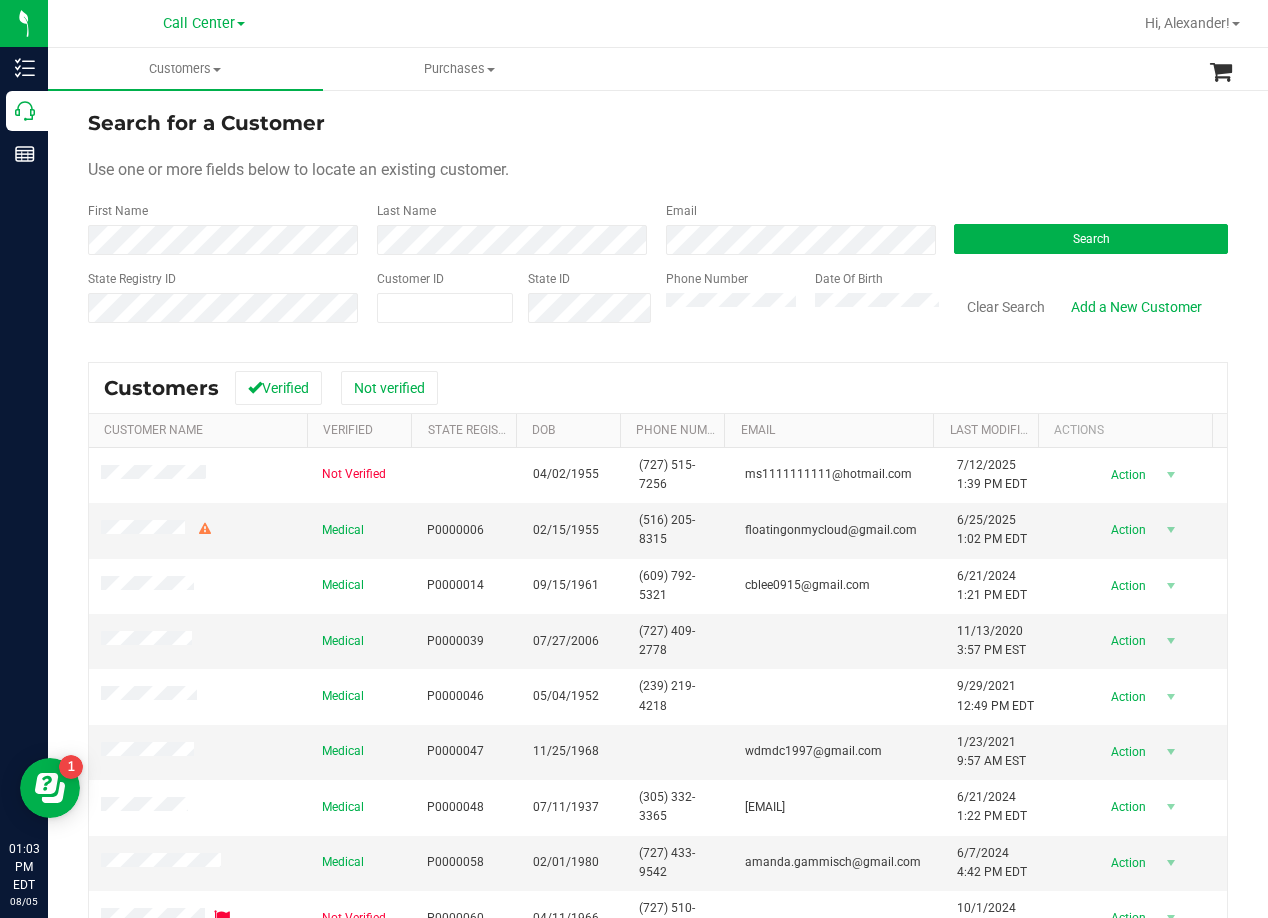 click on "Search for a Customer
Use one or more fields below to locate an existing customer.
First Name
Last Name
Email
Search
State Registry ID
Customer ID
State ID
Phone Number
Date Of Birth" at bounding box center (658, 224) 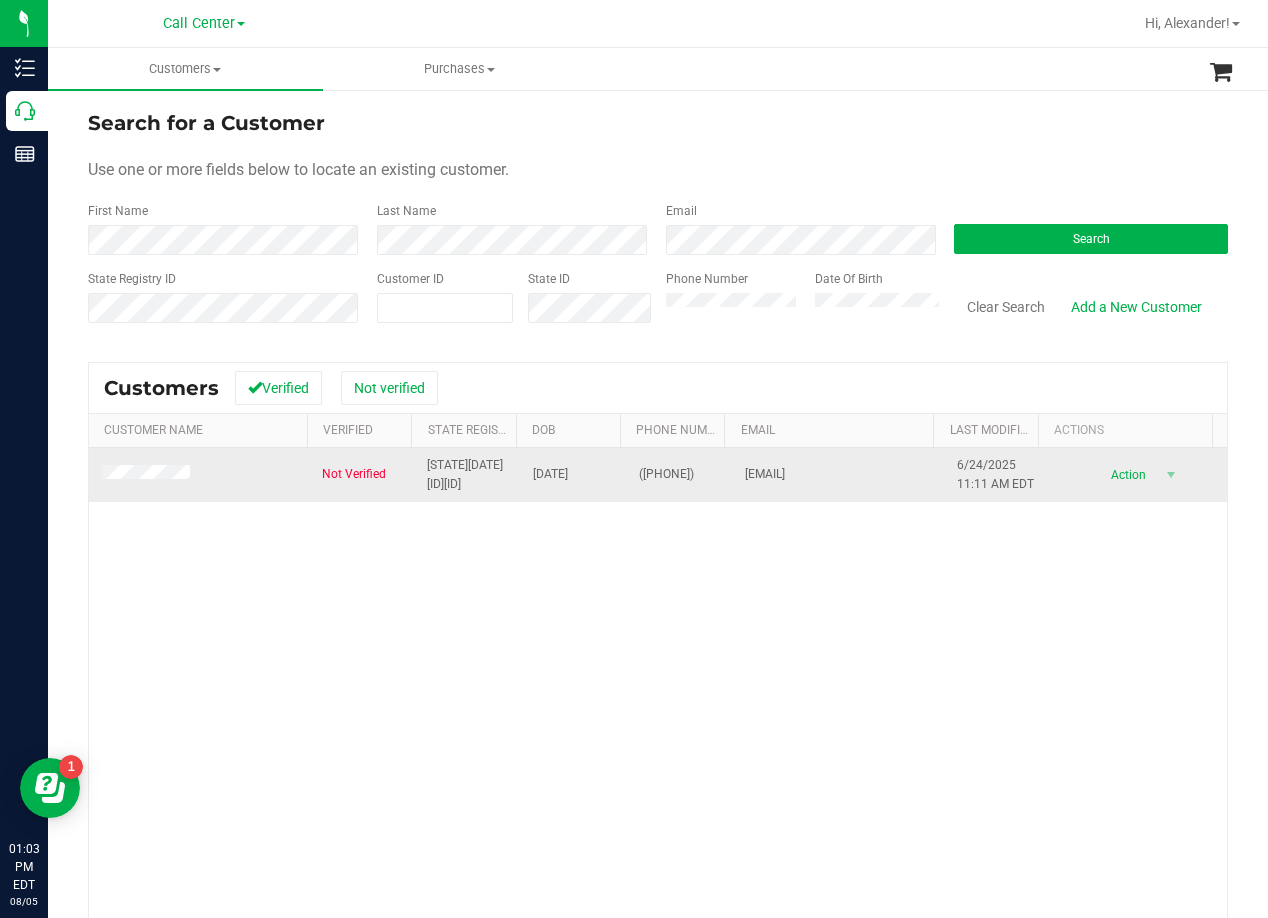 click at bounding box center (148, 475) 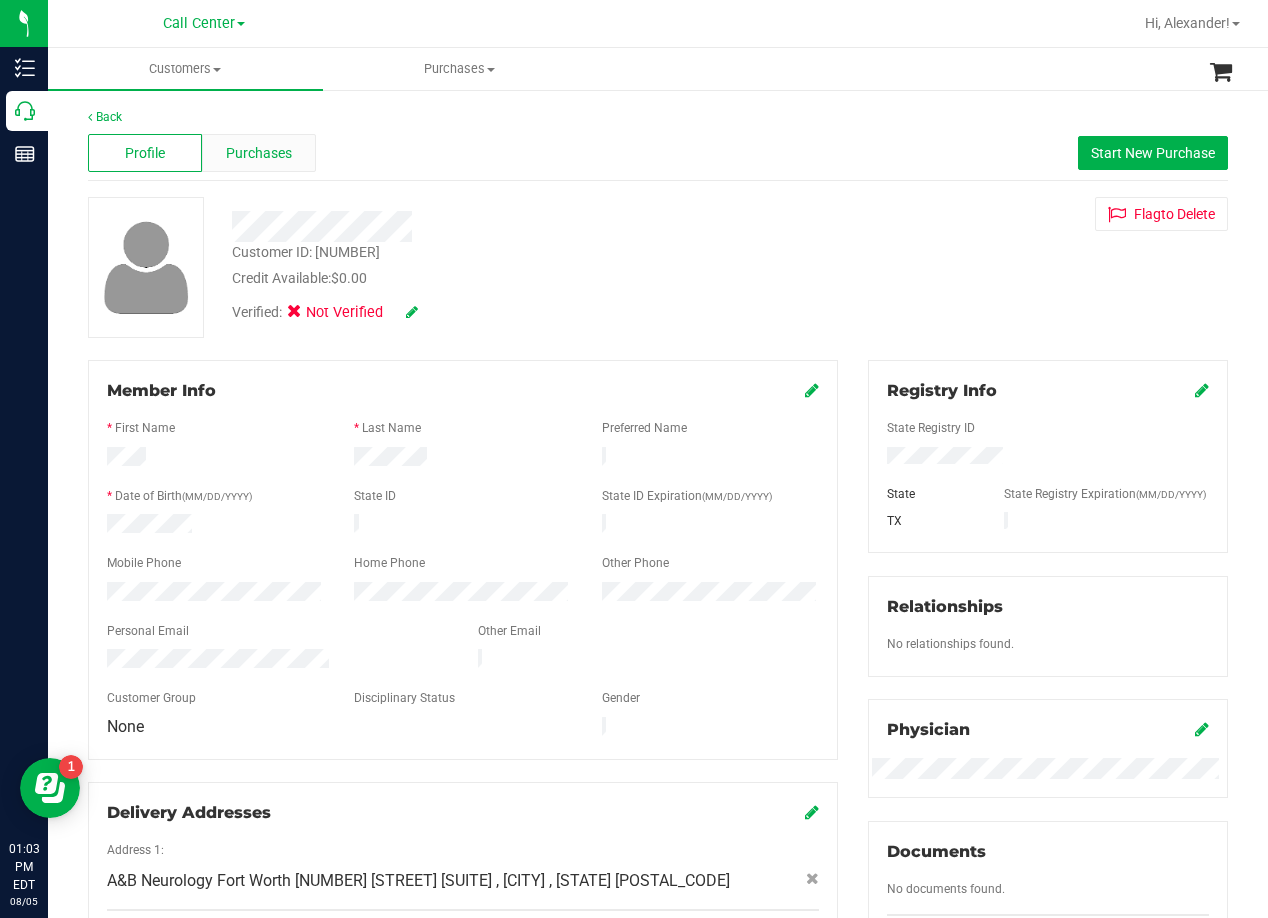 click on "Purchases" at bounding box center (259, 153) 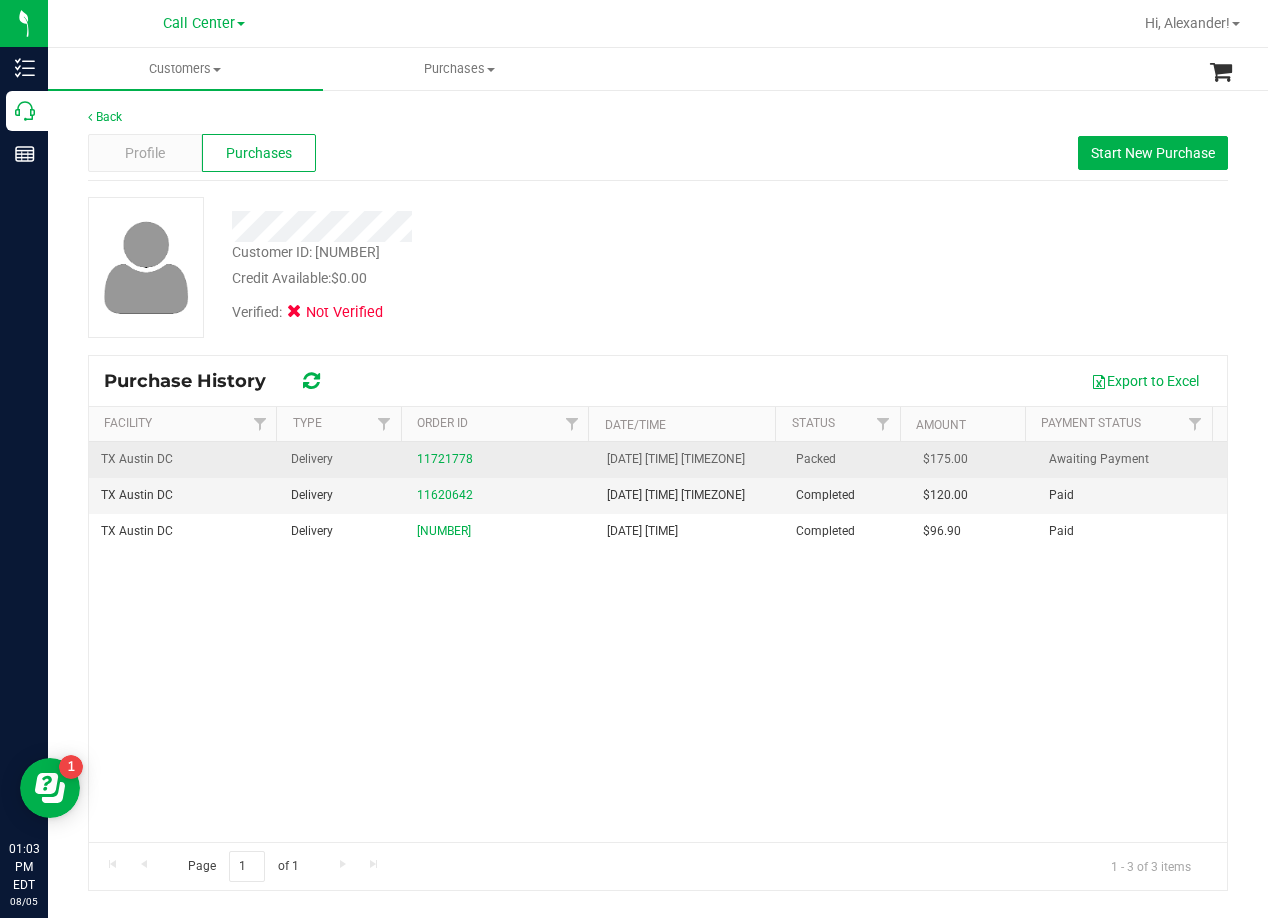 click on "11721778" at bounding box center [500, 459] 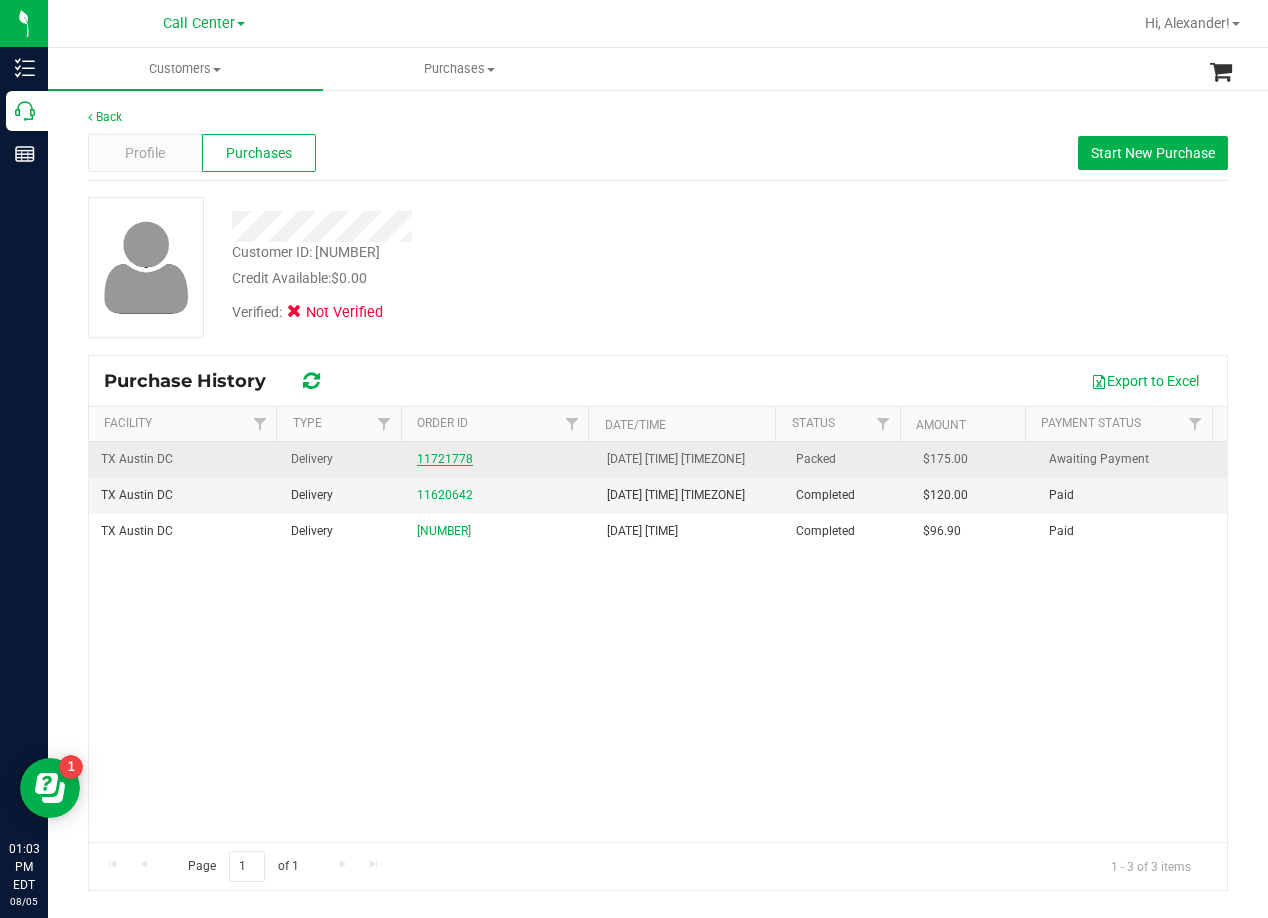click on "11721778" at bounding box center (445, 459) 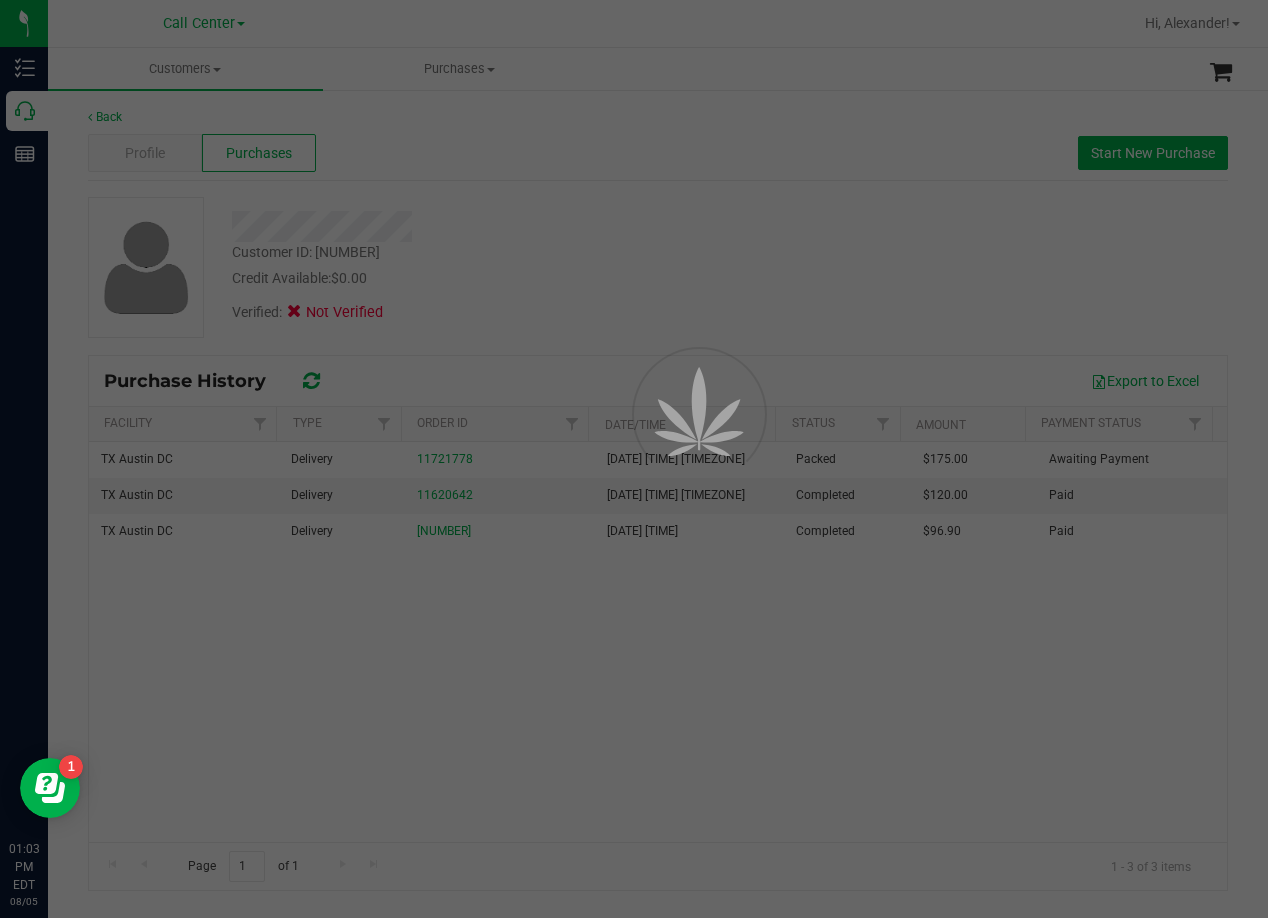 click at bounding box center (634, 459) 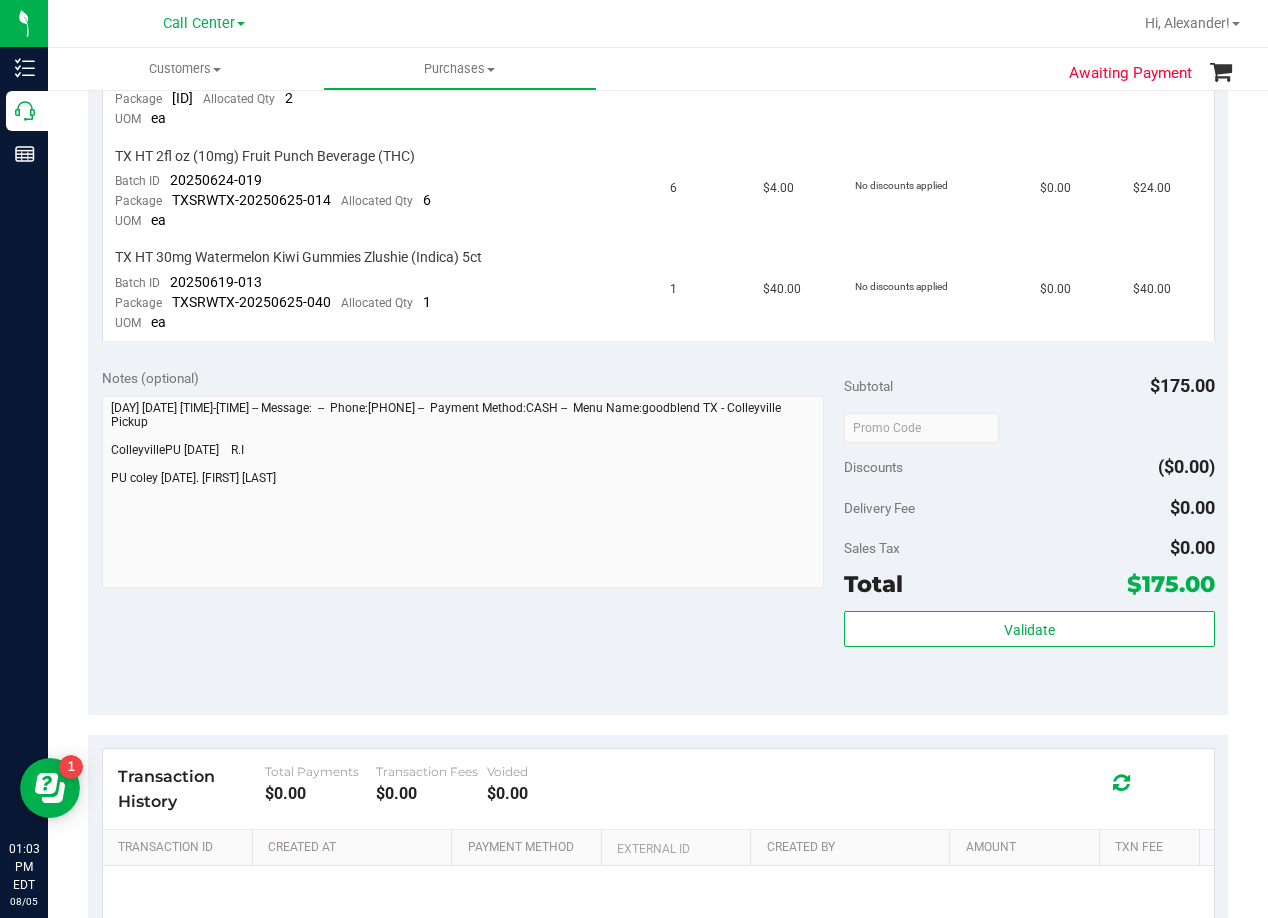 scroll, scrollTop: 0, scrollLeft: 0, axis: both 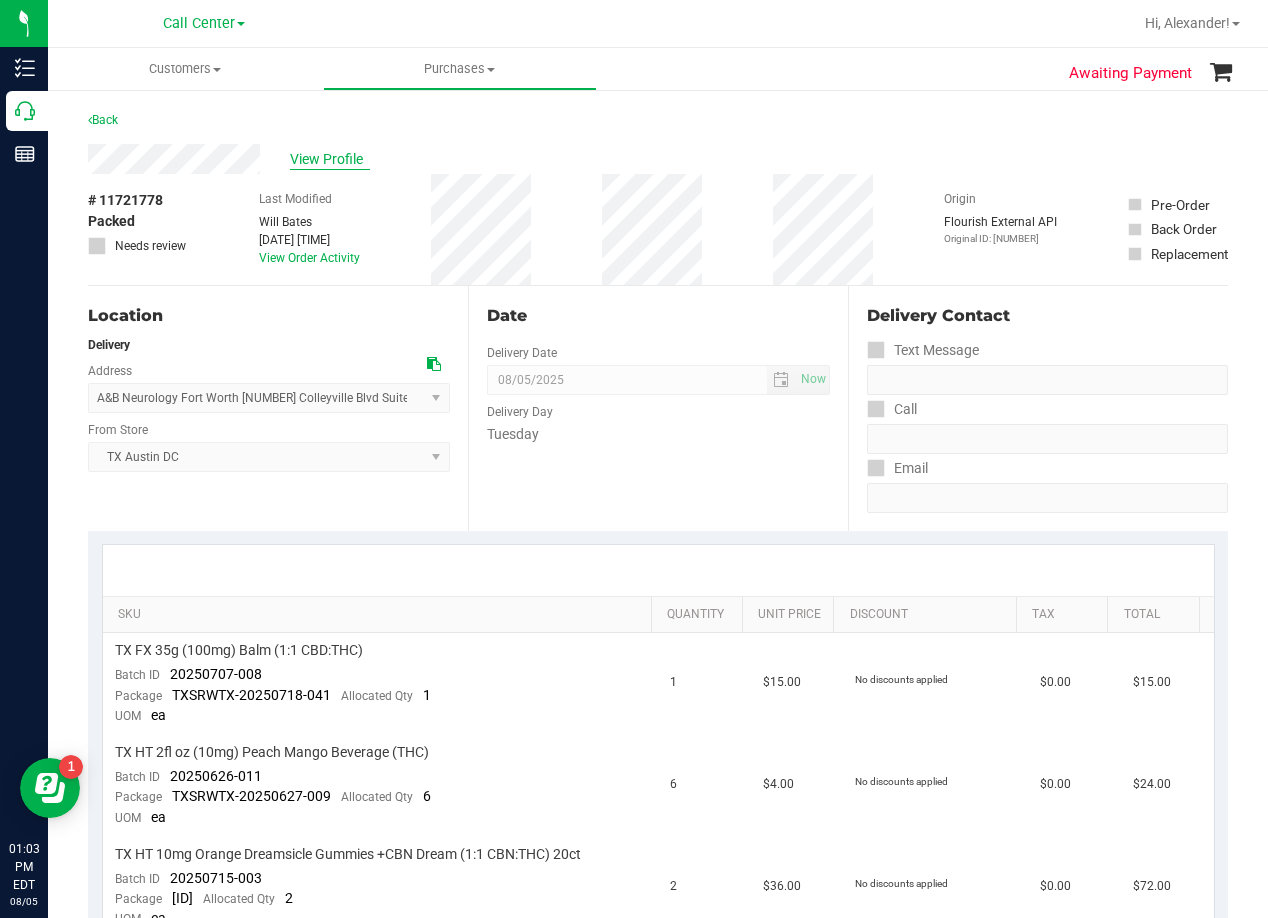 click on "View Profile" at bounding box center (330, 159) 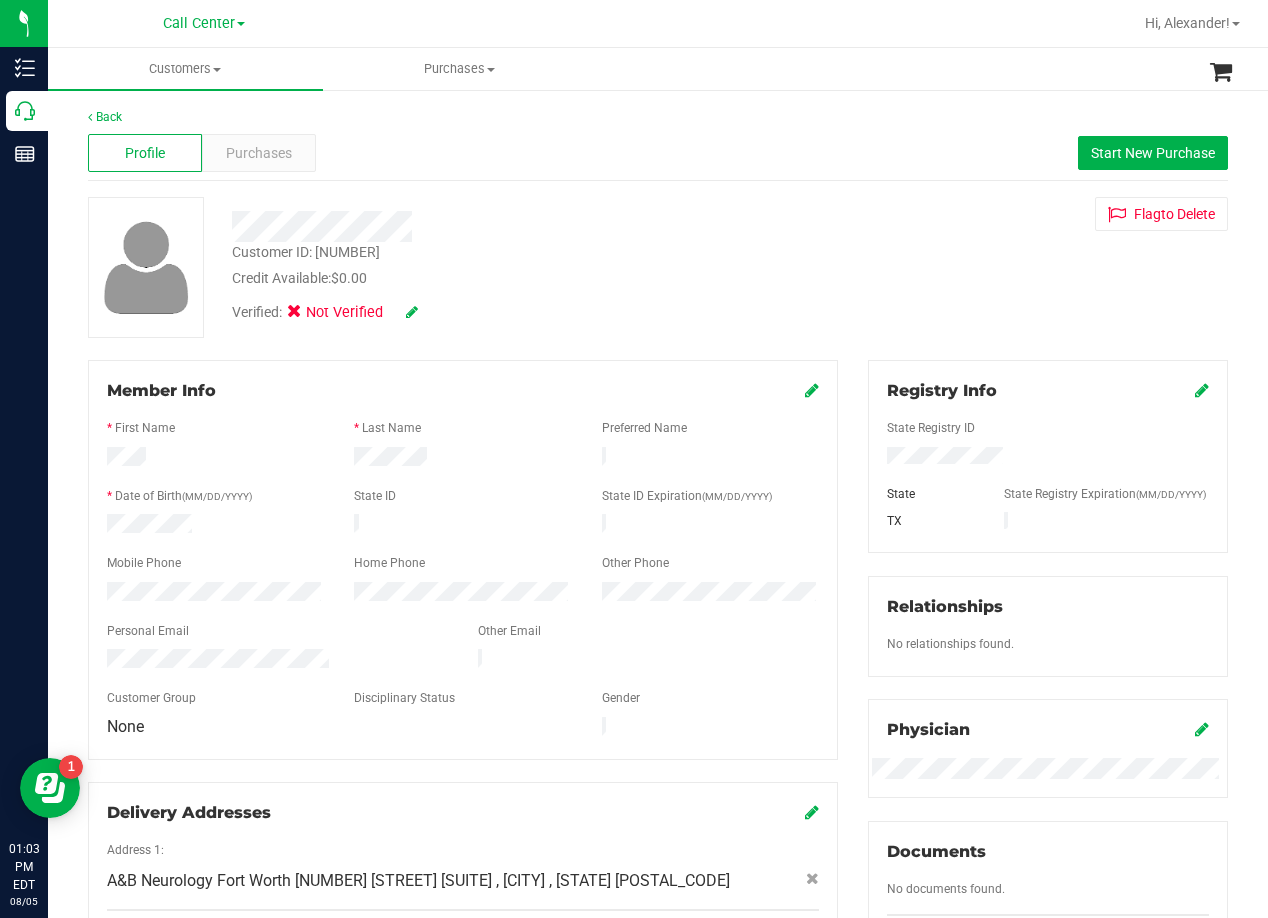 click on "Customer ID: 1608827
Credit Available:
$0.00
Verified:
Not Verified
Flag  to Delete" at bounding box center (658, 267) 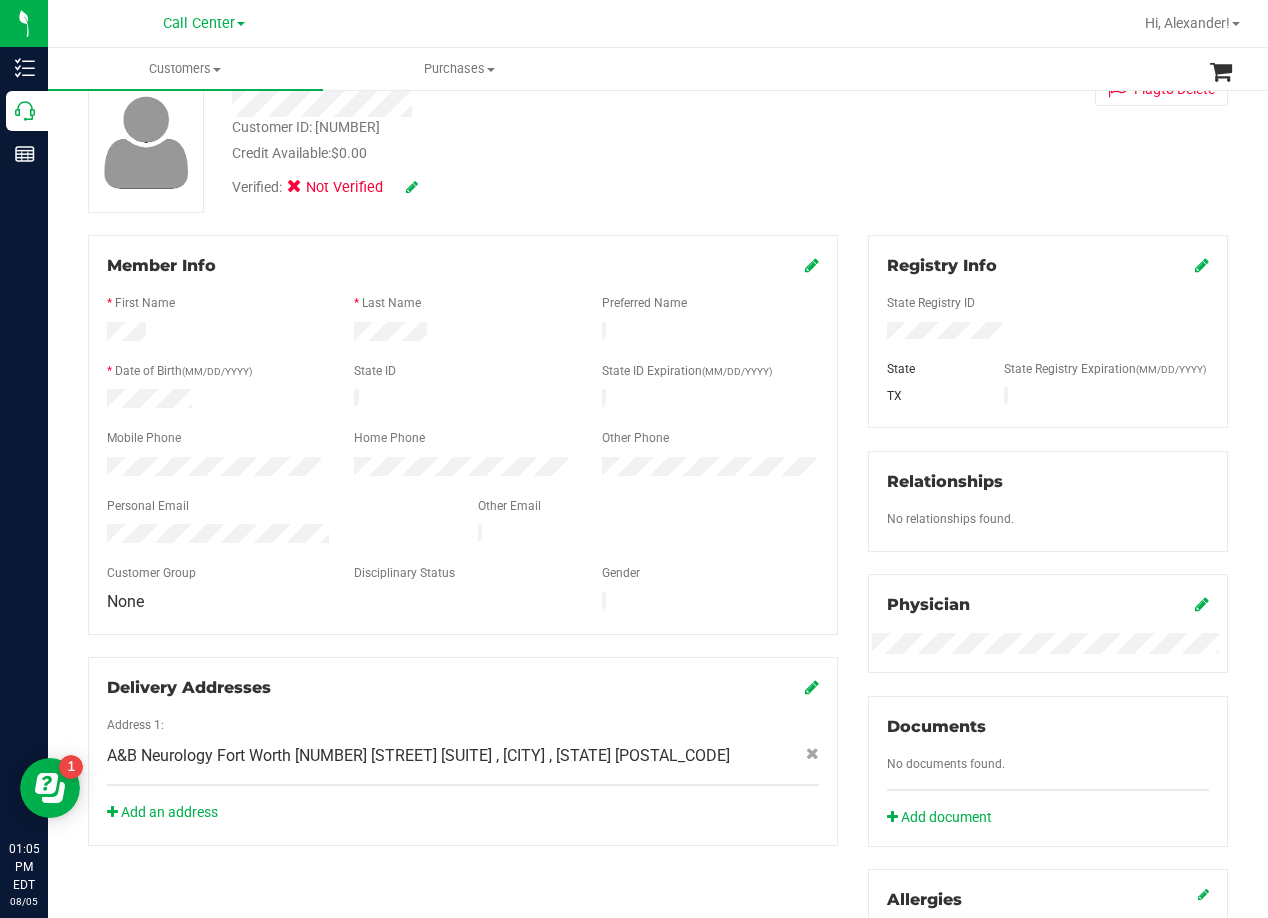 scroll, scrollTop: 0, scrollLeft: 0, axis: both 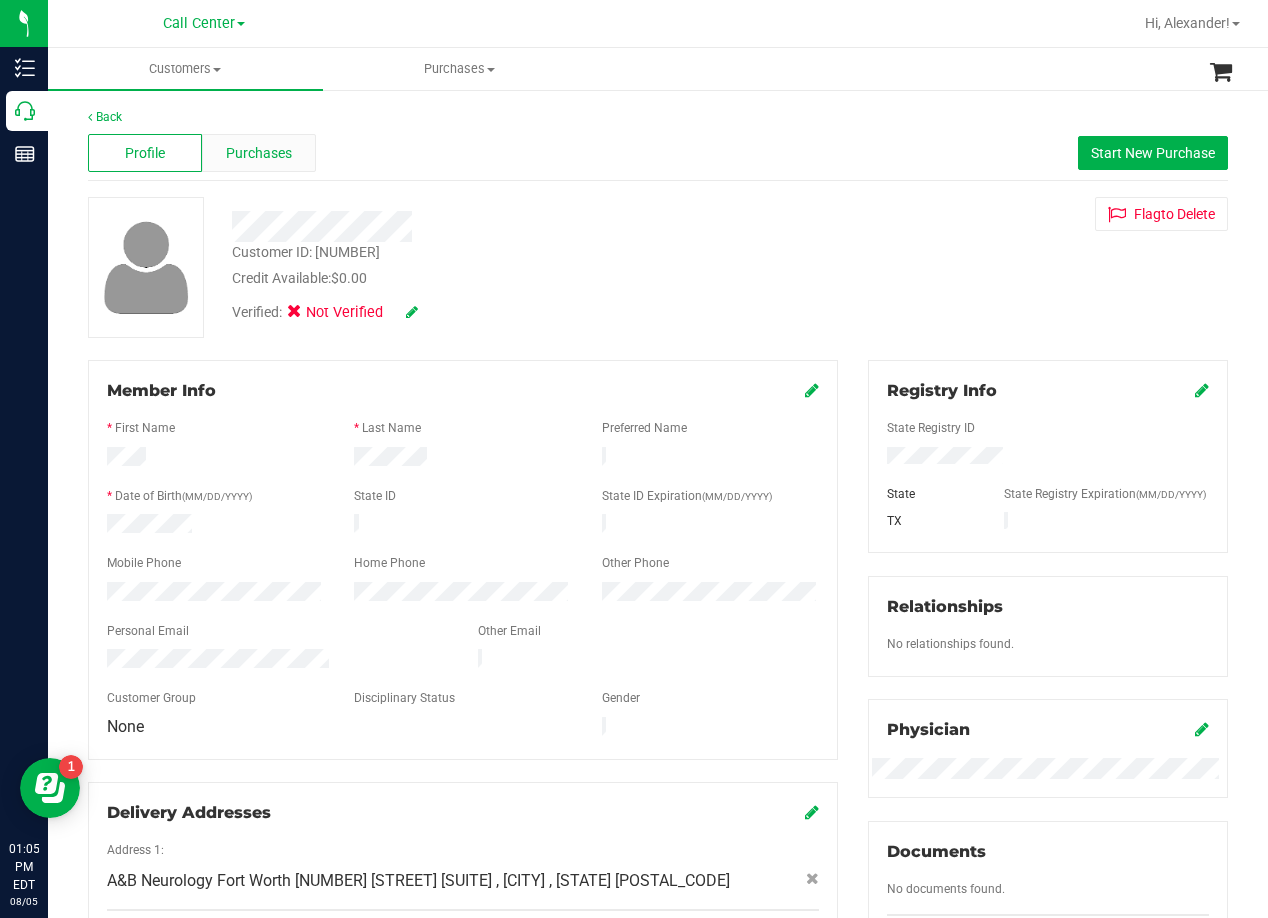 click on "Purchases" at bounding box center (259, 153) 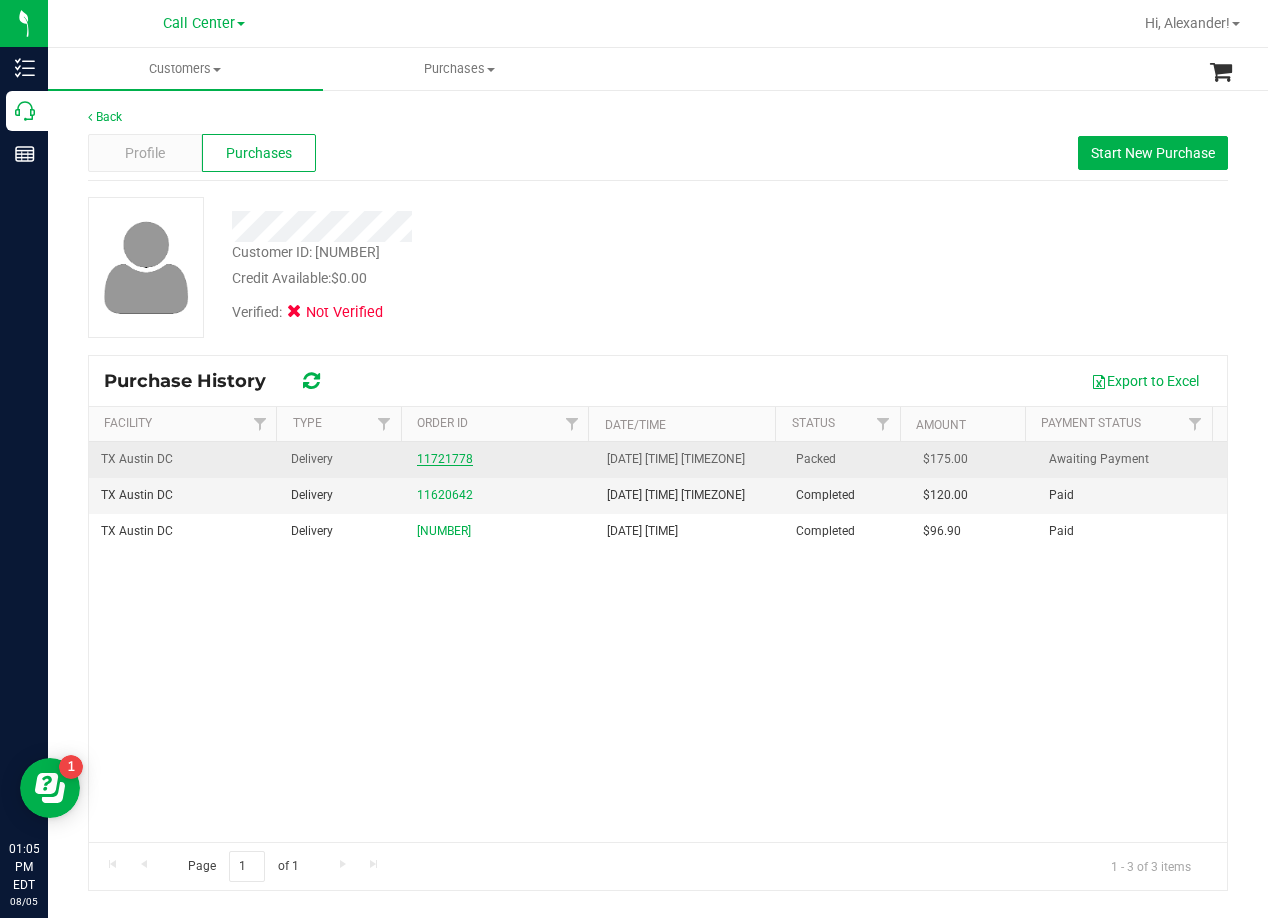 click on "11721778" at bounding box center (445, 459) 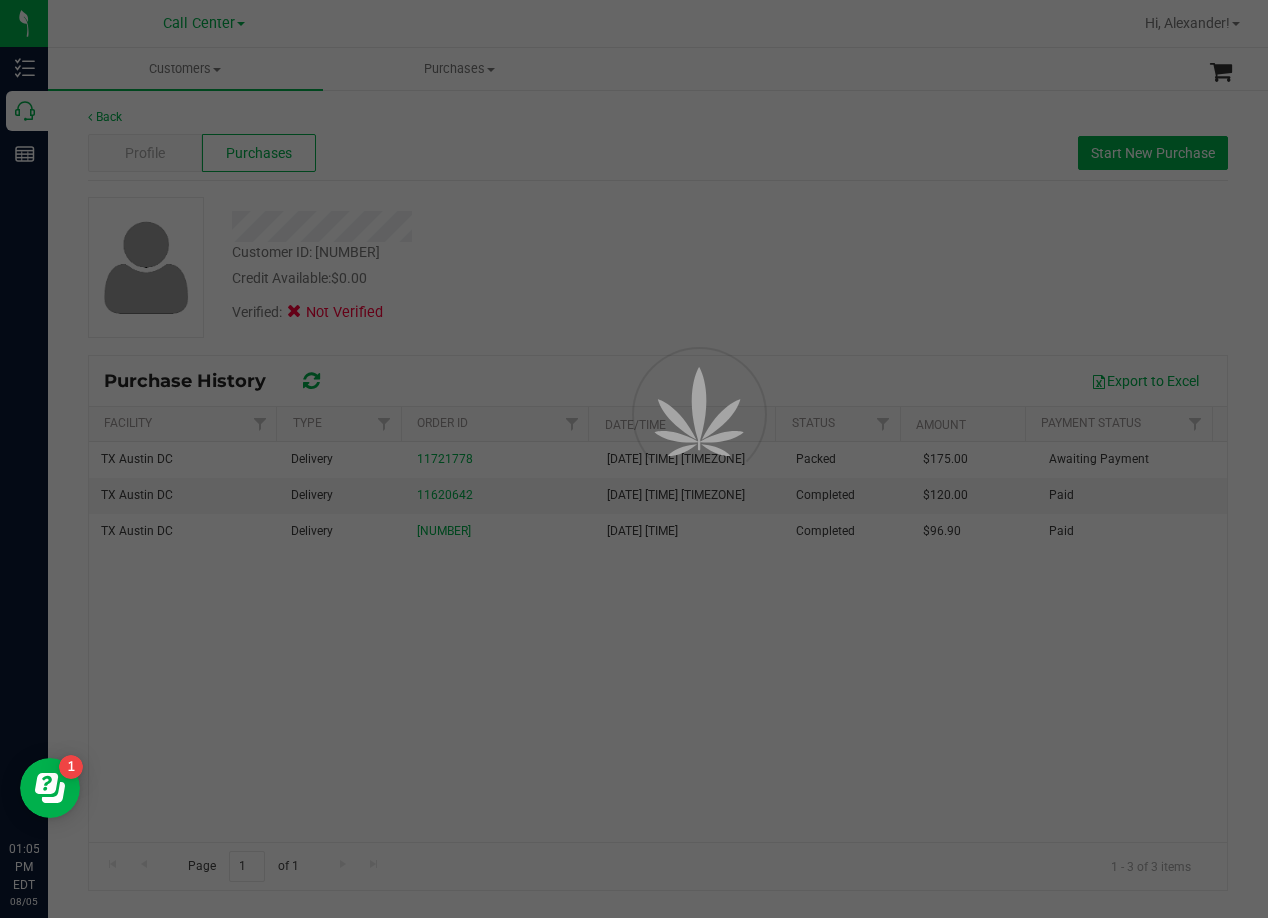 click at bounding box center (634, 459) 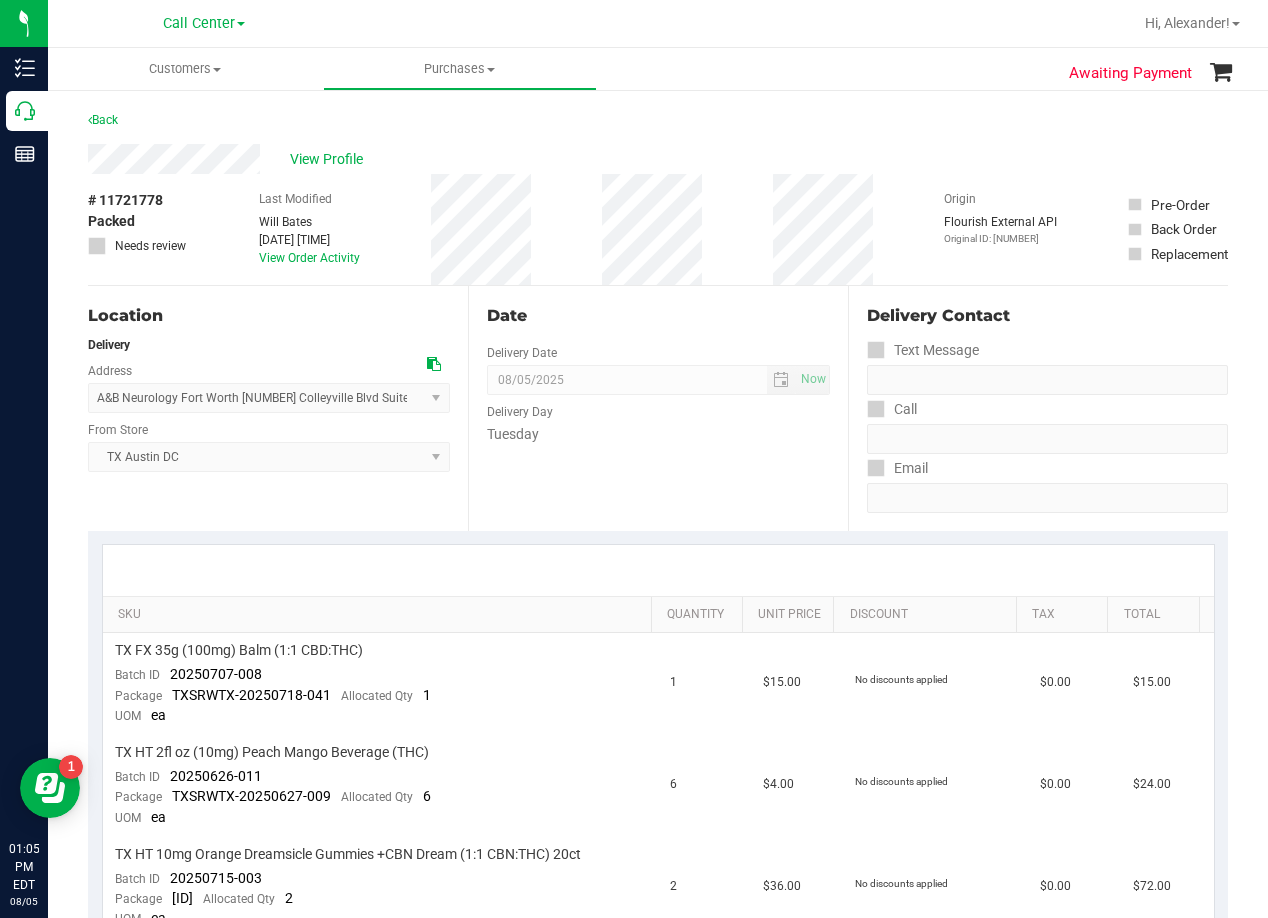 scroll, scrollTop: 400, scrollLeft: 0, axis: vertical 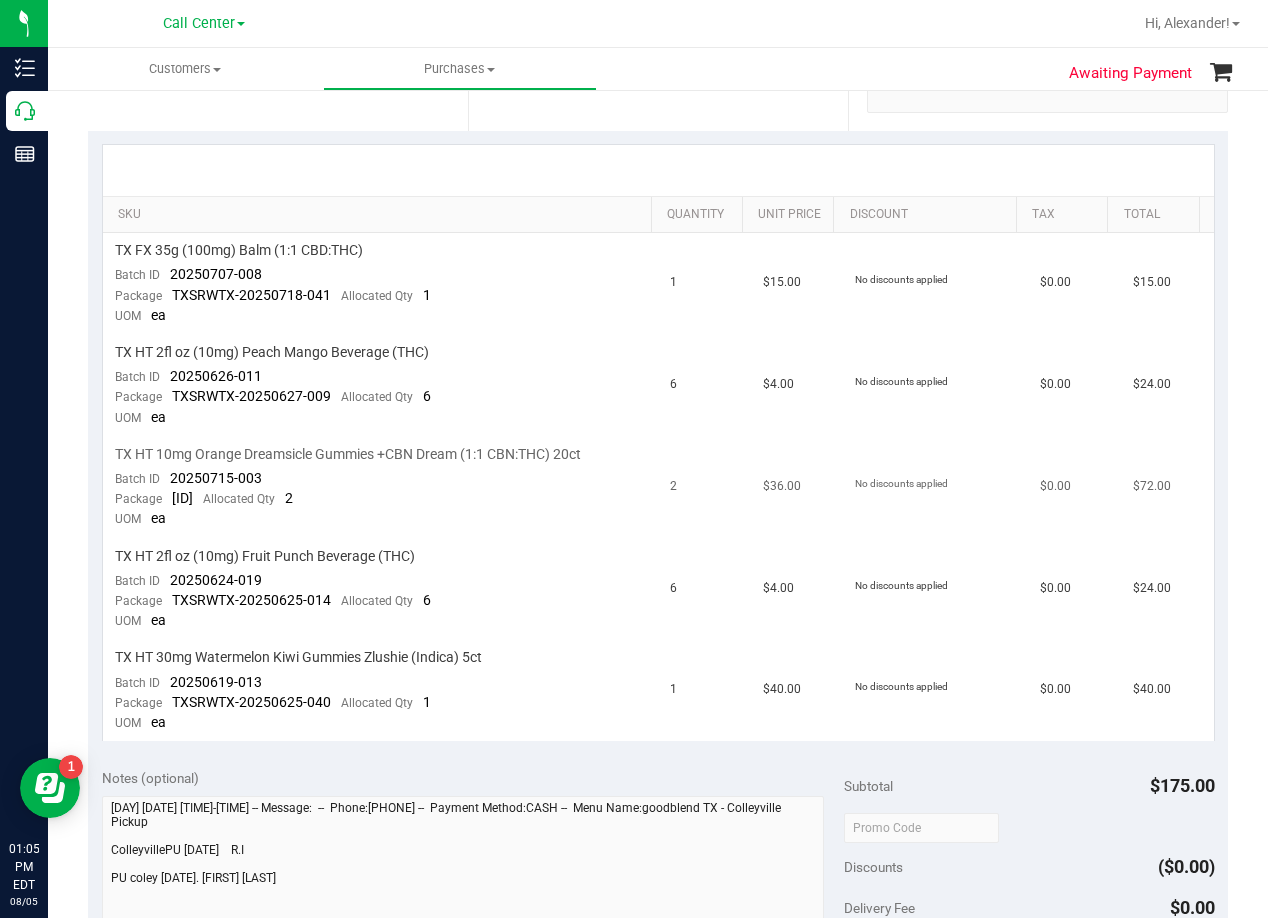 click on "2" at bounding box center (704, 488) 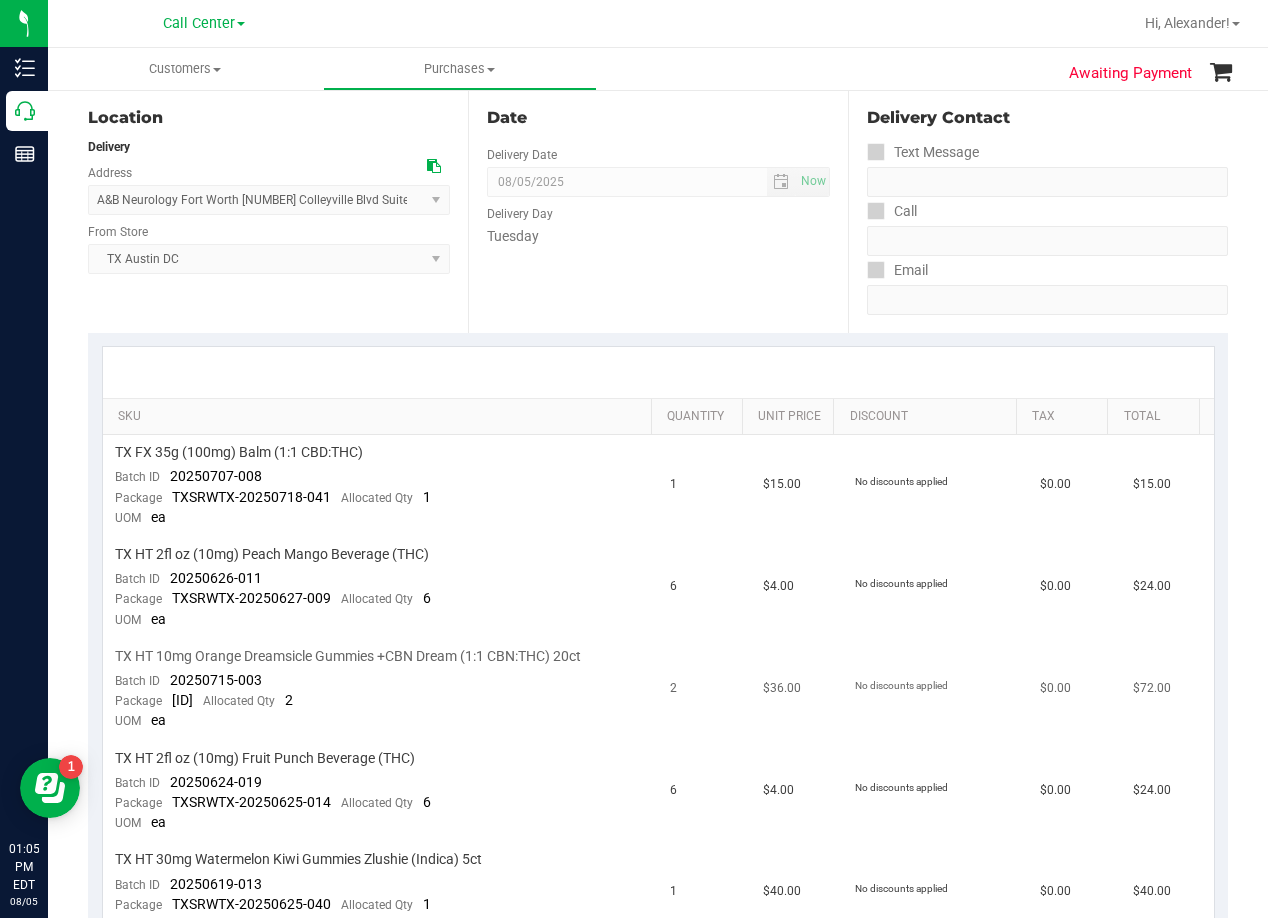scroll, scrollTop: 0, scrollLeft: 0, axis: both 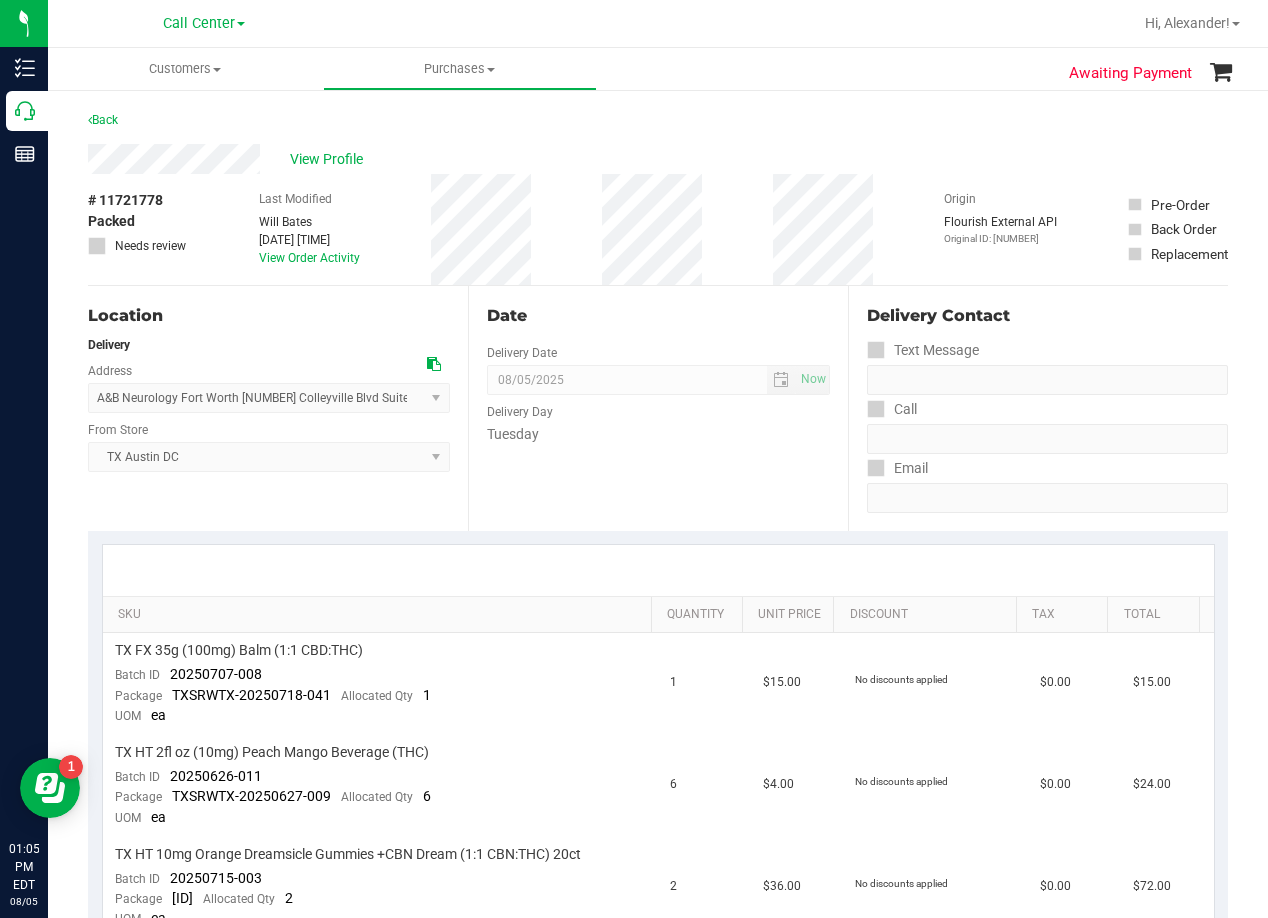 click on "Back" at bounding box center [658, 126] 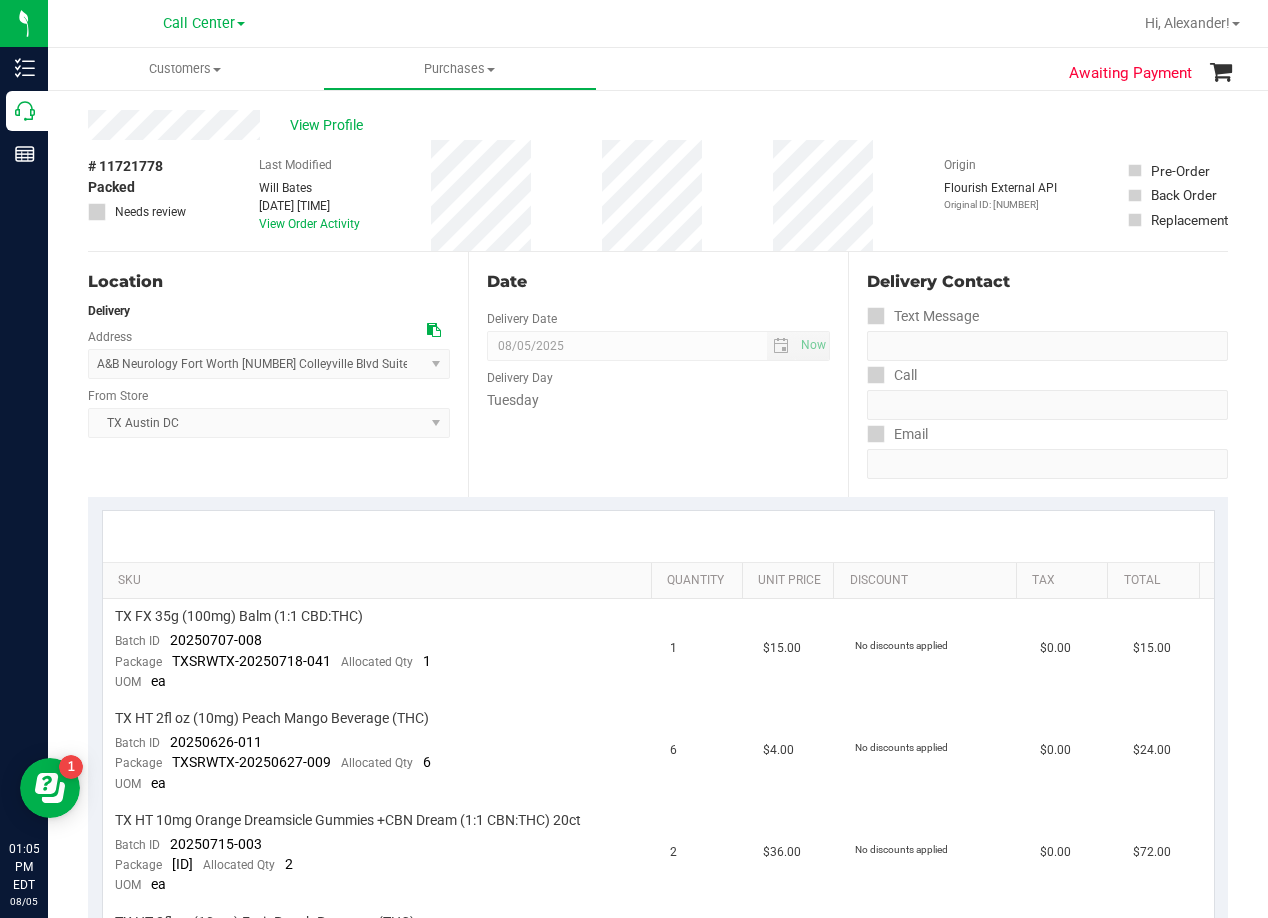 scroll, scrollTop: 0, scrollLeft: 0, axis: both 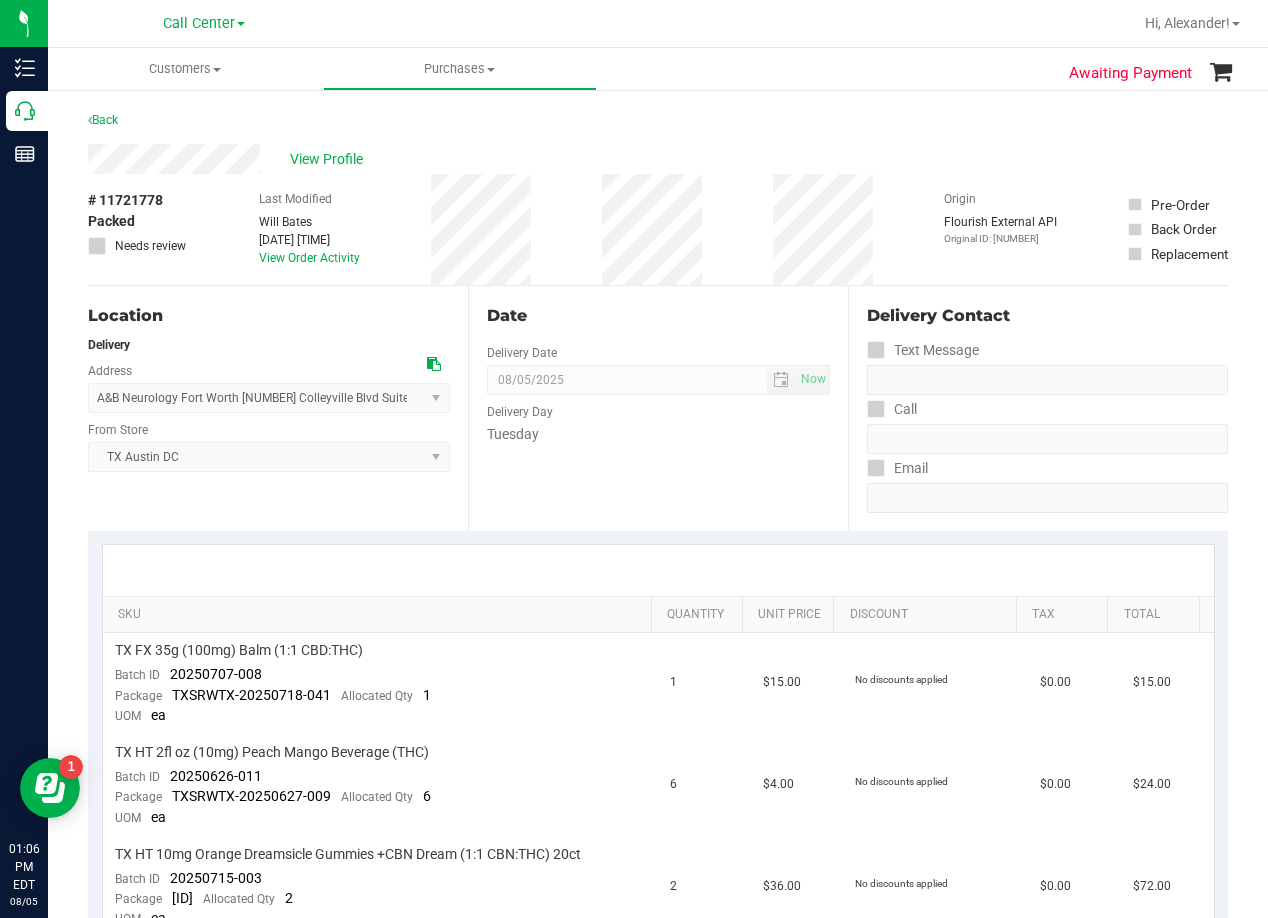 click on "Date" at bounding box center [658, 316] 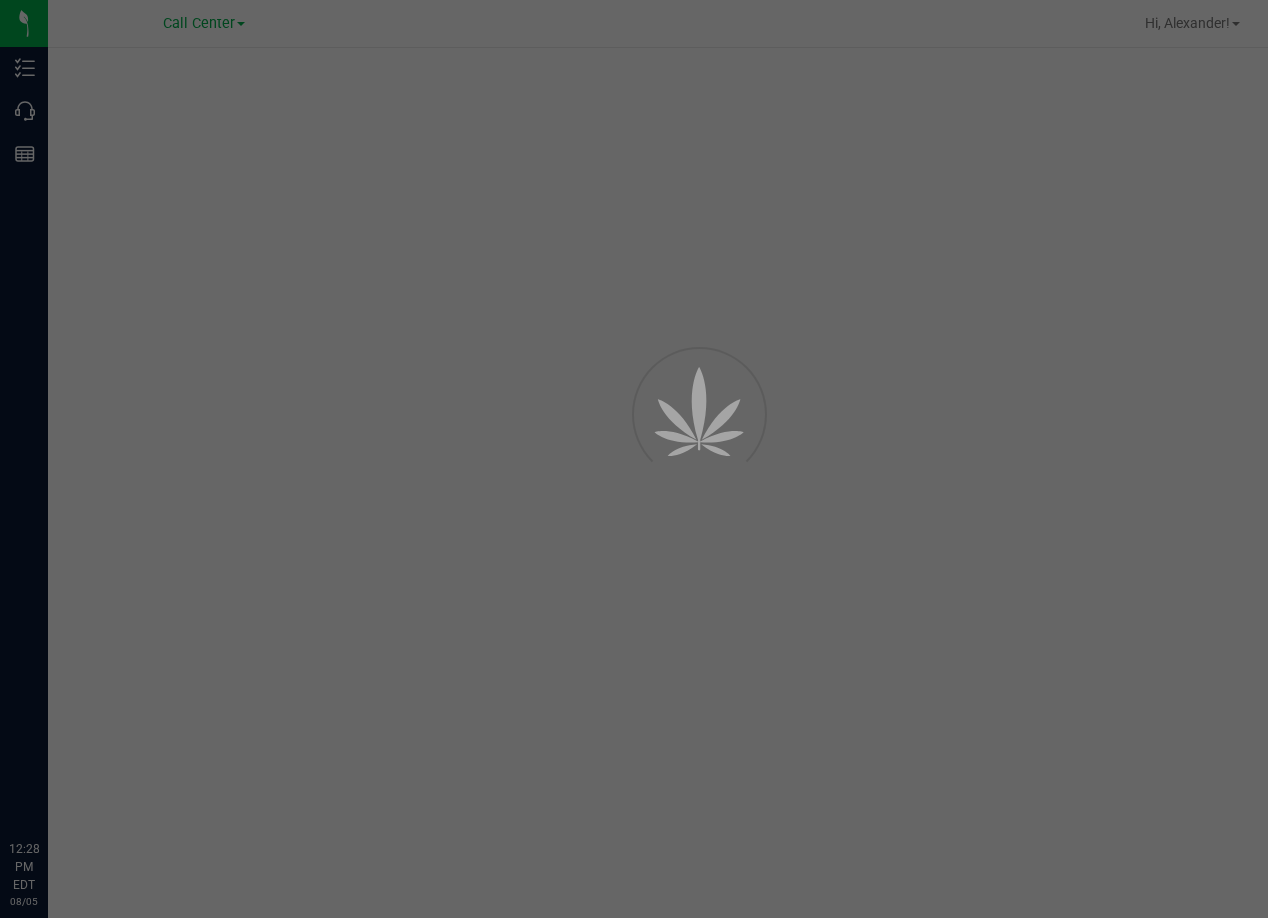 scroll, scrollTop: 0, scrollLeft: 0, axis: both 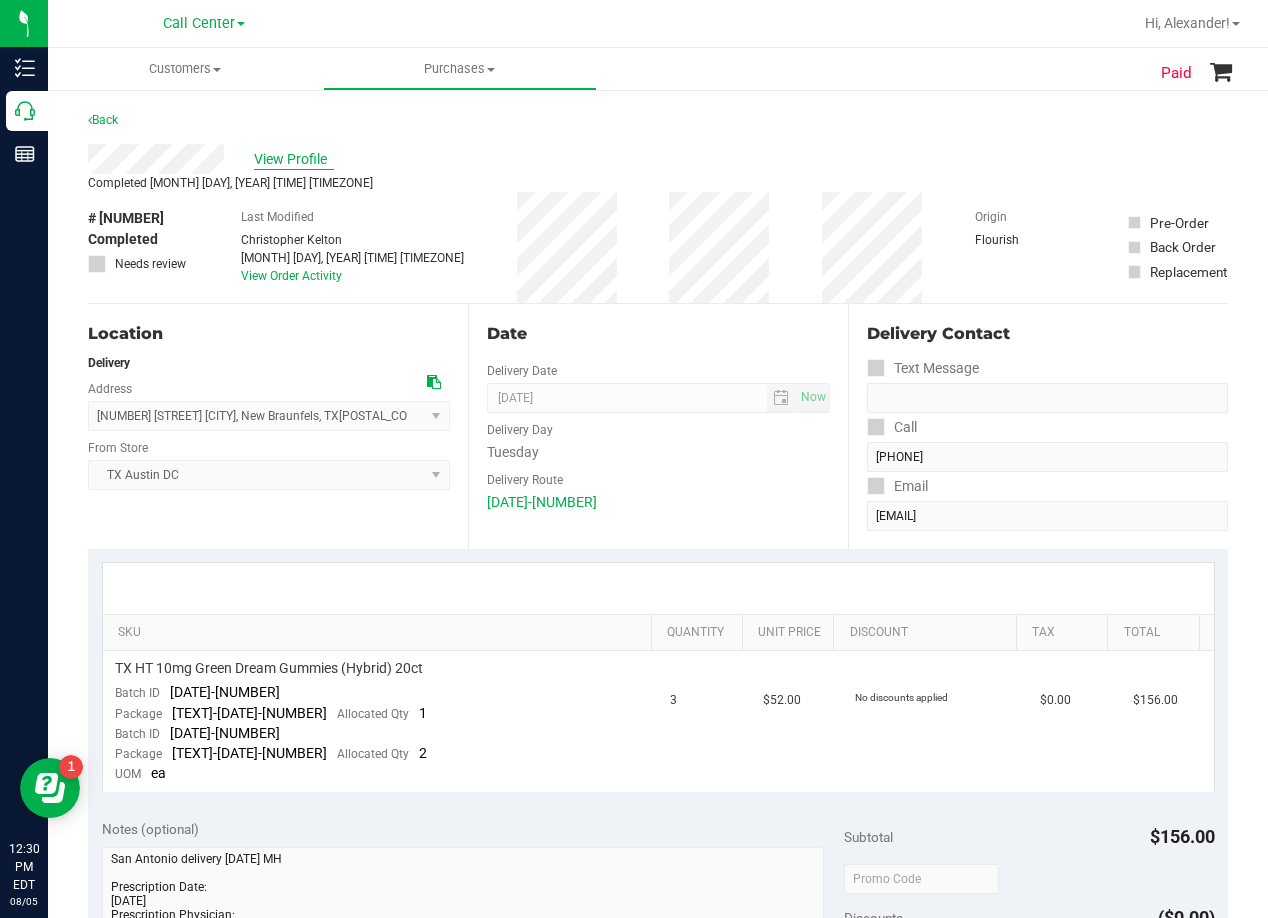 click on "View Profile" at bounding box center (294, 159) 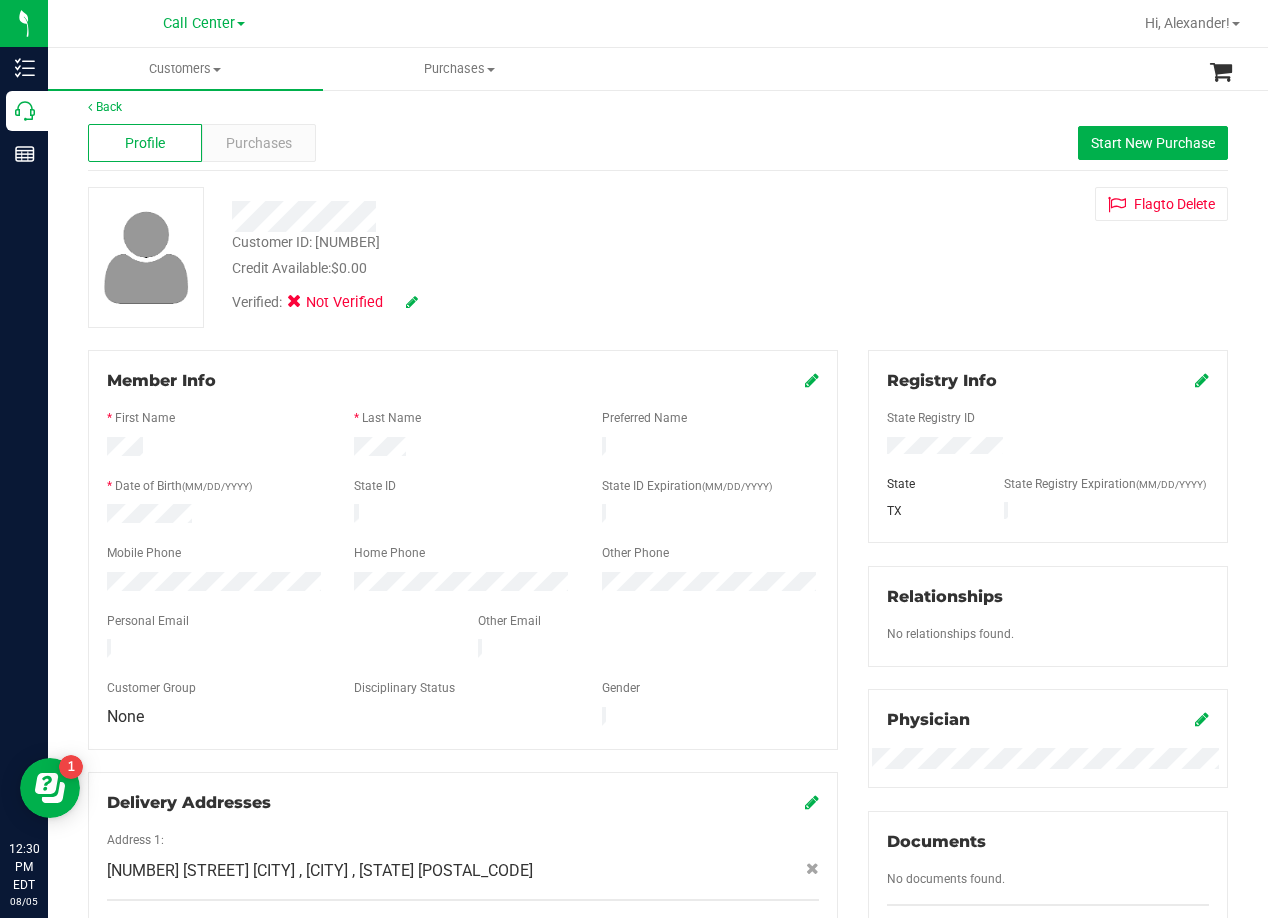 scroll, scrollTop: 0, scrollLeft: 0, axis: both 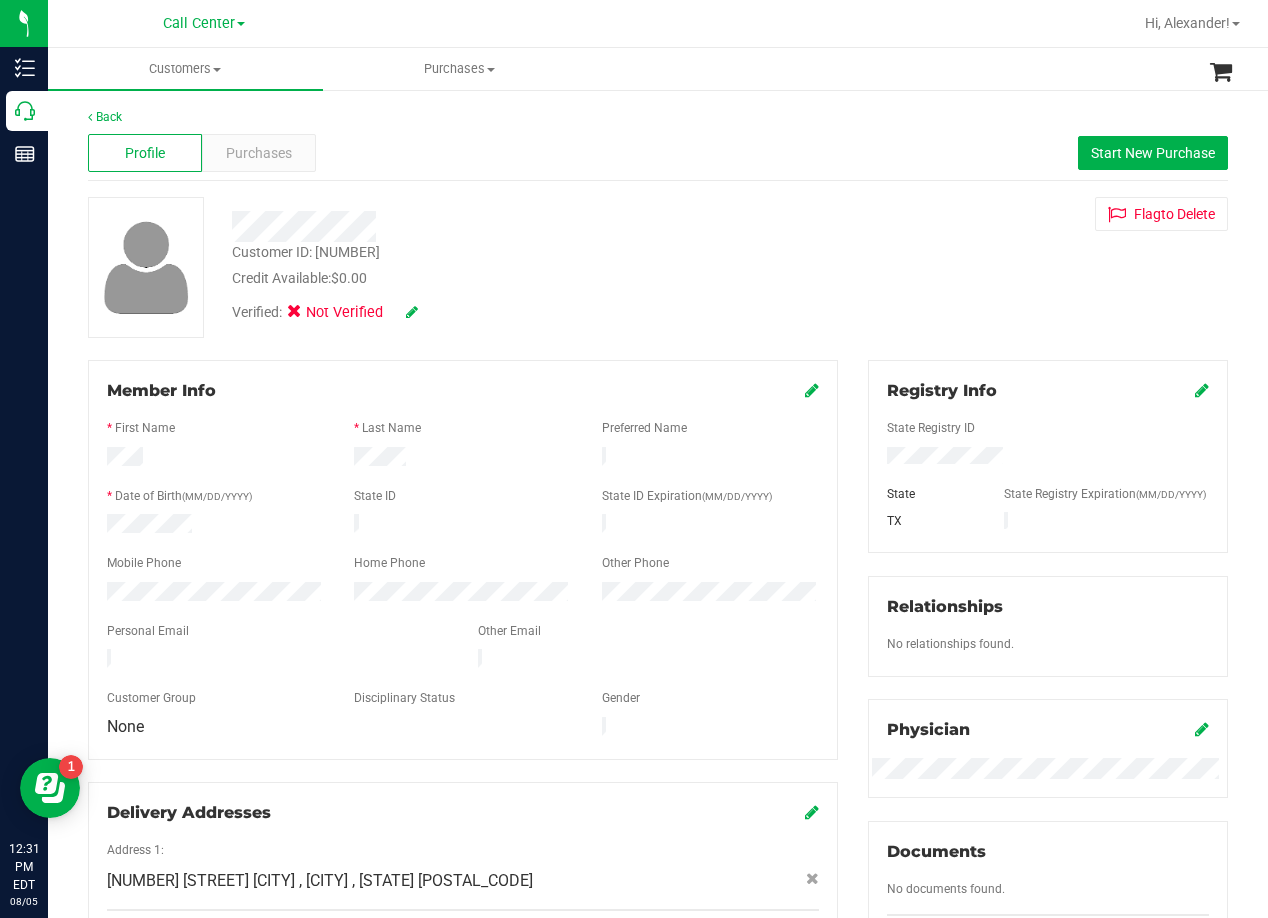 click on "Verified:
Not Verified" at bounding box center (509, 311) 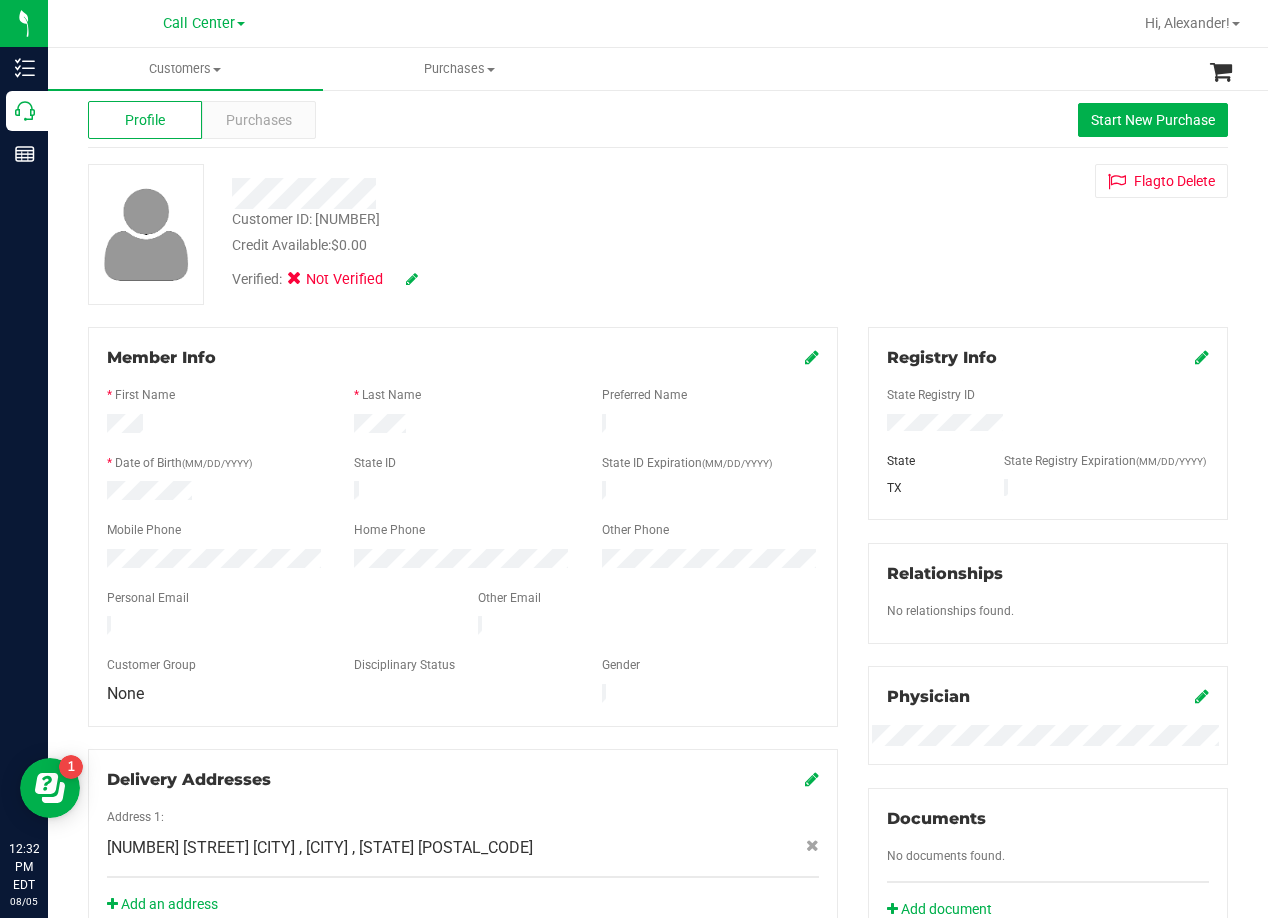 scroll, scrollTop: 0, scrollLeft: 0, axis: both 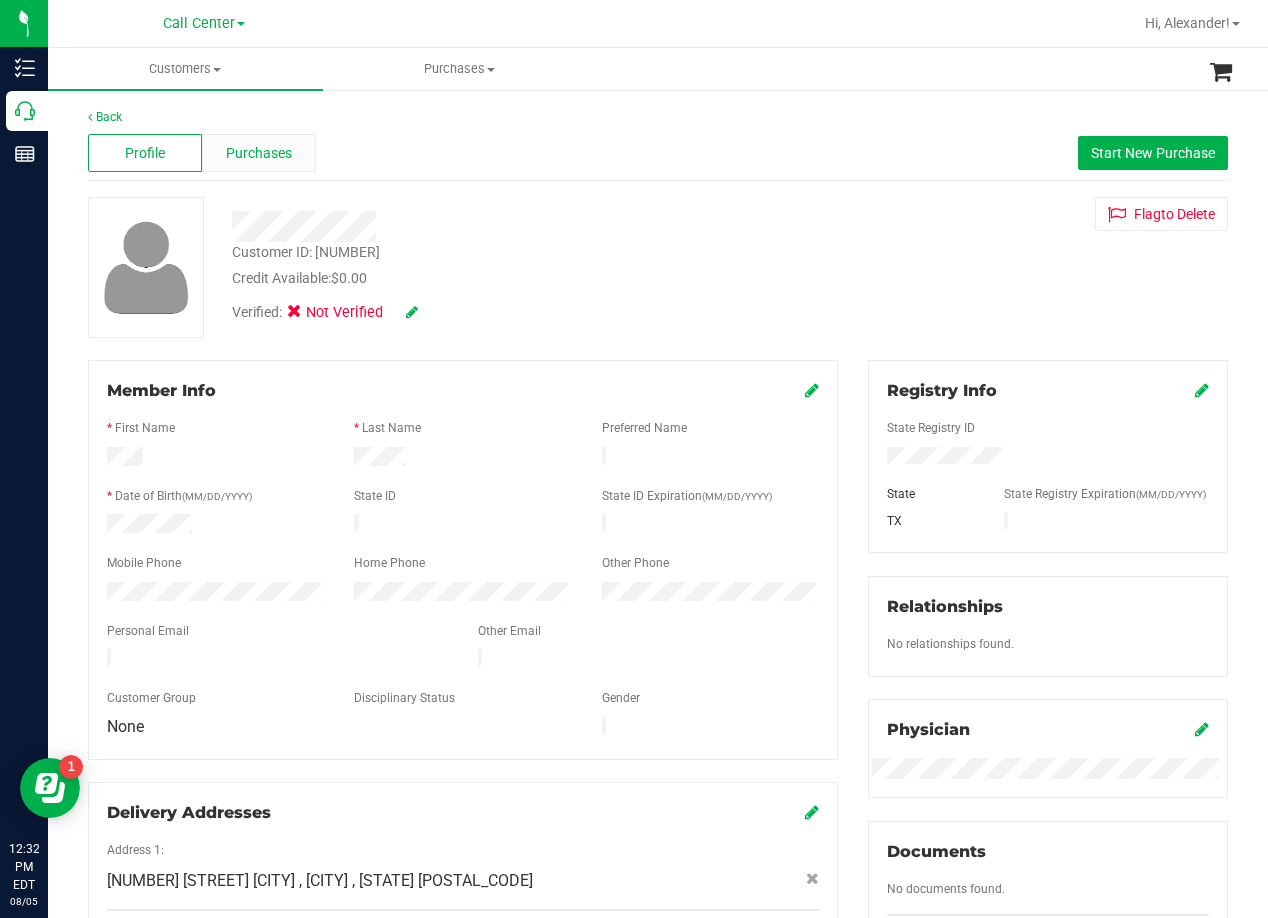 click on "Purchases" at bounding box center (259, 153) 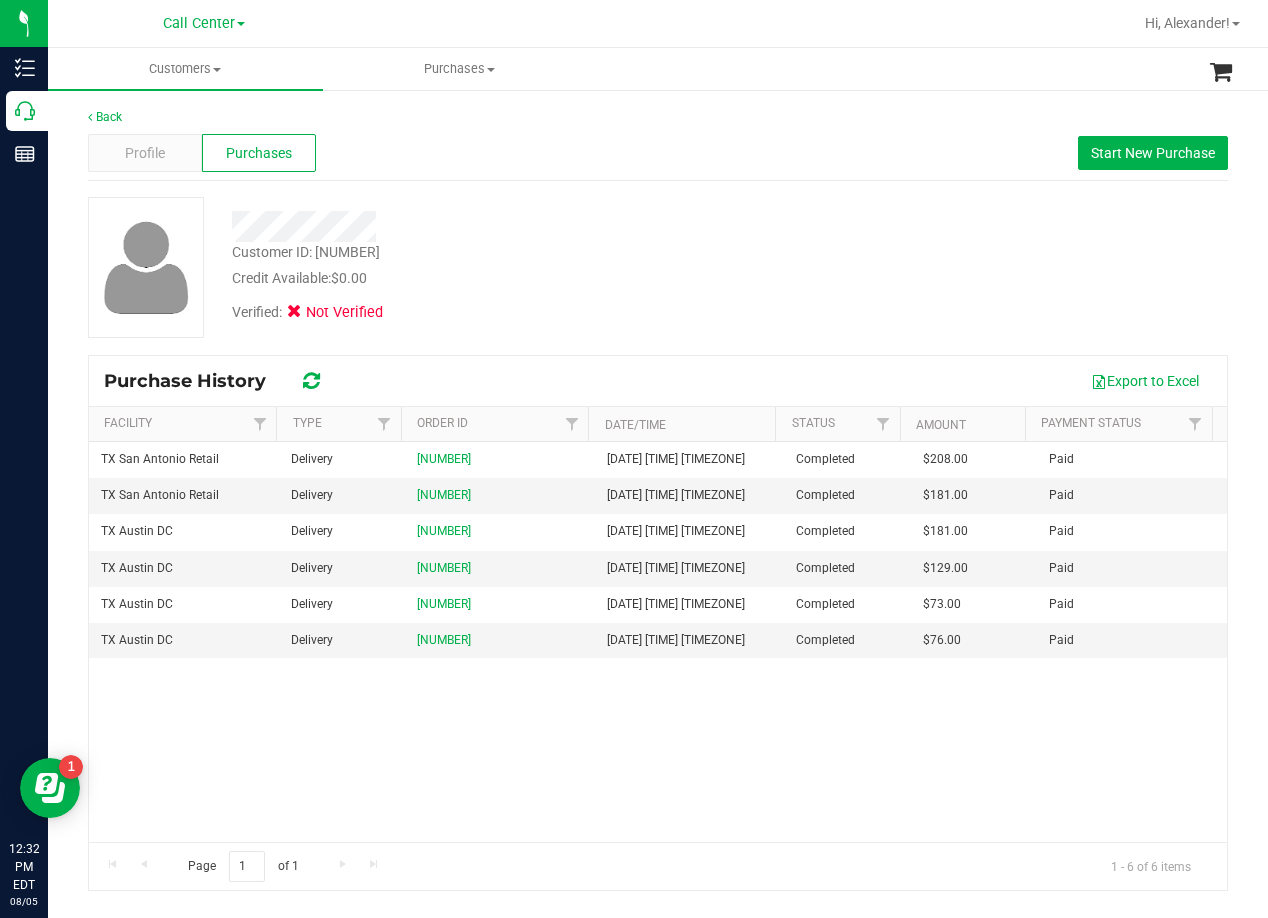 click on "Verified:
Not Verified" at bounding box center (509, 311) 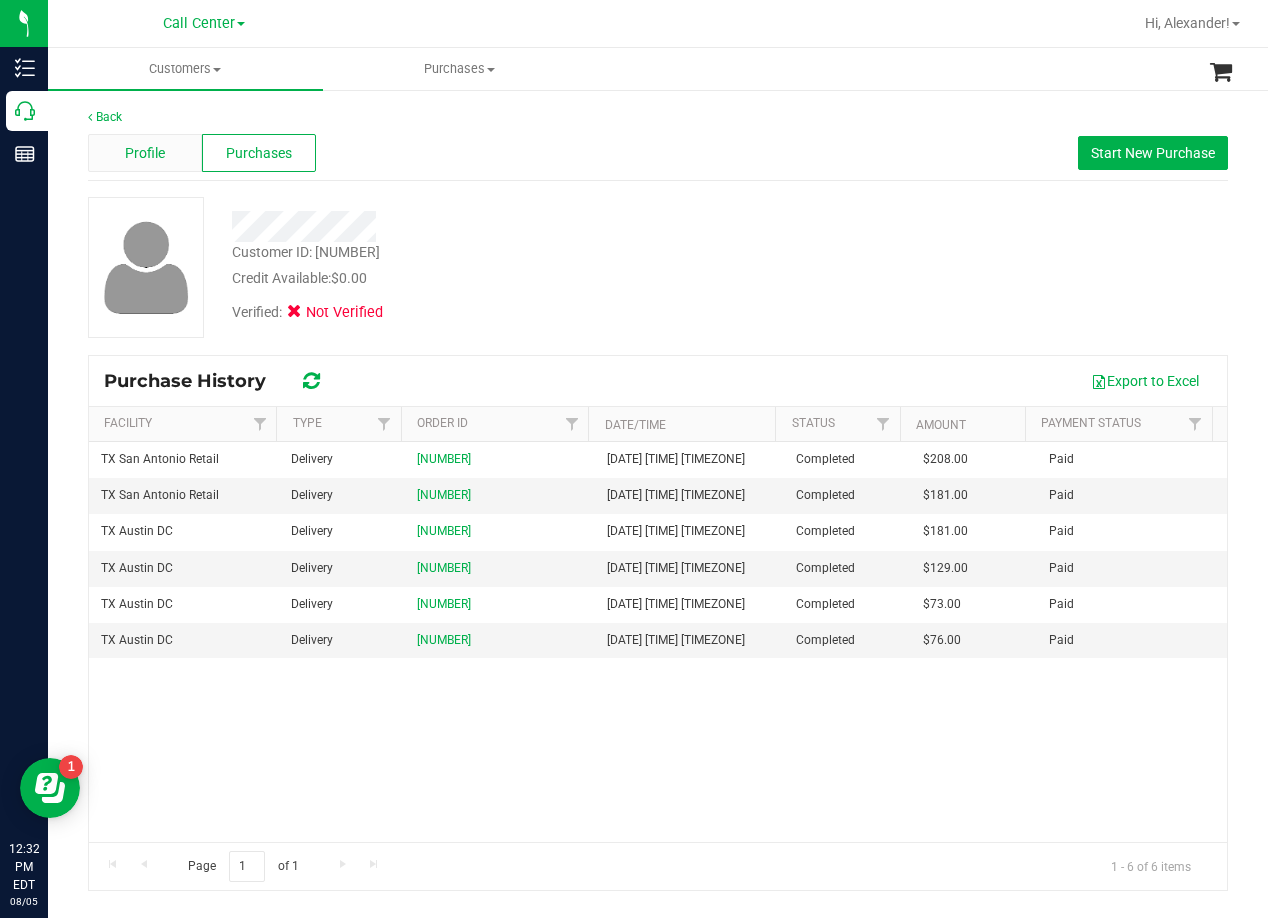 click on "Profile" at bounding box center [145, 153] 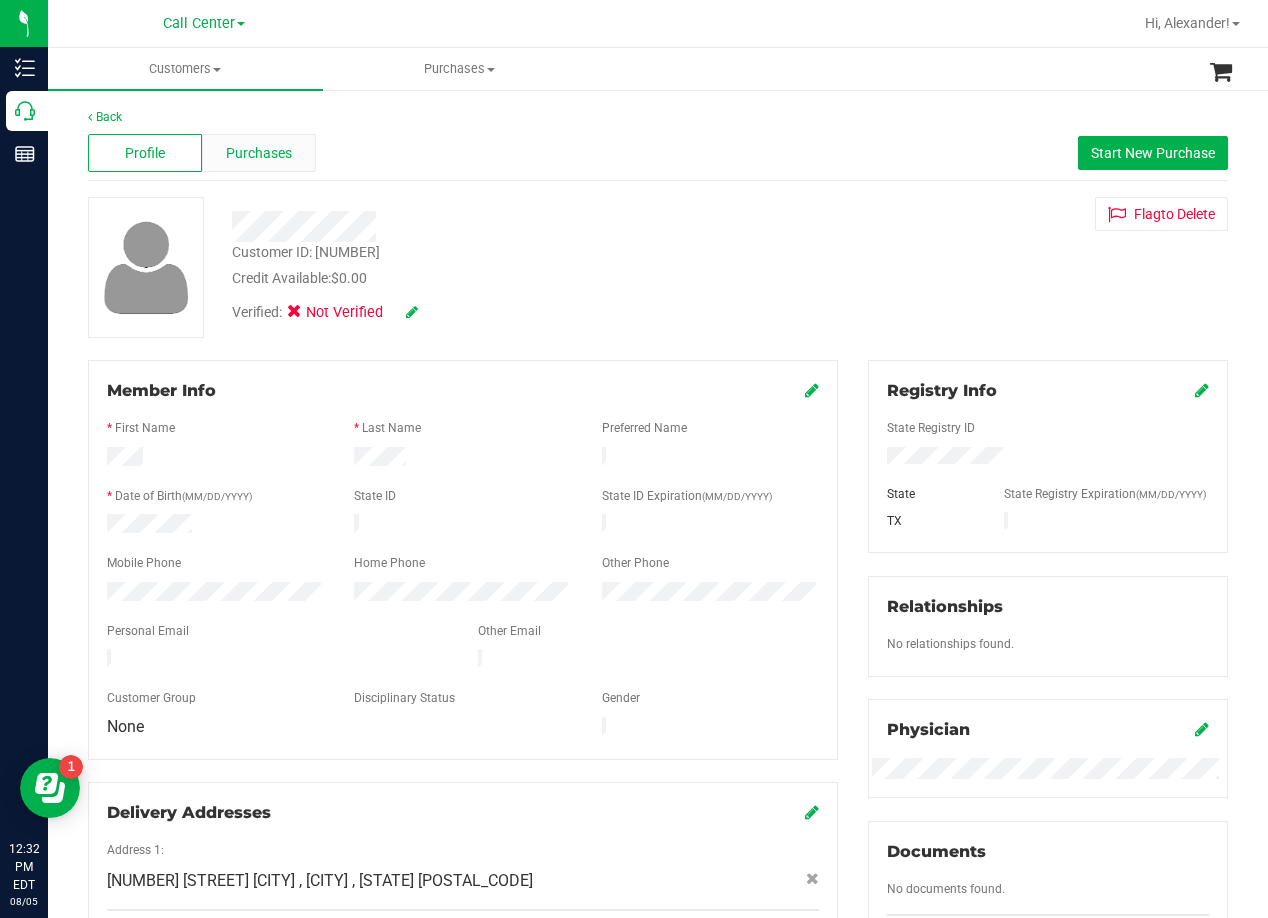 click on "Purchases" at bounding box center (259, 153) 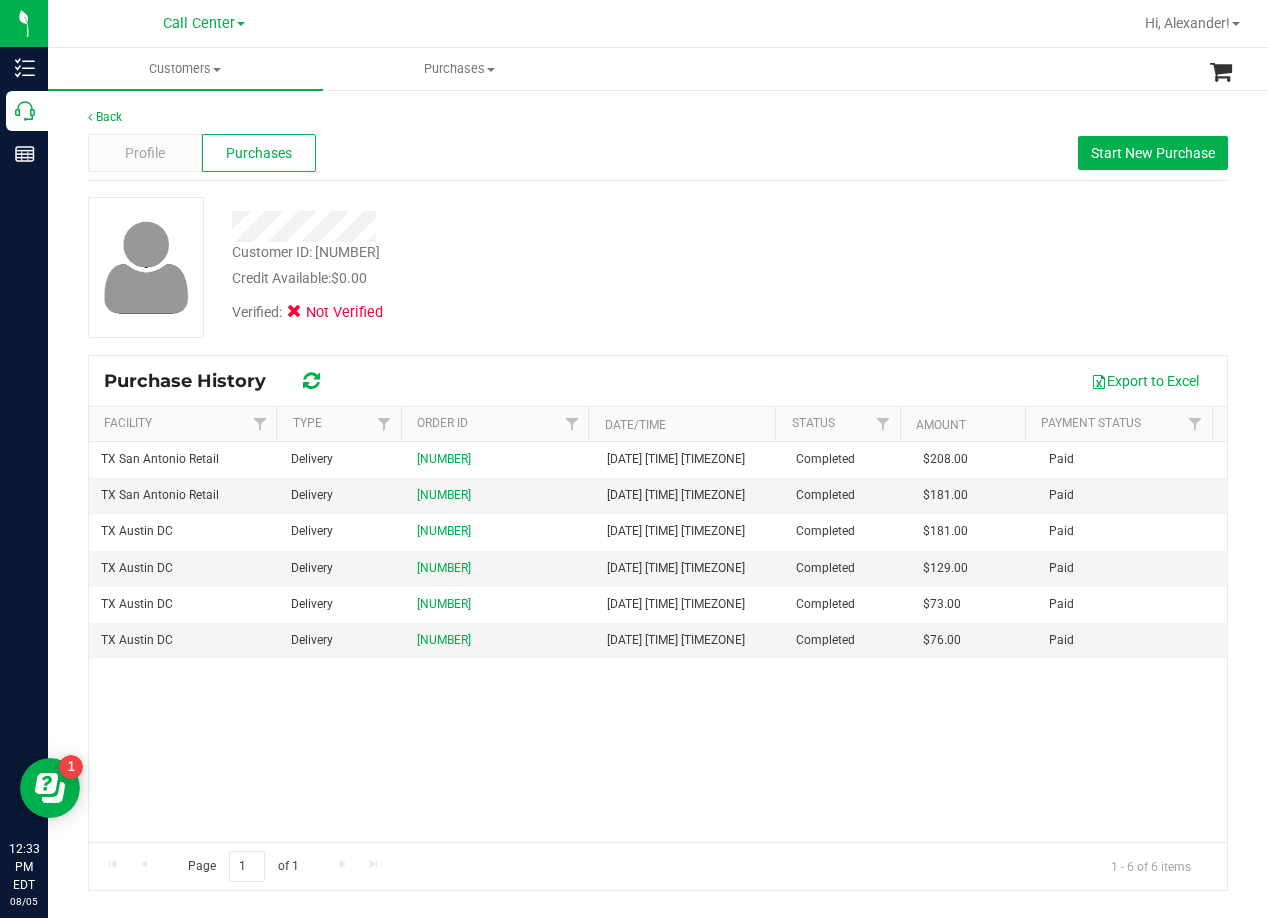 click at bounding box center [146, 267] 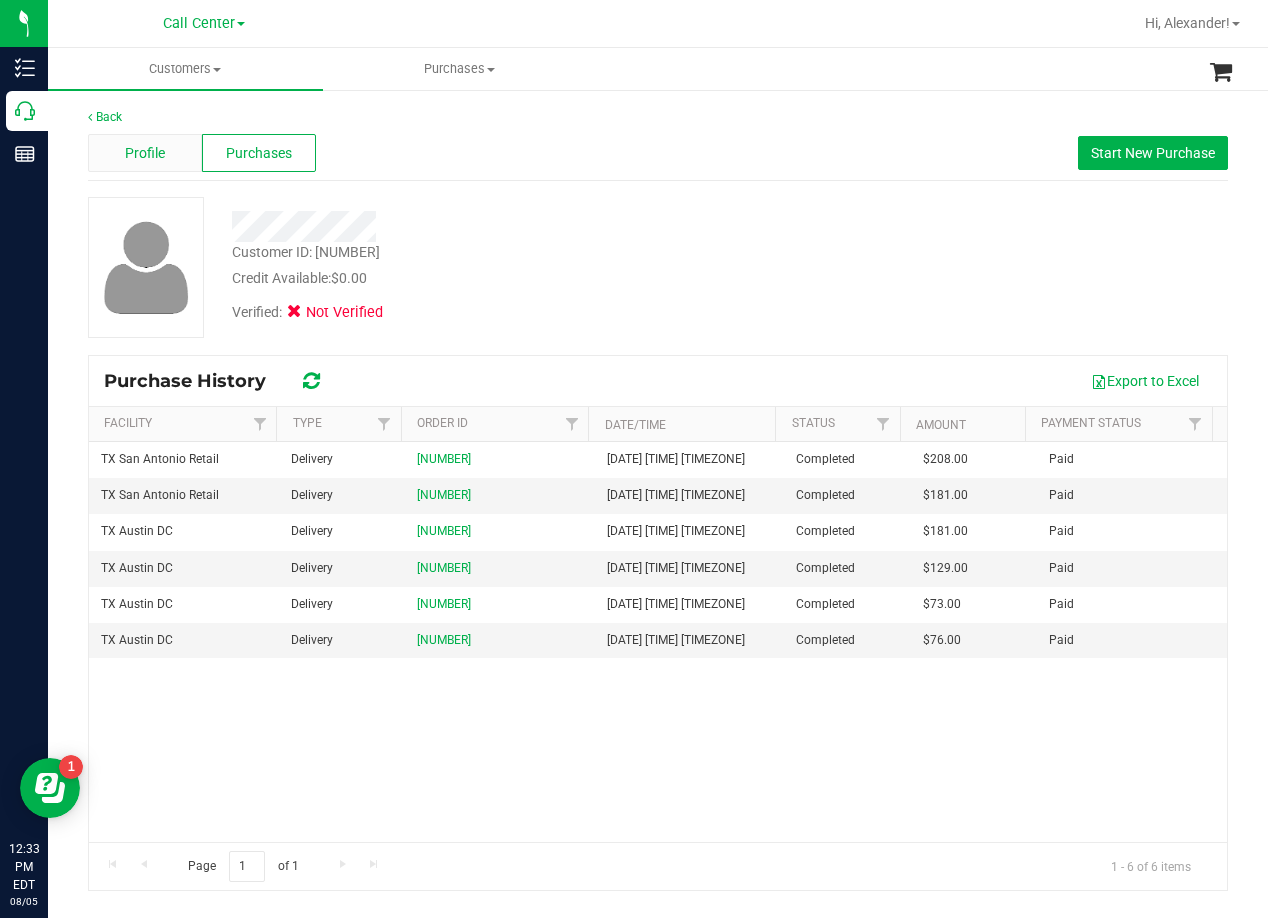 click on "Profile" at bounding box center [145, 153] 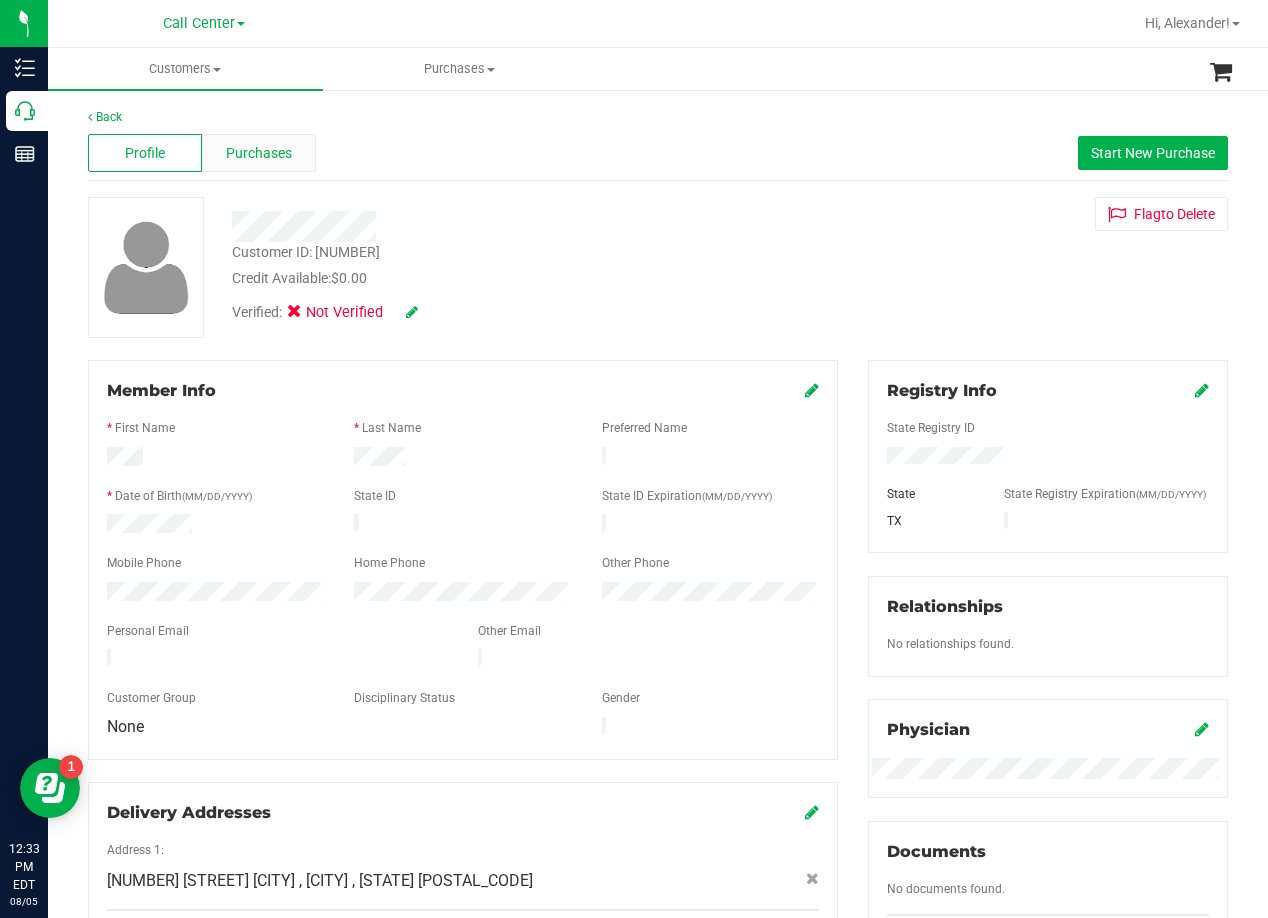 click on "Purchases" at bounding box center [259, 153] 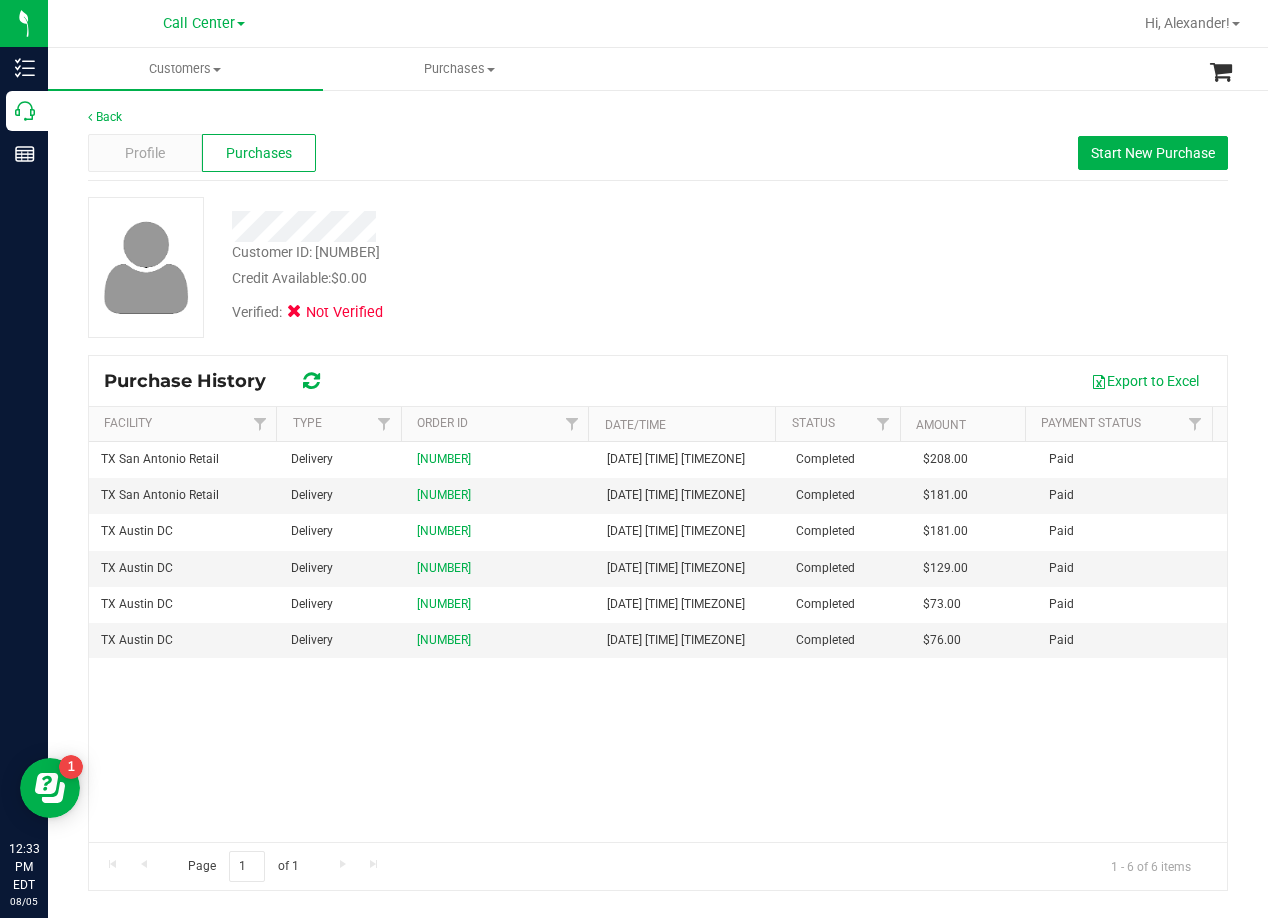 click on "Customer ID: 1437416
Credit Available:
$0.00
Verified:
Not Verified" at bounding box center [658, 267] 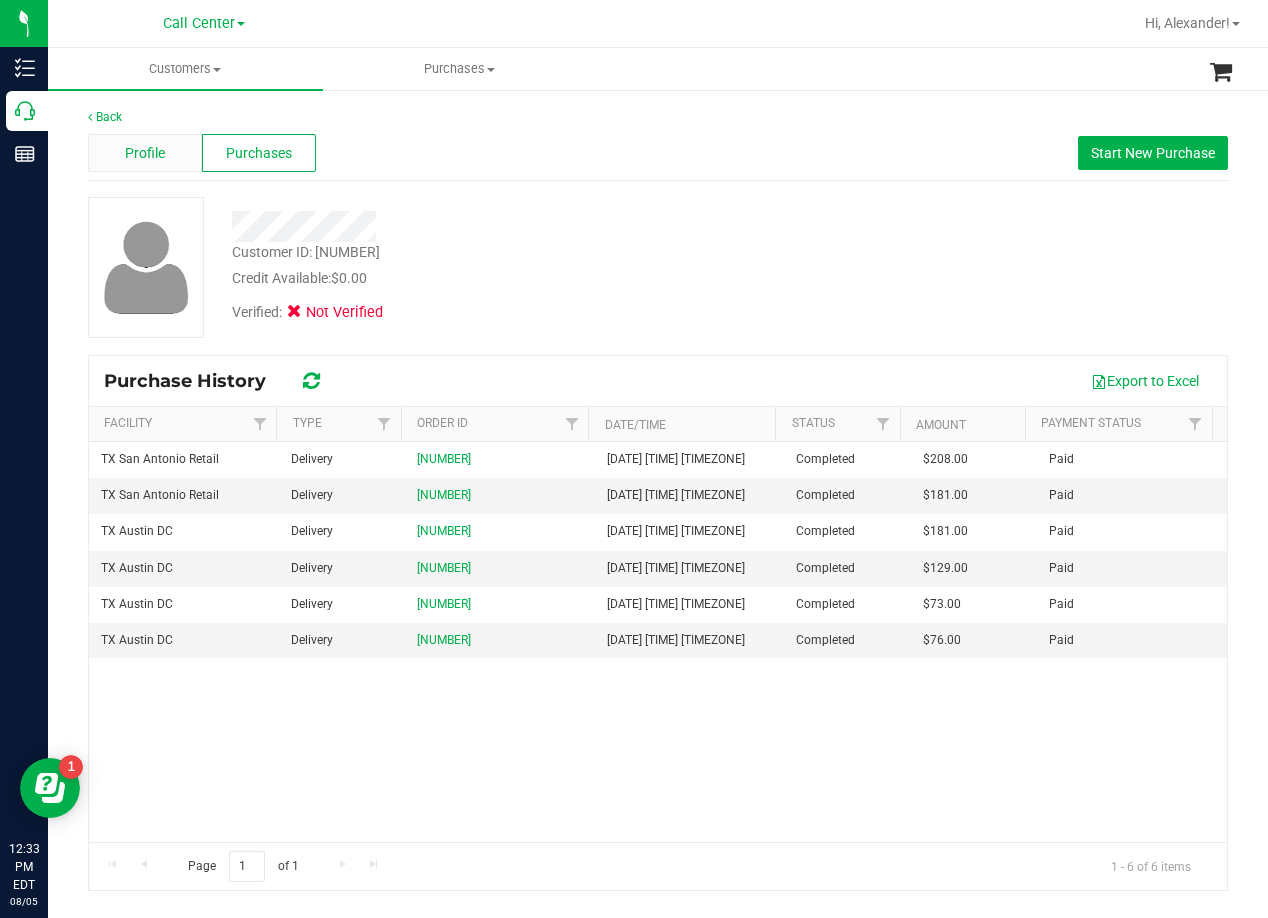 click on "Profile" at bounding box center (145, 153) 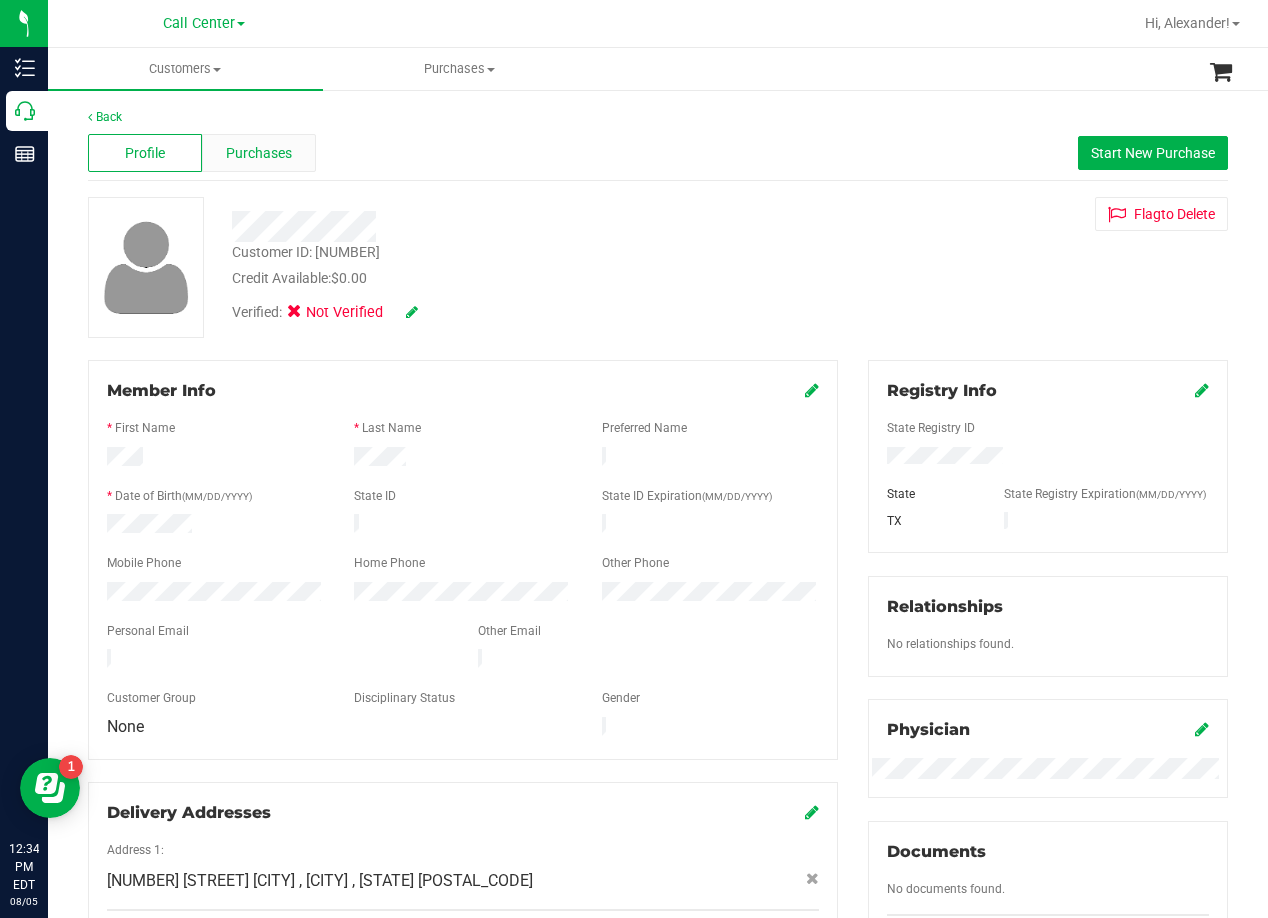 click on "Purchases" at bounding box center (259, 153) 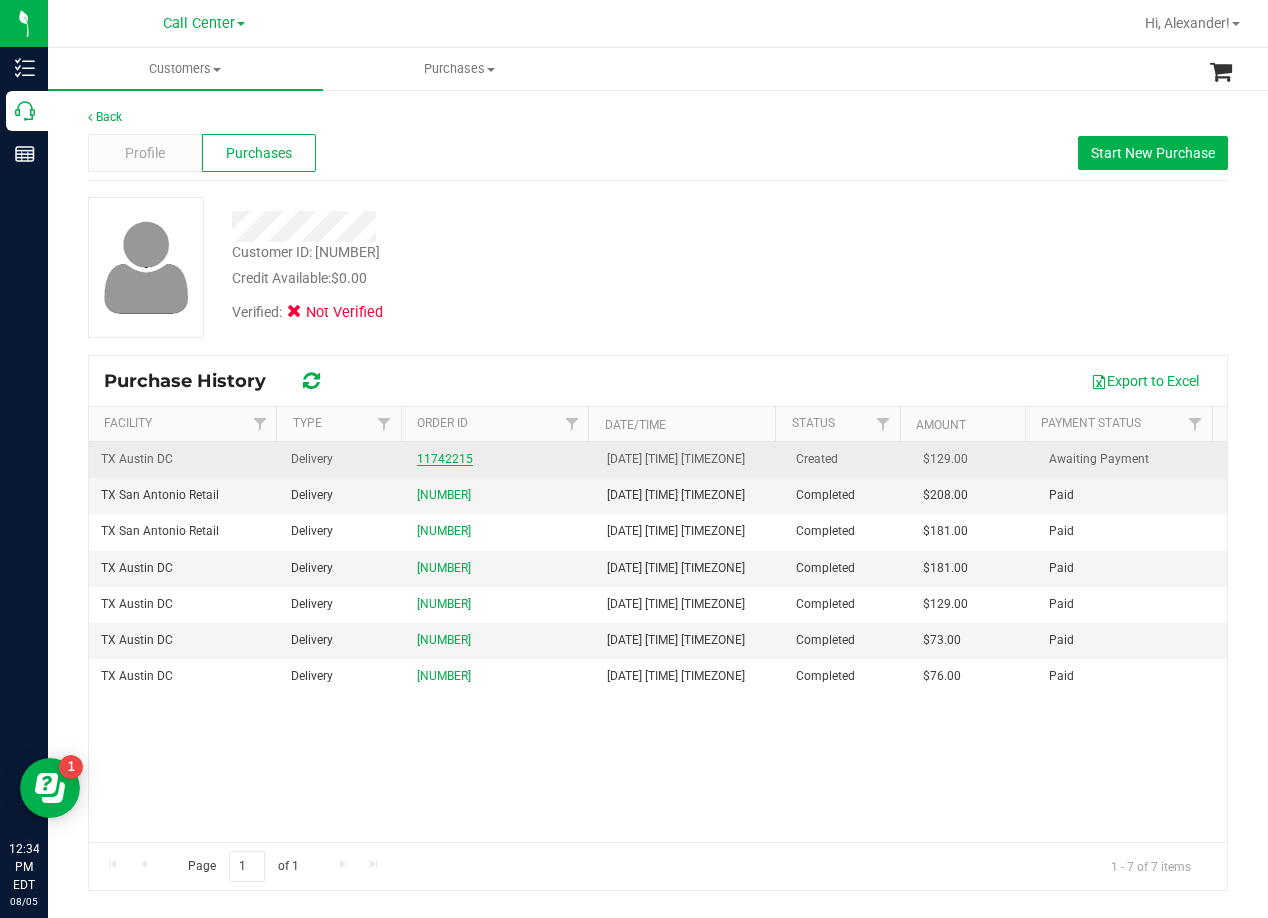 click on "11742215" at bounding box center [445, 459] 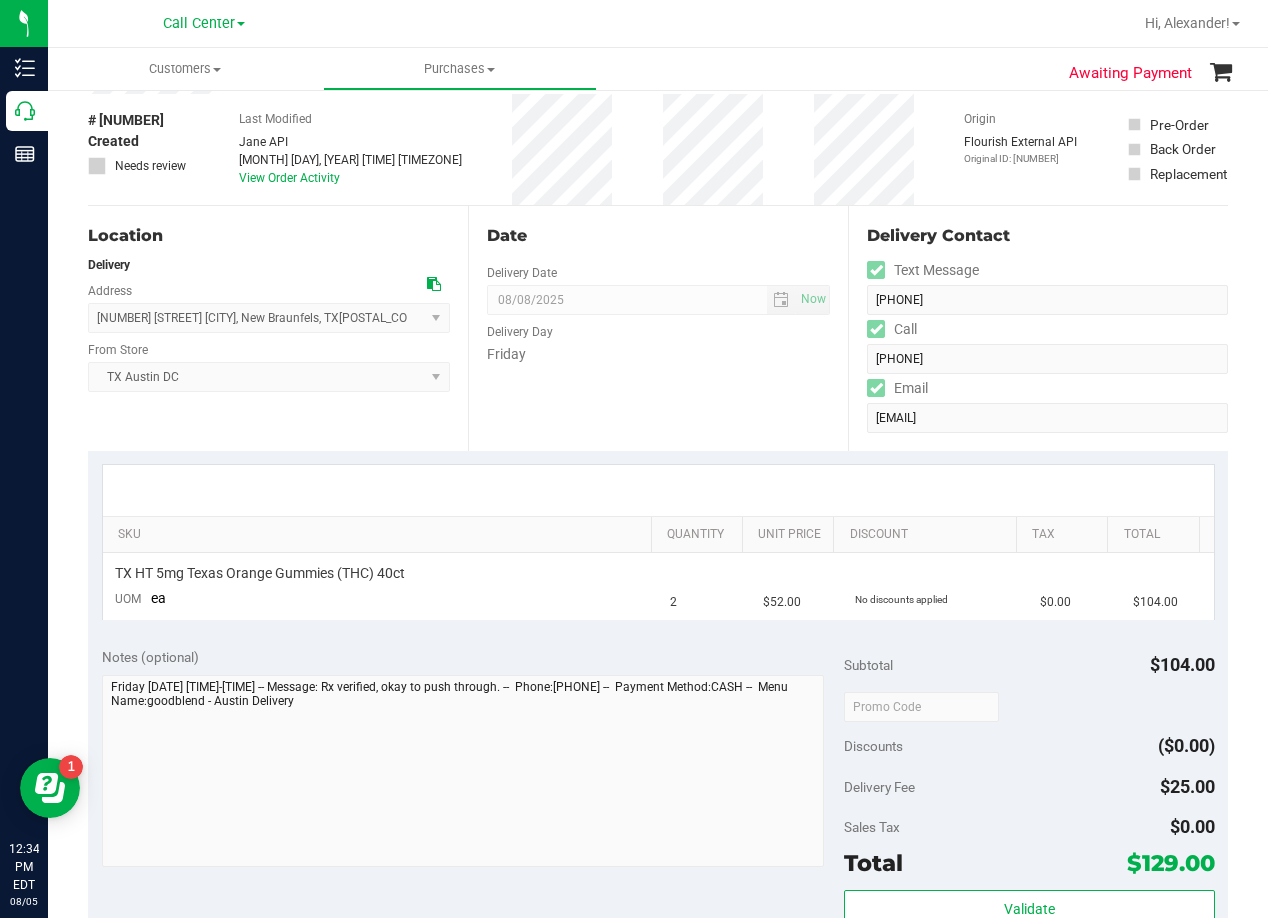 scroll, scrollTop: 300, scrollLeft: 0, axis: vertical 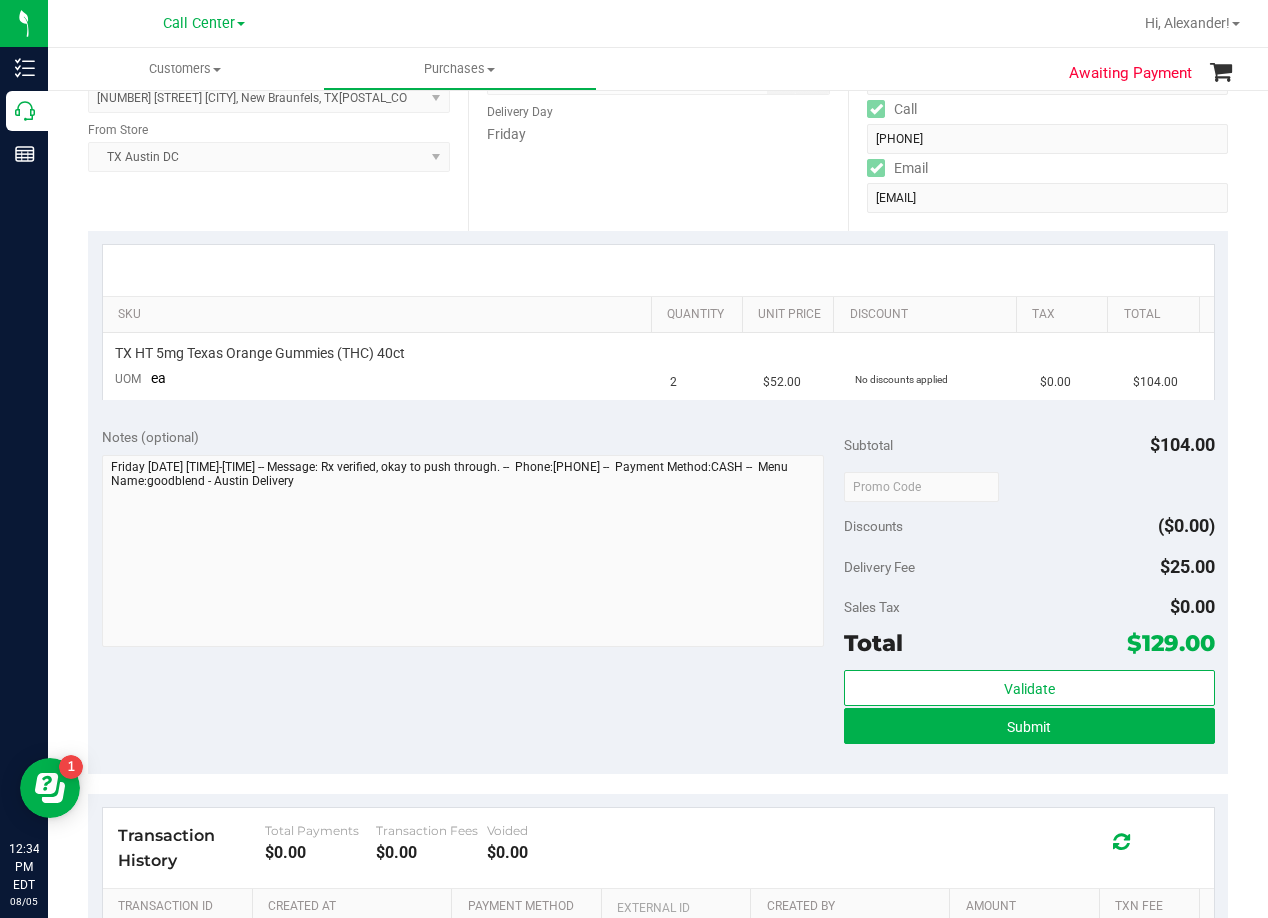 click on "Notes (optional)" at bounding box center [473, 437] 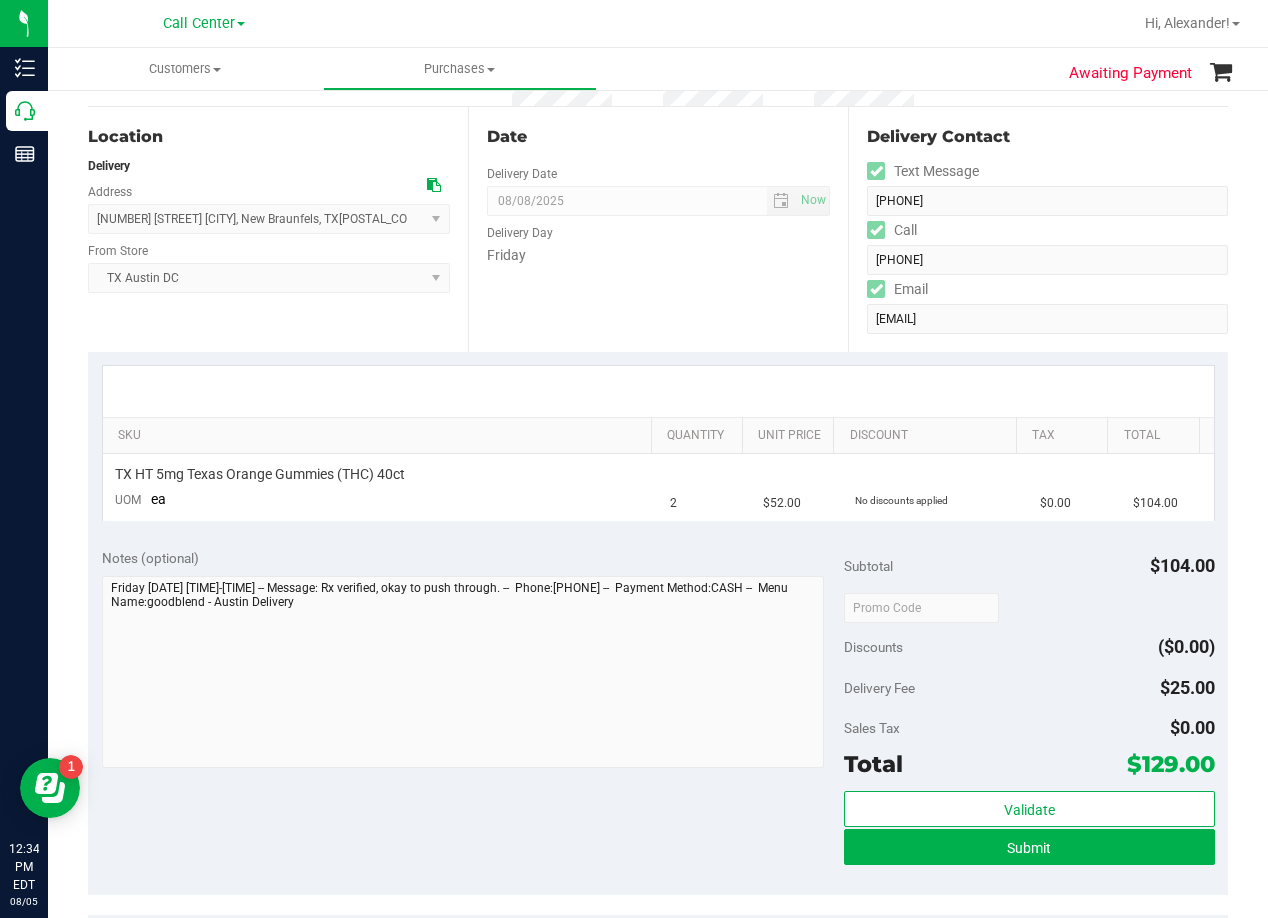 scroll, scrollTop: 0, scrollLeft: 0, axis: both 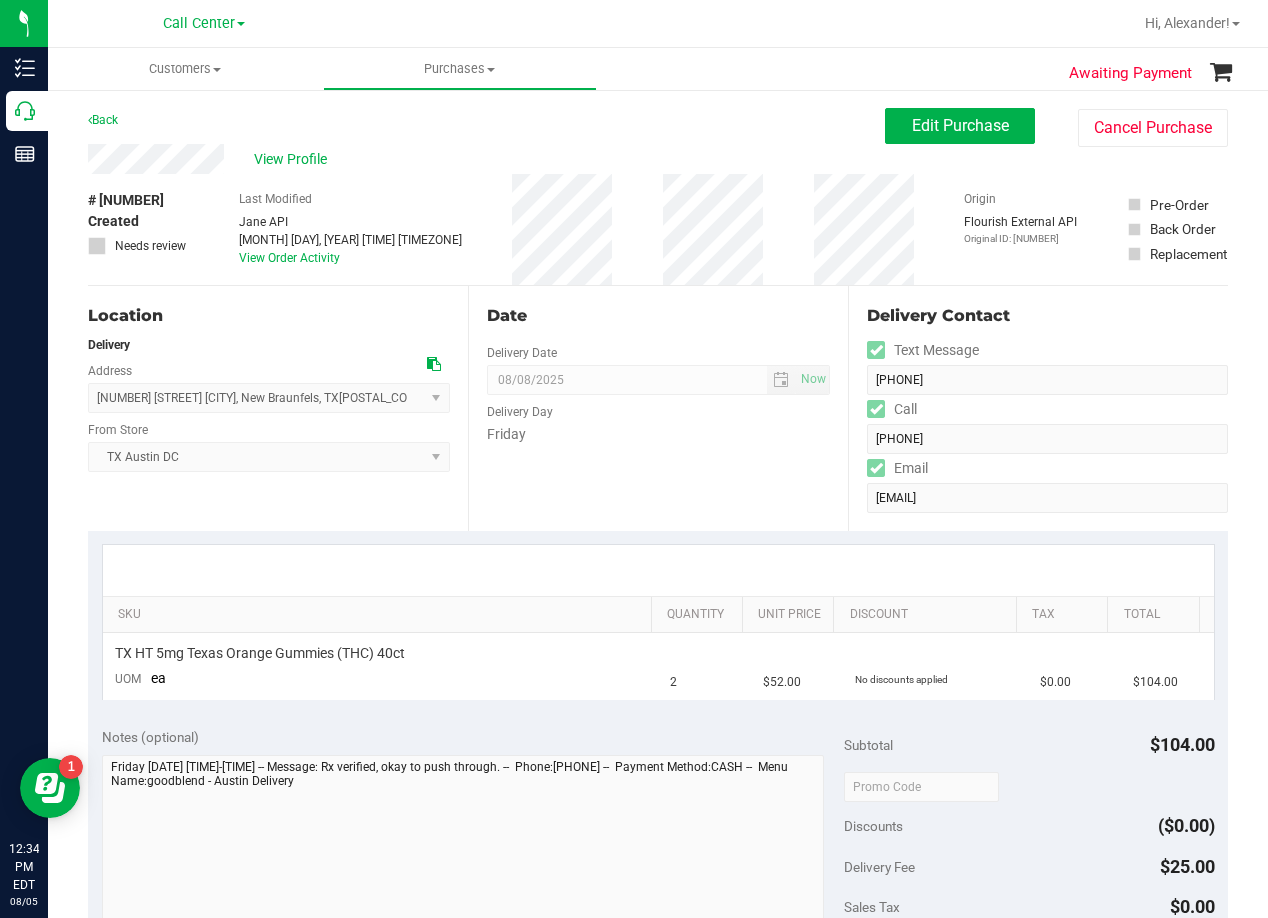 click on "Date" at bounding box center [658, 316] 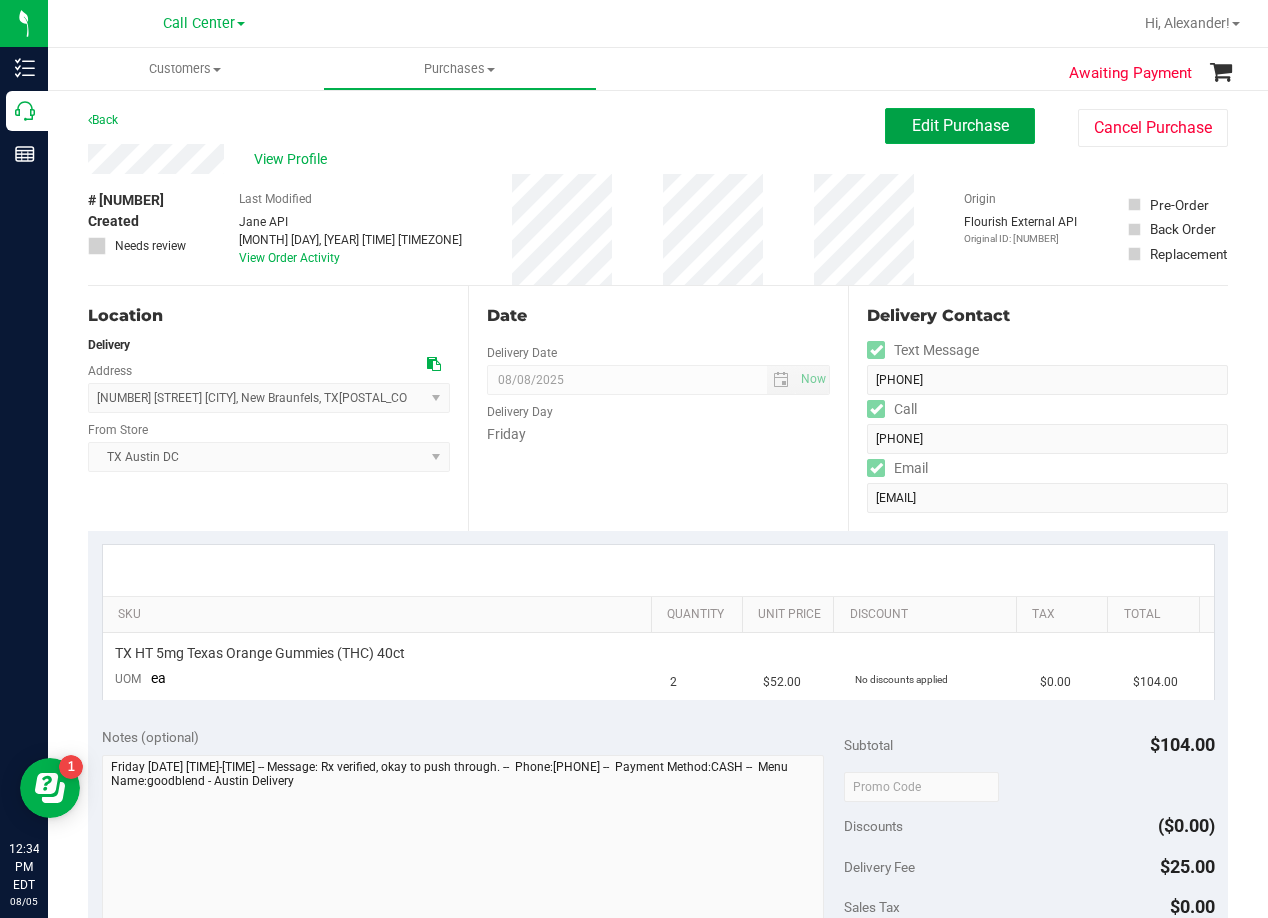 drag, startPoint x: 895, startPoint y: 138, endPoint x: -652, endPoint y: 634, distance: 1624.5692 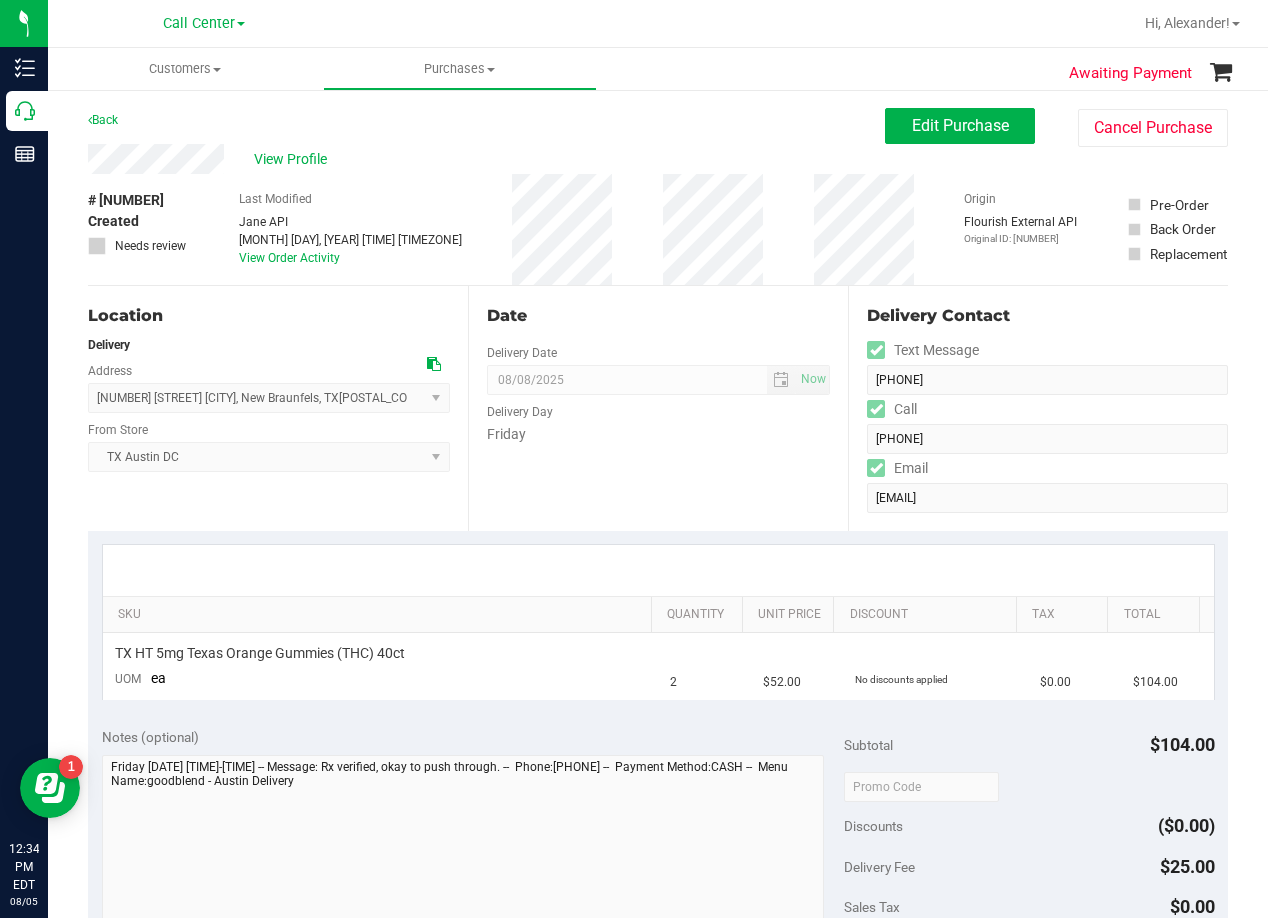 click on "Date" at bounding box center (658, 316) 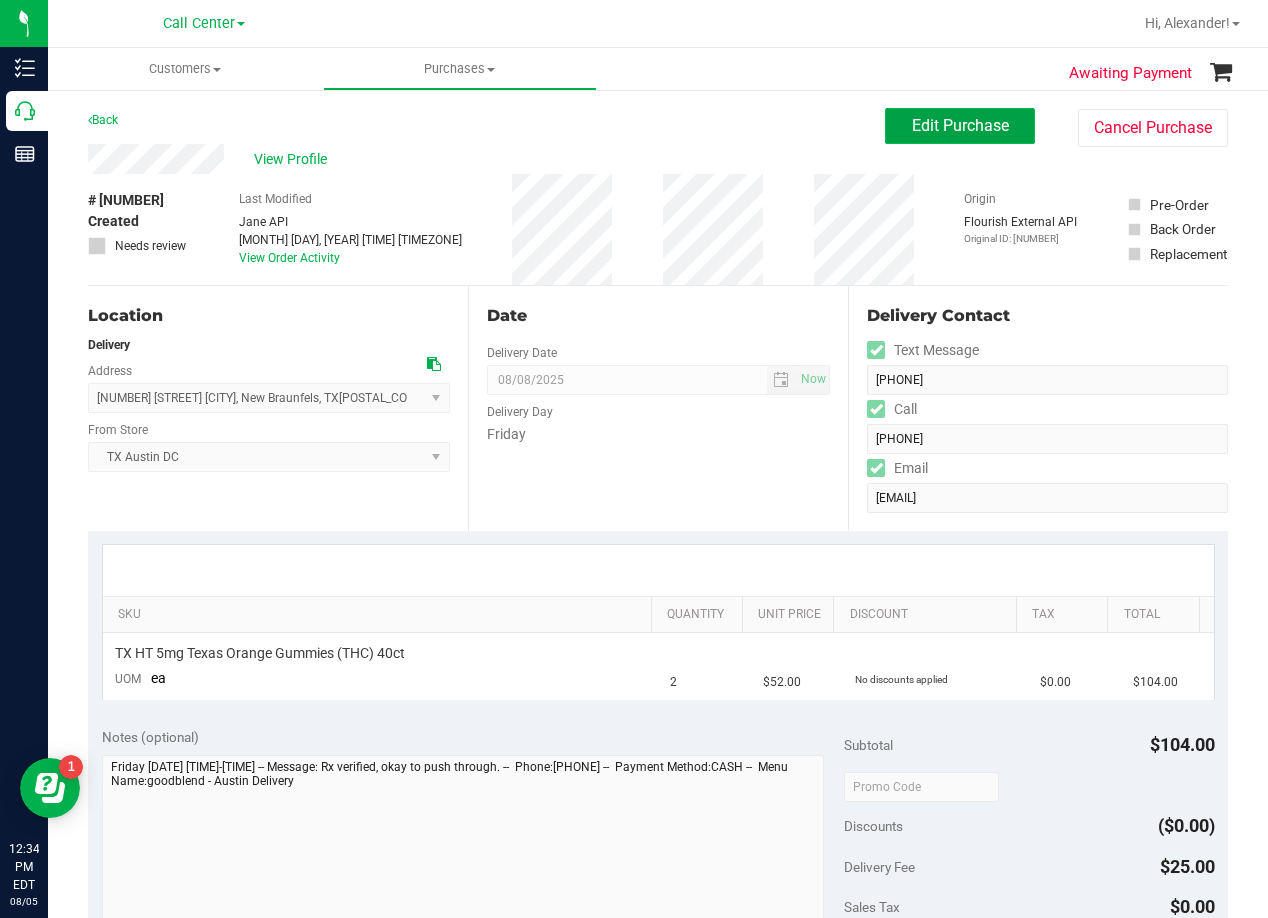 click on "Edit Purchase" at bounding box center [960, 125] 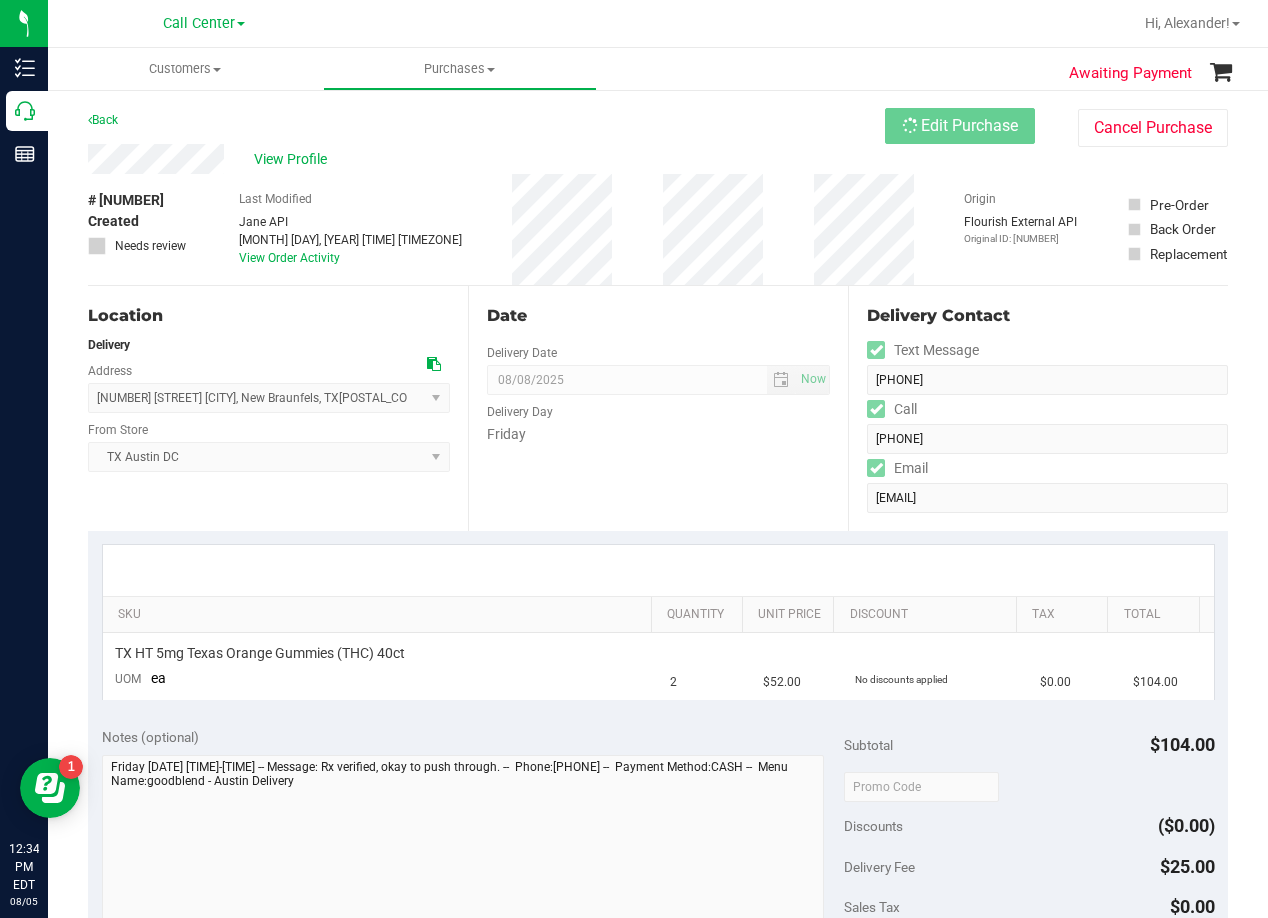 drag, startPoint x: 784, startPoint y: 125, endPoint x: 765, endPoint y: 141, distance: 24.839485 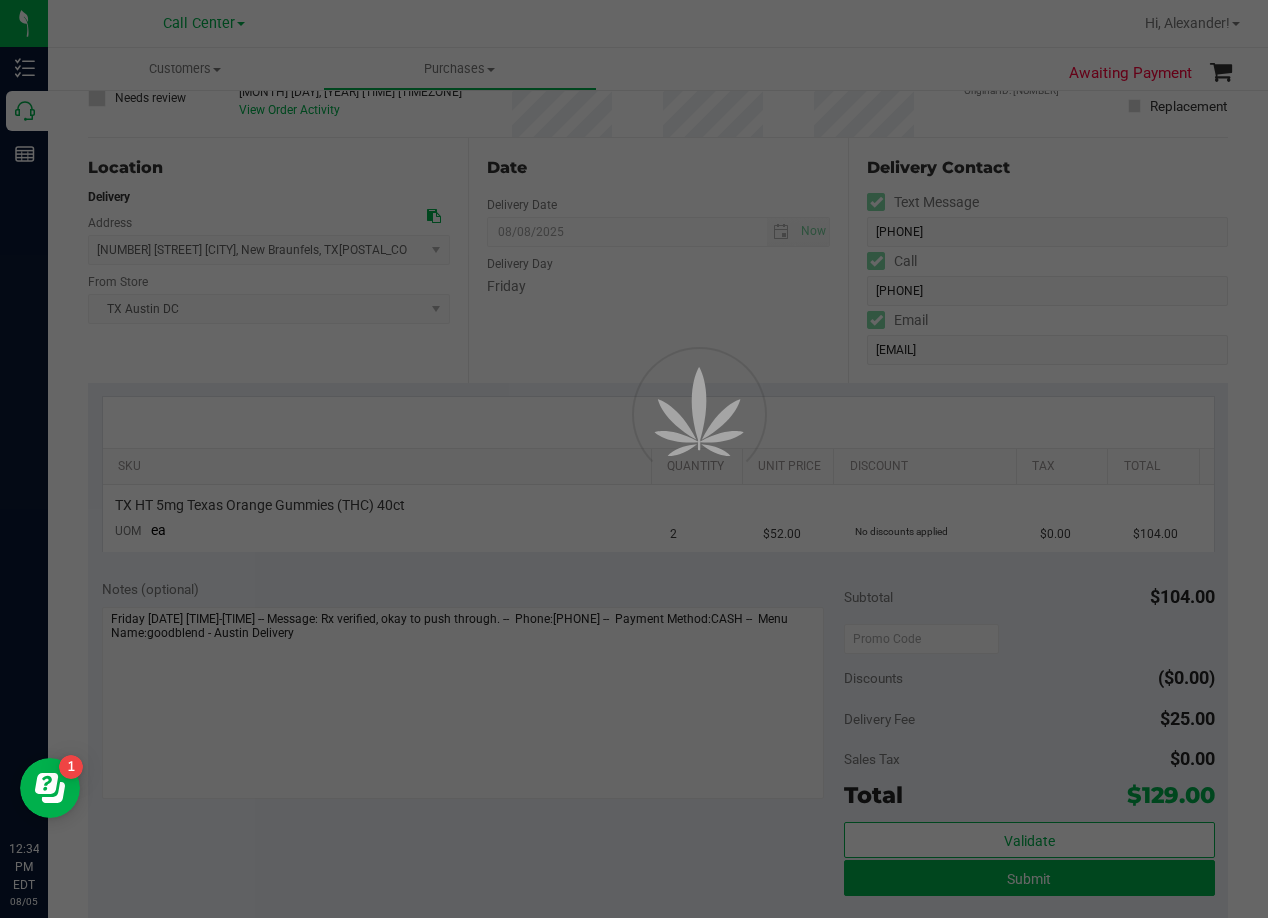 scroll, scrollTop: 200, scrollLeft: 0, axis: vertical 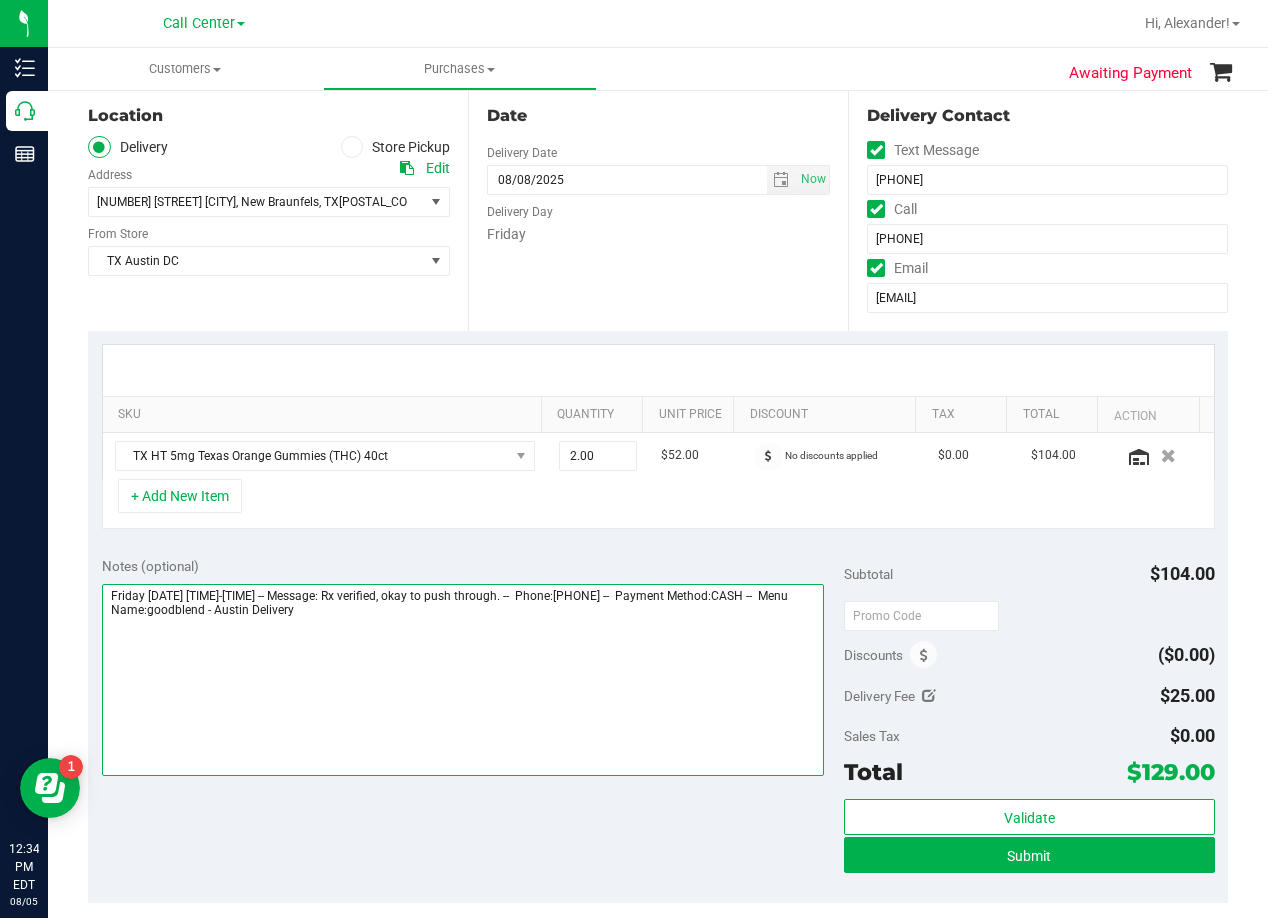click at bounding box center [463, 680] 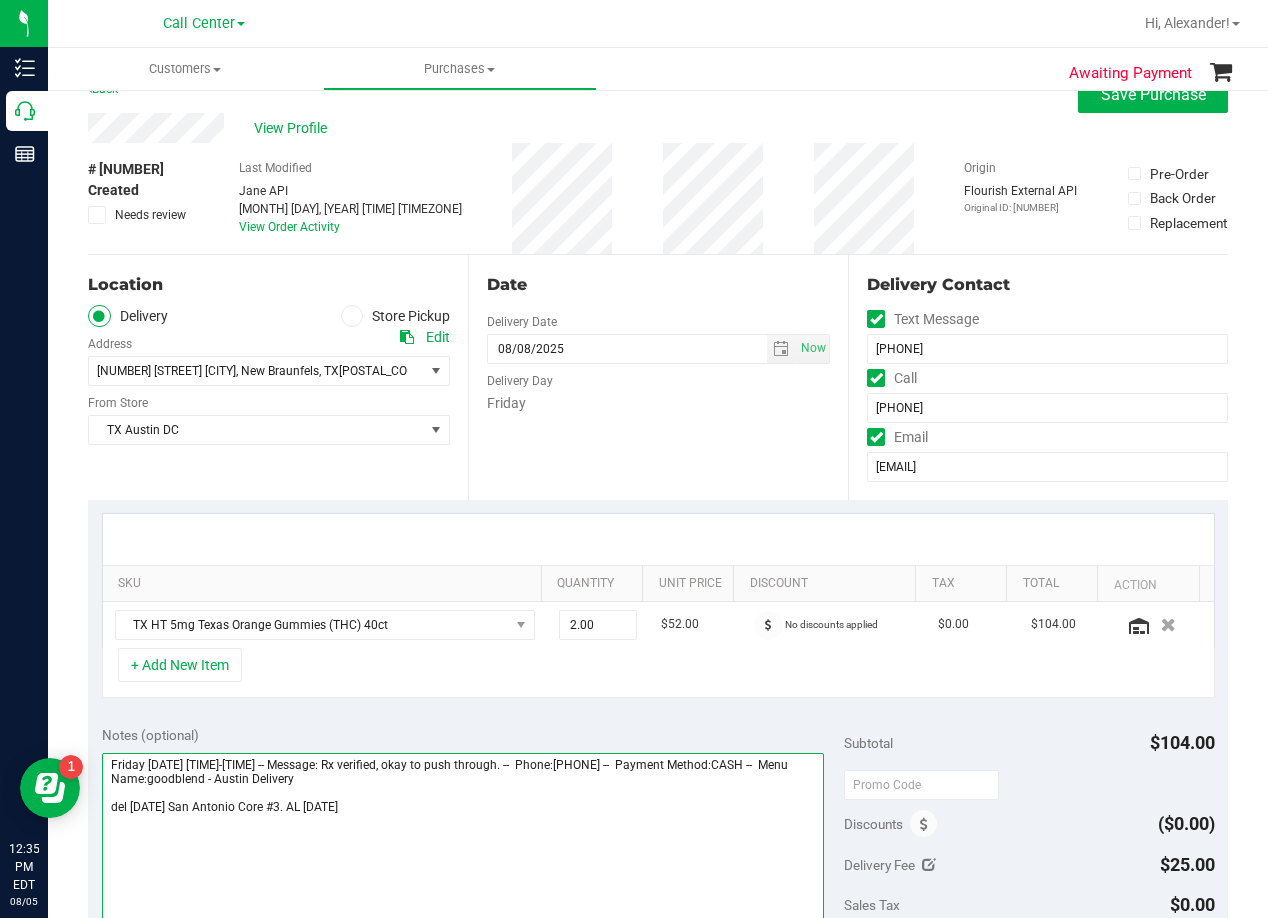 scroll, scrollTop: 0, scrollLeft: 0, axis: both 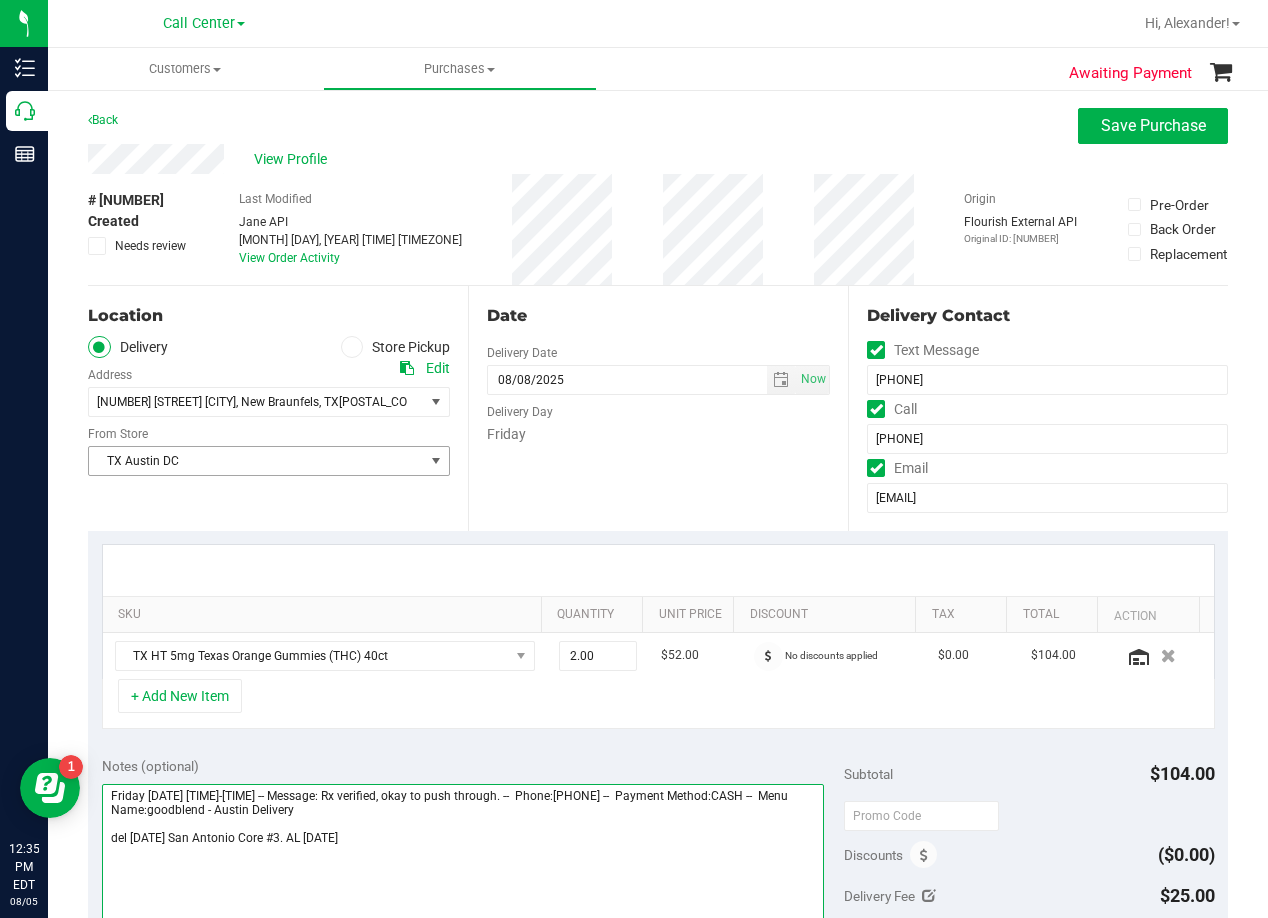 type on "Friday 08/08/2025 08:00-17:00 -- Message: Rx verified, okay to push through. --  Phone:9792365118 --  Payment Method:CASH --  Menu Name:goodblend - Austin Delivery
del 8/8 San Antonio Core #3. AL 8/5" 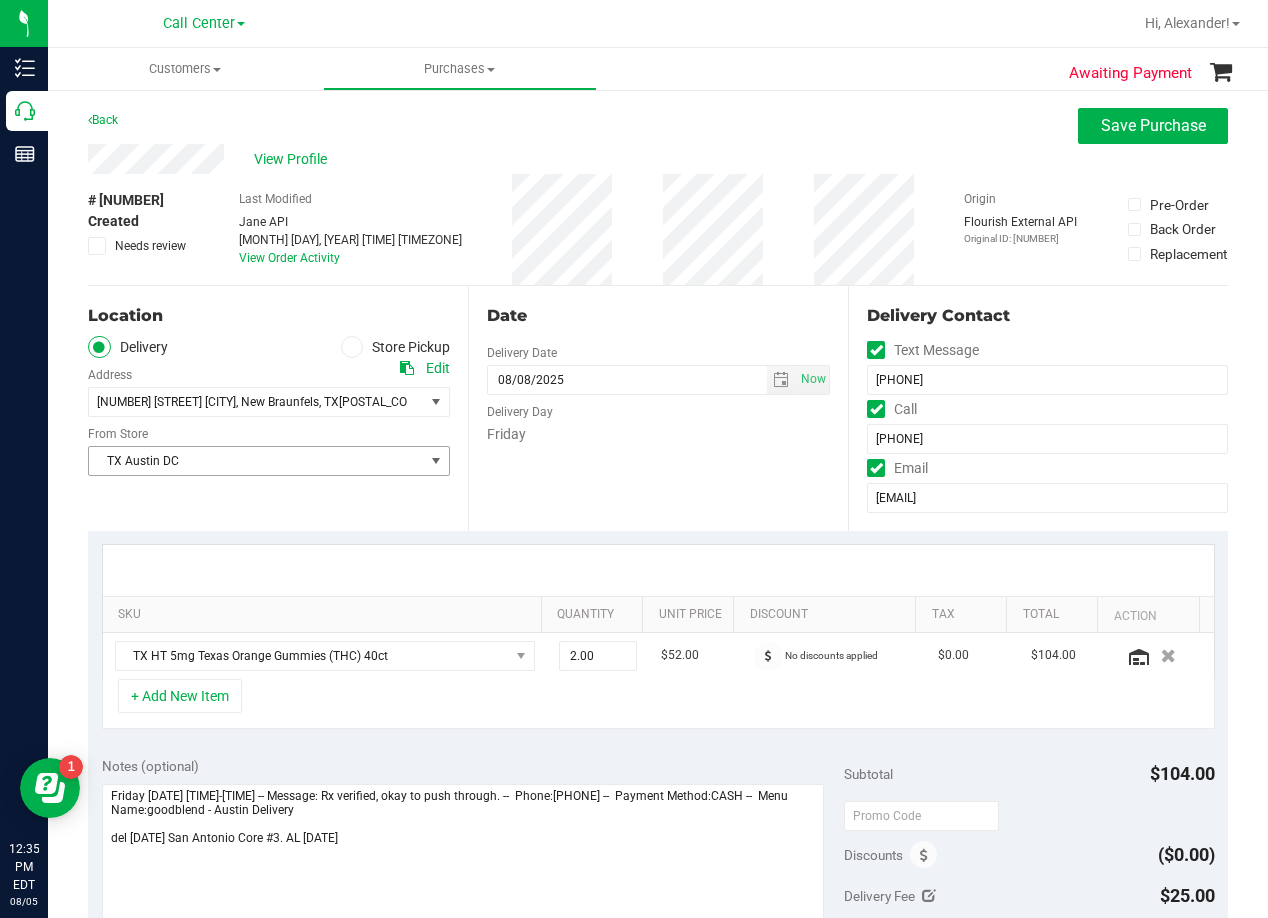 click on "TX Austin DC" at bounding box center (256, 461) 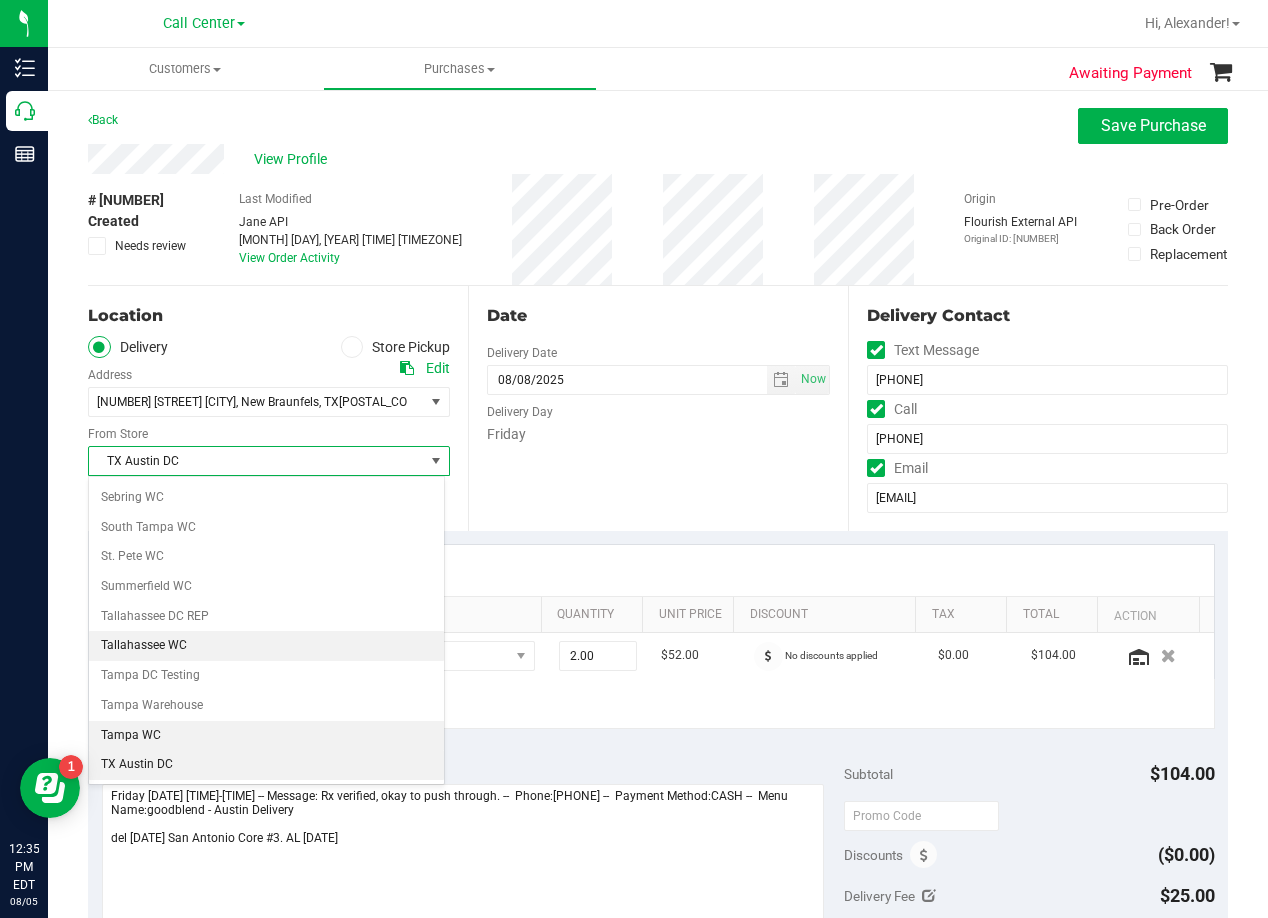 scroll, scrollTop: 1353, scrollLeft: 0, axis: vertical 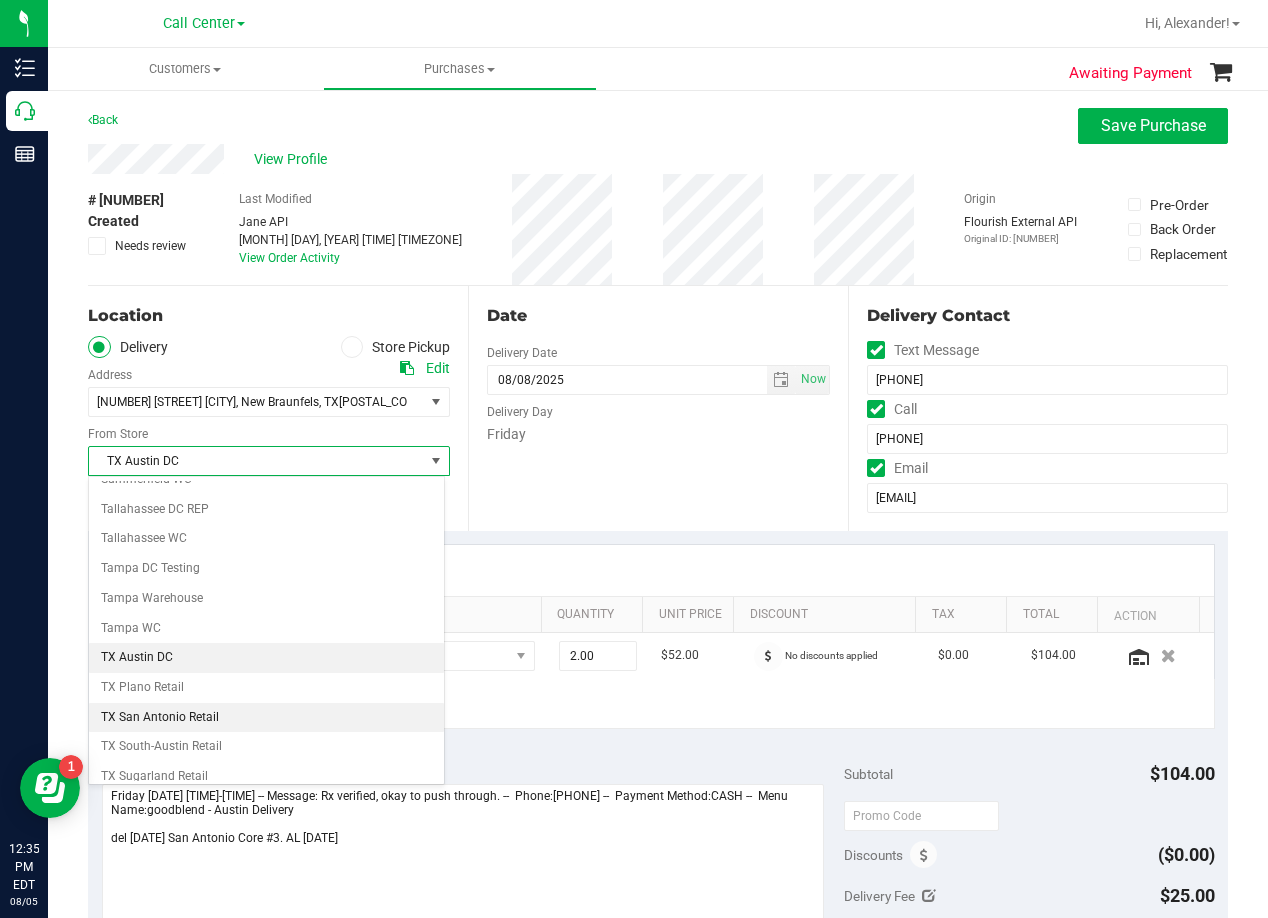 click on "TX San Antonio Retail" at bounding box center [266, 718] 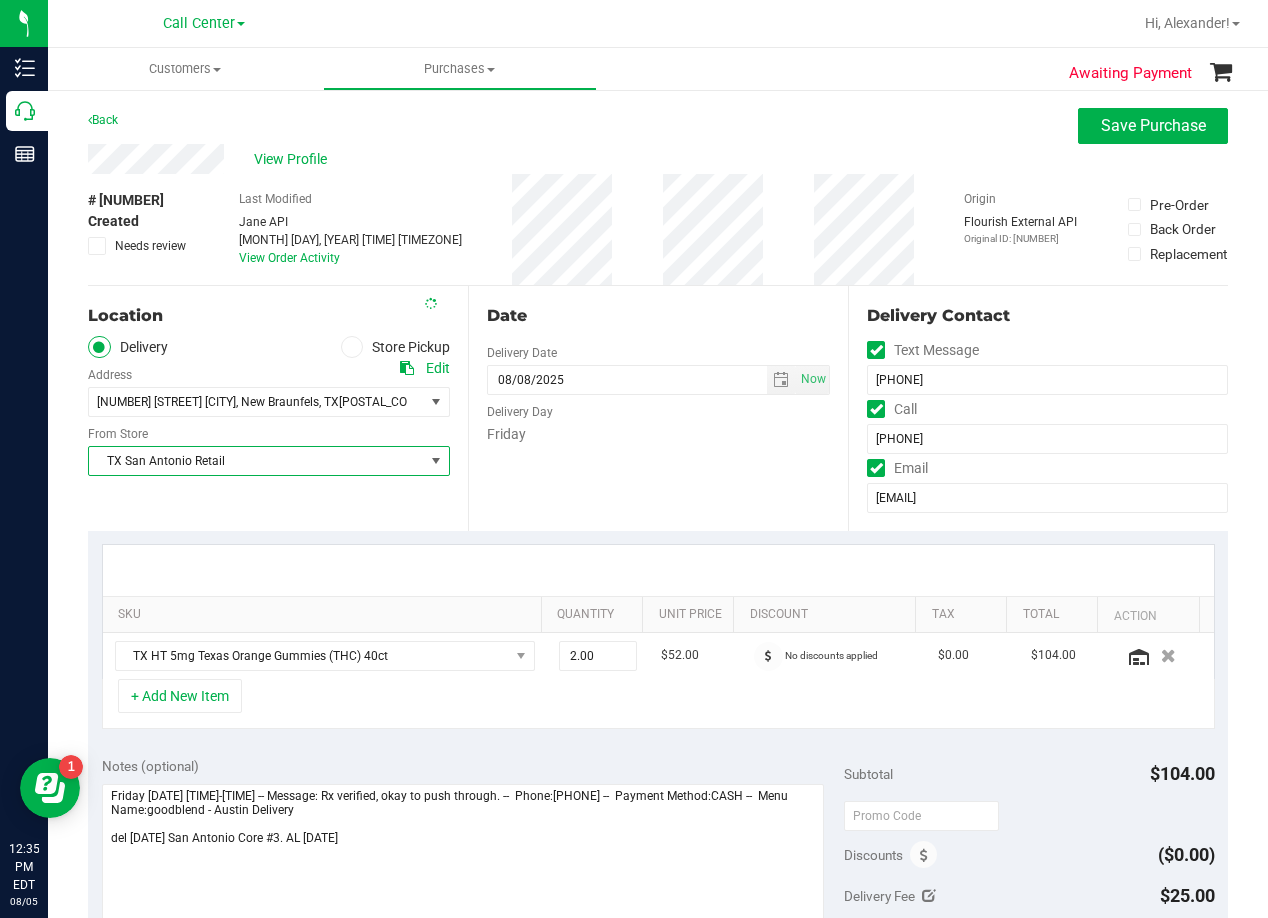 click on "SKU Quantity Unit Price Discount Tax Total Action
TX HT 5mg Texas Orange Gummies (THC) 40ct
2.00 2
$52.00
No discounts applied
$0.00
$104.00
+ Add New Item" at bounding box center (658, 637) 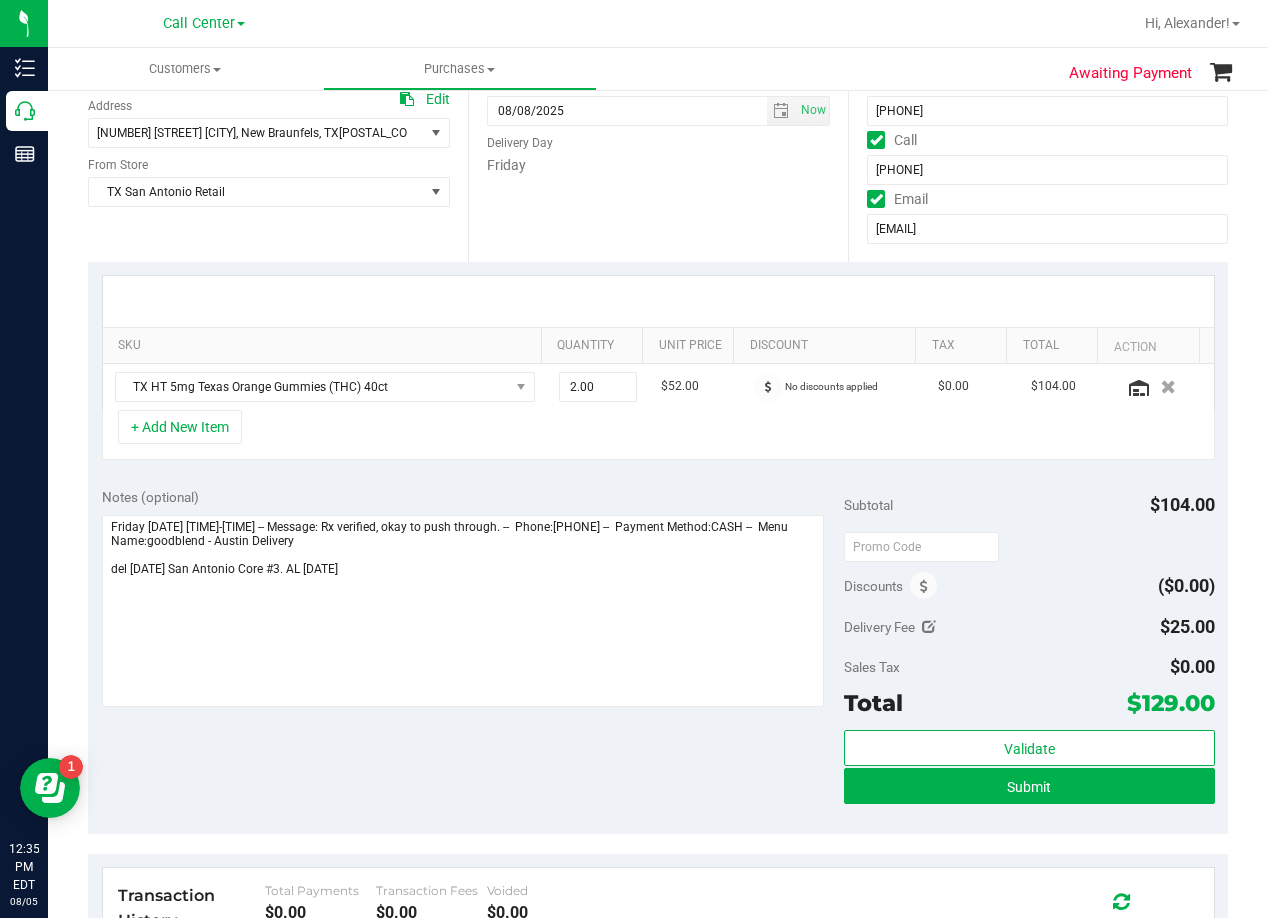scroll, scrollTop: 400, scrollLeft: 0, axis: vertical 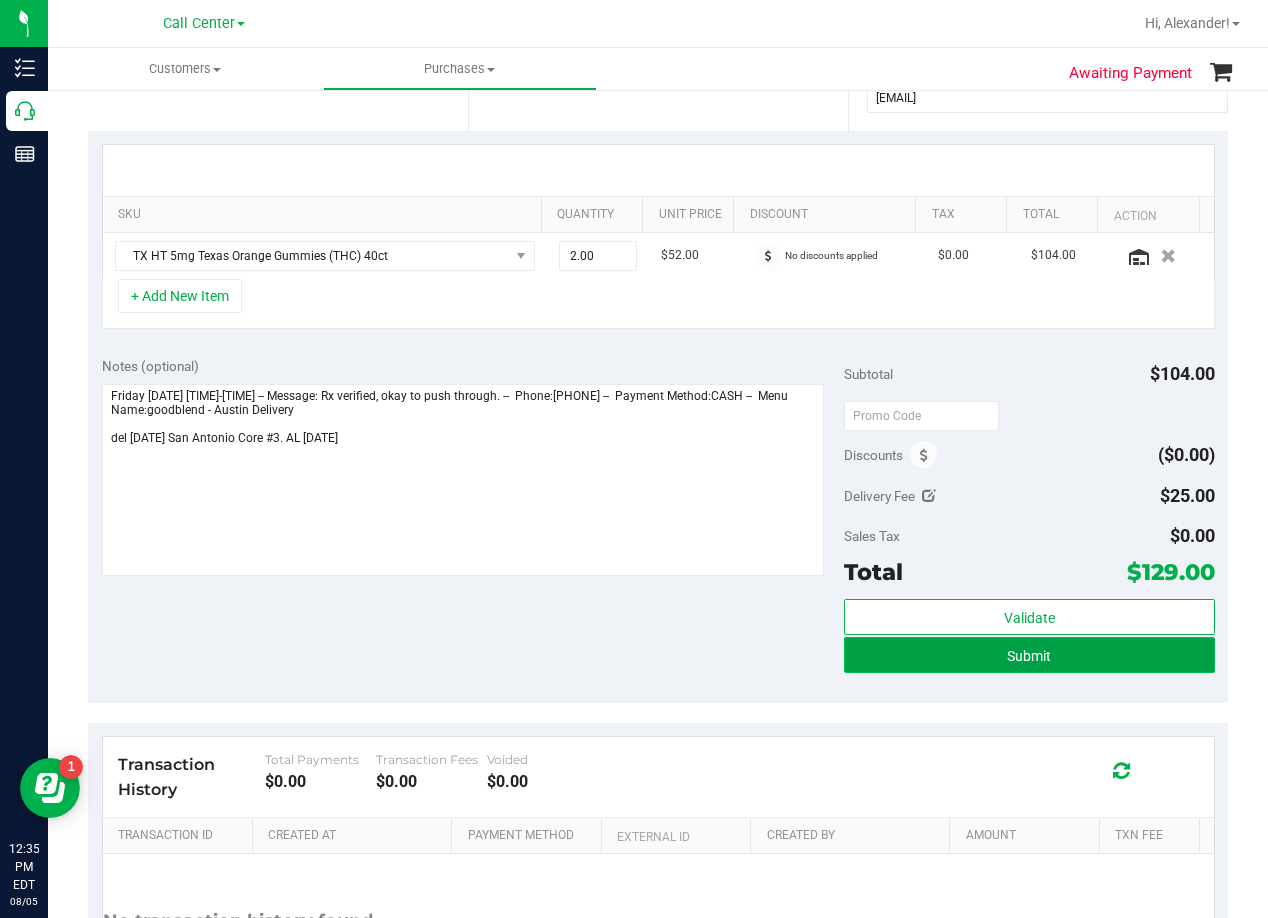 click on "Submit" at bounding box center [1029, 655] 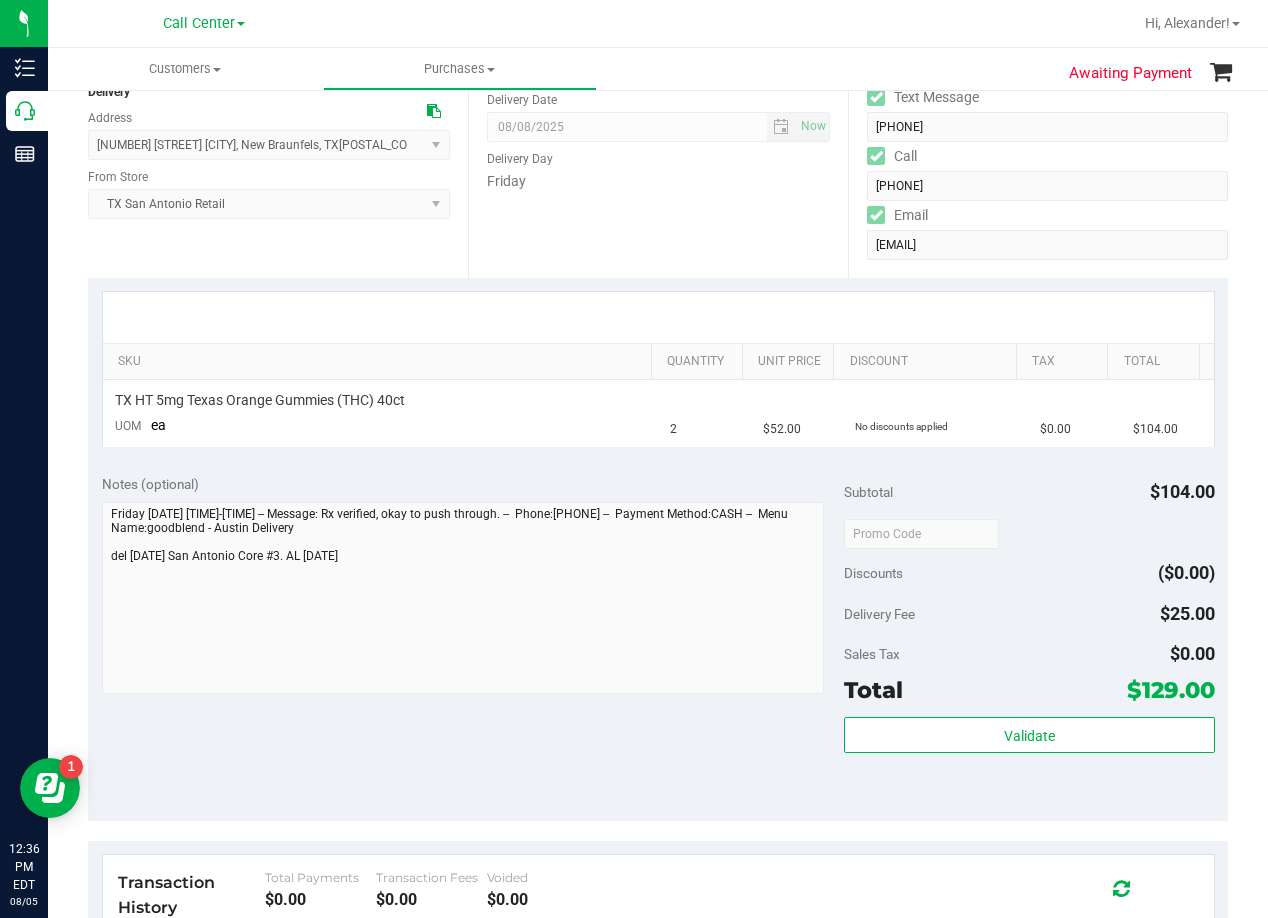 scroll, scrollTop: 0, scrollLeft: 0, axis: both 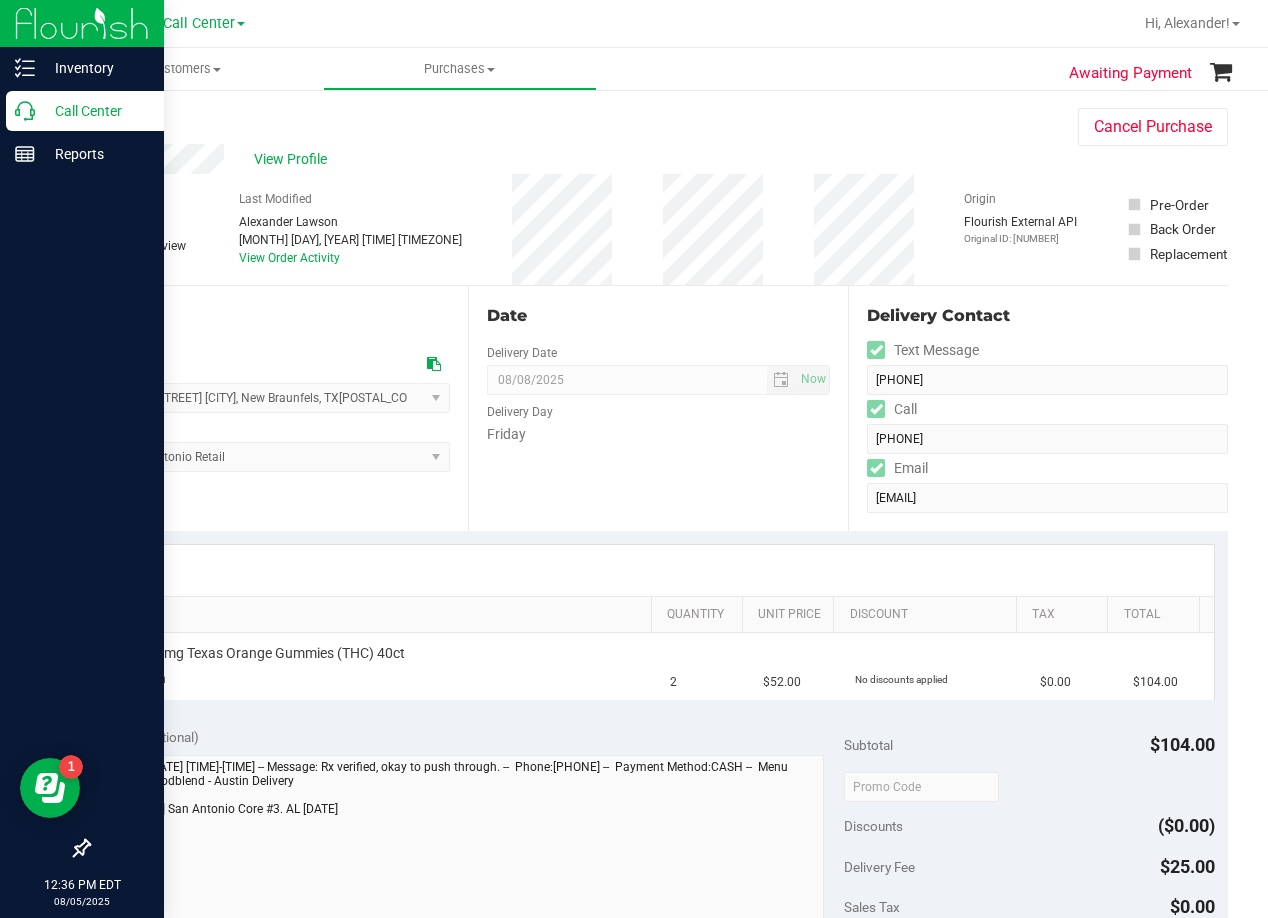click 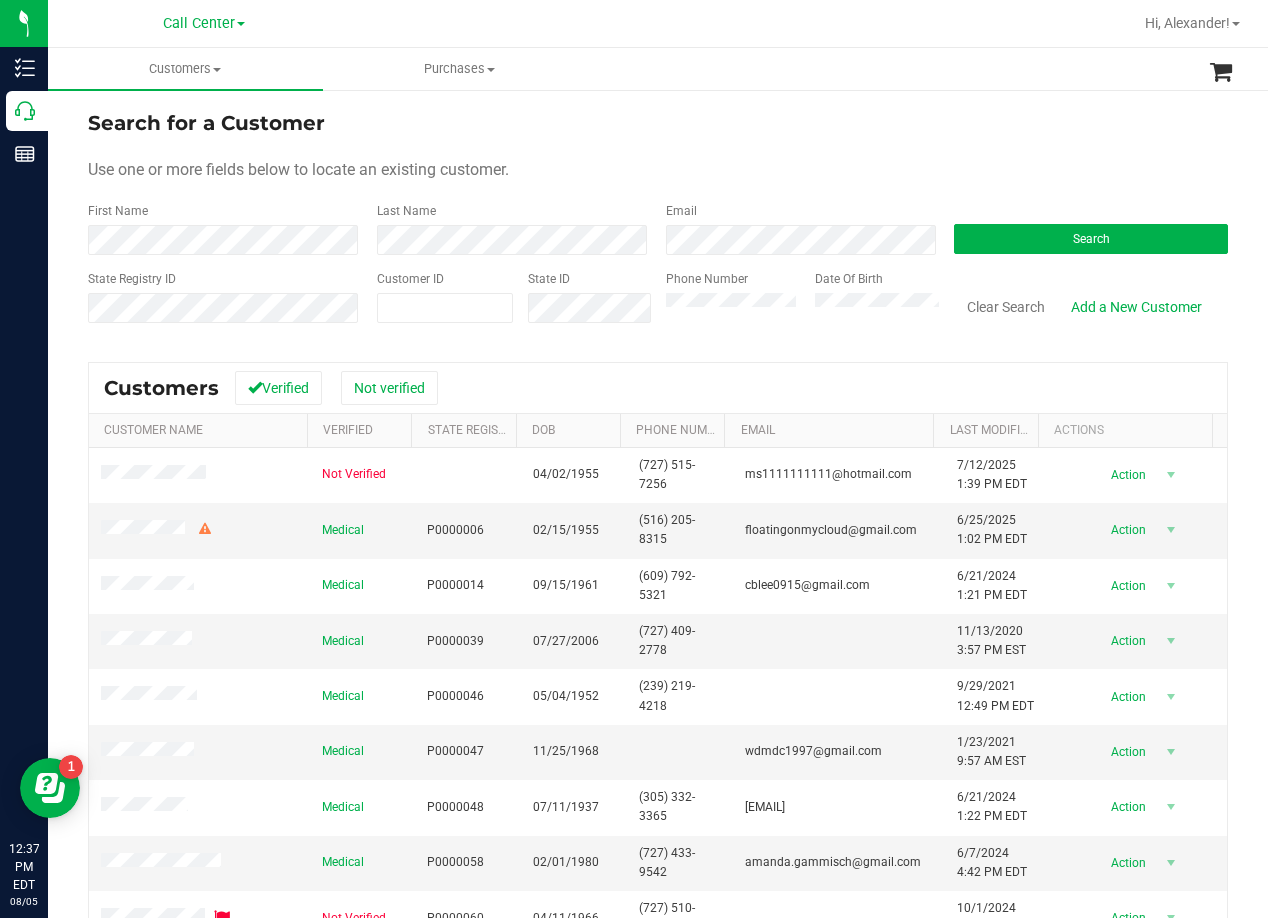 click on "Use one or more fields below to locate an existing customer." at bounding box center (658, 170) 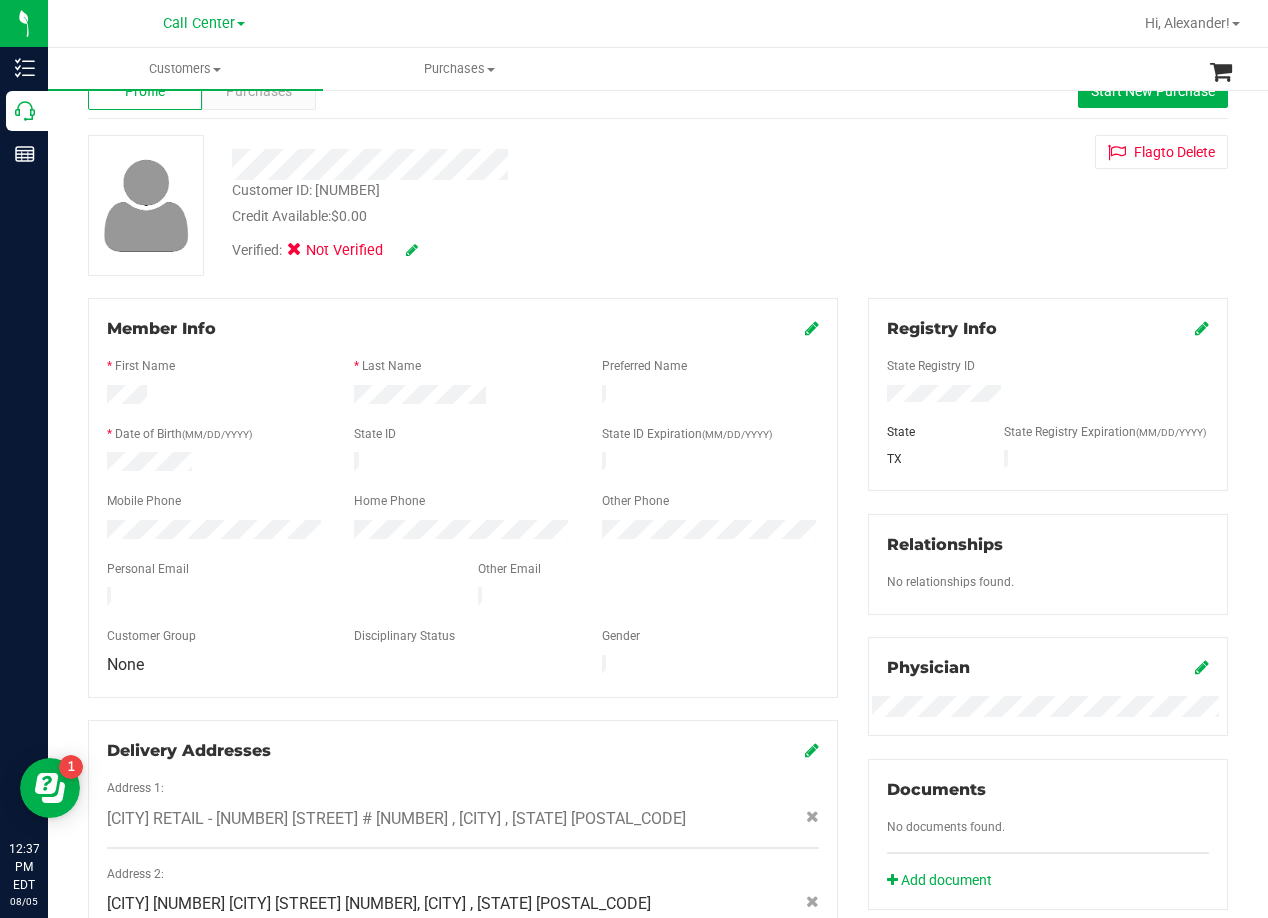 scroll, scrollTop: 0, scrollLeft: 0, axis: both 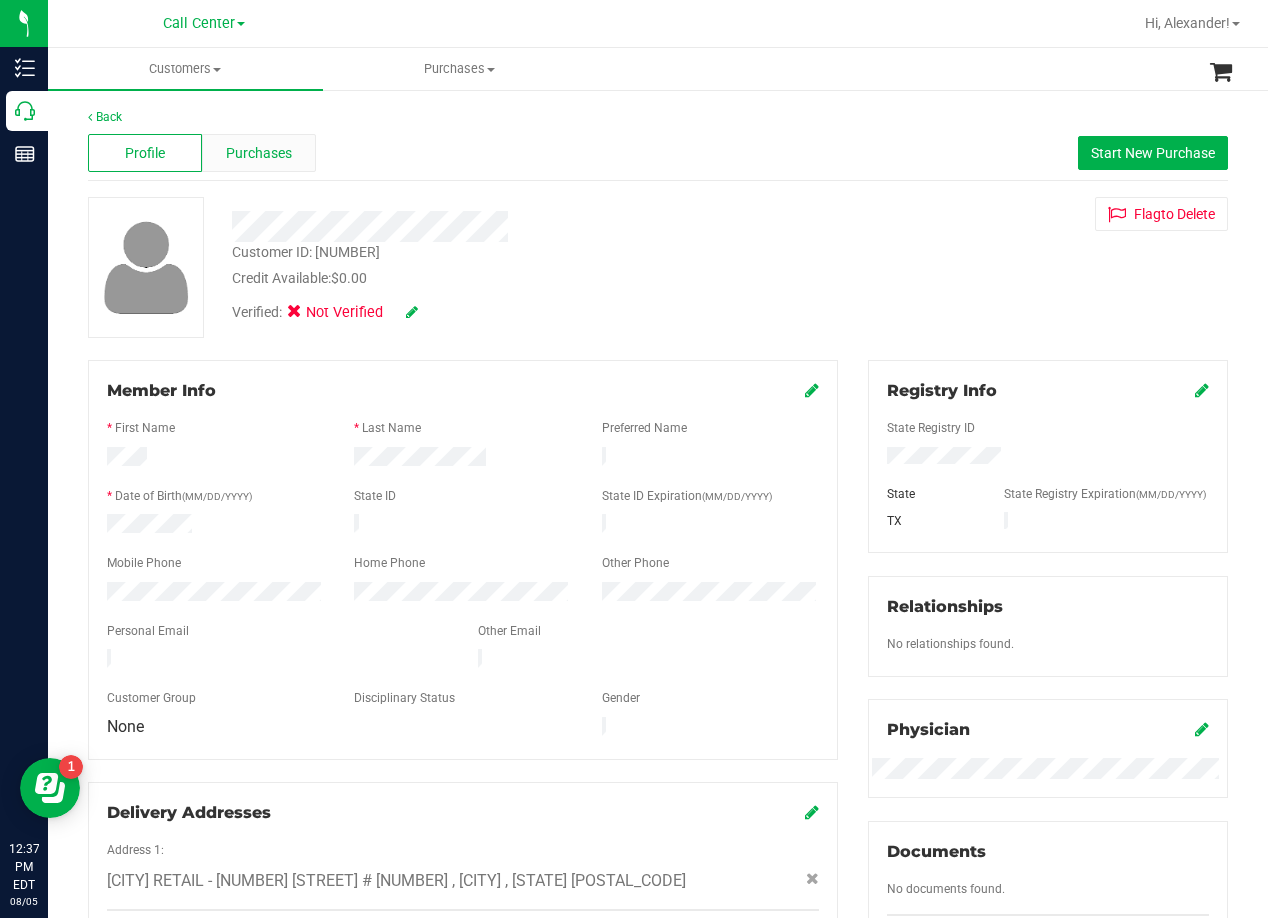 click on "Purchases" at bounding box center [259, 153] 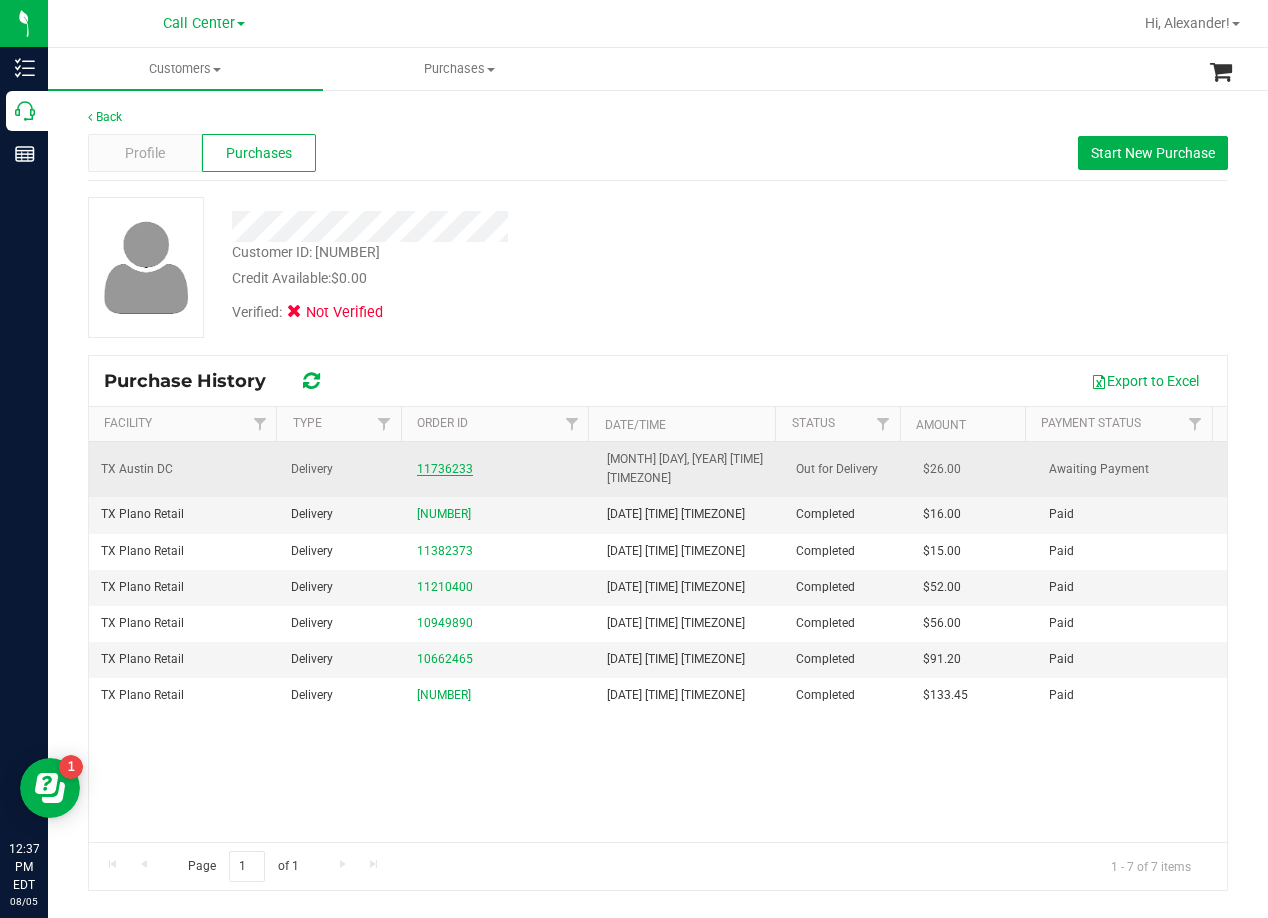 click on "11736233" at bounding box center [445, 469] 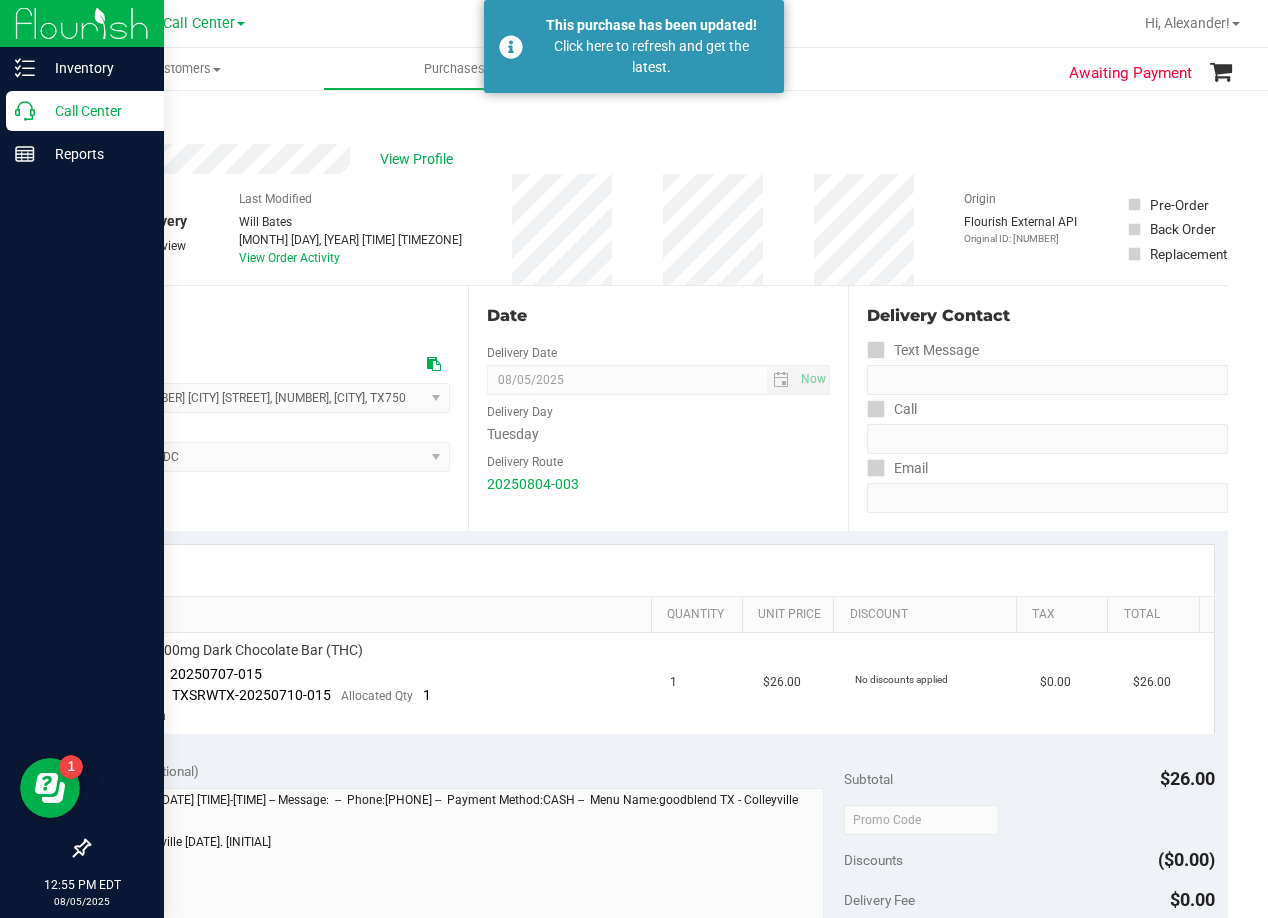 click on "Call Center" at bounding box center [95, 111] 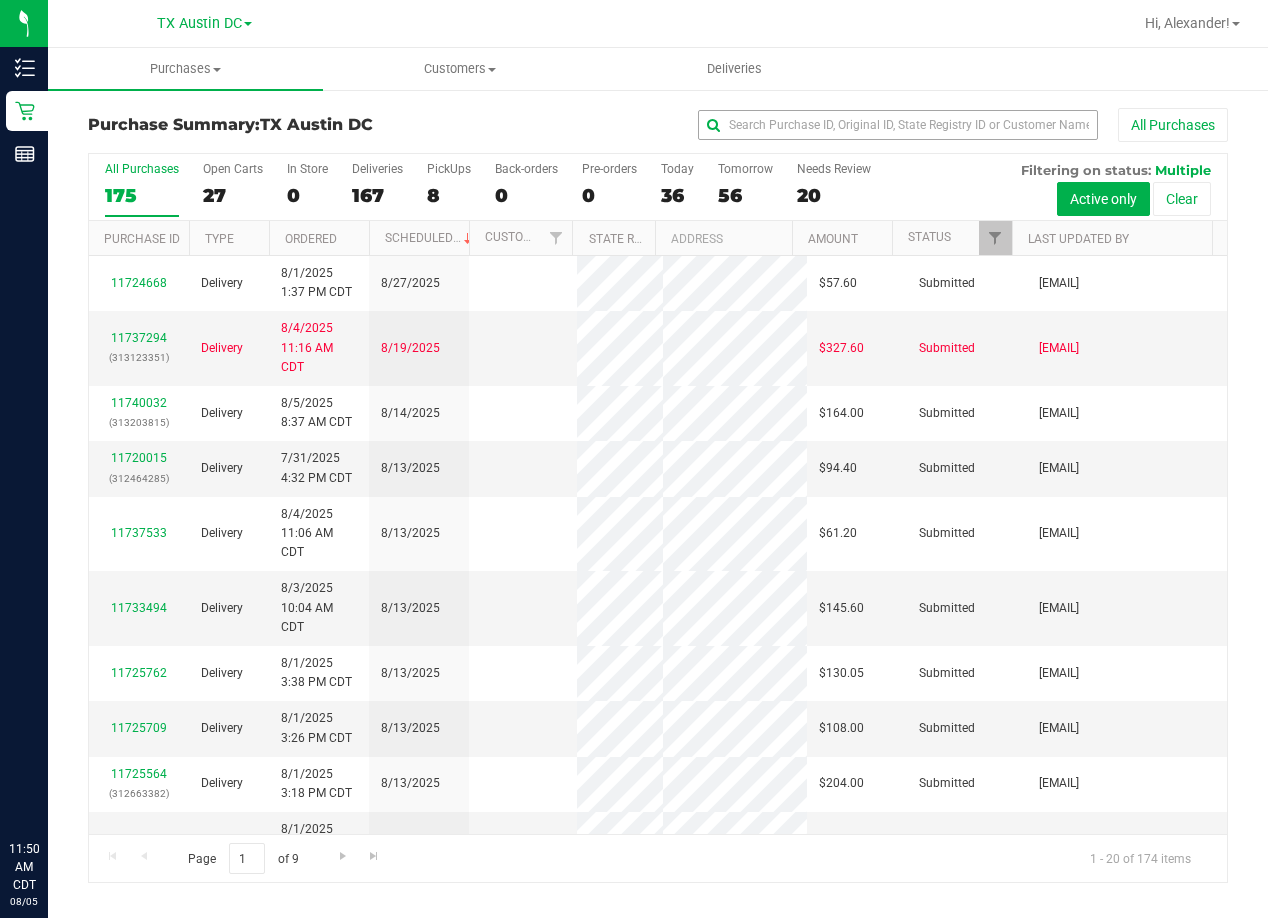 scroll, scrollTop: 0, scrollLeft: 0, axis: both 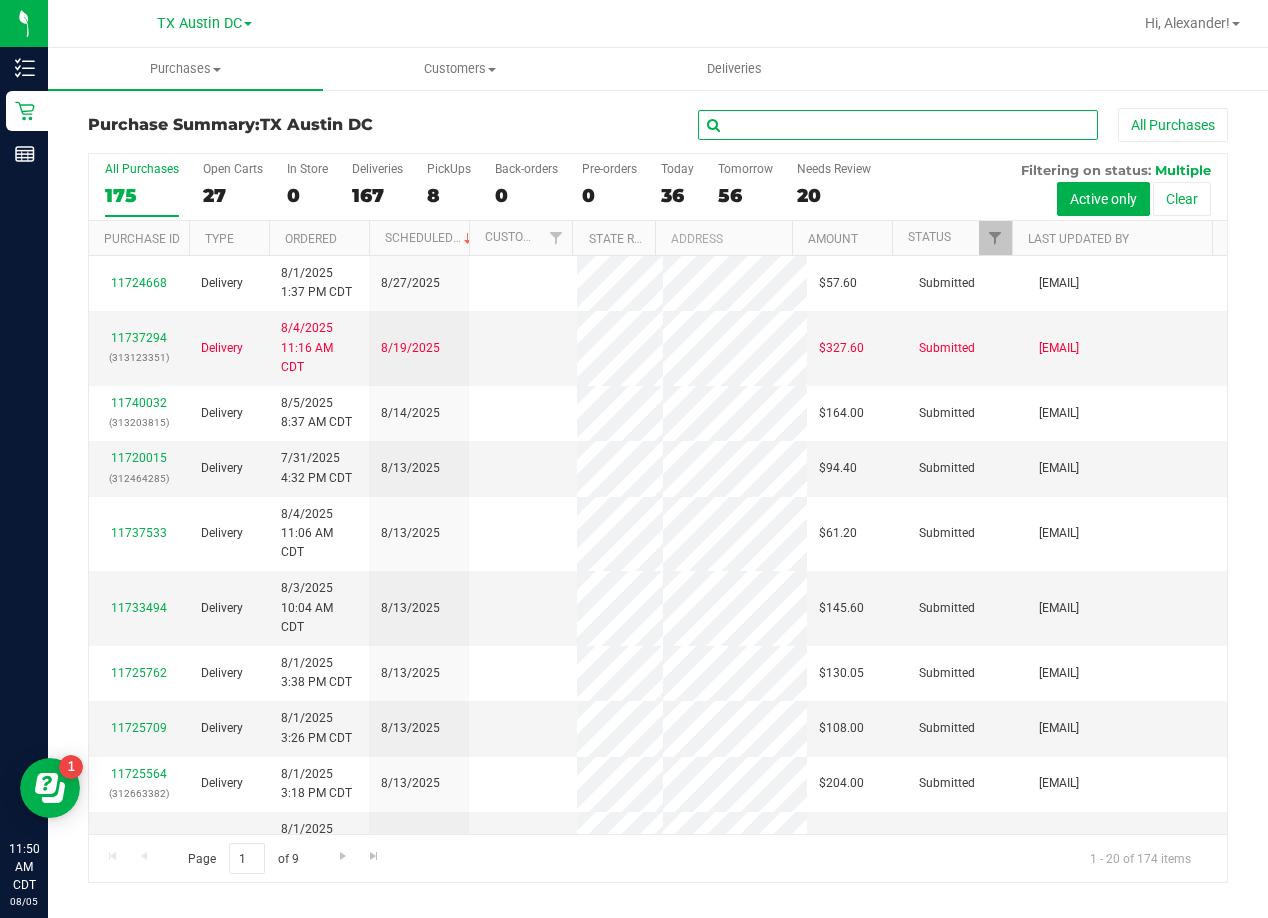 click at bounding box center (898, 125) 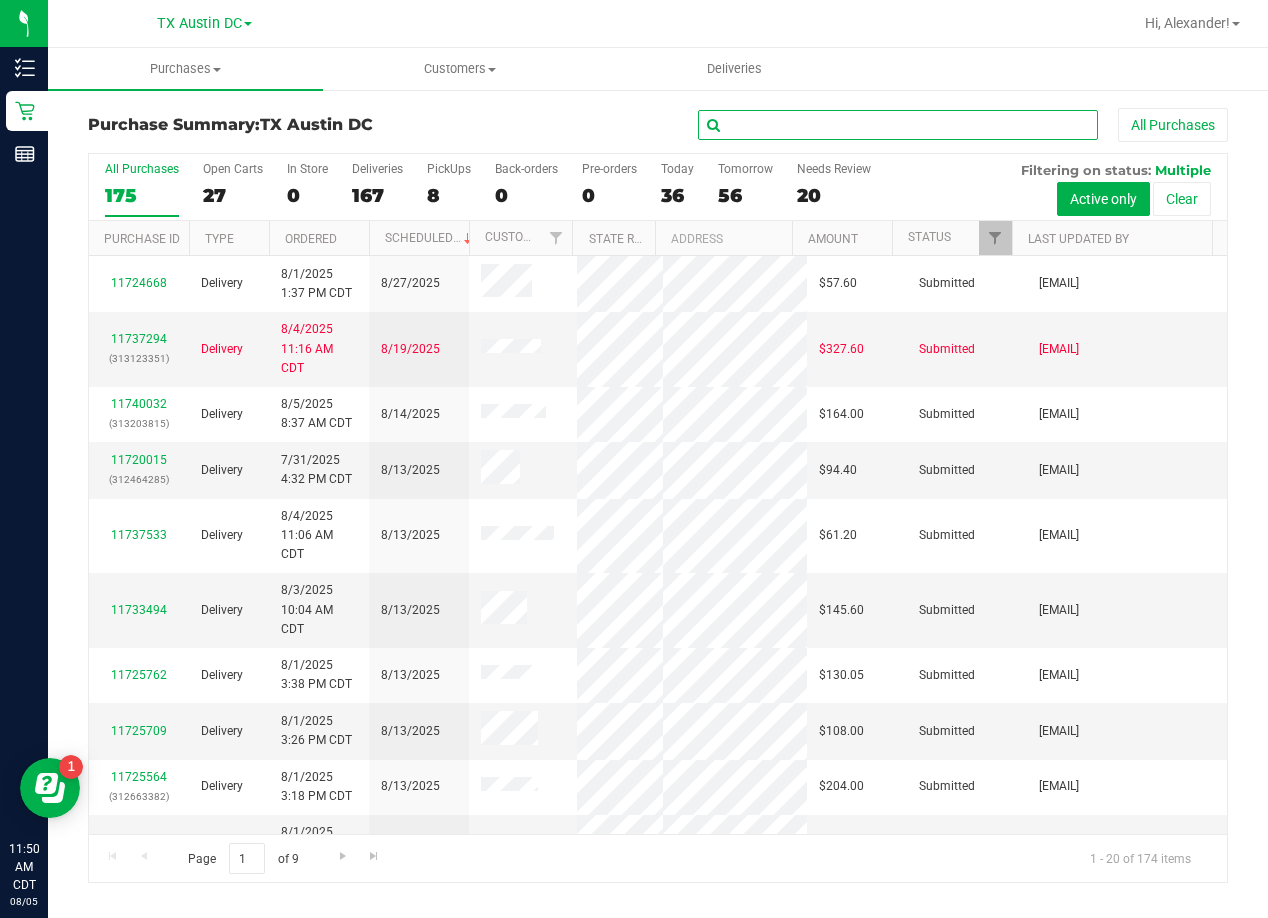 paste on "Christopher Mills" 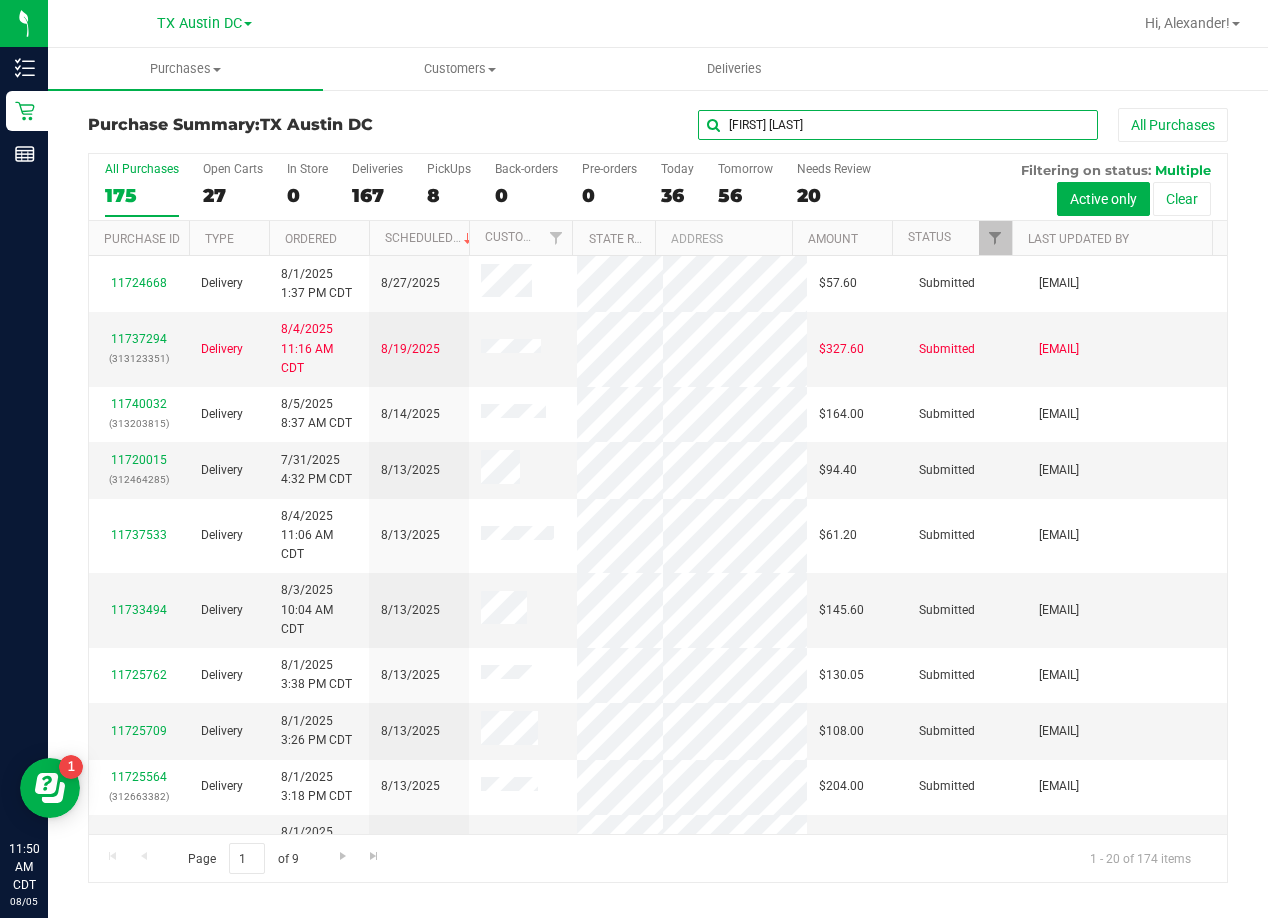 type on "Christopher Mills" 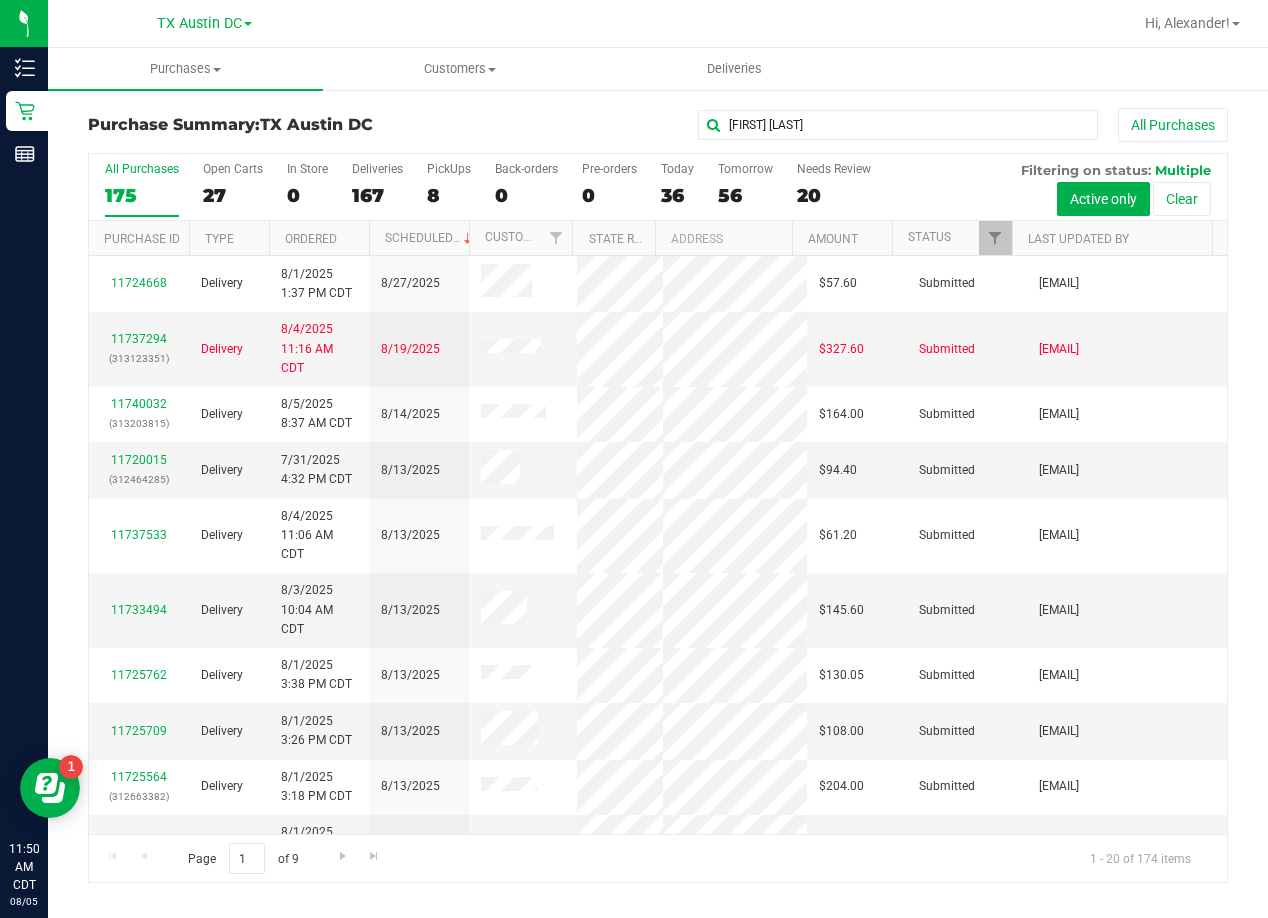 click on "Christopher Mills
All Purchases" at bounding box center (848, 125) 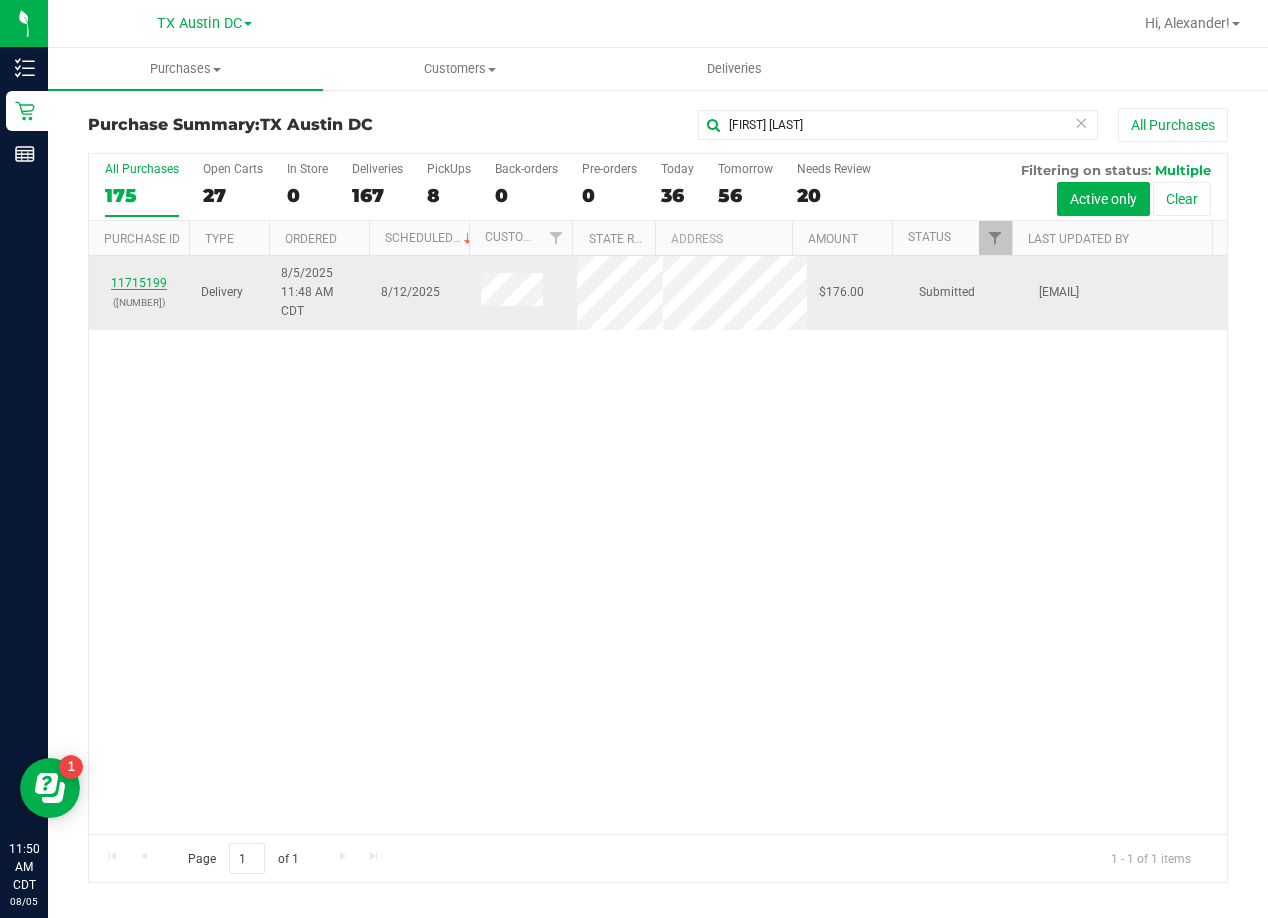 click on "11715199" at bounding box center (139, 283) 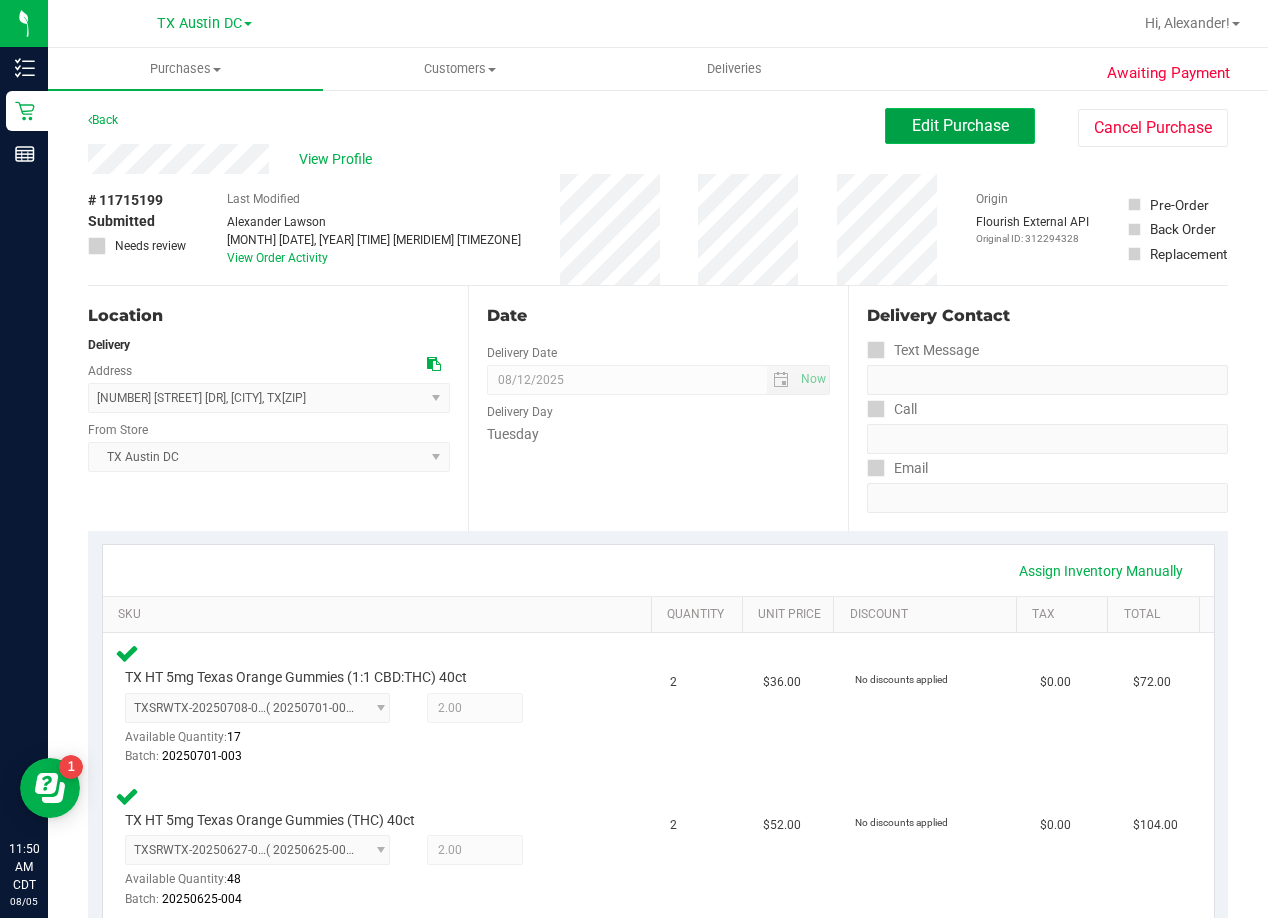 click on "Edit Purchase" at bounding box center (960, 126) 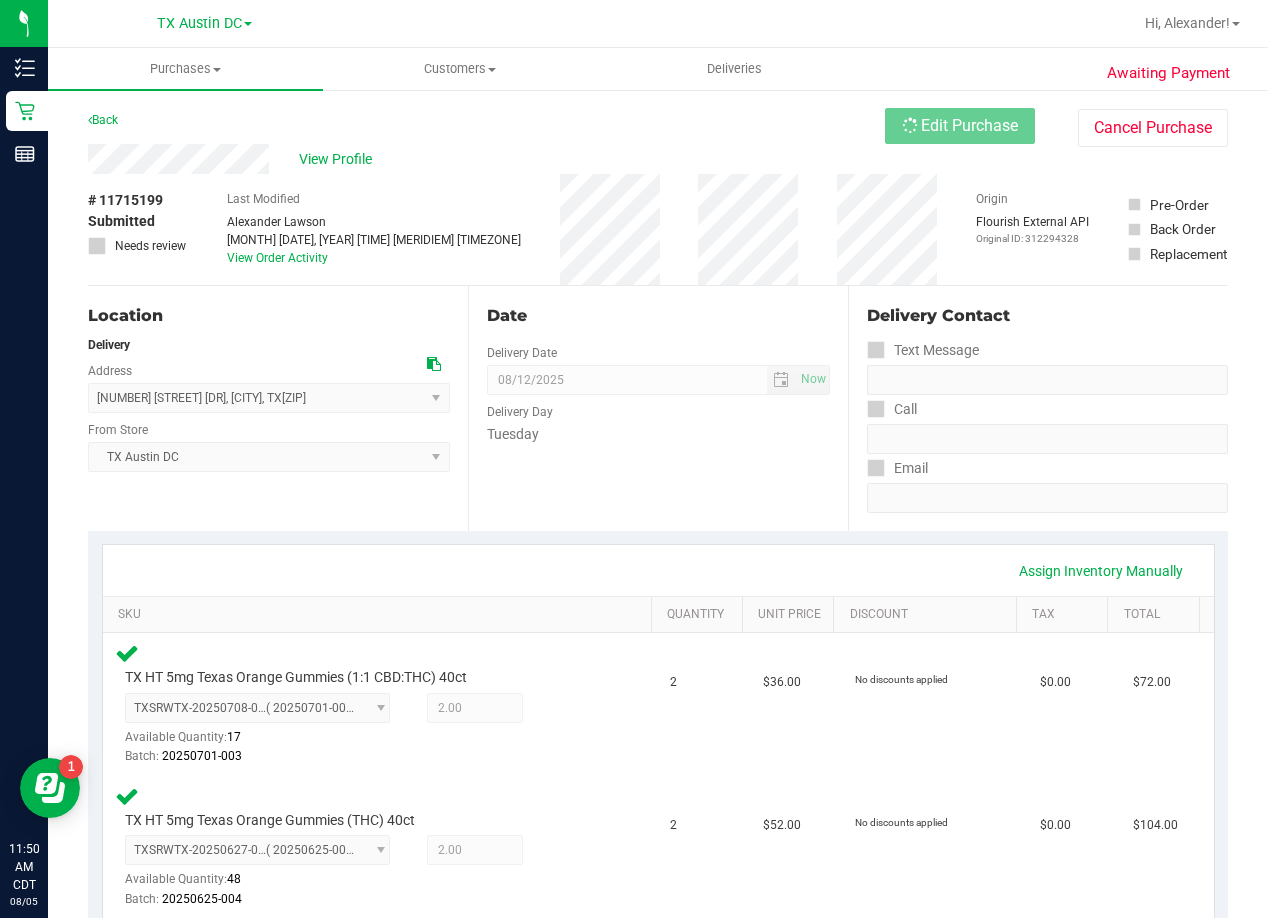 click on "View Profile" at bounding box center (486, 159) 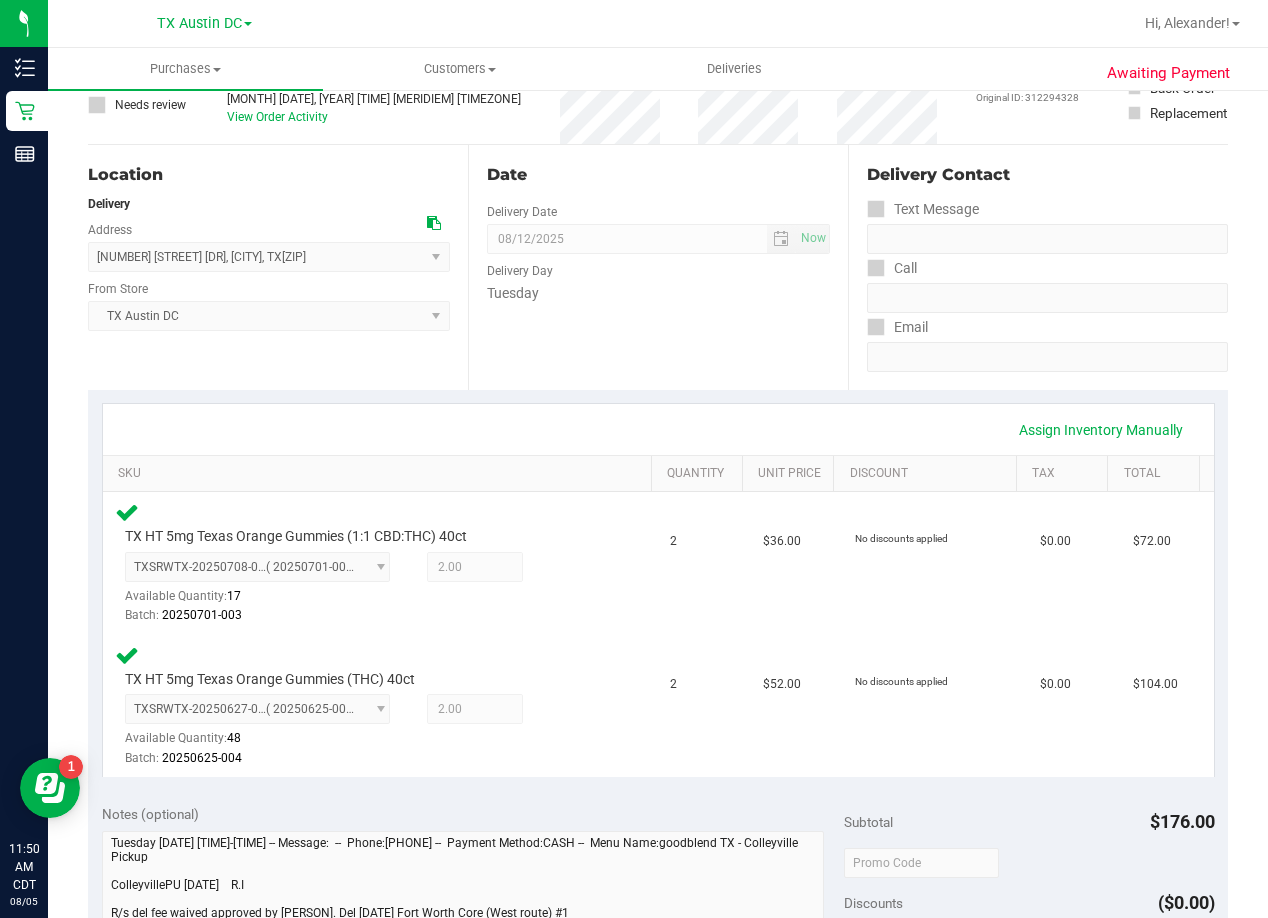 scroll, scrollTop: 400, scrollLeft: 0, axis: vertical 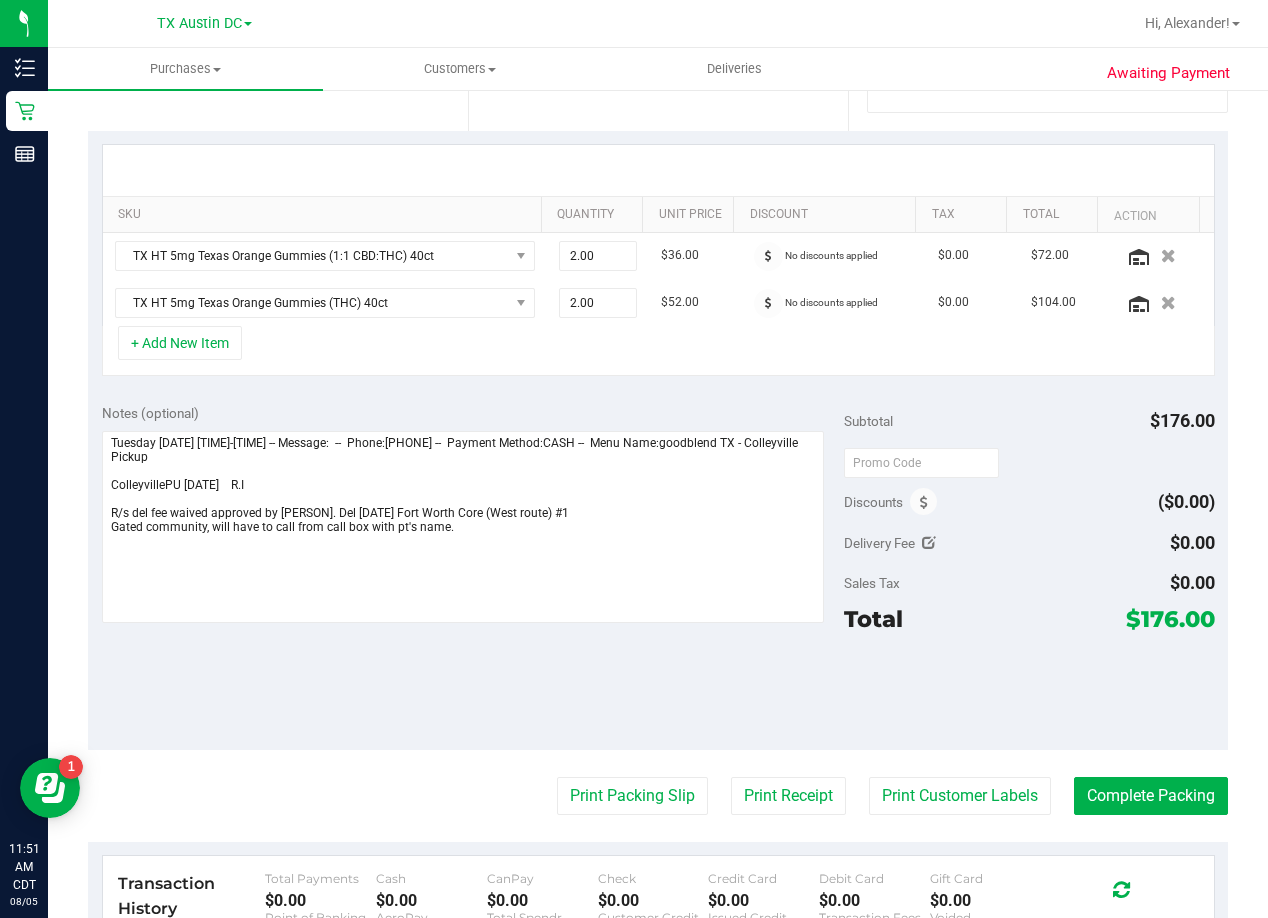 click on "Notes (optional)
Subtotal
$176.00
Discounts
($0.00)
Delivery Fee
$0.00
Sales Tax
$0.00
Total" at bounding box center [658, 570] 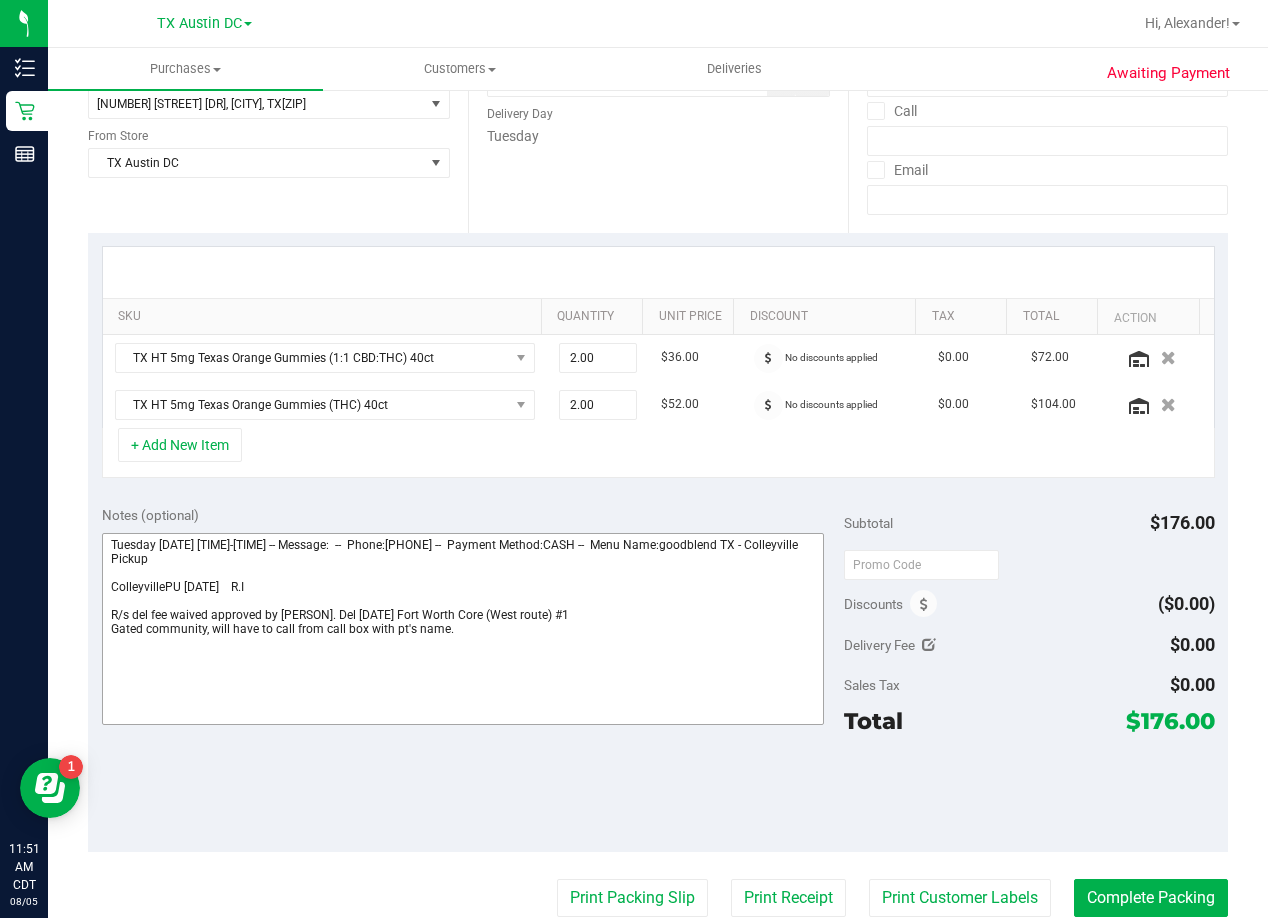 scroll, scrollTop: 300, scrollLeft: 0, axis: vertical 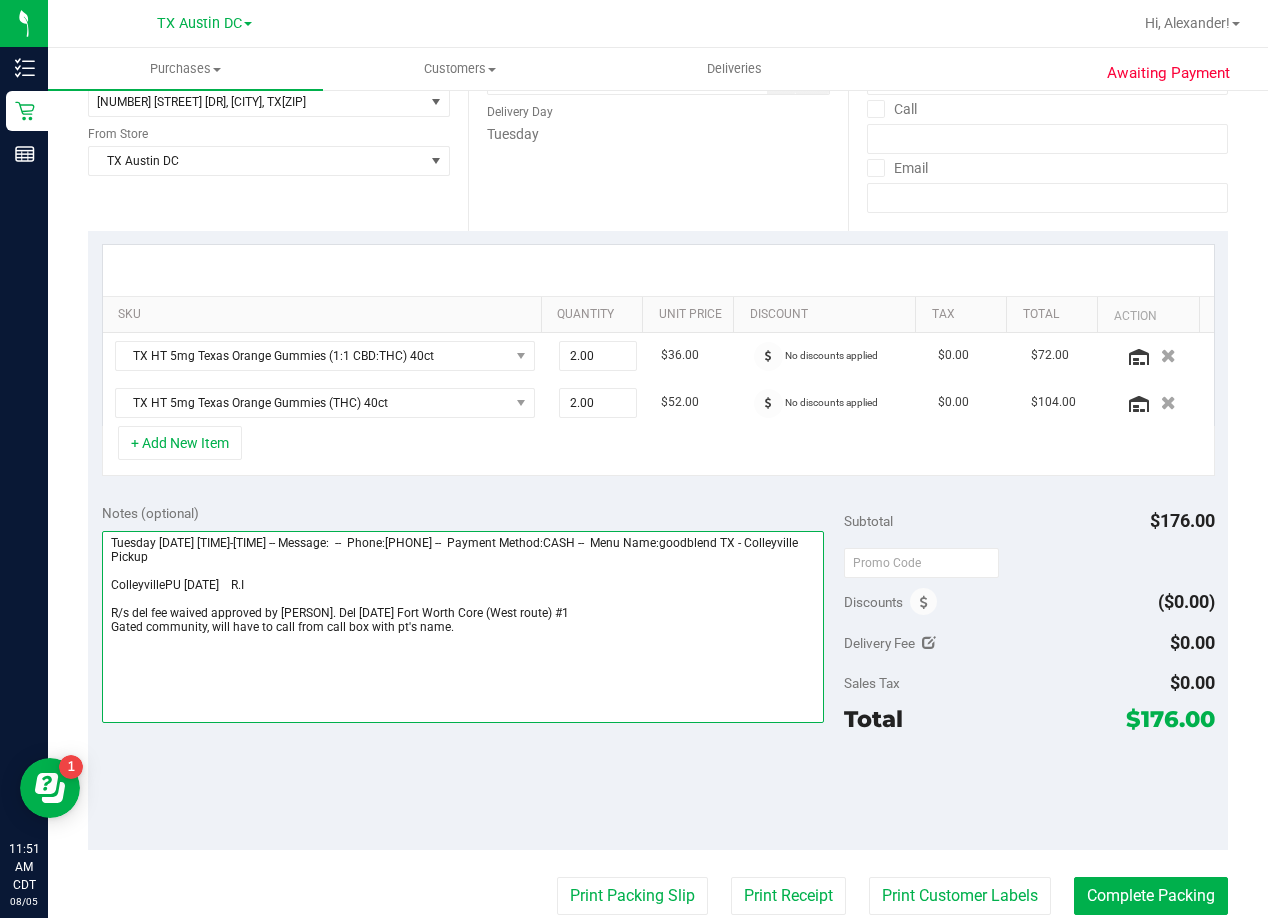 click at bounding box center (463, 627) 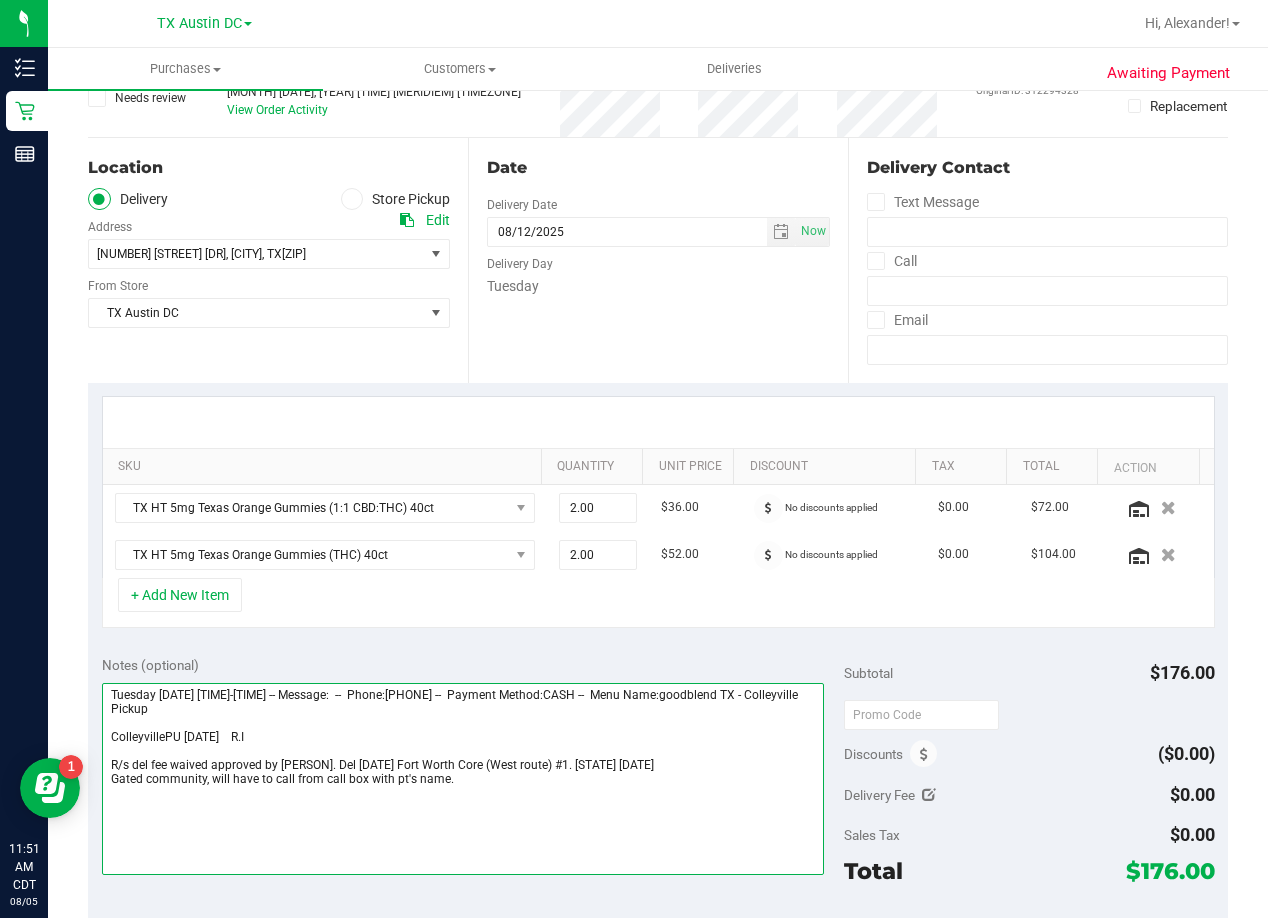 scroll, scrollTop: 500, scrollLeft: 0, axis: vertical 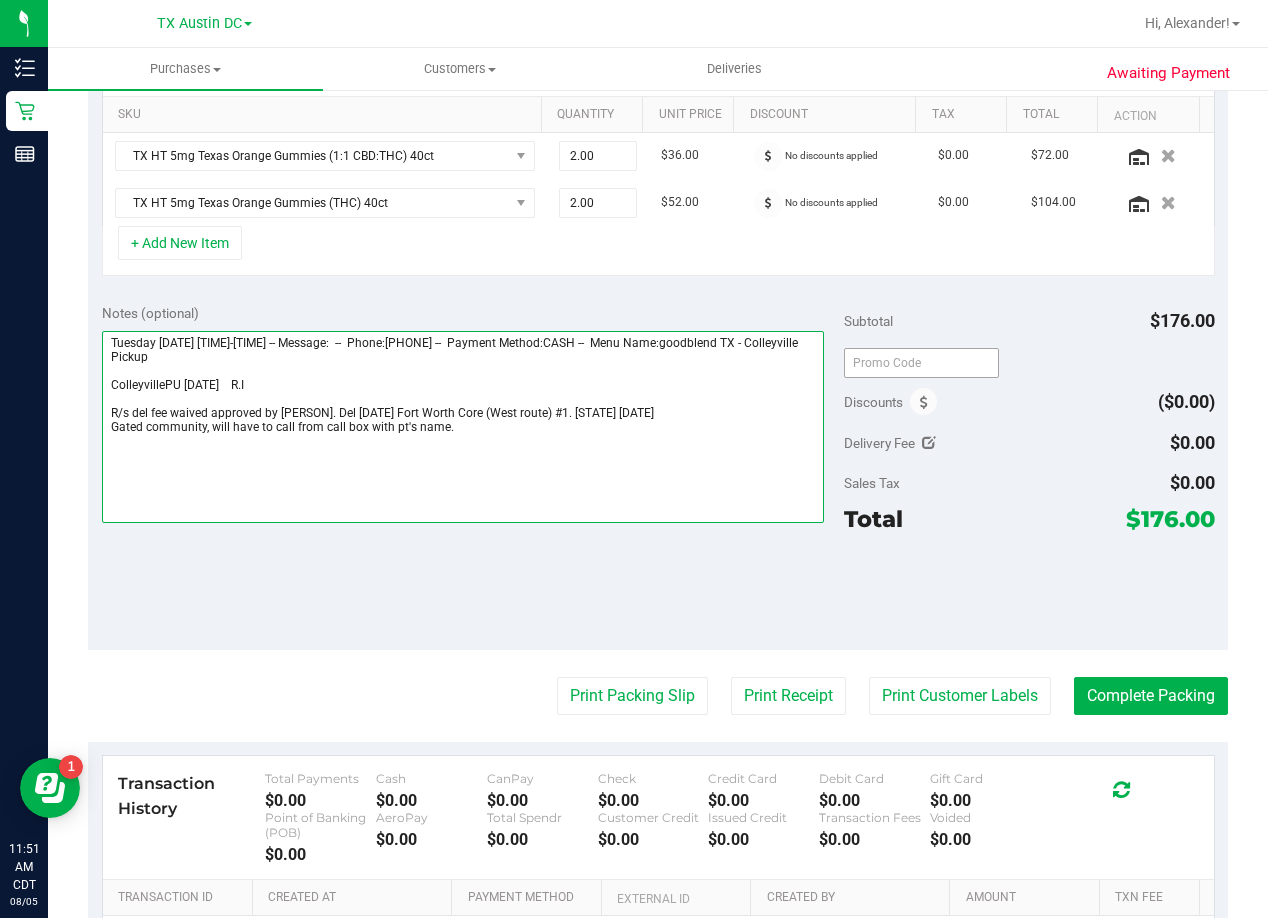 type on "Tuesday 08/05/2025 10:00-14:00 -- Message:  --  Phone:8178757370 --  Payment Method:CASH --  Menu Name:goodblend TX - Colleyville Pickup
ColleyvillePU 08/05    R.I
R/s del fee waived approved by Elizabeth. Del 8/12 Fort Worth Core (West route) #1. AL 8/5
Gated community, will have to call from call box with pt's name." 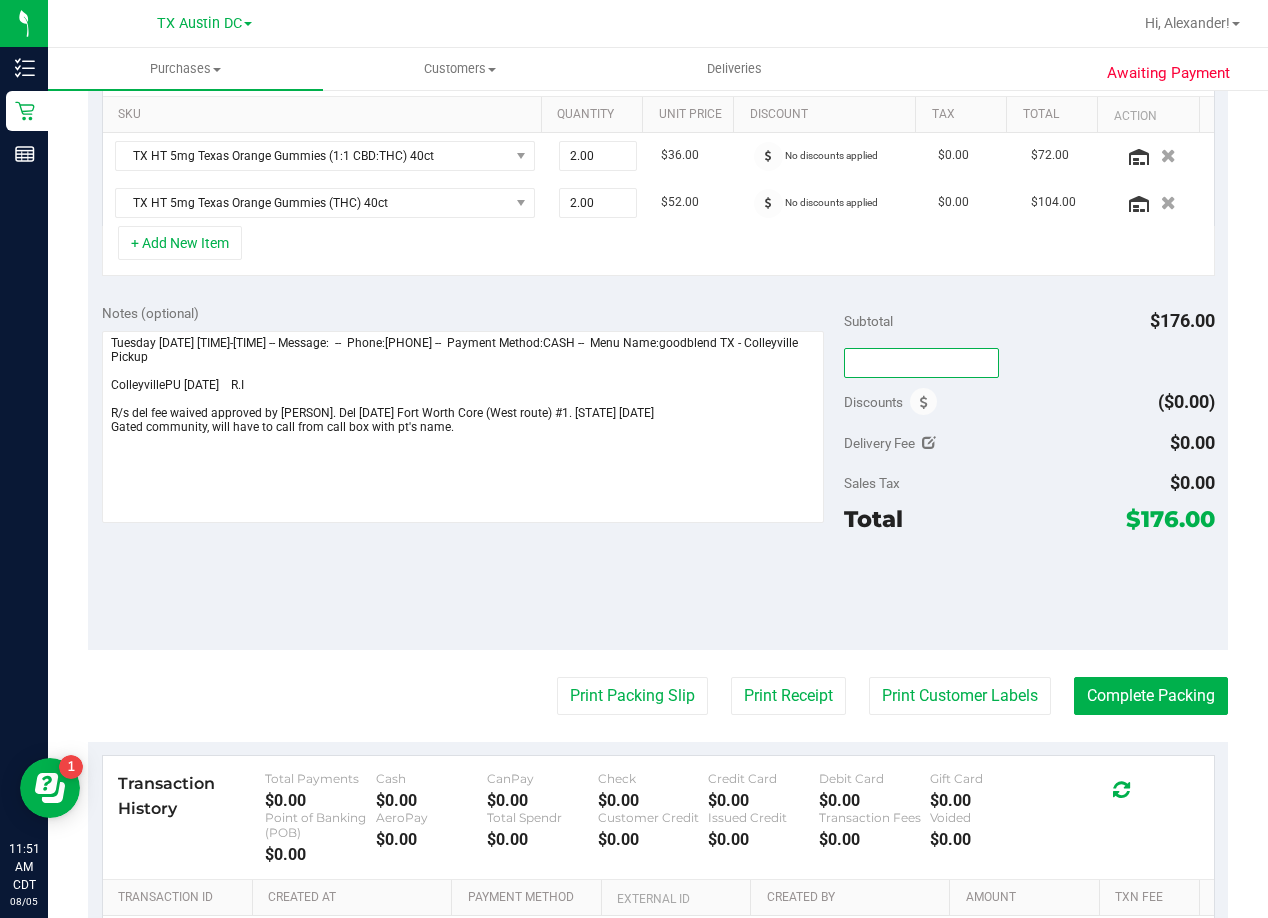 click at bounding box center (921, 363) 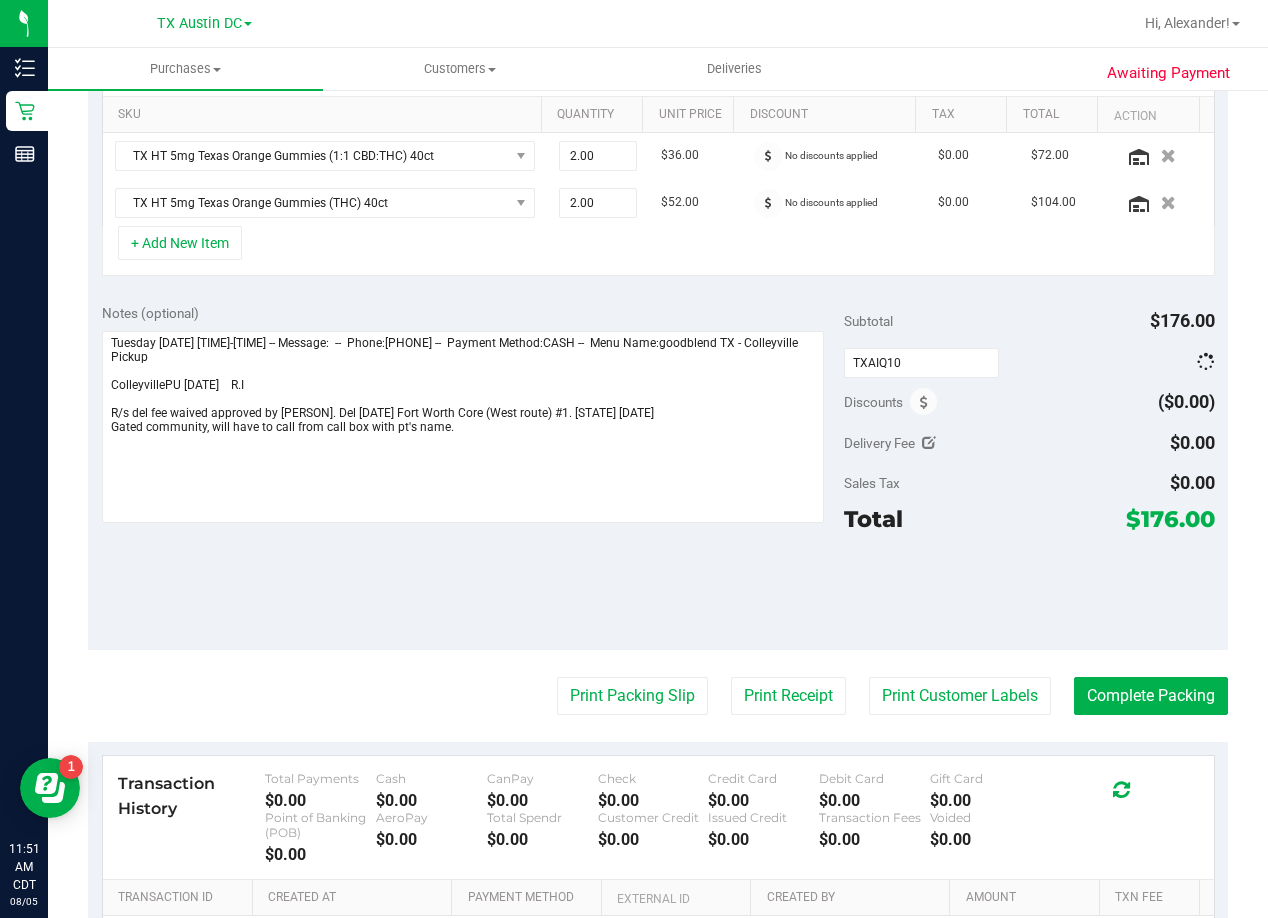 click on "Subtotal
$176.00" at bounding box center (1029, 321) 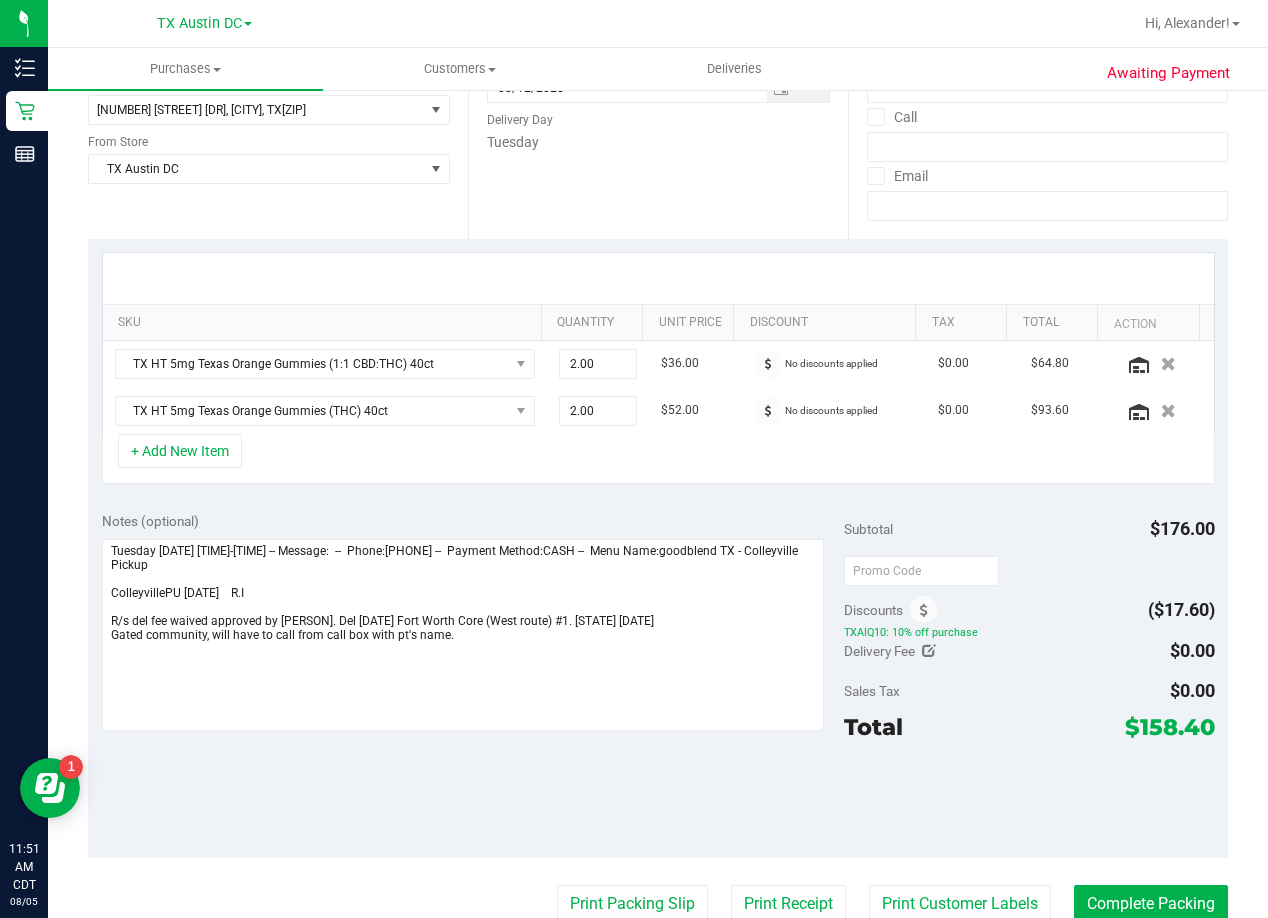 scroll, scrollTop: 0, scrollLeft: 0, axis: both 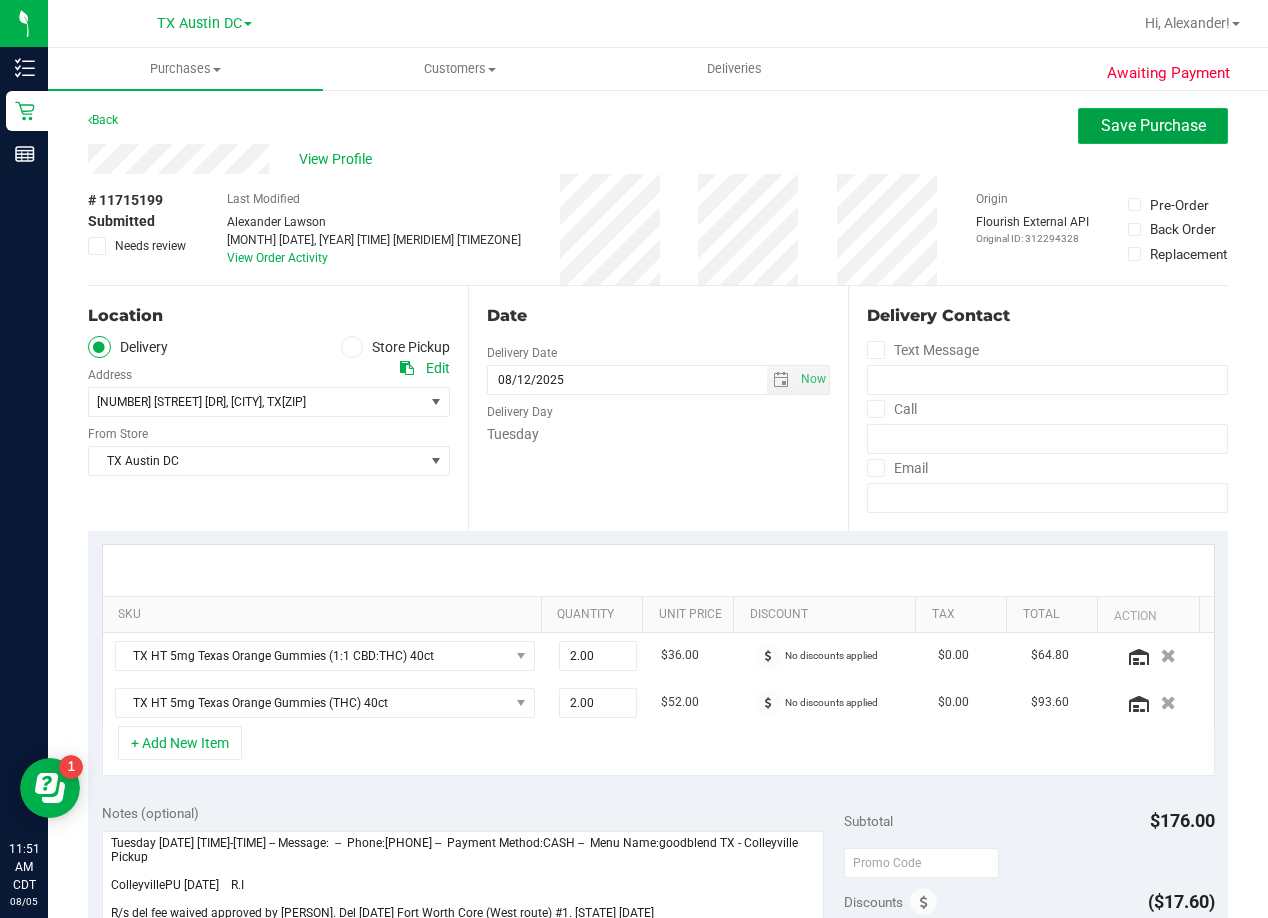 click on "Save Purchase" at bounding box center [1153, 125] 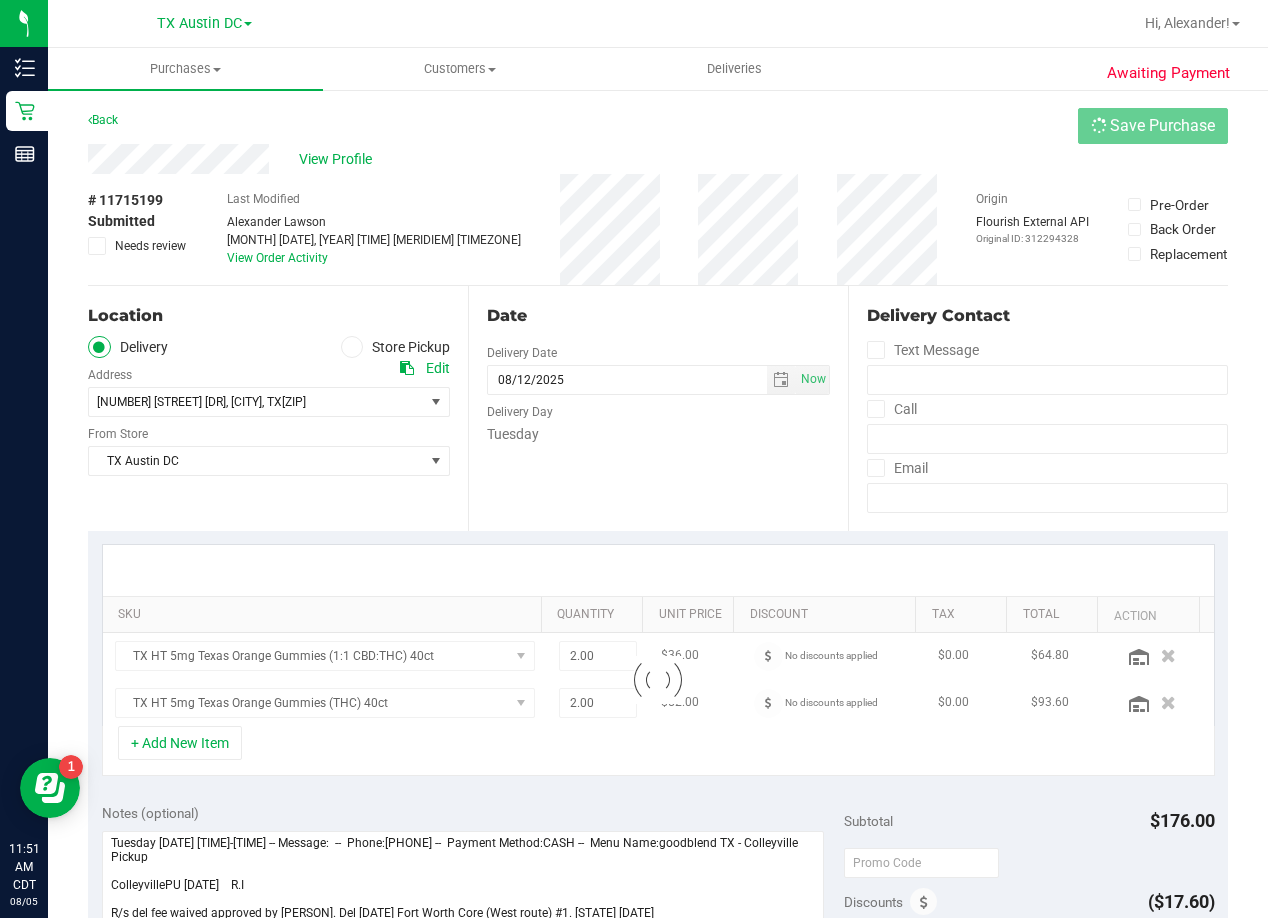 click on "View Profile" at bounding box center (658, 159) 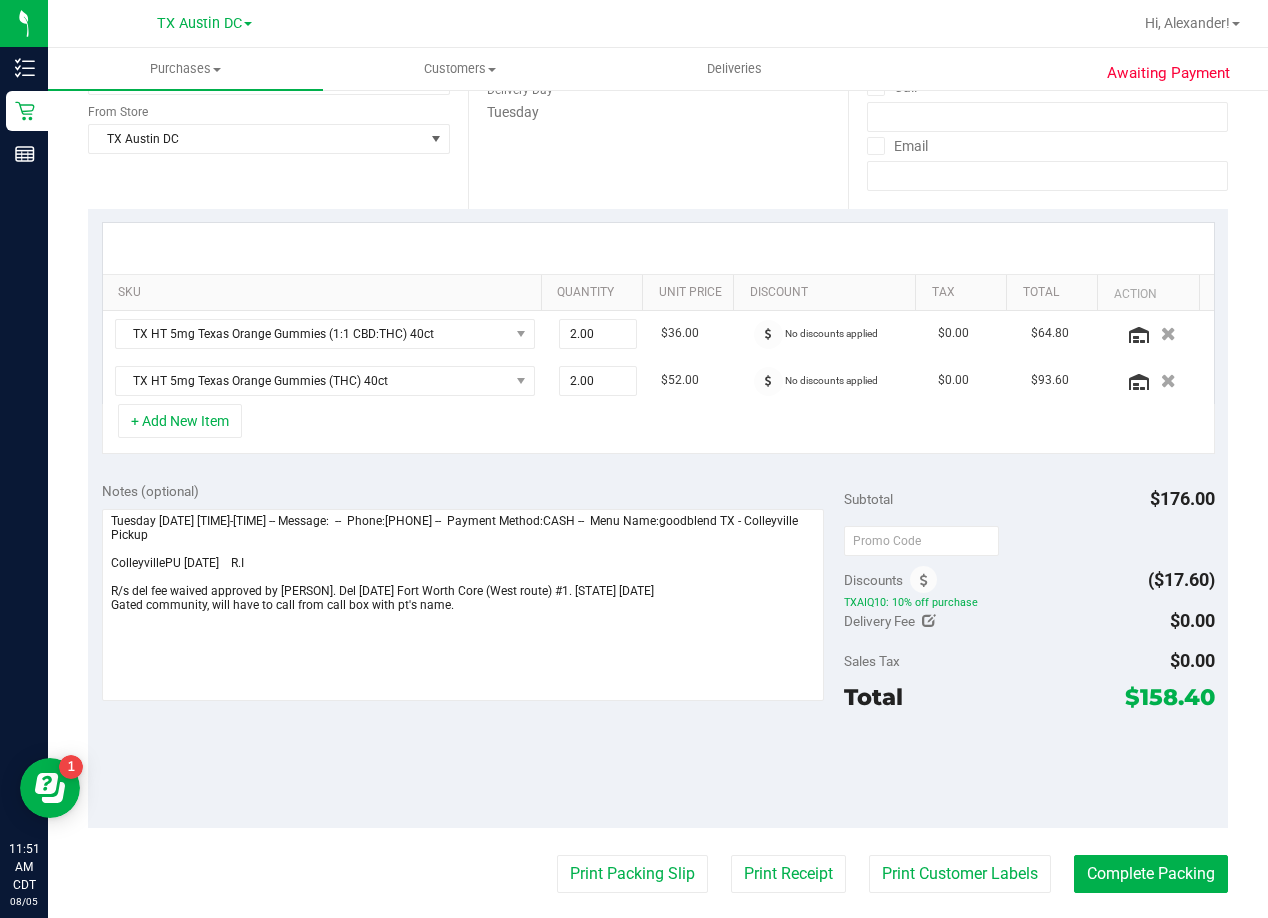 scroll, scrollTop: 400, scrollLeft: 0, axis: vertical 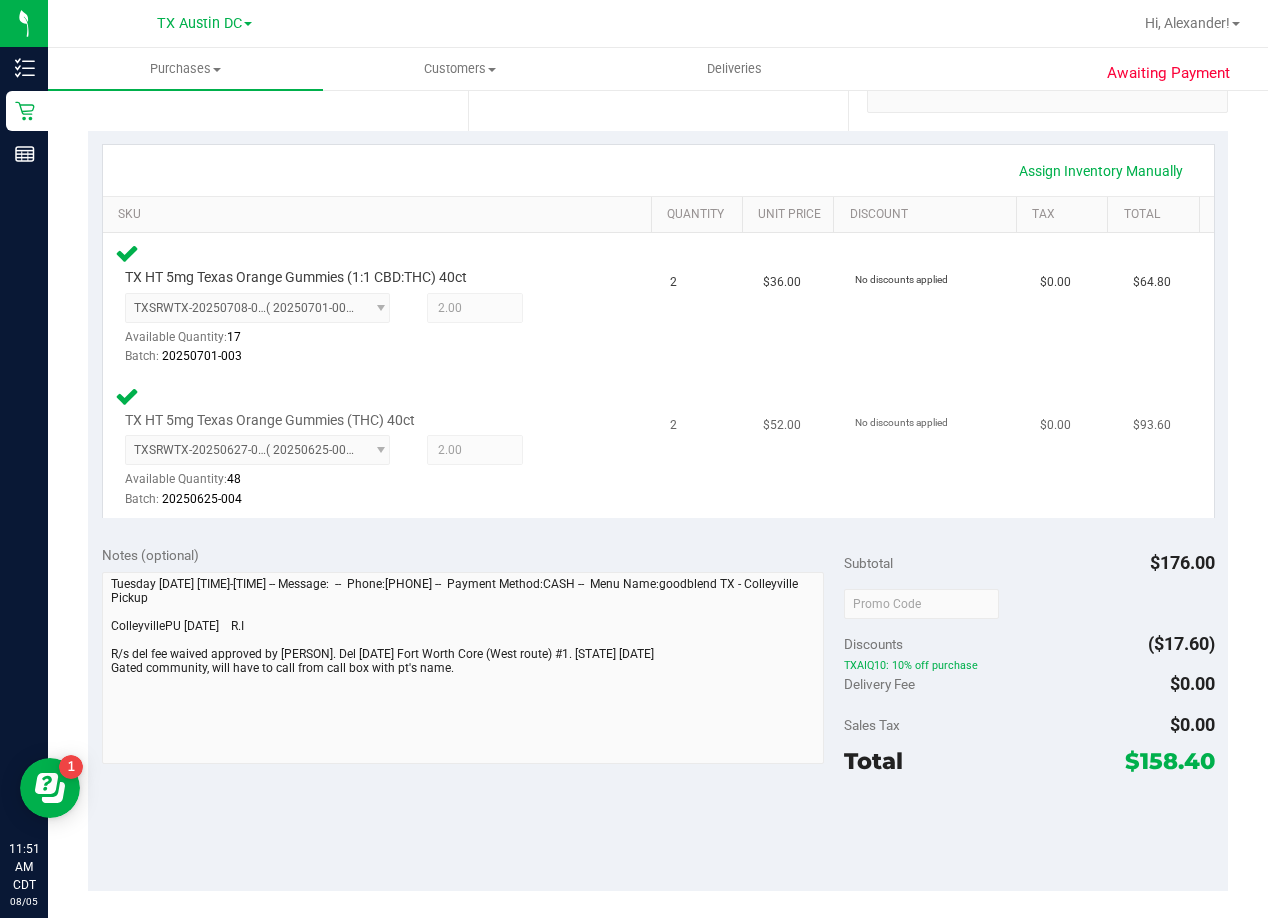 click on "2" at bounding box center (704, 447) 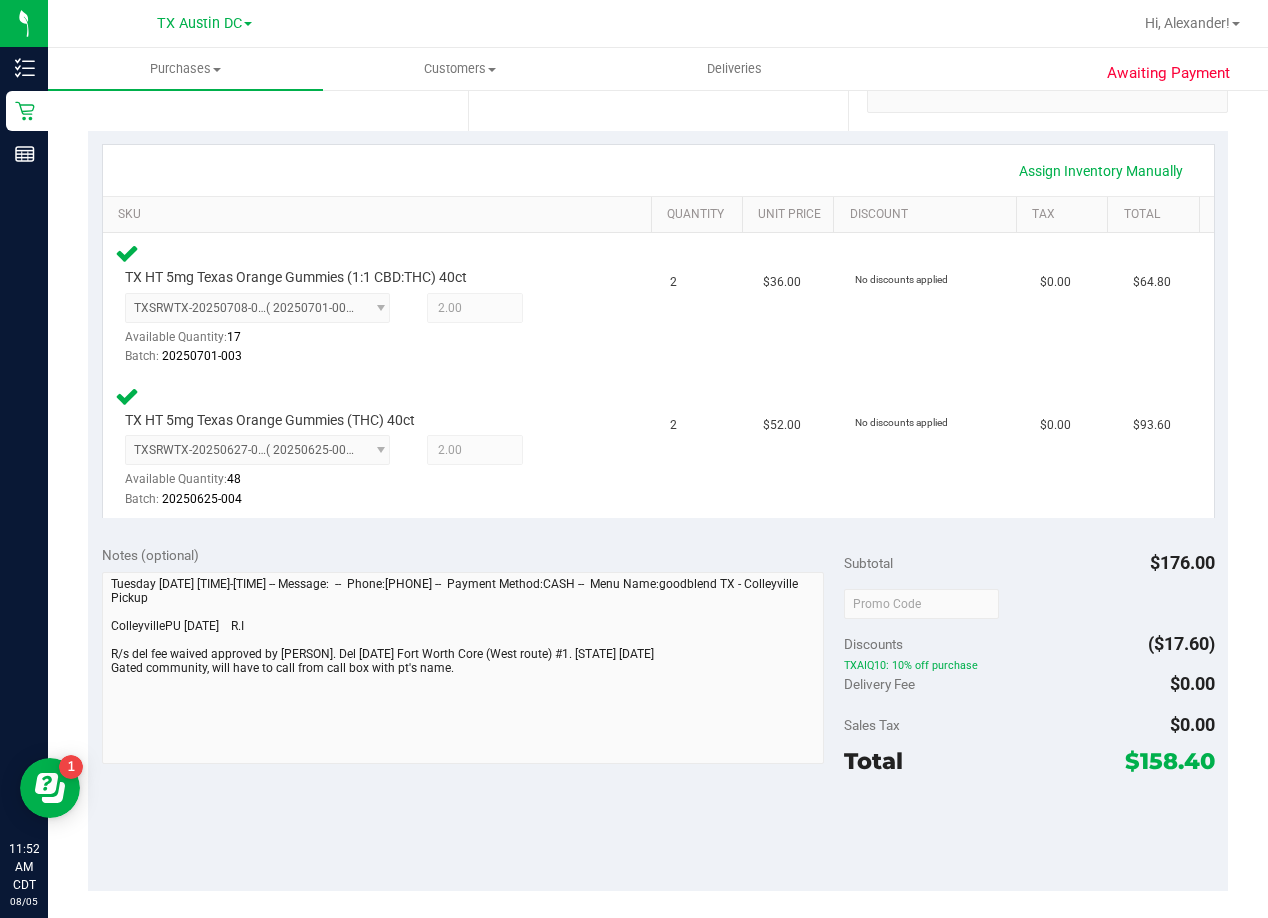 click on "Notes (optional)" at bounding box center (473, 555) 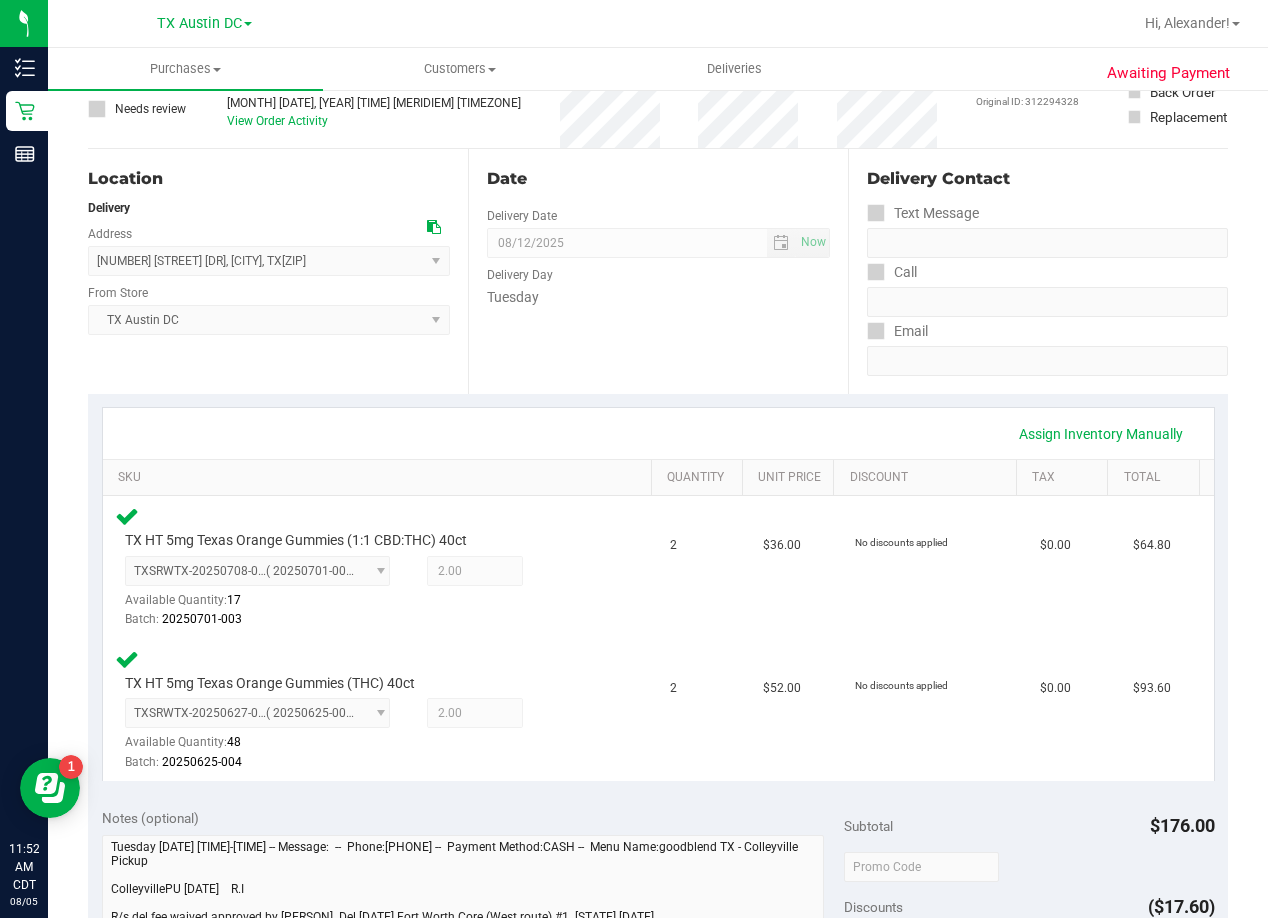 scroll, scrollTop: 0, scrollLeft: 0, axis: both 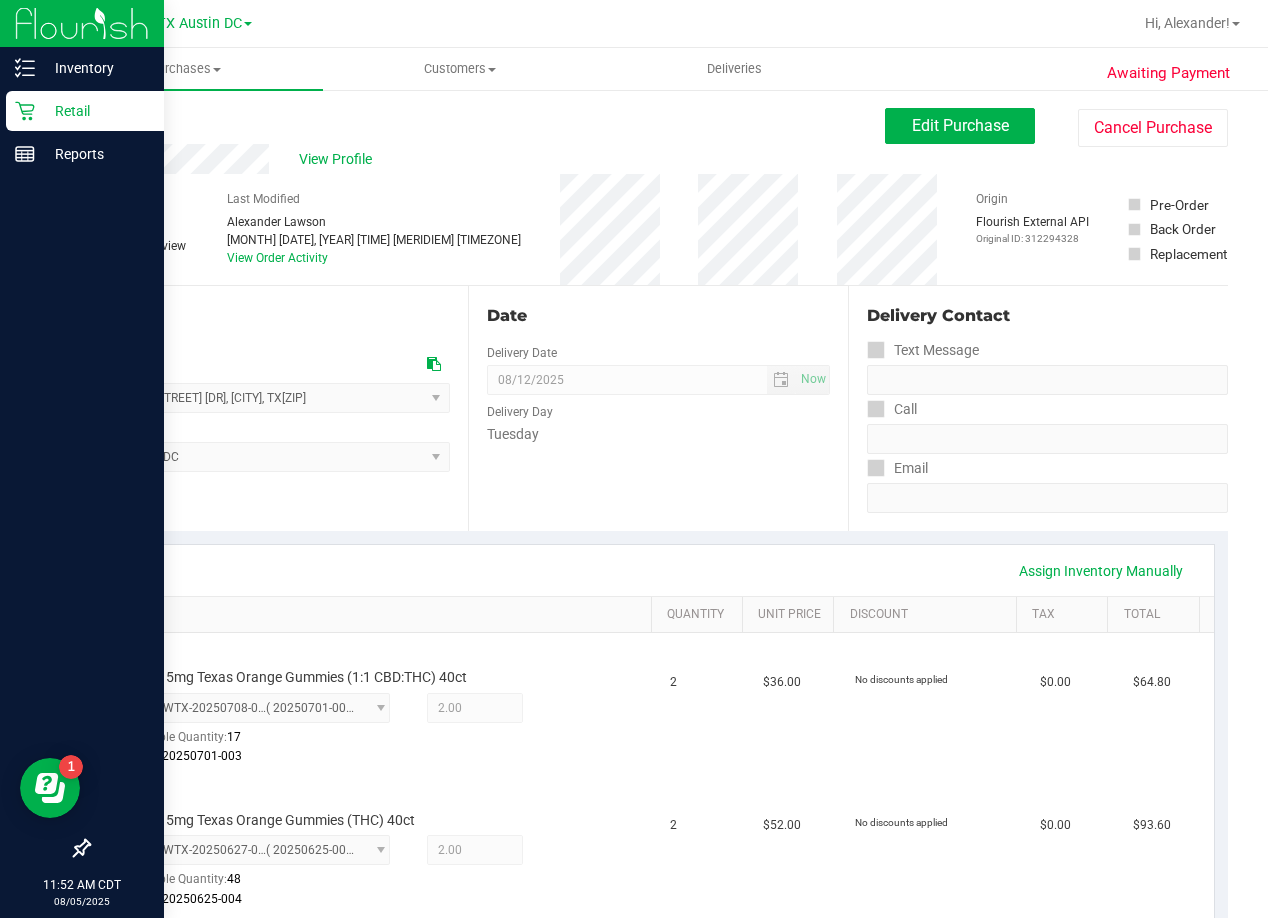 click on "Retail" at bounding box center (95, 111) 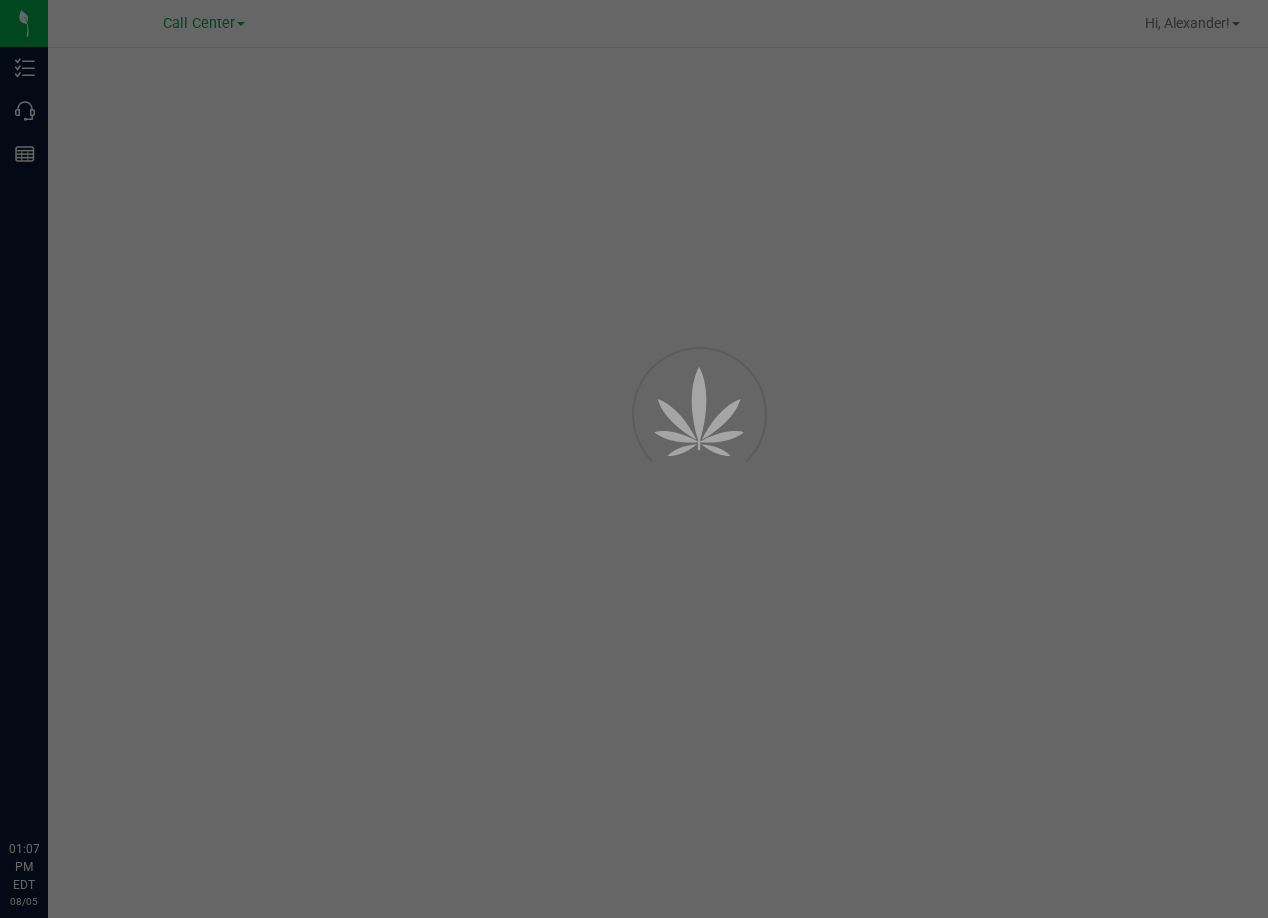 scroll, scrollTop: 0, scrollLeft: 0, axis: both 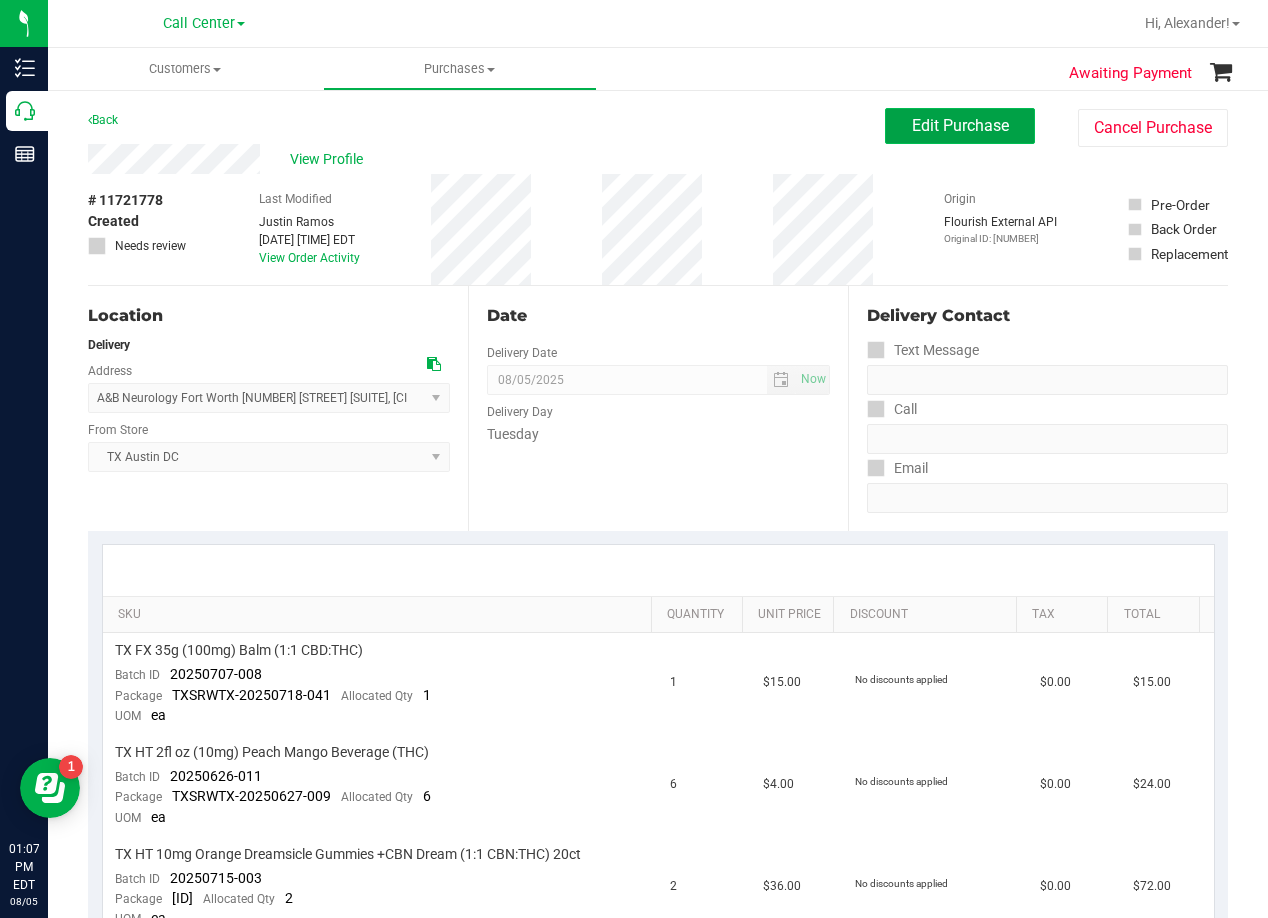 click on "Edit Purchase" at bounding box center [960, 126] 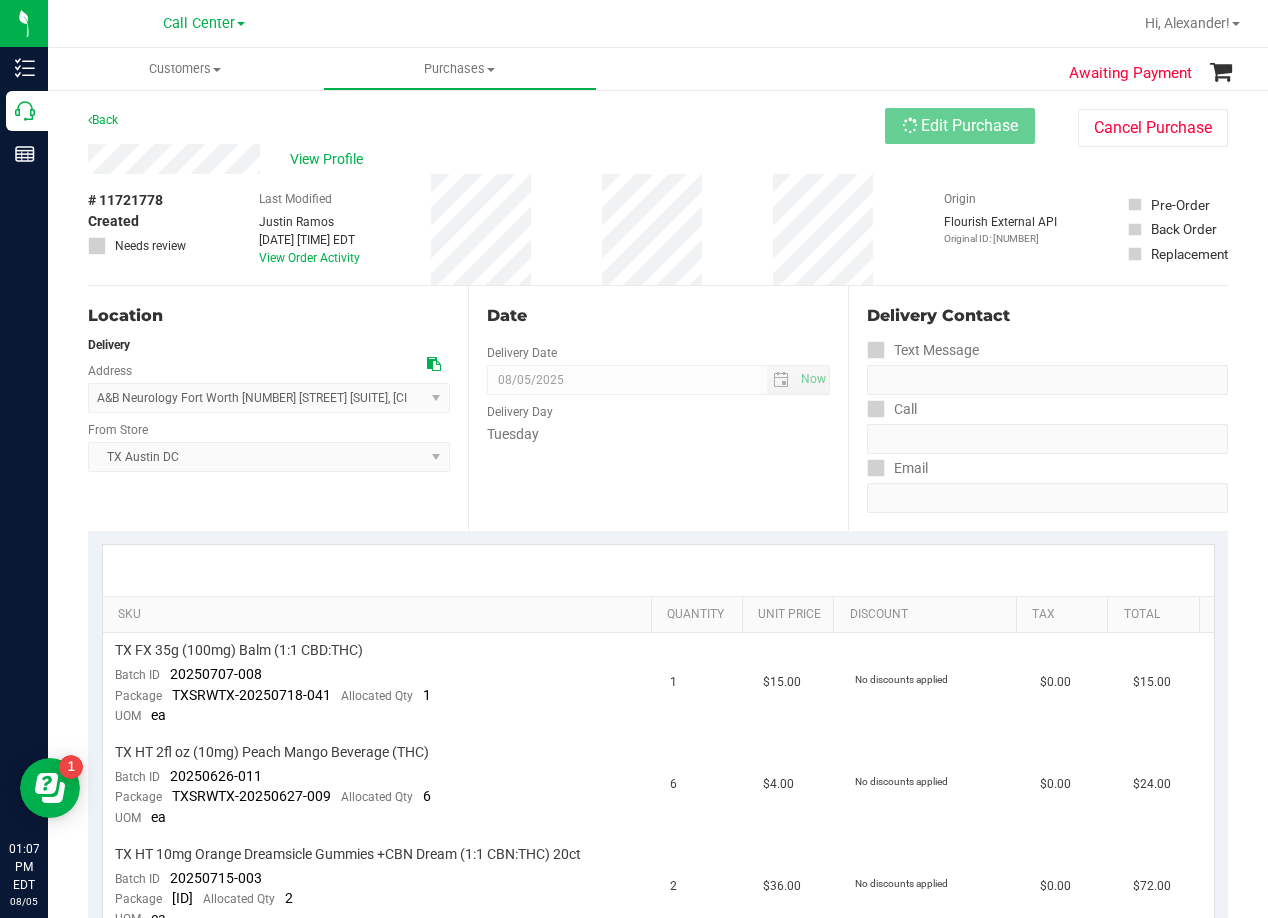 click on "Back
Edit Purchase
Cancel Purchase" at bounding box center [658, 126] 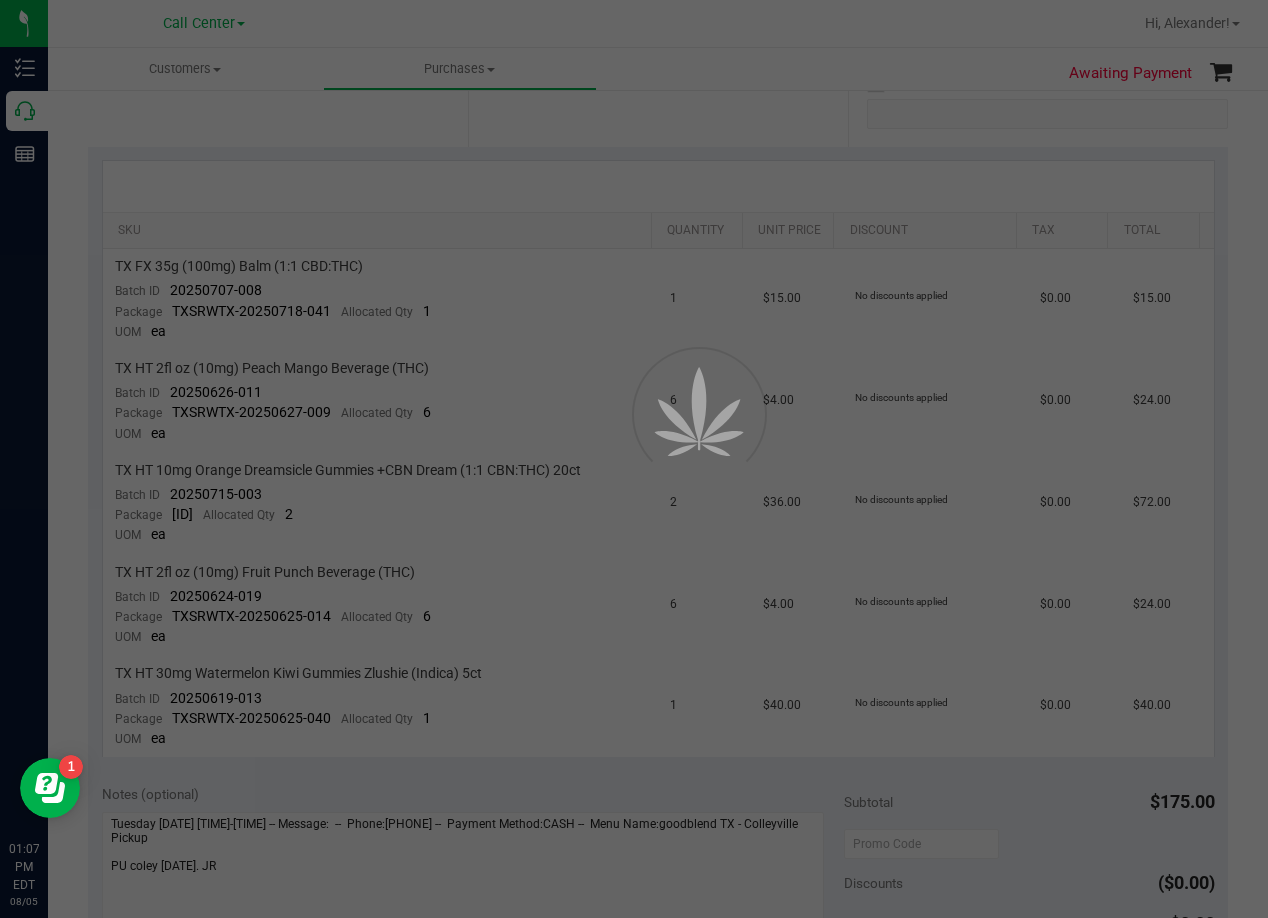 scroll, scrollTop: 400, scrollLeft: 0, axis: vertical 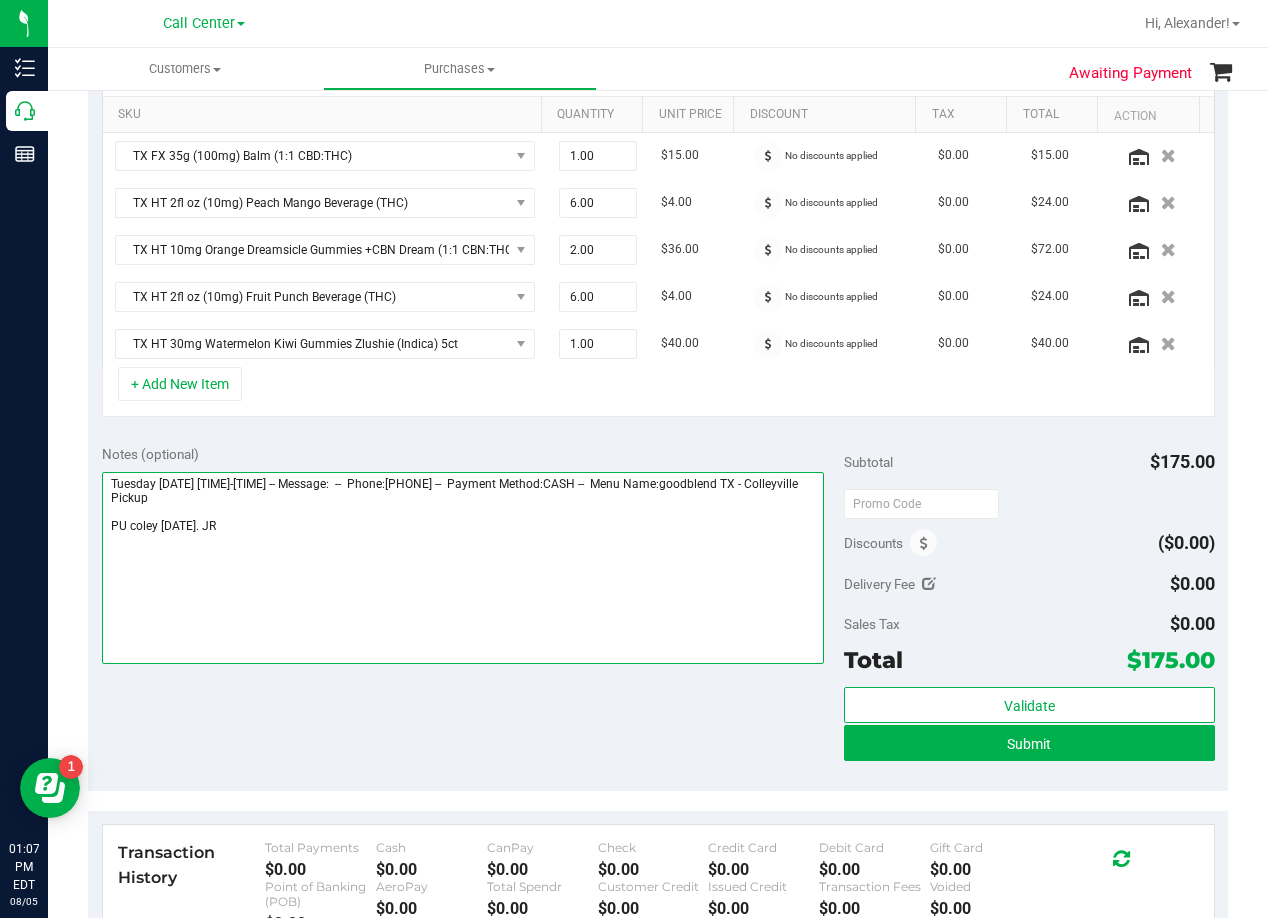 click at bounding box center [463, 568] 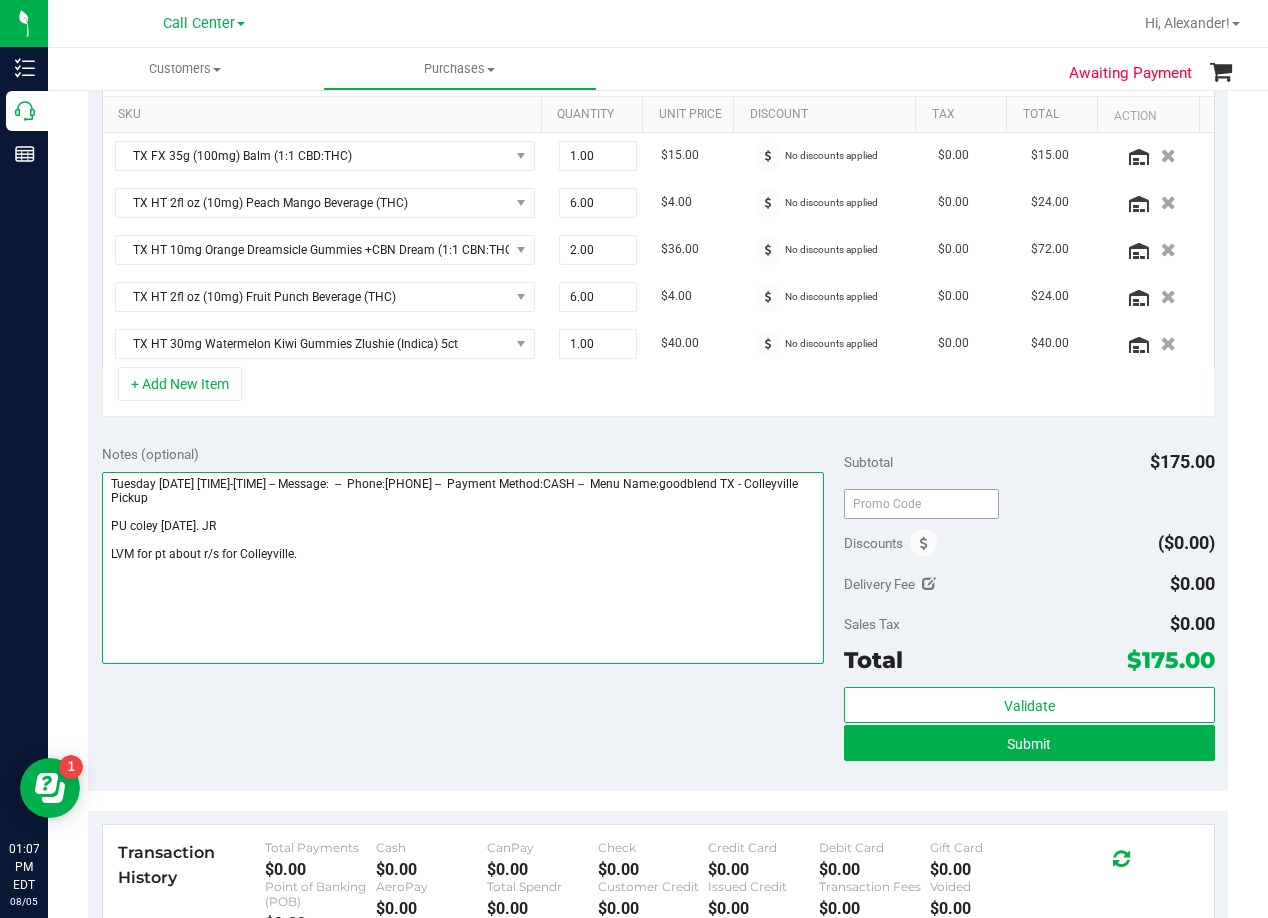 type on "Tuesday [DATE] [TIME]-[TIME] -- Message:  --  Phone:[PHONE] --  Payment Method:CASH --  Menu Name:goodblend TX - Colleyville Pickup
PU coley [DATE]. JR
LVM for pt about r/s for Colleyville." 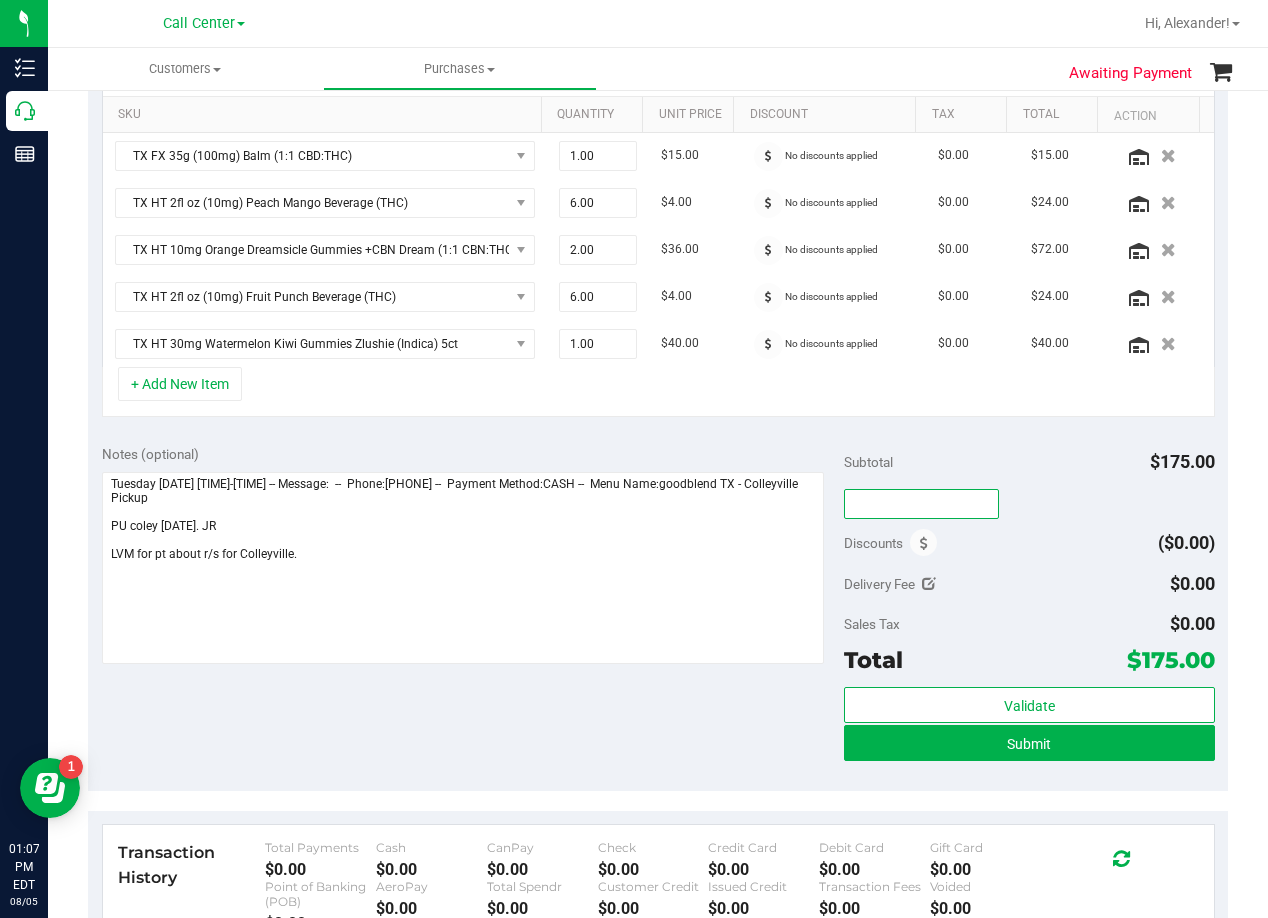 click at bounding box center [921, 504] 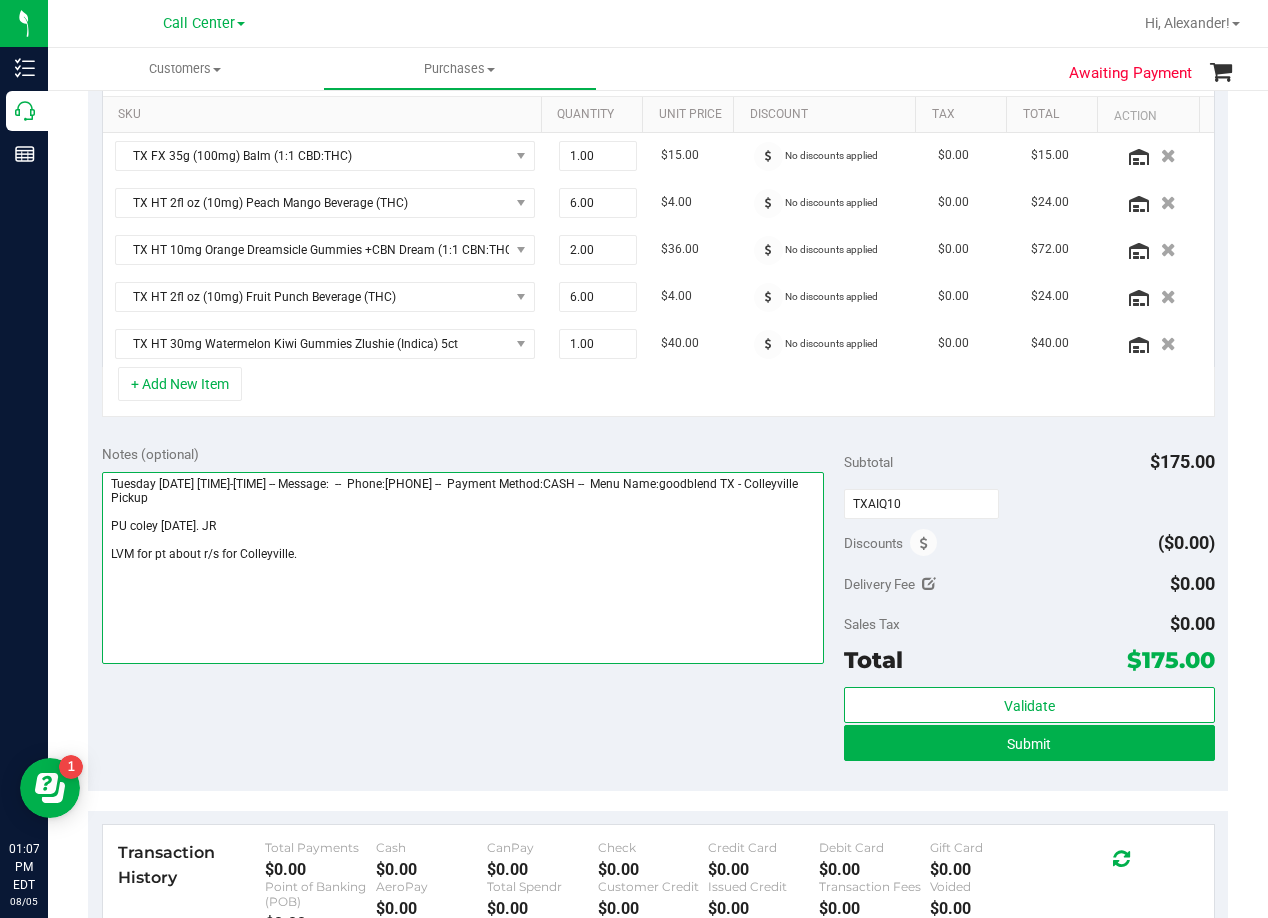click at bounding box center [463, 568] 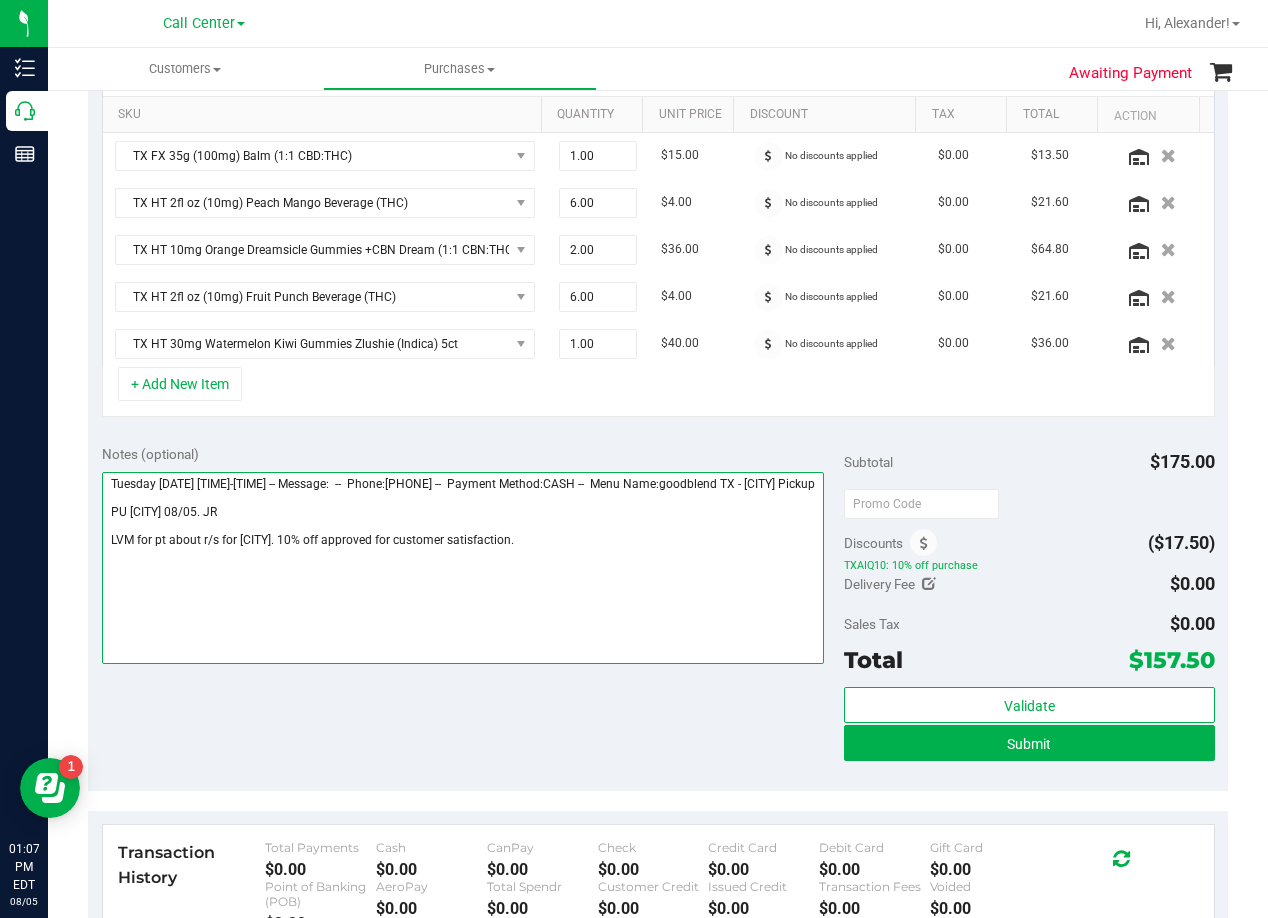 click at bounding box center [463, 568] 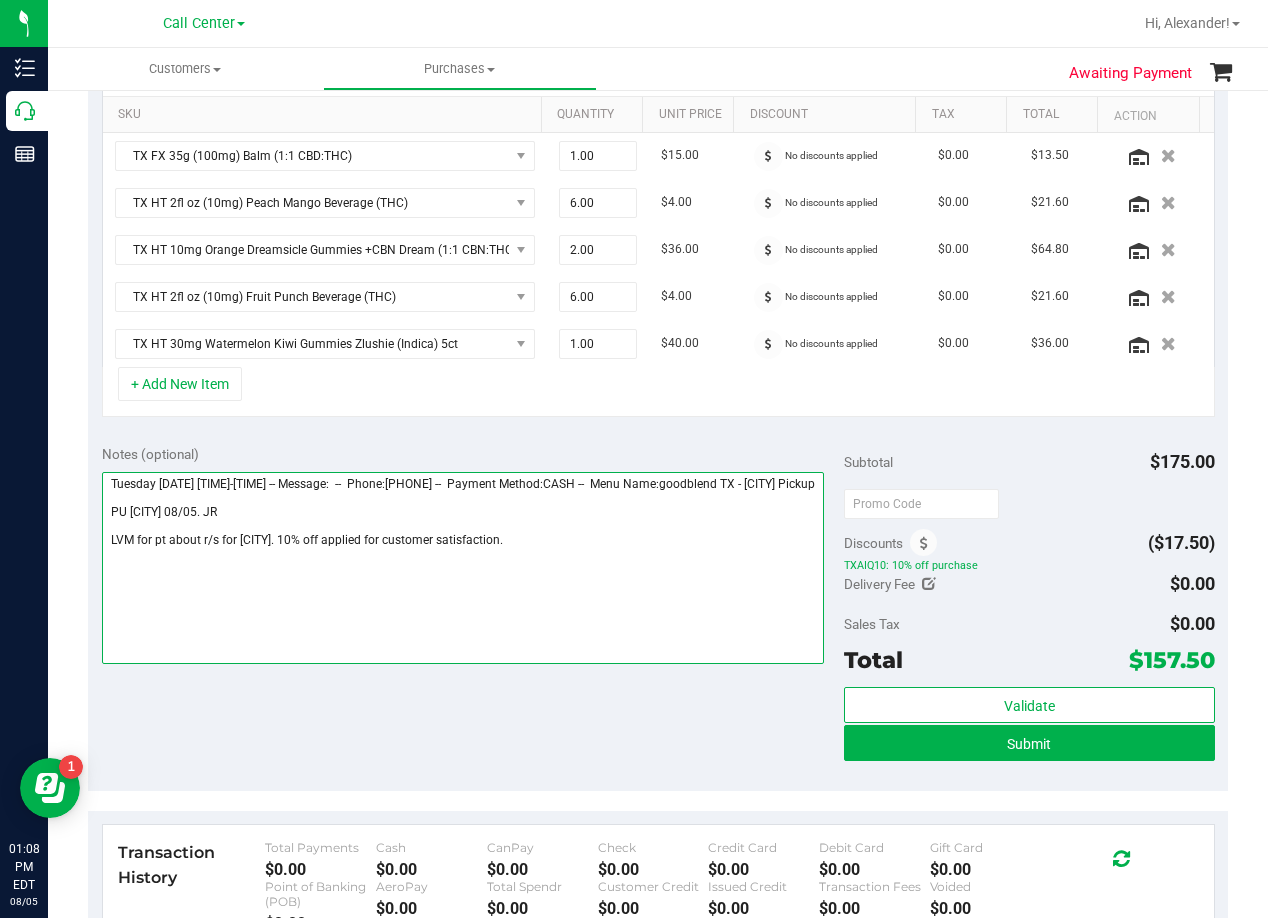 click at bounding box center [463, 568] 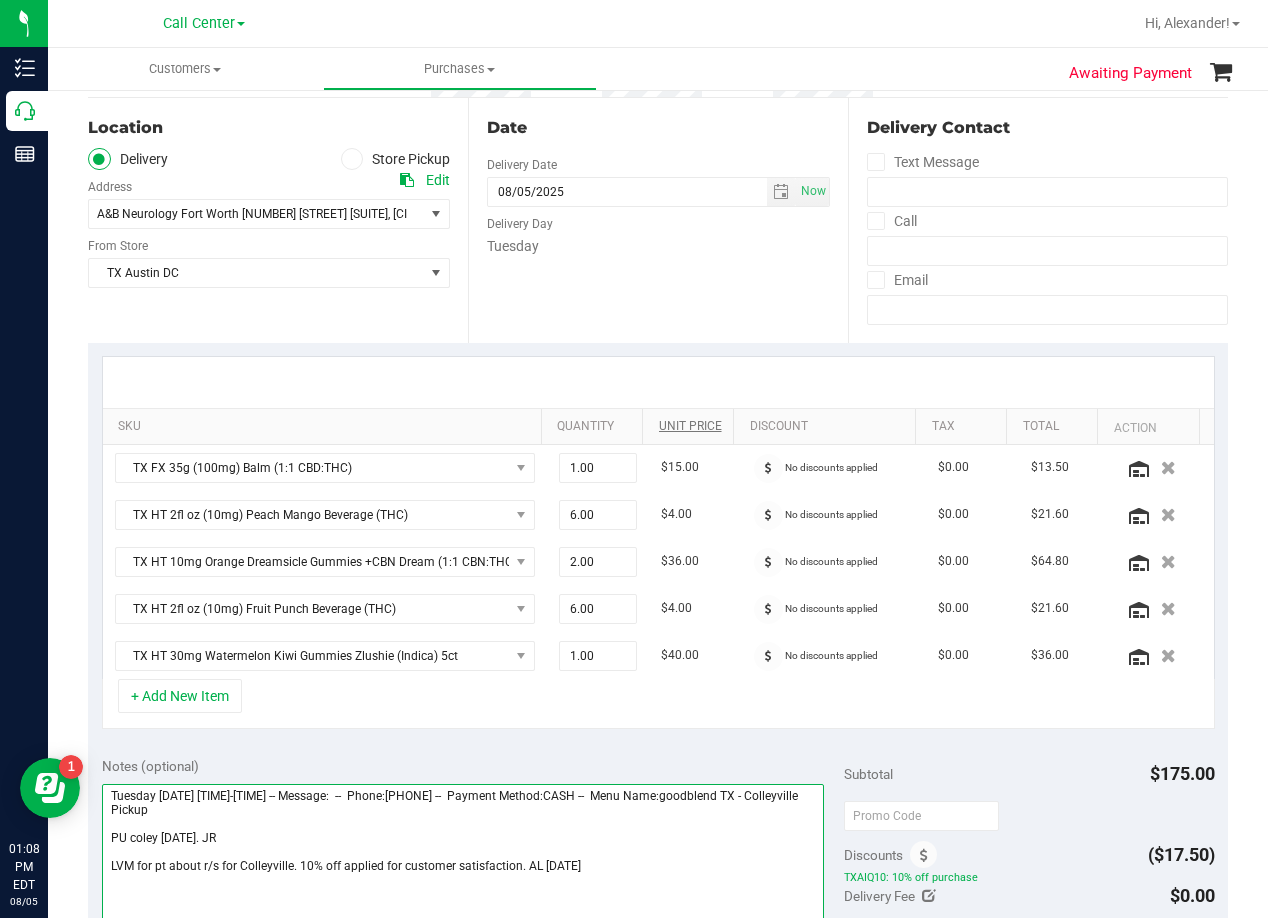 scroll, scrollTop: 0, scrollLeft: 0, axis: both 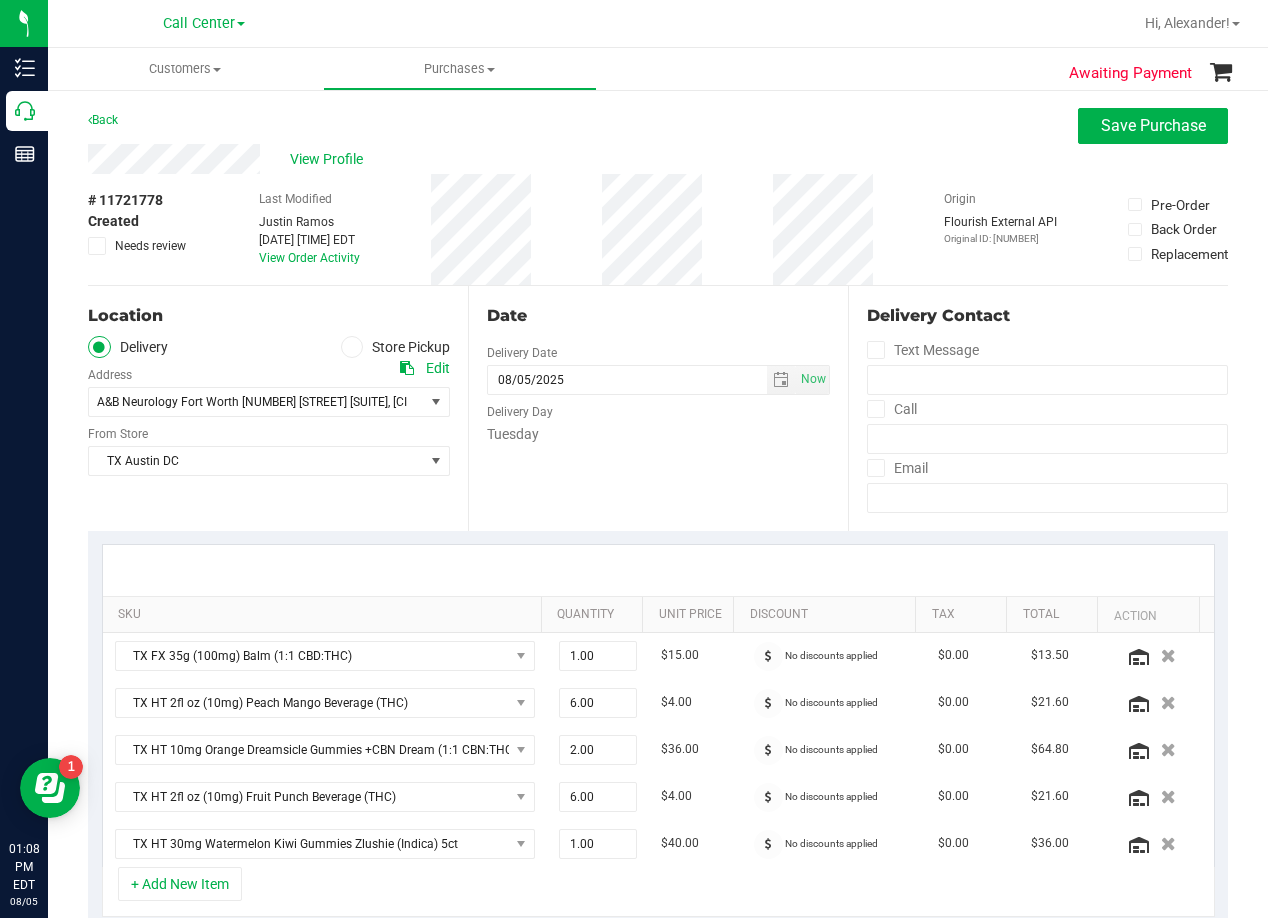 type on "Tuesday [DATE] [TIME]-[TIME] -- Message:  --  Phone:[PHONE] --  Payment Method:CASH --  Menu Name:goodblend TX - Colleyville Pickup
PU coley [DATE]. JR
LVM for pt about r/s for Colleyville. 10% off applied for customer satisfaction. AL [DATE]" 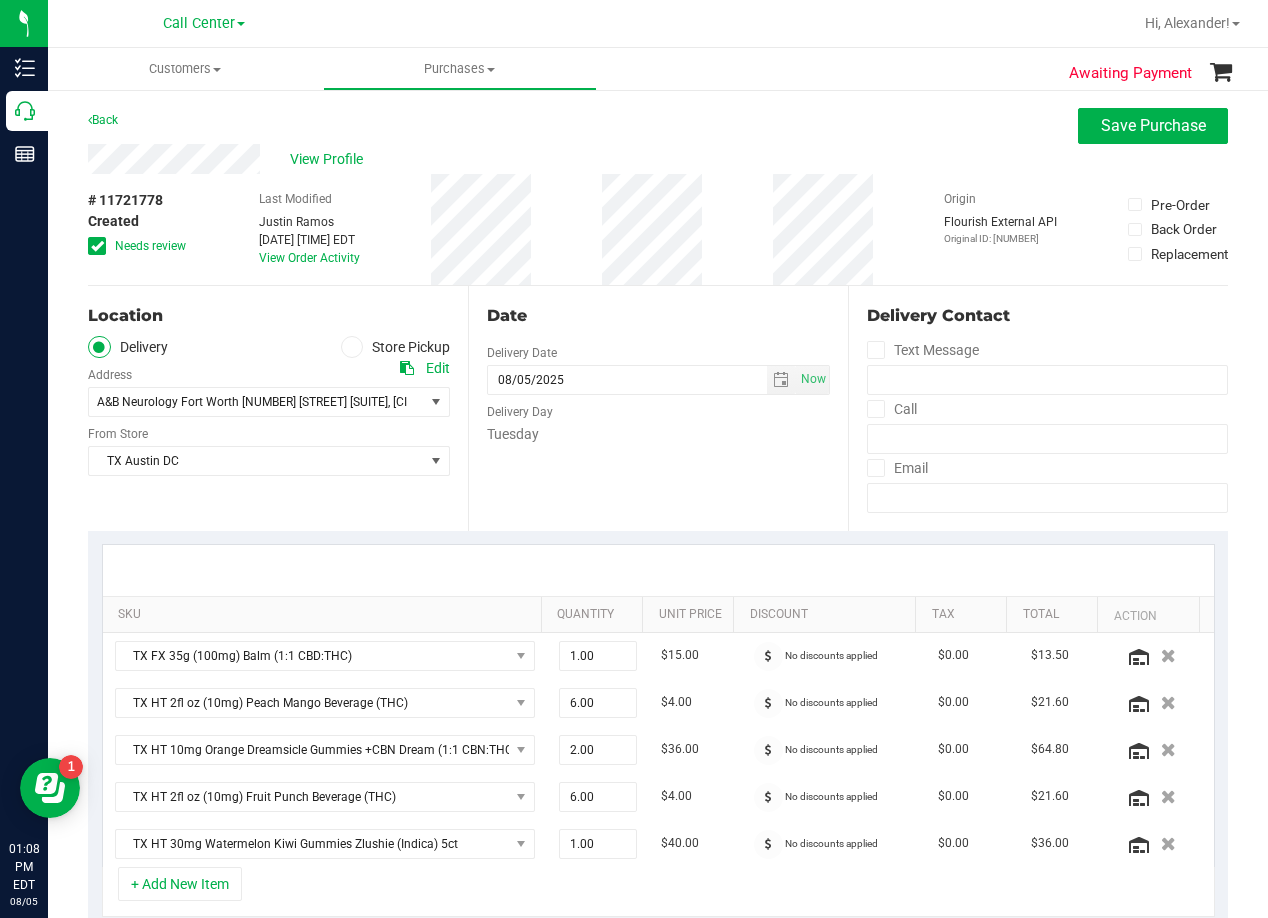 click on "Back
Save Purchase" at bounding box center [658, 126] 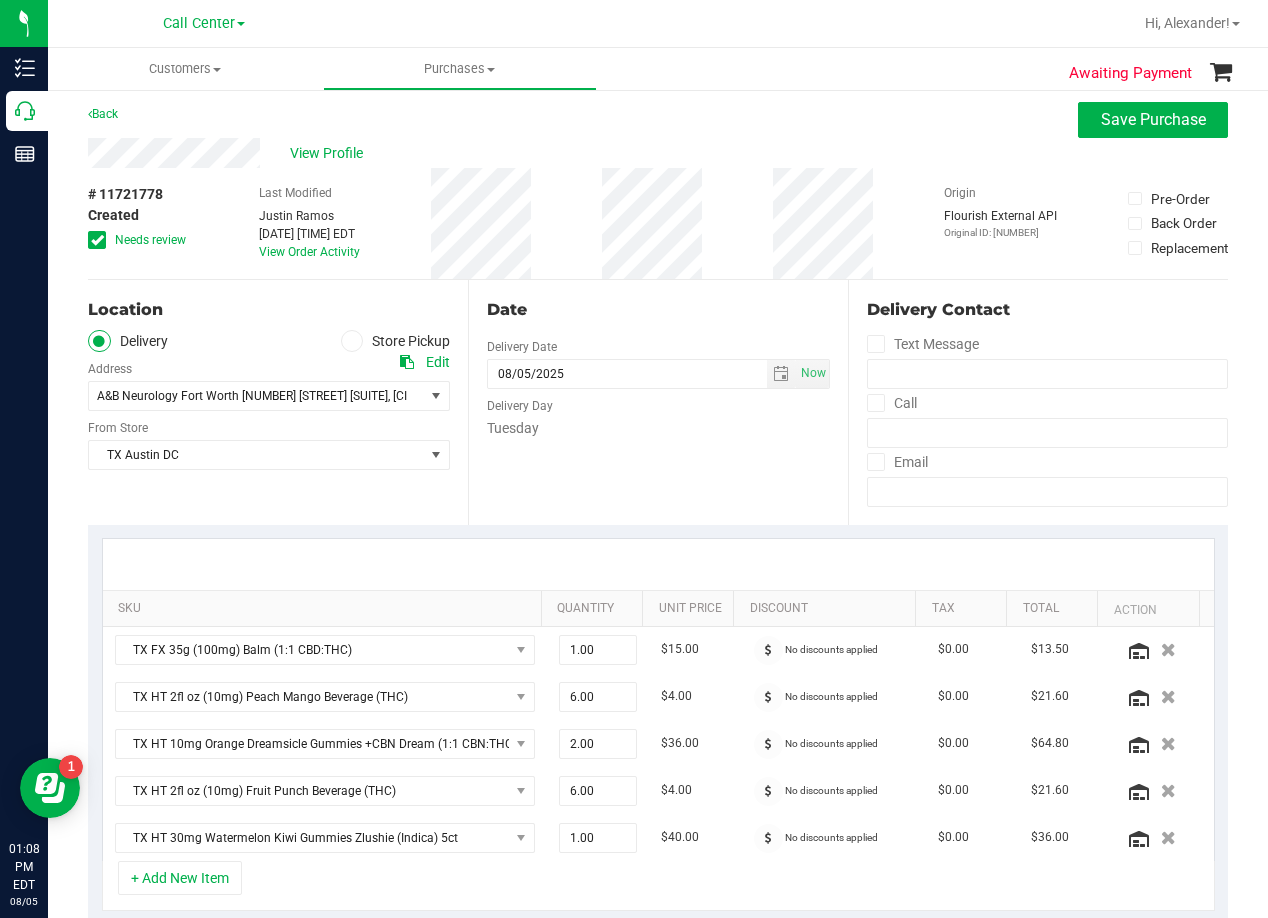 scroll, scrollTop: 0, scrollLeft: 0, axis: both 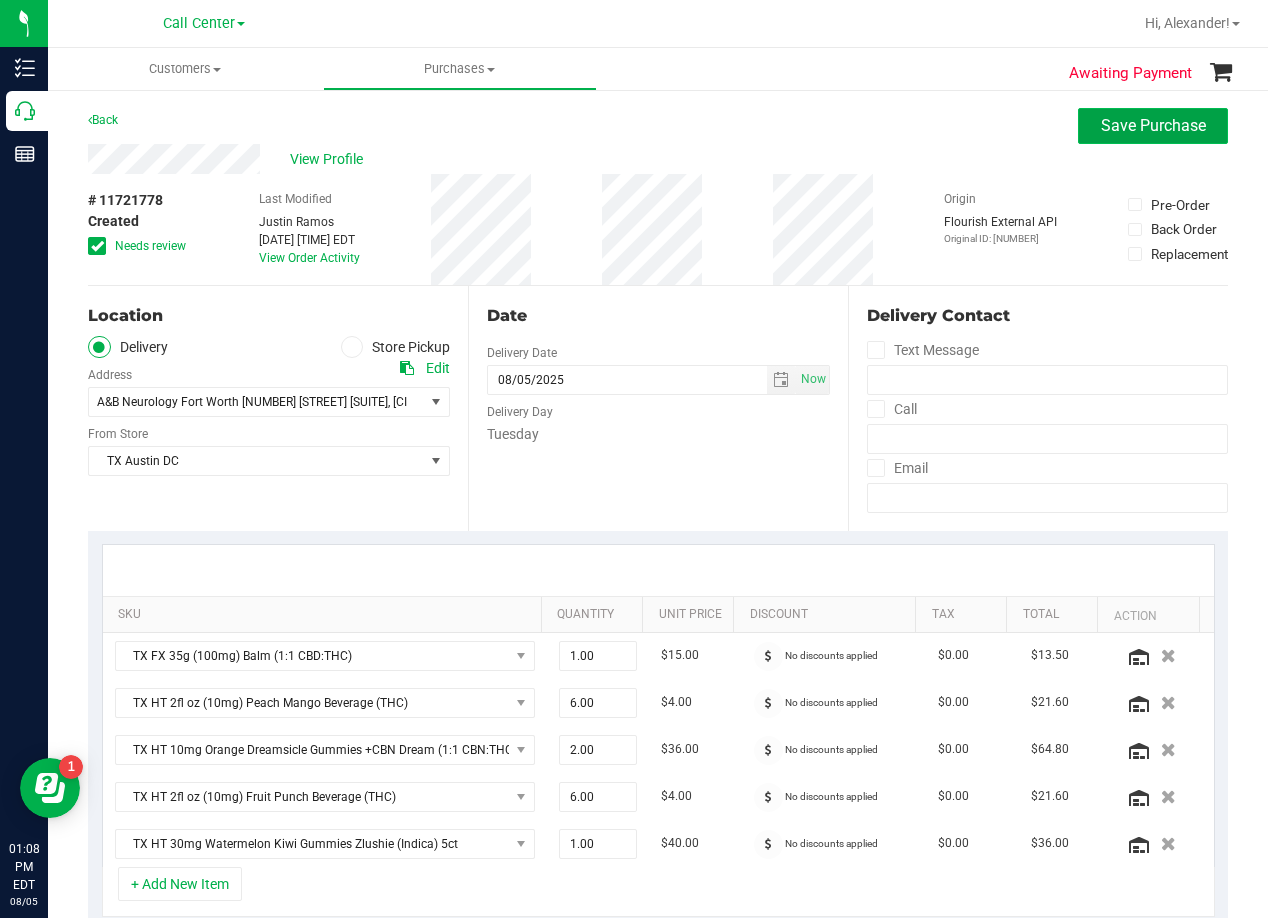click on "Save Purchase" at bounding box center [1153, 126] 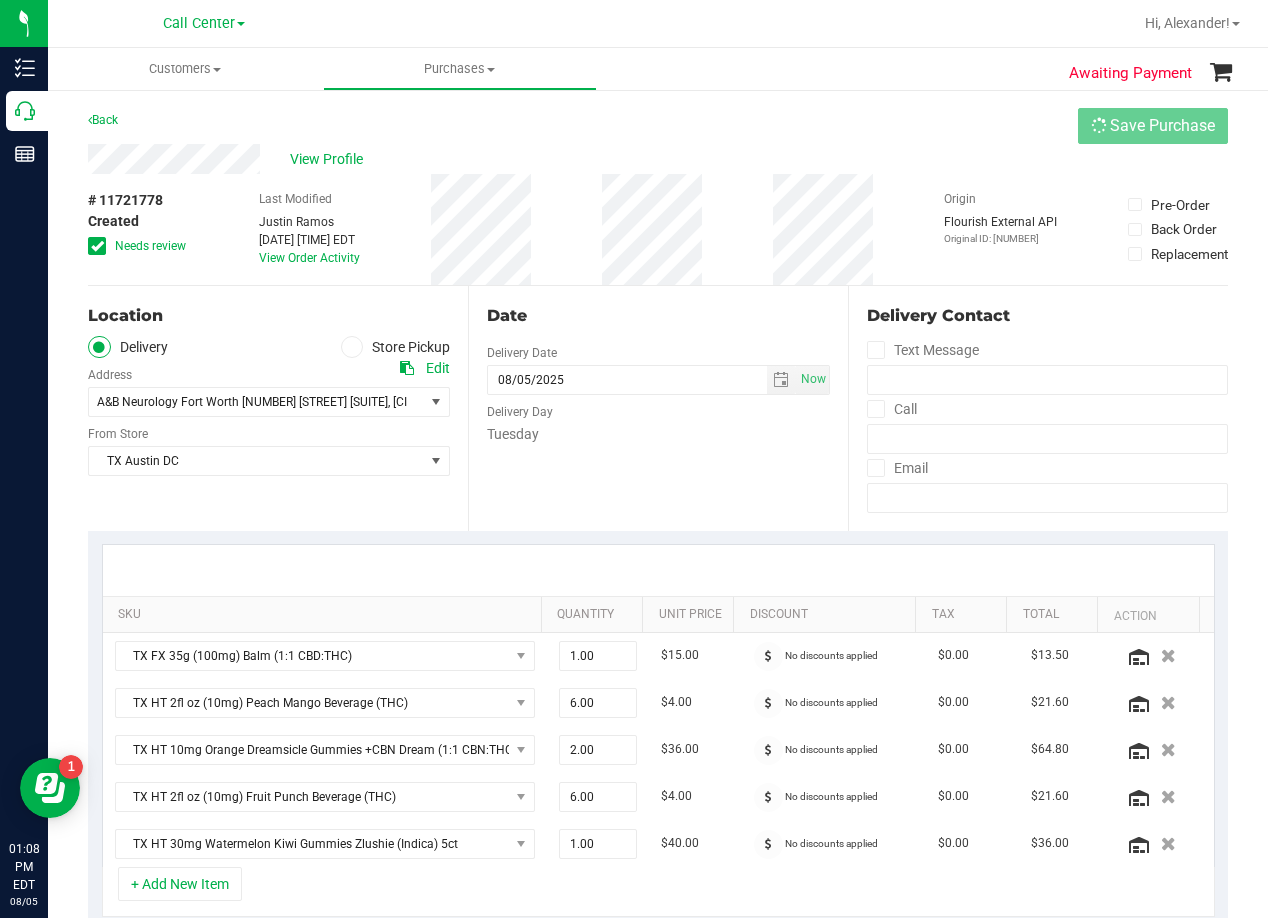 drag, startPoint x: 769, startPoint y: 116, endPoint x: 247, endPoint y: 263, distance: 542.3034 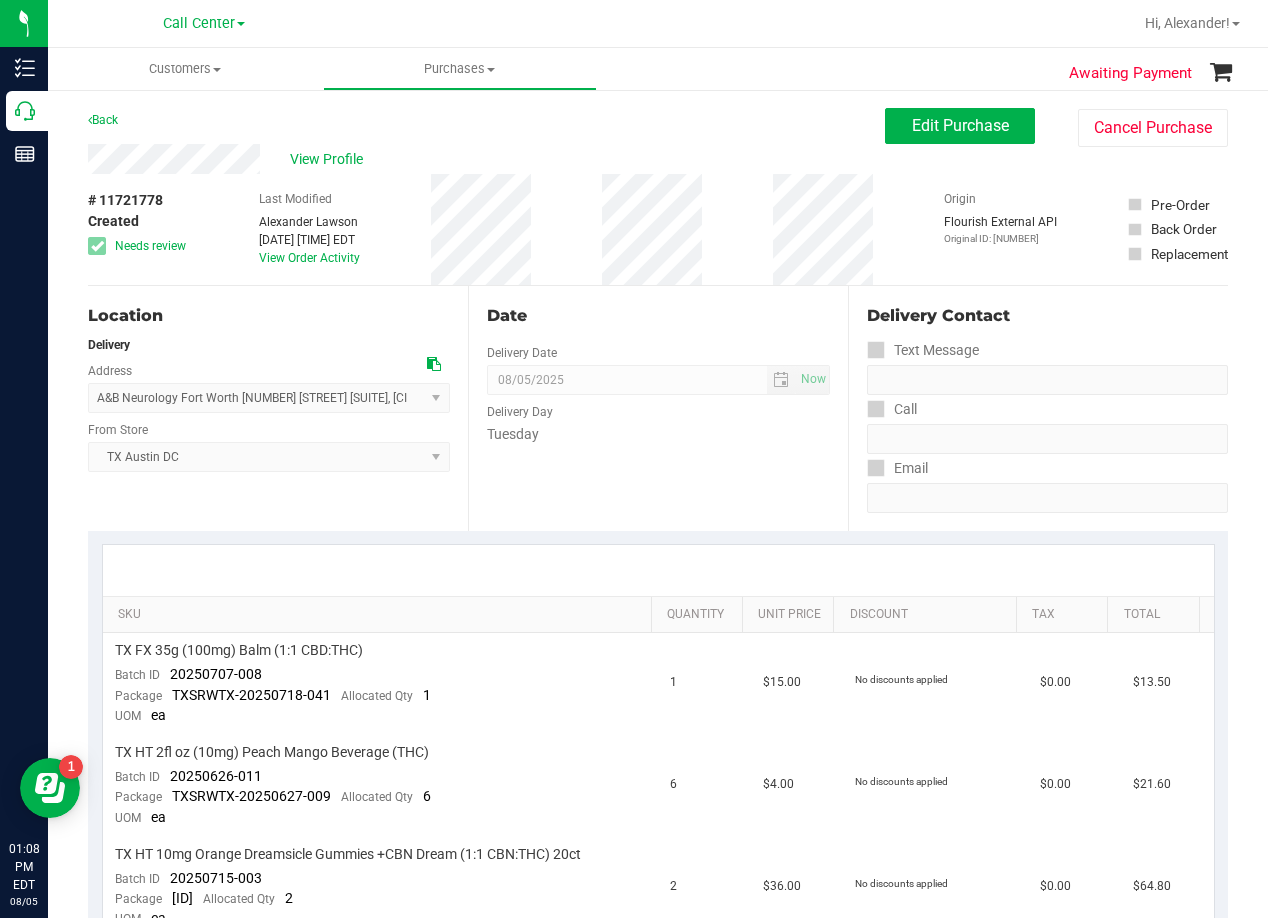 click on "Date
Delivery Date
08/05/2025
Now
08/05/2025 08:00 AM
Now
Delivery Day
Tuesday" at bounding box center (658, 408) 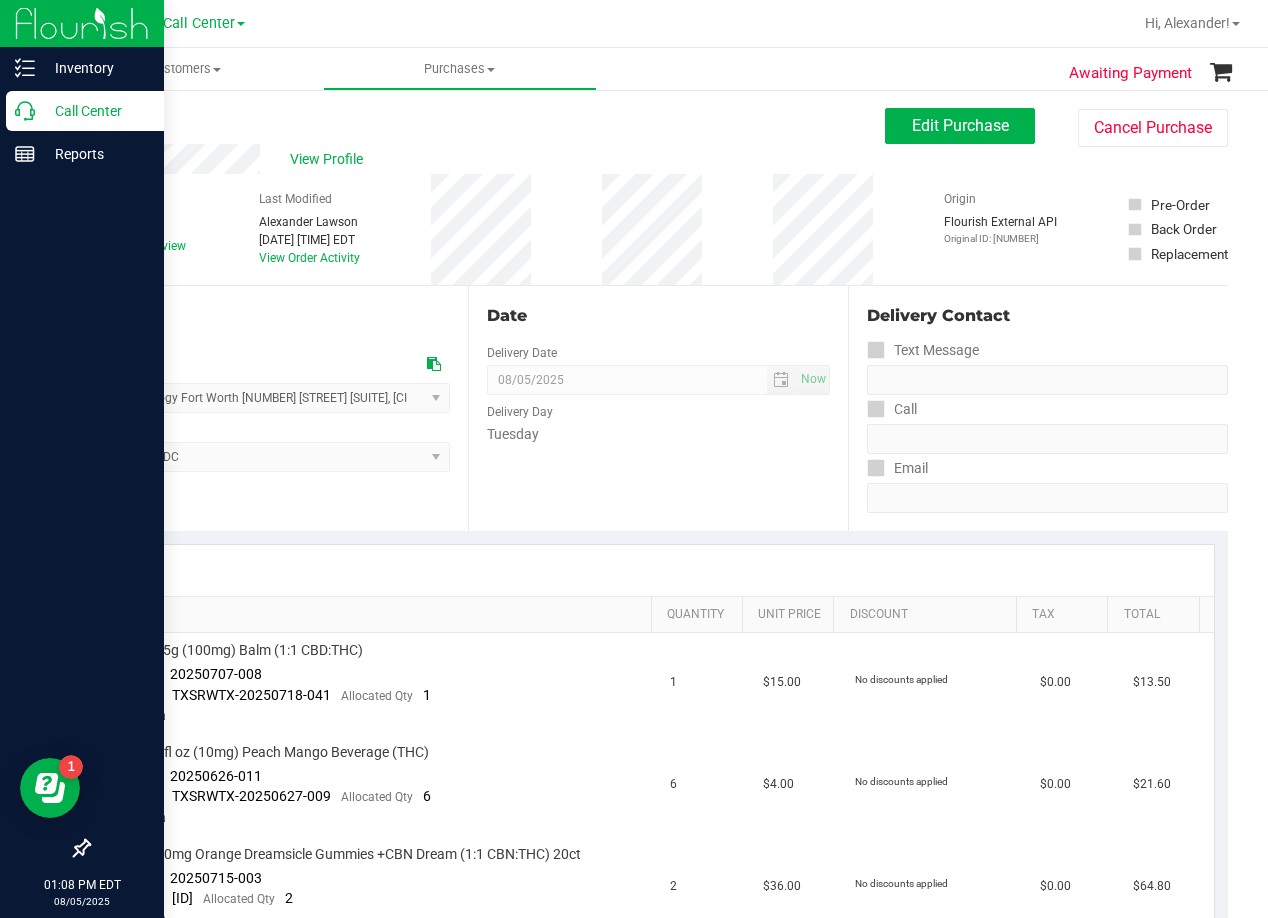 click 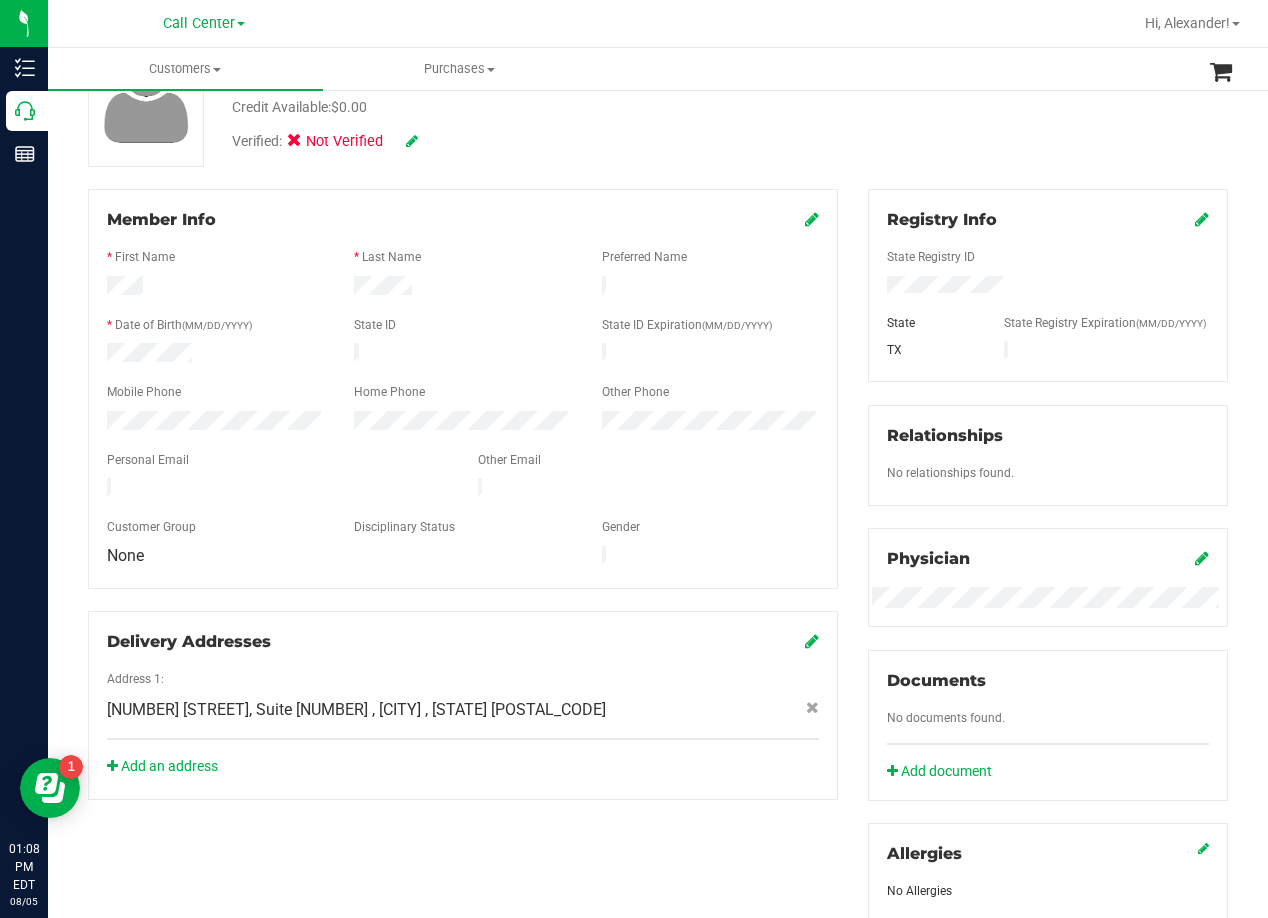 scroll, scrollTop: 0, scrollLeft: 0, axis: both 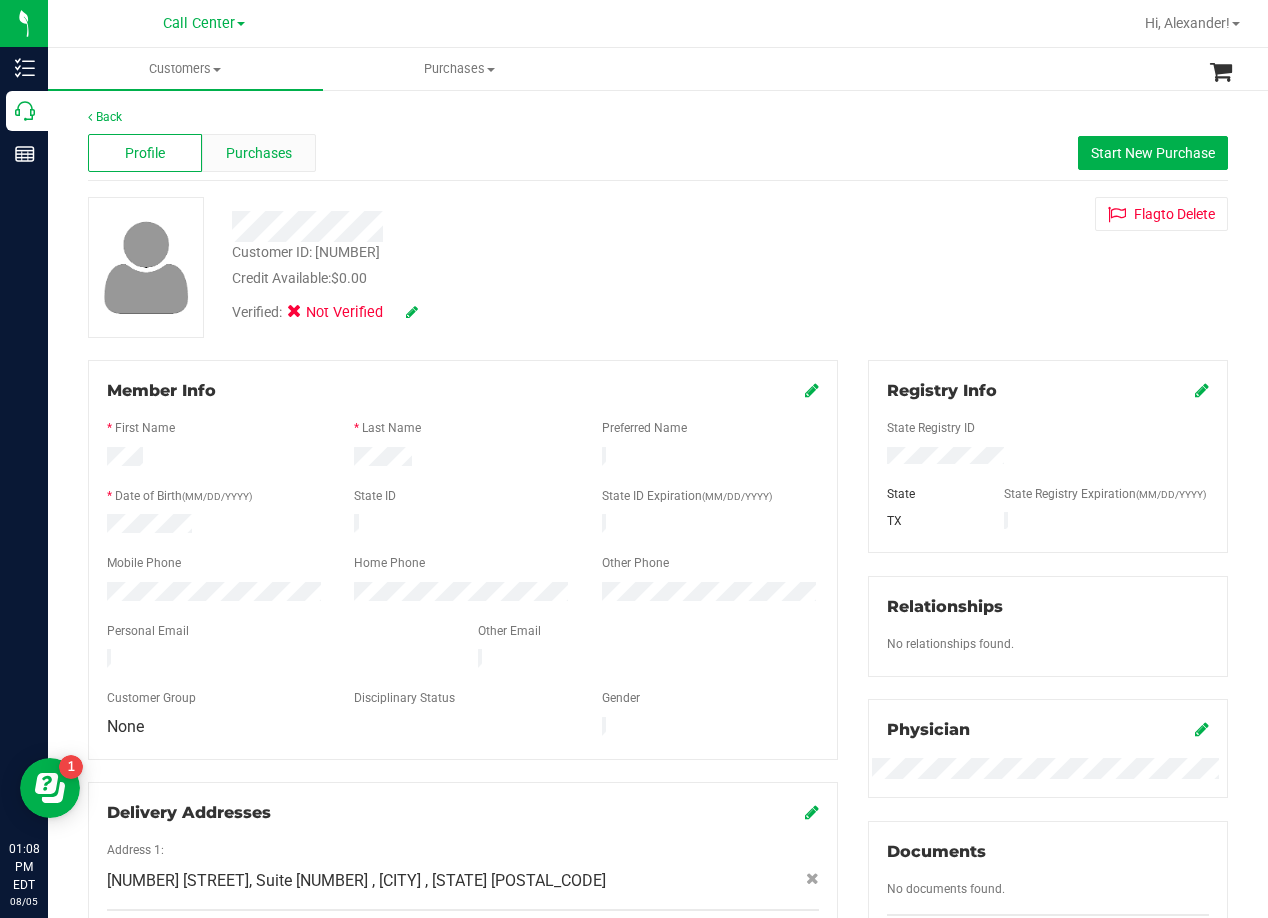 click on "Purchases" at bounding box center [259, 153] 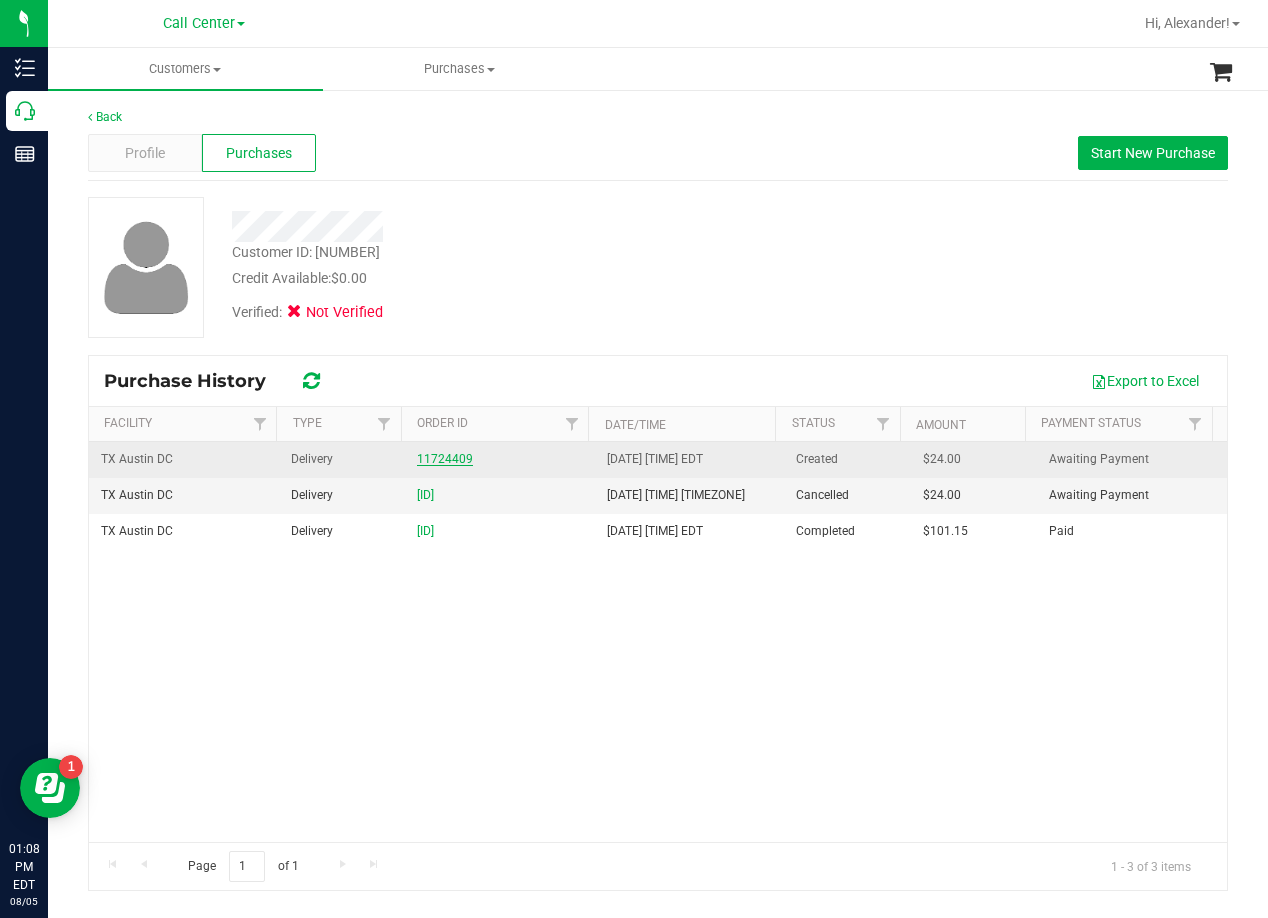 click on "11724409" at bounding box center (445, 459) 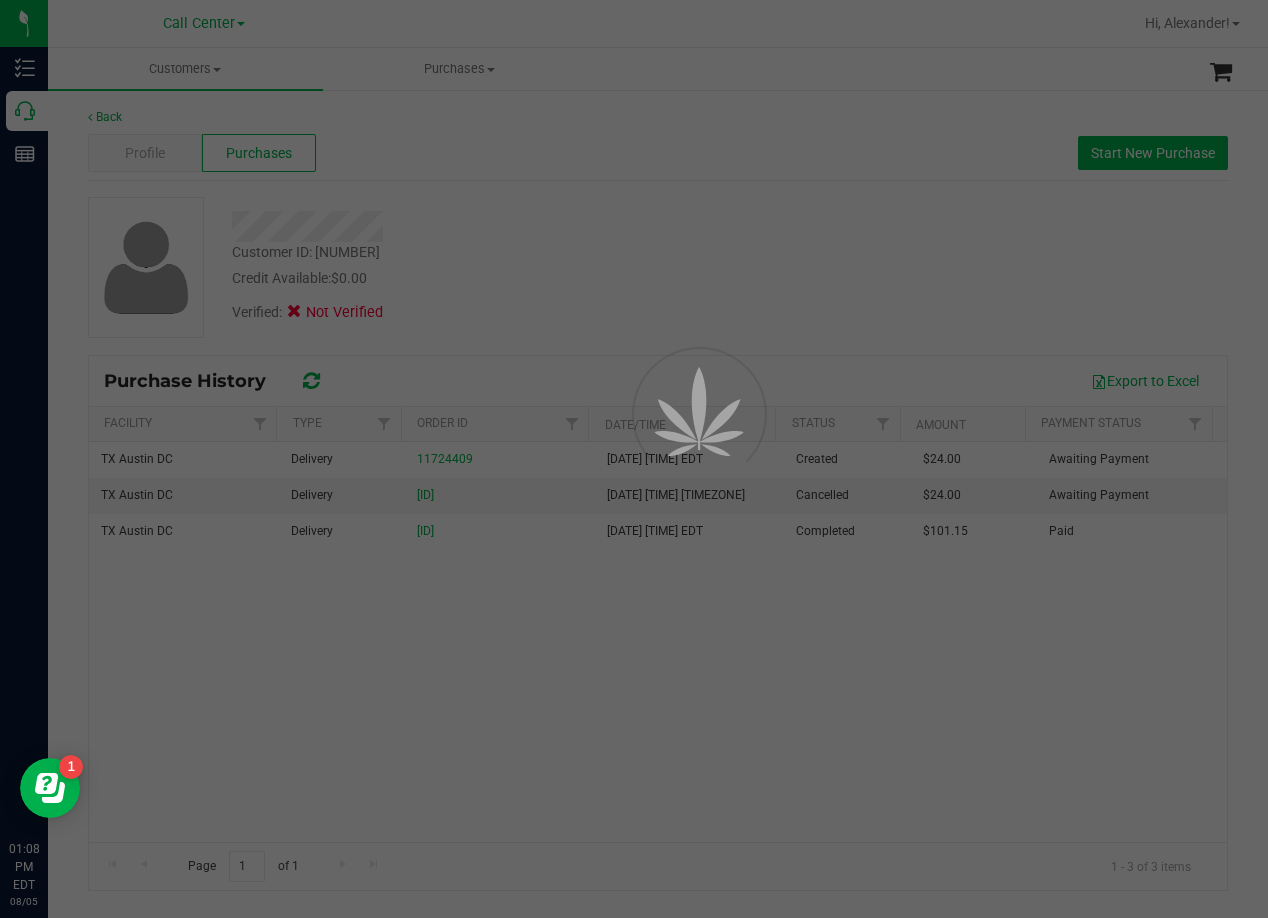 click at bounding box center [634, 459] 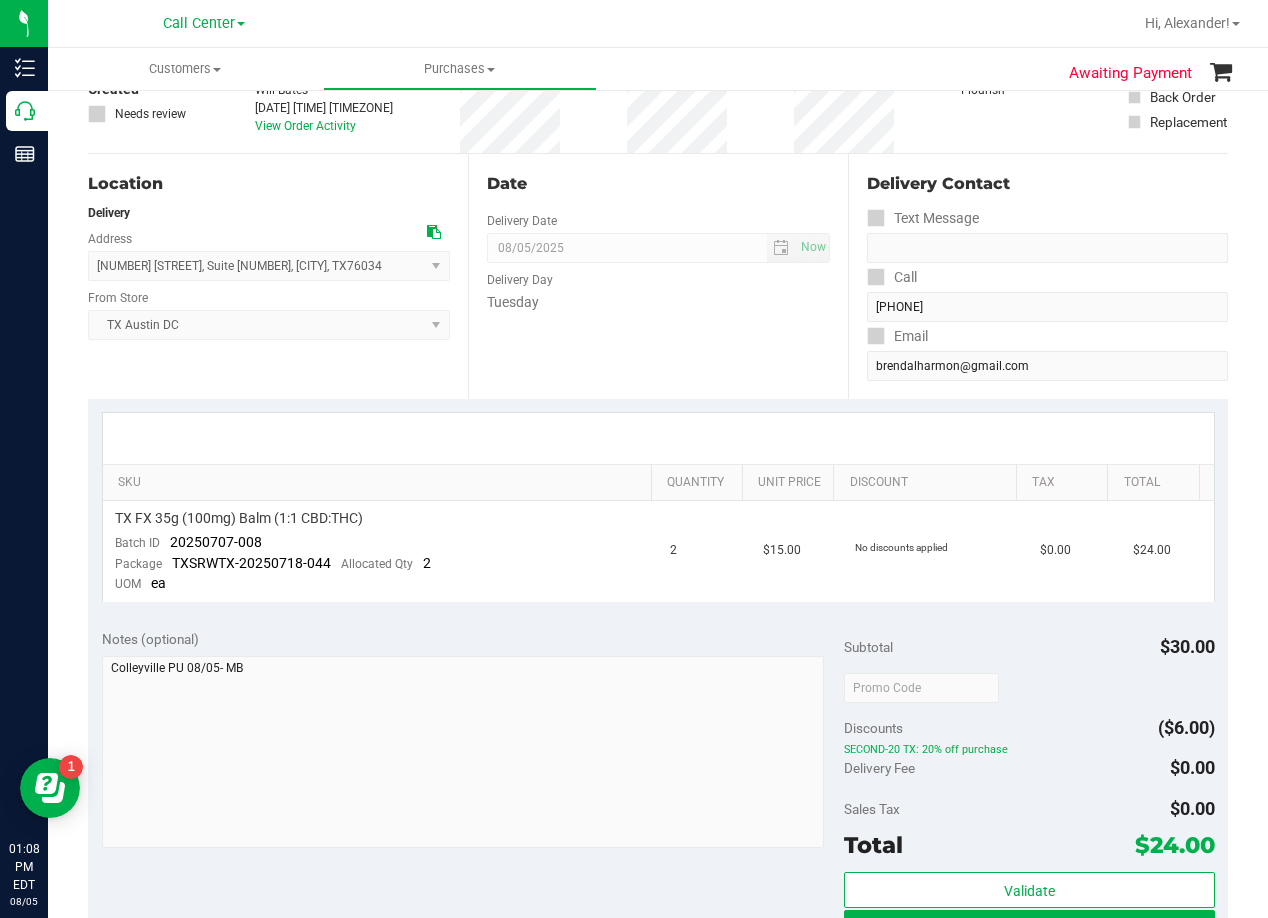 scroll, scrollTop: 0, scrollLeft: 0, axis: both 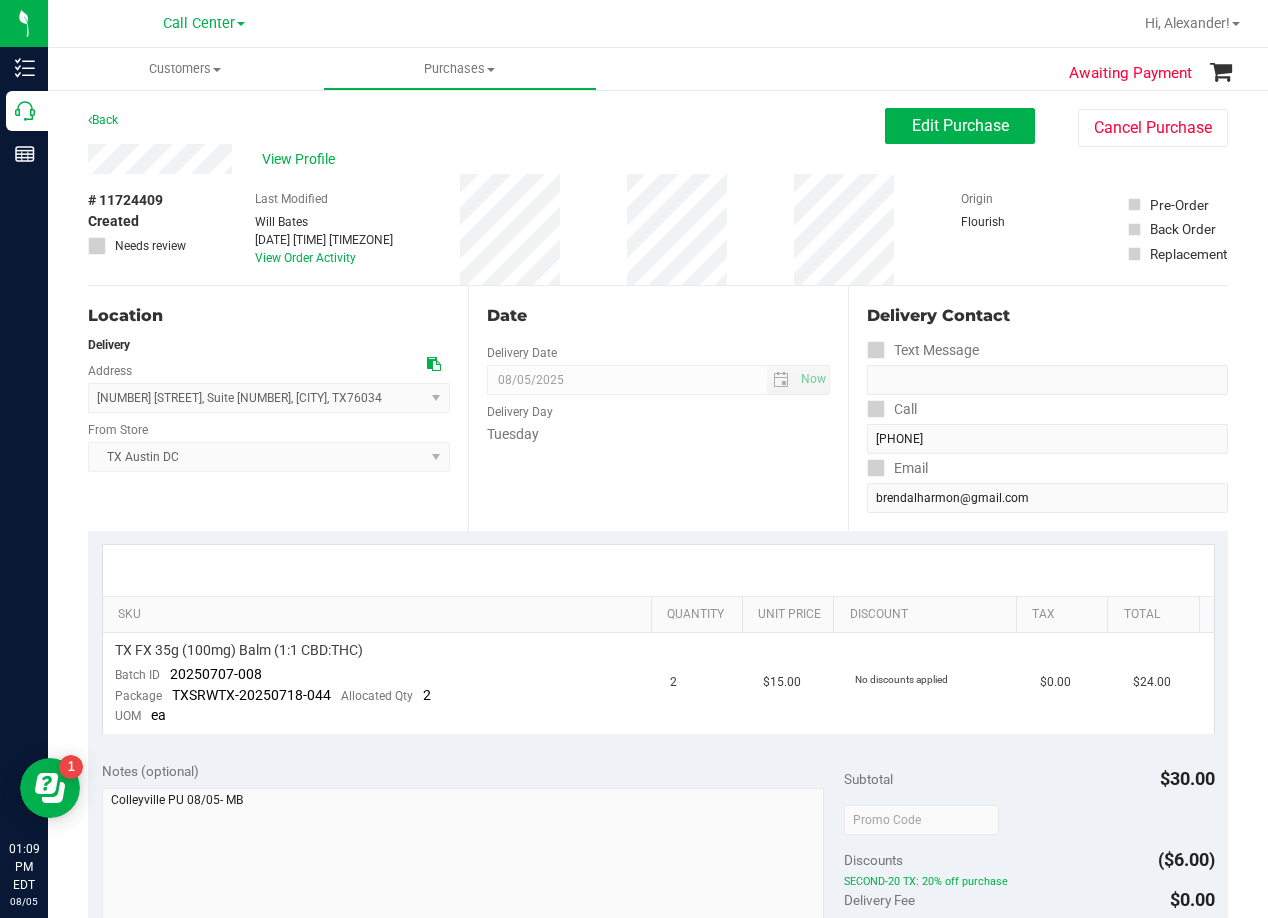 click on "Date
Delivery Date
08/05/2025
Now
08/05/2025 08:00 AM
Now
Delivery Day
Tuesday" at bounding box center (658, 408) 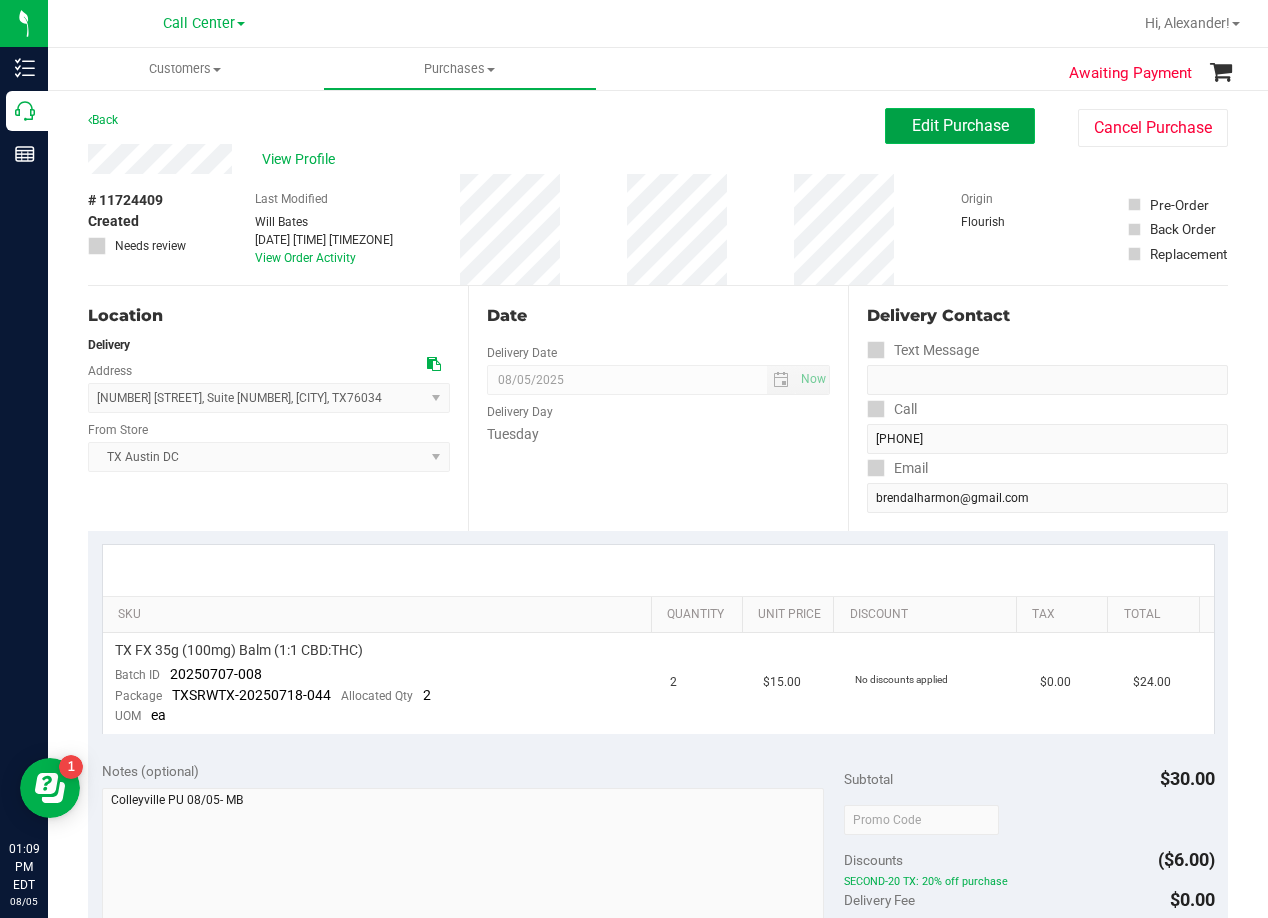 click on "Edit Purchase" at bounding box center (960, 125) 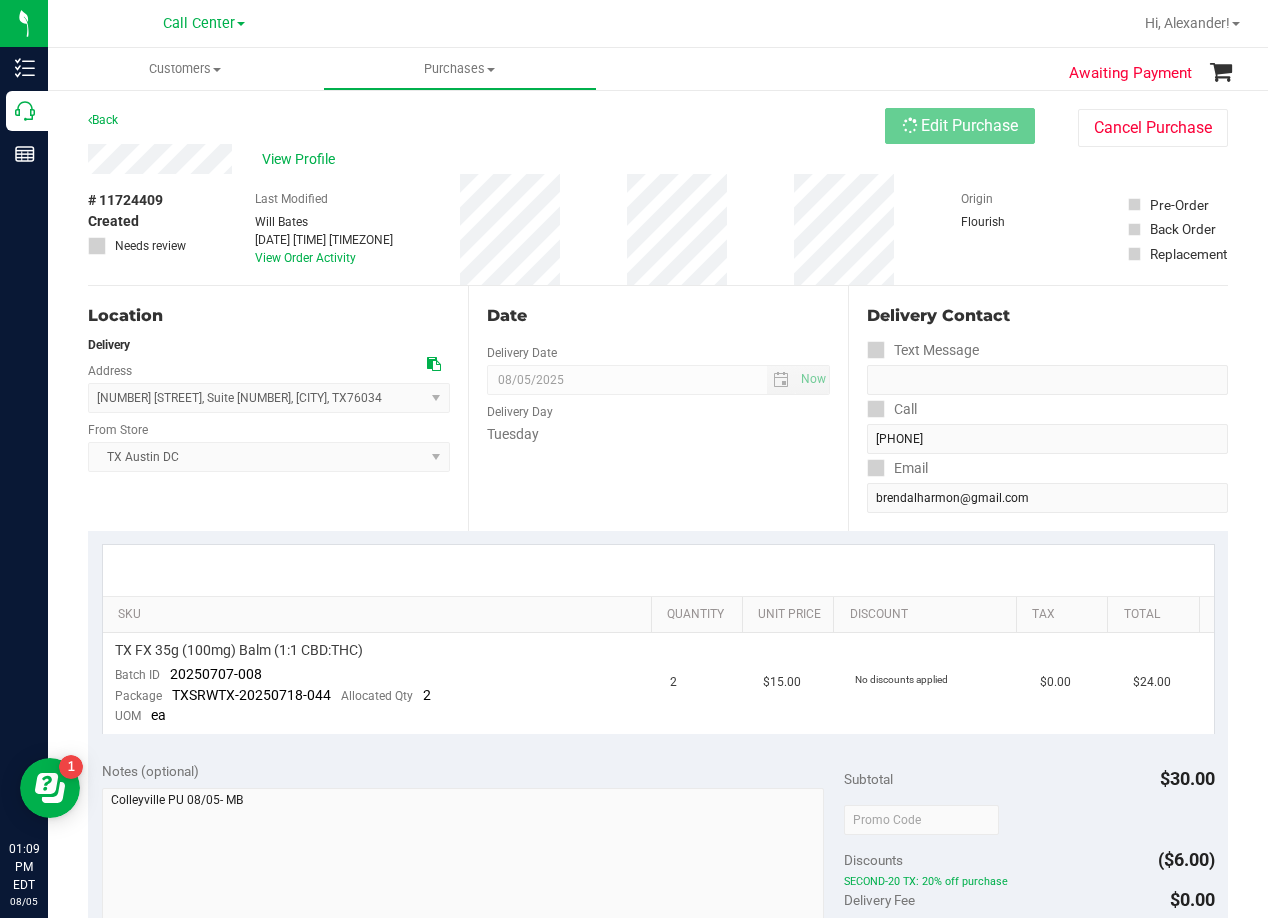 click on "Back
Edit Purchase
Cancel Purchase" at bounding box center (658, 126) 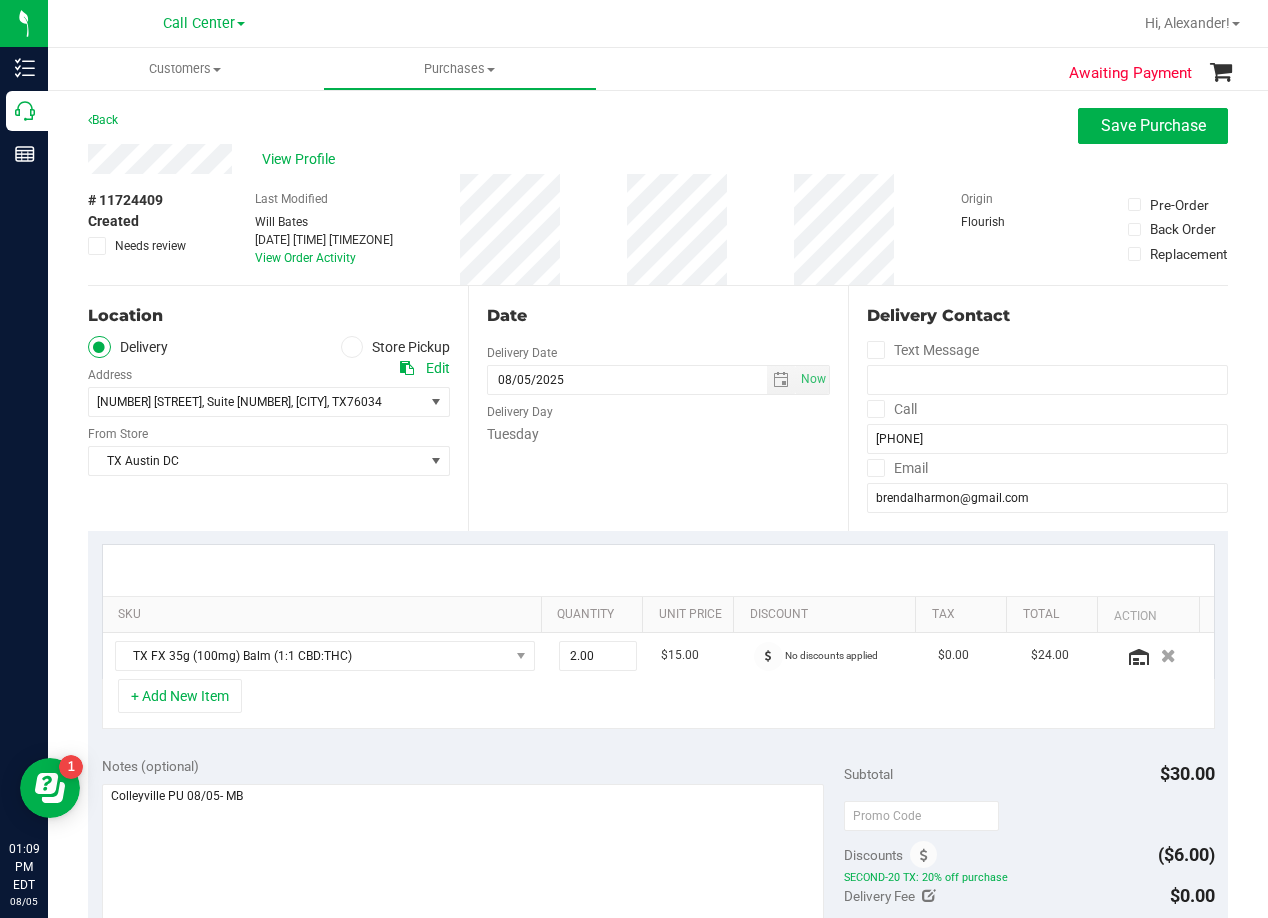 click on "Date
Delivery Date
08/05/2025
Now
08/05/2025 08:00 AM
Now
Delivery Day
Tuesday" at bounding box center (658, 408) 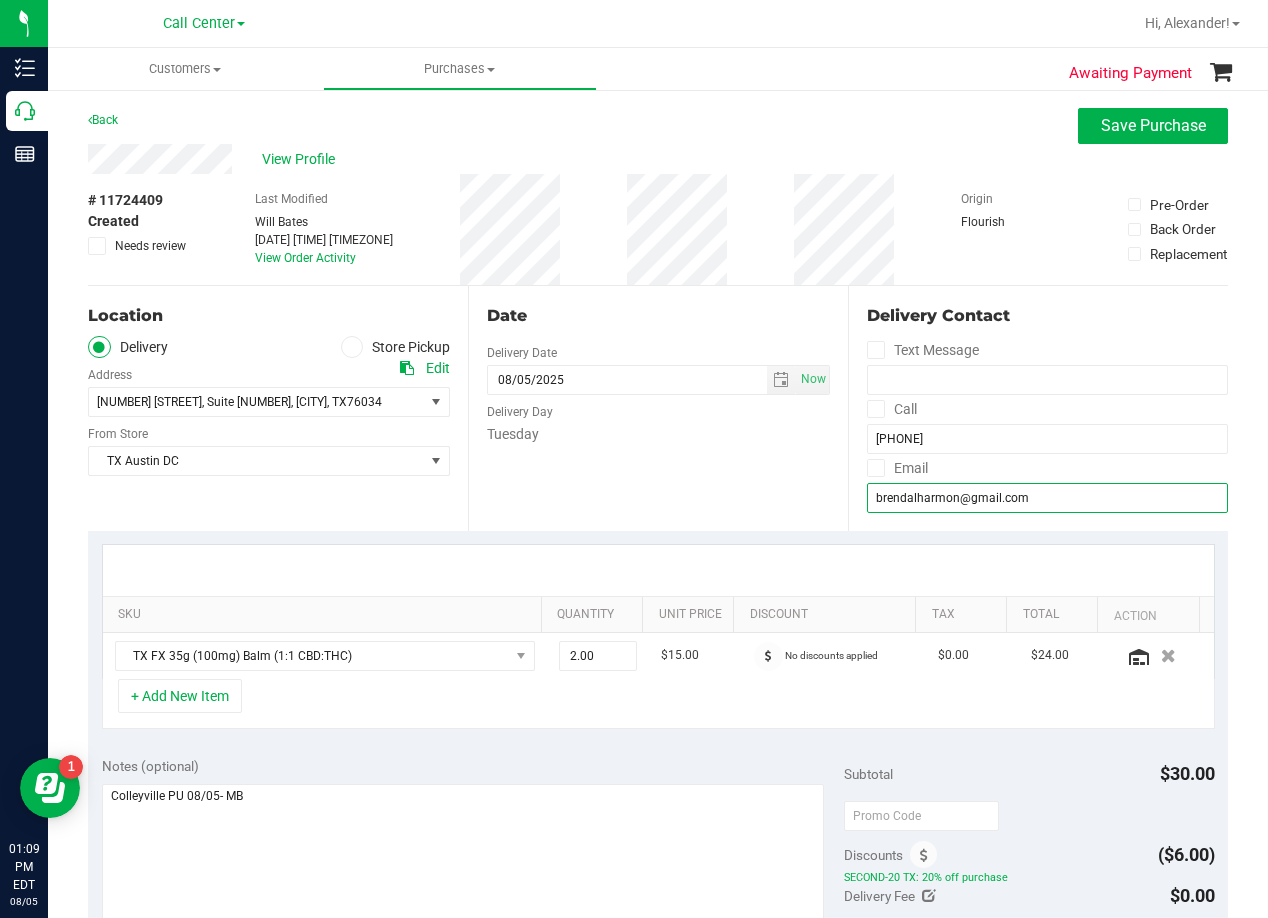 click on "brendalharmon@gmail.com" at bounding box center [1047, 498] 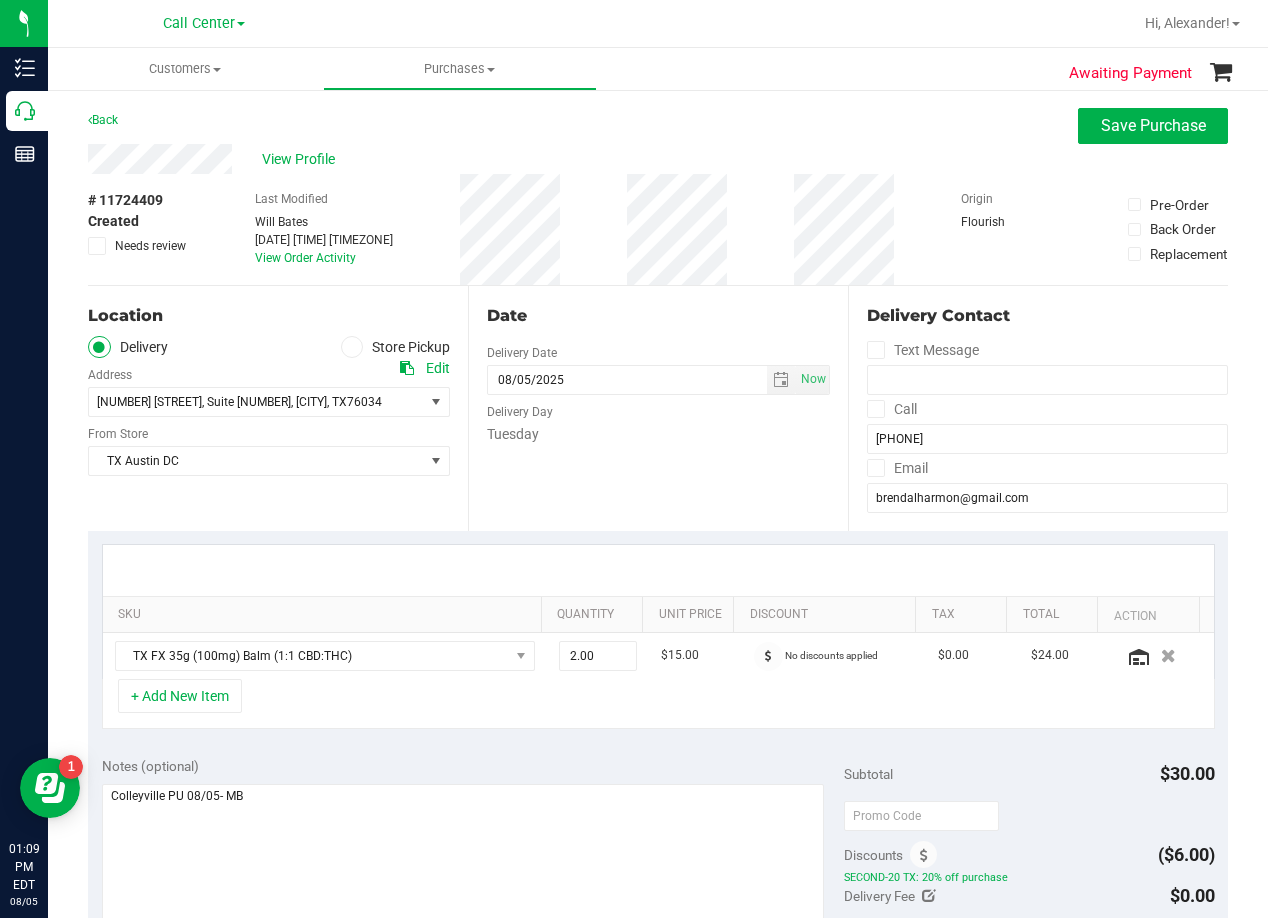 click on "Date
Delivery Date
08/05/2025
Now
08/05/2025 08:00 AM
Now
Delivery Day
Tuesday" at bounding box center [658, 408] 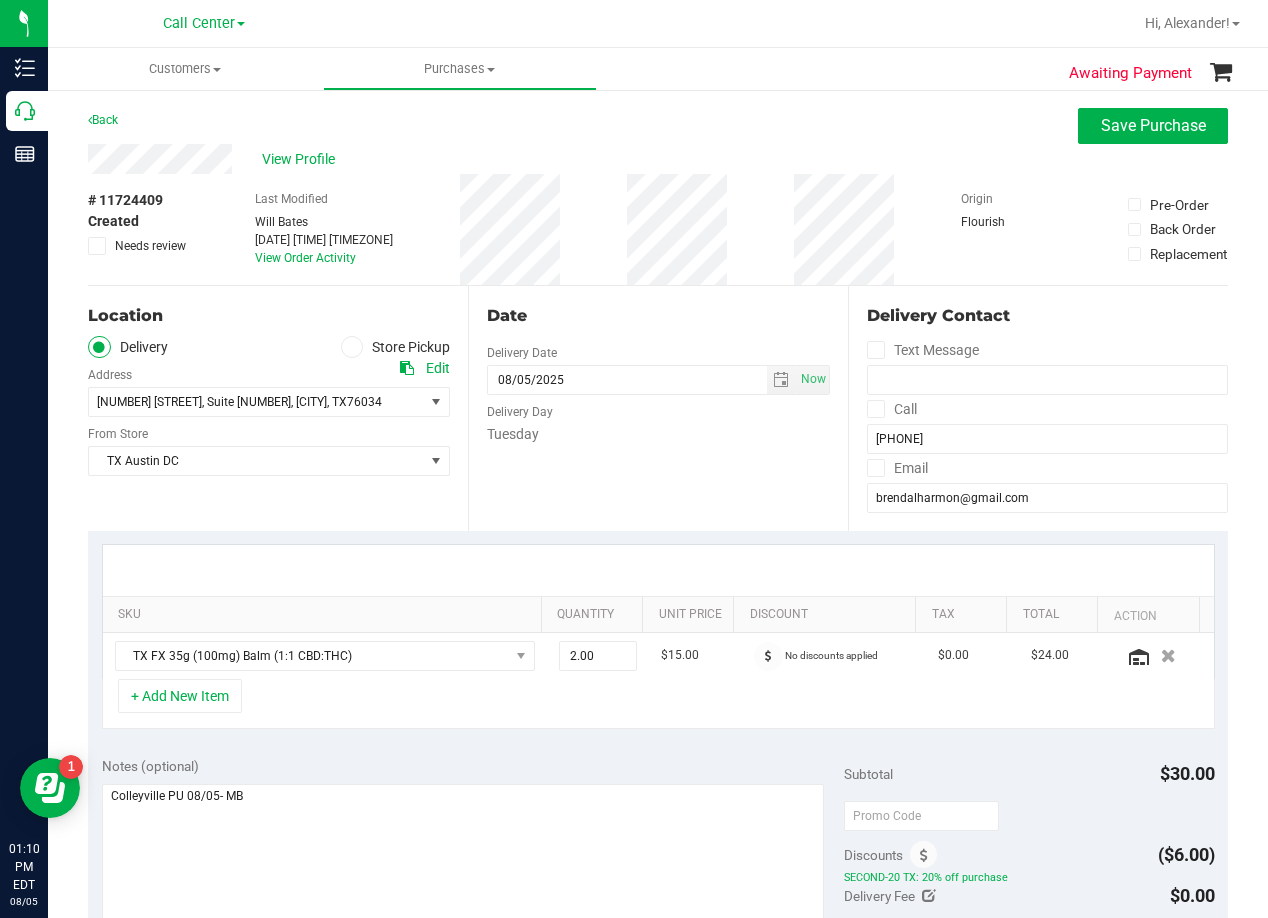 click on "# 11724409
Created
Needs review
Last Modified
Will Bates
Aug 5, 2025 12:39:38 PM EDT
View Order Activity
Origin
Flourish
Pre-Order
Back Order
Replacement" at bounding box center [658, 229] 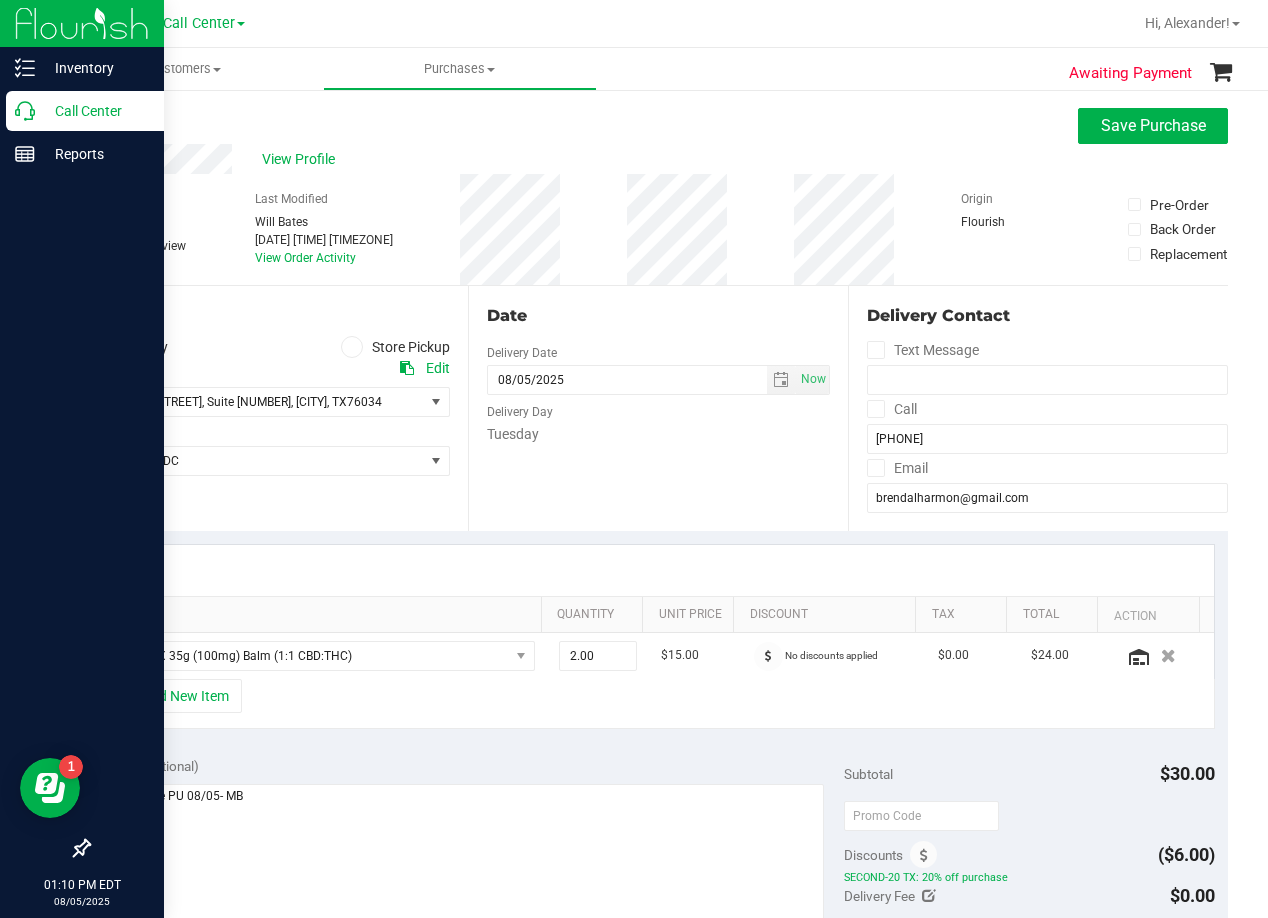 click on "Call Center" at bounding box center (95, 111) 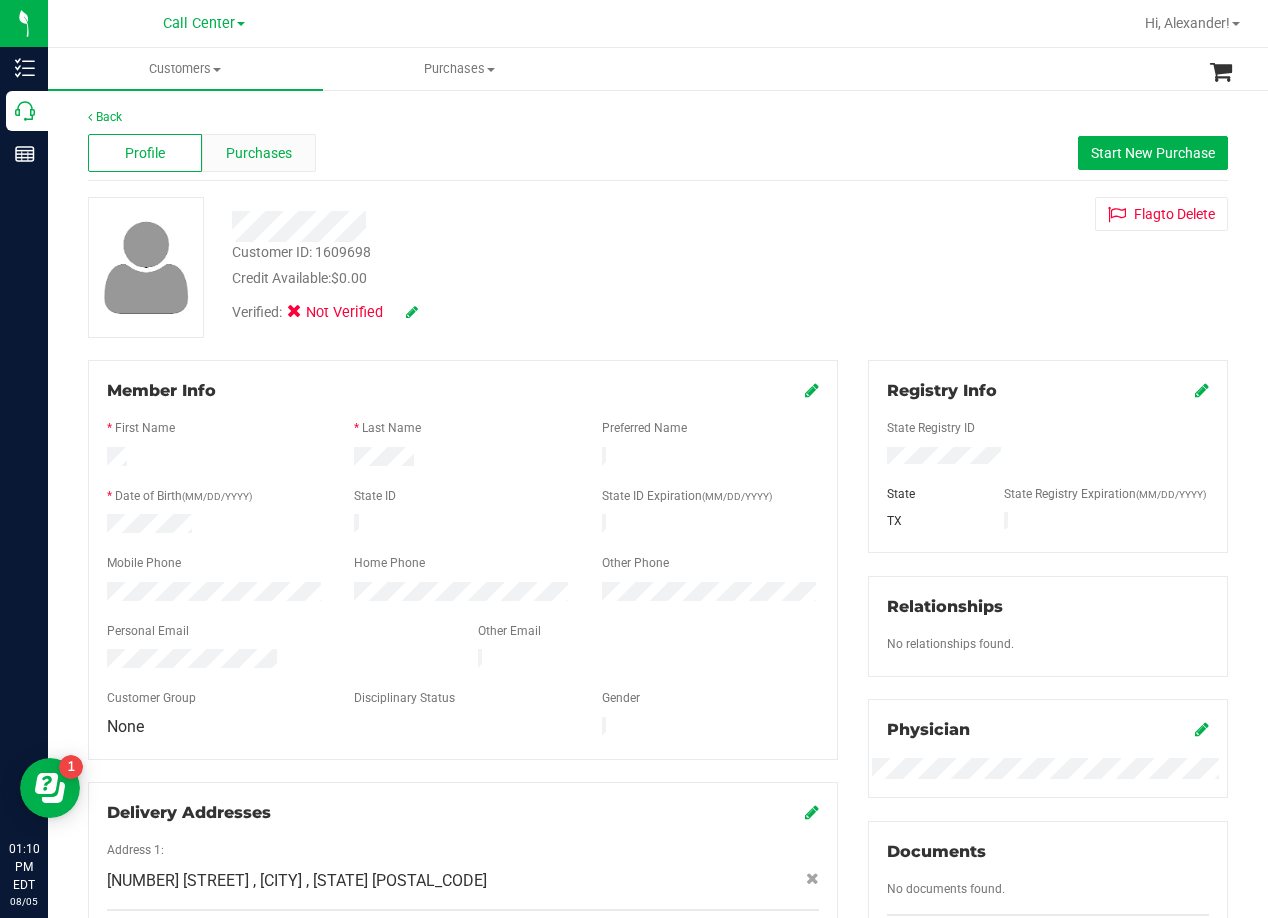 click on "Purchases" at bounding box center [259, 153] 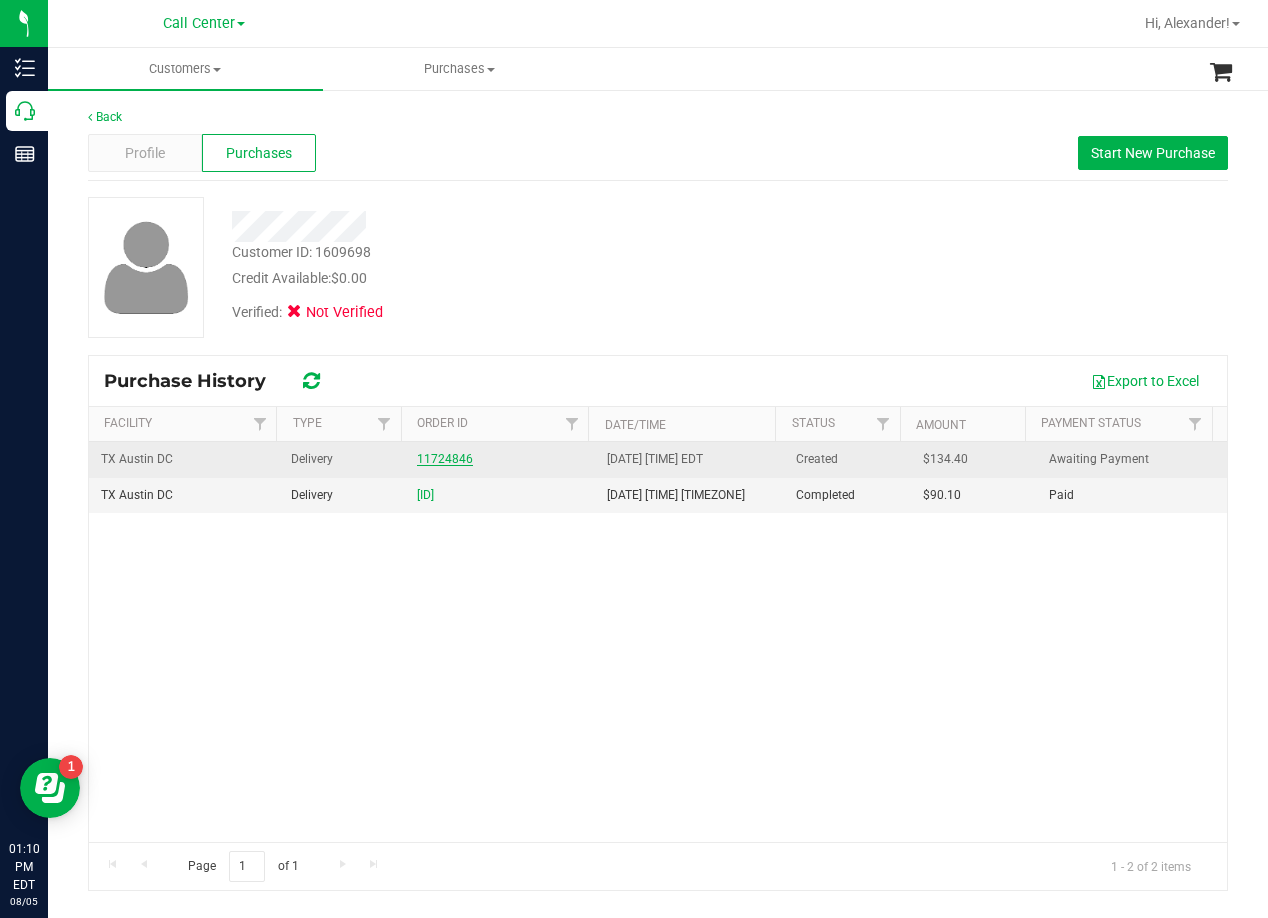click on "11724846" at bounding box center [445, 459] 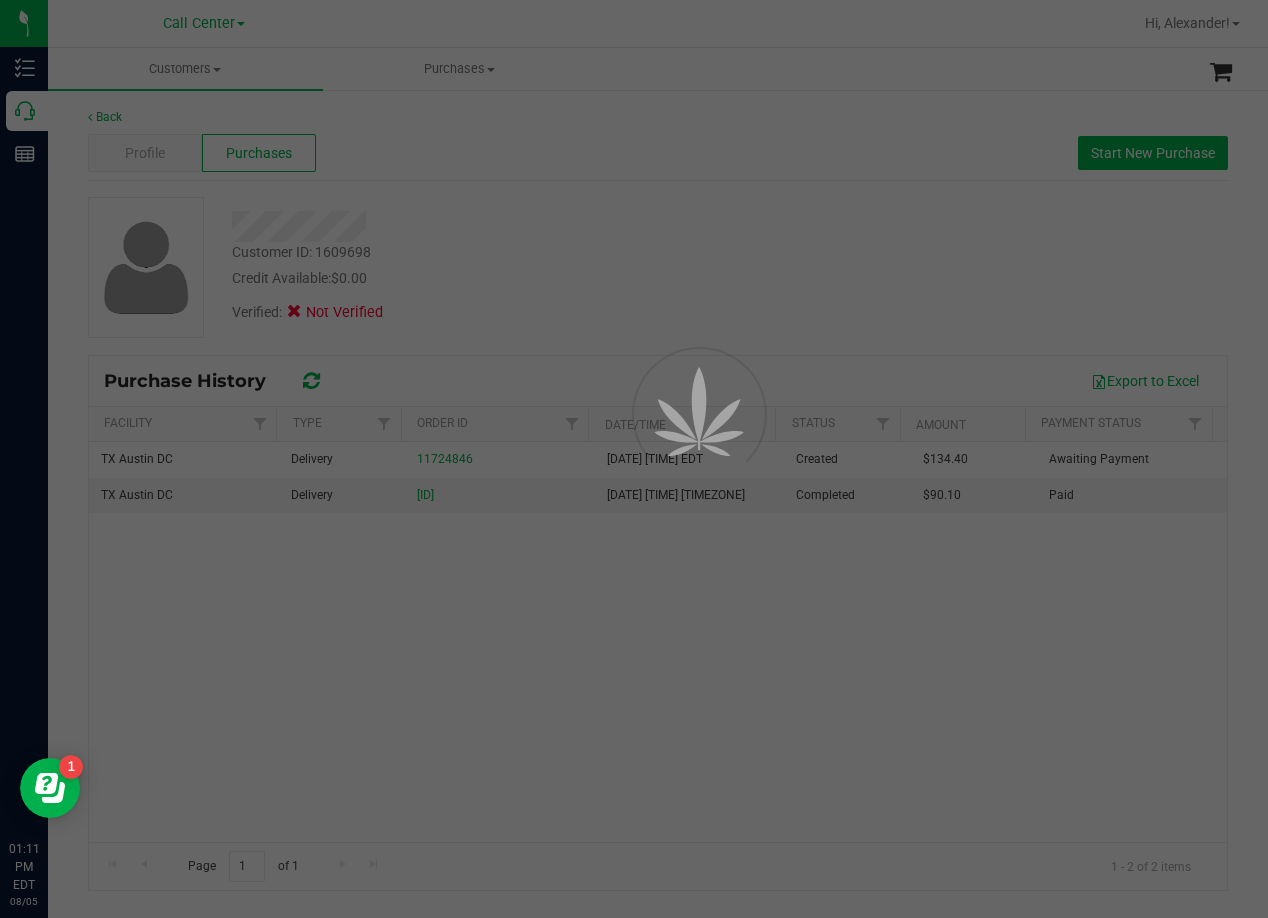 click at bounding box center (634, 459) 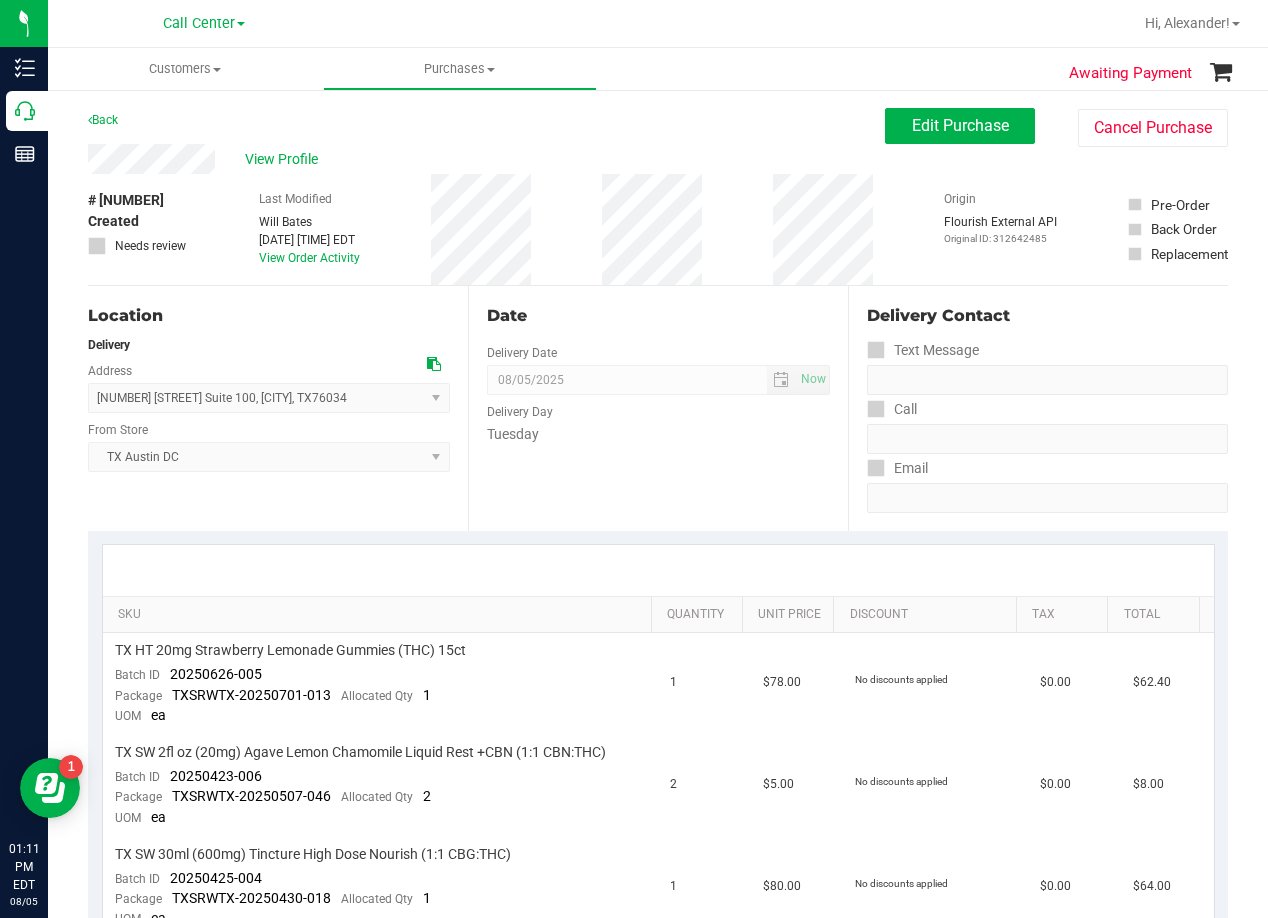 click on "Customers
All customers
Add a new customer
All physicians
Purchases
All purchases" at bounding box center [682, 69] 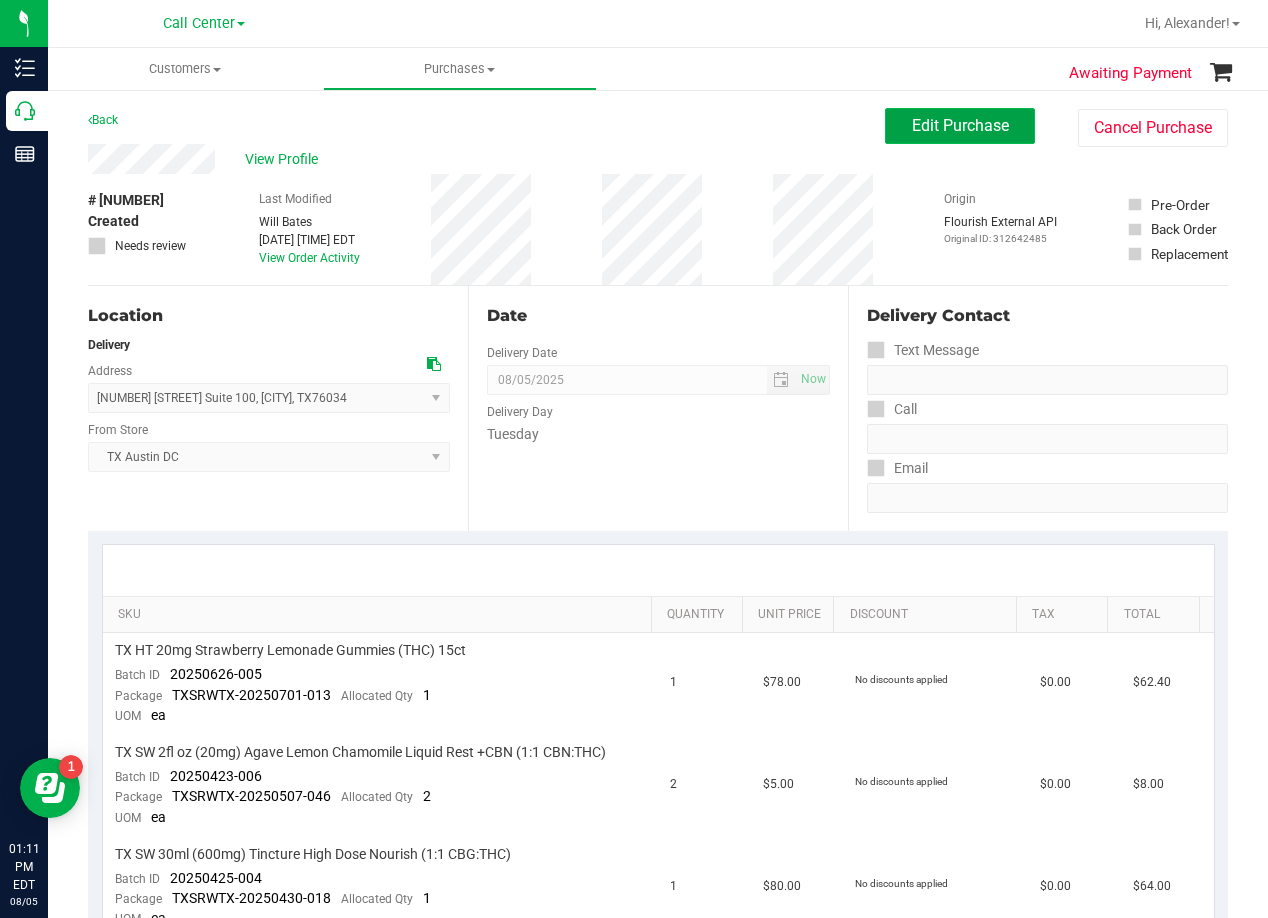 click on "Edit Purchase" at bounding box center (960, 125) 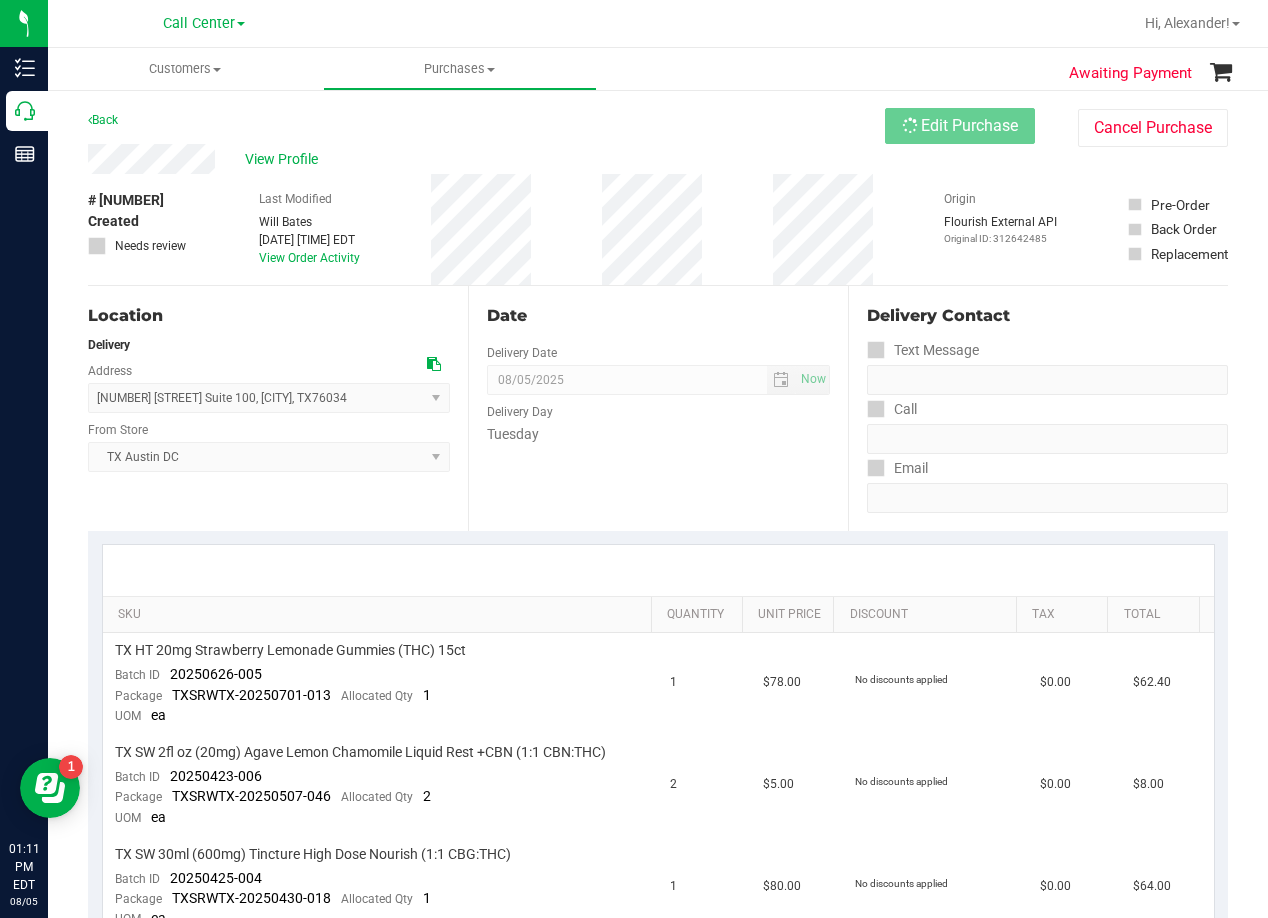 click on "Back
Edit Purchase
Cancel Purchase" at bounding box center (658, 126) 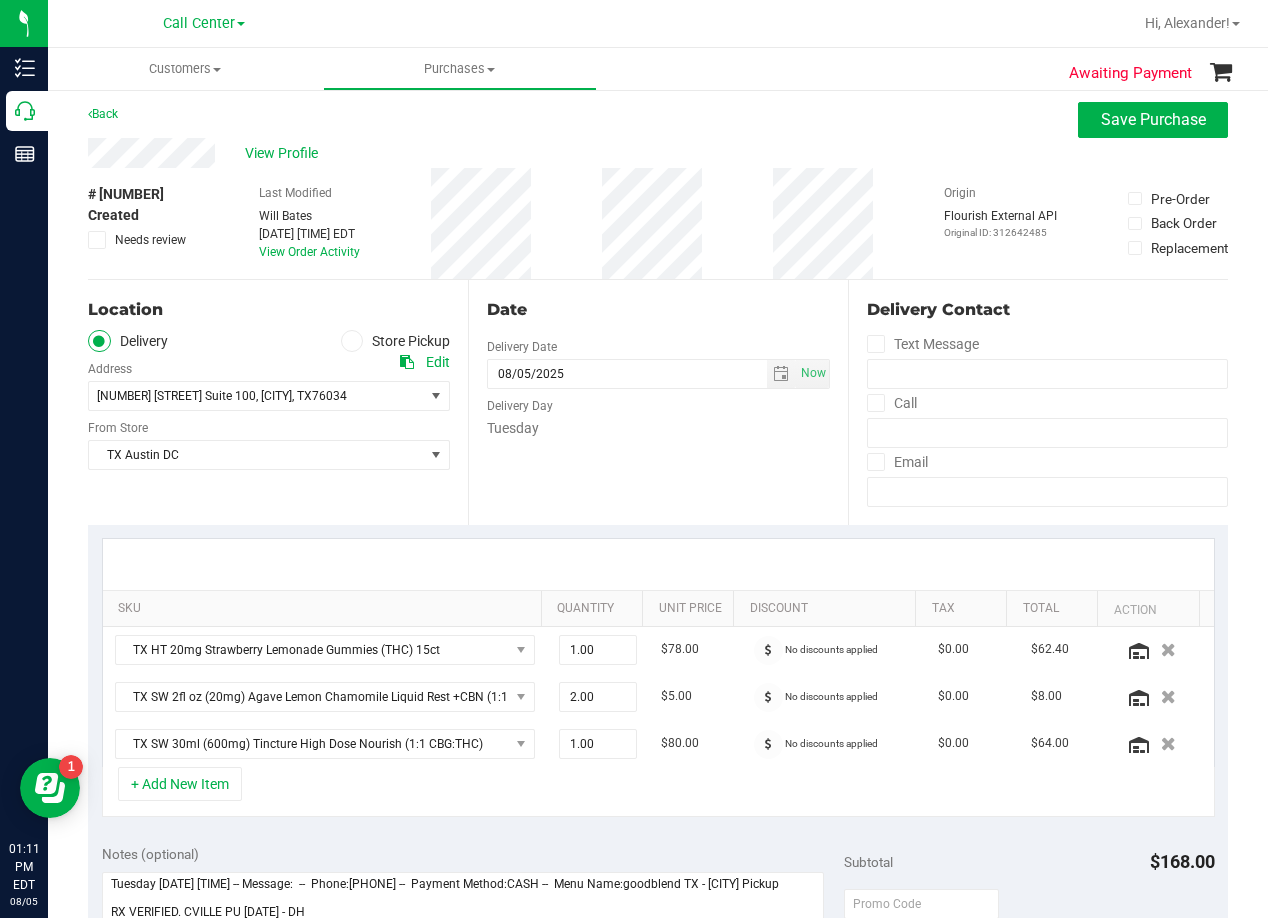 scroll, scrollTop: 0, scrollLeft: 0, axis: both 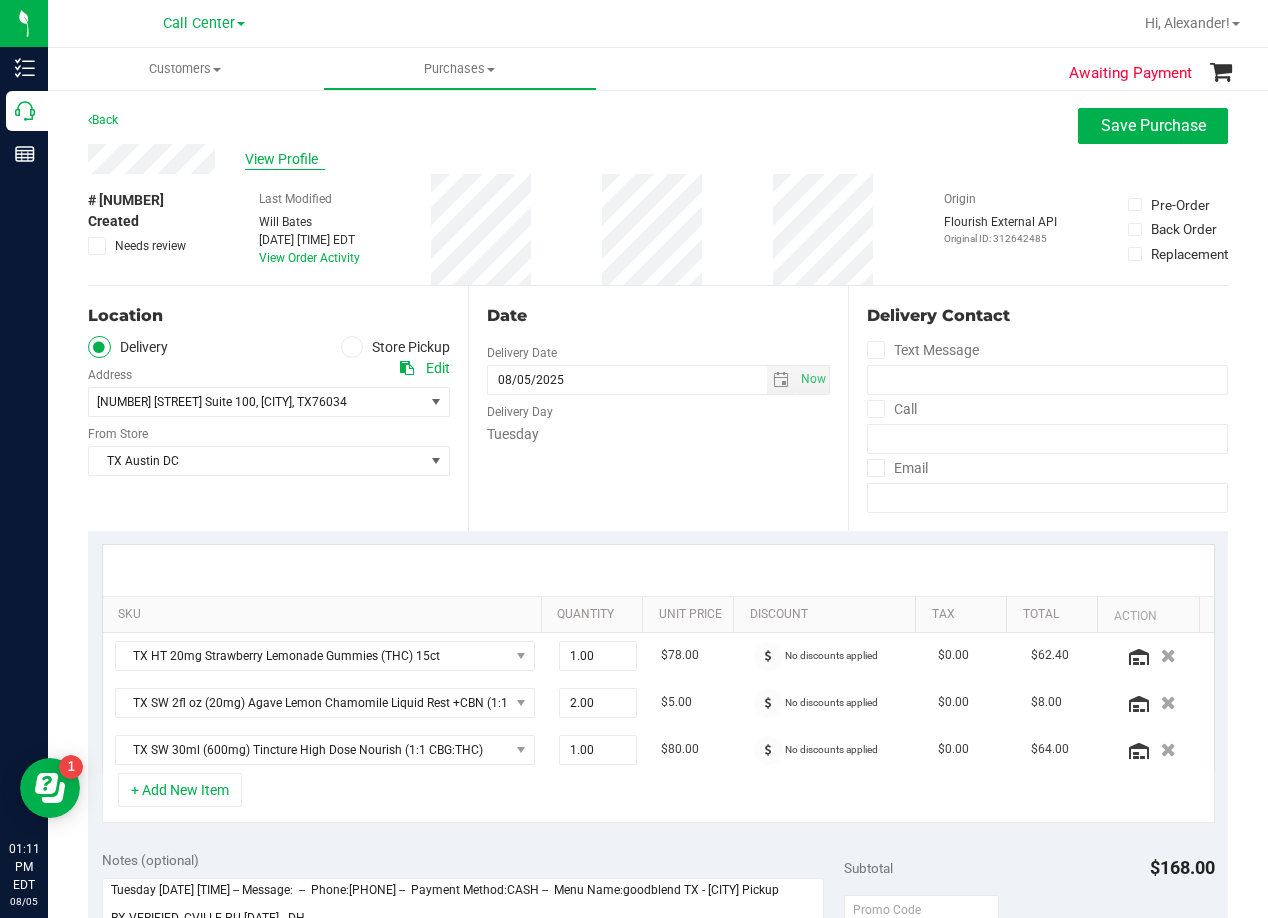click on "View Profile" at bounding box center [285, 159] 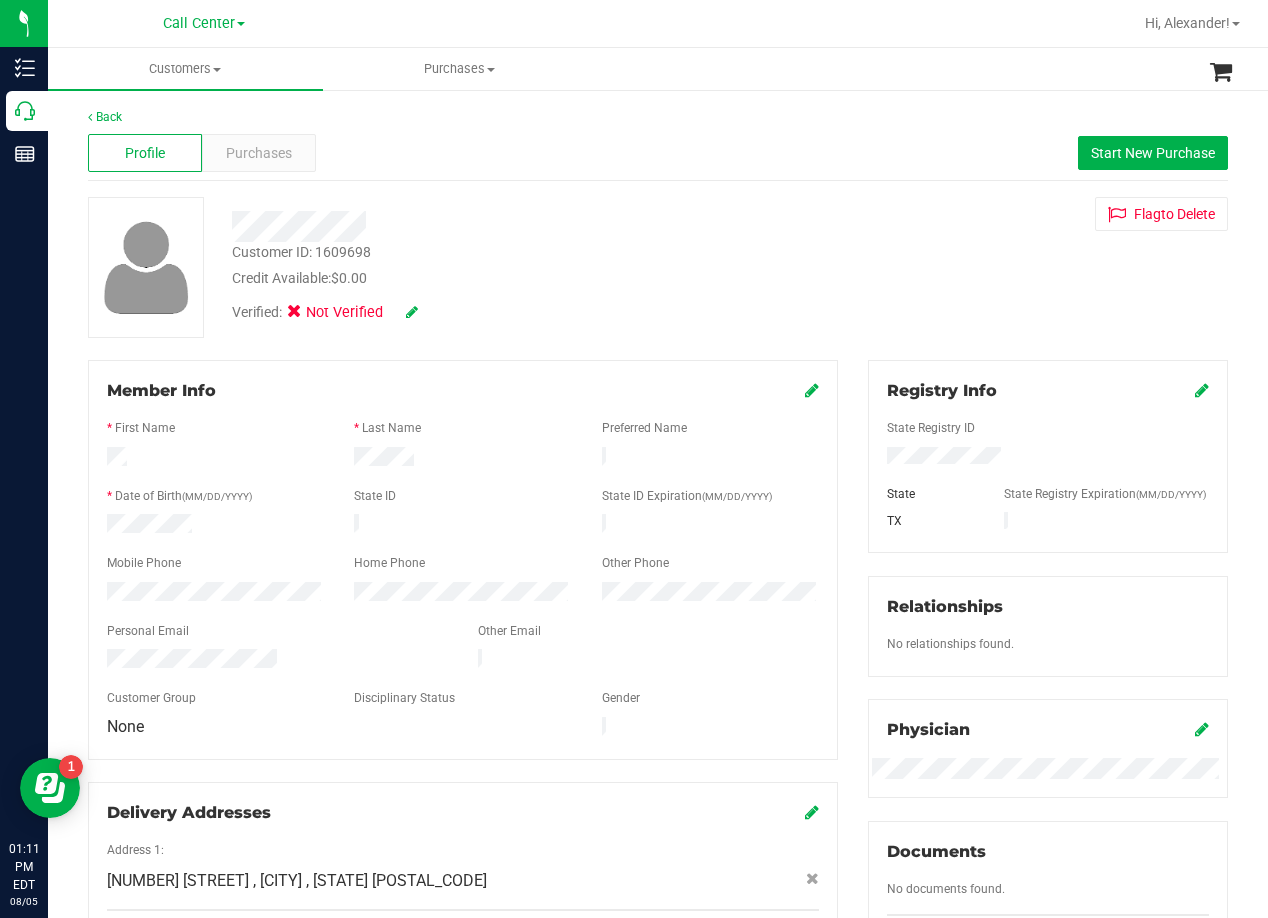 click on "Customer ID: 1609698
Credit Available:
$0.00
Verified:
Not Verified
Flag  to Delete" at bounding box center (658, 267) 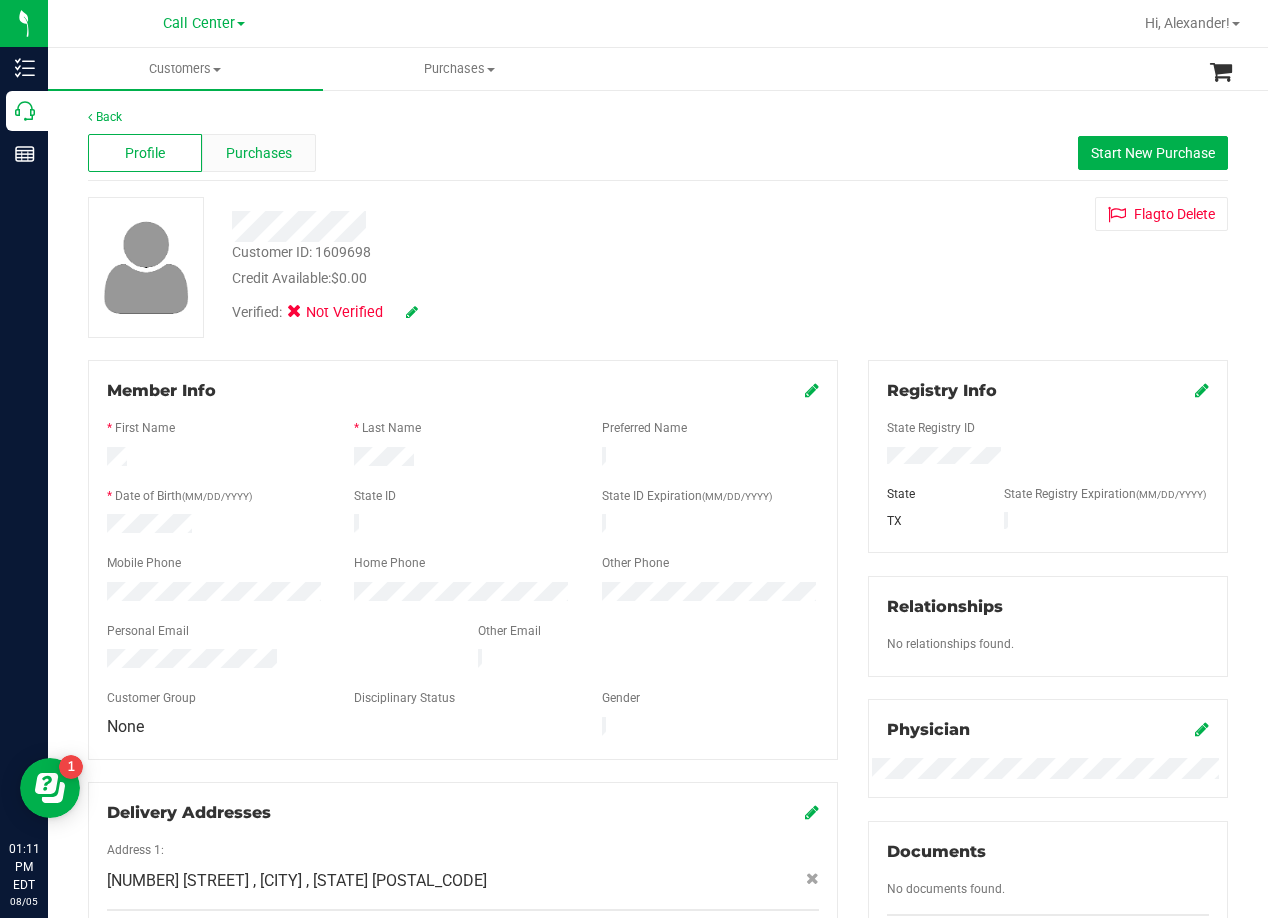 click on "Purchases" at bounding box center (259, 153) 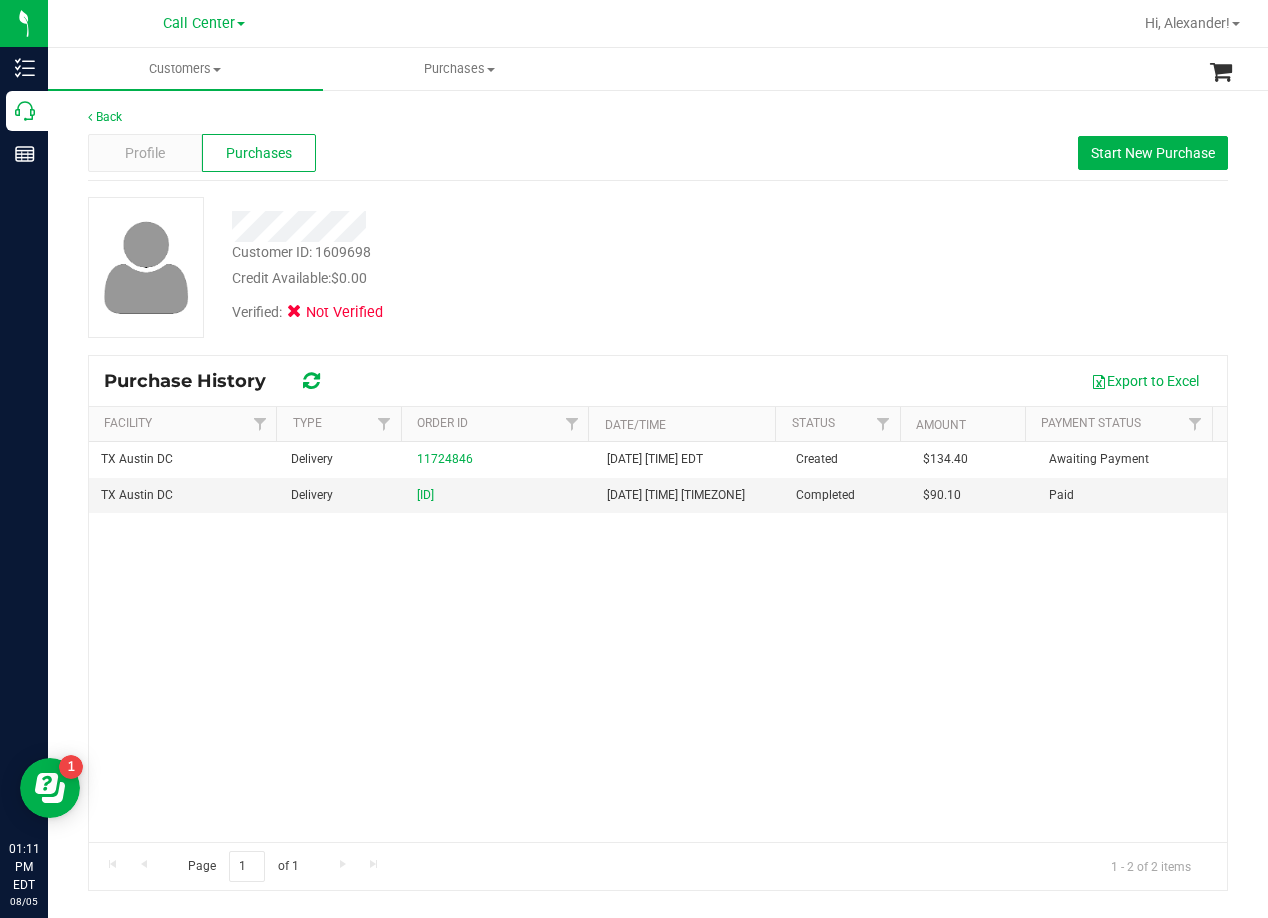 click at bounding box center (509, 226) 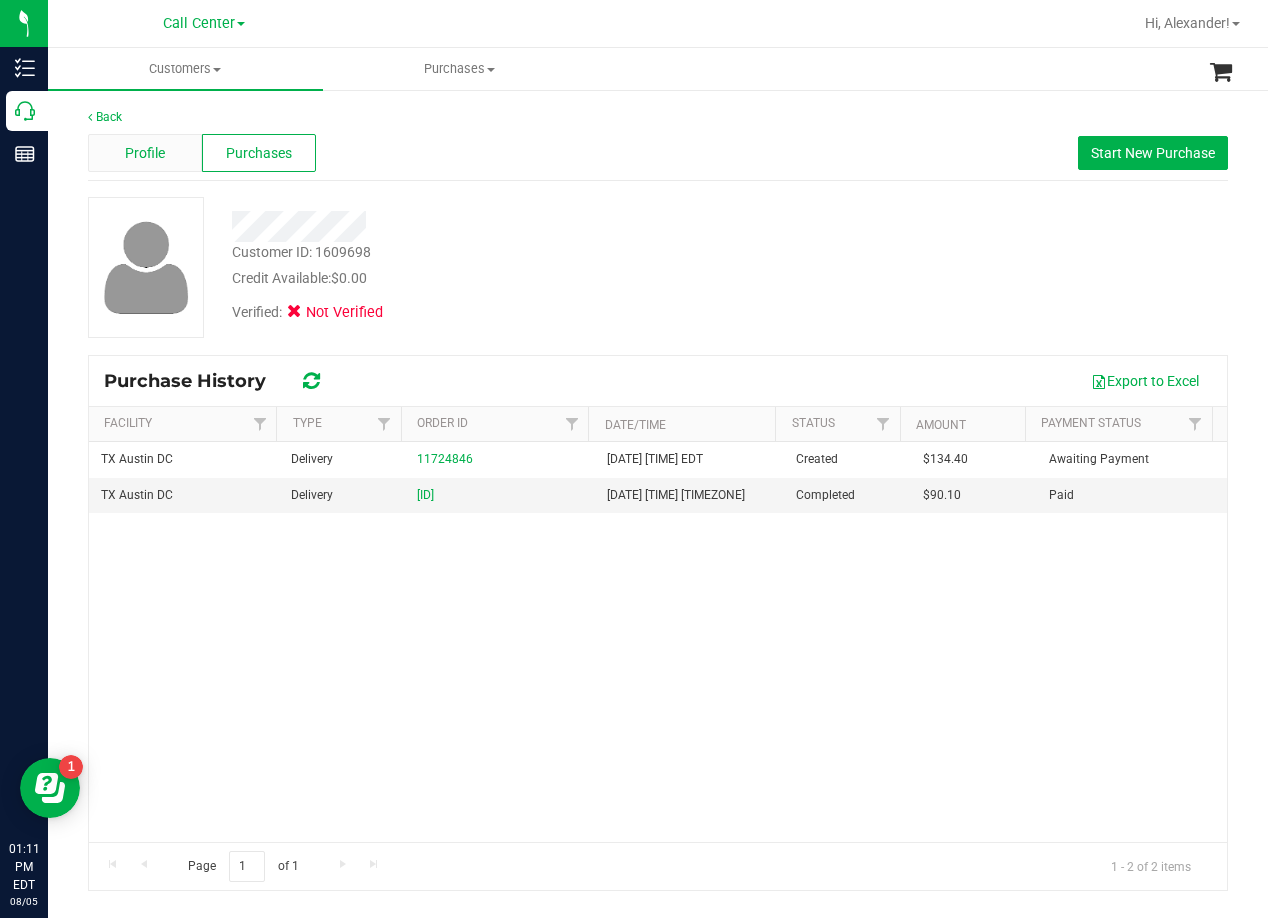 click on "Profile" at bounding box center (145, 153) 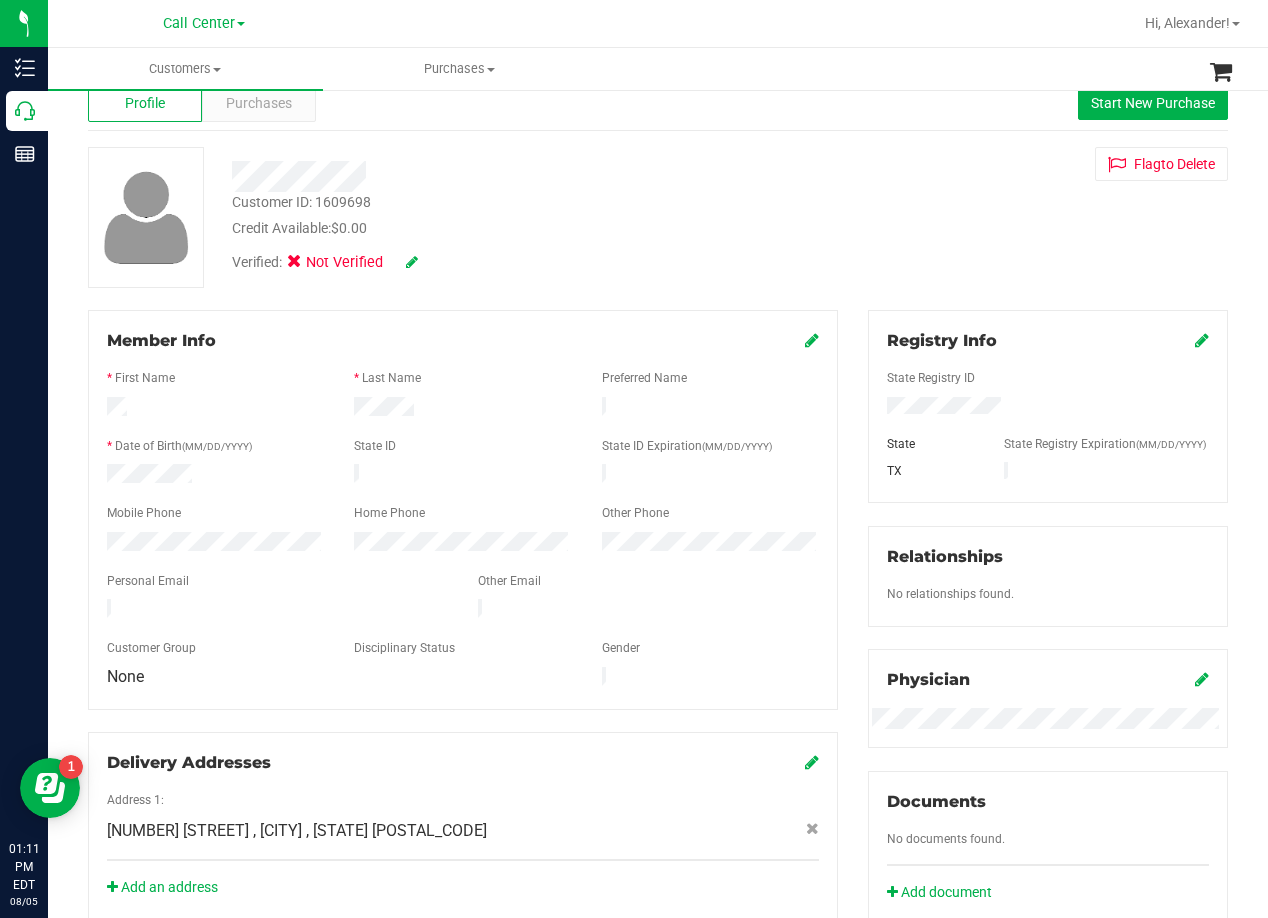 scroll, scrollTop: 100, scrollLeft: 0, axis: vertical 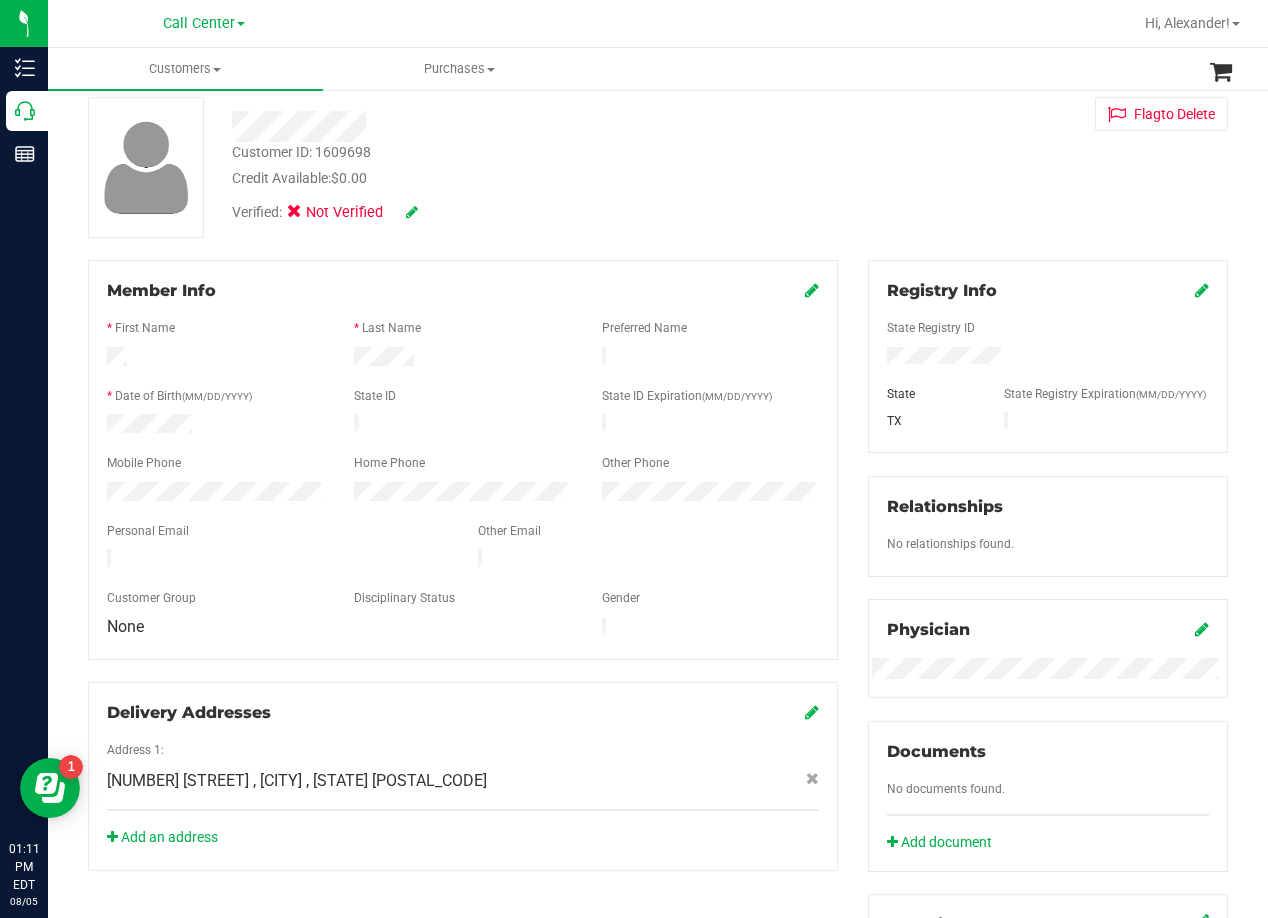 click on "Back
Profile
Purchases
Start New Purchase
Customer ID: 1609698
Credit Available:
$0.00
Verified:
Not Verified" at bounding box center [658, 672] 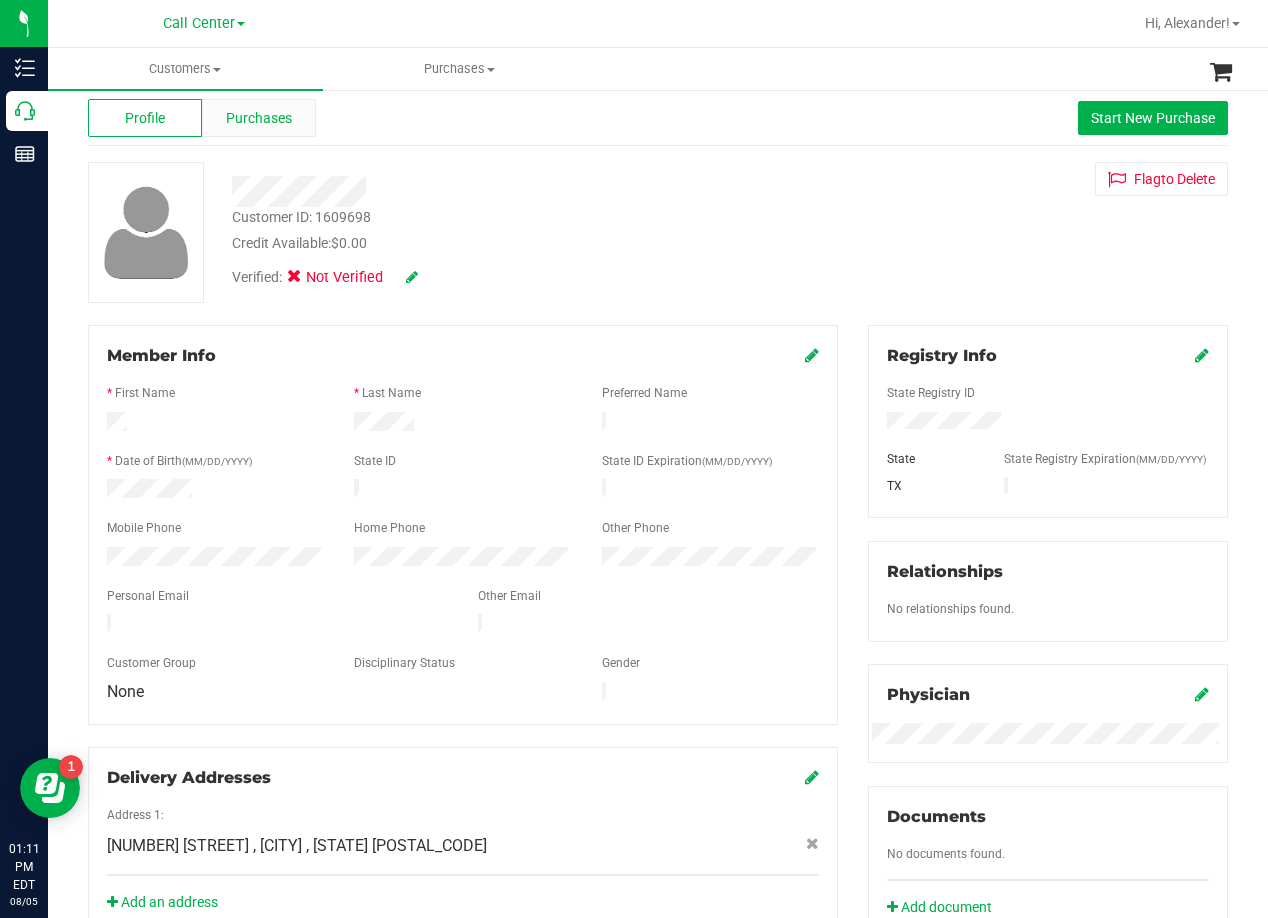 scroll, scrollTop: 0, scrollLeft: 0, axis: both 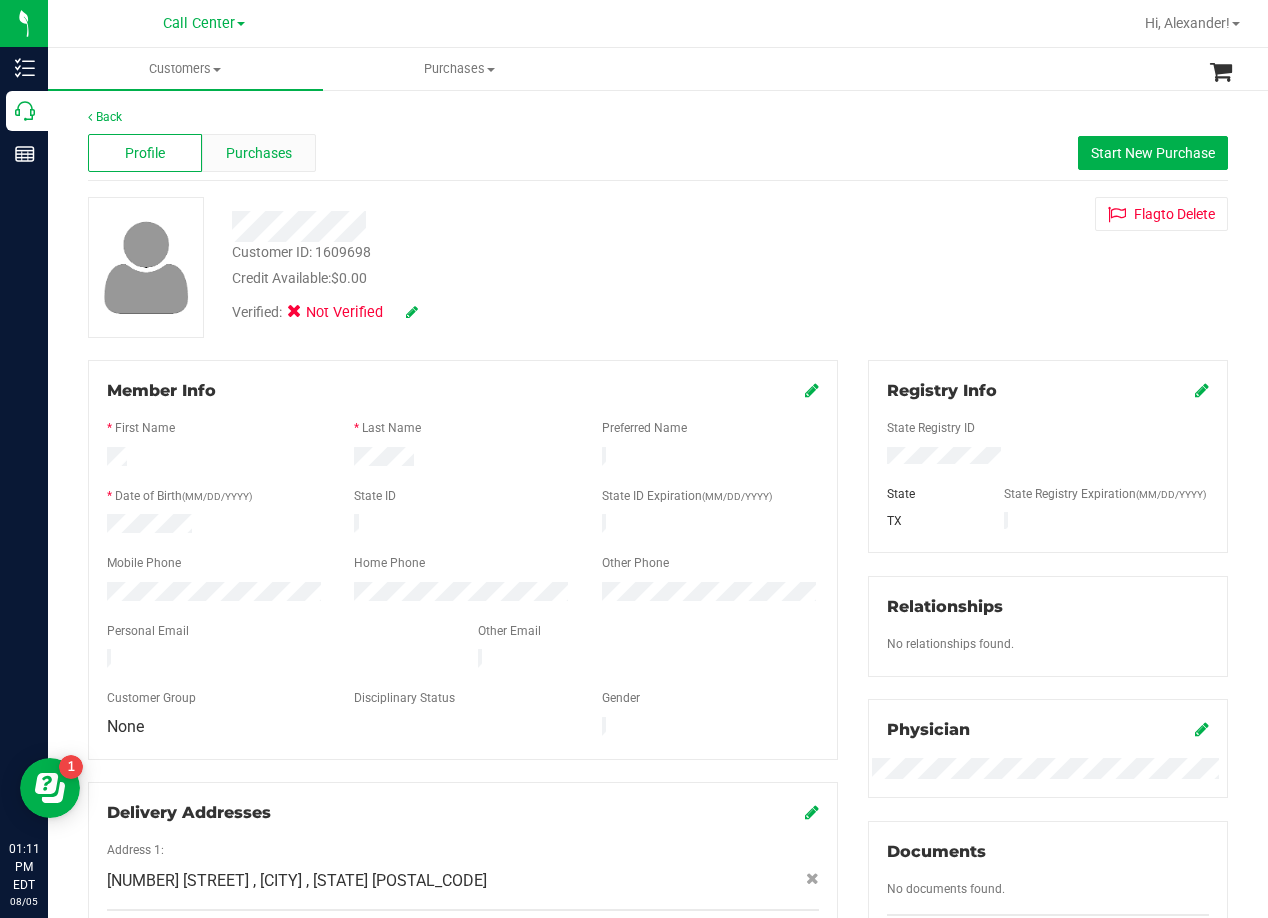 click on "Purchases" at bounding box center [259, 153] 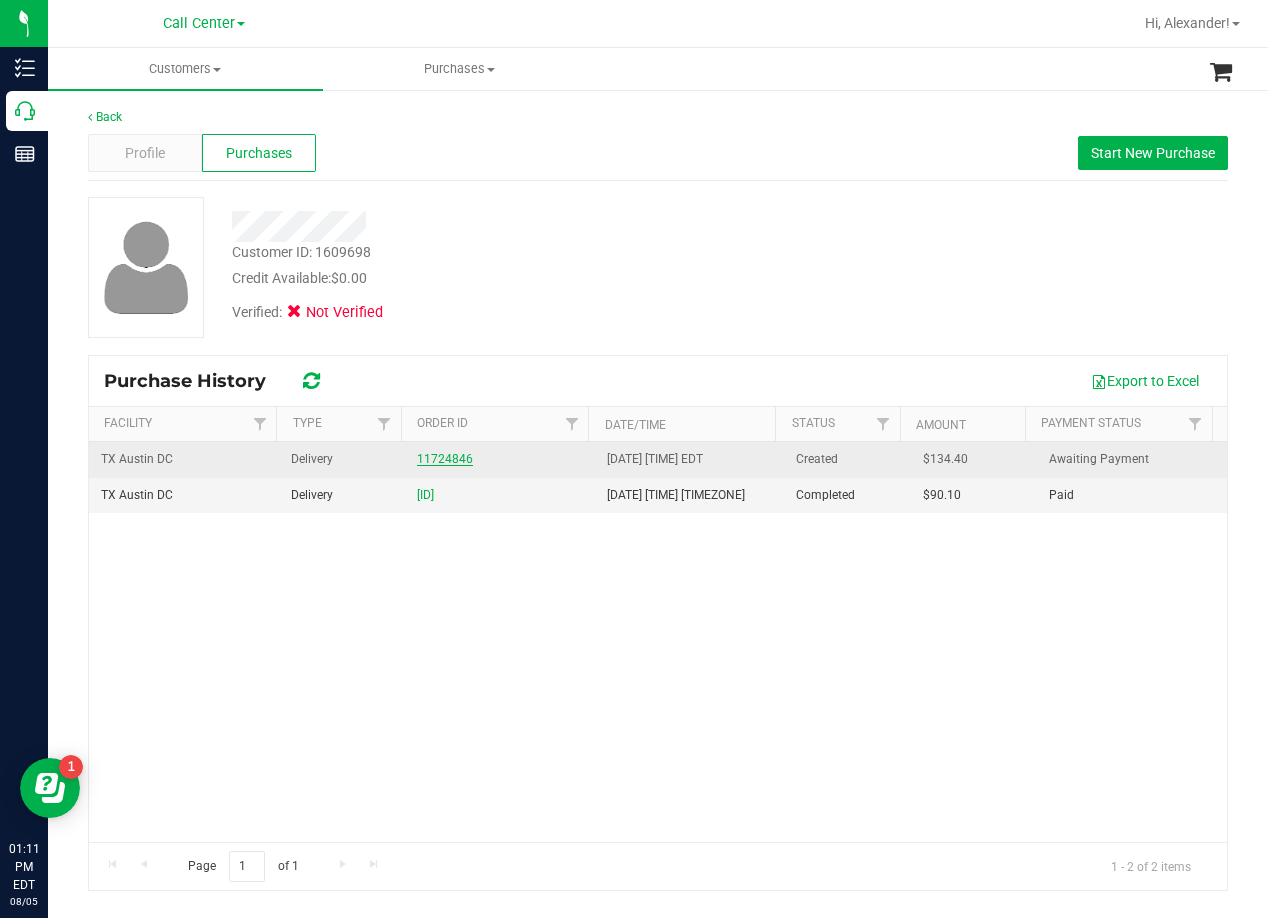 click on "11724846" at bounding box center (445, 459) 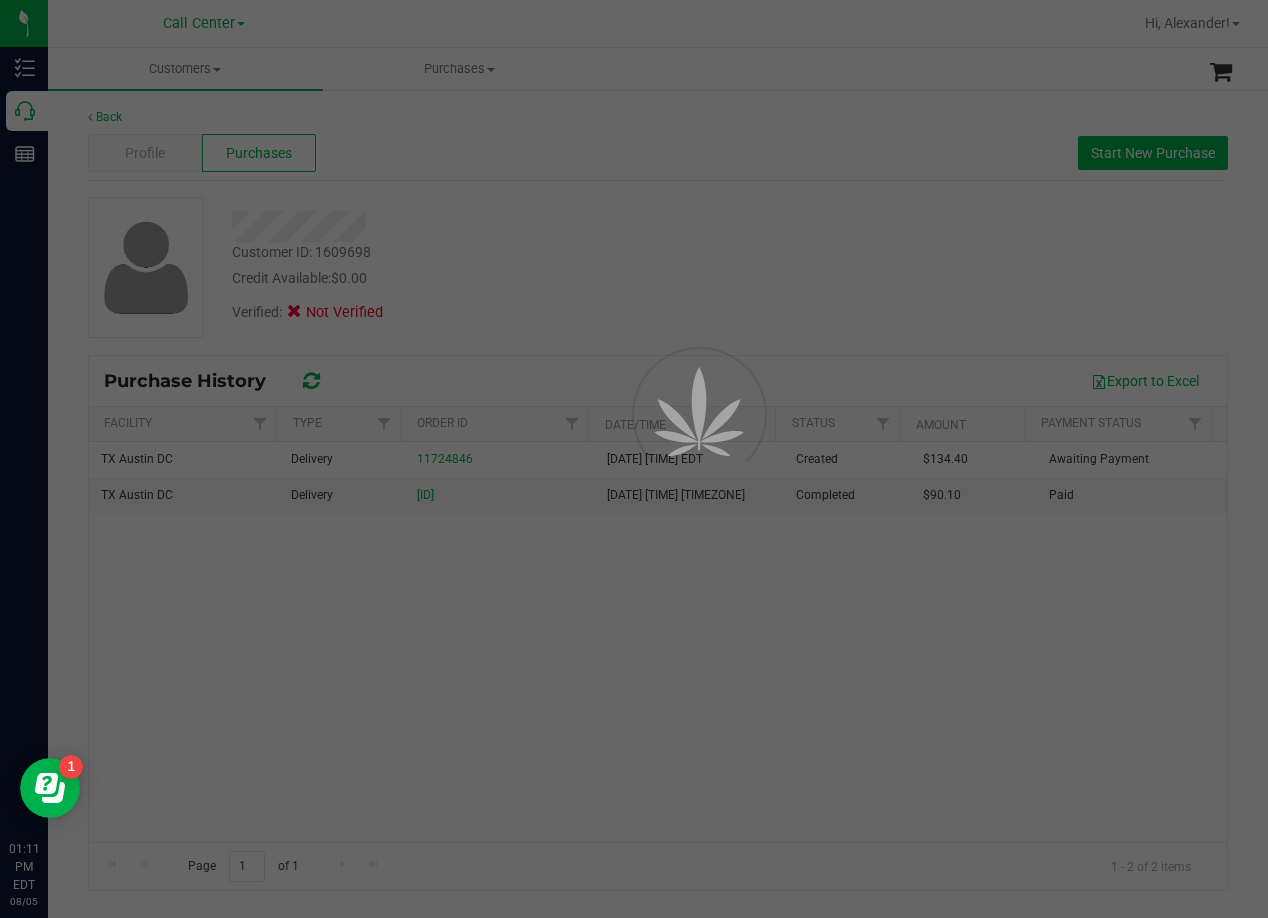 click at bounding box center [634, 459] 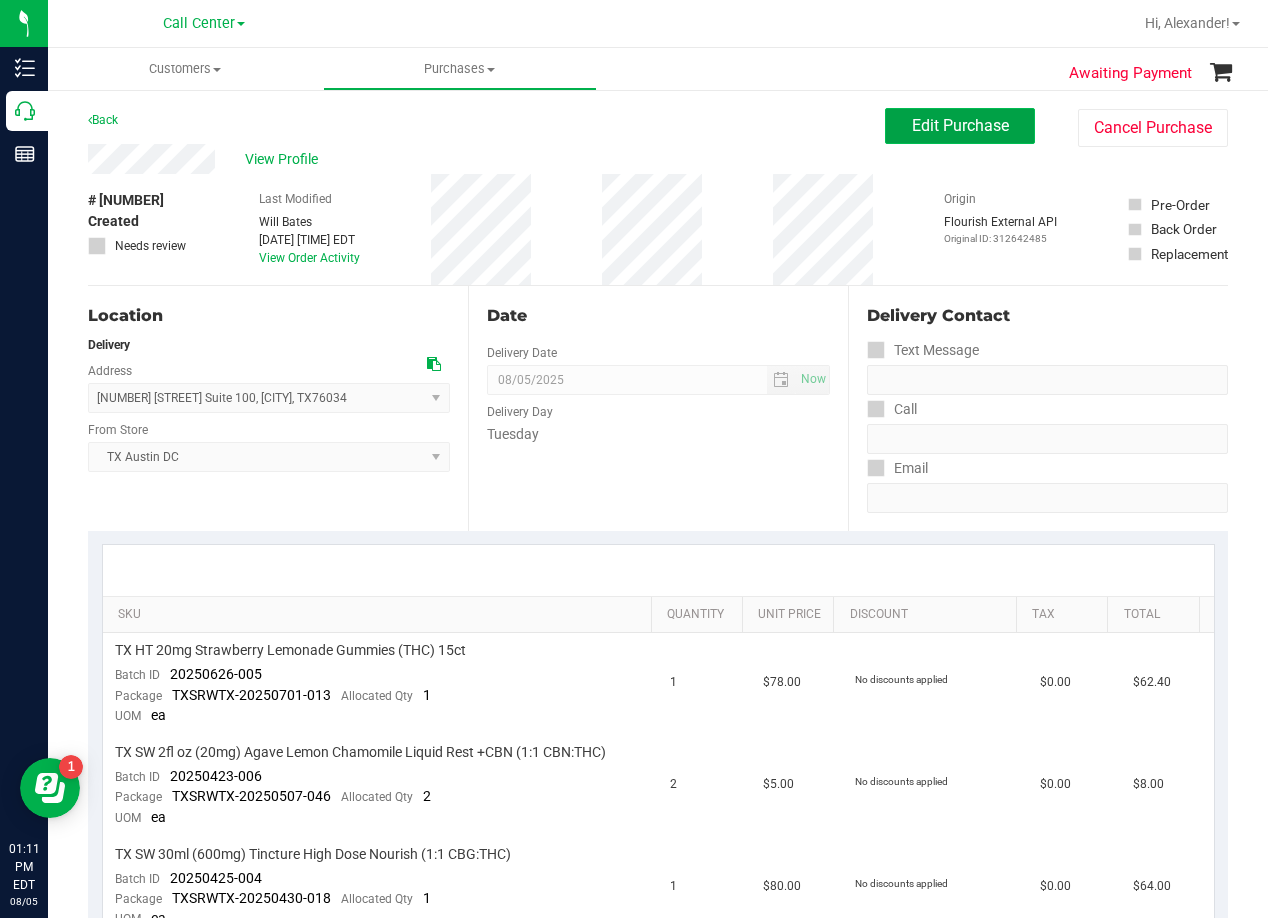 click on "Edit Purchase" at bounding box center [960, 125] 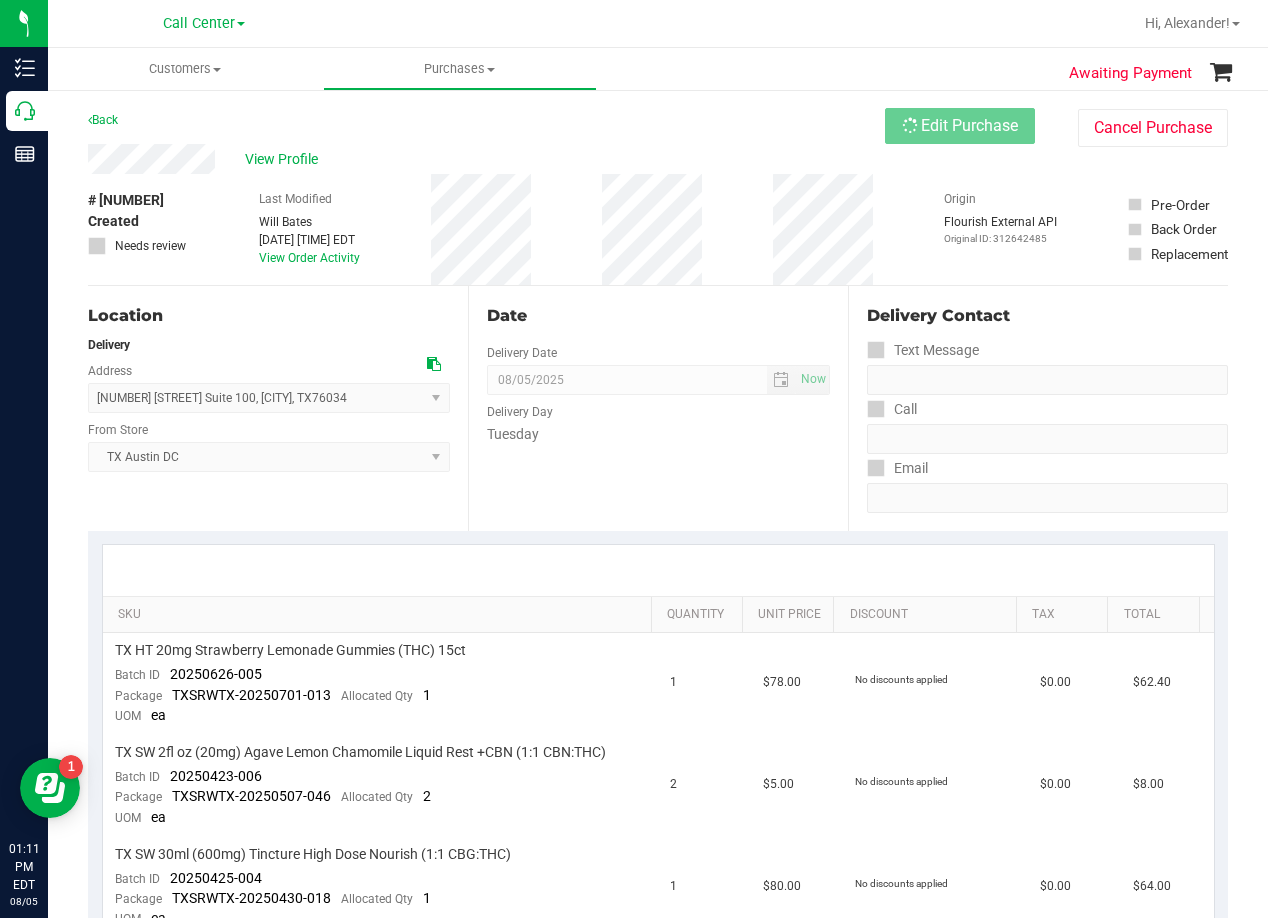 click on "Back
Edit Purchase
Cancel Purchase" at bounding box center (658, 126) 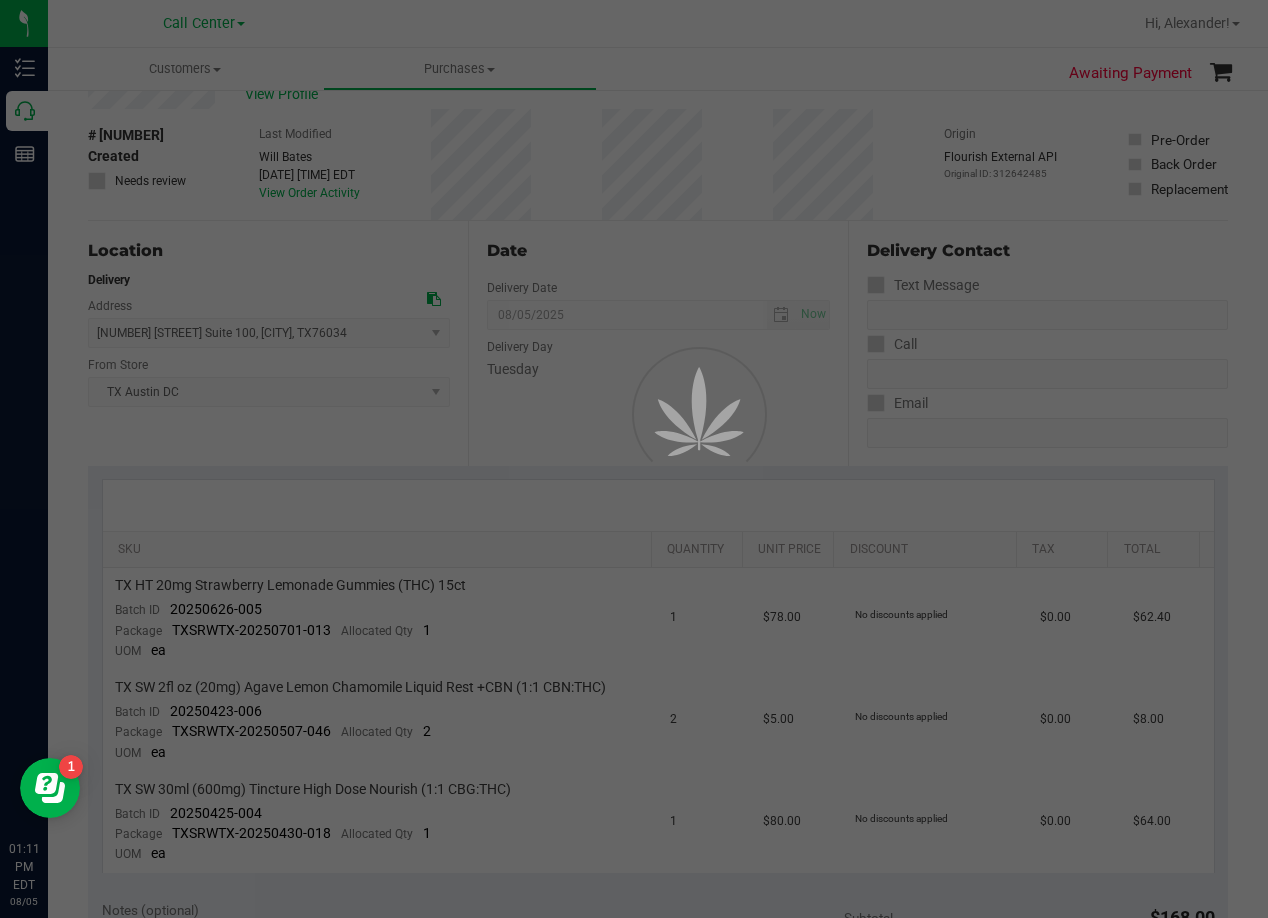 scroll, scrollTop: 100, scrollLeft: 0, axis: vertical 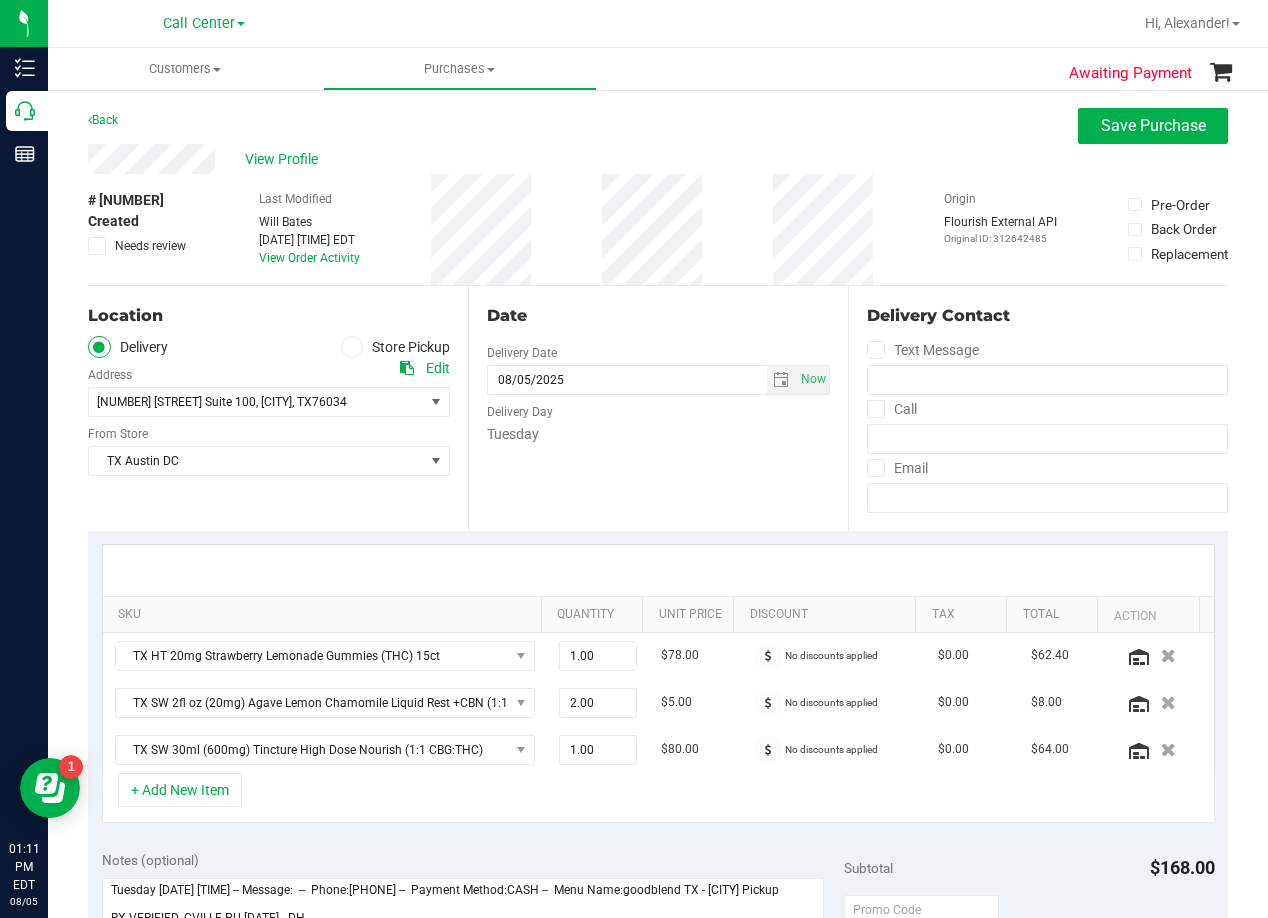click on "View Profile" at bounding box center (658, 159) 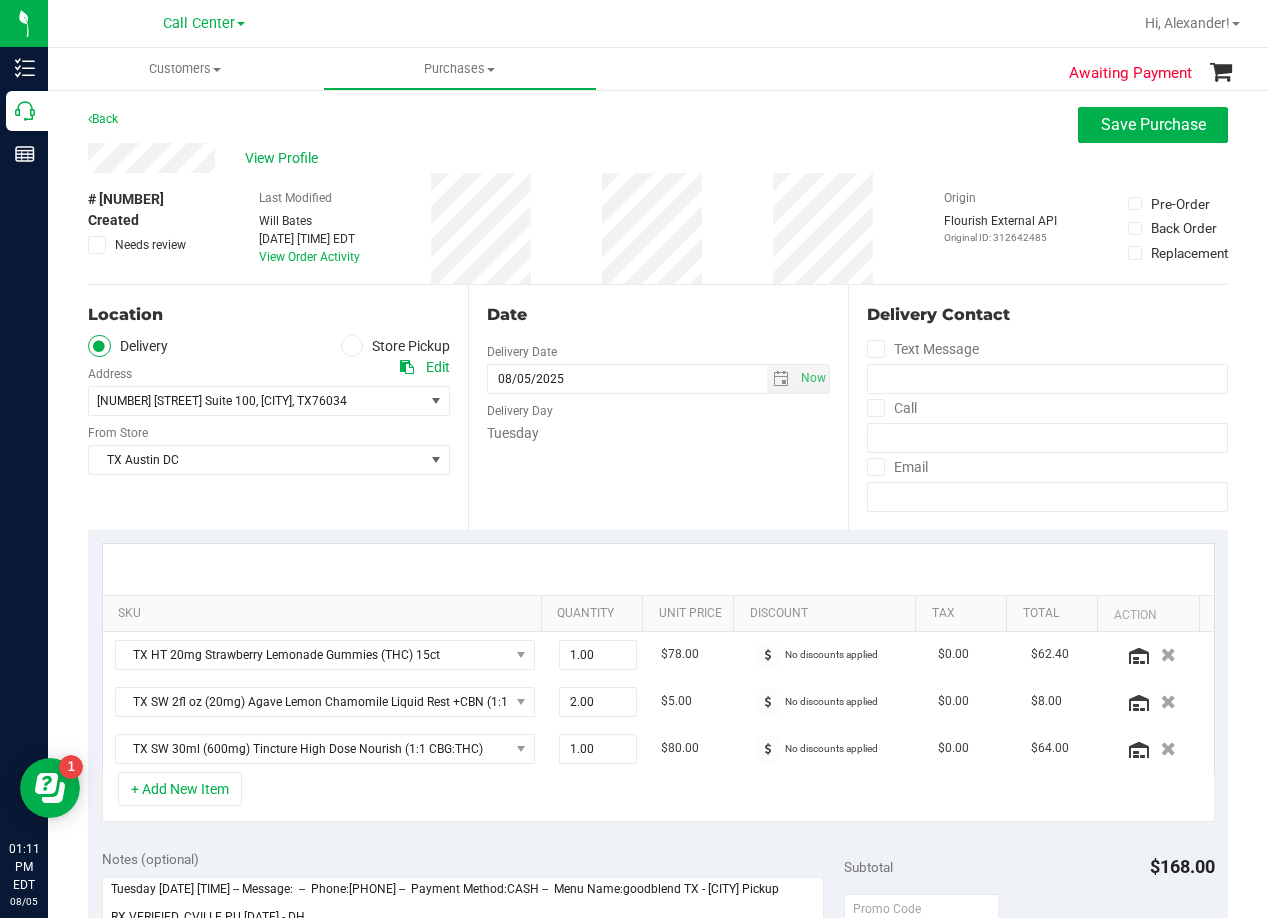 scroll, scrollTop: 0, scrollLeft: 0, axis: both 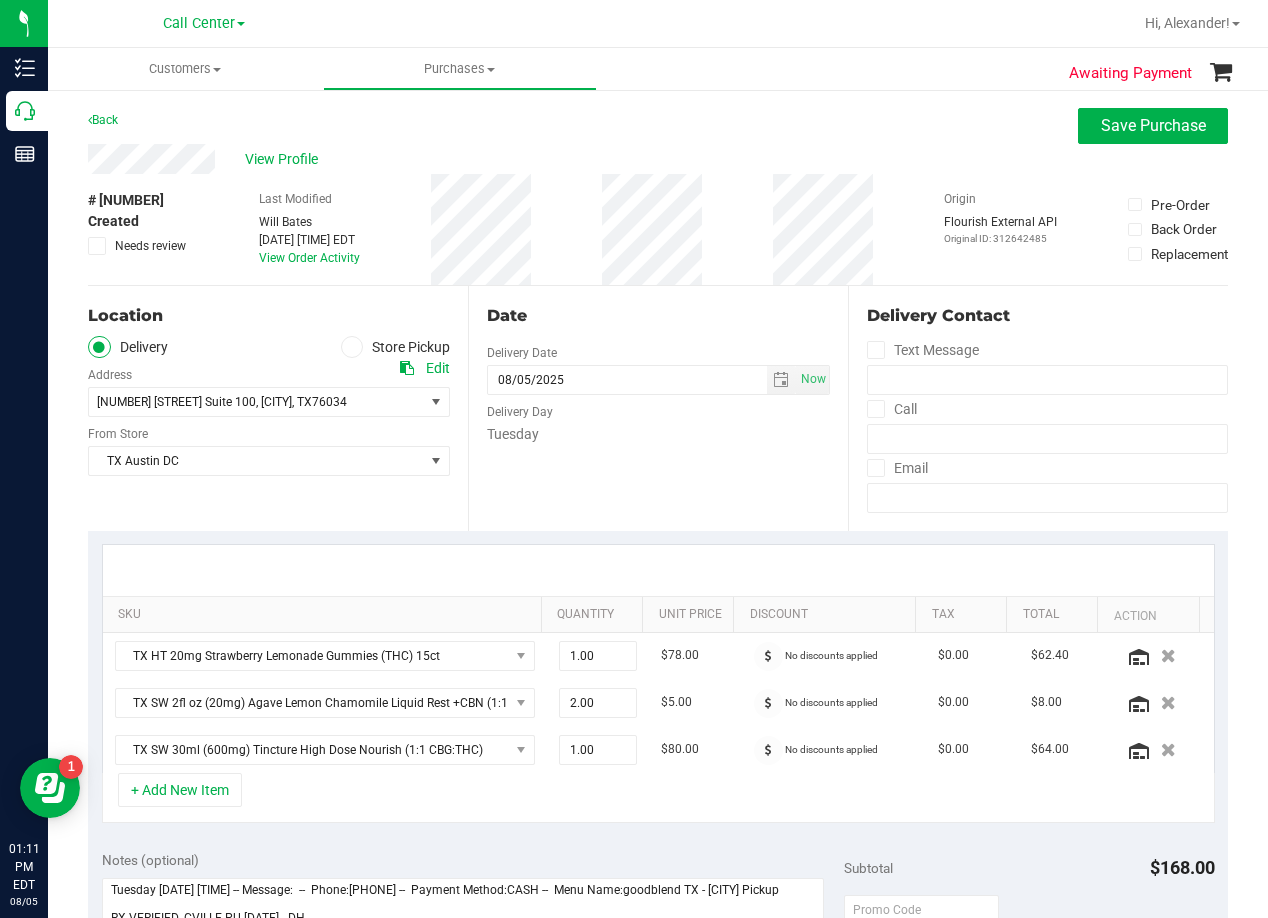 click on "View Profile" at bounding box center [658, 159] 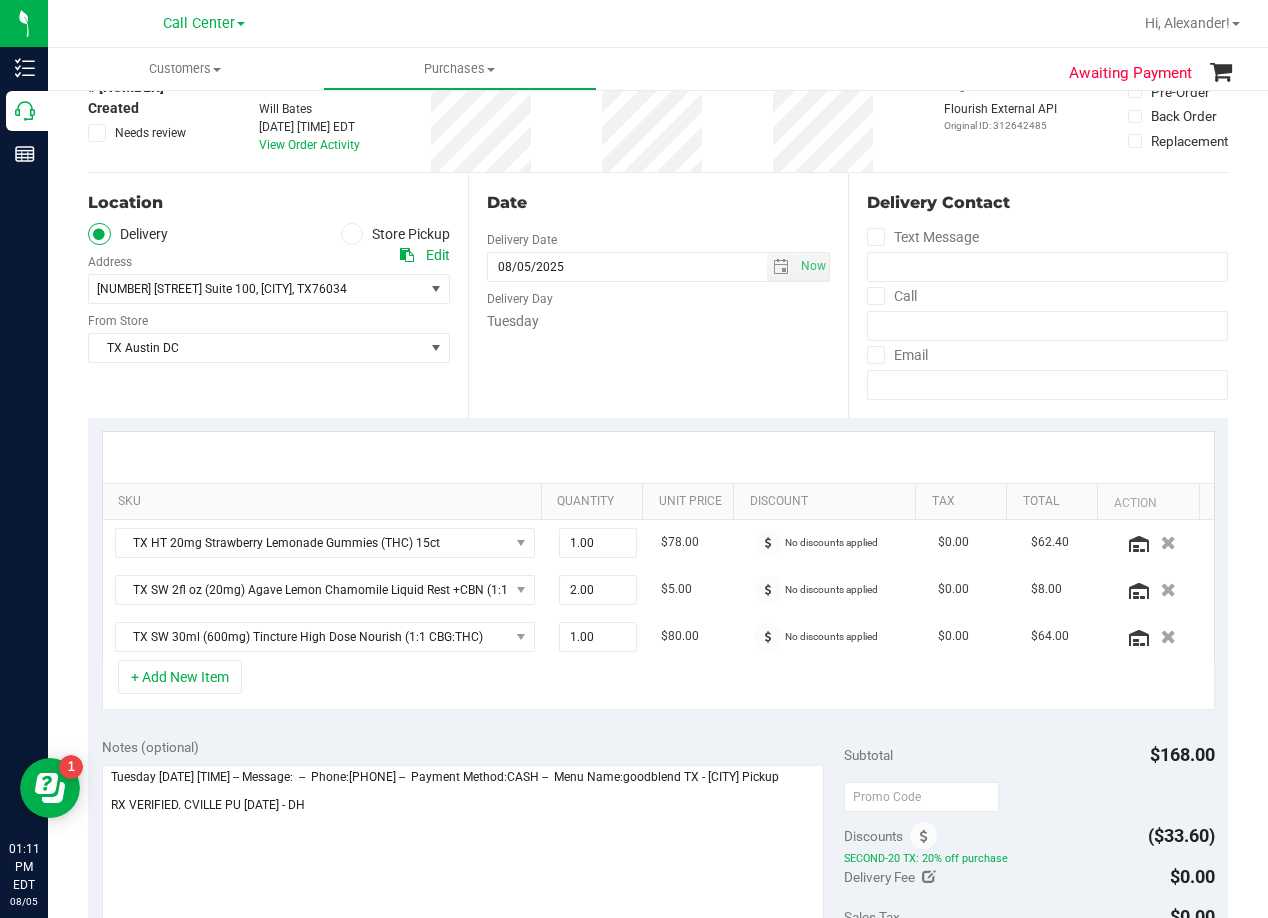 scroll, scrollTop: 0, scrollLeft: 0, axis: both 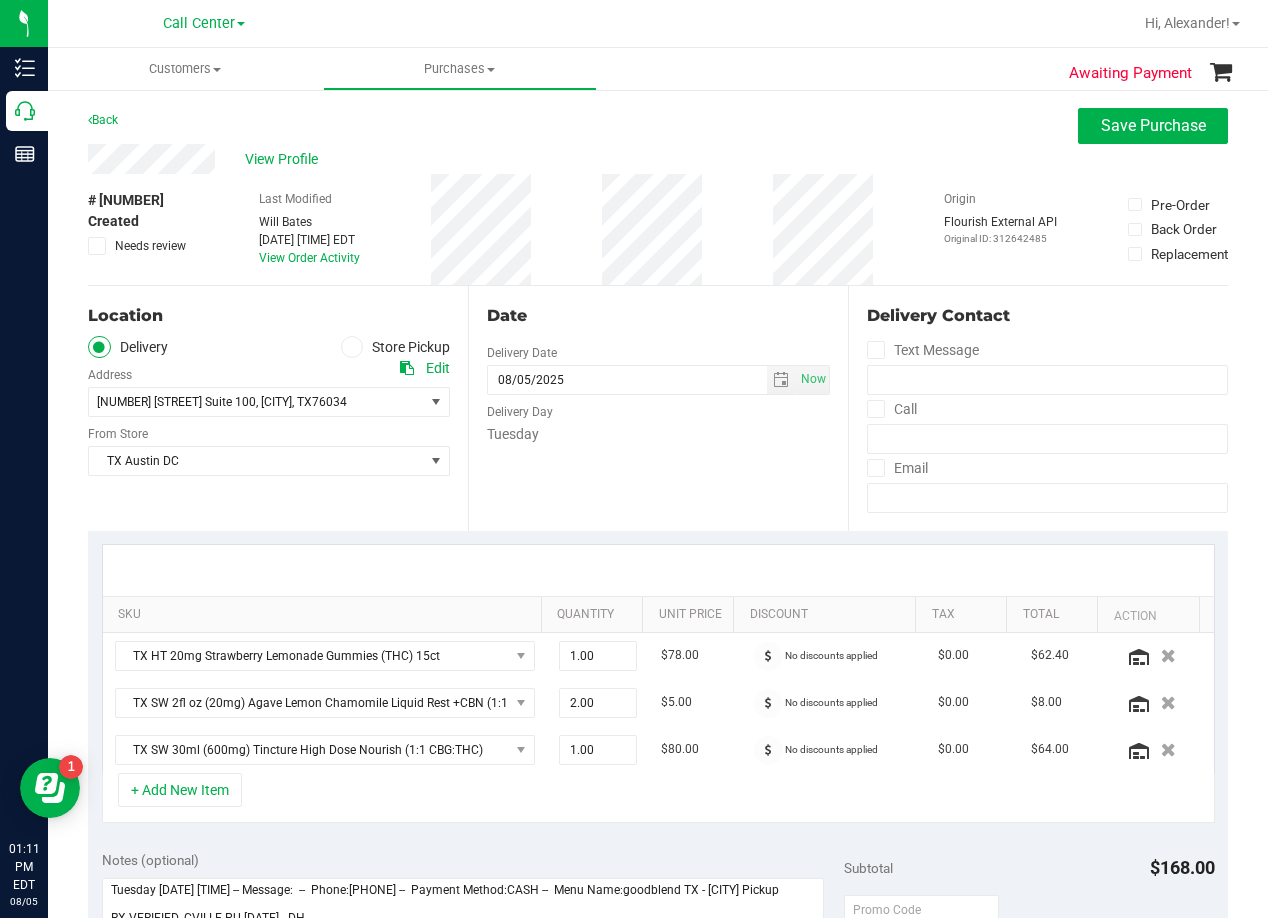 click on "View Profile" at bounding box center (658, 159) 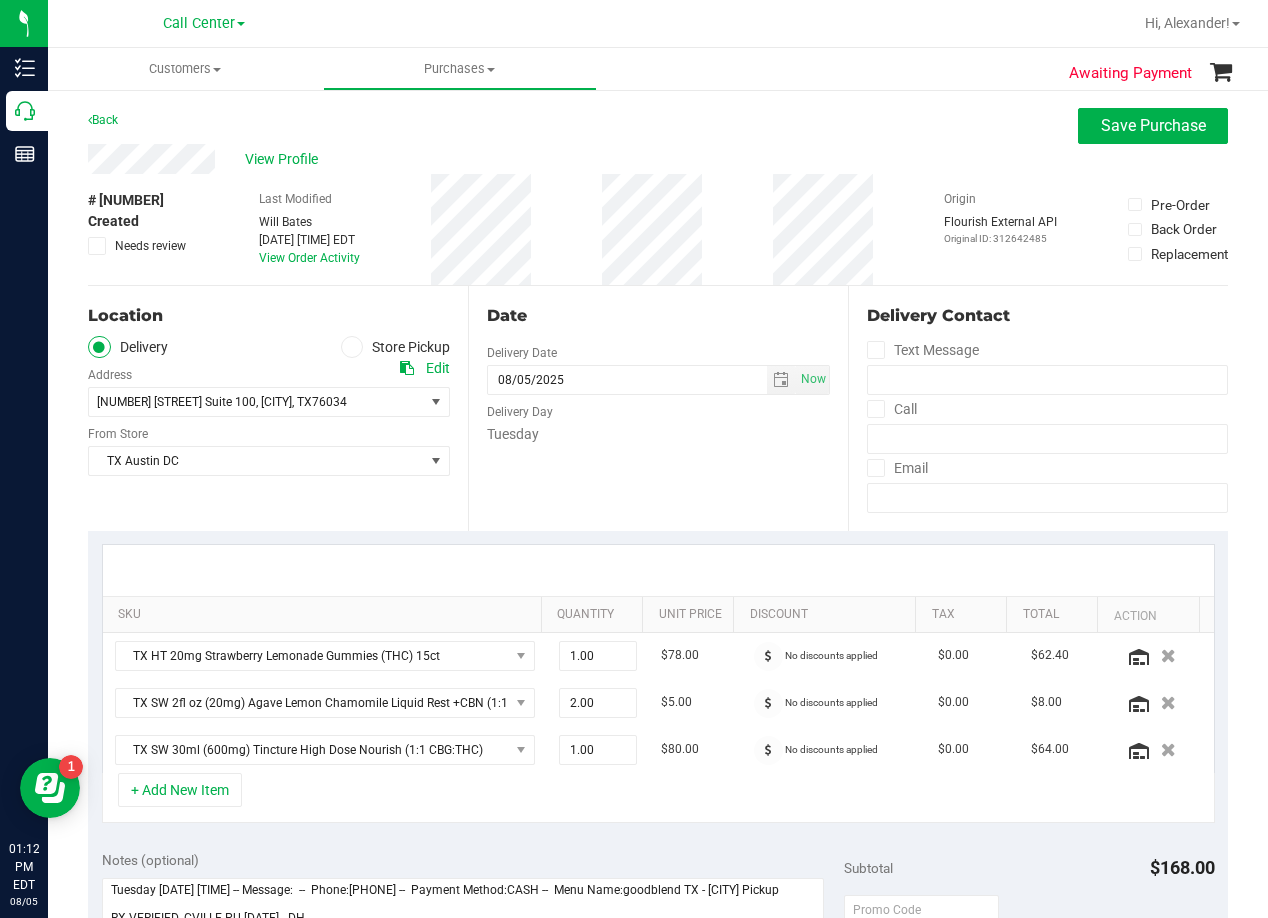 click on "View Profile" at bounding box center (658, 159) 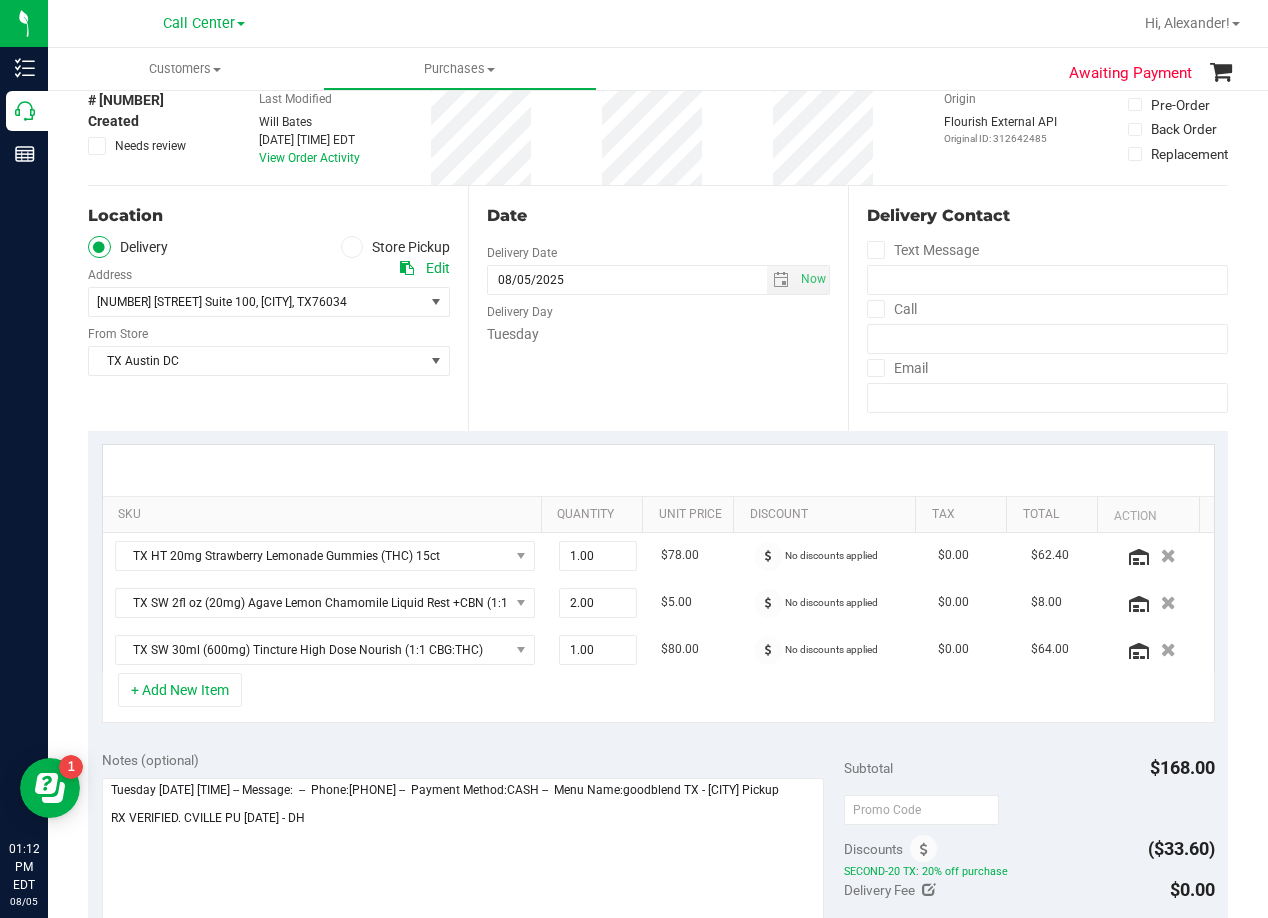 scroll, scrollTop: 0, scrollLeft: 0, axis: both 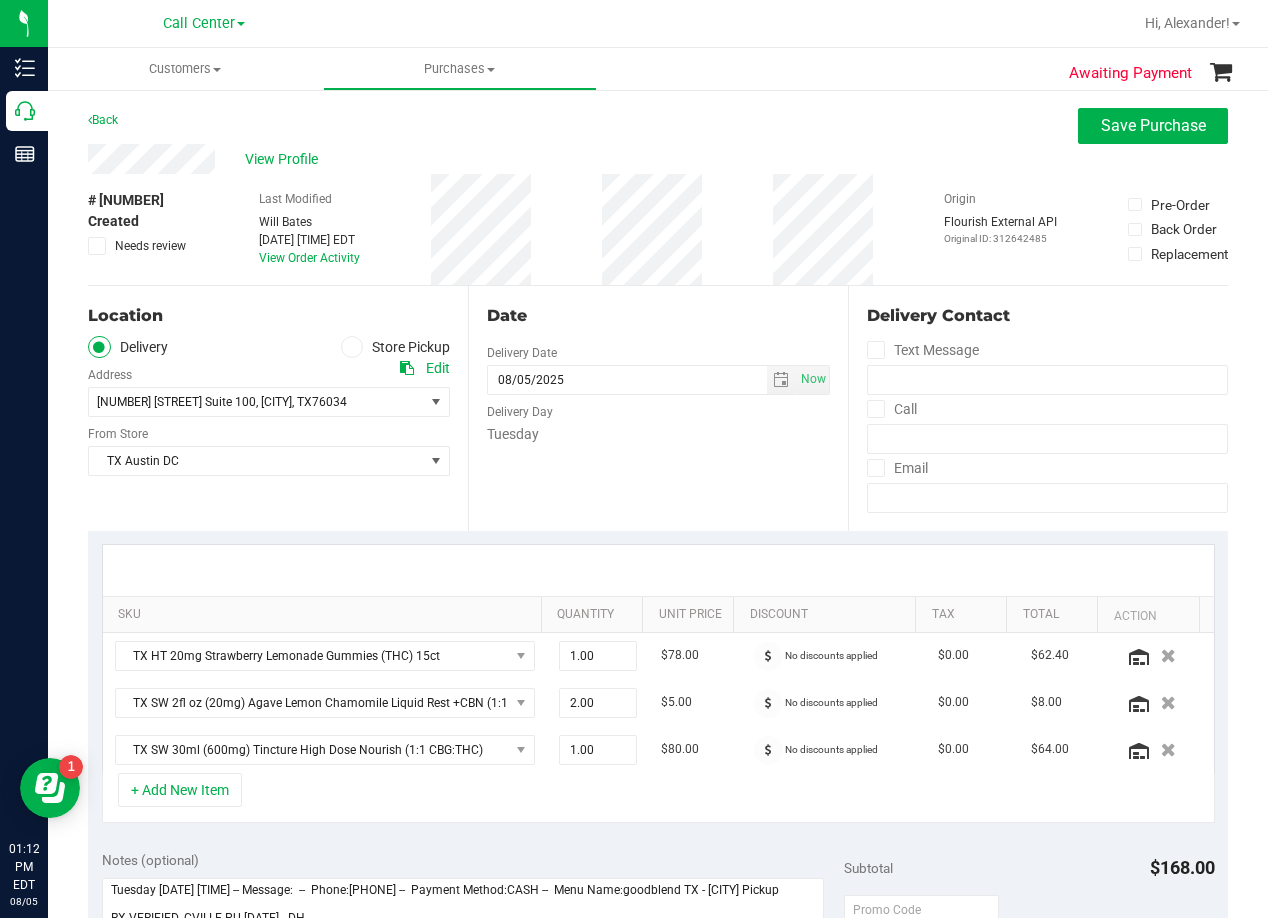 click on "Back
Save Purchase" at bounding box center (658, 126) 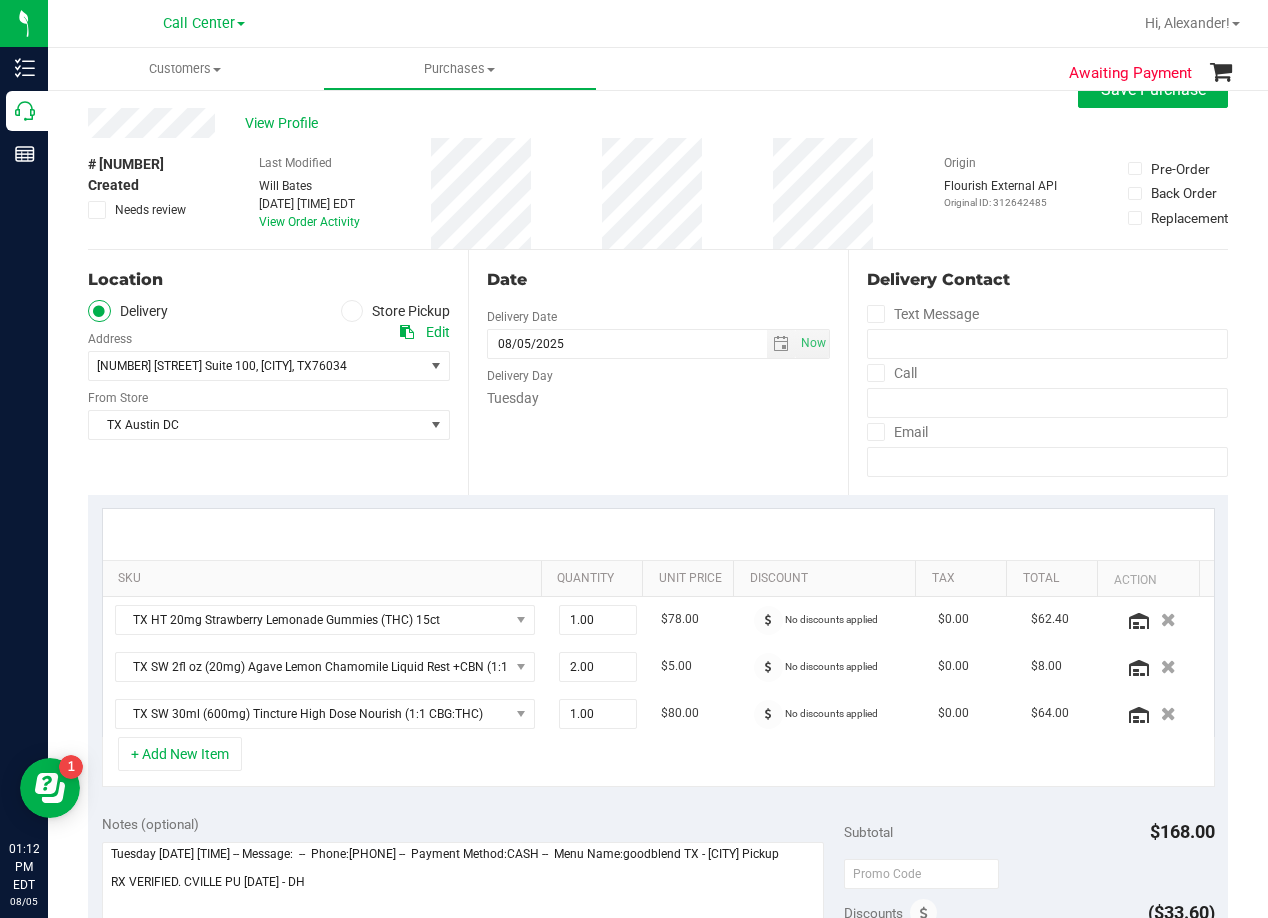 scroll, scrollTop: 0, scrollLeft: 0, axis: both 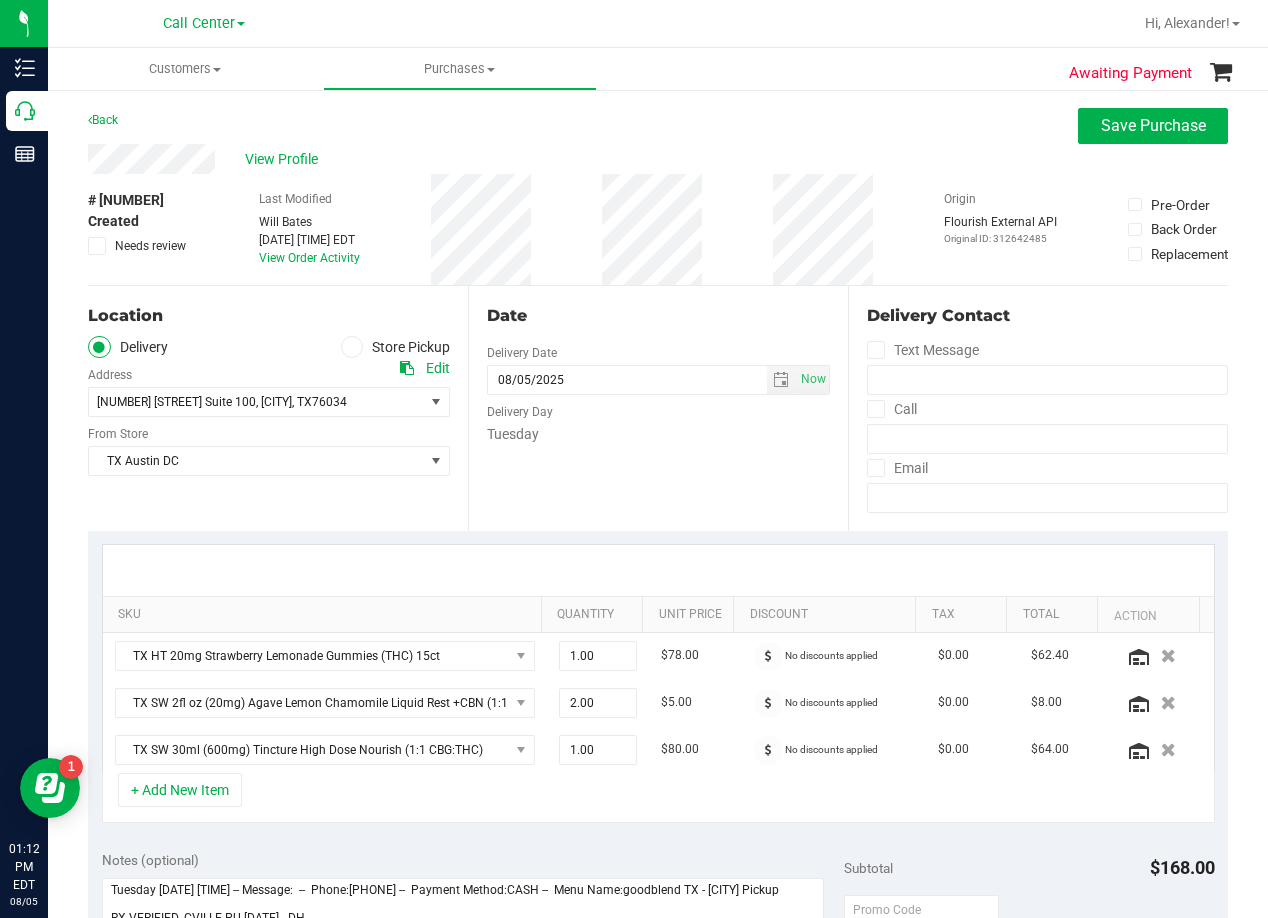 click on "Back
Save Purchase" at bounding box center (658, 126) 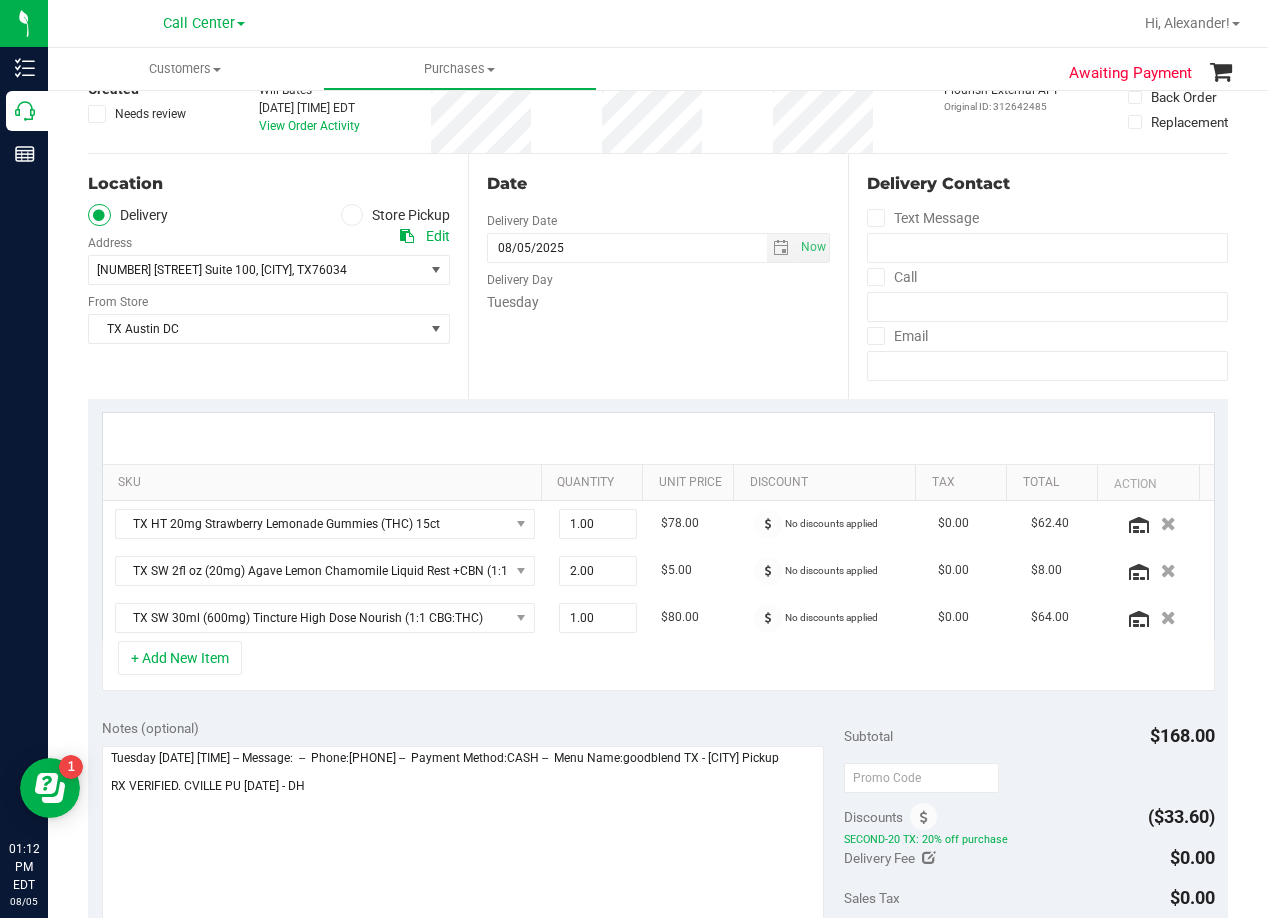 scroll, scrollTop: 100, scrollLeft: 0, axis: vertical 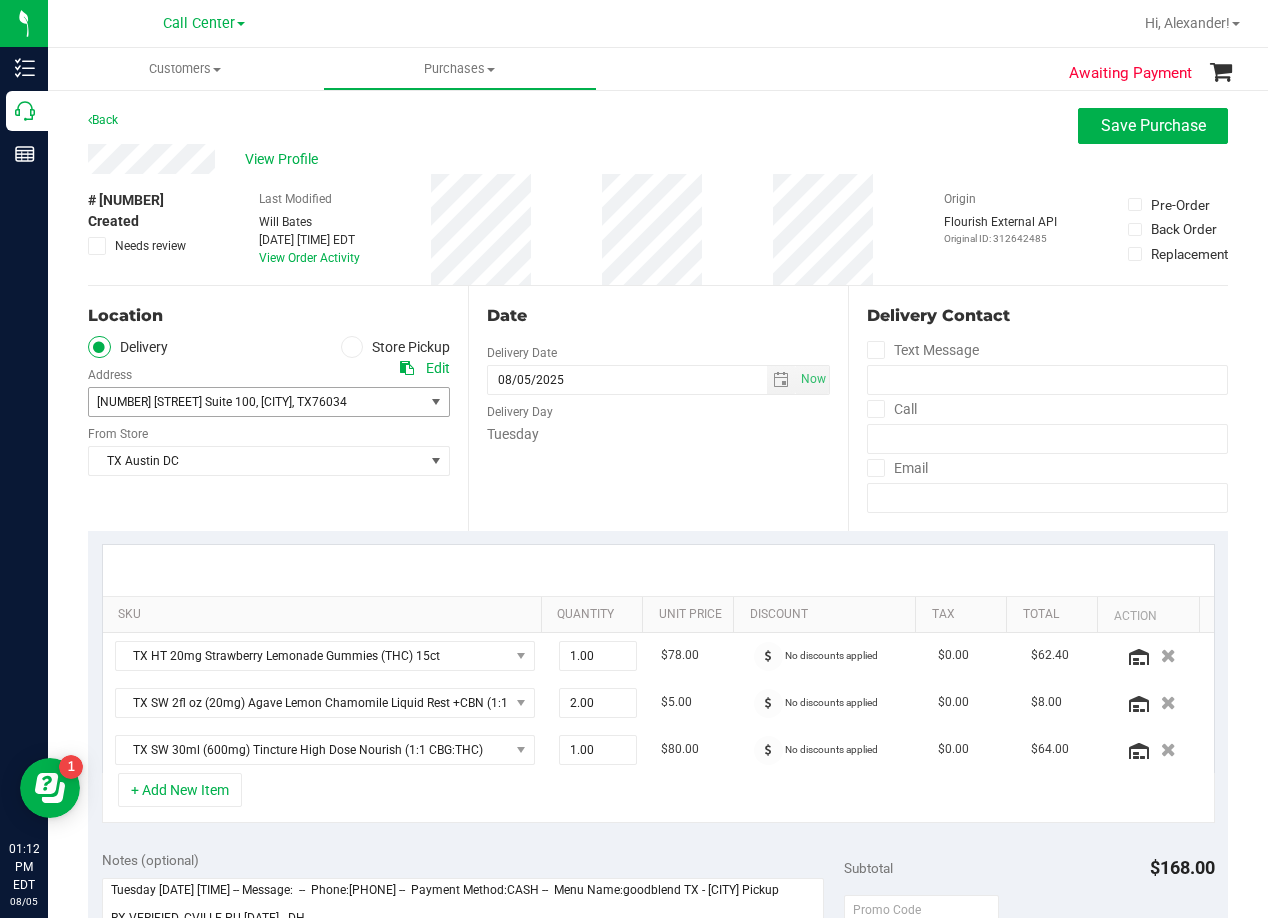 click at bounding box center [436, 402] 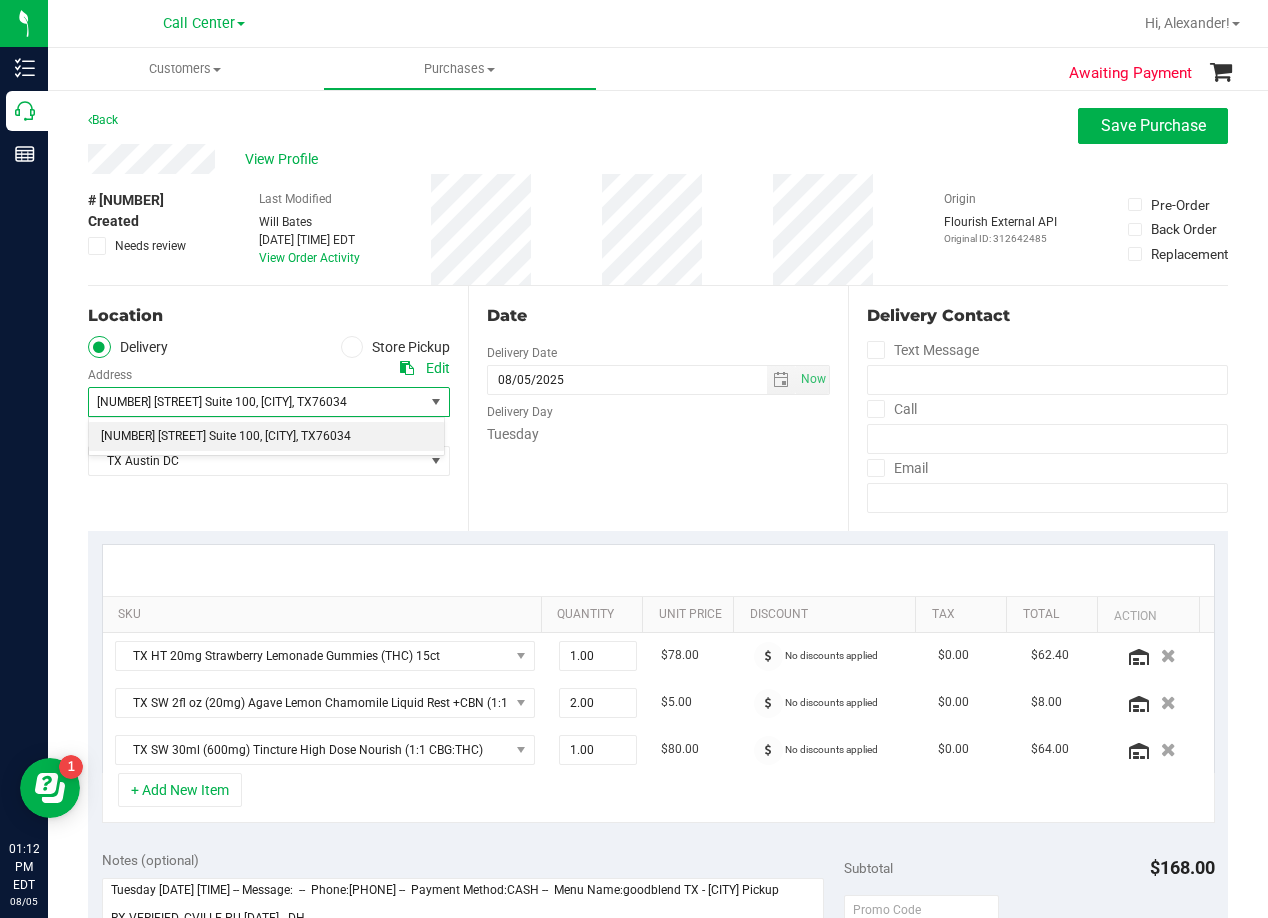 click at bounding box center [436, 402] 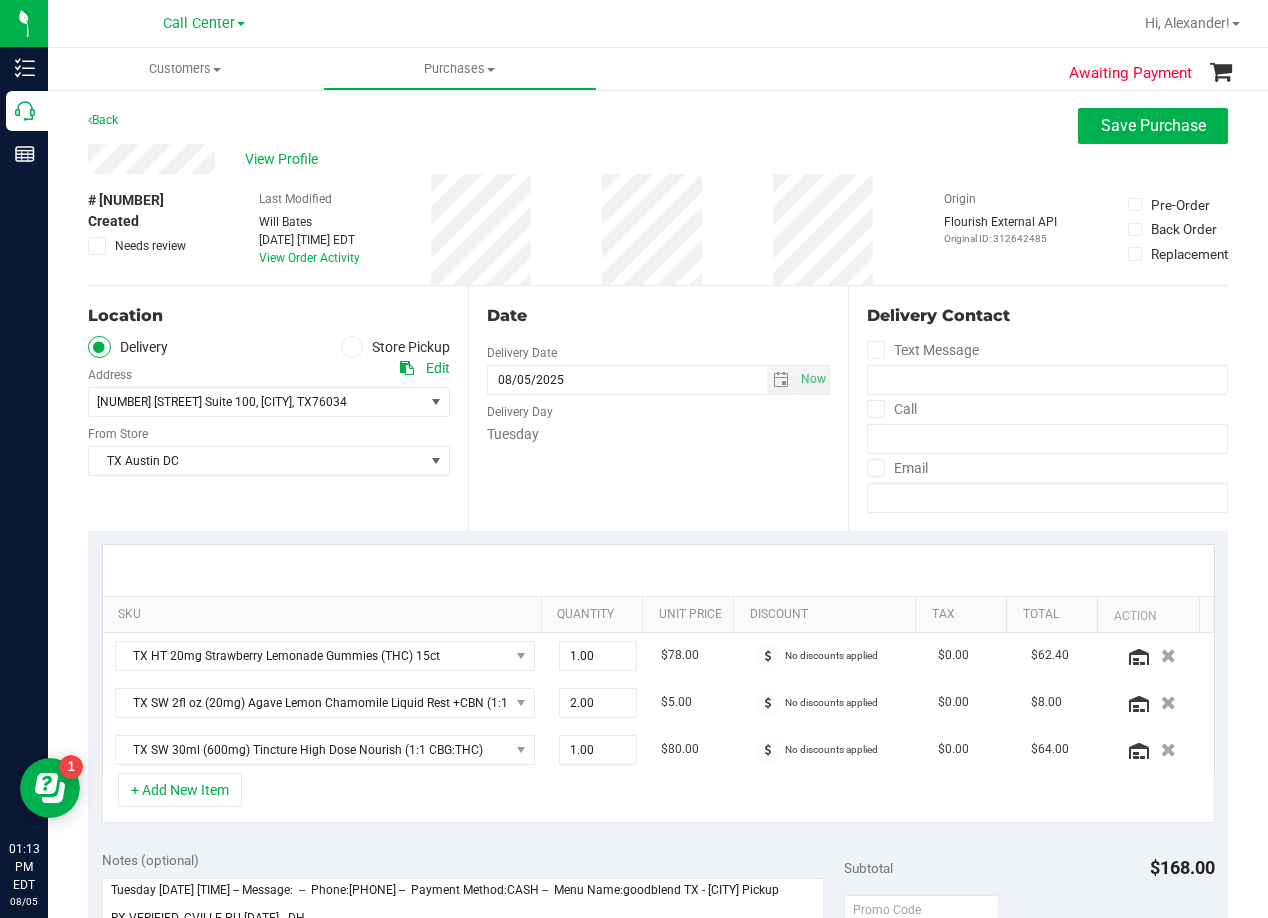click on "Date
Delivery Date
08/05/2025
Now
08/05/2025 08:00 AM
Now
Delivery Day
Tuesday" at bounding box center (658, 408) 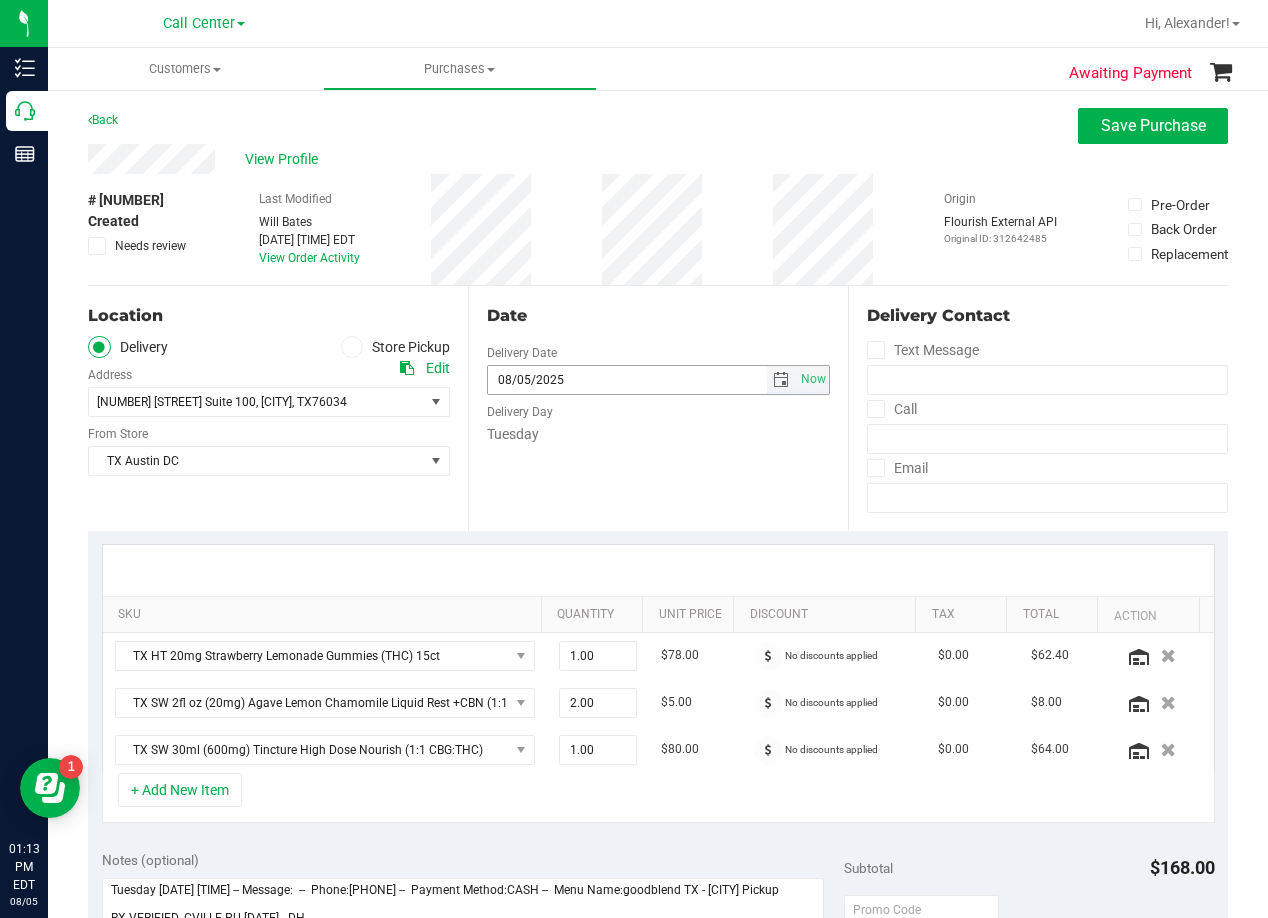 click at bounding box center (781, 380) 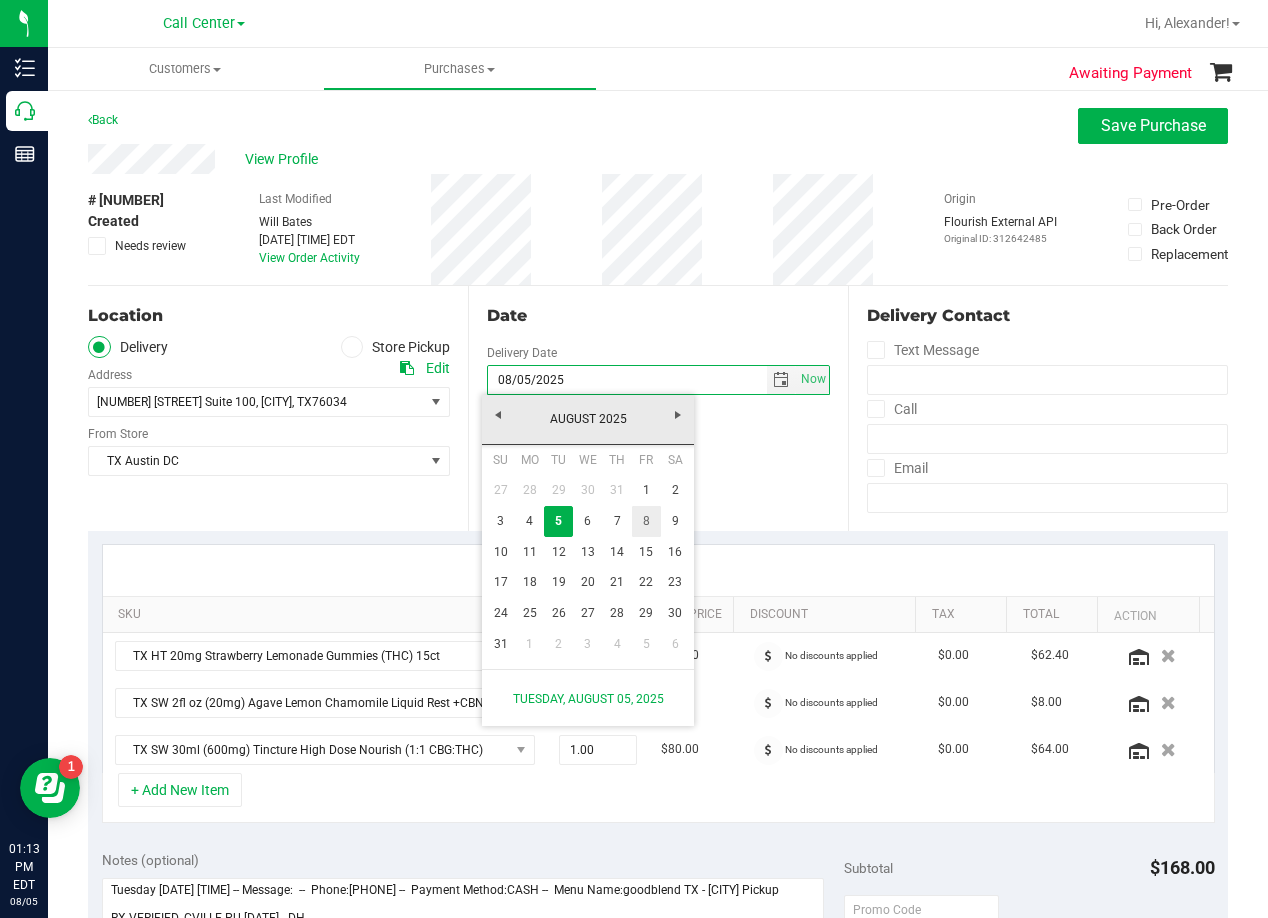 click on "8" at bounding box center (646, 521) 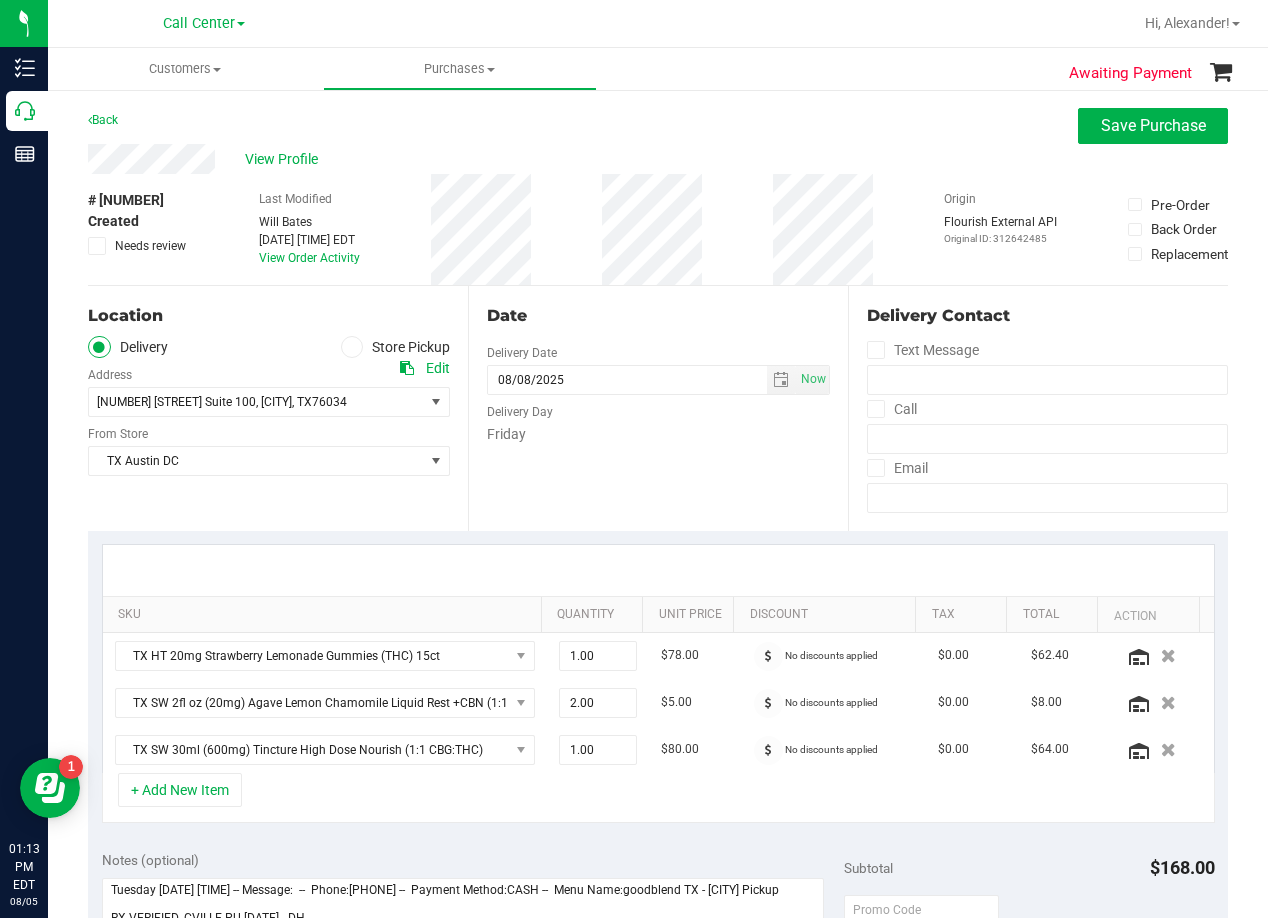 click on "Date
Delivery Date
08/08/2025
Now
08/08/2025 08:00 AM
Now
Delivery Day
Friday" at bounding box center [658, 408] 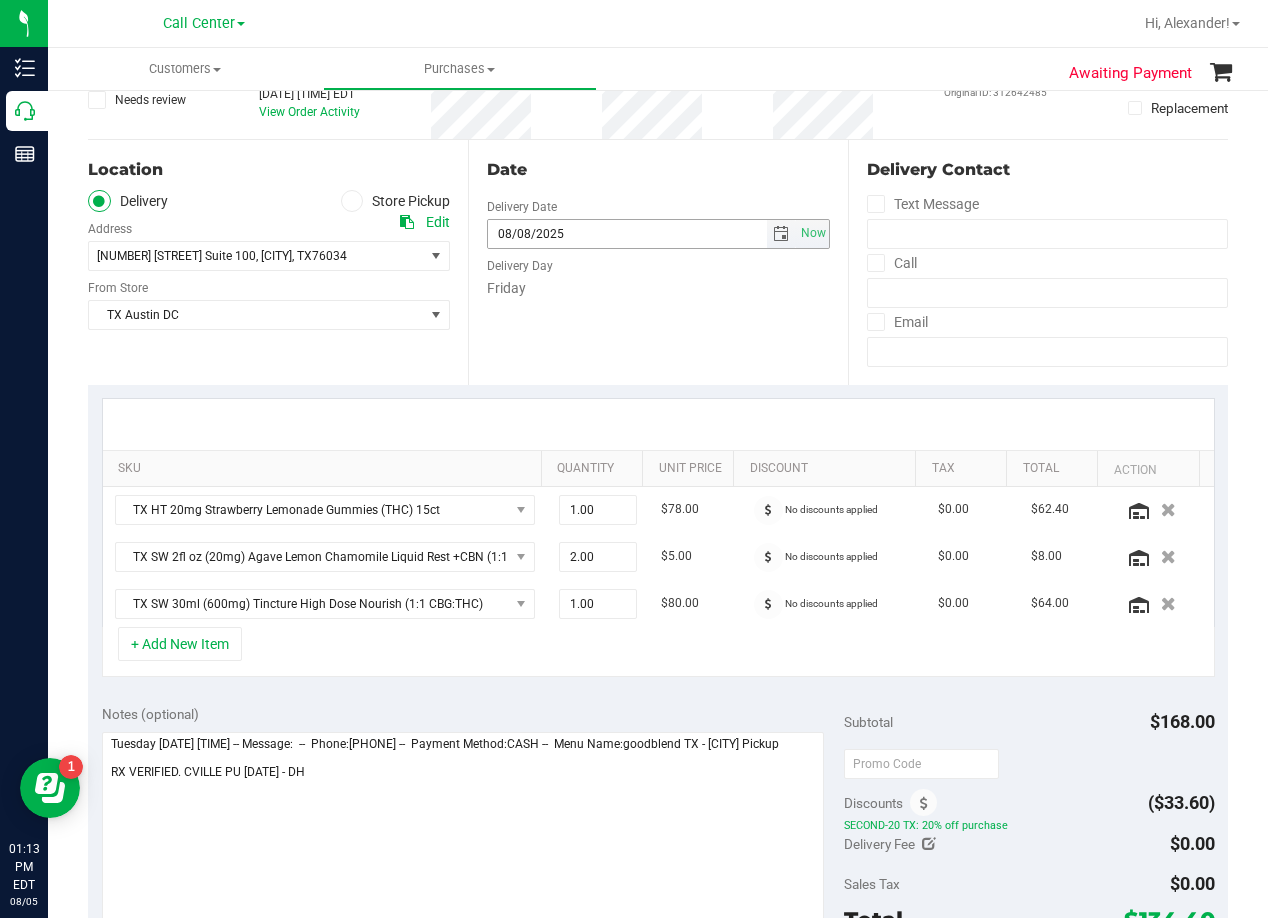 scroll, scrollTop: 600, scrollLeft: 0, axis: vertical 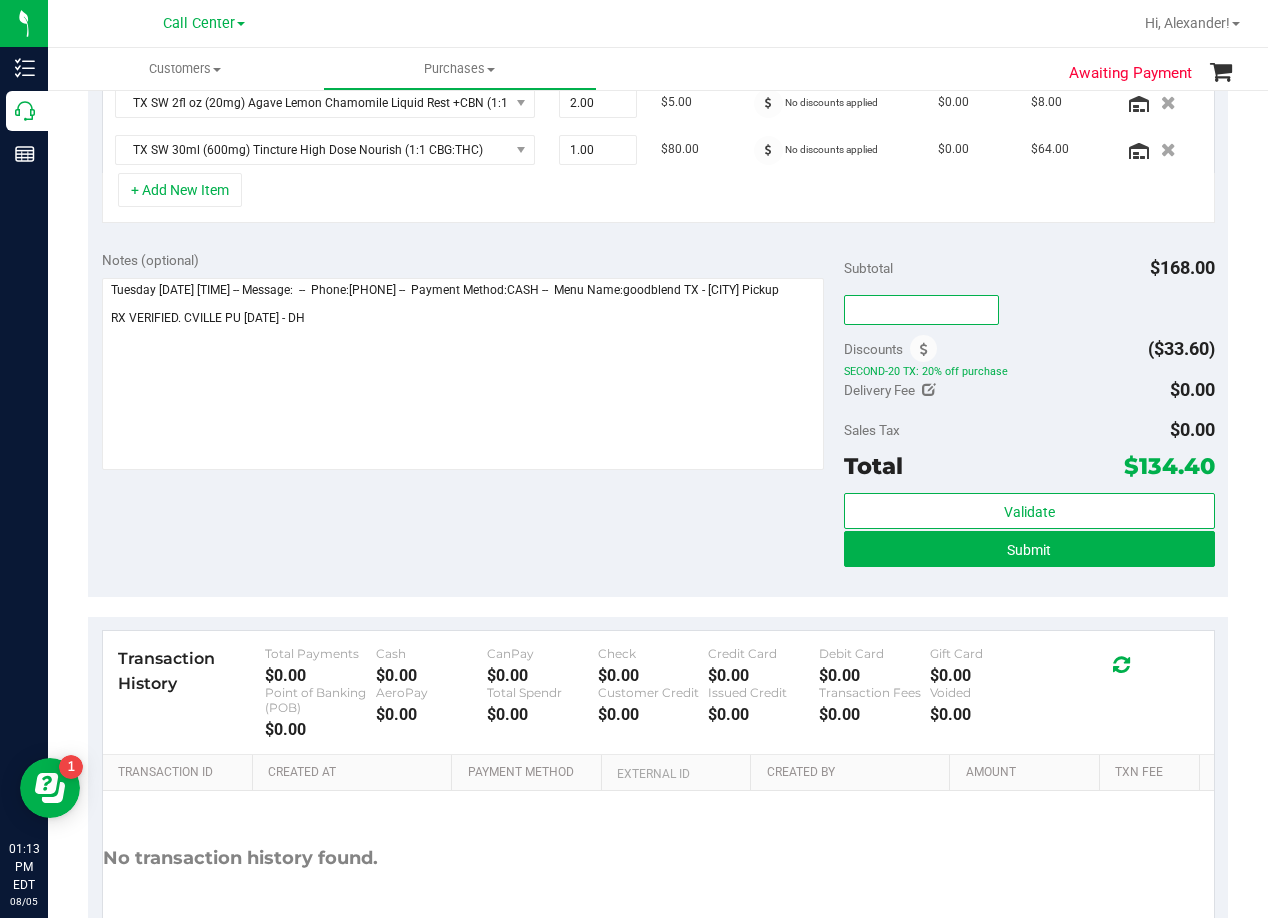 click at bounding box center (921, 310) 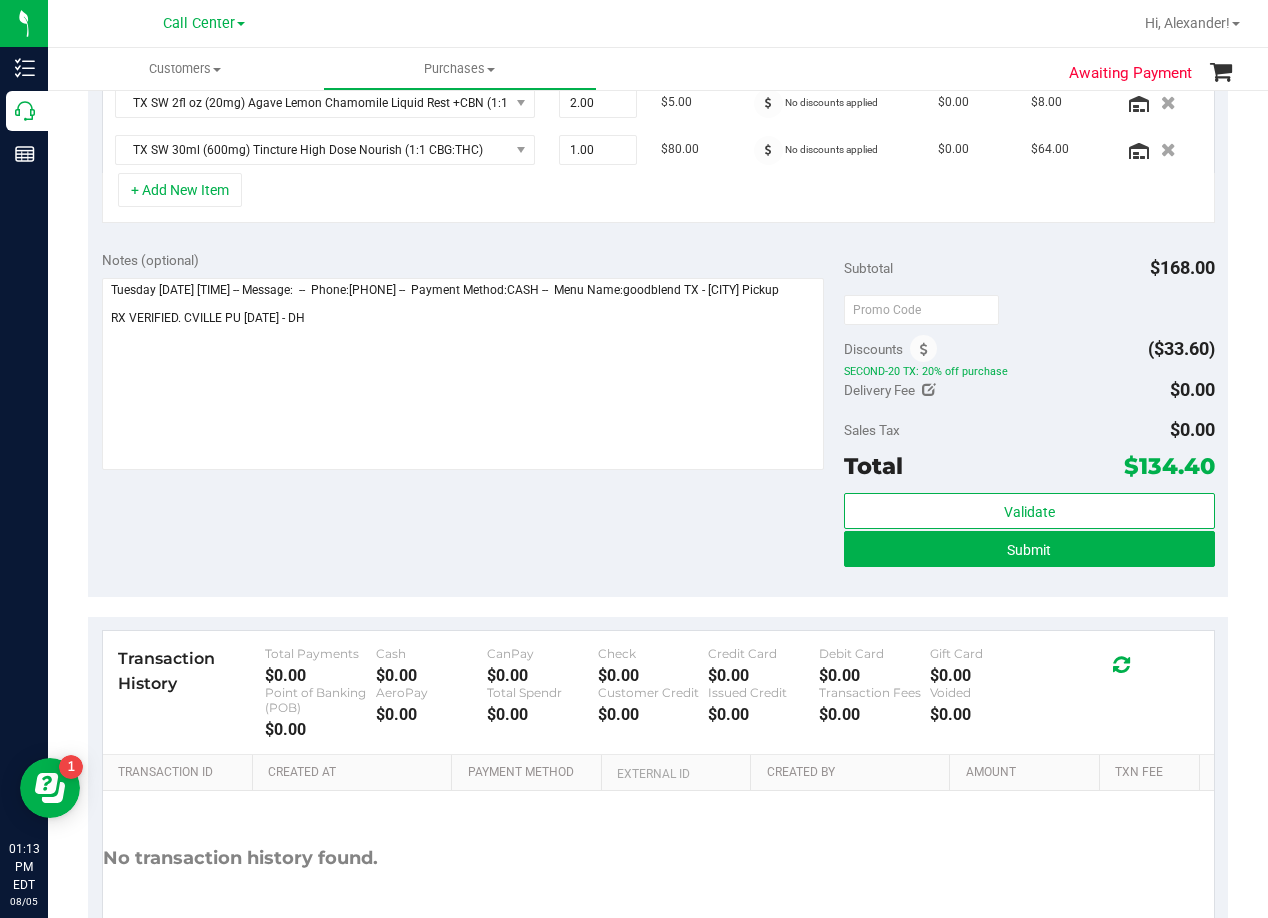 click at bounding box center (1029, 309) 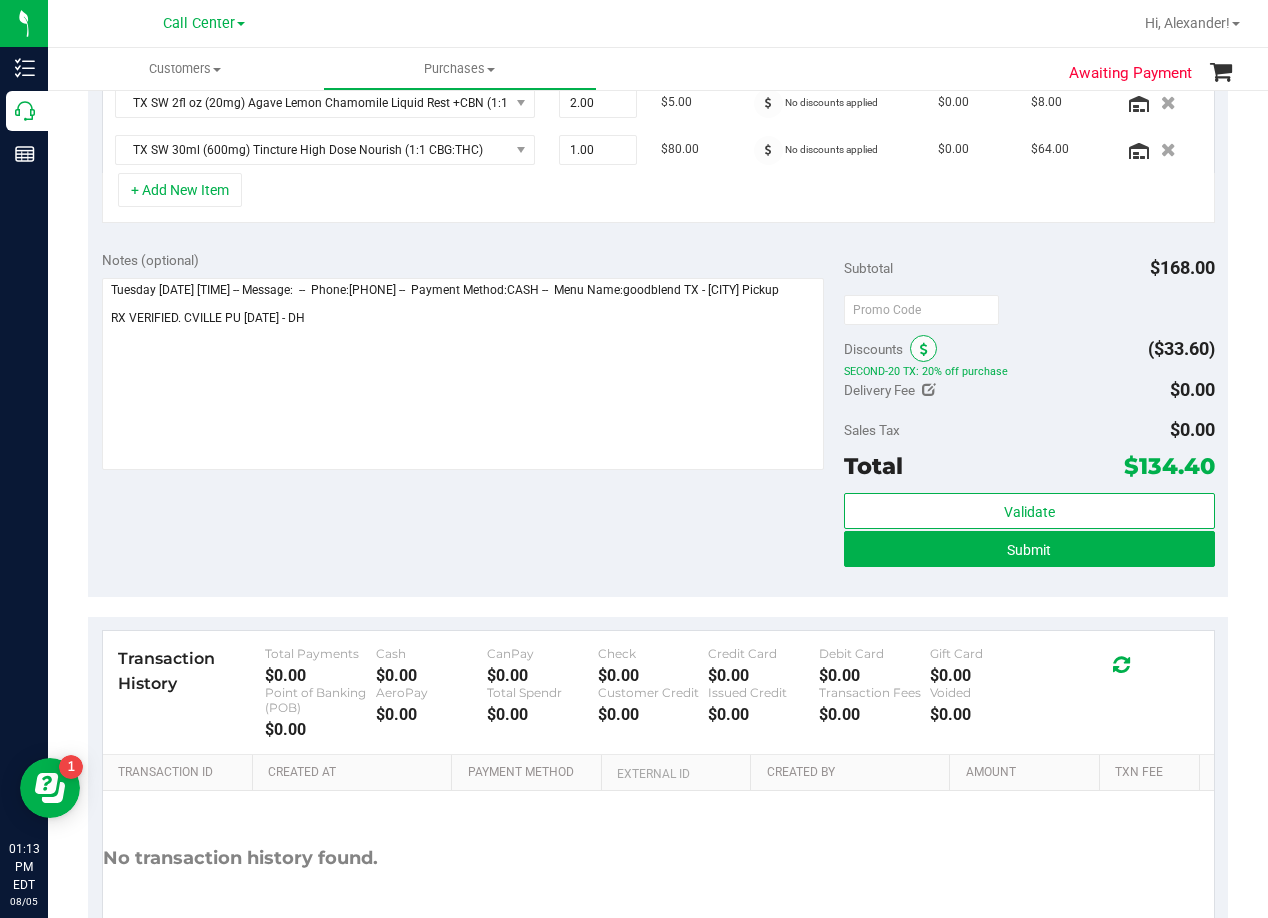 click at bounding box center [924, 350] 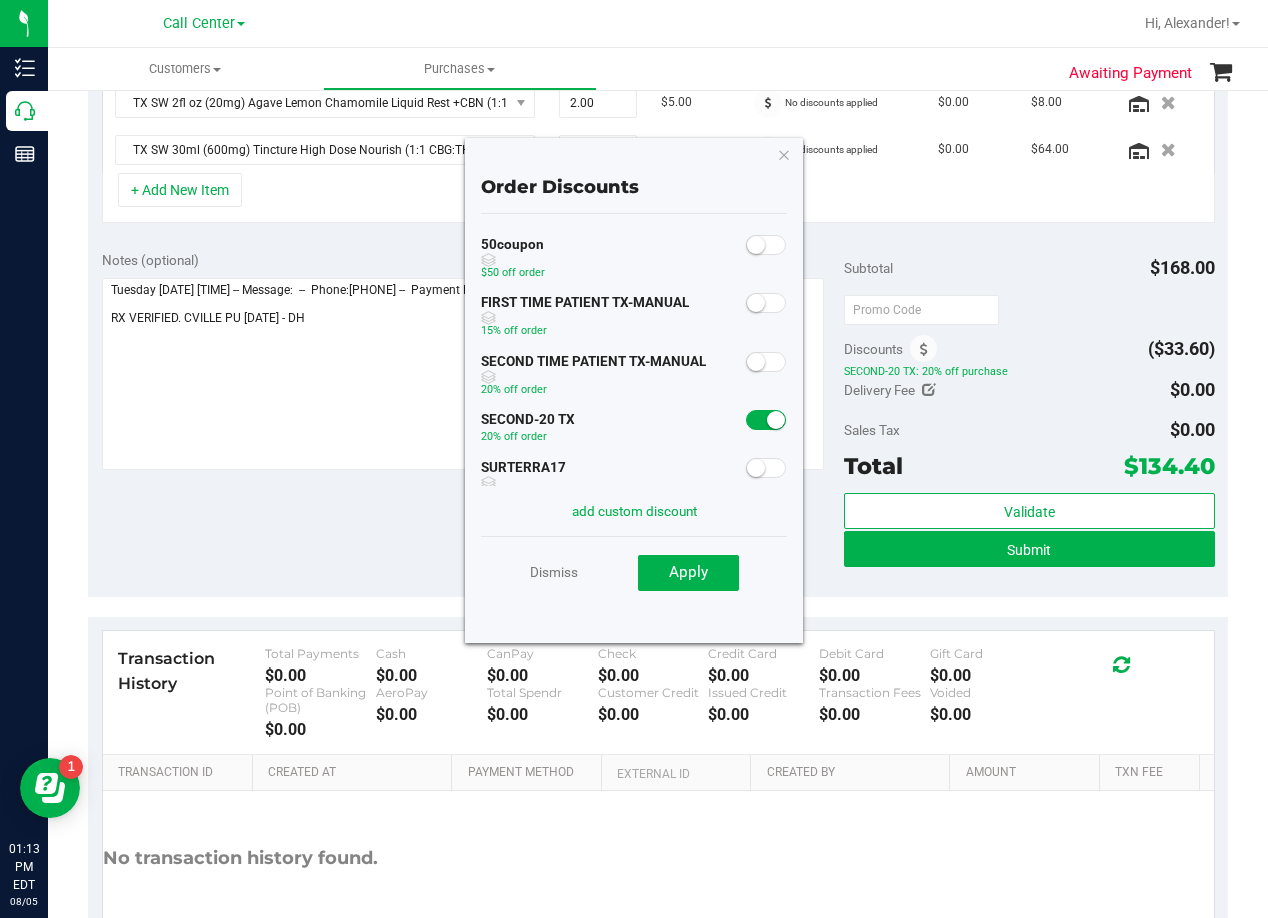 click at bounding box center [776, 420] 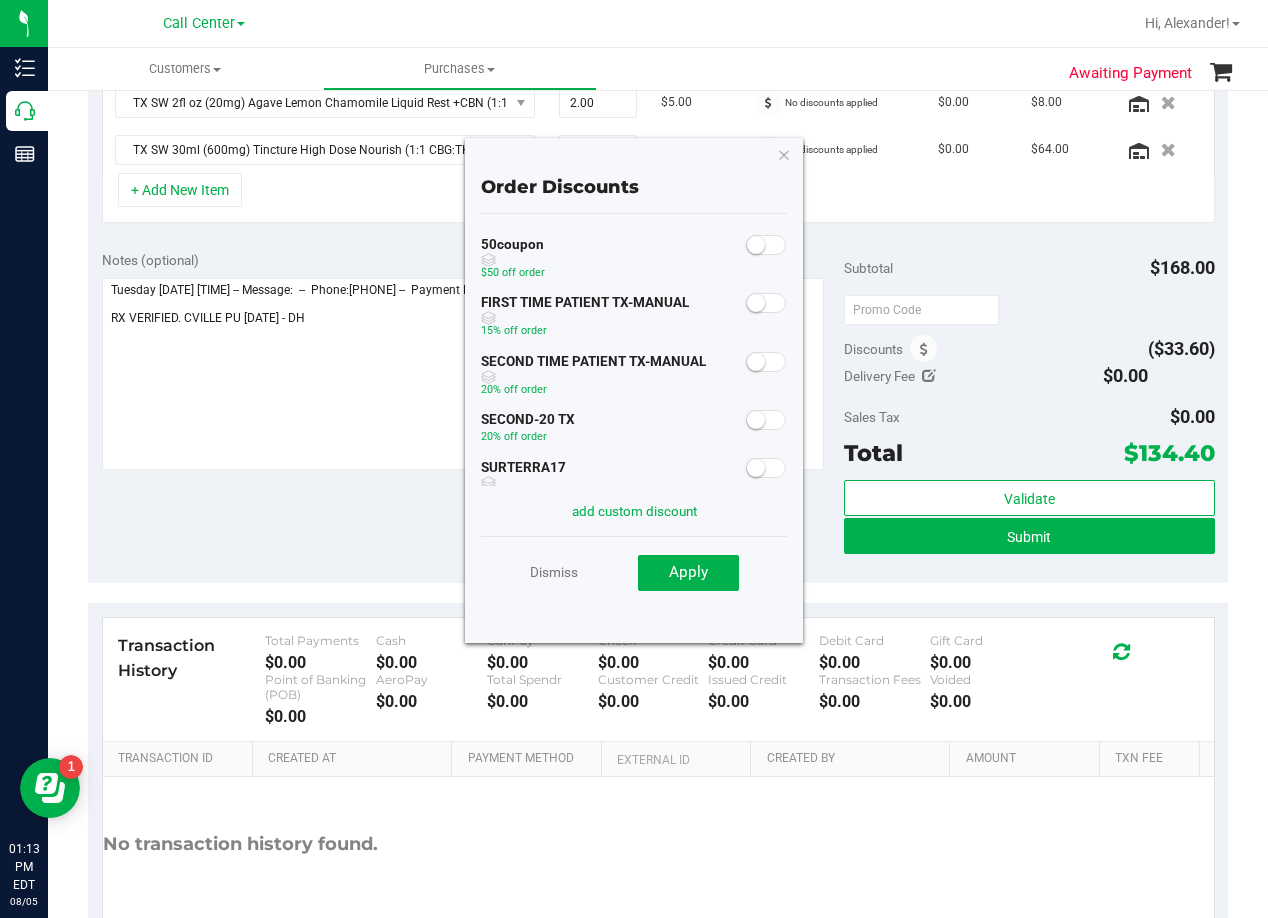 click on "SECOND TIME PATIENT TX-MANUAL
20% off order" at bounding box center (634, 376) 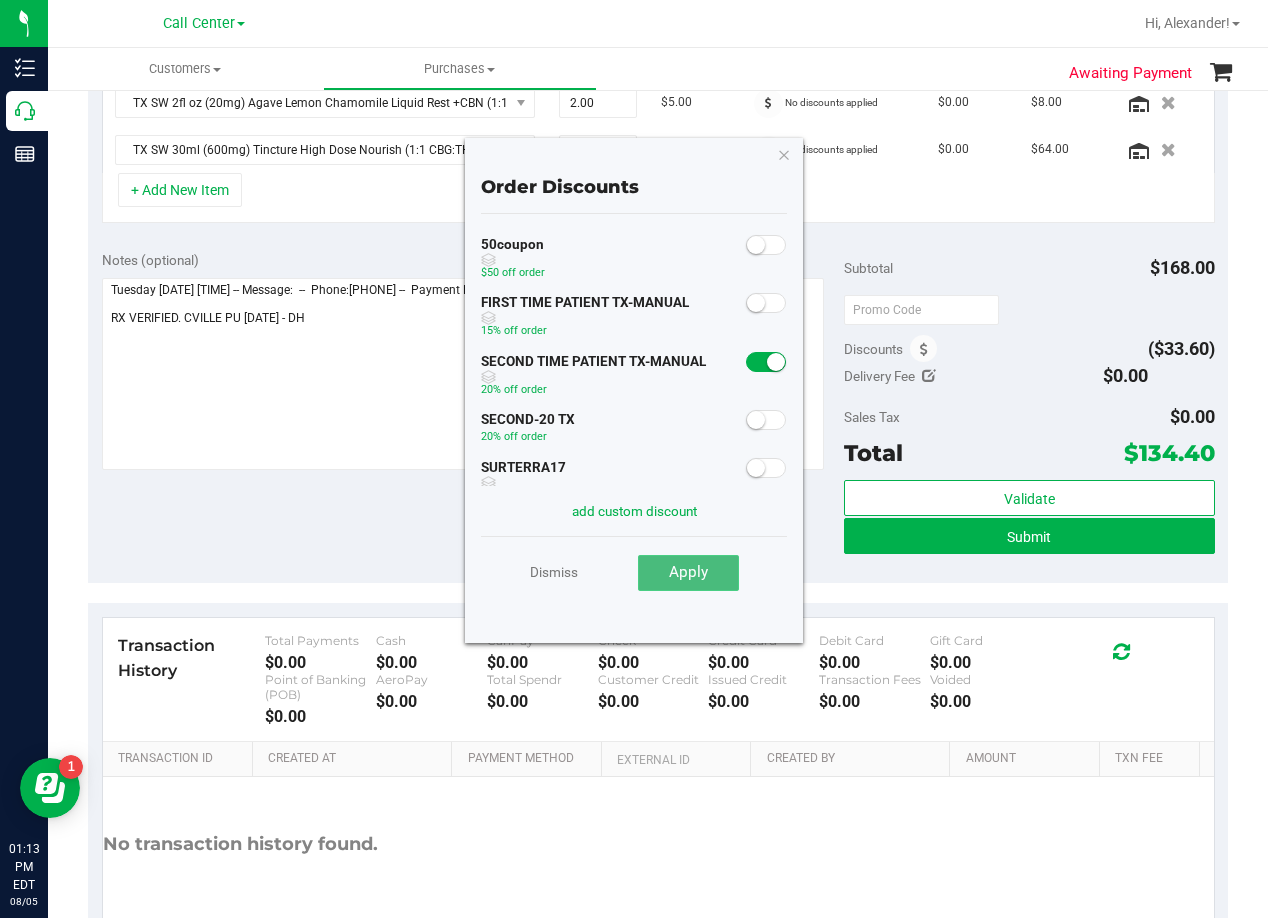 click on "Apply" at bounding box center [688, 573] 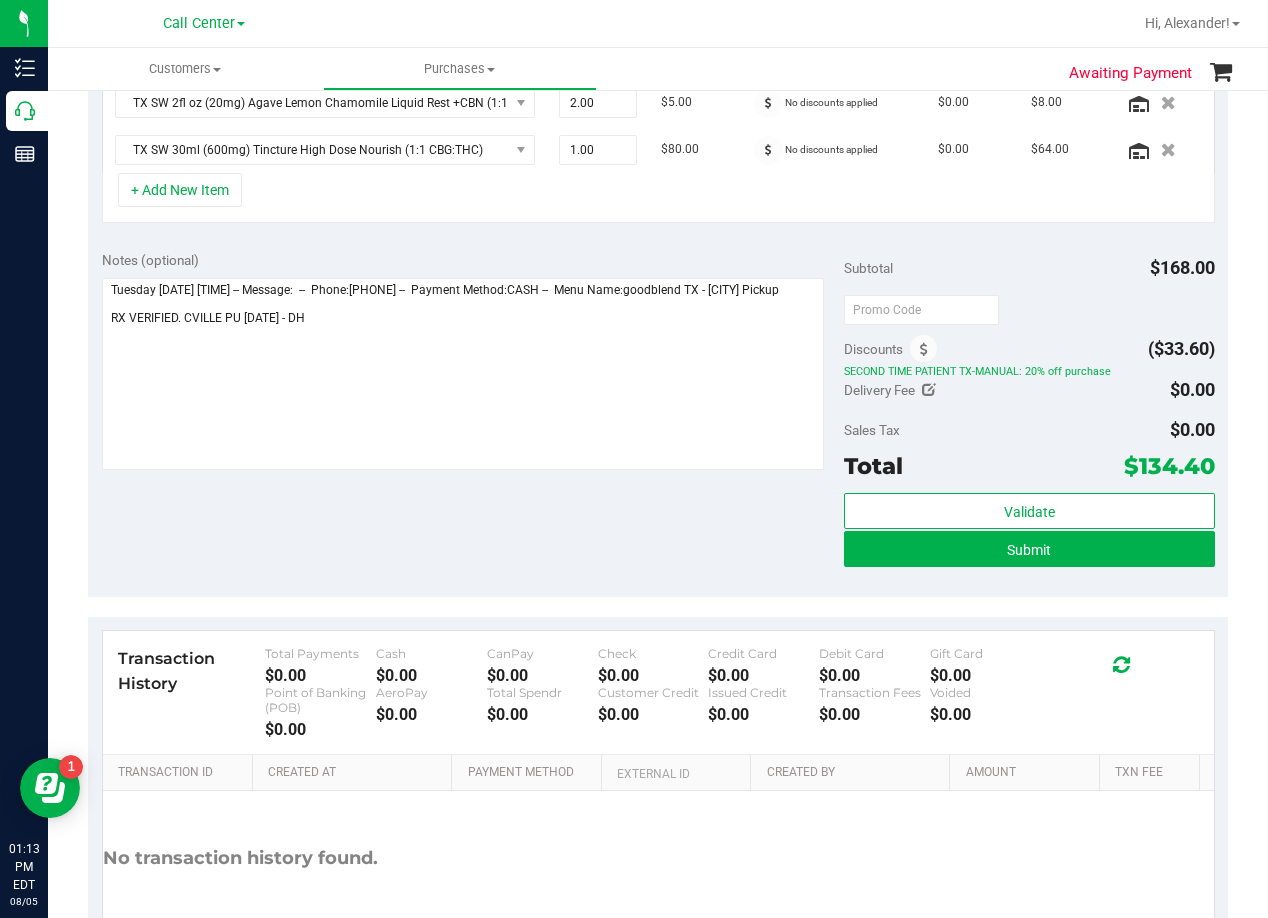 scroll, scrollTop: 569, scrollLeft: 0, axis: vertical 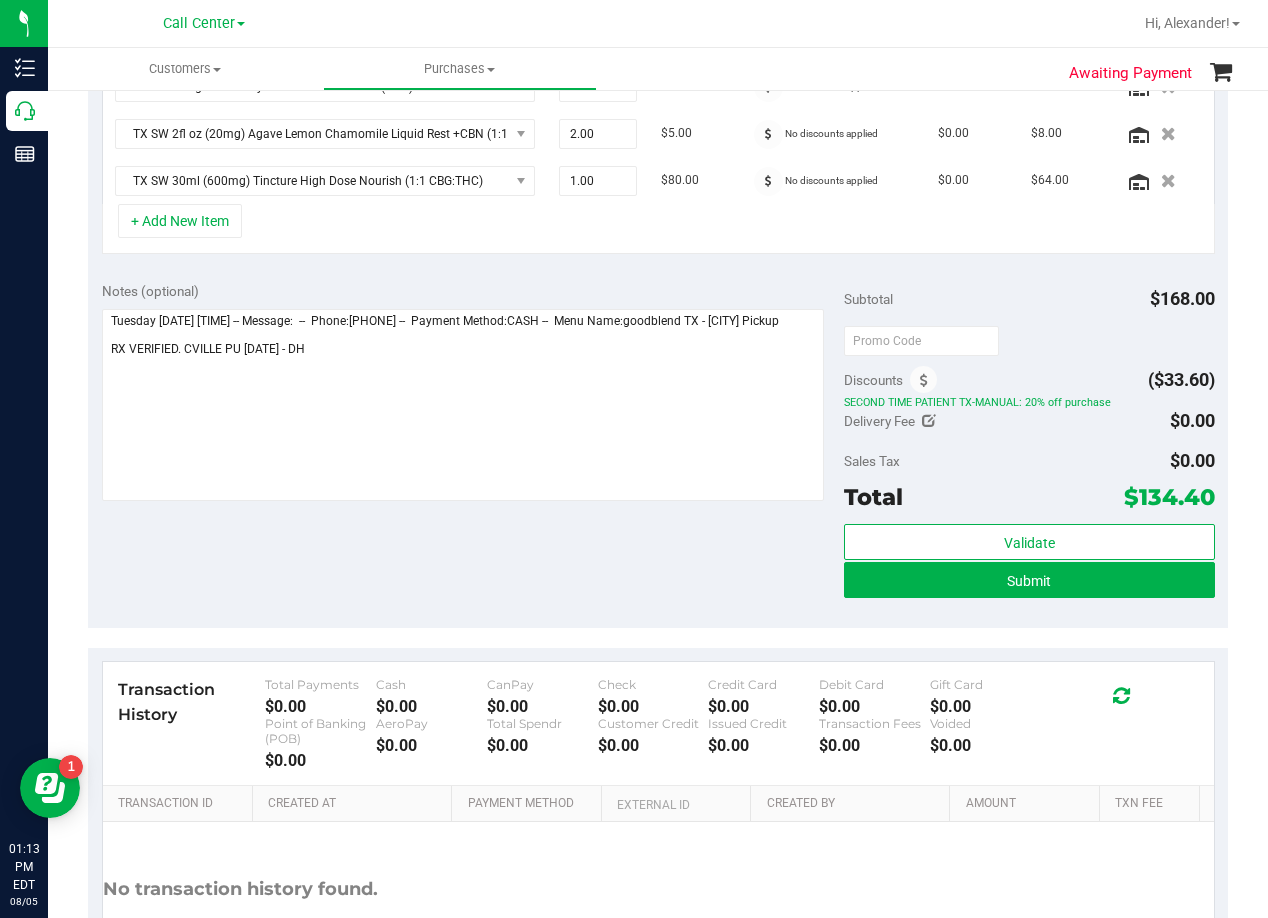 click on "Subtotal
$168.00" at bounding box center (1029, 299) 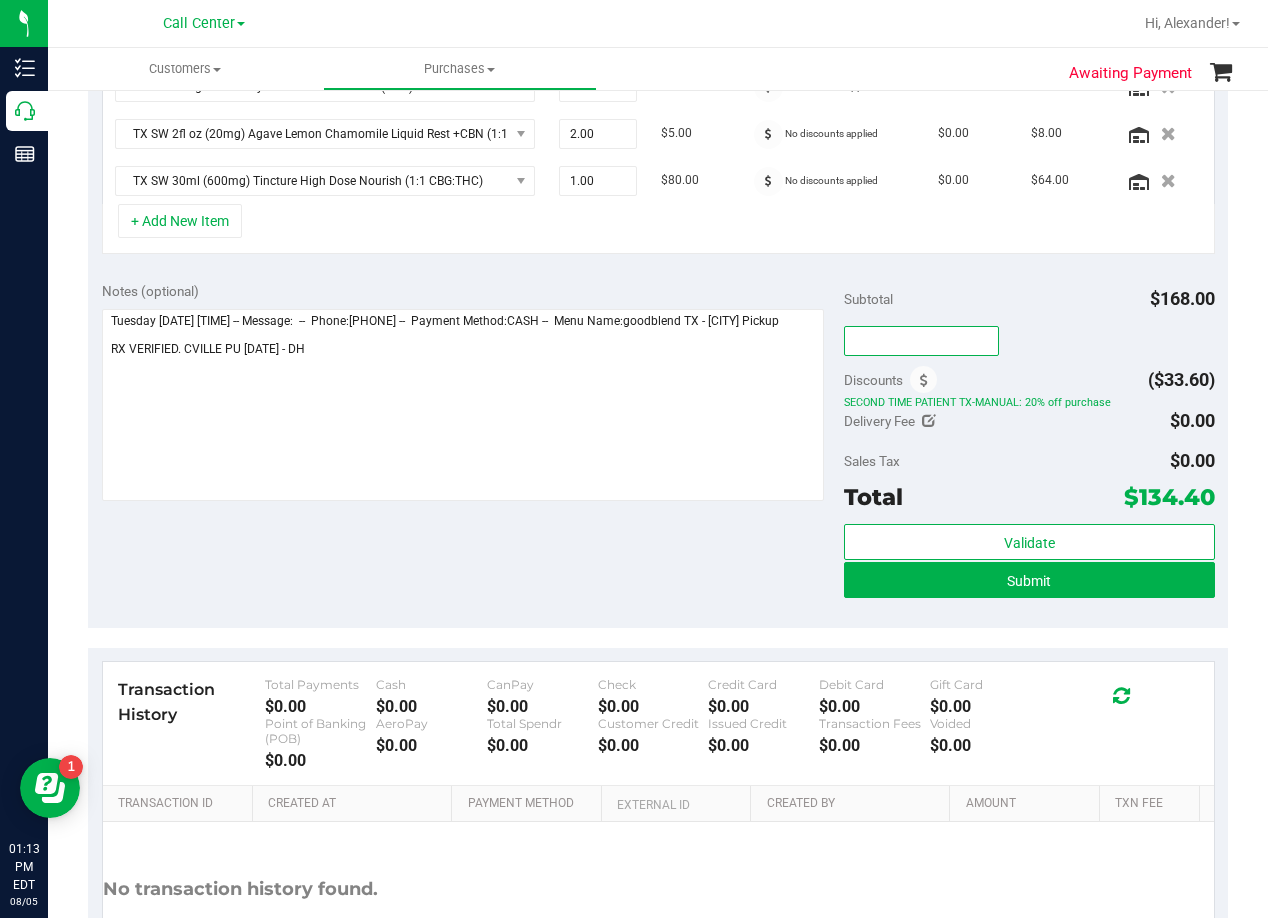 click at bounding box center (921, 341) 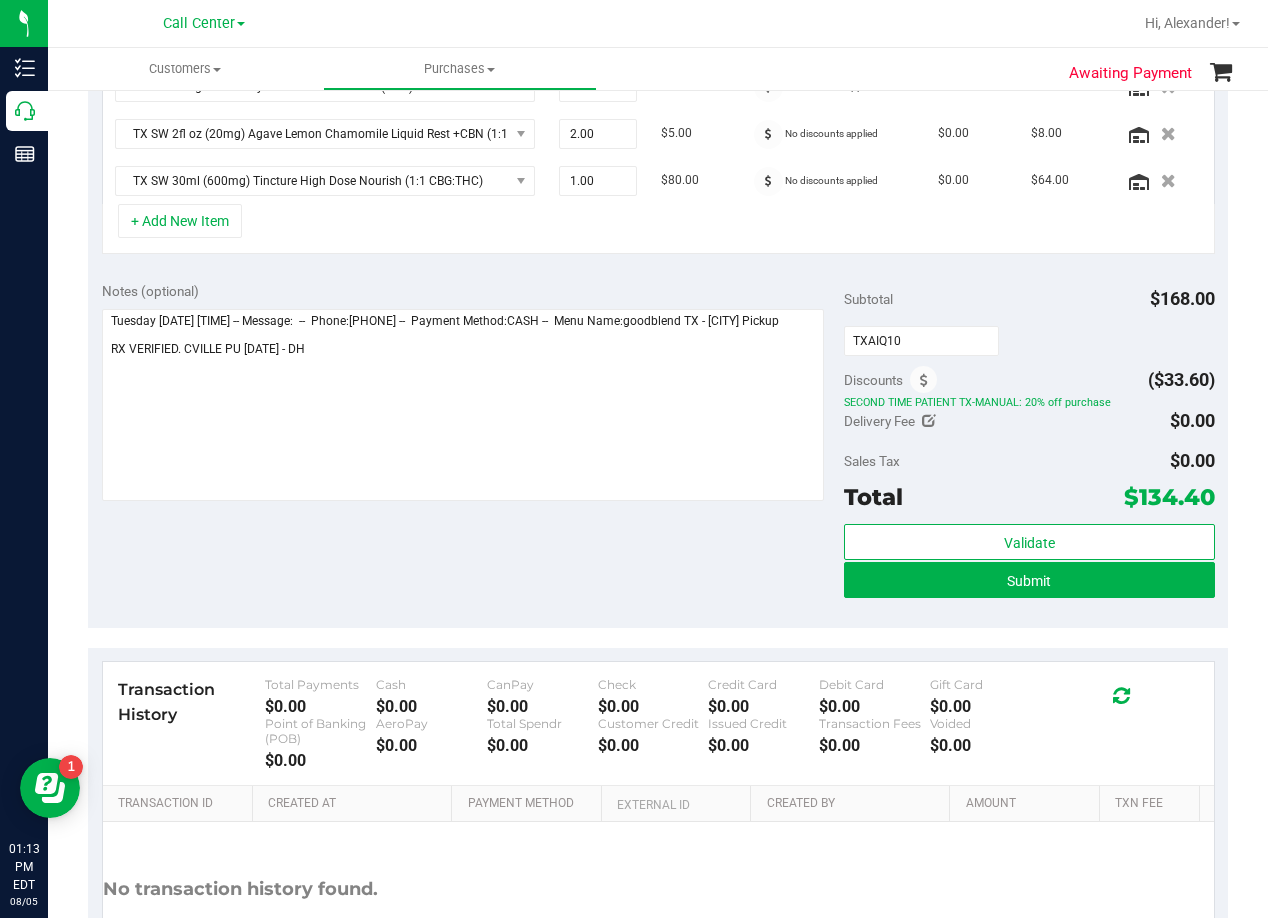 click on "Subtotal
$168.00" at bounding box center [1029, 299] 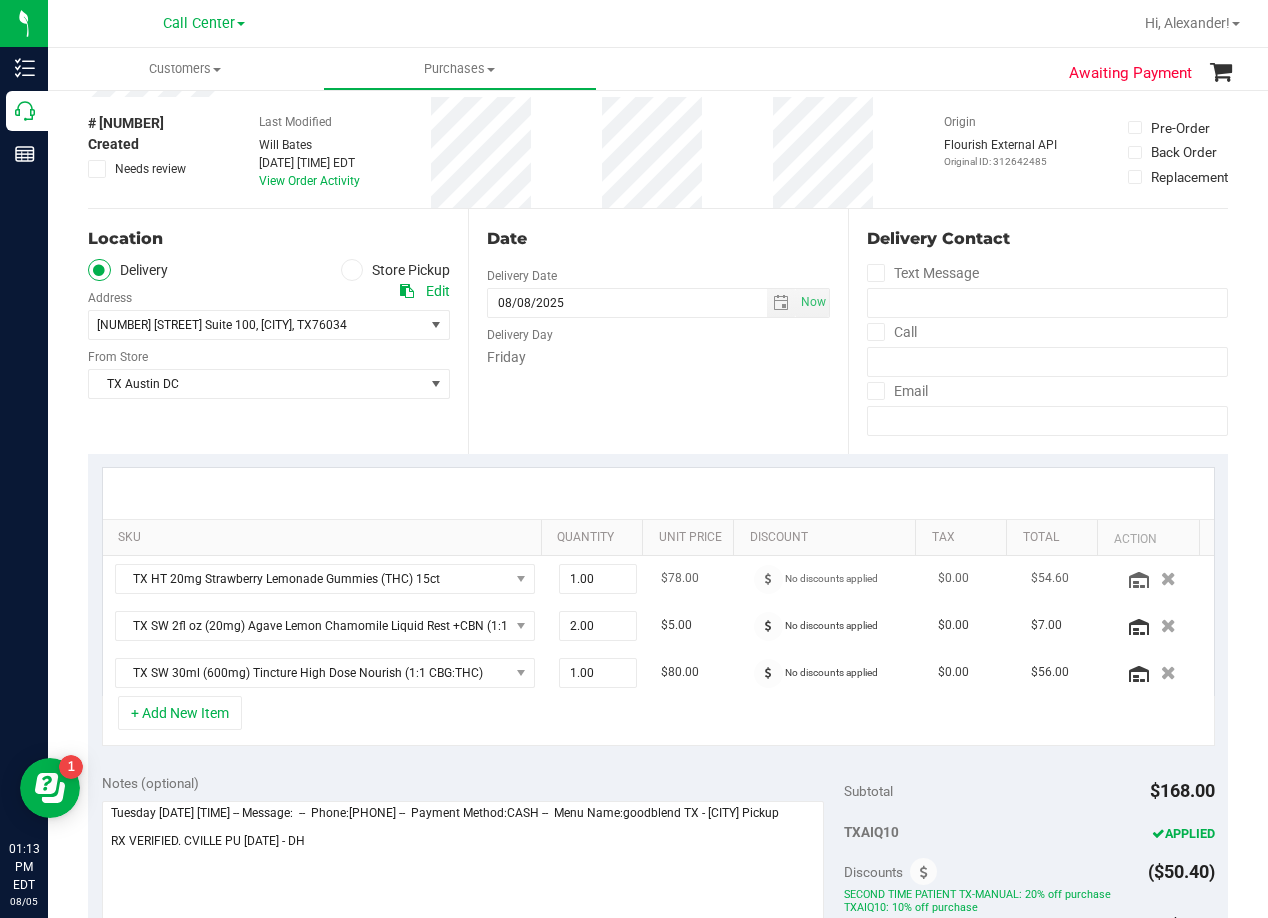 scroll, scrollTop: 73, scrollLeft: 0, axis: vertical 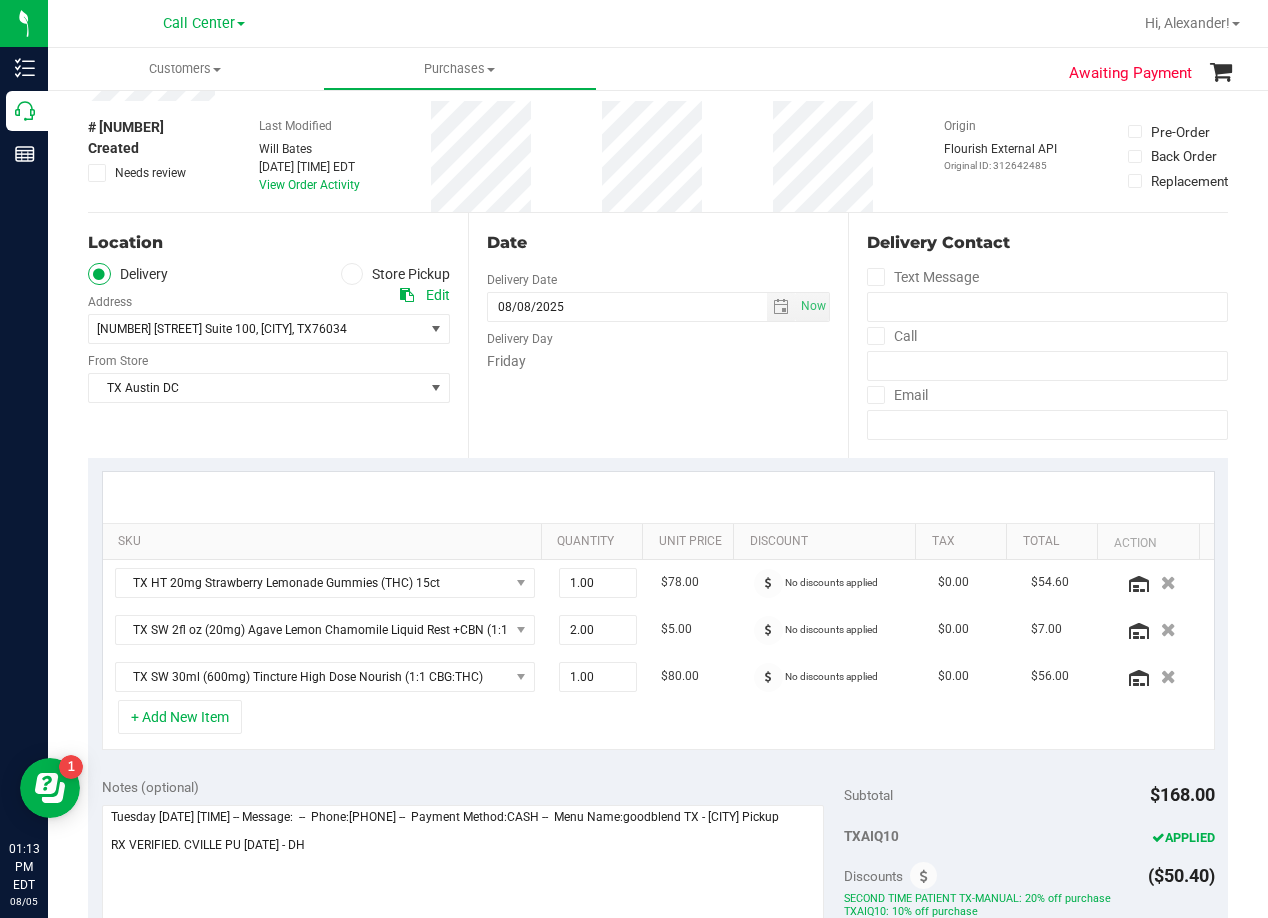 click on "Date" at bounding box center [658, 243] 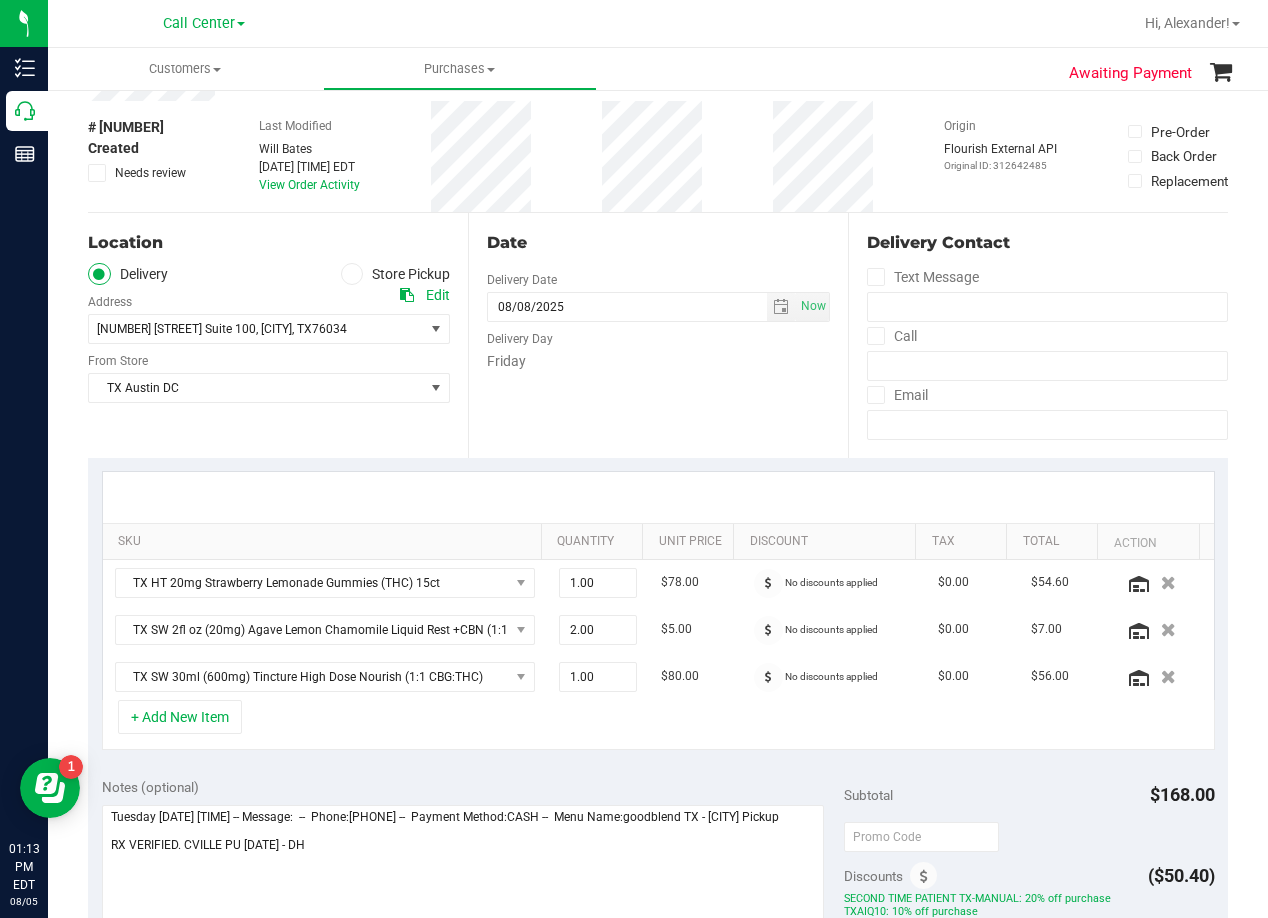 click on "Date" at bounding box center [658, 243] 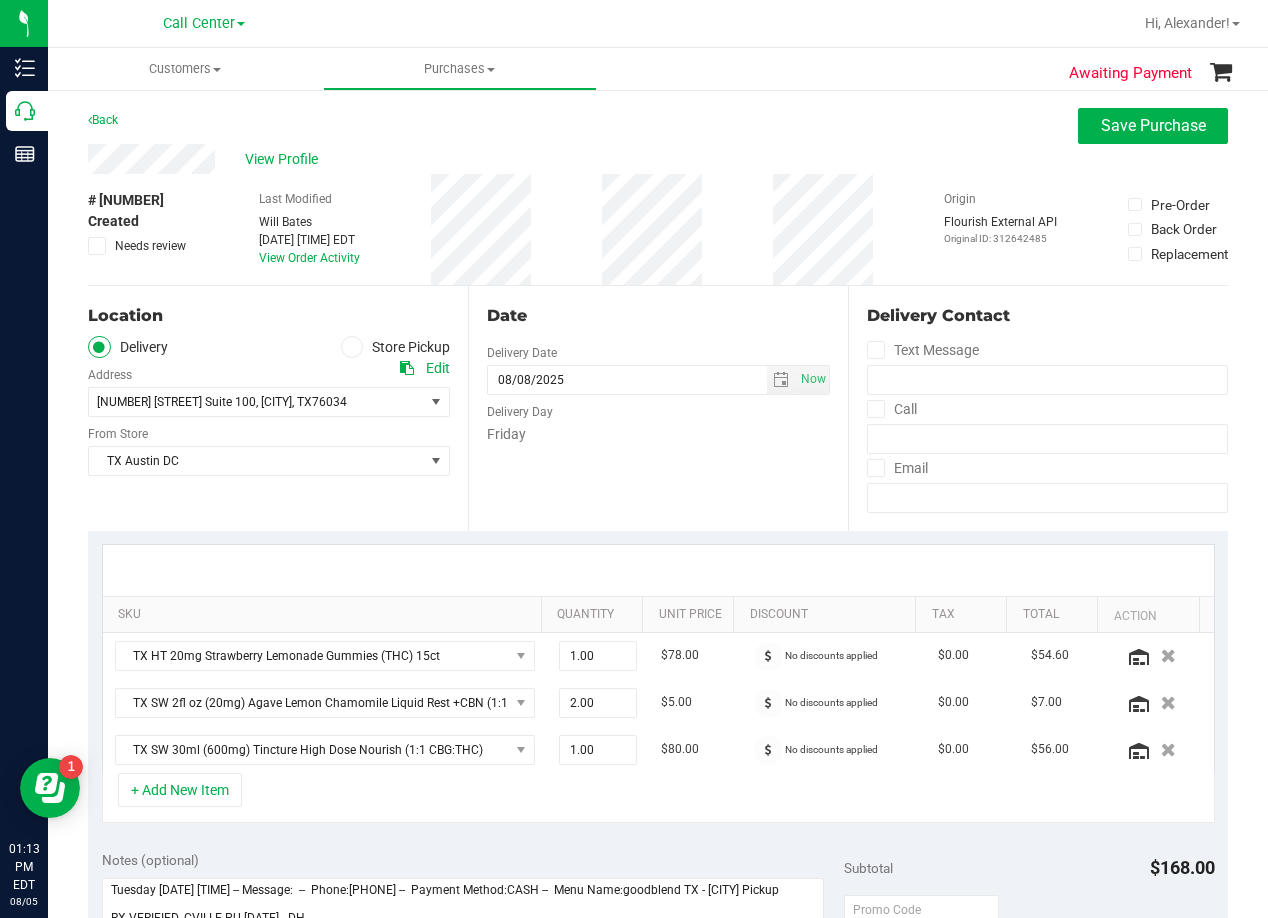 click on "View Profile" at bounding box center (658, 159) 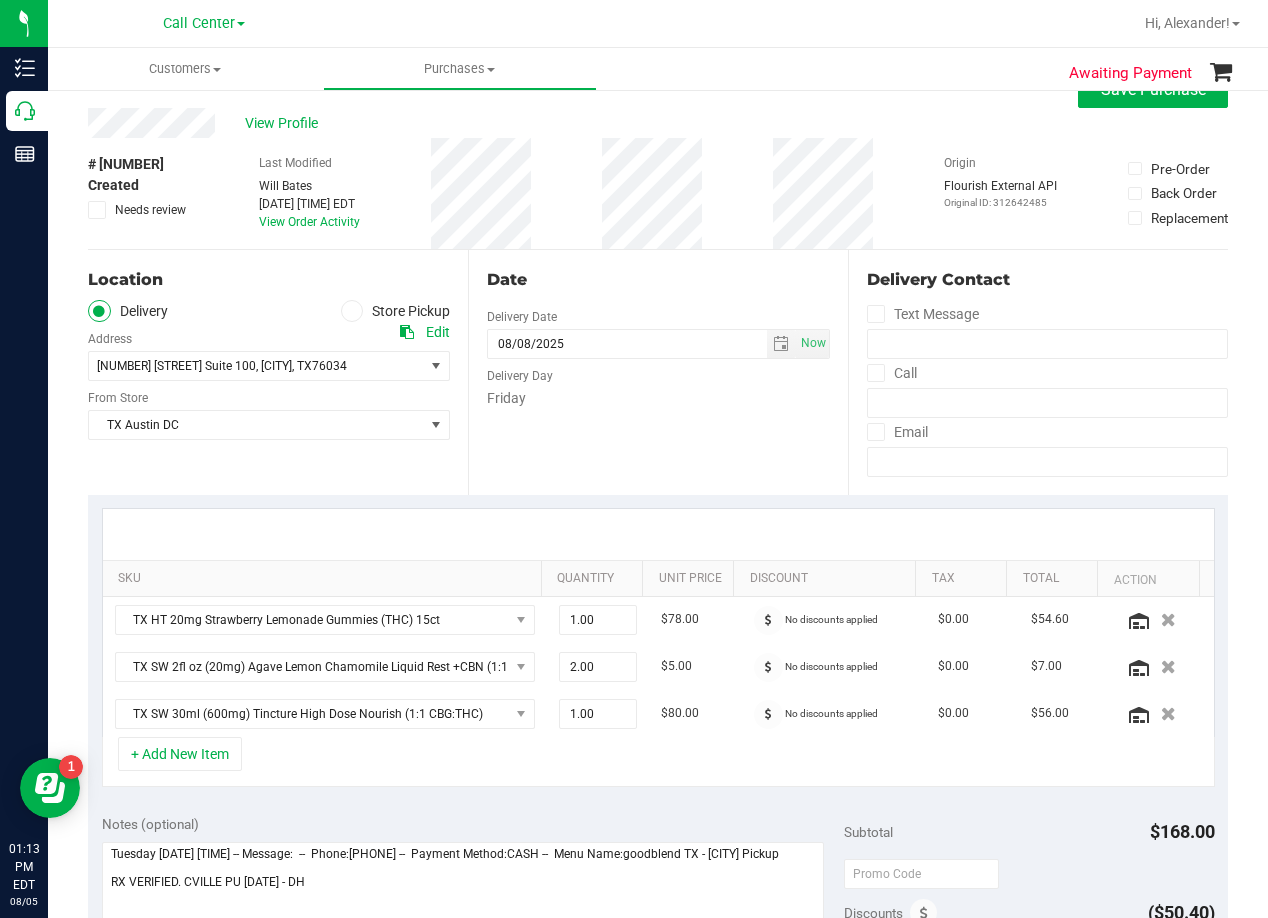 scroll, scrollTop: 0, scrollLeft: 0, axis: both 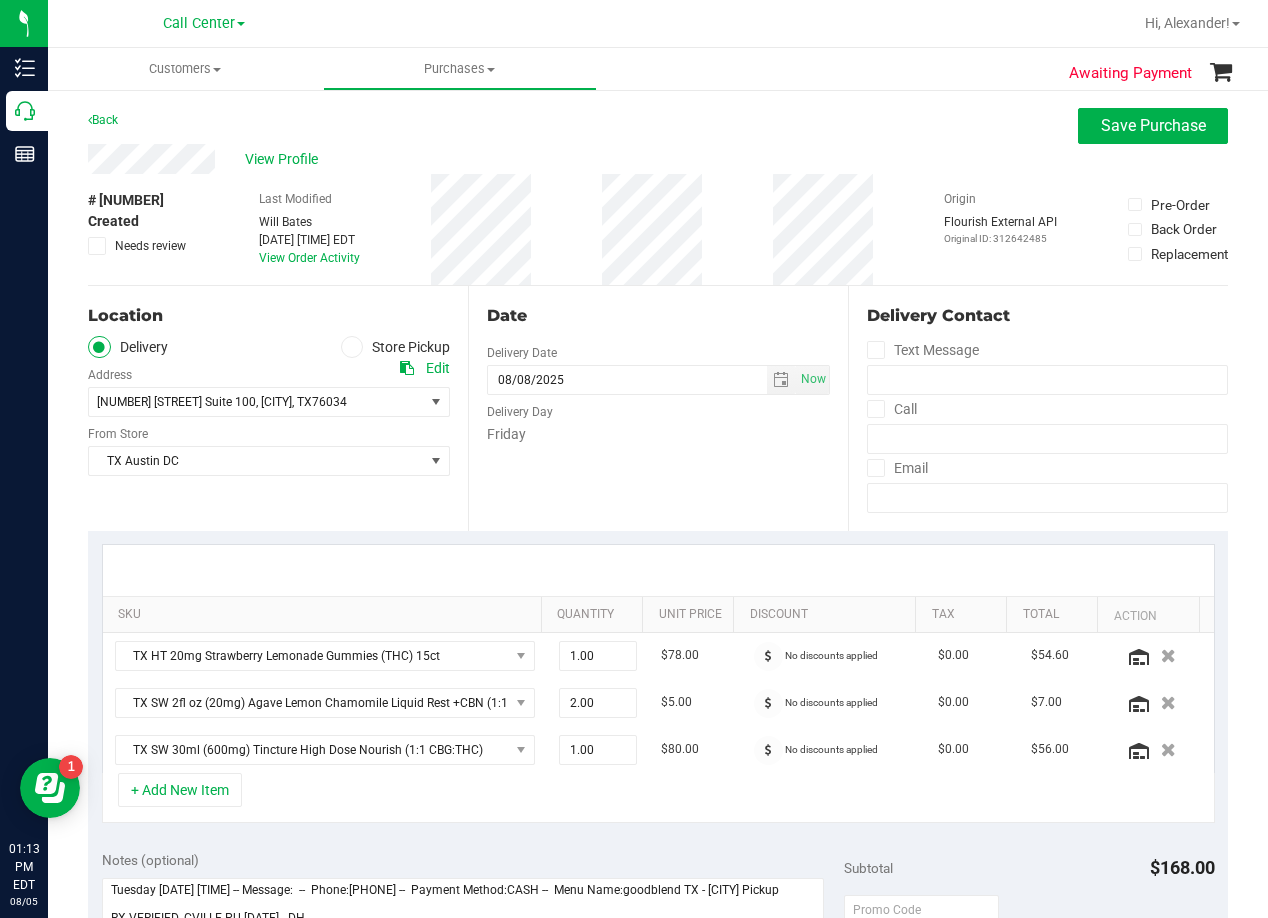 click on "View Profile" at bounding box center [658, 159] 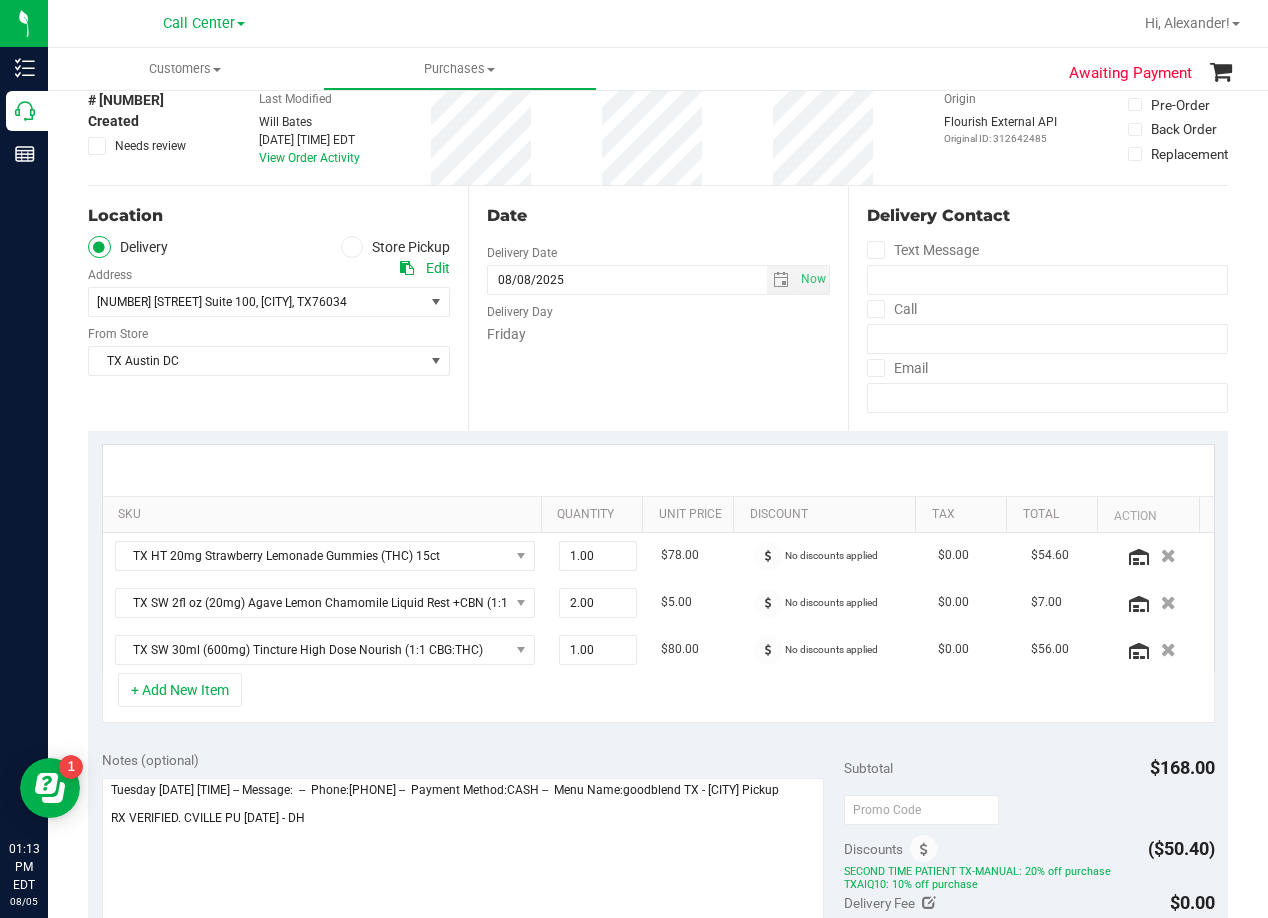 scroll, scrollTop: 200, scrollLeft: 0, axis: vertical 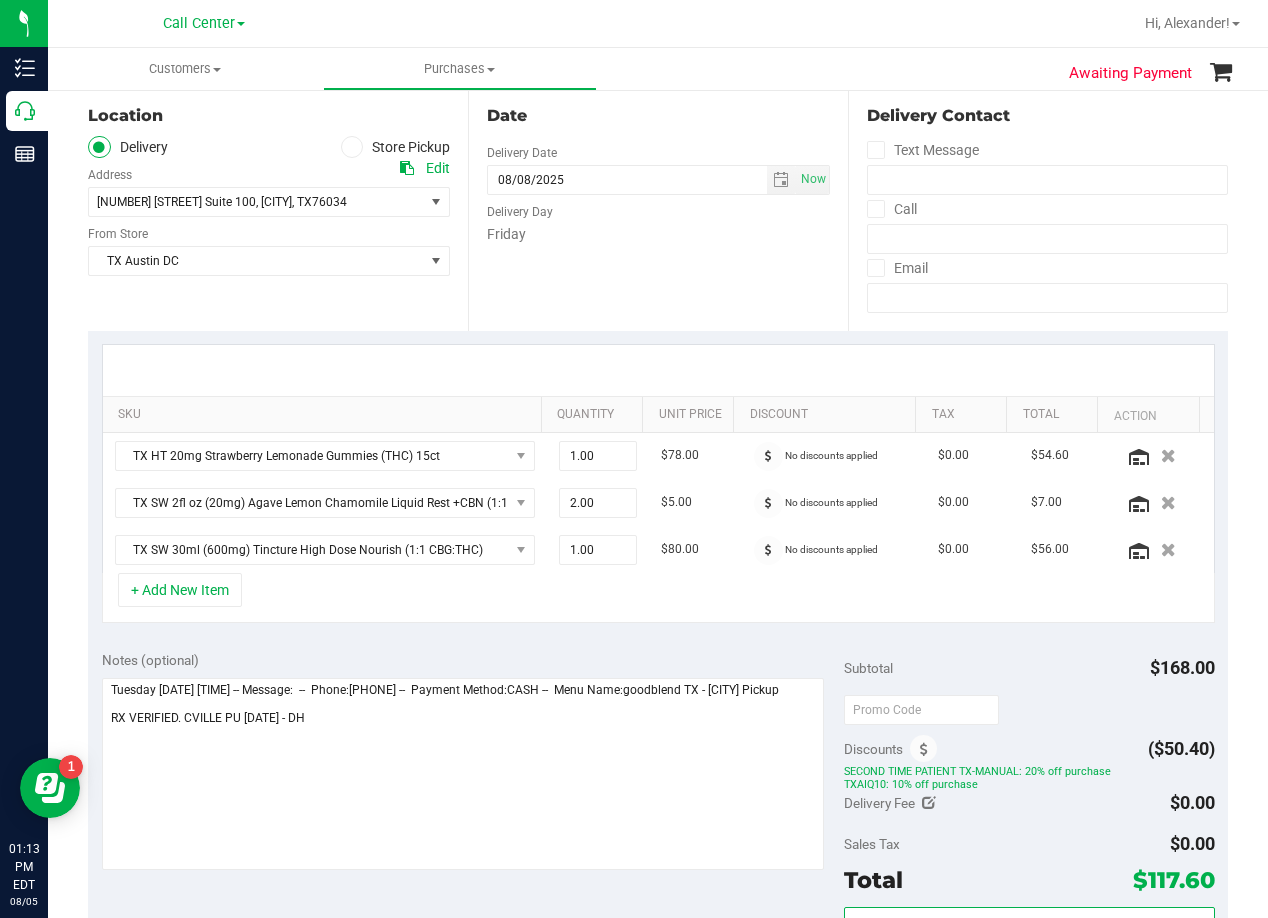 click on "Date" at bounding box center [658, 116] 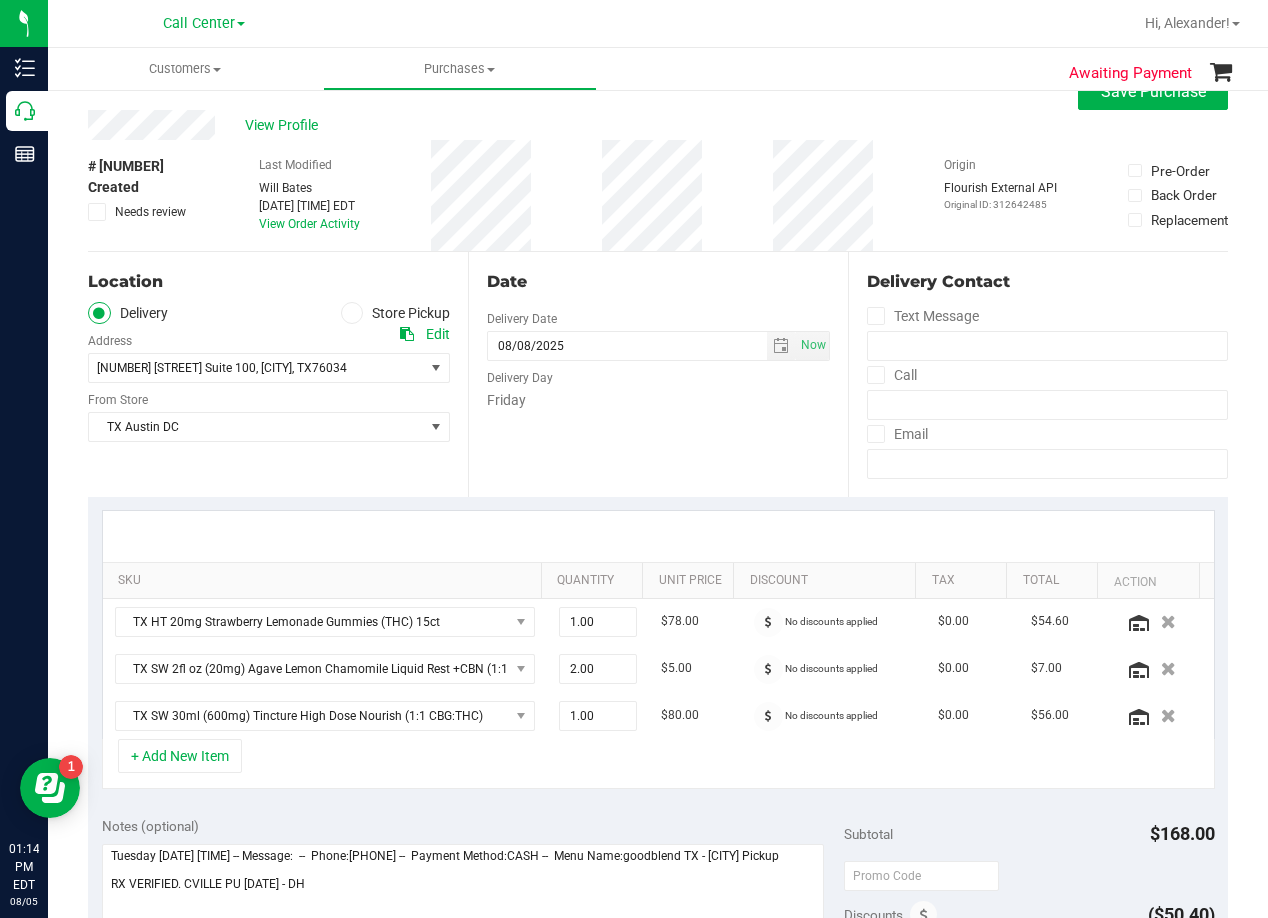 scroll, scrollTop: 0, scrollLeft: 0, axis: both 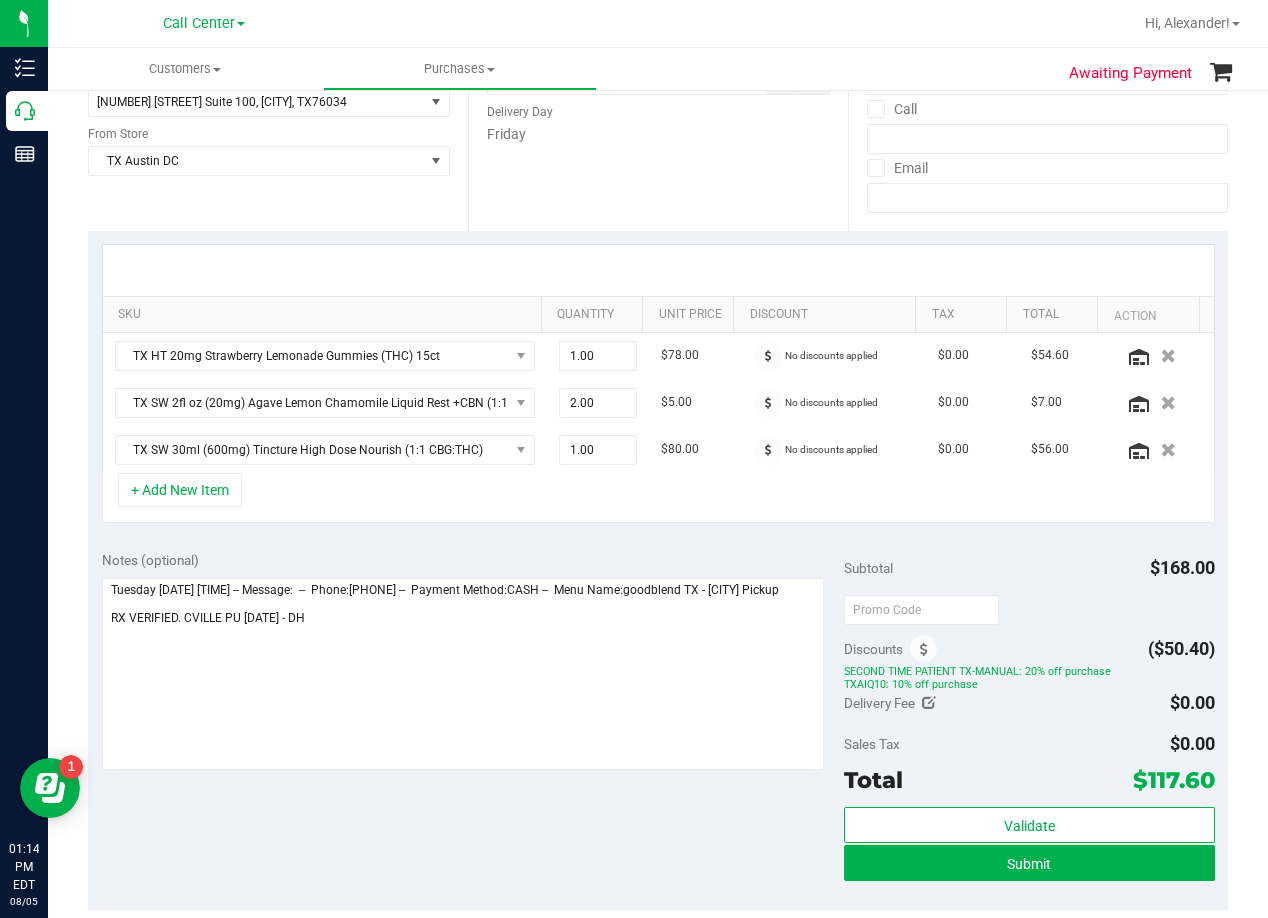 click on "Date
Delivery Date
08/08/2025
Now
08/08/2025 08:00 AM
Now
Delivery Day
Friday" at bounding box center (658, 108) 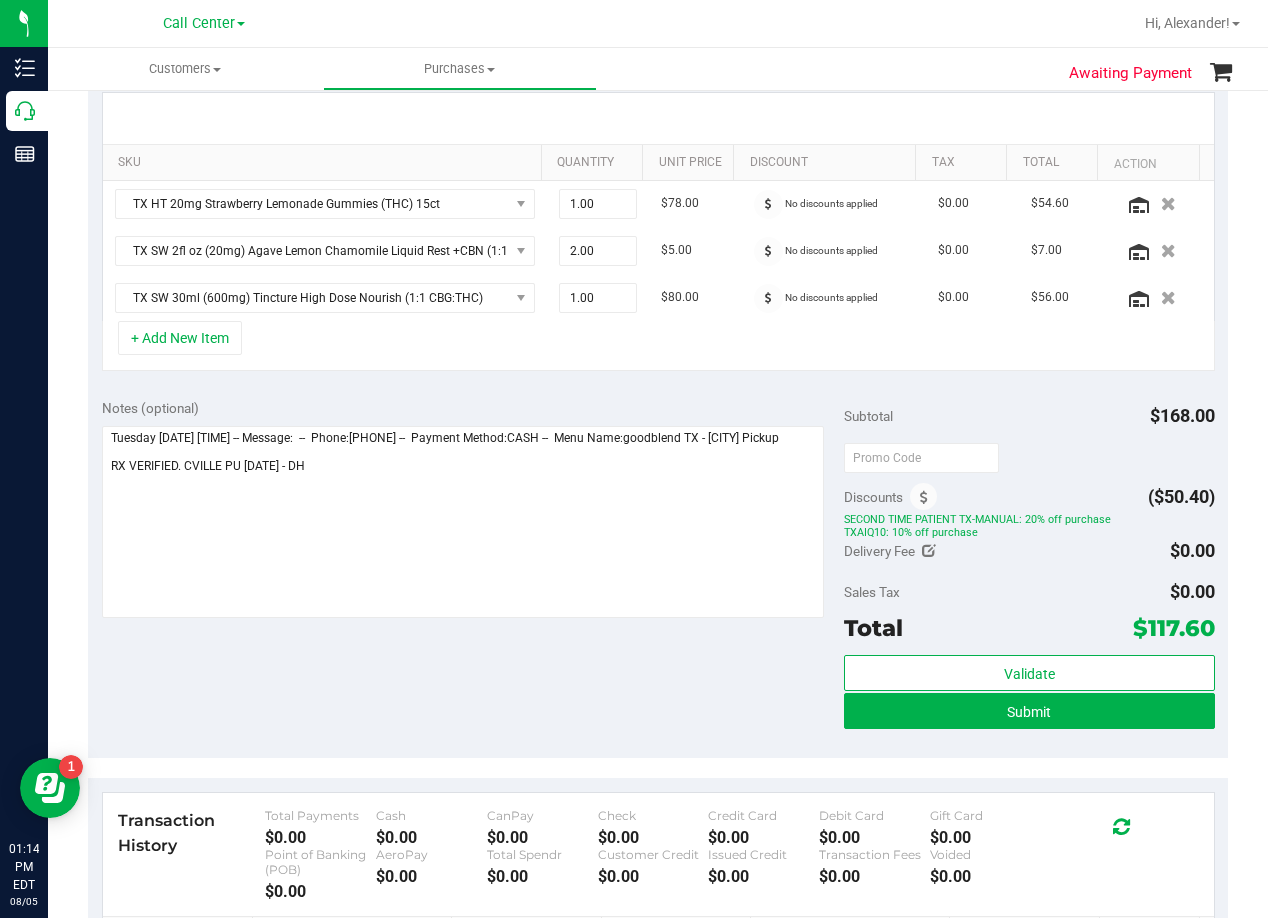 scroll, scrollTop: 400, scrollLeft: 0, axis: vertical 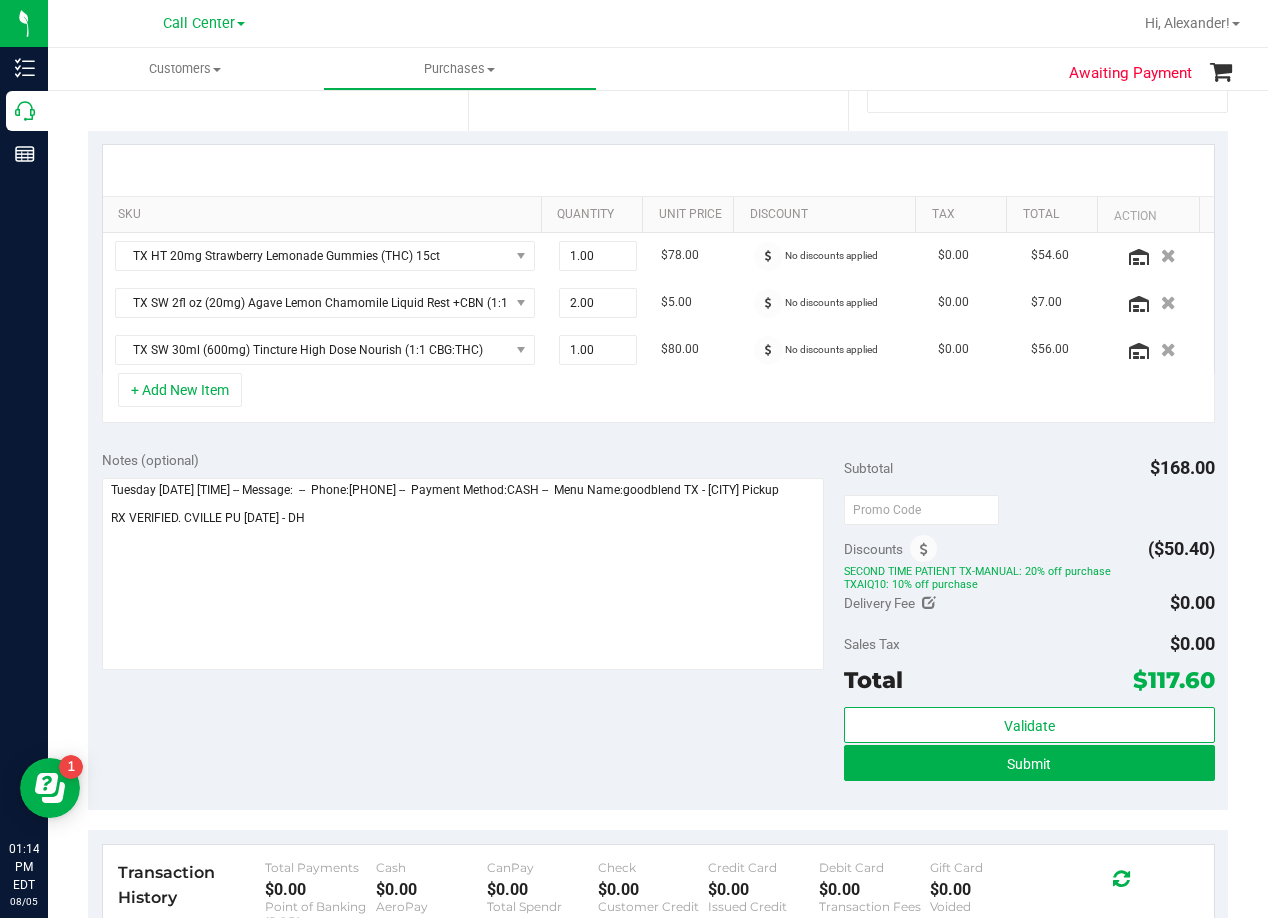 click at bounding box center [658, 170] 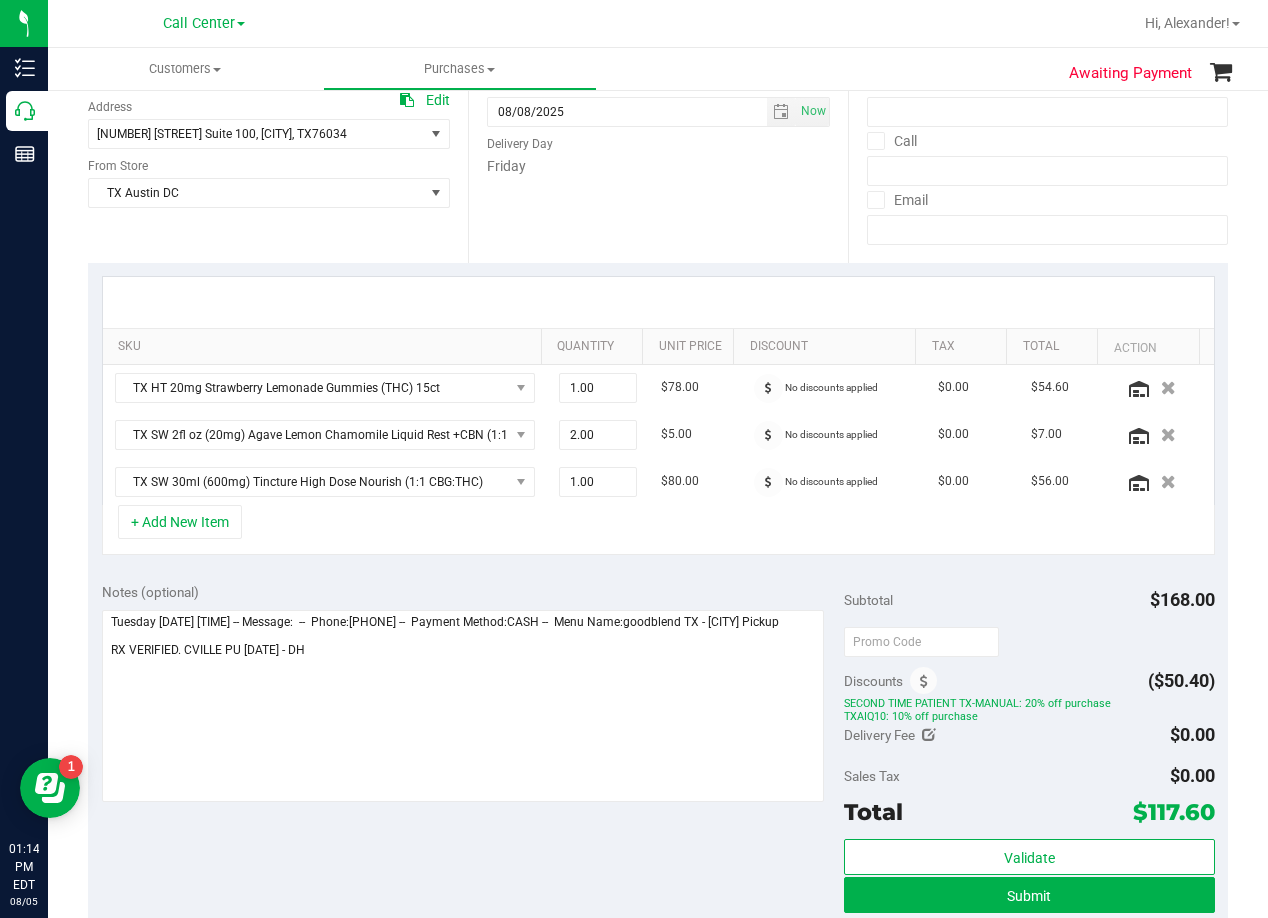 scroll, scrollTop: 300, scrollLeft: 0, axis: vertical 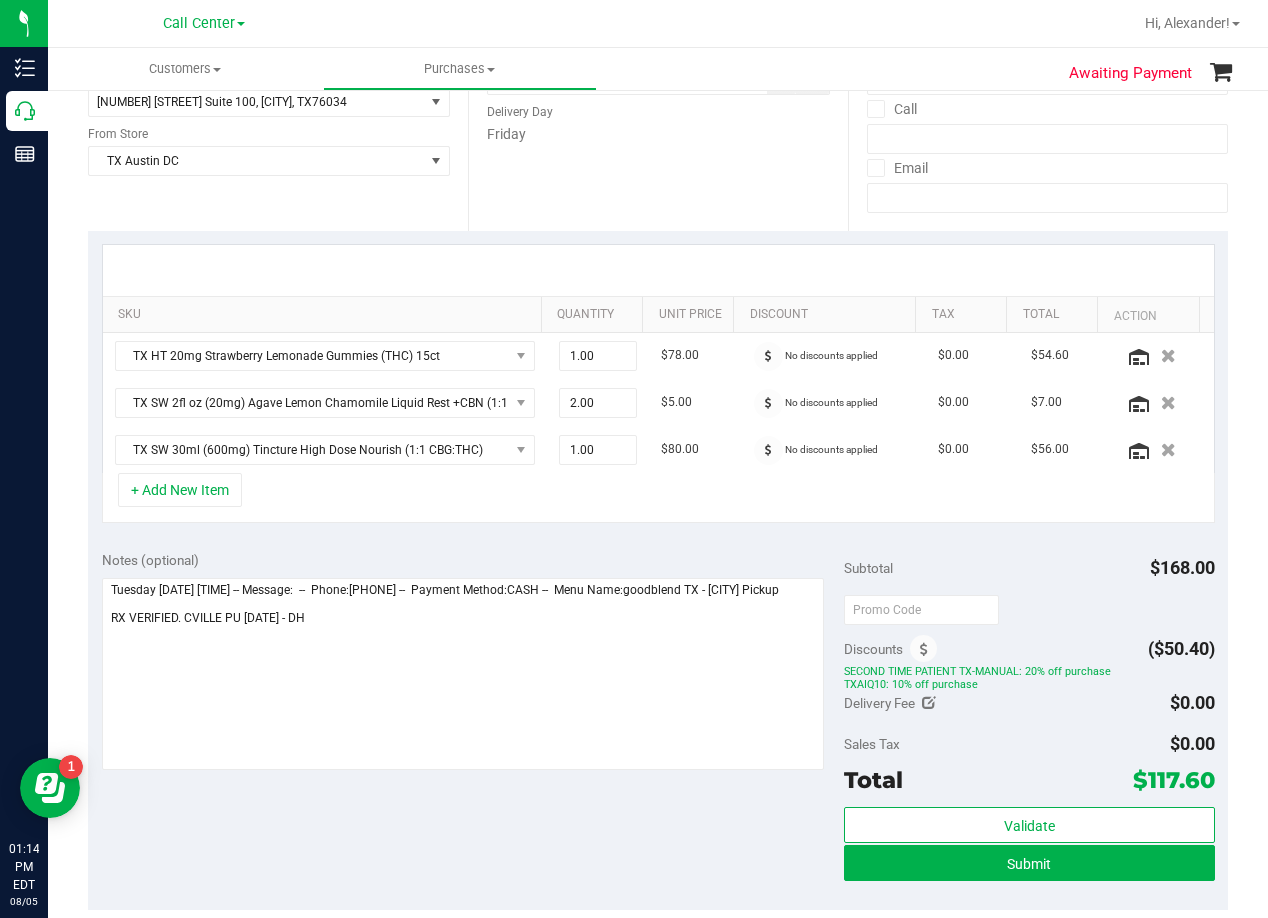 click on "Notes (optional)
Subtotal
$168.00
Discounts
($50.40)
SECOND TIME PATIENT TX-MANUAL:
20%
off
purchase
TXAIQ10:
10%
off
purchase
Delivery Fee
$0.00" at bounding box center [658, 724] 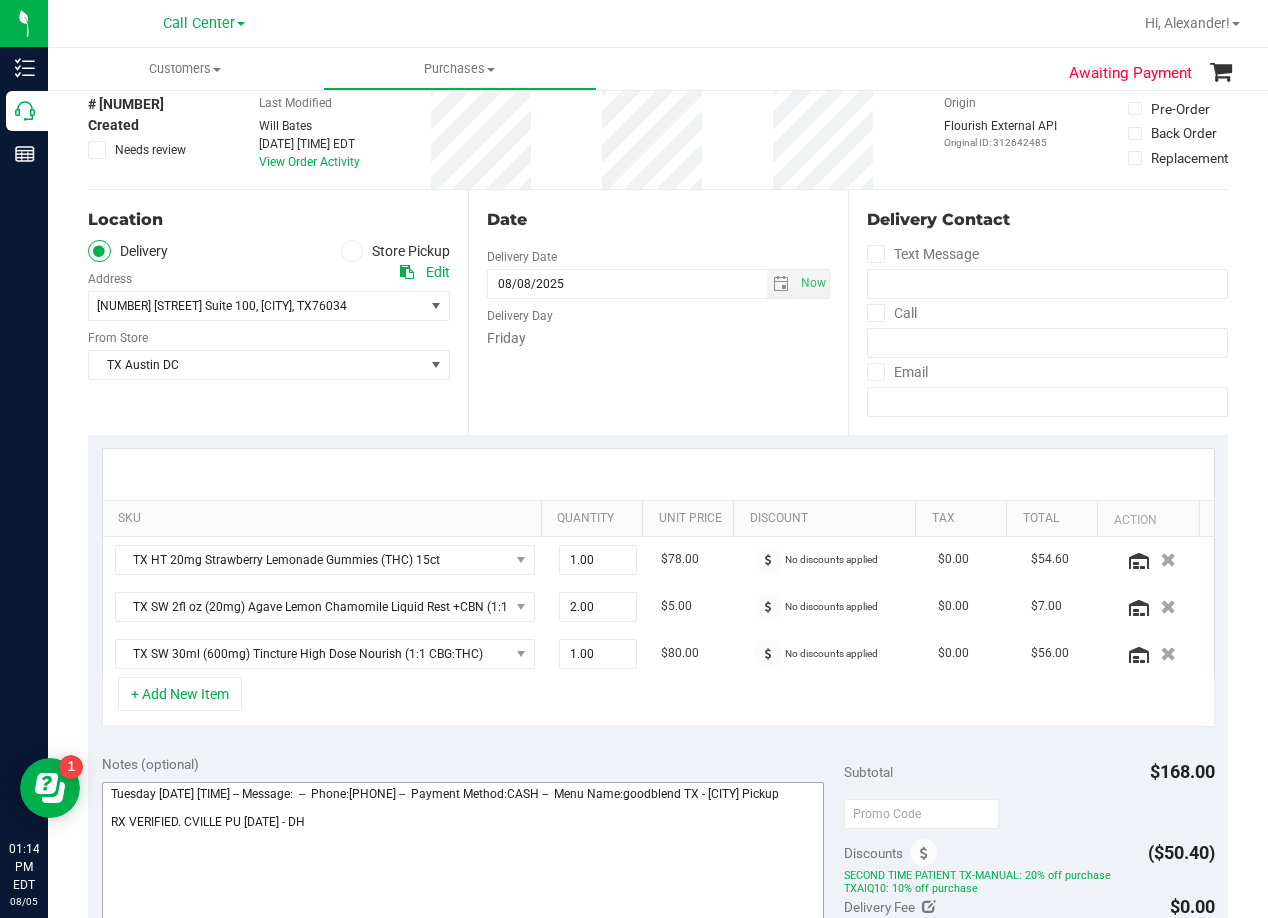 scroll, scrollTop: 0, scrollLeft: 0, axis: both 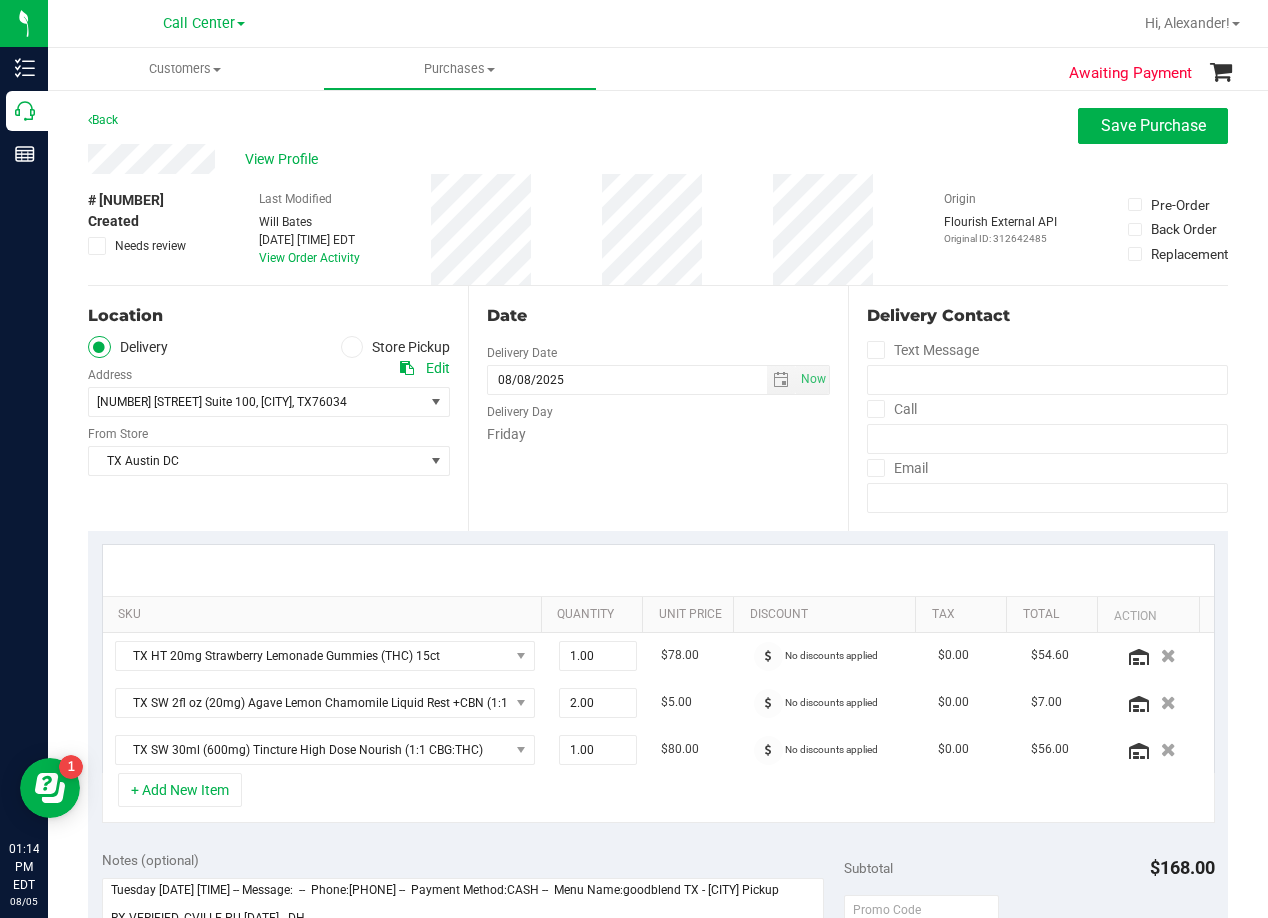 click on "Date
Delivery Date
08/08/2025
Now
08/08/2025 08:00 AM
Now
Delivery Day
Friday" at bounding box center [658, 408] 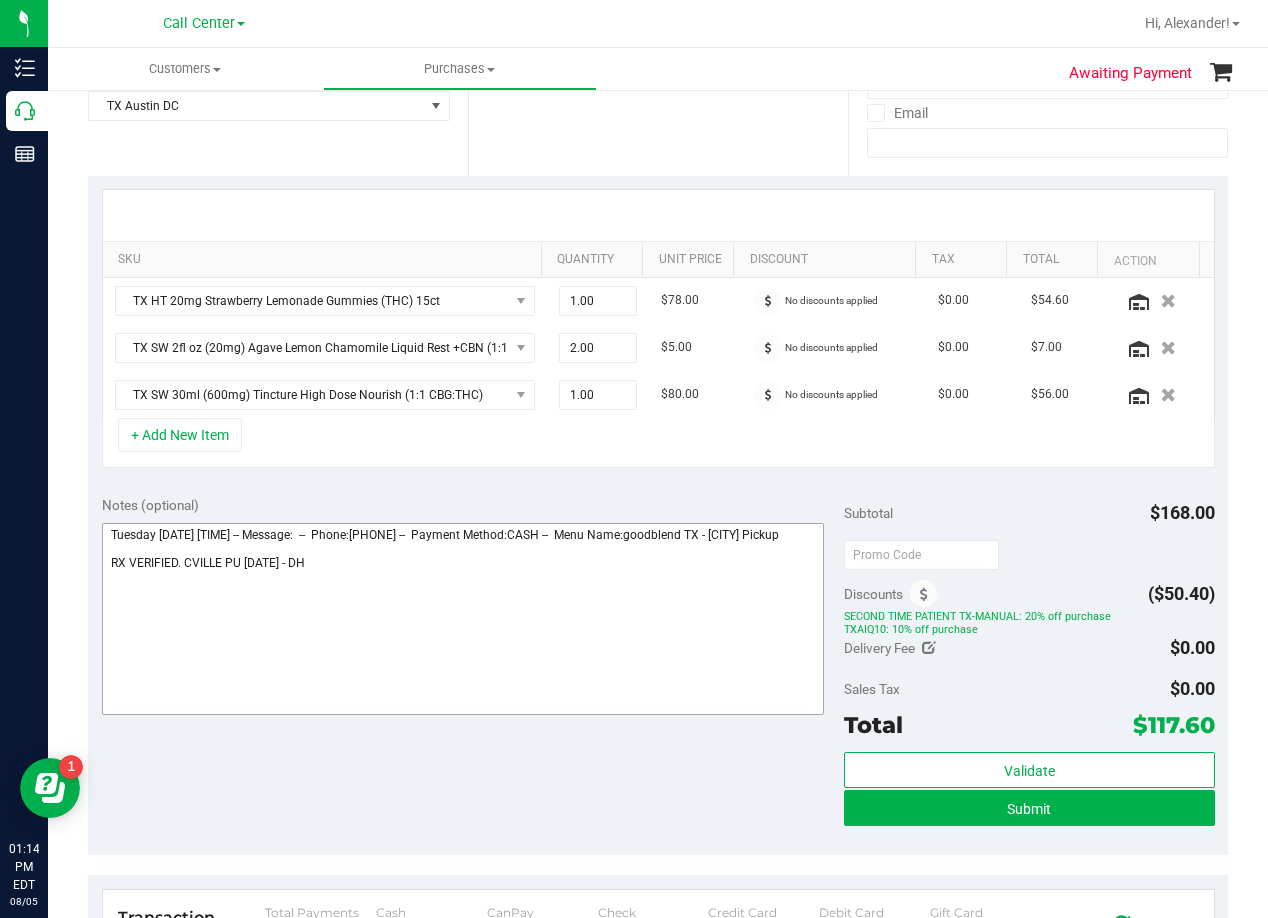 scroll, scrollTop: 400, scrollLeft: 0, axis: vertical 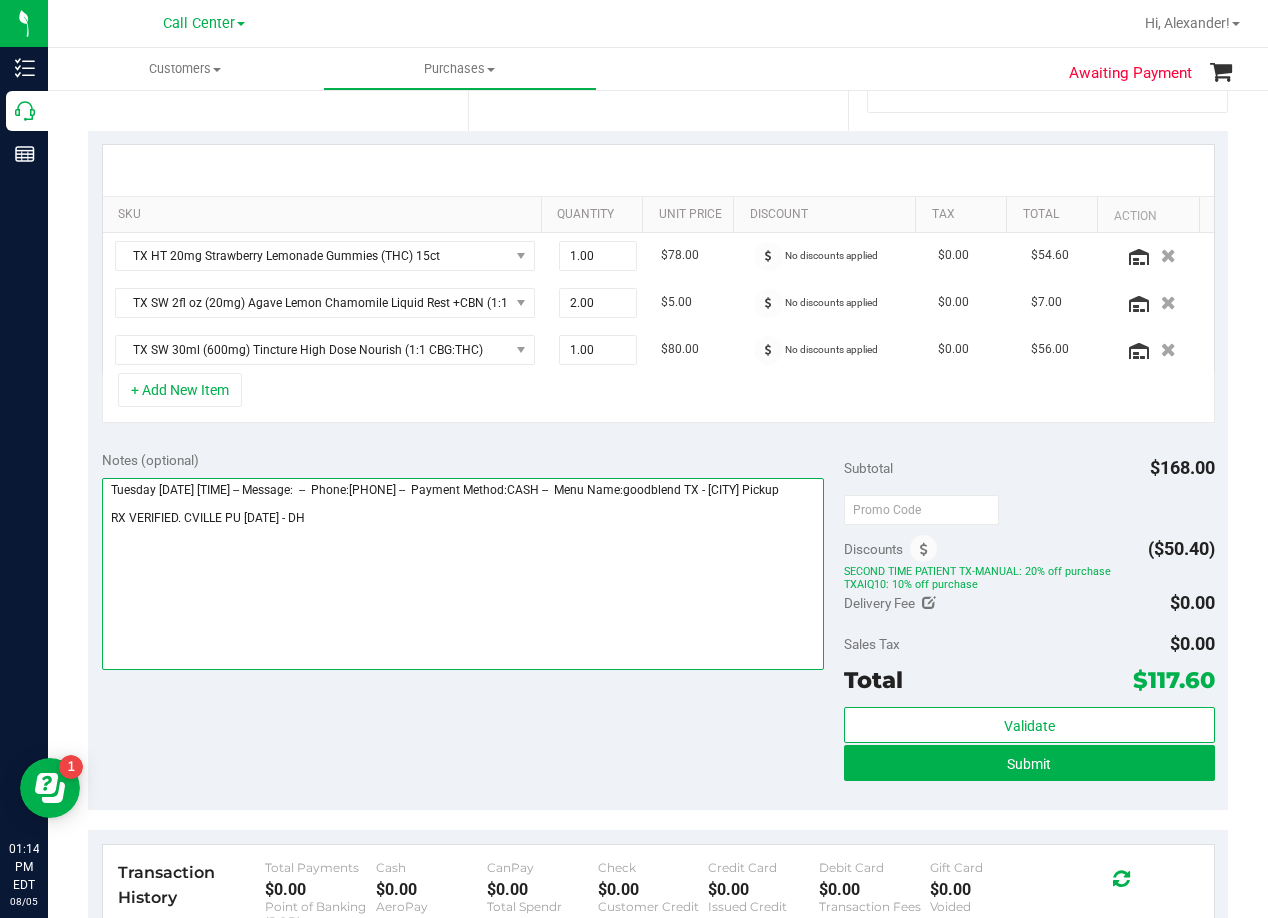 click at bounding box center (463, 574) 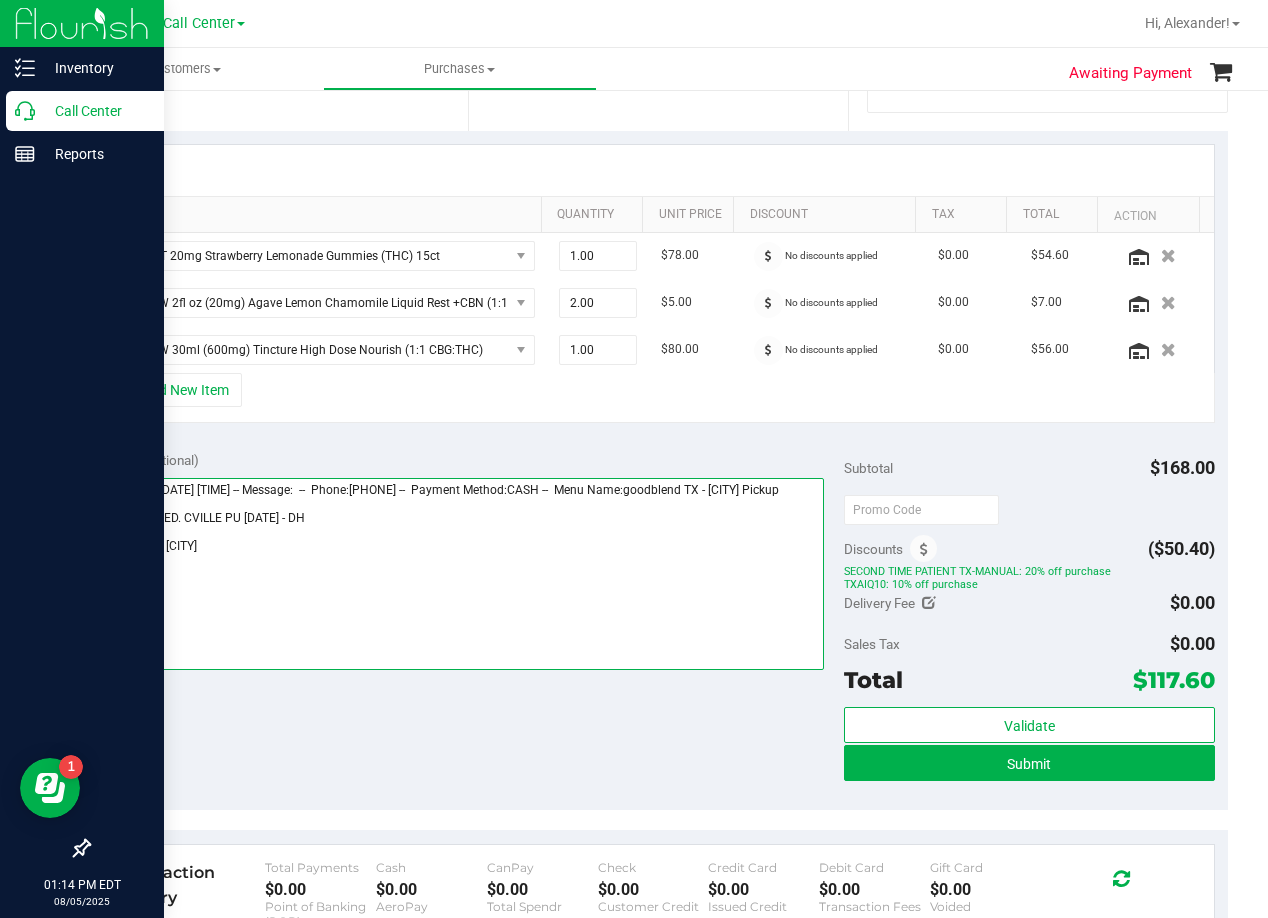 type on "Tuesday 08/05/2025 10:00-14:00 -- Message:  --  Phone:2147245149 --  Payment Method:CASH --  Menu Name:goodblend TX - Colleyville Pickup
RX VERIFIED. CVILLE PU 8/5 - DH
pu 8/8 Colleyville" 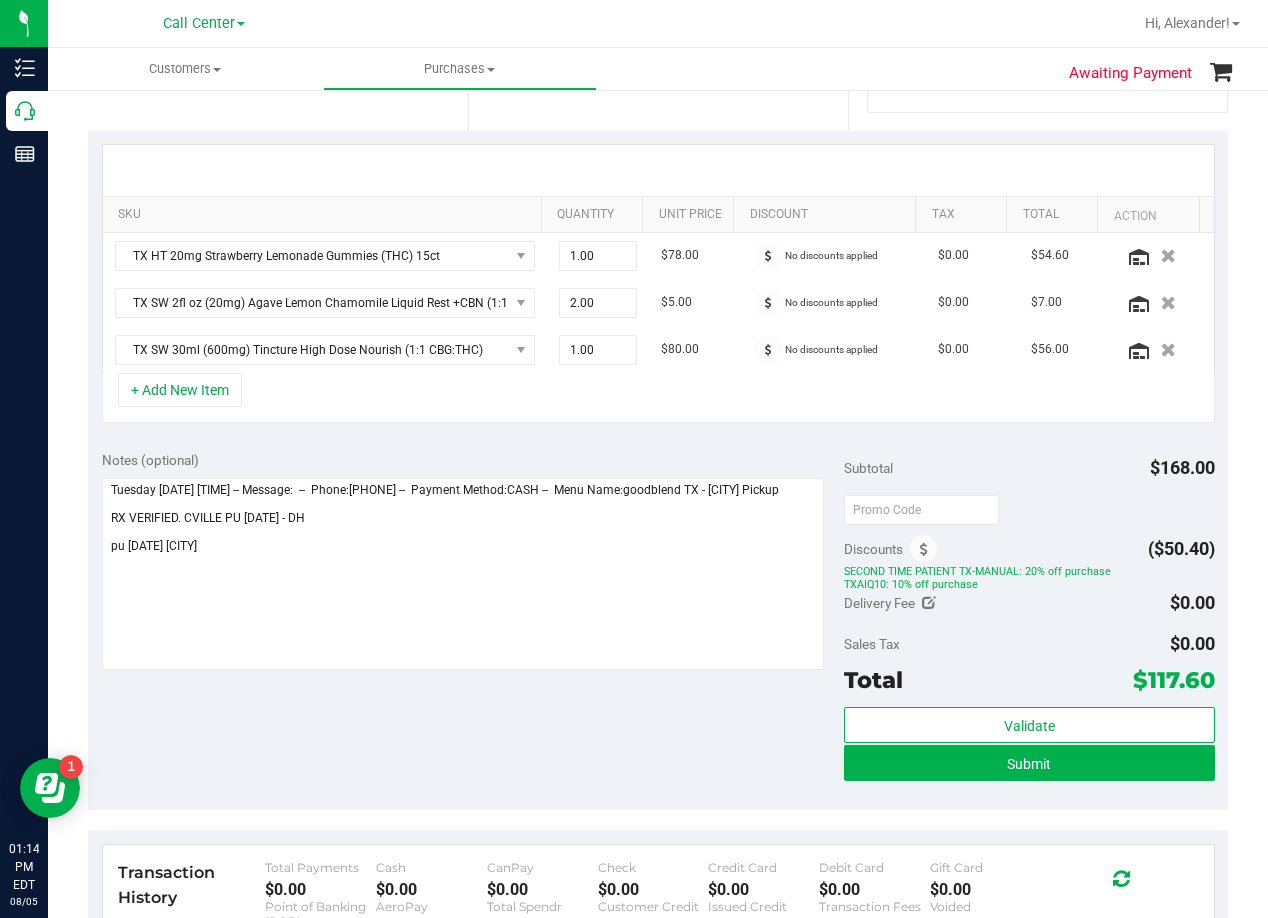 click on "Notes (optional)
Subtotal
$168.00
Discounts
($50.40)
SECOND TIME PATIENT TX-MANUAL:
20%
off
purchase
TXAIQ10:
10%
off
purchase
Delivery Fee
$0.00" at bounding box center (658, 624) 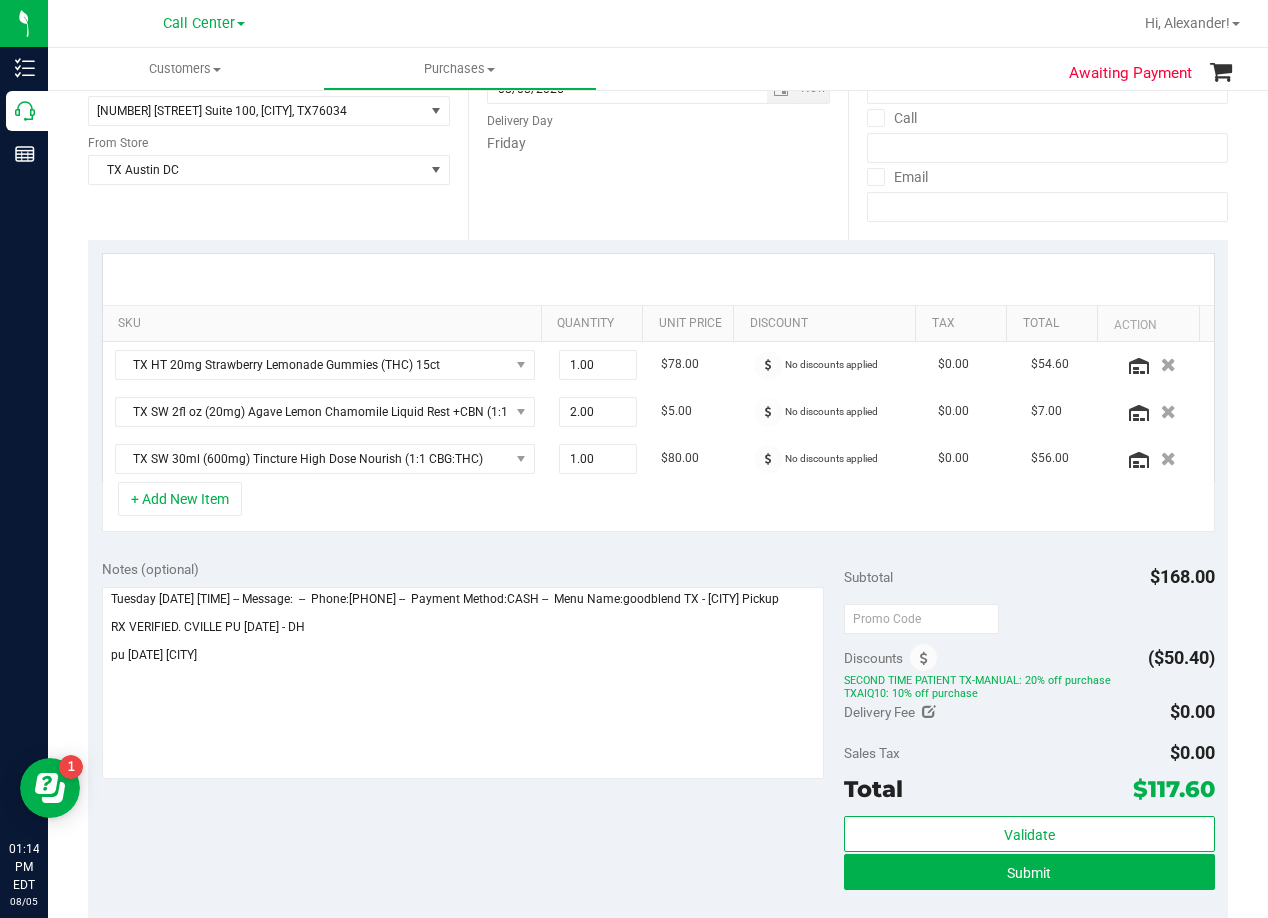 scroll, scrollTop: 0, scrollLeft: 0, axis: both 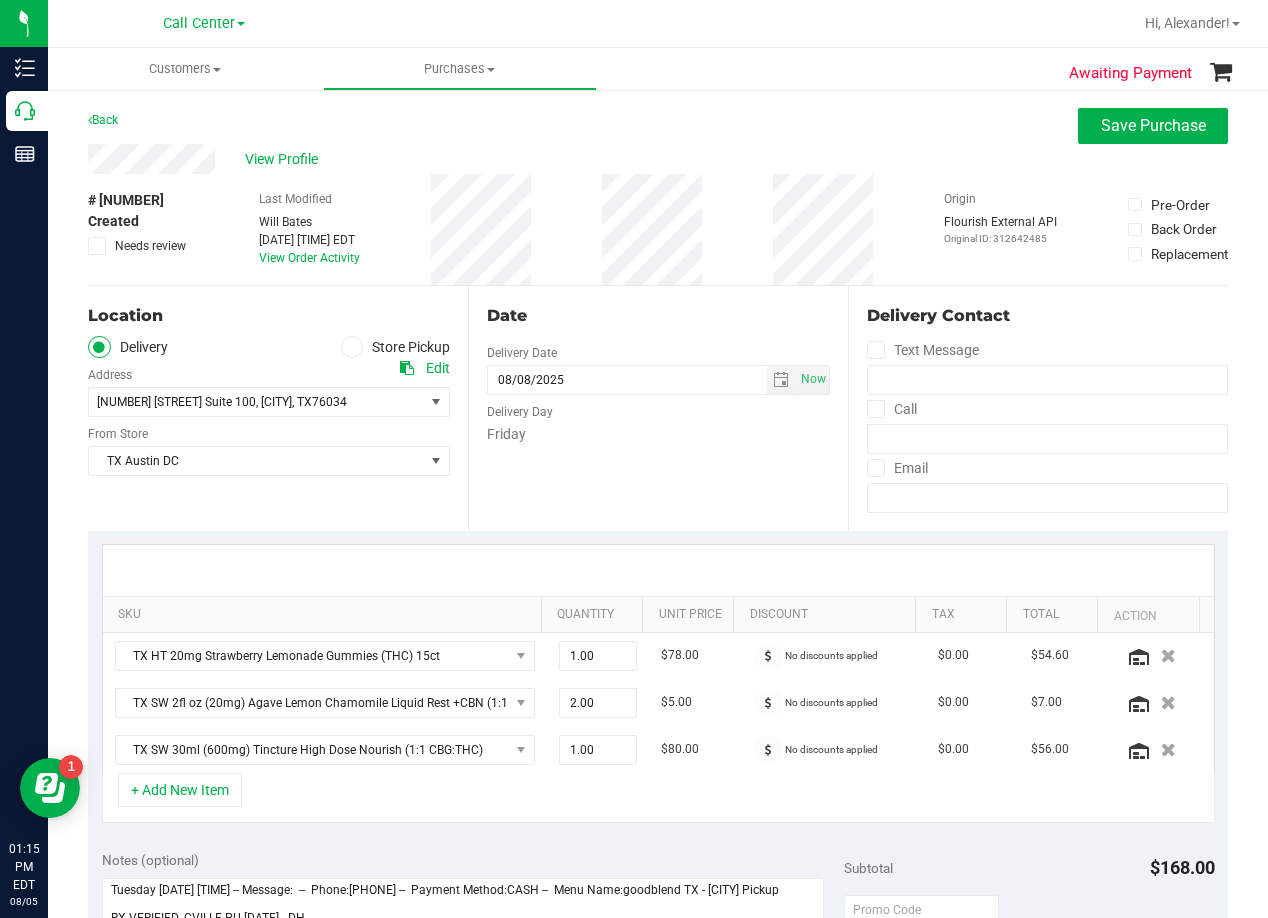 click on "Date" at bounding box center (658, 316) 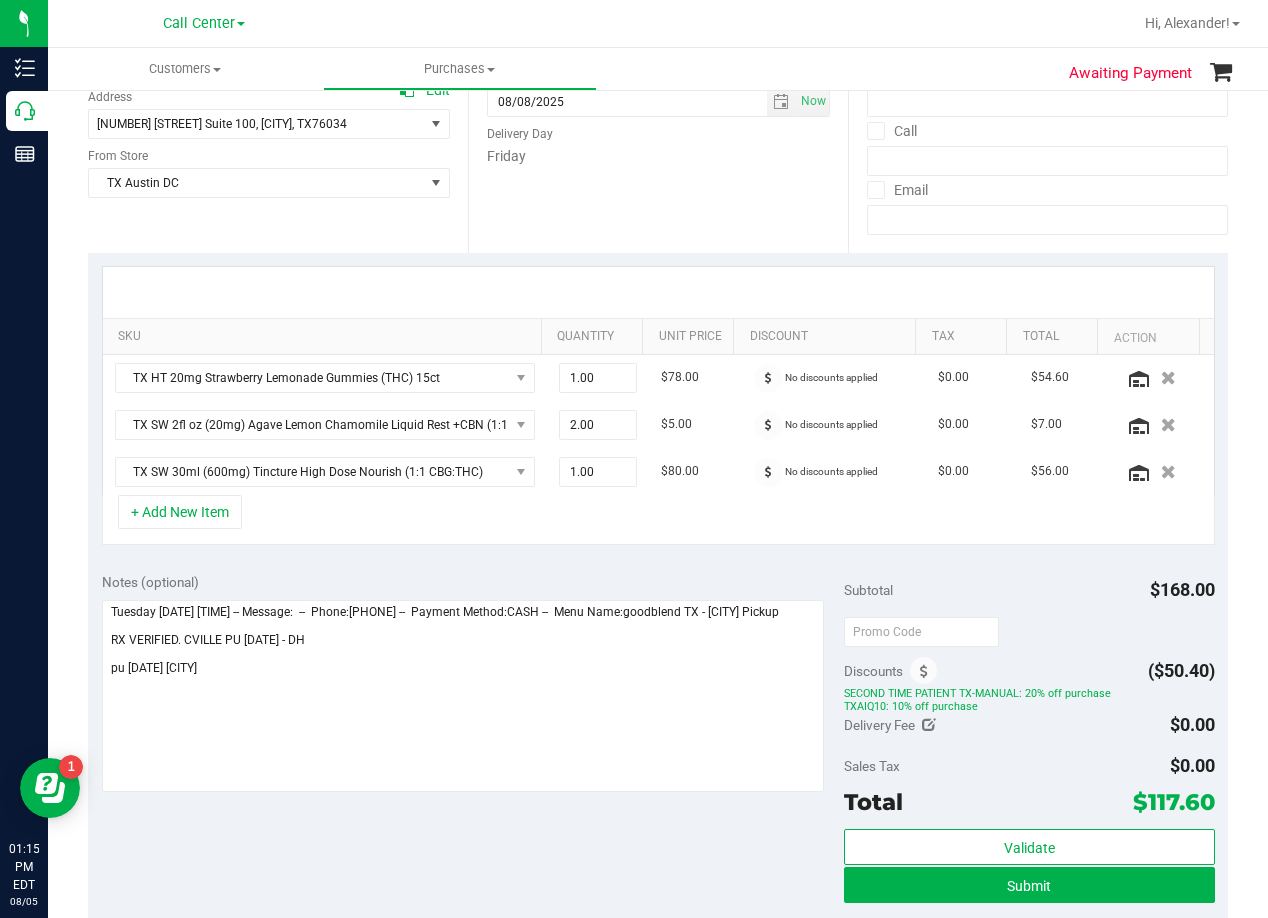 scroll, scrollTop: 300, scrollLeft: 0, axis: vertical 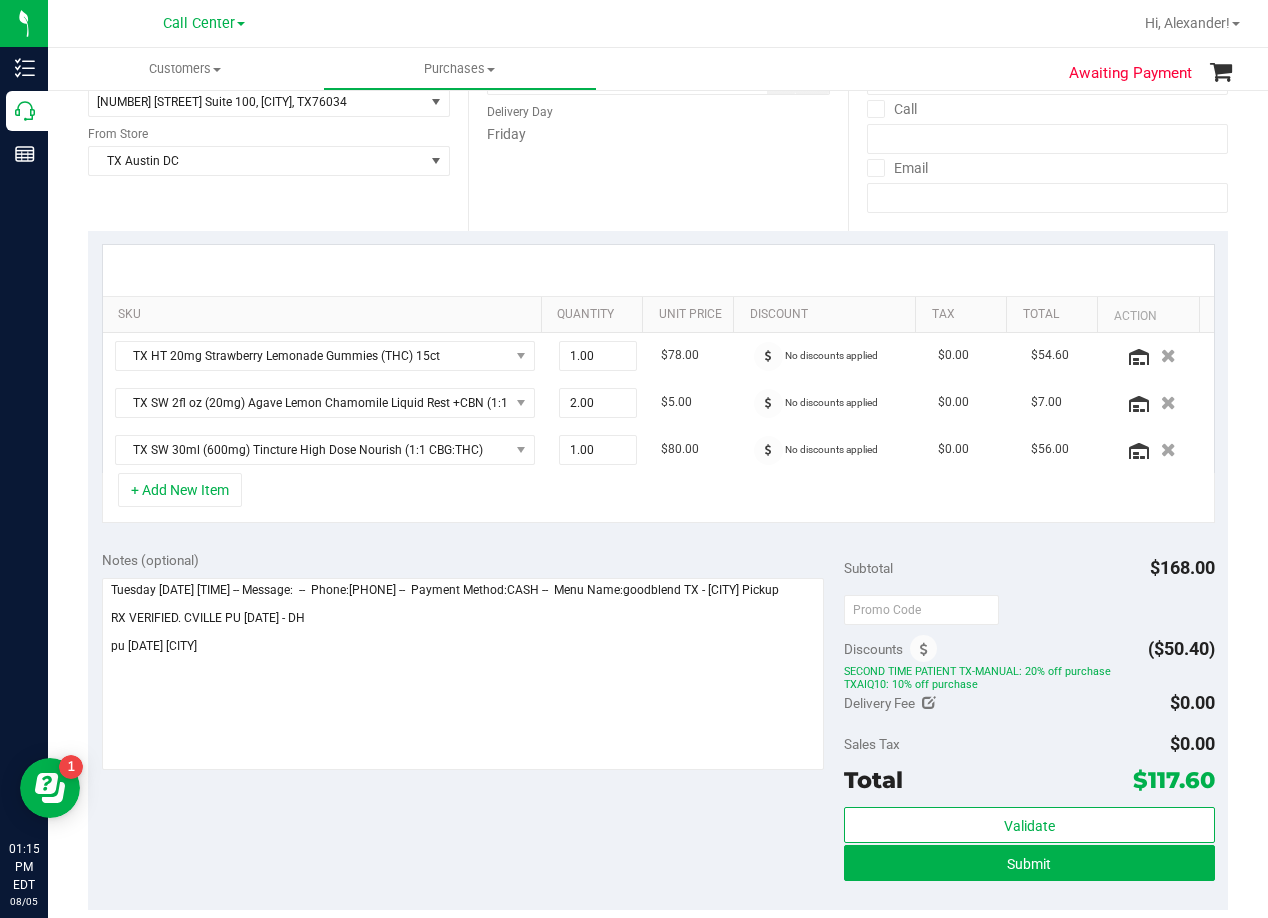 click at bounding box center (658, 270) 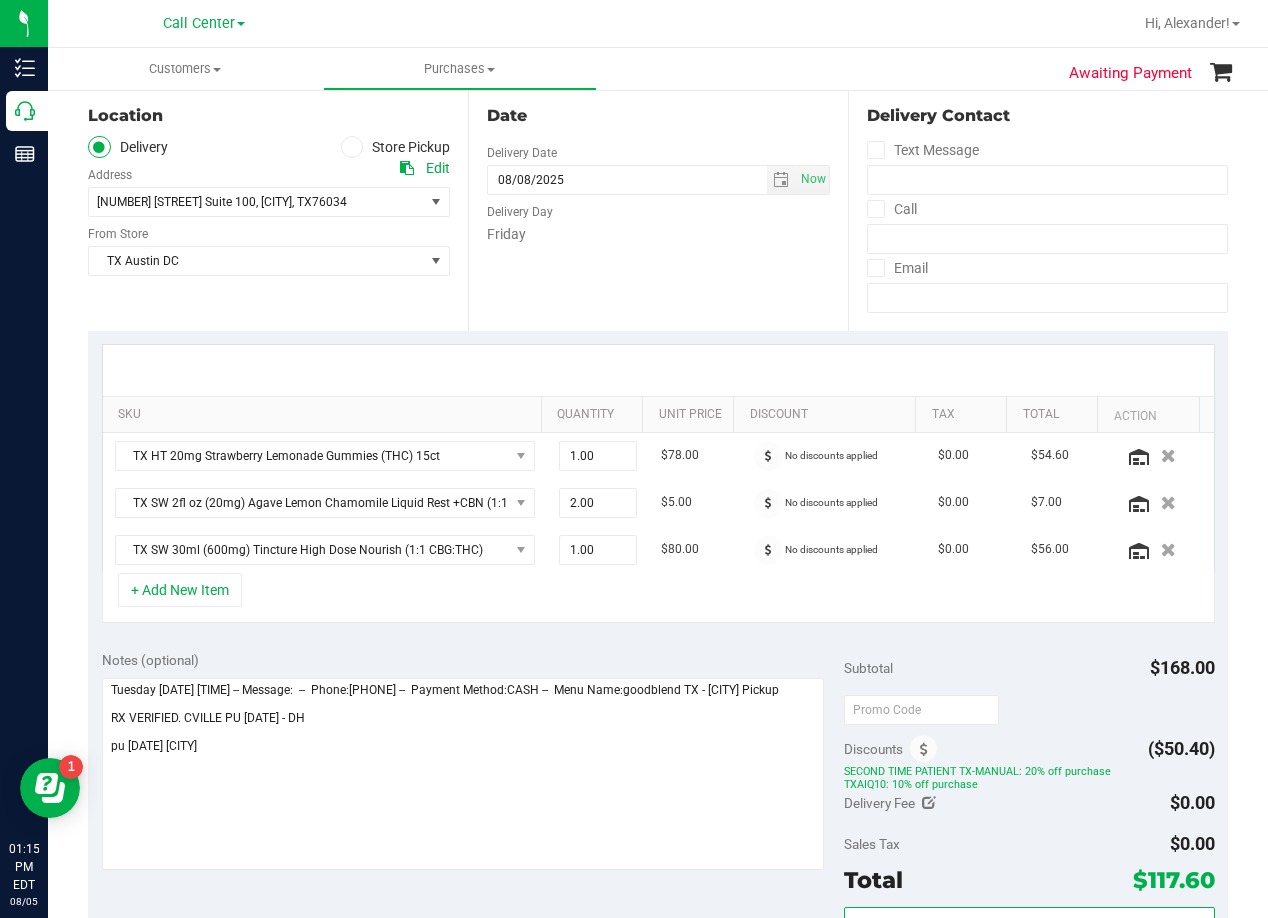 click on "Date
Delivery Date
08/08/2025
Now
08/08/2025 08:00 AM
Now
Delivery Day
Friday" at bounding box center [658, 208] 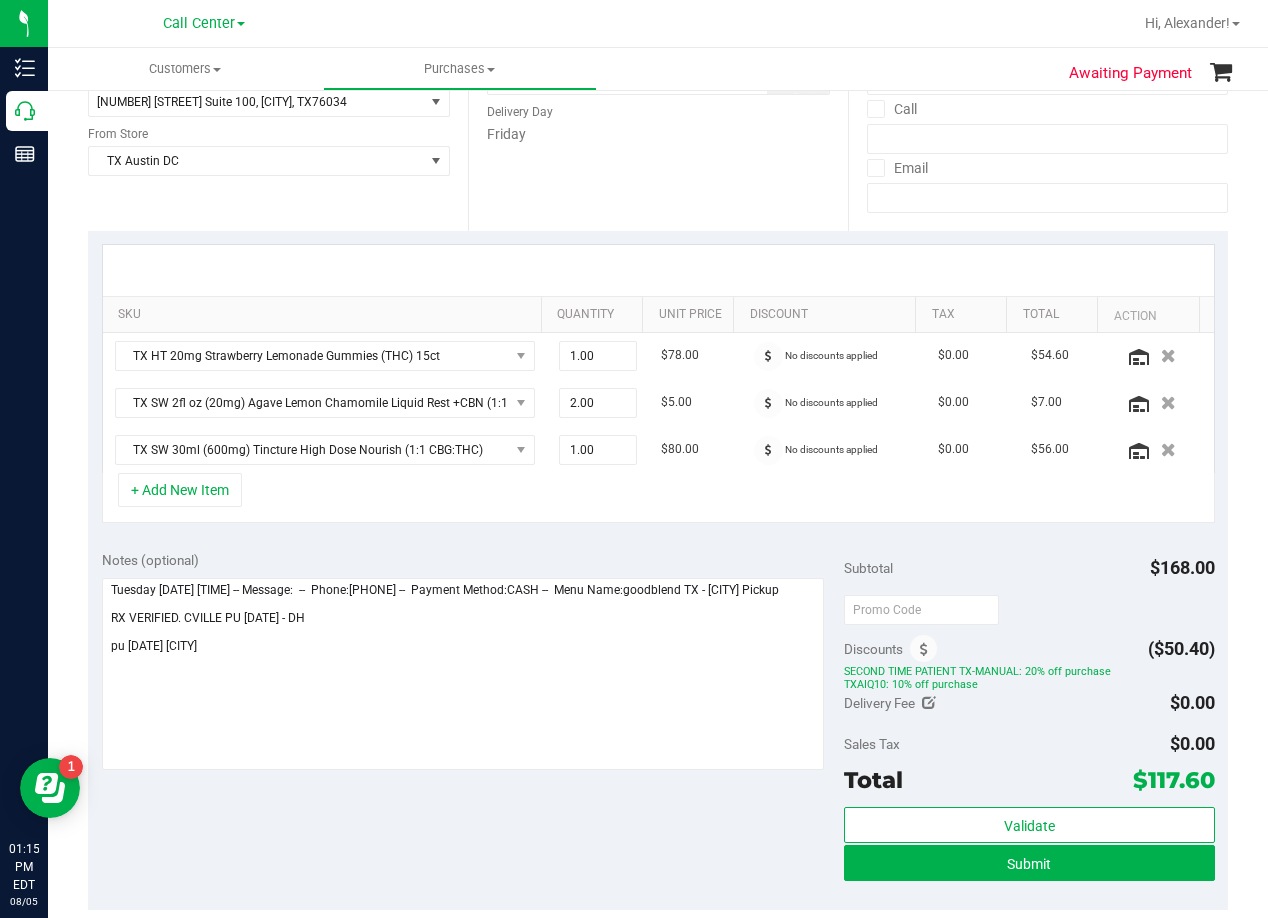 drag, startPoint x: 710, startPoint y: 565, endPoint x: 701, endPoint y: 558, distance: 11.401754 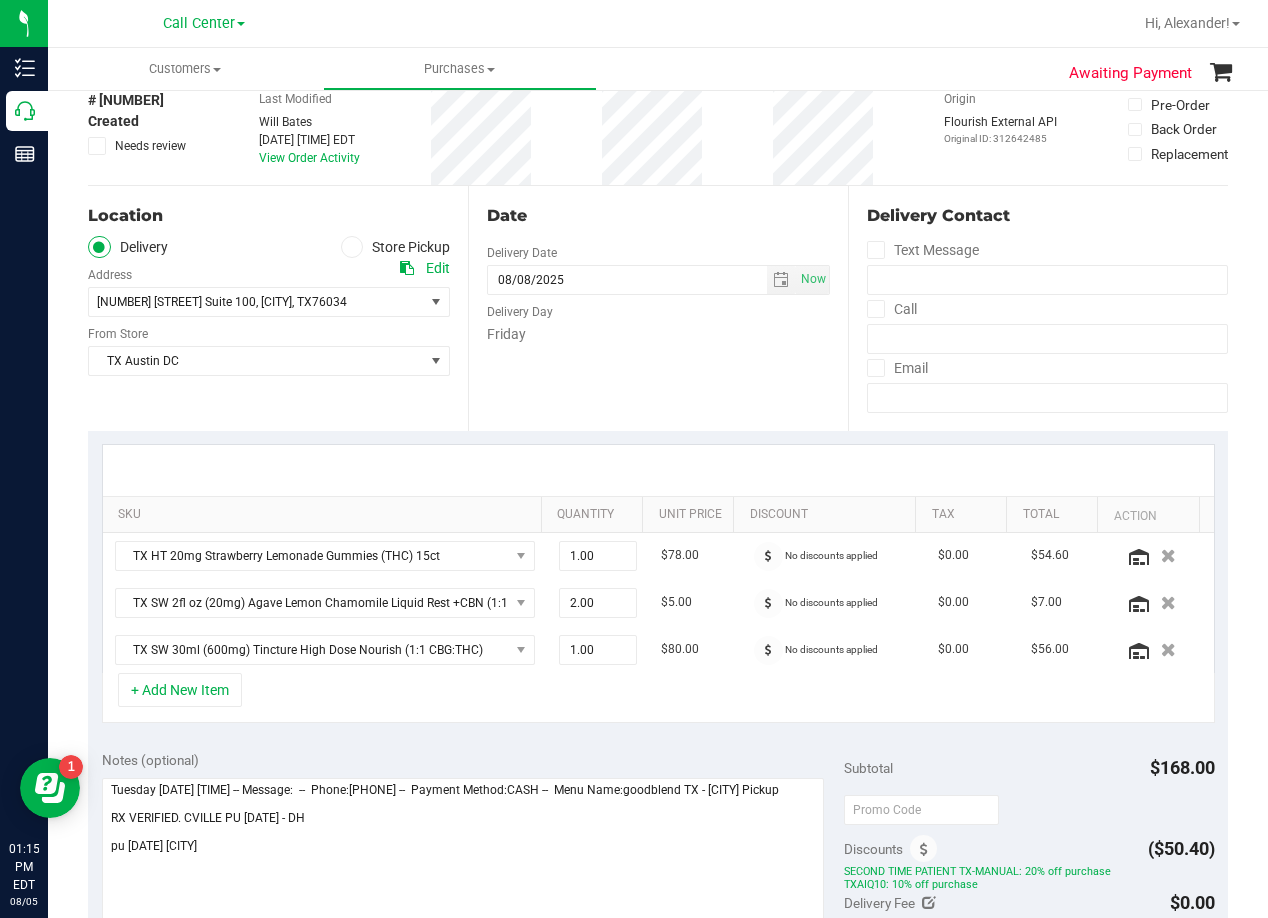 click on "Date
Delivery Date
08/08/2025
Now
08/08/2025 08:00 AM
Now
Delivery Day
Friday" at bounding box center [658, 308] 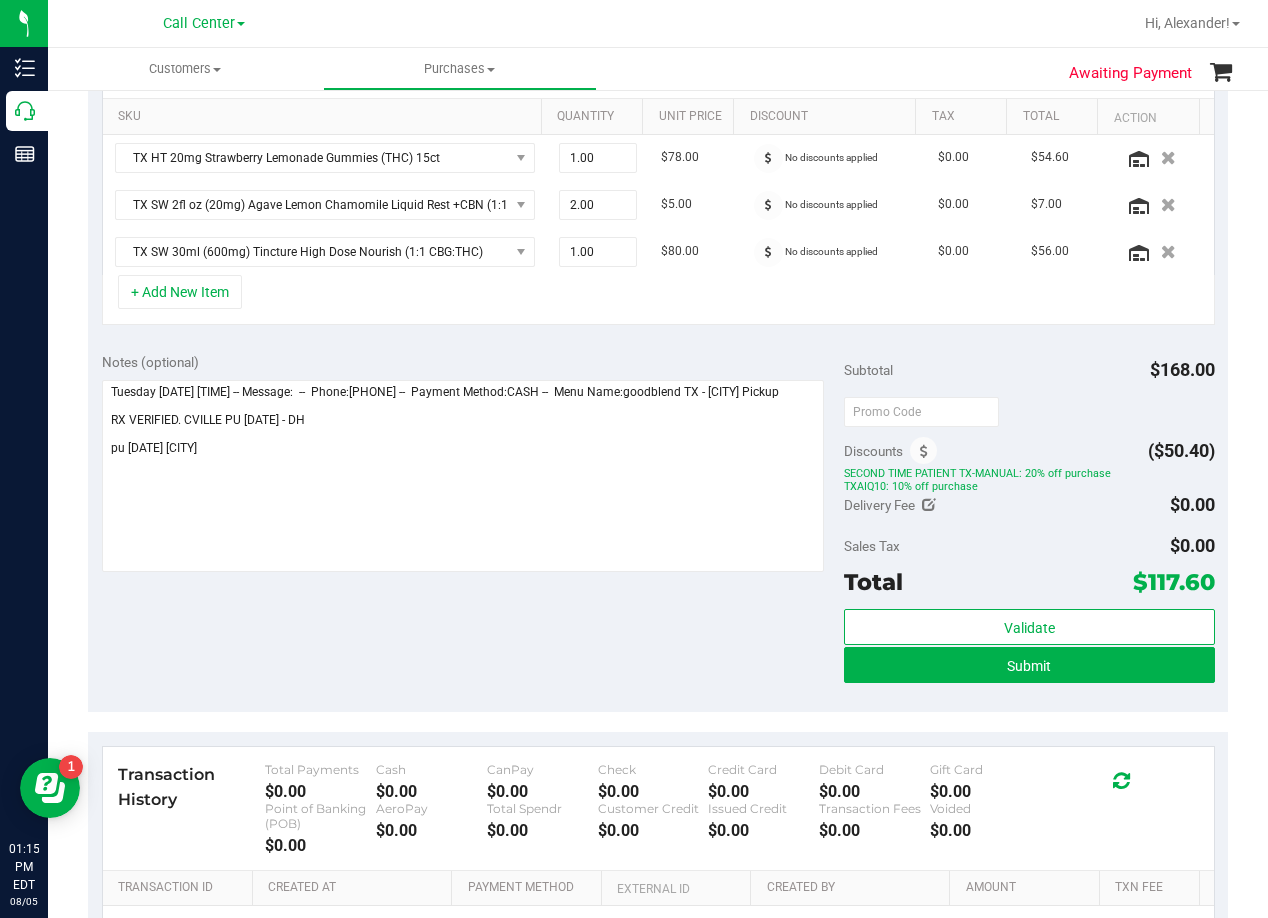 scroll, scrollTop: 500, scrollLeft: 0, axis: vertical 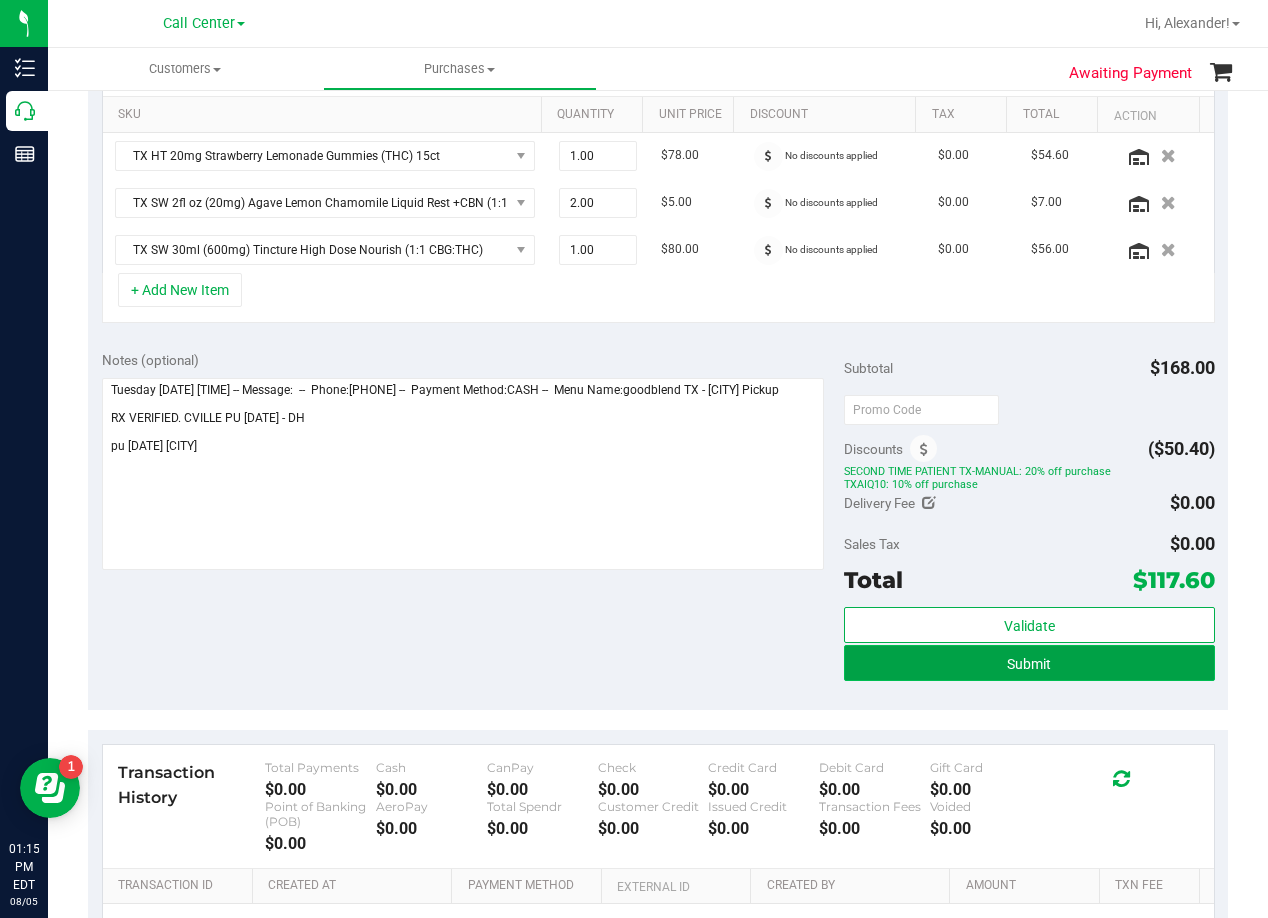 click on "Submit" at bounding box center (1029, 663) 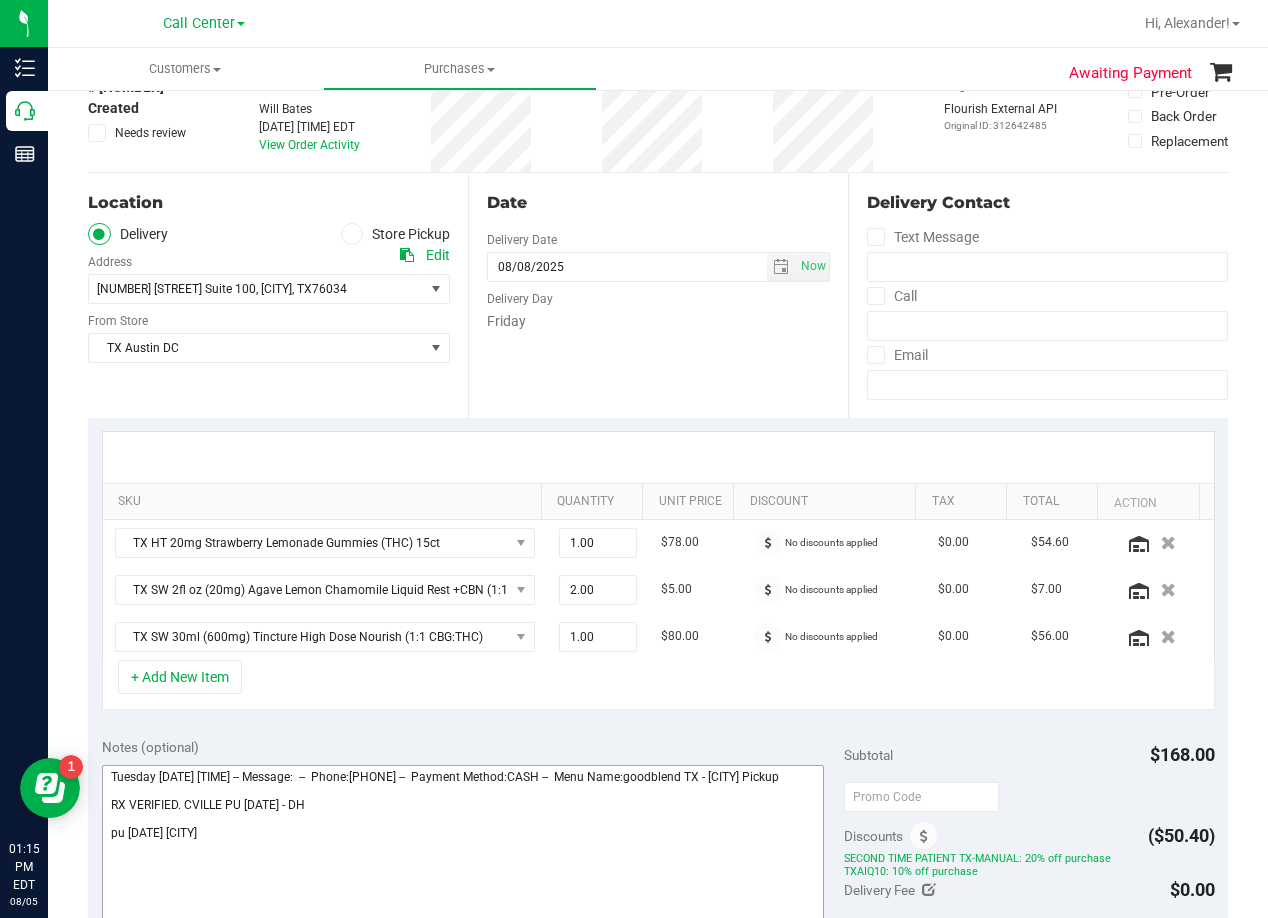 scroll, scrollTop: 100, scrollLeft: 0, axis: vertical 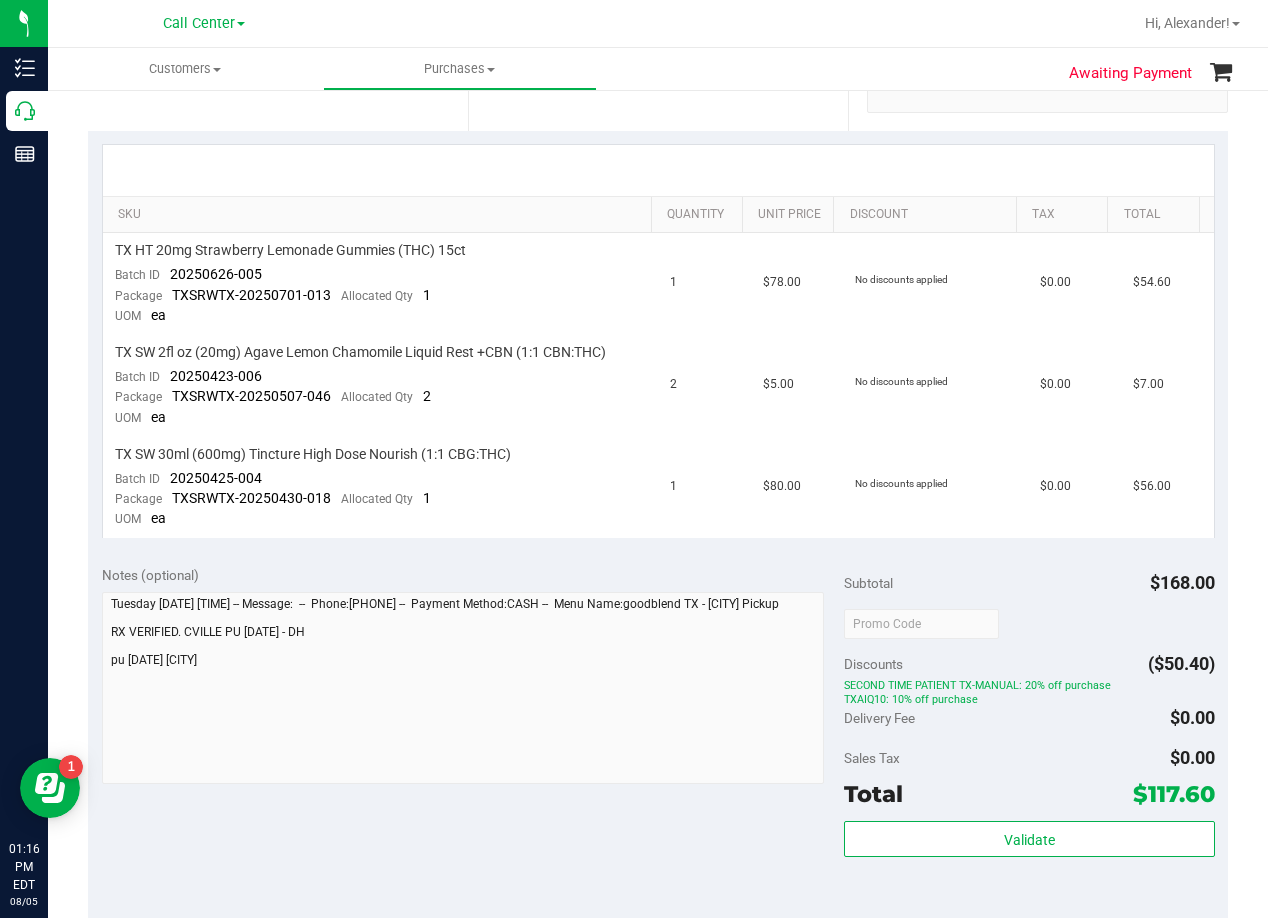 click on "Notes (optional)" at bounding box center (473, 575) 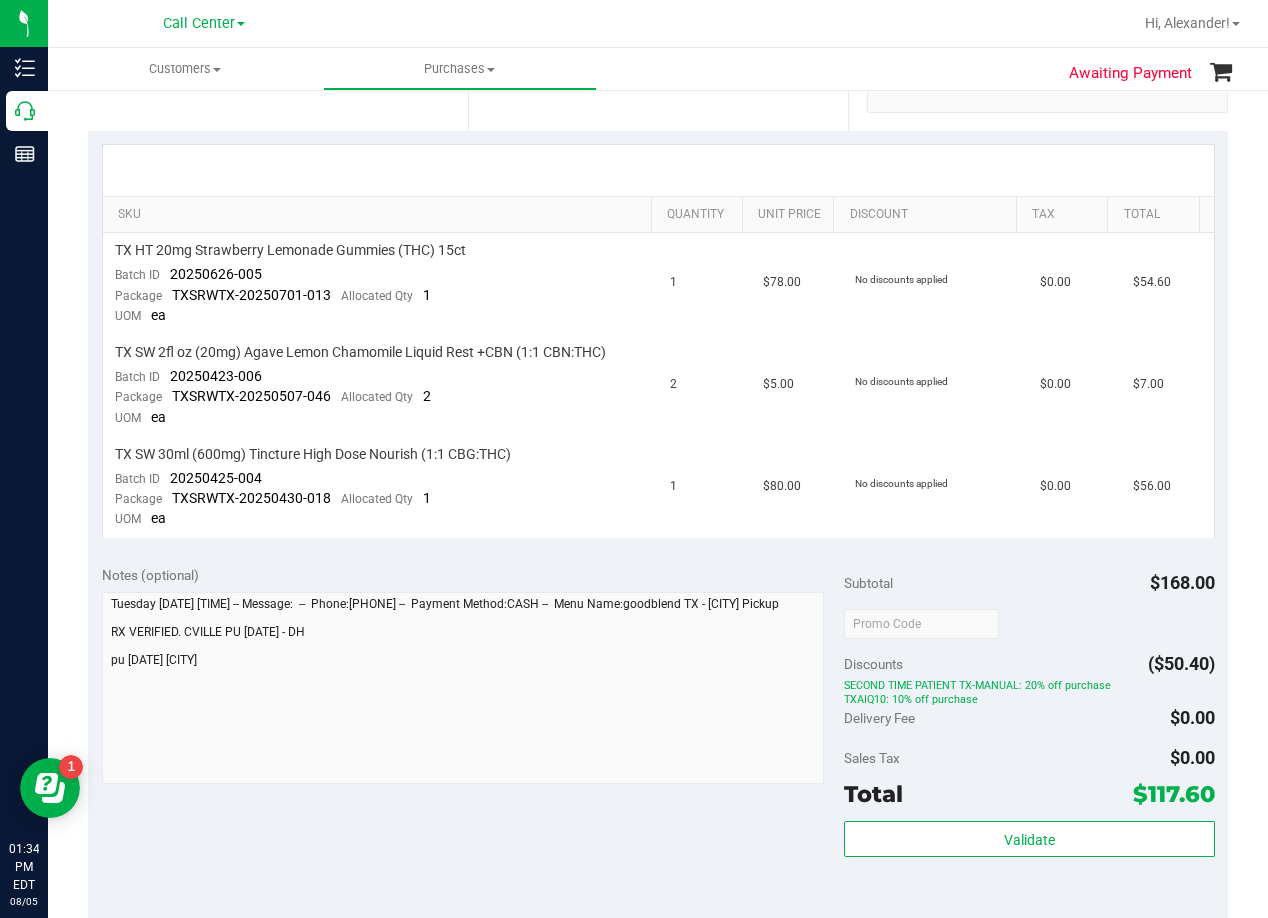 click on "Date
Delivery Date
08/08/2025
Now
08/08/2025 08:00 AM
Now
Delivery Day
Friday" at bounding box center [658, 8] 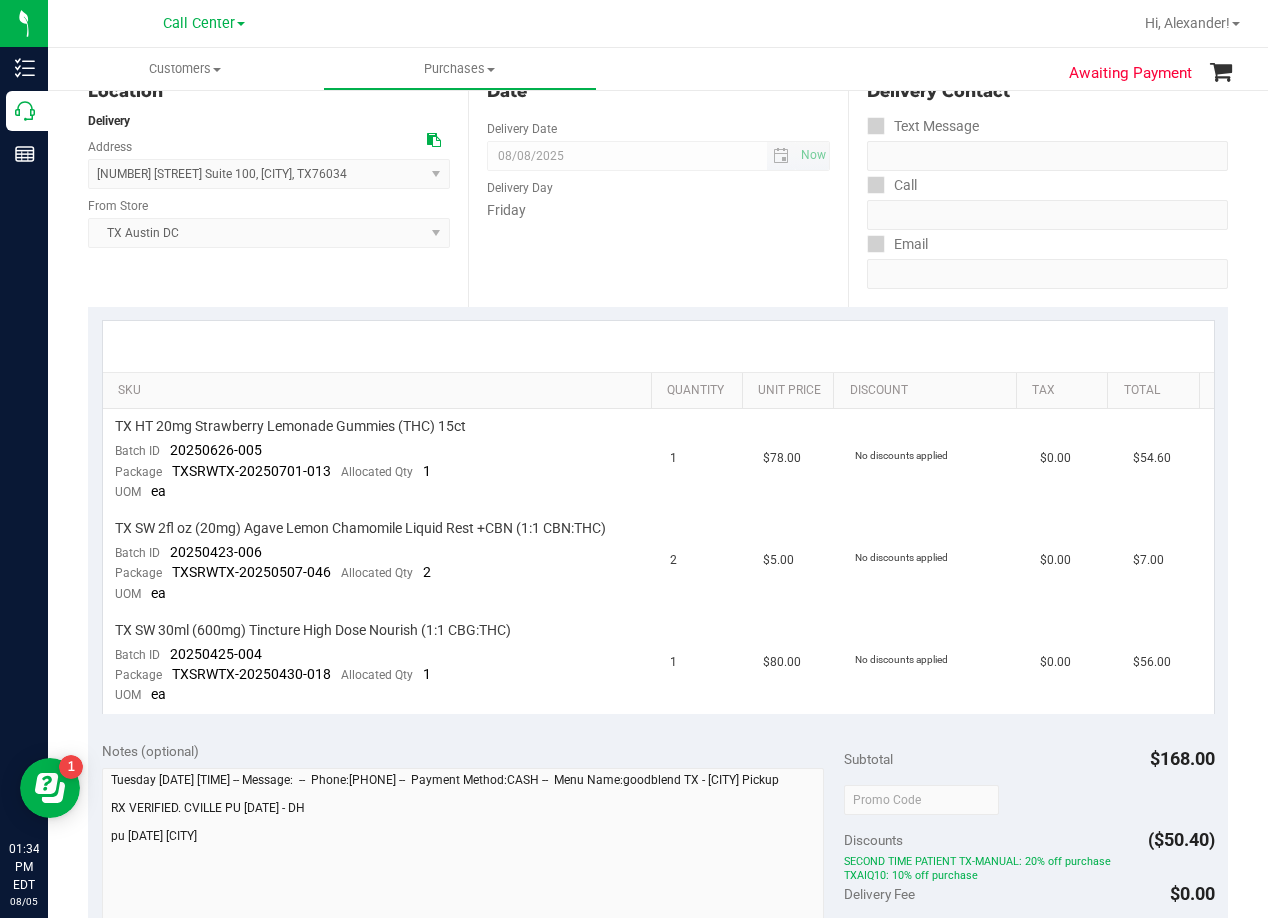 scroll, scrollTop: 0, scrollLeft: 0, axis: both 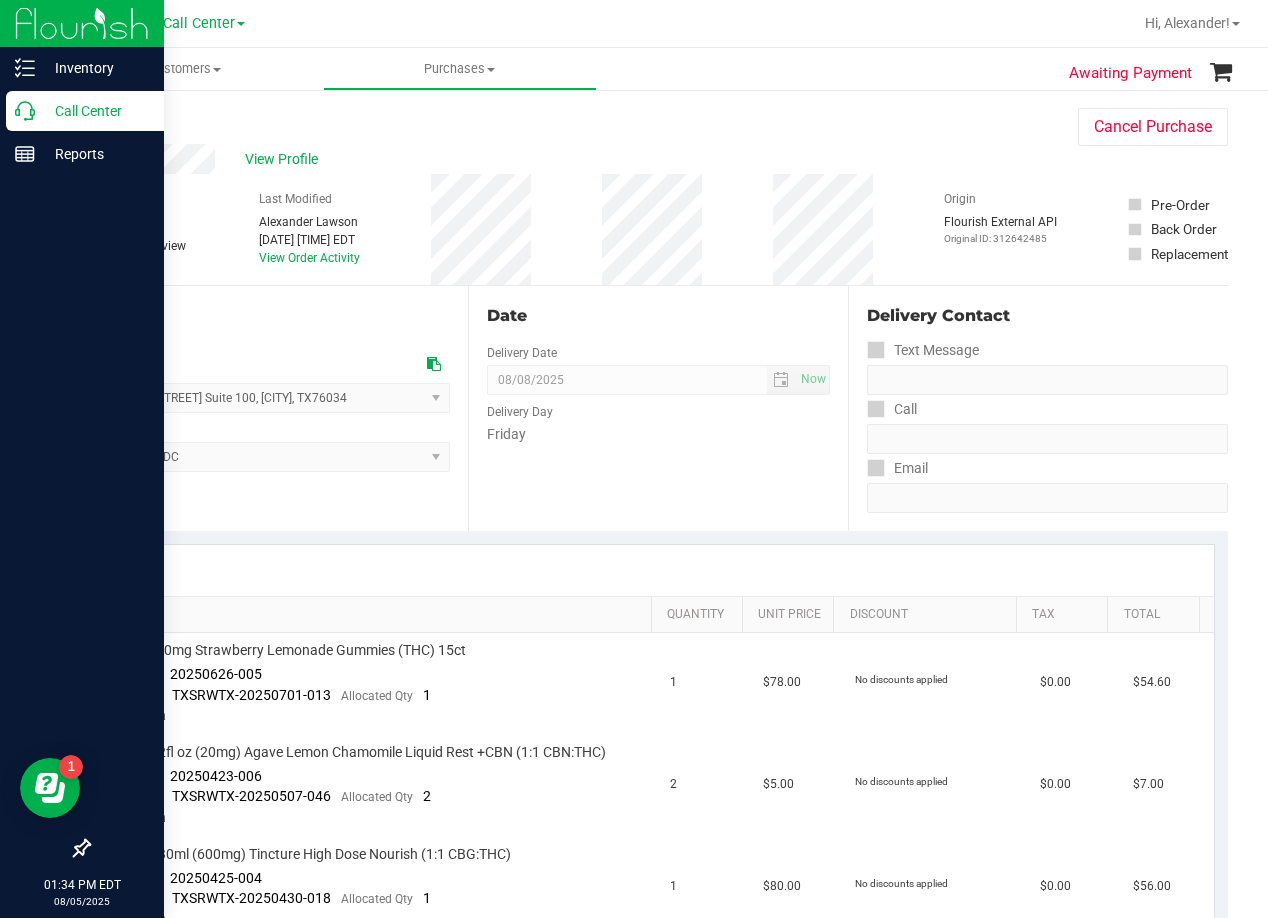 click on "Call Center" at bounding box center [95, 111] 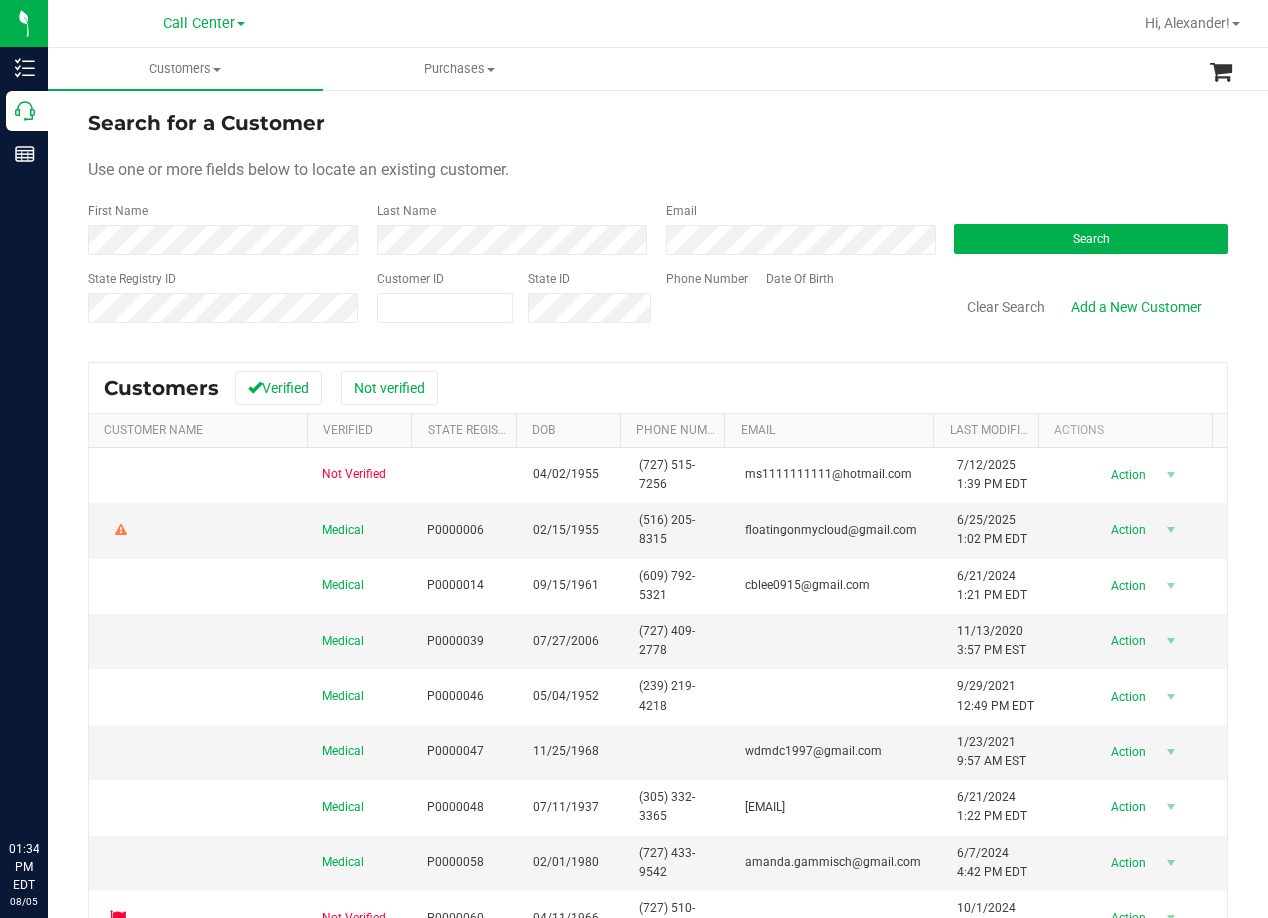 scroll, scrollTop: 0, scrollLeft: 0, axis: both 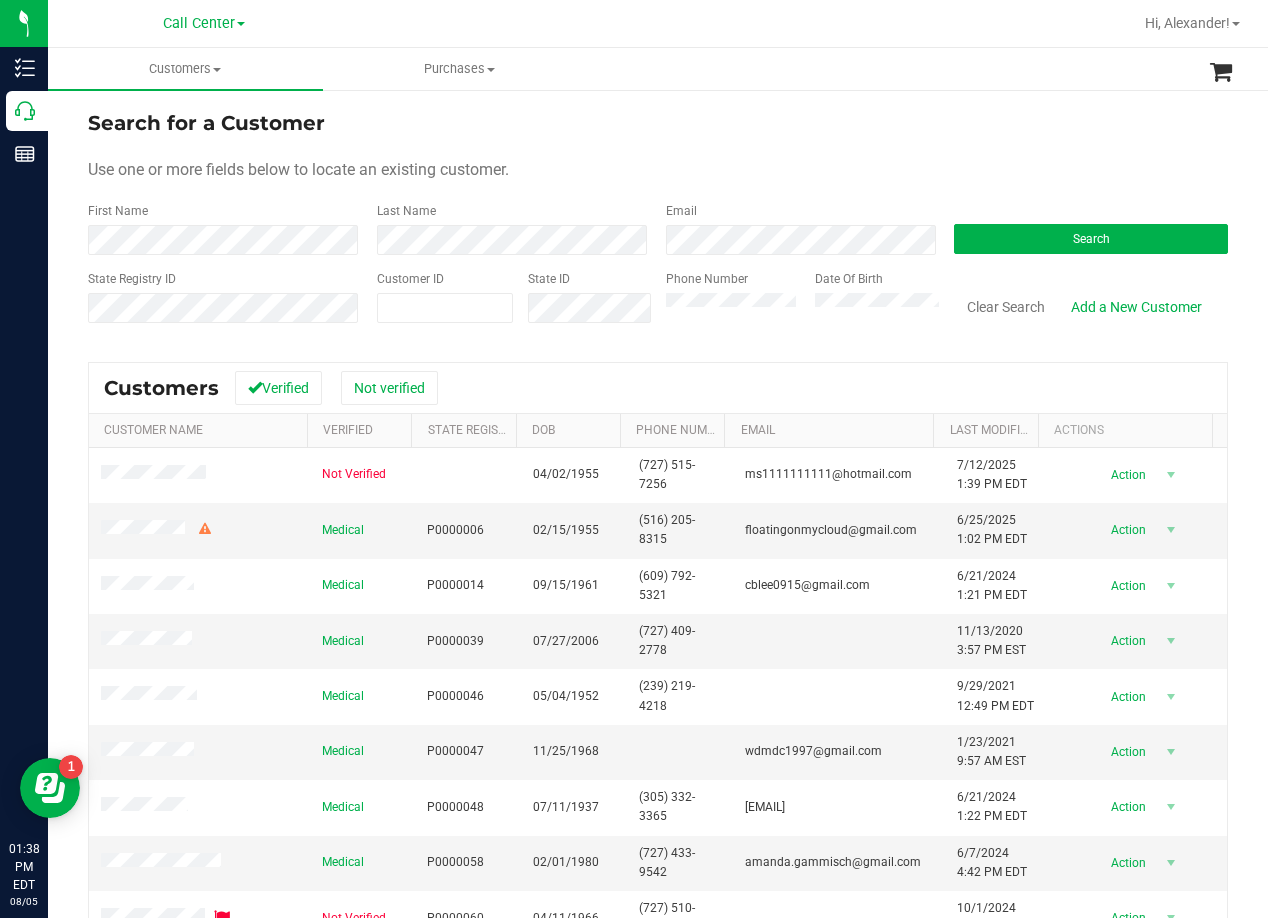 click on "Use one or more fields below to locate an existing customer." at bounding box center [658, 170] 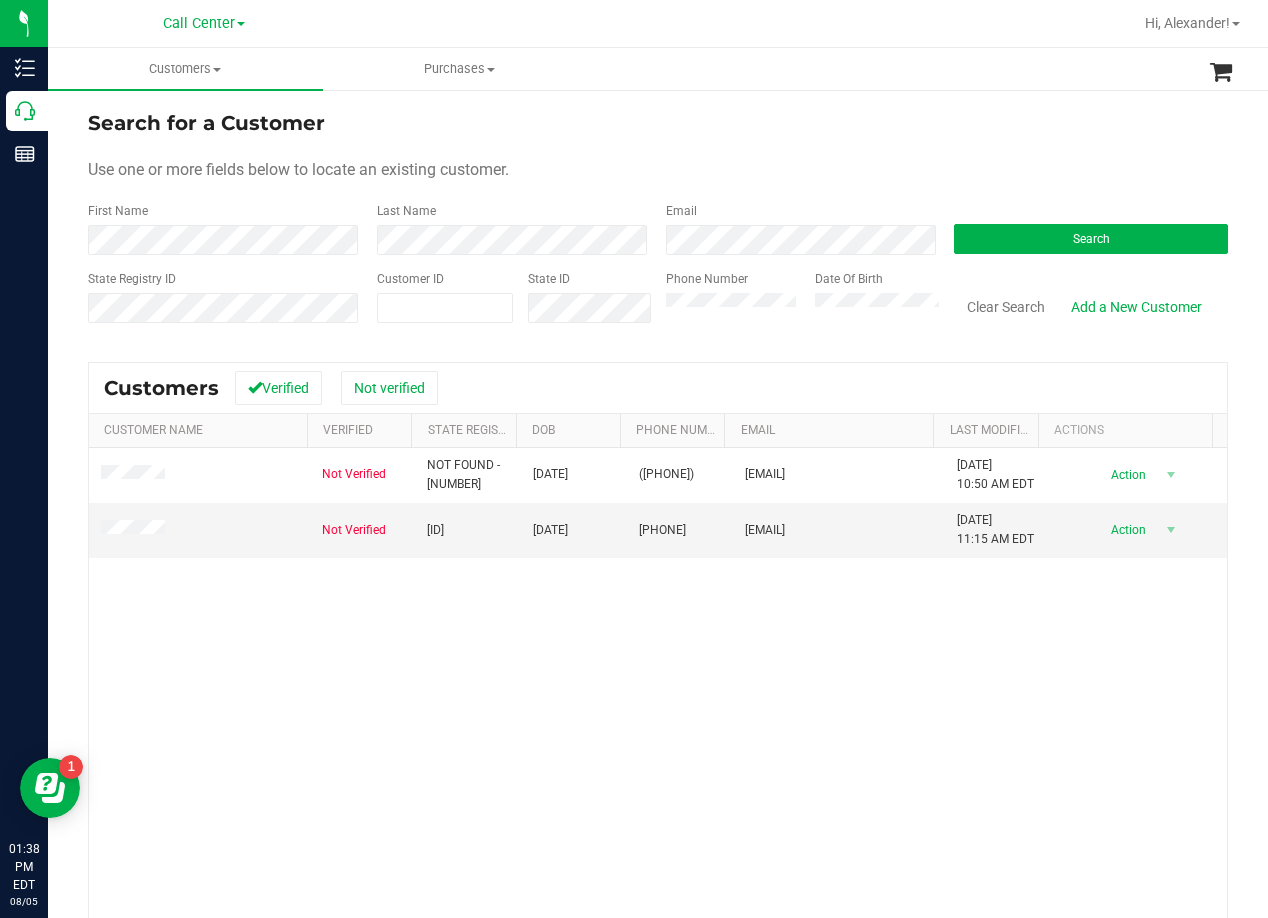 click on "Use one or more fields below to locate an existing customer." at bounding box center [658, 170] 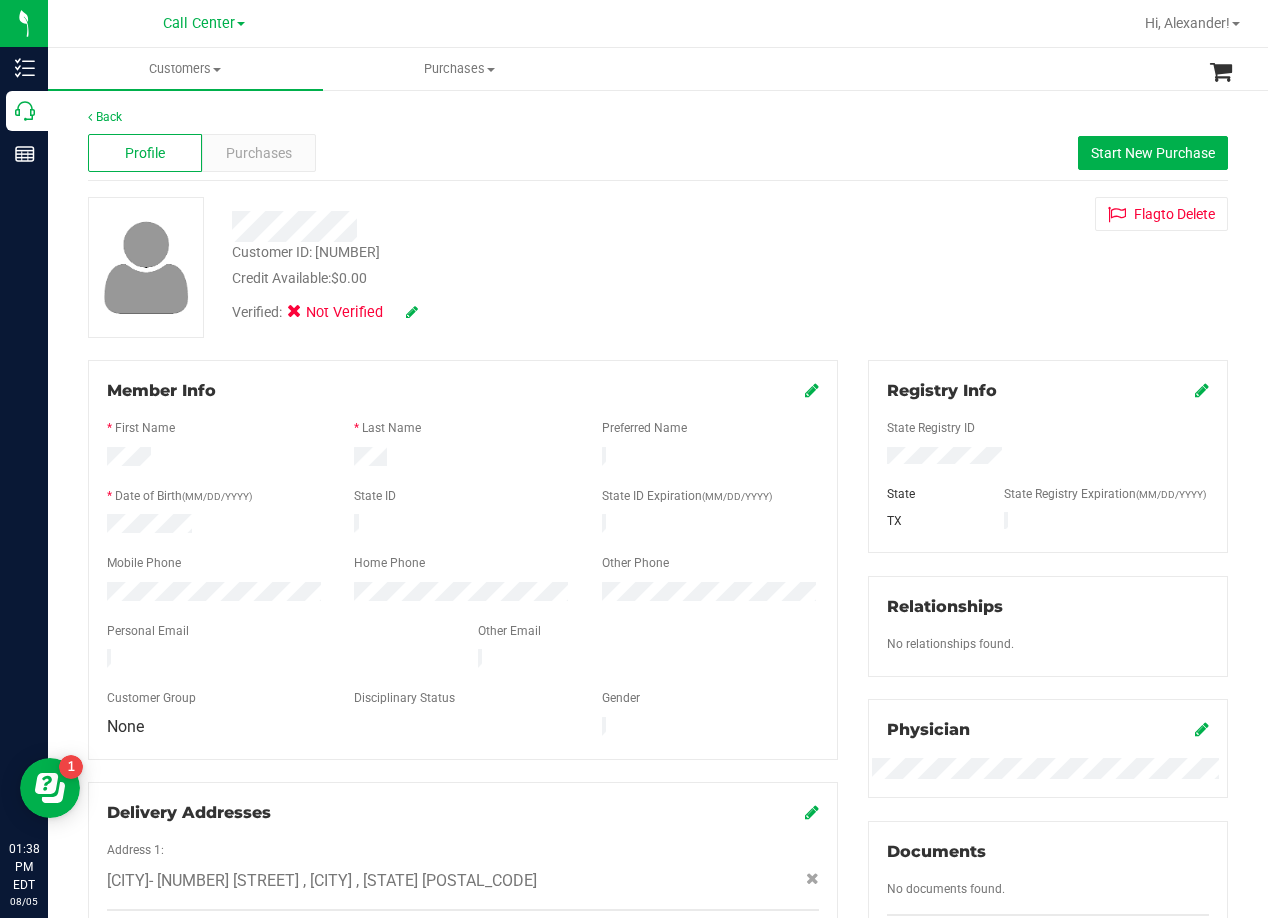 click on "Customer ID: [NUMBER]
Credit Available:
$0.00" at bounding box center [509, 265] 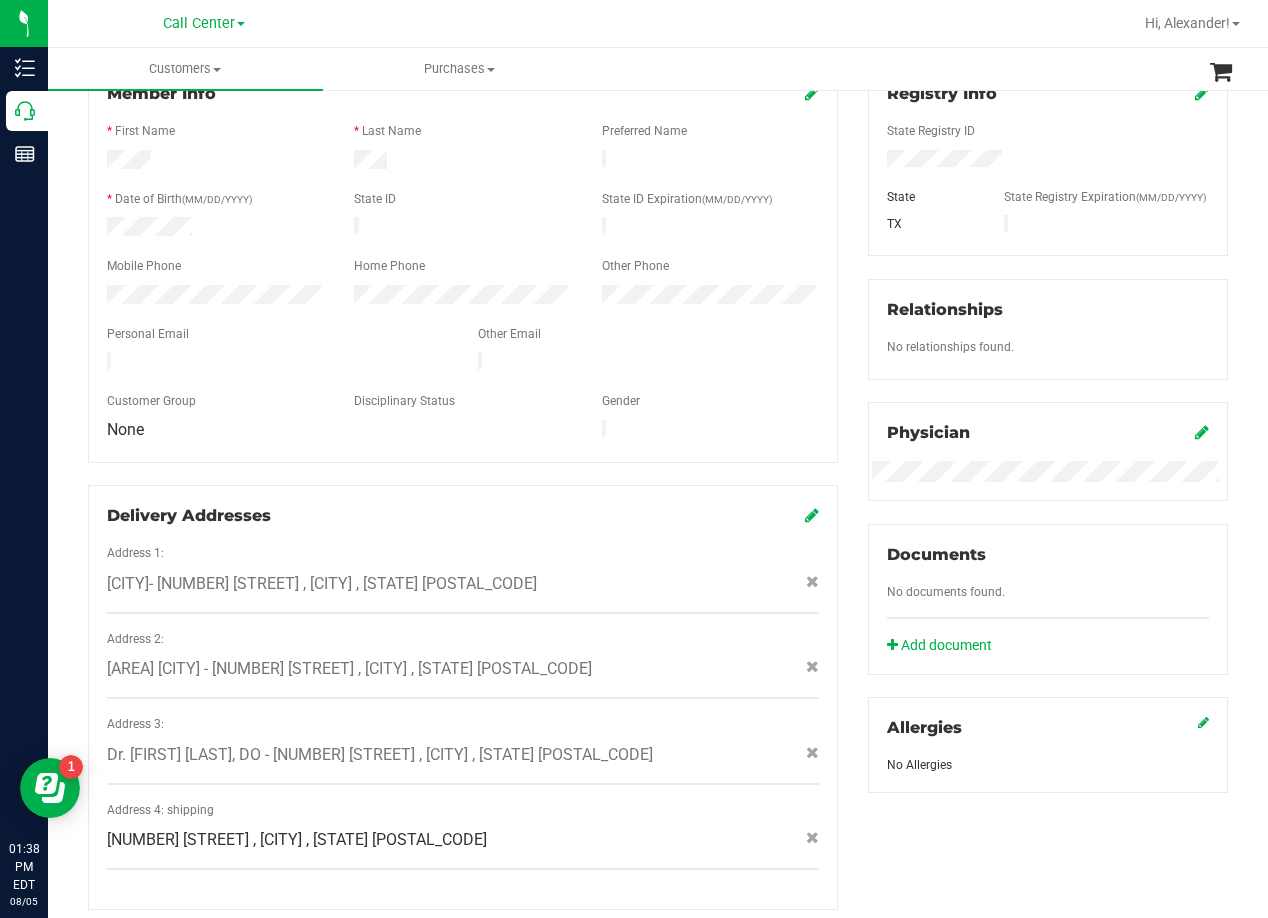 scroll, scrollTop: 500, scrollLeft: 0, axis: vertical 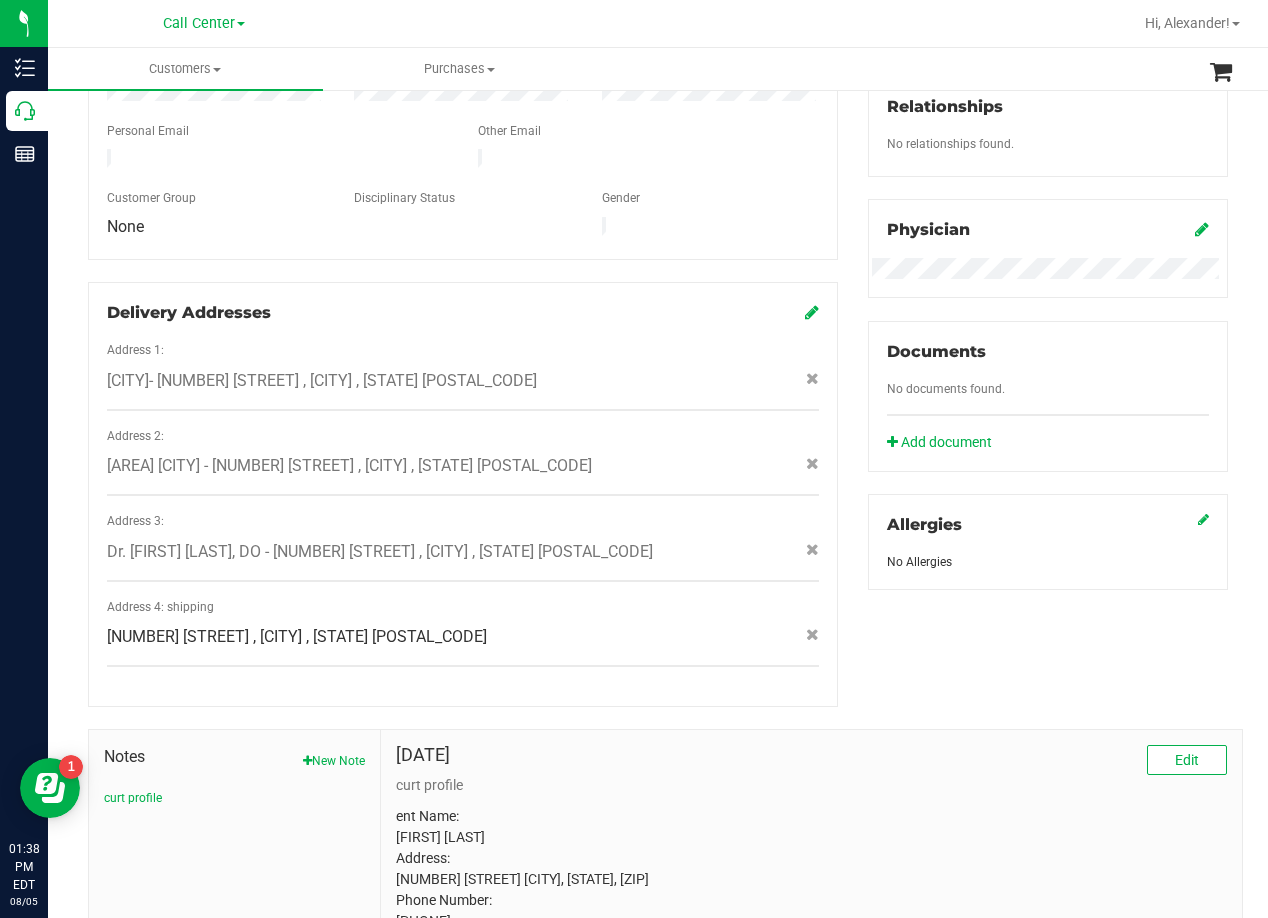 click on "Member Info
*
First Name
*
Last Name
Preferred Name
*
Date of Birth
(MM/DD/YYYY)
State ID
State ID Expiration
(MM/DD/YYYY)" at bounding box center [463, 283] 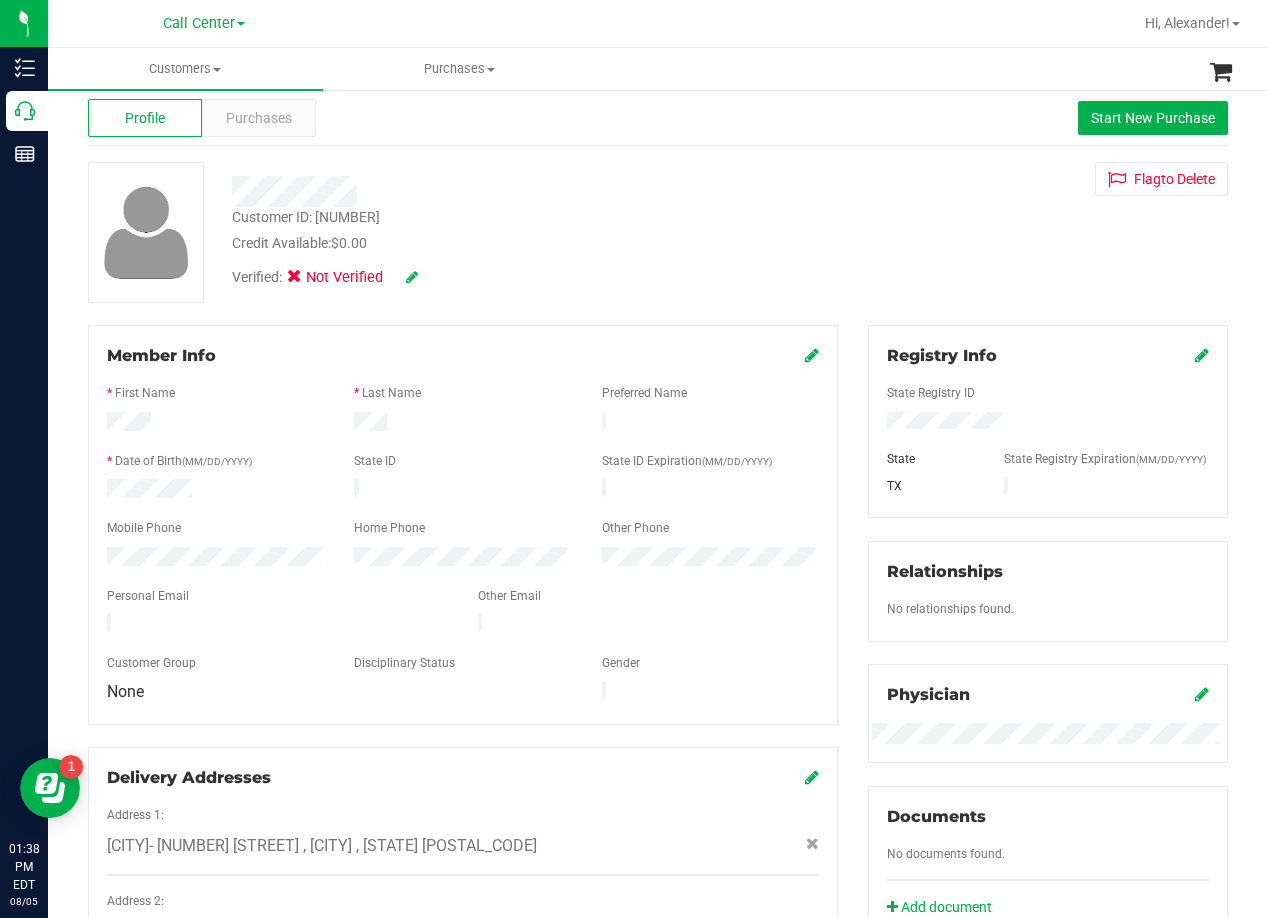 scroll, scrollTop: 0, scrollLeft: 0, axis: both 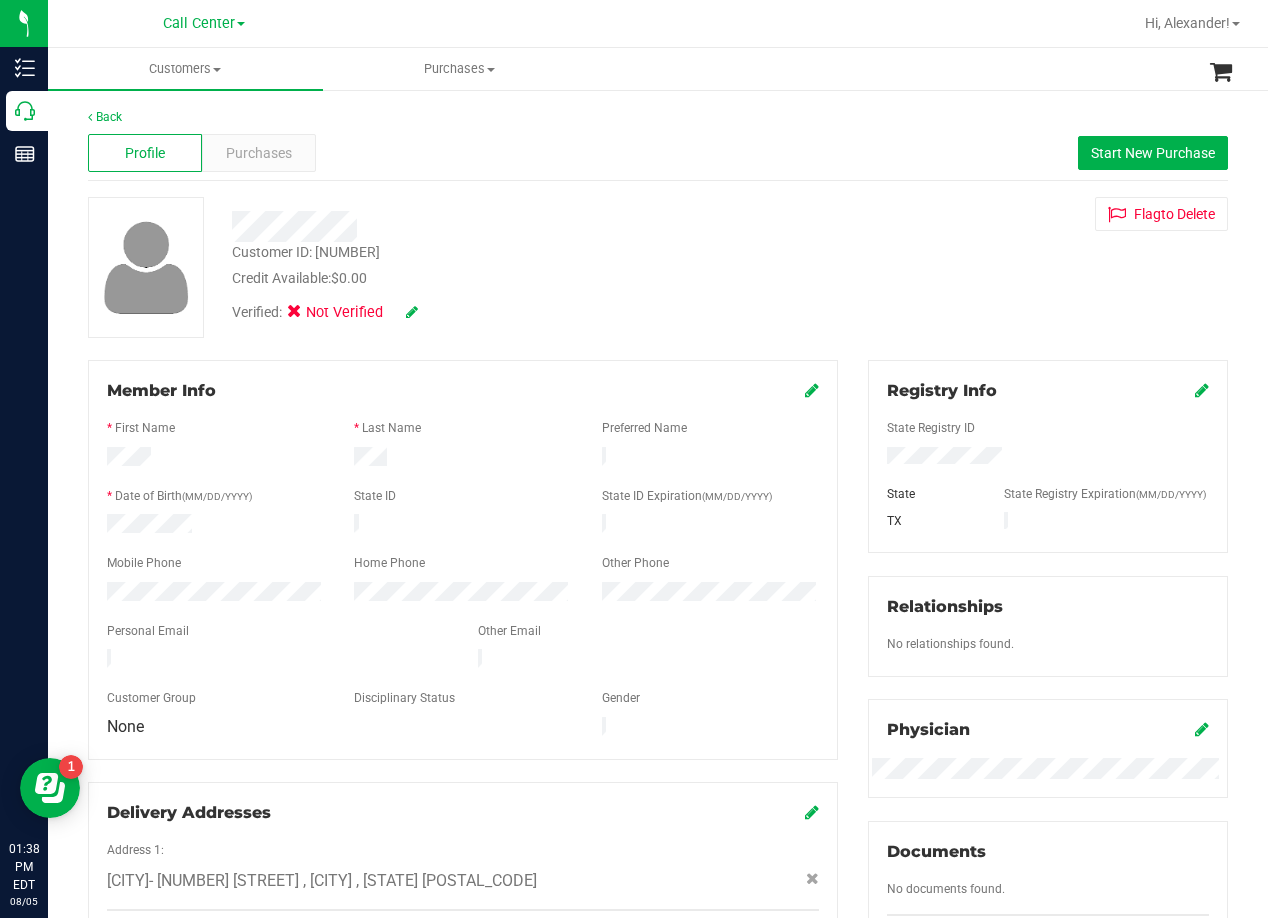 click on "Customer ID: [NUMBER]
Credit Available:
$0.00
Verified:
Not Verified
Flag  to Delete" at bounding box center (658, 267) 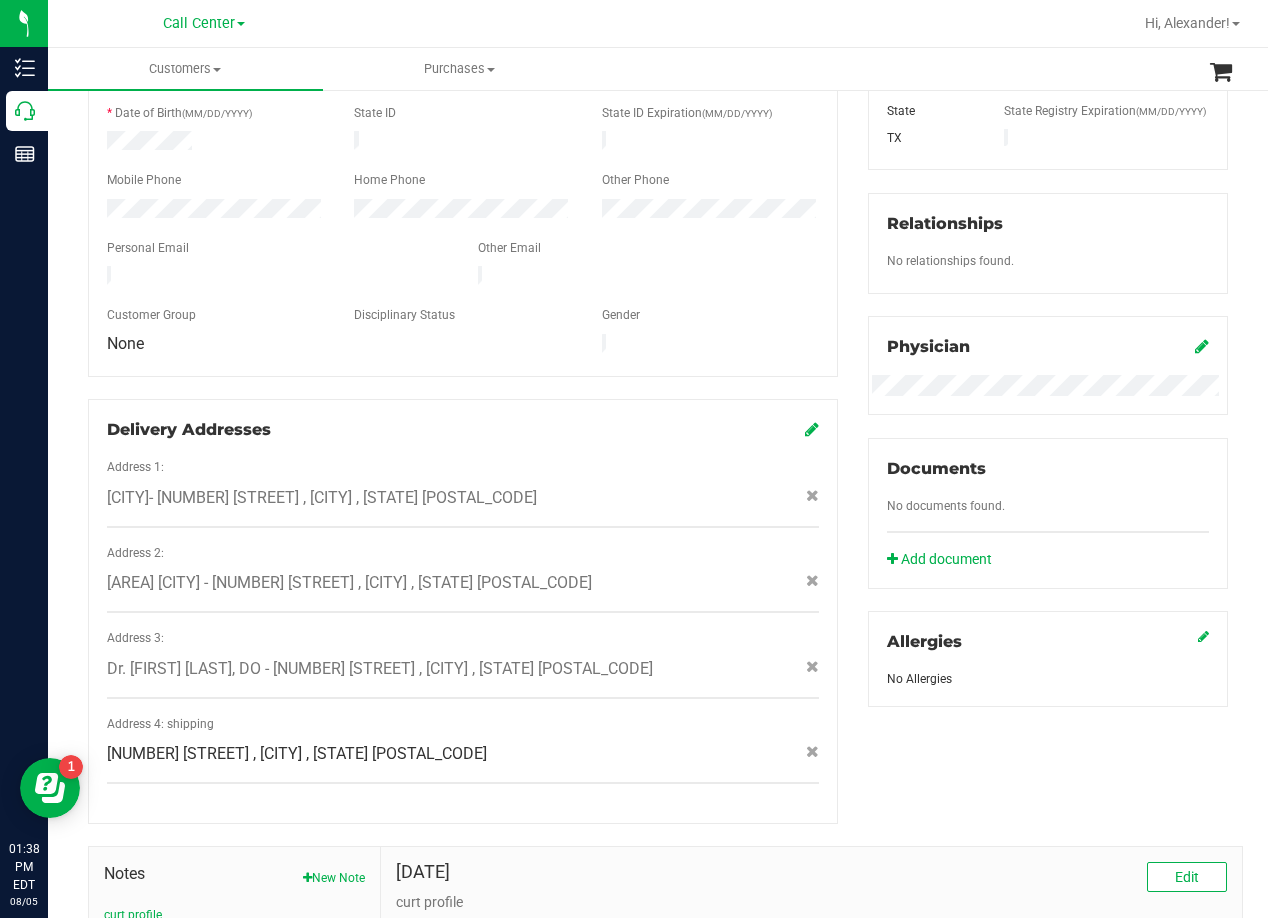 scroll, scrollTop: 0, scrollLeft: 0, axis: both 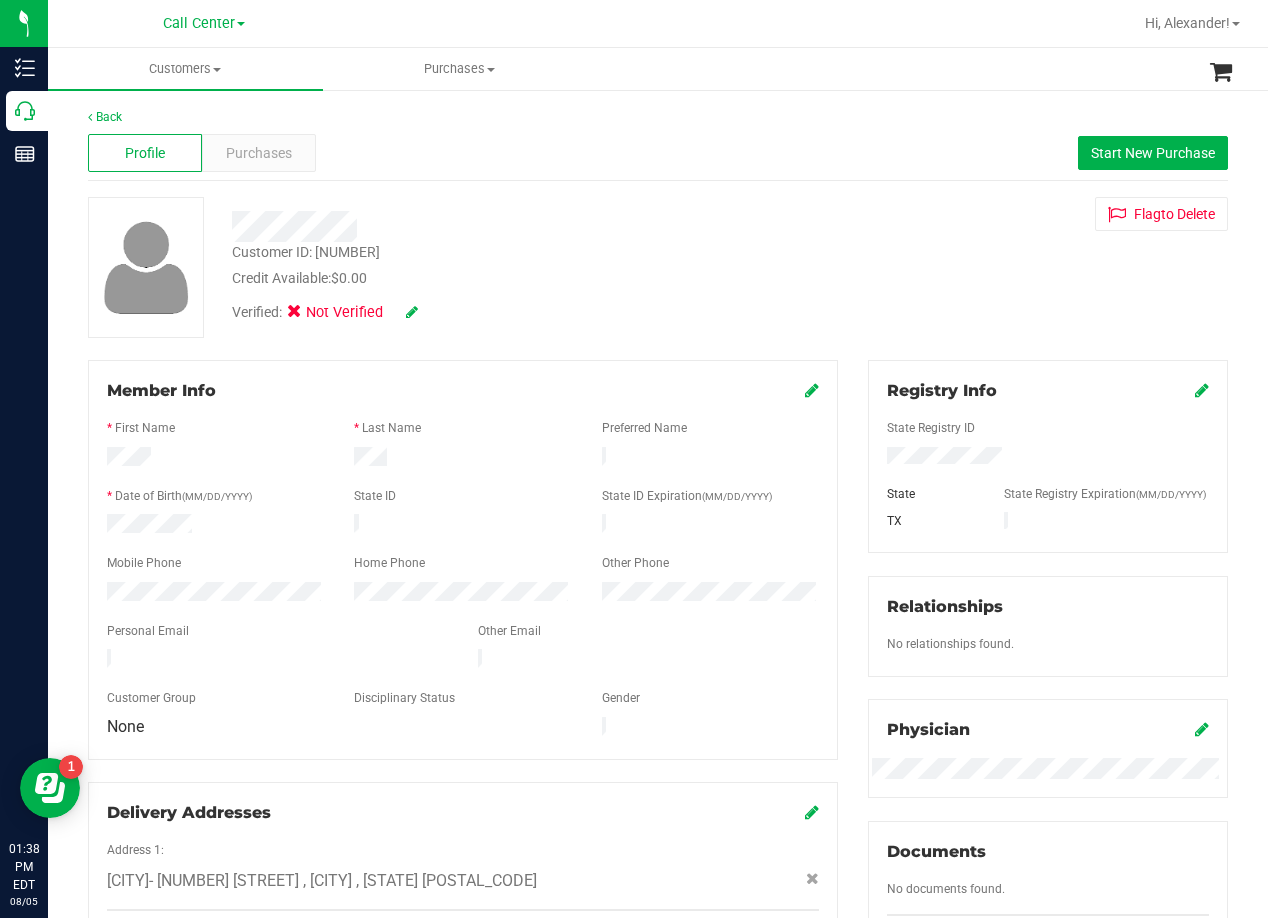 click on "Customer ID: [NUMBER]
Credit Available:
$0.00
Verified:
Not Verified
Flag  to Delete" at bounding box center [658, 267] 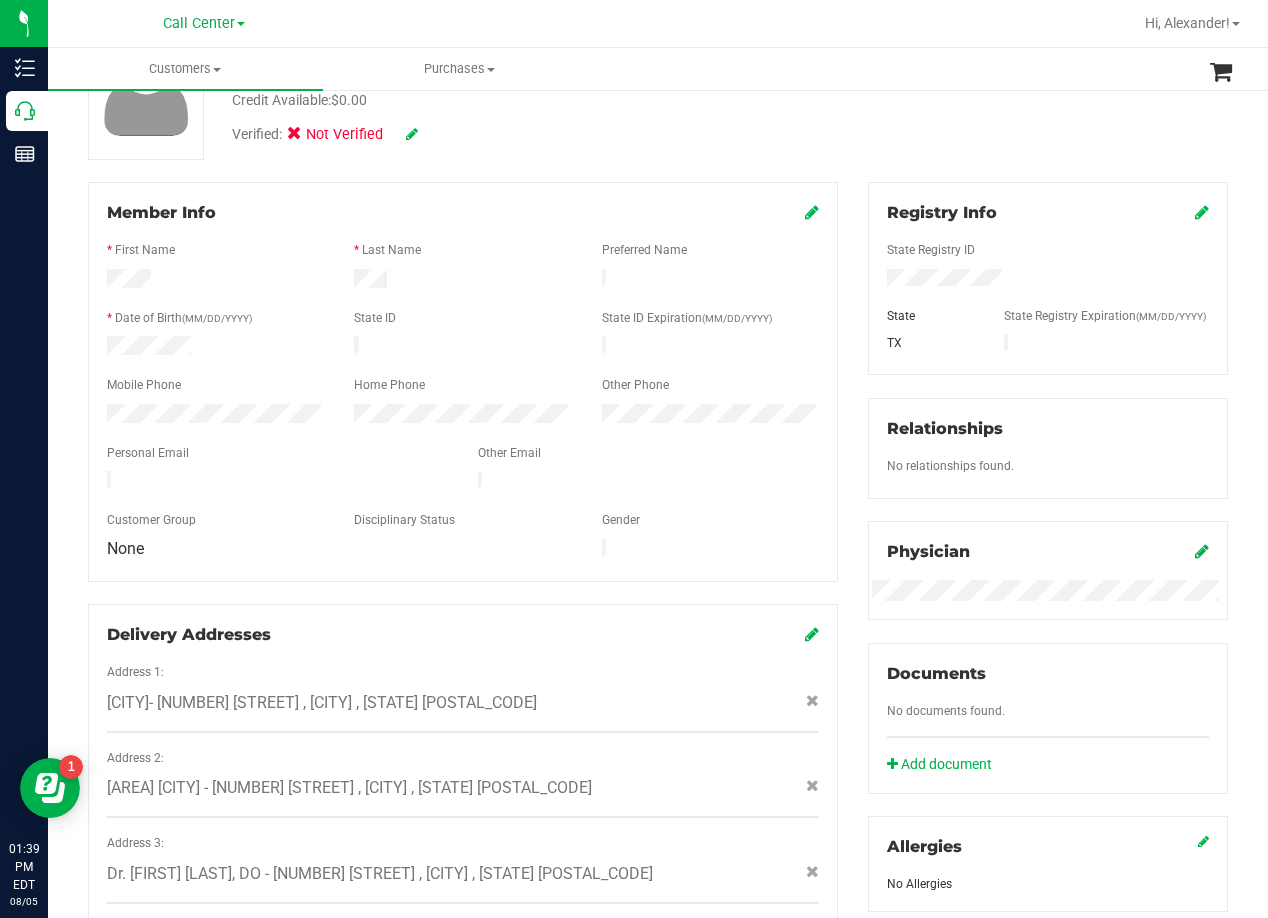 scroll, scrollTop: 1, scrollLeft: 0, axis: vertical 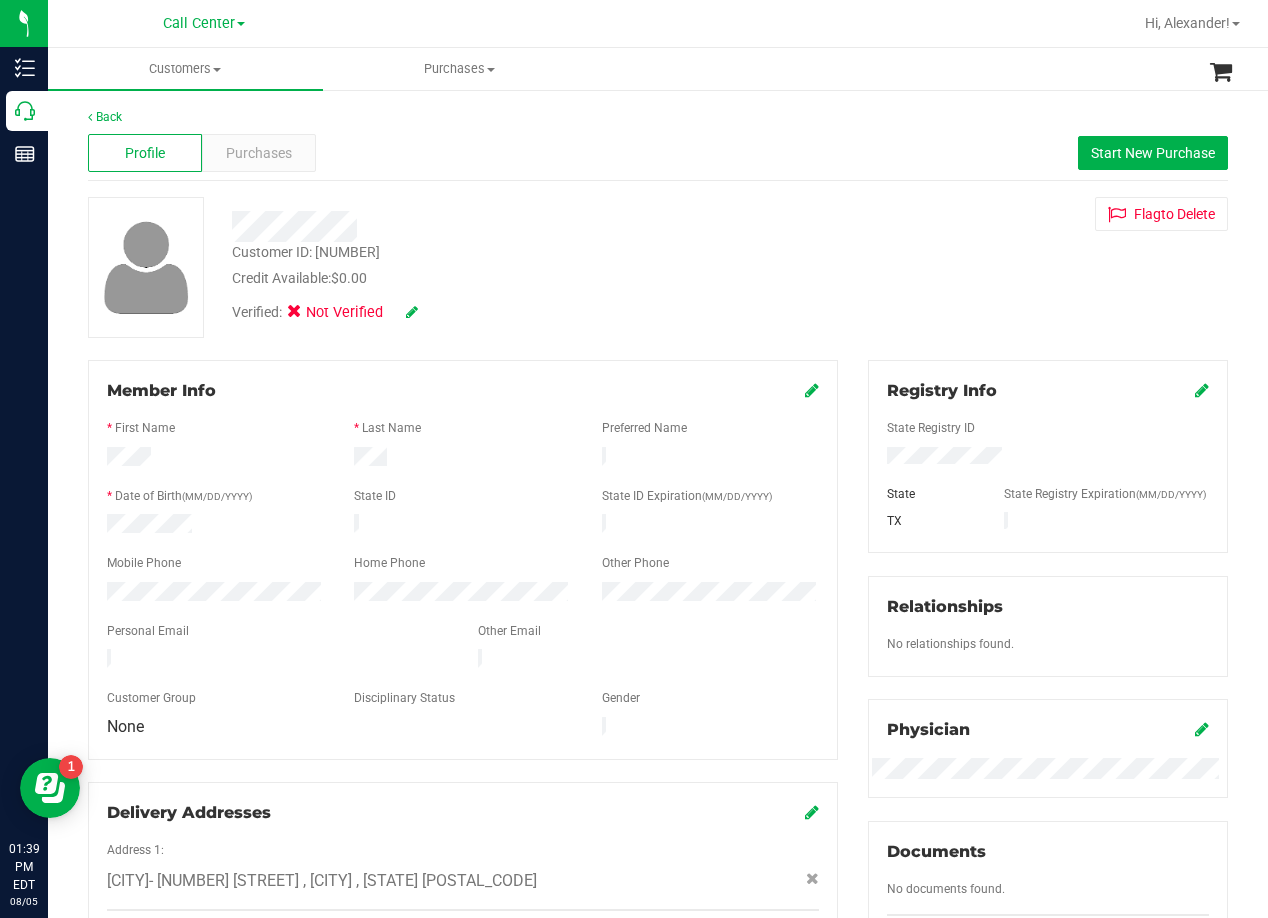 click on "Customer ID: [NUMBER]
Credit Available:
$0.00
Verified:
Not Verified
Flag  to Delete" at bounding box center (658, 267) 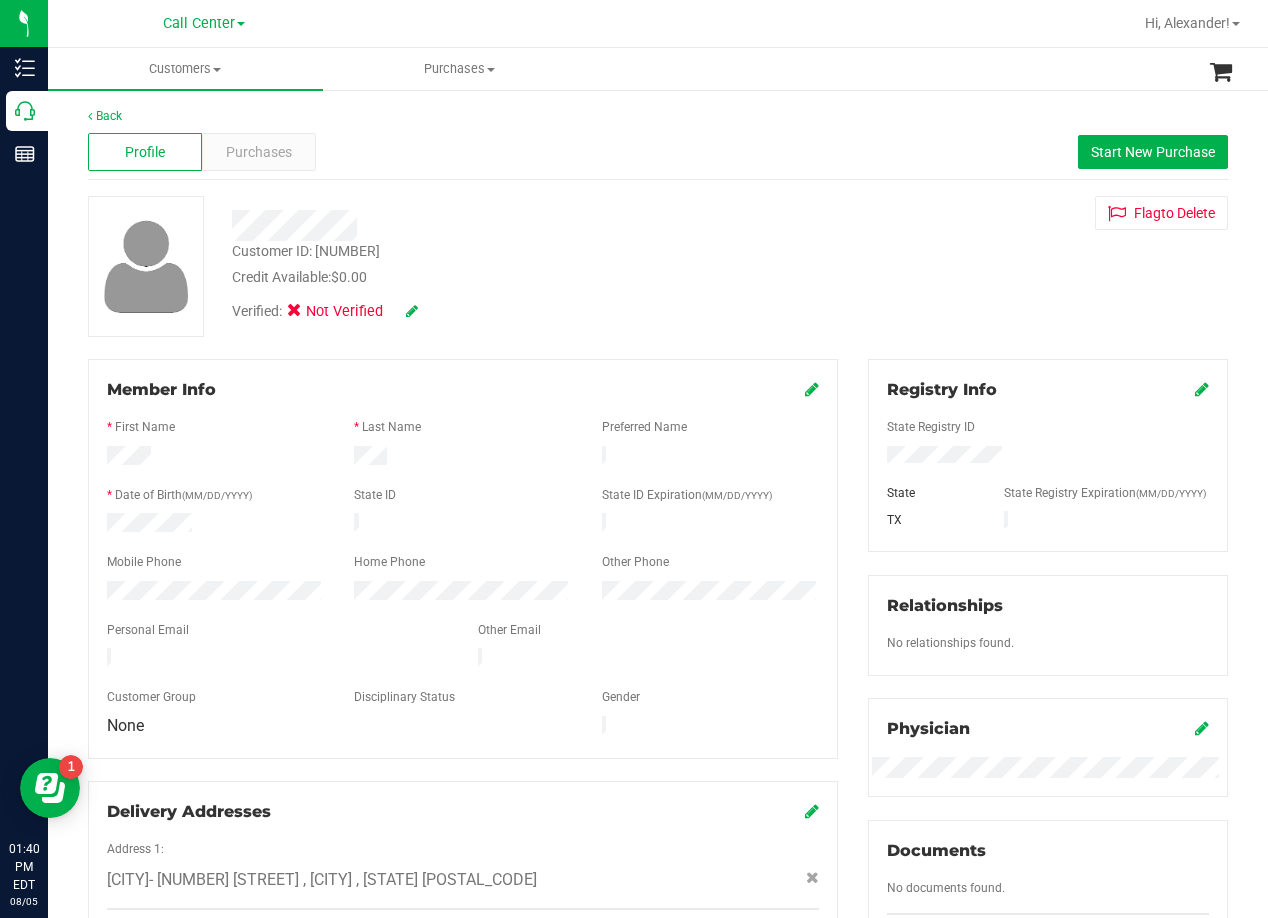 scroll, scrollTop: 0, scrollLeft: 0, axis: both 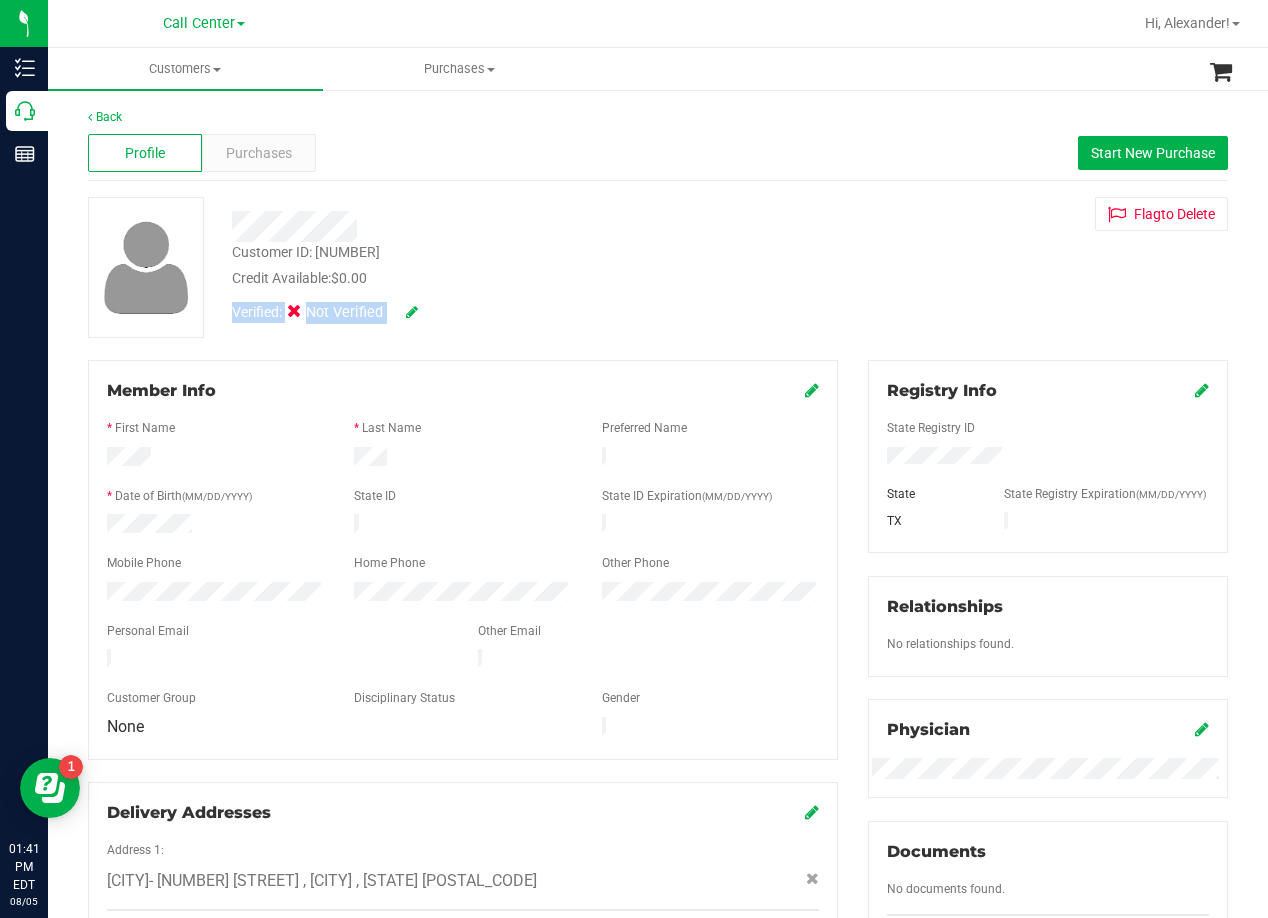 drag, startPoint x: 815, startPoint y: 261, endPoint x: 866, endPoint y: 240, distance: 55.154327 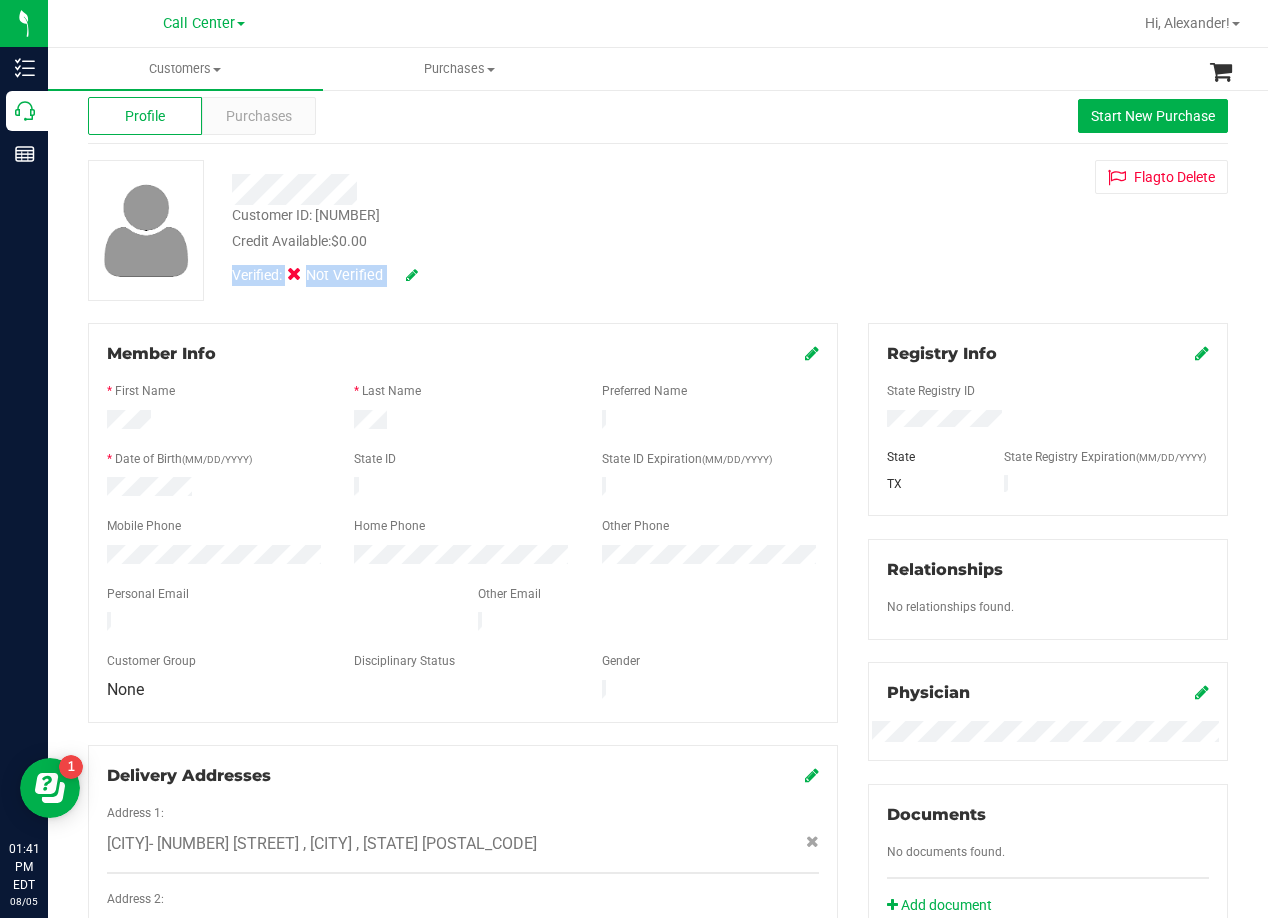 scroll, scrollTop: 100, scrollLeft: 0, axis: vertical 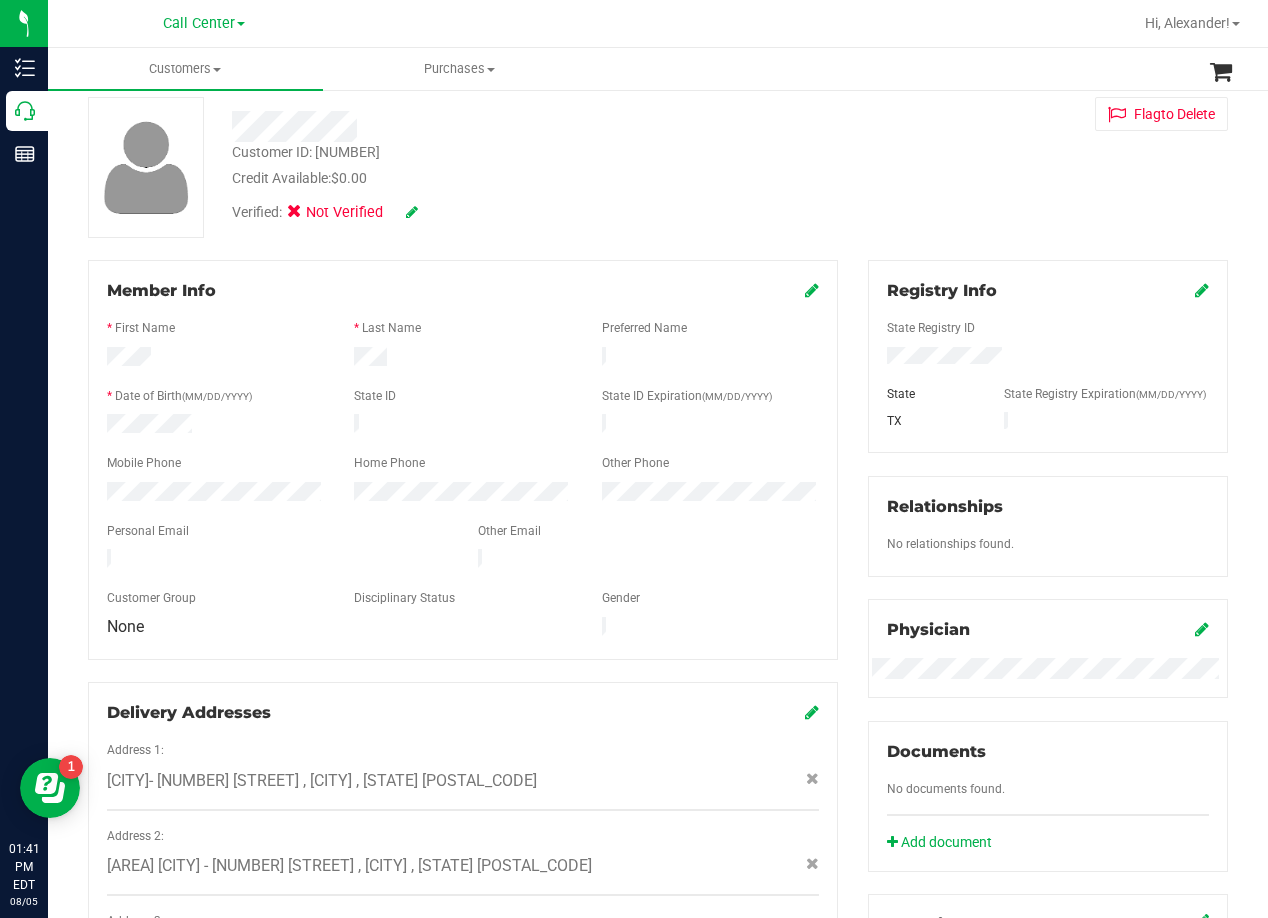click on "Member Info
*
First Name
*
Last Name
Preferred Name
*
Date of Birth
(MM/DD/YYYY)
State ID
State ID Expiration
(MM/DD/YYYY)" at bounding box center [463, 683] 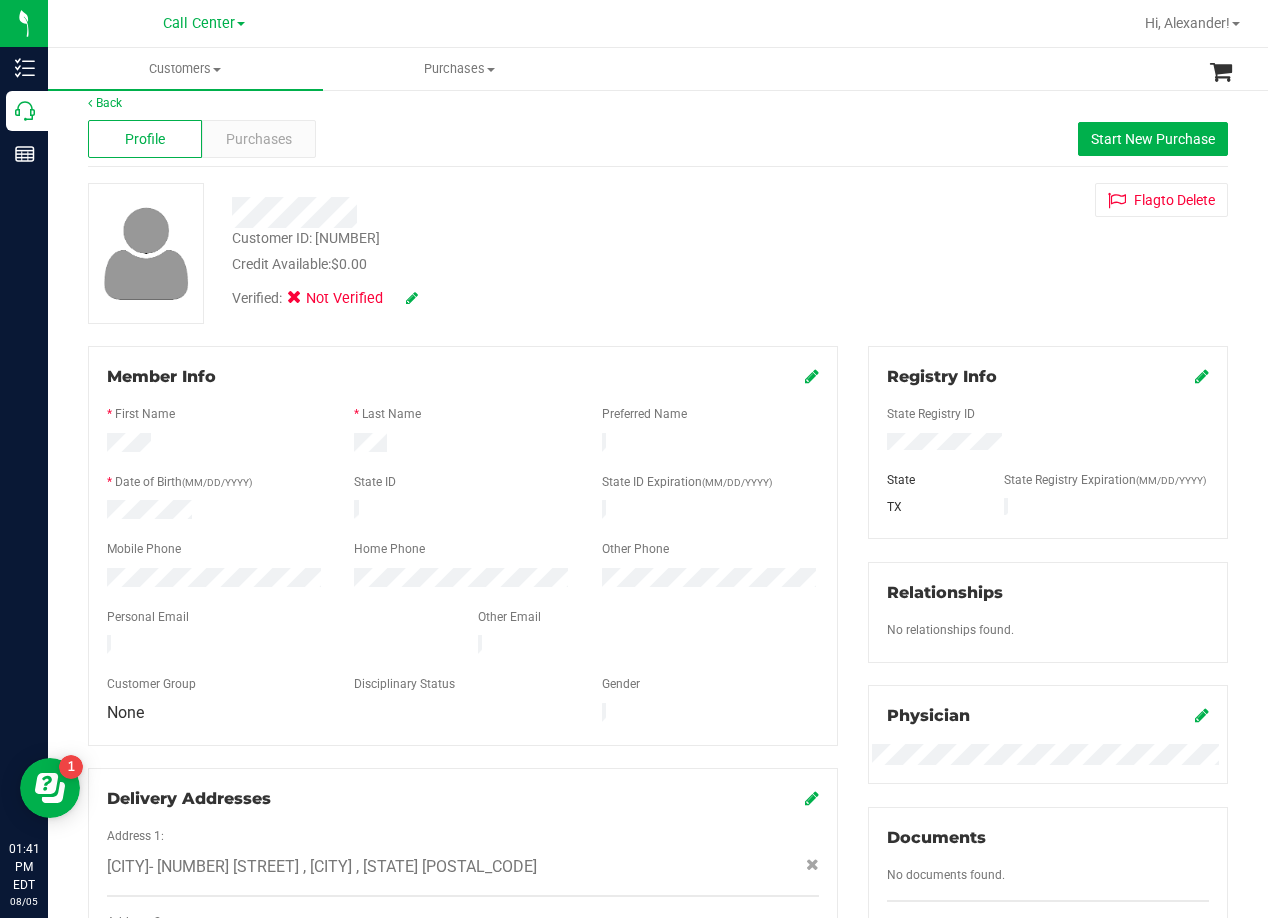 scroll, scrollTop: 0, scrollLeft: 0, axis: both 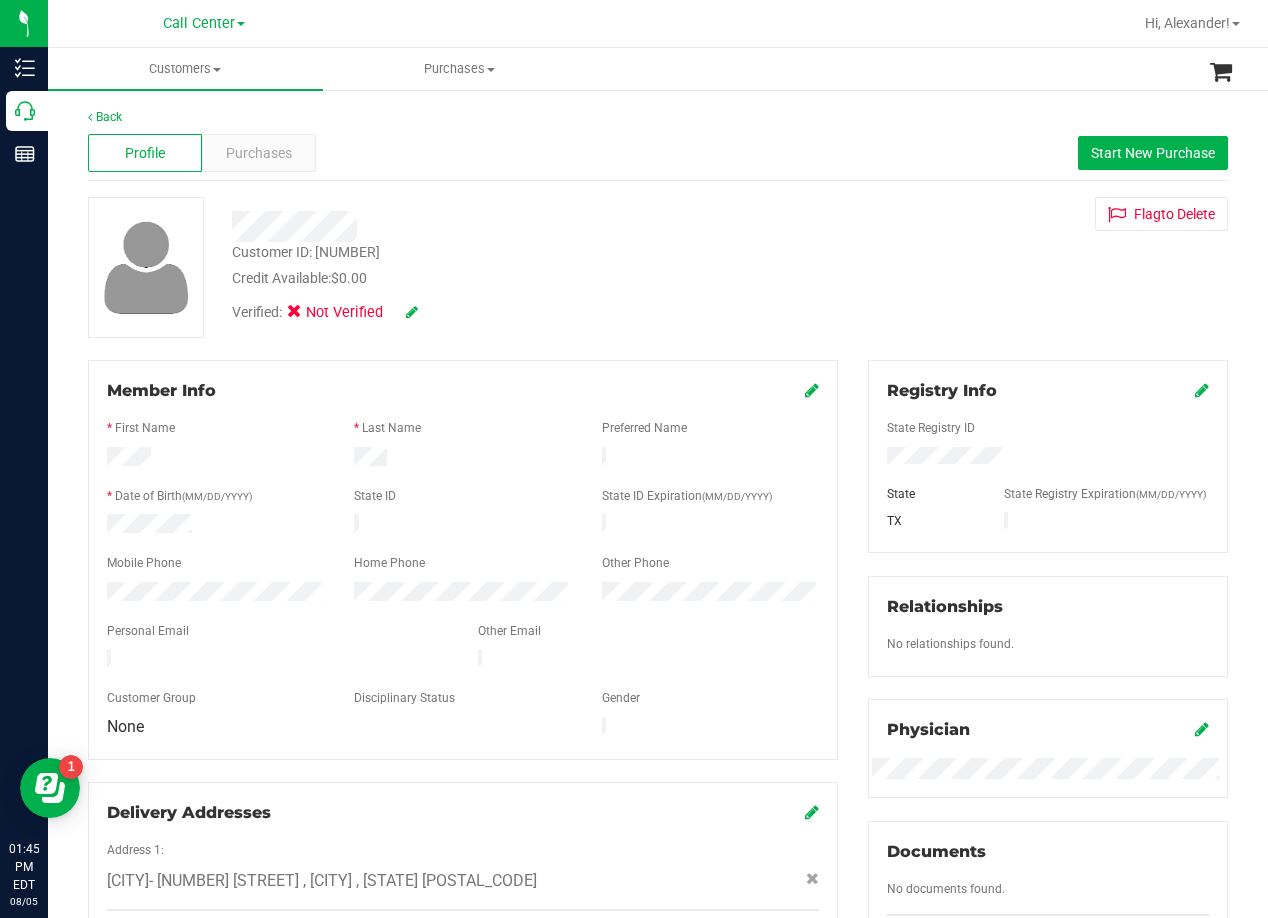 click on "Customer ID: [NUMBER]
Credit Available:
$0.00
Verified:
Not Verified
Flag  to Delete" at bounding box center (658, 267) 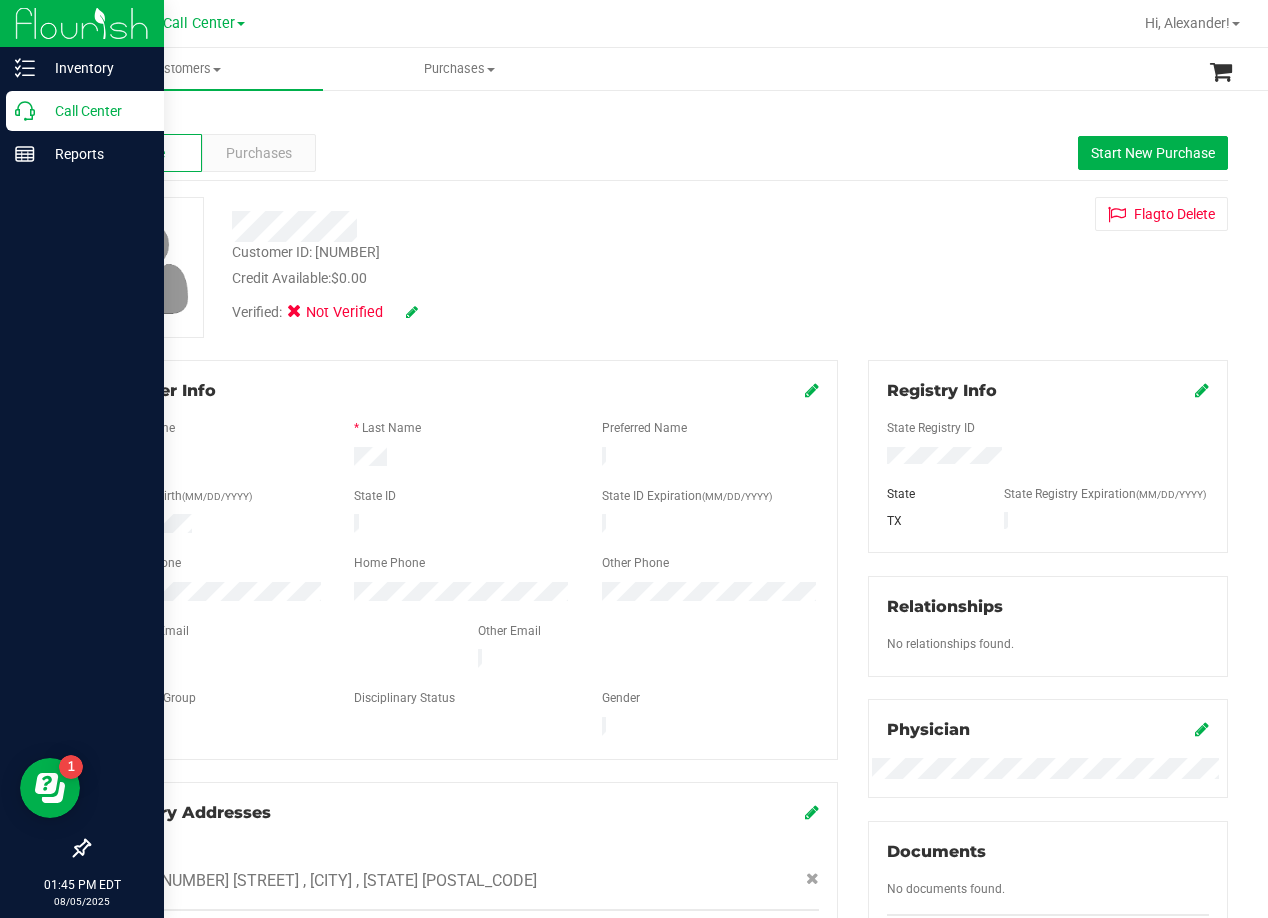 click on "Call Center" at bounding box center (95, 111) 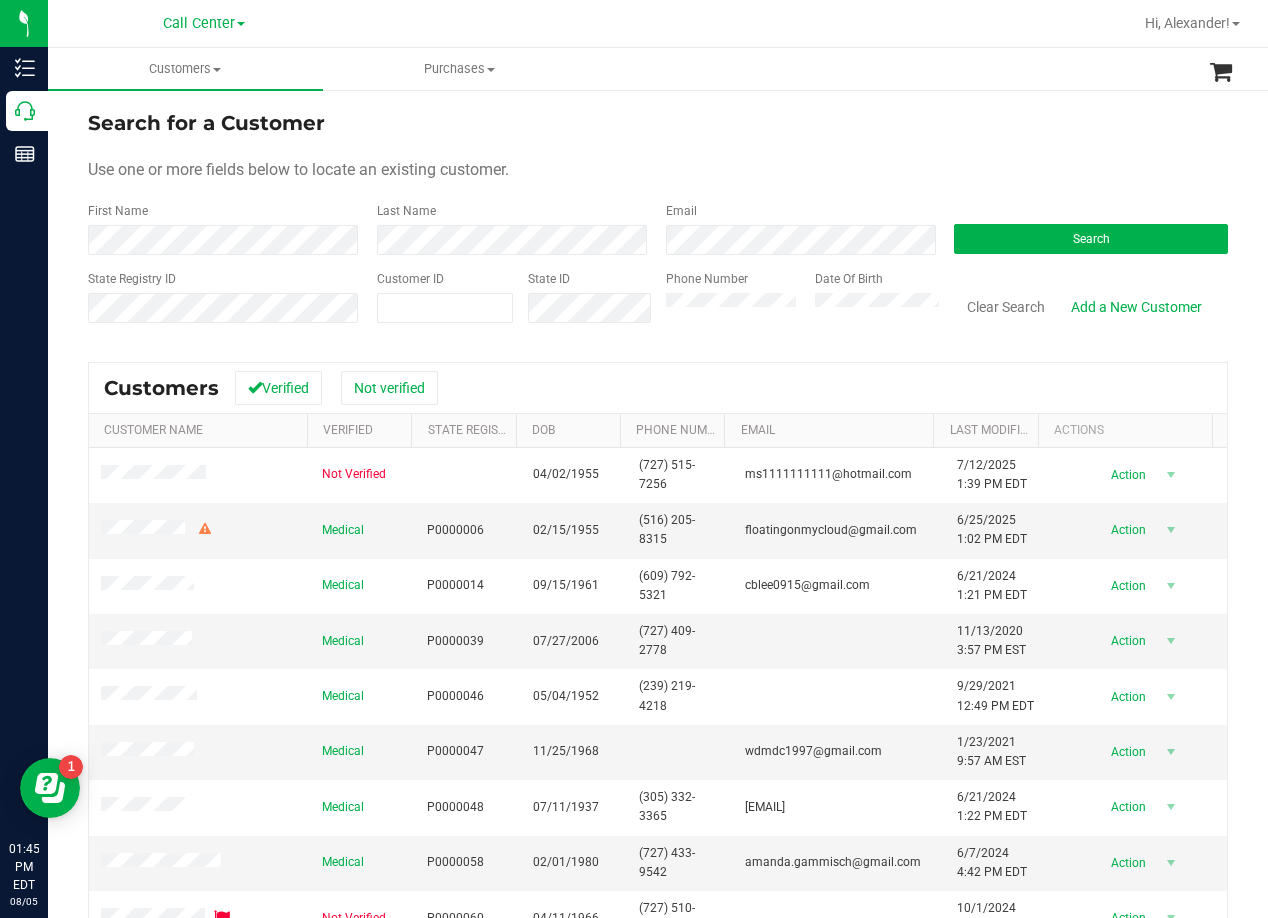 click on "Search for a Customer
Use one or more fields below to locate an existing customer.
First Name
Last Name
Email
Search
State Registry ID
Customer ID
State ID
Phone Number
Date Of Birth" at bounding box center (658, 224) 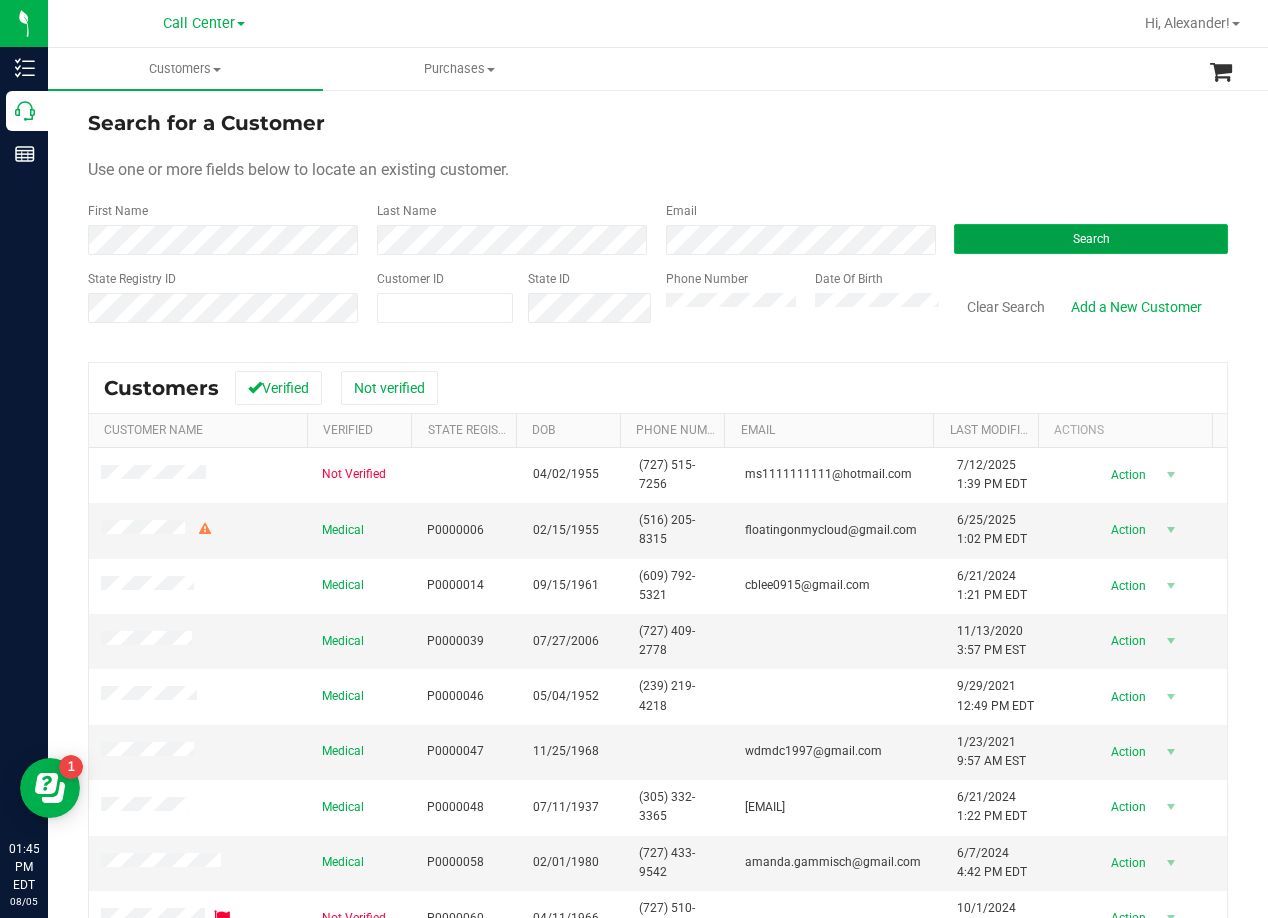 click on "Search" at bounding box center [1091, 239] 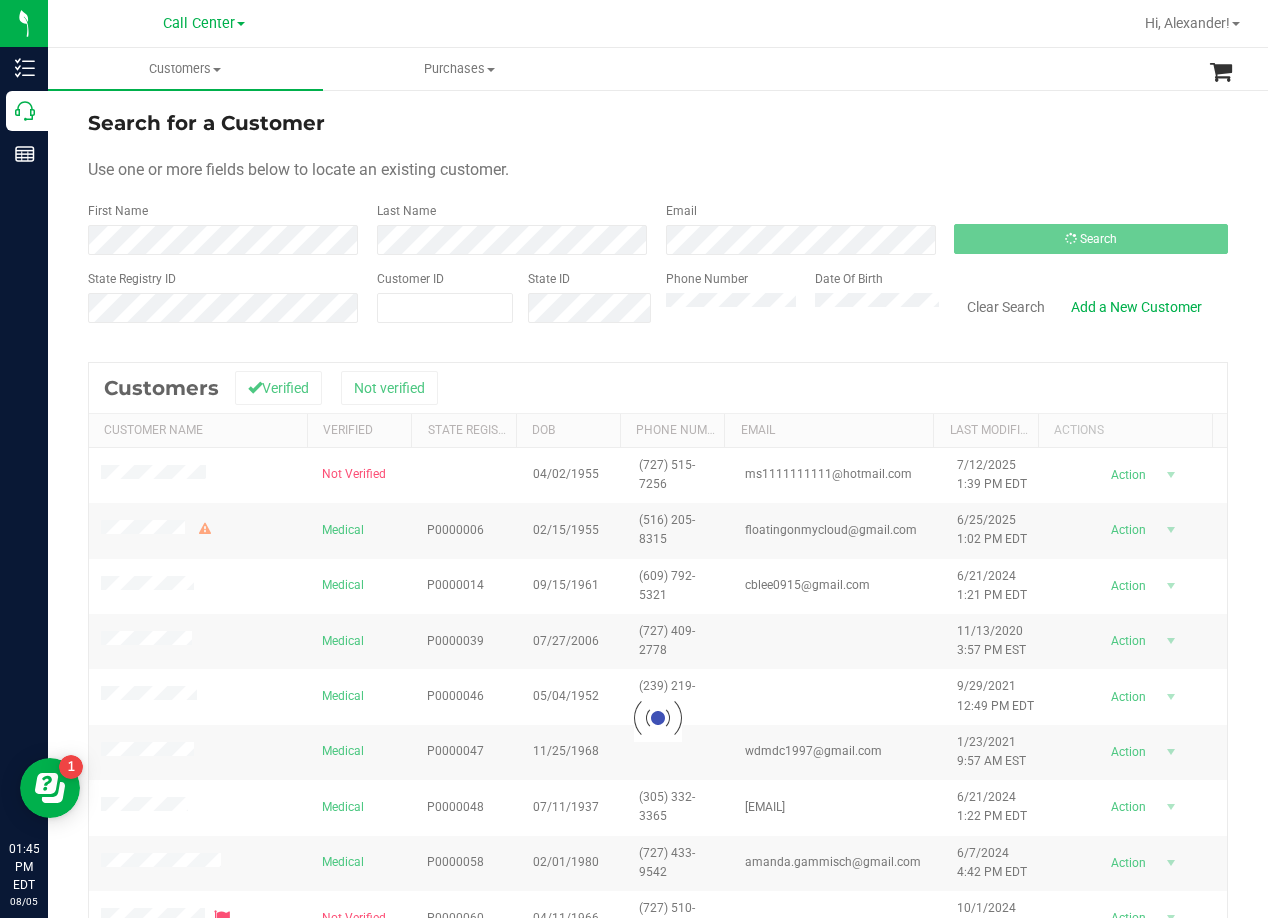 click on "Search for a Customer
Use one or more fields below to locate an existing customer.
First Name
Last Name
Email
Search
State Registry ID
Customer ID
State ID
Phone Number
Date Of Birth" at bounding box center (658, 224) 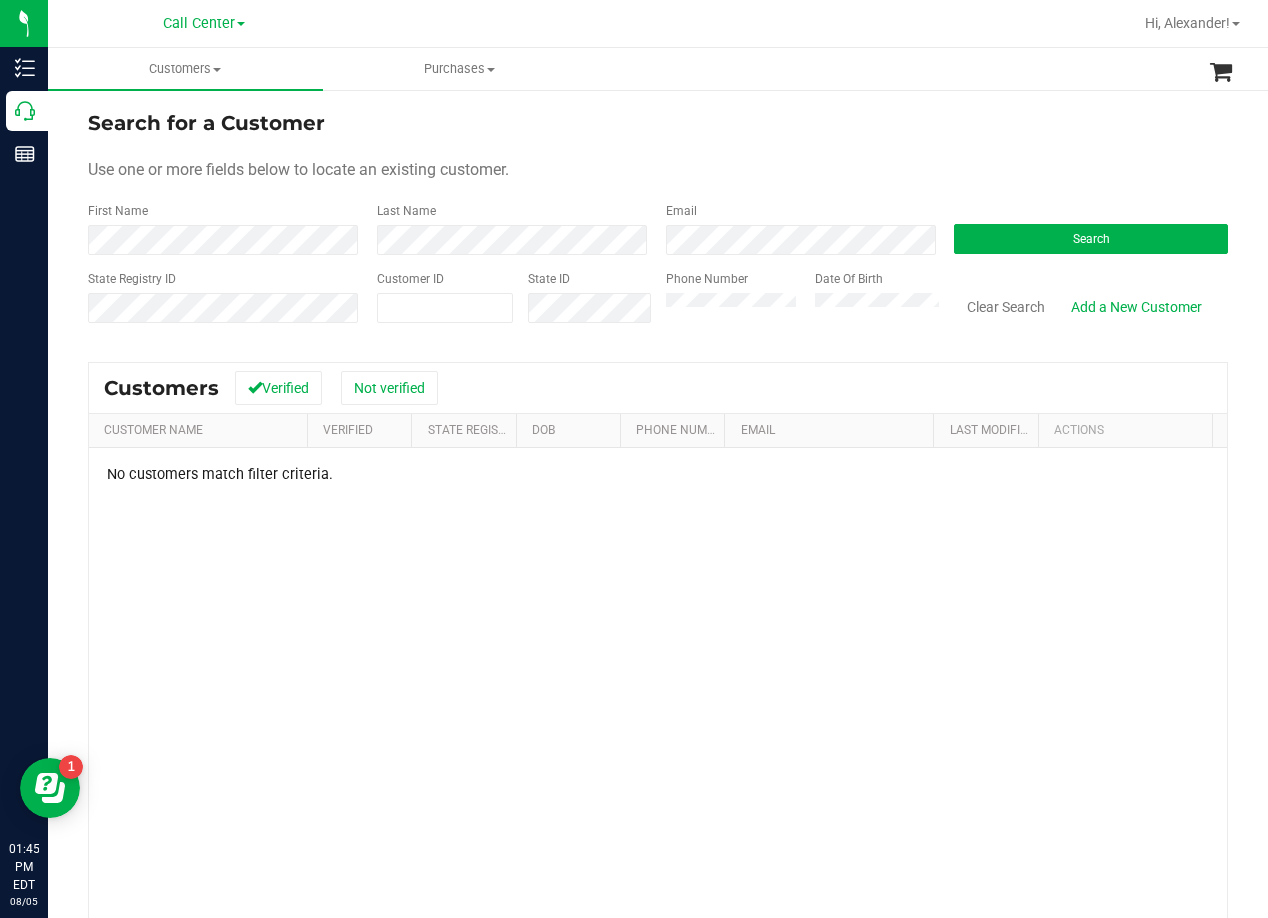 click on "Search for a Customer" at bounding box center [658, 123] 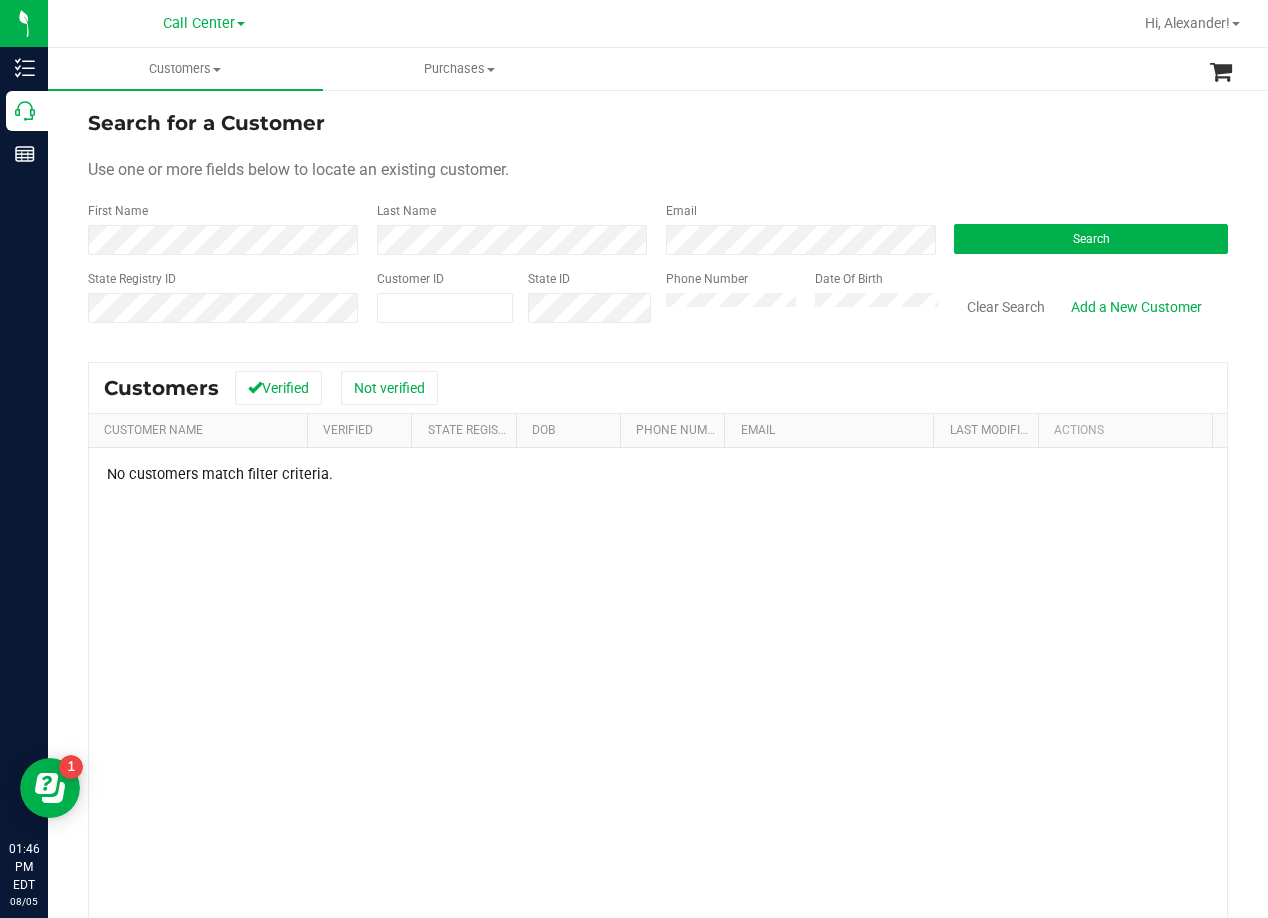 click on "Search for a Customer" at bounding box center [658, 123] 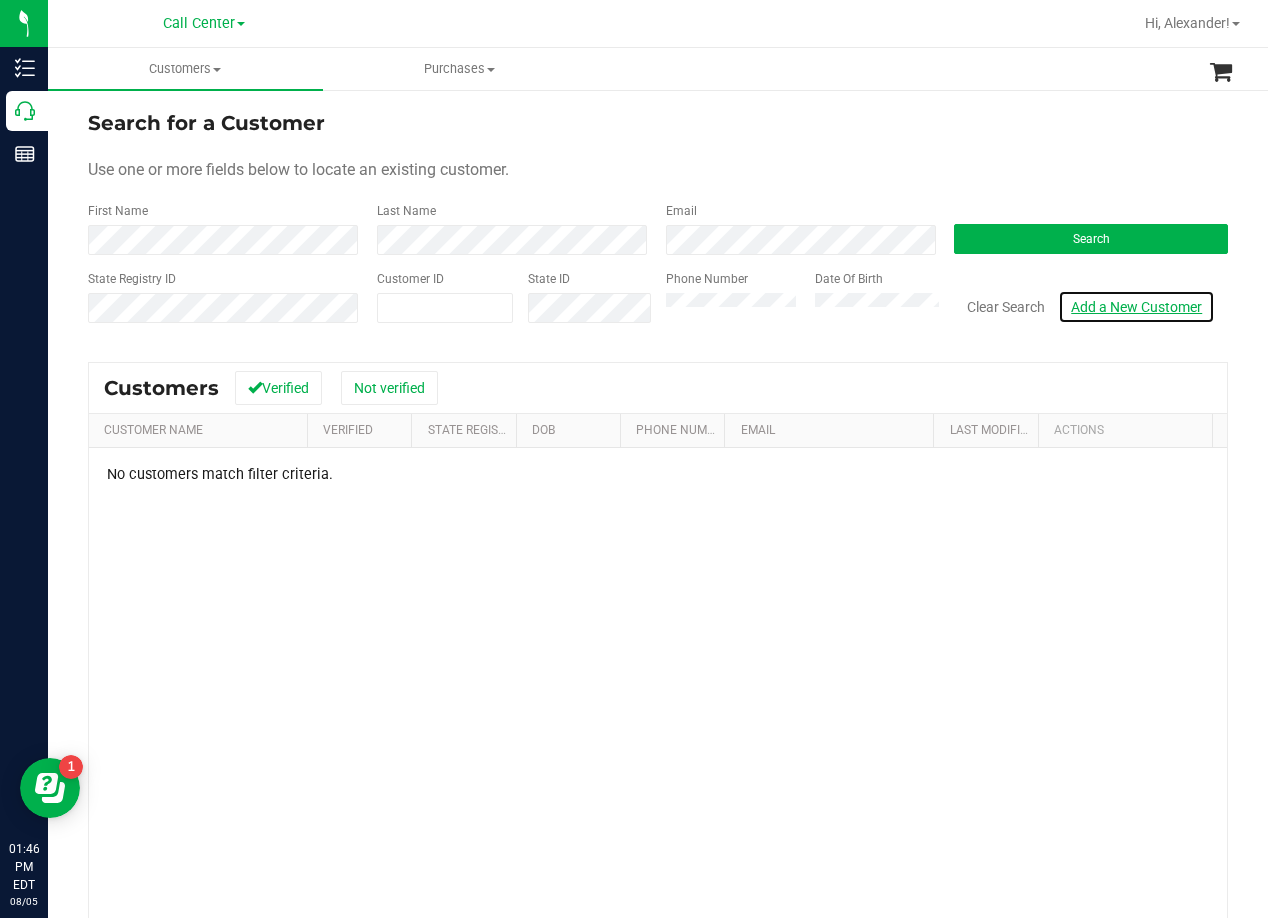 click on "Add a New Customer" at bounding box center [1136, 307] 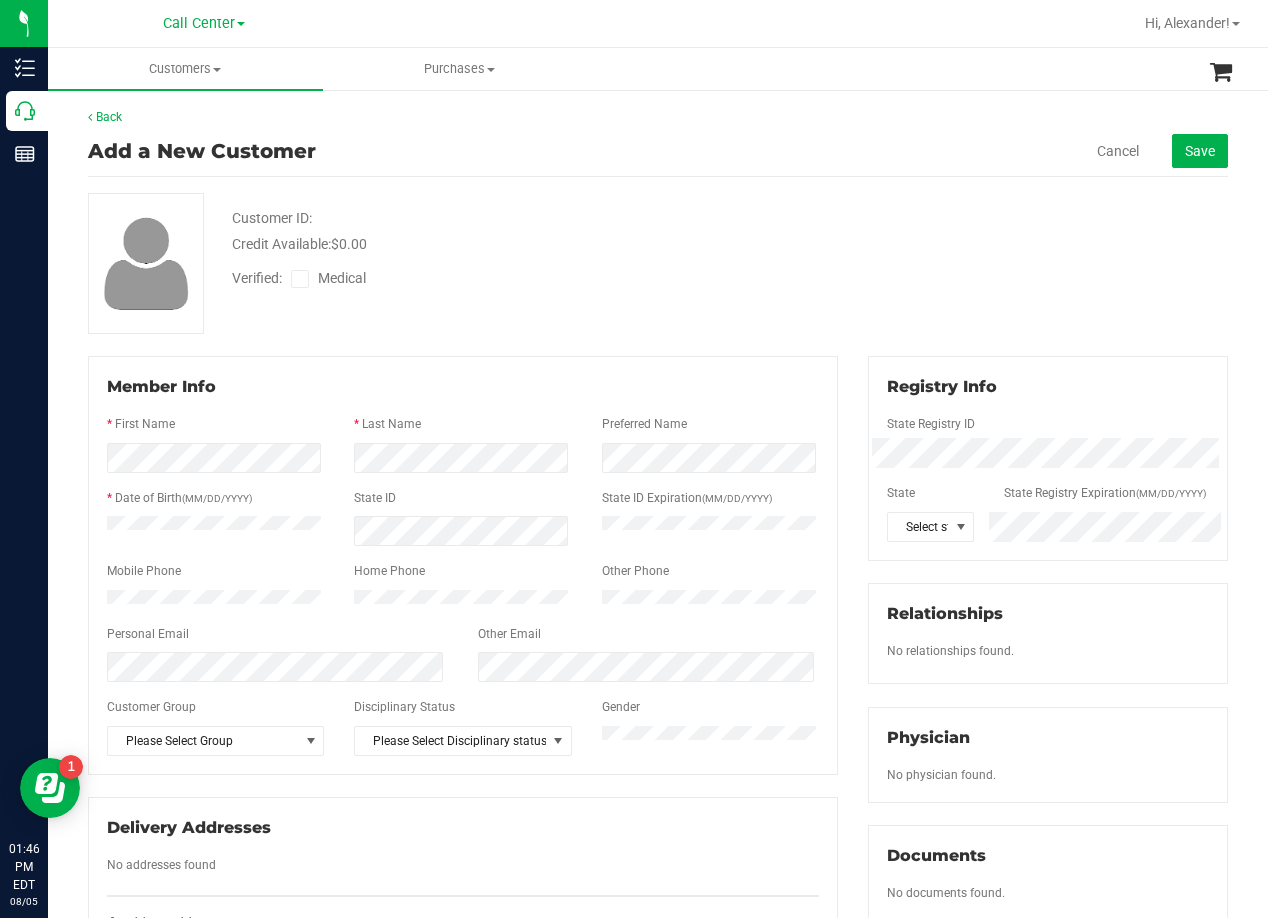 click on "Verified:
Medical" at bounding box center [509, 277] 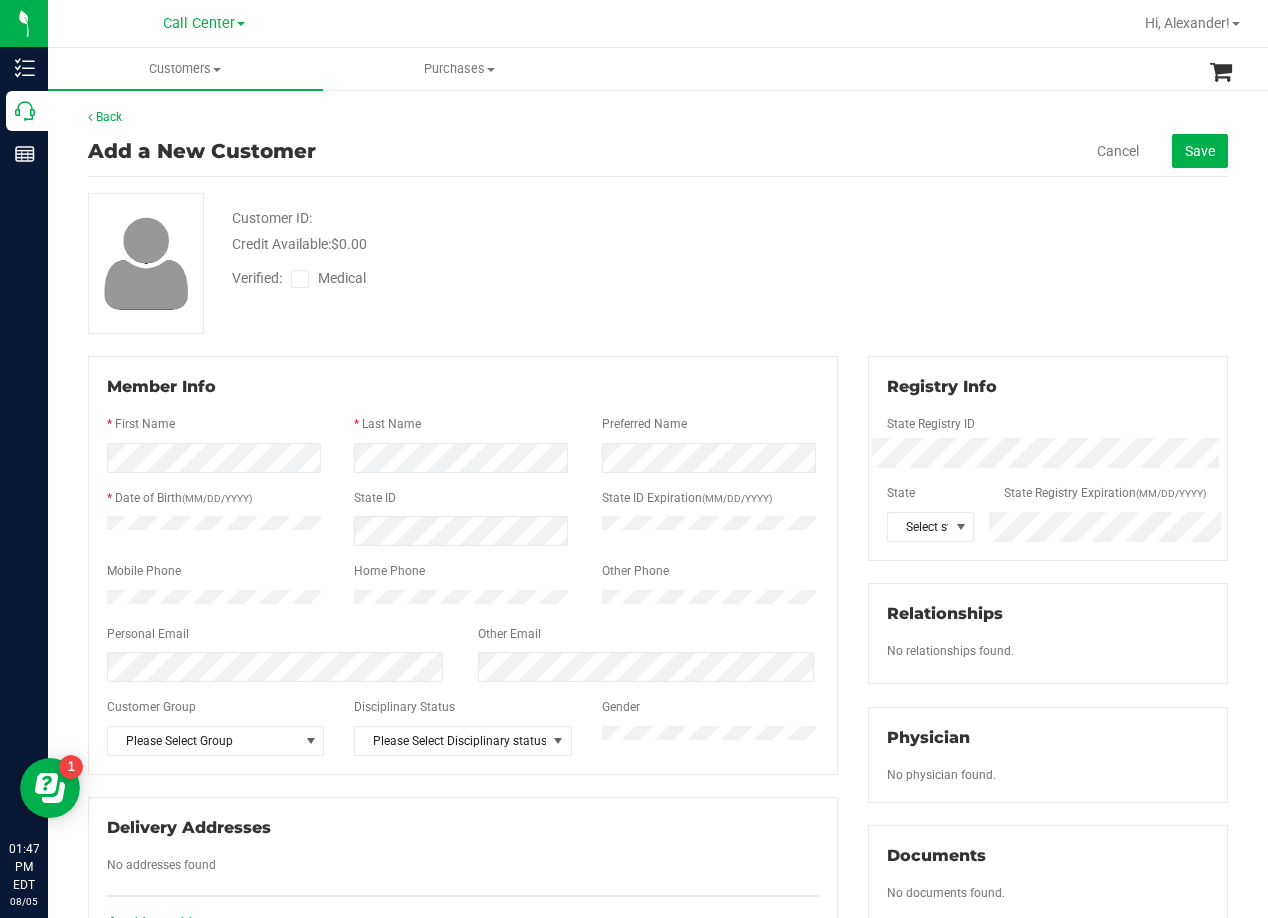 click on "Customer ID:
Credit Available:
$0.00
Verified:
Medical" at bounding box center (658, 263) 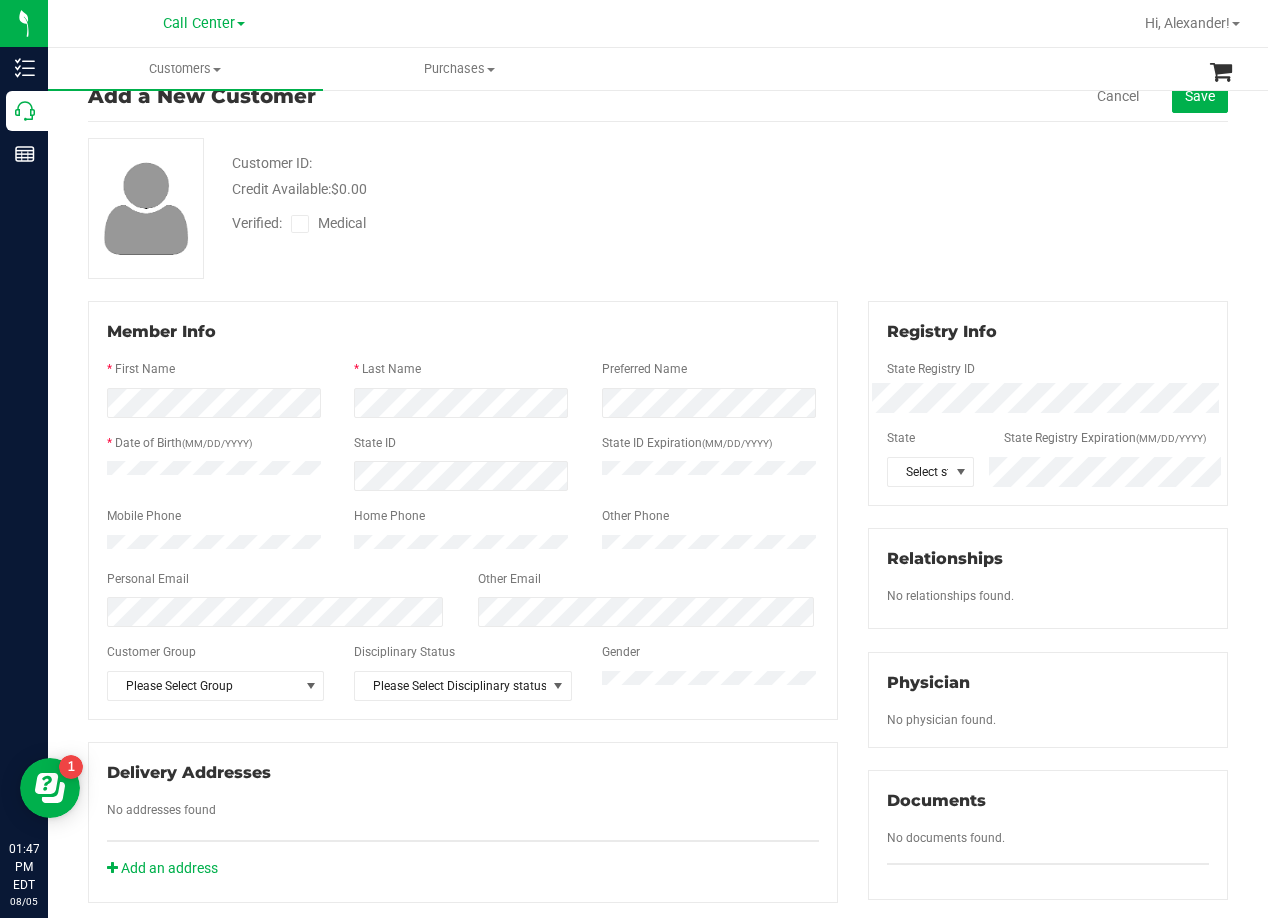 scroll, scrollTop: 100, scrollLeft: 0, axis: vertical 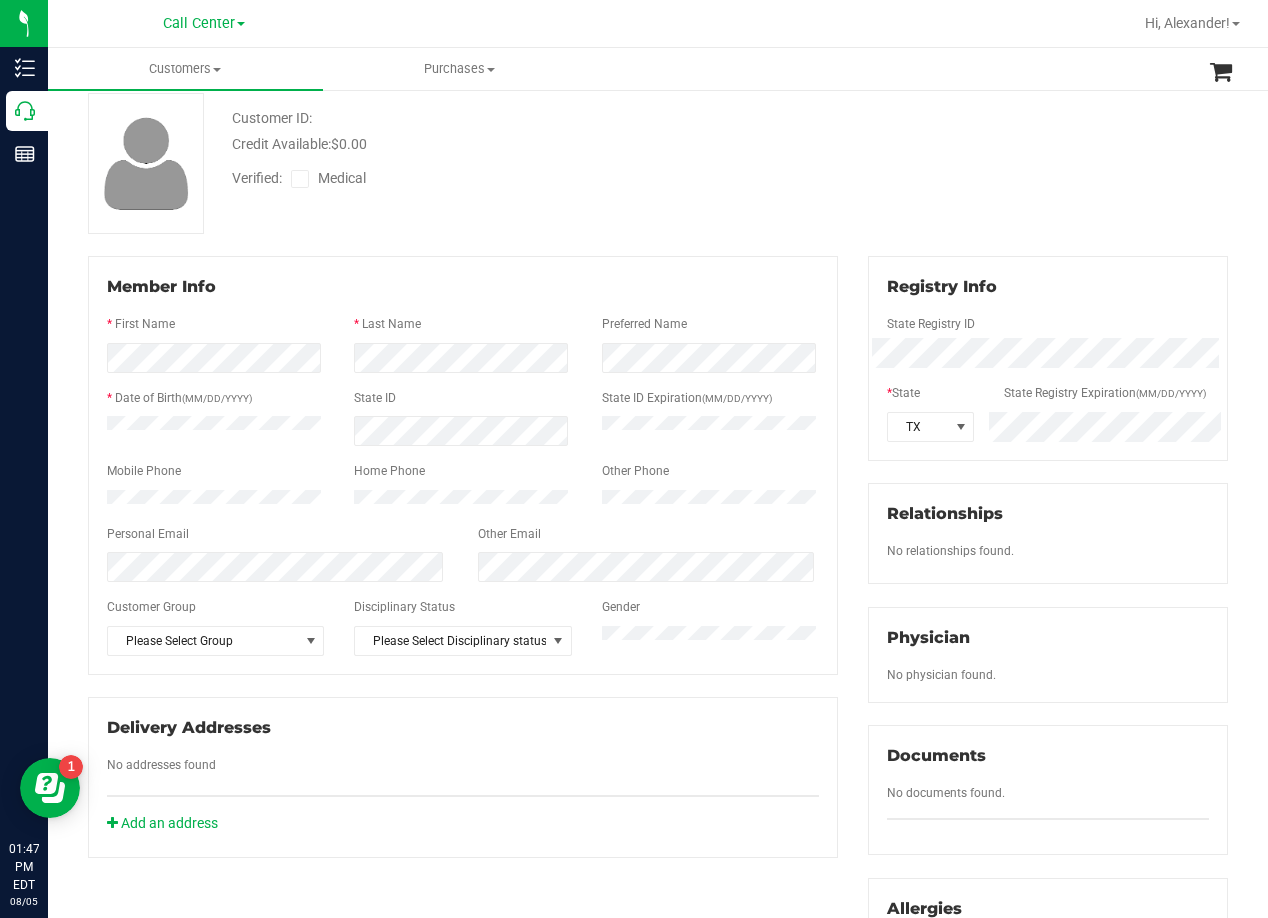 click at bounding box center (300, 179) 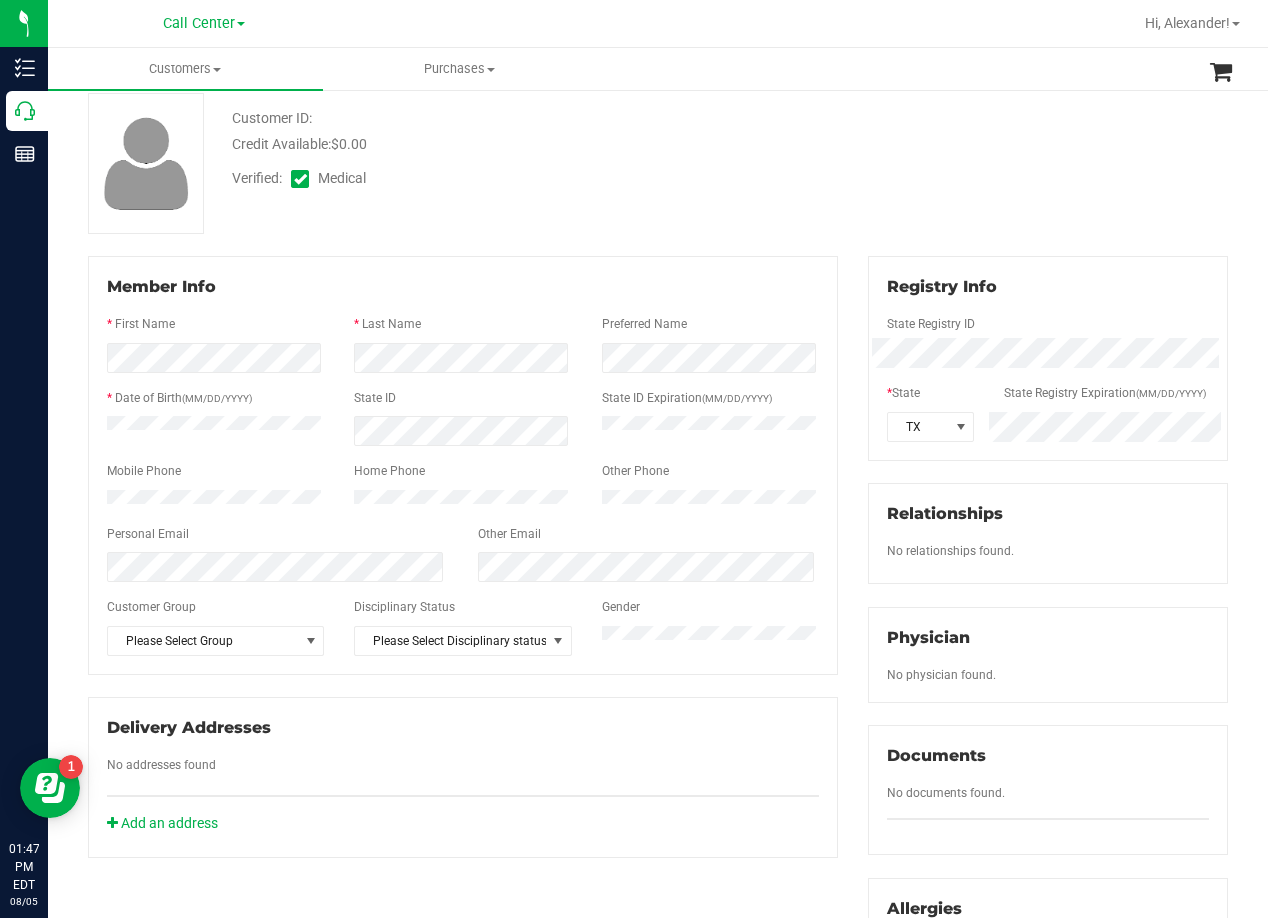click on "Verified:
Medical" at bounding box center (509, 177) 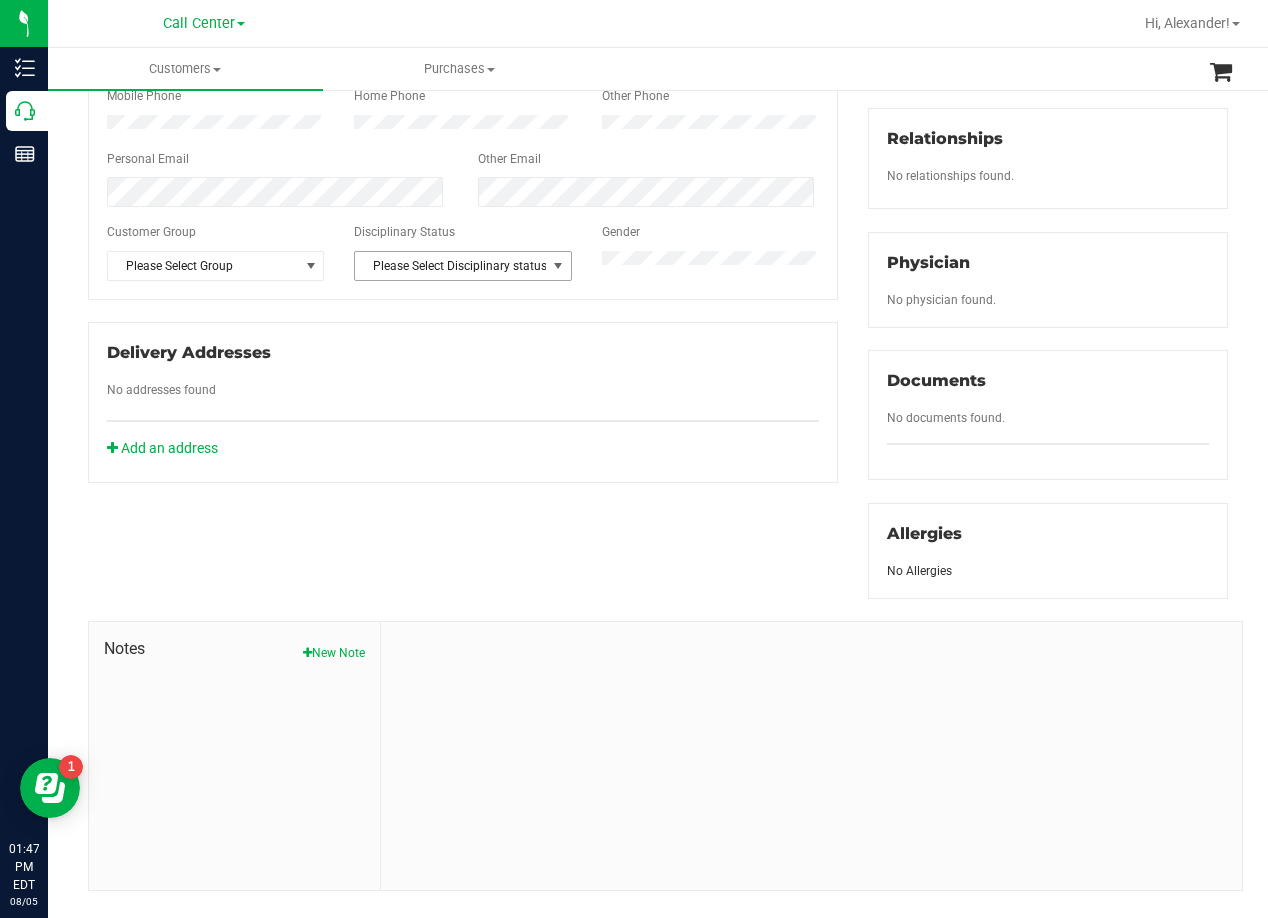 scroll, scrollTop: 531, scrollLeft: 0, axis: vertical 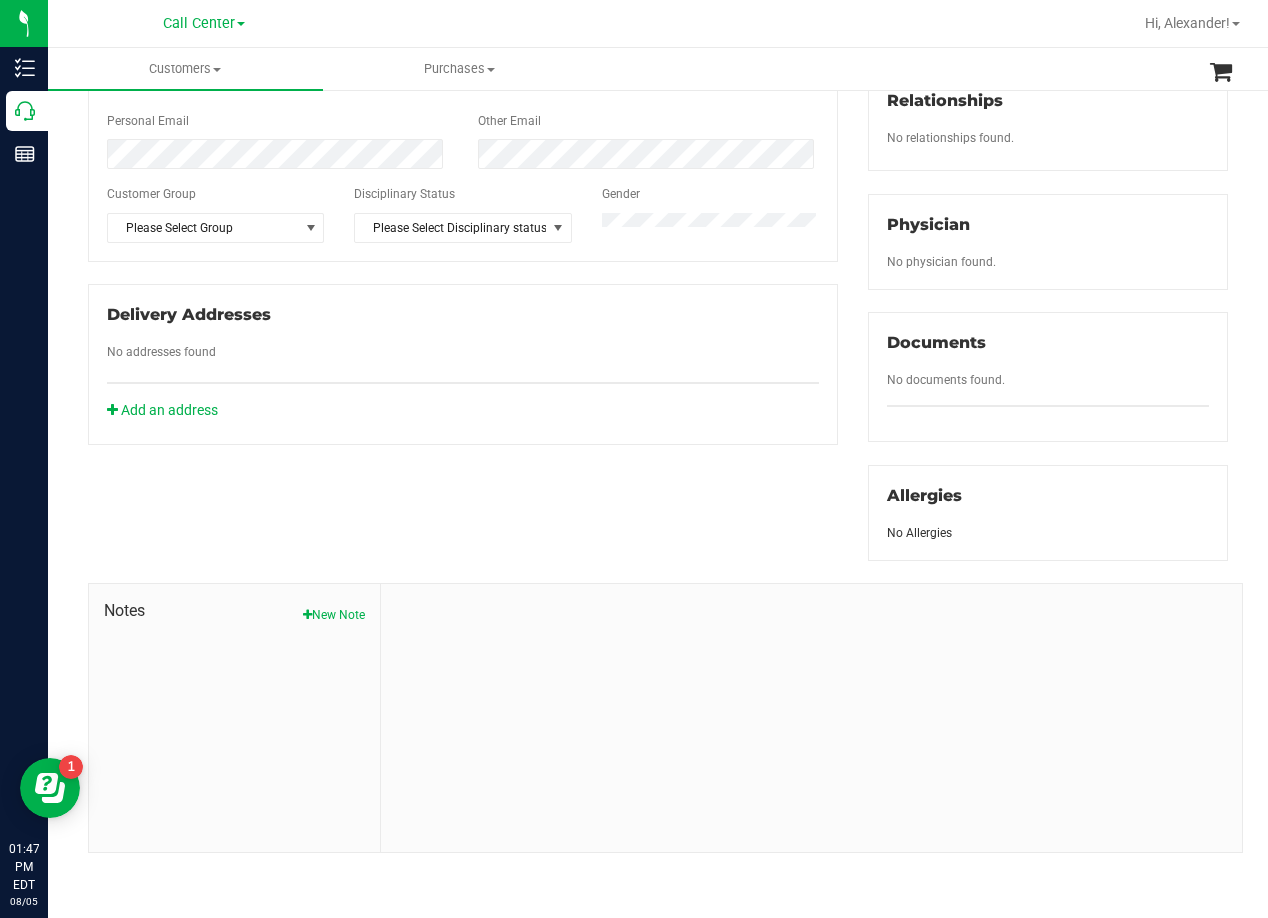click on "Notes
New Note" at bounding box center [235, 718] 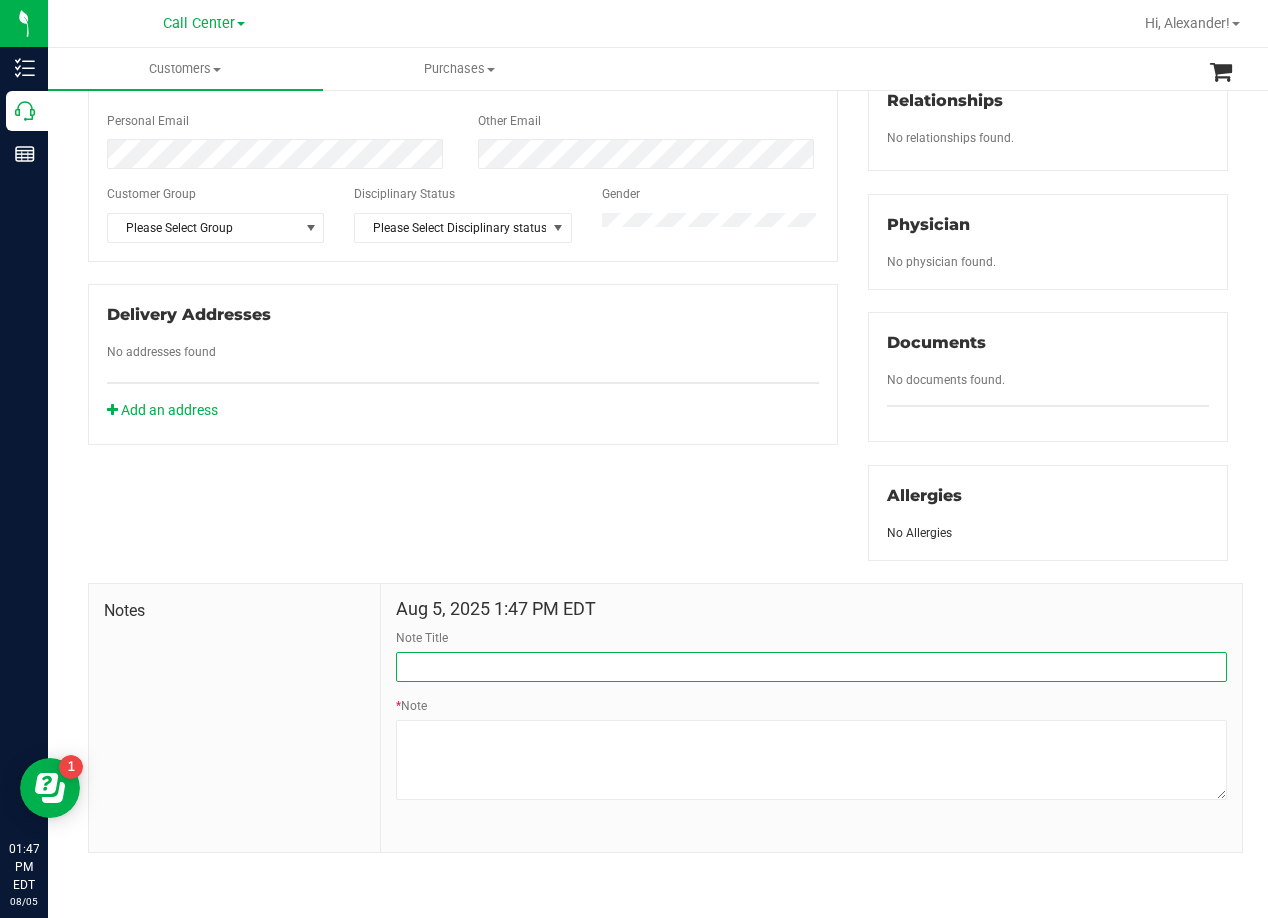 drag, startPoint x: 497, startPoint y: 672, endPoint x: 505, endPoint y: 681, distance: 12.0415945 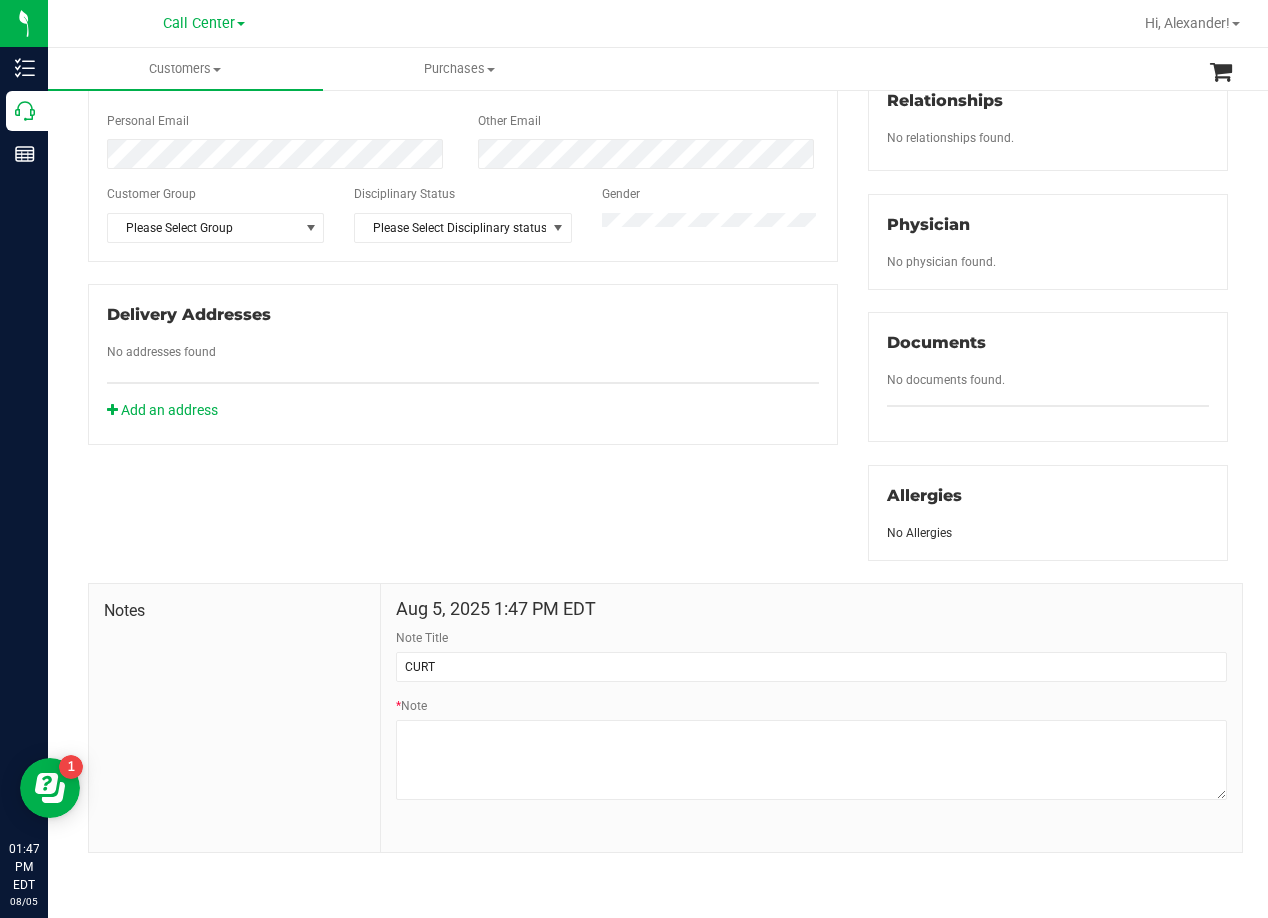 drag, startPoint x: 520, startPoint y: 545, endPoint x: 86, endPoint y: 492, distance: 437.2242 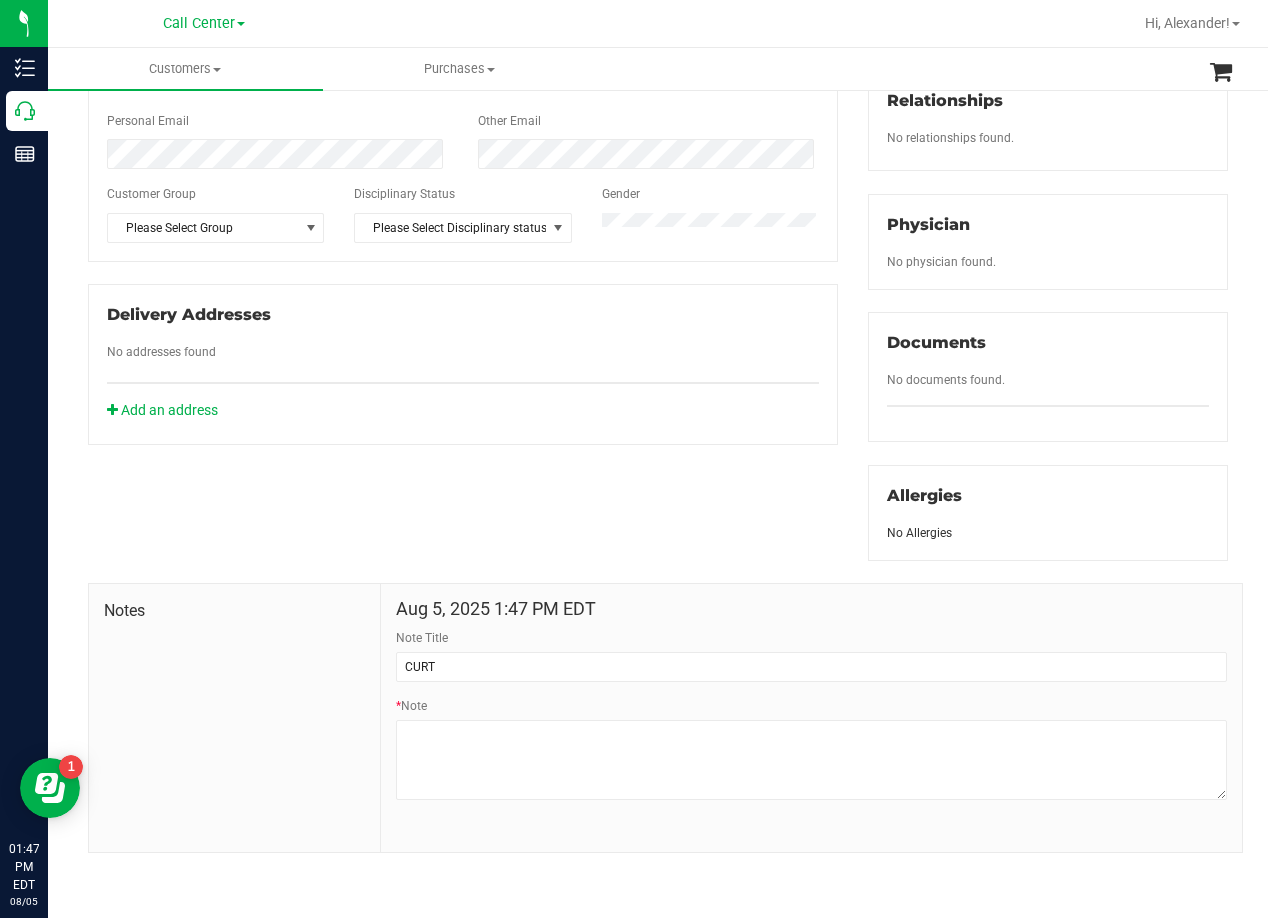 click on "Member Info
*
First Name
*
Last Name
Preferred Name
*
Date of Birth
(MM/DD/YYYY)
State ID
State ID Expiration
(MM/DD/YYYY)" at bounding box center [658, 348] 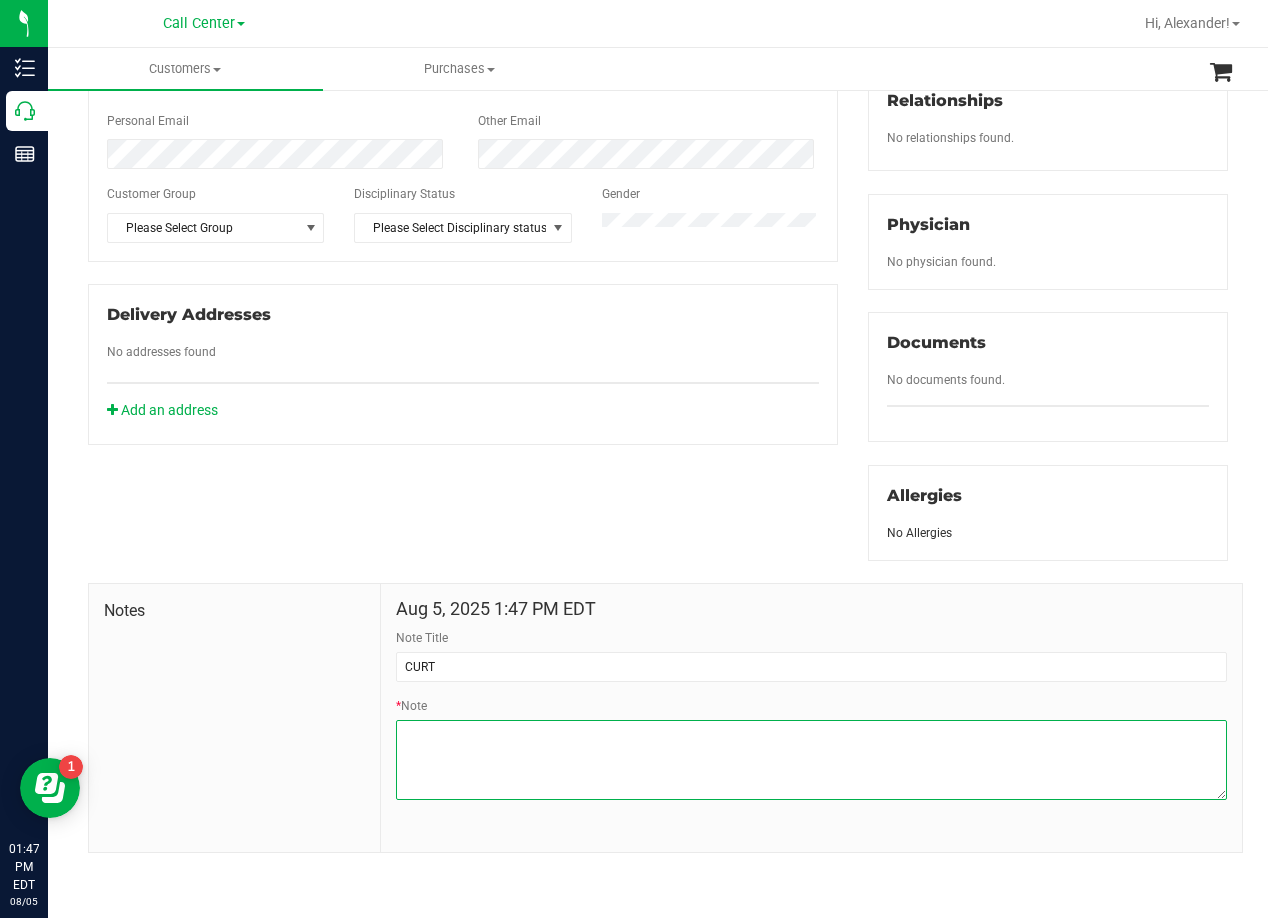 click on "*
Note" at bounding box center (811, 760) 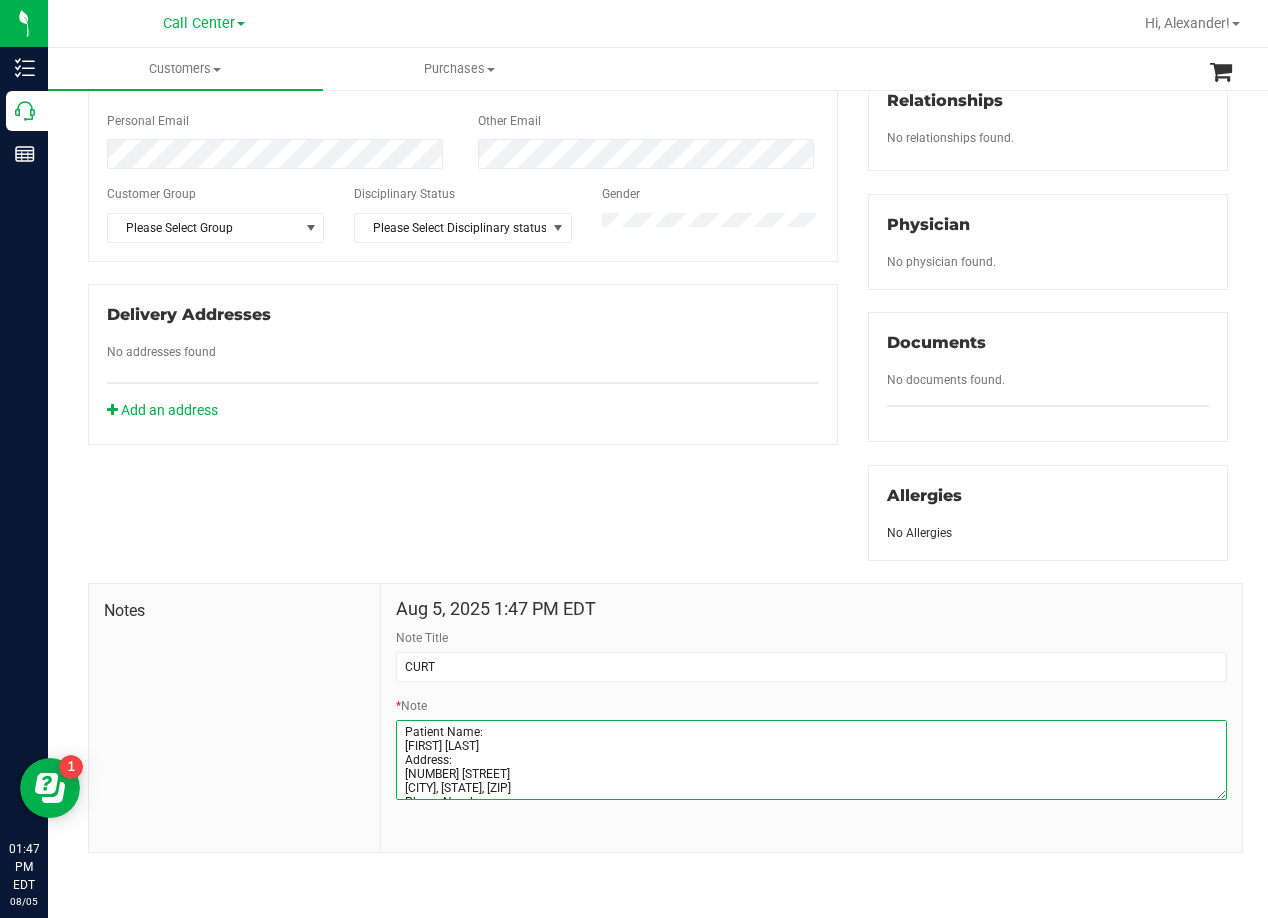 scroll, scrollTop: 151, scrollLeft: 0, axis: vertical 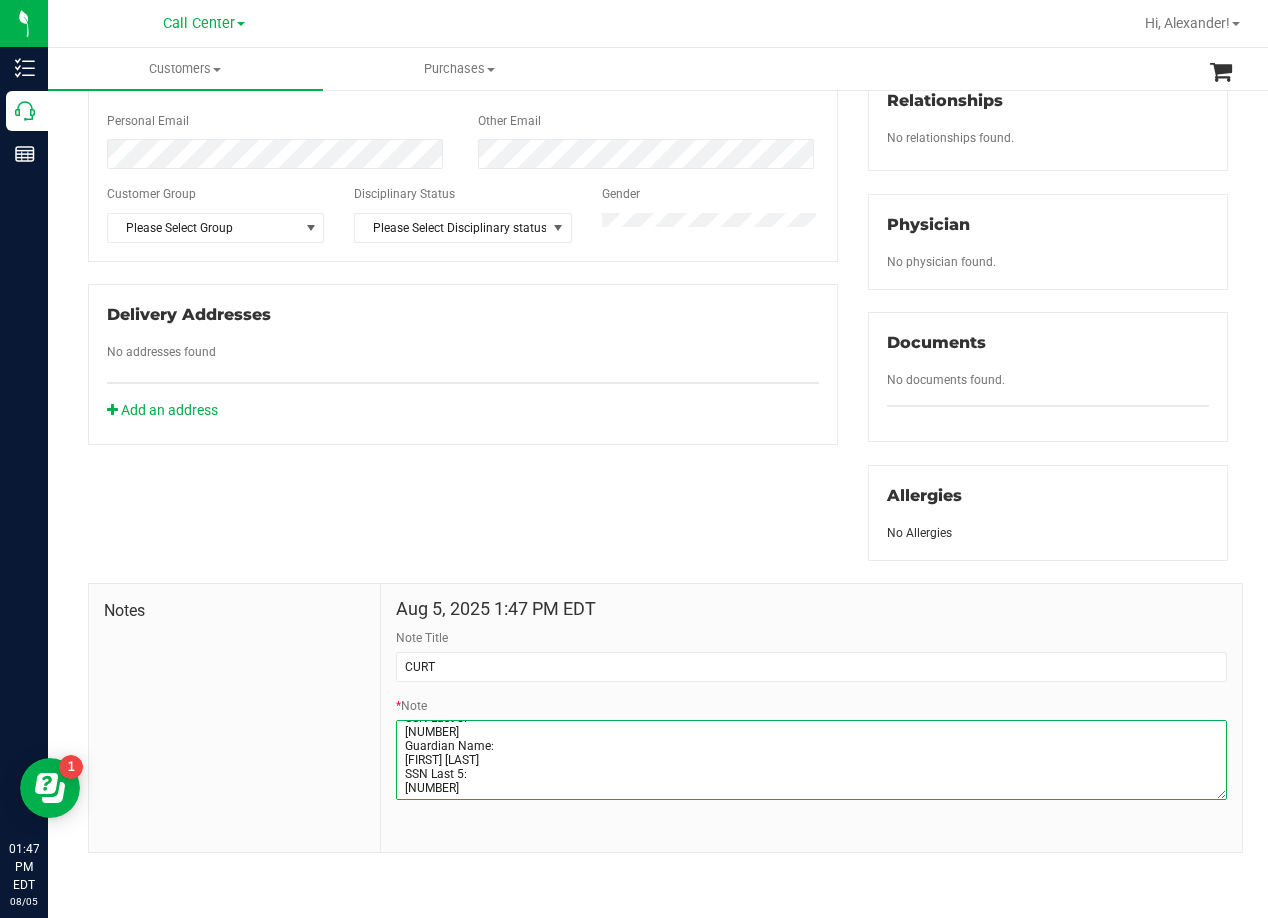 type on "Patient Name:
Reta Angell
Address:
434 Stubblefild Dr
Lufkin, TX, 75904
Phone Number:
(936) 671-2731
DOB:
09/28/1946
SSN Last 5:
23143
Guardian Name:
Melvin Angell
SSN Last 5:
41736" 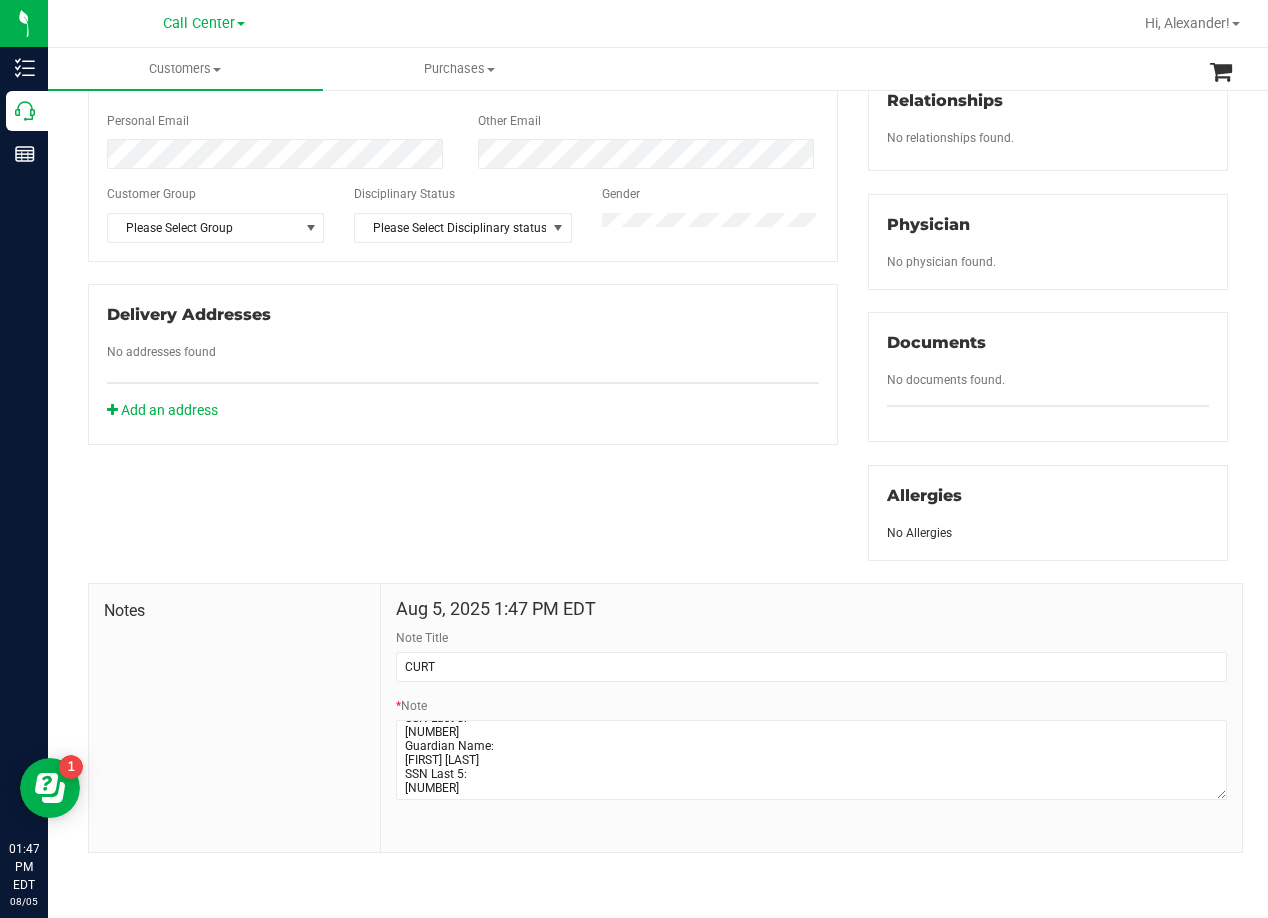 click on "Member Info
*
First Name
*
Last Name
Preferred Name
*
Date of Birth
(MM/DD/YYYY)
State ID
State ID Expiration
(MM/DD/YYYY)" at bounding box center [658, 348] 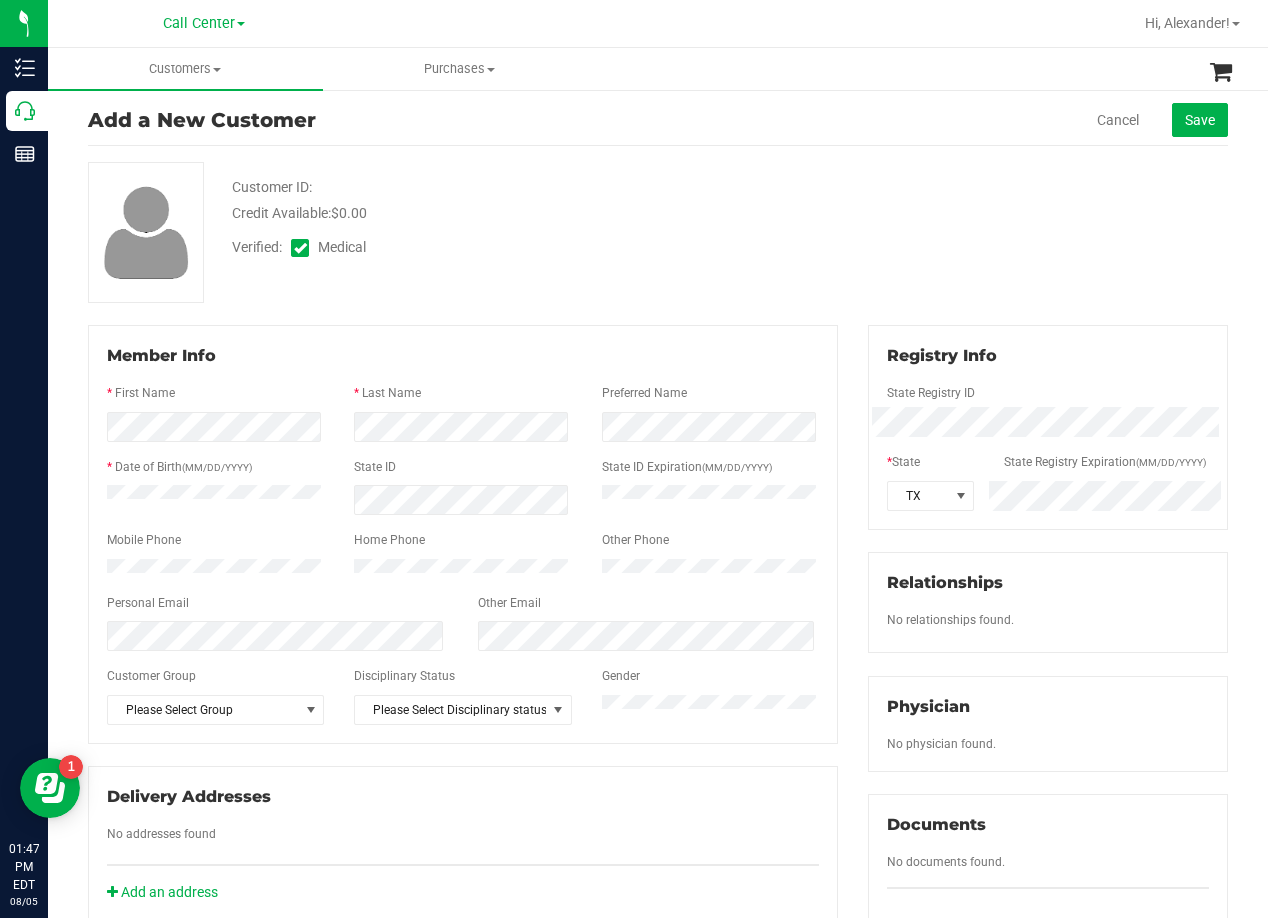 click on "Customer ID:
Credit Available:
$0.00
Verified:
Medical" at bounding box center (658, 232) 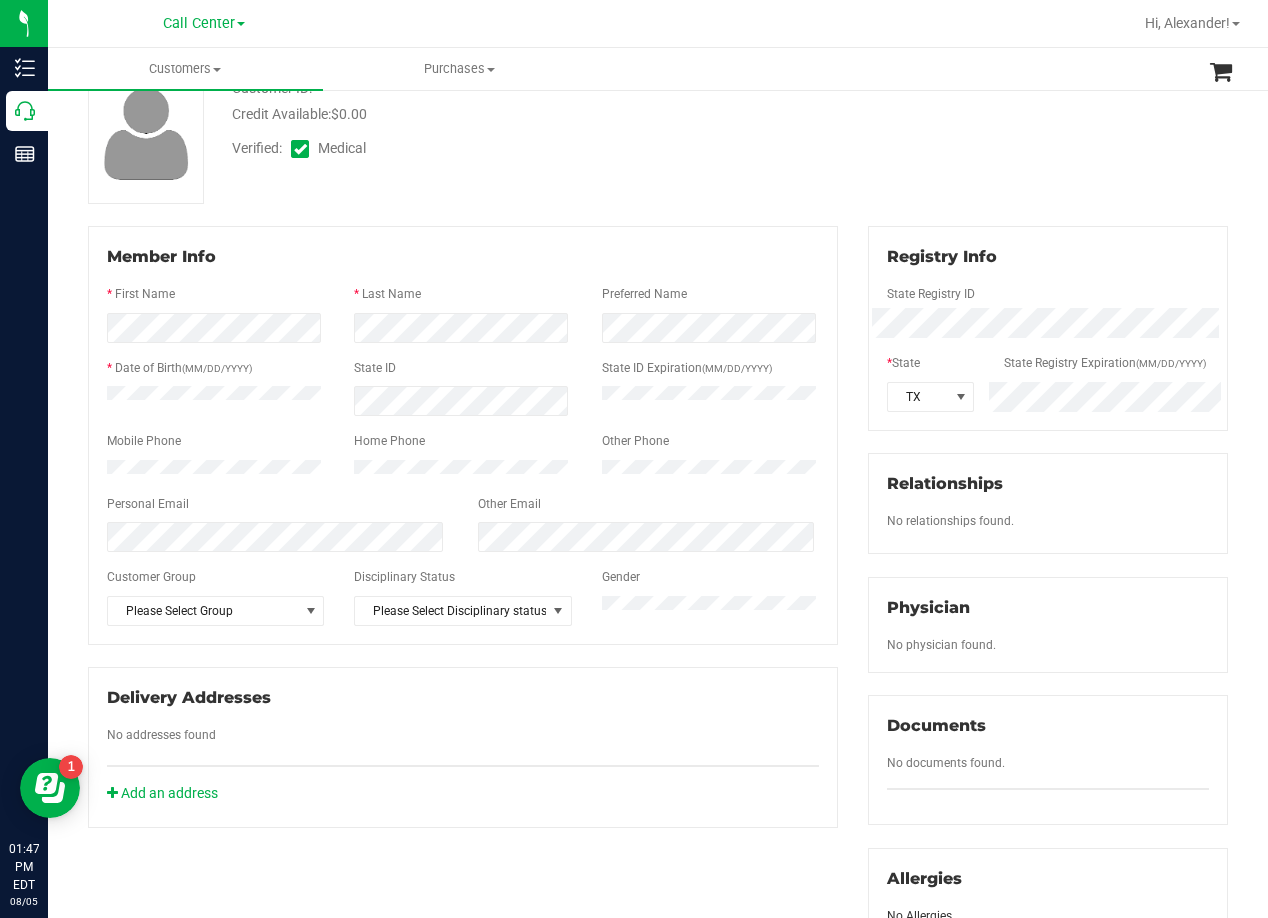 scroll, scrollTop: 0, scrollLeft: 0, axis: both 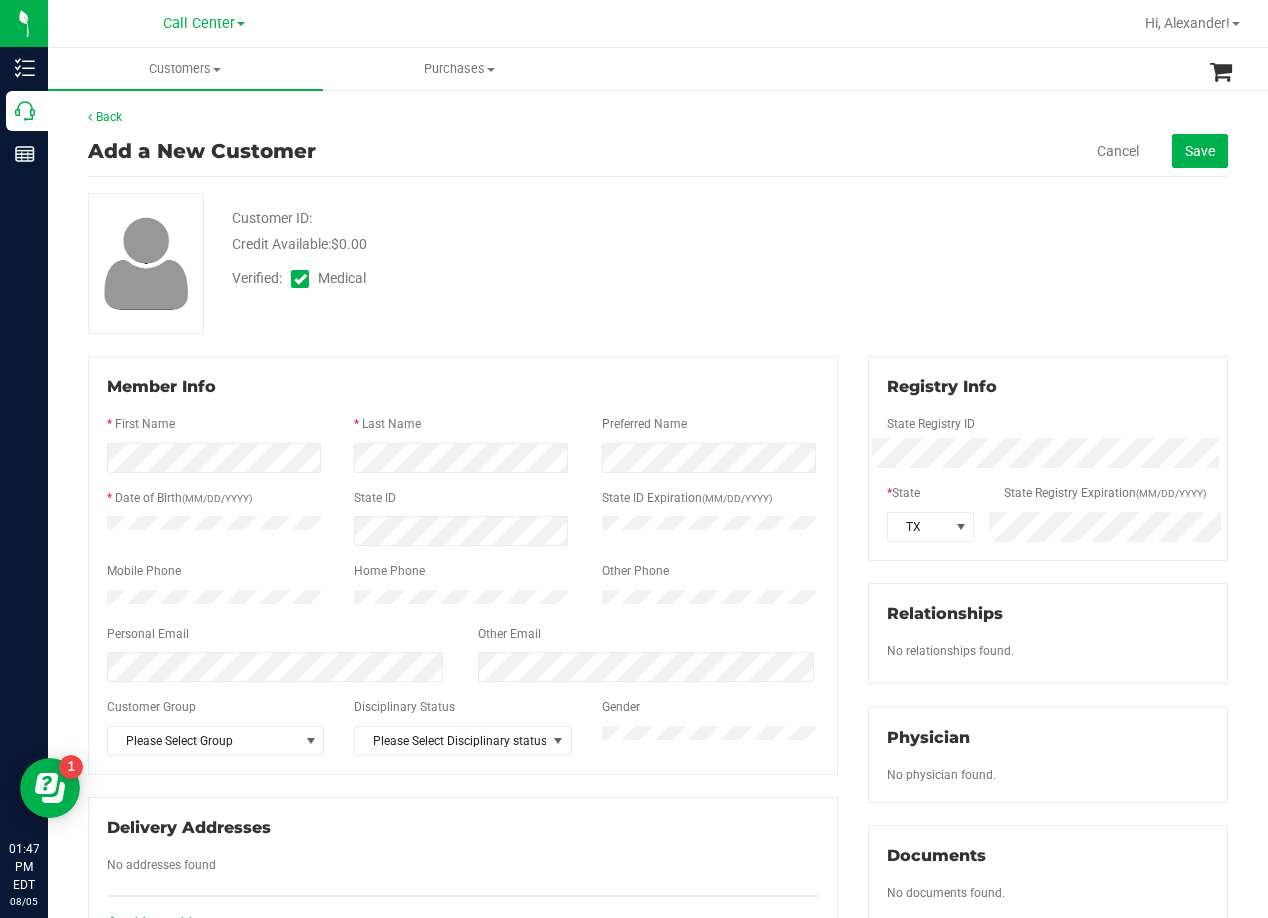 click on "Customer ID:
Credit Available:
$0.00
Verified:
Medical" at bounding box center [658, 263] 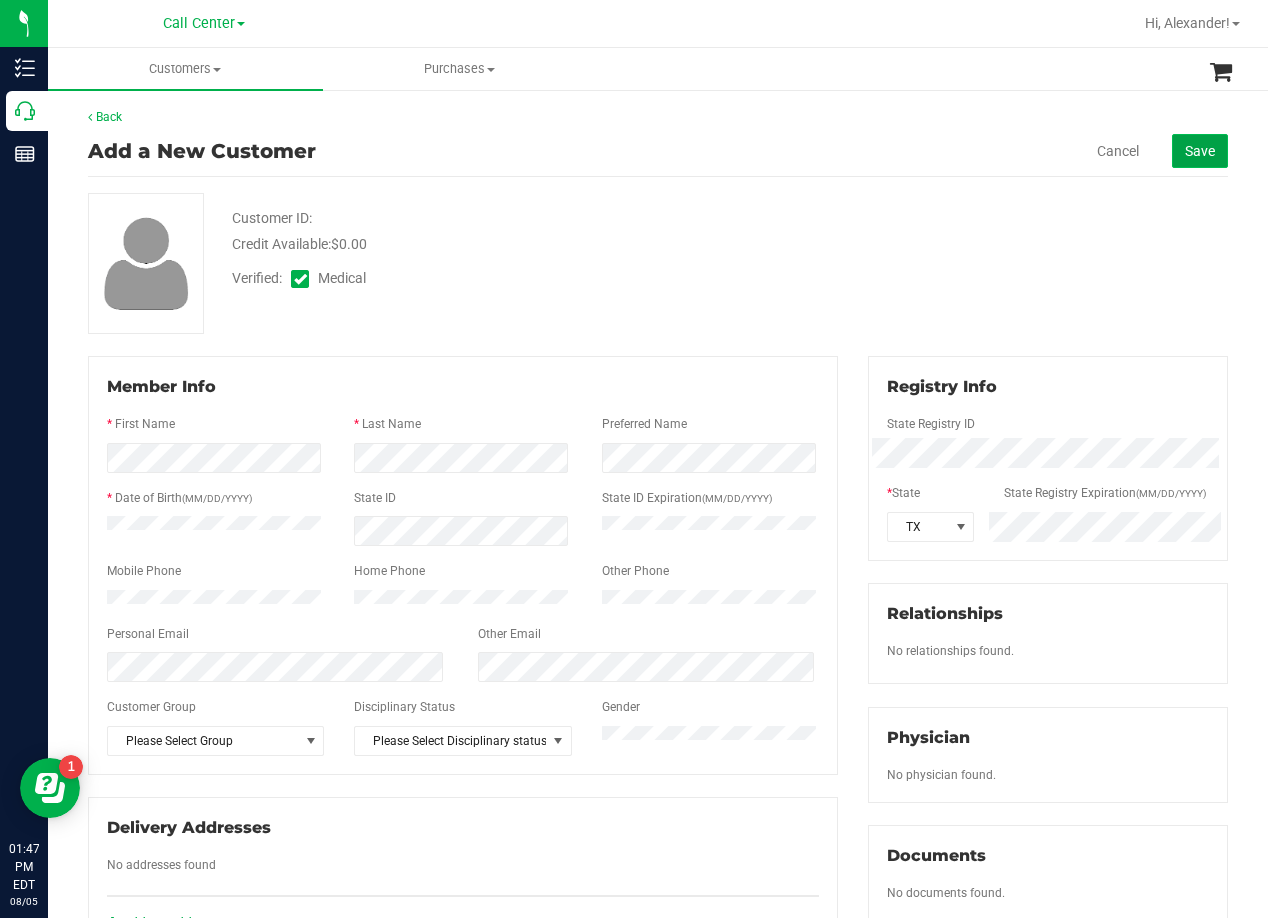 click on "Save" 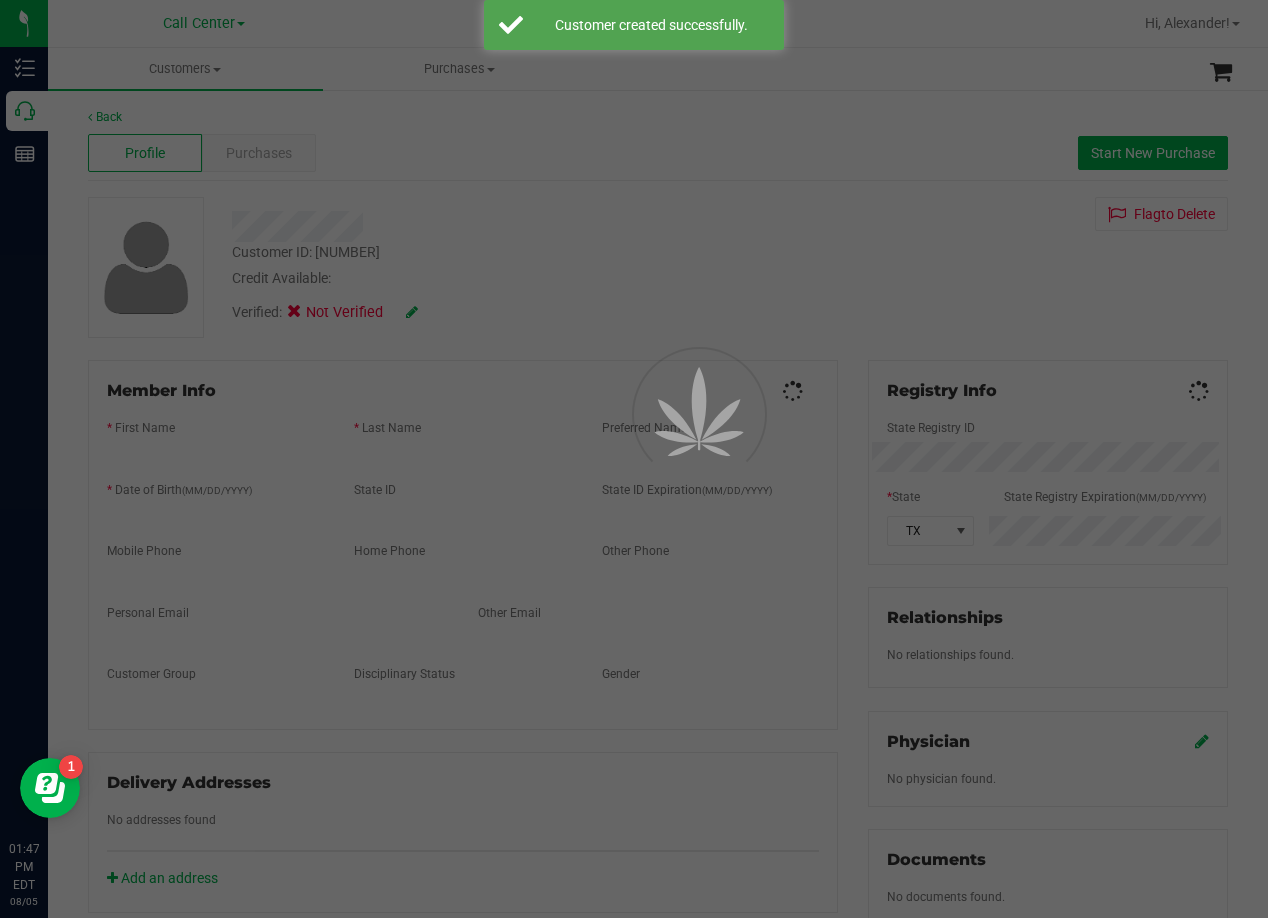 click on "Customer ID: 1616014
Credit Available:
Verified:
Not Verified
Flag  to Delete" at bounding box center (658, 267) 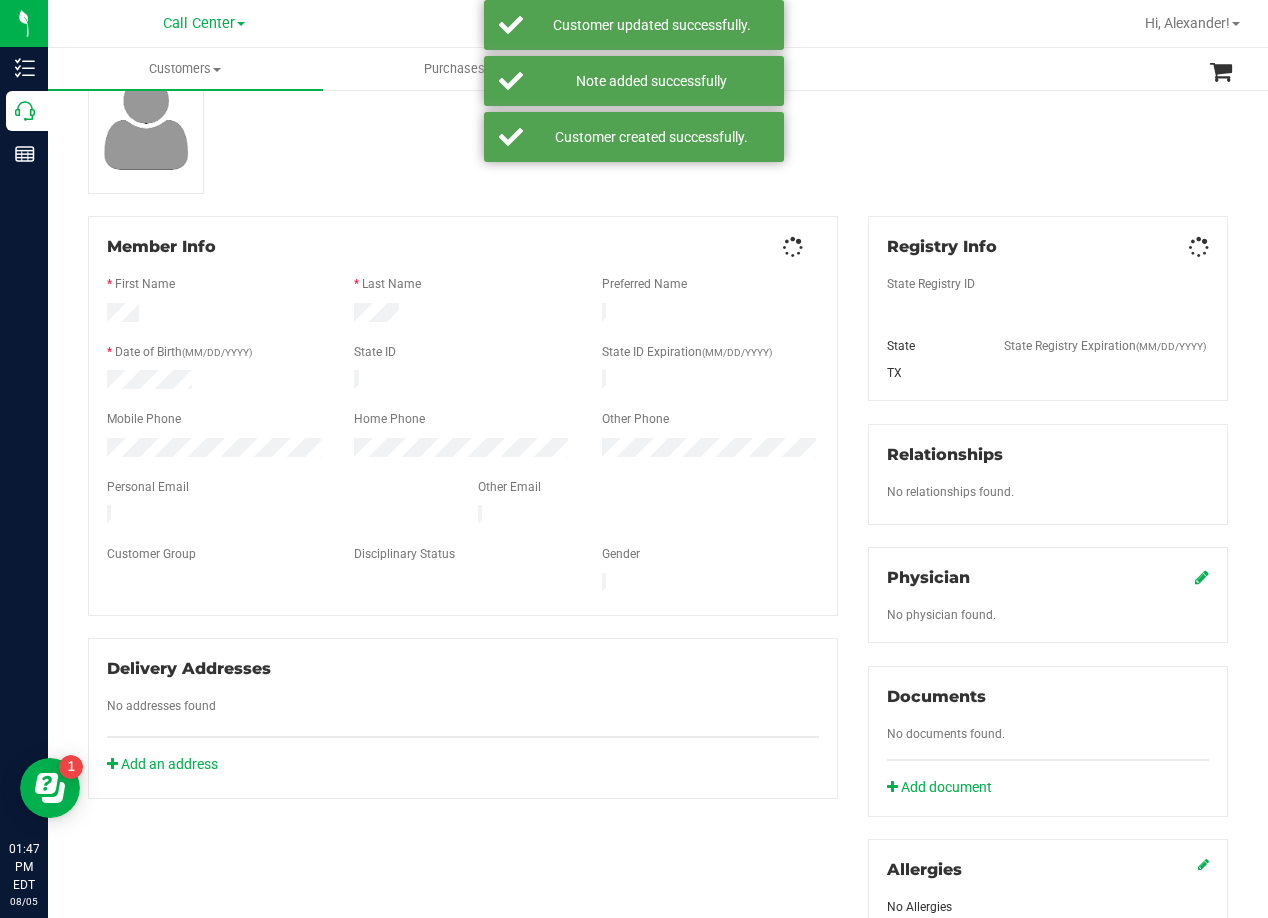 scroll, scrollTop: 300, scrollLeft: 0, axis: vertical 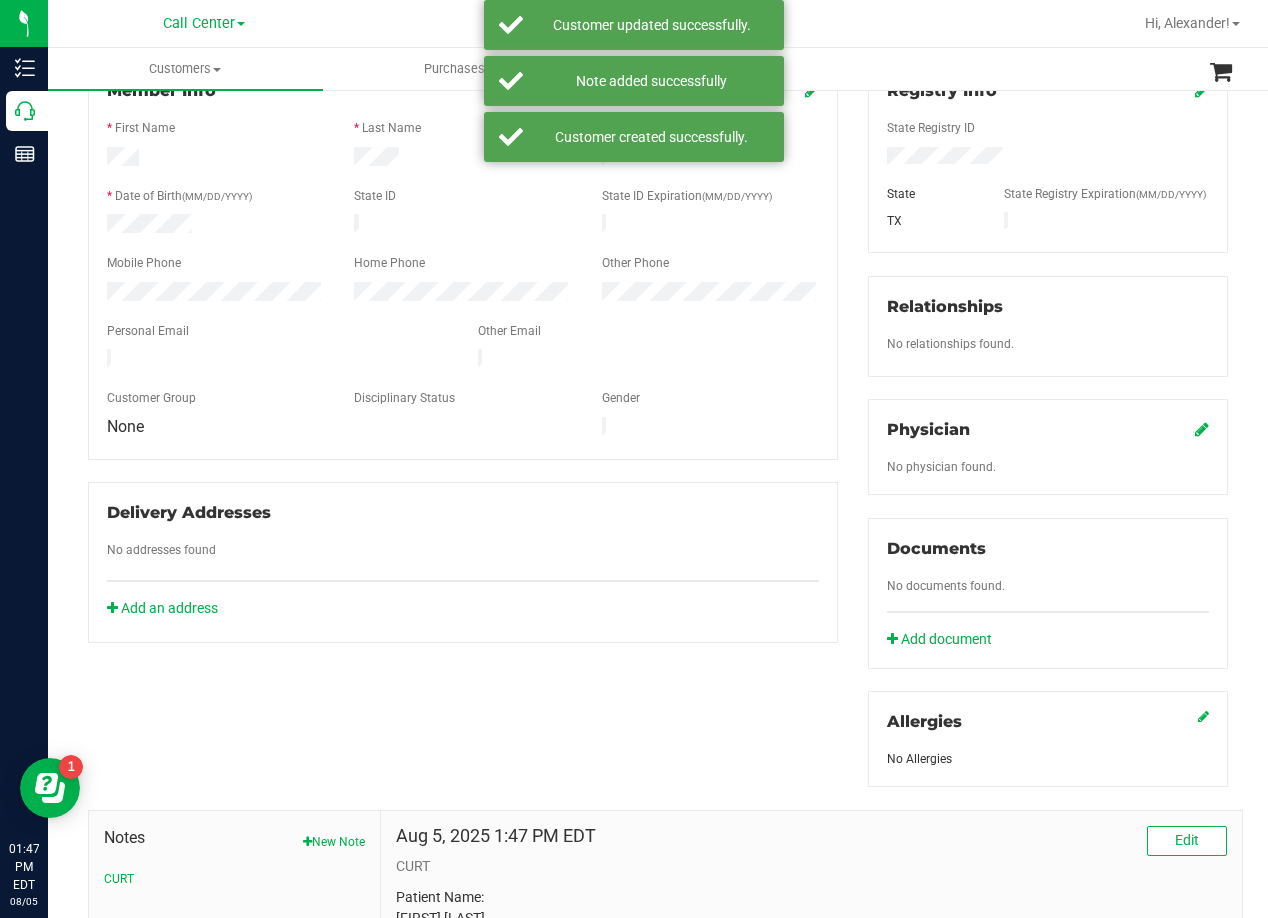 click 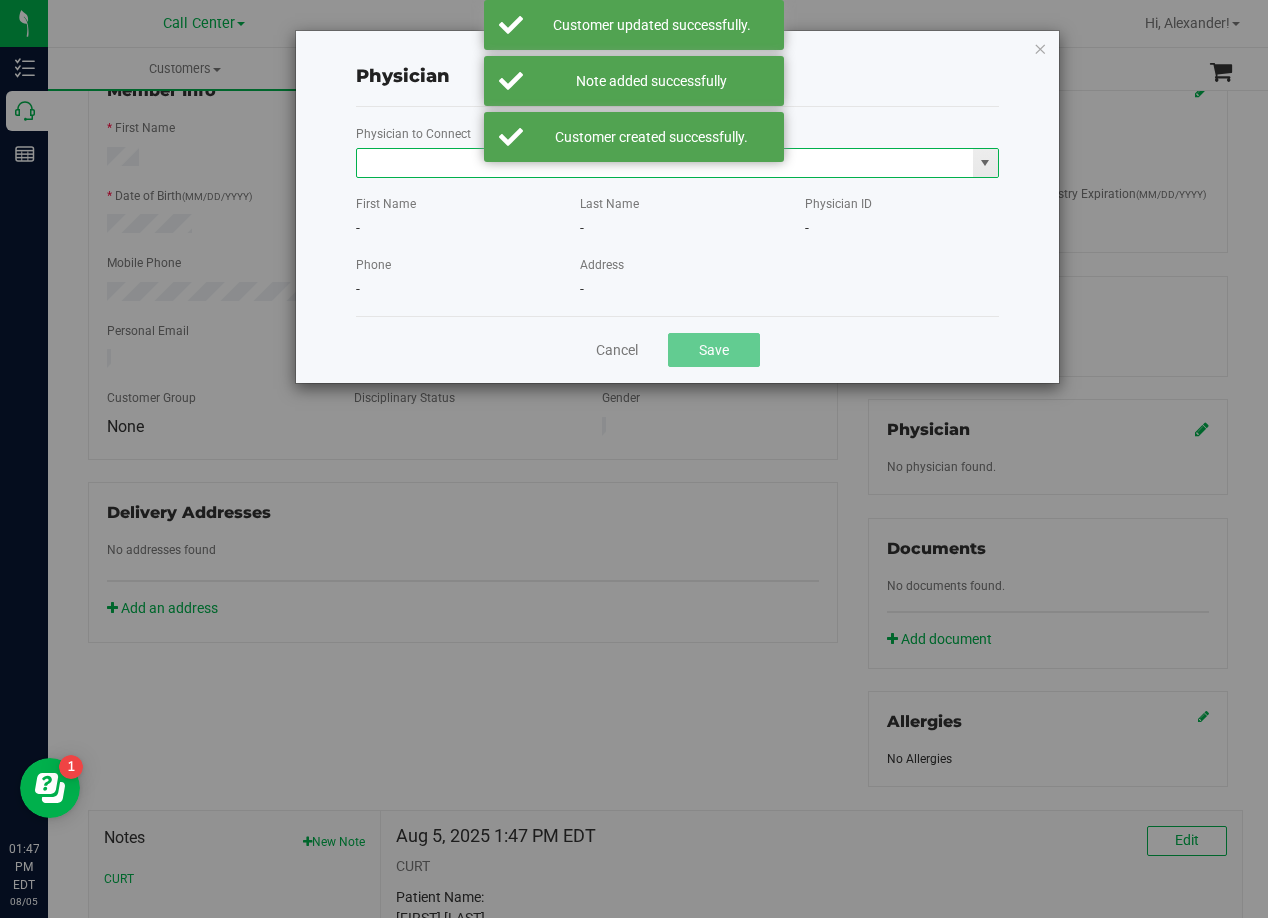 click at bounding box center [665, 163] 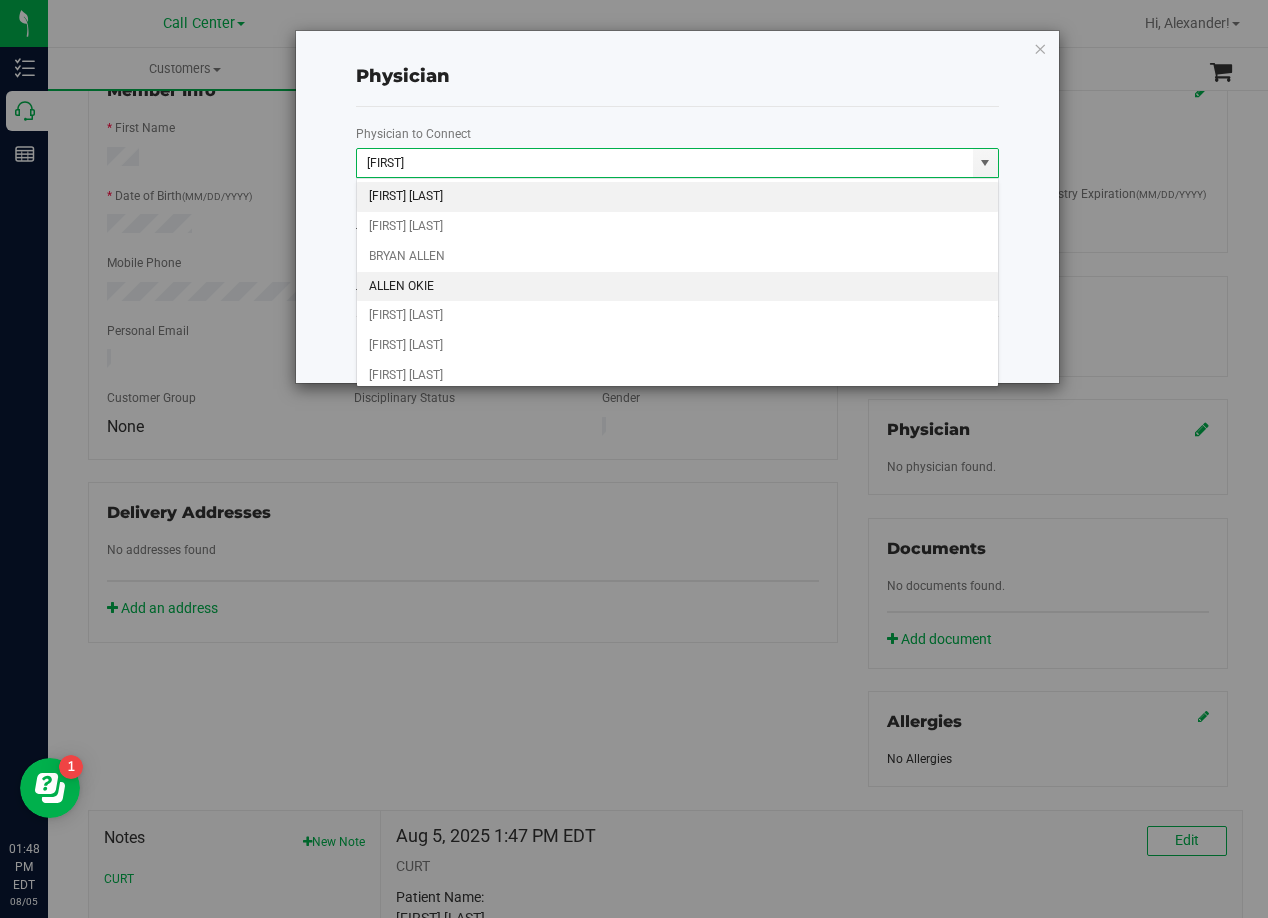 scroll, scrollTop: 67, scrollLeft: 0, axis: vertical 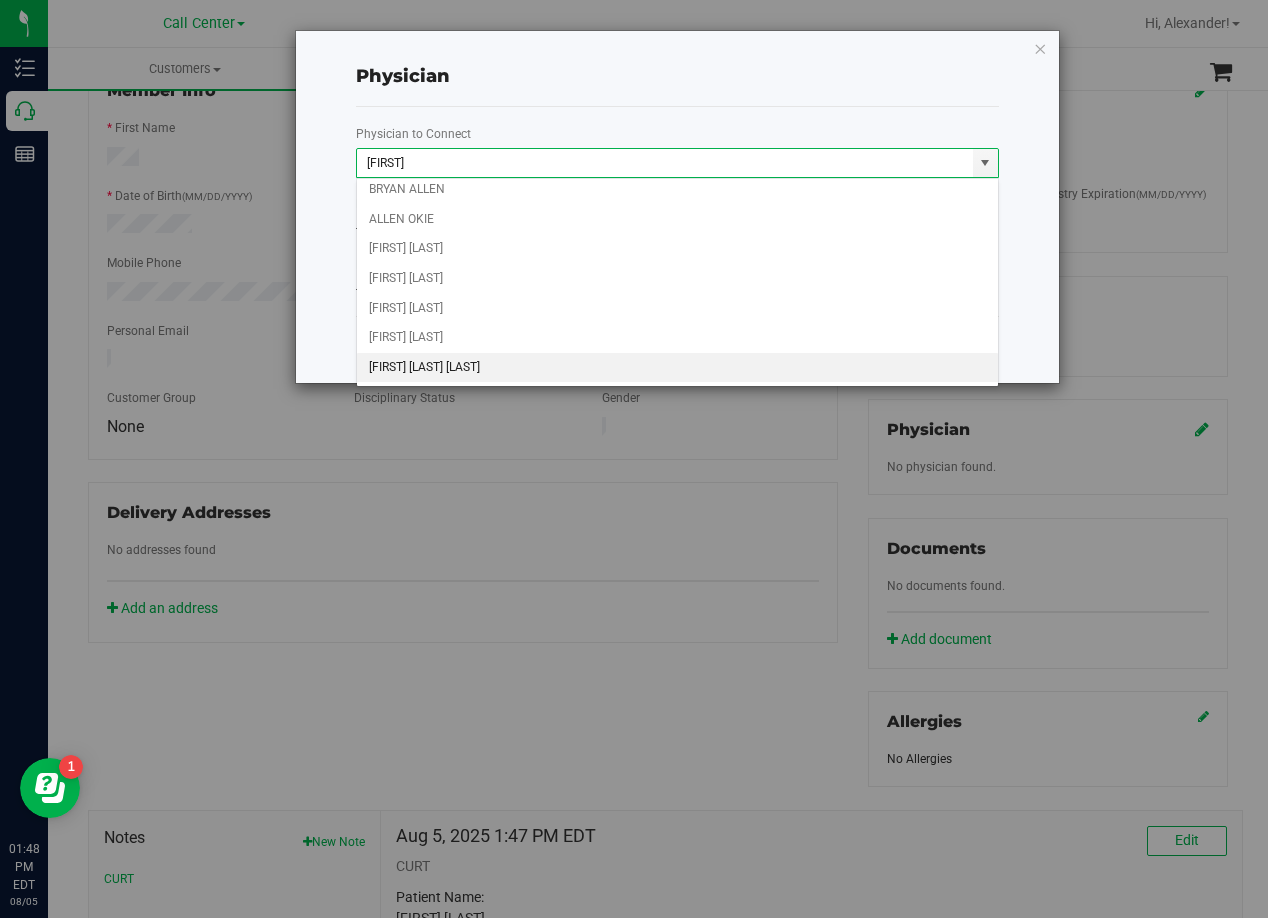click on "Joshua Dewayne Allen" at bounding box center [677, 368] 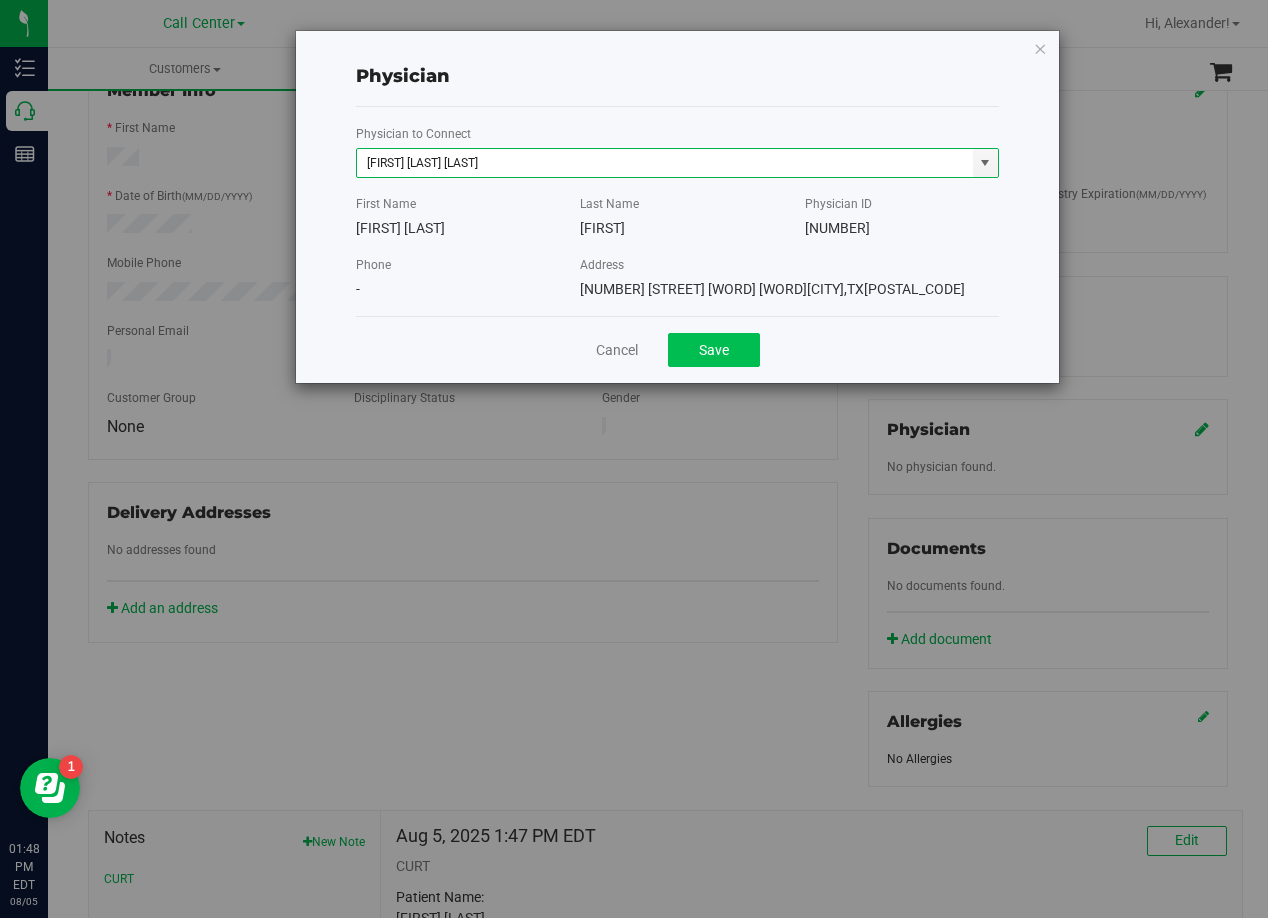 type on "Joshua Dewayne Allen" 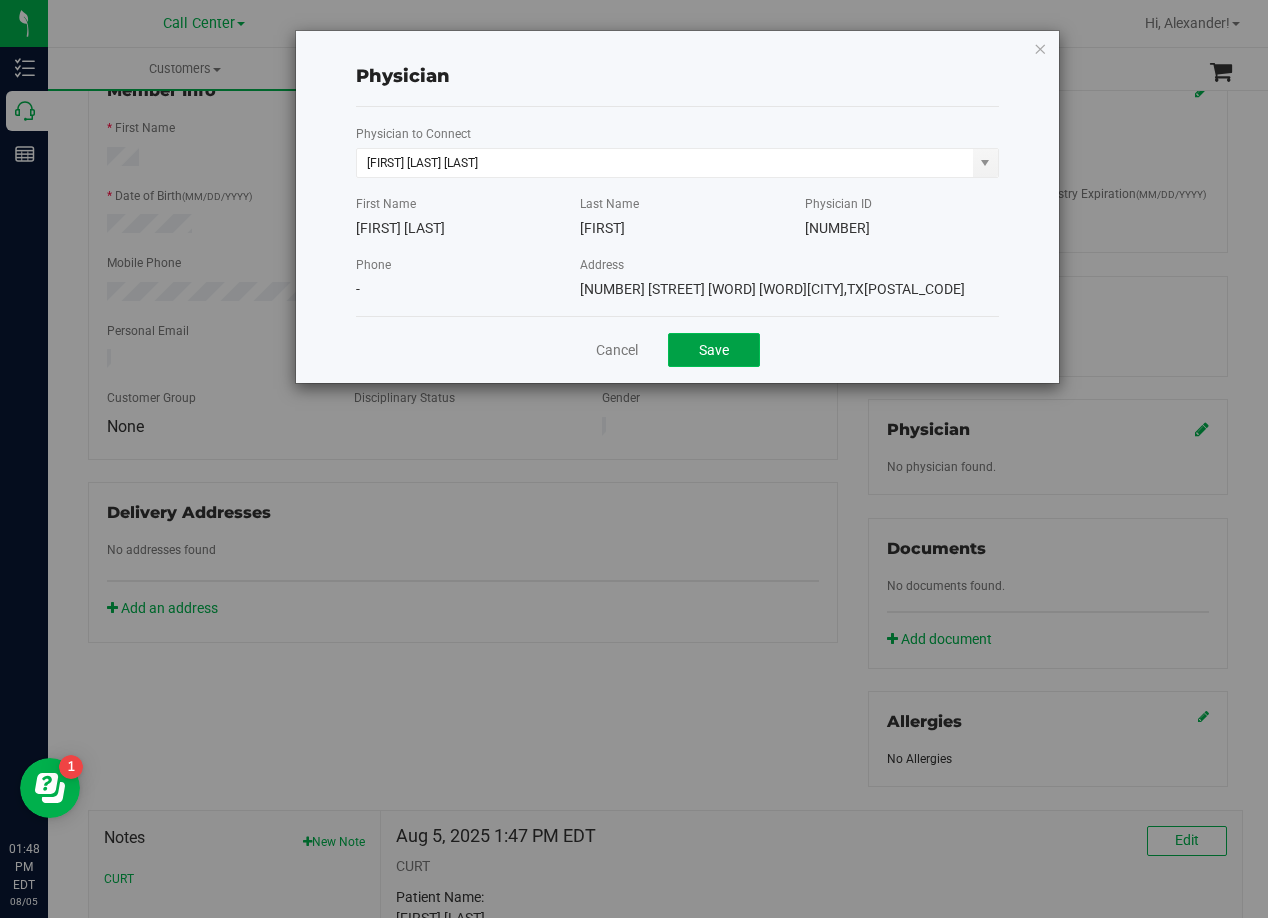 click on "Save" at bounding box center (714, 350) 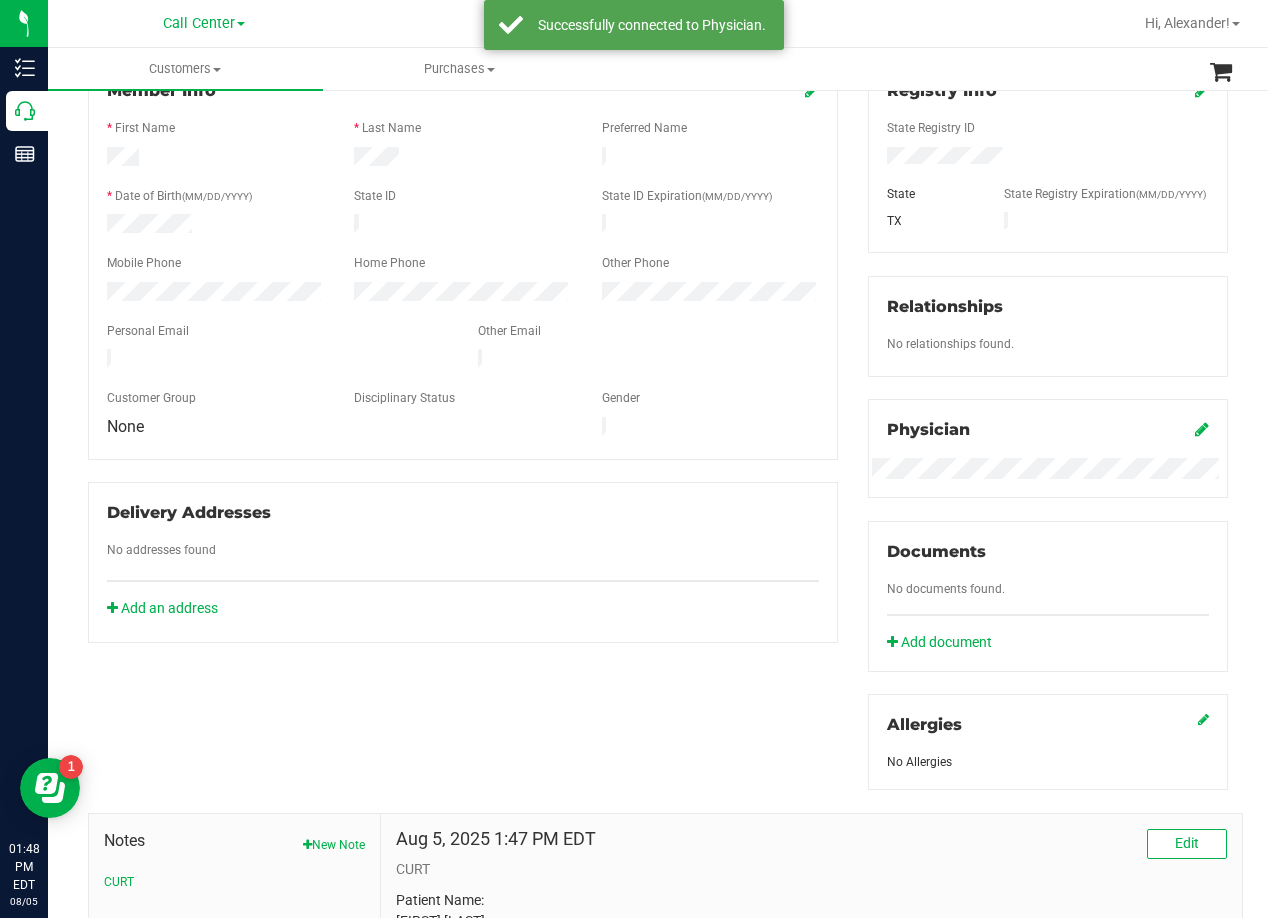 click on "Member Info
*
First Name
*
Last Name
Preferred Name
*
Date of Birth
(MM/DD/YYYY)
State ID
State ID Expiration
(MM/DD/YYYY)" at bounding box center (463, 260) 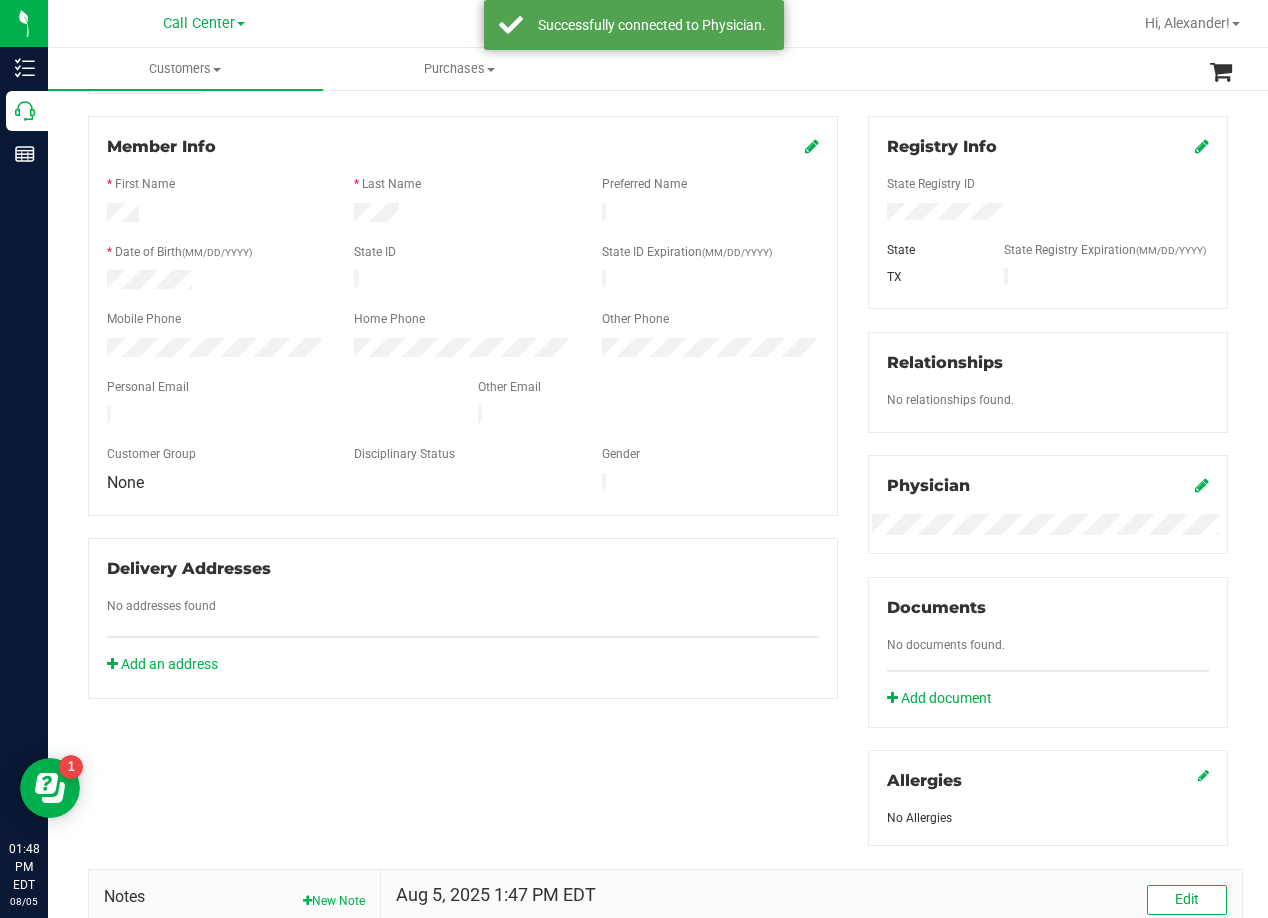 scroll, scrollTop: 100, scrollLeft: 0, axis: vertical 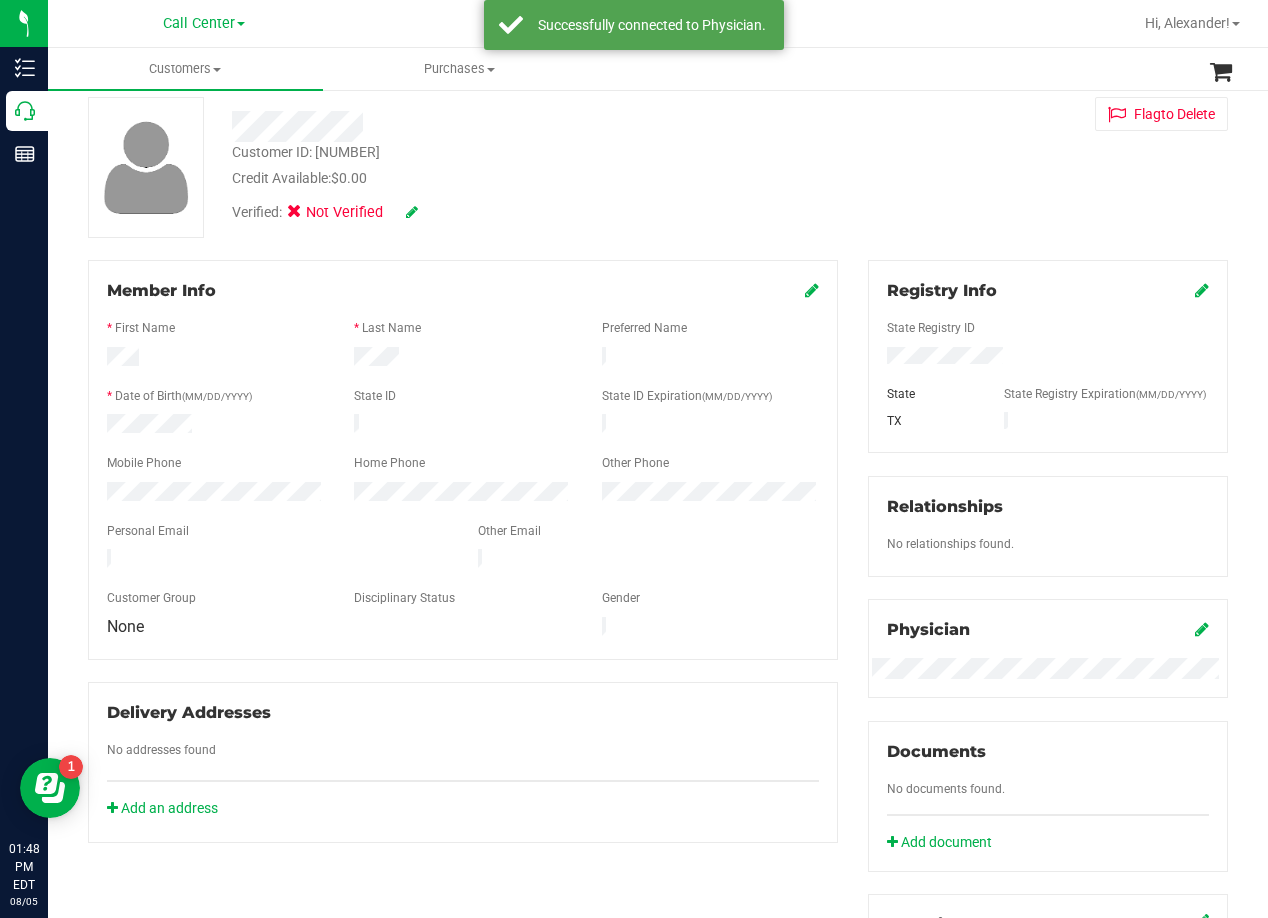 click on "Member Info
*
First Name
*
Last Name
Preferred Name
*
Date of Birth
(MM/DD/YYYY)
State ID
State ID Expiration
(MM/DD/YYYY)" at bounding box center [463, 551] 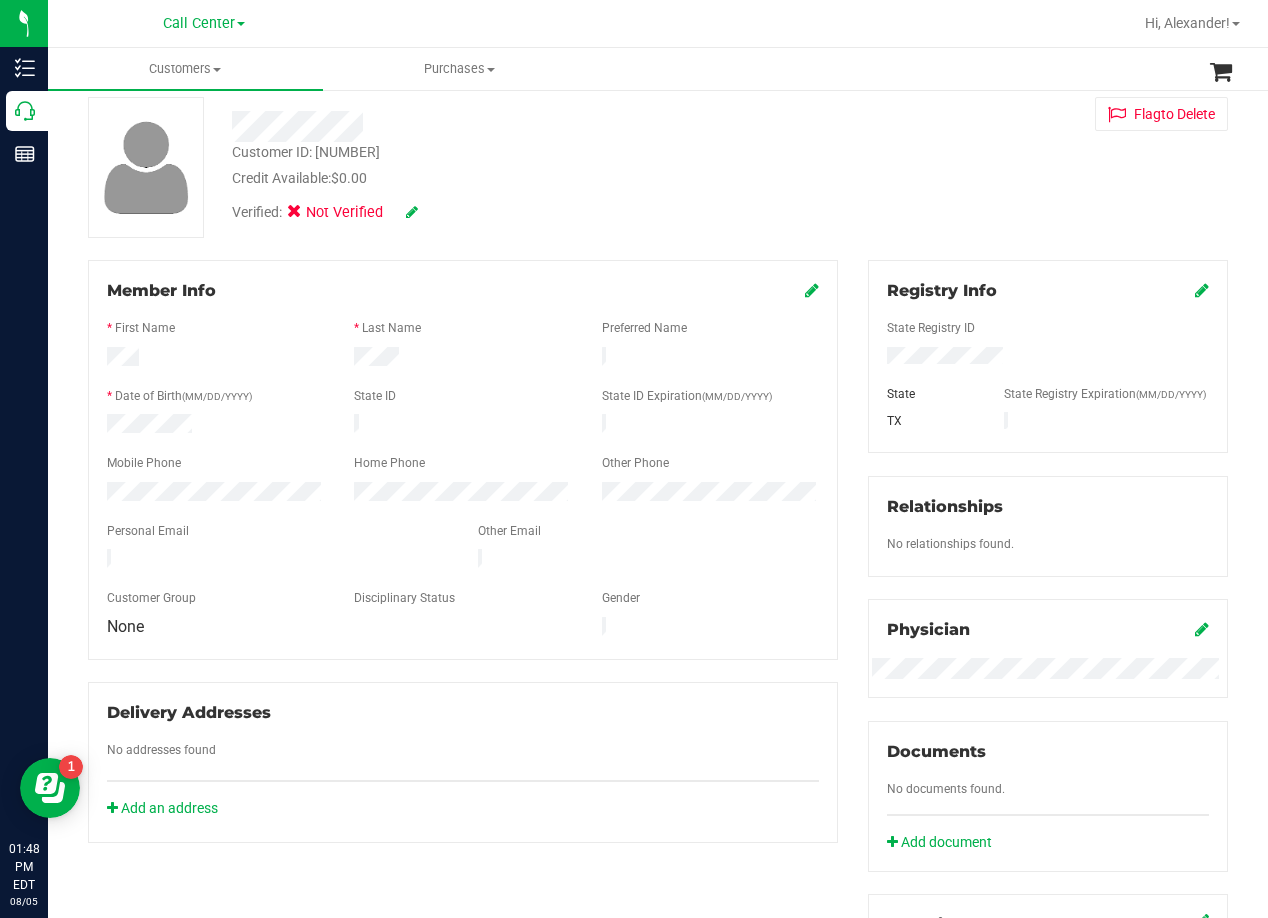 click on "Customer ID: 1616014
Credit Available:
$0.00
Verified:
Not Verified
Flag  to Delete" at bounding box center [658, 167] 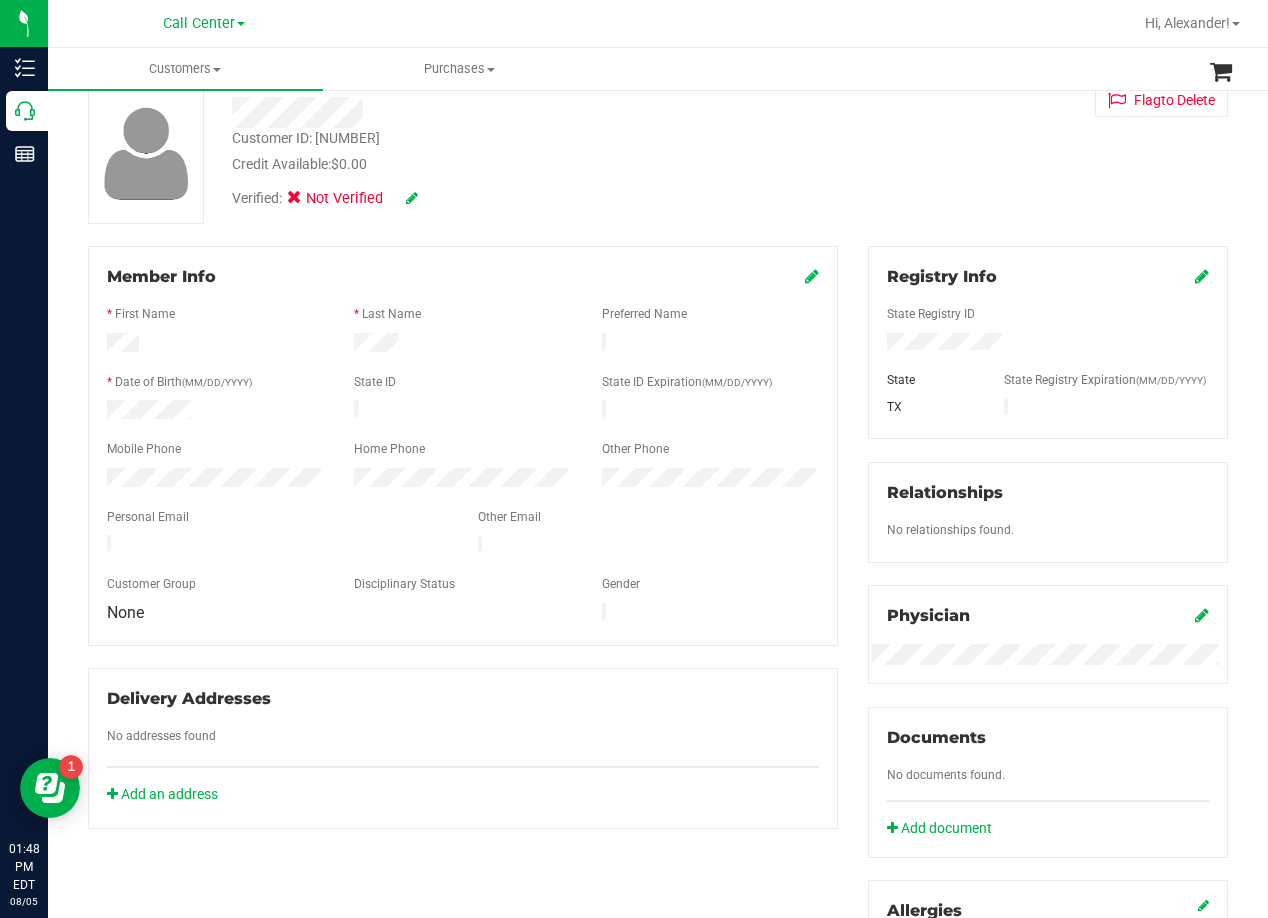 scroll, scrollTop: 100, scrollLeft: 0, axis: vertical 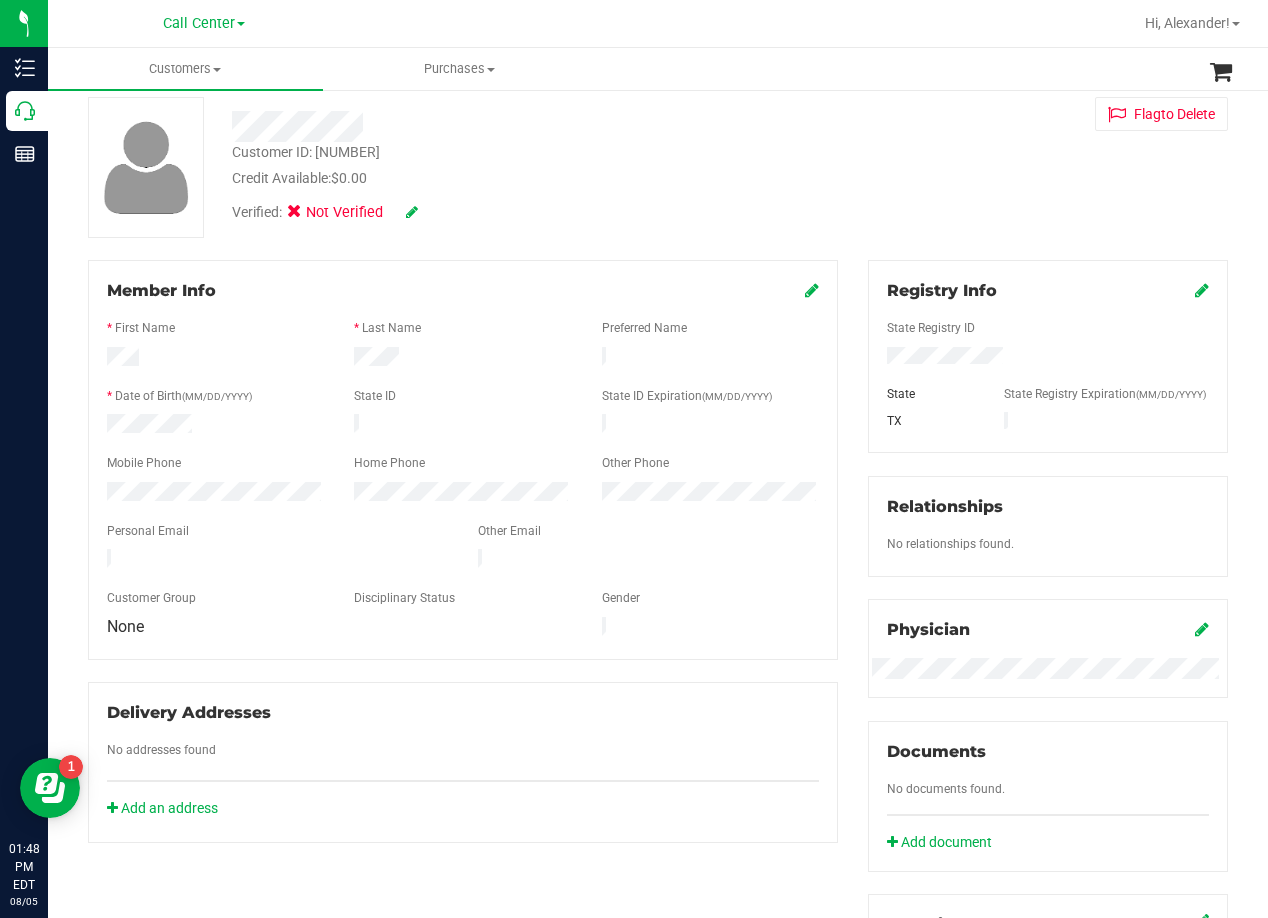 click on "Customer ID: 1616014
Credit Available:
$0.00
Verified:
Not Verified
Flag  to Delete" at bounding box center (658, 167) 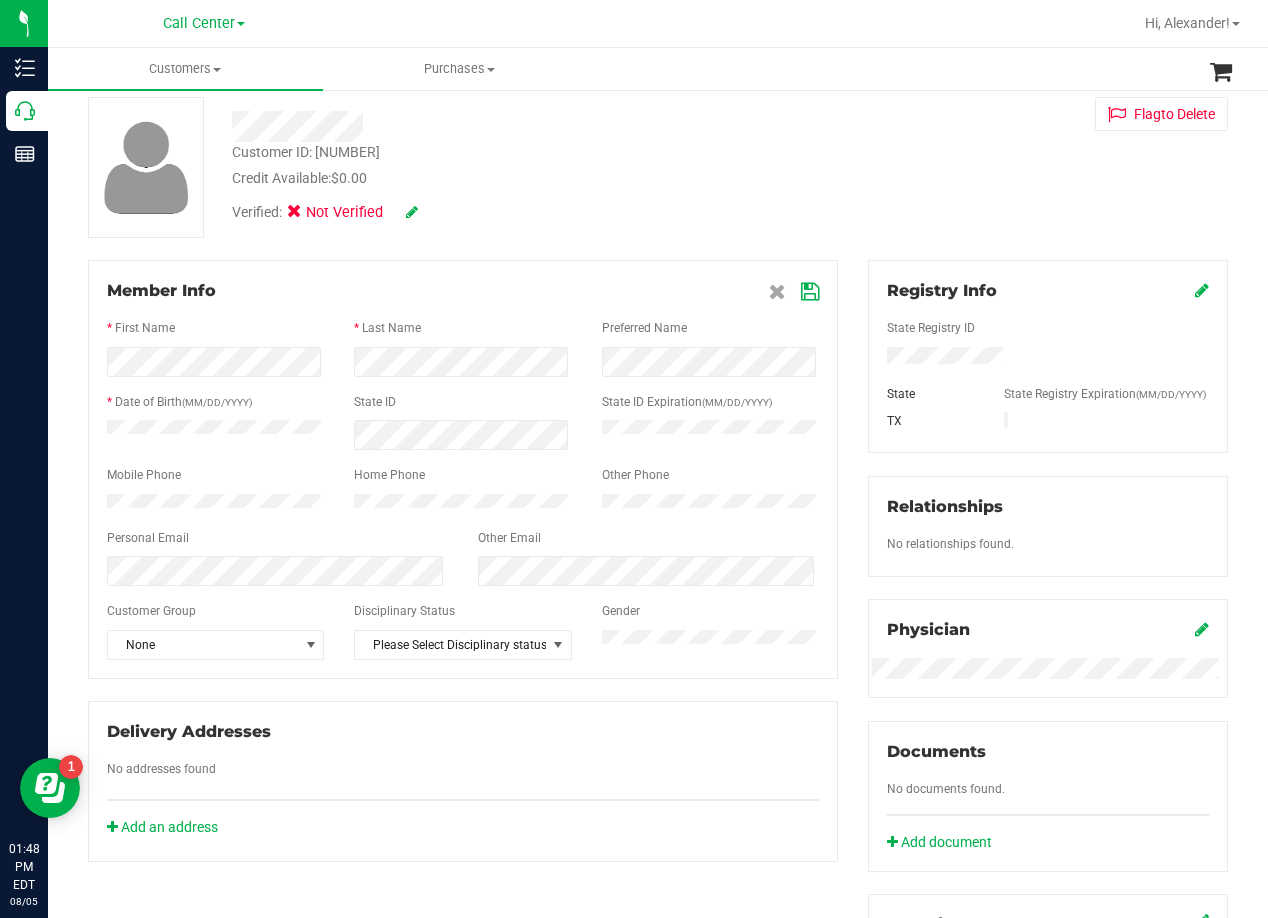 click on "Verified:
Not Verified" at bounding box center (509, 211) 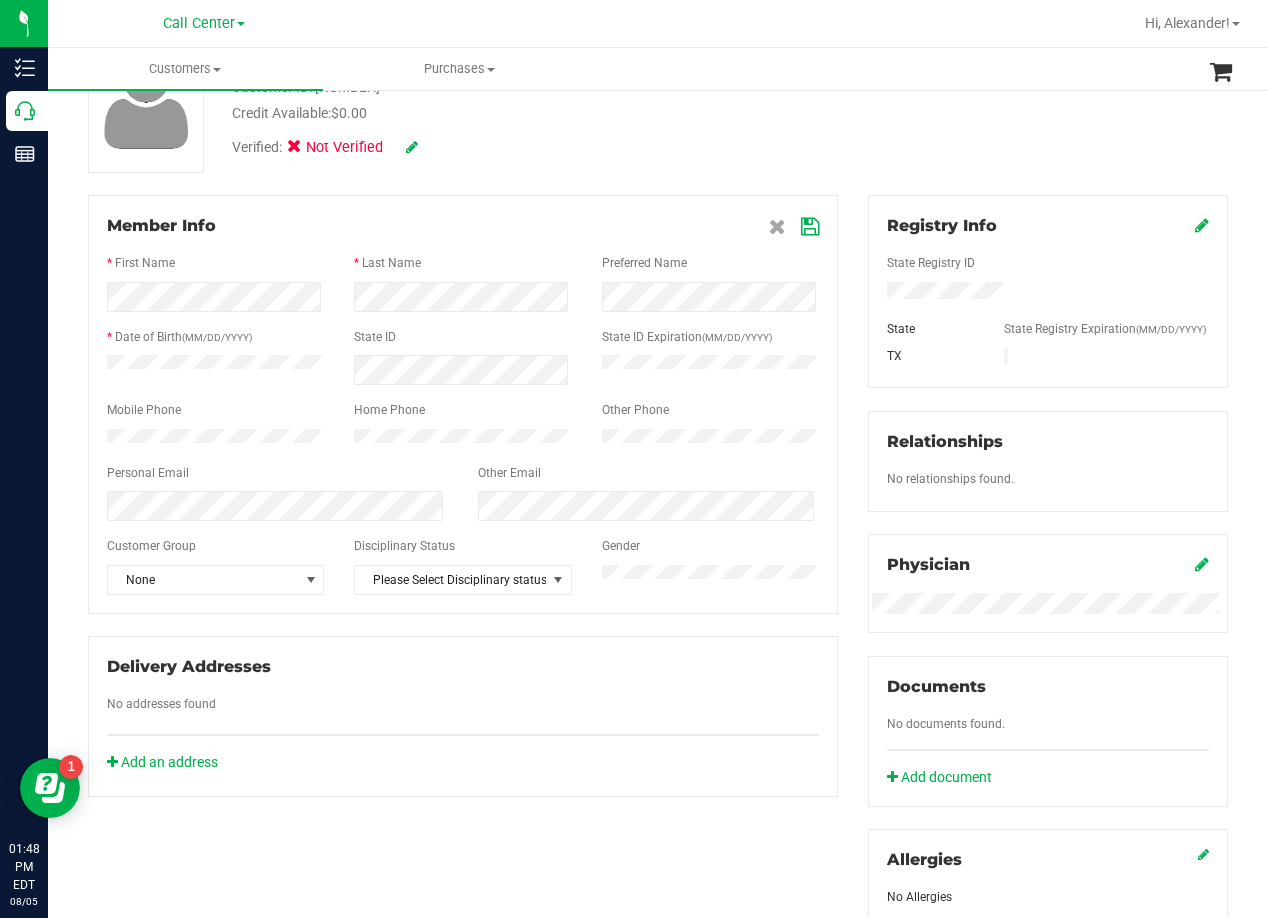 scroll, scrollTop: 200, scrollLeft: 0, axis: vertical 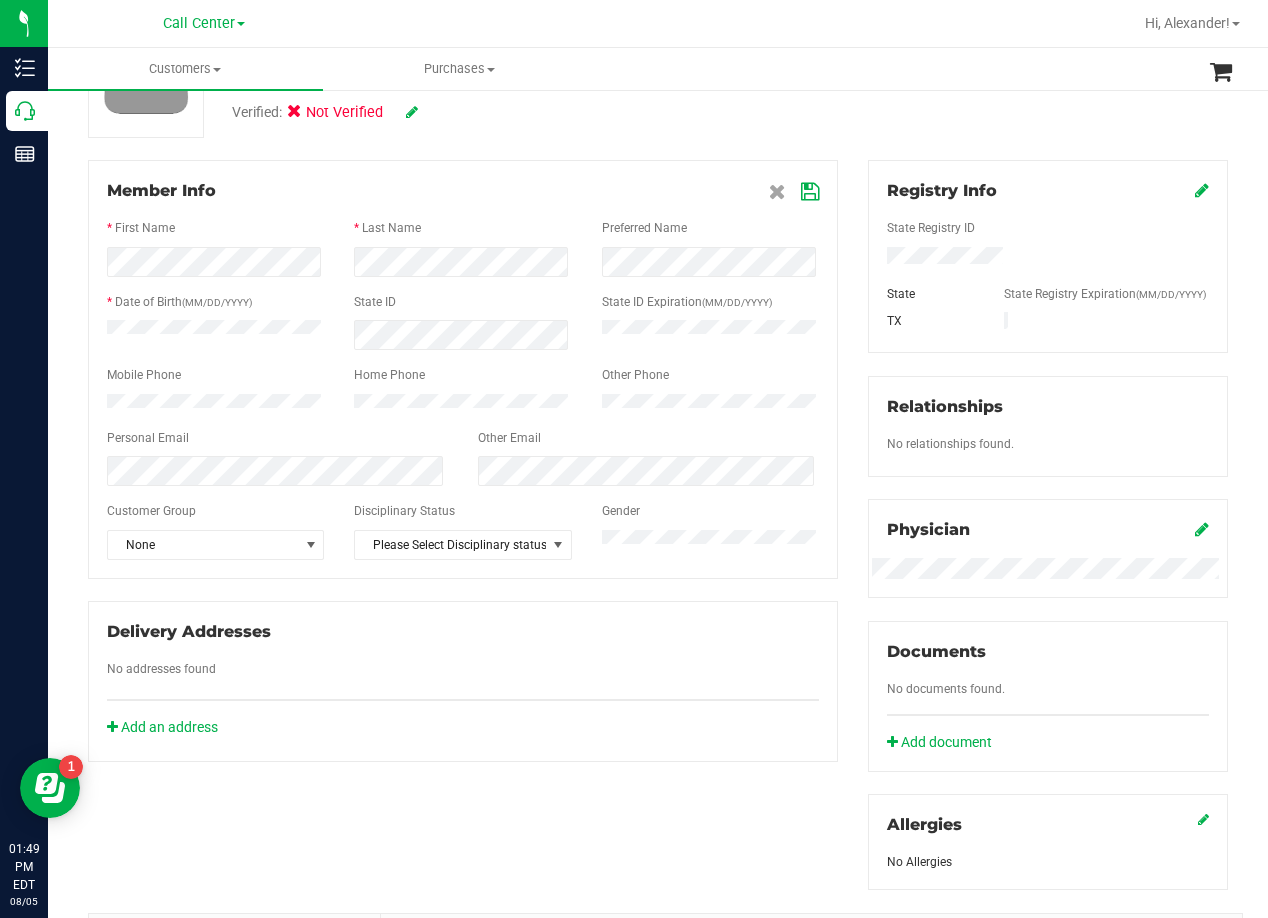 click on "Member Info
*
First Name
*
Last Name
Preferred Name
*
Date of Birth
(MM/DD/YYYY)
State ID
State ID Expiration
(MM/DD/YYYY)" at bounding box center [463, 461] 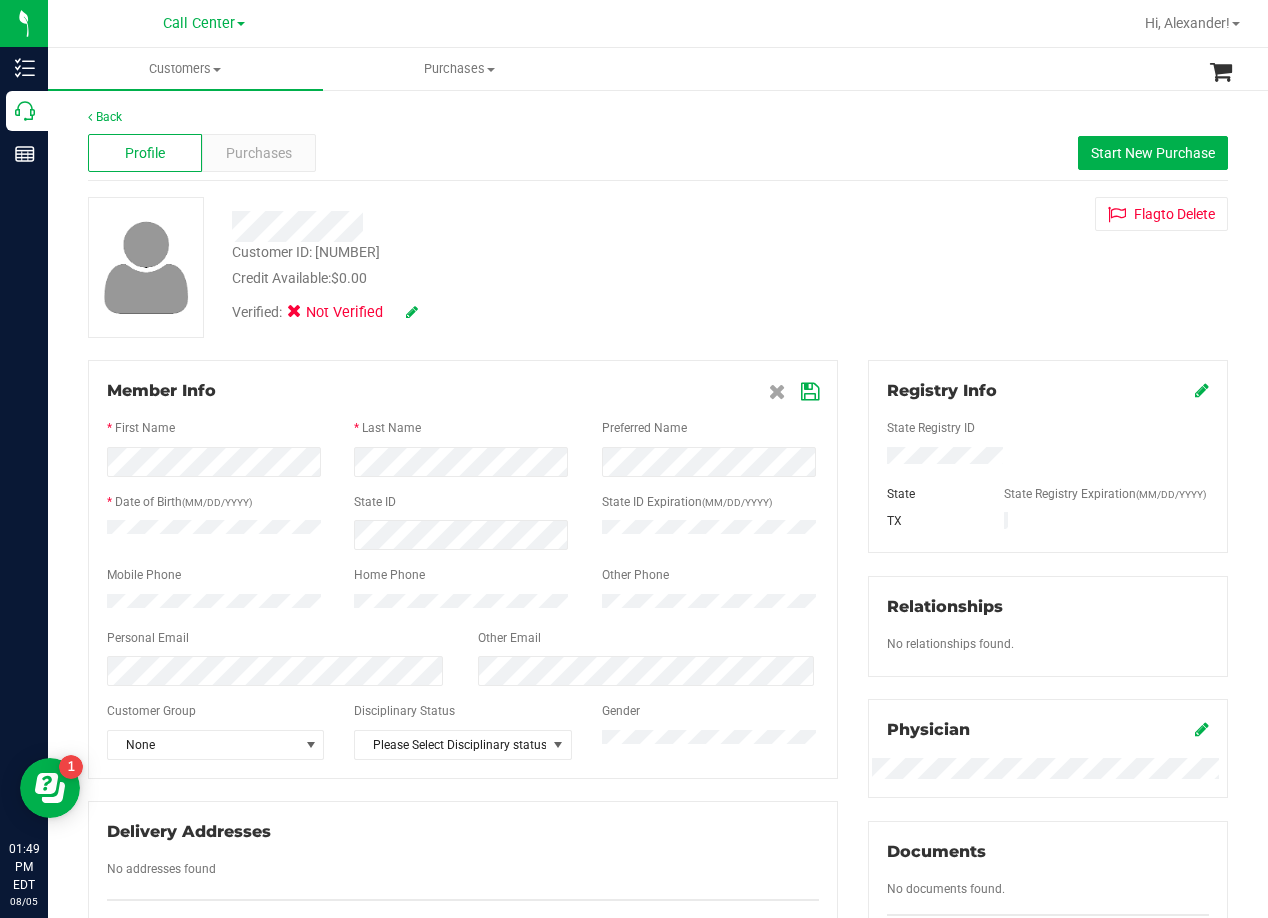 click on "Customer ID: 1616014
Credit Available:
$0.00
Verified:
Not Verified
Flag  to Delete" at bounding box center (658, 267) 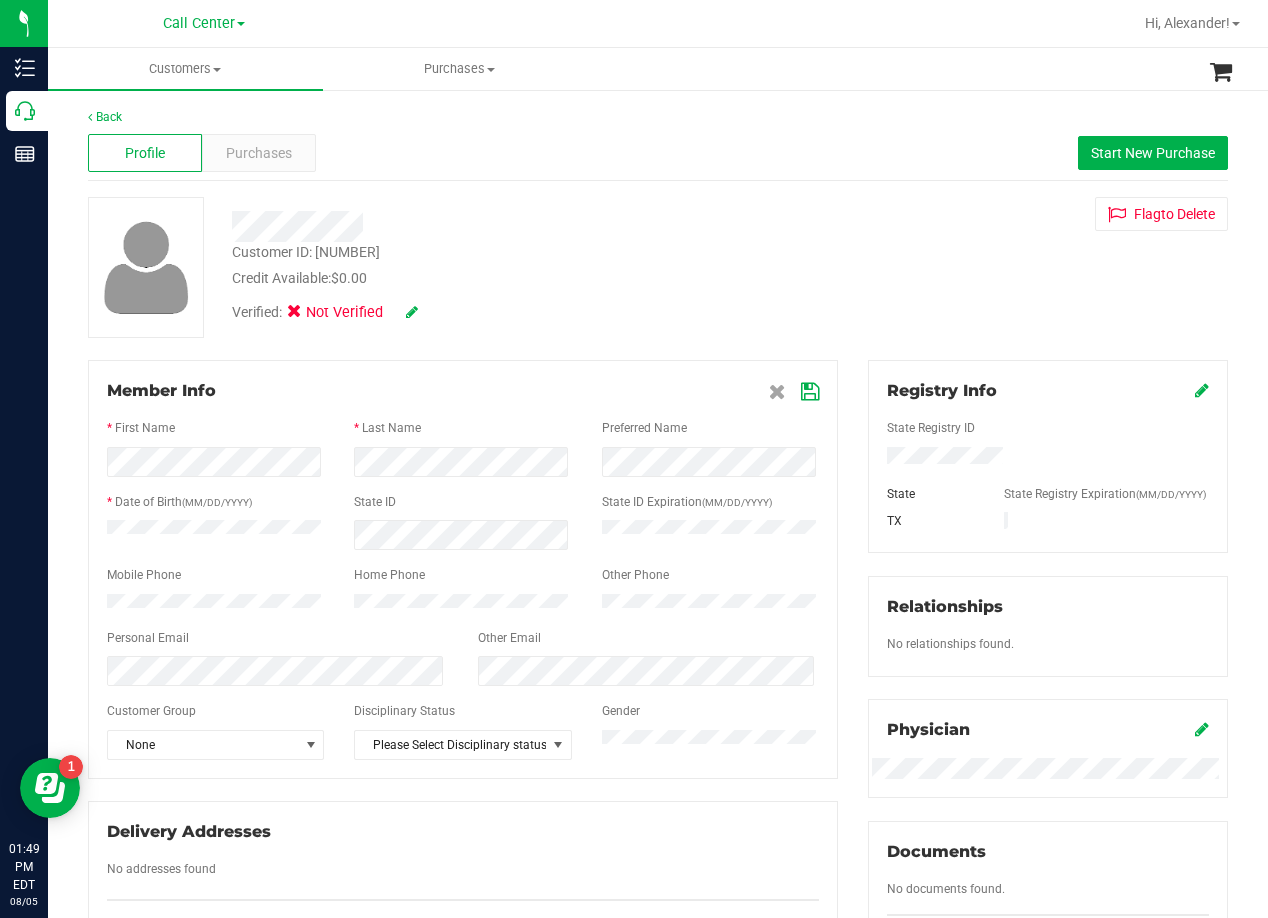 drag, startPoint x: 861, startPoint y: 201, endPoint x: 837, endPoint y: 219, distance: 30 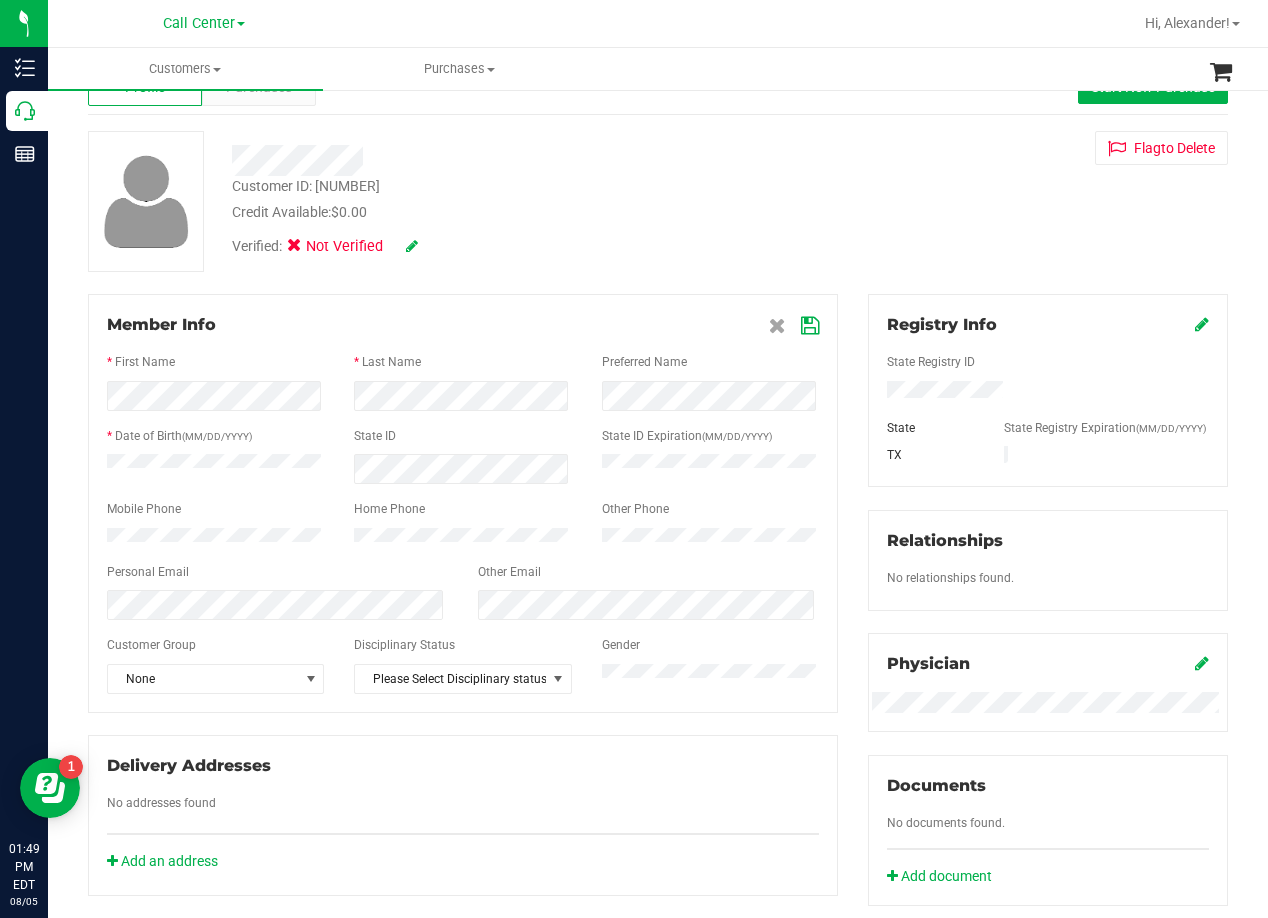 scroll, scrollTop: 100, scrollLeft: 0, axis: vertical 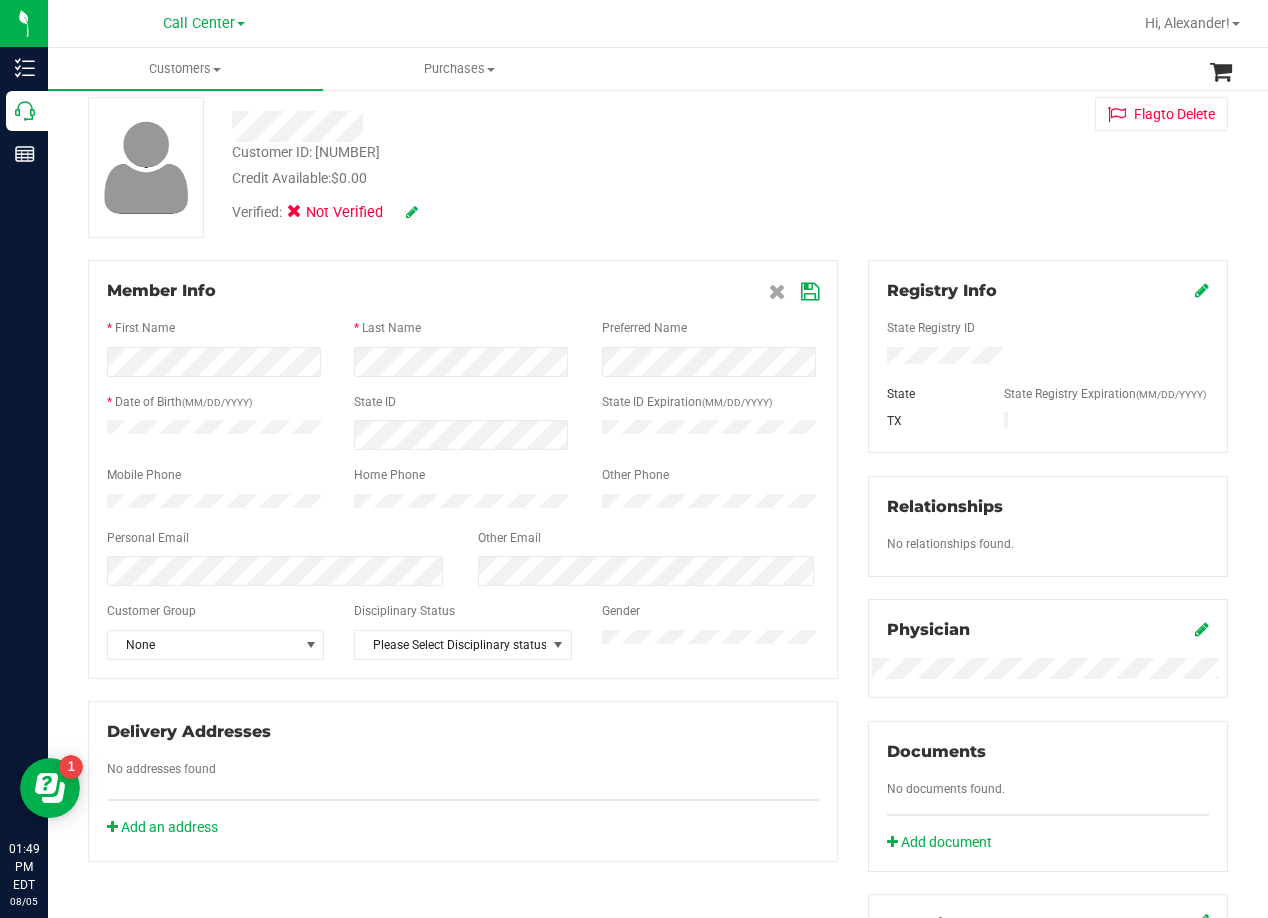 click on "Customer ID: 1616014
Credit Available:
$0.00
Verified:
Not Verified
Flag  to Delete" at bounding box center (658, 167) 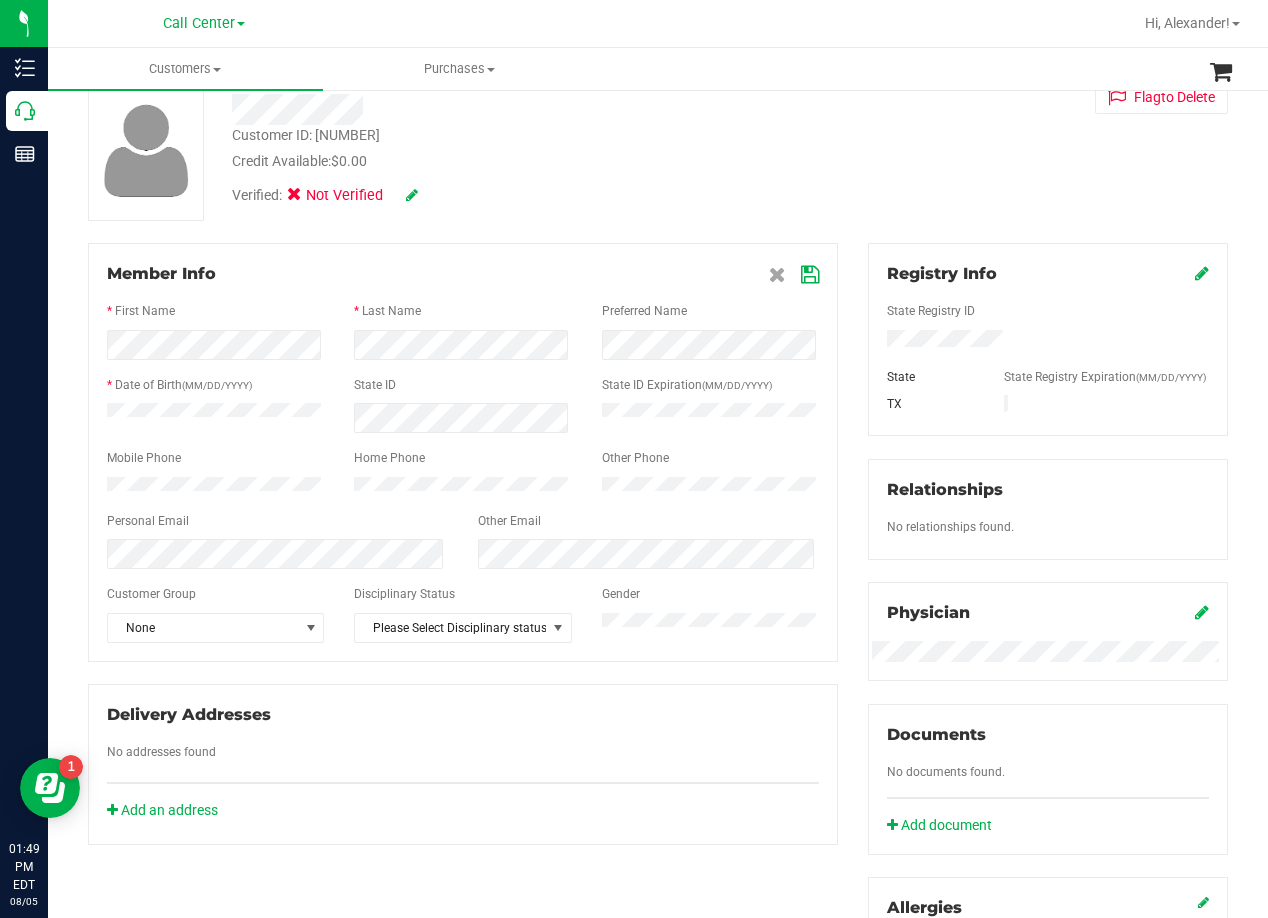 scroll, scrollTop: 100, scrollLeft: 0, axis: vertical 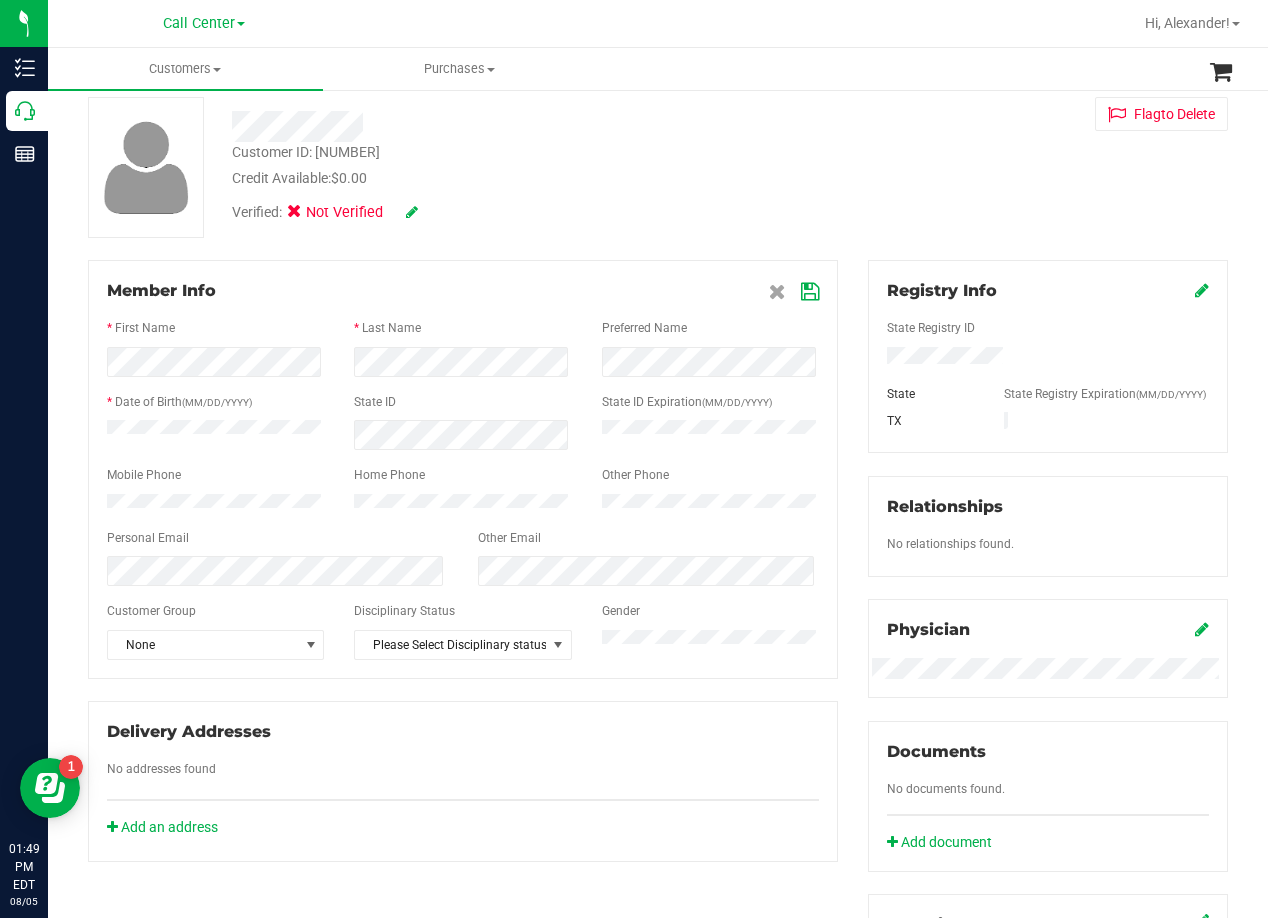 click at bounding box center [810, 292] 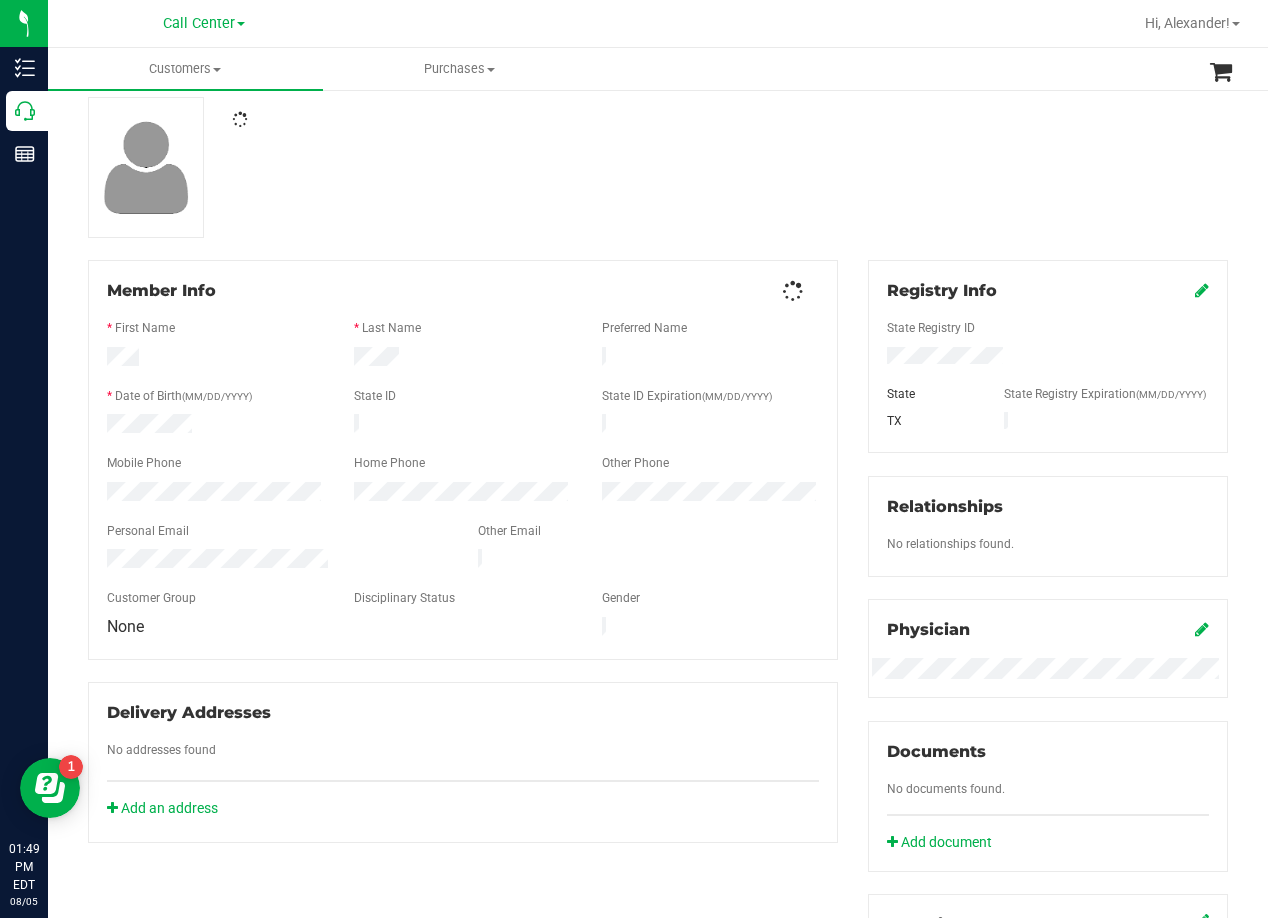 click at bounding box center [658, 167] 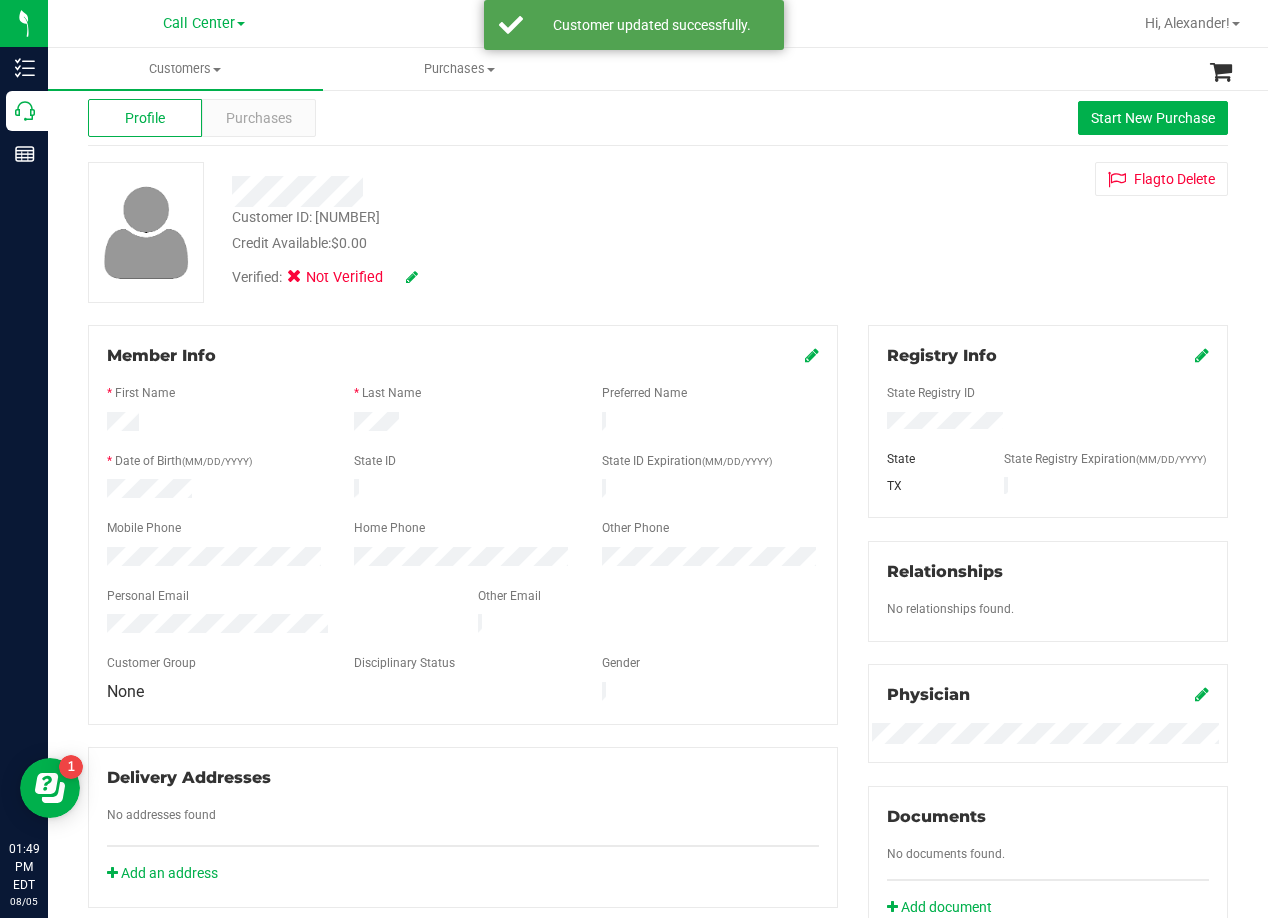 scroll, scrollTop: 0, scrollLeft: 0, axis: both 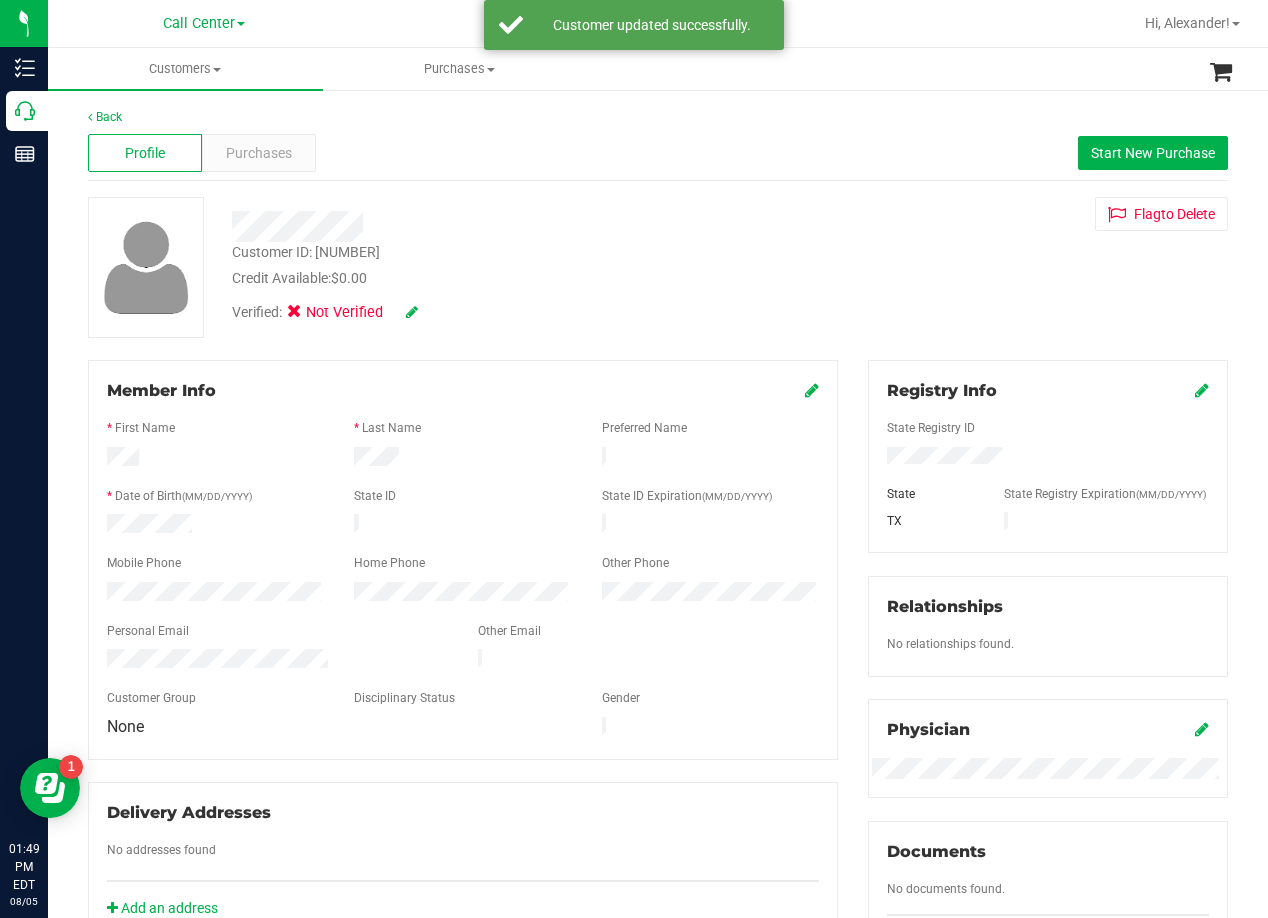 click at bounding box center (412, 312) 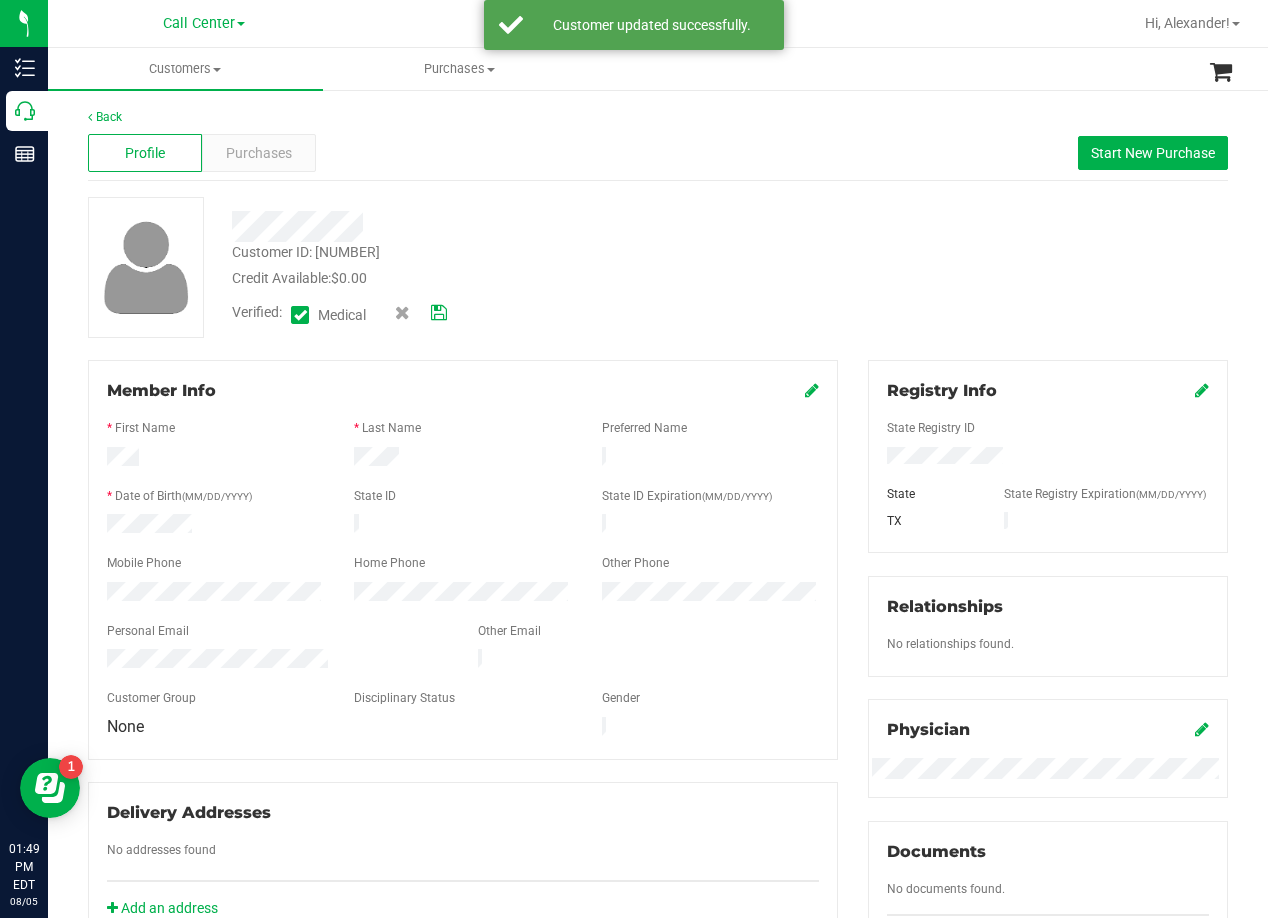 click at bounding box center (439, 313) 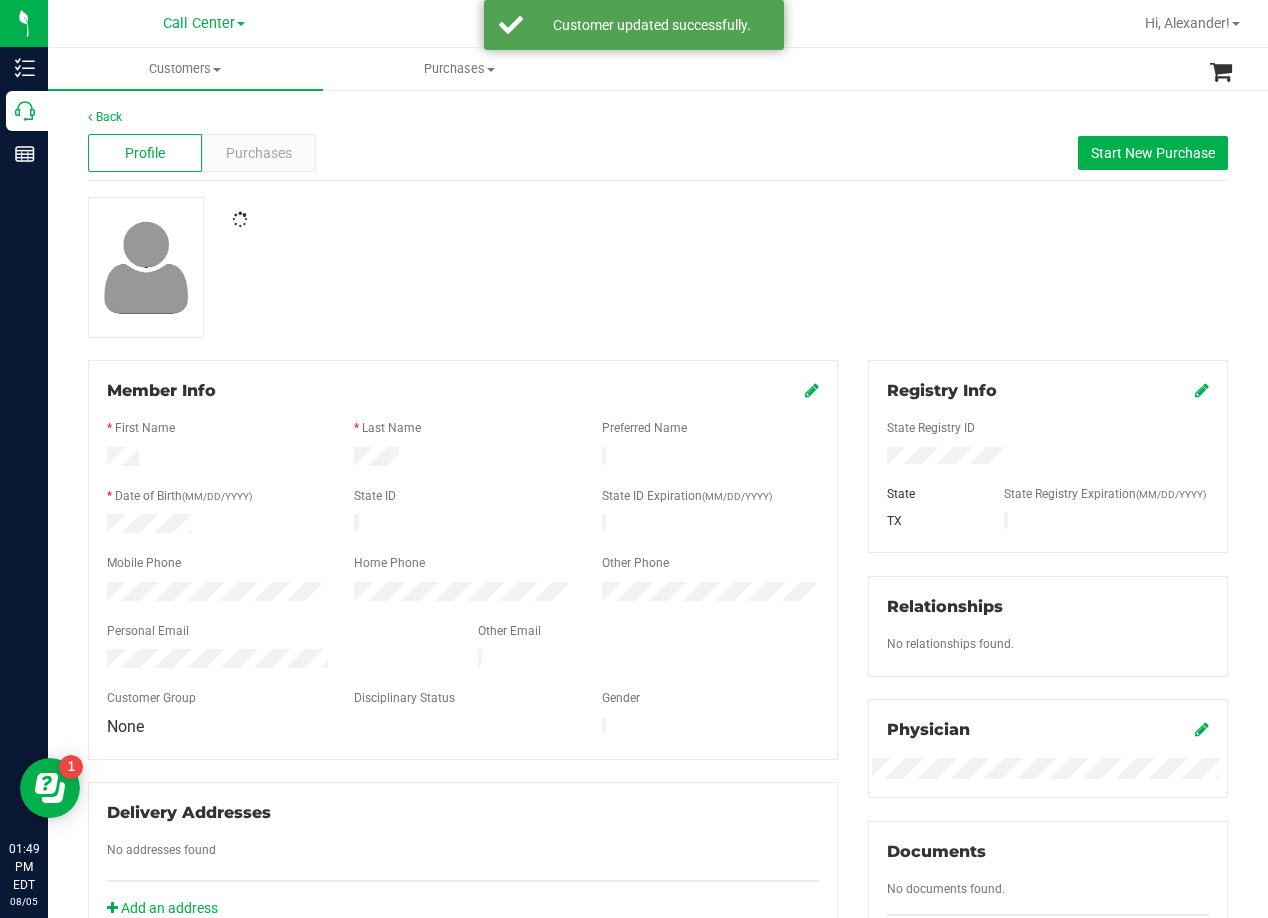 click at bounding box center [658, 267] 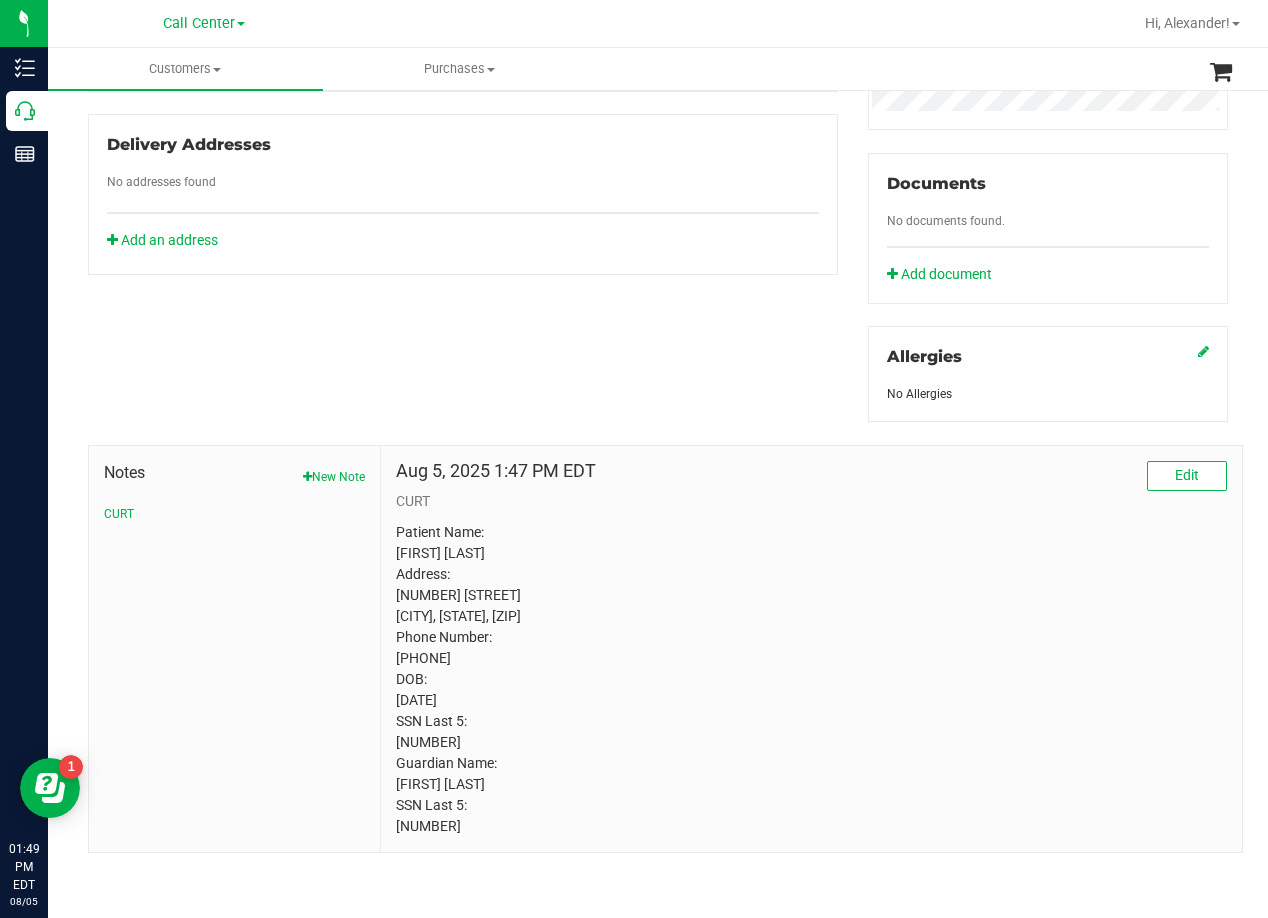 scroll, scrollTop: 0, scrollLeft: 0, axis: both 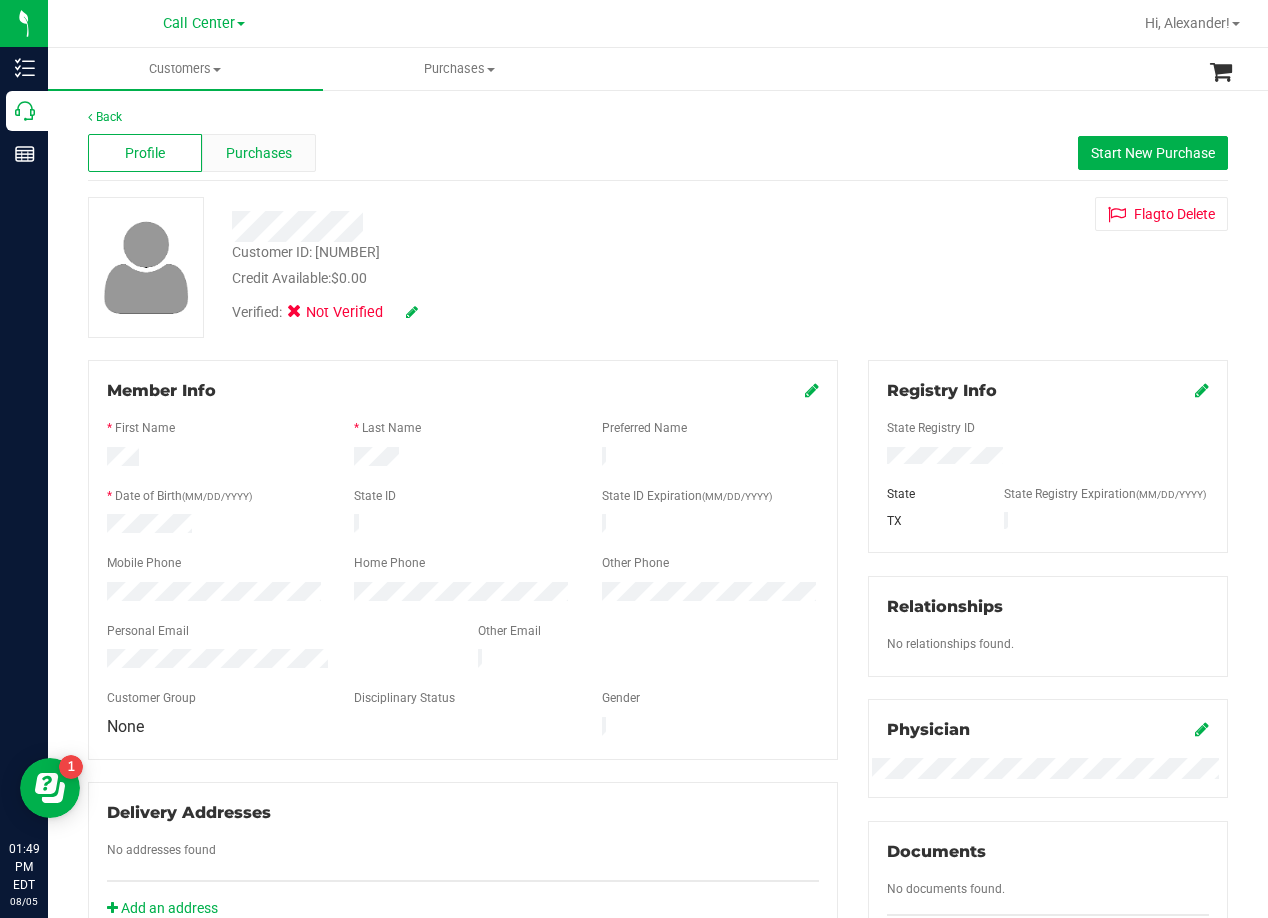 click on "Purchases" at bounding box center (259, 153) 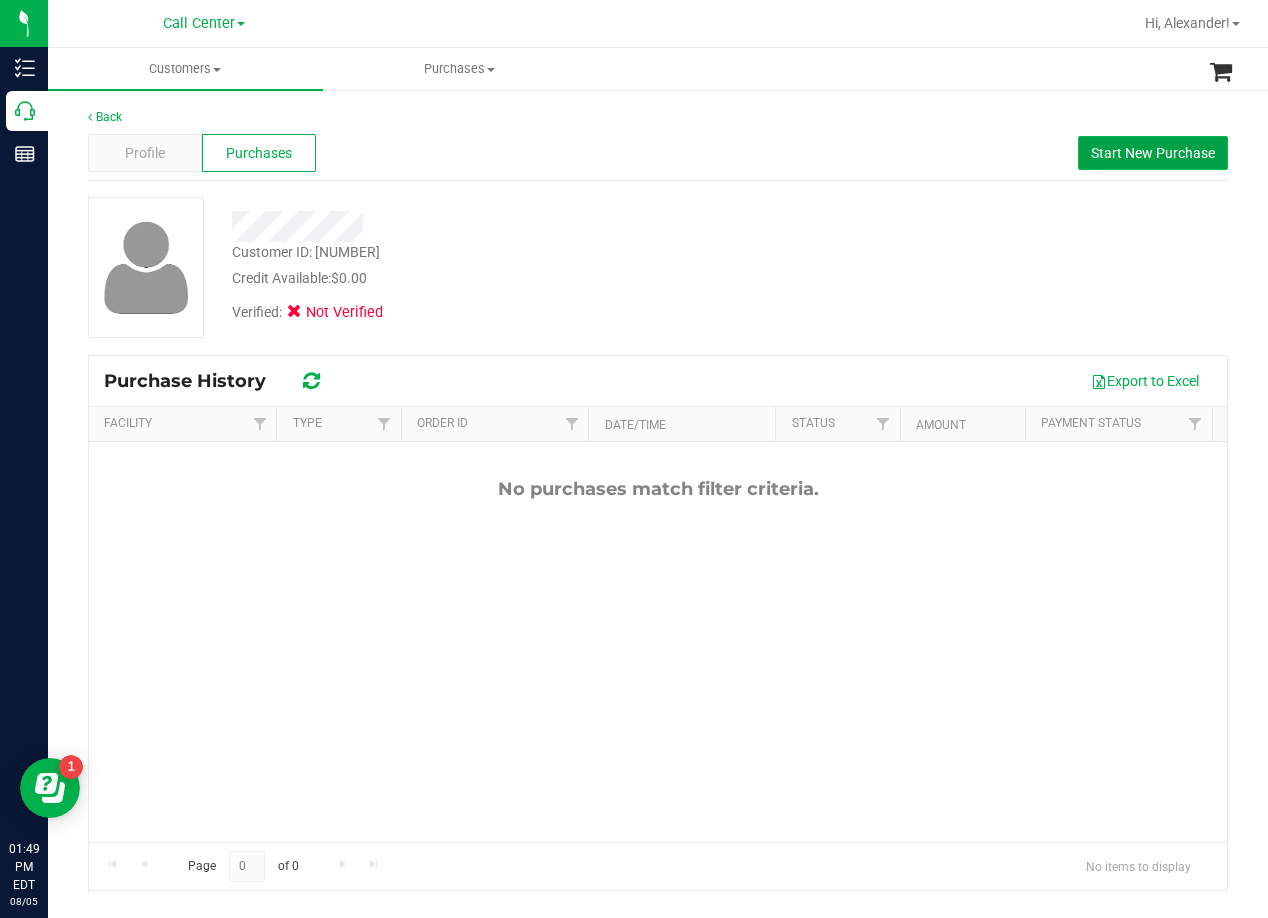 click on "Start New Purchase" at bounding box center (1153, 153) 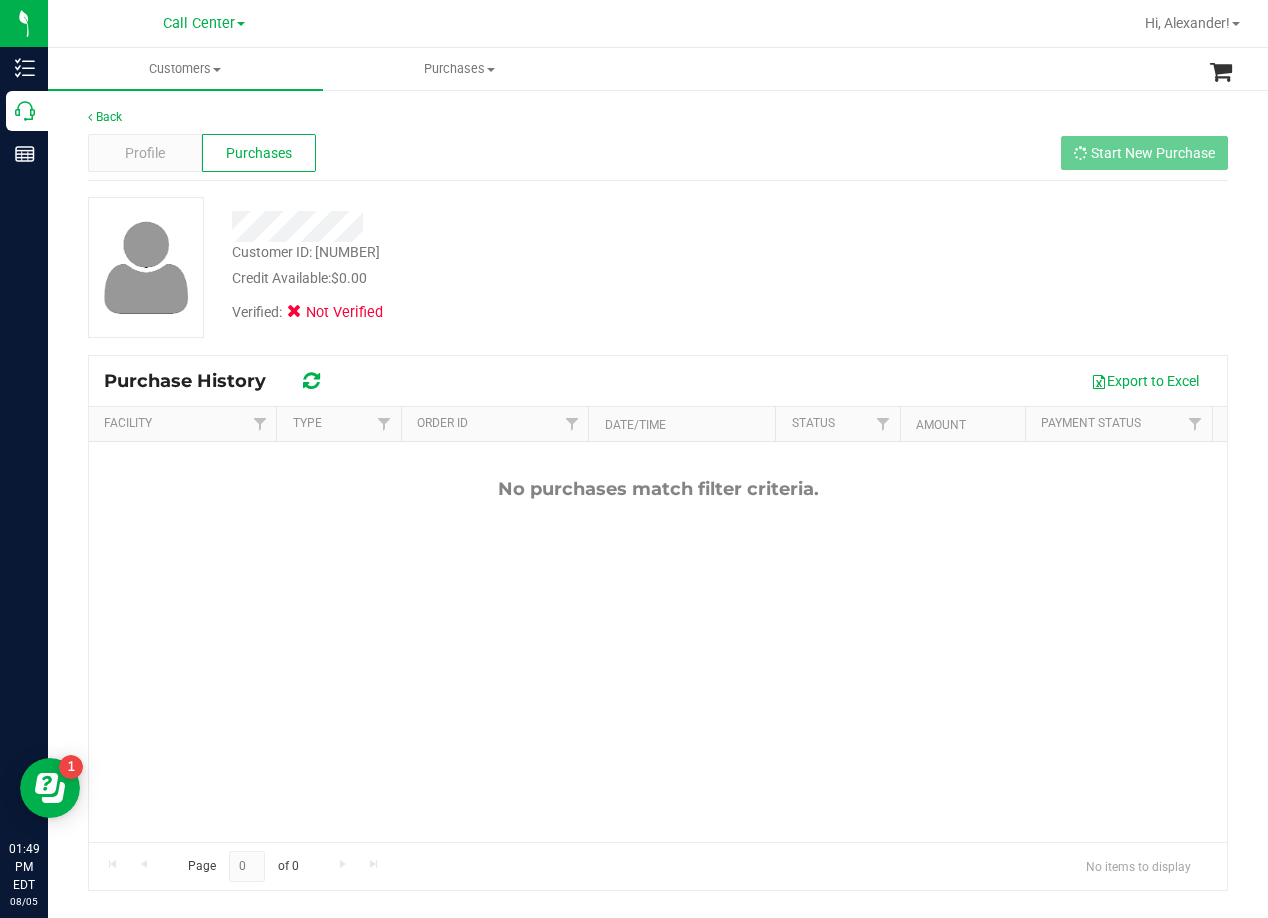 click on "Back
Profile
Purchases
Start New Purchase
Customer ID: 1616014
Credit Available:
$0.00
Verified:
Not Verified" at bounding box center (658, 499) 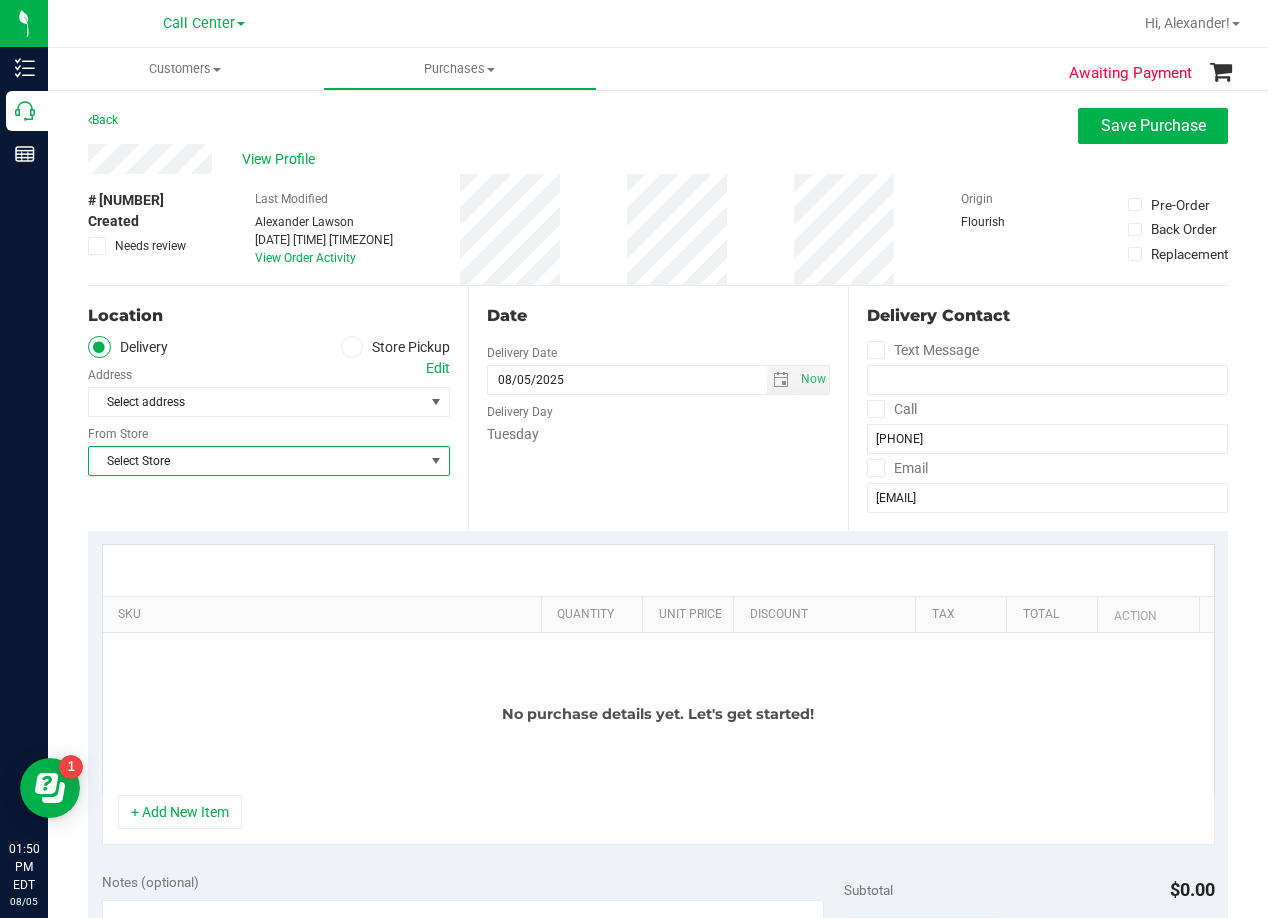drag, startPoint x: 345, startPoint y: 447, endPoint x: 343, endPoint y: 562, distance: 115.01739 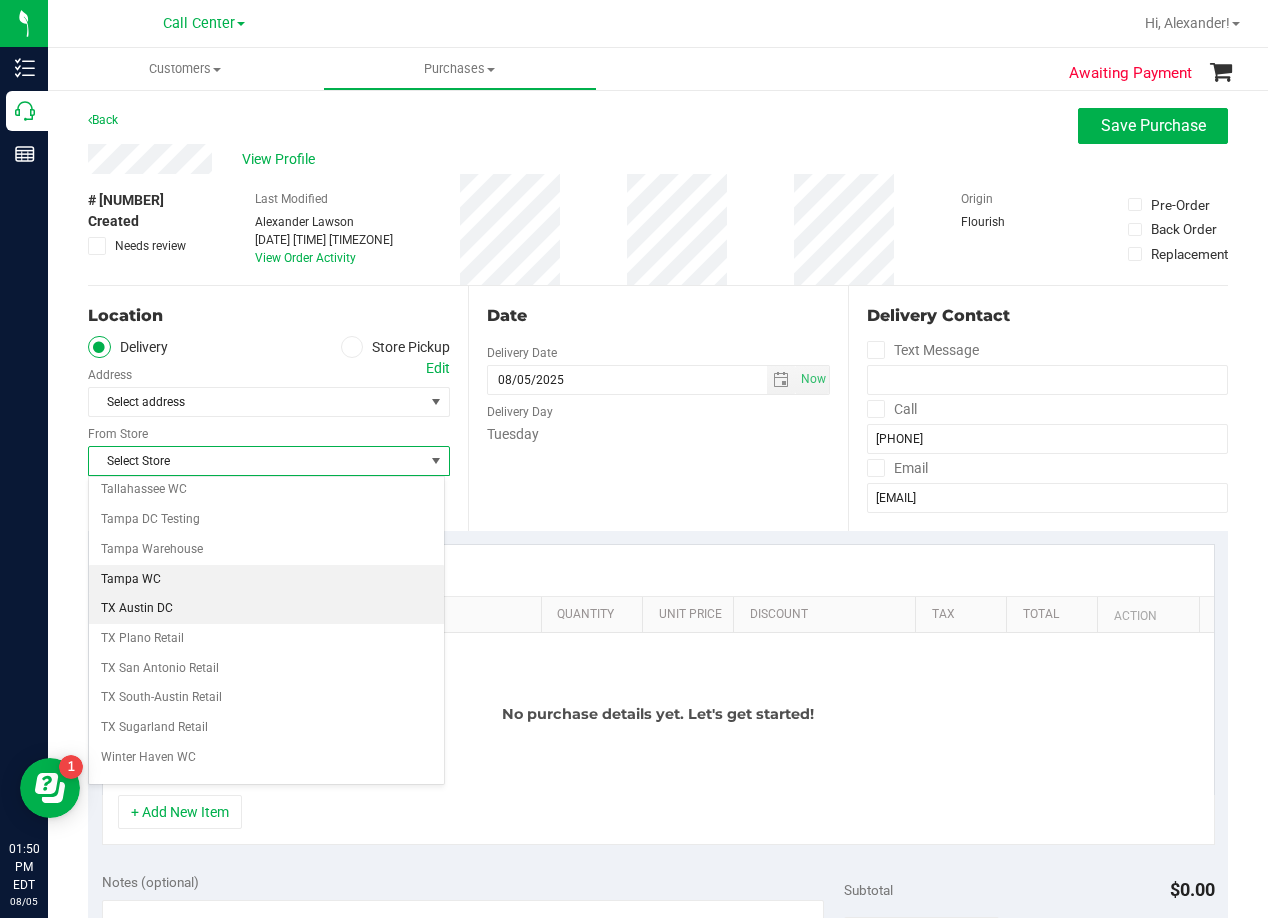 scroll, scrollTop: 1453, scrollLeft: 0, axis: vertical 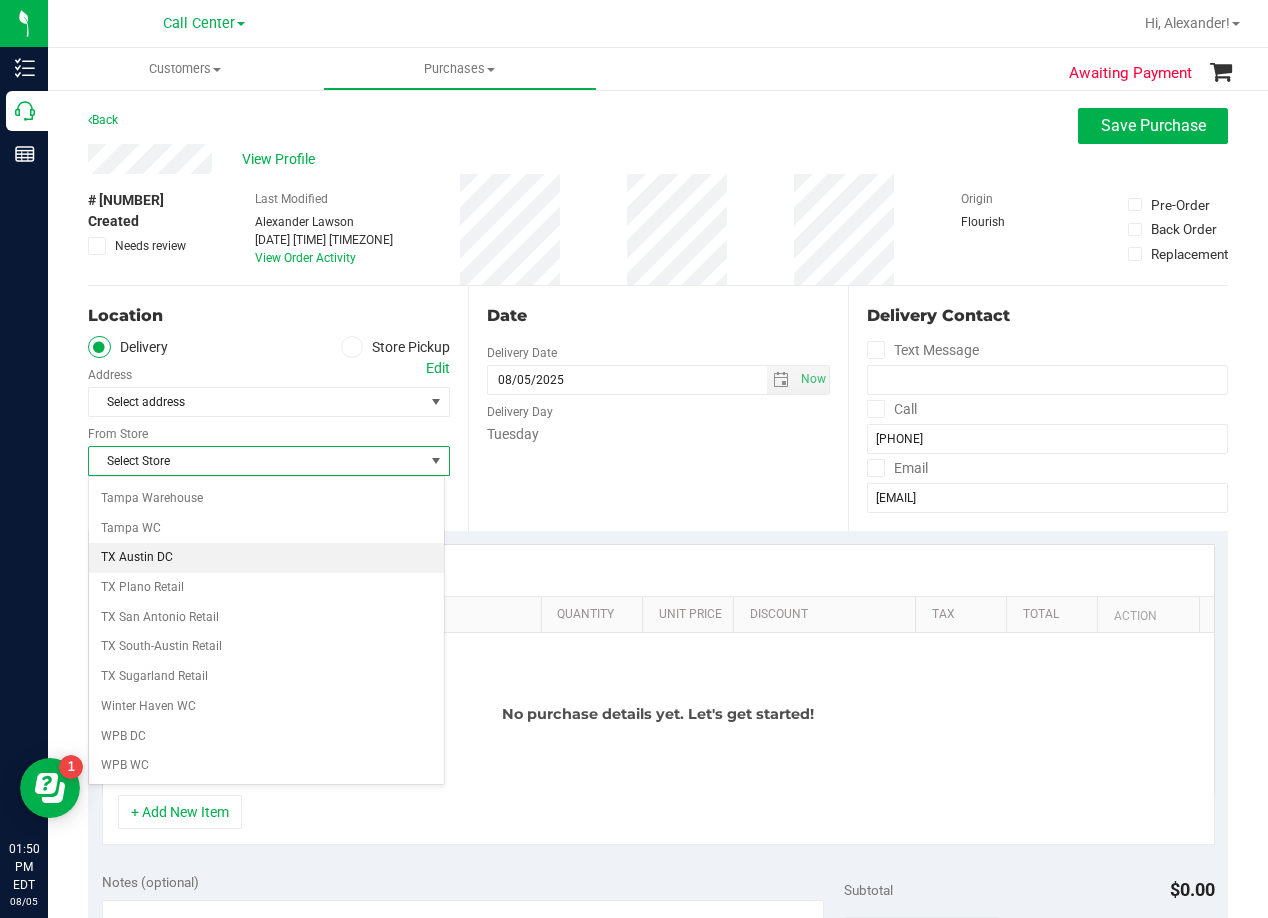 click on "TX Austin DC" at bounding box center [266, 558] 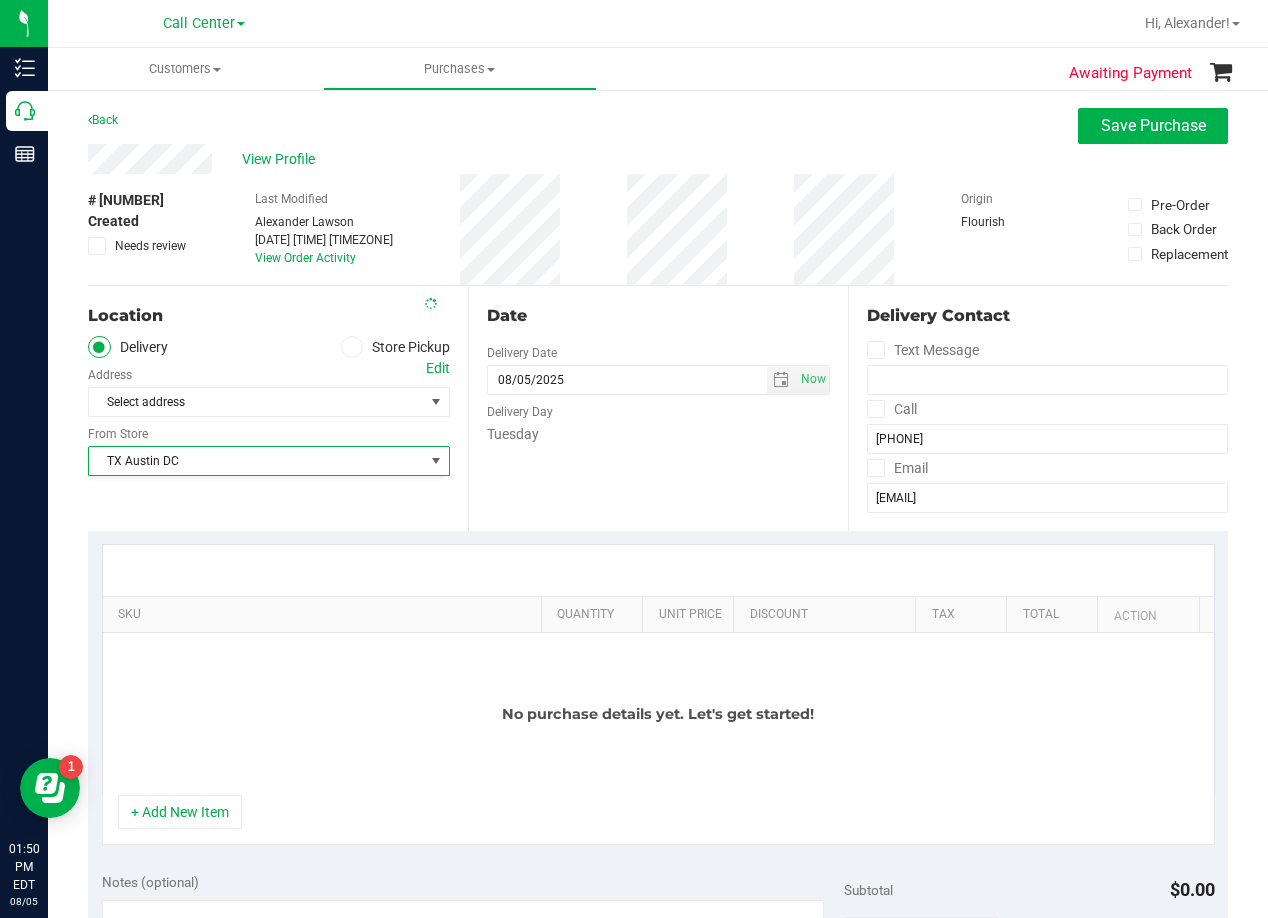 click on "Date
Delivery Date
08/05/2025
Now
08/05/2025 01:49 PM
Now
Delivery Day
Tuesday" at bounding box center (658, 408) 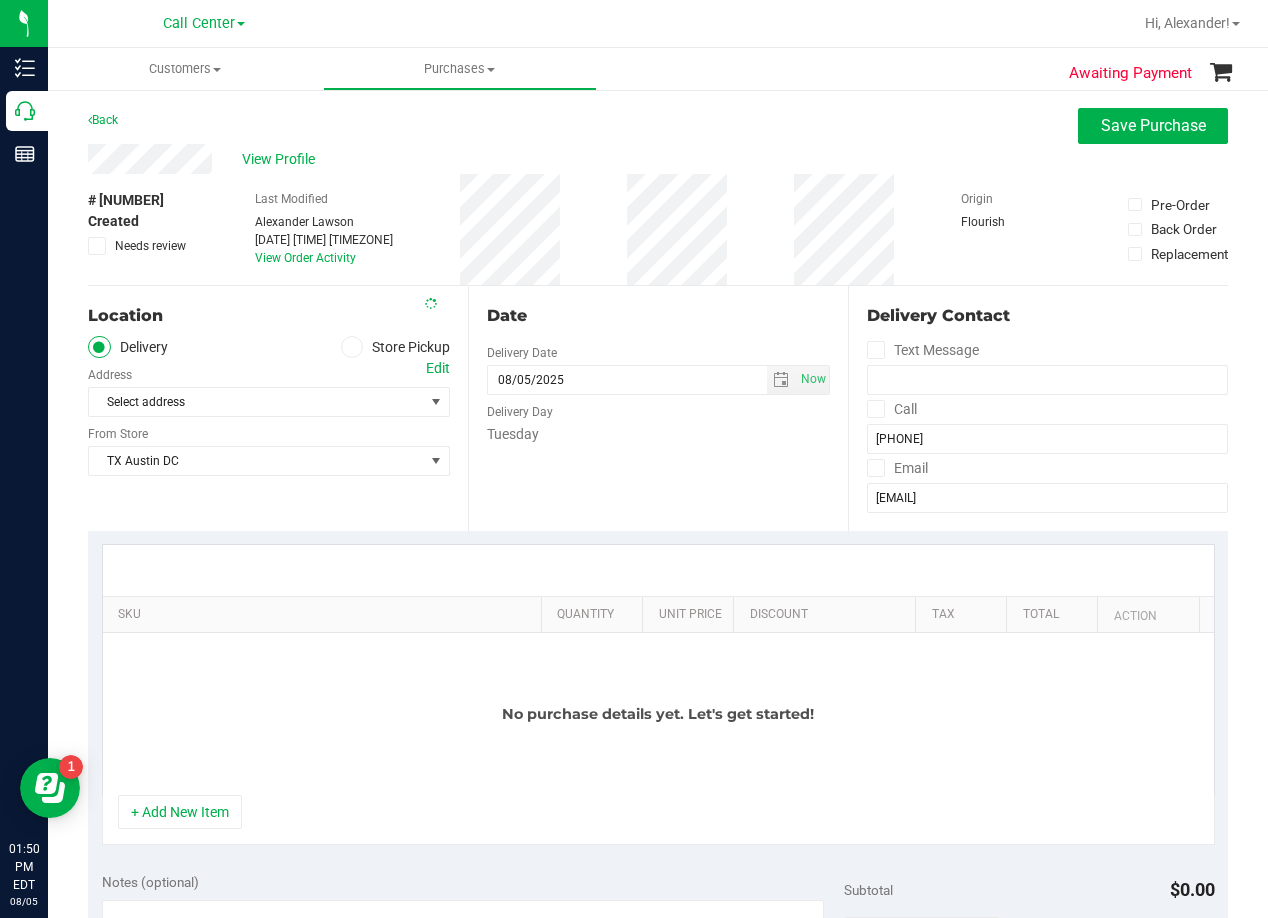 click on "Date" at bounding box center (658, 316) 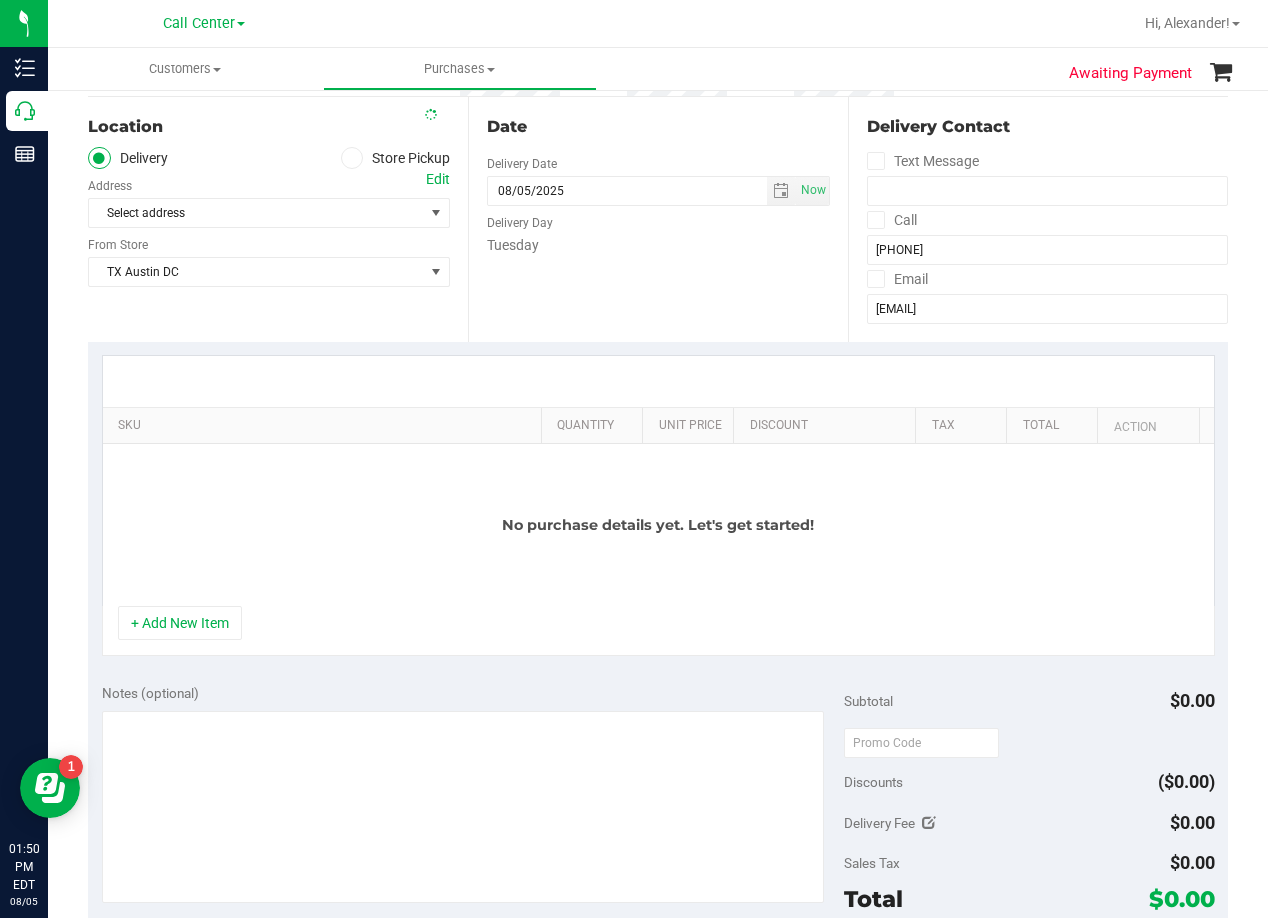 scroll, scrollTop: 300, scrollLeft: 0, axis: vertical 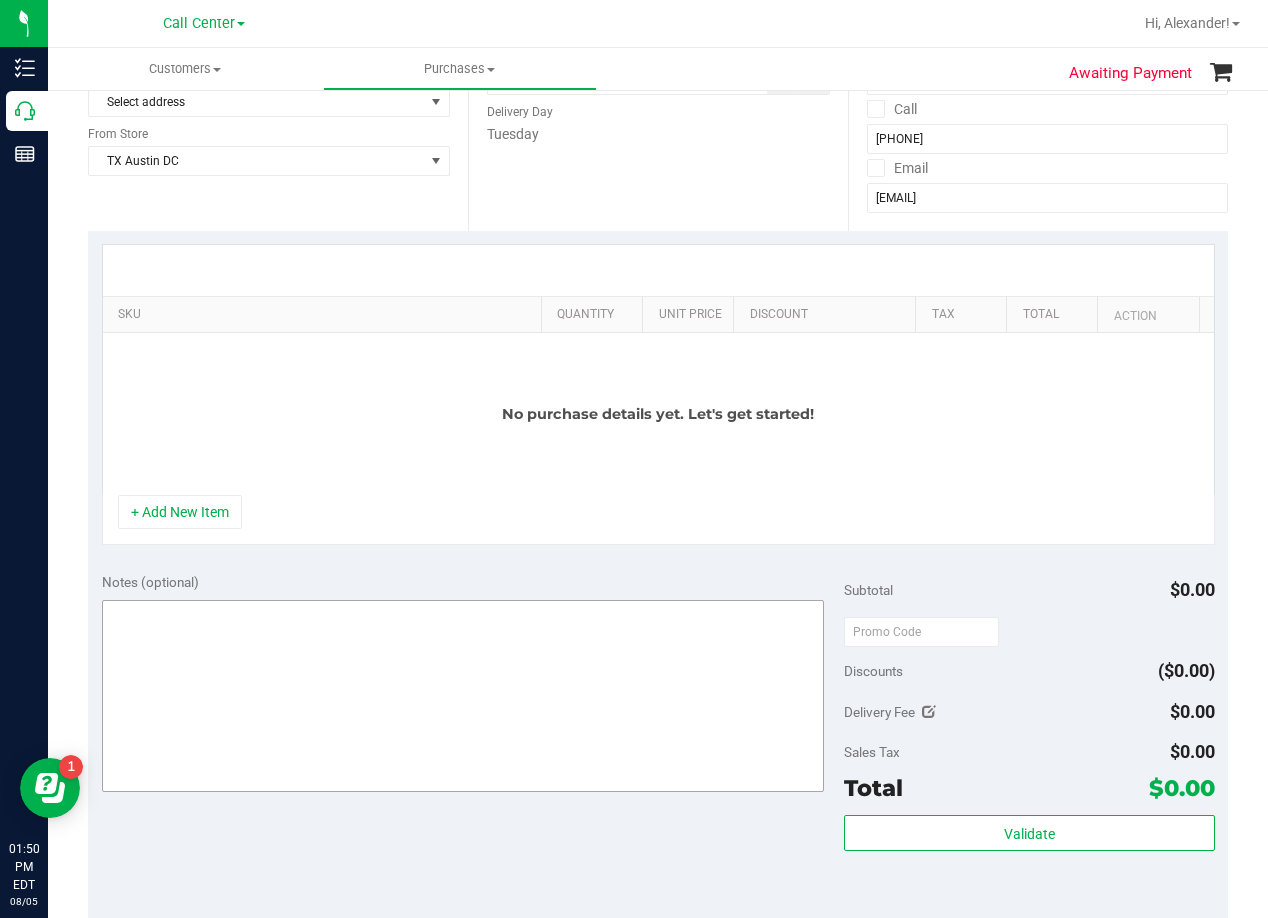 click on "+ Add New Item" at bounding box center (180, 512) 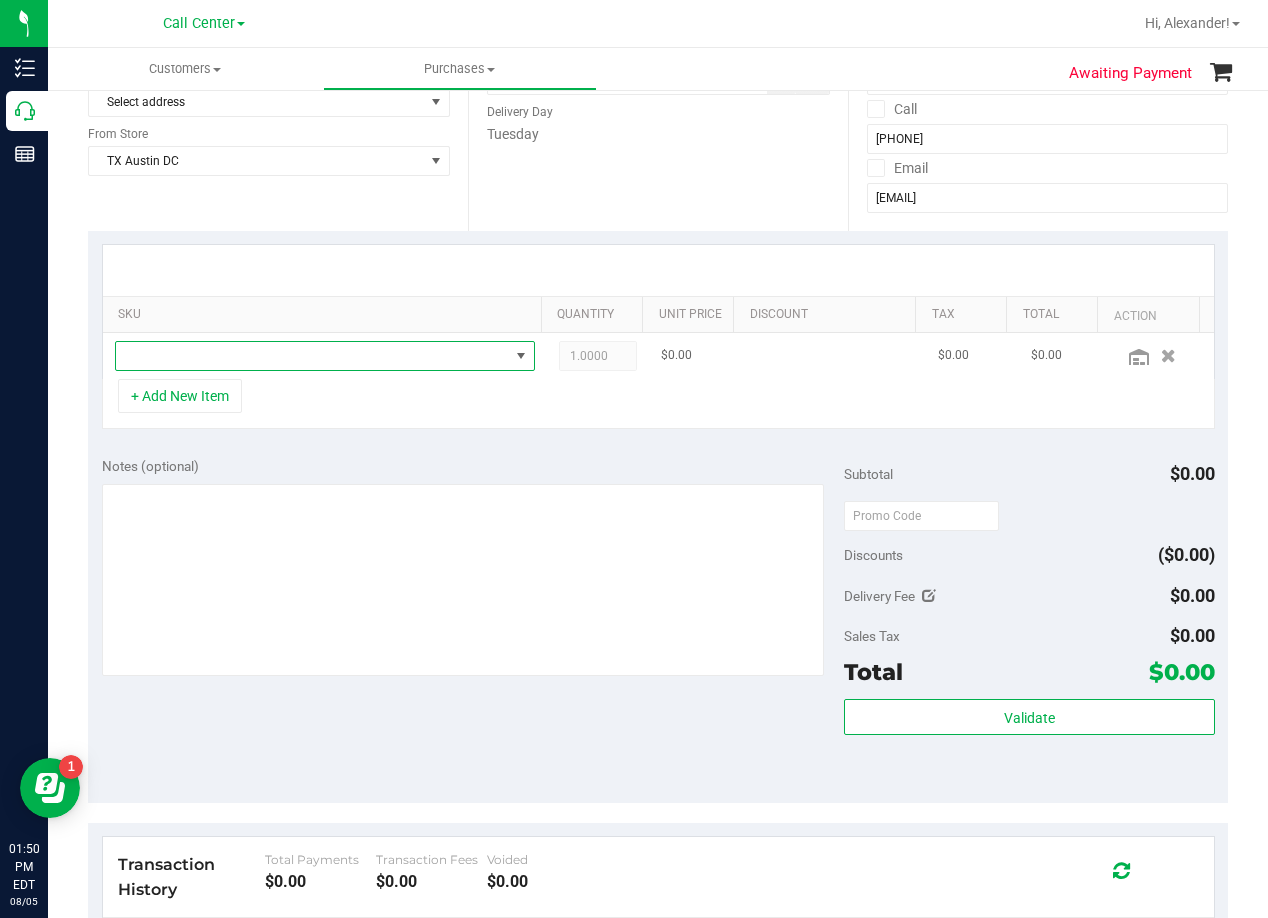 click at bounding box center [312, 356] 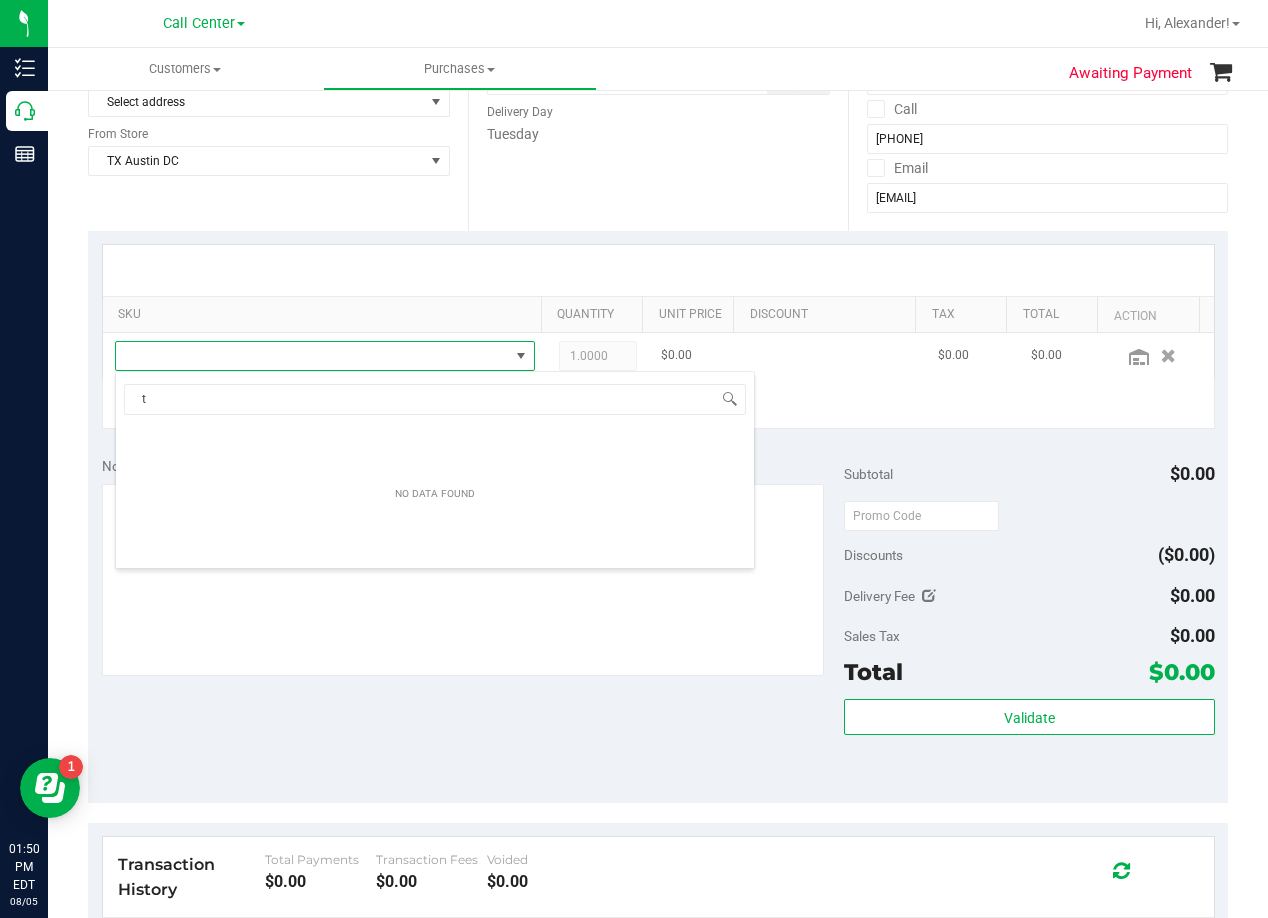 scroll, scrollTop: 99970, scrollLeft: 99593, axis: both 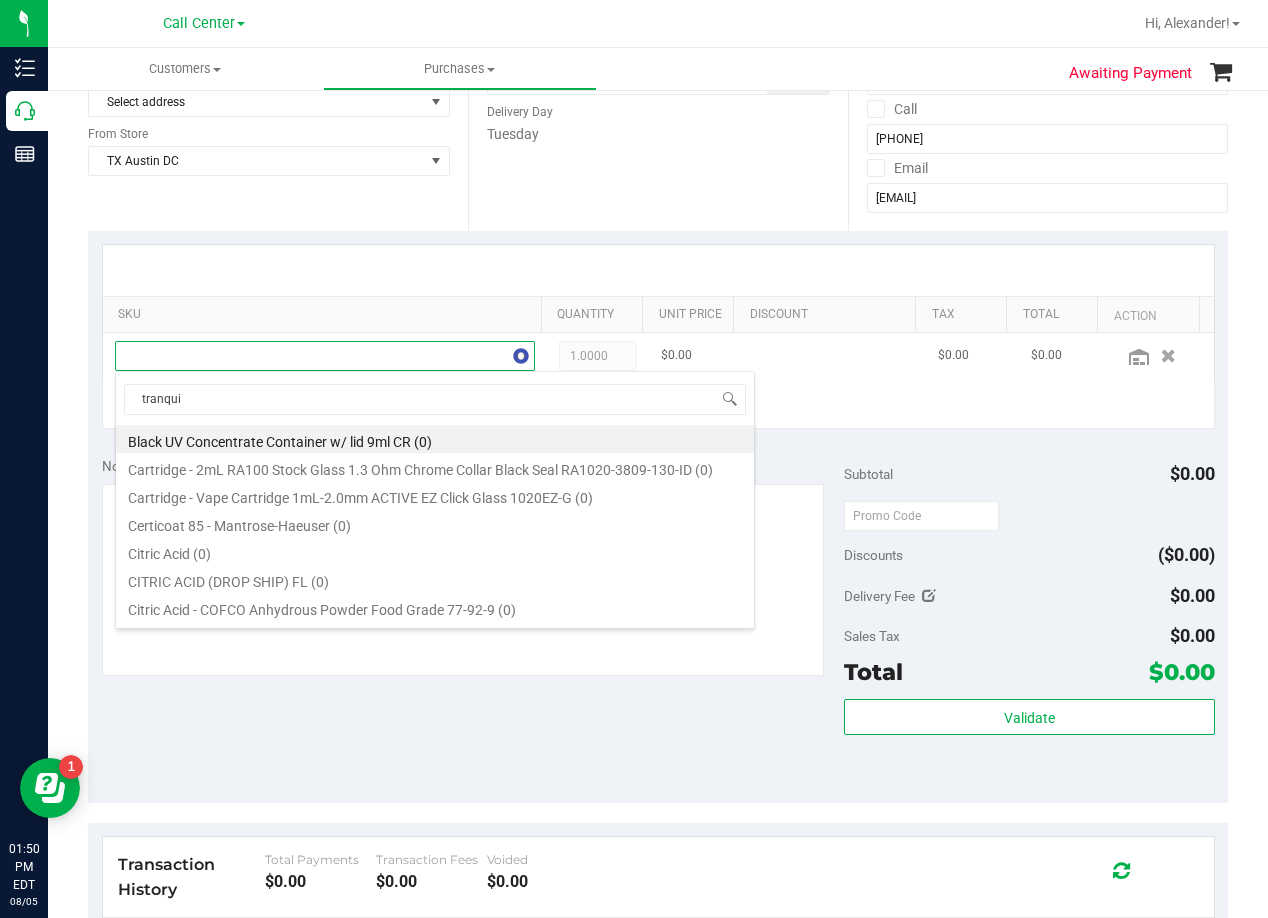 type on "tranquil" 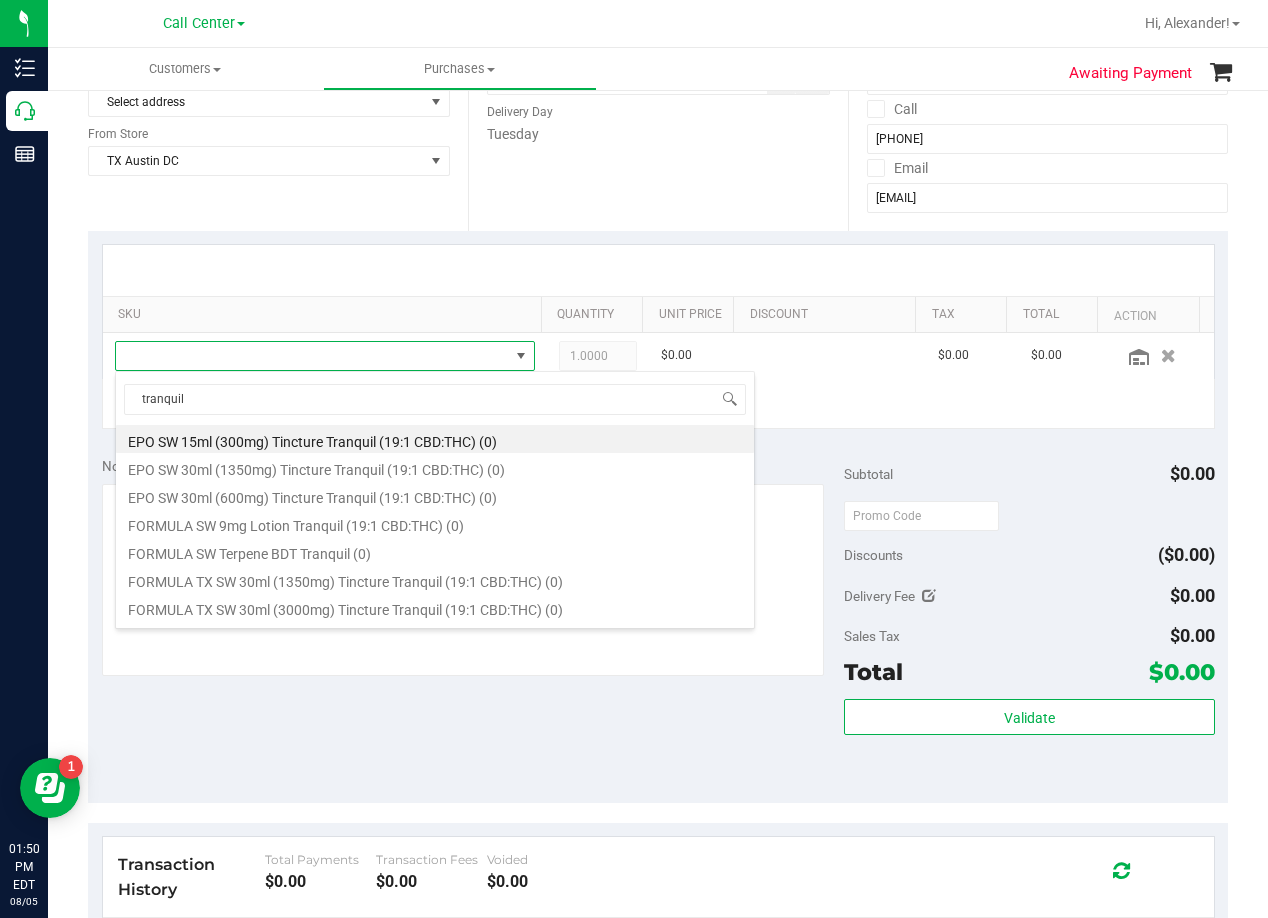 scroll, scrollTop: 472, scrollLeft: 0, axis: vertical 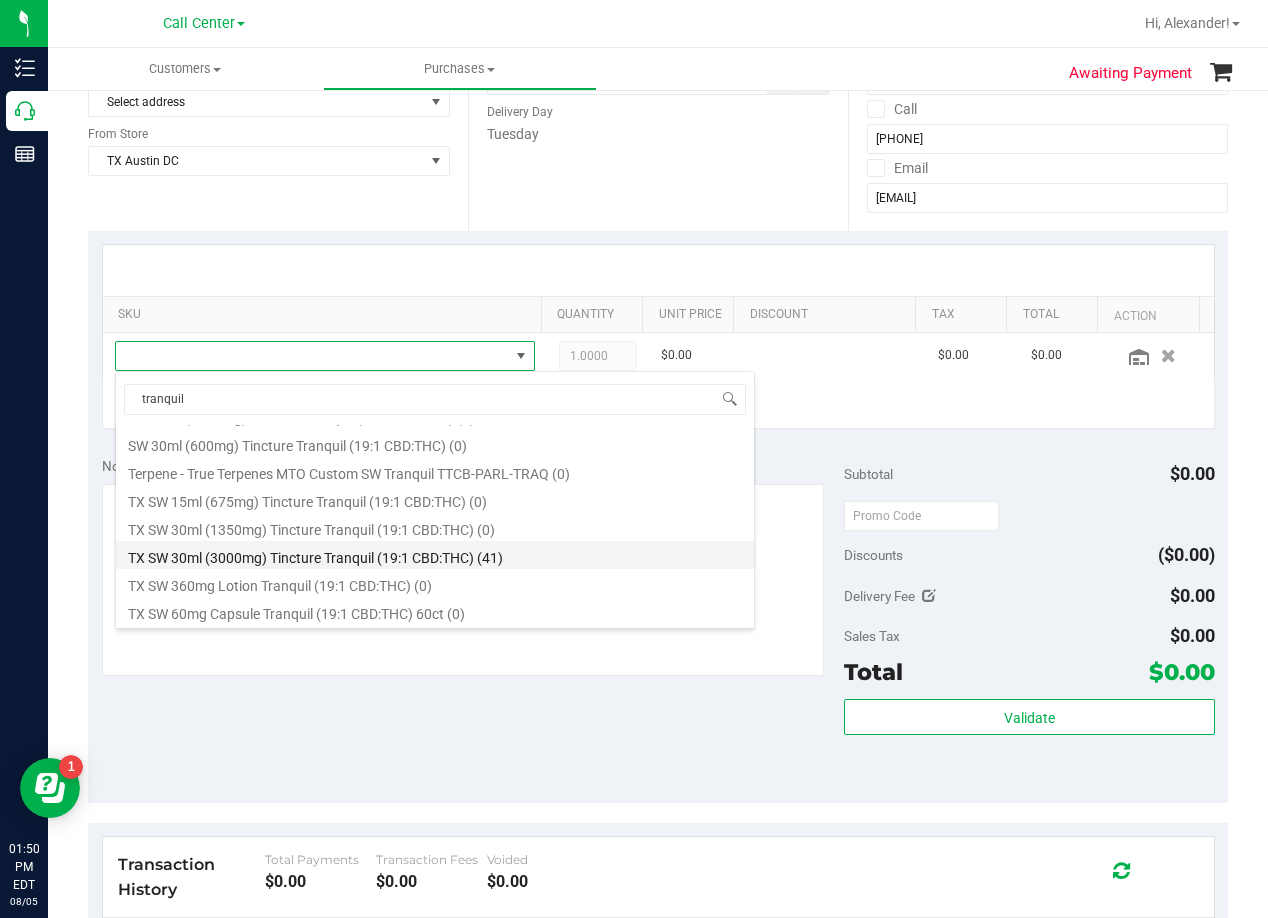click on "TX SW 30ml (3000mg) Tincture Tranquil (19:1 CBD:THC) (41)" at bounding box center [435, 555] 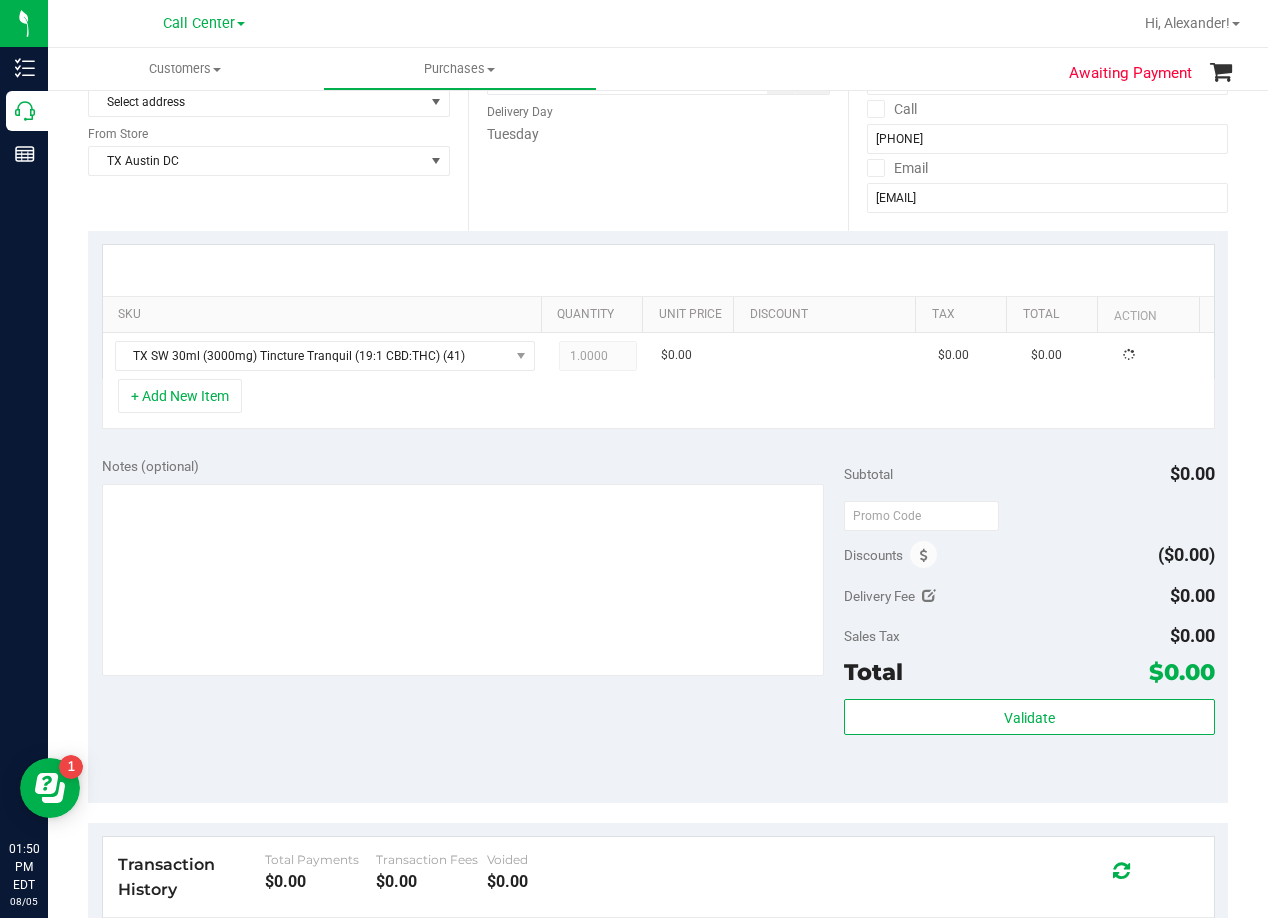 click on "+ Add New Item" at bounding box center (658, 404) 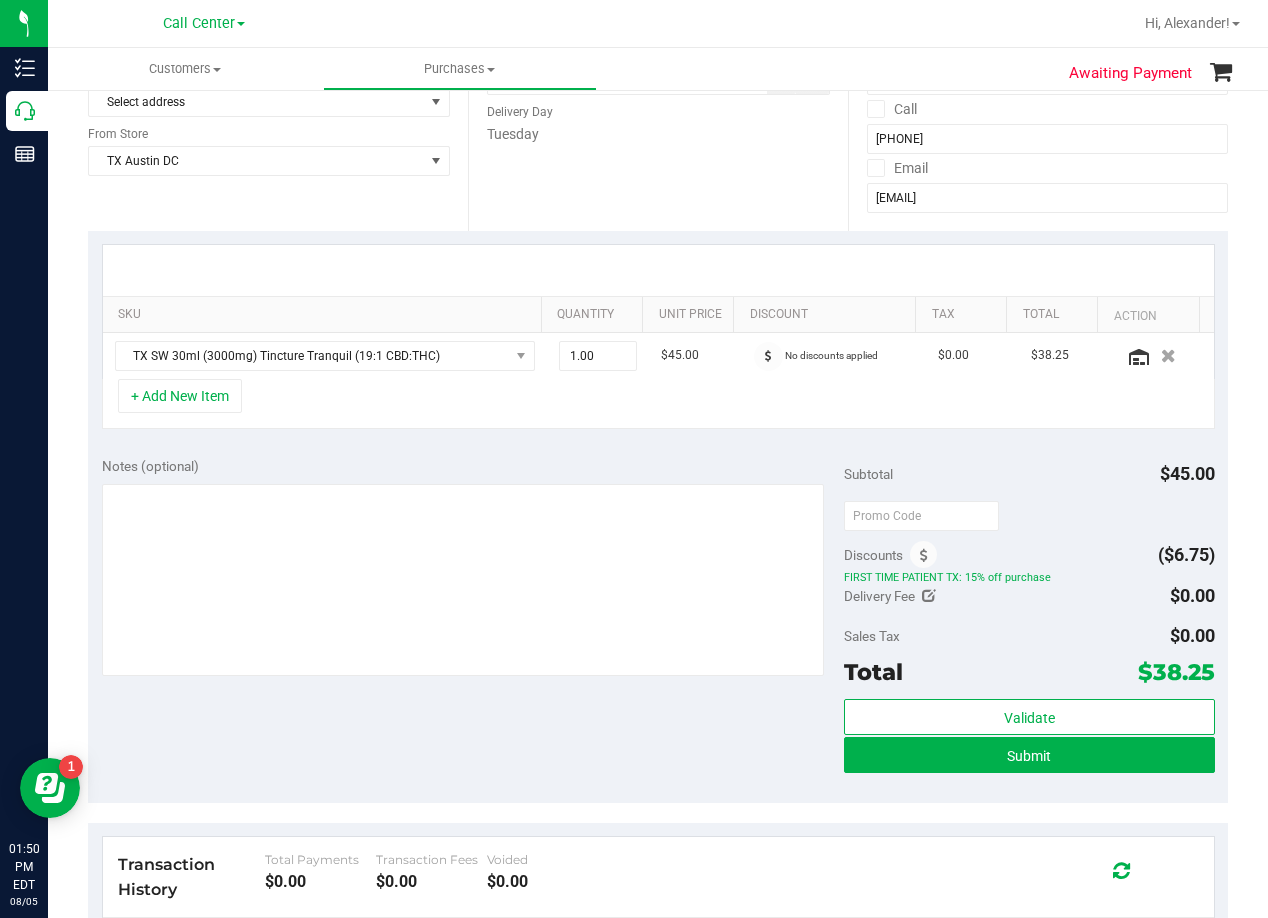 click on "Notes (optional)
Subtotal
$45.00
Discounts
($6.75)
FIRST TIME PATIENT TX:
15%
off
purchase
Delivery Fee
$0.00
Sales Tax
$0.00" at bounding box center [658, 623] 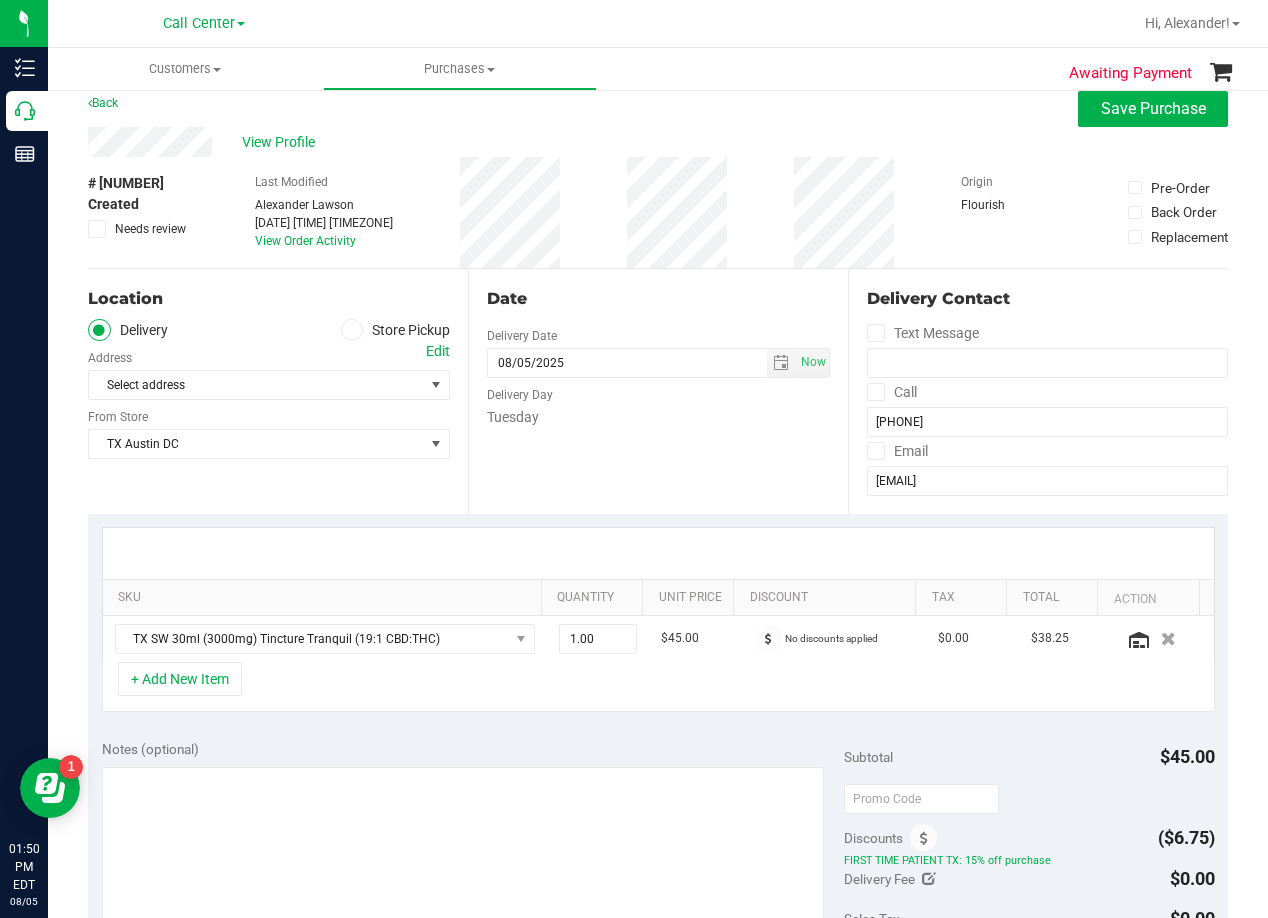 scroll, scrollTop: 0, scrollLeft: 0, axis: both 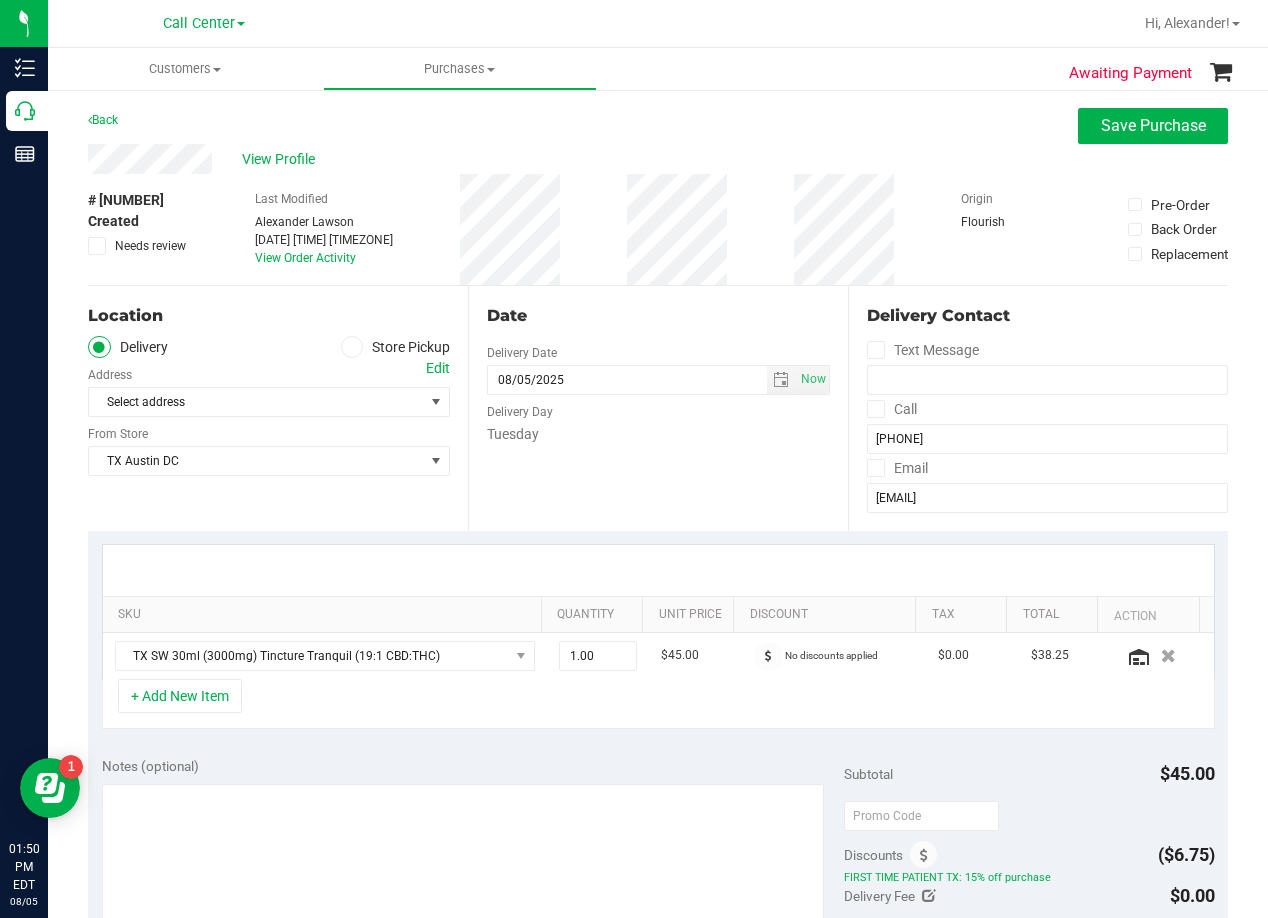 click on "Date
Delivery Date
08/05/2025
Now
08/05/2025 08:00 AM
Now
Delivery Day
Tuesday" at bounding box center (658, 408) 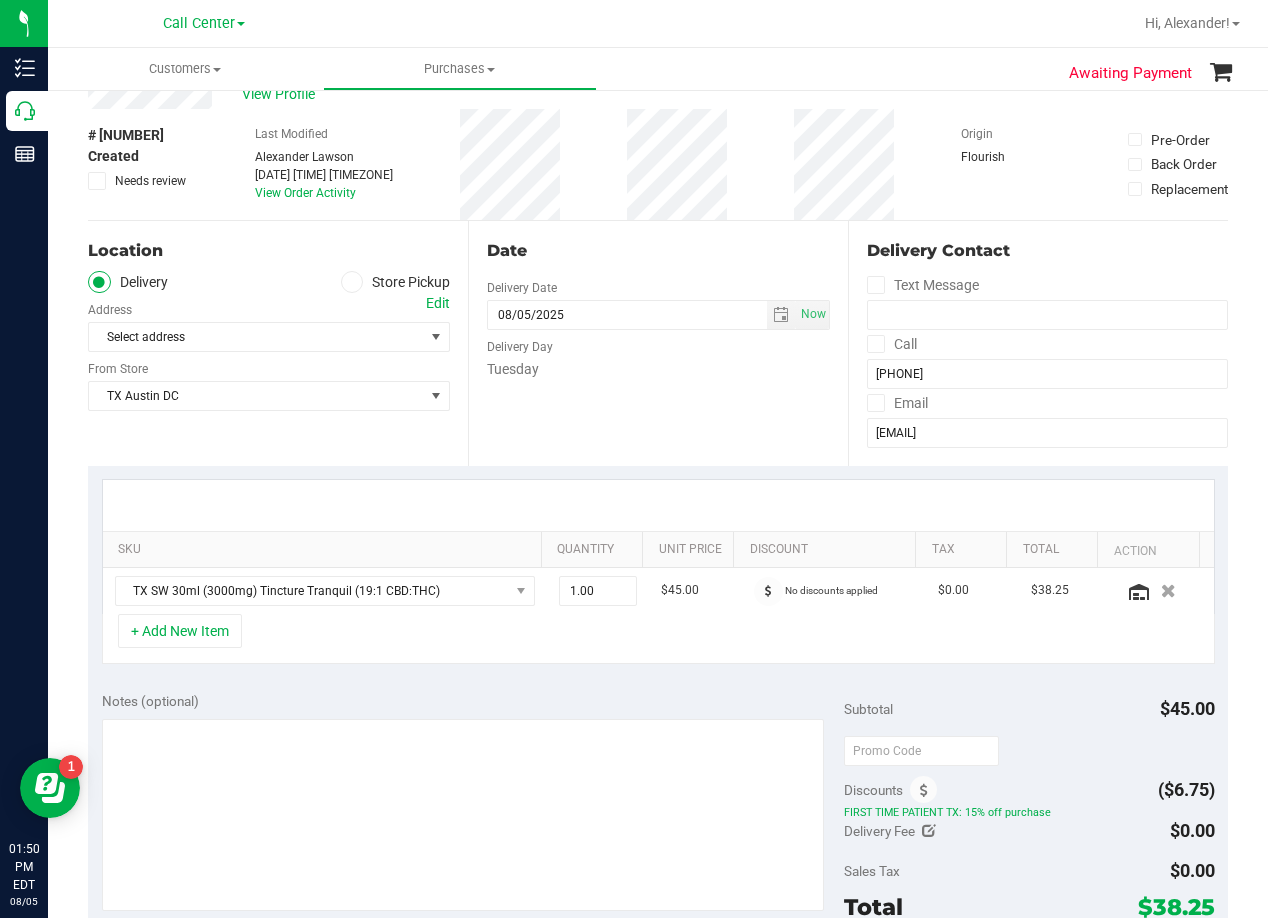 scroll, scrollTop: 100, scrollLeft: 0, axis: vertical 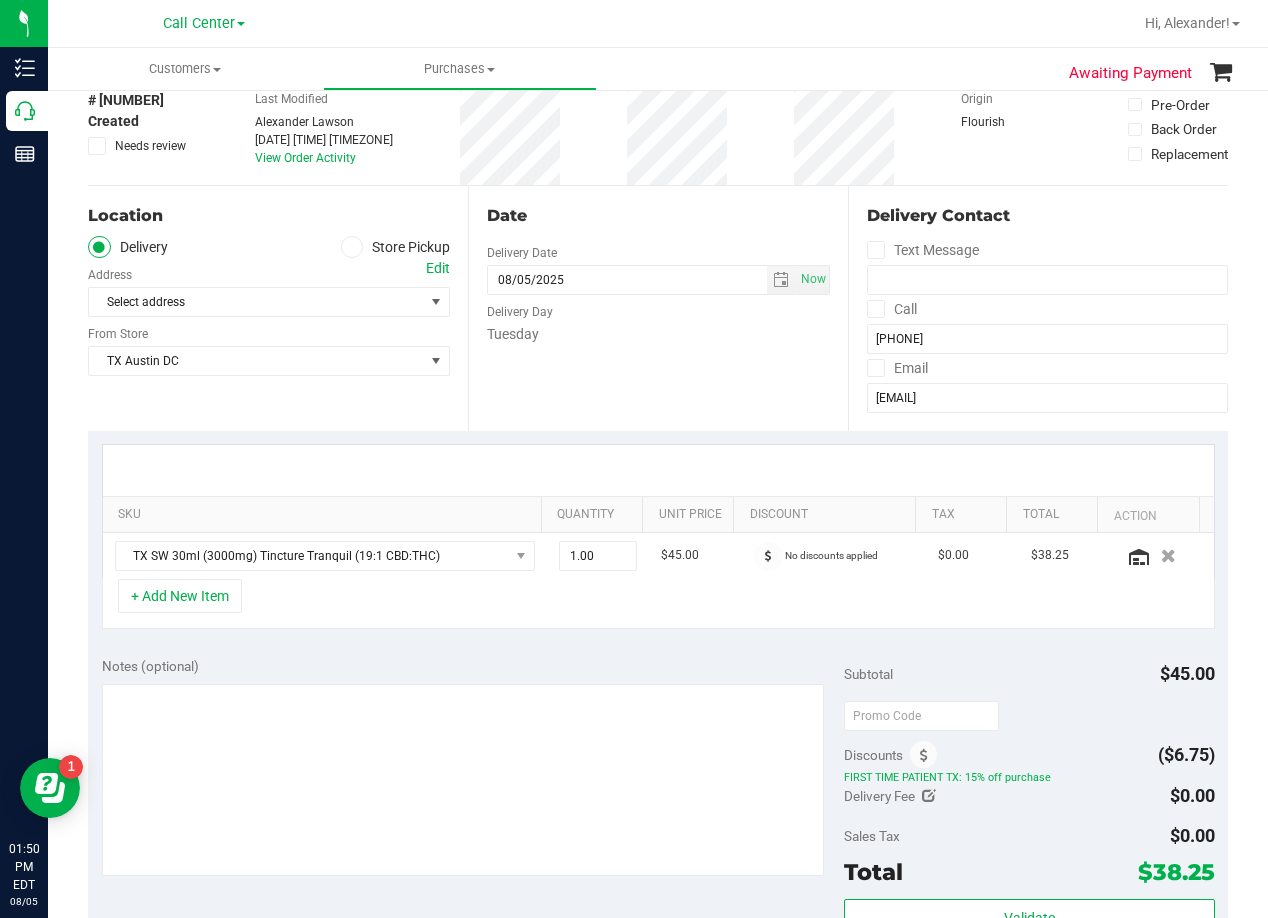click on "Date" at bounding box center (658, 216) 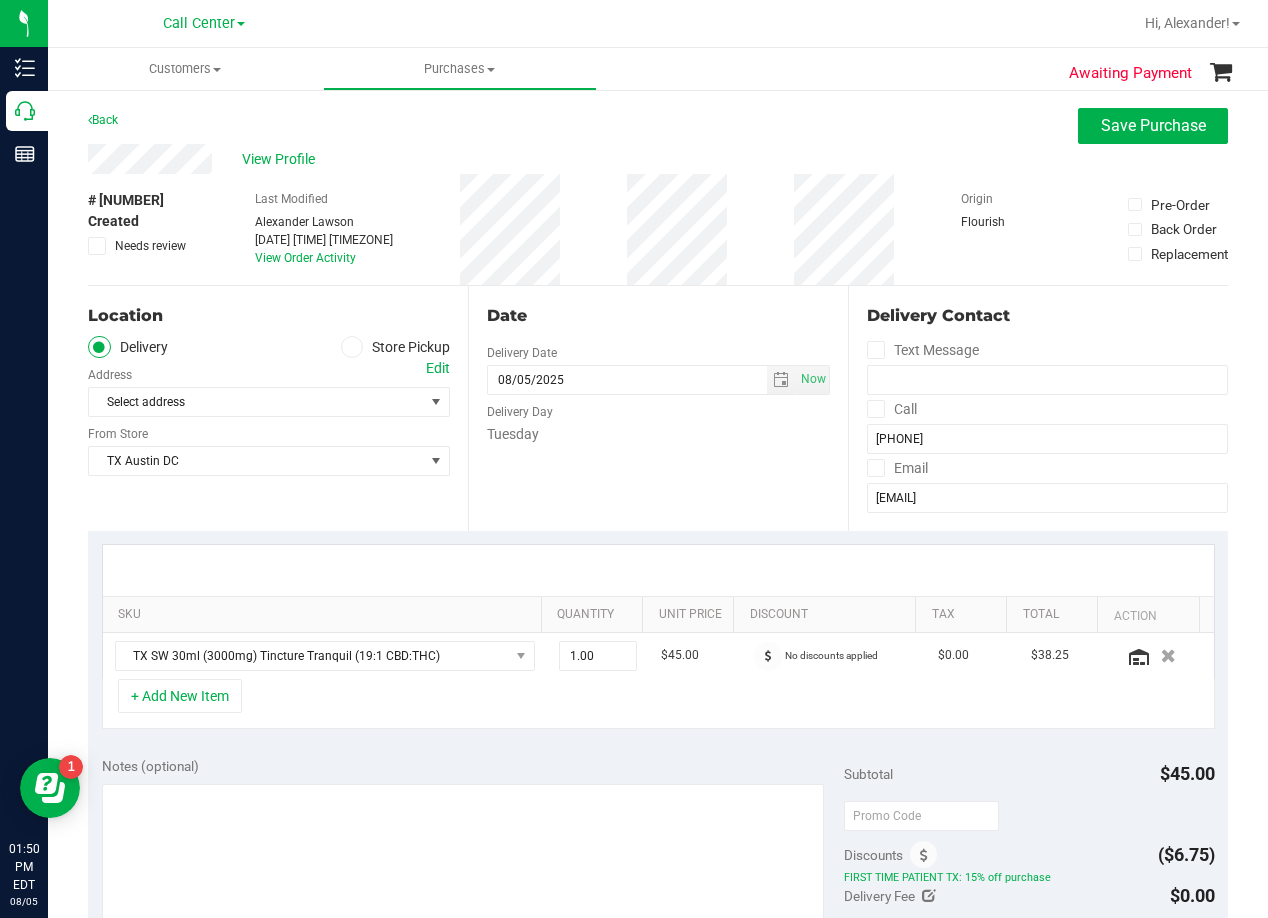 scroll, scrollTop: 100, scrollLeft: 0, axis: vertical 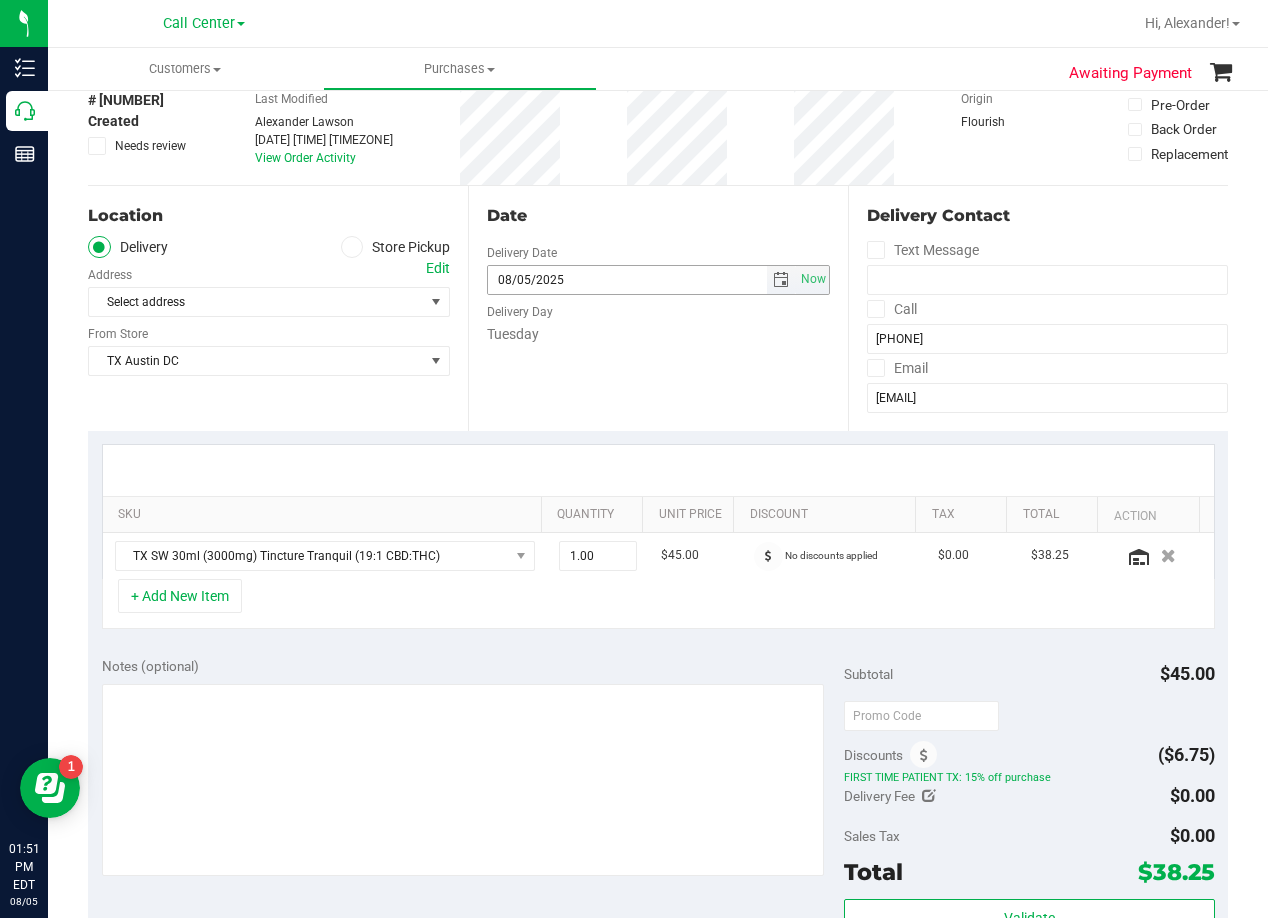 click at bounding box center [781, 280] 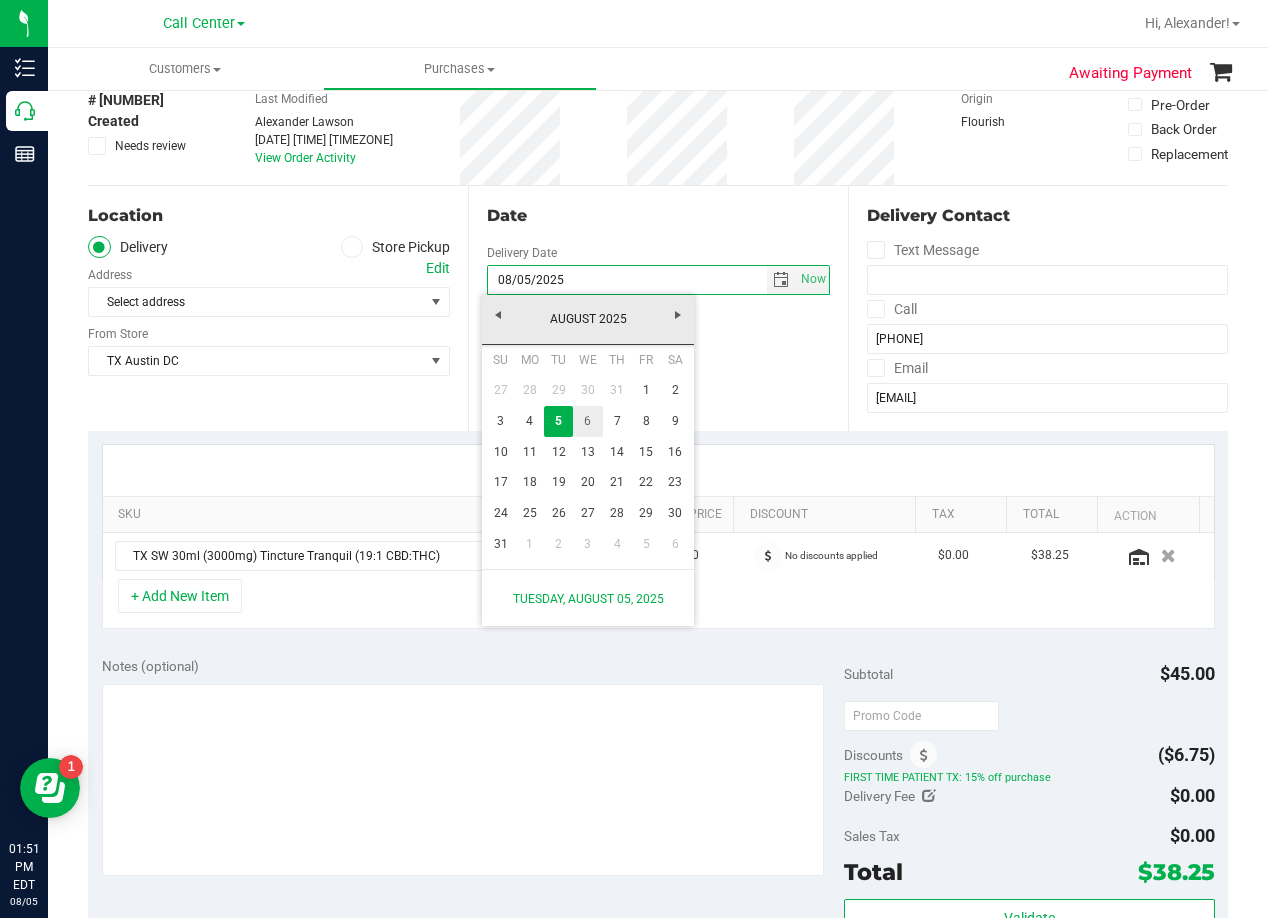 click on "6" at bounding box center (587, 421) 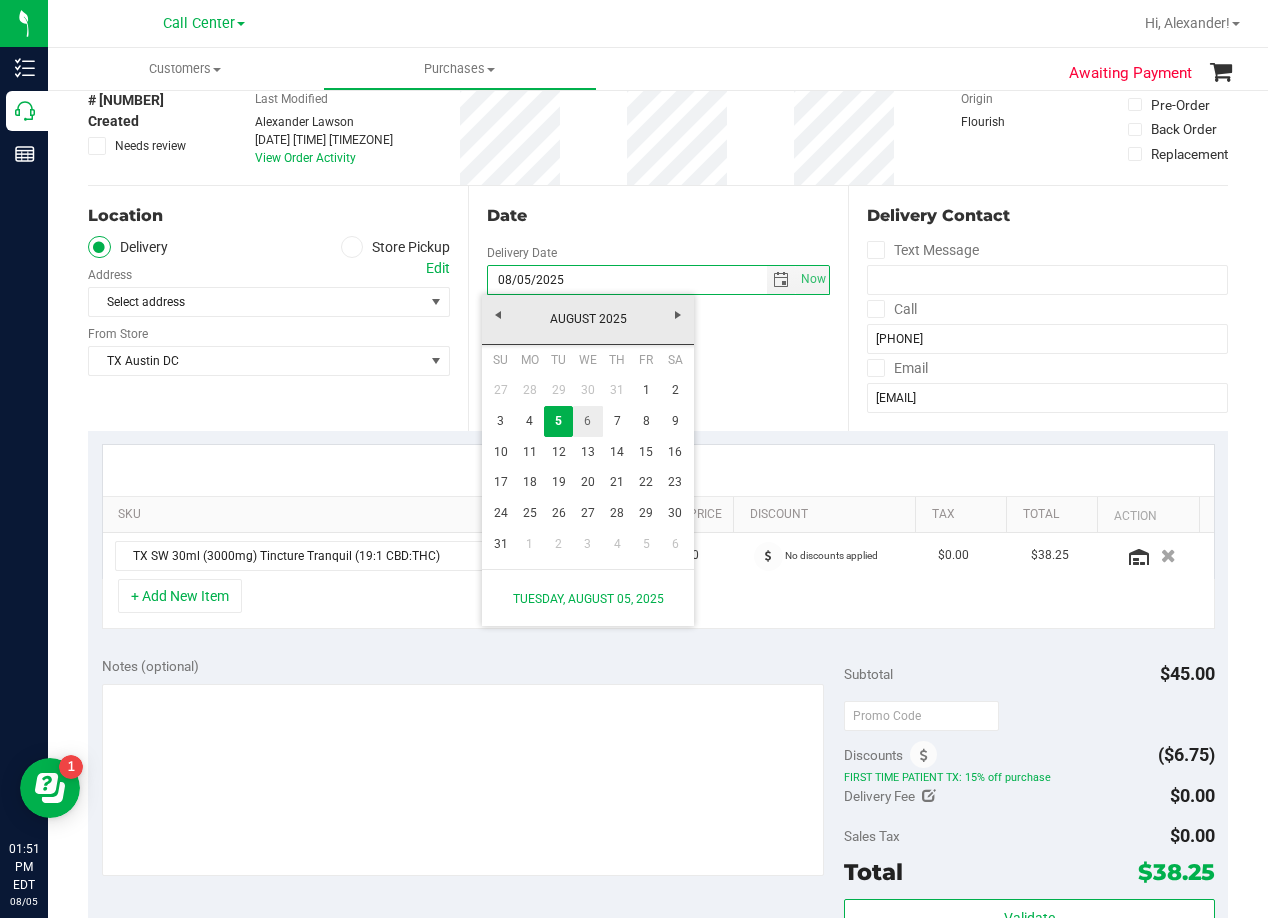 type on "08/06/2025" 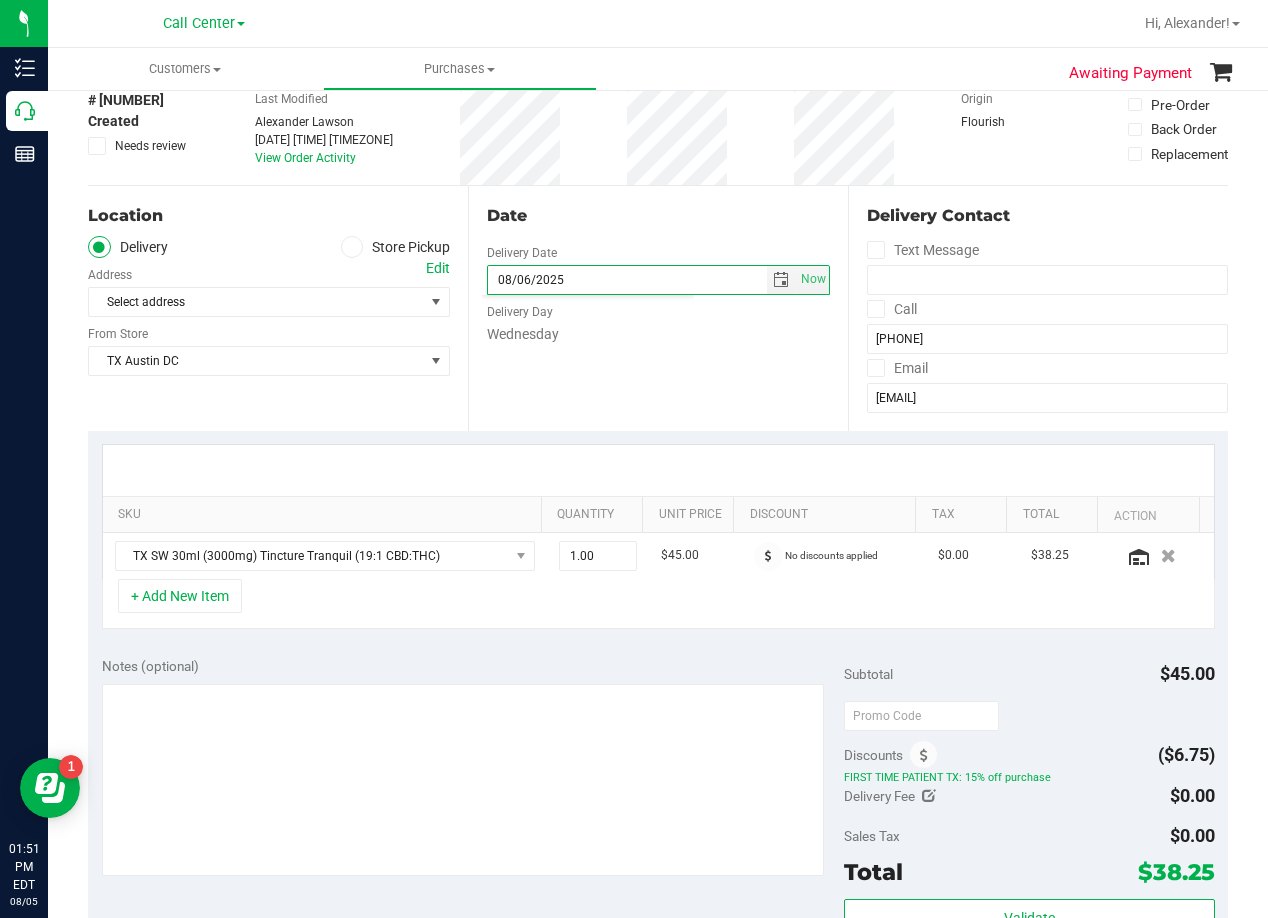 click on "Inventory Call Center Reports 01:51 PM EDT 08/05/2025  08/05   Call Center   Hi, Alexander!
Customers
All customers
Add a new customer
All physicians
Purchases
All purchases" at bounding box center [634, 459] 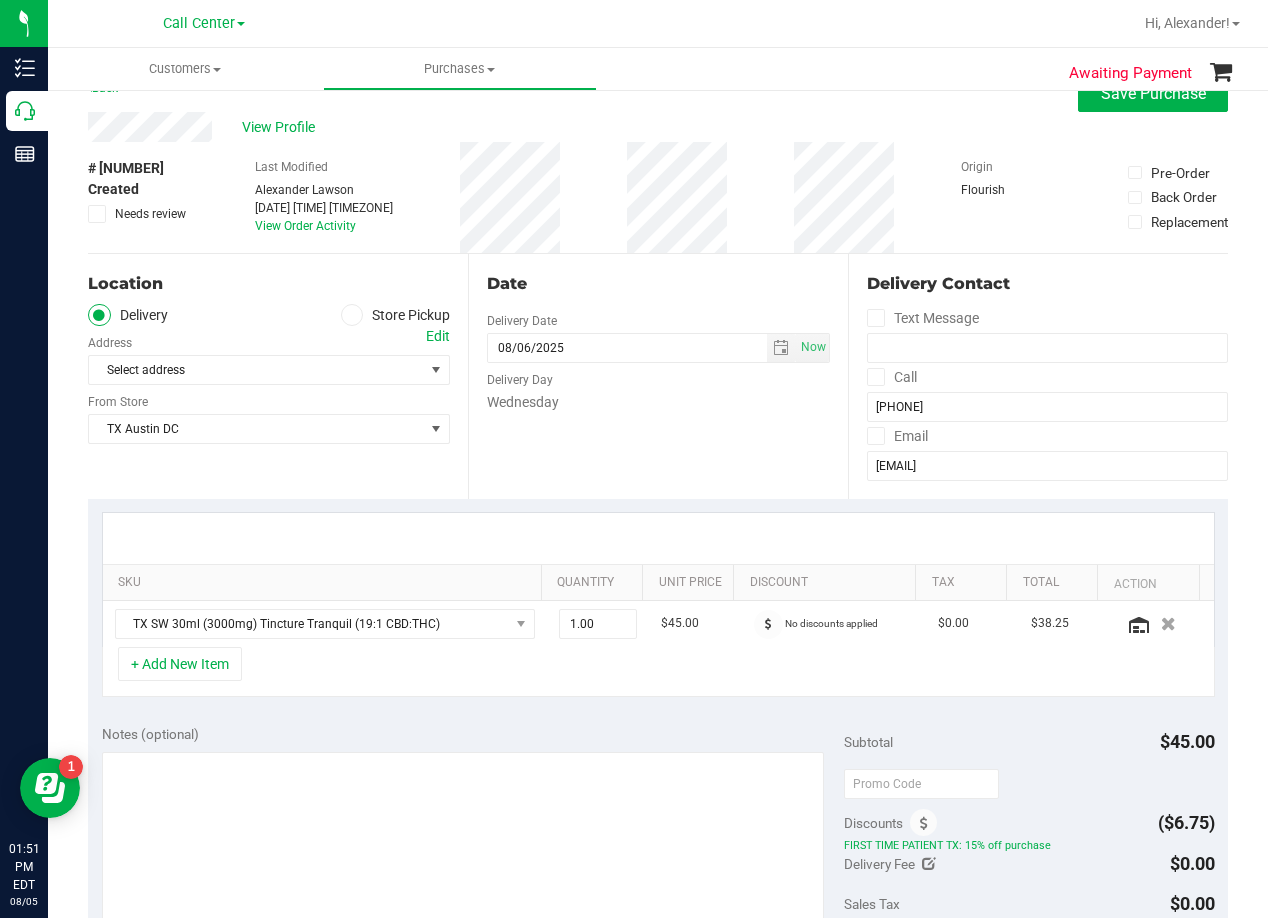 scroll, scrollTop: 0, scrollLeft: 0, axis: both 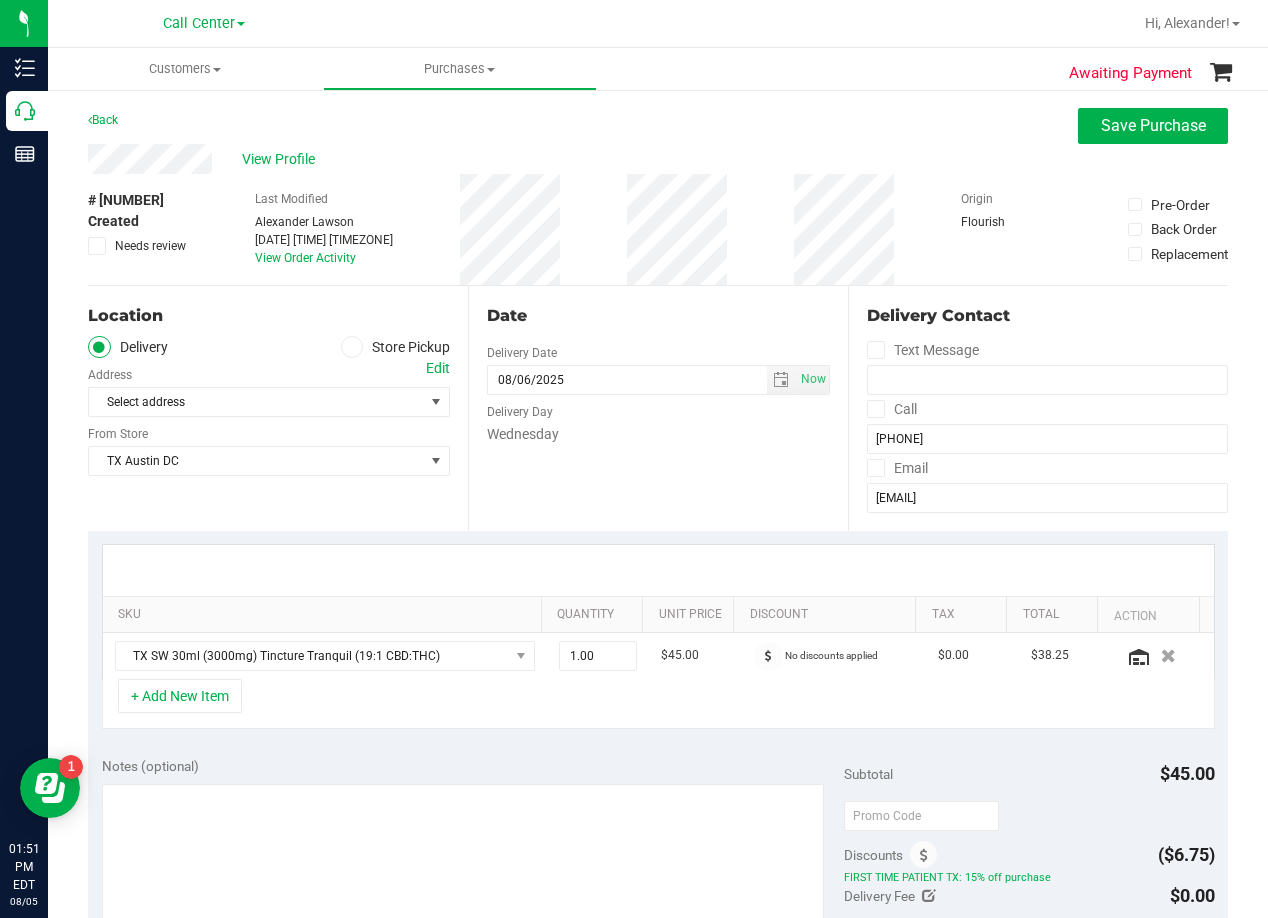 click on "Edit" at bounding box center [438, 368] 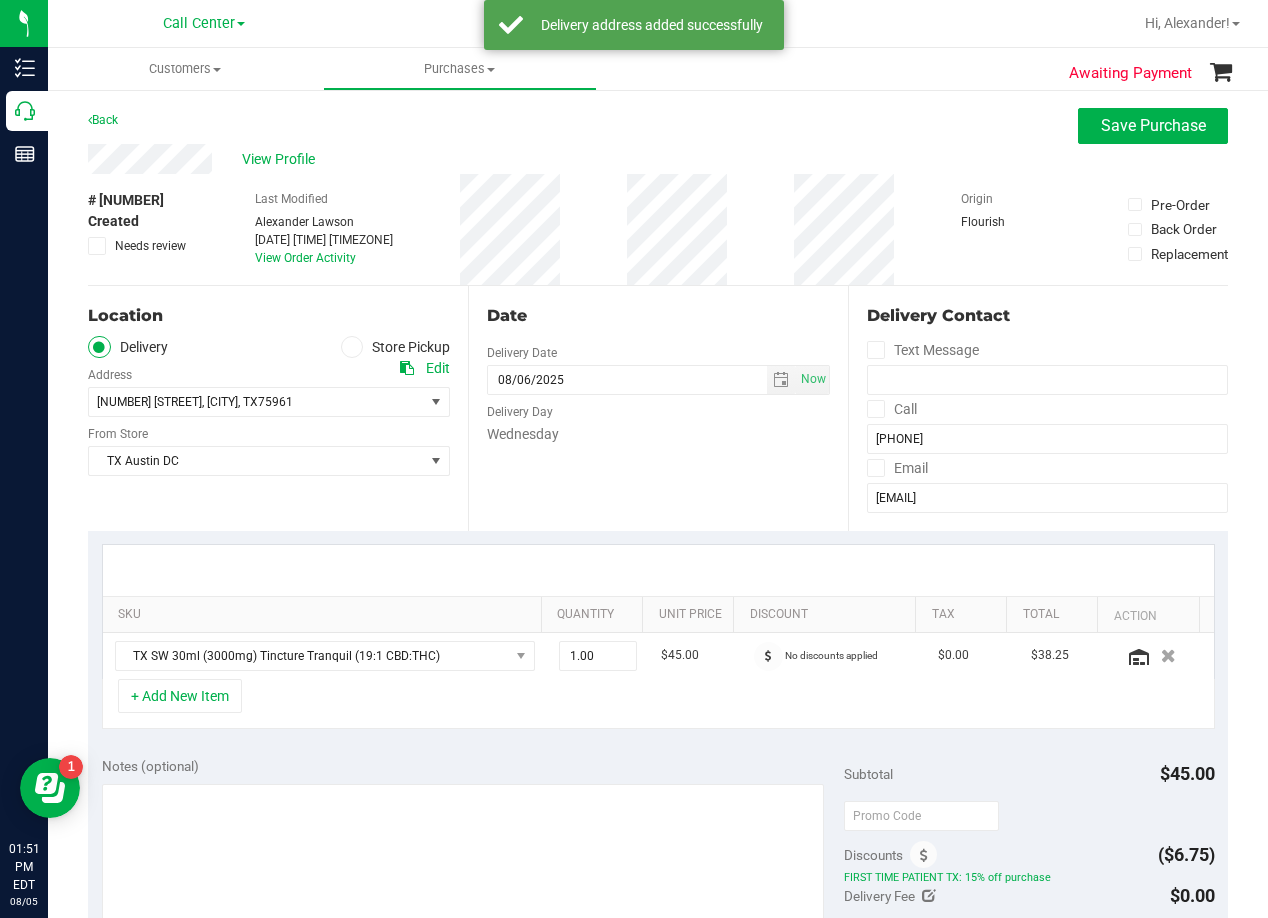 click on "Date" at bounding box center (658, 316) 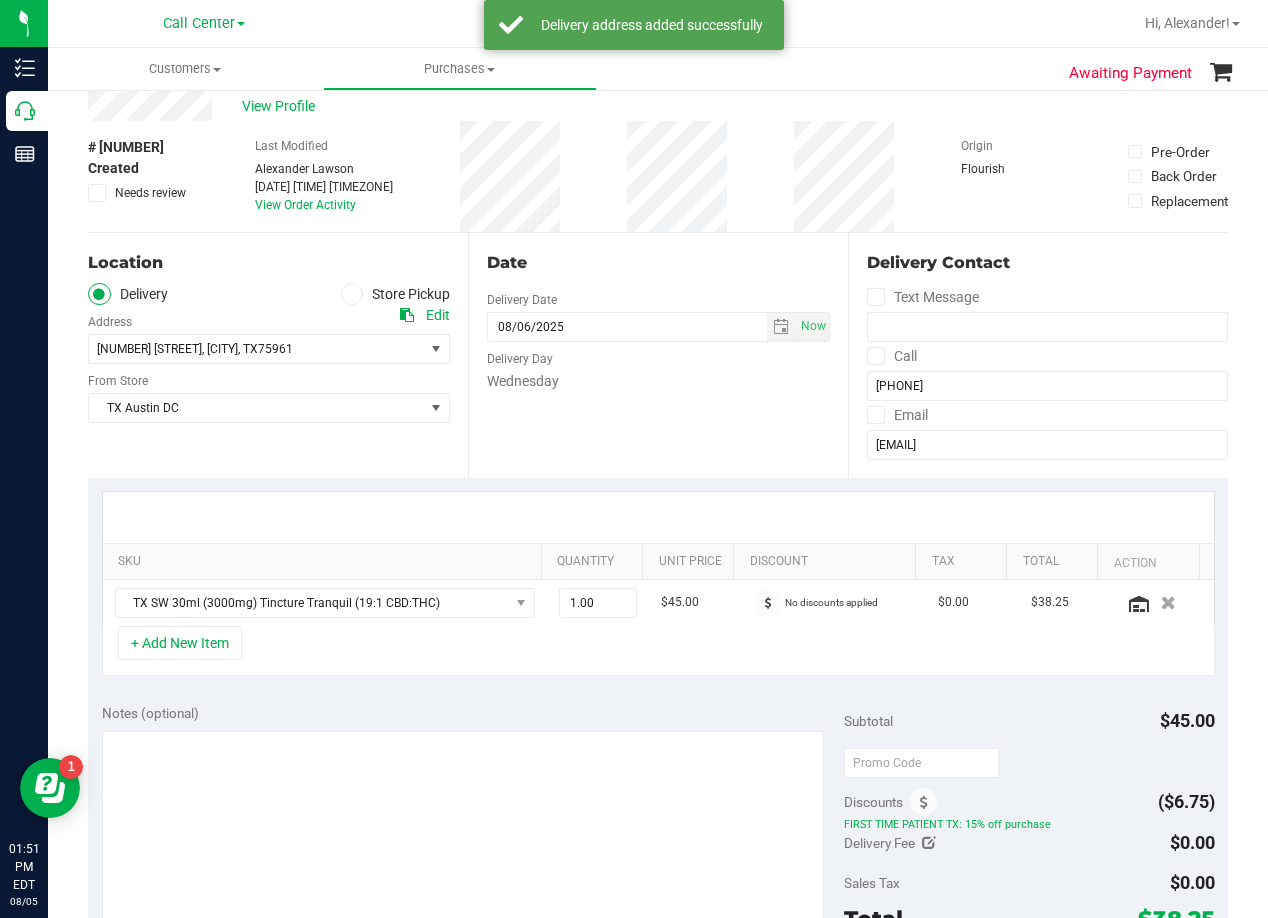 scroll, scrollTop: 100, scrollLeft: 0, axis: vertical 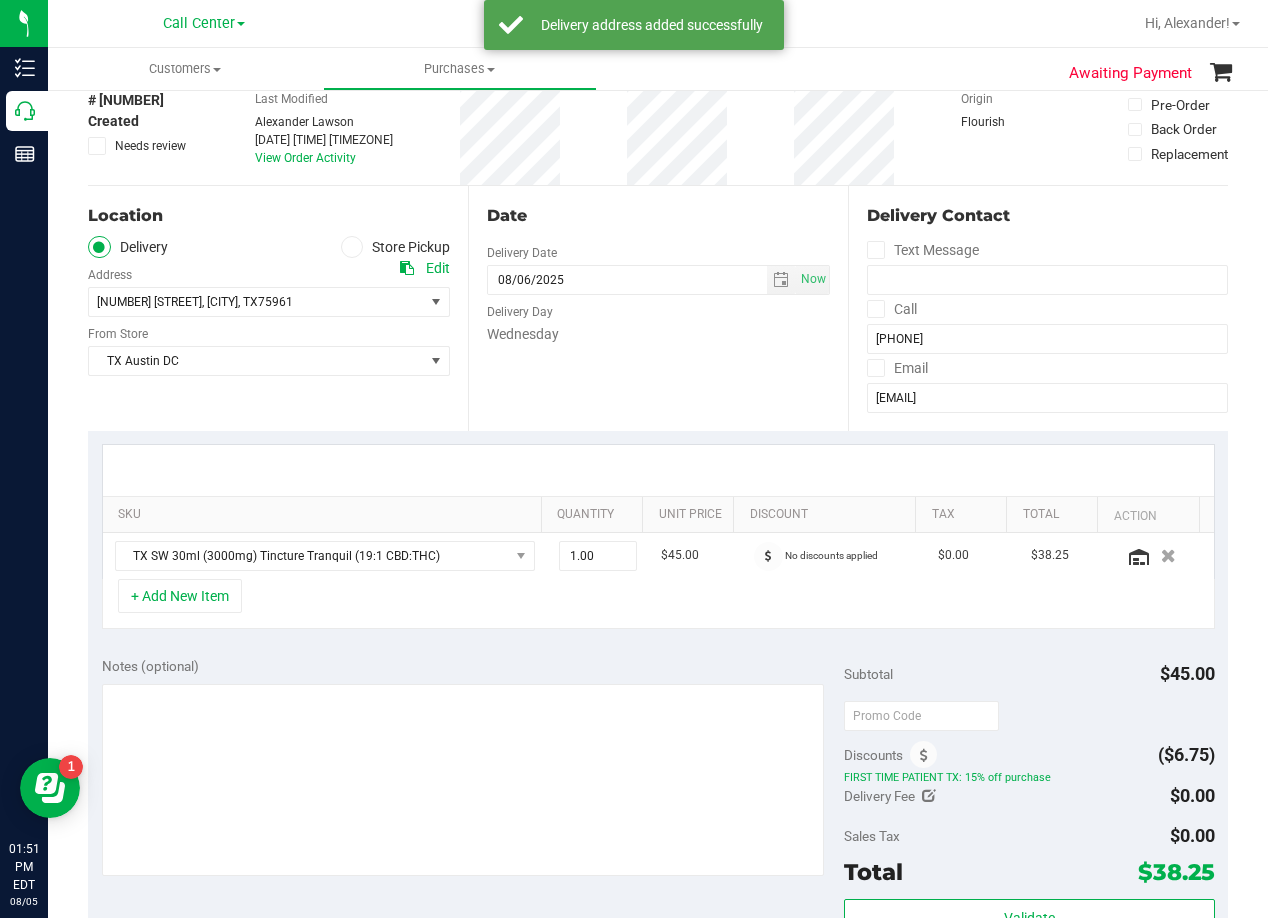 click on "Wednesday" at bounding box center (658, 334) 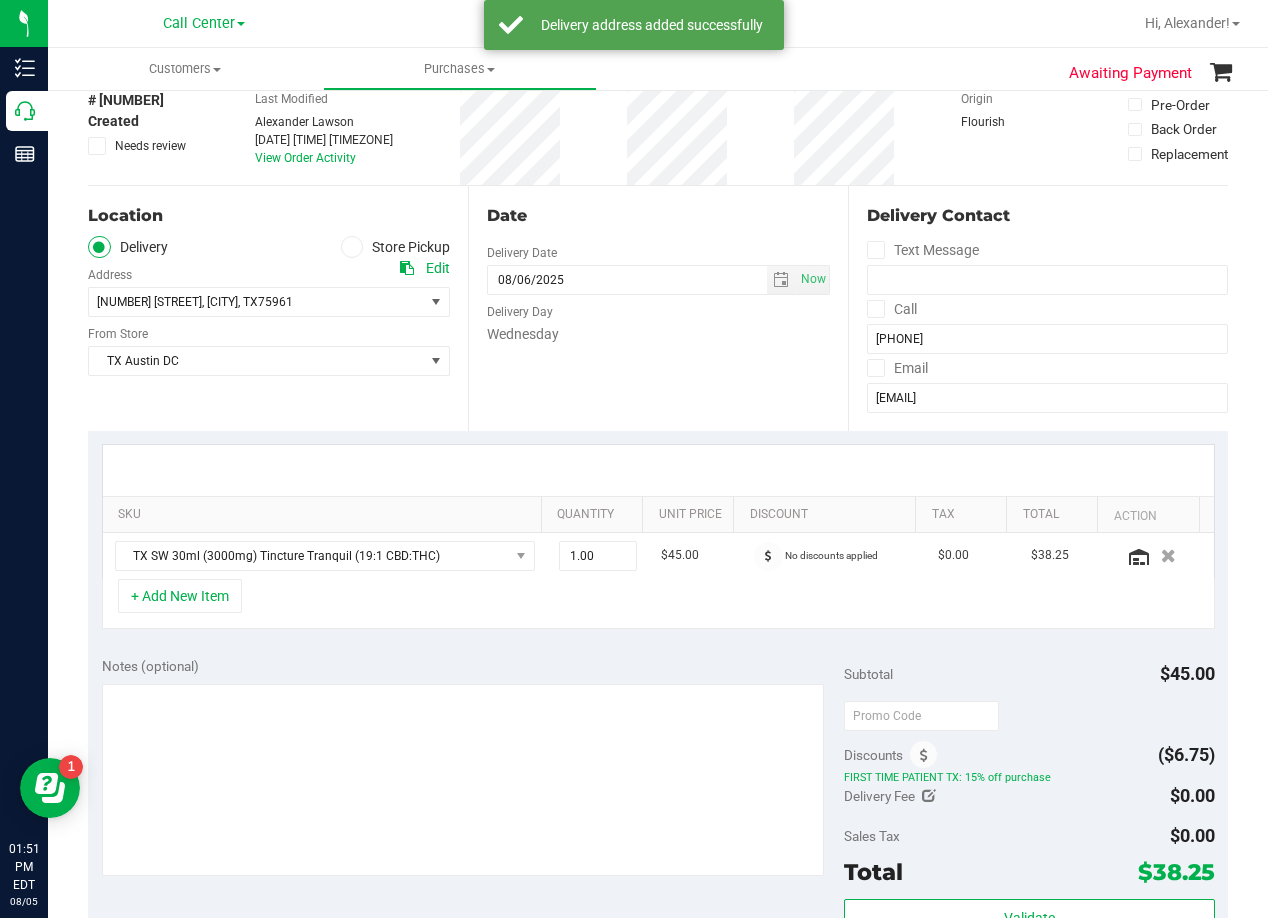 scroll, scrollTop: 0, scrollLeft: 0, axis: both 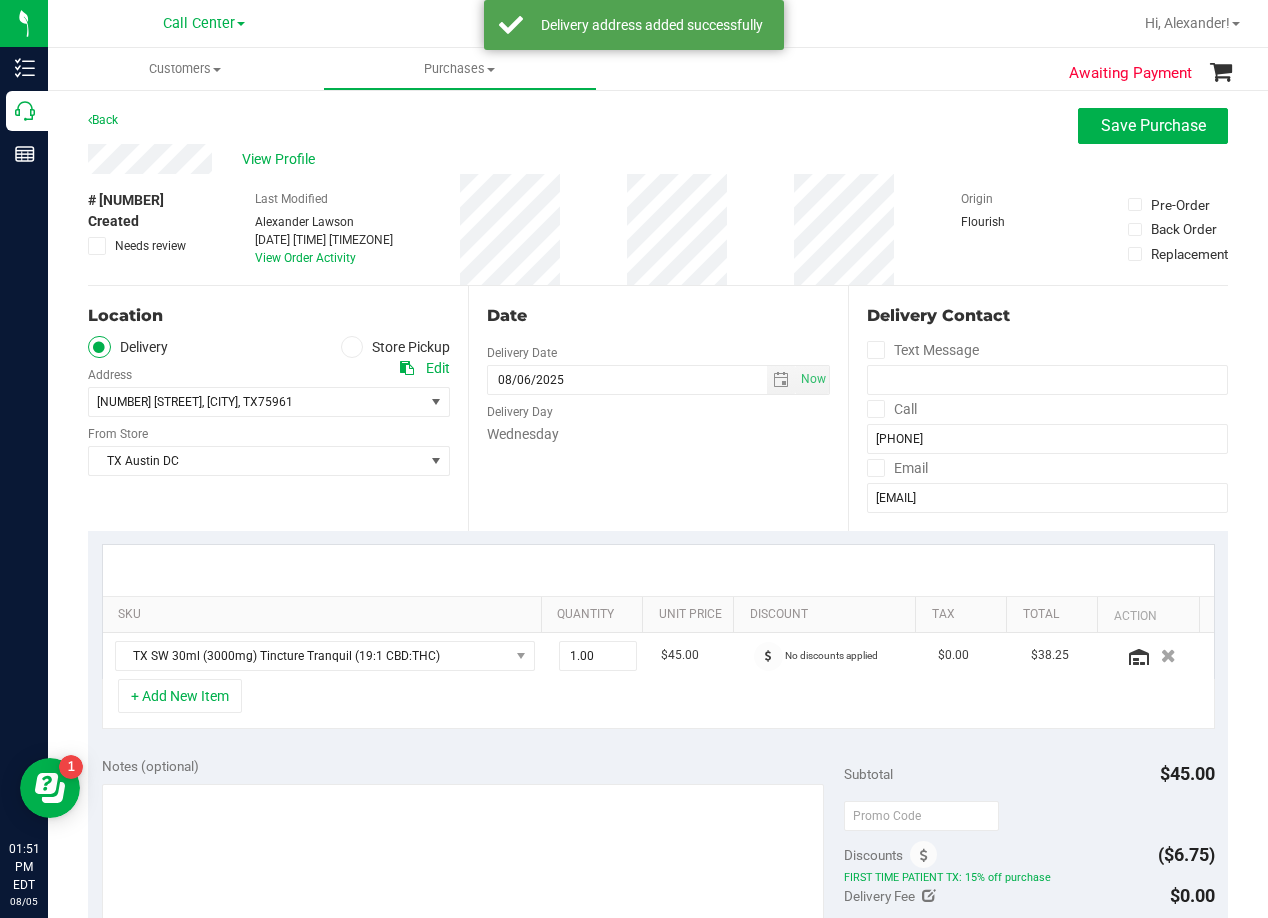 click on "Date" at bounding box center [658, 316] 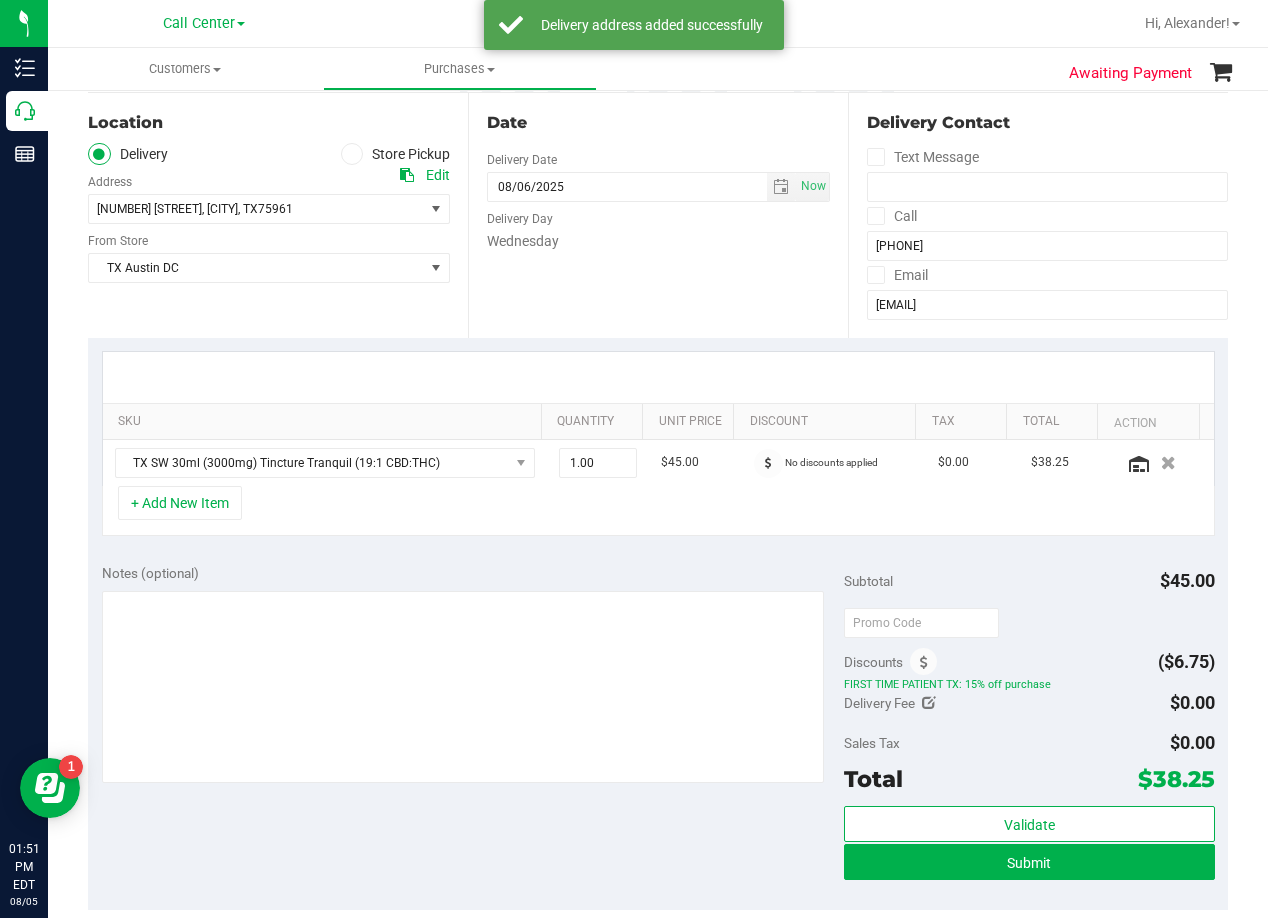 scroll, scrollTop: 200, scrollLeft: 0, axis: vertical 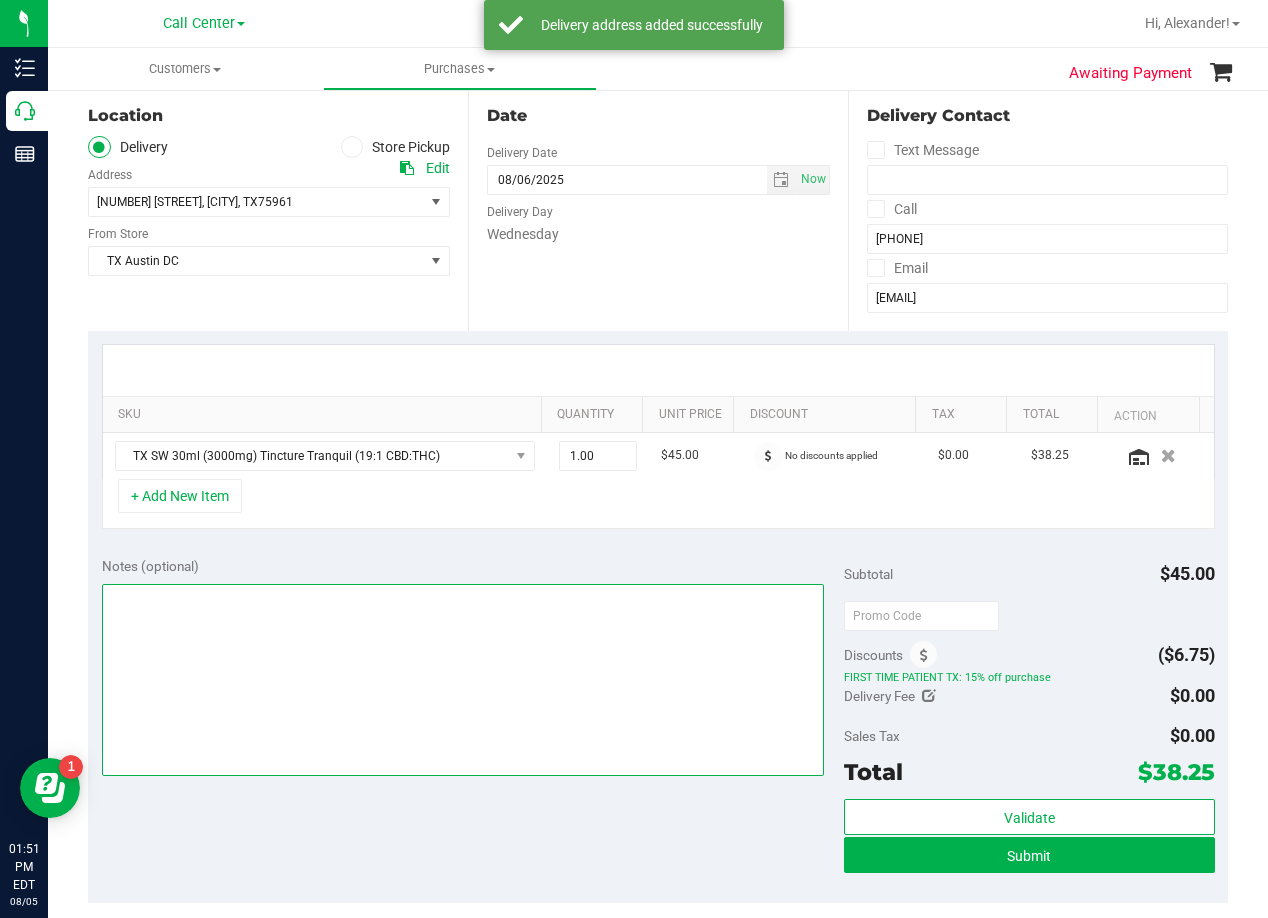 click at bounding box center (463, 680) 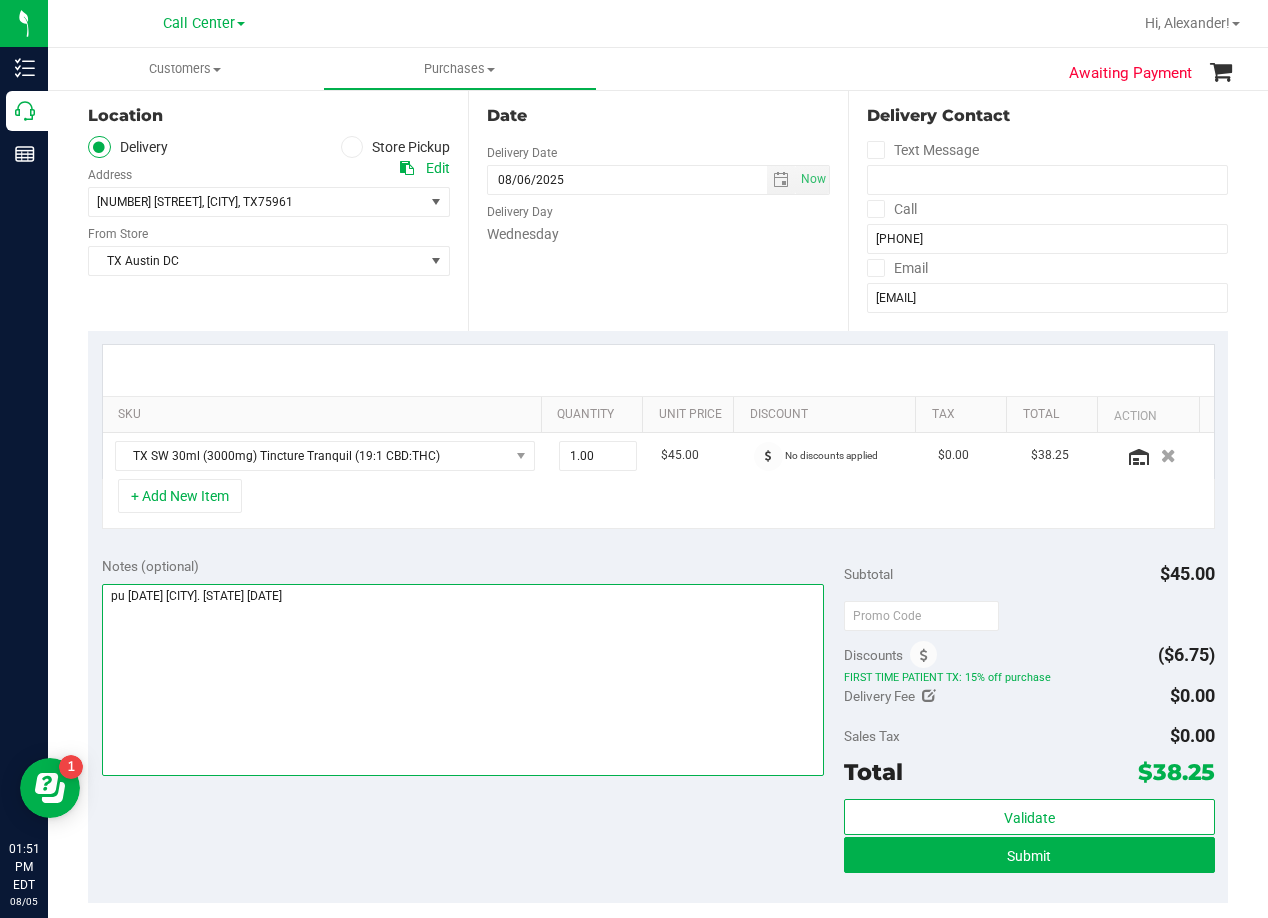 type on "pu 8/6 Nacogdoches. AL 8/5" 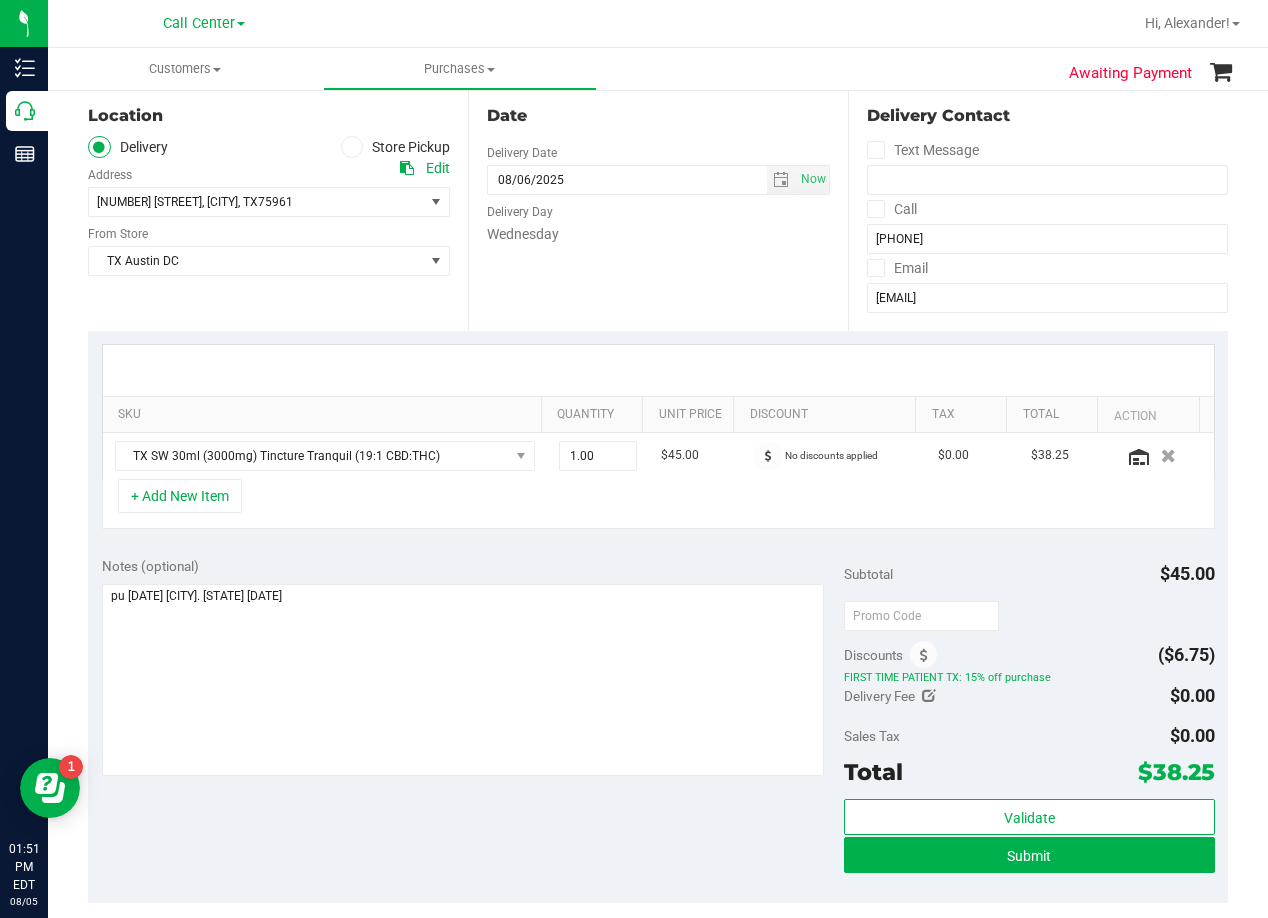 click on "Notes (optional)
Subtotal
$45.00
Discounts
($6.75)
FIRST TIME PATIENT TX:
15%
off
purchase
Delivery Fee
$0.00
Sales Tax
$0.00" at bounding box center (658, 723) 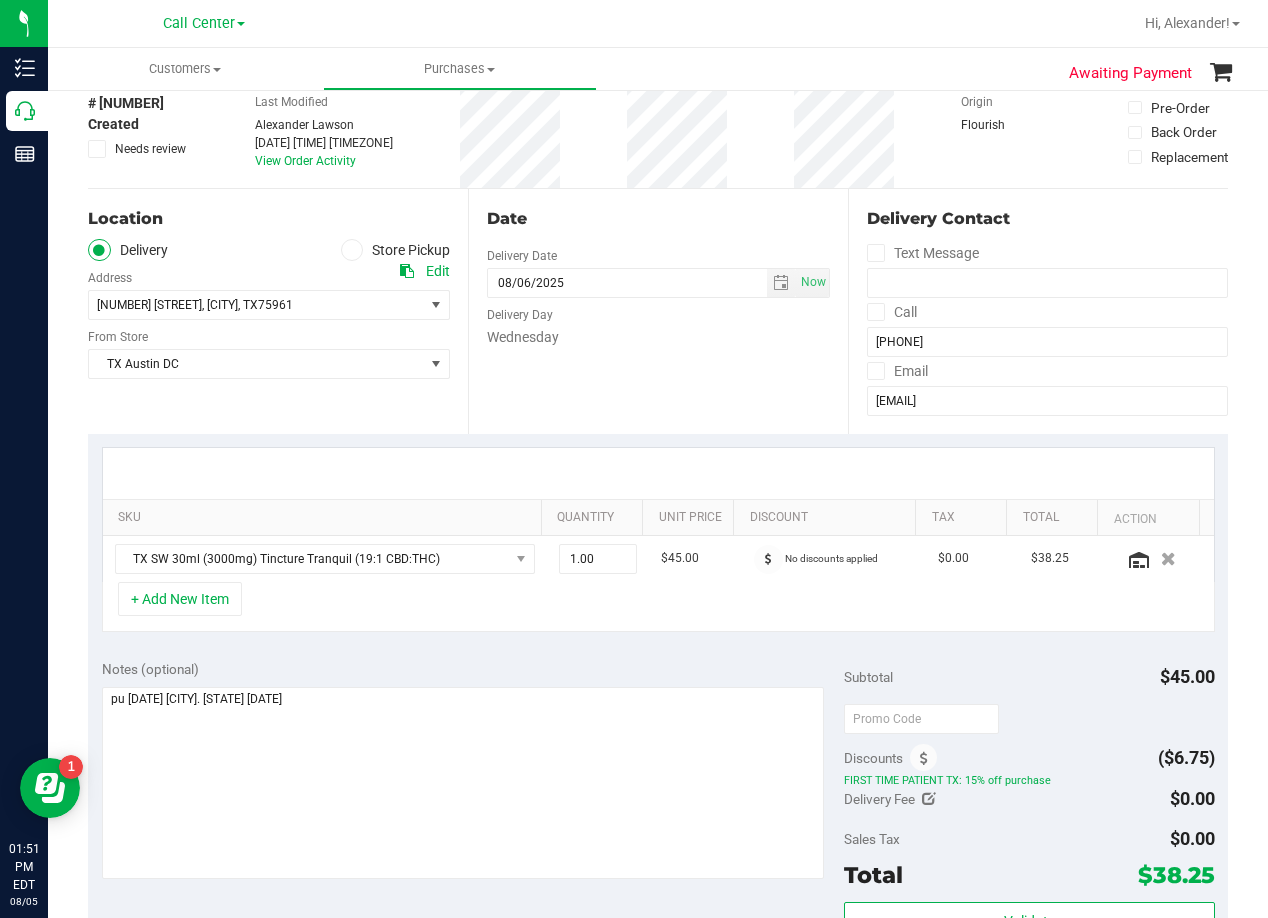 scroll, scrollTop: 0, scrollLeft: 0, axis: both 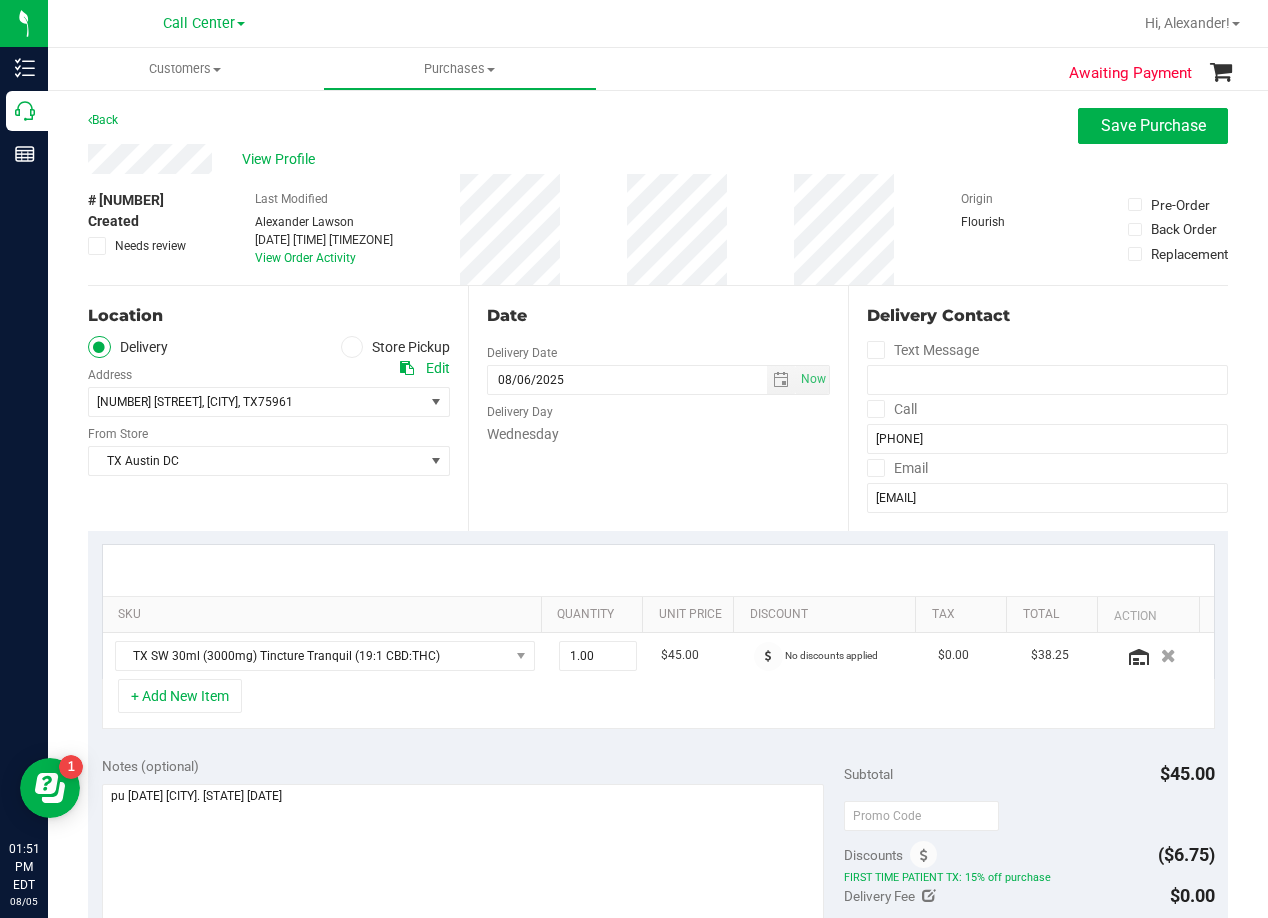 click on "Date
Delivery Date
08/06/2025
Now
08/06/2025 08:00 AM
Now
Delivery Day
Wednesday" at bounding box center (658, 408) 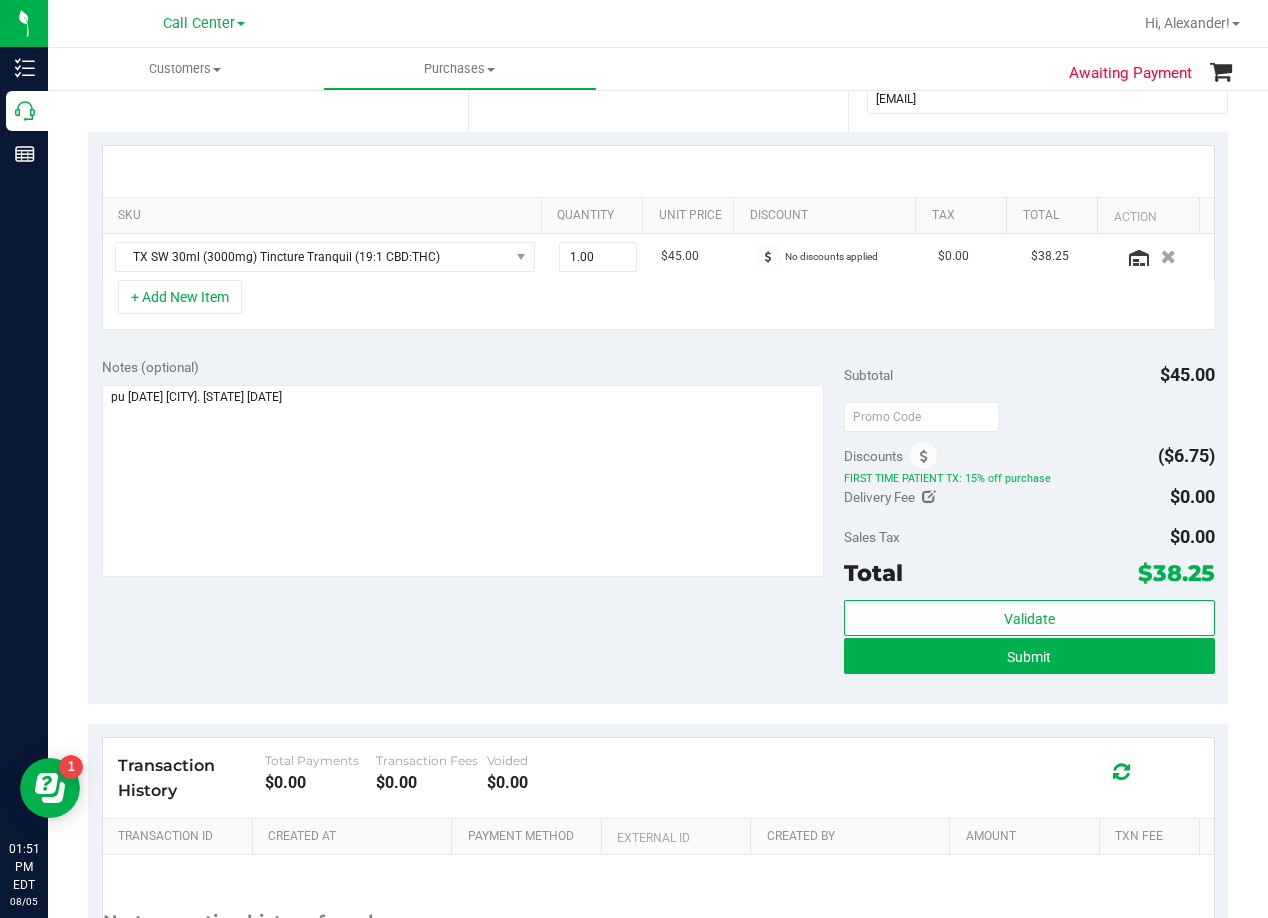 scroll, scrollTop: 400, scrollLeft: 0, axis: vertical 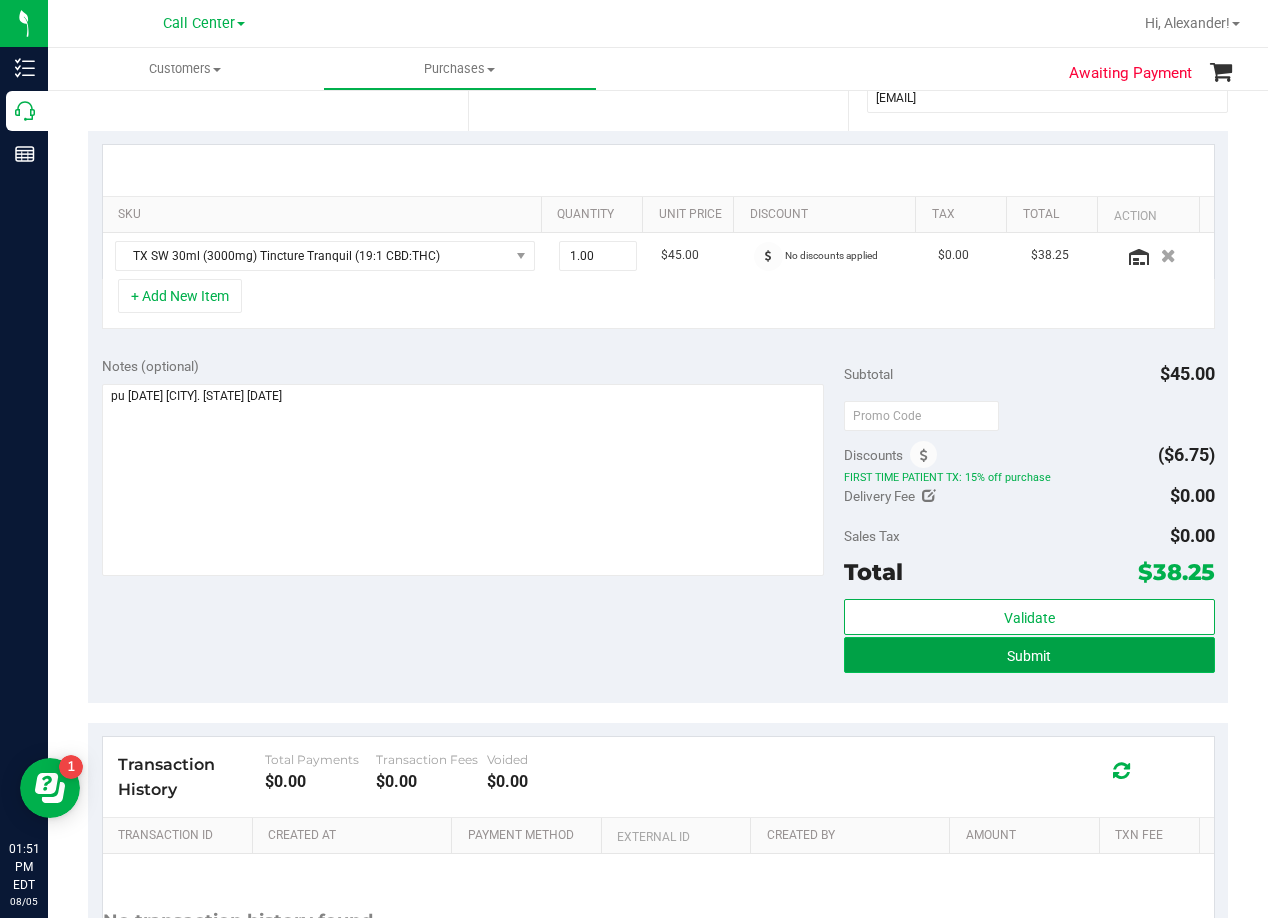 click on "Submit" at bounding box center (1029, 655) 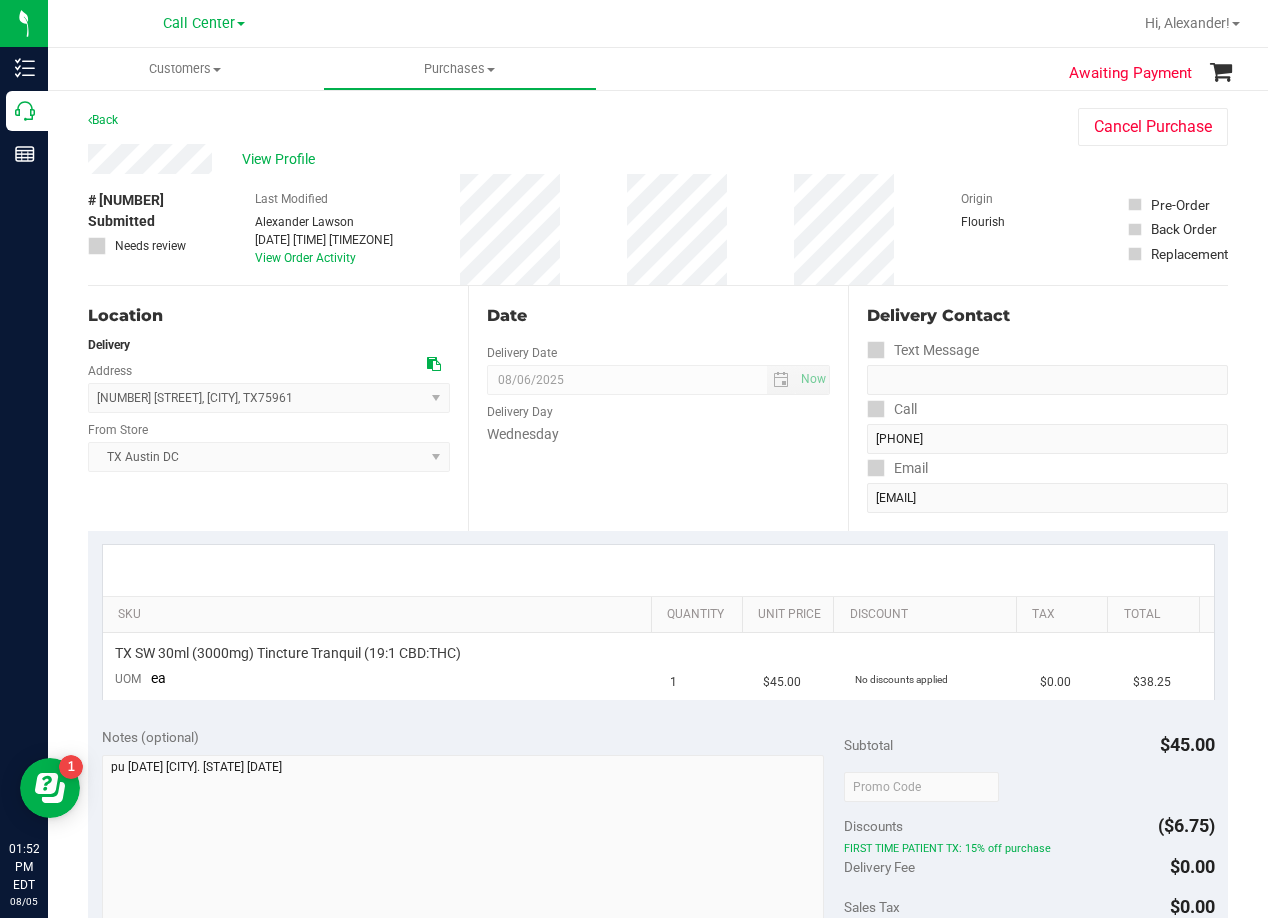 scroll, scrollTop: 200, scrollLeft: 0, axis: vertical 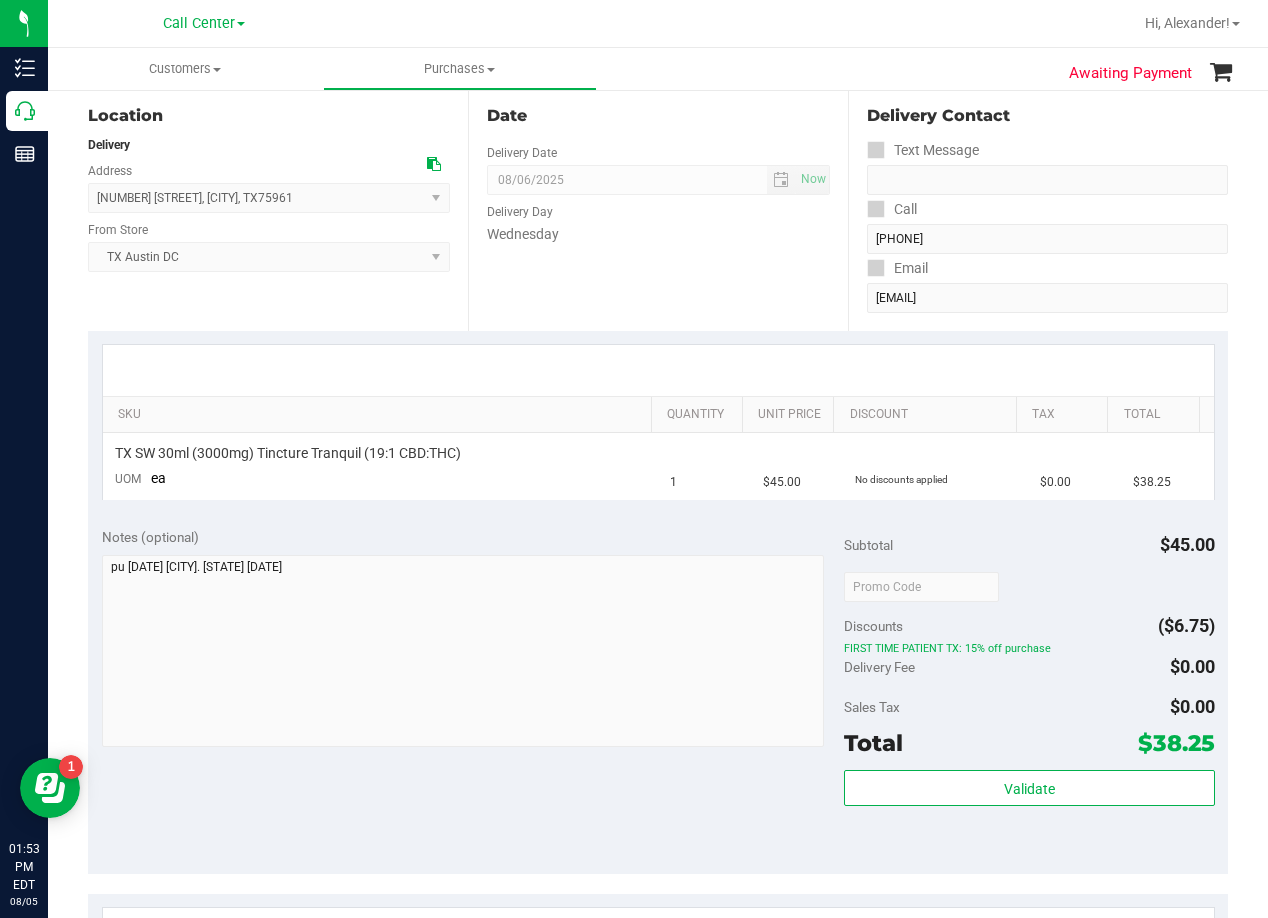 click on "Date
Delivery Date
08/06/2025
Now
08/06/2025 08:00 AM
Now
Delivery Day
Wednesday" at bounding box center [658, 208] 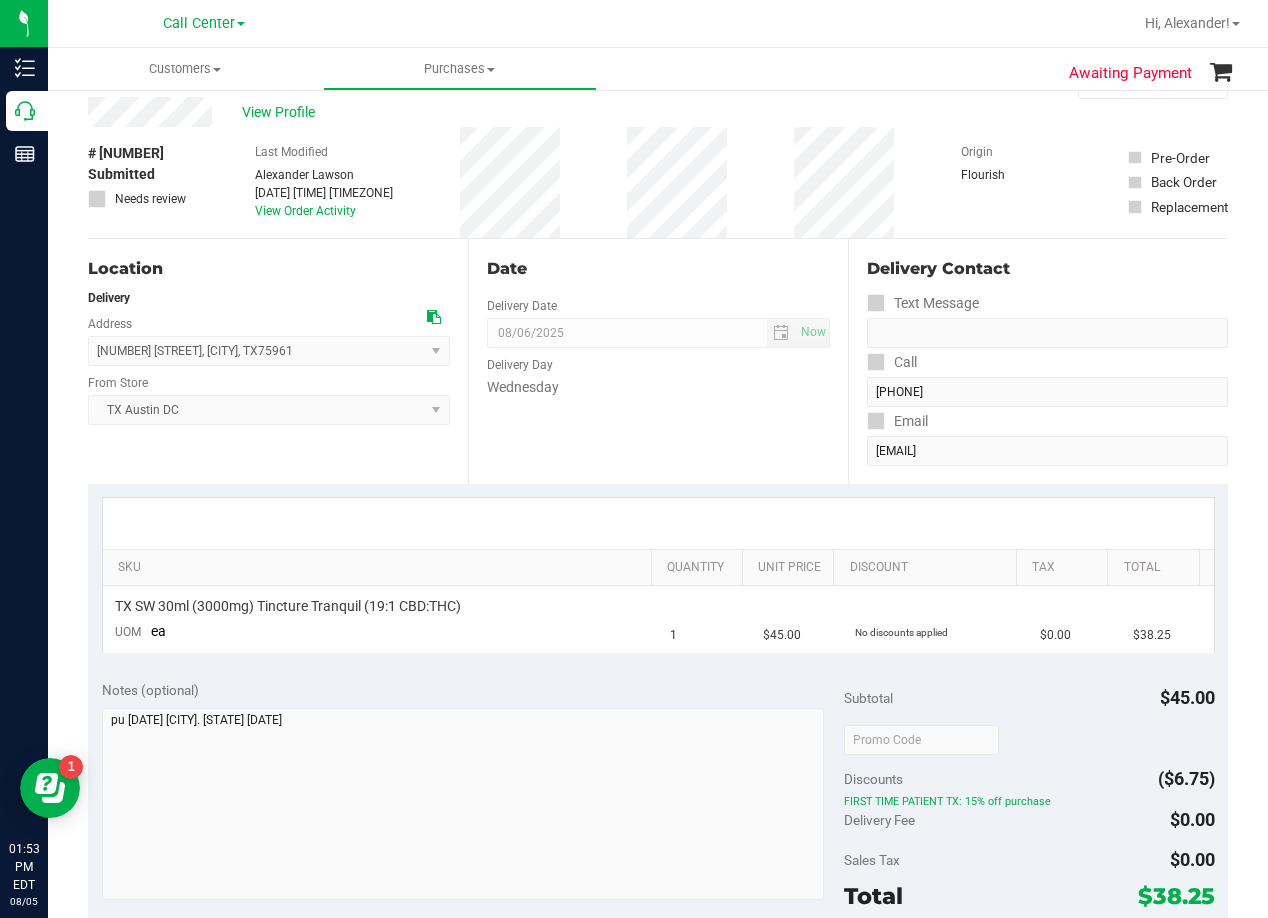 scroll, scrollTop: 0, scrollLeft: 0, axis: both 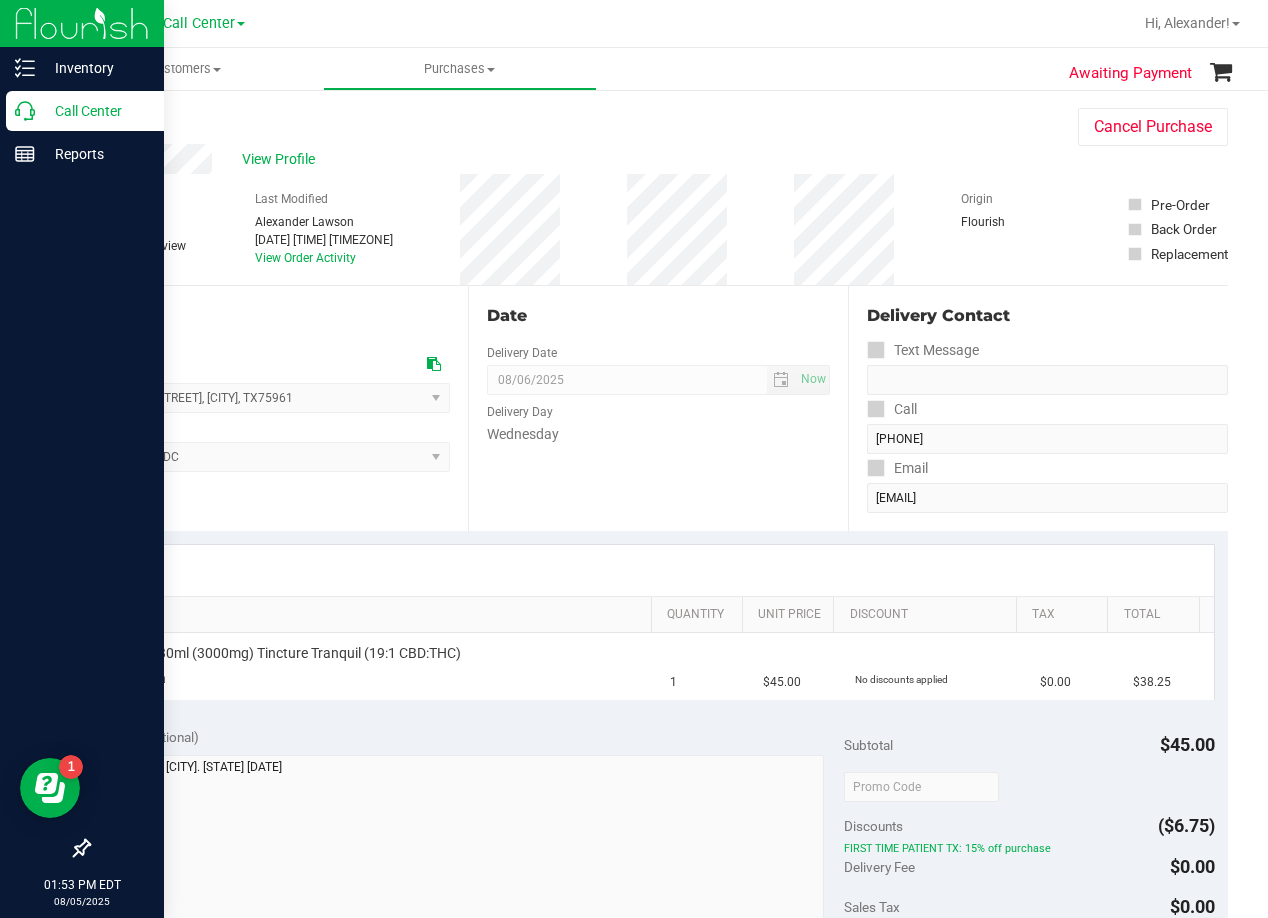 click on "Call Center" at bounding box center [95, 111] 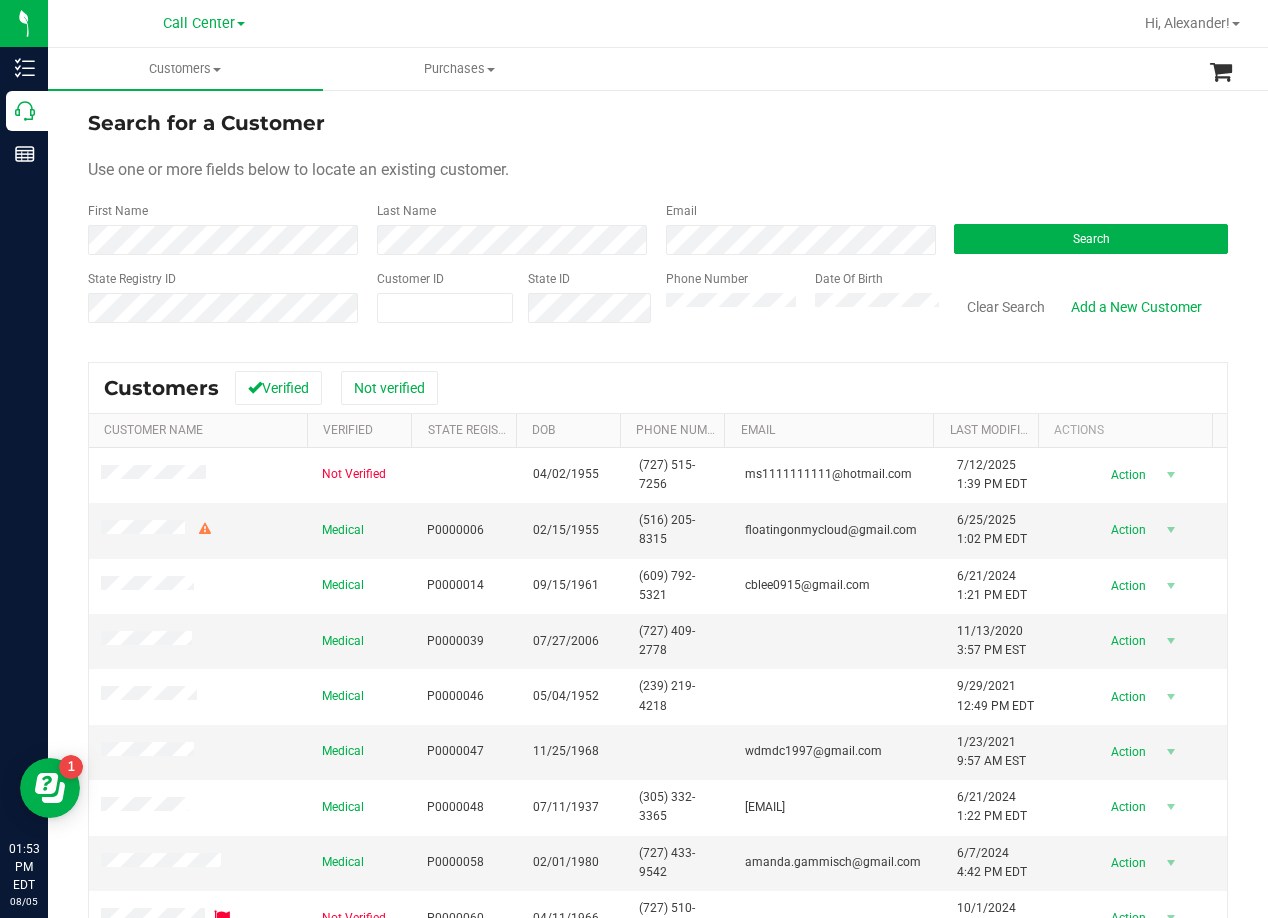 click on "Search for a Customer
Use one or more fields below to locate an existing customer.
First Name
Last Name
Email
Search
State Registry ID
Customer ID
State ID
Phone Number
Date Of Birth" at bounding box center [658, 224] 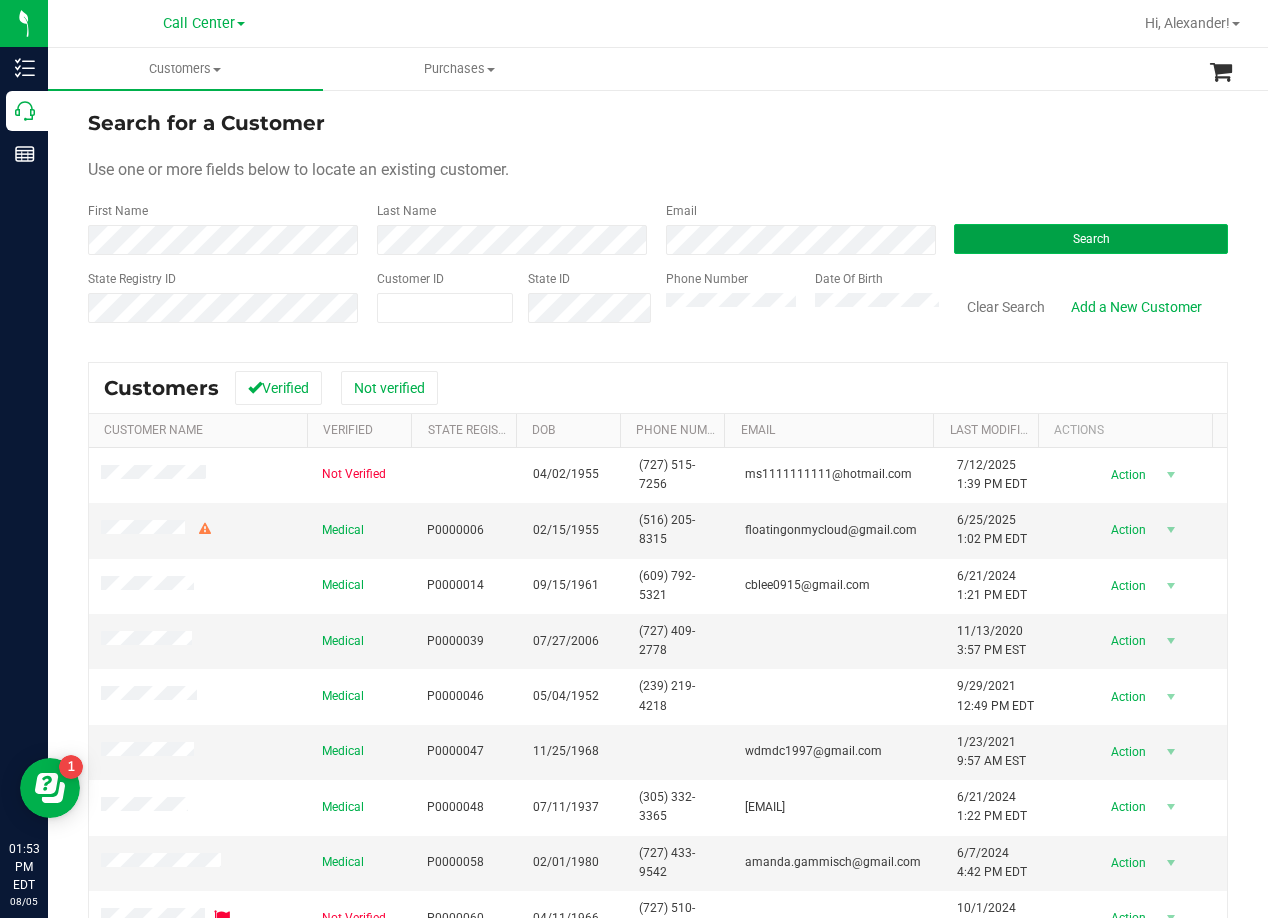 click on "Search" at bounding box center (1091, 239) 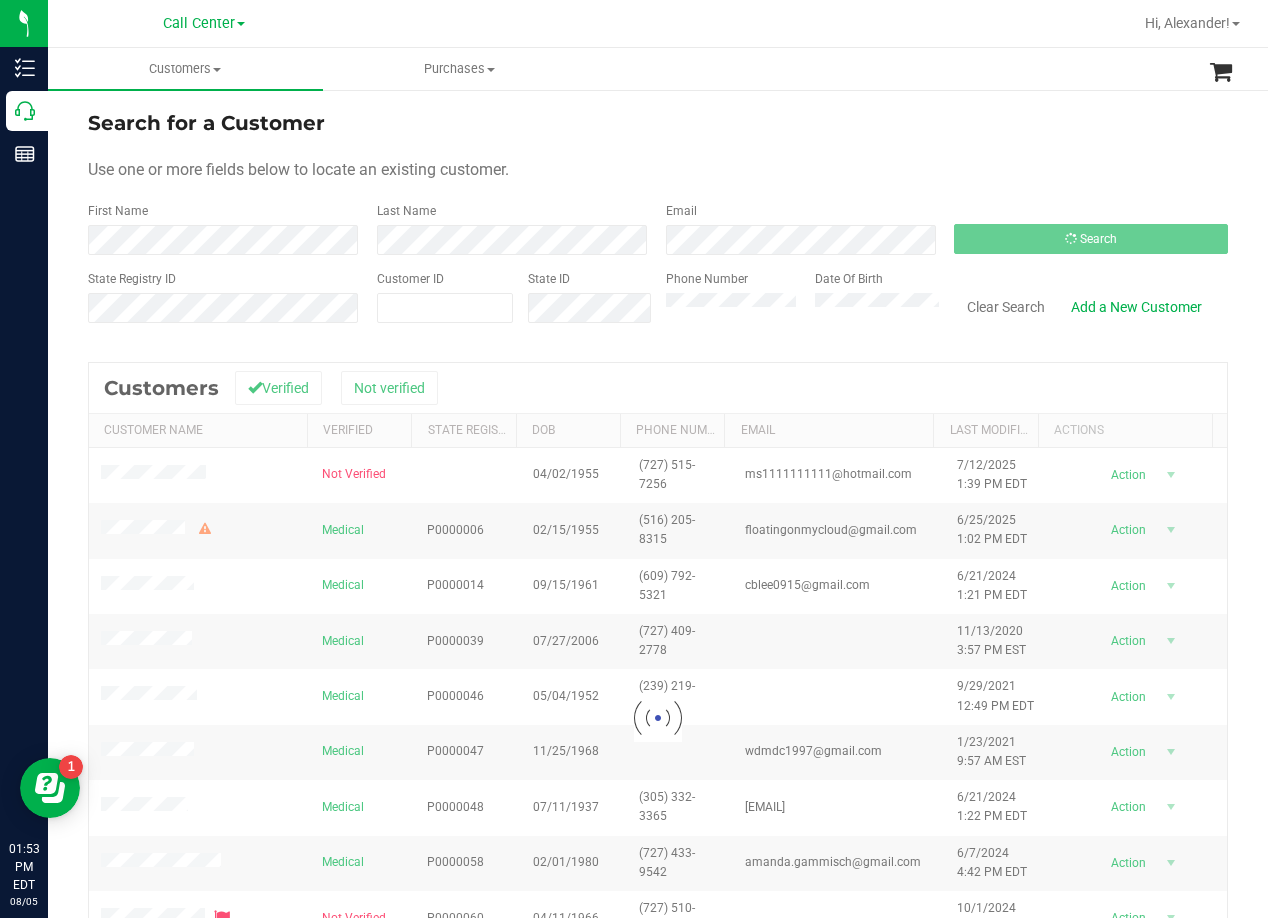 click on "Search for a Customer
Use one or more fields below to locate an existing customer.
First Name
Last Name
Email
Search
State Registry ID
Customer ID
State ID
Phone Number
Date Of Birth" at bounding box center (658, 224) 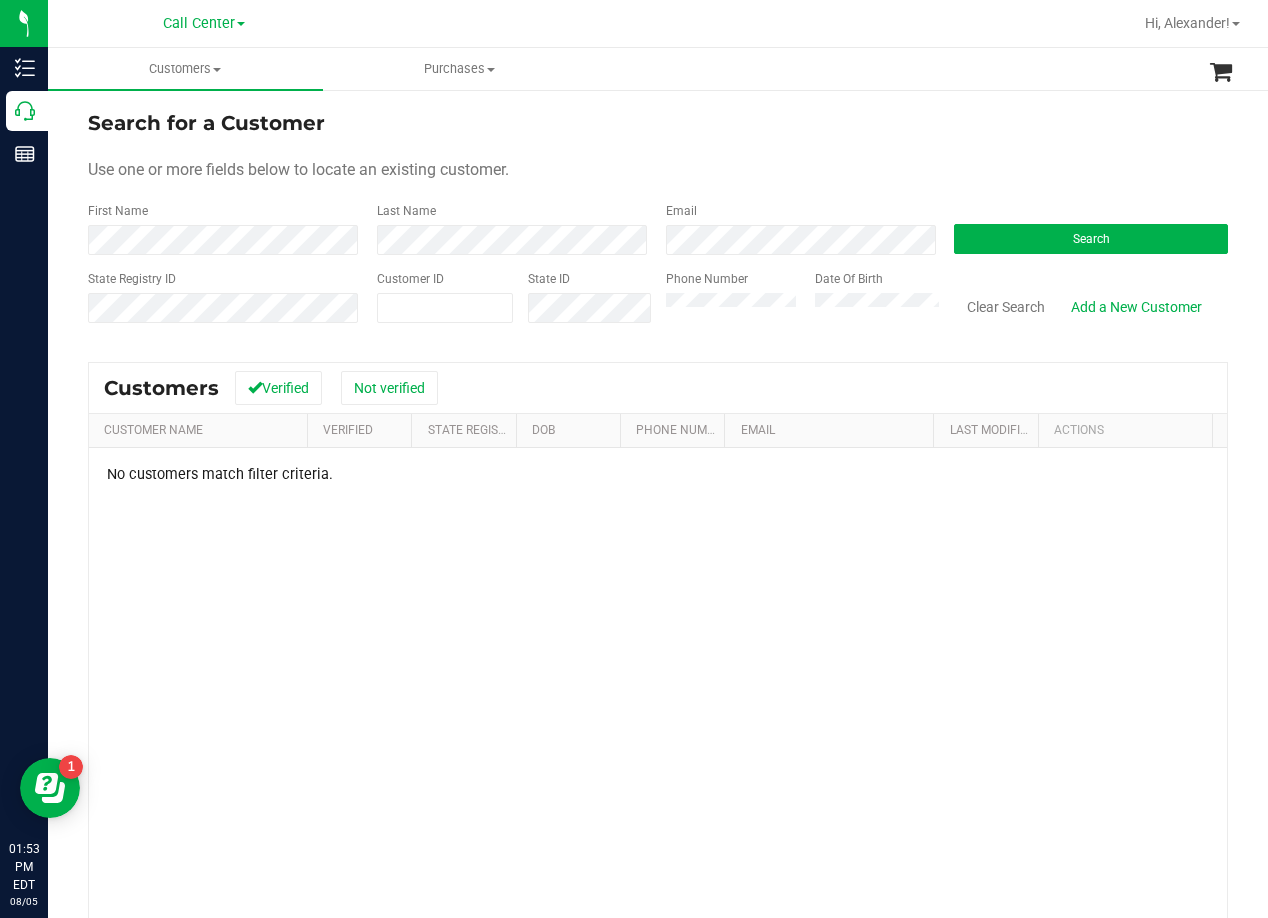 click on "Search for a Customer
Use one or more fields below to locate an existing customer.
First Name
Last Name
Email
Search
State Registry ID
Customer ID
State ID
Phone Number
Date Of Birth" at bounding box center (658, 224) 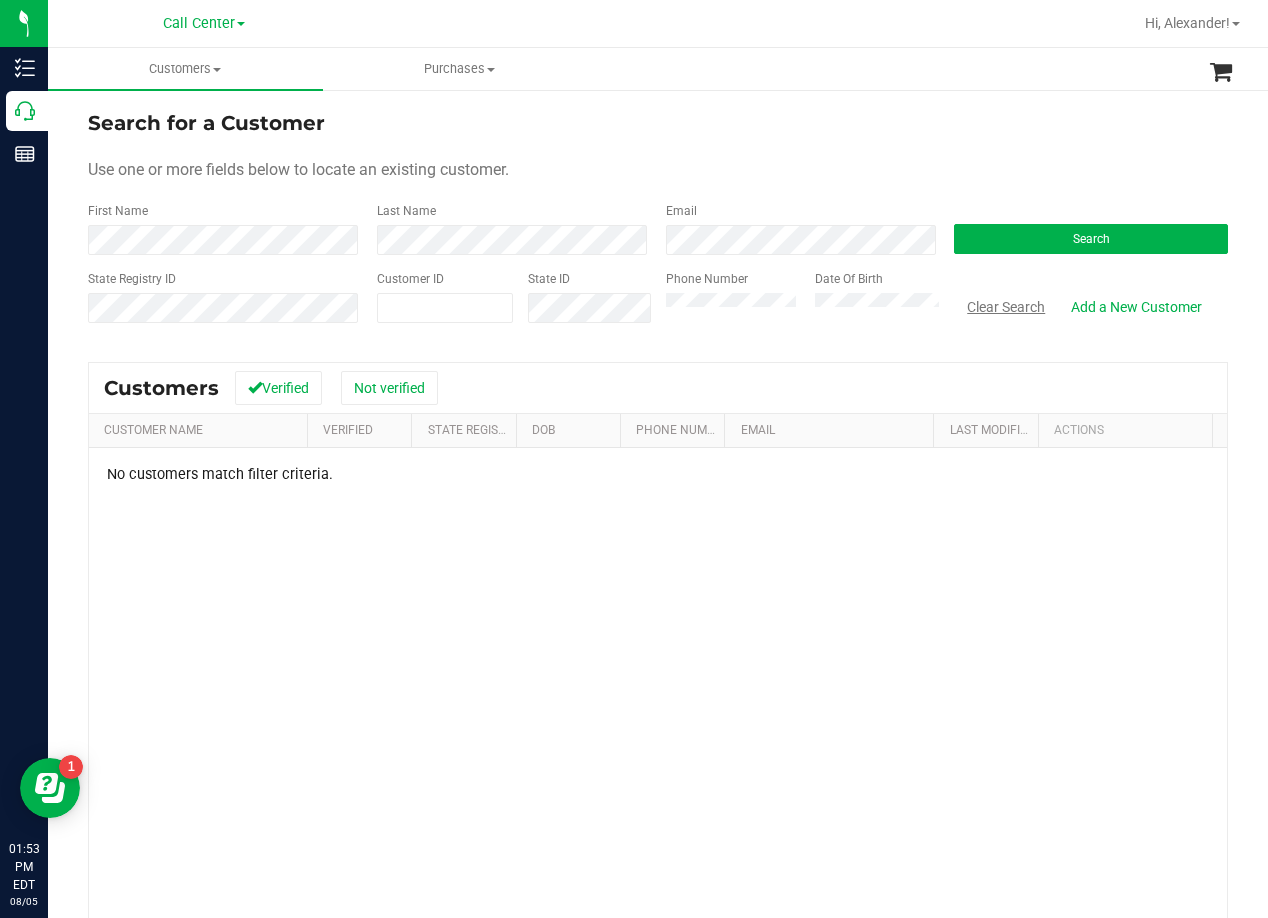 click on "Clear Search" at bounding box center (1006, 307) 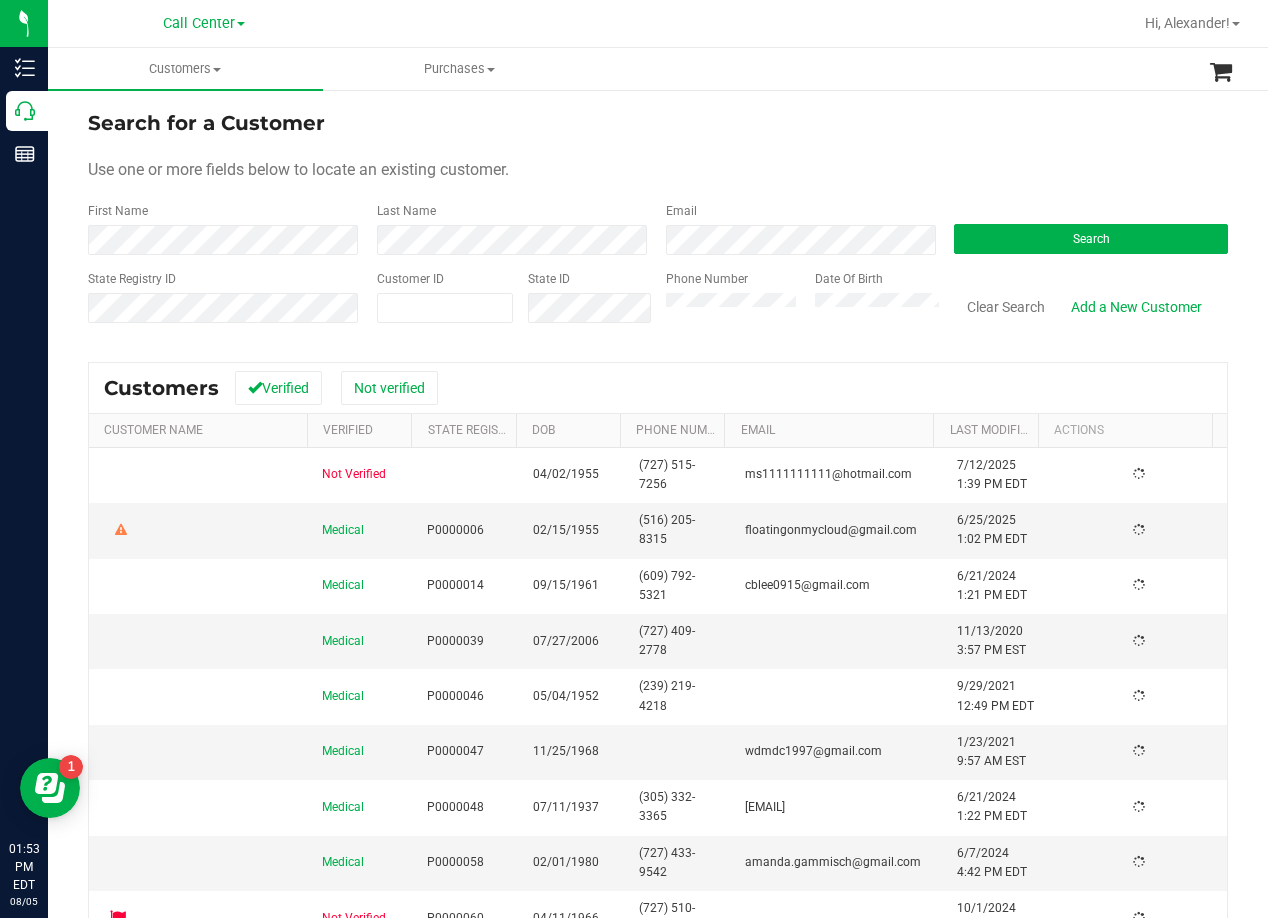 click on "Search for a Customer" at bounding box center (658, 123) 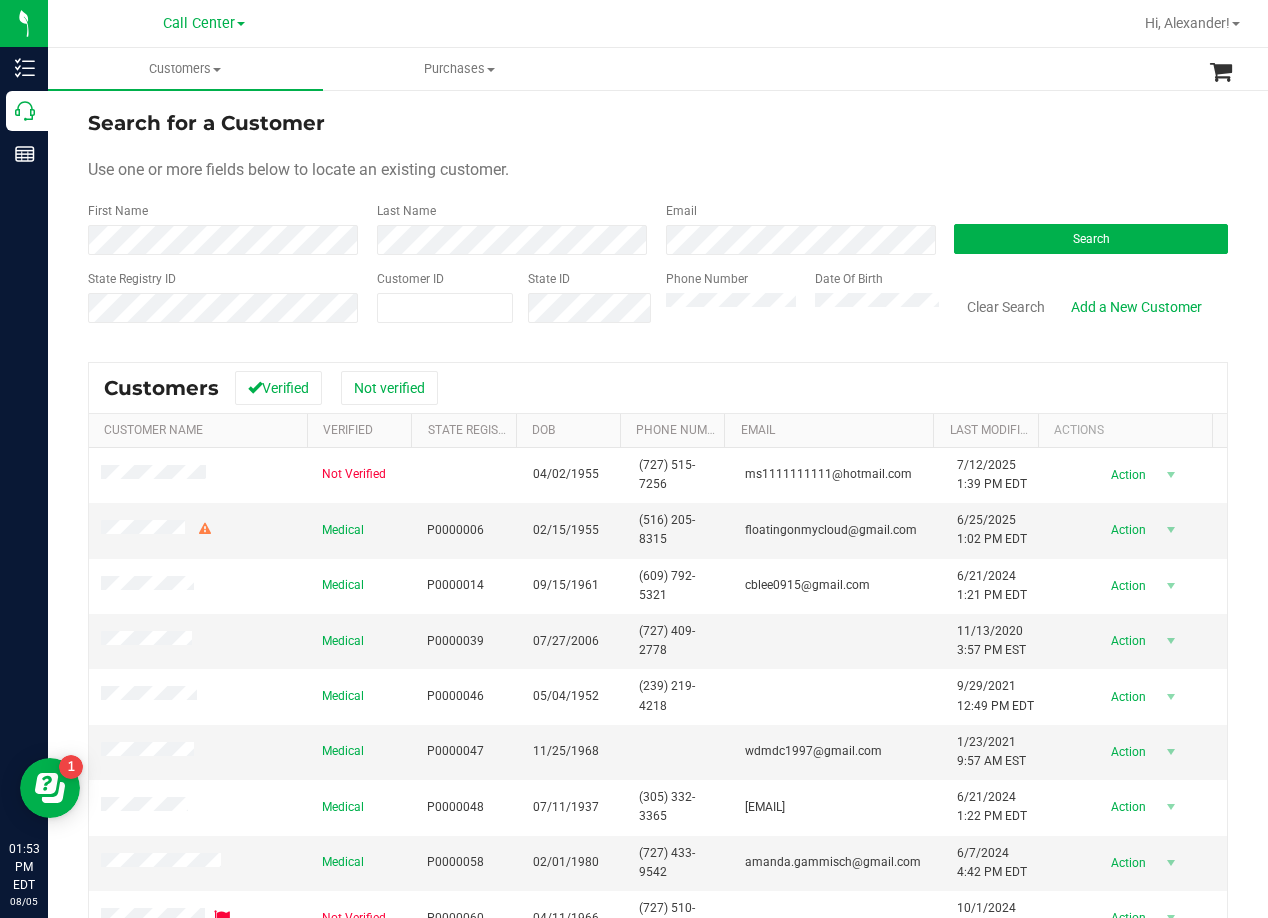 click on "Search for a Customer
Use one or more fields below to locate an existing customer.
First Name
Last Name
Email
Search
State Registry ID
Customer ID
State ID
Phone Number" at bounding box center (658, 591) 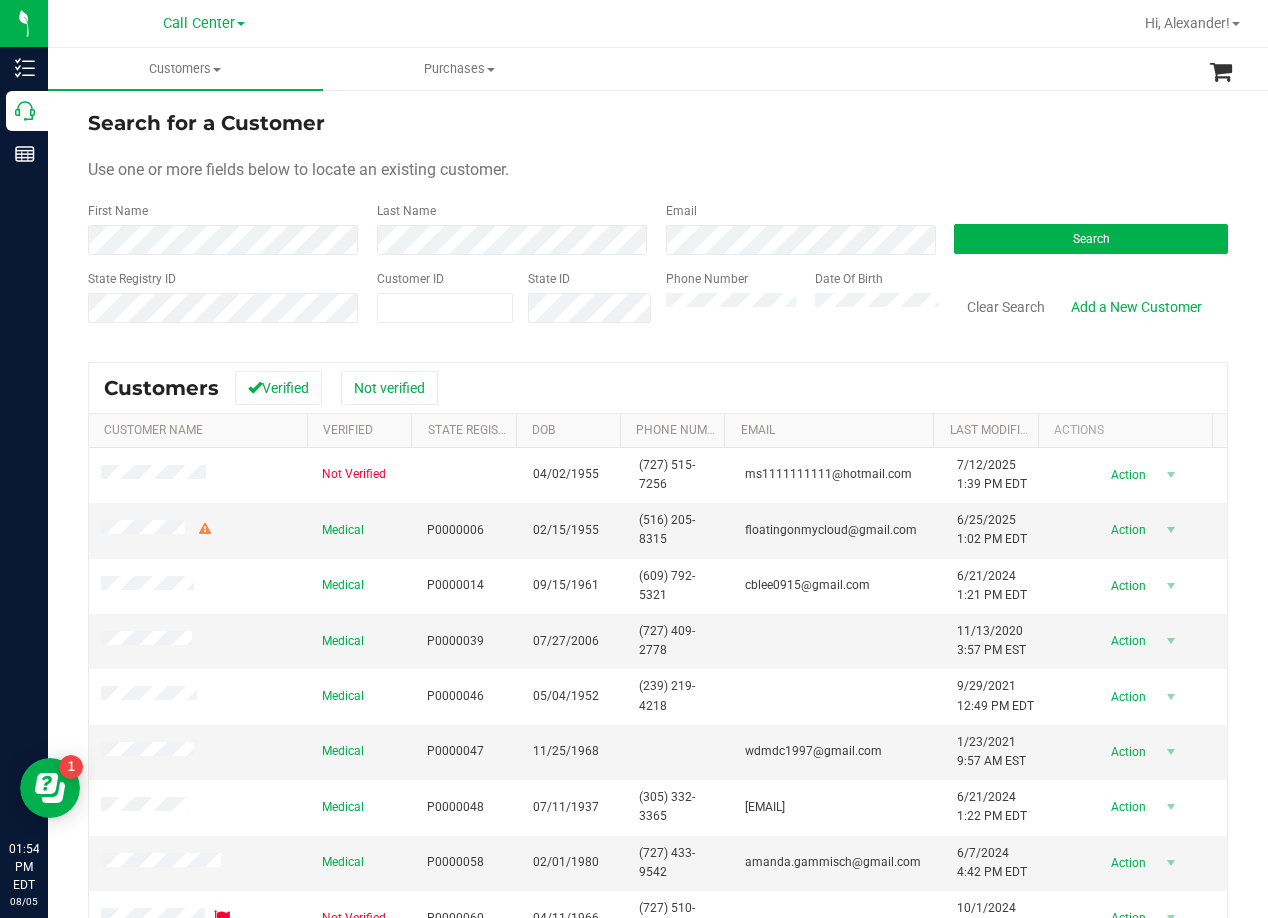 click on "Use one or more fields below to locate an existing customer." at bounding box center [658, 170] 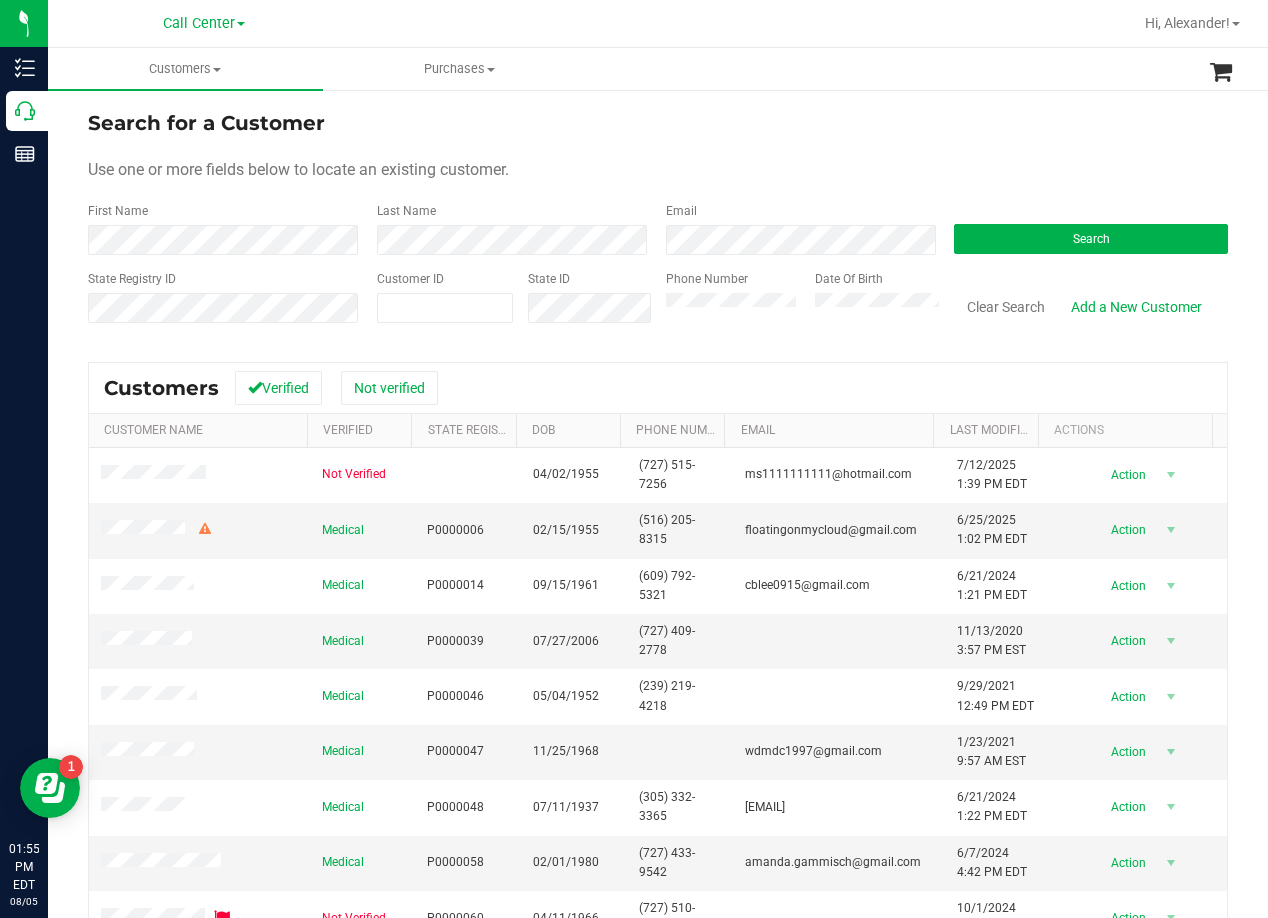 click on "Use one or more fields below to locate an existing customer." at bounding box center (658, 170) 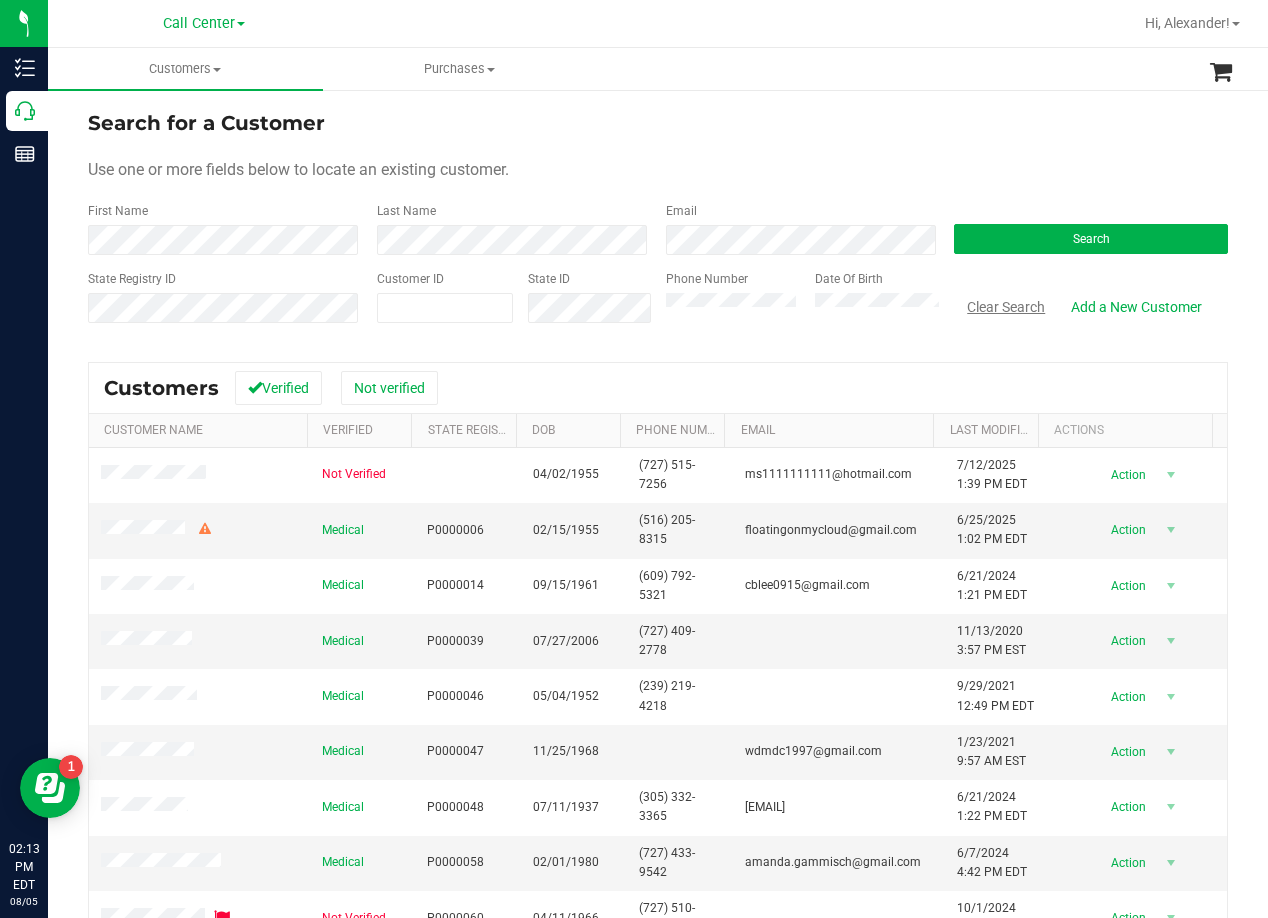 click on "Clear Search" at bounding box center (1006, 307) 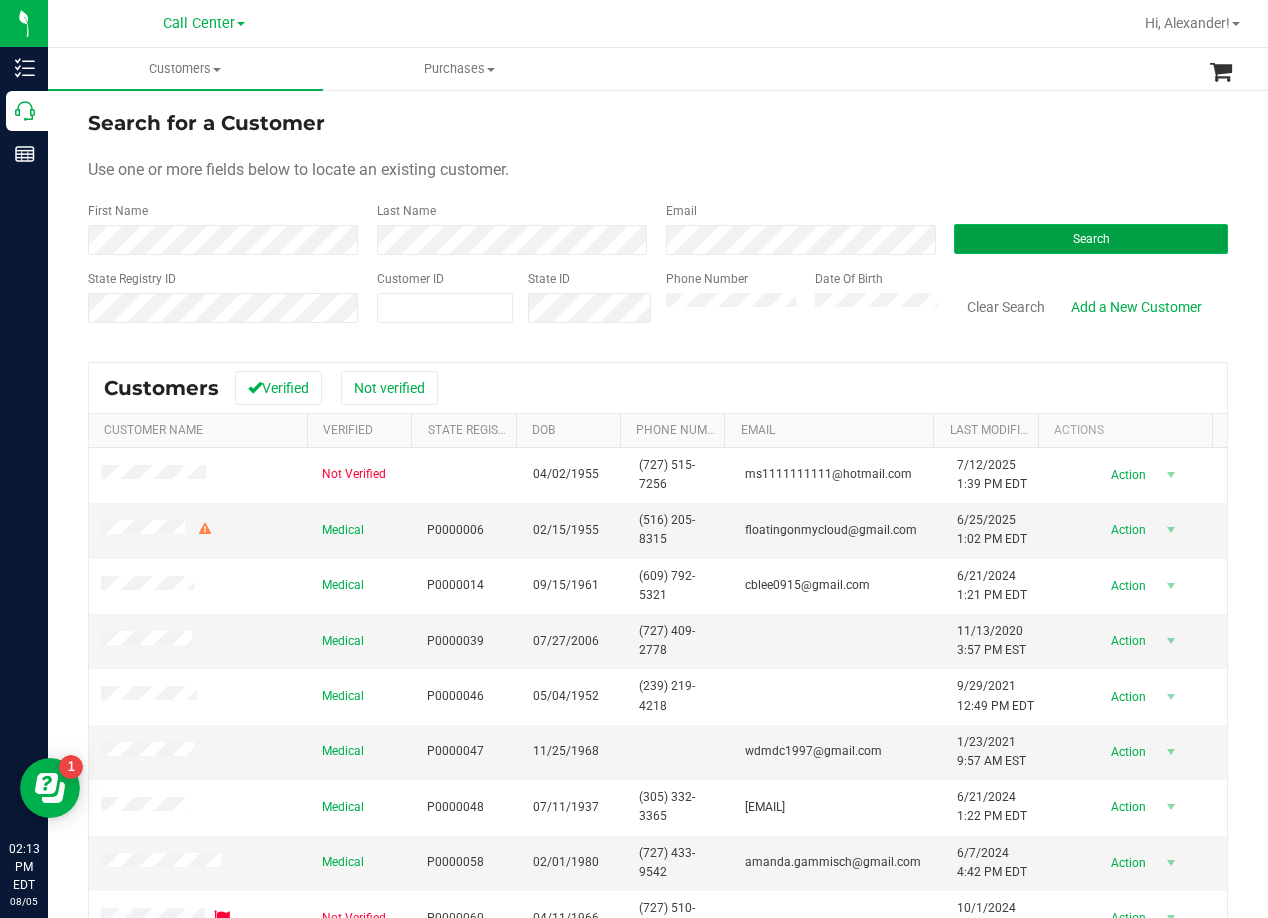 click on "Search" at bounding box center (1091, 239) 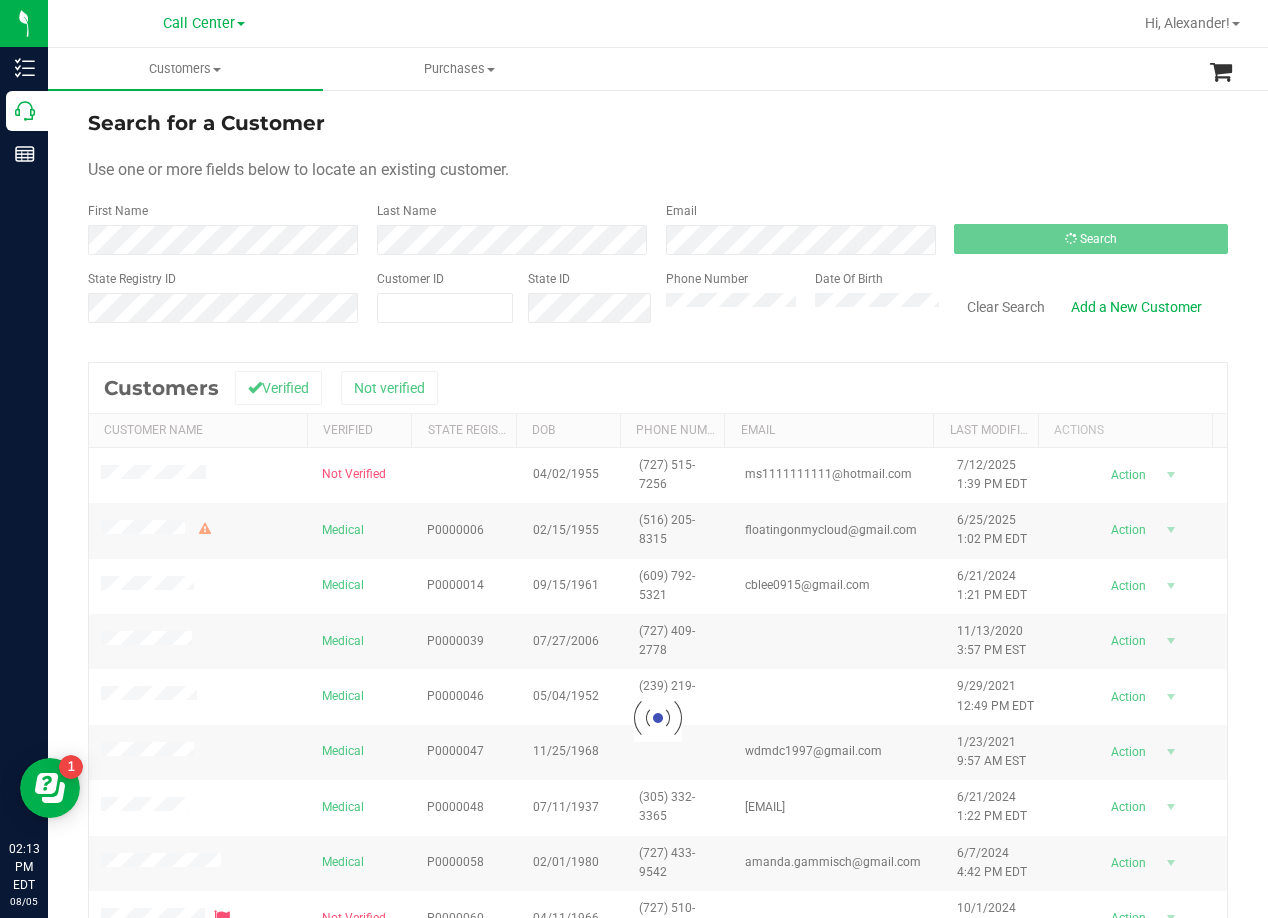 click on "Search for a Customer
Use one or more fields below to locate an existing customer.
First Name
Last Name
Email
Search
State Registry ID
Customer ID
State ID
Phone Number
Date Of Birth" at bounding box center (658, 224) 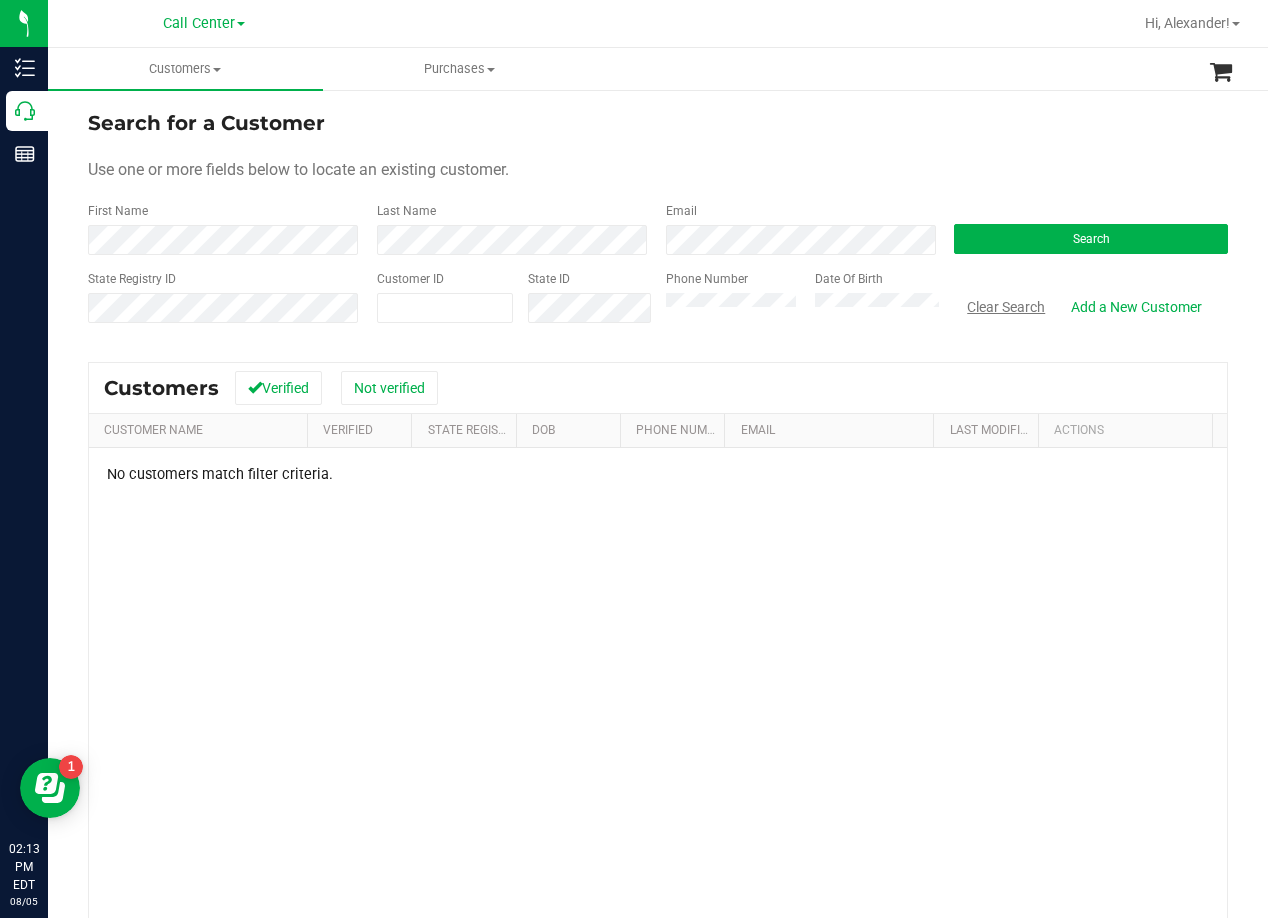 click on "Clear Search" at bounding box center (1006, 307) 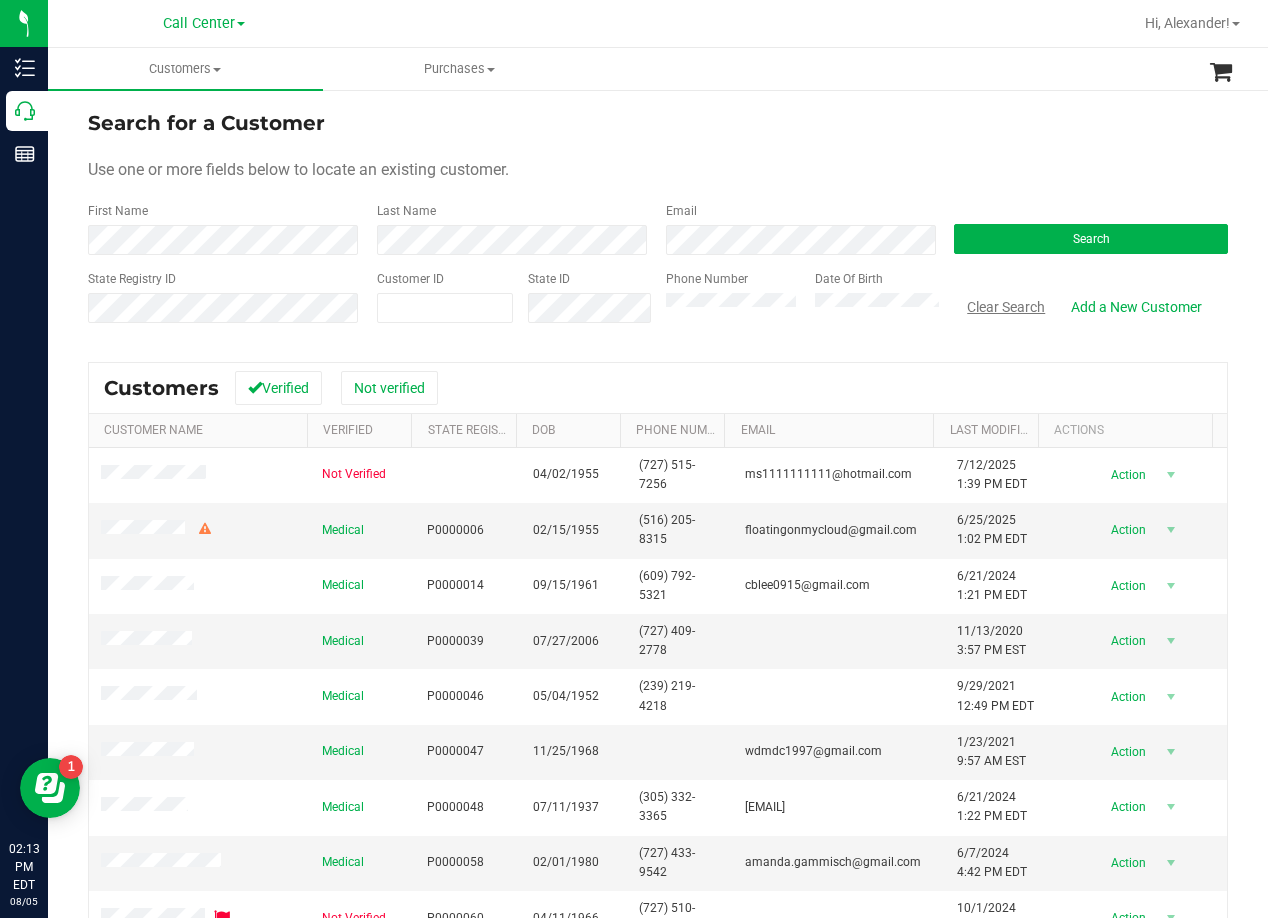 type 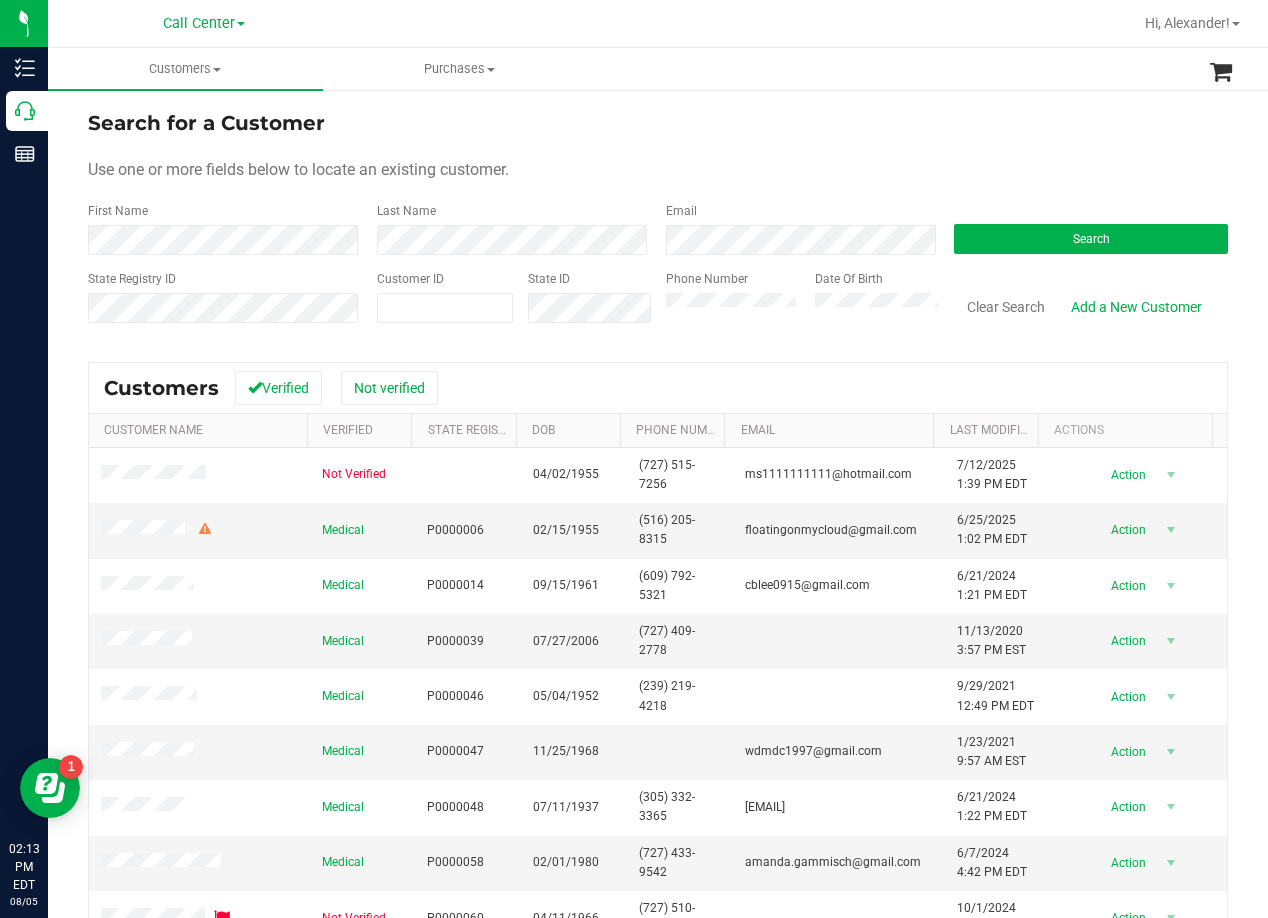 click on "Search for a Customer" at bounding box center [658, 123] 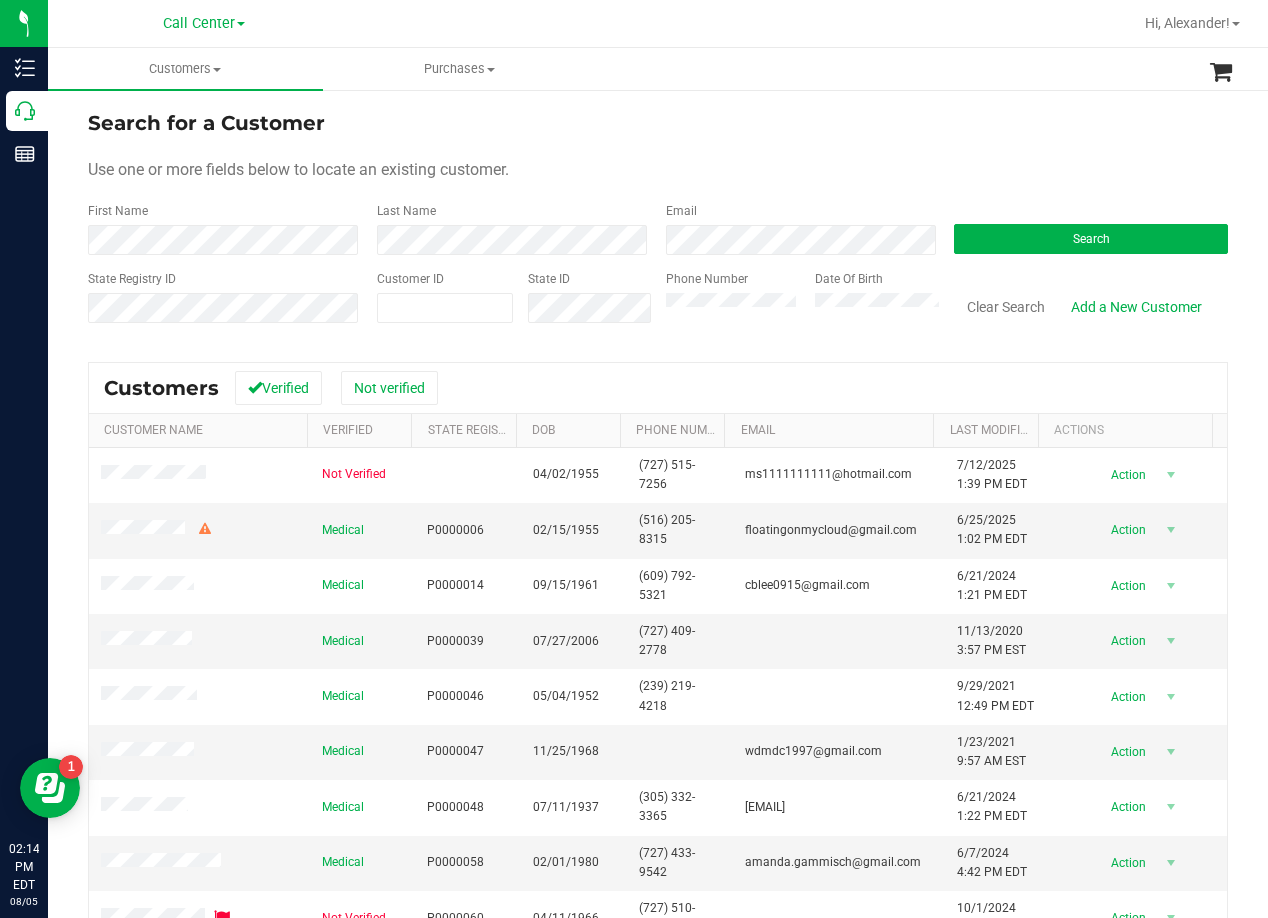 click on "Search for a Customer
Use one or more fields below to locate an existing customer.
First Name
Last Name
Email
Search
State Registry ID
Customer ID
State ID
Phone Number
Date Of Birth" at bounding box center (658, 224) 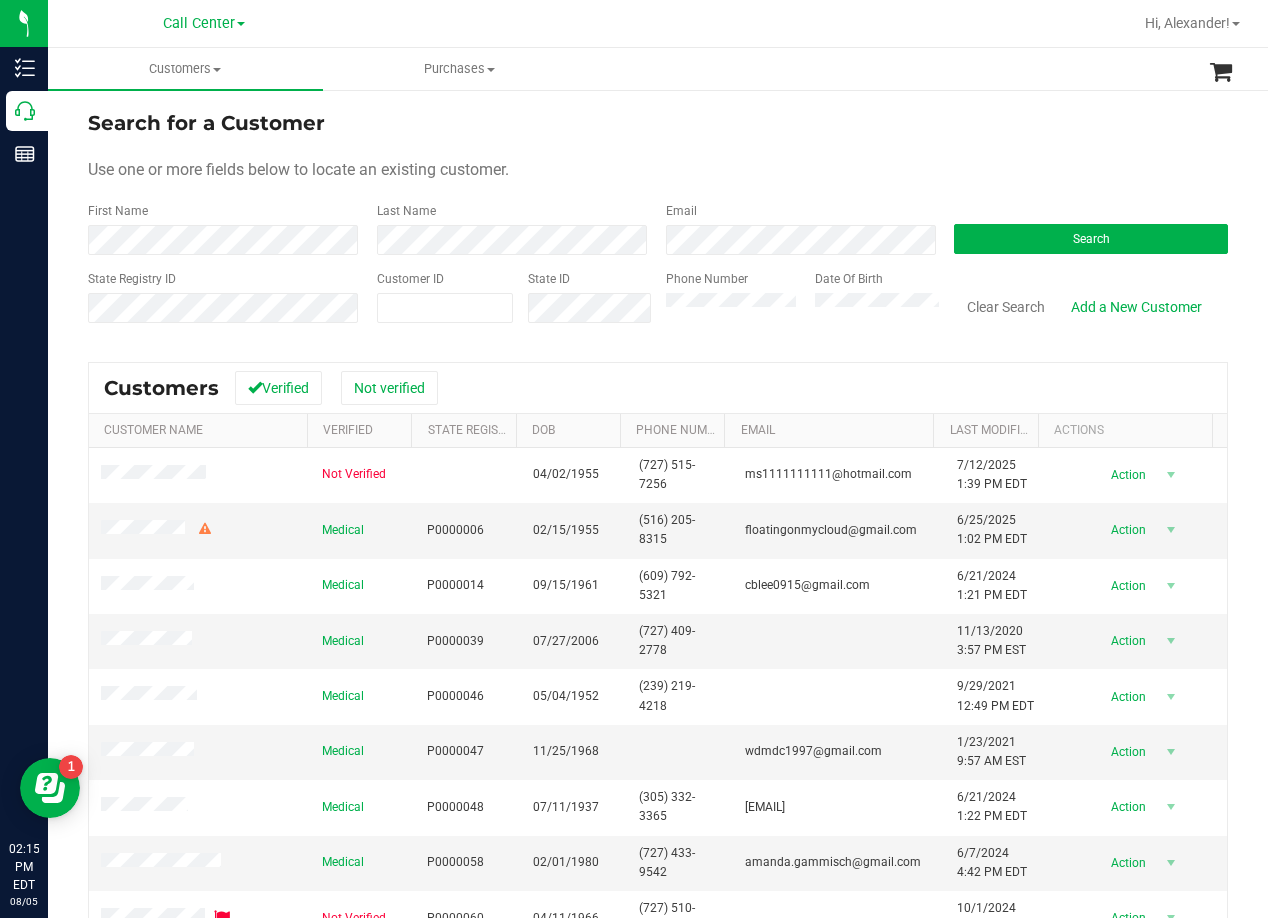 click on "Use one or more fields below to locate an existing customer." at bounding box center [658, 170] 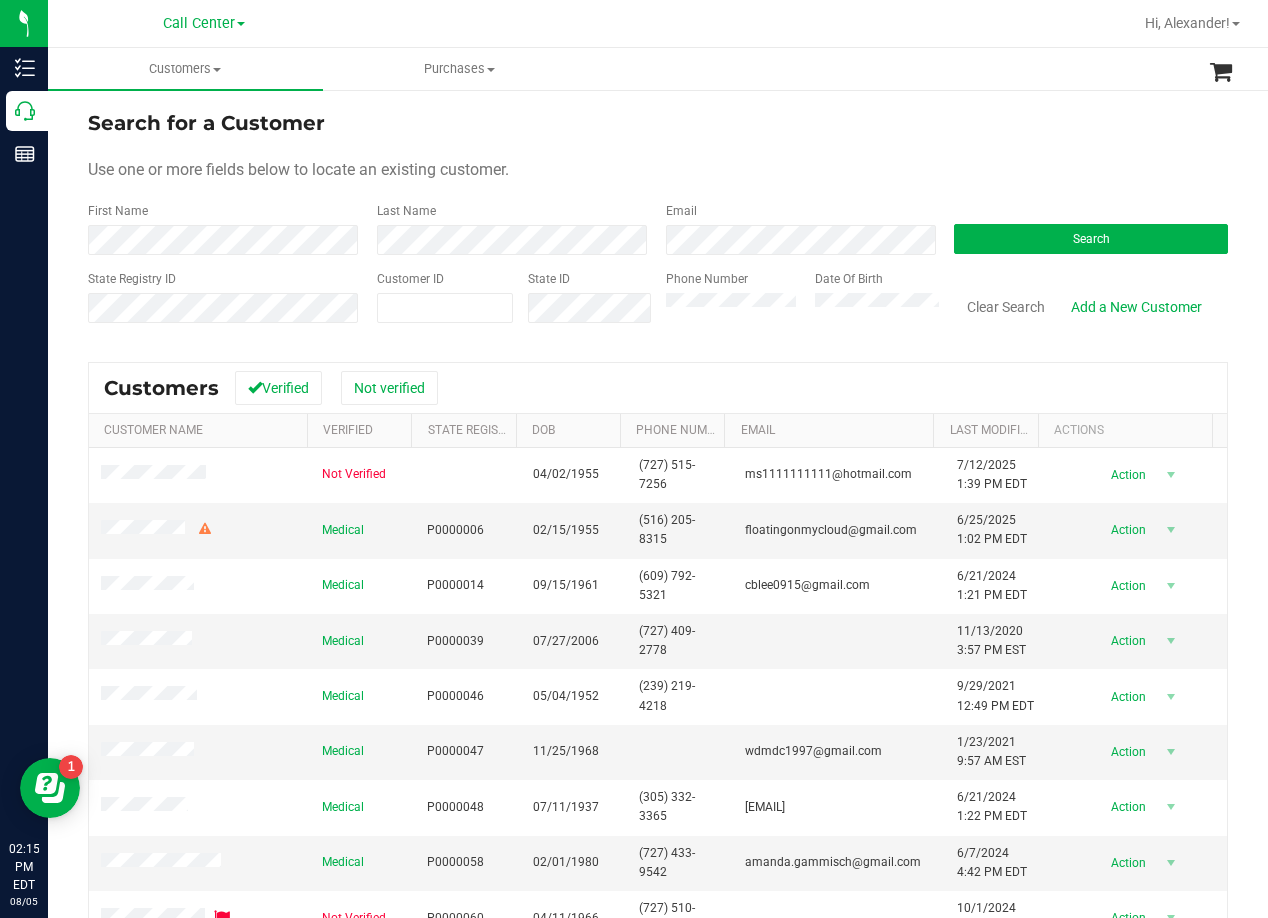 click on "Use one or more fields below to locate an existing customer." at bounding box center (658, 170) 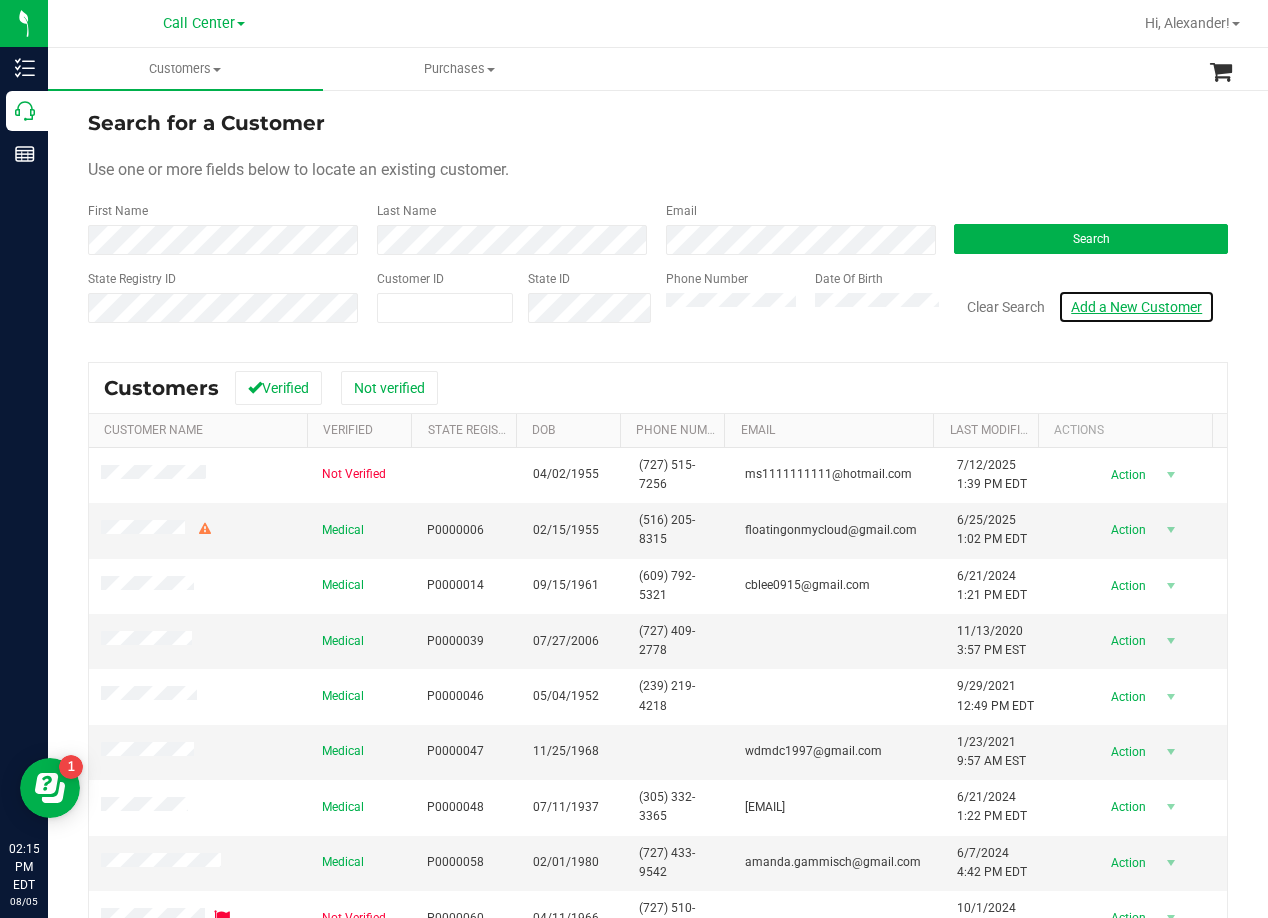 click on "Add a New Customer" at bounding box center (1136, 307) 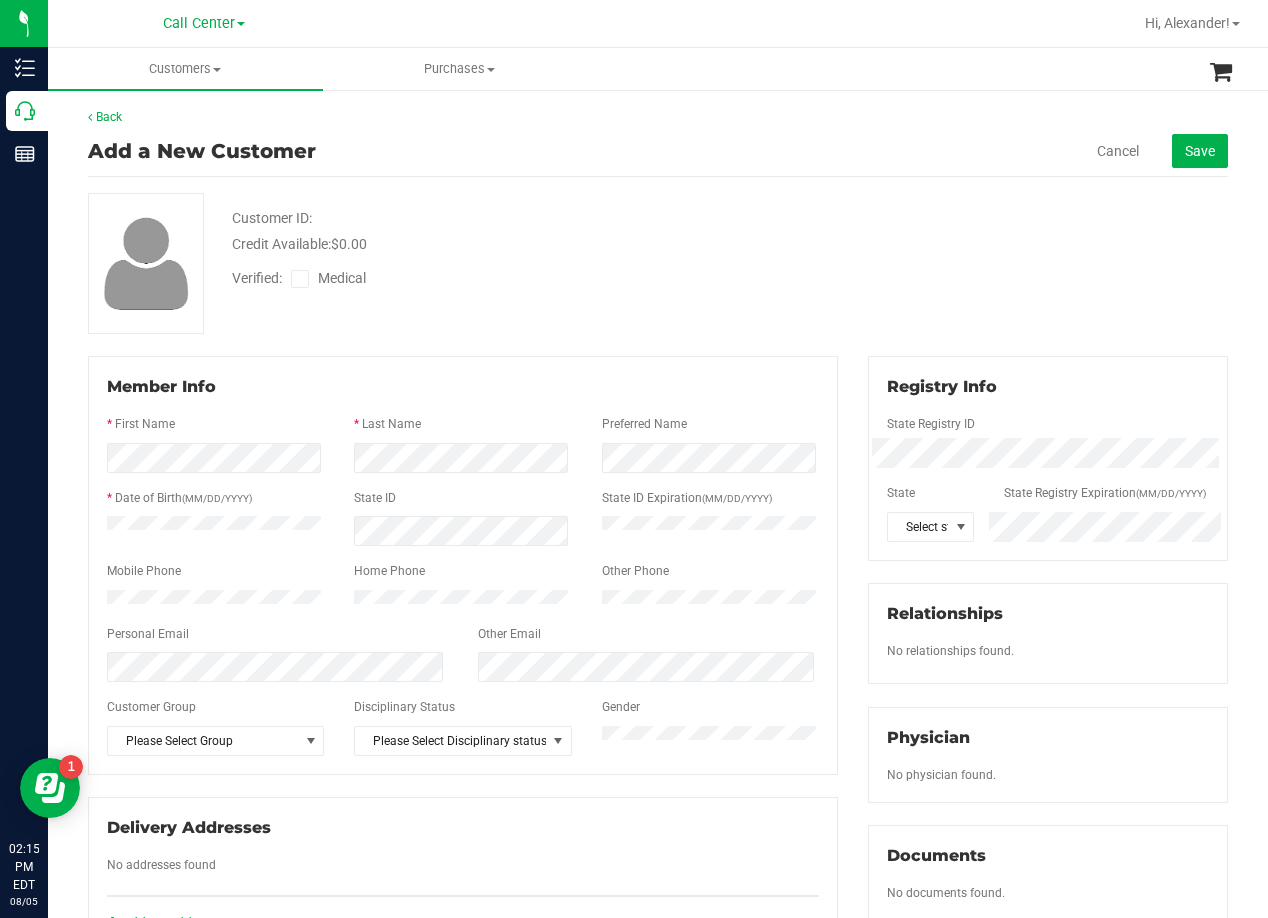 click on "Customer ID:
Credit Available:
$0.00
Verified:
Medical" at bounding box center [658, 263] 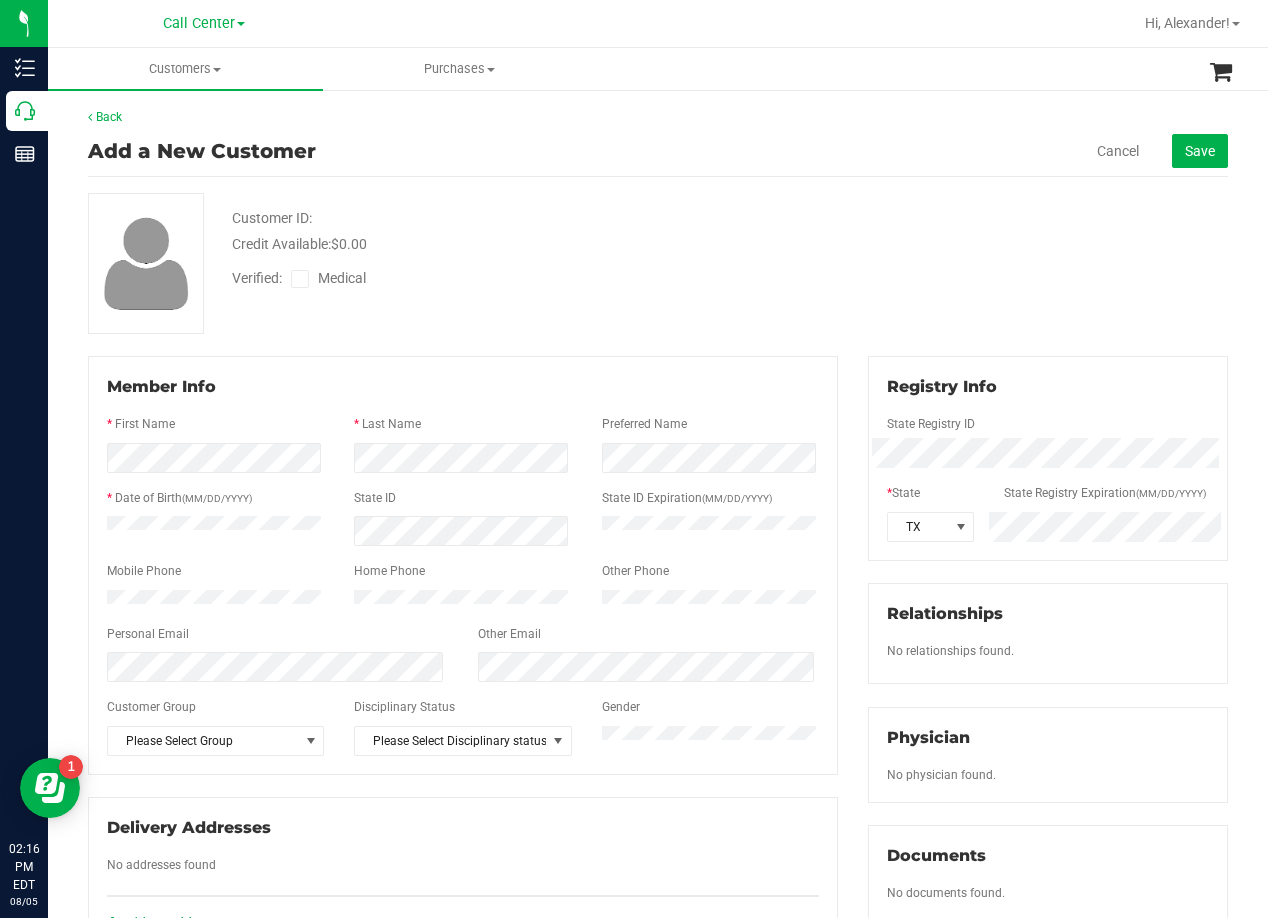 click at bounding box center (300, 279) 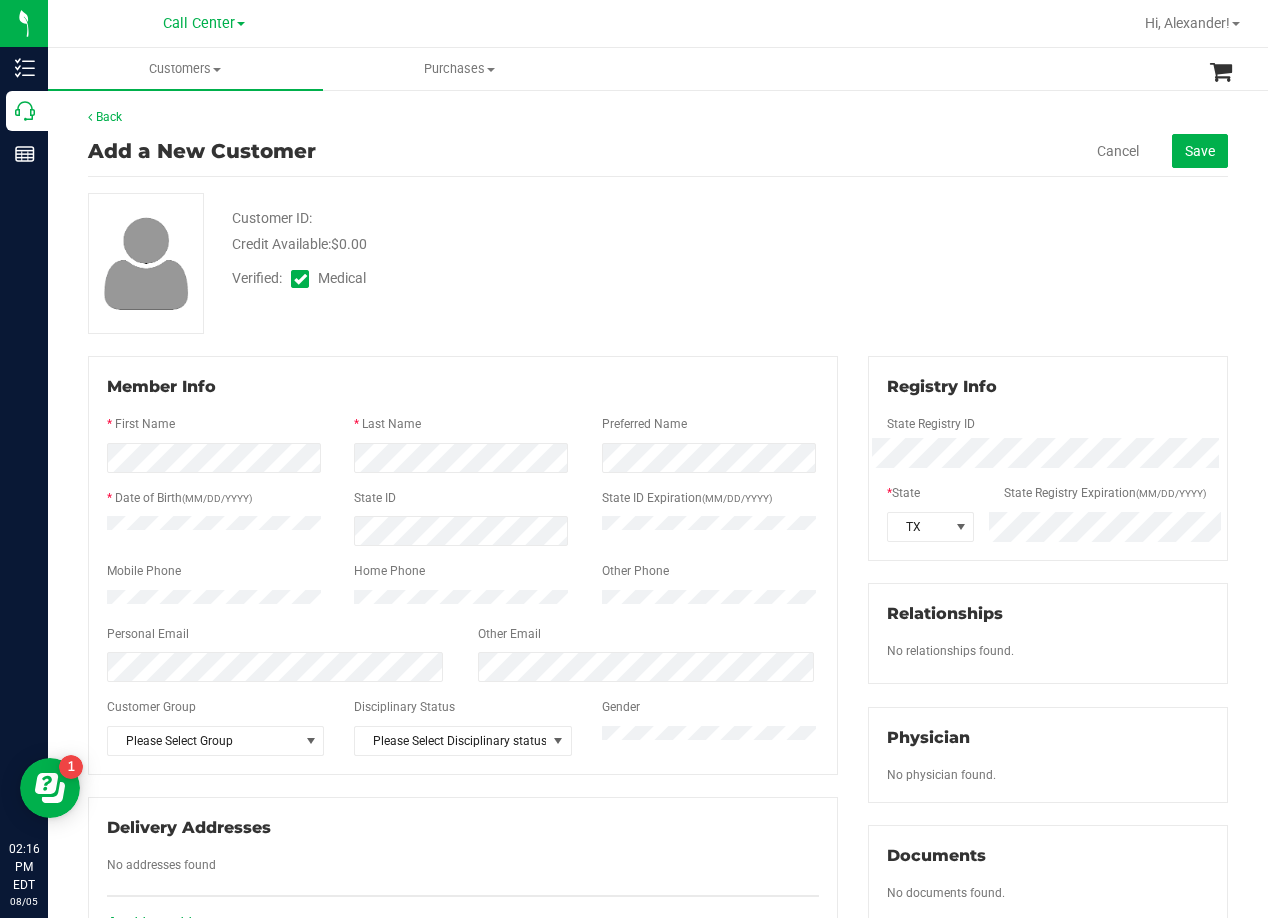 click on "Verified:
Medical" at bounding box center [509, 277] 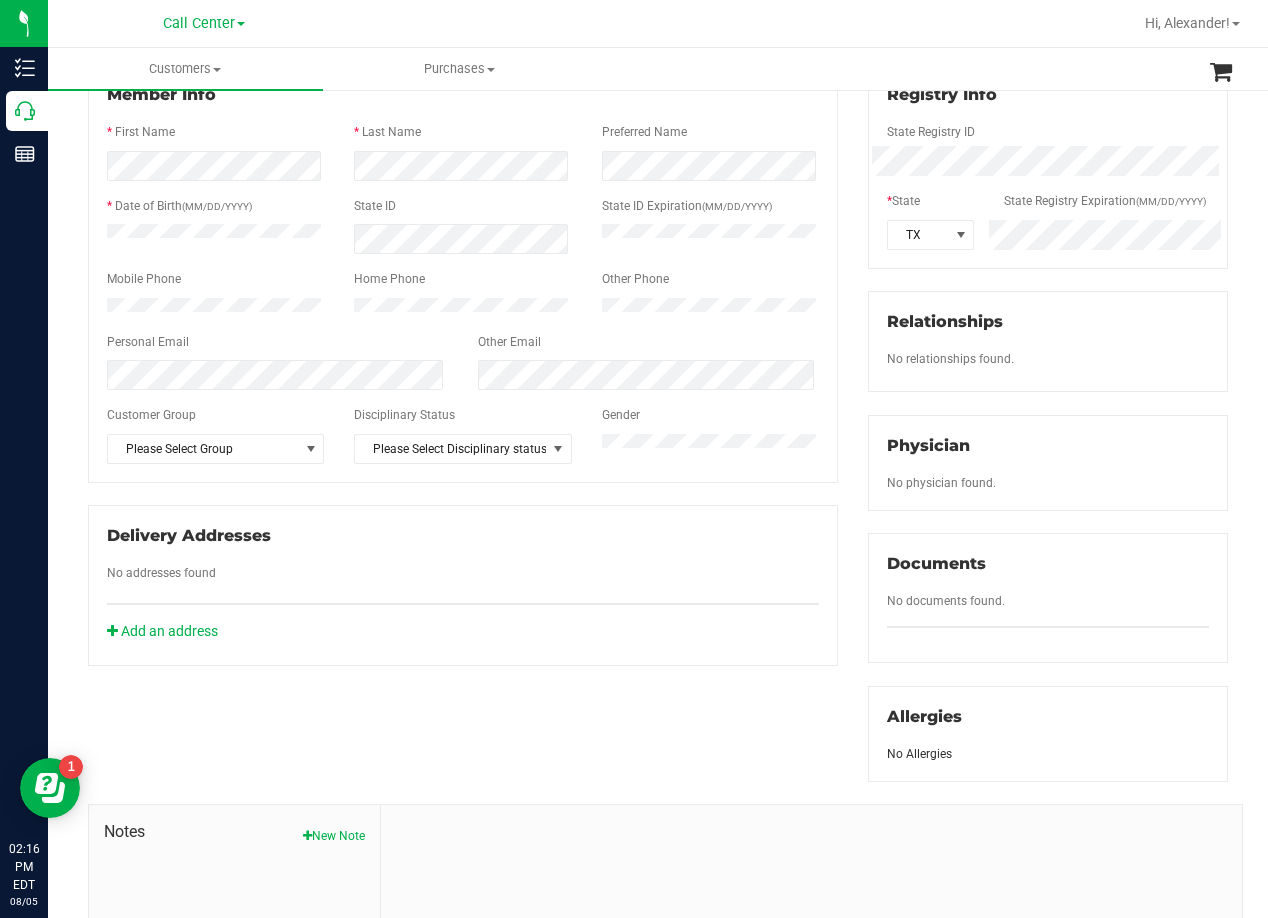 scroll, scrollTop: 531, scrollLeft: 0, axis: vertical 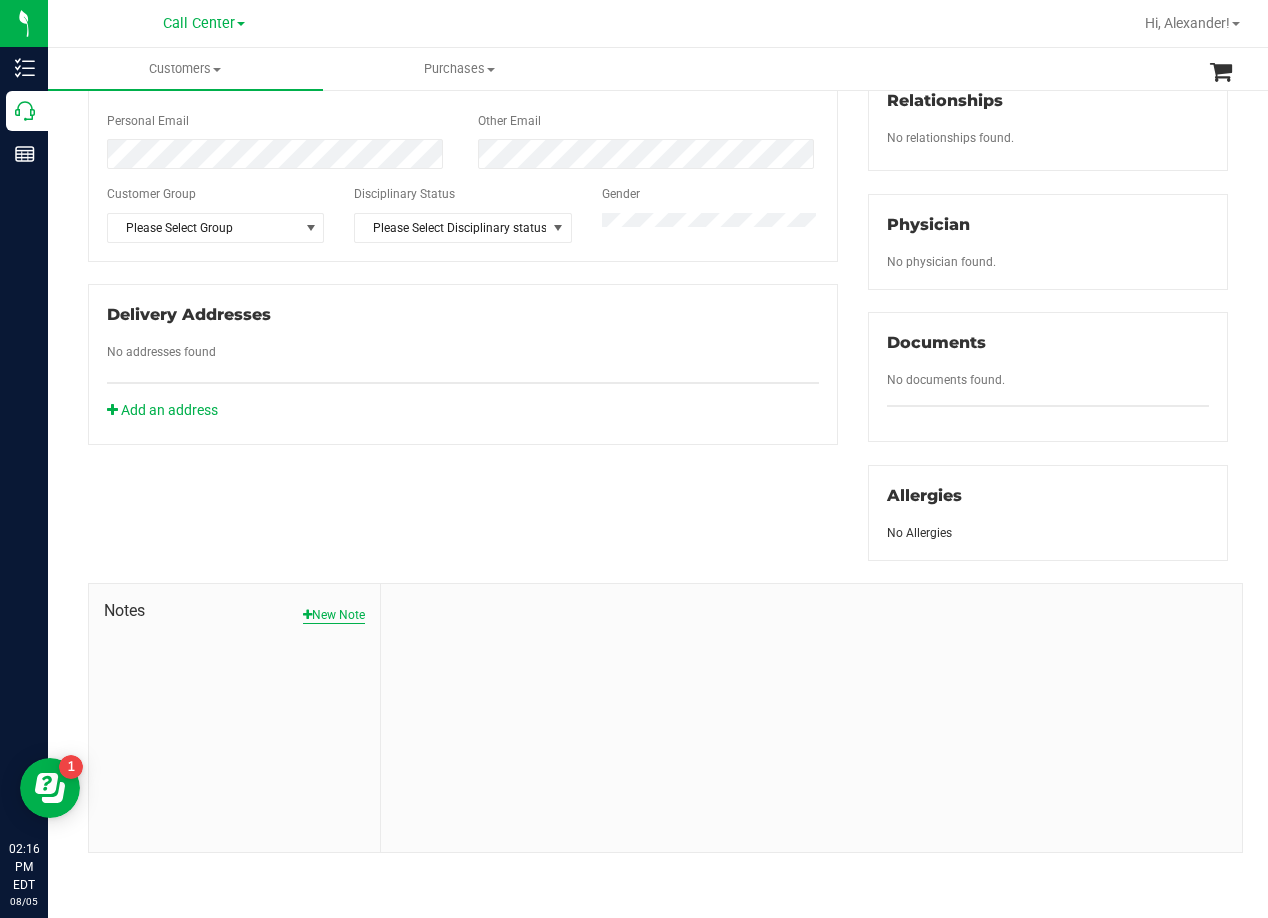 click on "New Note" at bounding box center [334, 615] 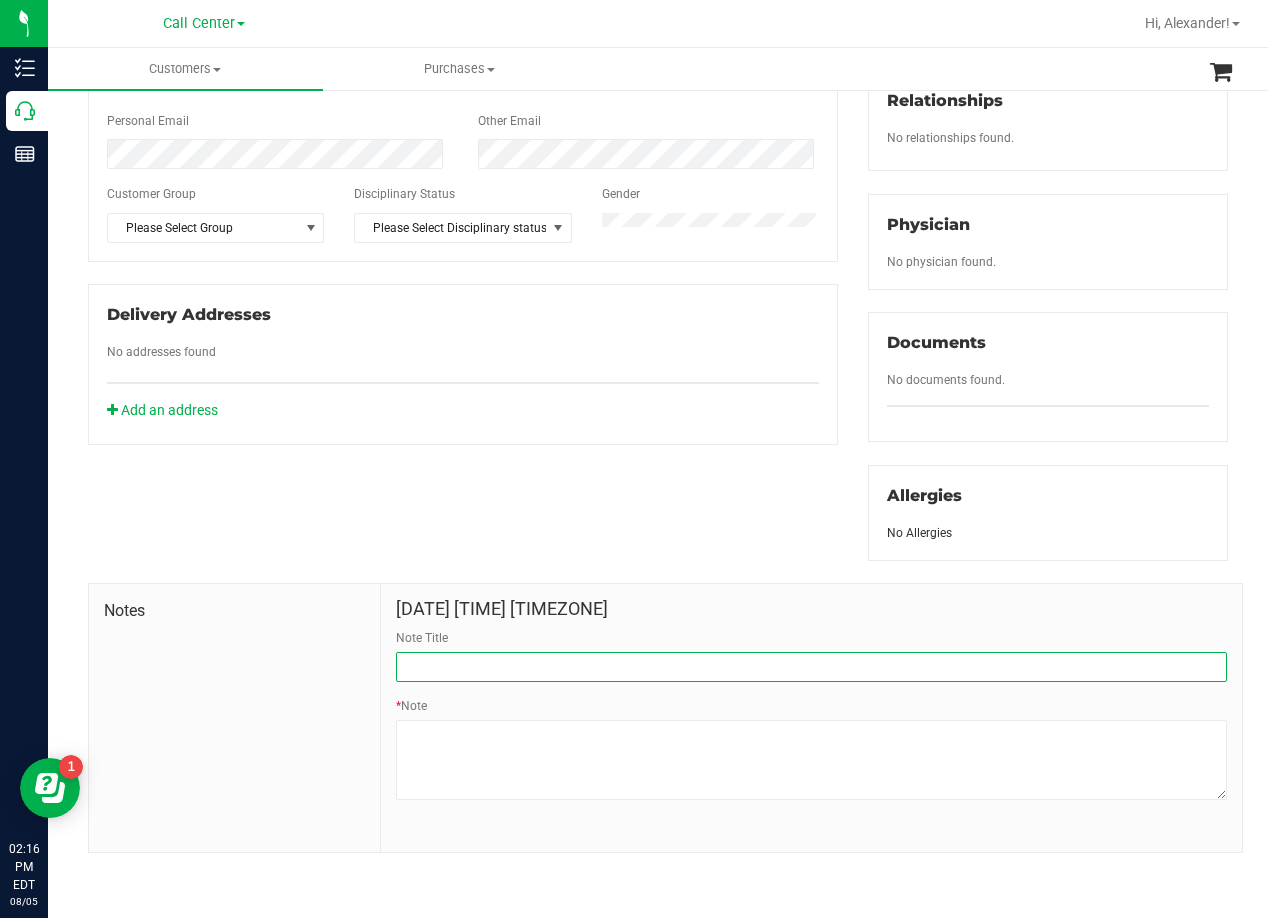 click on "Note Title" at bounding box center [811, 667] 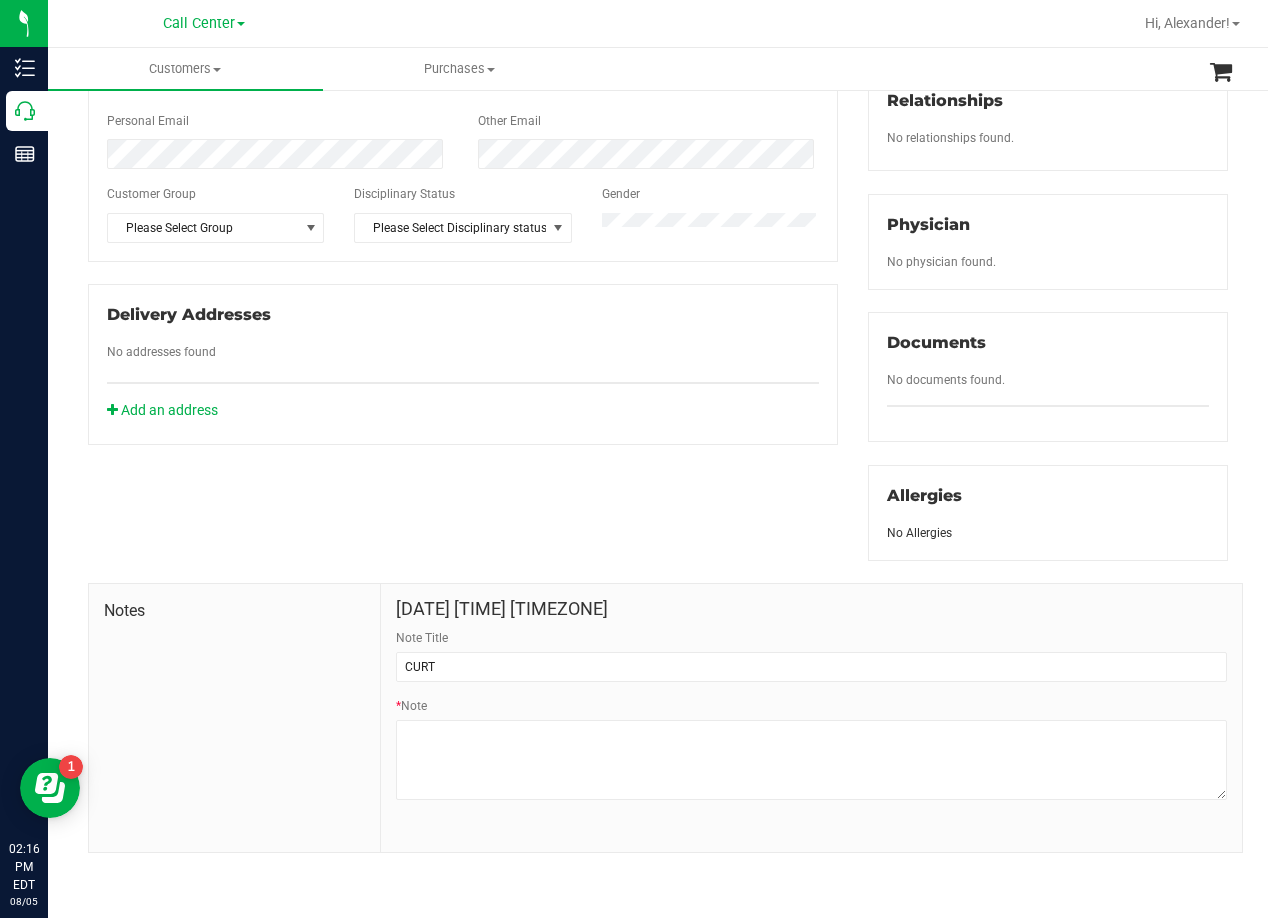click on "Member Info
*
First Name
*
Last Name
Preferred Name
*
Date of Birth
(MM/DD/YYYY)
State ID
State ID Expiration
(MM/DD/YYYY)" at bounding box center [658, 348] 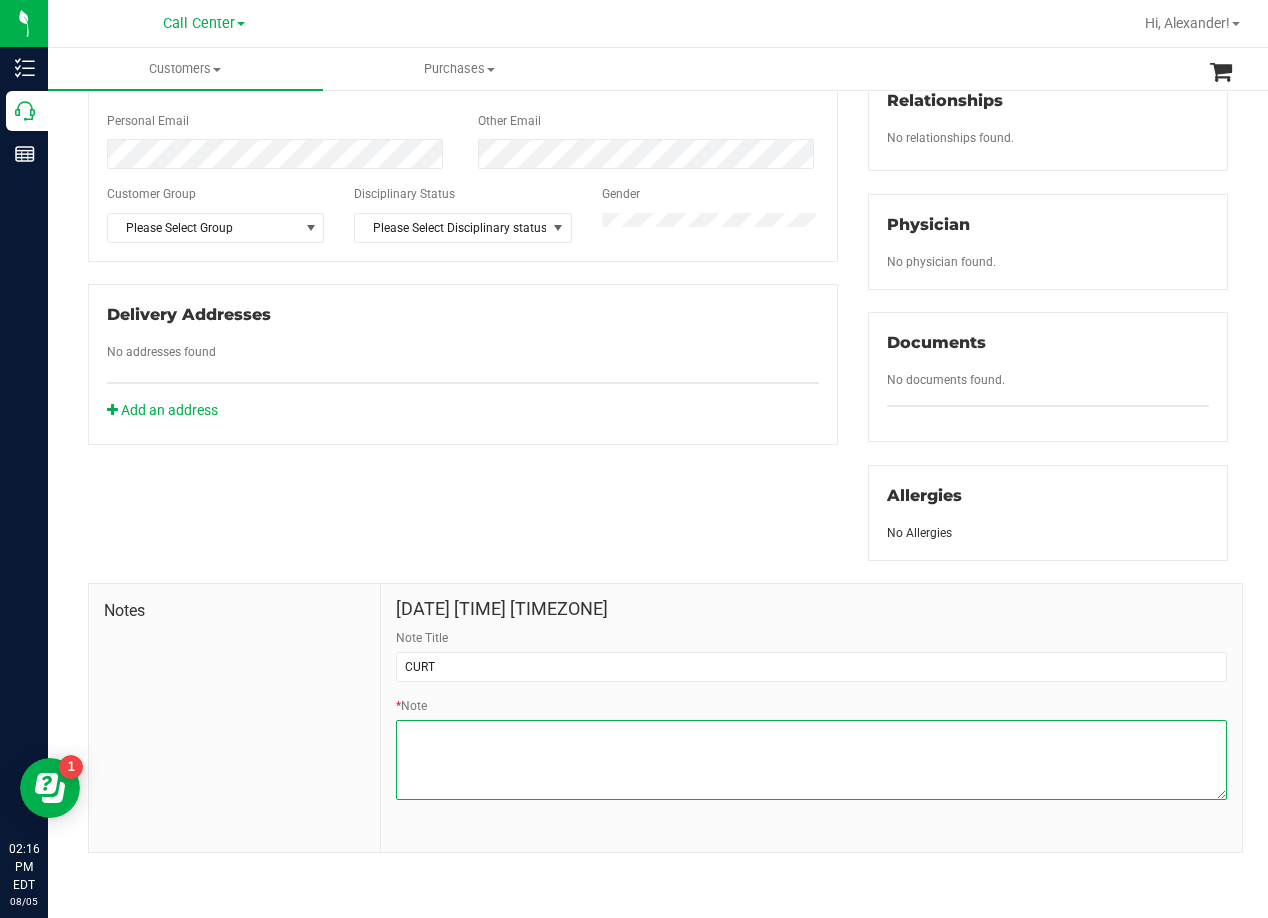 click on "*
Note" at bounding box center (811, 760) 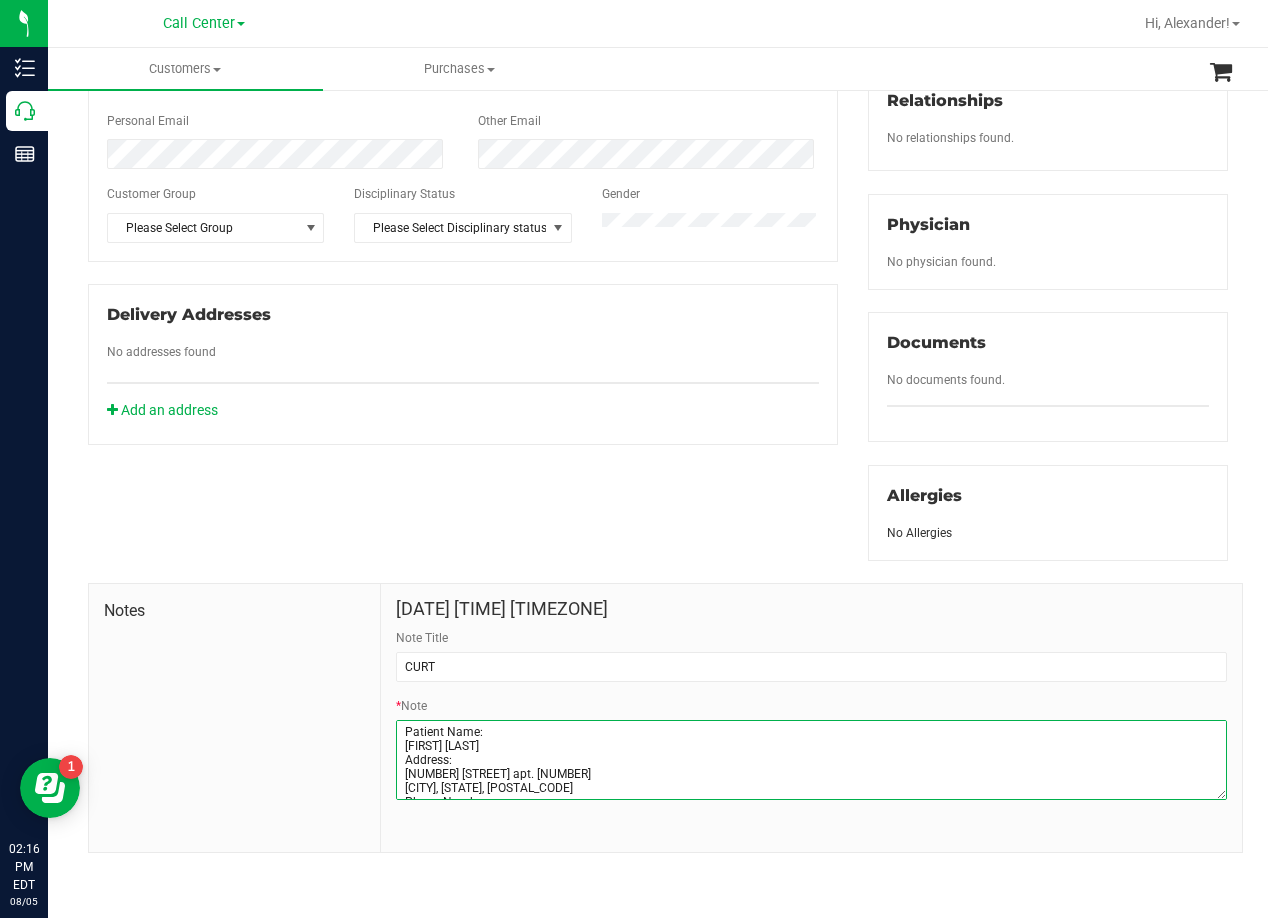 scroll, scrollTop: 151, scrollLeft: 0, axis: vertical 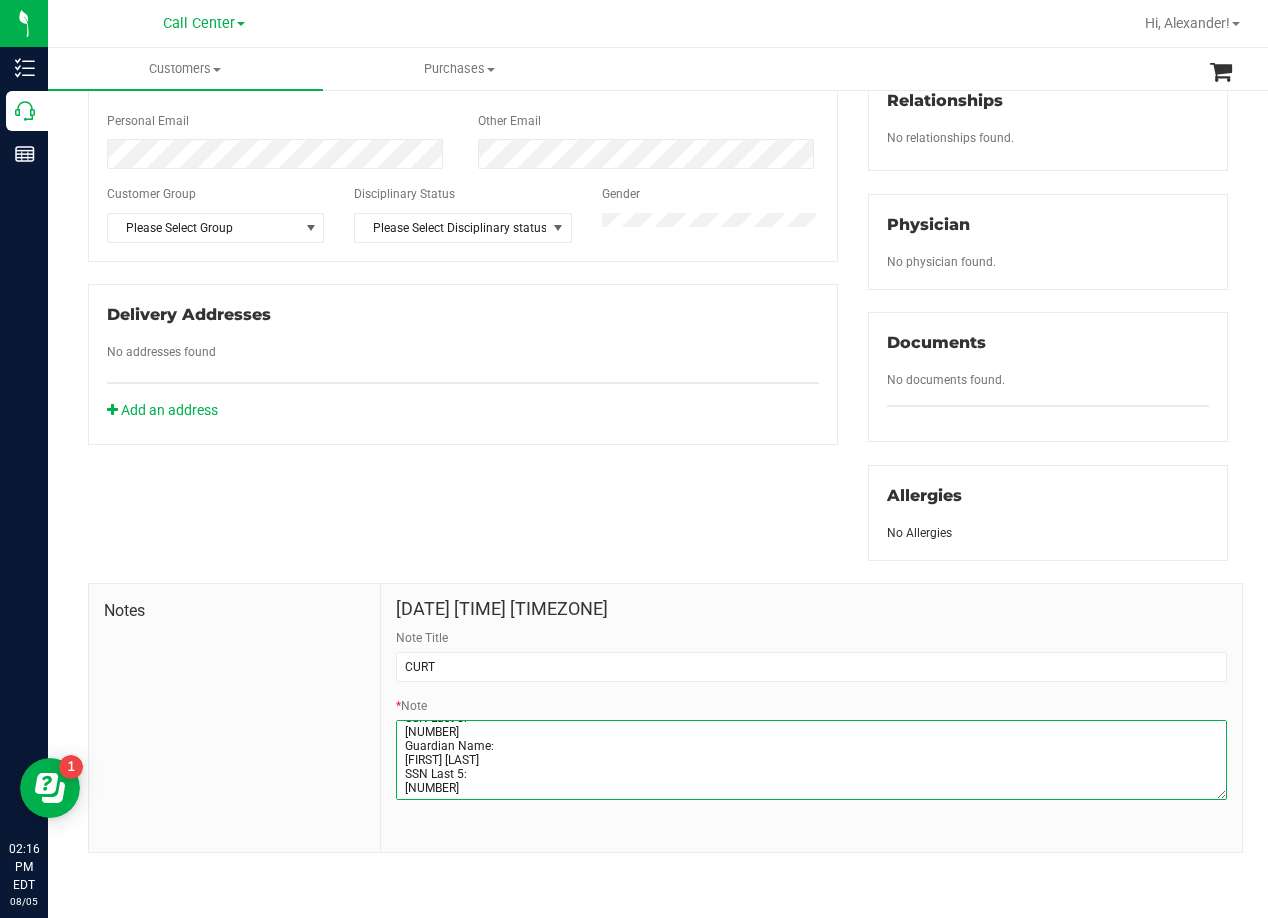 type on "Patient Name:
Joe Wingo
Address:
1251 Wilcrest Dr. apt. 185
Houston, TX, 77042
Phone Number:
(281) 594-6277
DOB:
02/01/1962
SSN Last 5:
19577
Guardian Name:
Judith Wingo
SSN Last 5:
96975" 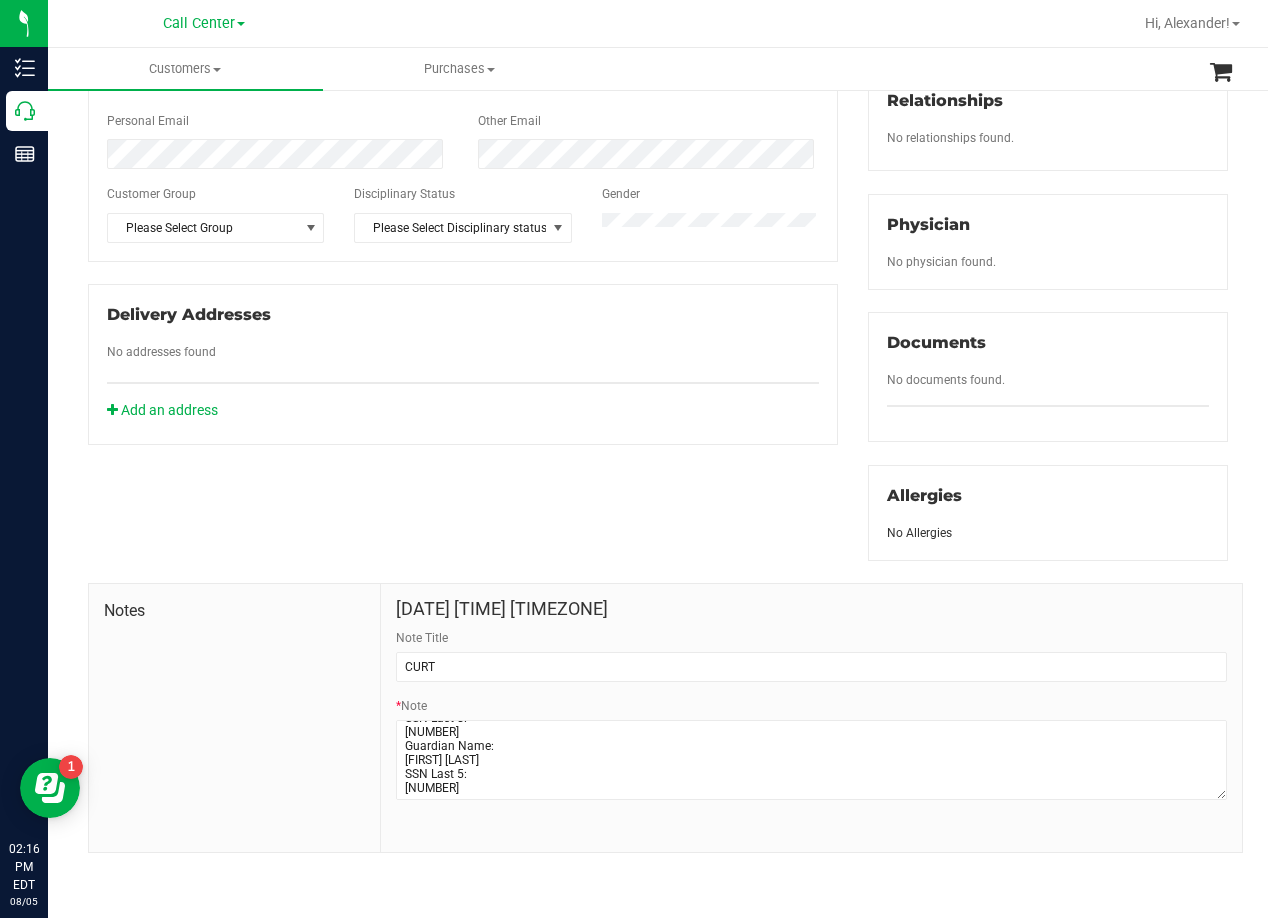 click on "Member Info
*
First Name
*
Last Name
Preferred Name
*
Date of Birth
(MM/DD/YYYY)
State ID
State ID Expiration
(MM/DD/YYYY)" at bounding box center (658, 348) 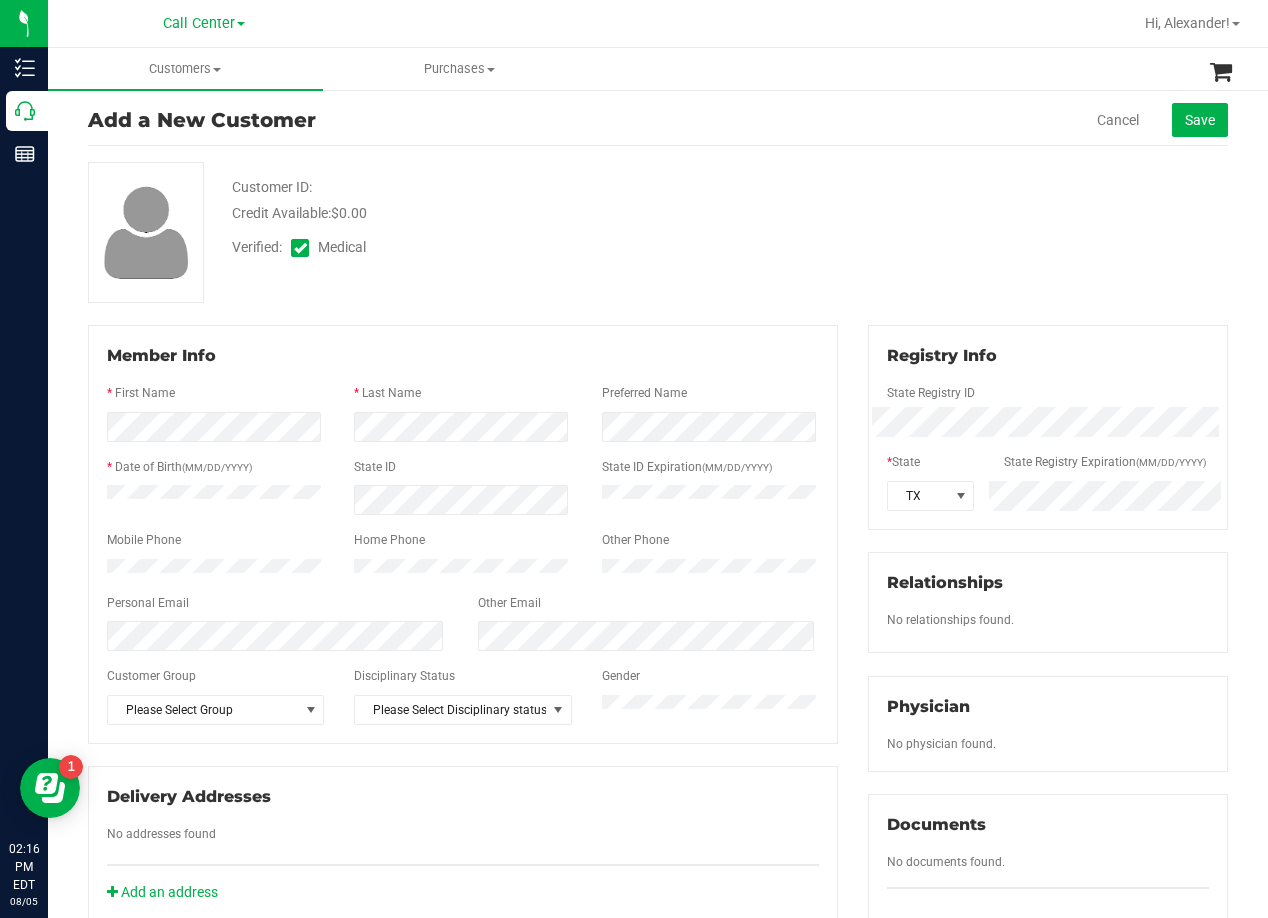 click on "Member Info
*
First Name
*
Last Name
Preferred Name
*
Date of Birth
(MM/DD/YYYY)
State ID
State ID Expiration
(MM/DD/YYYY)" at bounding box center [463, 626] 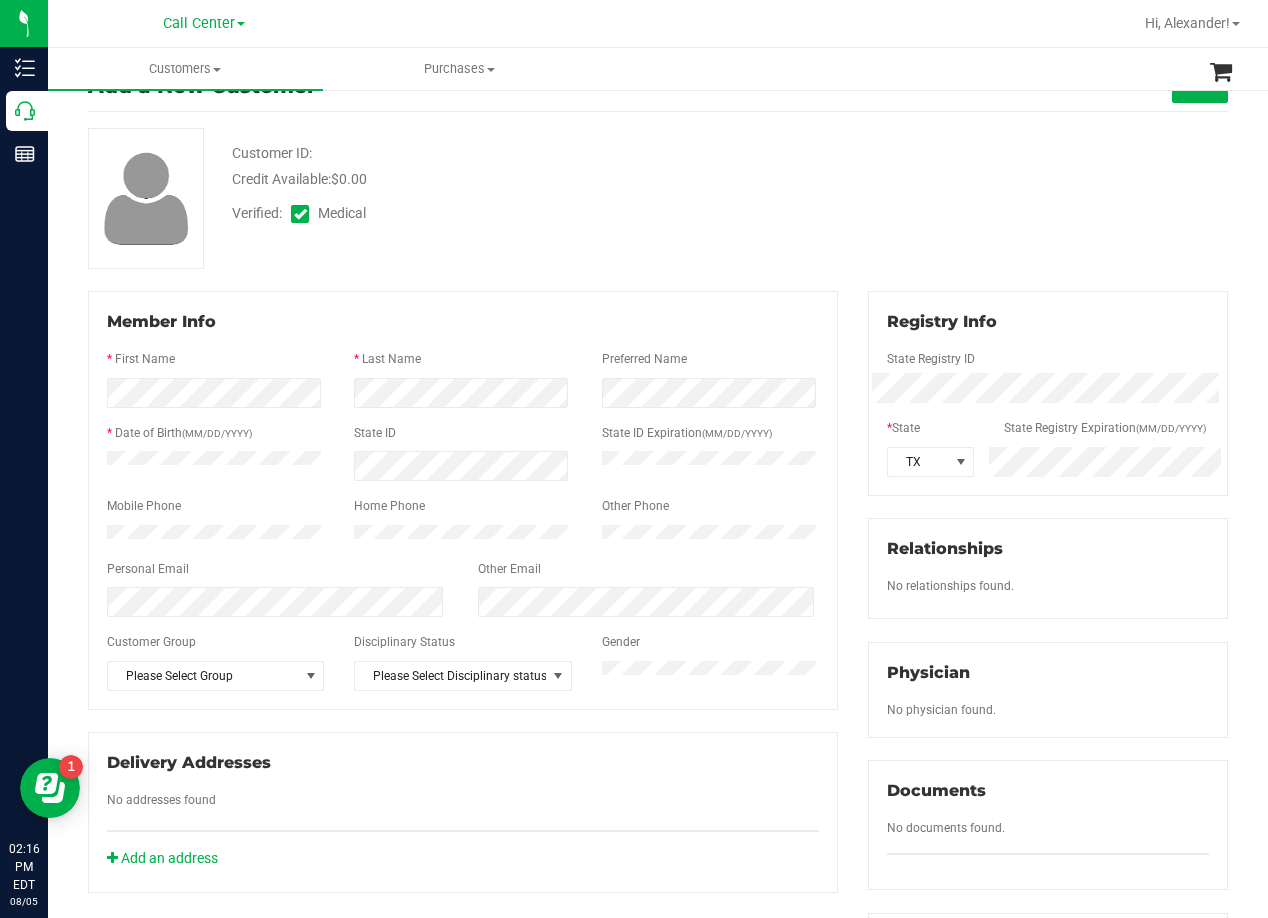 scroll, scrollTop: 100, scrollLeft: 0, axis: vertical 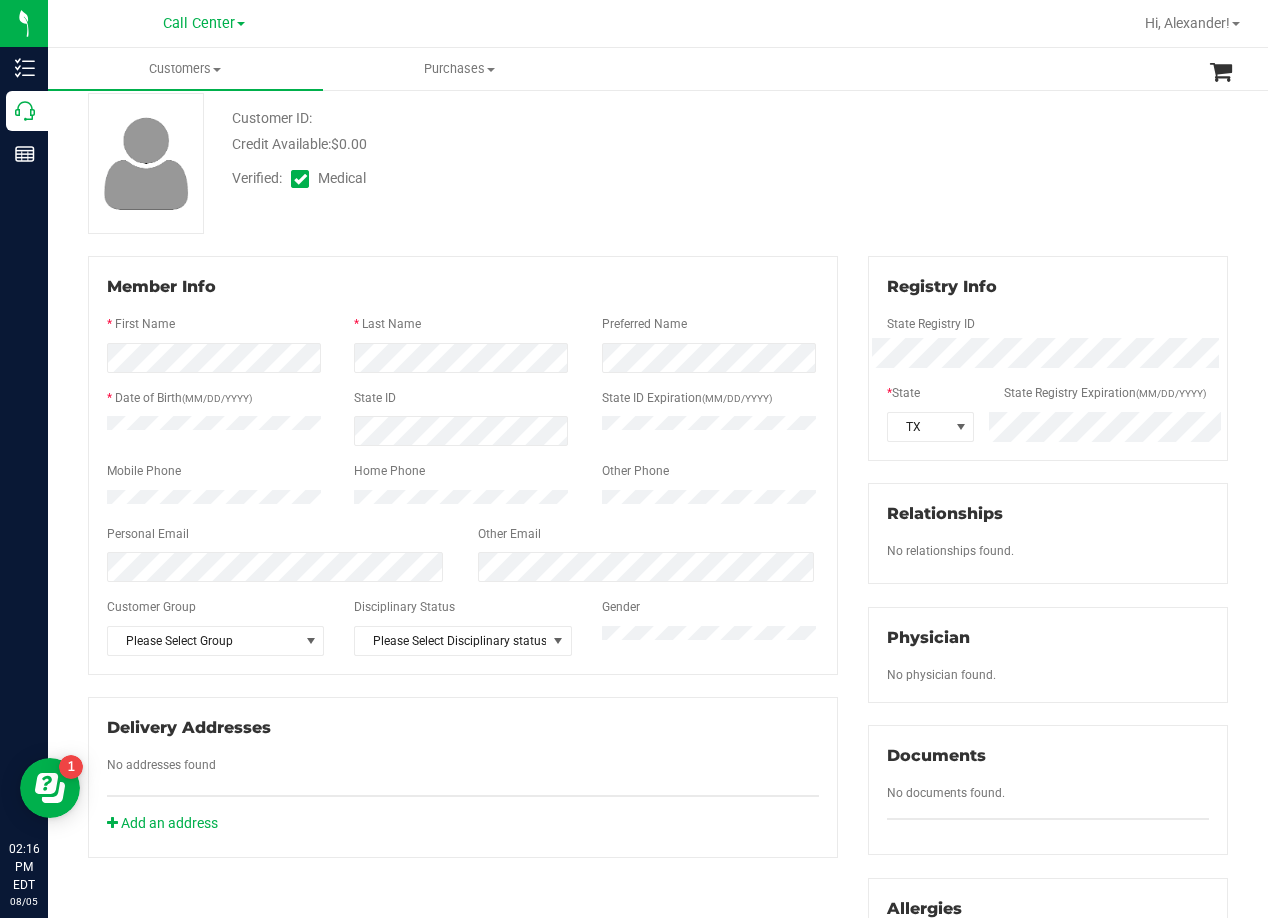 click on "Verified:
Medical" at bounding box center (509, 177) 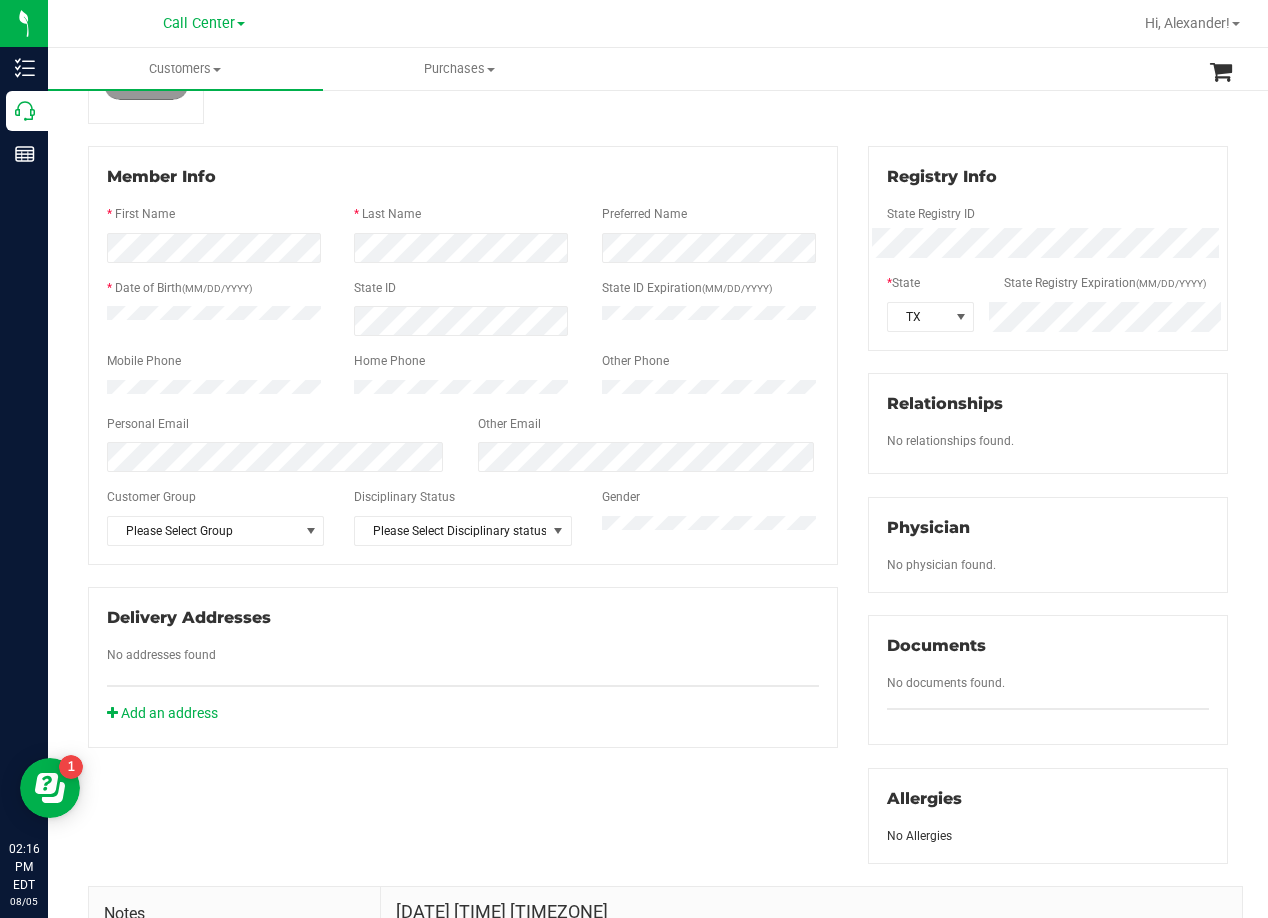scroll, scrollTop: 0, scrollLeft: 0, axis: both 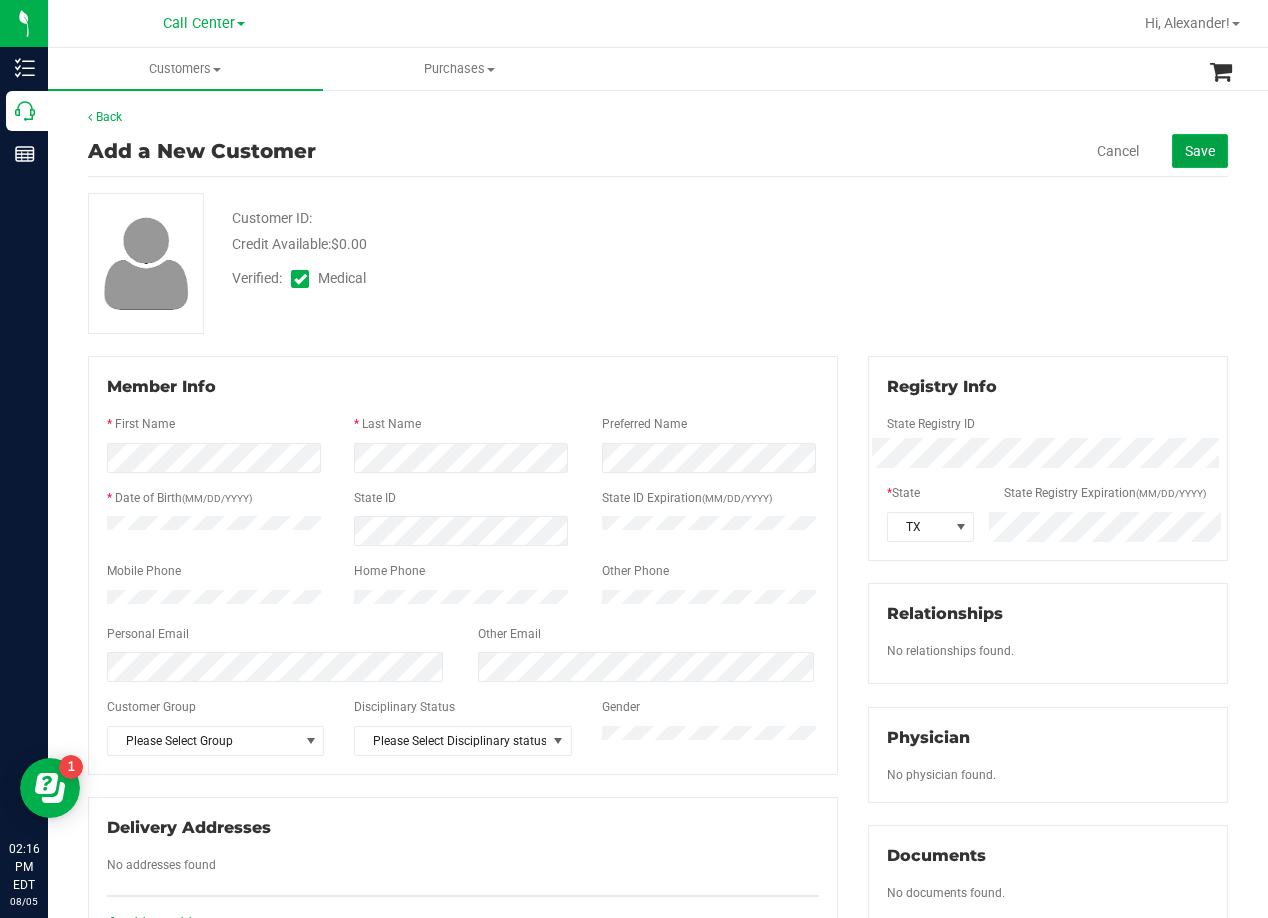 click on "Save" 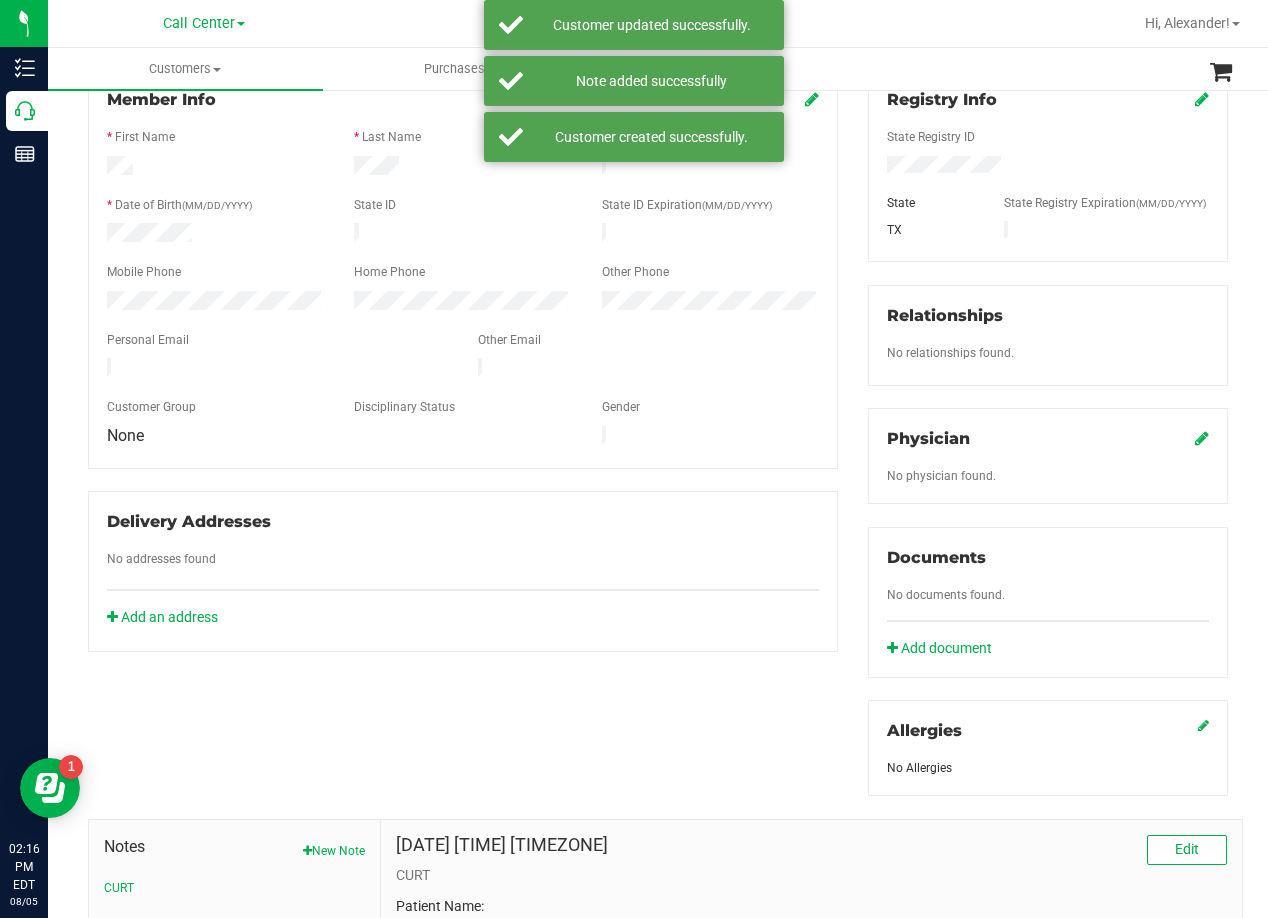 scroll, scrollTop: 300, scrollLeft: 0, axis: vertical 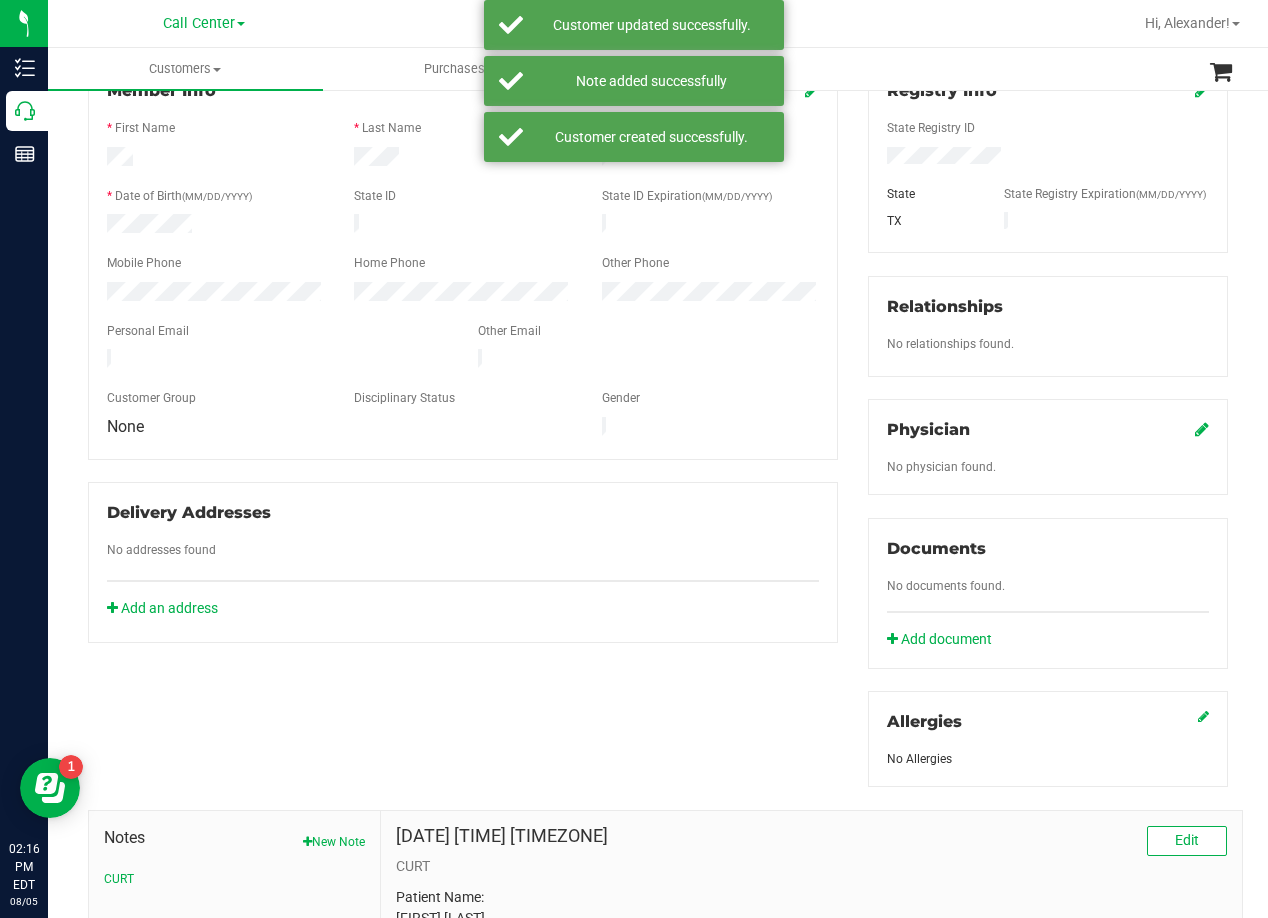 click 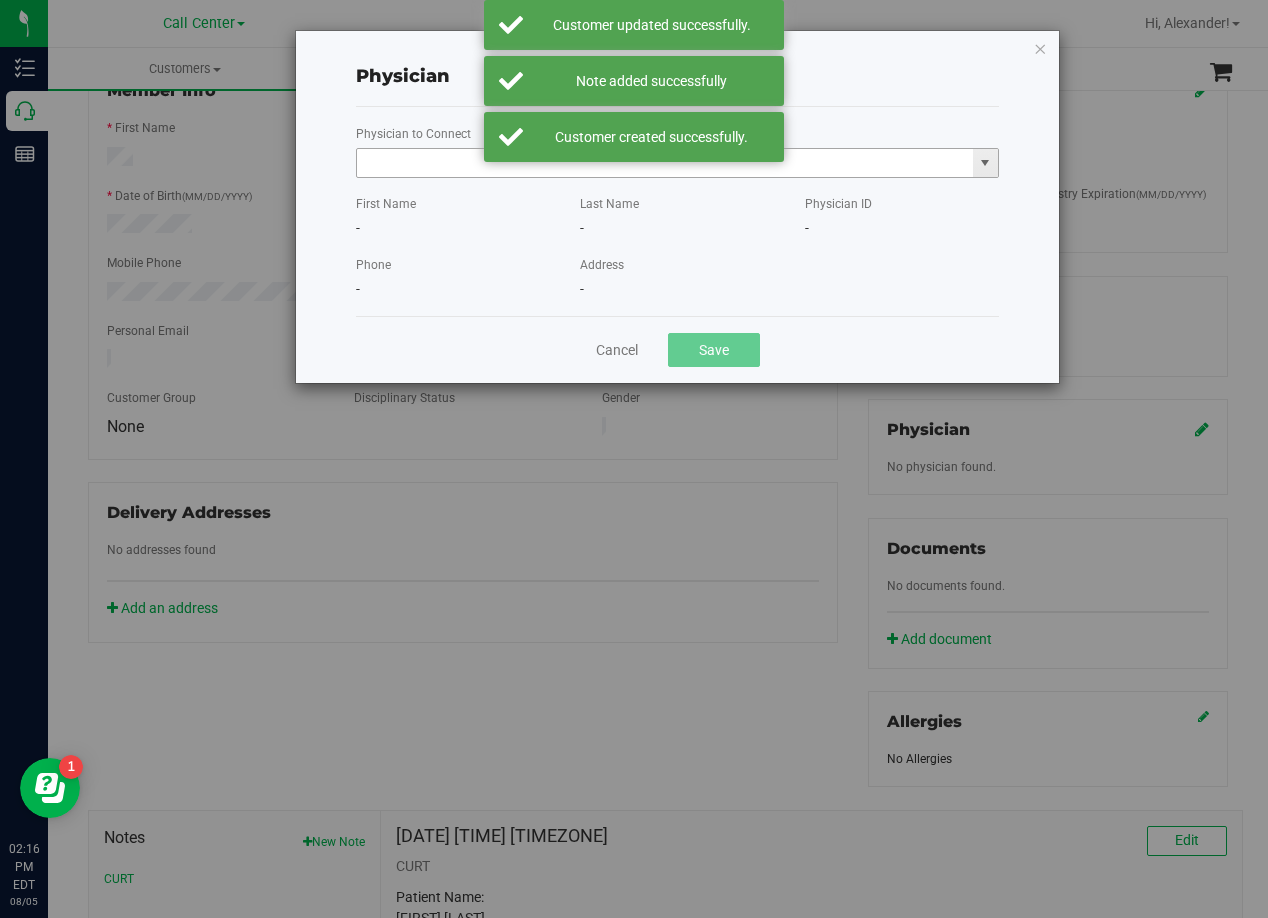 click at bounding box center (665, 163) 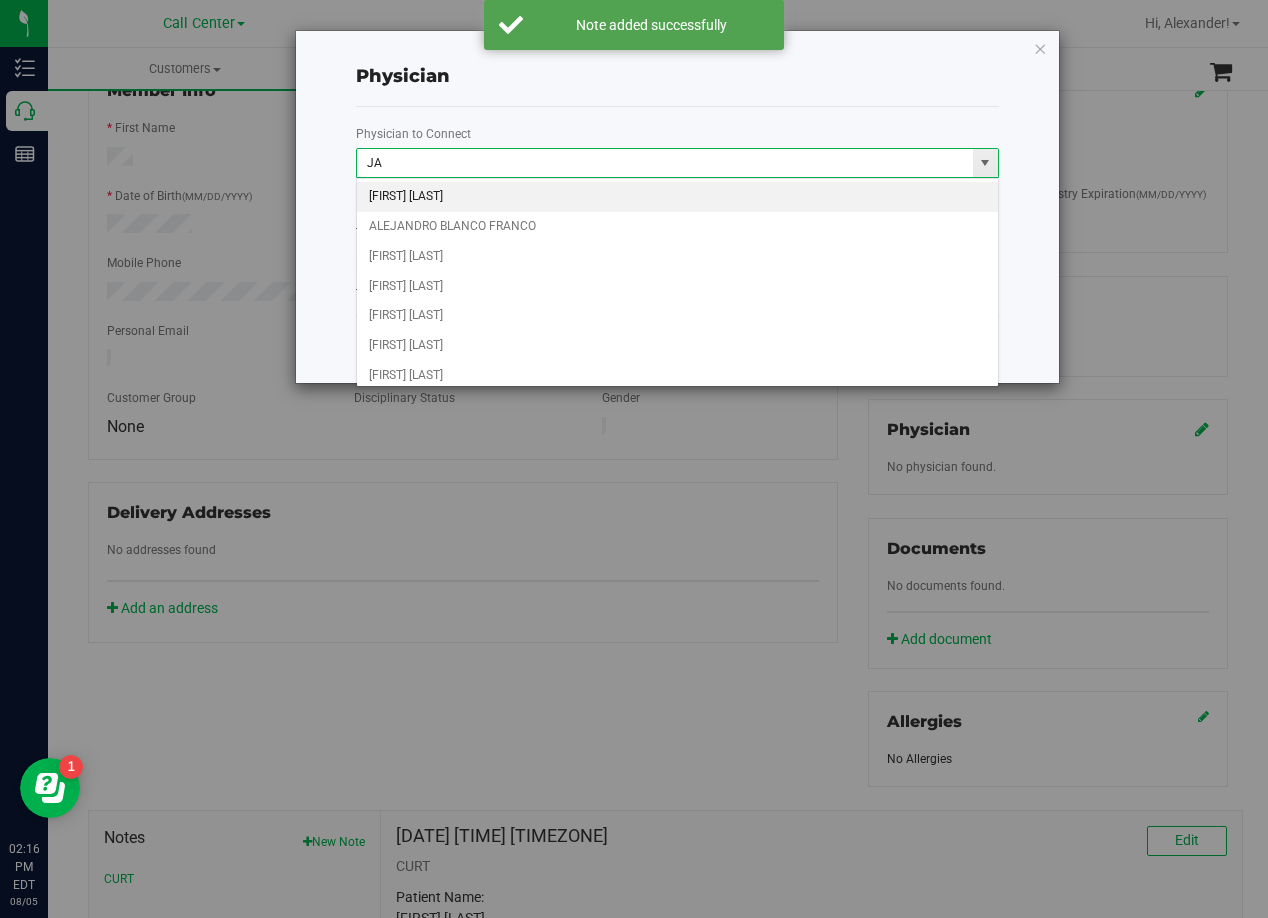type on "J" 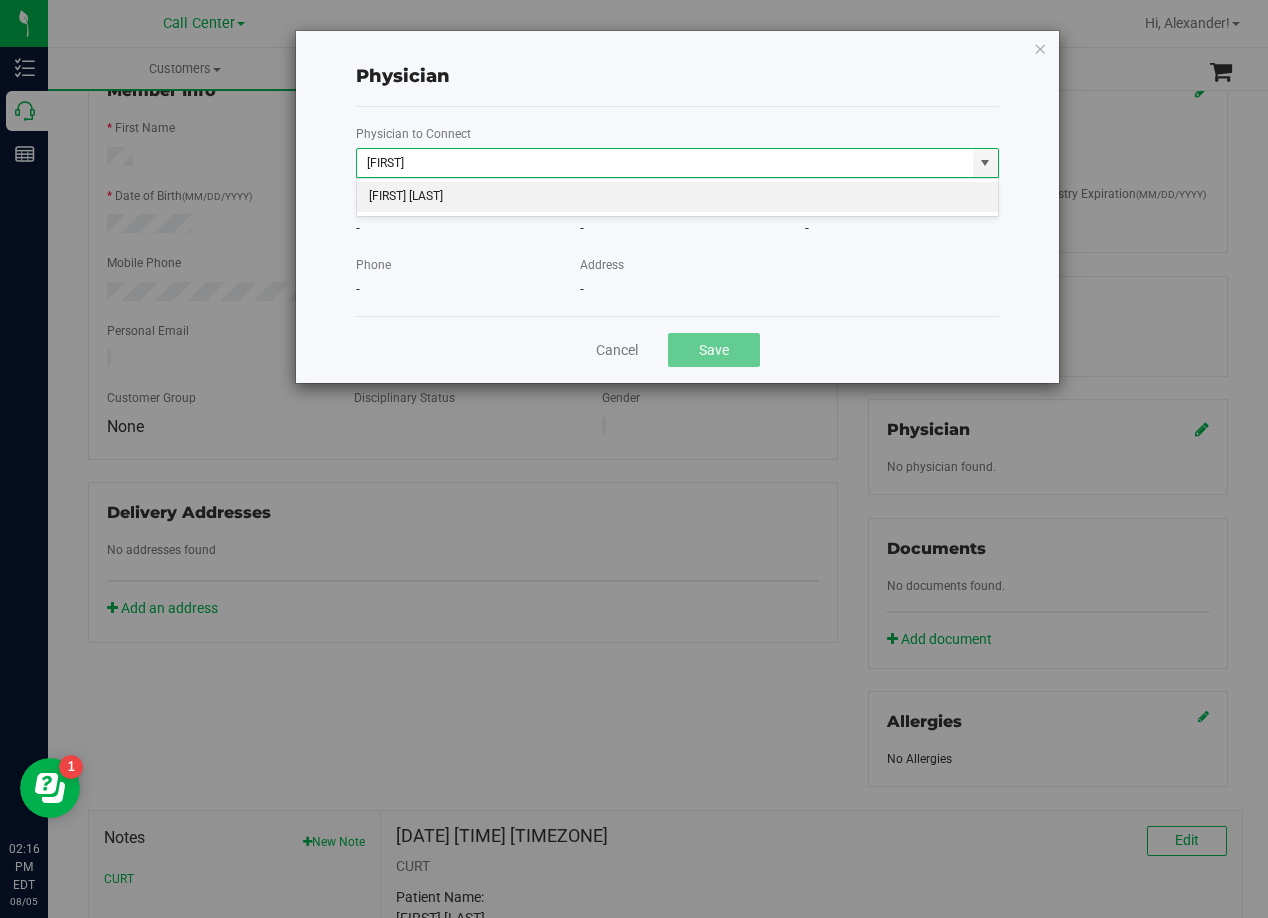 click on "NIKESH JASANI" at bounding box center [677, 197] 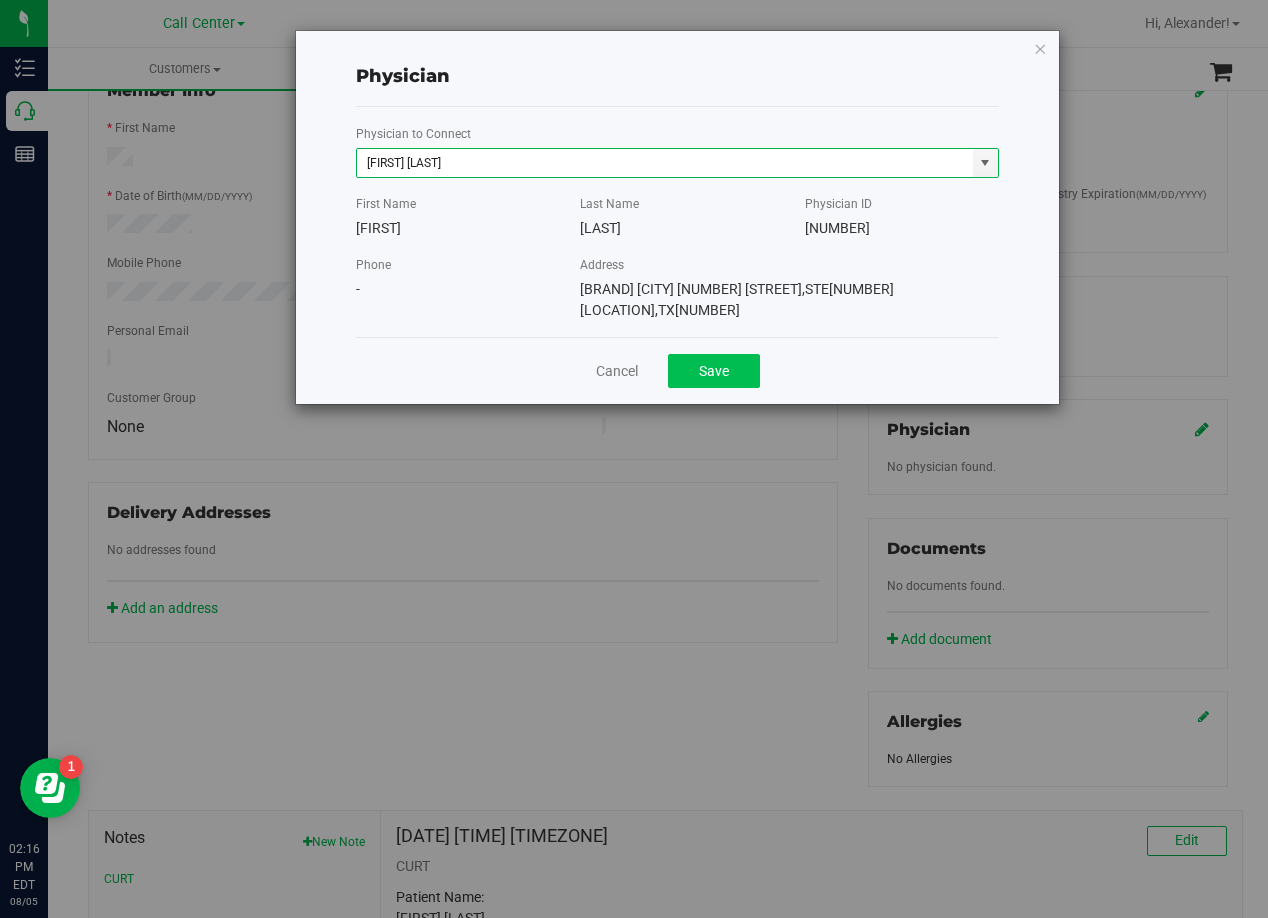 type on "NIKESH JASANI" 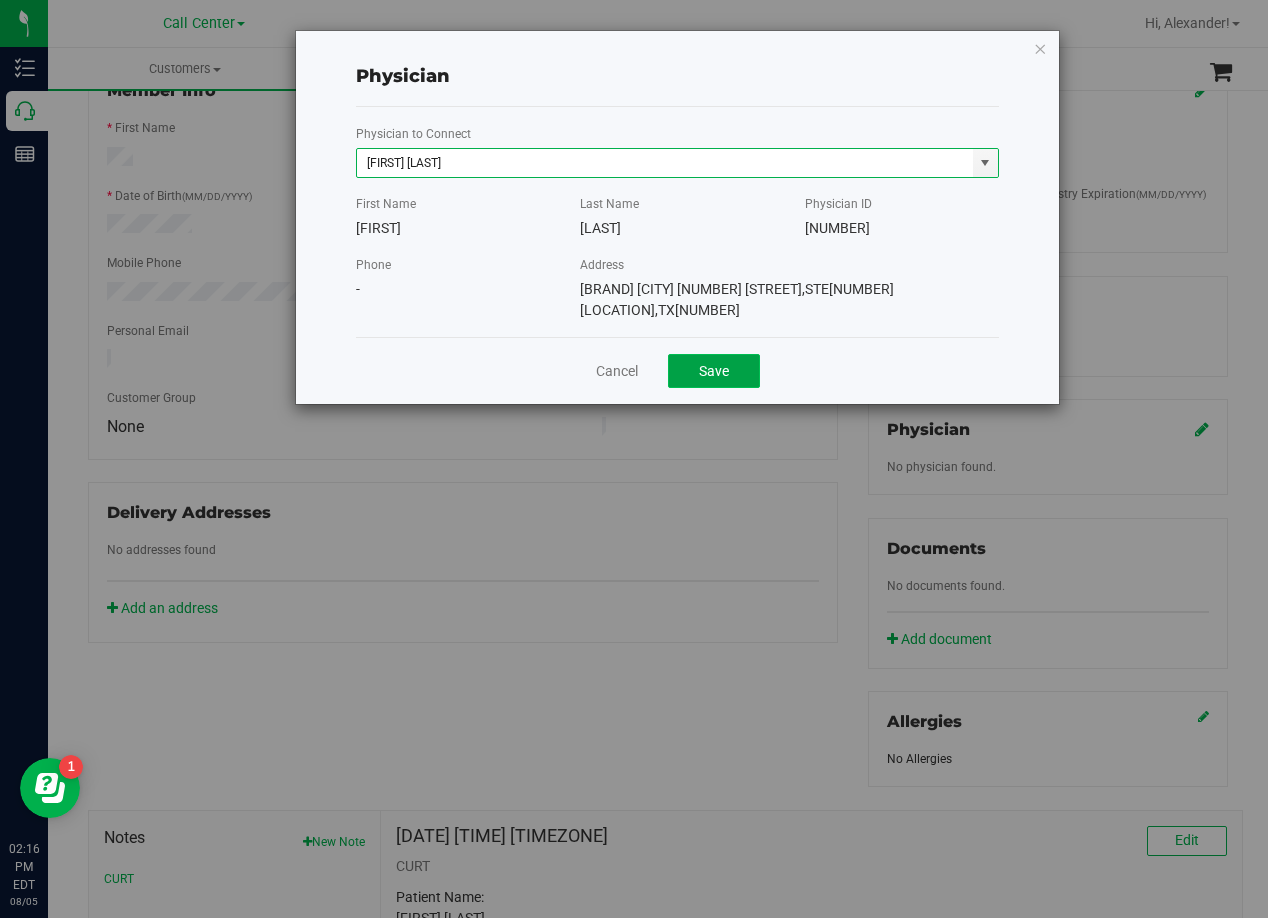click on "Save" at bounding box center [714, 371] 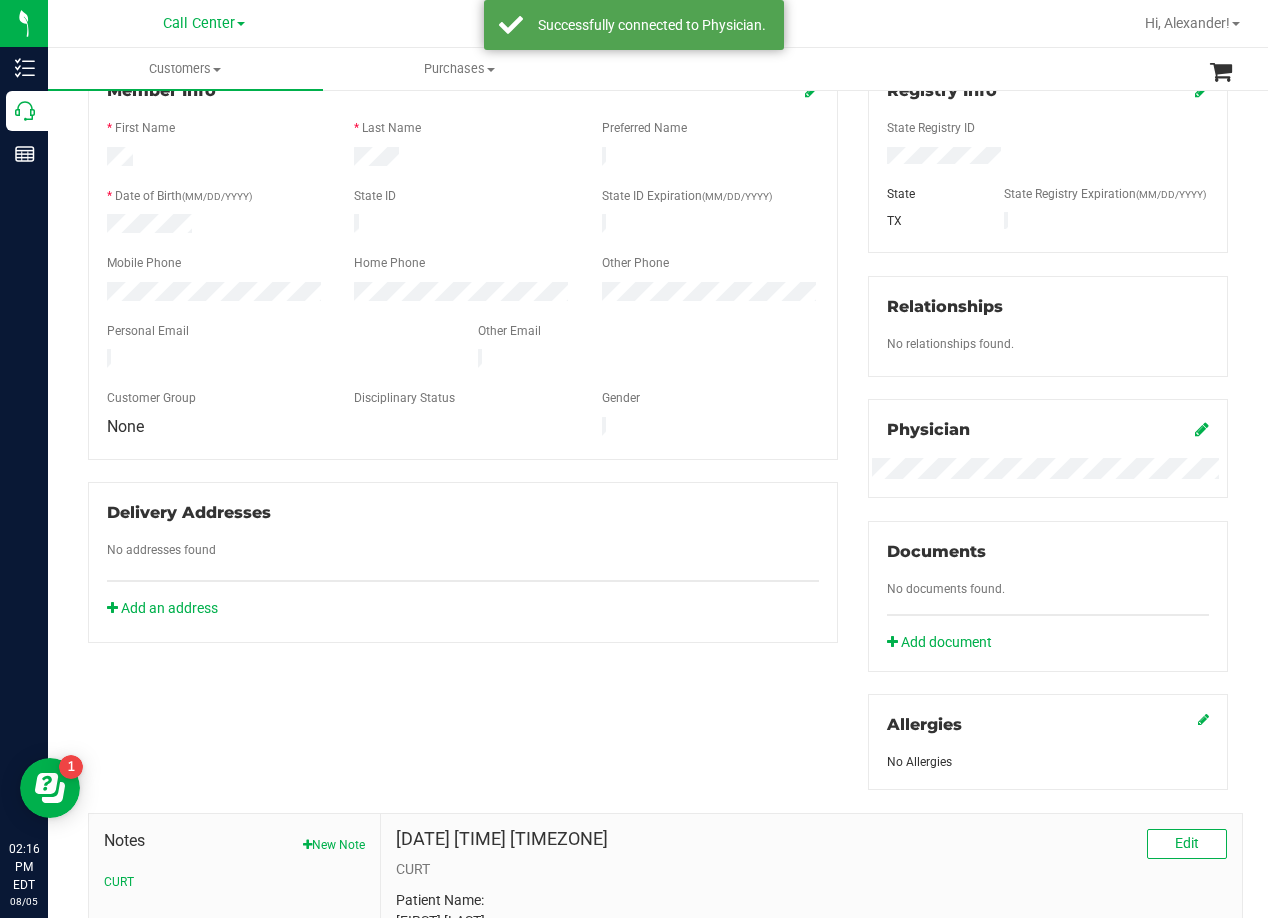click on "Member Info
*
First Name
*
Last Name
Preferred Name
*
Date of Birth
(MM/DD/YYYY)
State ID
State ID Expiration
(MM/DD/YYYY)" at bounding box center [463, 351] 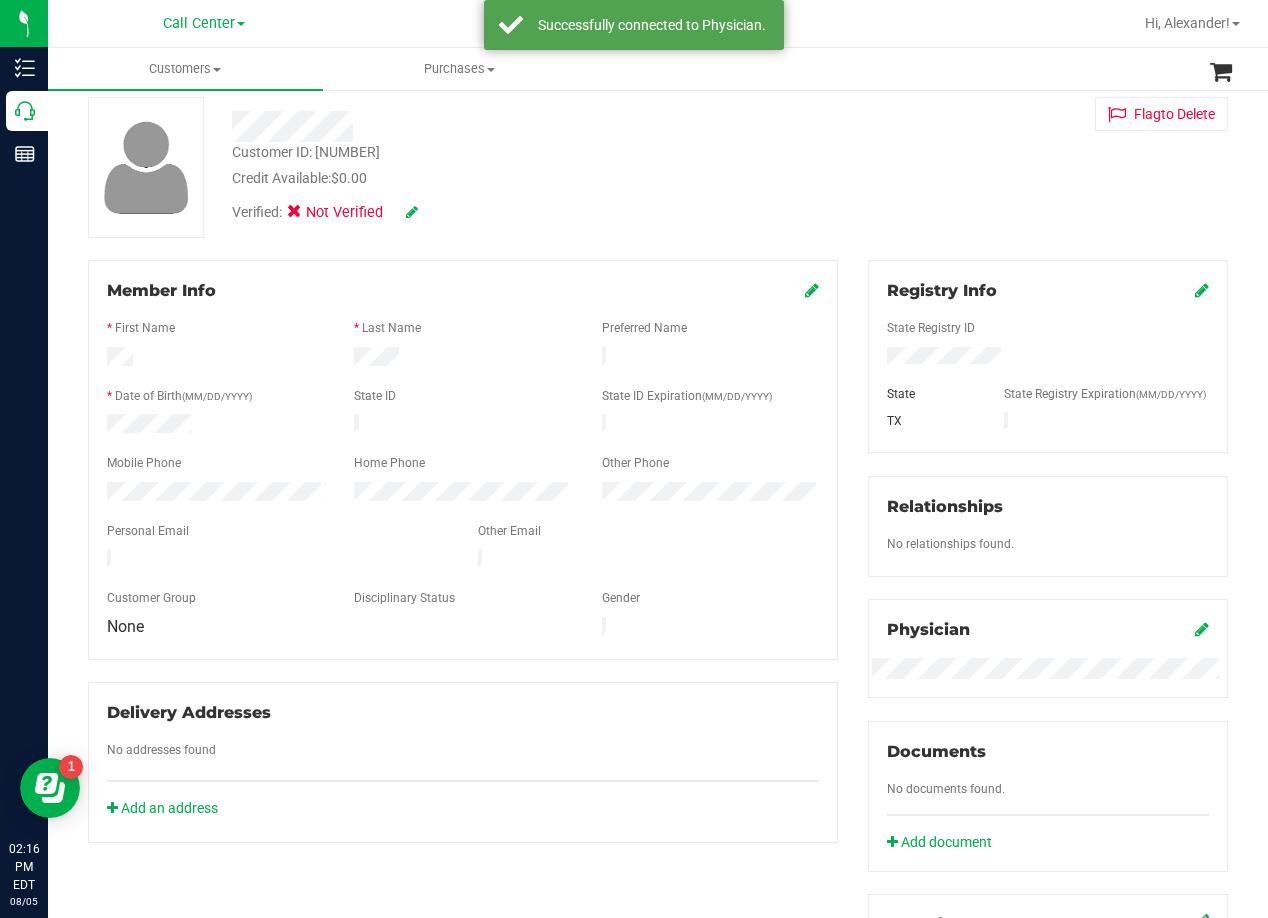 click on "Member Info
*
First Name
*
Last Name
Preferred Name
*
Date of Birth
(MM/DD/YYYY)
State ID
State ID Expiration
(MM/DD/YYYY)" at bounding box center (463, 551) 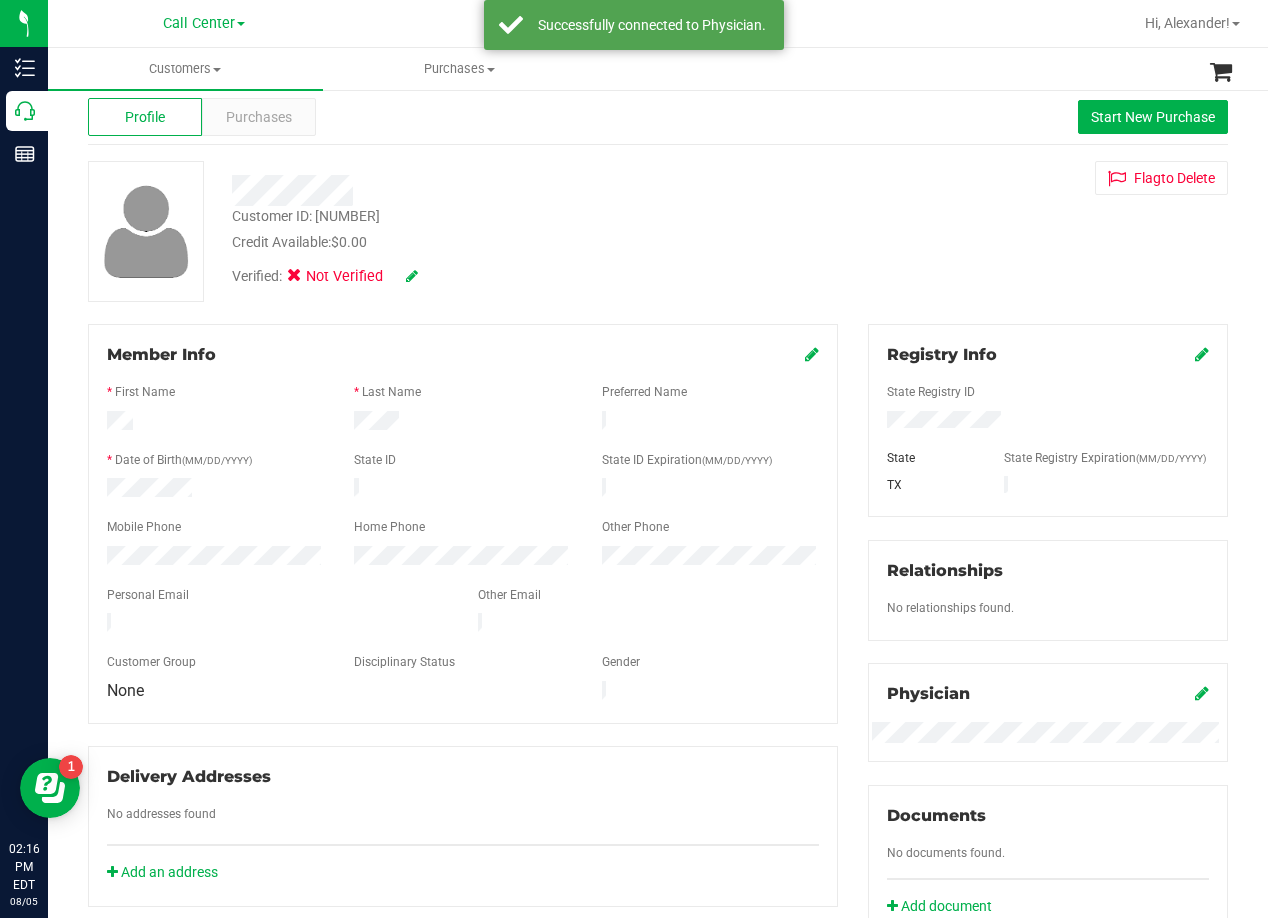 scroll, scrollTop: 0, scrollLeft: 0, axis: both 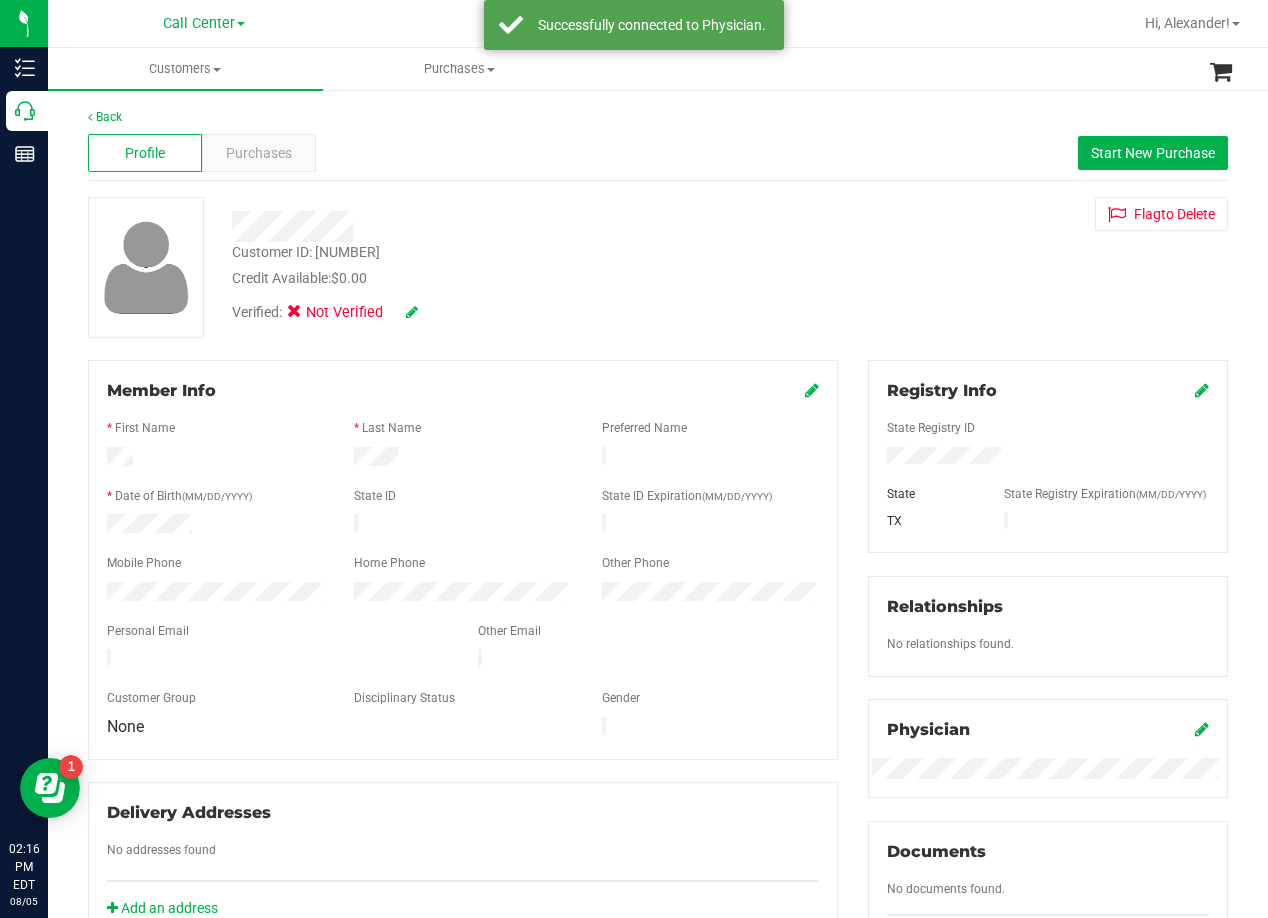 click at bounding box center [412, 312] 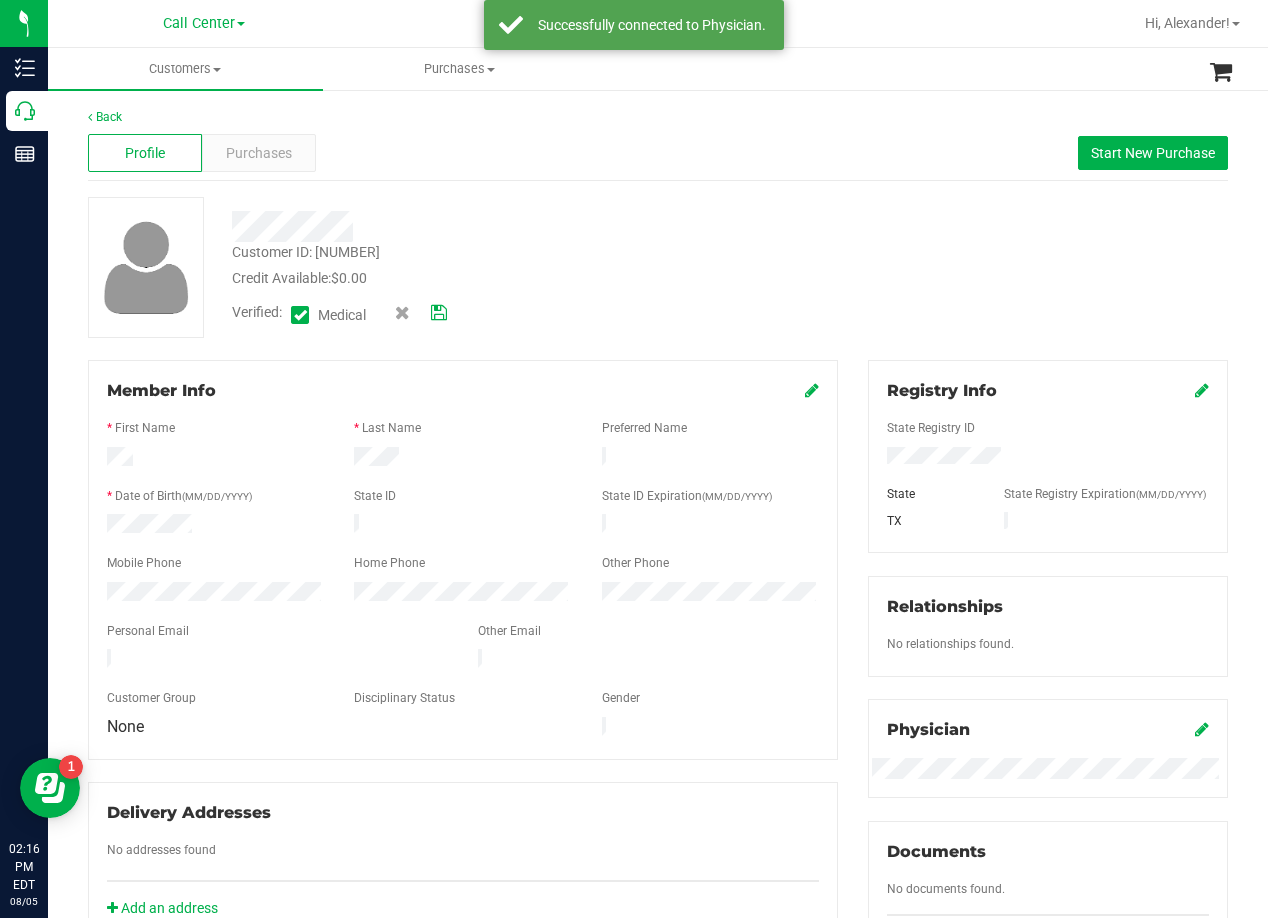 click at bounding box center (439, 313) 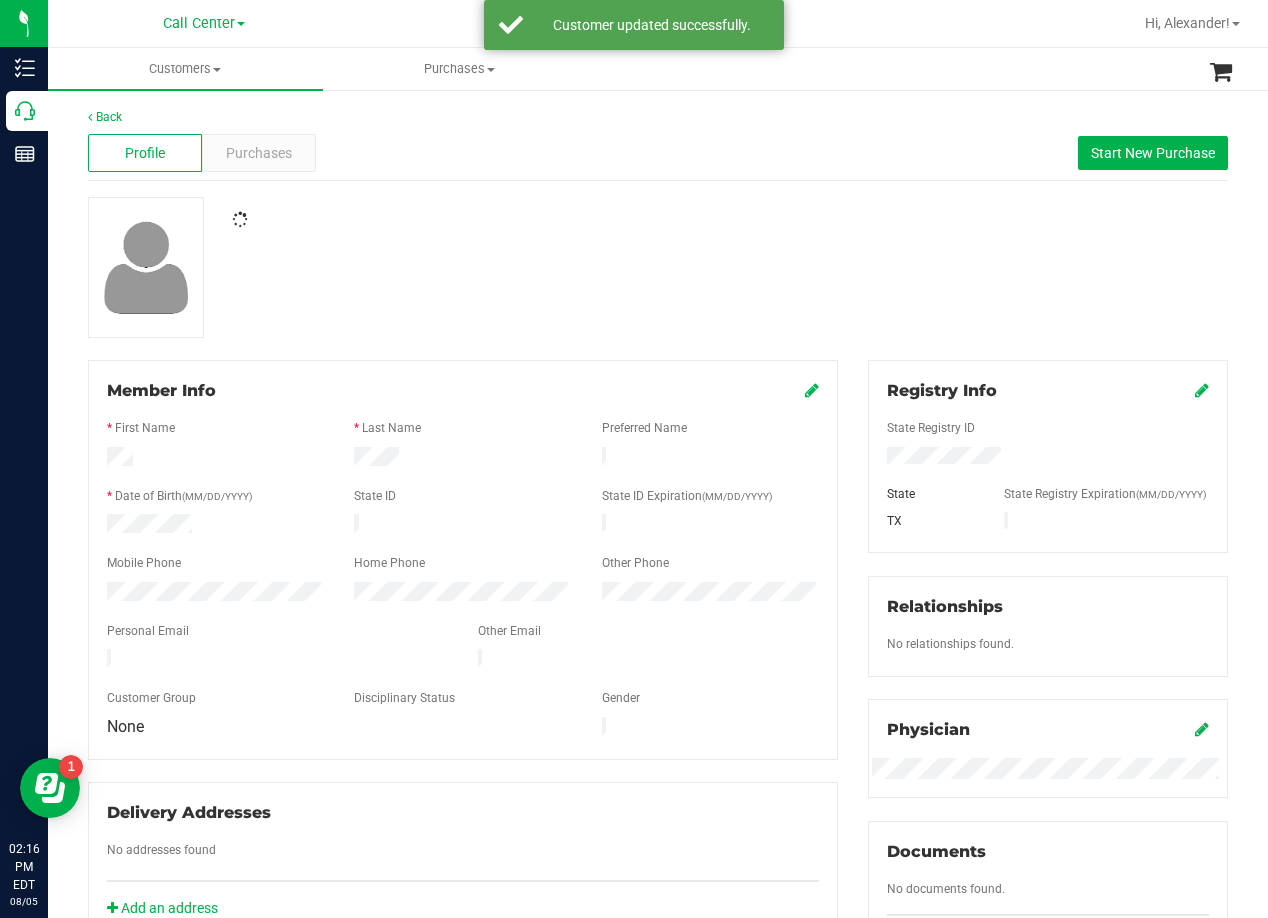 click at bounding box center [658, 267] 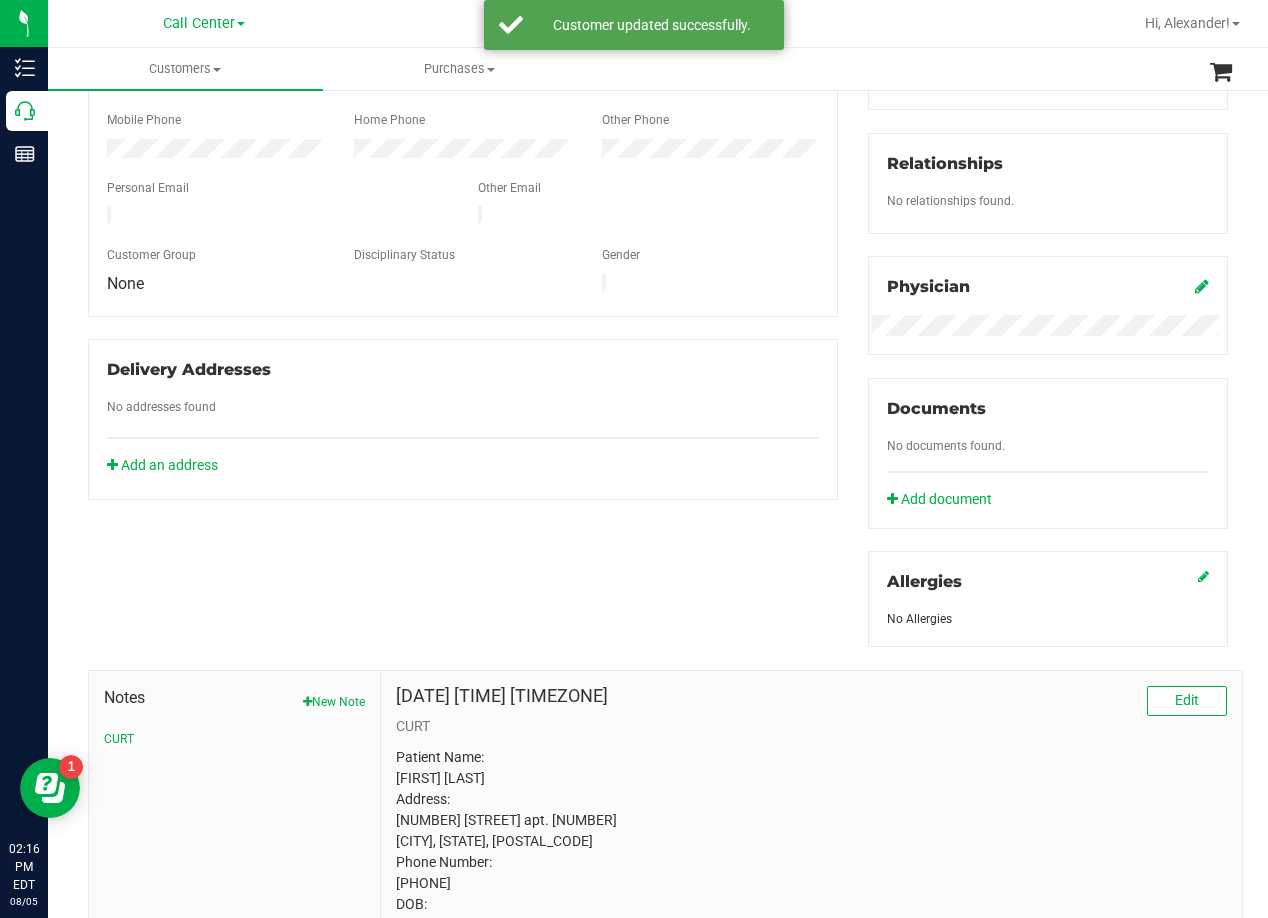 scroll, scrollTop: 200, scrollLeft: 0, axis: vertical 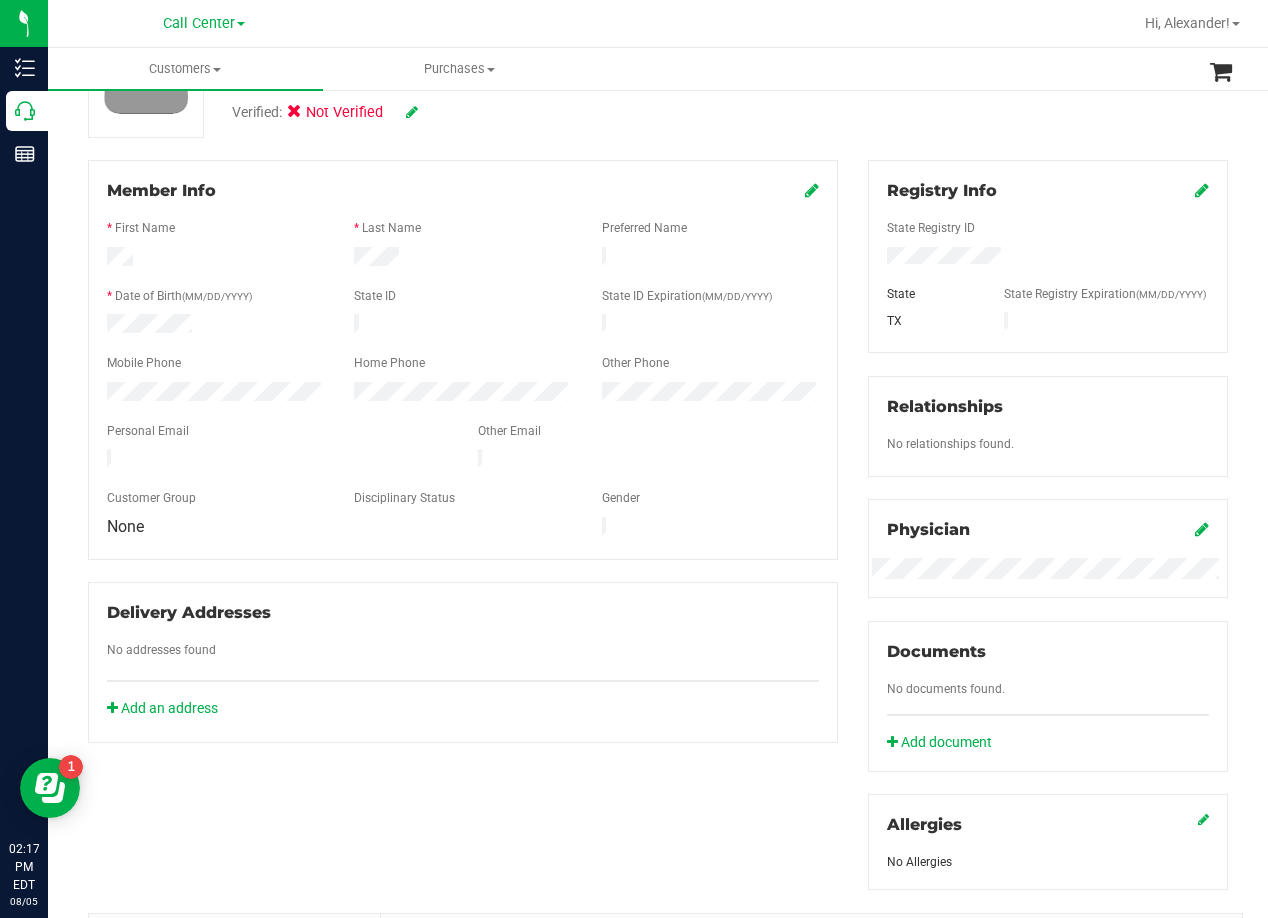 click on "Registry Info
State Registry ID
State
State Registry Expiration
(MM/DD/YYYY)
TX
Relationships
No relationships found.
Physician
Documents" at bounding box center (1048, 525) 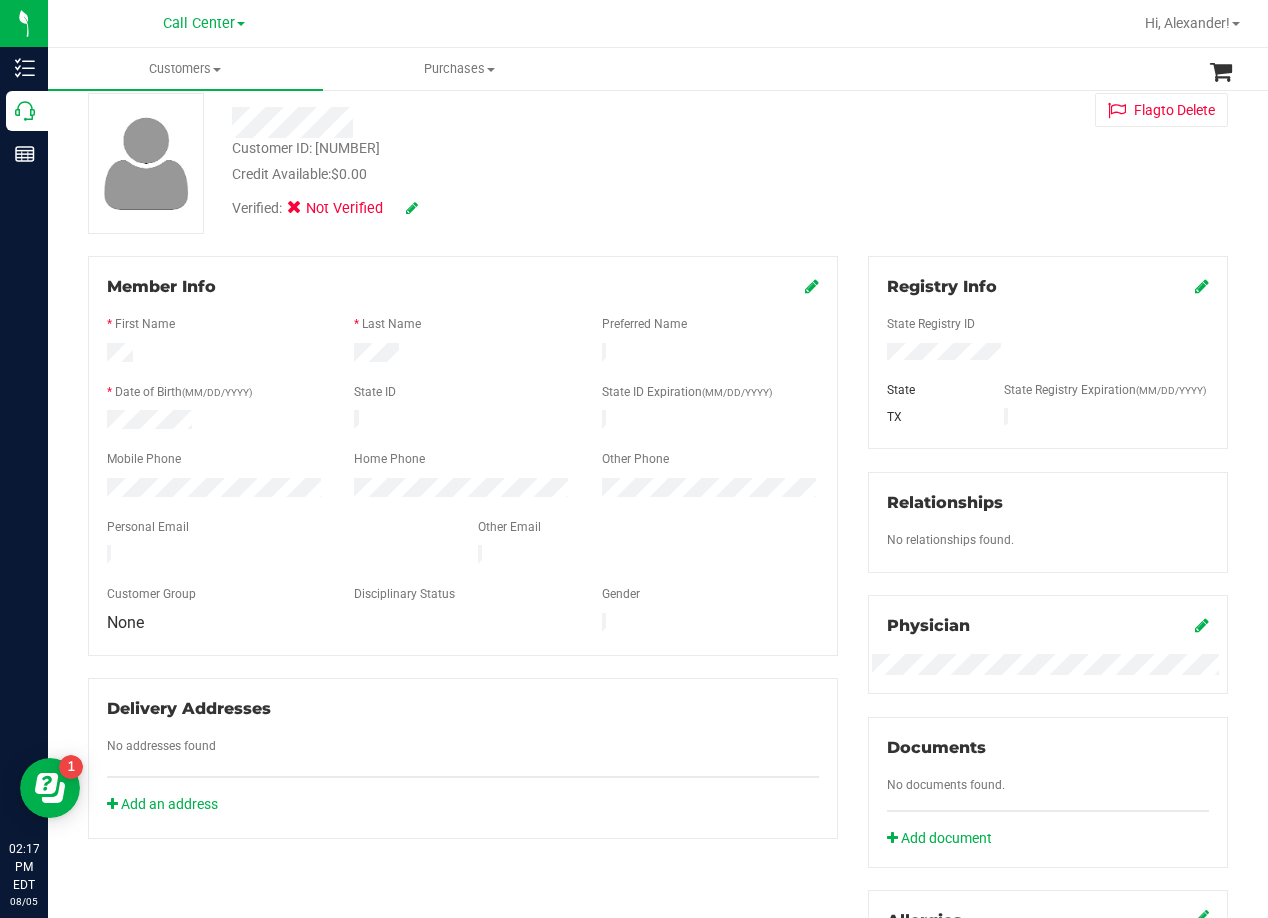 scroll, scrollTop: 0, scrollLeft: 0, axis: both 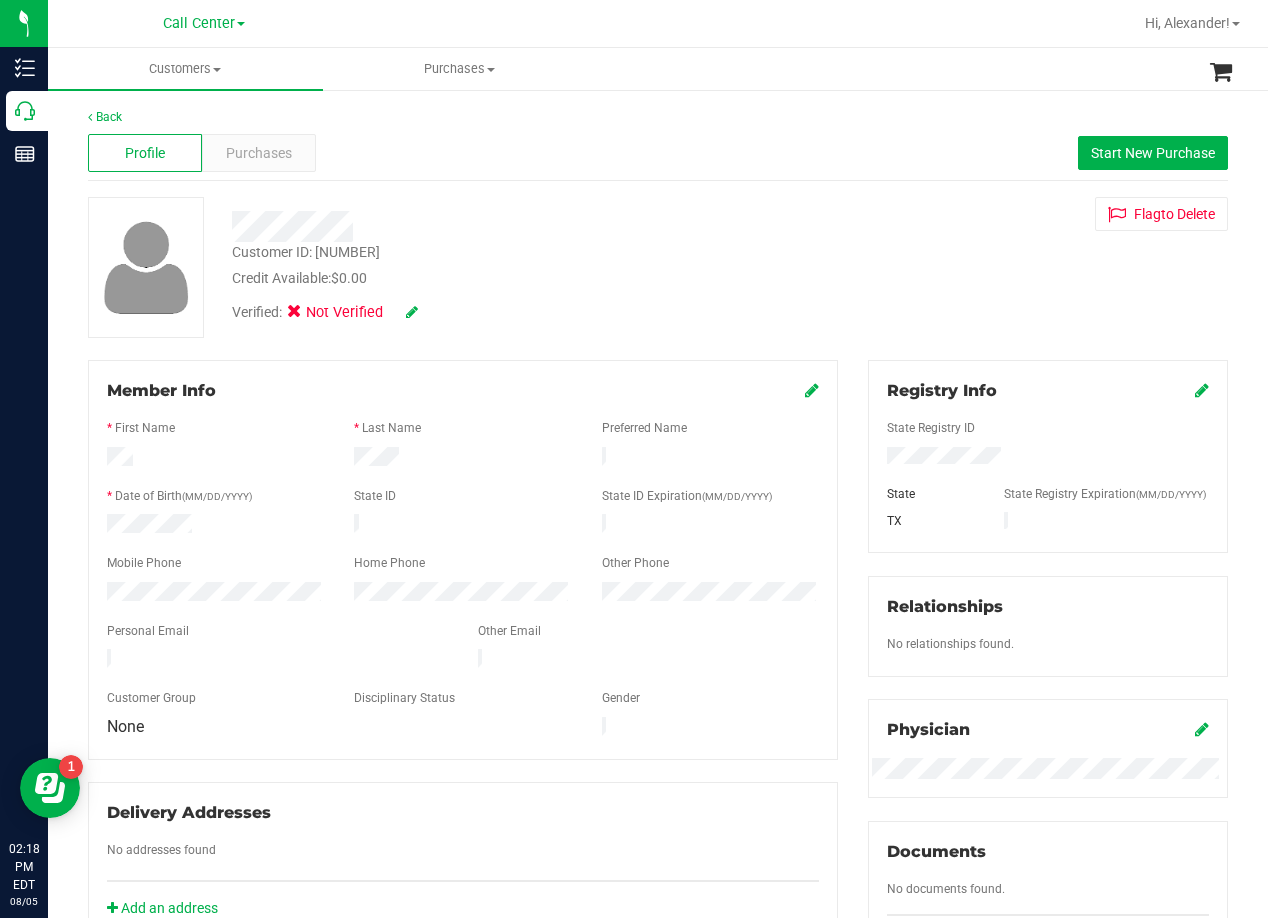 click on "Customer ID: 1616021
Credit Available:
$0.00
Verified:
Not Verified
Flag  to Delete" at bounding box center (658, 267) 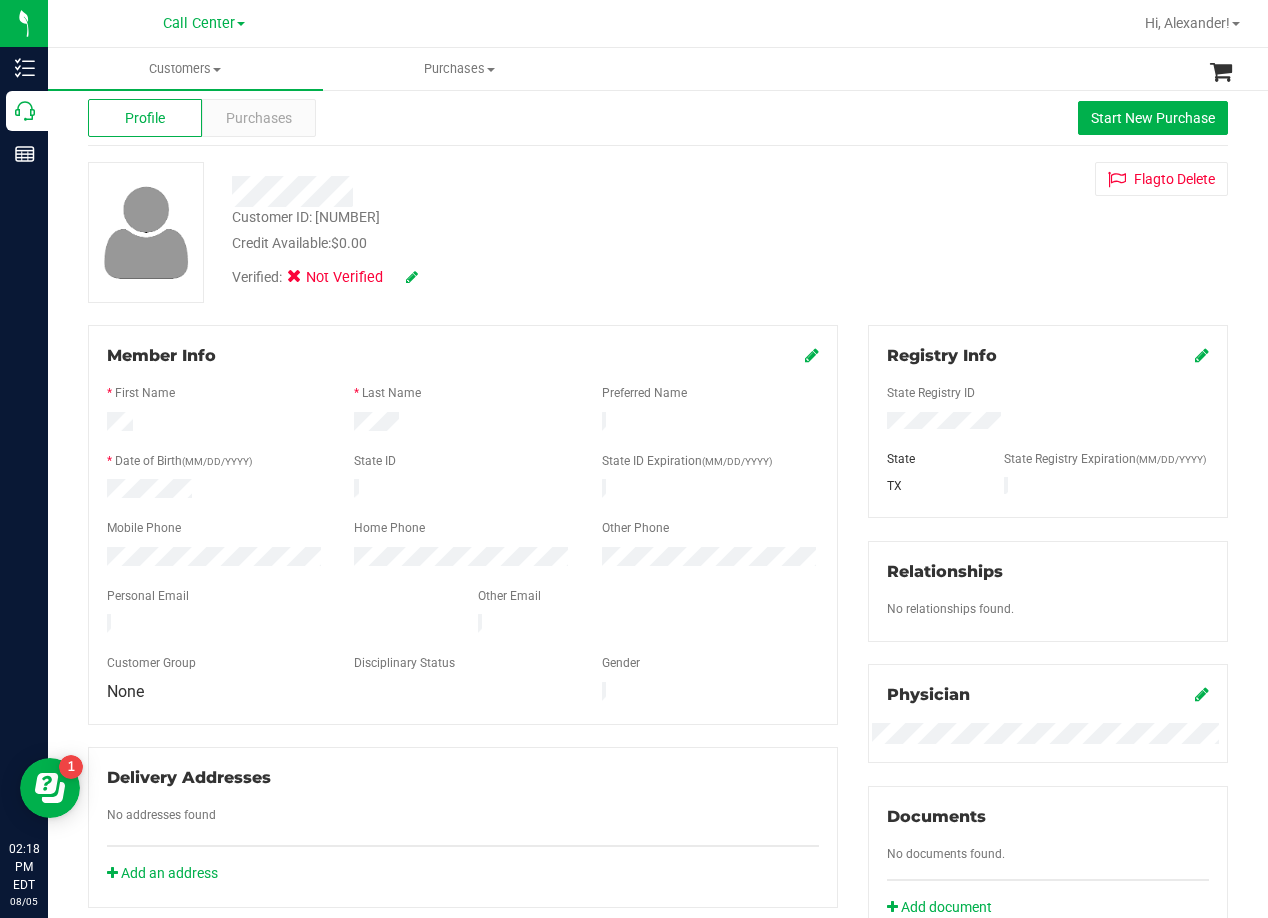 scroll, scrollTop: 0, scrollLeft: 0, axis: both 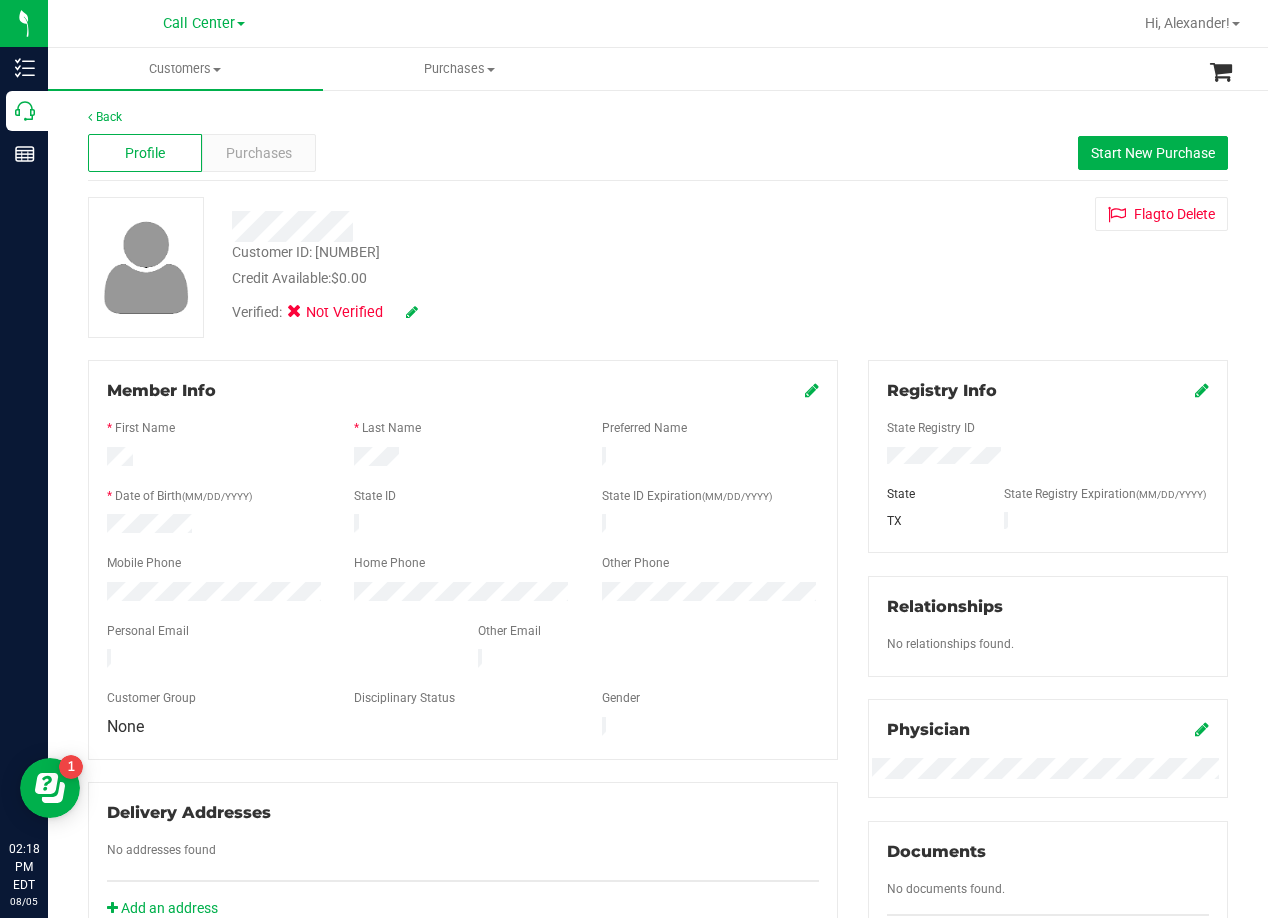 click on "Customer ID: 1616021
Credit Available:
$0.00
Verified:
Not Verified
Flag  to Delete" at bounding box center [658, 267] 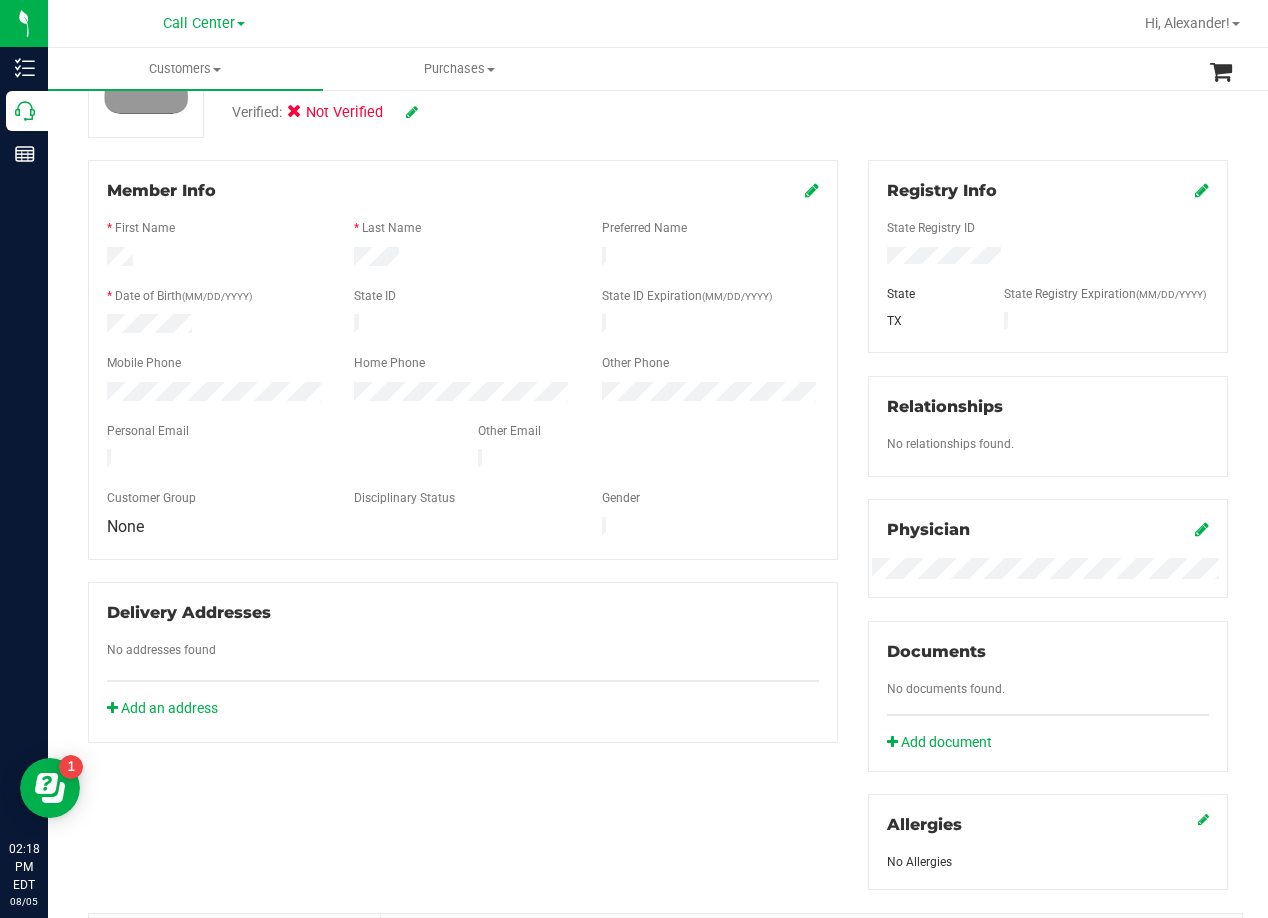 scroll, scrollTop: 0, scrollLeft: 0, axis: both 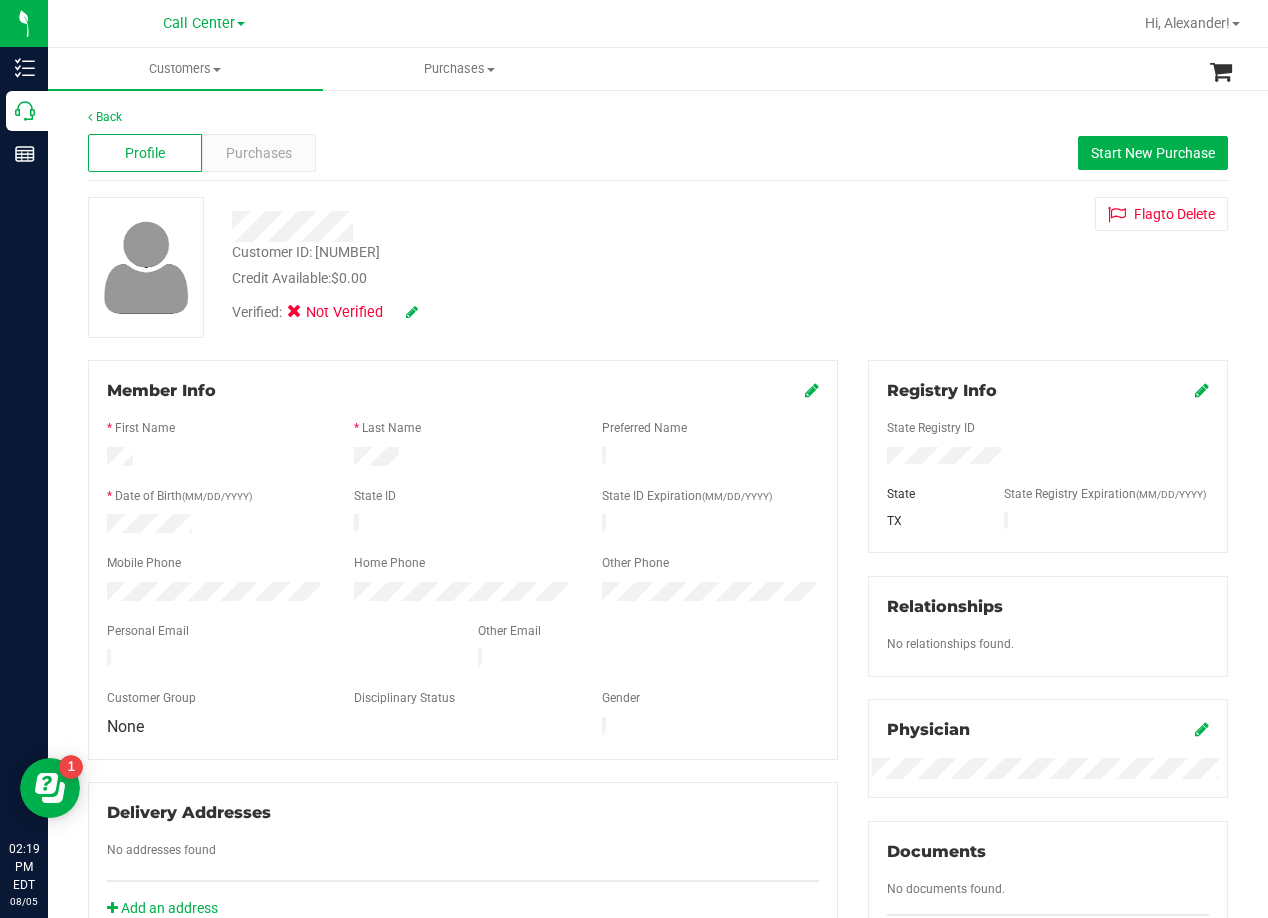 click on "Customer ID: 1616021
Credit Available:
$0.00
Verified:
Not Verified
Flag  to Delete" at bounding box center [658, 267] 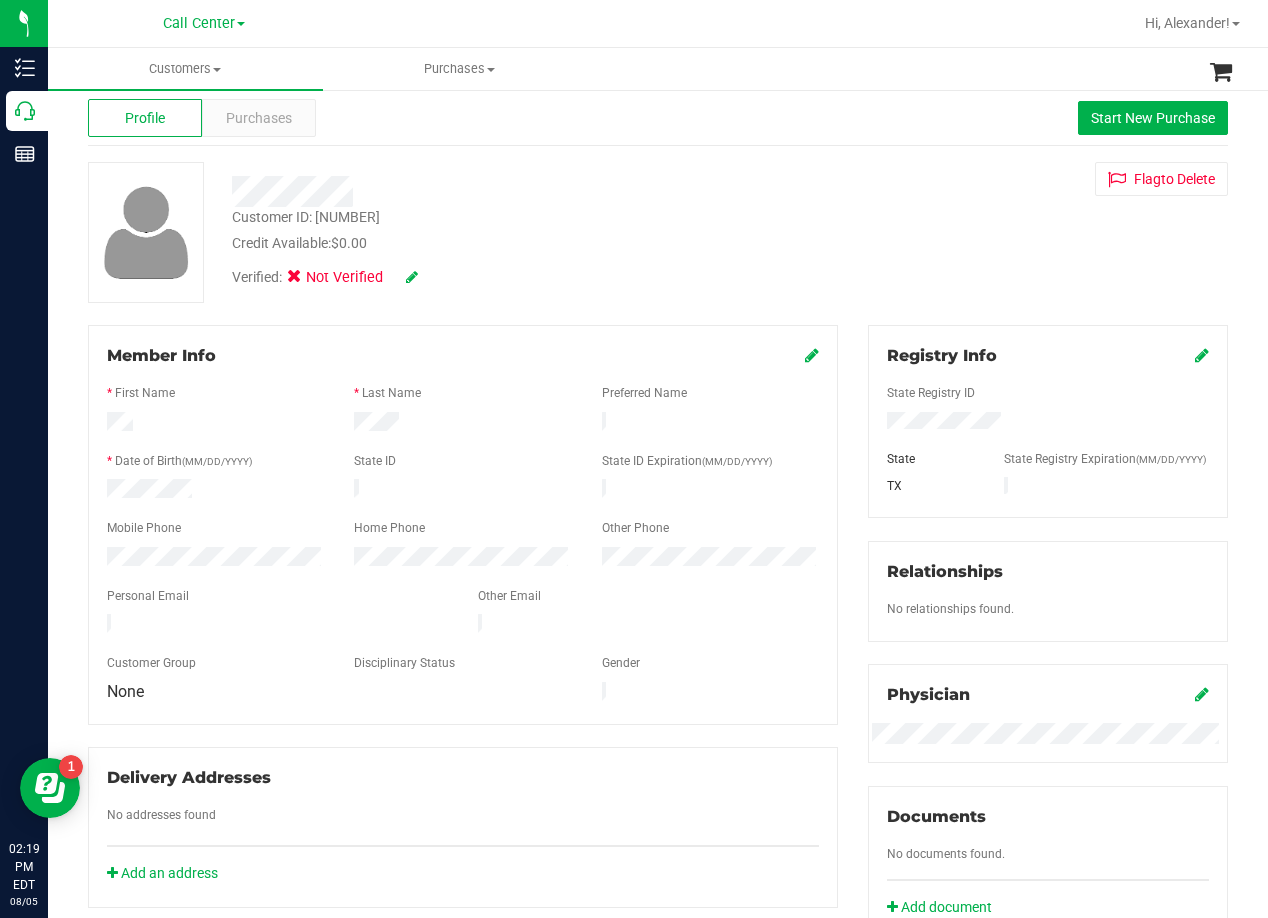 scroll, scrollTop: 0, scrollLeft: 0, axis: both 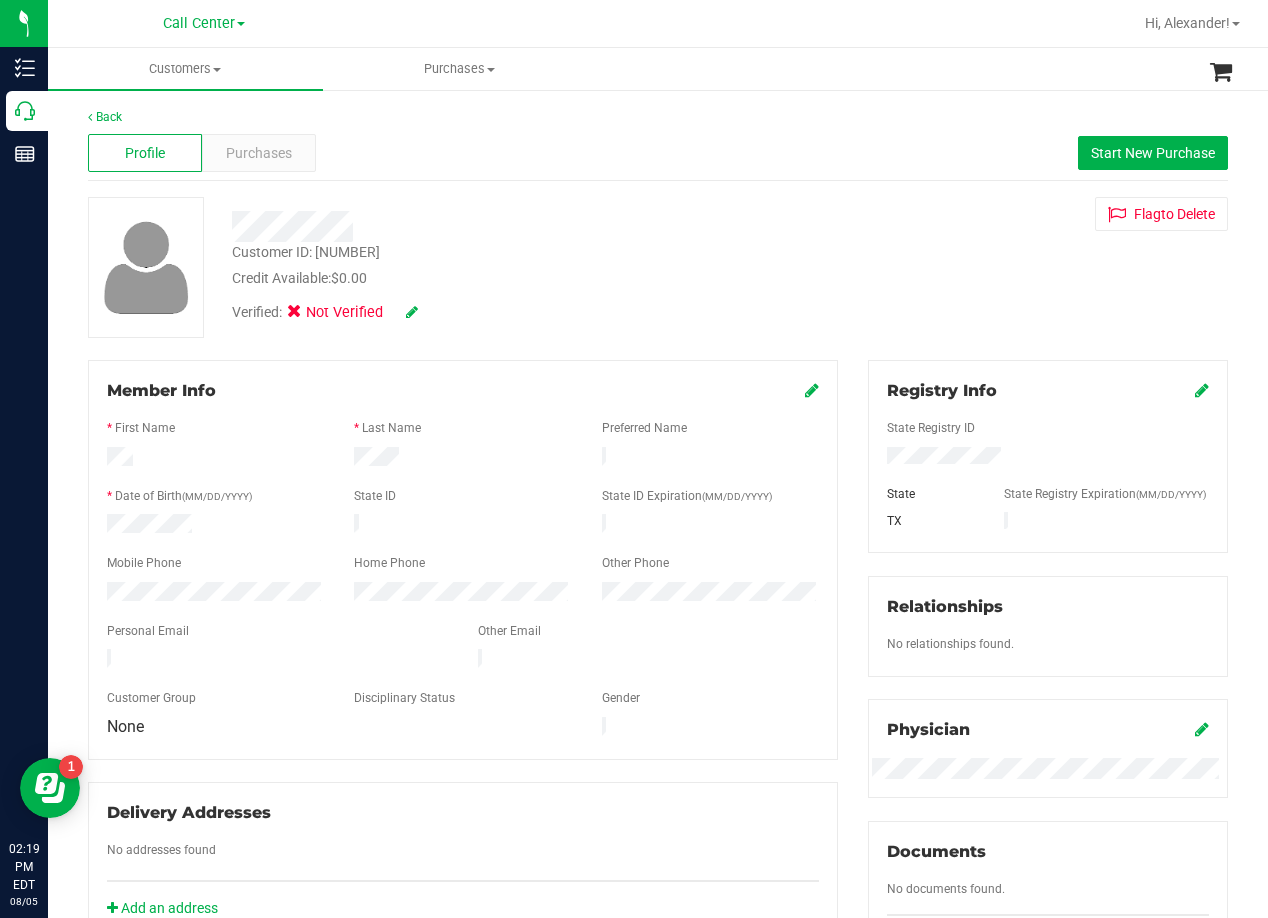 drag, startPoint x: 809, startPoint y: 171, endPoint x: 757, endPoint y: 234, distance: 81.68843 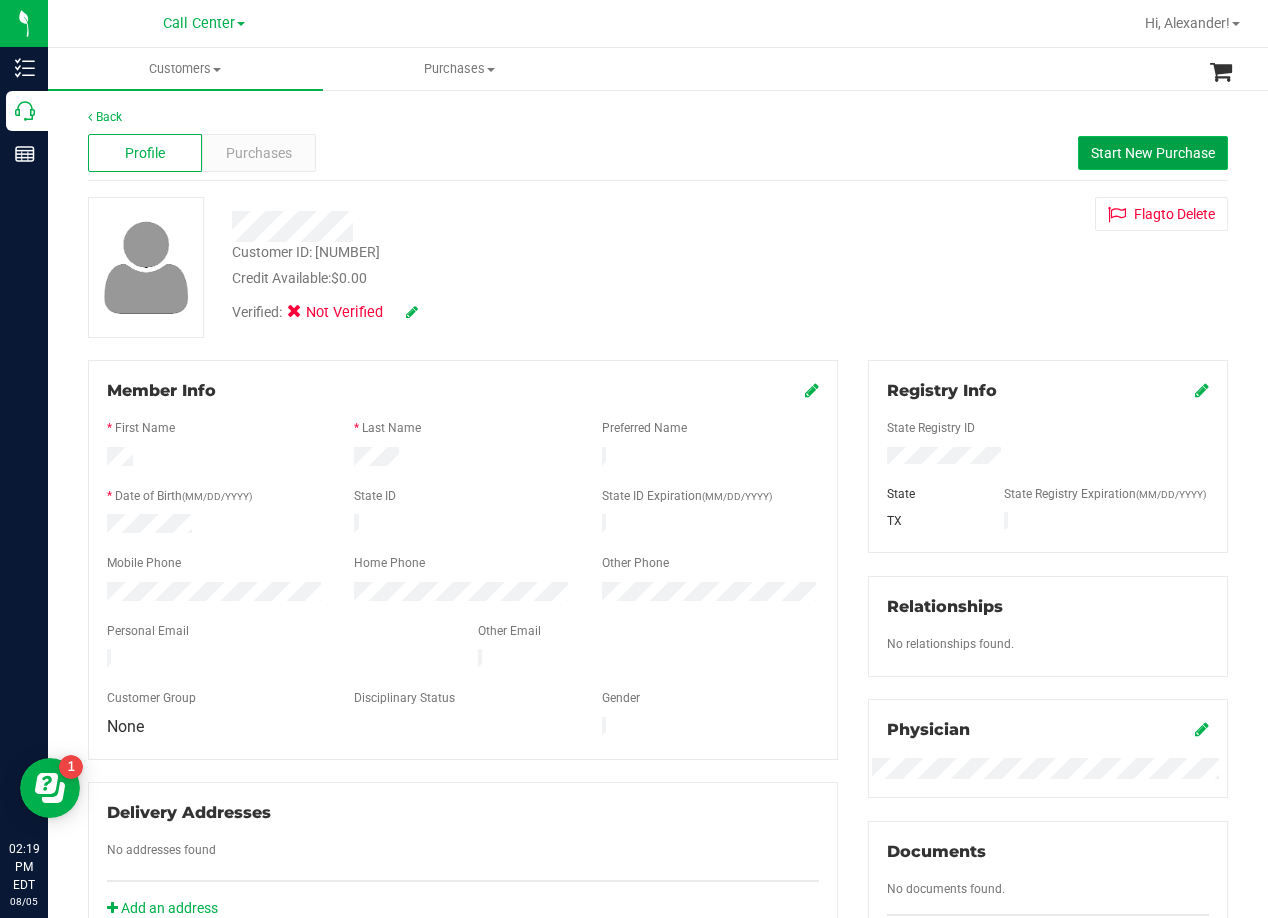 click on "Start New Purchase" at bounding box center (1153, 153) 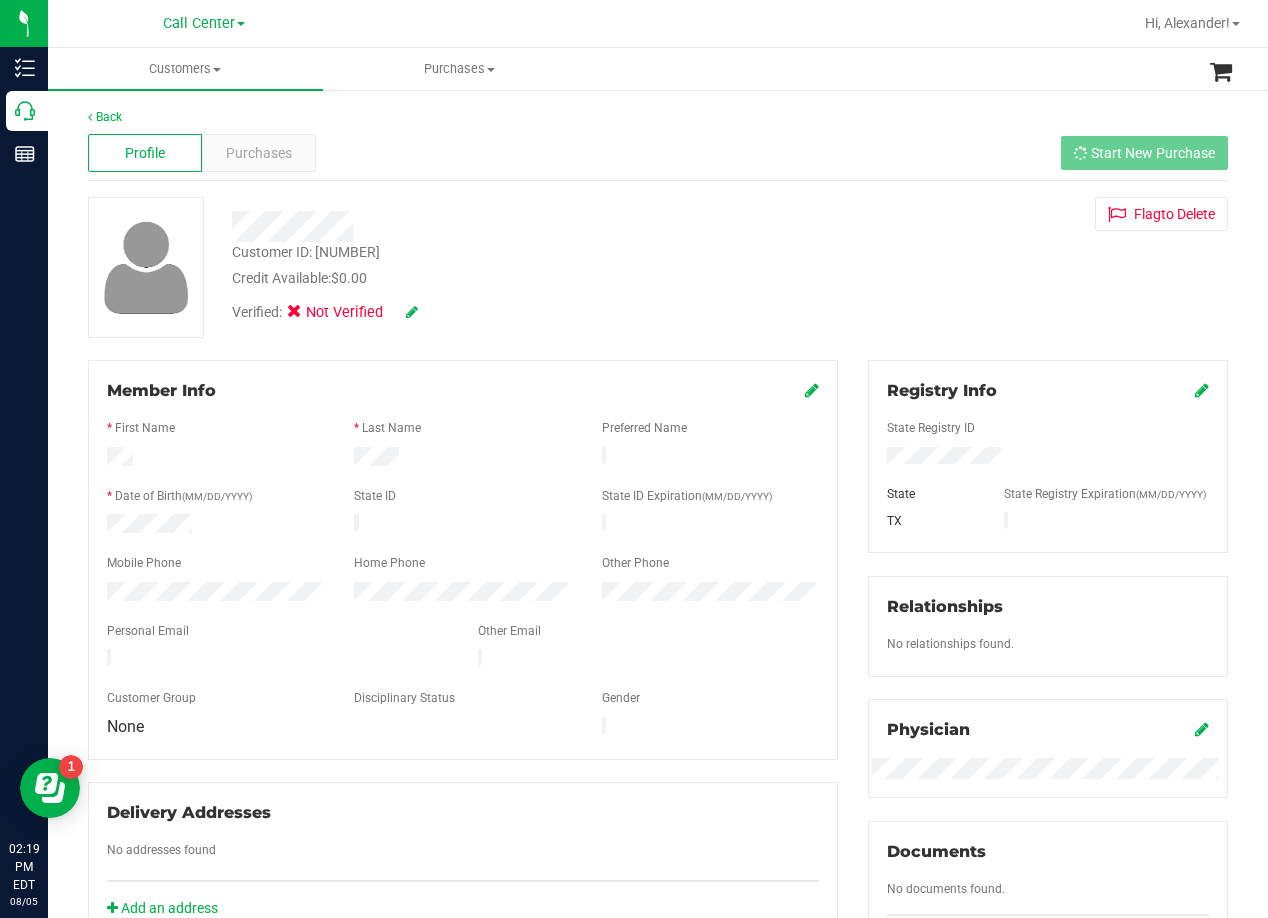 click at bounding box center [509, 219] 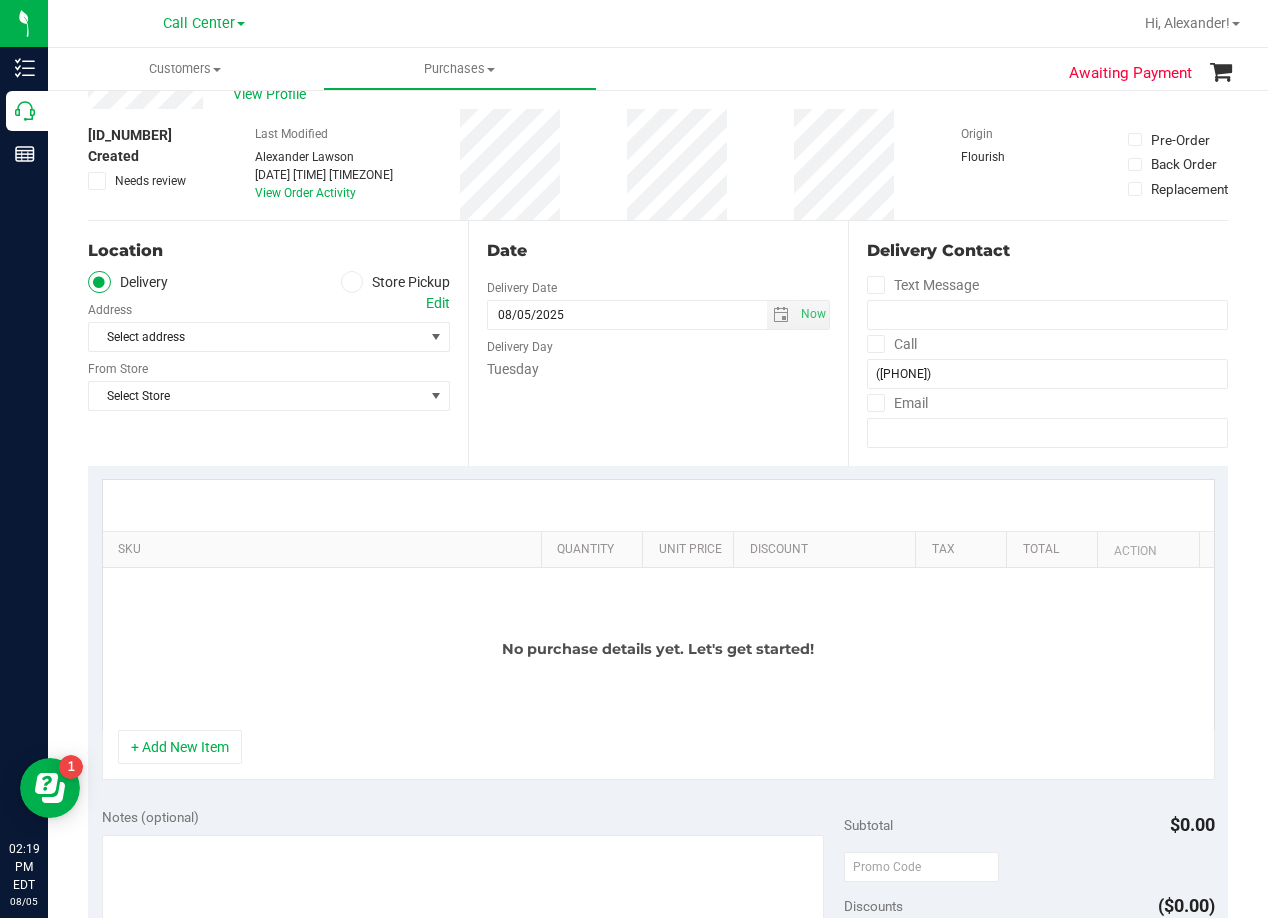 scroll, scrollTop: 100, scrollLeft: 0, axis: vertical 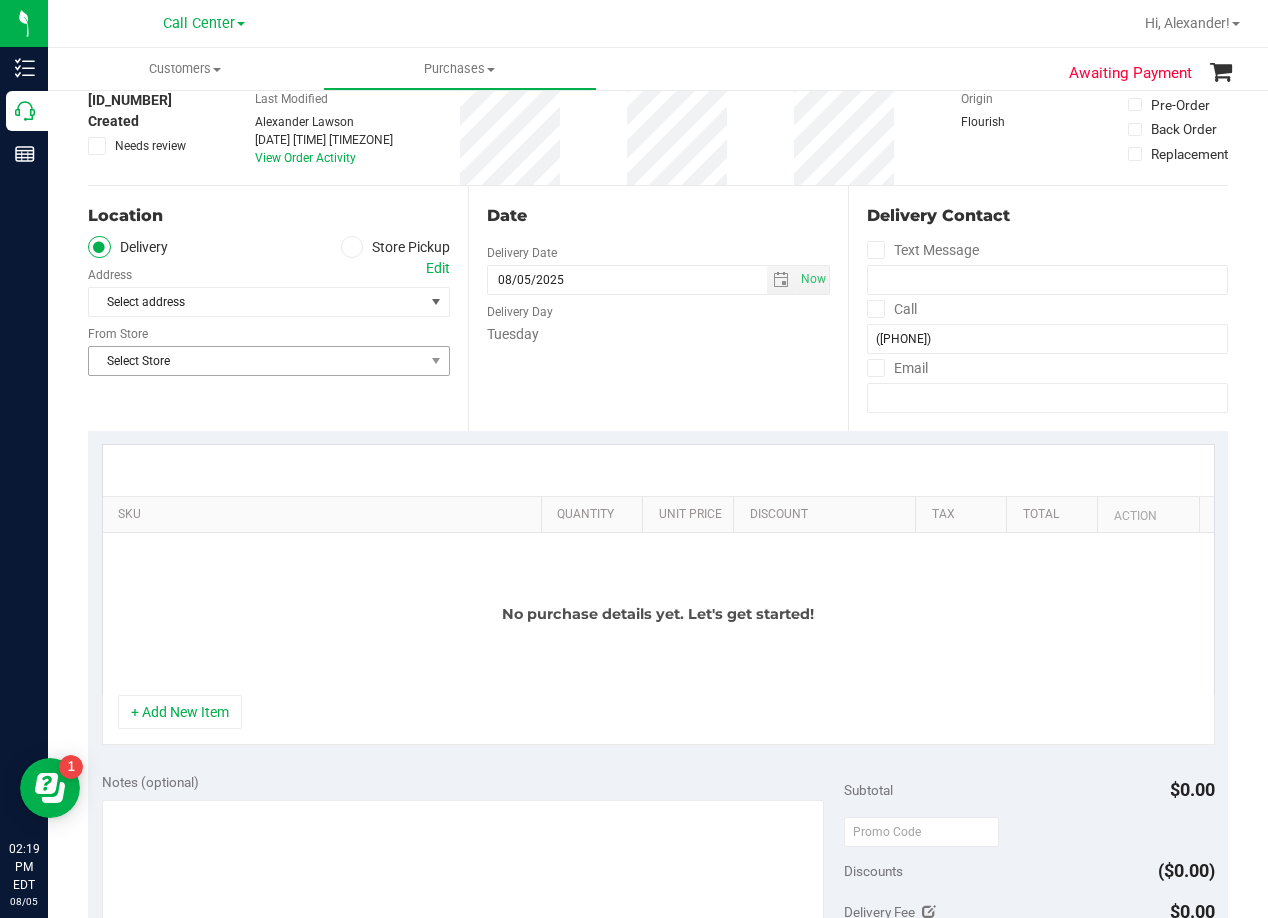 drag, startPoint x: 338, startPoint y: 343, endPoint x: 330, endPoint y: 355, distance: 14.422205 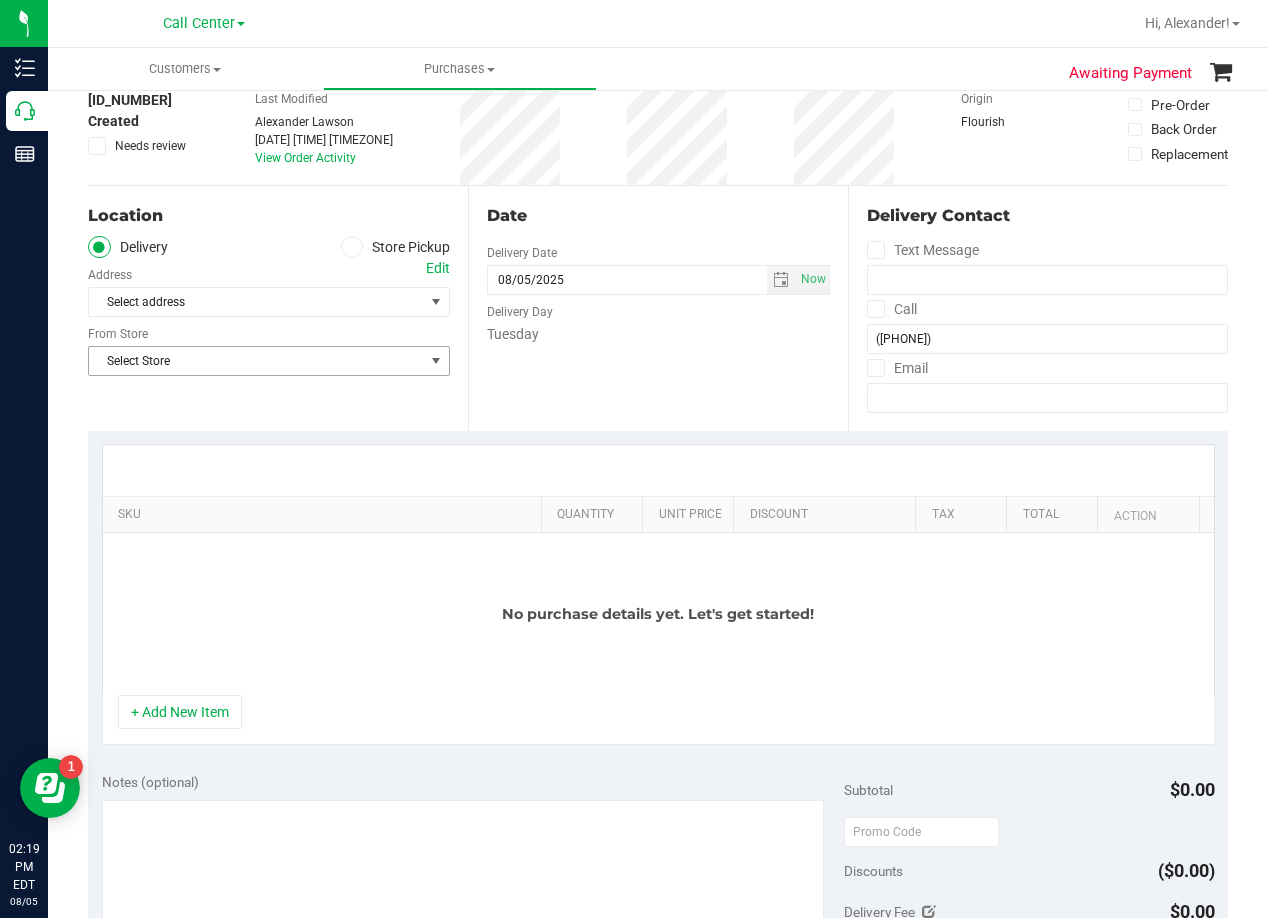 click on "Select Store" at bounding box center [256, 361] 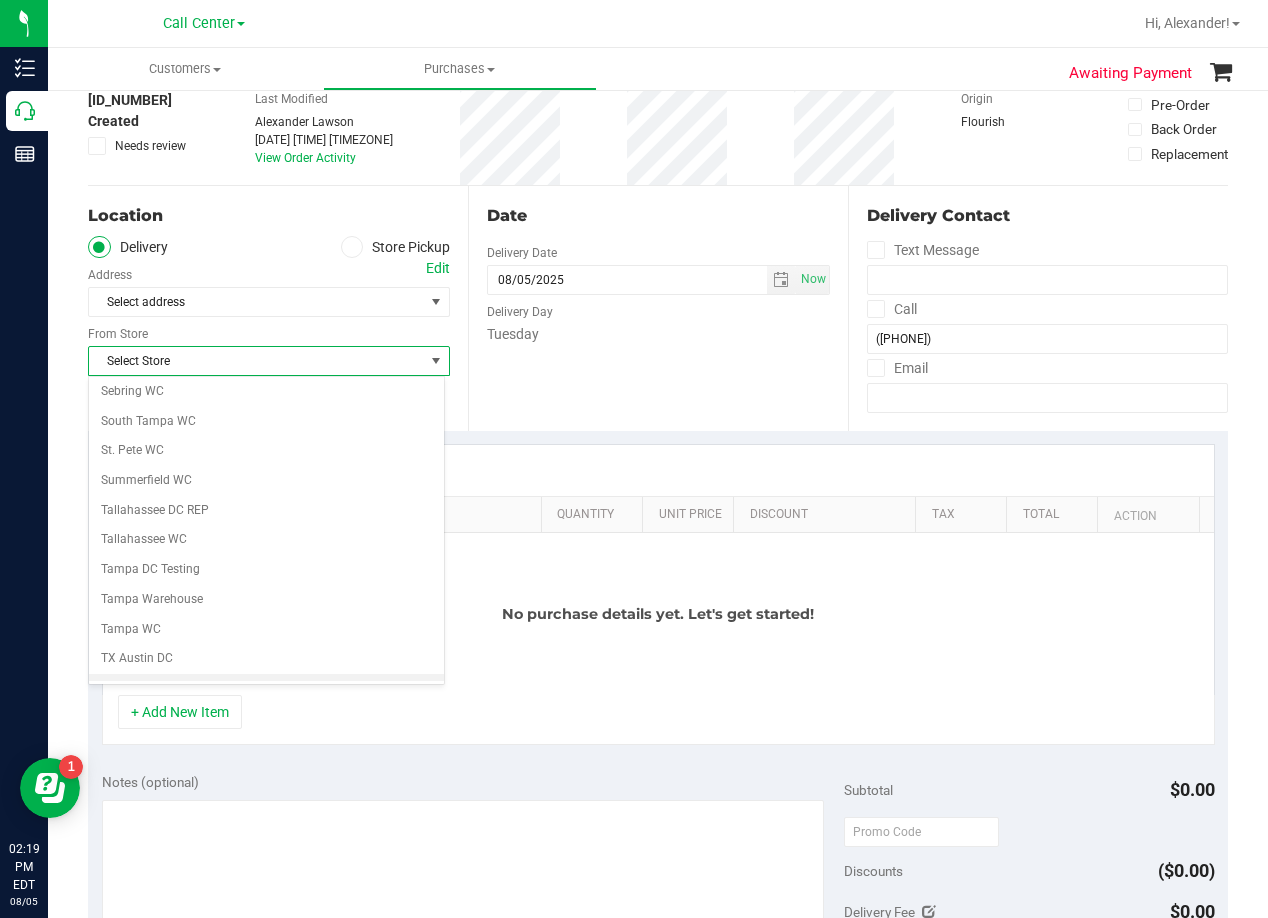 scroll, scrollTop: 1453, scrollLeft: 0, axis: vertical 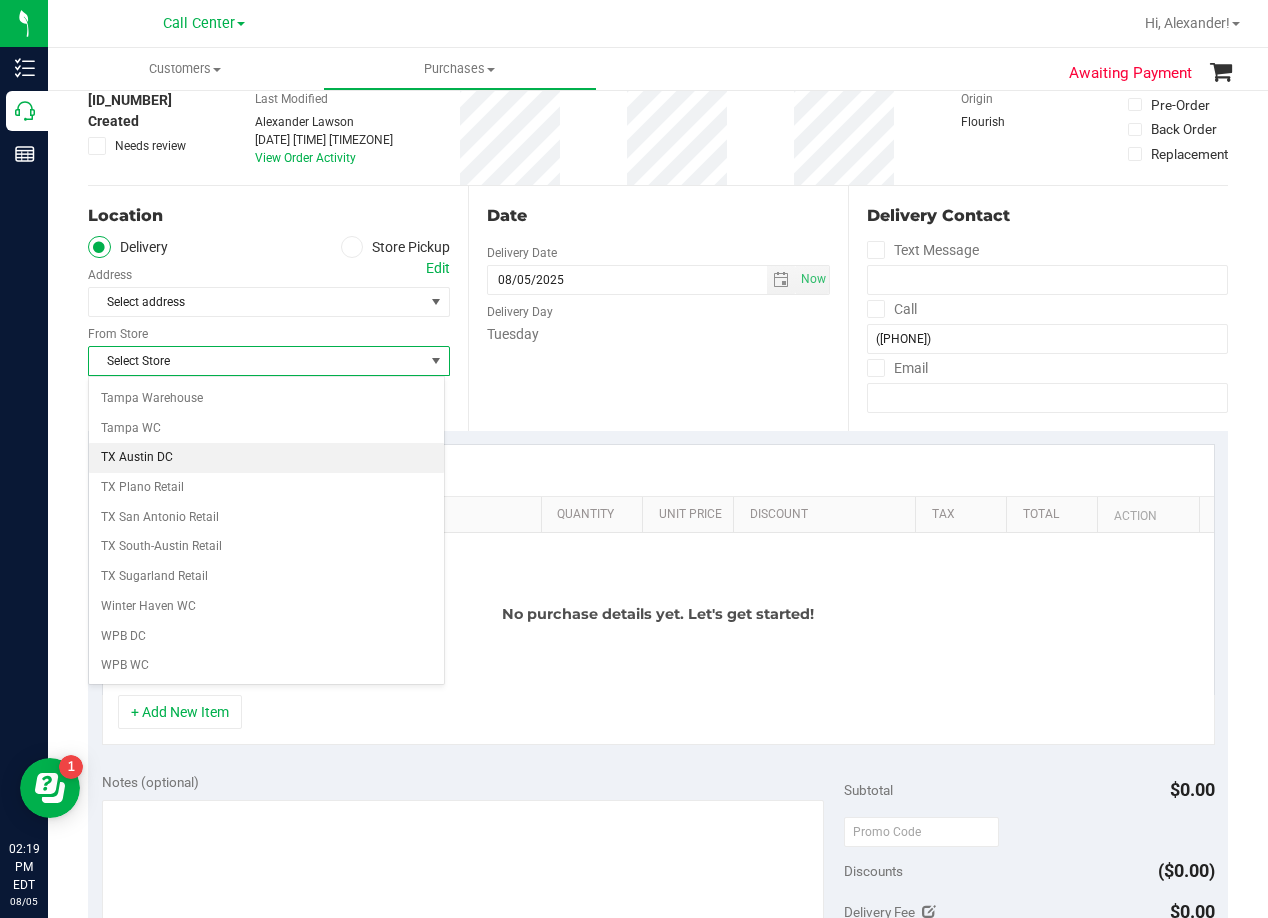 click on "TX Austin DC" at bounding box center (266, 458) 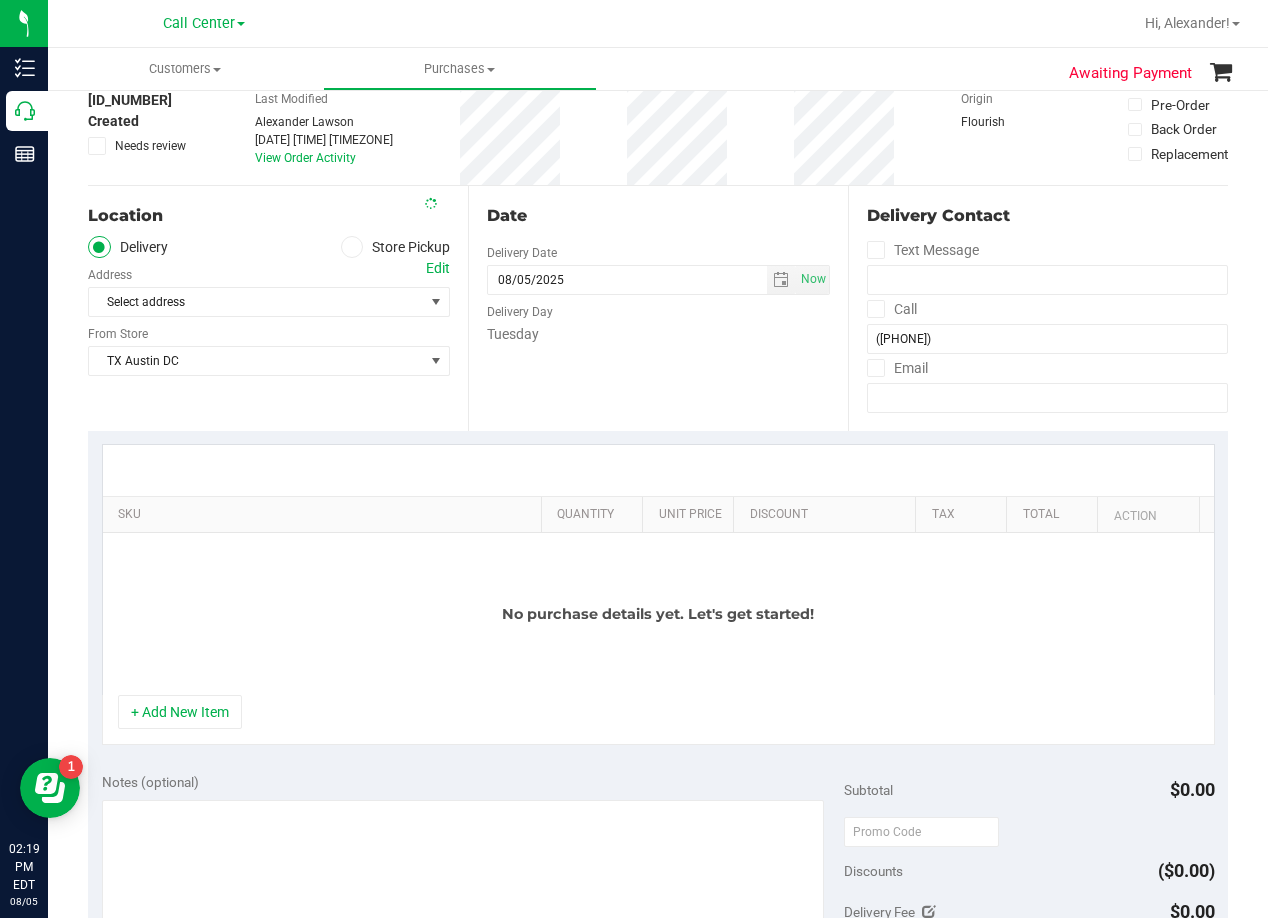 click on "Date
Delivery Date
08/05/2025
Now
08/05/2025 02:19 PM
Now
Delivery Day
Tuesday" at bounding box center [658, 308] 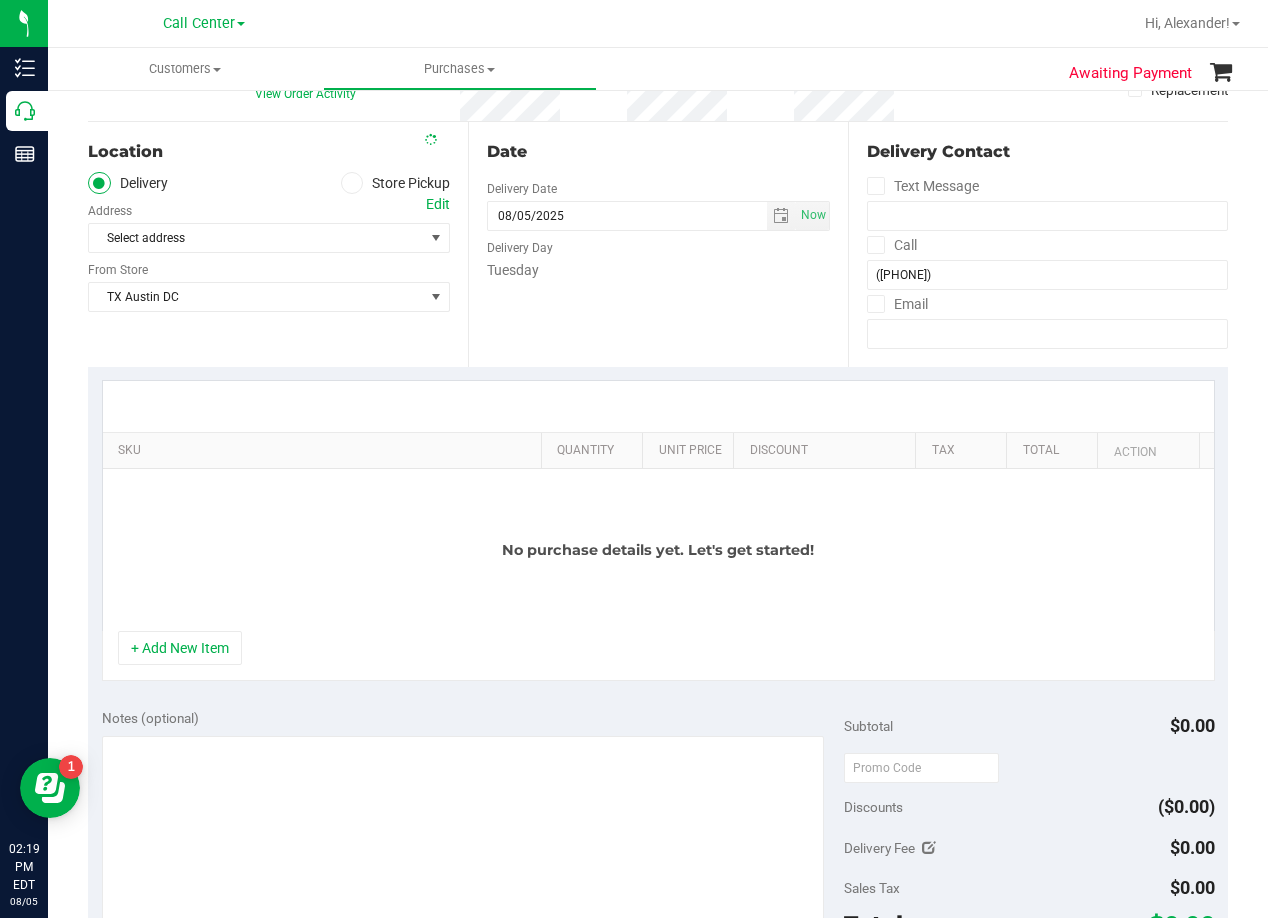 scroll, scrollTop: 200, scrollLeft: 0, axis: vertical 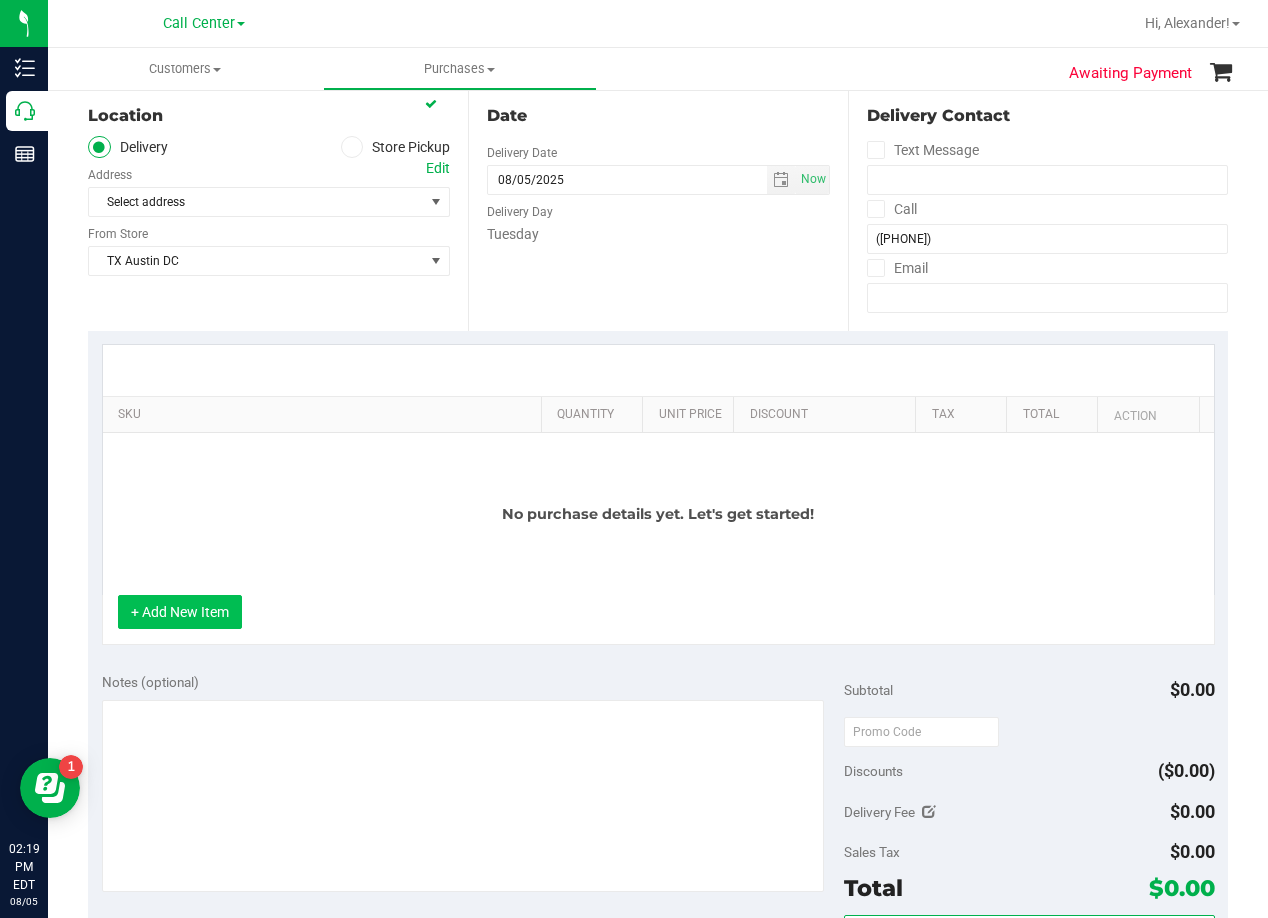 click on "+ Add New Item" at bounding box center (180, 612) 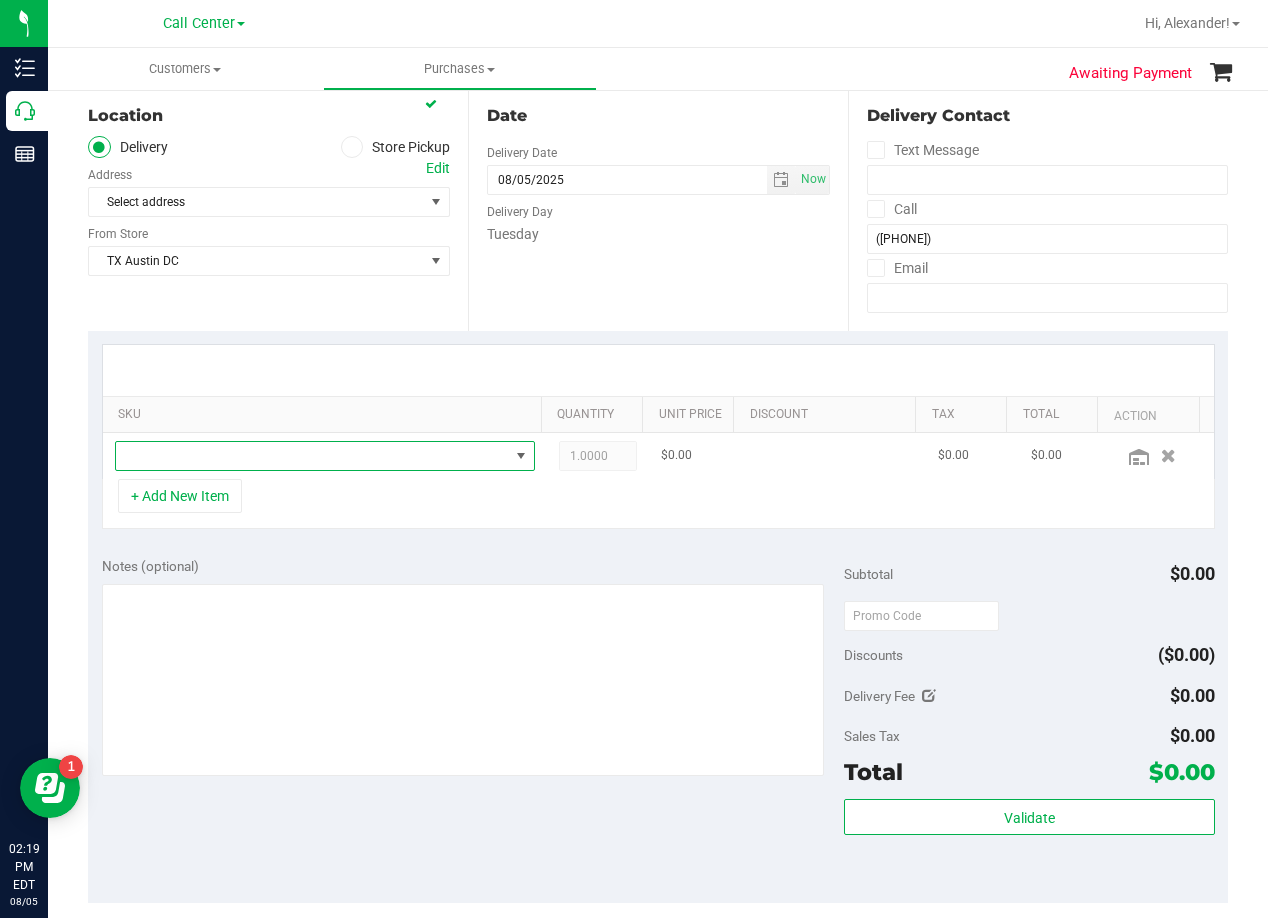 click at bounding box center (312, 456) 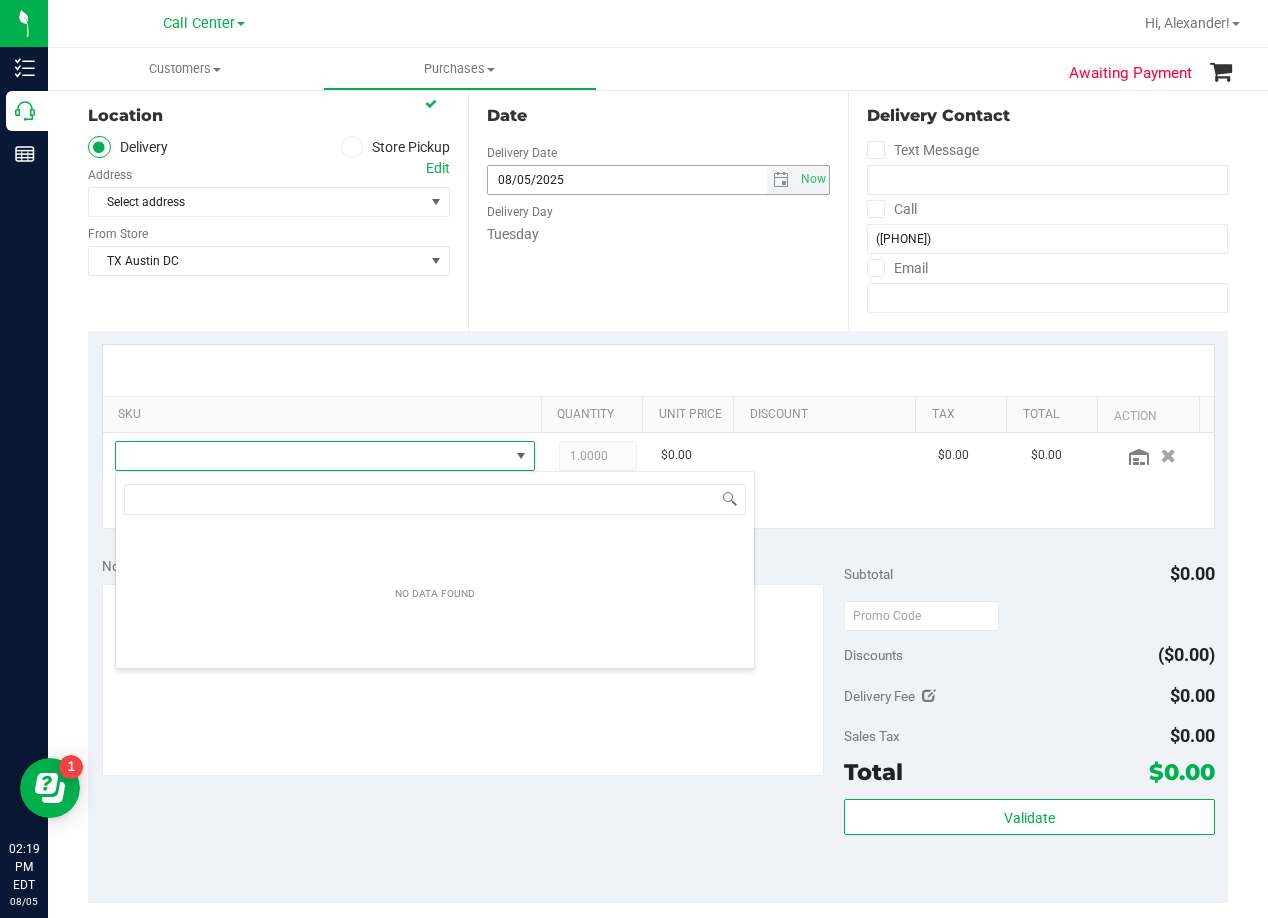scroll, scrollTop: 99970, scrollLeft: 99593, axis: both 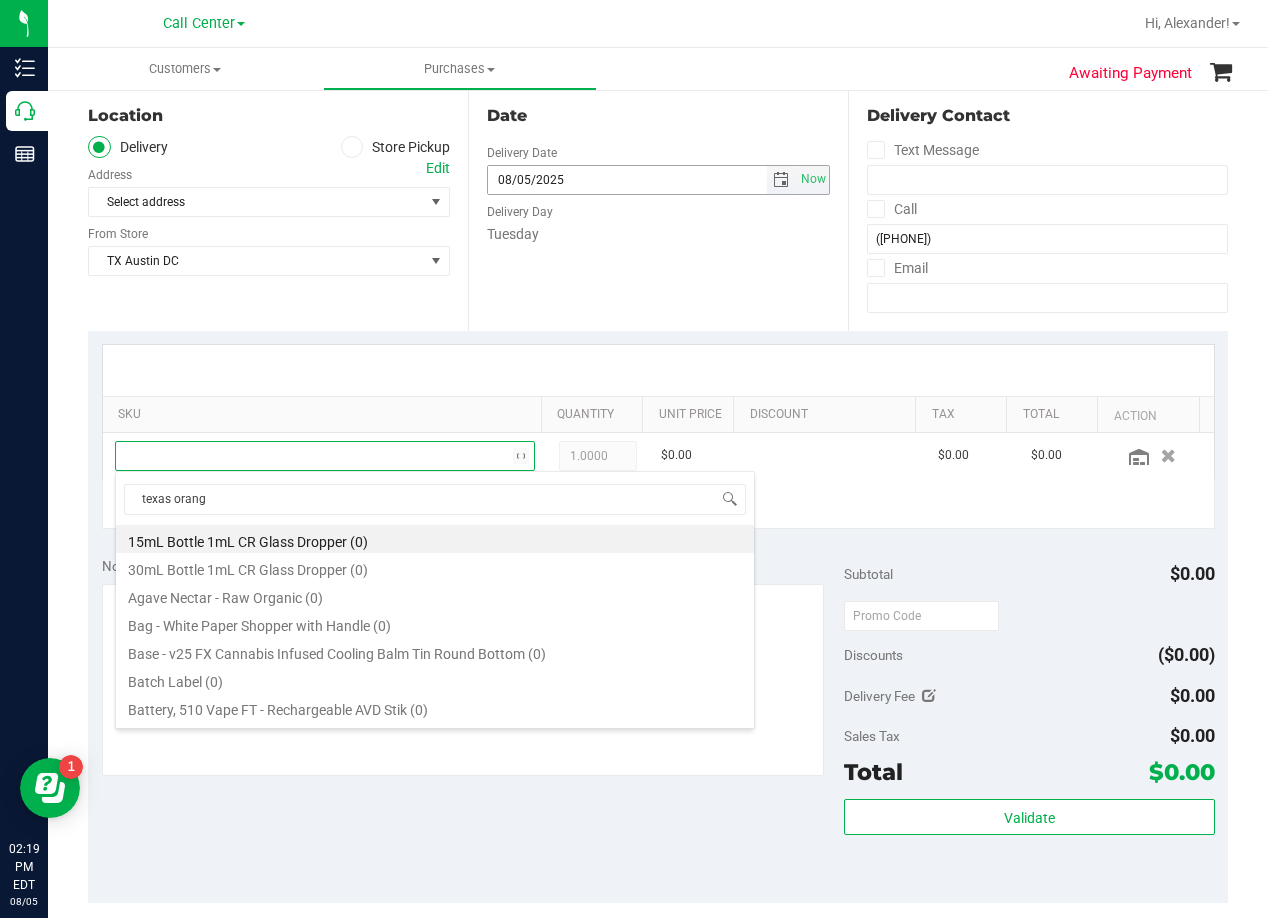 type on "texas orange" 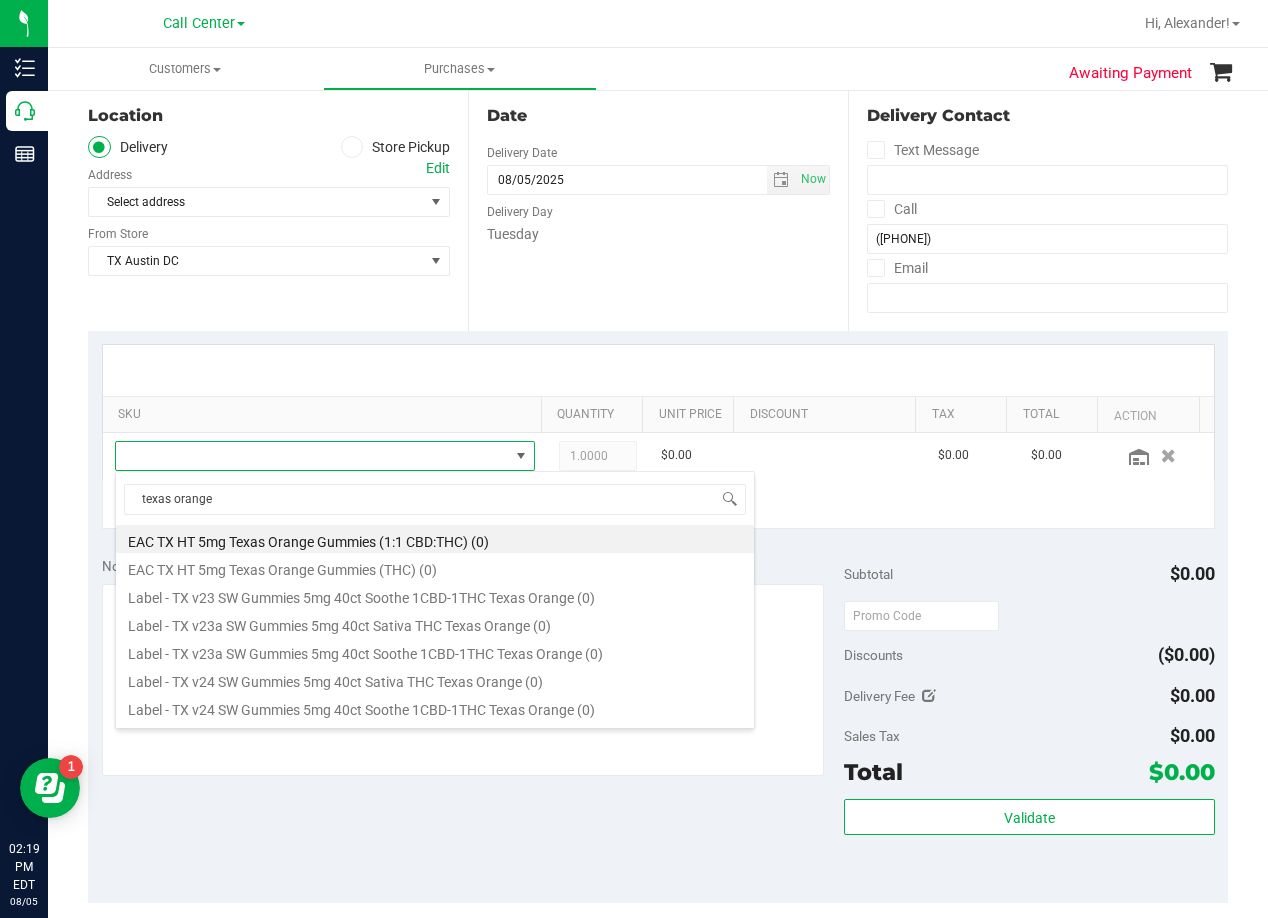 scroll, scrollTop: 332, scrollLeft: 0, axis: vertical 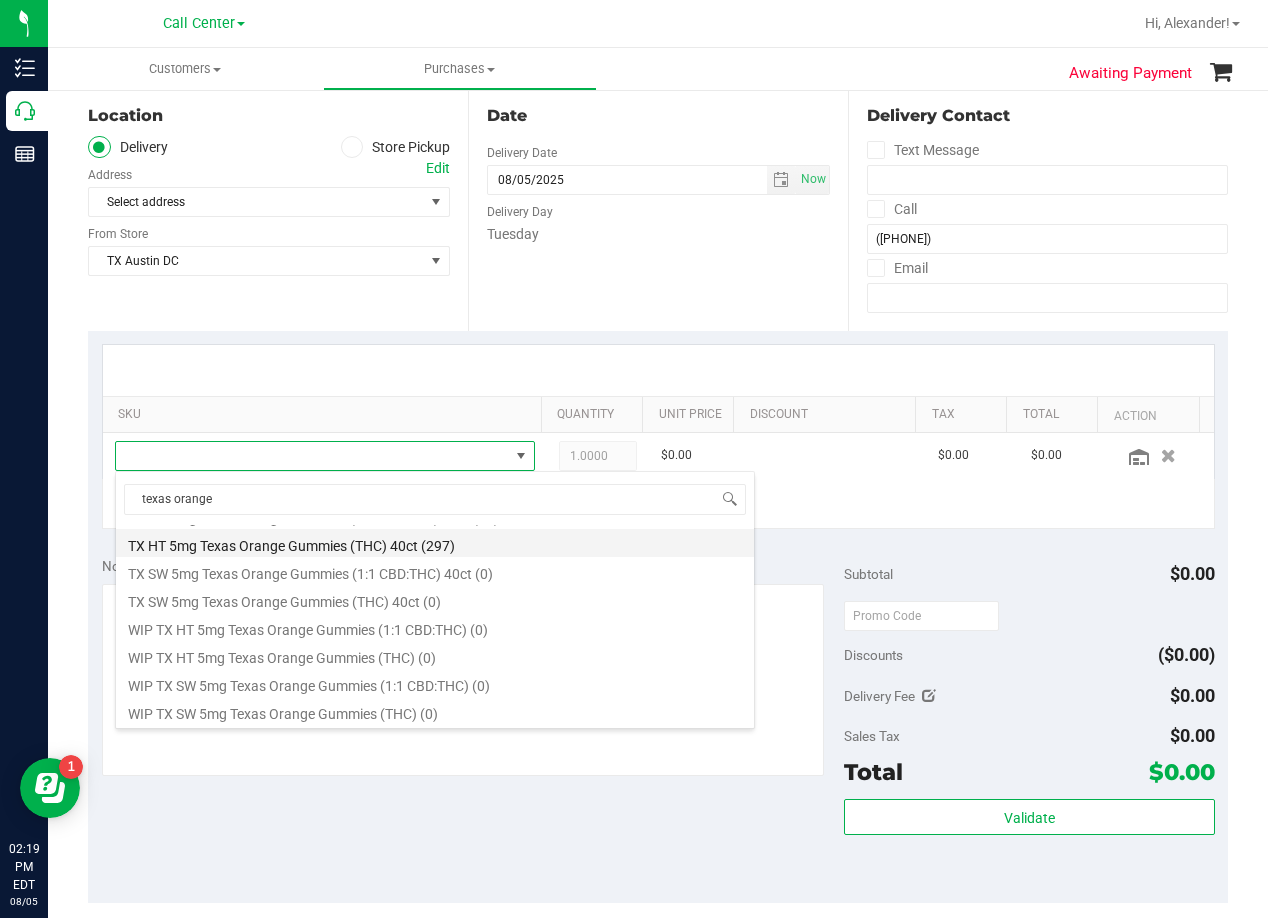 click on "TX HT 5mg Texas Orange Gummies (THC) 40ct (297)" at bounding box center (435, 543) 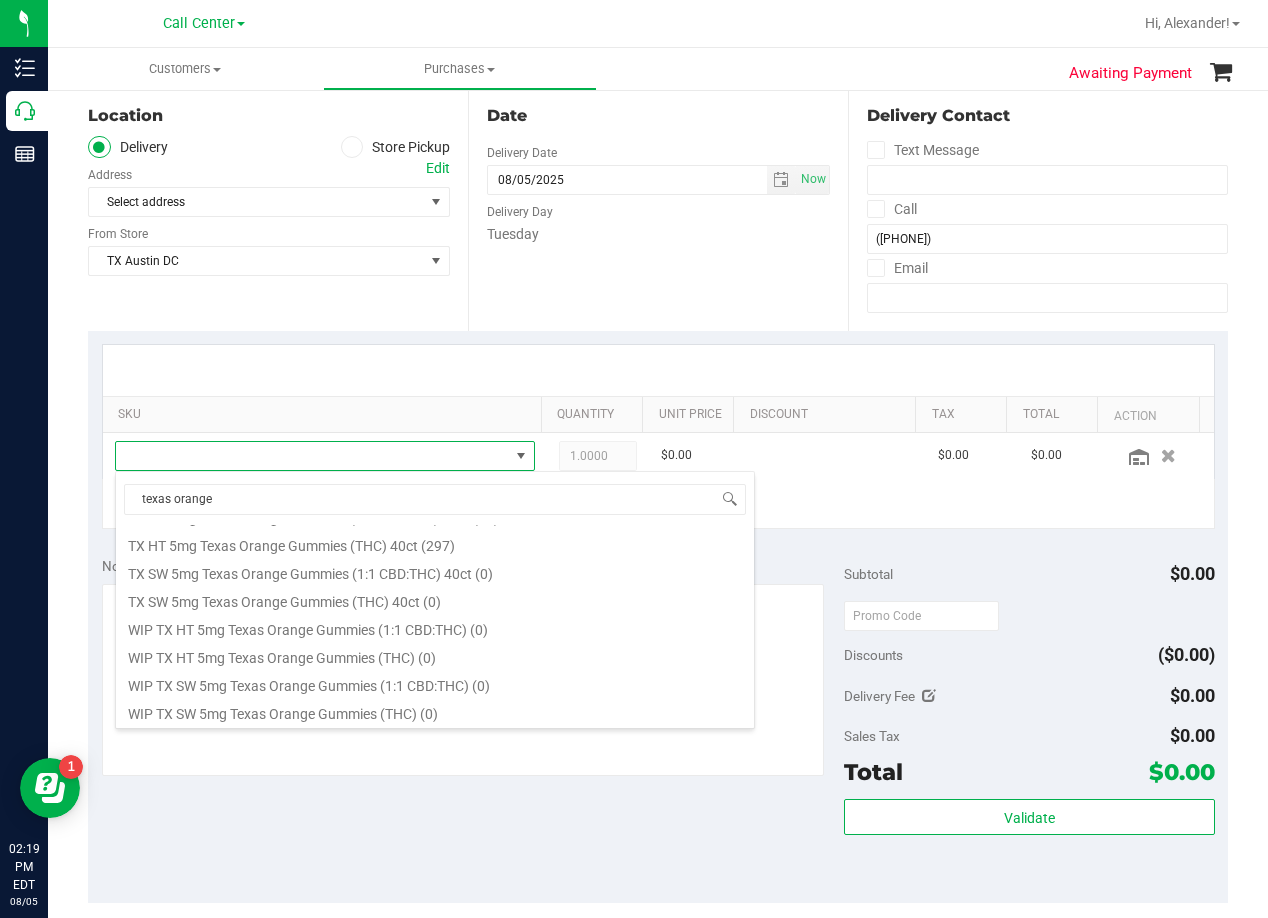click on "+ Add New Item" at bounding box center [658, 504] 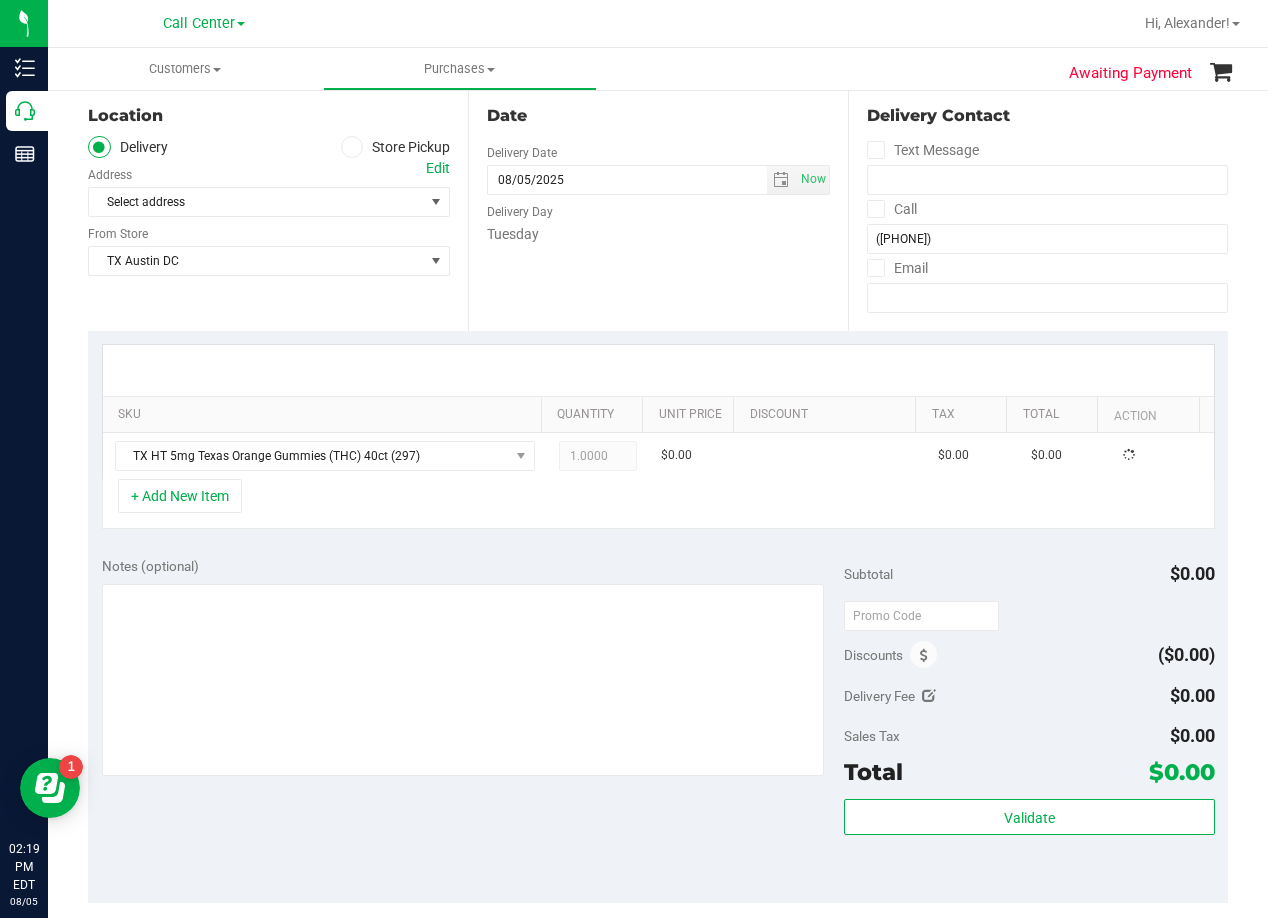 click on "Date
Delivery Date
08/05/2025
Now
08/05/2025 02:19 PM
Now
Delivery Day
Tuesday" at bounding box center (658, 208) 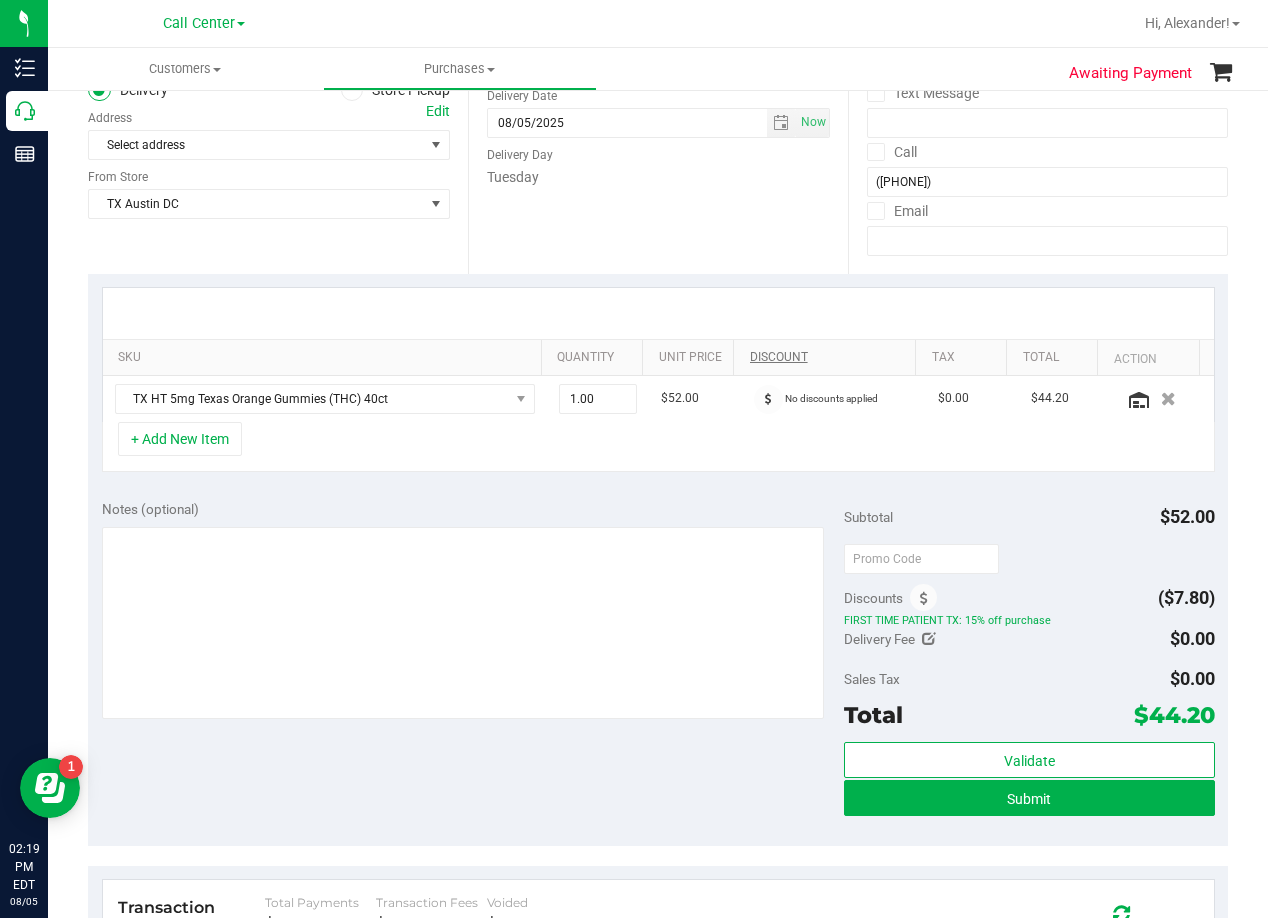 scroll, scrollTop: 300, scrollLeft: 0, axis: vertical 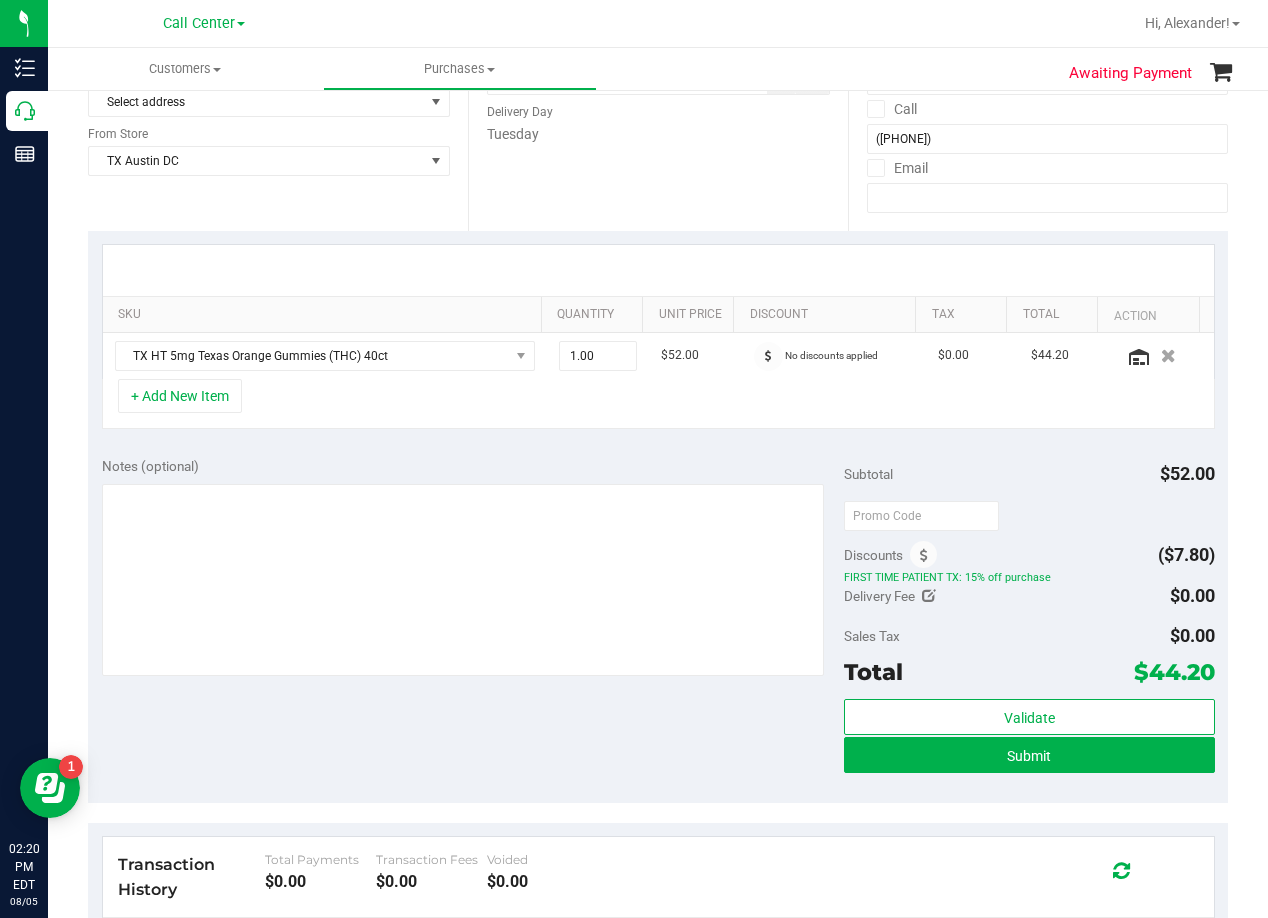 click at bounding box center (658, 270) 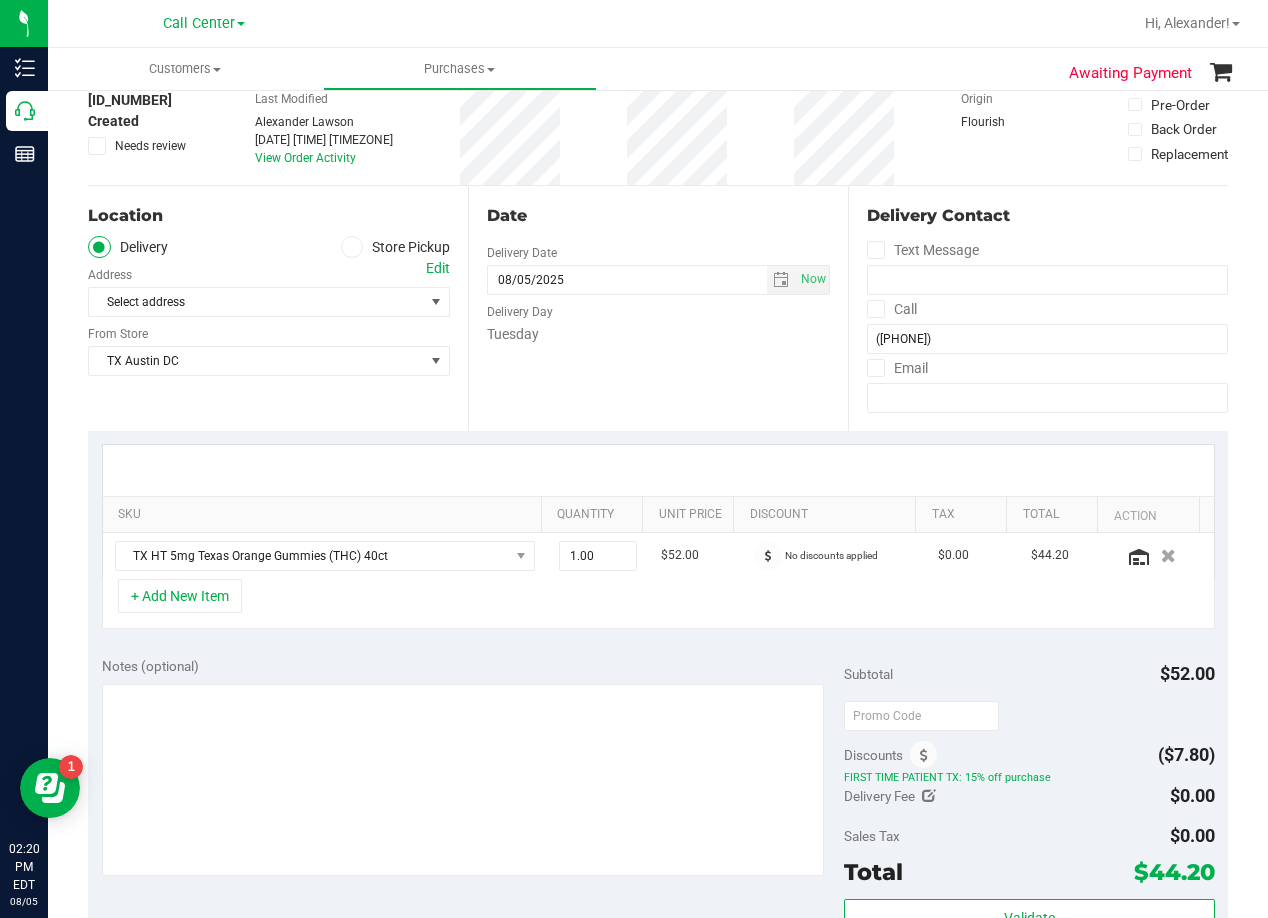 click on "Location
Delivery
Store Pickup
Address
Edit
Select address Select address
From Store
TX Austin DC Select Store Bonita Springs WC Boynton Beach WC Bradenton WC Brandon WC Brooksville WC Call Center Clermont WC Crestview WC Deerfield Beach WC Delray Beach WC Deltona WC Ft Walton Beach WC Ft. Lauderdale WC Ft. Myers WC Gainesville WC Jax Atlantic WC JAX DC REP Jax WC Key West WC Lakeland WC Largo WC Lehigh Acres DC REP Merritt Island WC Miami 72nd WC Miami Beach WC Miami Dadeland WC Miramar DC REP New Port Richey WC North Port WC" at bounding box center [278, 308] 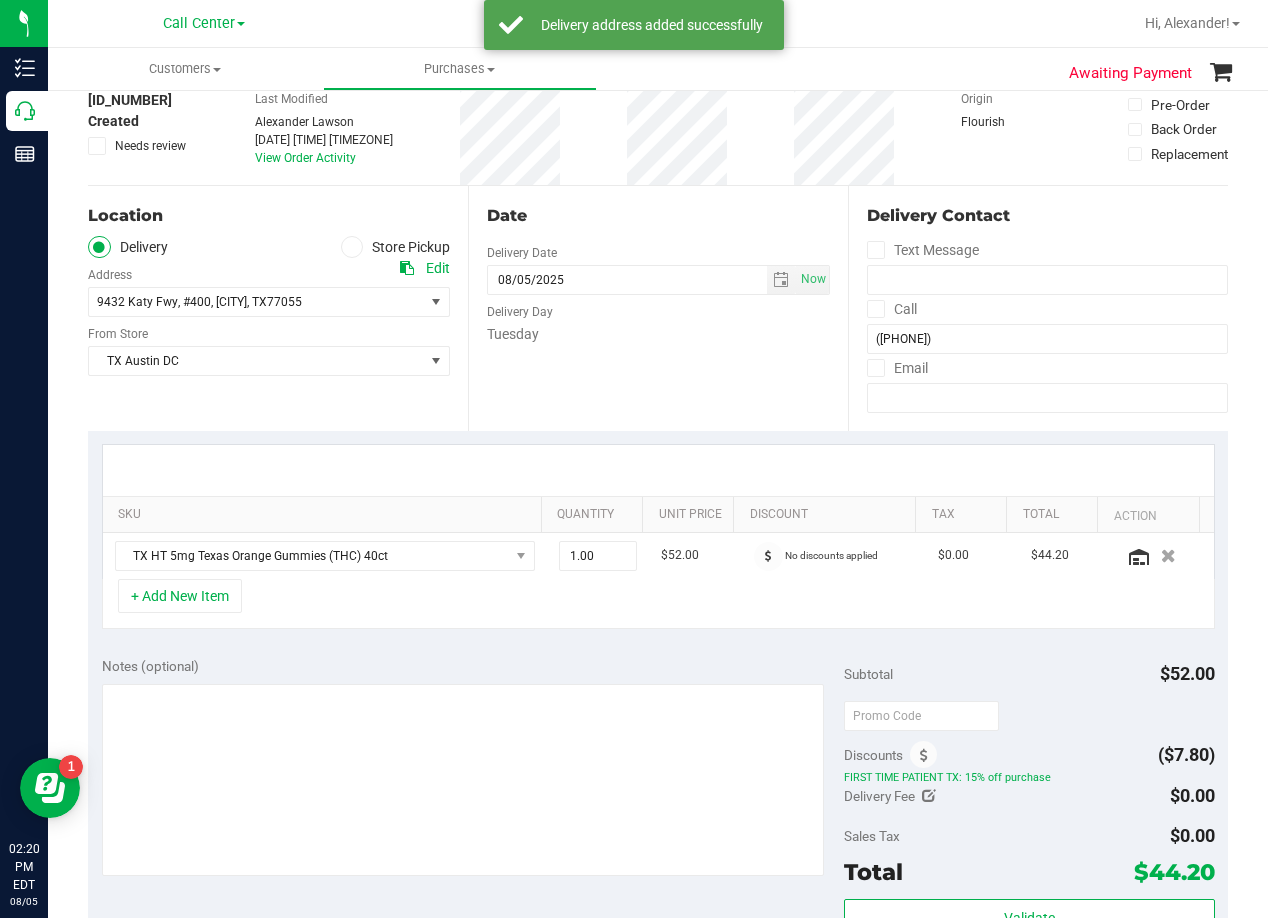 click on "Date
Delivery Date
08/05/2025
Now
08/05/2025 08:00 AM
Now
Delivery Day
Tuesday" at bounding box center [658, 308] 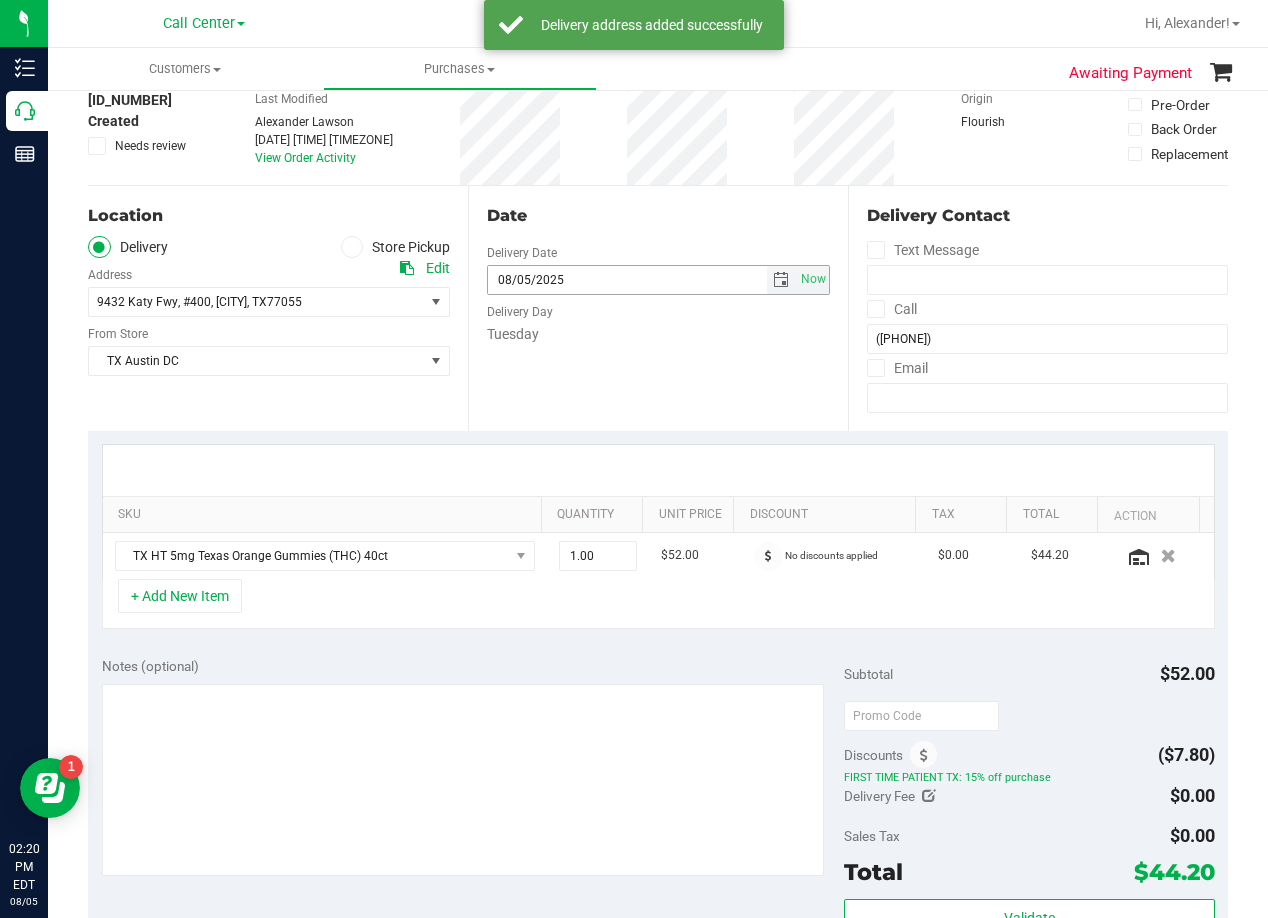 click at bounding box center [781, 280] 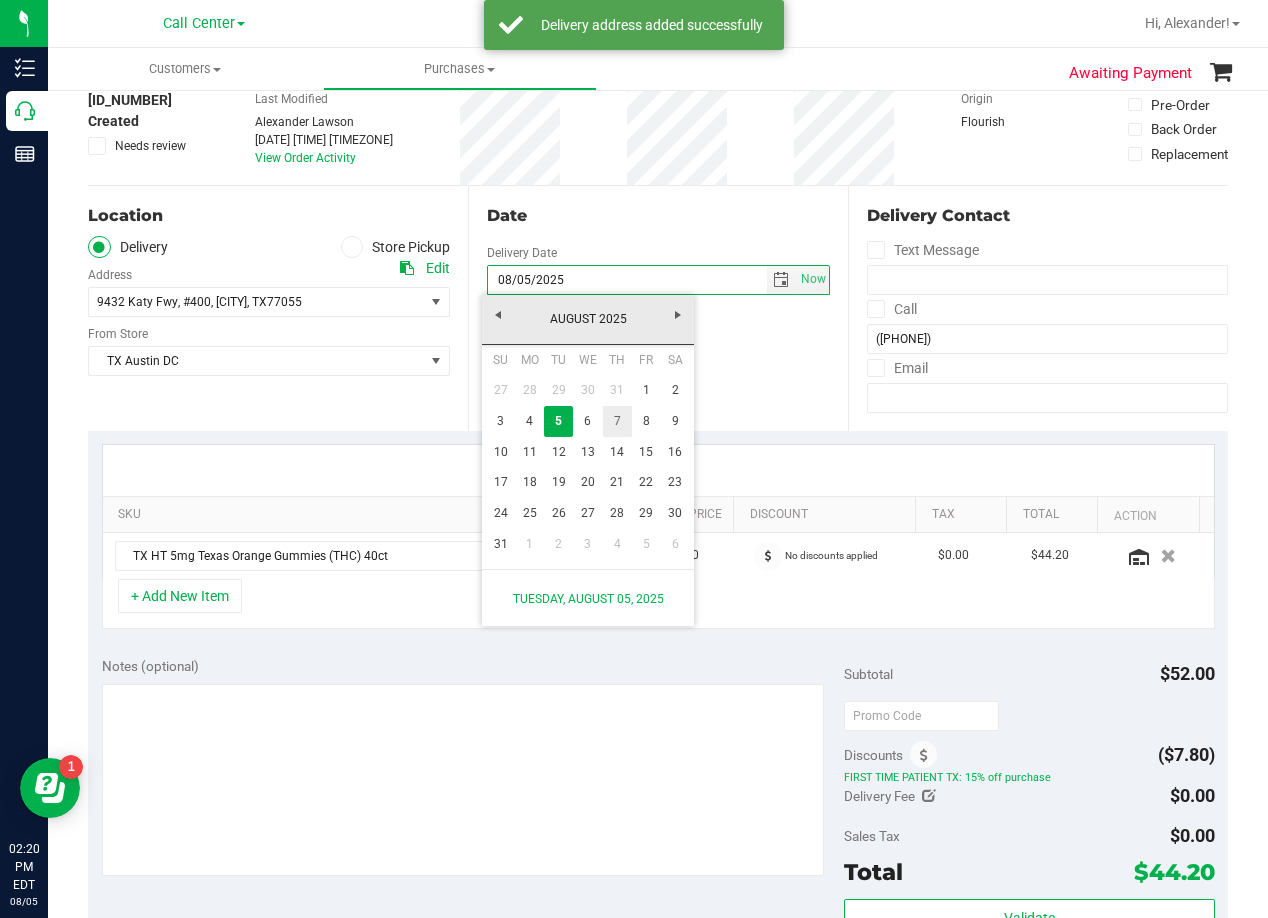 click on "7" at bounding box center (617, 421) 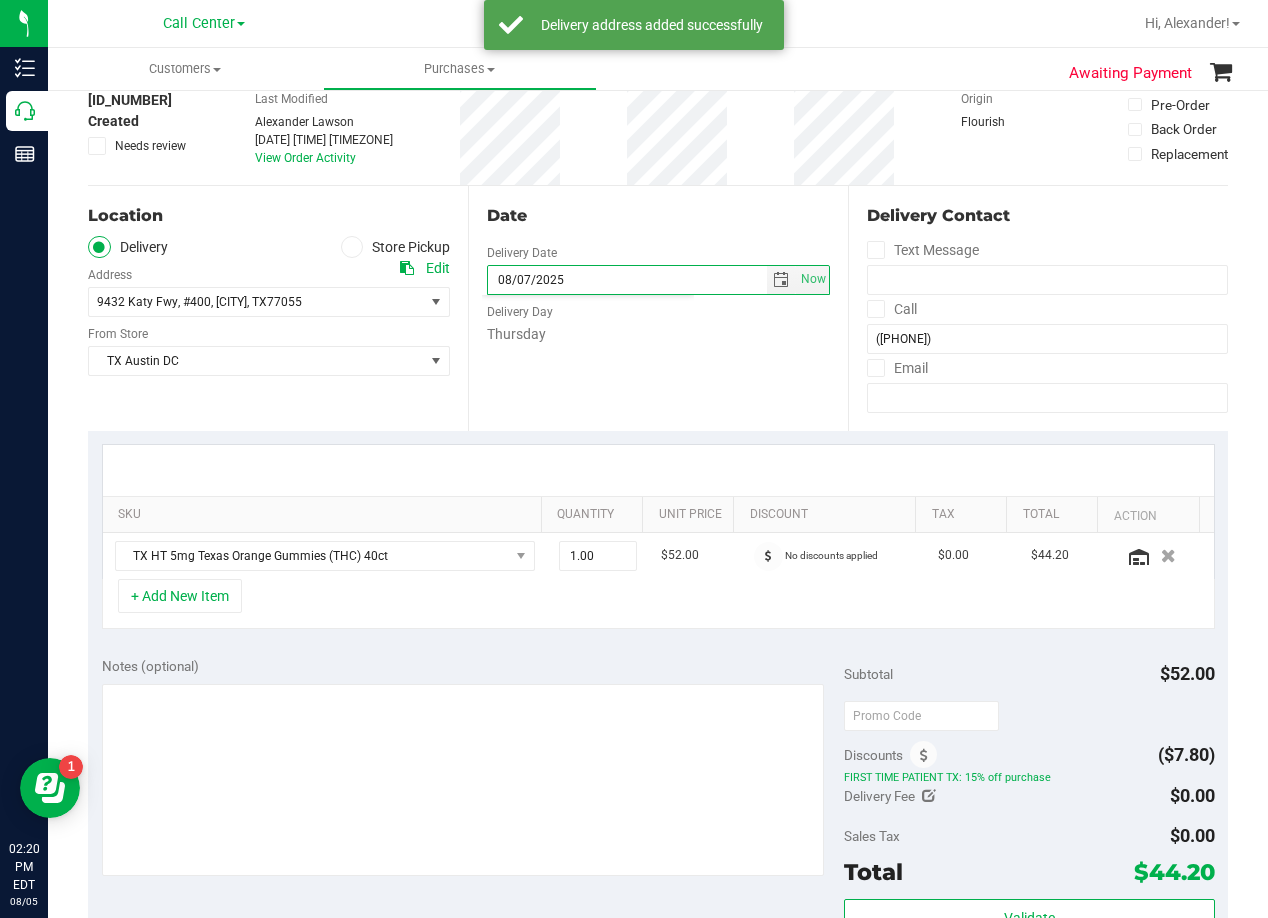click on "Date
Delivery Date
08/07/2025
Now
08/07/2025 08:00 AM
Now
Delivery Day
Thursday" at bounding box center [658, 308] 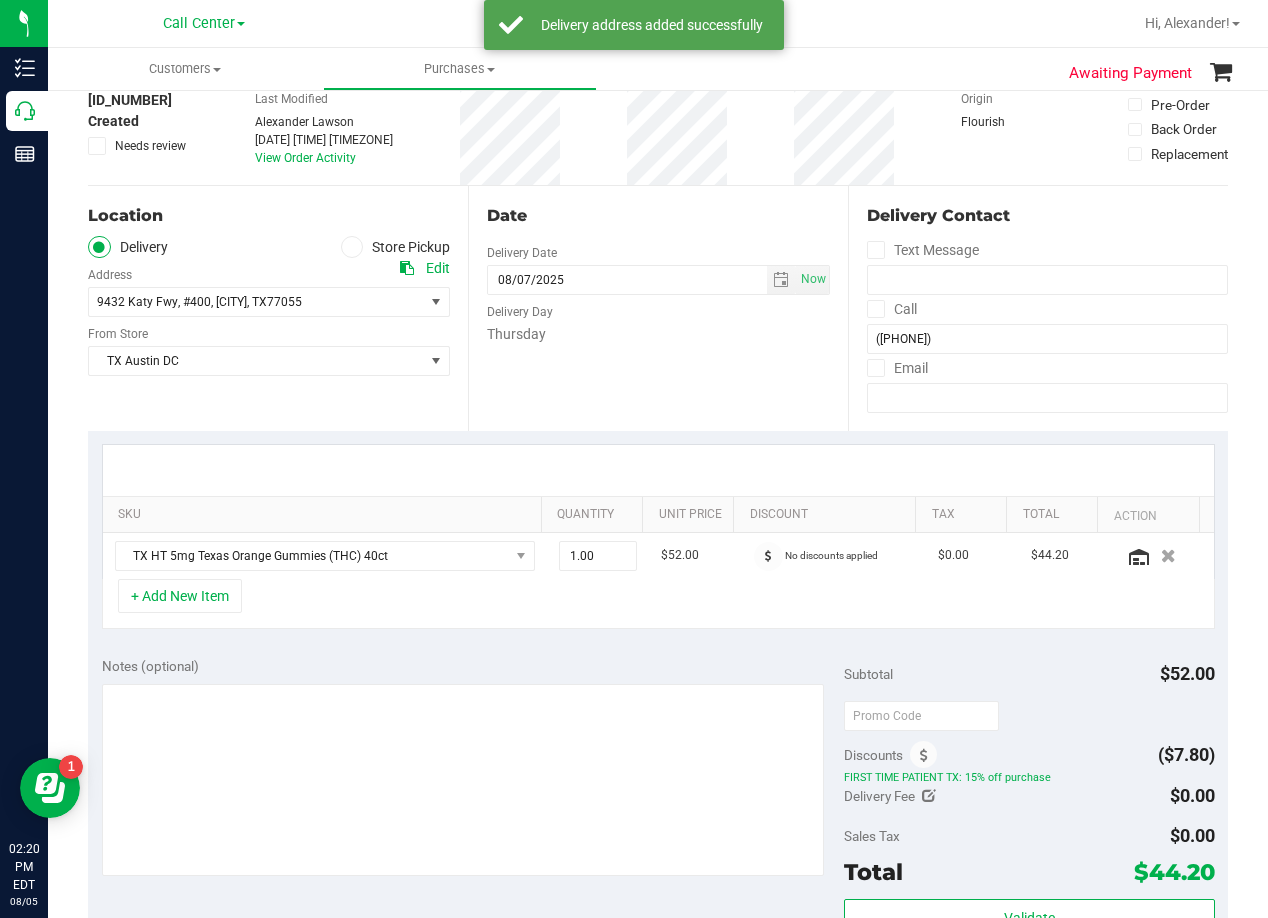 click on "Date" at bounding box center [658, 216] 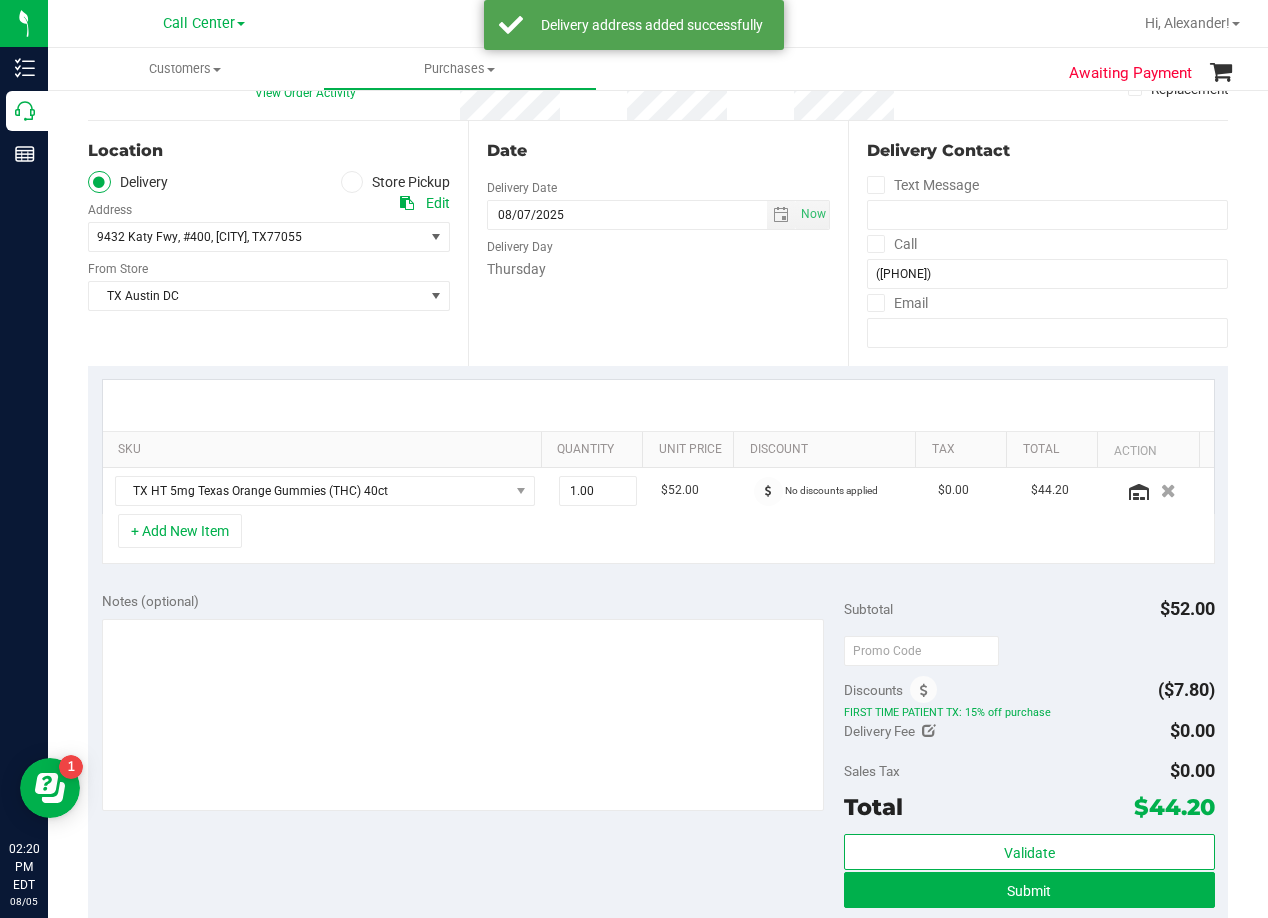 scroll, scrollTop: 200, scrollLeft: 0, axis: vertical 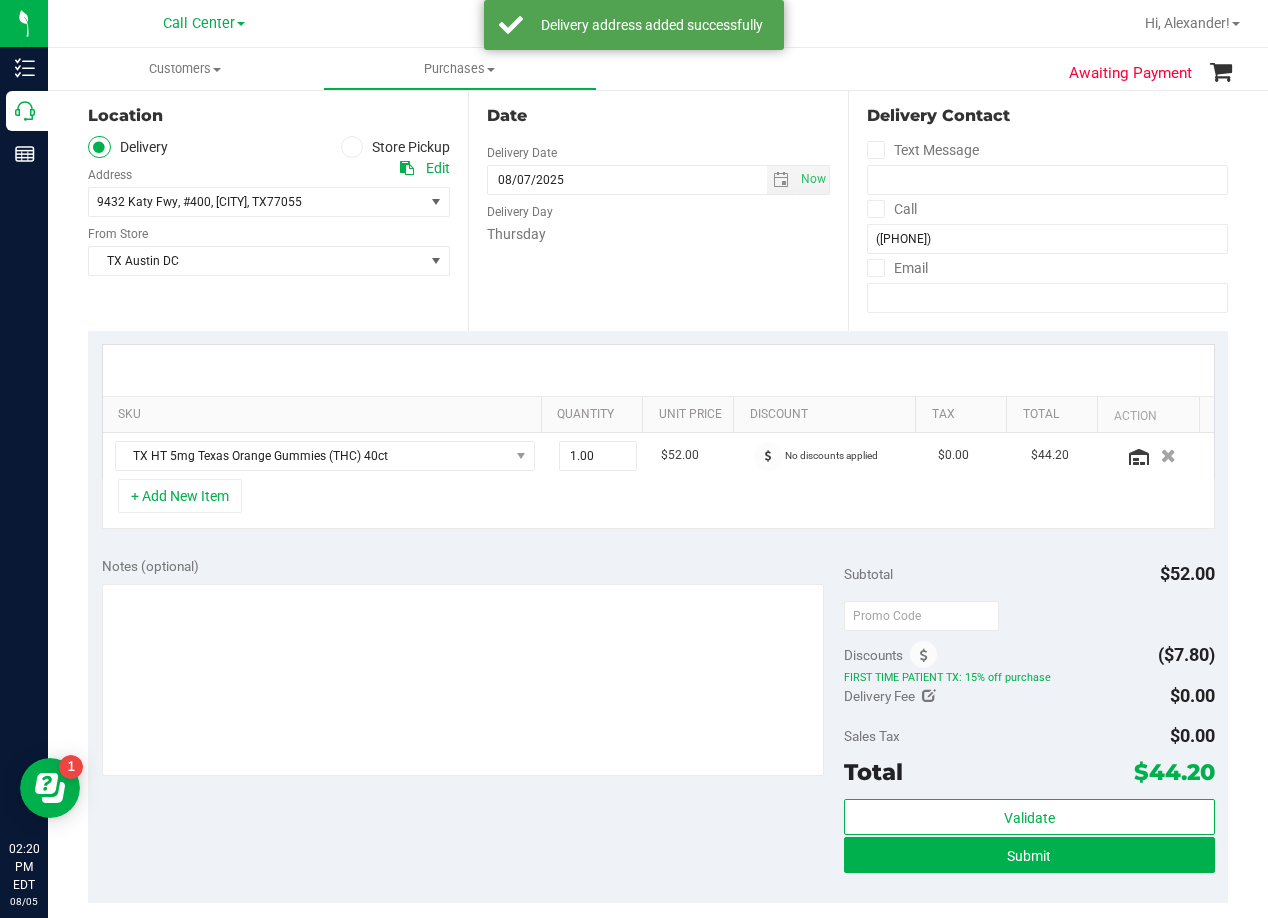 click on "Thursday" at bounding box center [658, 234] 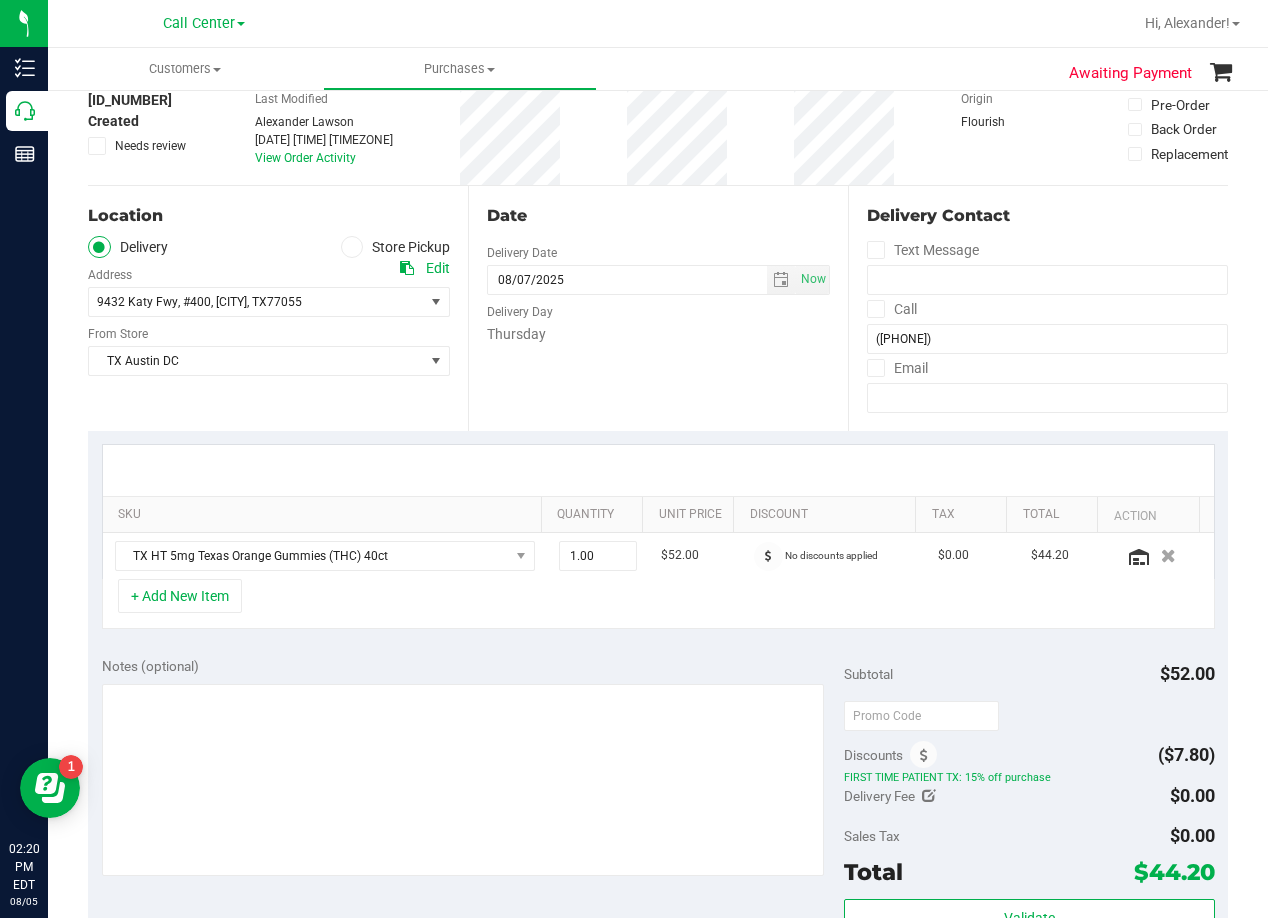 click on "Date" at bounding box center [658, 216] 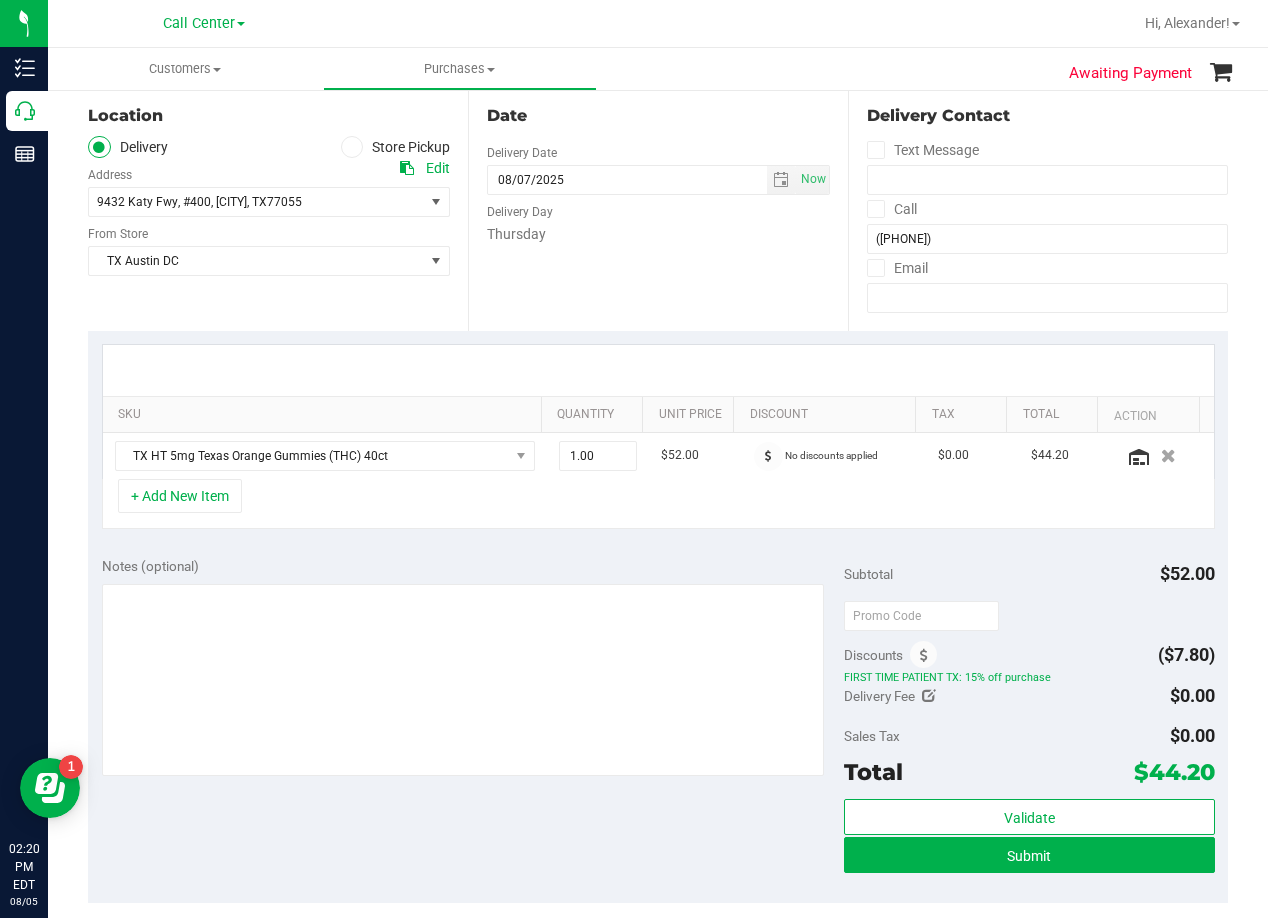 click on "Delivery Day" at bounding box center [658, 209] 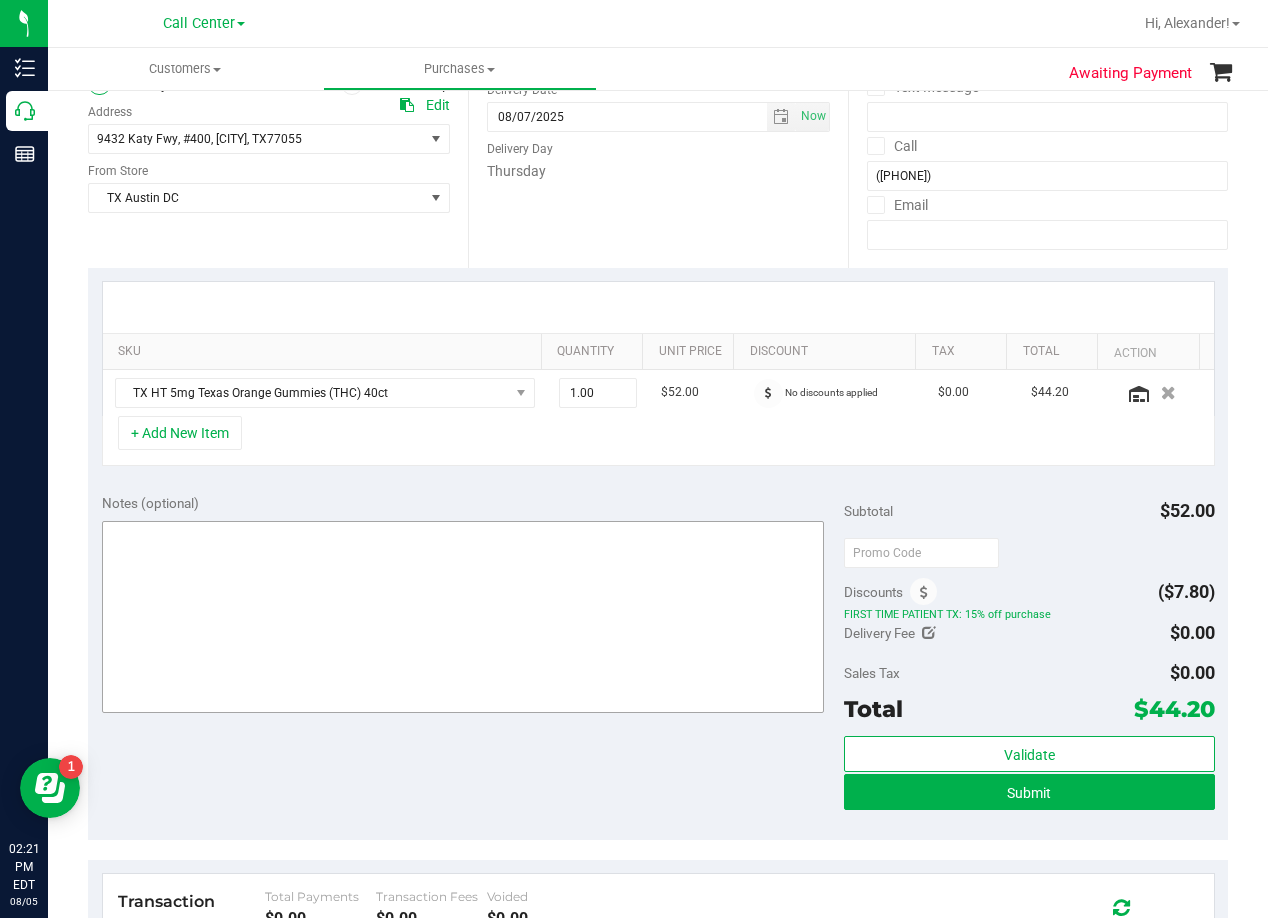 scroll, scrollTop: 300, scrollLeft: 0, axis: vertical 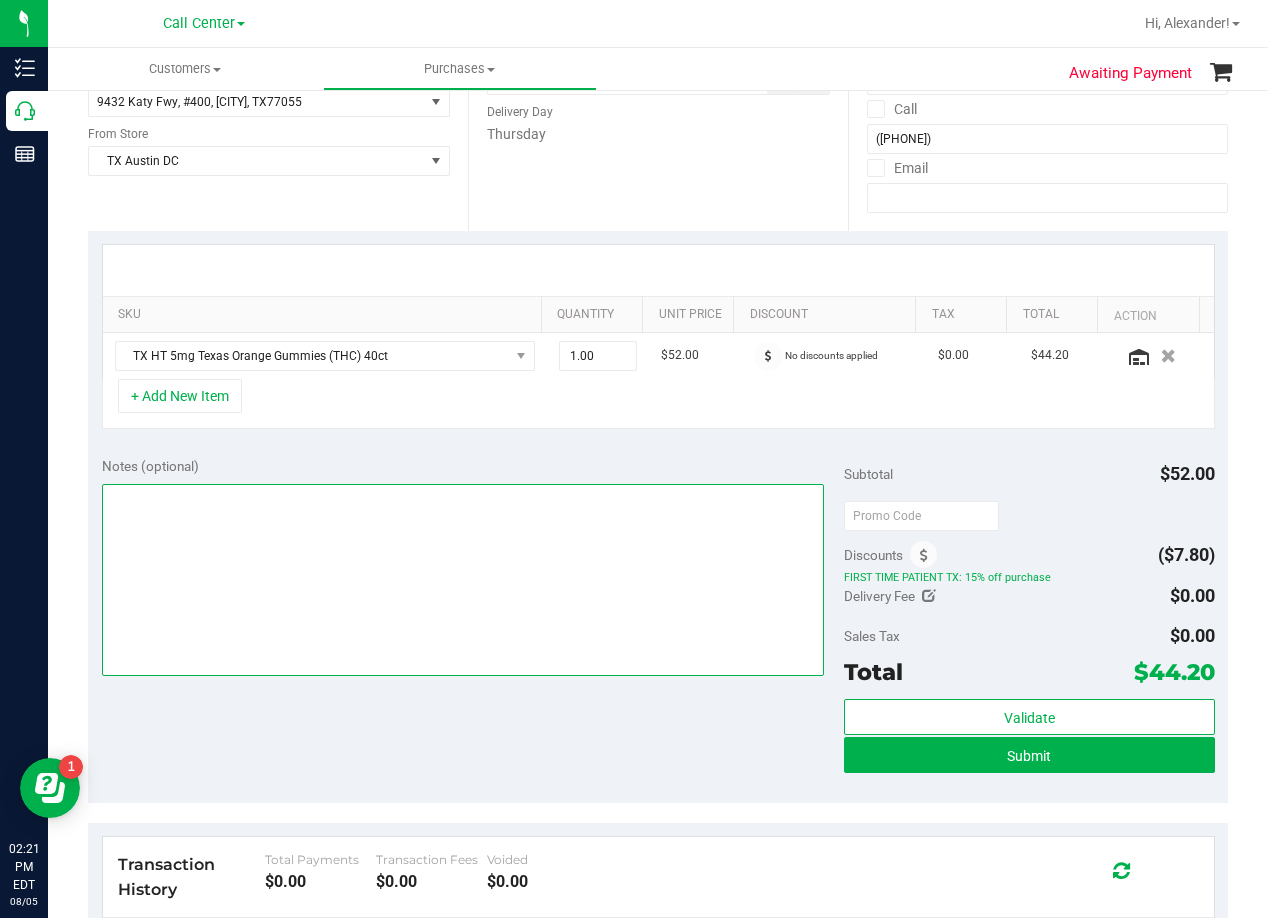 click at bounding box center [463, 580] 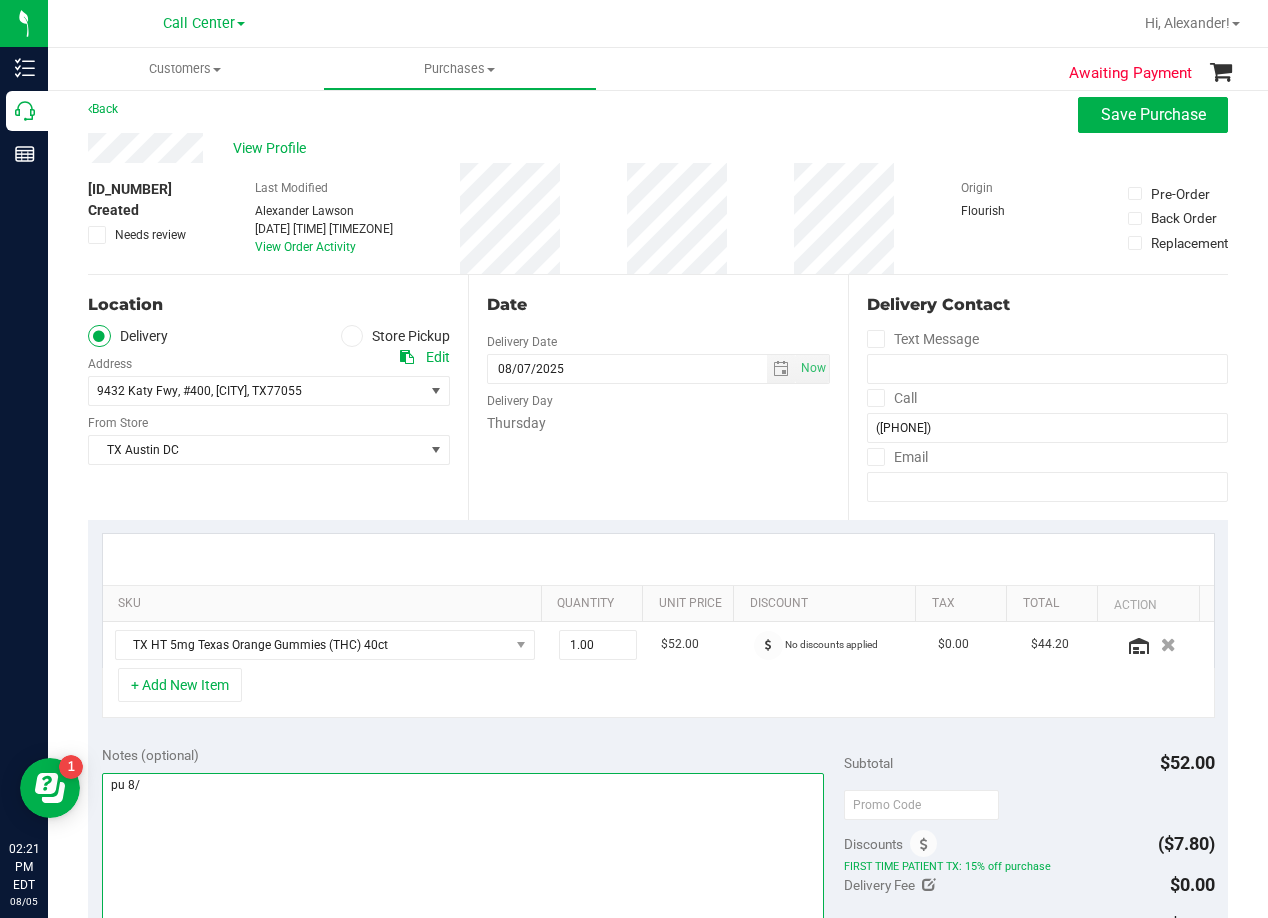 scroll, scrollTop: 0, scrollLeft: 0, axis: both 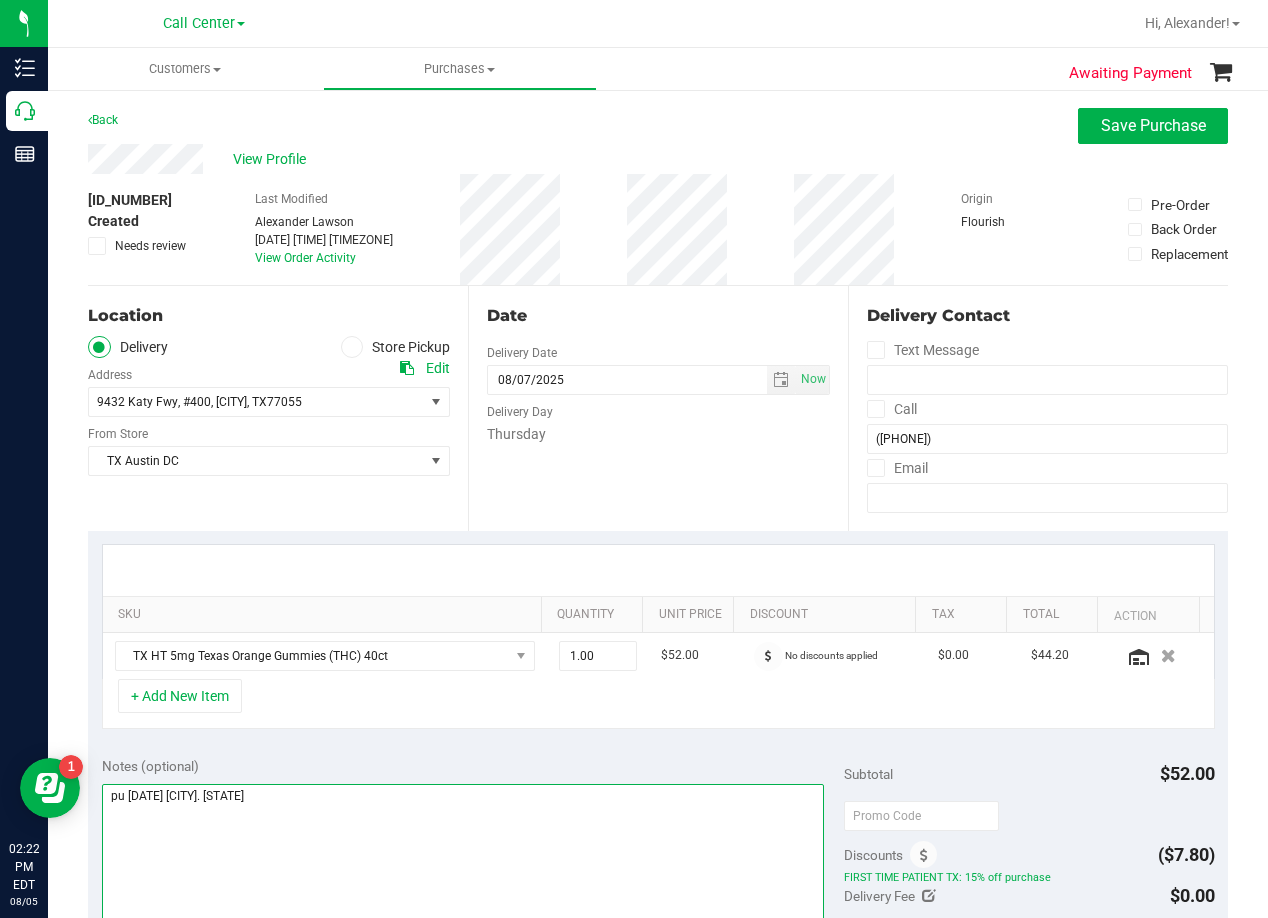 type on "pu 8/7 Houston. AL" 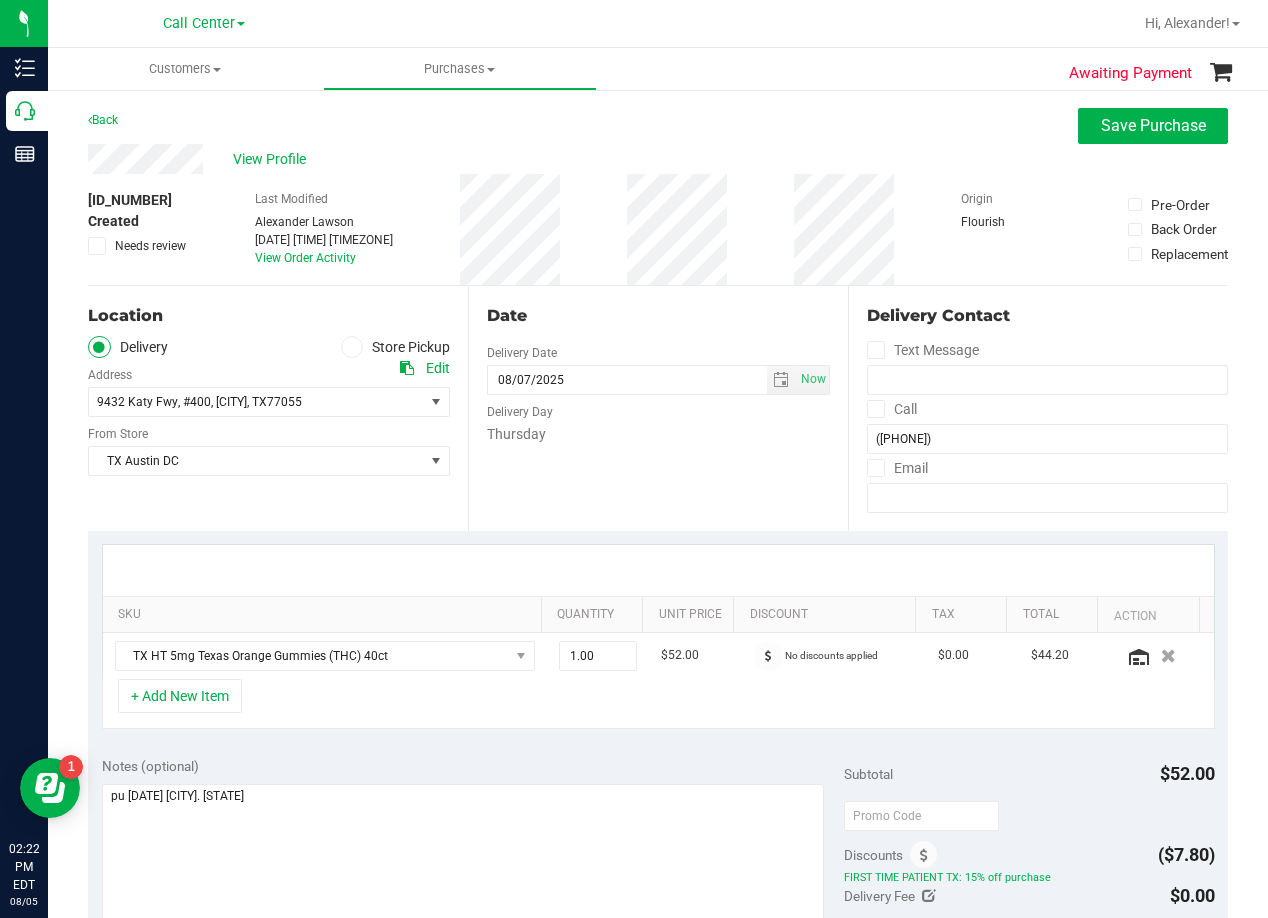 click on "Date" at bounding box center [658, 316] 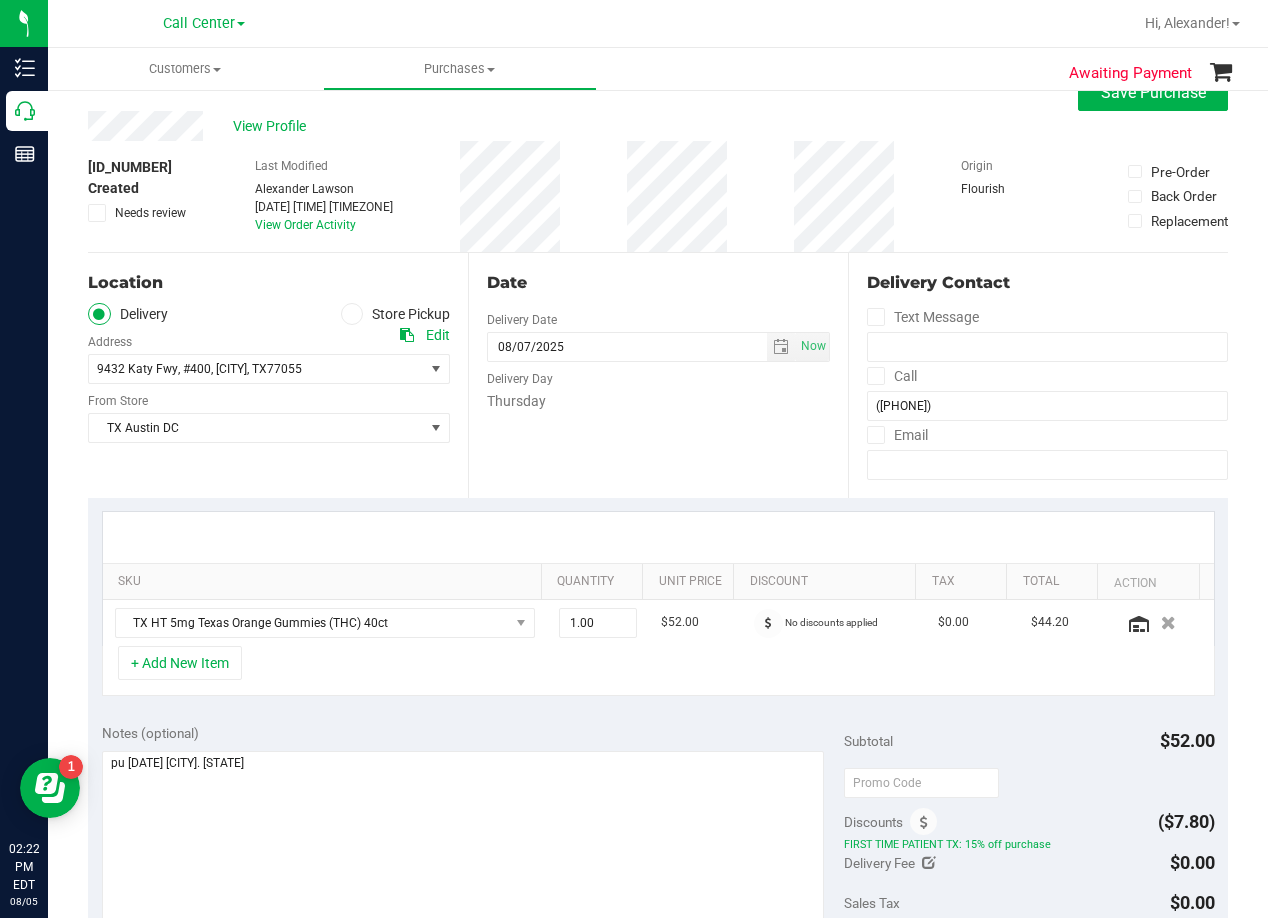 scroll, scrollTop: 0, scrollLeft: 0, axis: both 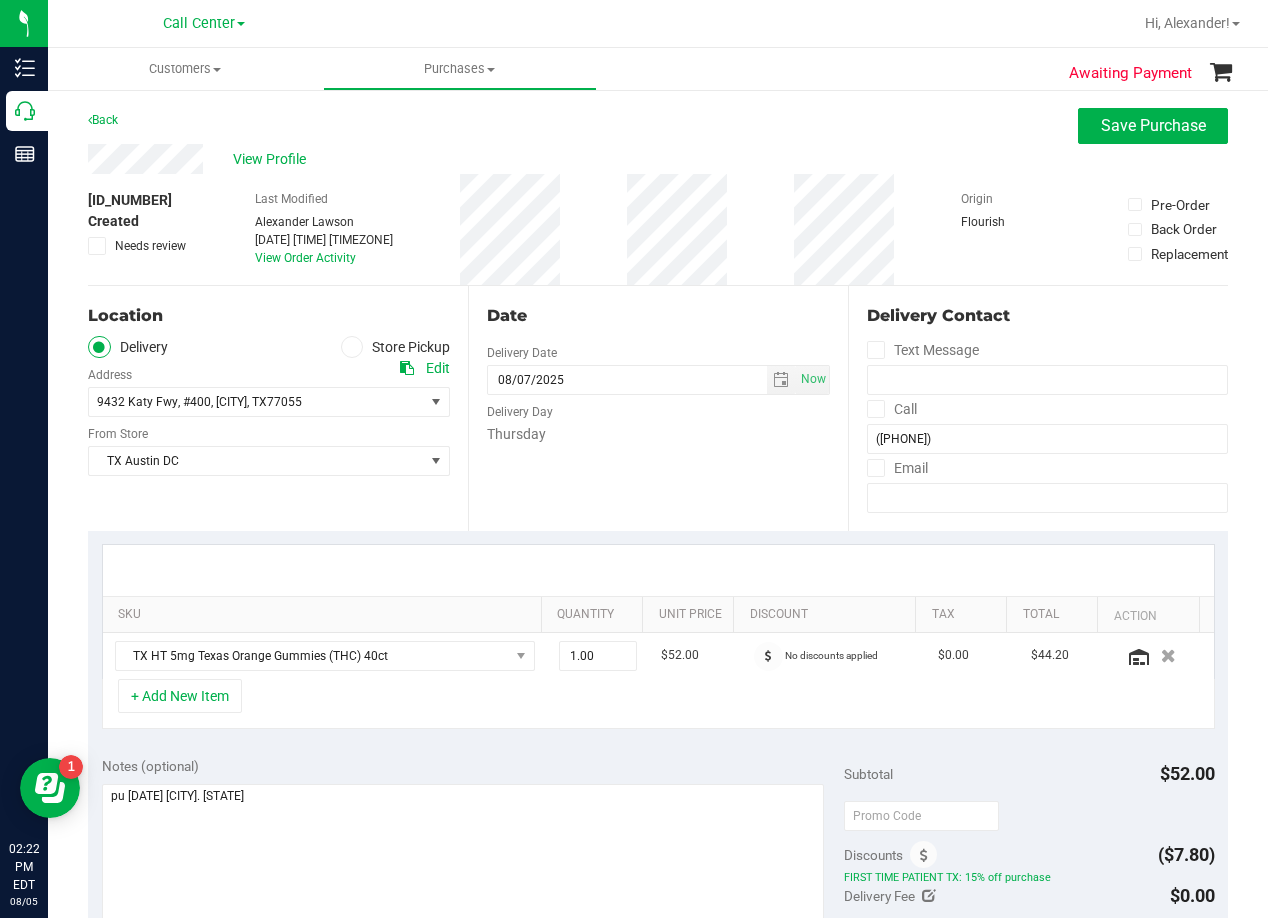 click on "Date" at bounding box center (658, 316) 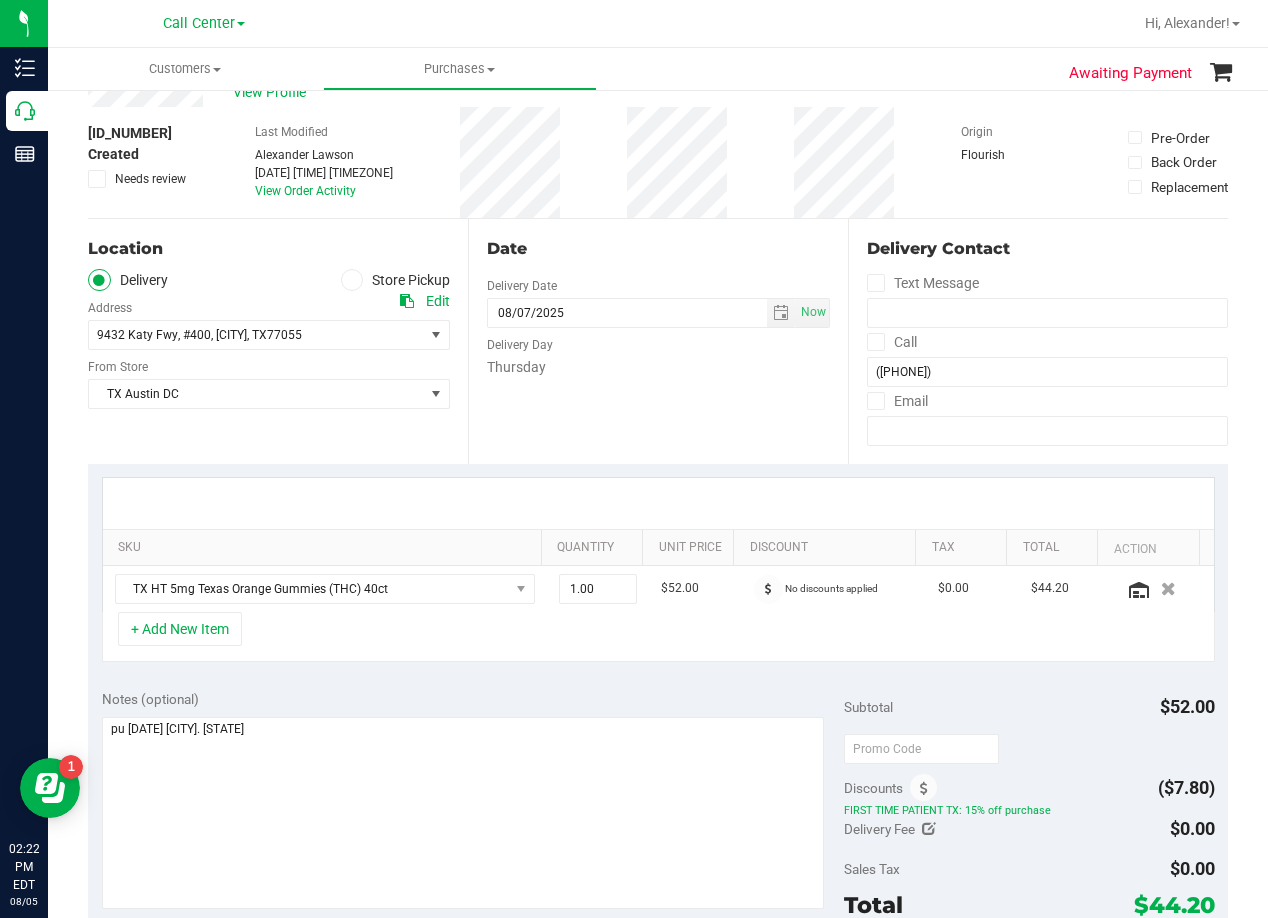 scroll, scrollTop: 100, scrollLeft: 0, axis: vertical 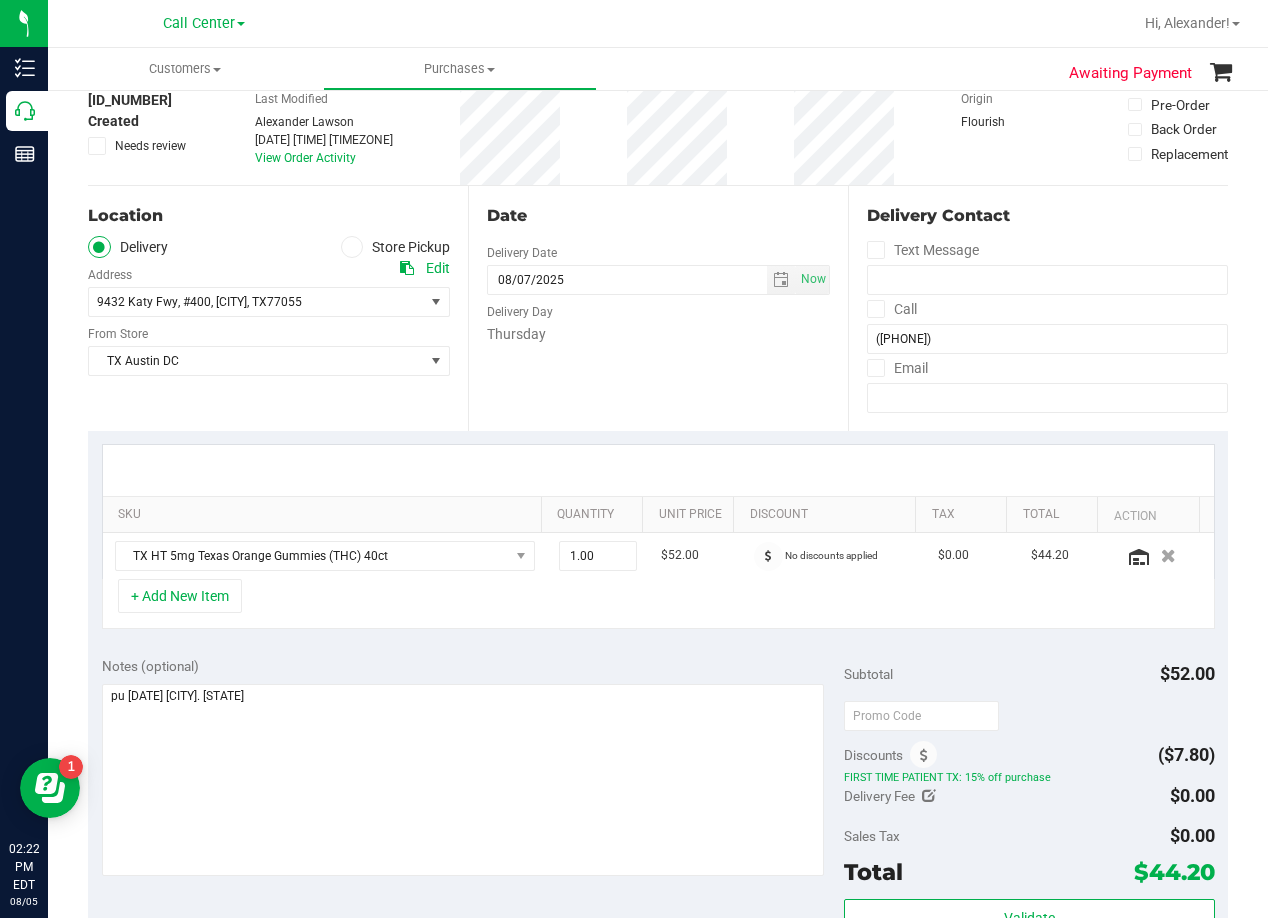 click on "Delivery Day" at bounding box center (658, 309) 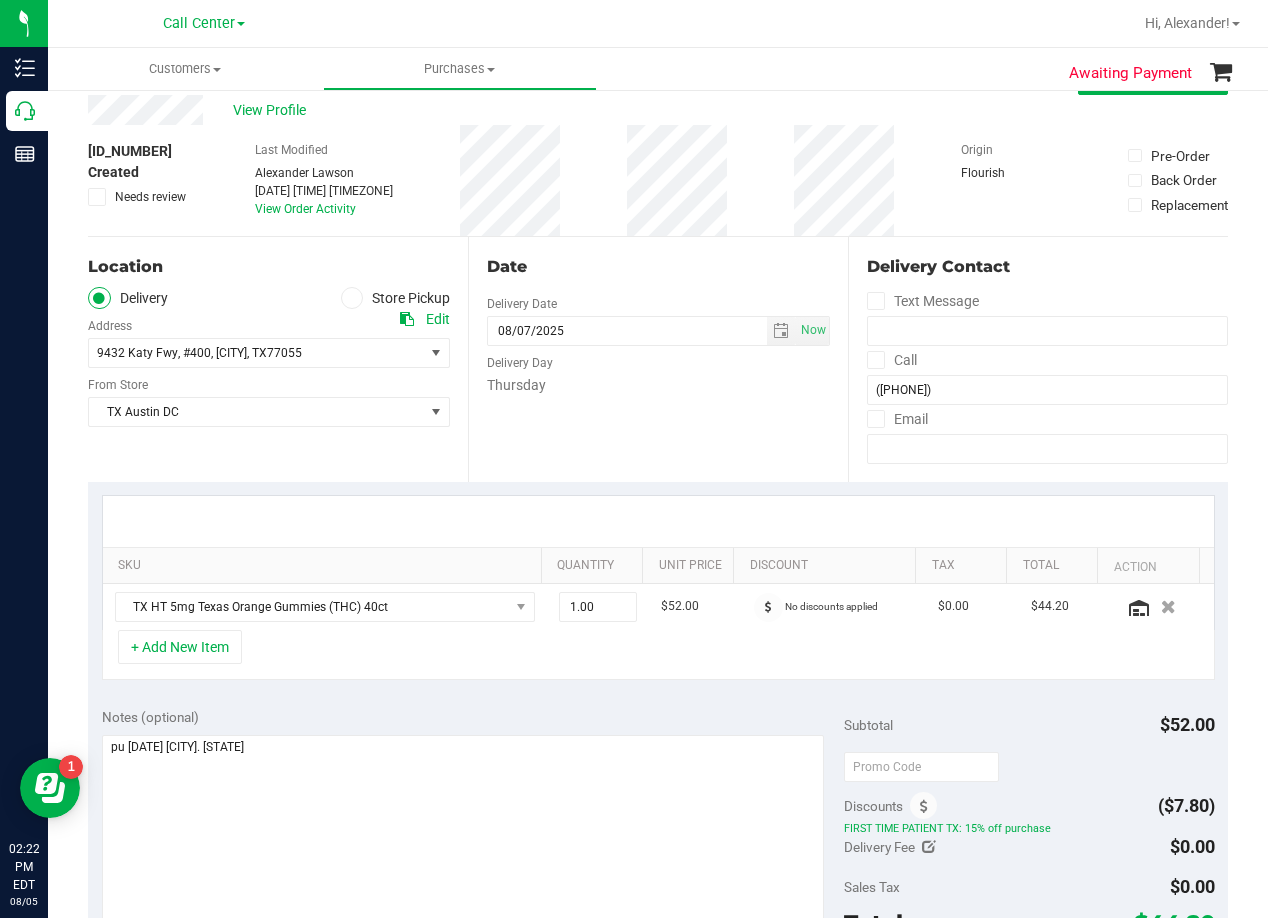 scroll, scrollTop: 0, scrollLeft: 0, axis: both 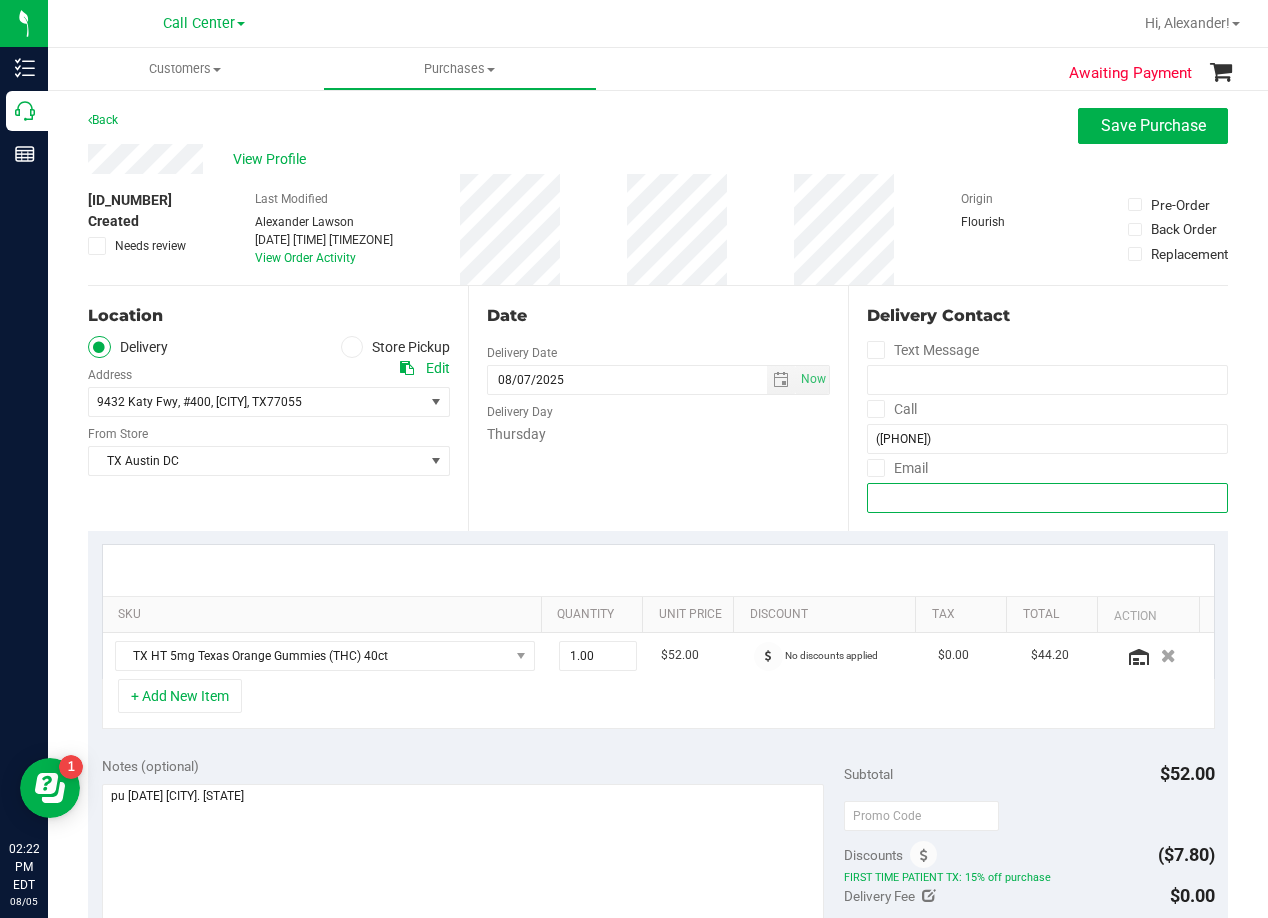 drag, startPoint x: 920, startPoint y: 502, endPoint x: 913, endPoint y: 486, distance: 17.464249 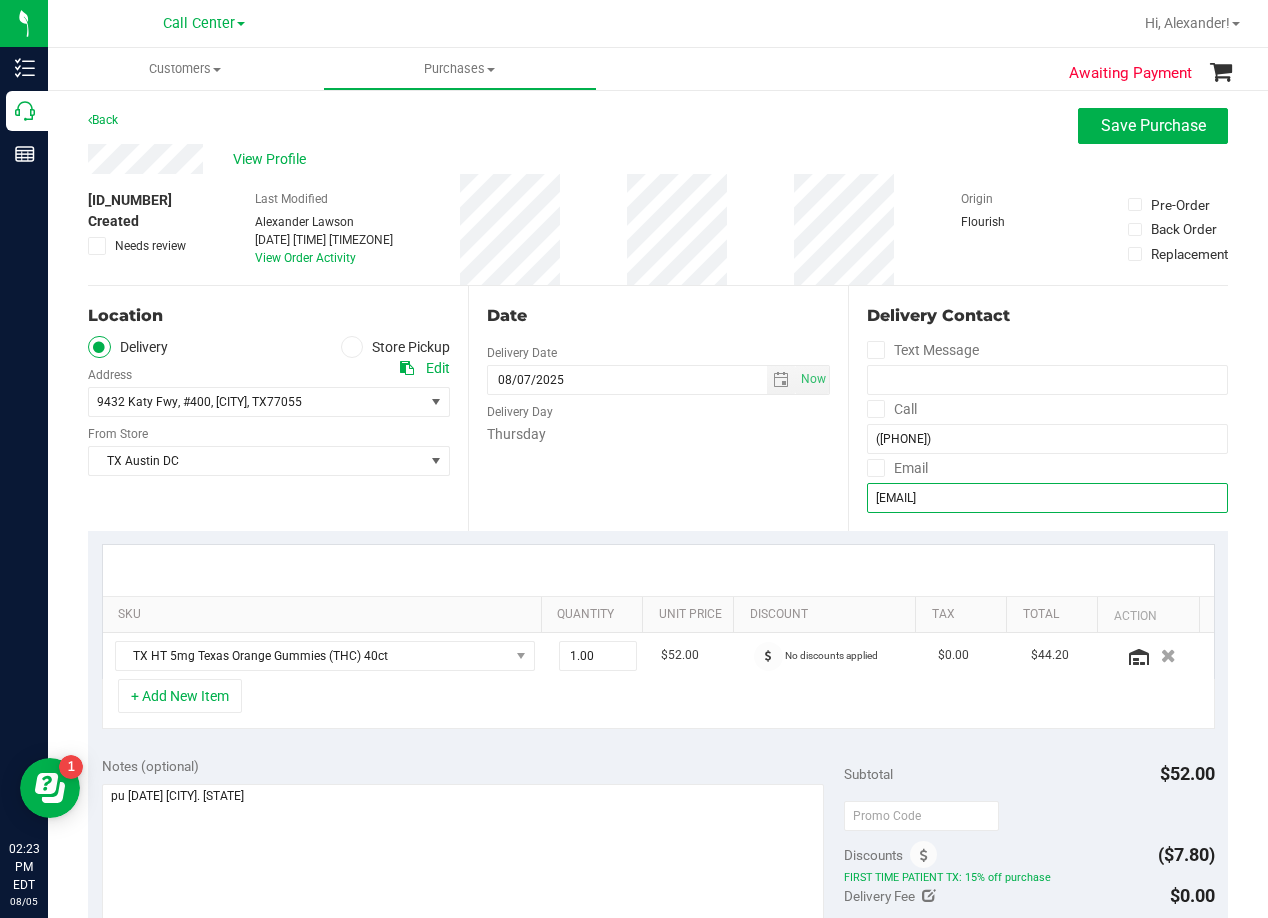 type on "jwingo206@gmail.com" 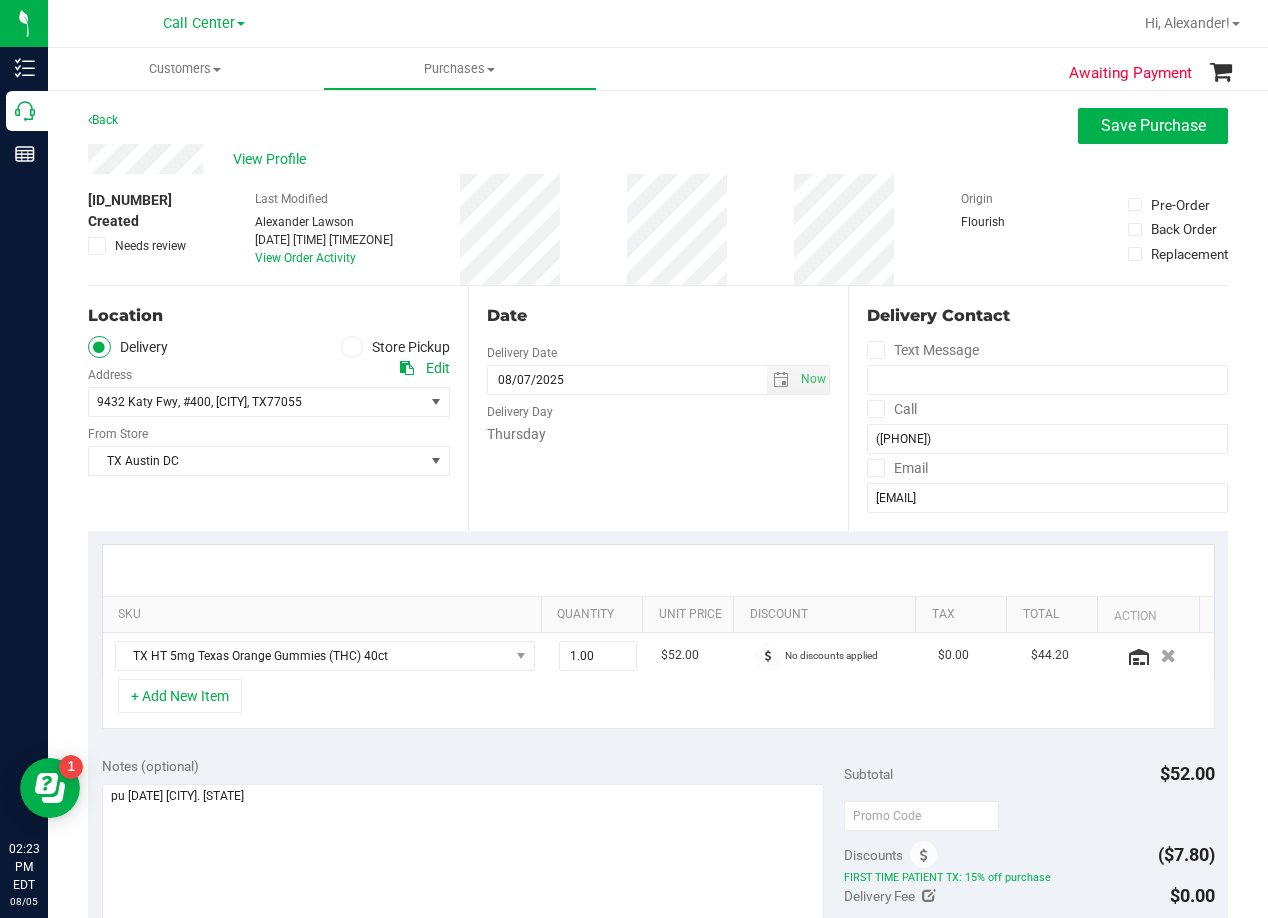 click on "Date
Delivery Date
08/07/2025
Now
08/07/2025 08:00 AM
Now
Delivery Day
Thursday" at bounding box center (658, 408) 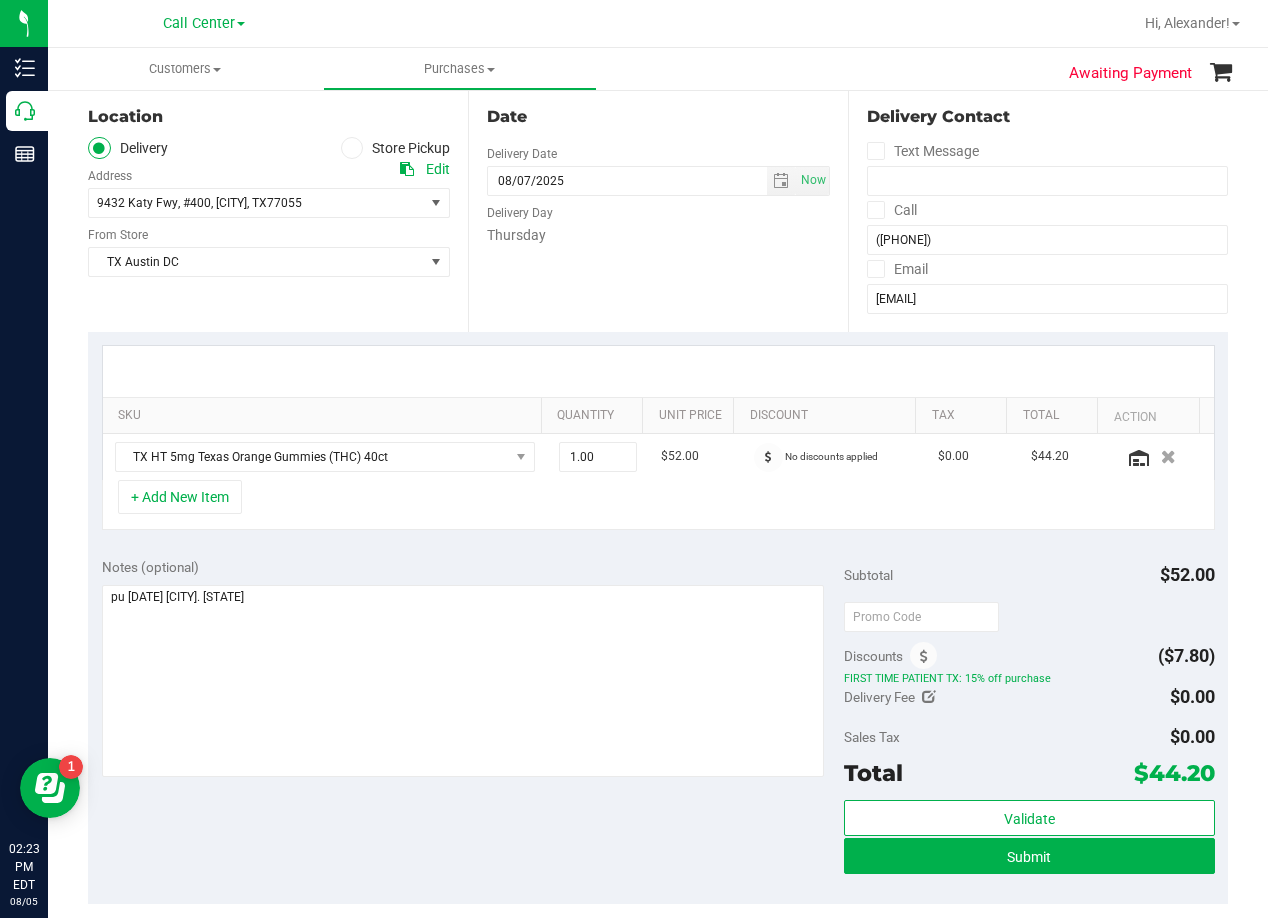 scroll, scrollTop: 200, scrollLeft: 0, axis: vertical 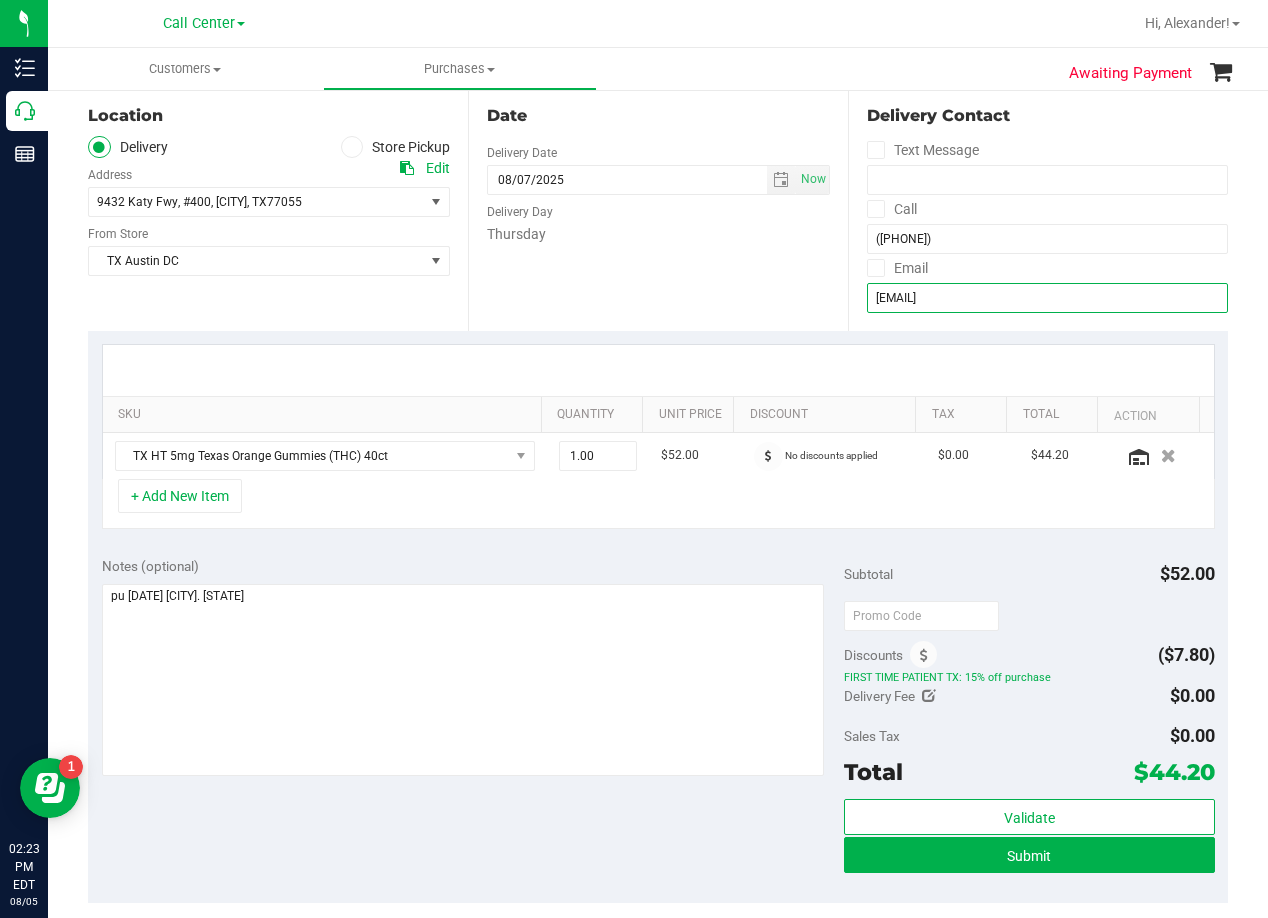 click on "jwingo206@gmail.com" at bounding box center (1047, 298) 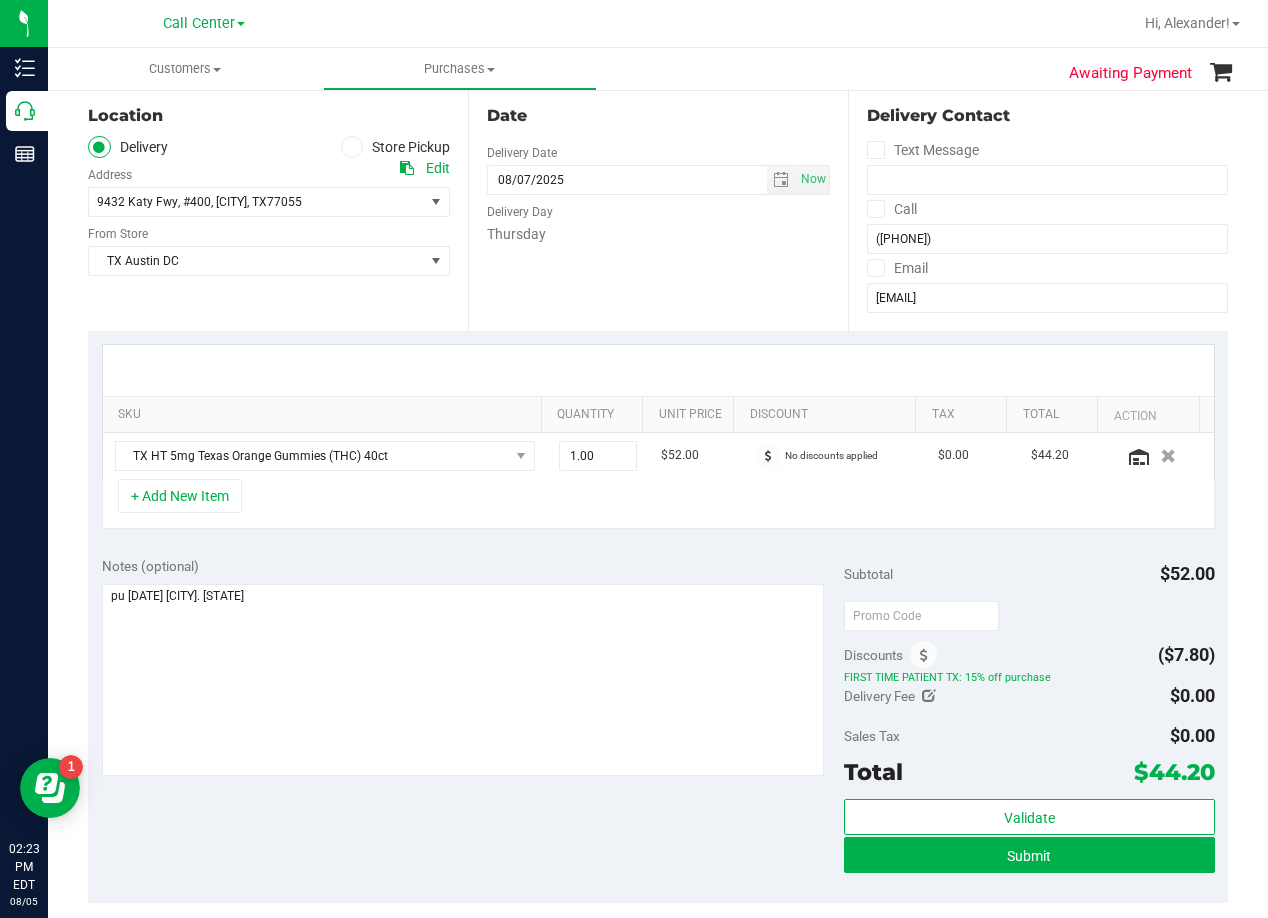 click on "Date
Delivery Date
08/07/2025
Now
08/07/2025 08:00 AM
Now
Delivery Day
Thursday" at bounding box center [658, 208] 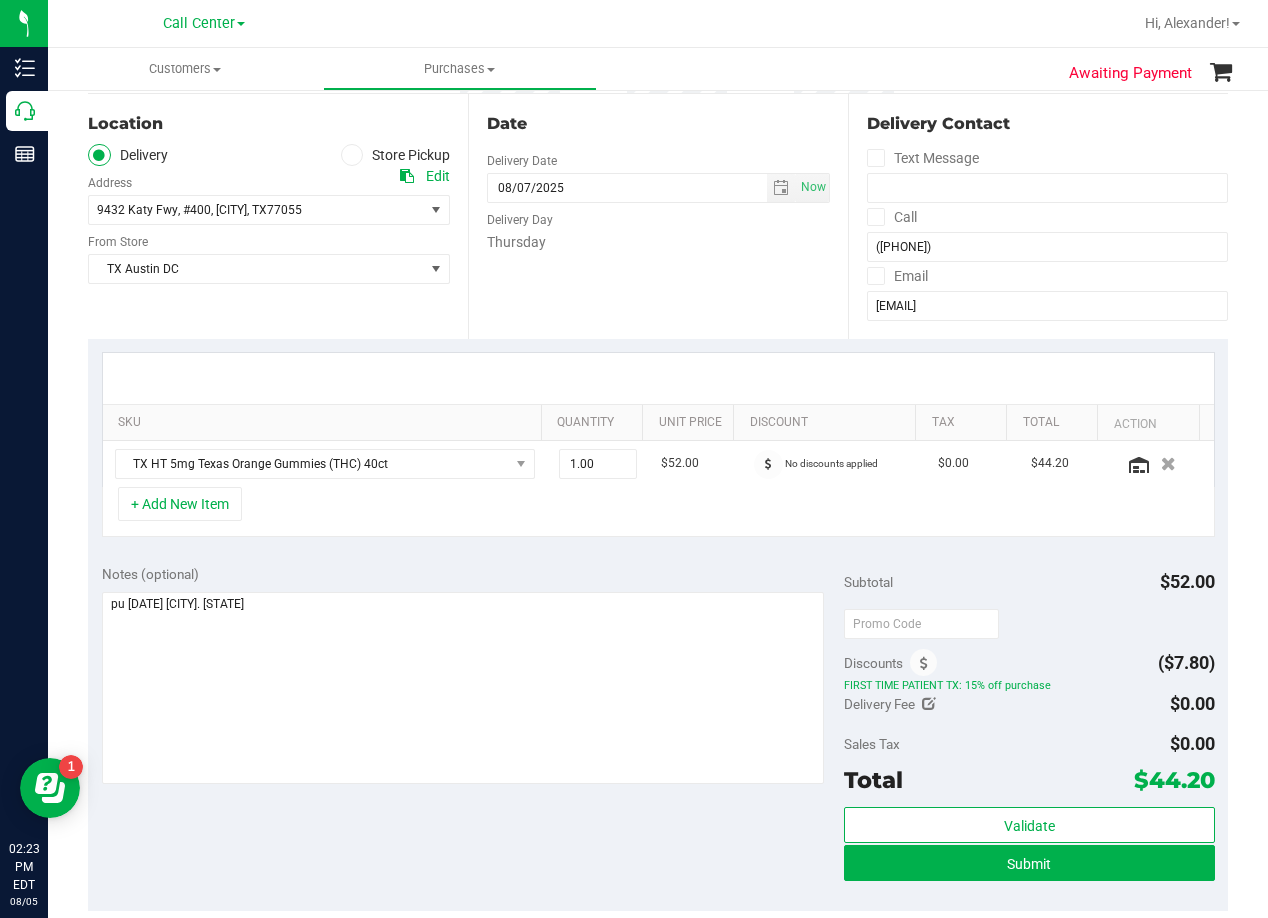 scroll, scrollTop: 200, scrollLeft: 0, axis: vertical 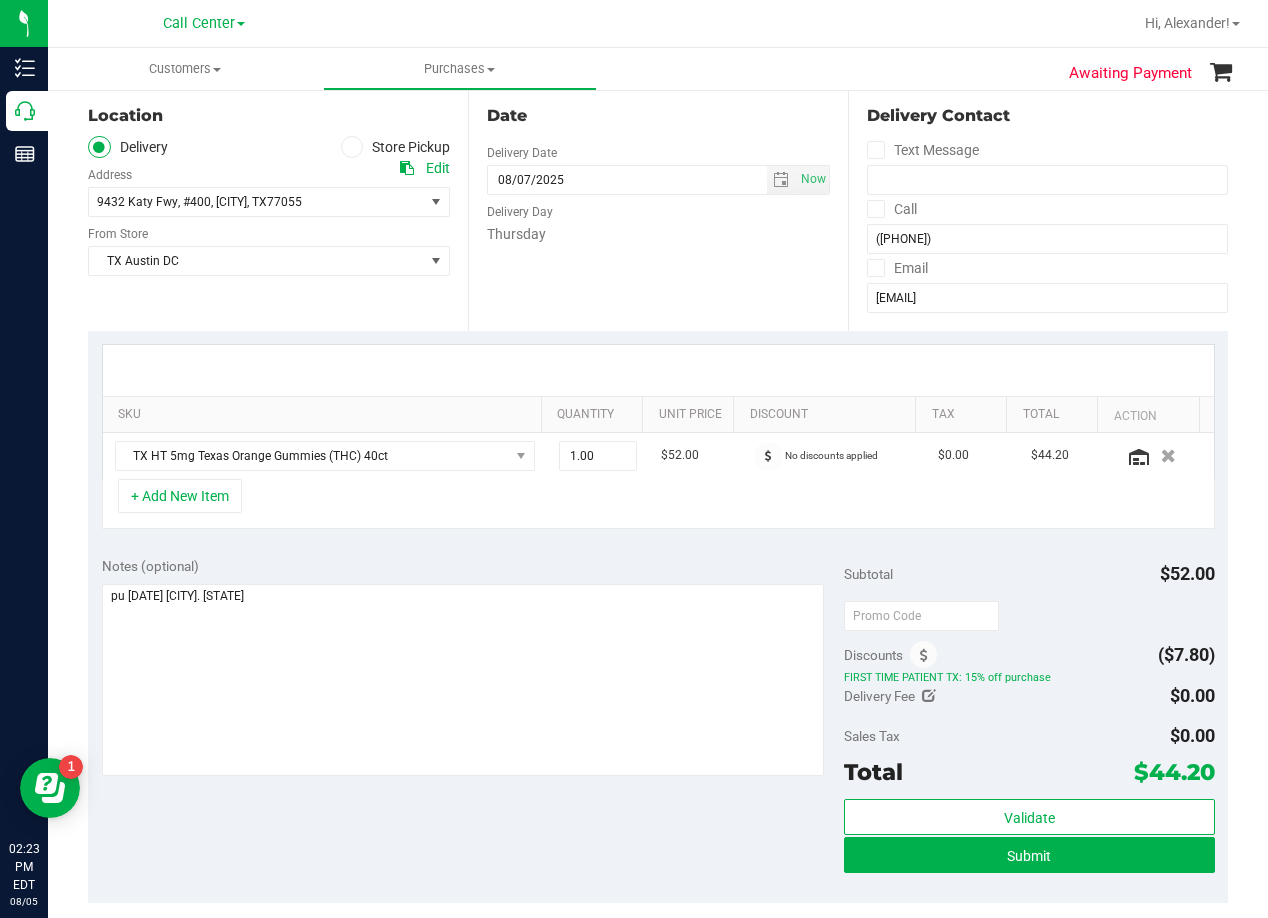 drag, startPoint x: 667, startPoint y: 360, endPoint x: 698, endPoint y: 358, distance: 31.06445 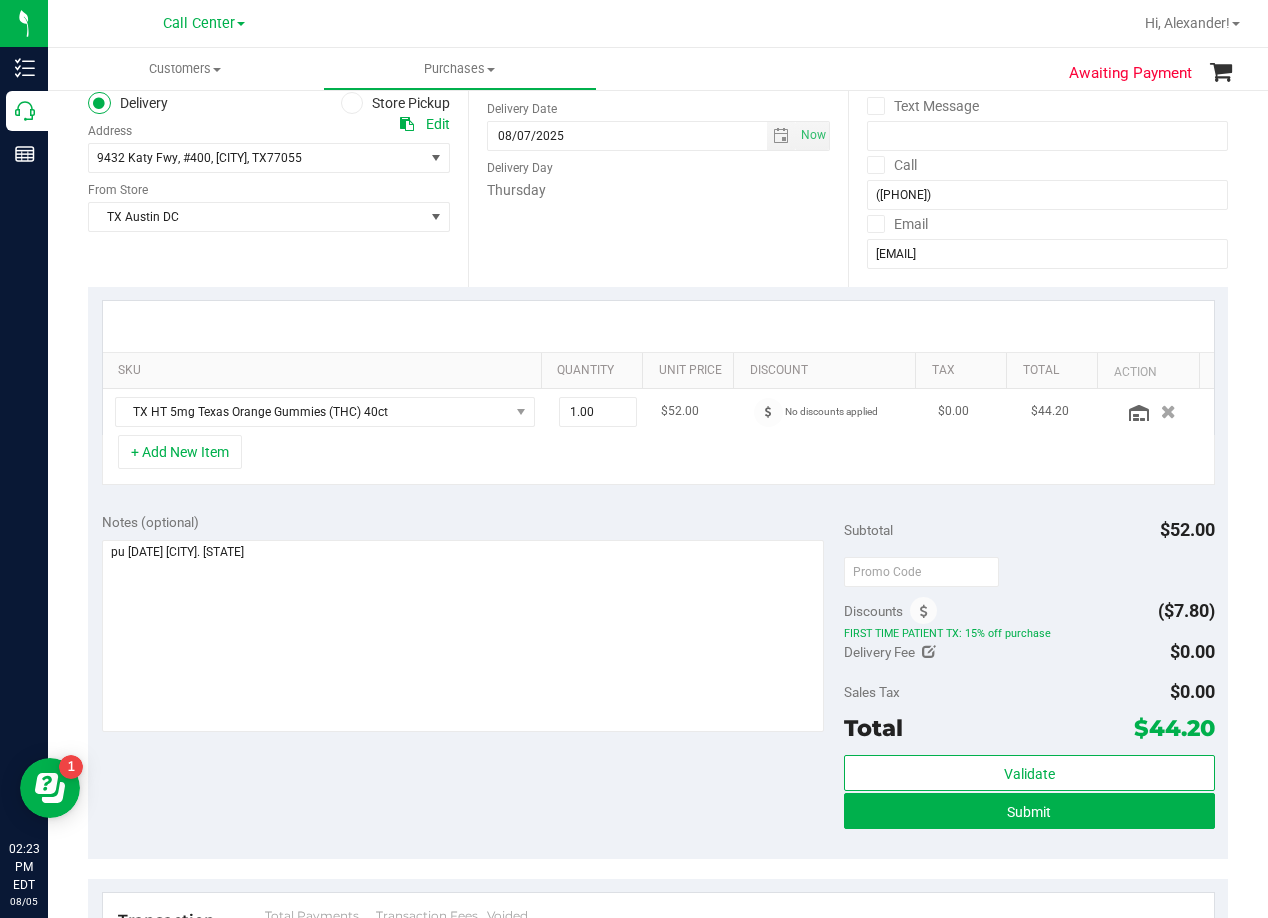 scroll, scrollTop: 200, scrollLeft: 0, axis: vertical 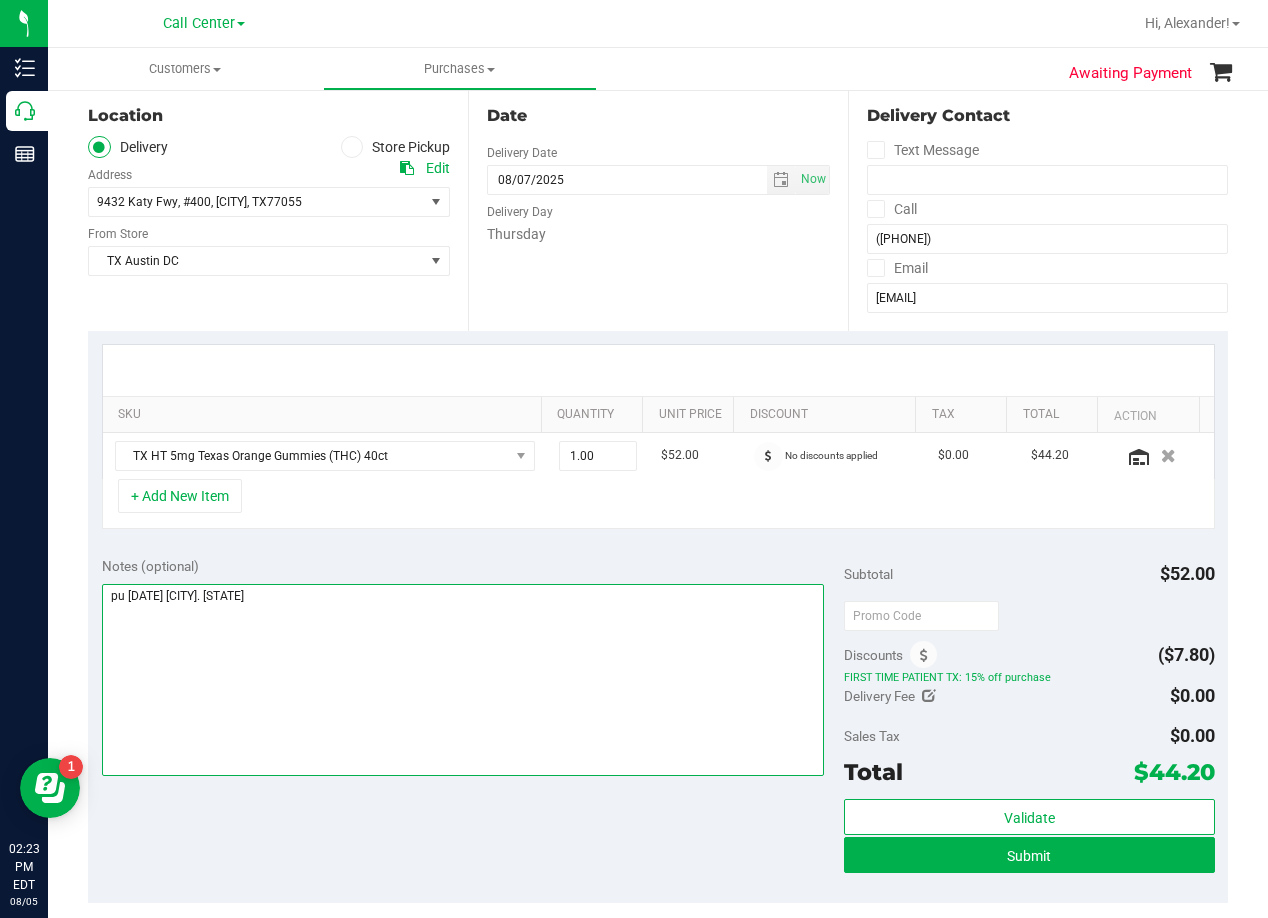 click at bounding box center [463, 680] 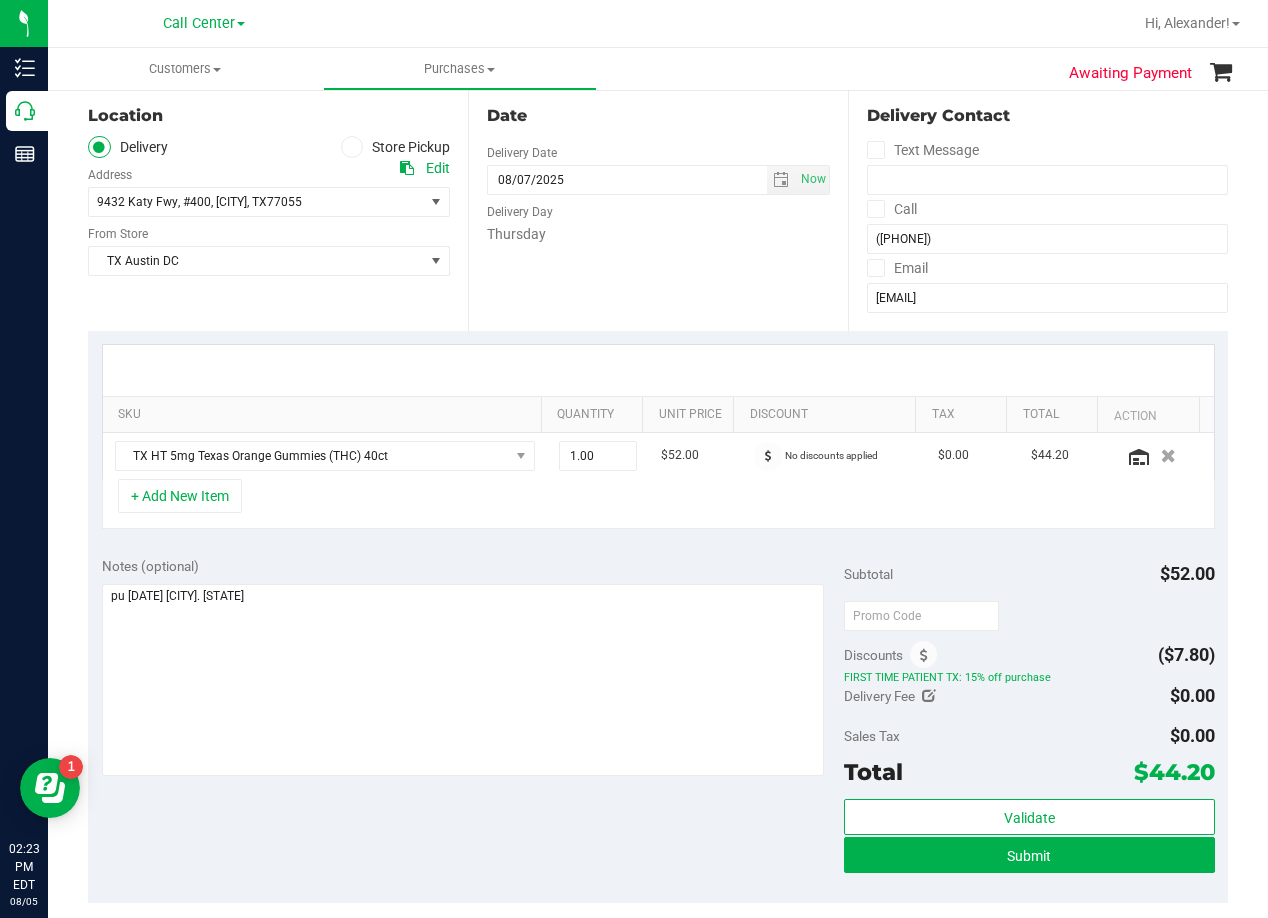 click on "Notes (optional)
Subtotal
$52.00
Discounts
($7.80)
FIRST TIME PATIENT TX:
15%
off
purchase
Delivery Fee
$0.00
Sales Tax
$0.00" at bounding box center (658, 723) 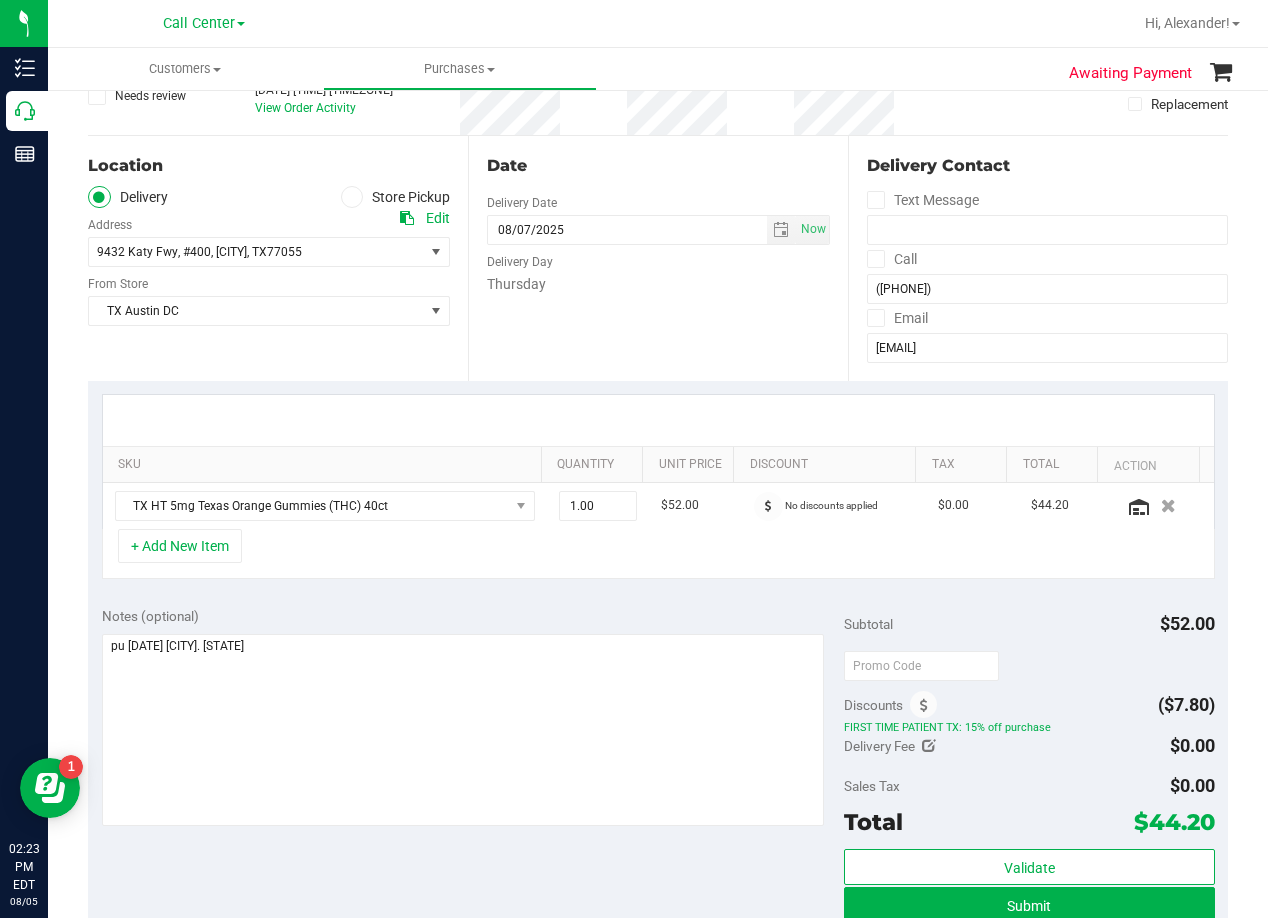 scroll, scrollTop: 100, scrollLeft: 0, axis: vertical 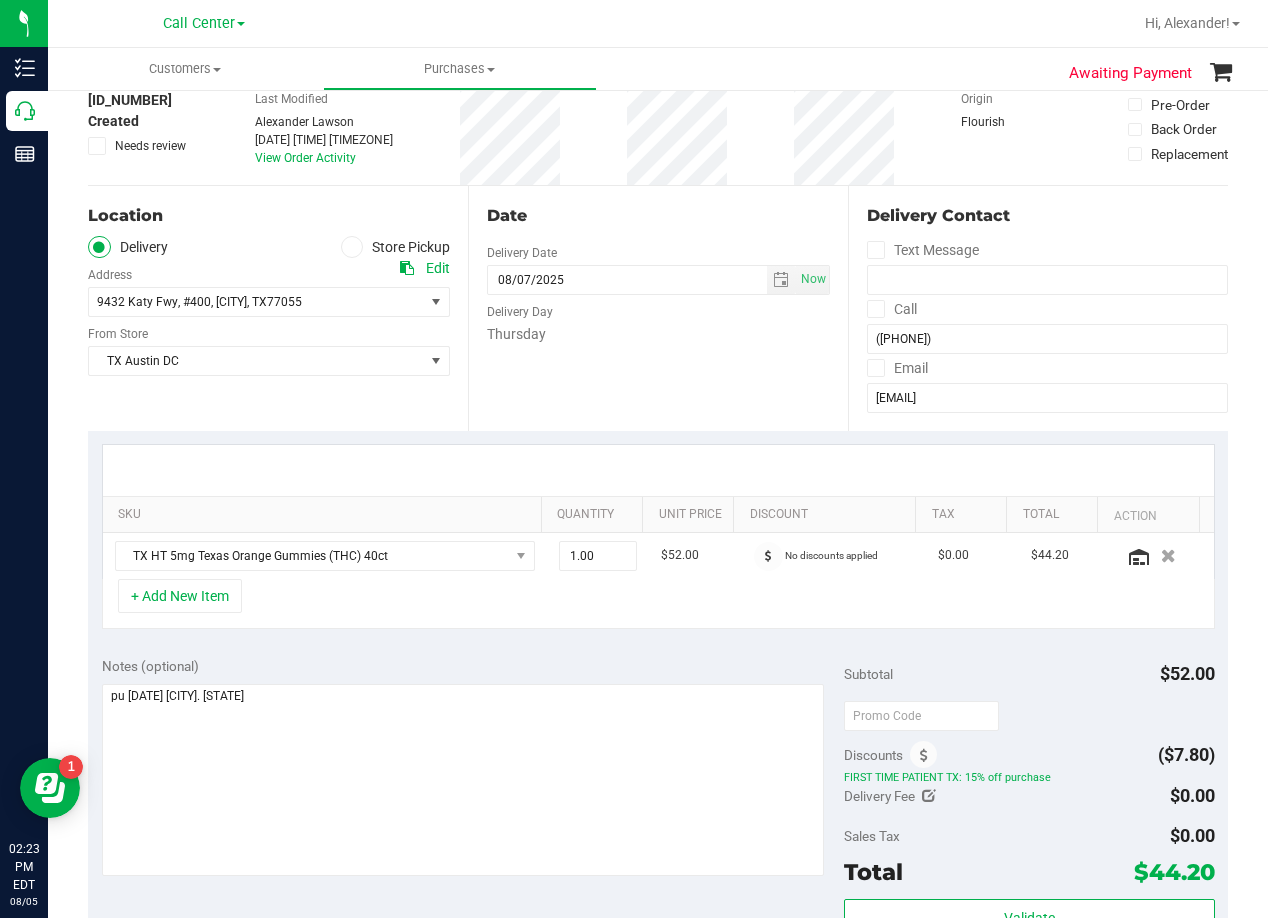 click at bounding box center (658, 470) 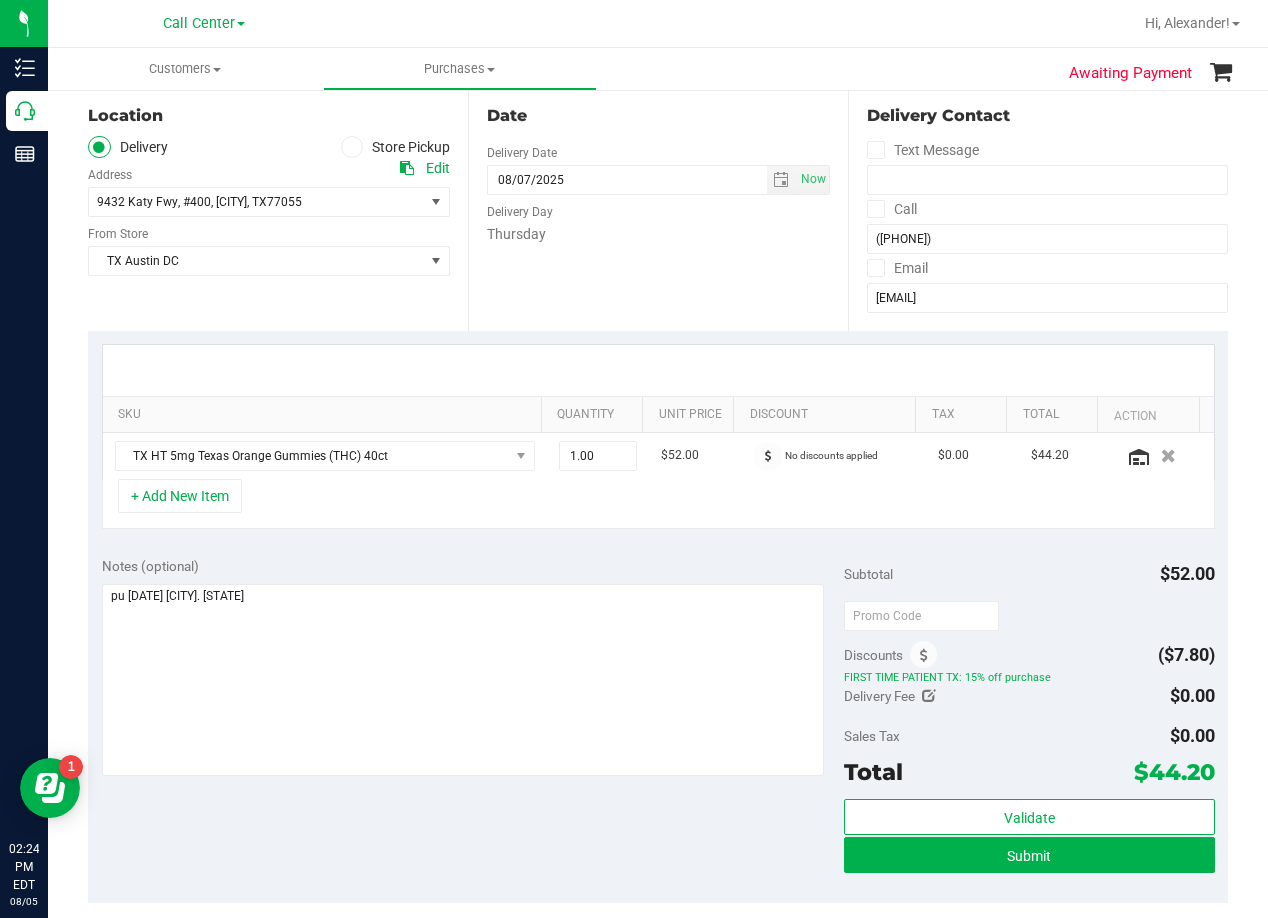 click at bounding box center (658, 370) 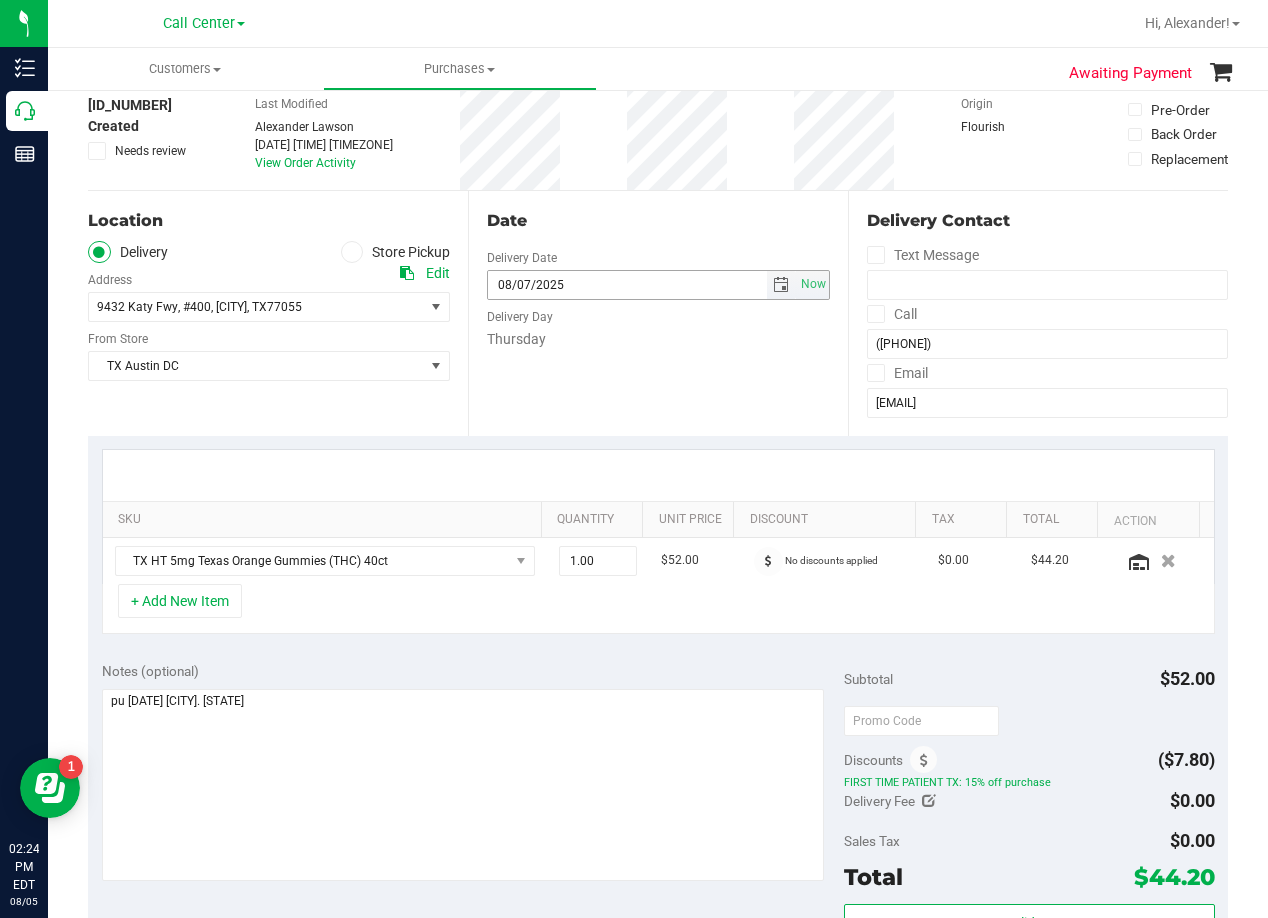 scroll, scrollTop: 0, scrollLeft: 0, axis: both 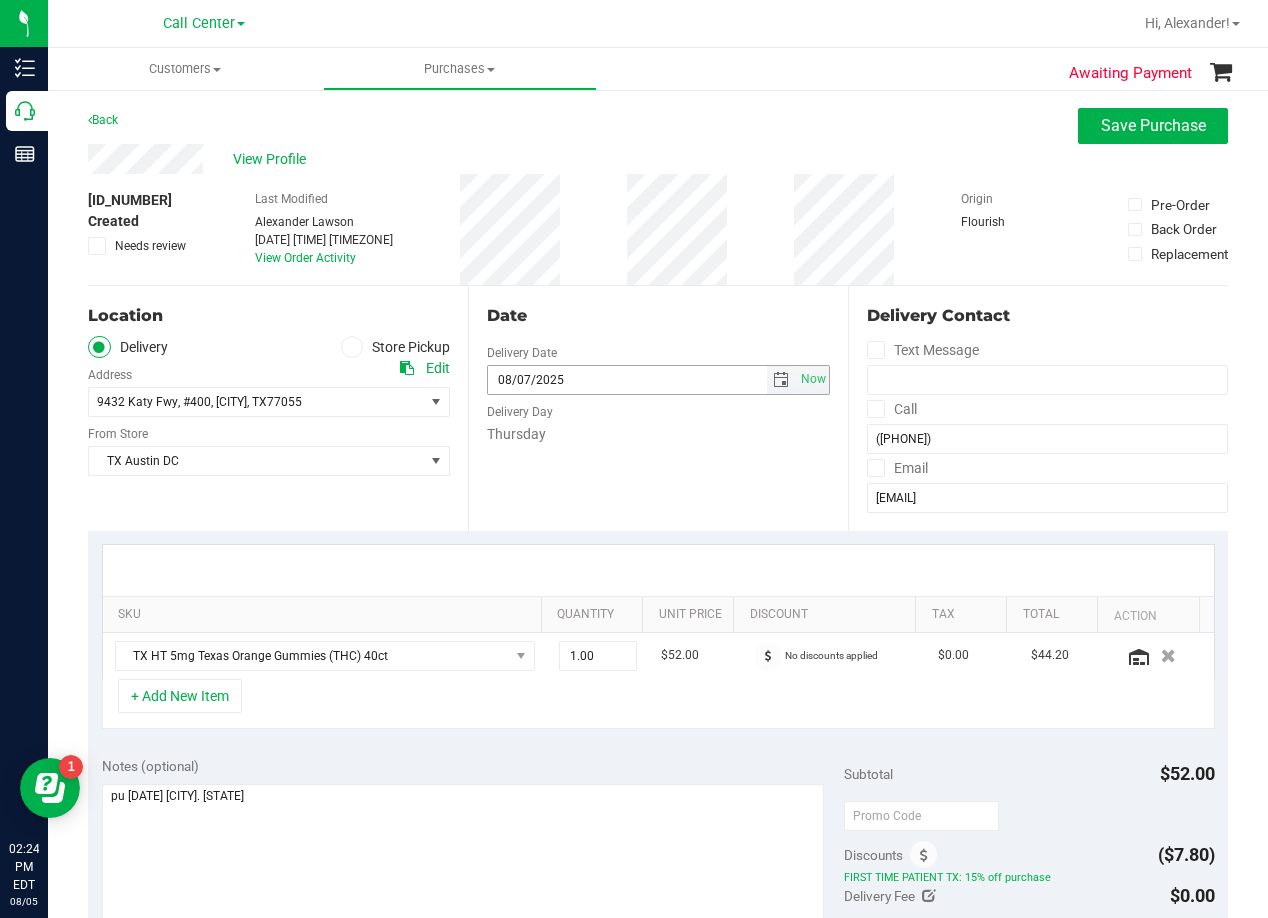click on "Date
Delivery Date
08/07/2025
Now
08/07/2025 08:00 AM
Now
Delivery Day
Thursday" at bounding box center (658, 408) 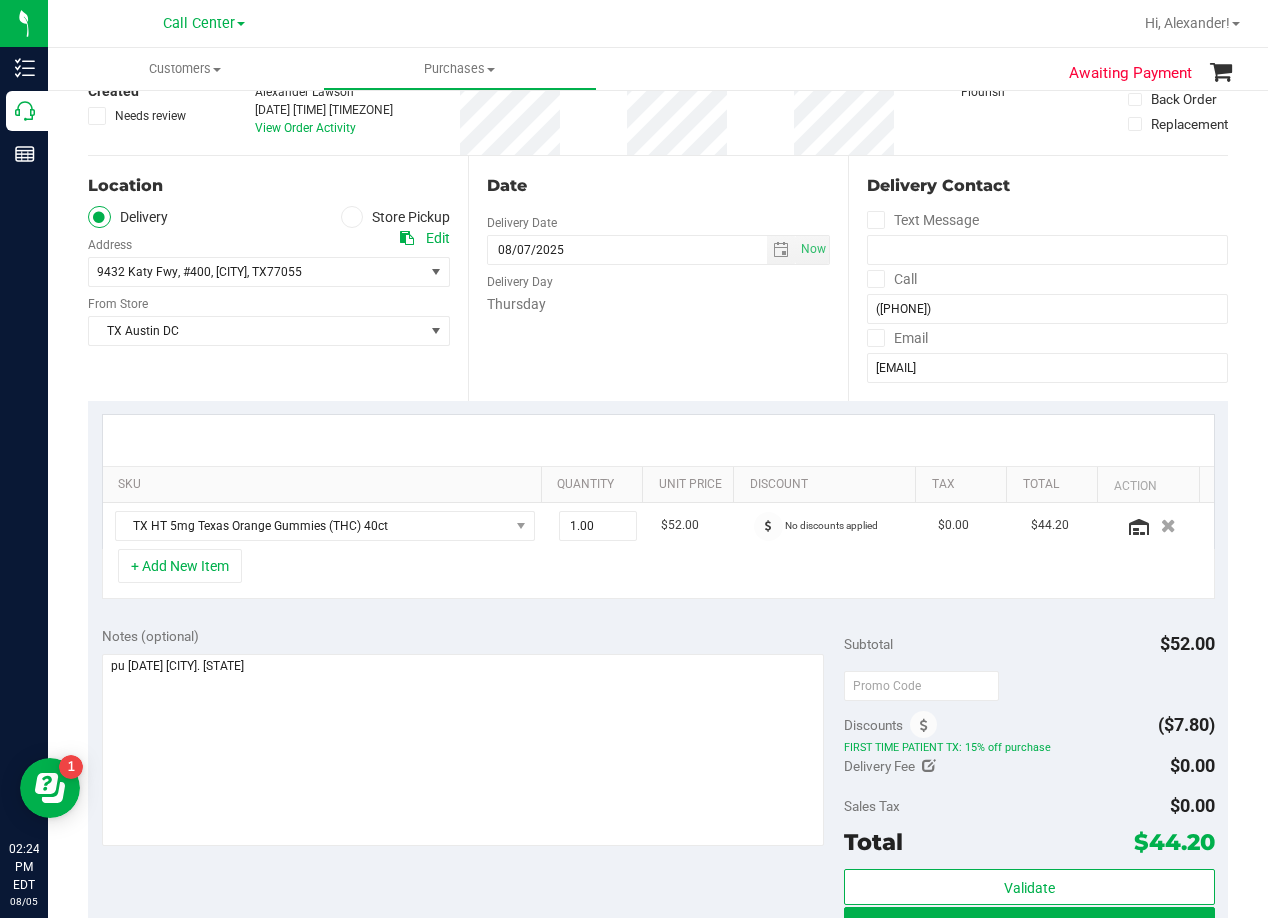 scroll, scrollTop: 300, scrollLeft: 0, axis: vertical 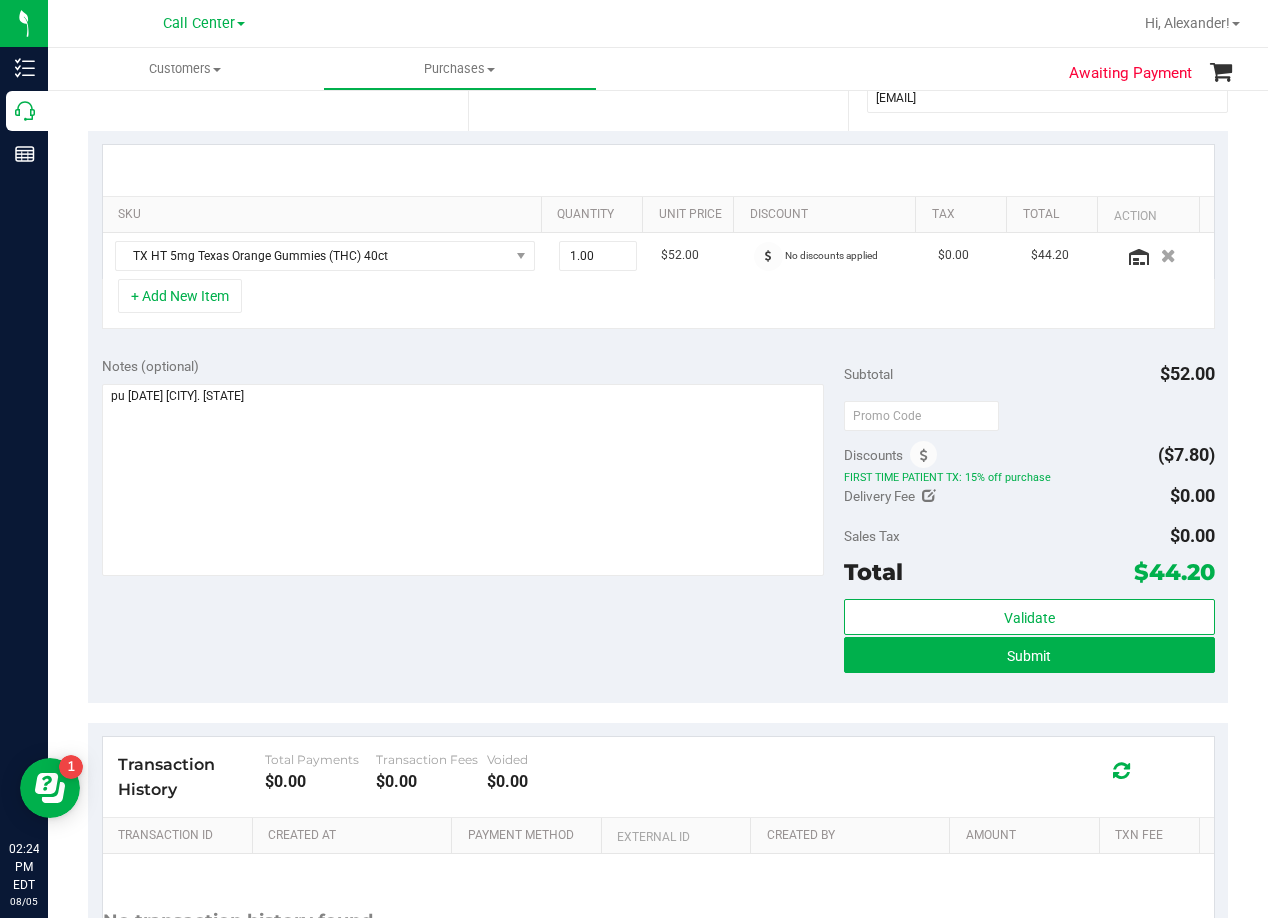 click at bounding box center [658, 170] 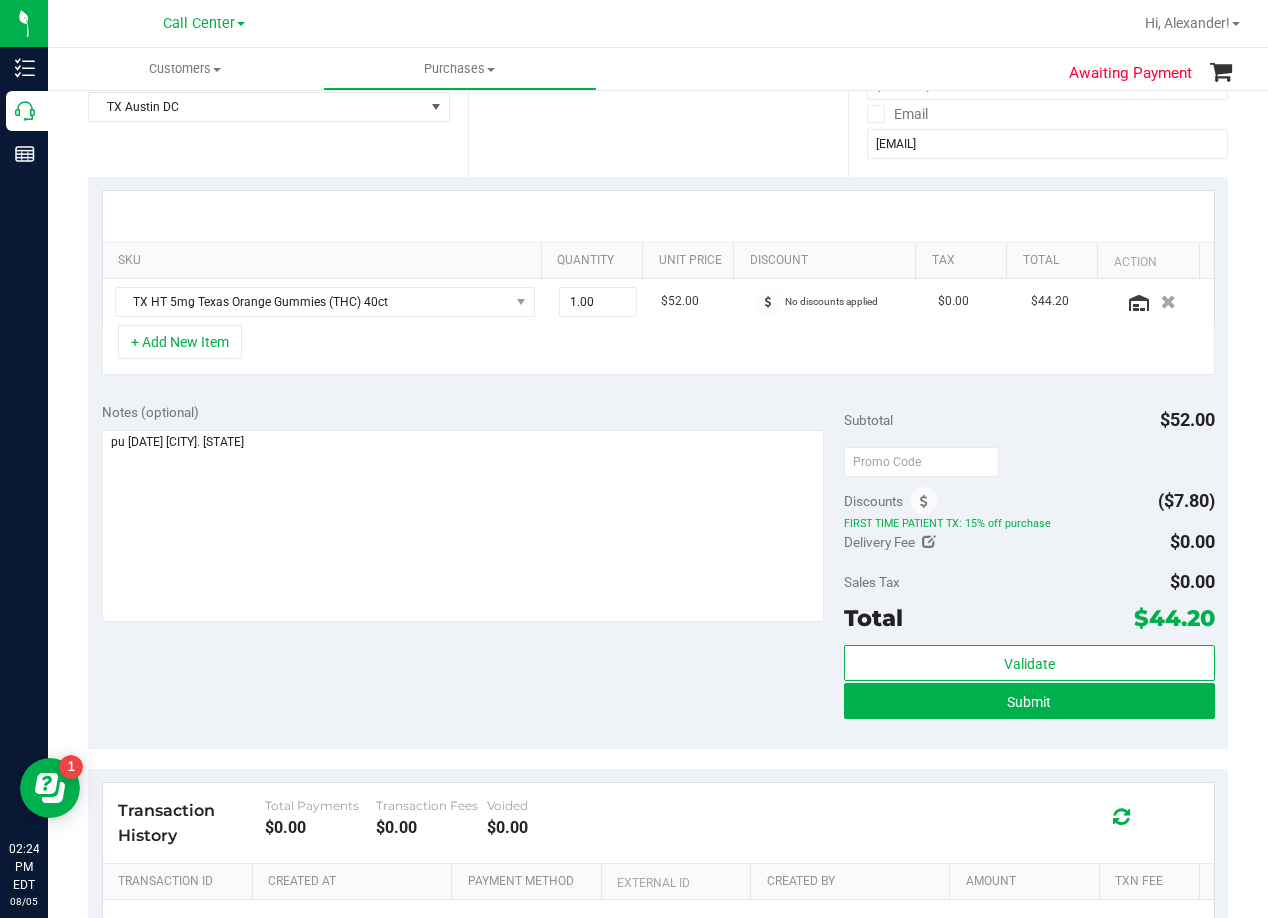 scroll, scrollTop: 400, scrollLeft: 0, axis: vertical 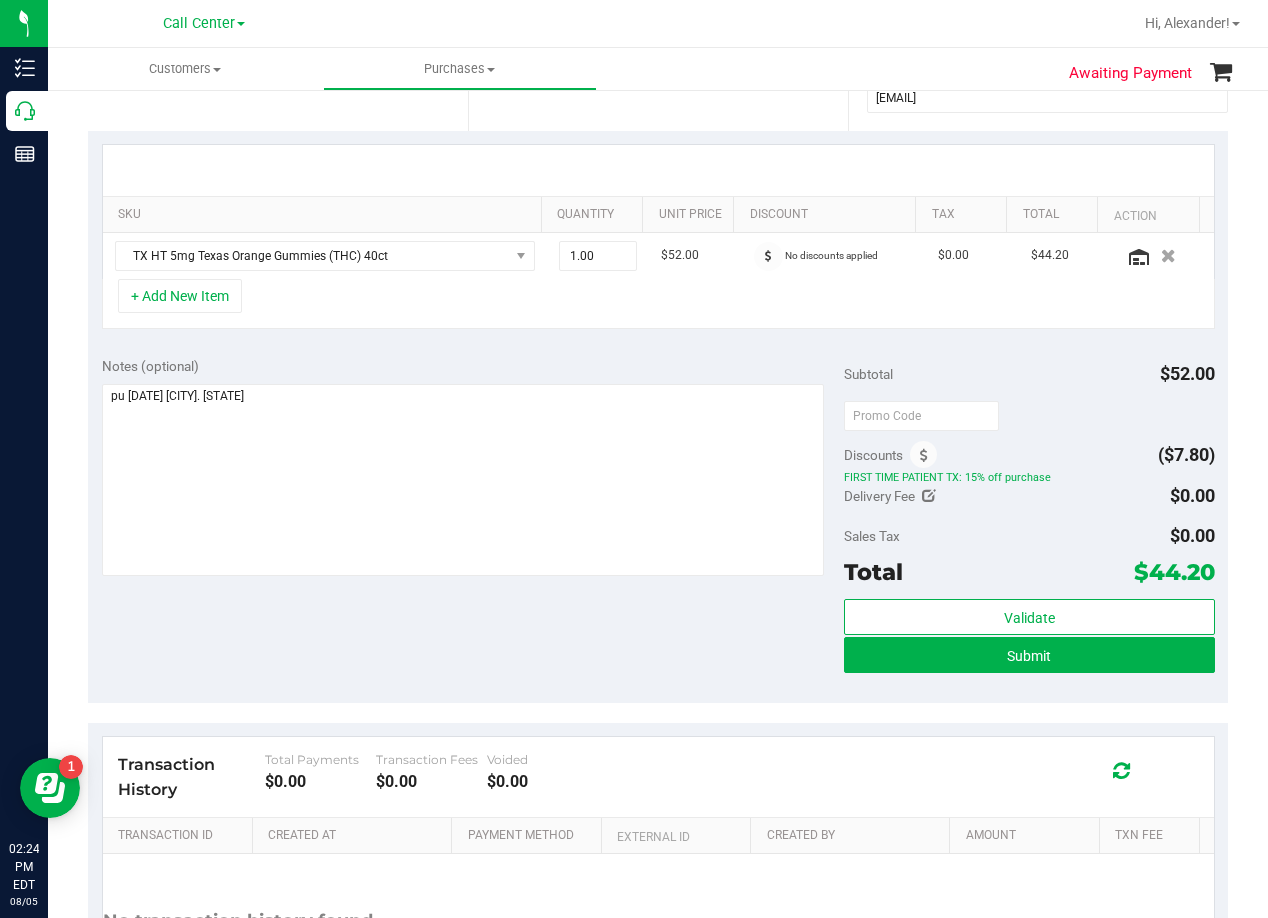 click at bounding box center (658, 170) 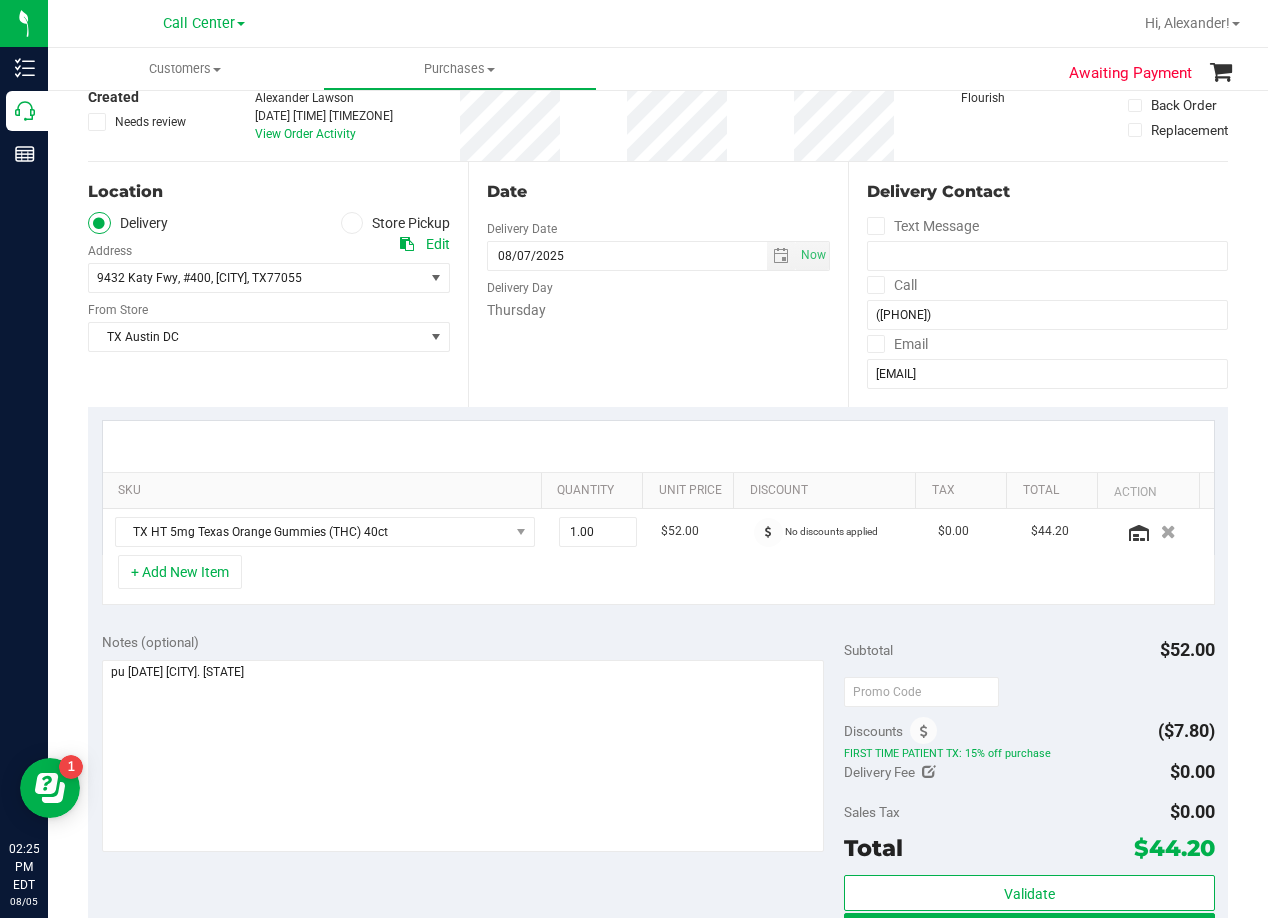 scroll, scrollTop: 300, scrollLeft: 0, axis: vertical 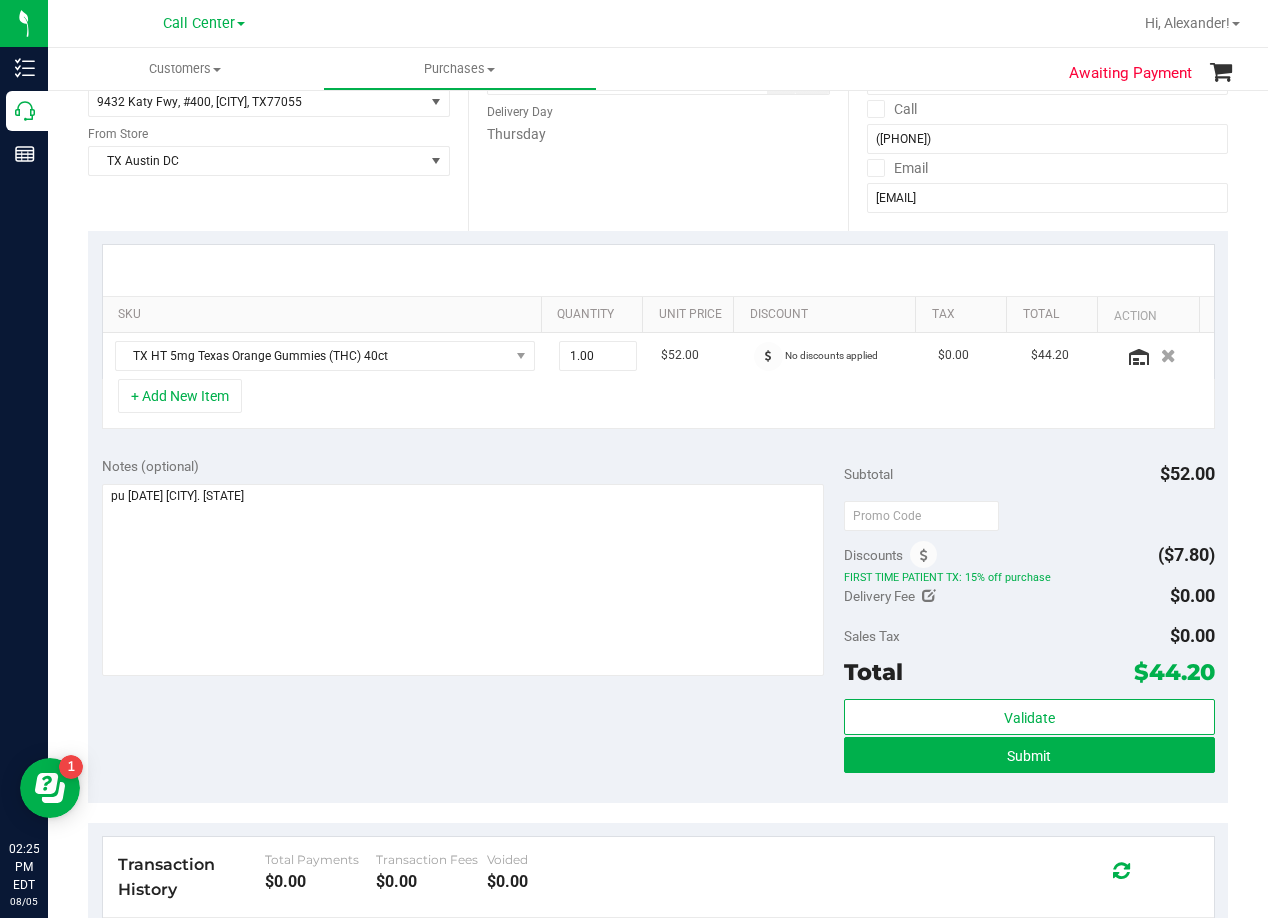 click on "Notes (optional)
Subtotal
$52.00
Discounts
($7.80)
FIRST TIME PATIENT TX:
15%
off
purchase
Delivery Fee
$0.00
Sales Tax
$0.00" at bounding box center [658, 623] 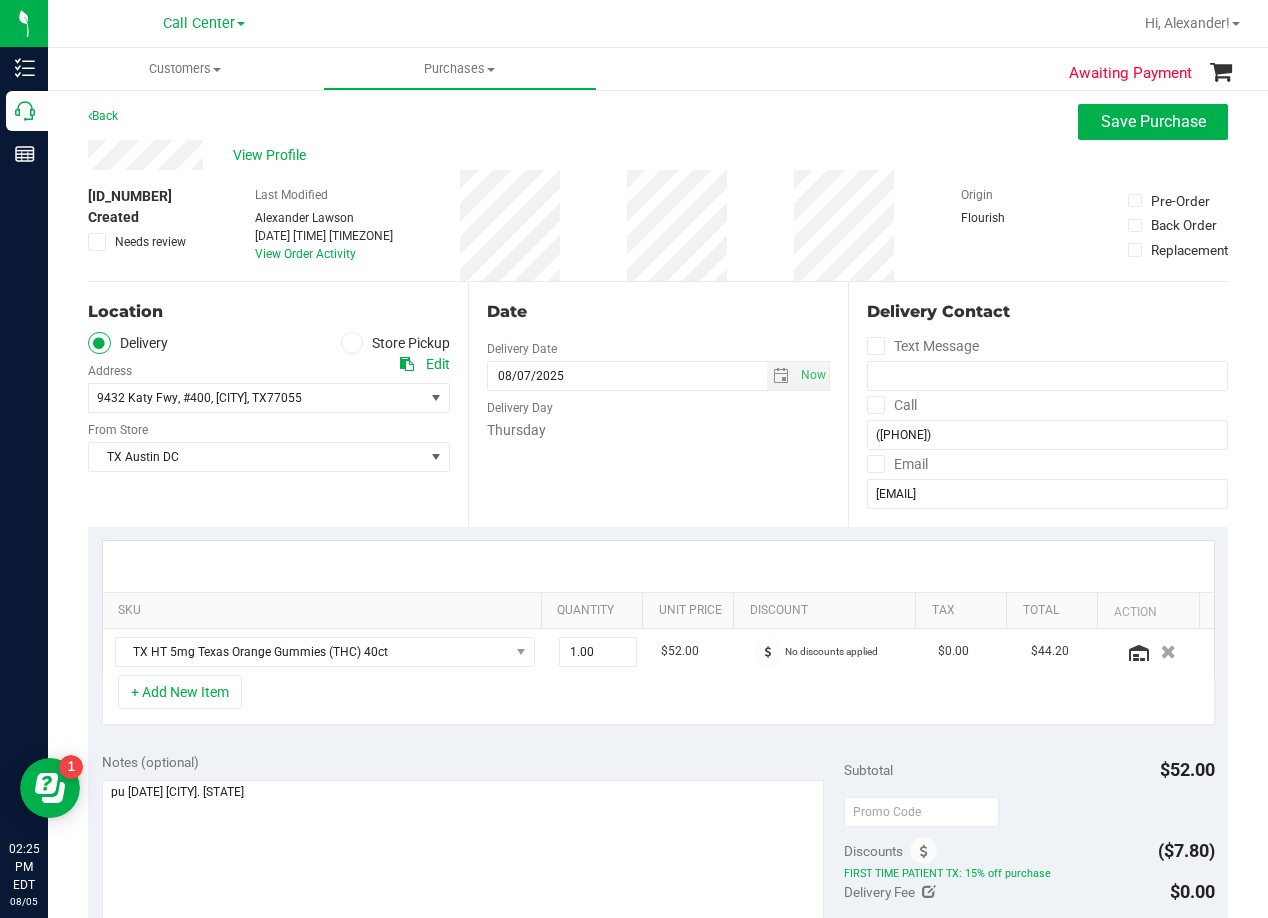 scroll, scrollTop: 0, scrollLeft: 0, axis: both 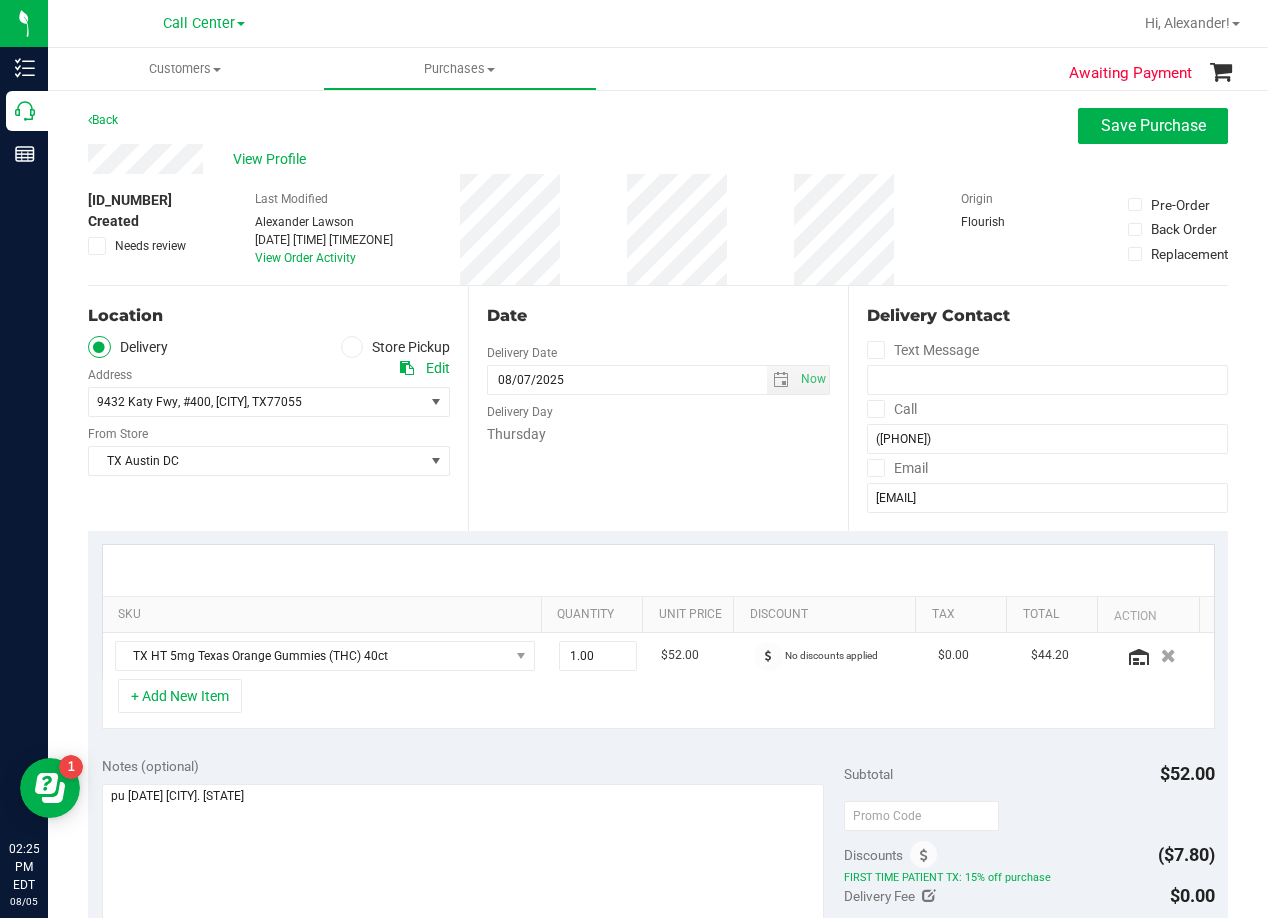 click on "Date" at bounding box center (658, 316) 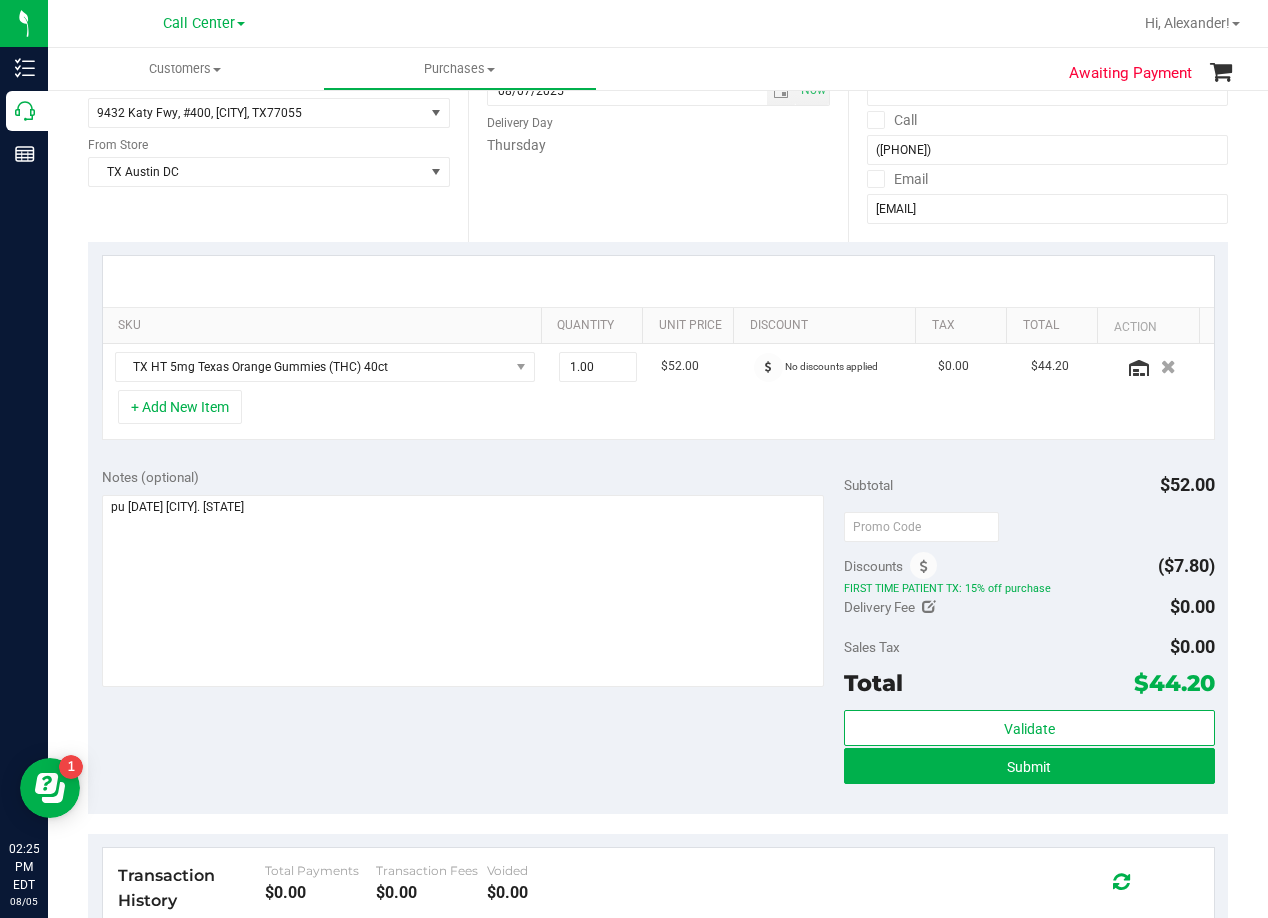 scroll, scrollTop: 300, scrollLeft: 0, axis: vertical 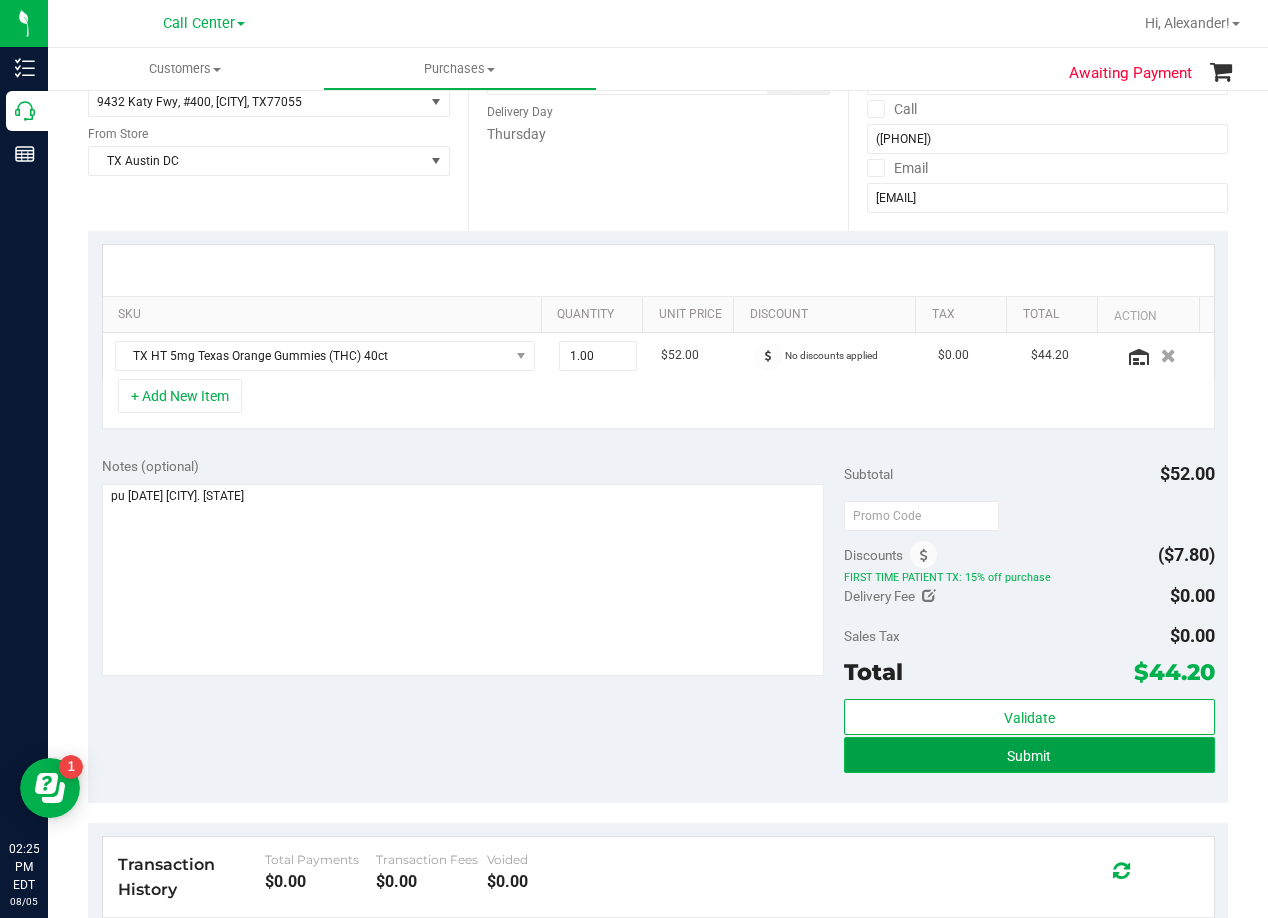 click on "Submit" at bounding box center [1029, 755] 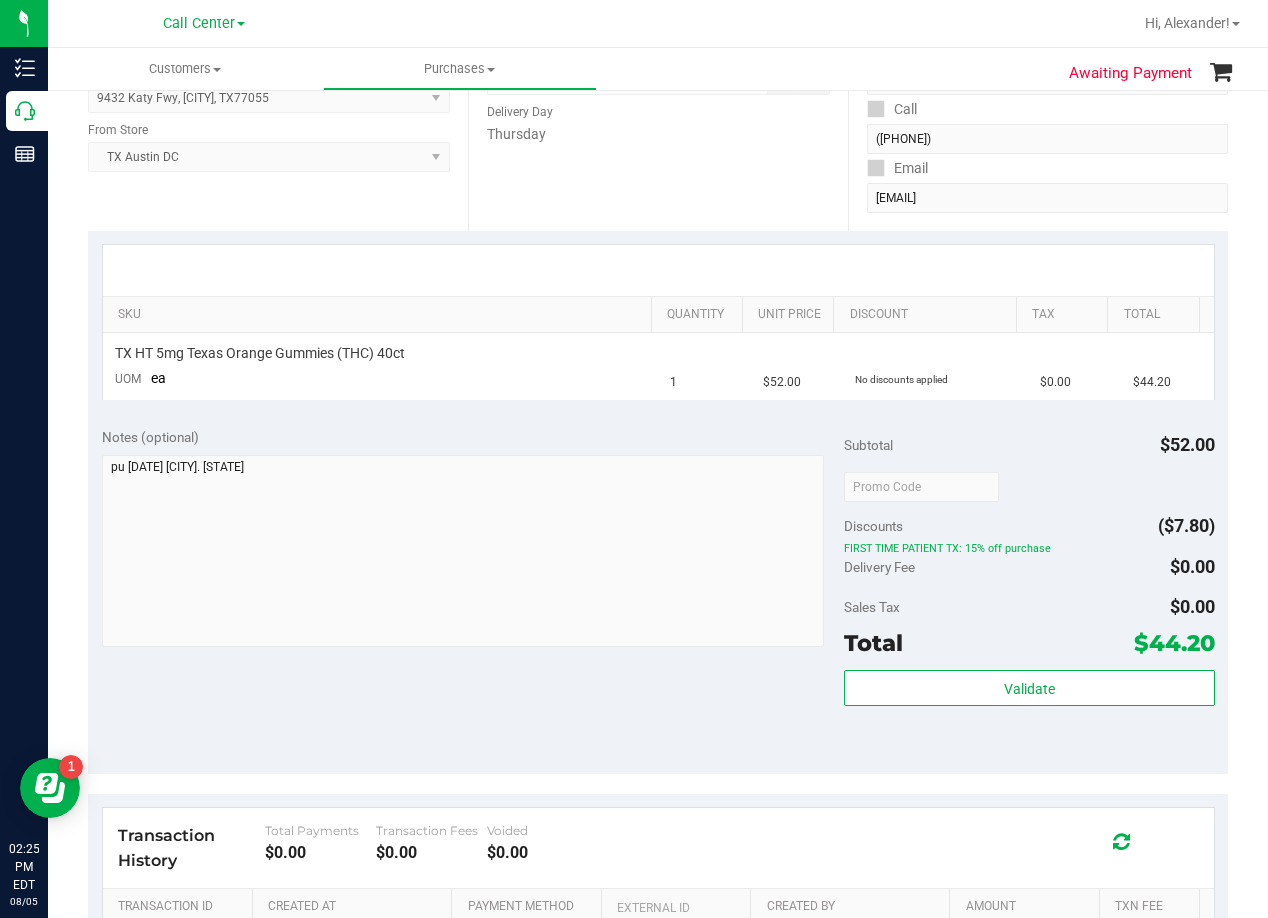click on "Date
Delivery Date
08/07/2025
Now
08/07/2025 08:00 AM
Now
Delivery Day
Thursday" at bounding box center [658, 108] 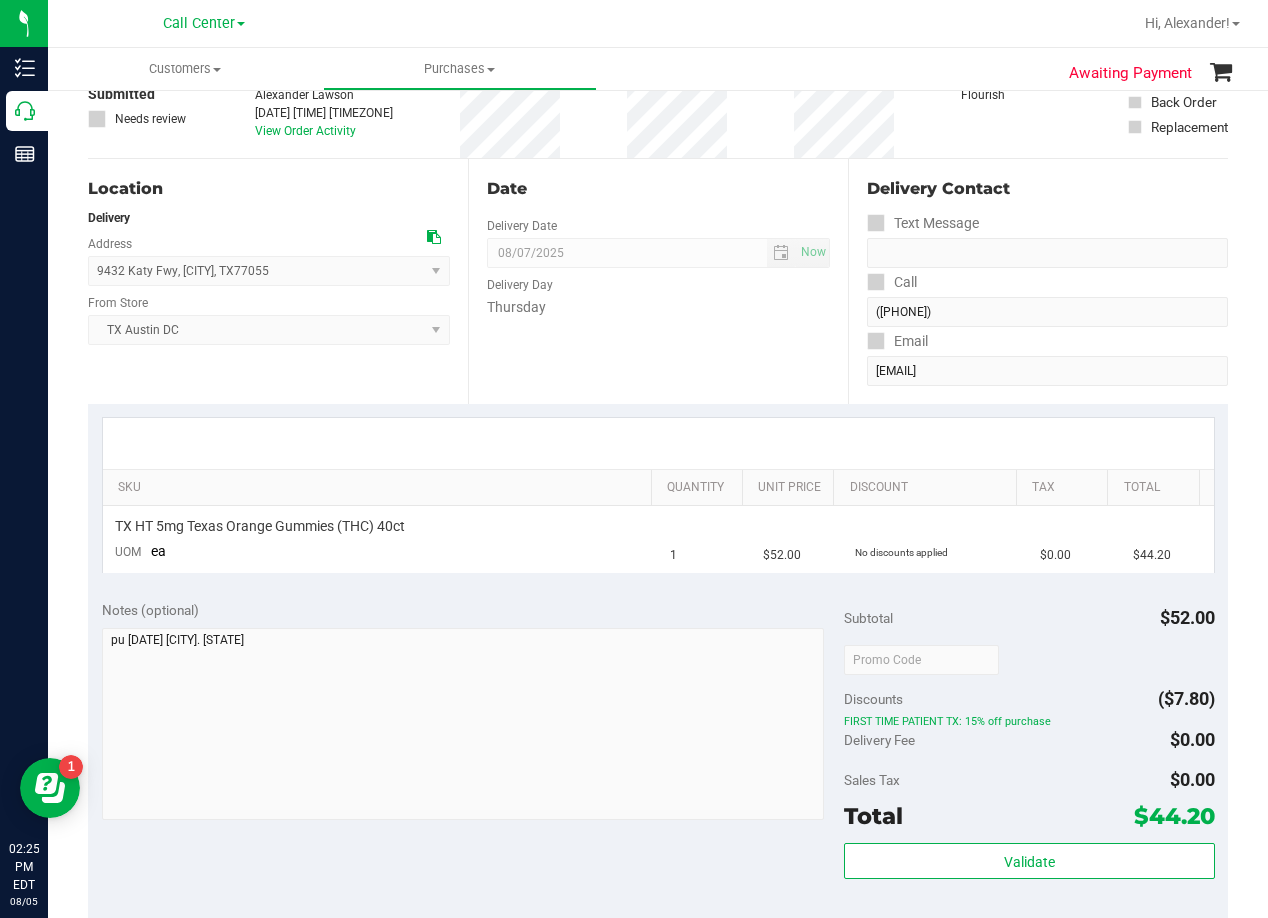 scroll, scrollTop: 0, scrollLeft: 0, axis: both 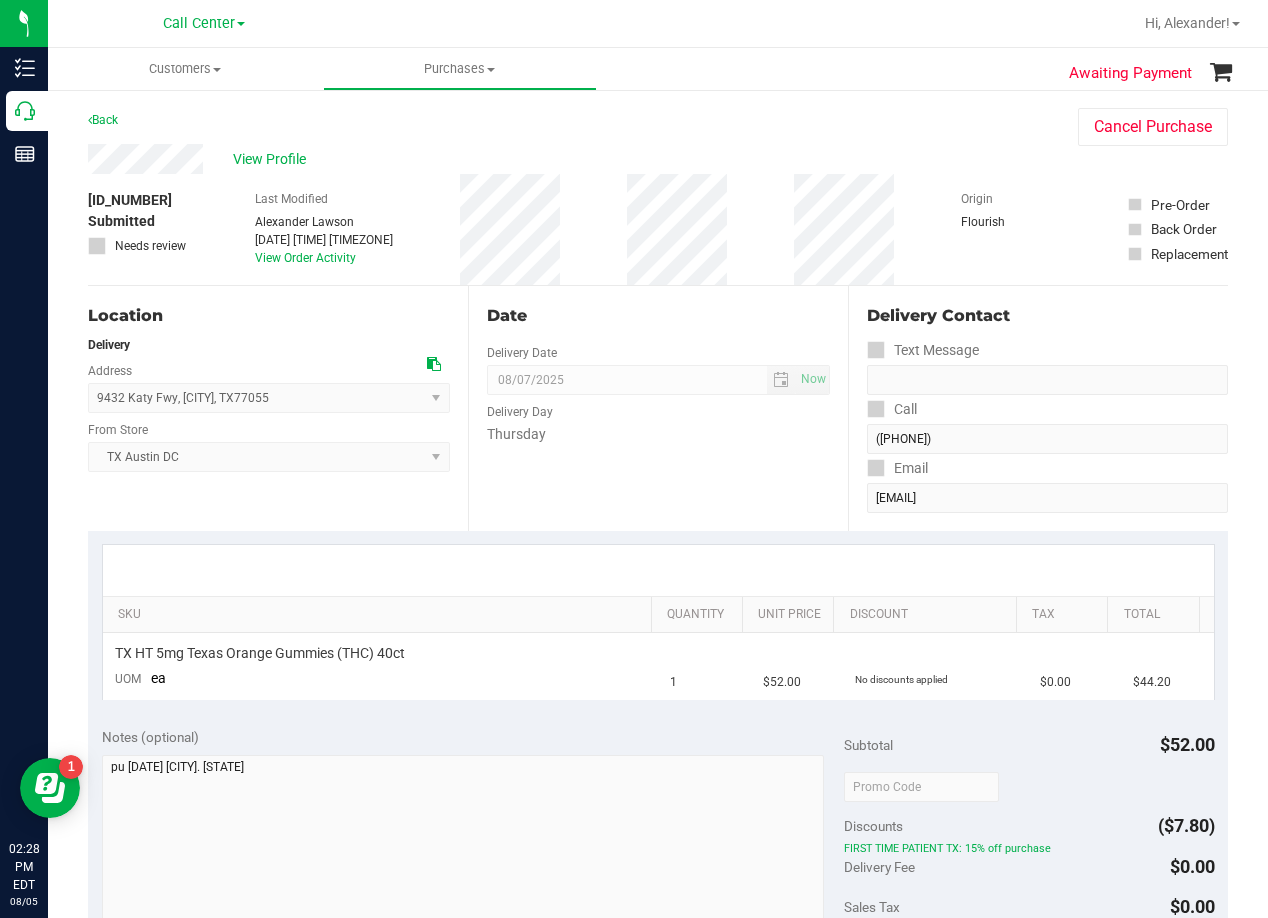 click on "# 11742815
Submitted
Needs review
Last Modified
Alexander Lawson
Aug 5, 2025 2:19:39 PM EDT
View Order Activity
Origin
Flourish
Pre-Order
Back Order
Replacement" at bounding box center [658, 229] 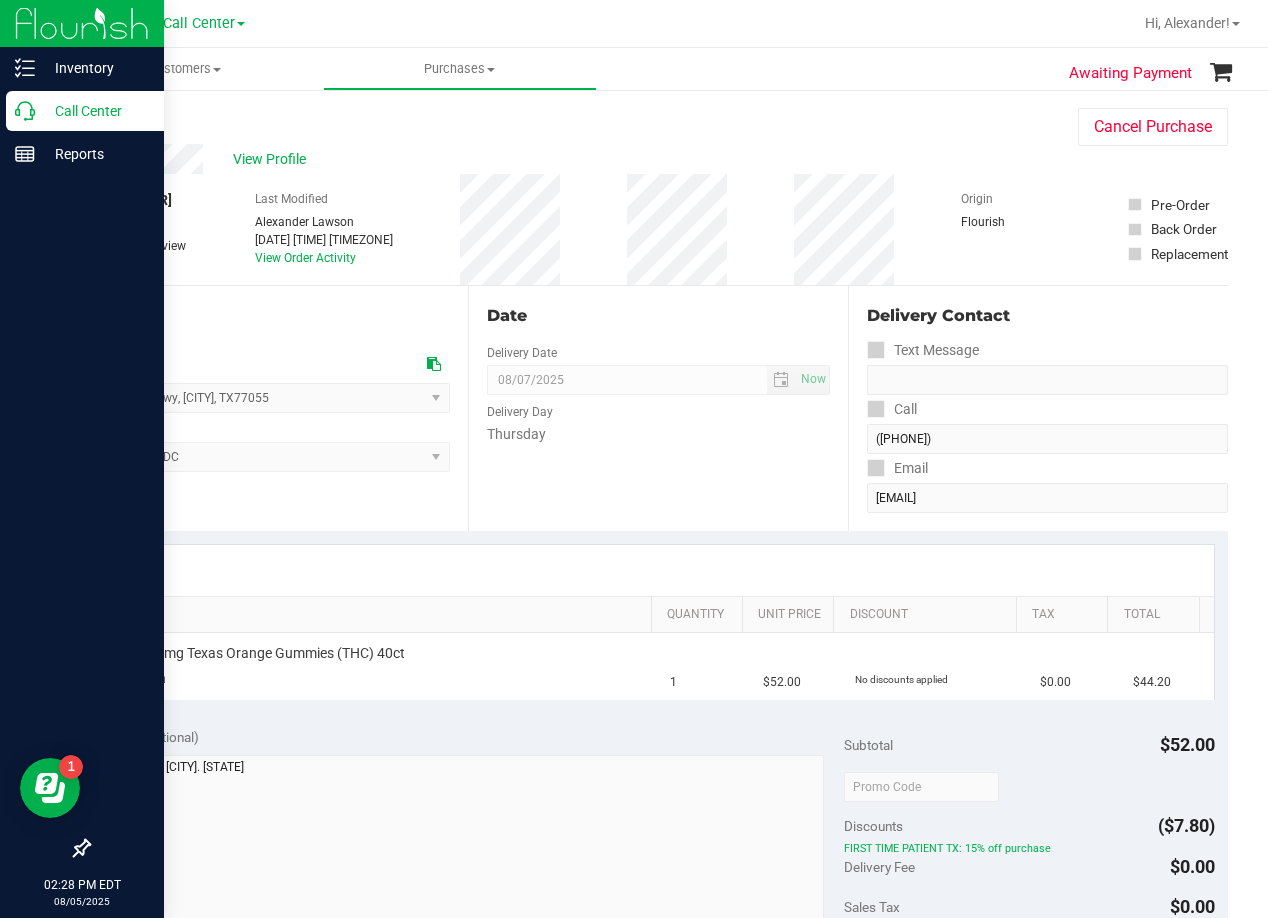 click on "Call Center" at bounding box center (95, 111) 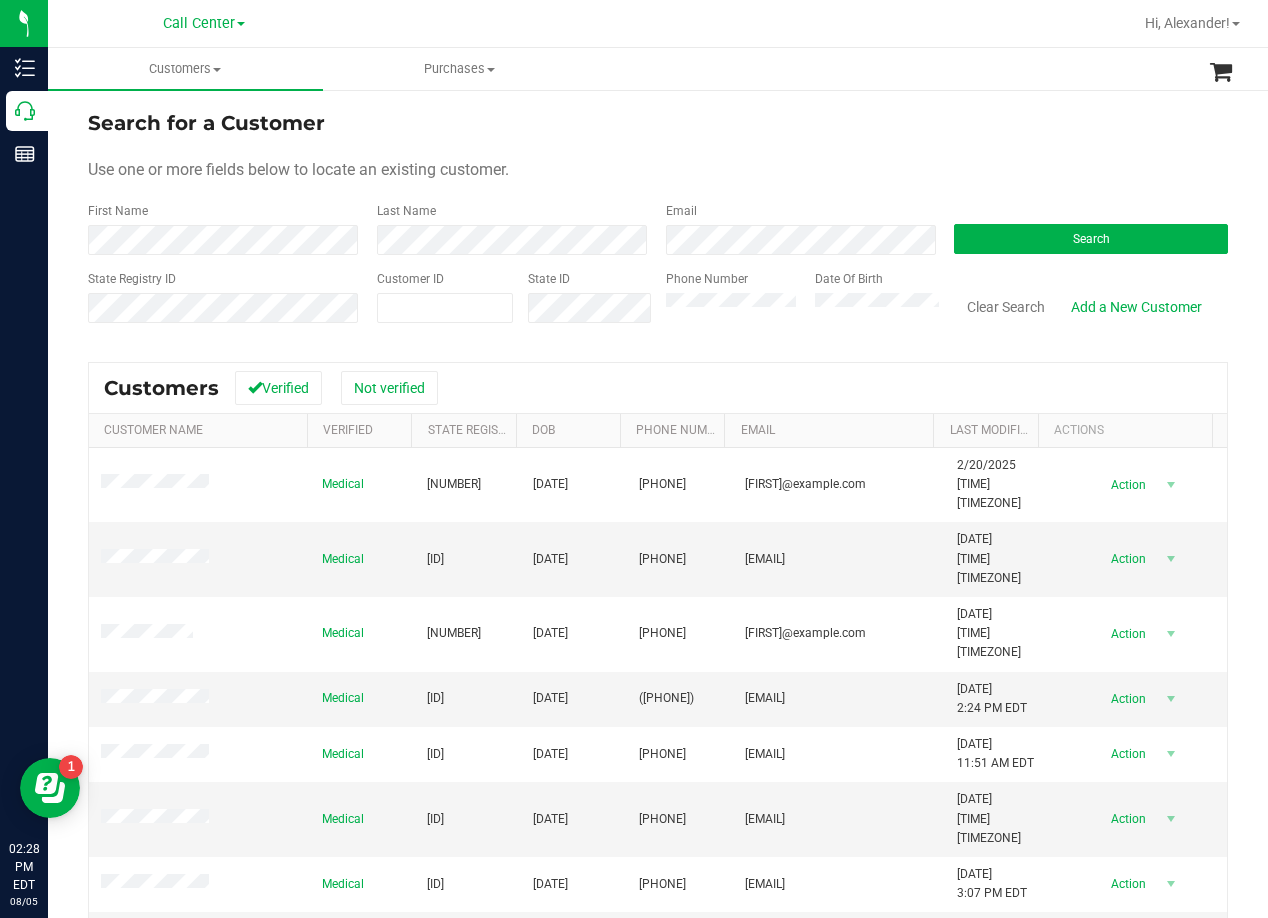 click on "Search for a Customer
Use one or more fields below to locate an existing customer.
First Name
Last Name
Email
Search
State Registry ID
Customer ID
State ID
Phone Number
Date Of Birth" at bounding box center [658, 224] 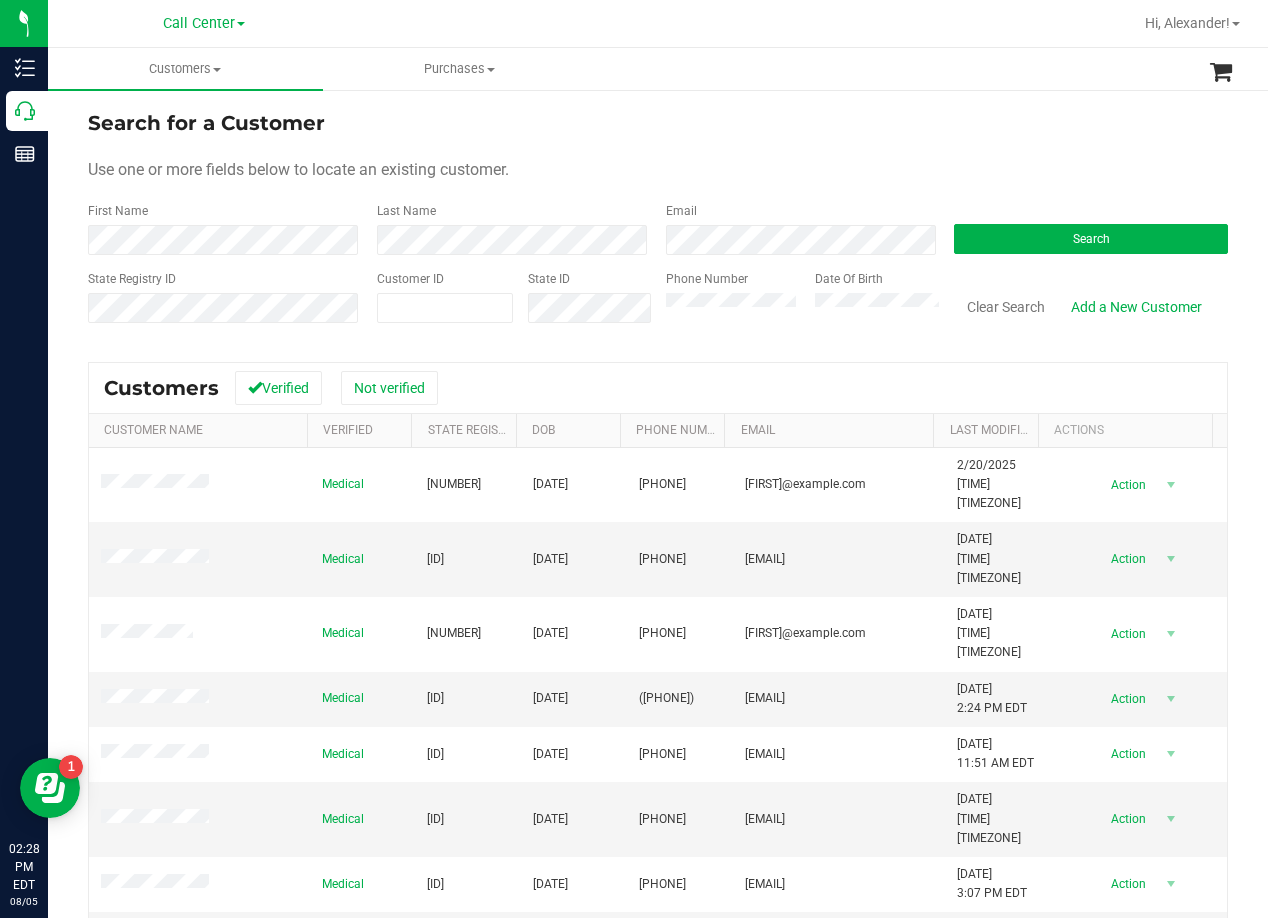 click on "Use one or more fields below to locate an existing customer." at bounding box center (658, 170) 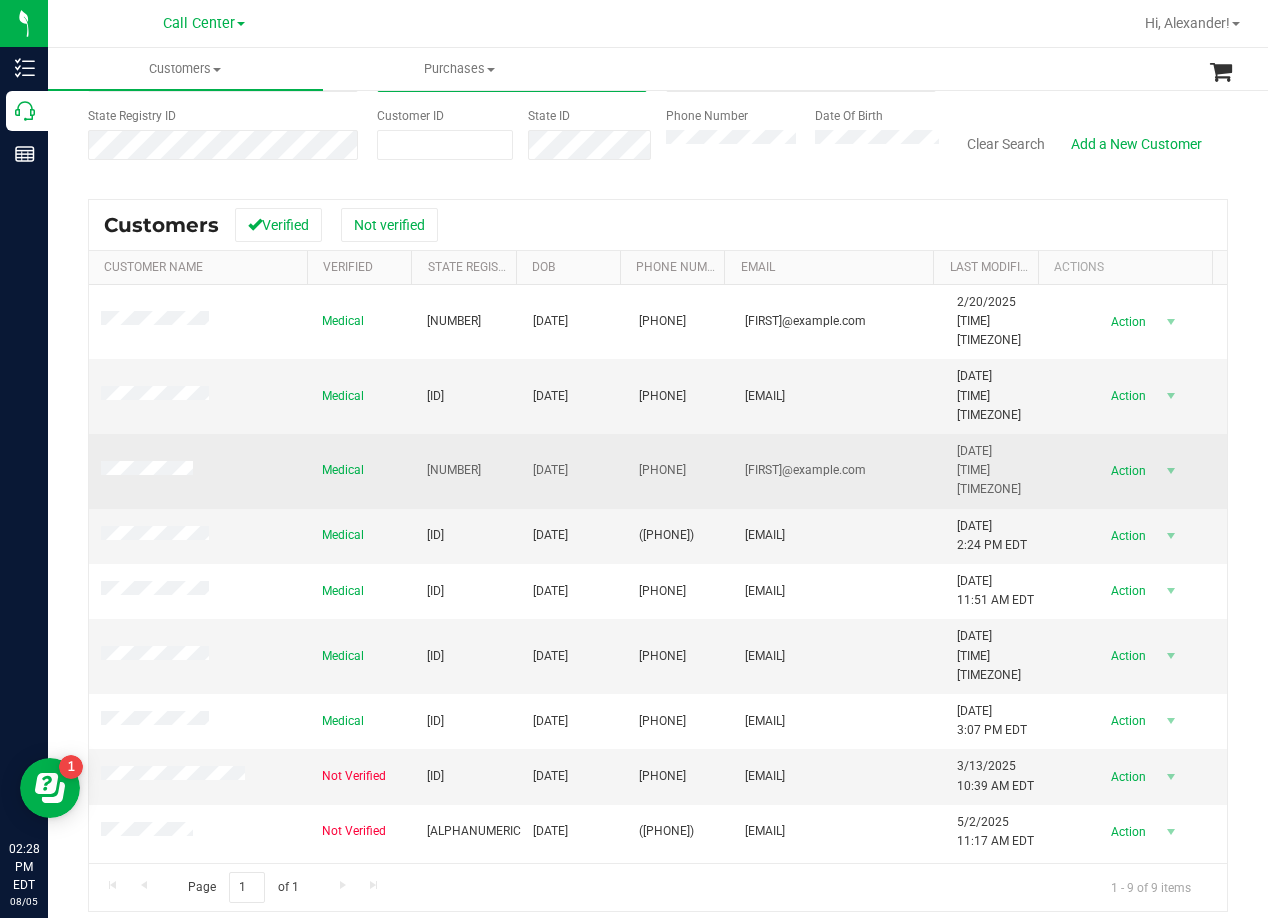 scroll, scrollTop: 177, scrollLeft: 0, axis: vertical 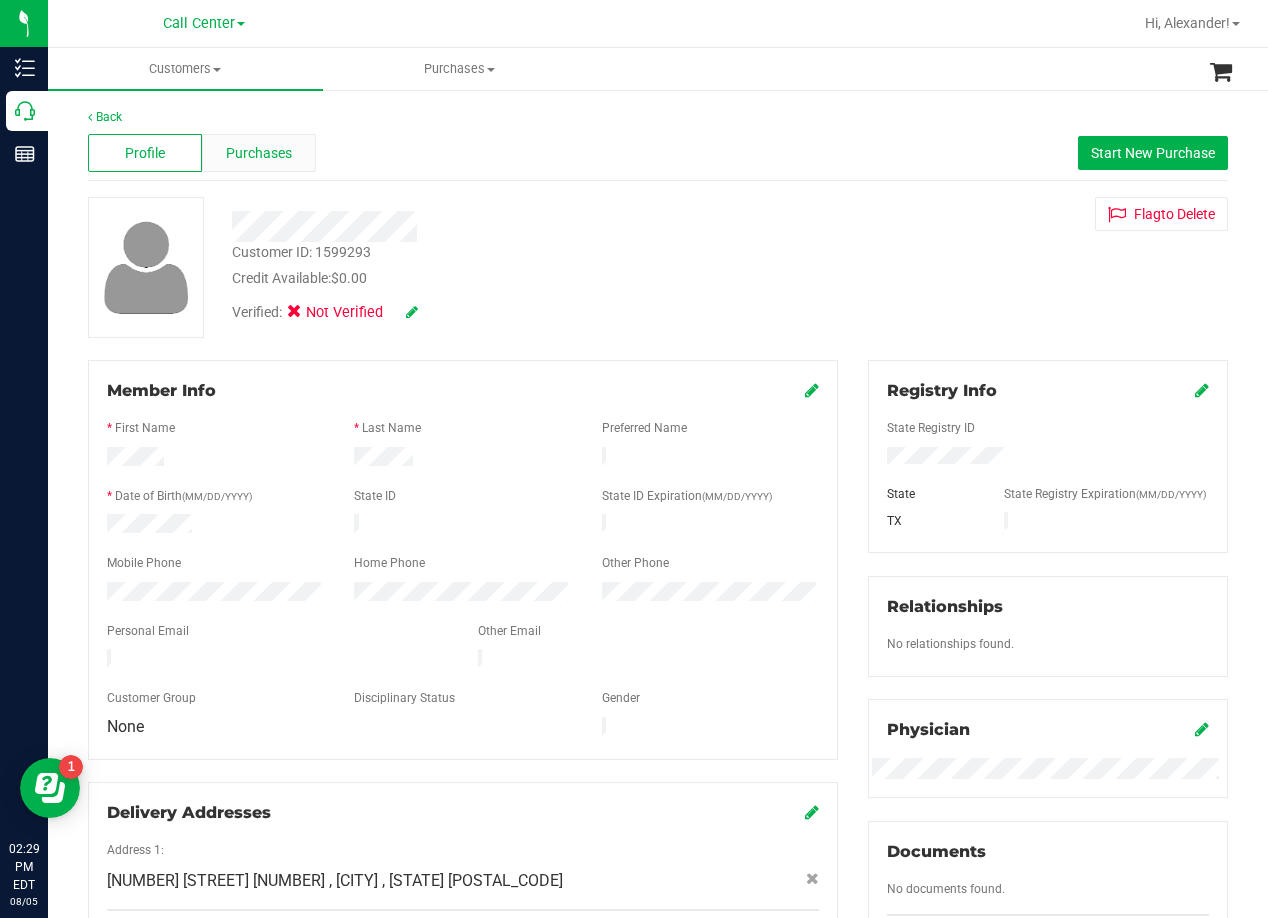 click on "Purchases" at bounding box center [259, 153] 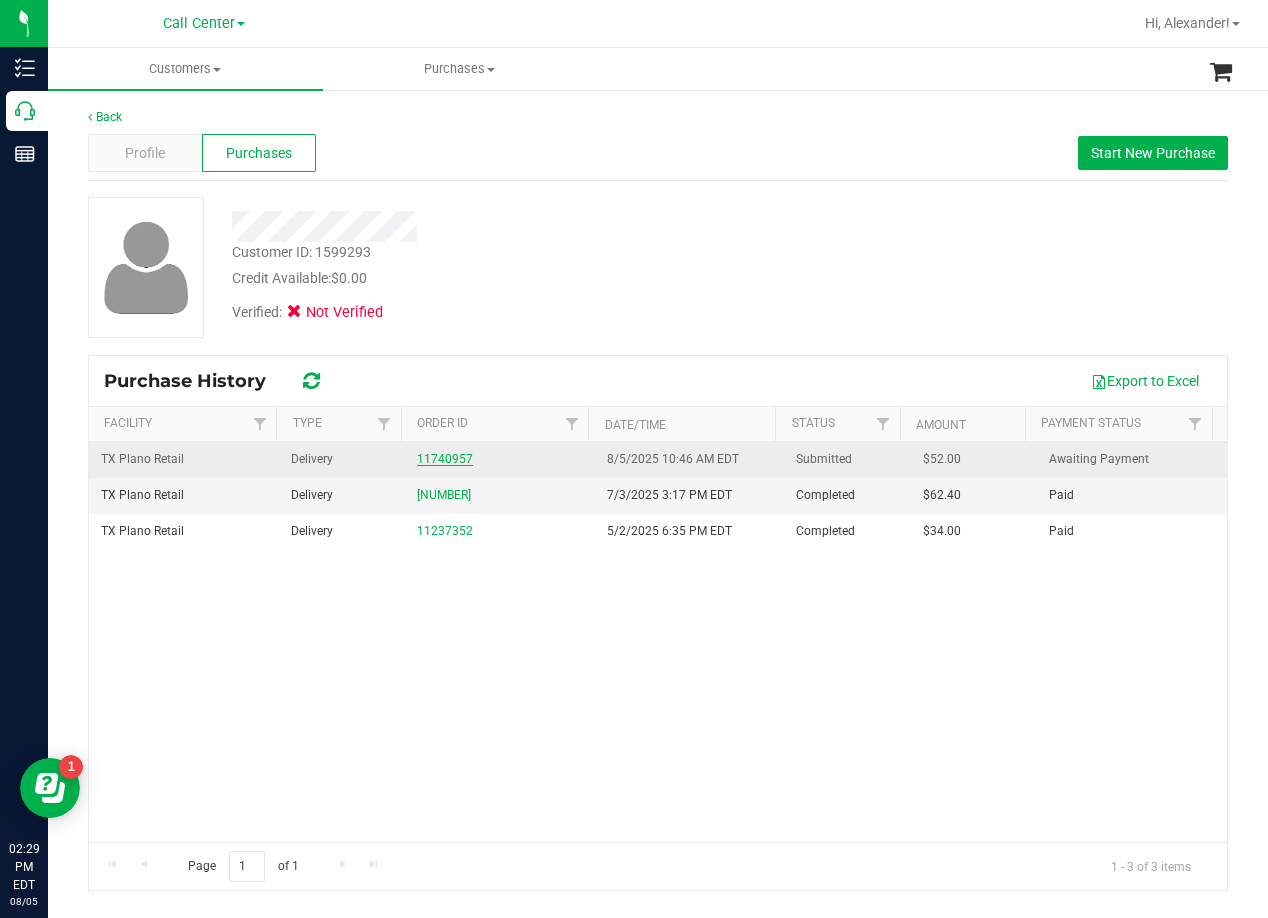 click on "11740957" at bounding box center [445, 459] 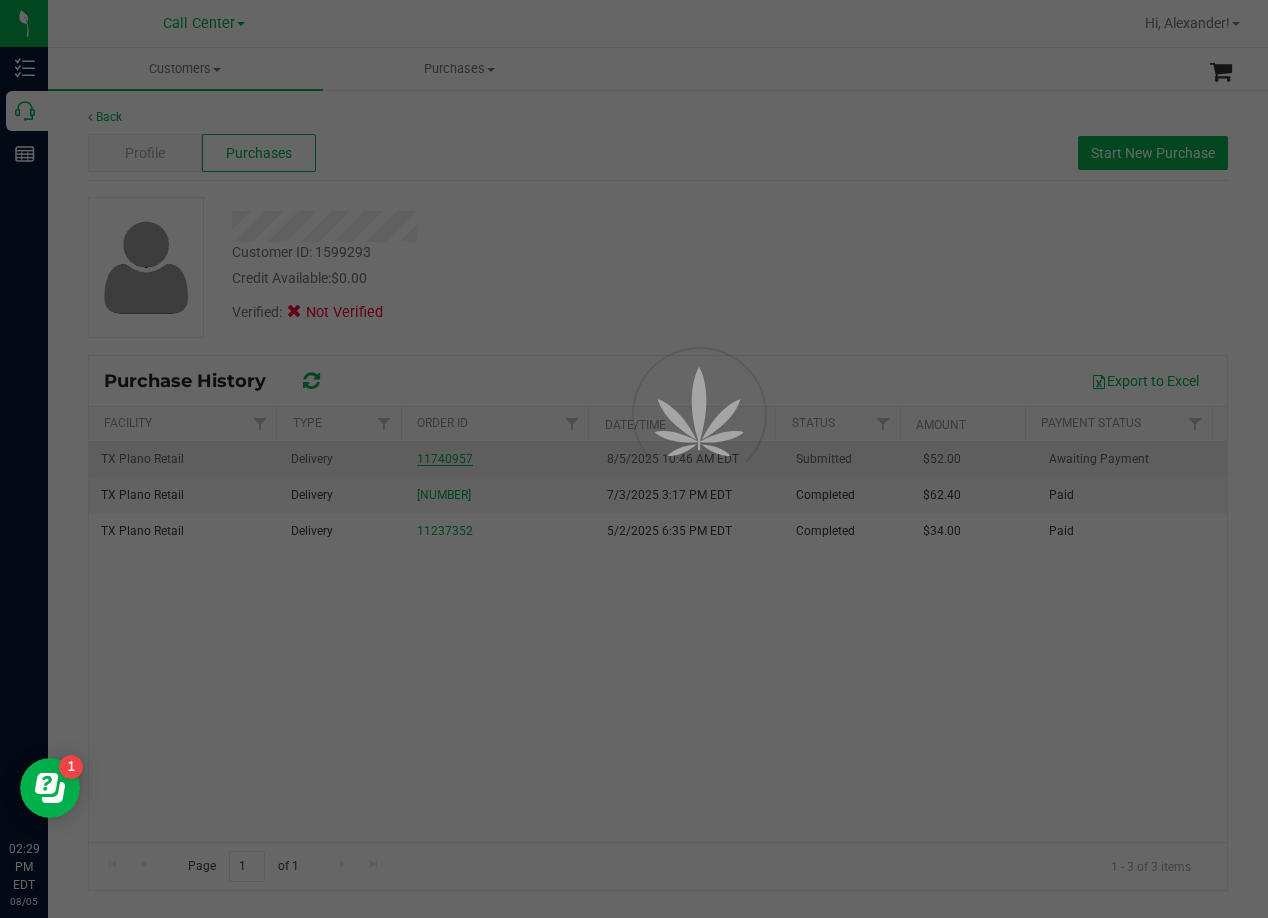 click at bounding box center (634, 459) 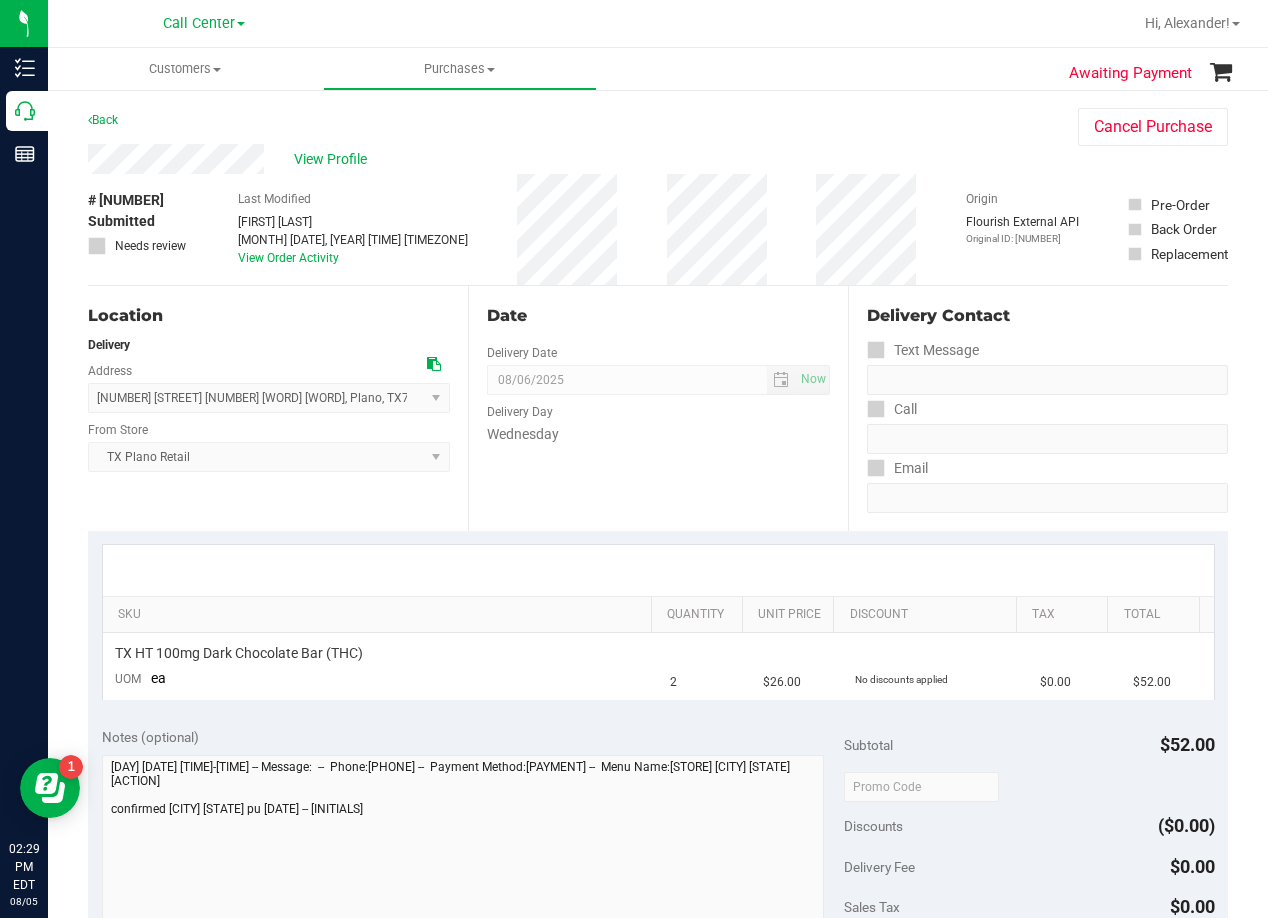 drag, startPoint x: 777, startPoint y: 216, endPoint x: 612, endPoint y: 197, distance: 166.09033 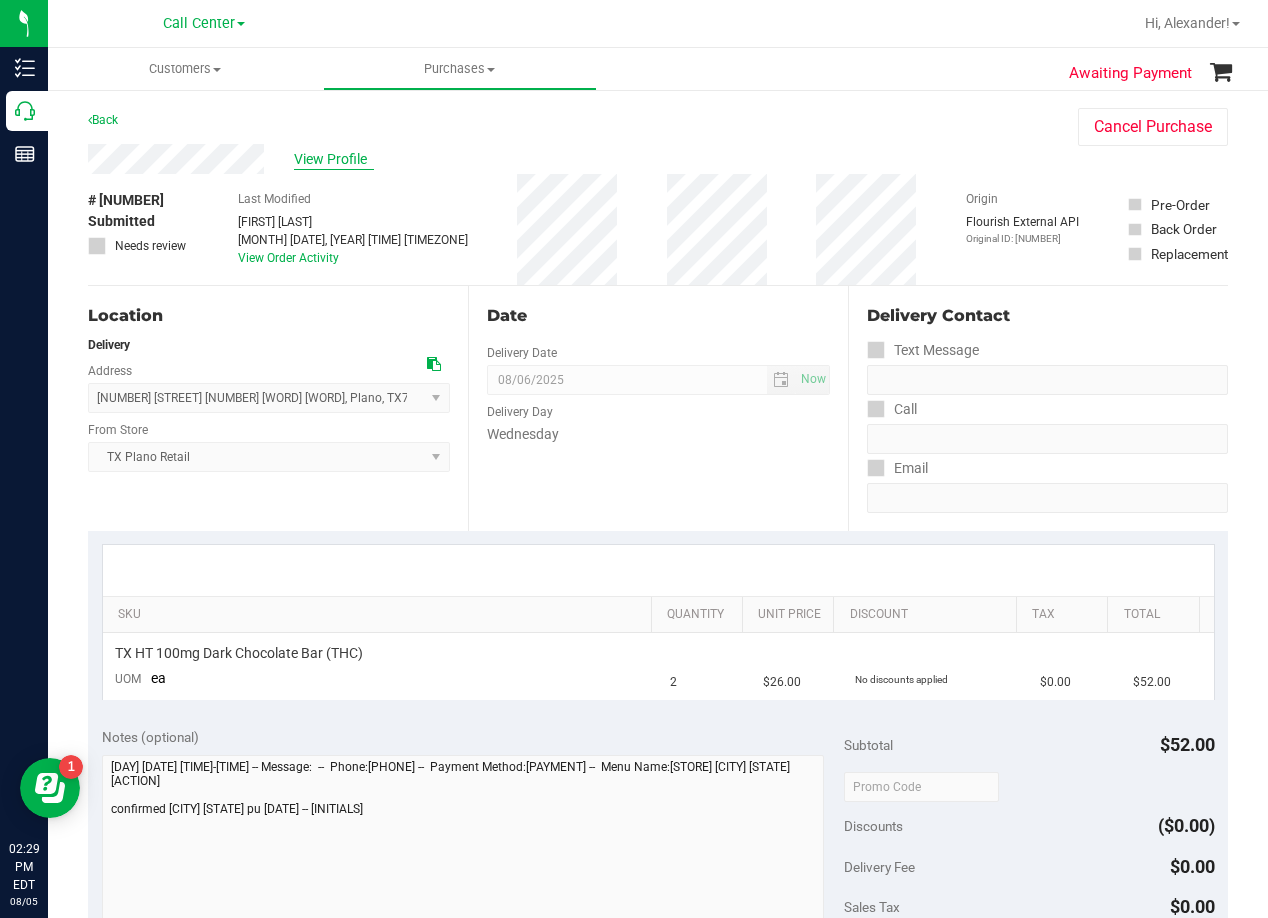 click on "View Profile" at bounding box center (334, 159) 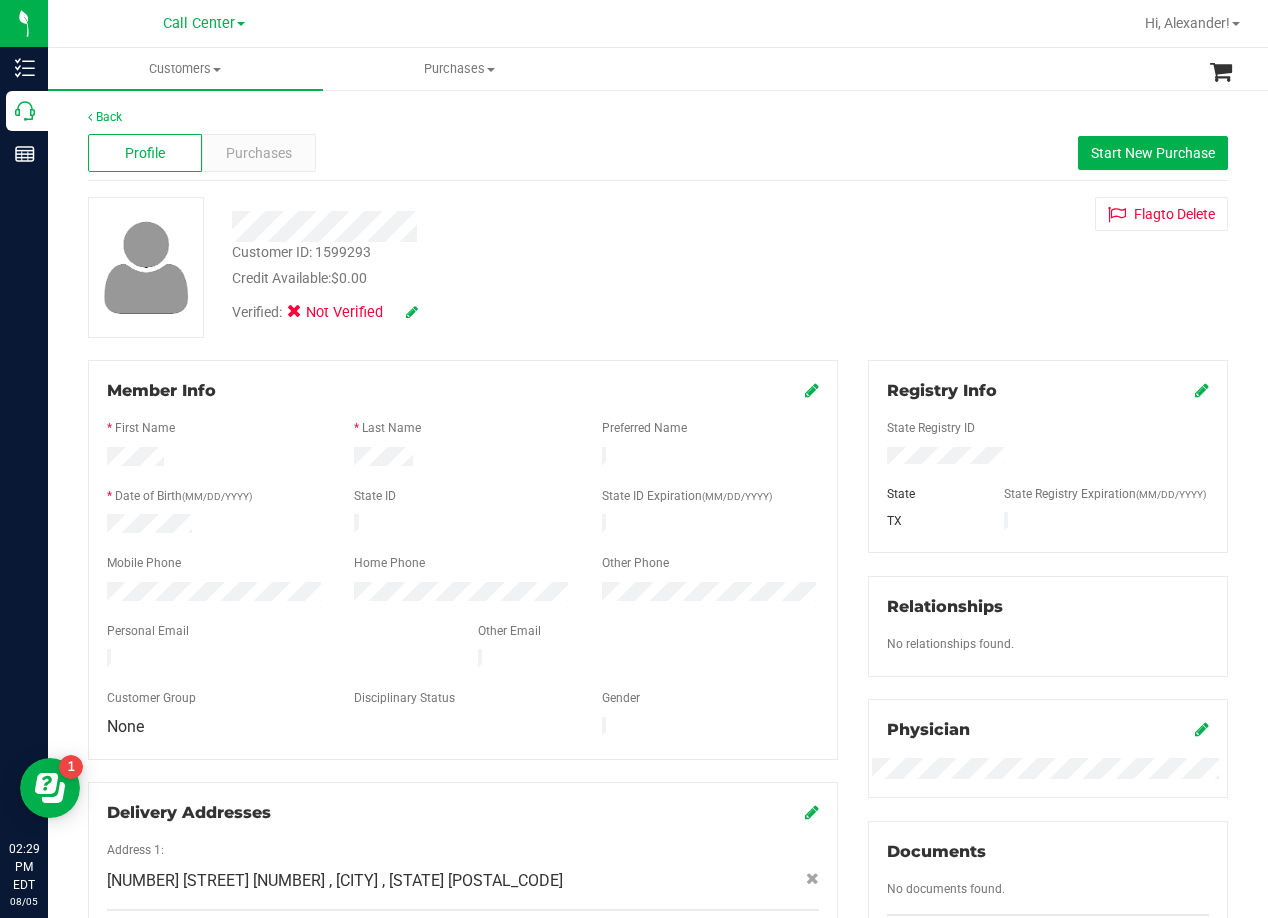 click on "Customer ID: 1599293
Credit Available:
$0.00
Verified:
Not Verified
Flag  to Delete" at bounding box center [658, 267] 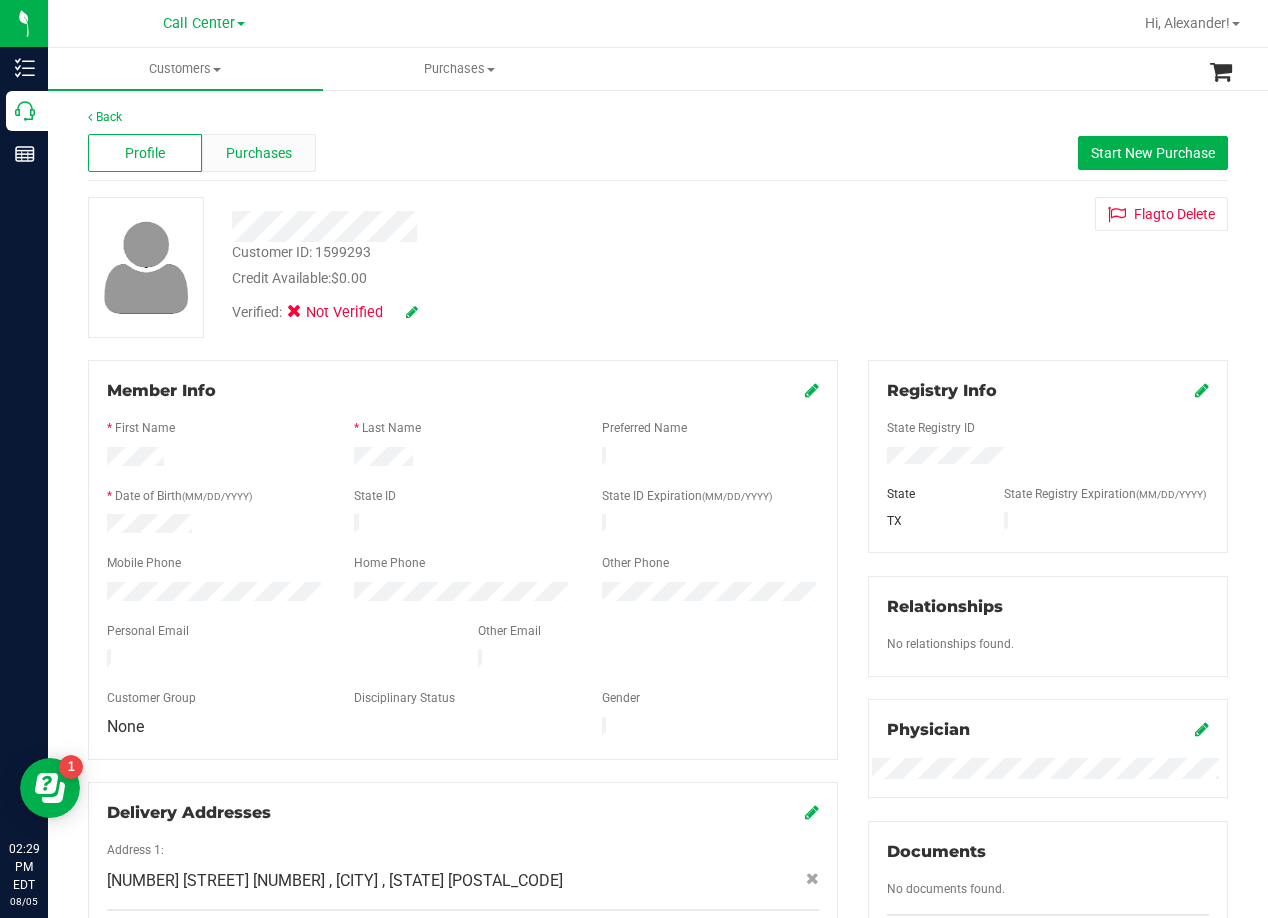 click on "Purchases" at bounding box center [259, 153] 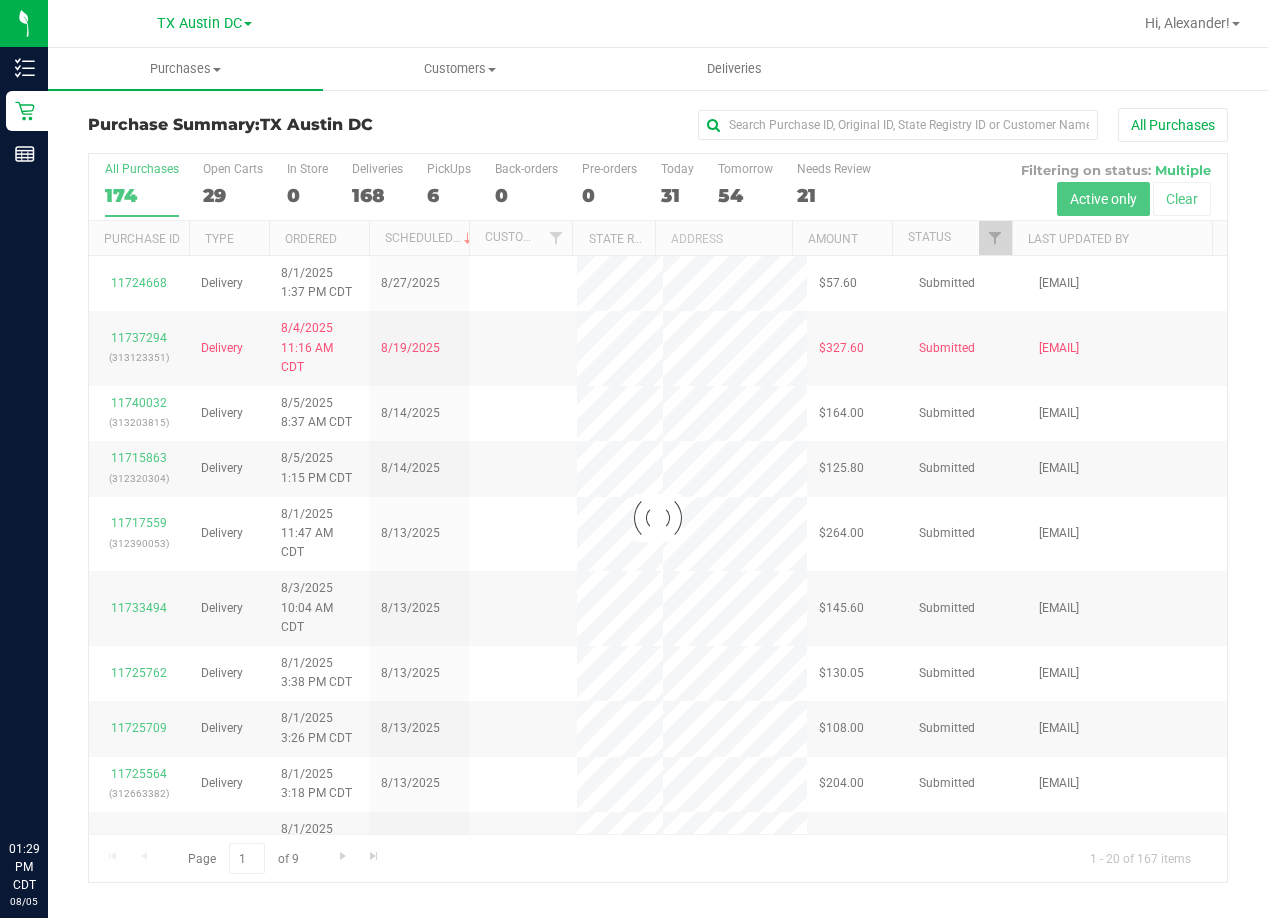 scroll, scrollTop: 0, scrollLeft: 0, axis: both 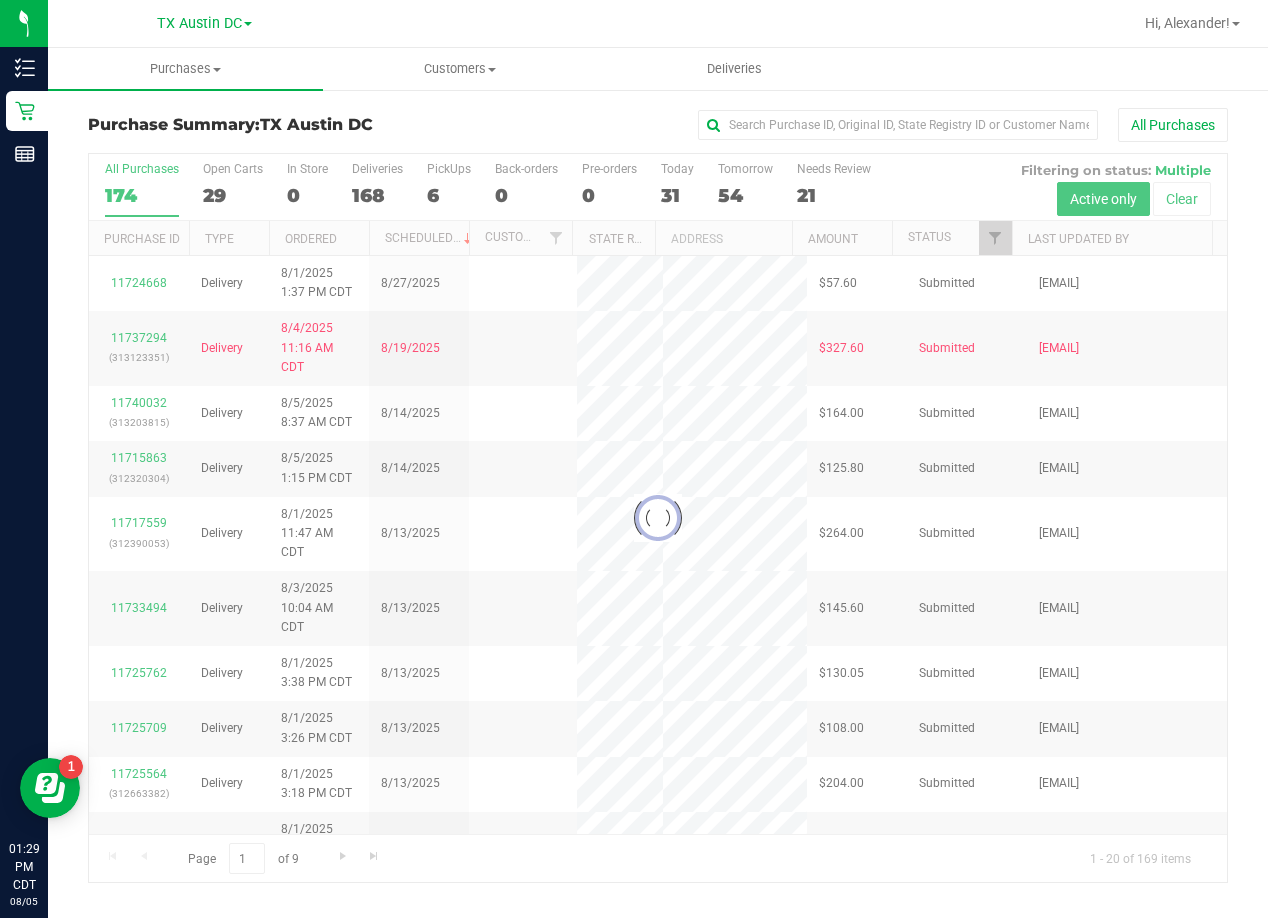 click on "All Purchases" at bounding box center (848, 125) 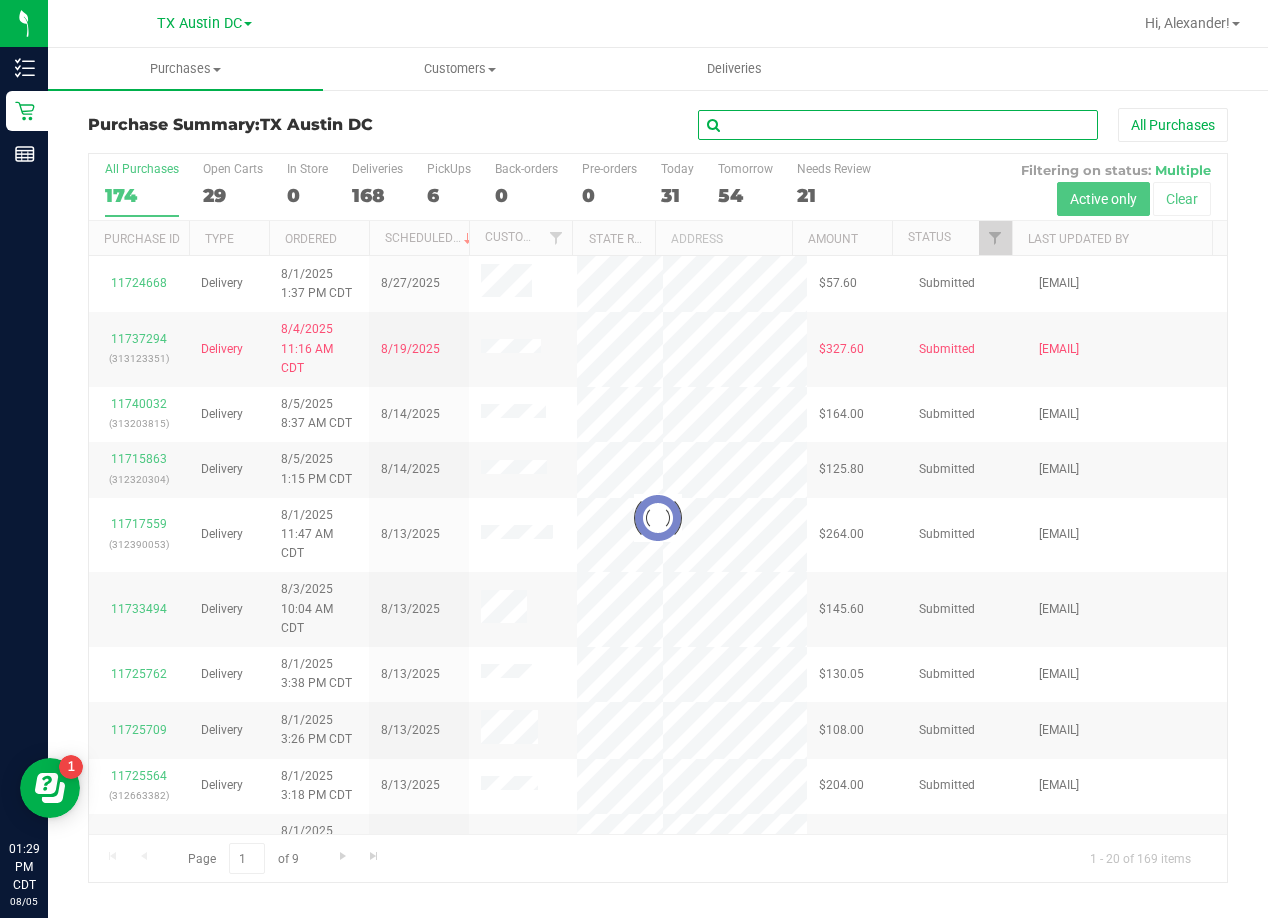 click at bounding box center [898, 125] 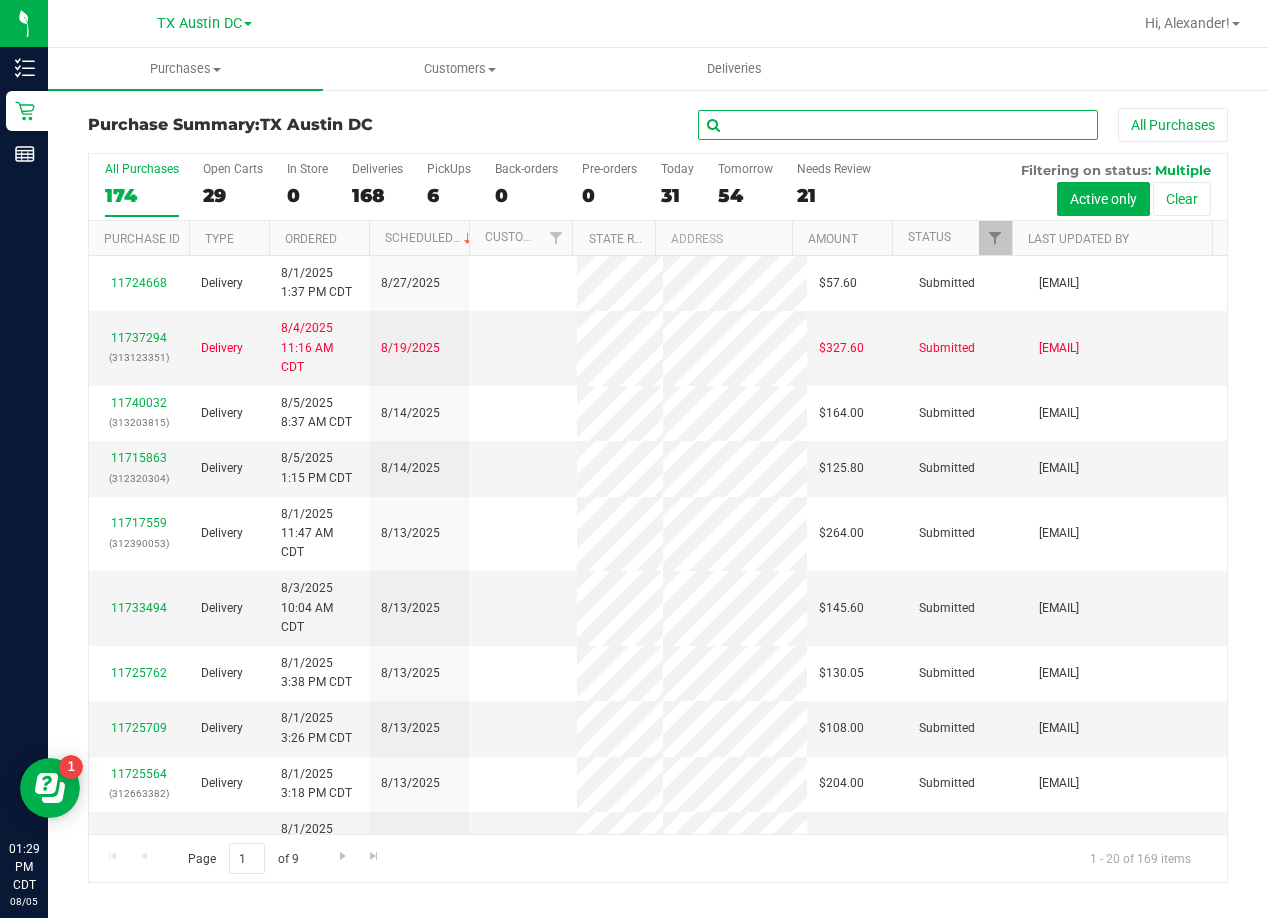 paste on "[FIRST] [LAST]" 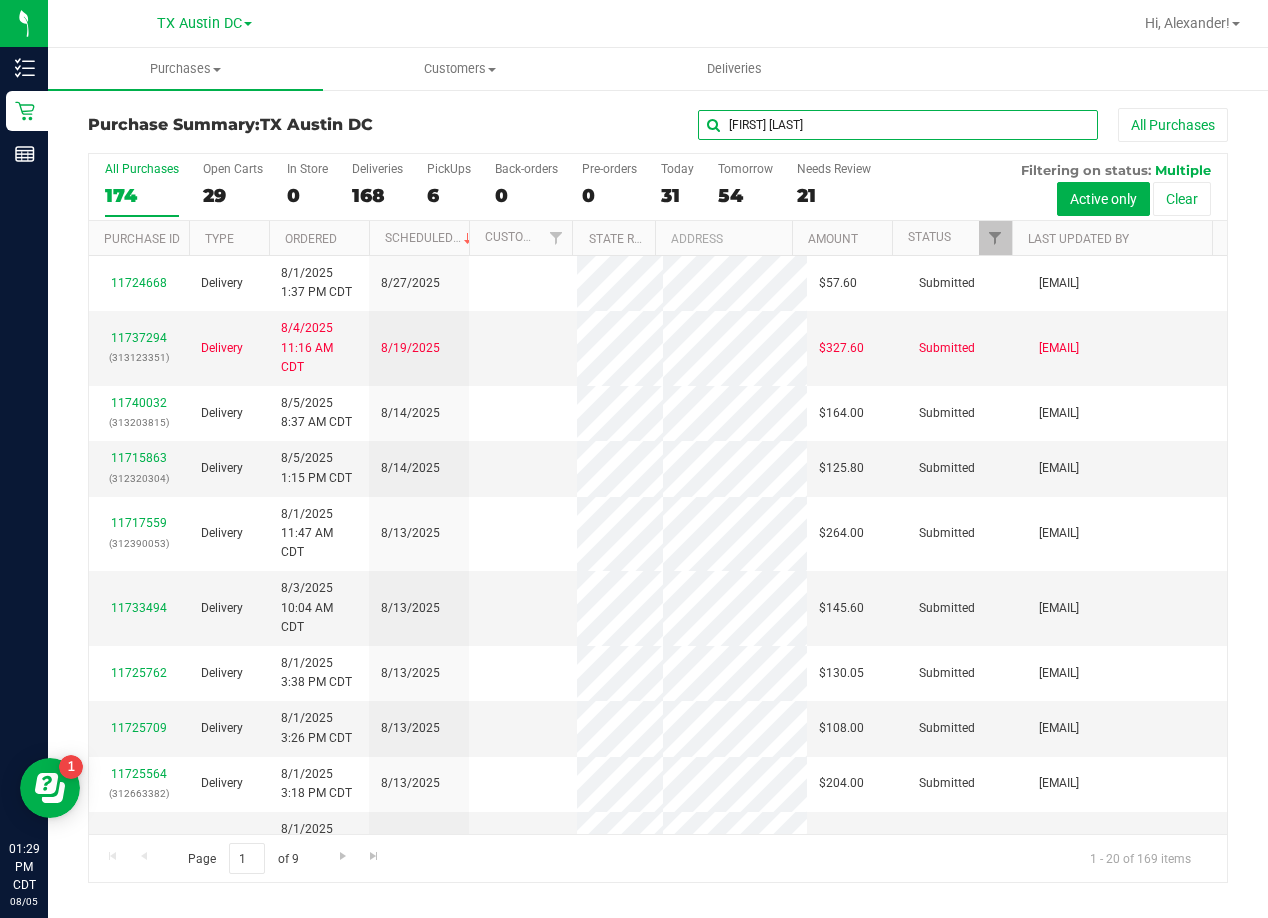 type on "[FIRST] [LAST]" 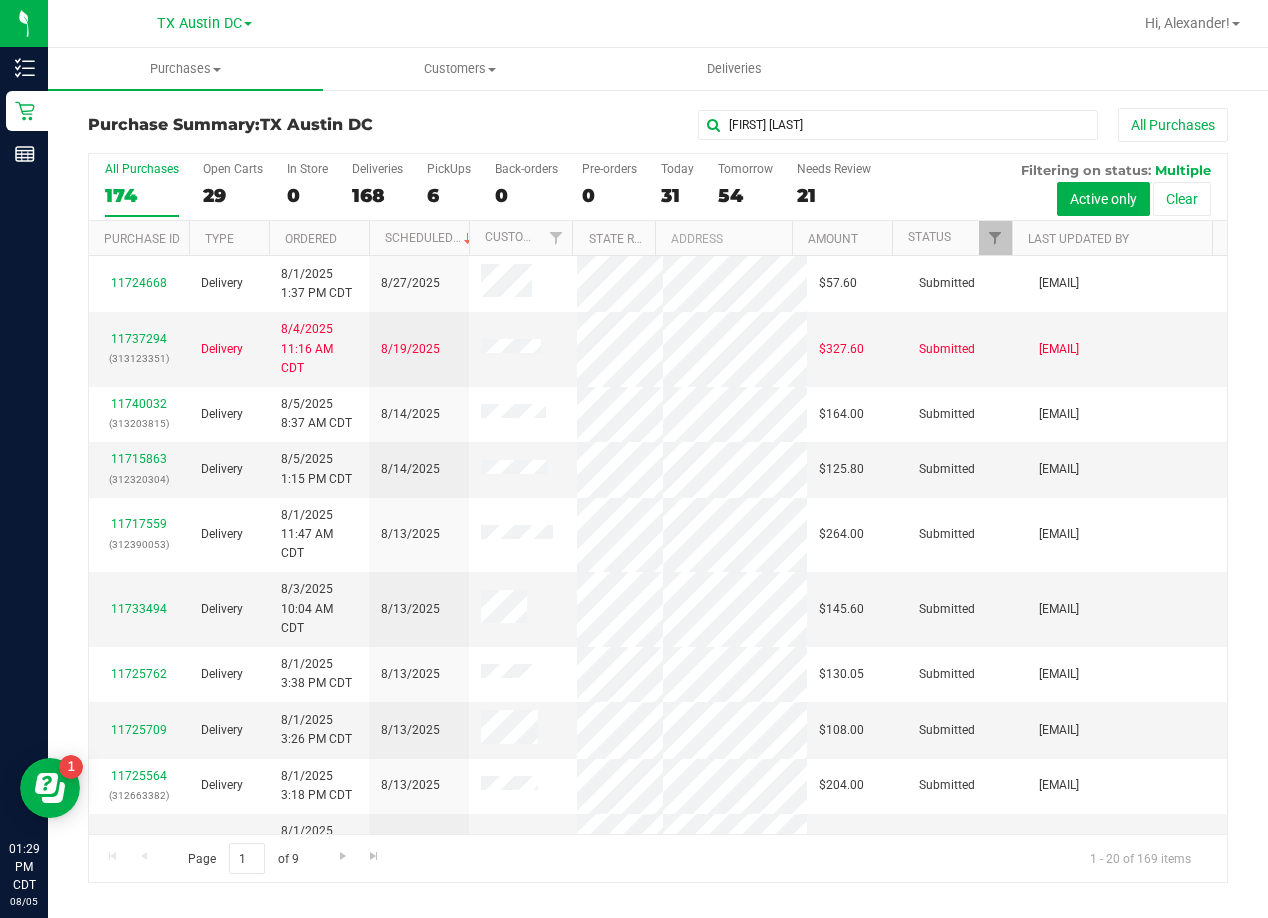 click on "[FIRST] [LAST]
All Purchases" at bounding box center [848, 125] 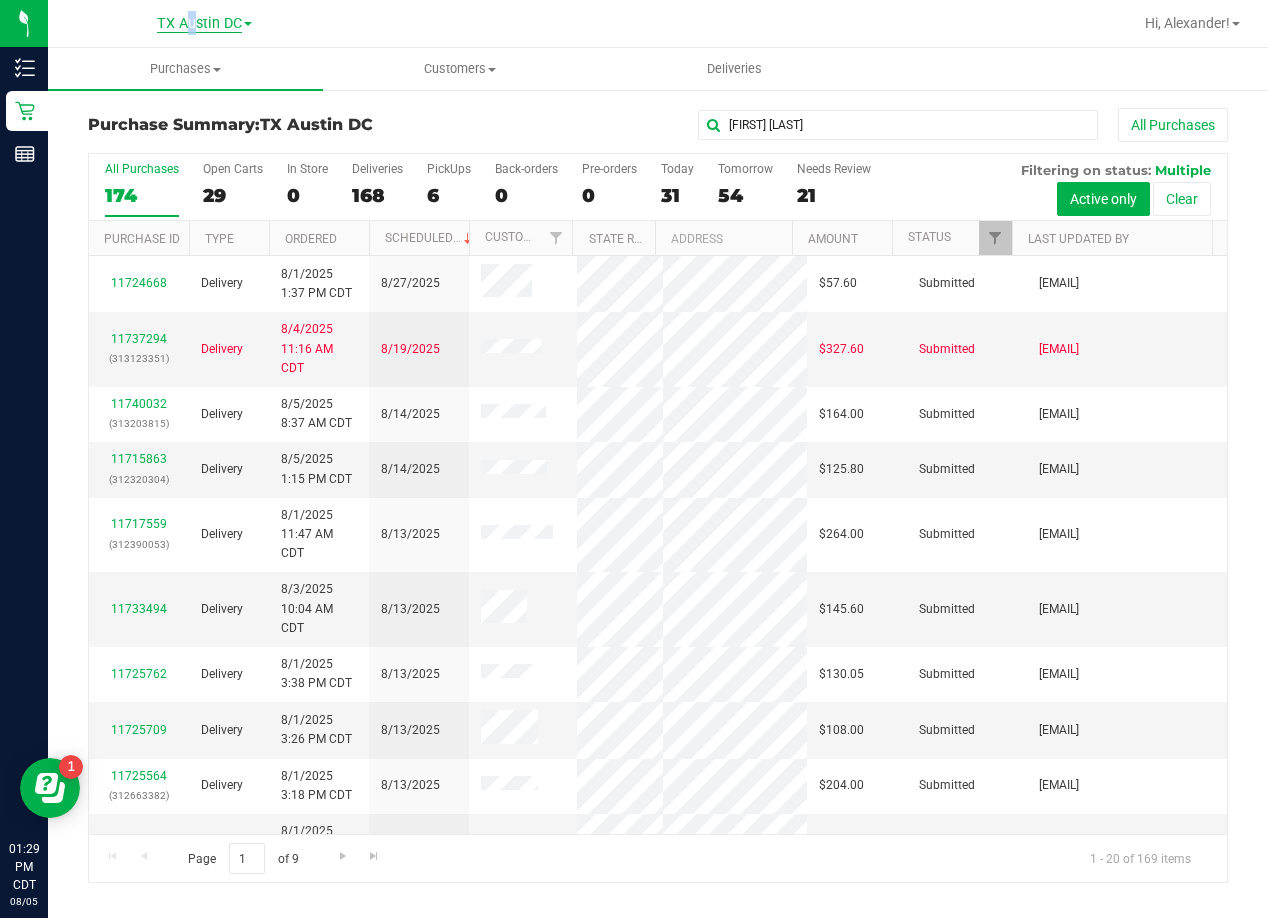 click on "TX Austin DC" at bounding box center (199, 24) 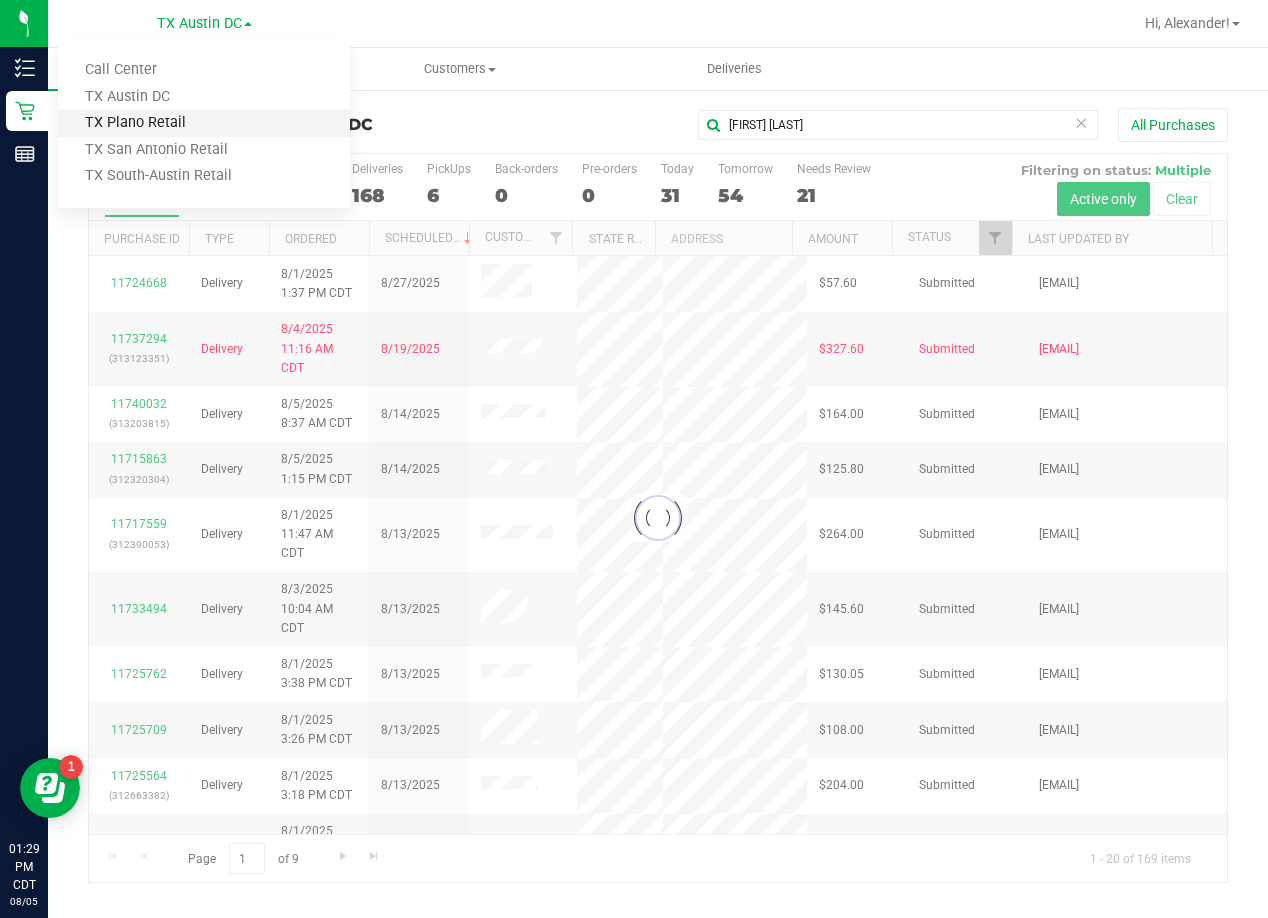 click on "TX Plano Retail" at bounding box center (204, 123) 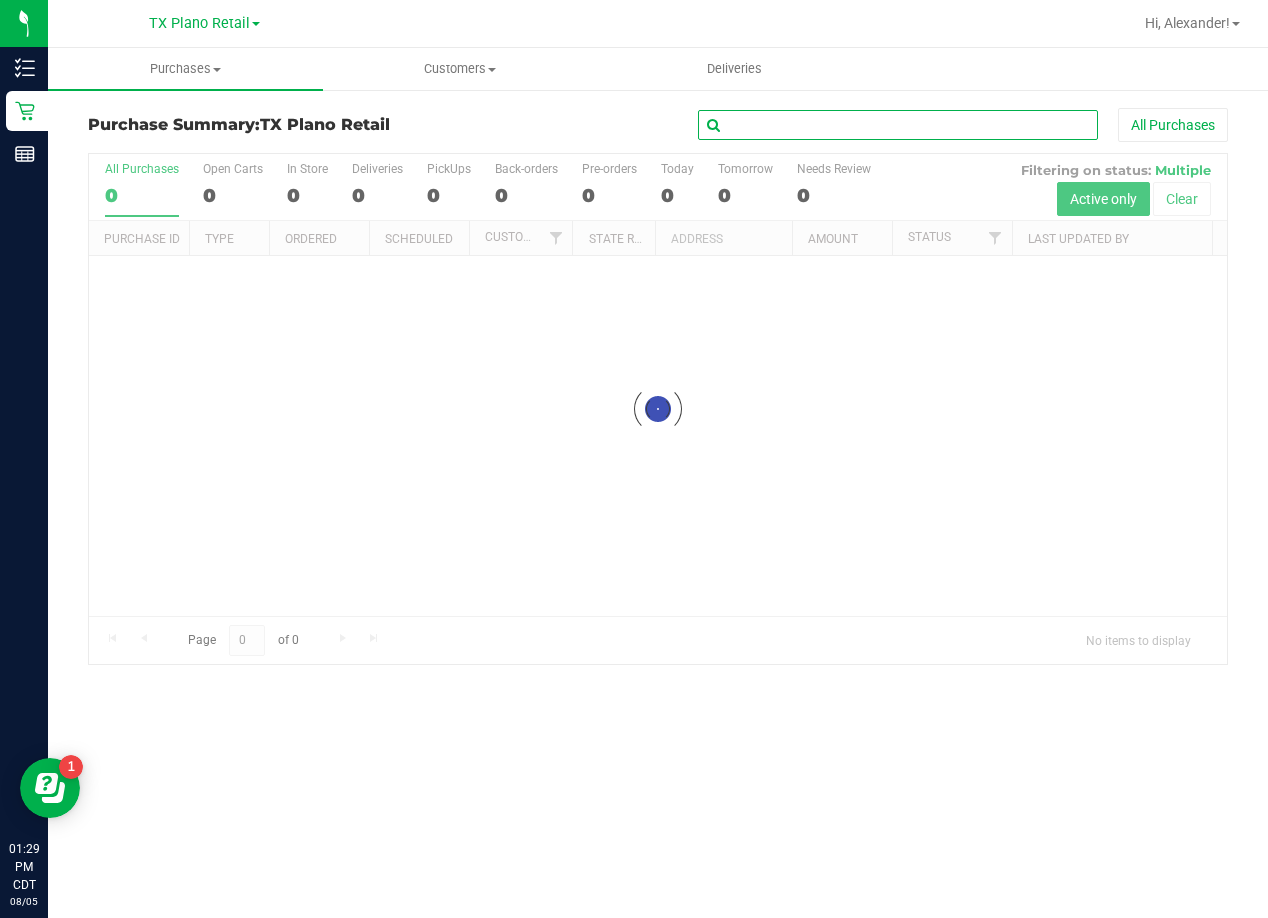 click at bounding box center [898, 125] 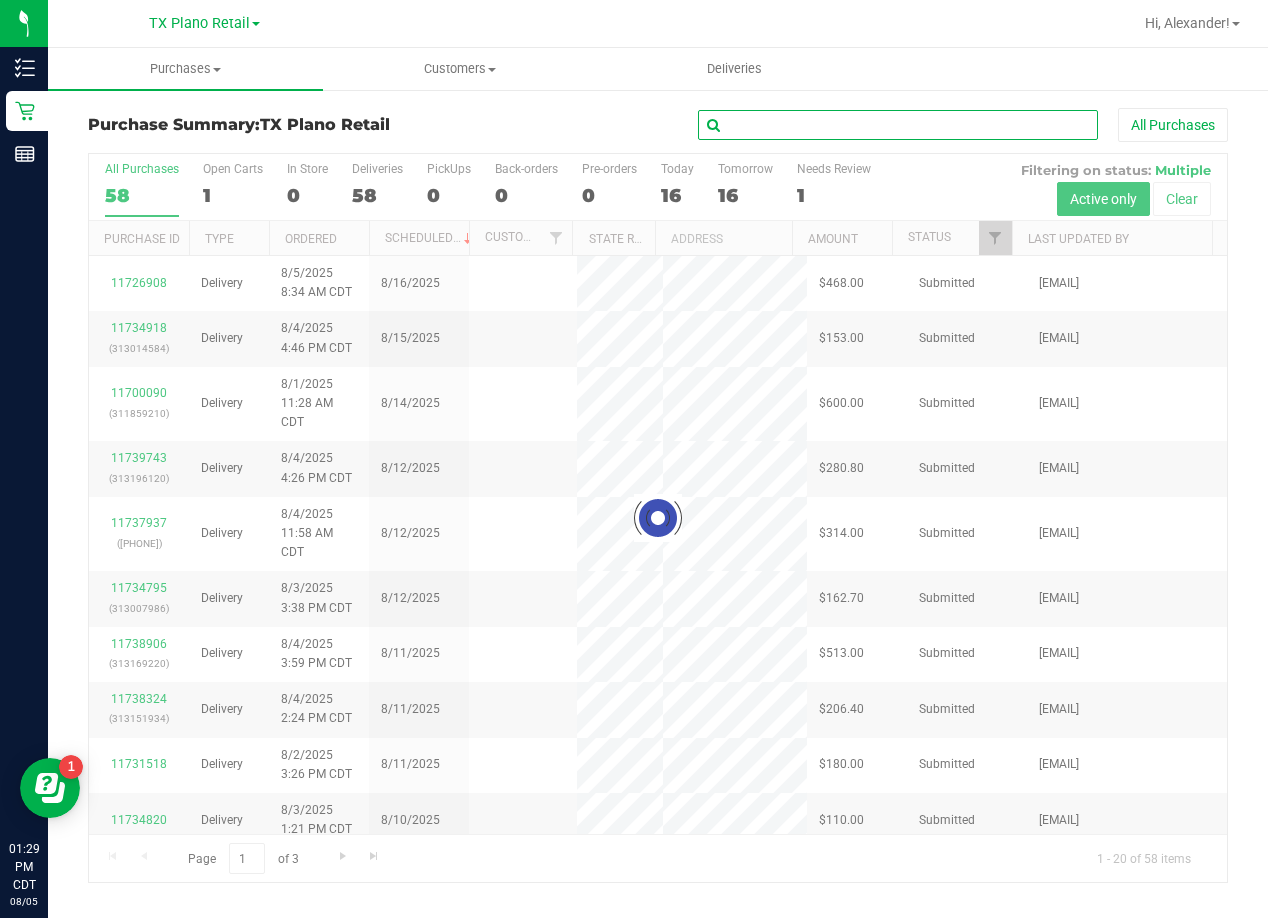 paste on "[FIRST] [LAST]" 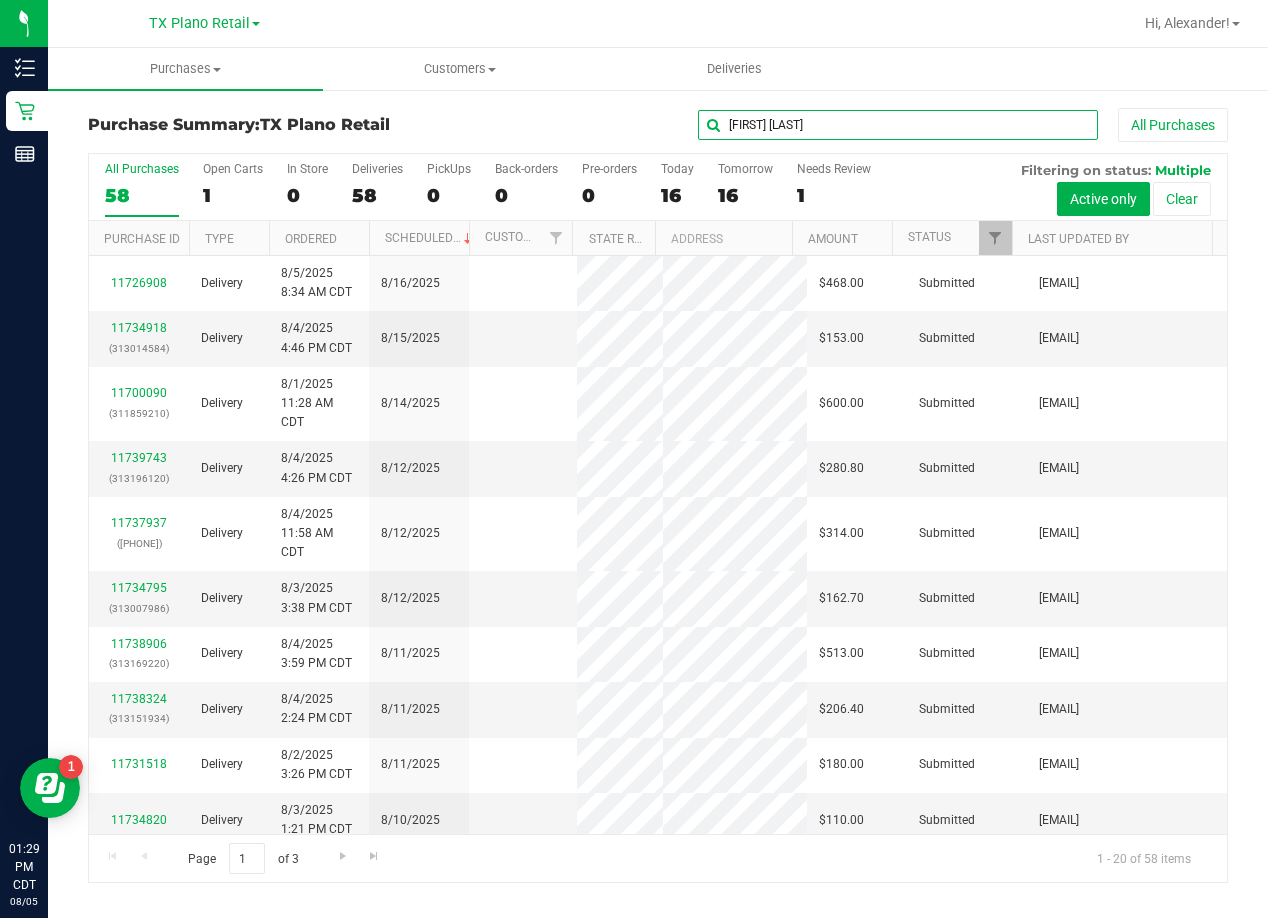 type on "[FIRST] [LAST]" 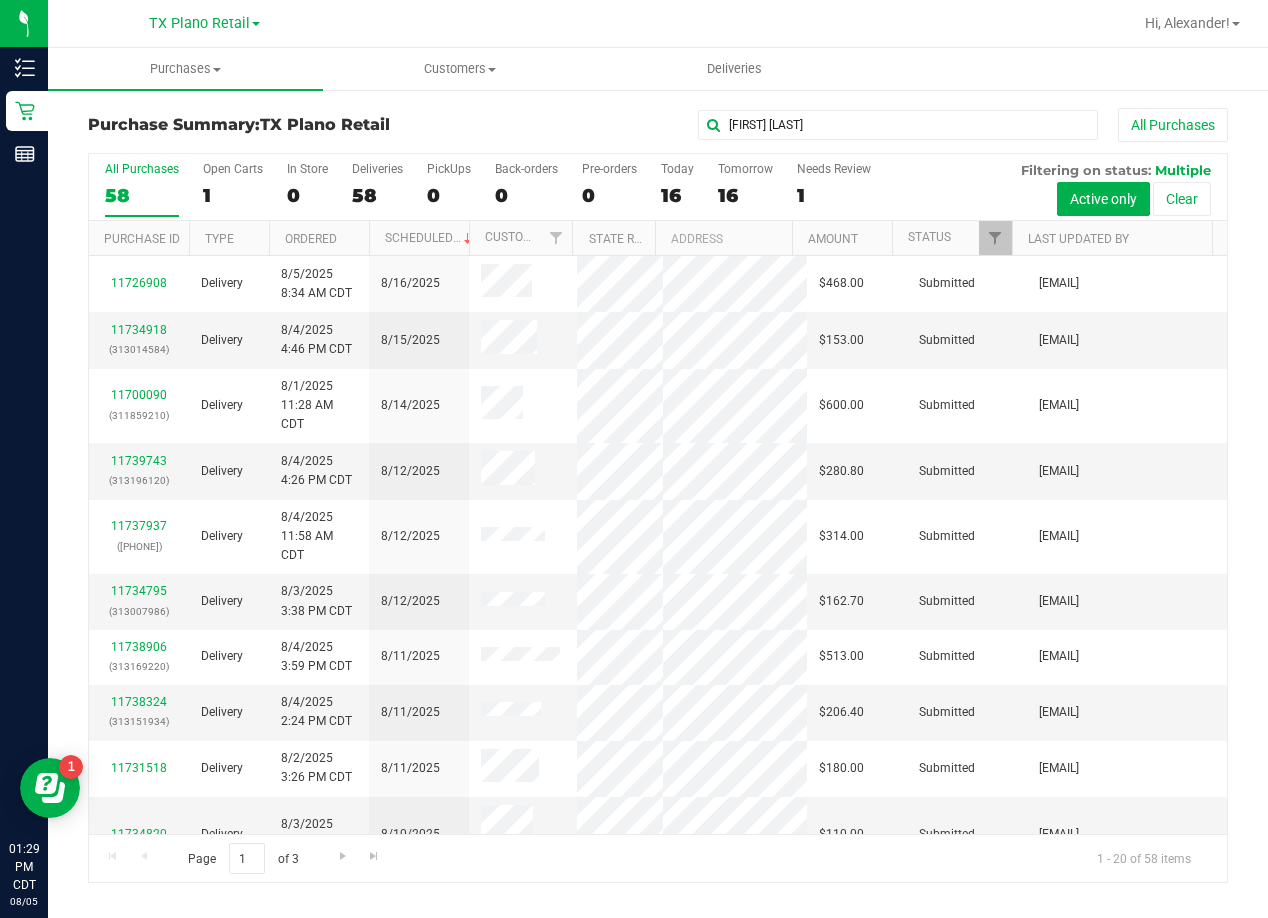 click on "[FIRST] [LAST]
All Purchases" at bounding box center (848, 125) 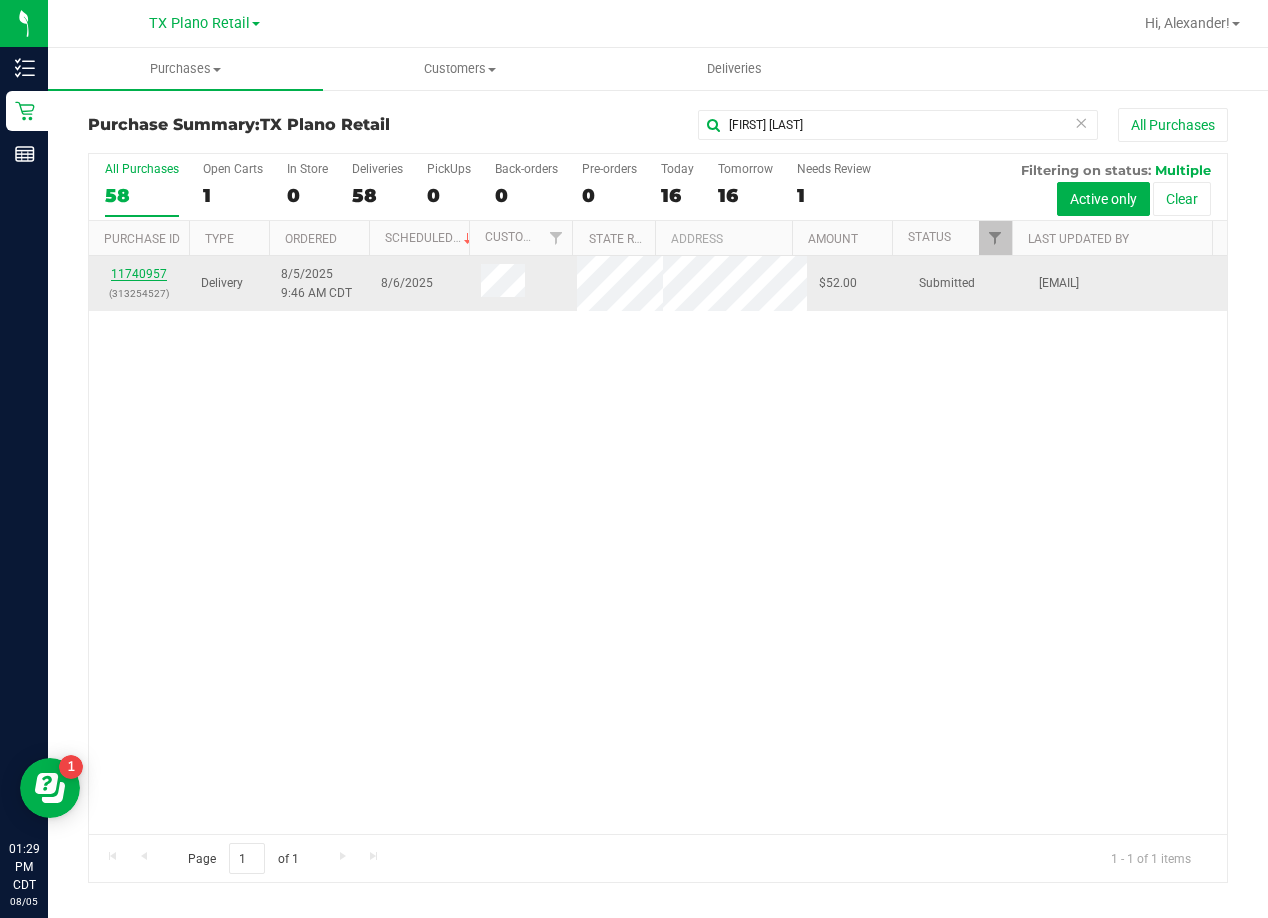 click on "11740957" at bounding box center [139, 274] 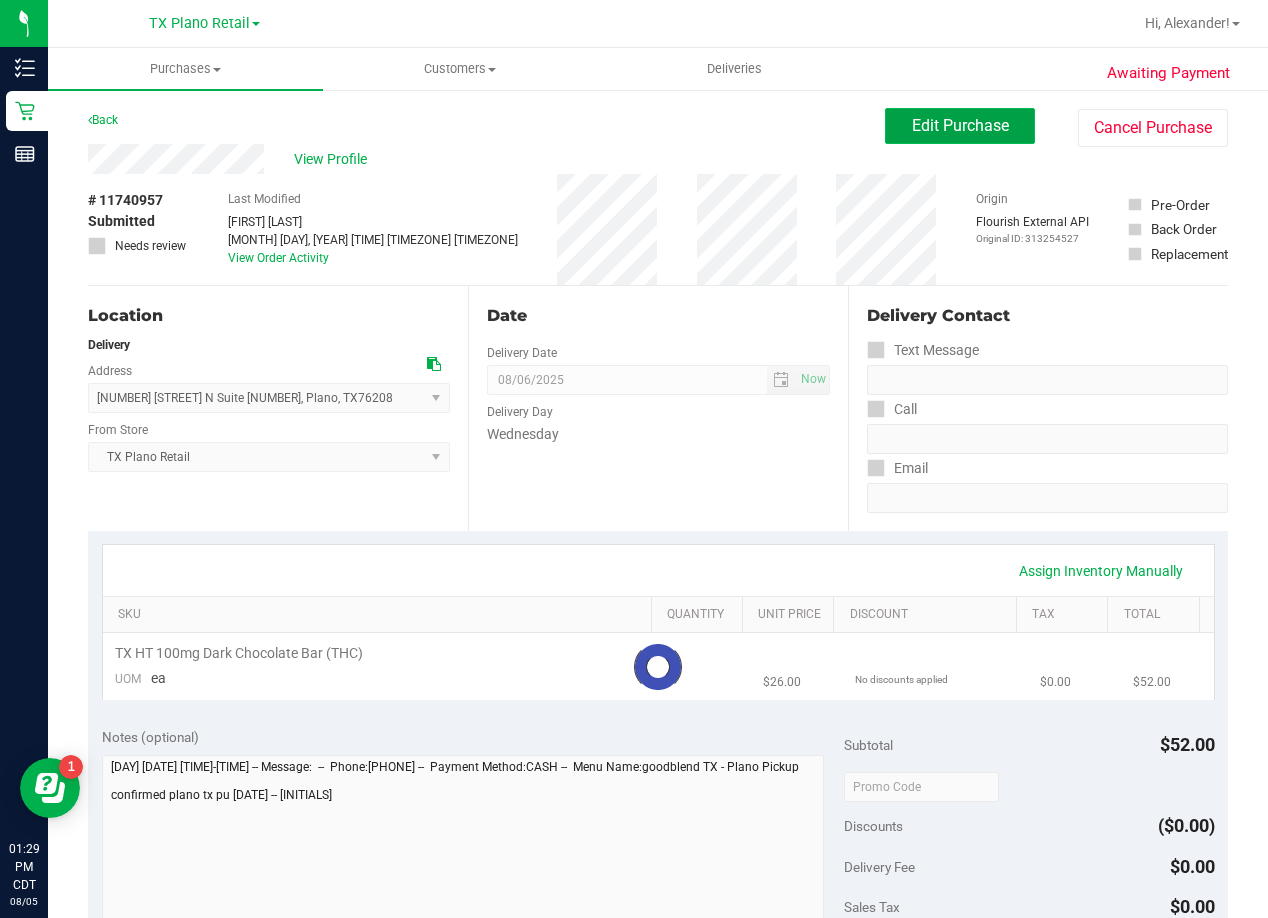 click on "Edit Purchase" at bounding box center [960, 125] 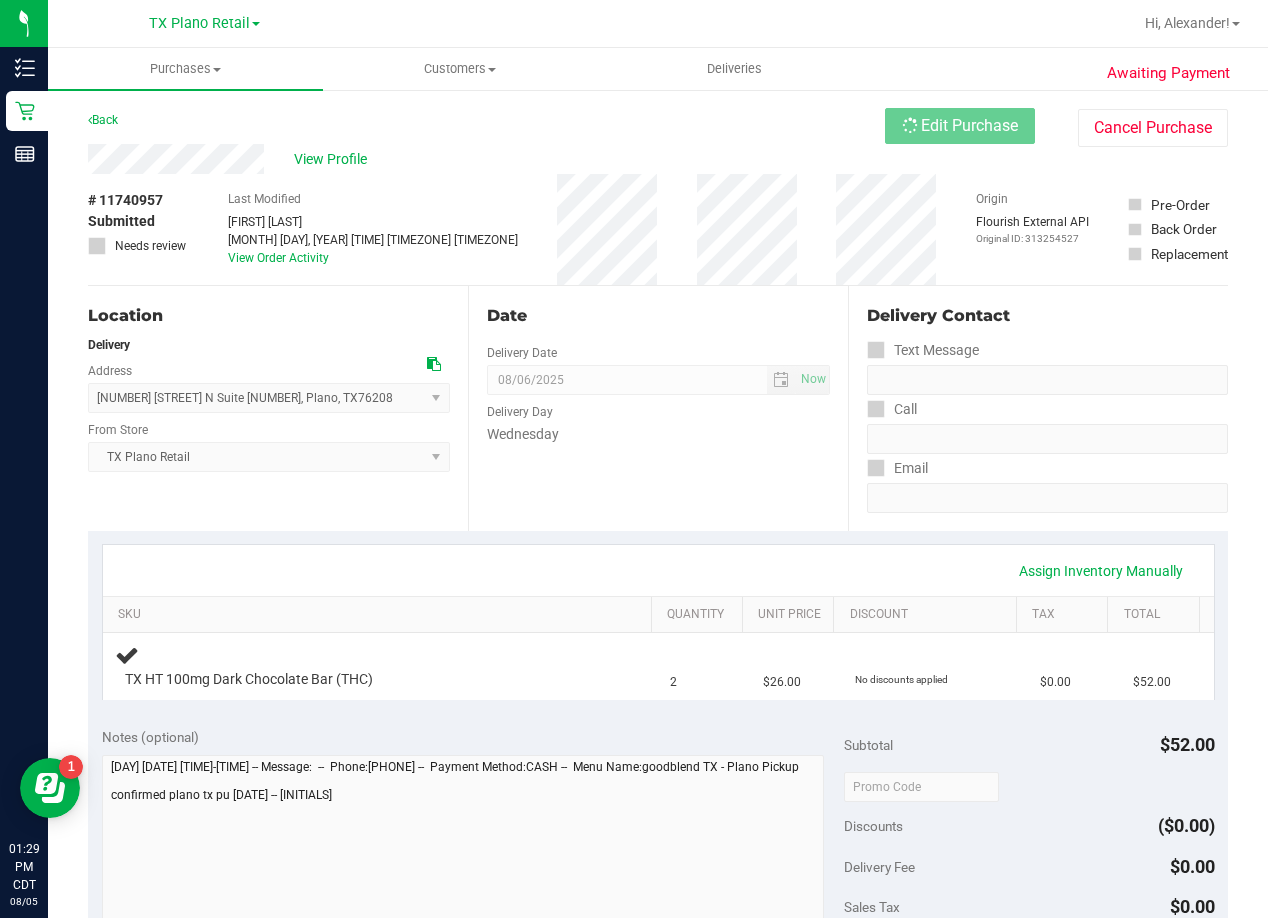 click on "Back
Edit Purchase
Cancel Purchase" at bounding box center [658, 126] 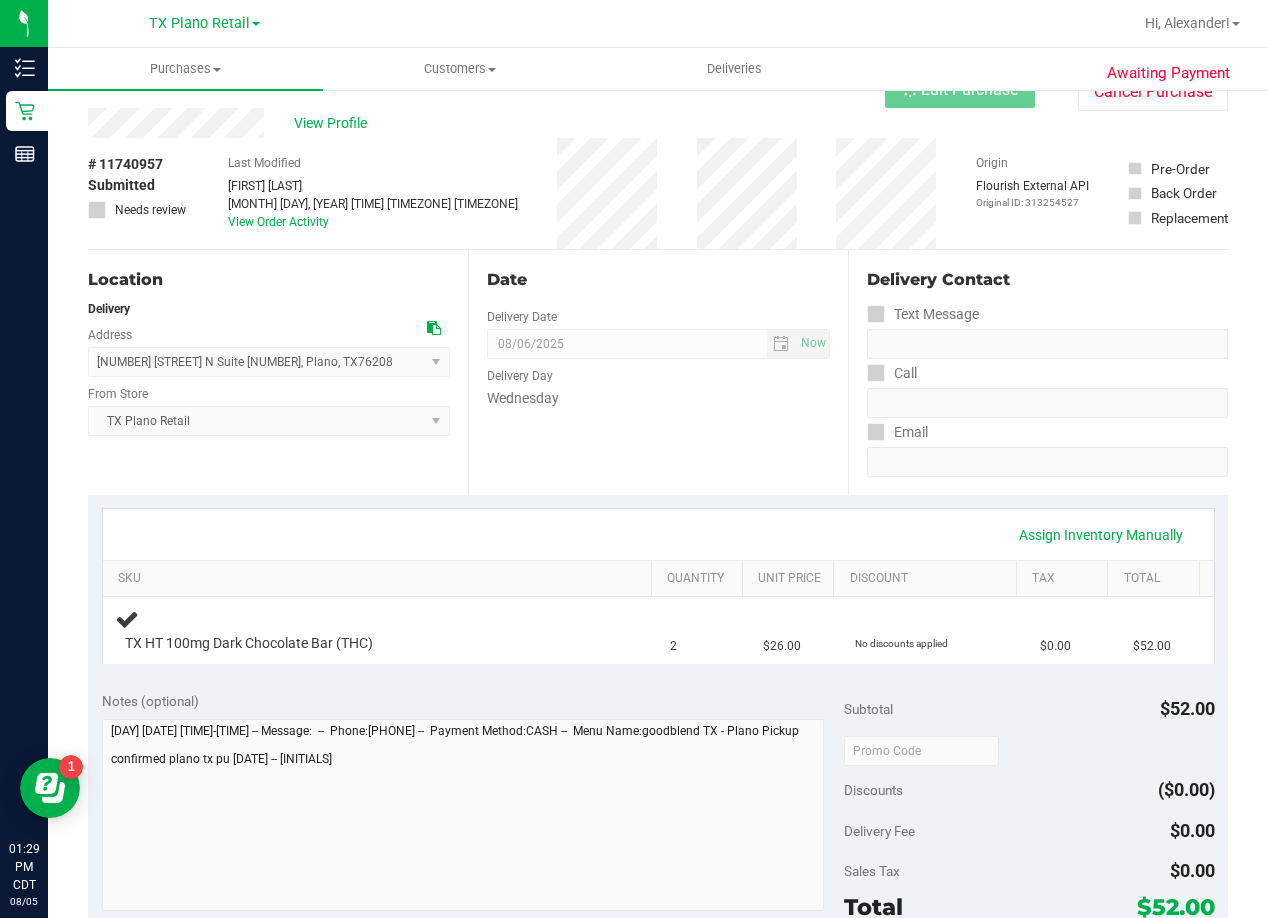 scroll, scrollTop: 0, scrollLeft: 0, axis: both 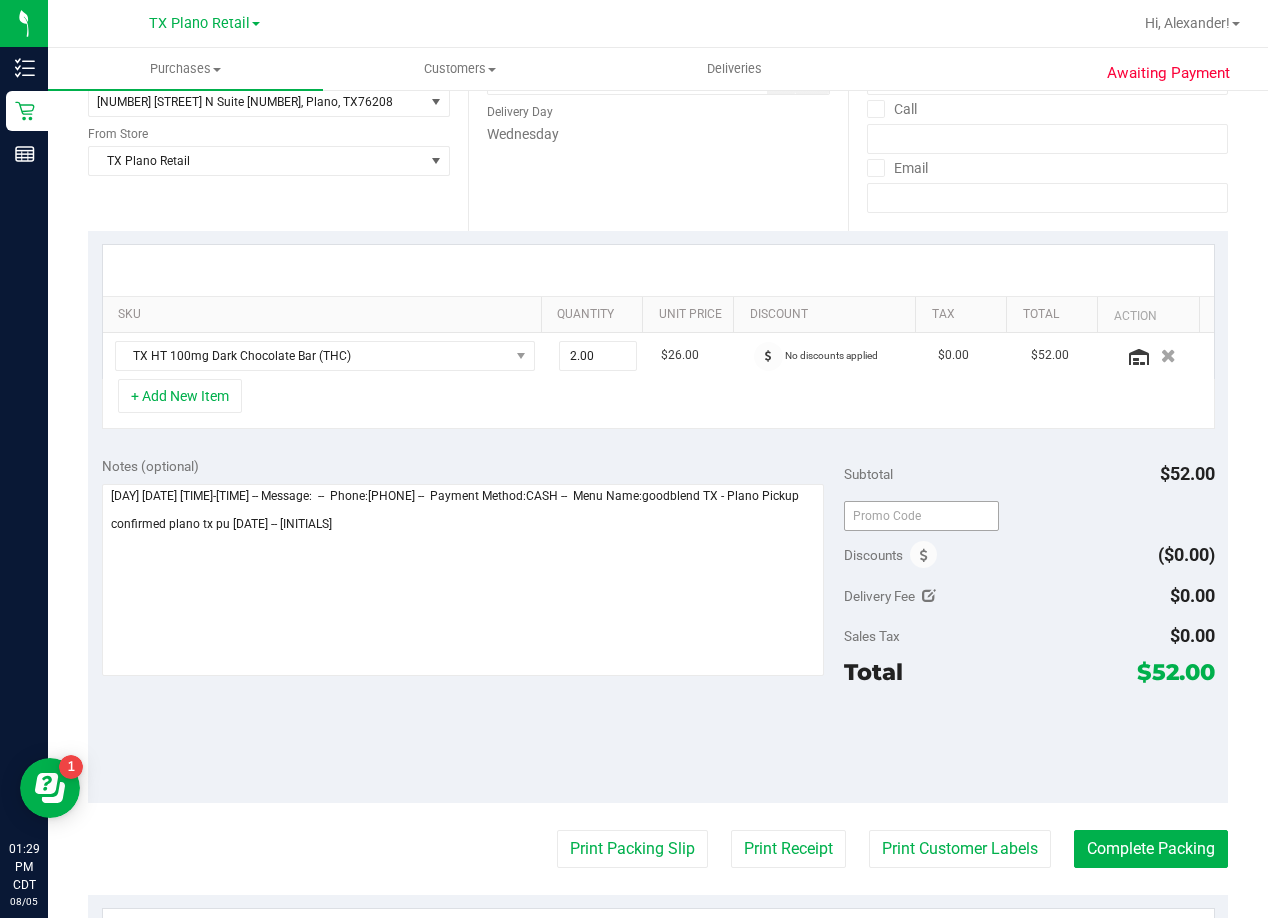 click at bounding box center (921, 515) 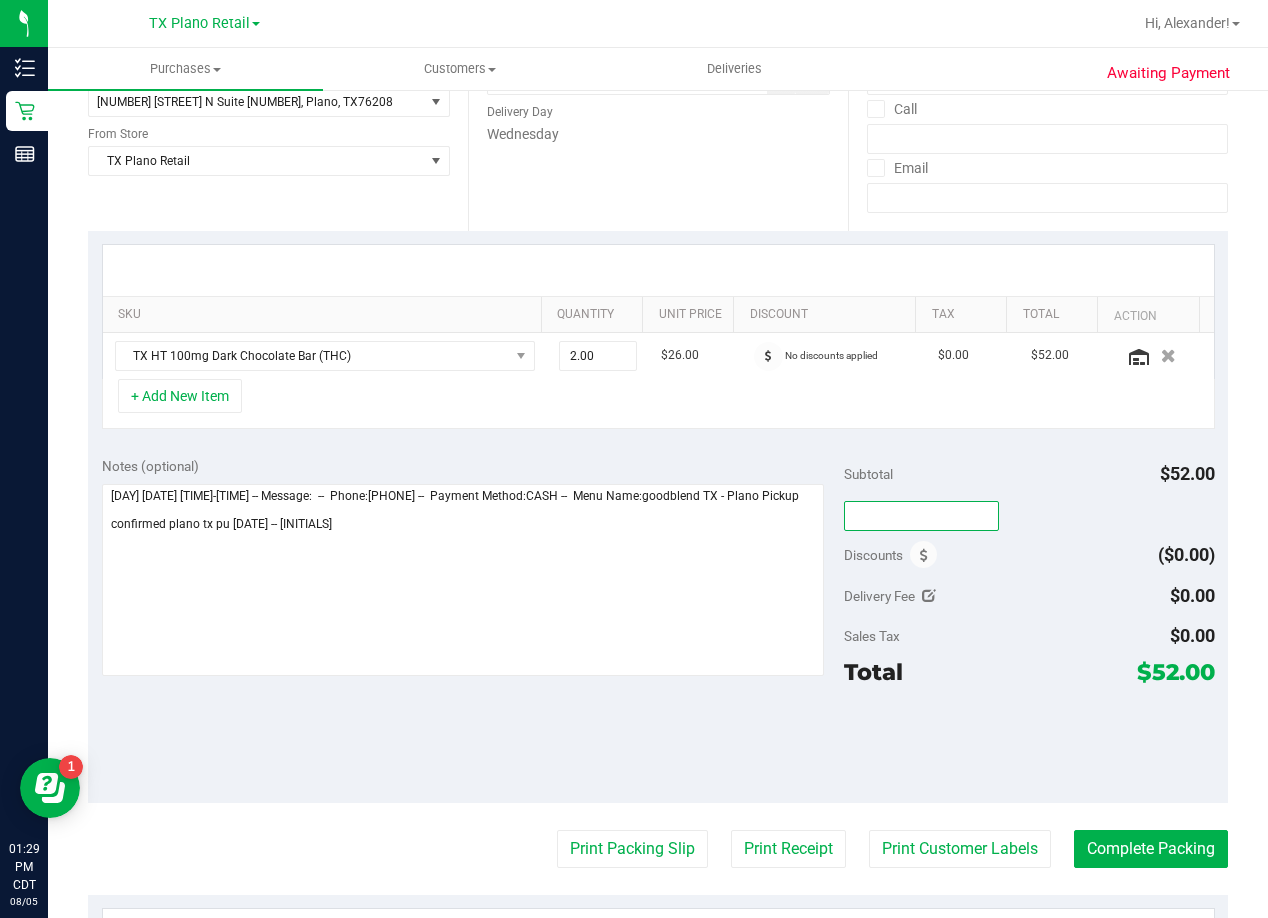 click at bounding box center [921, 516] 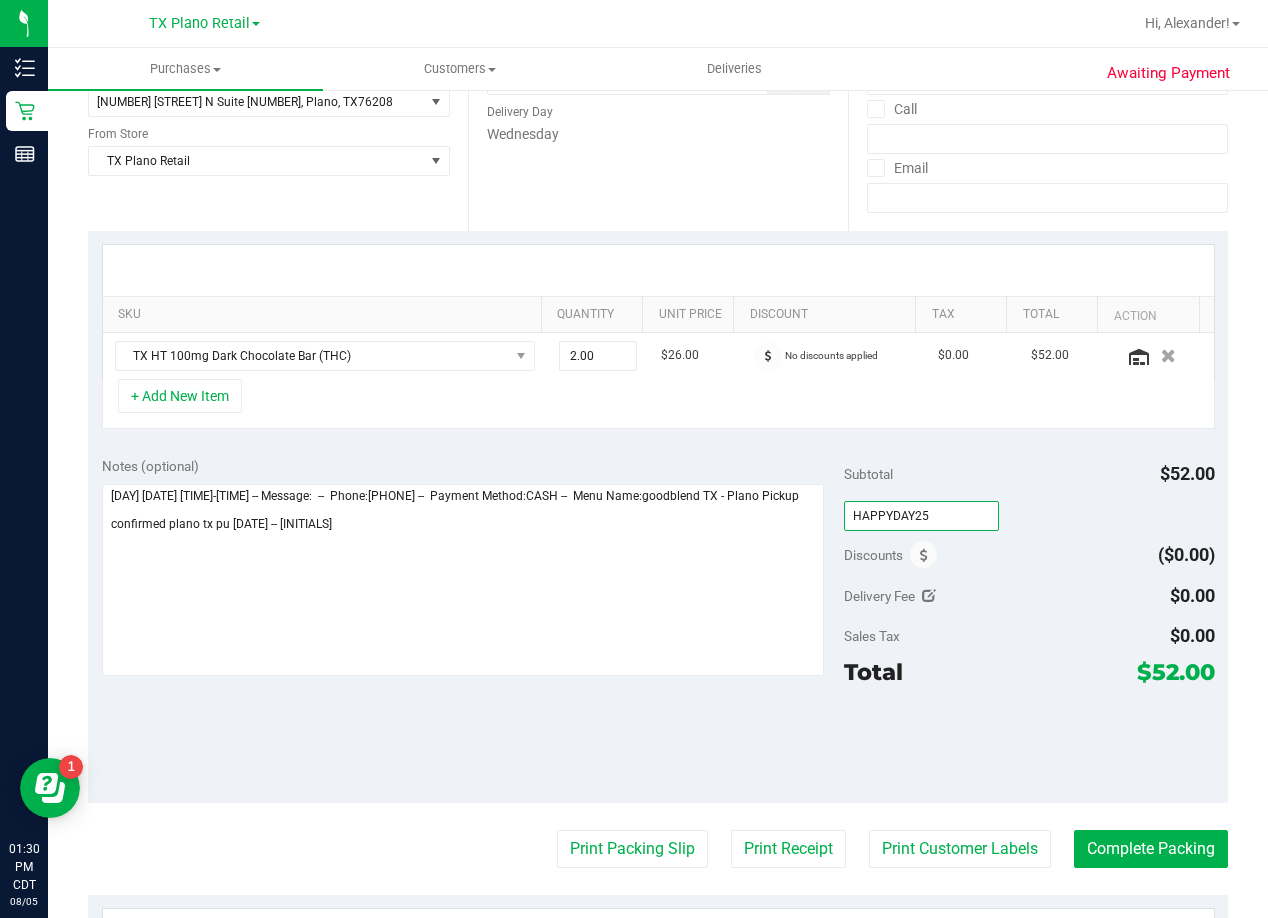 type on "HAPPYDAY25" 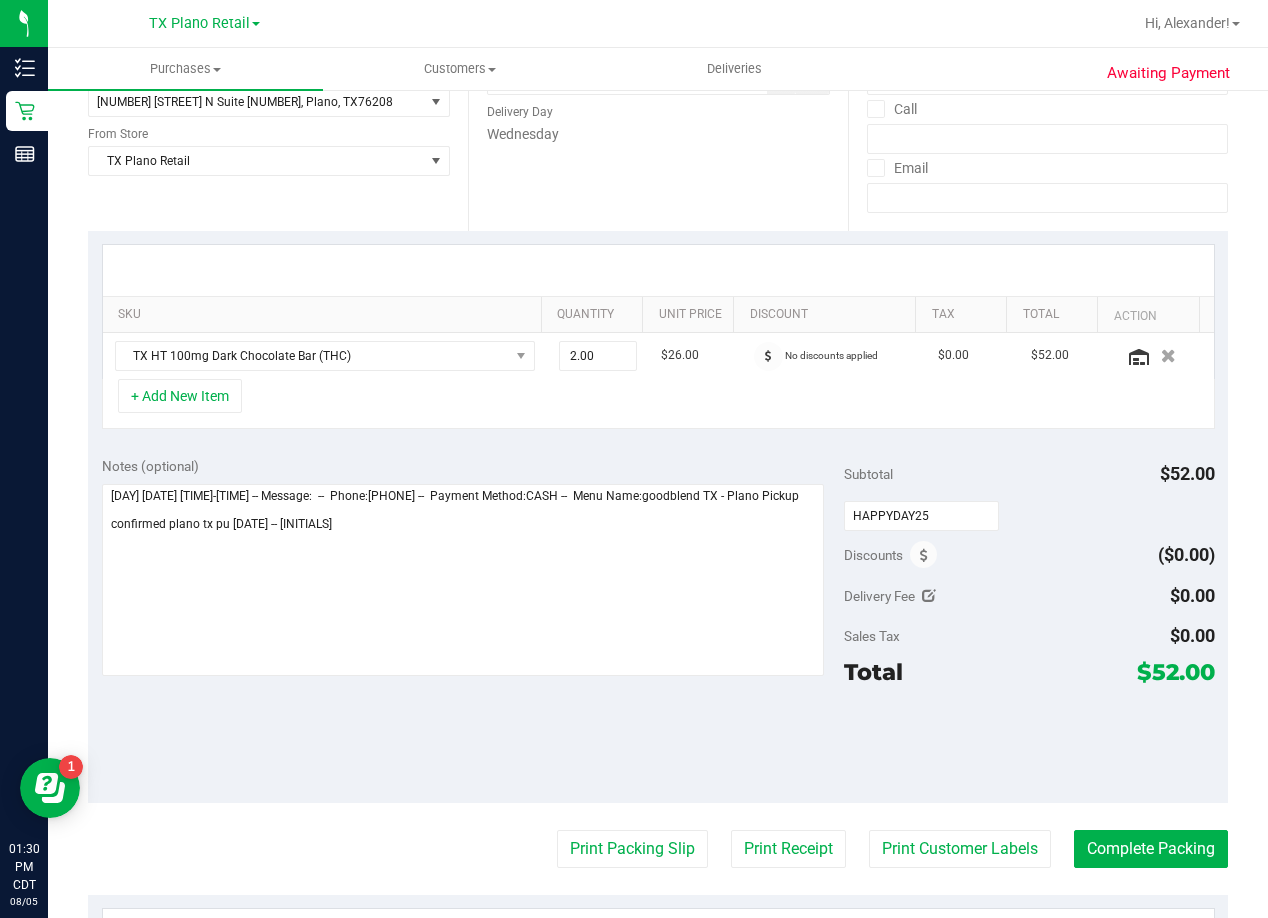 click on "Subtotal
$52.00" at bounding box center [1029, 474] 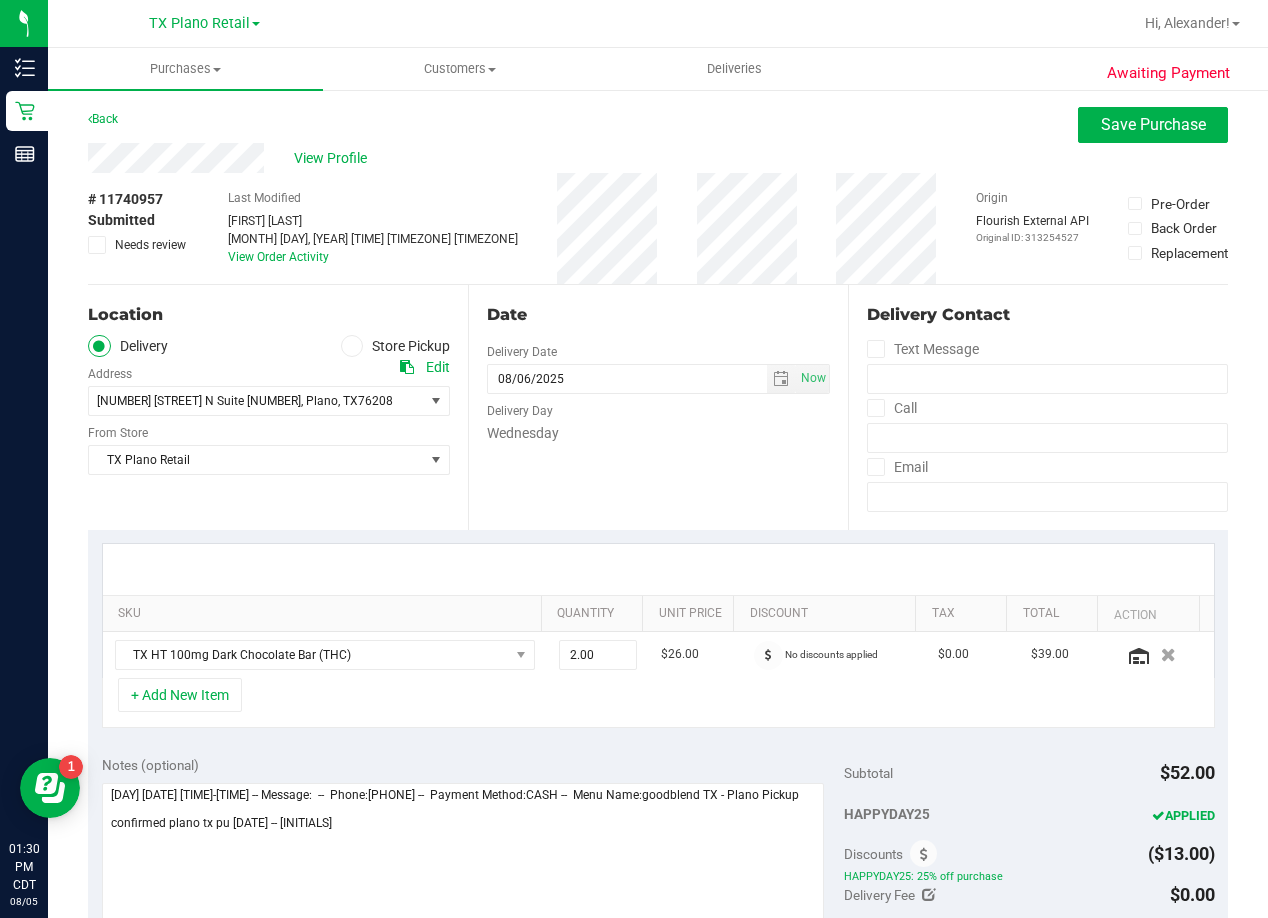 scroll, scrollTop: 0, scrollLeft: 0, axis: both 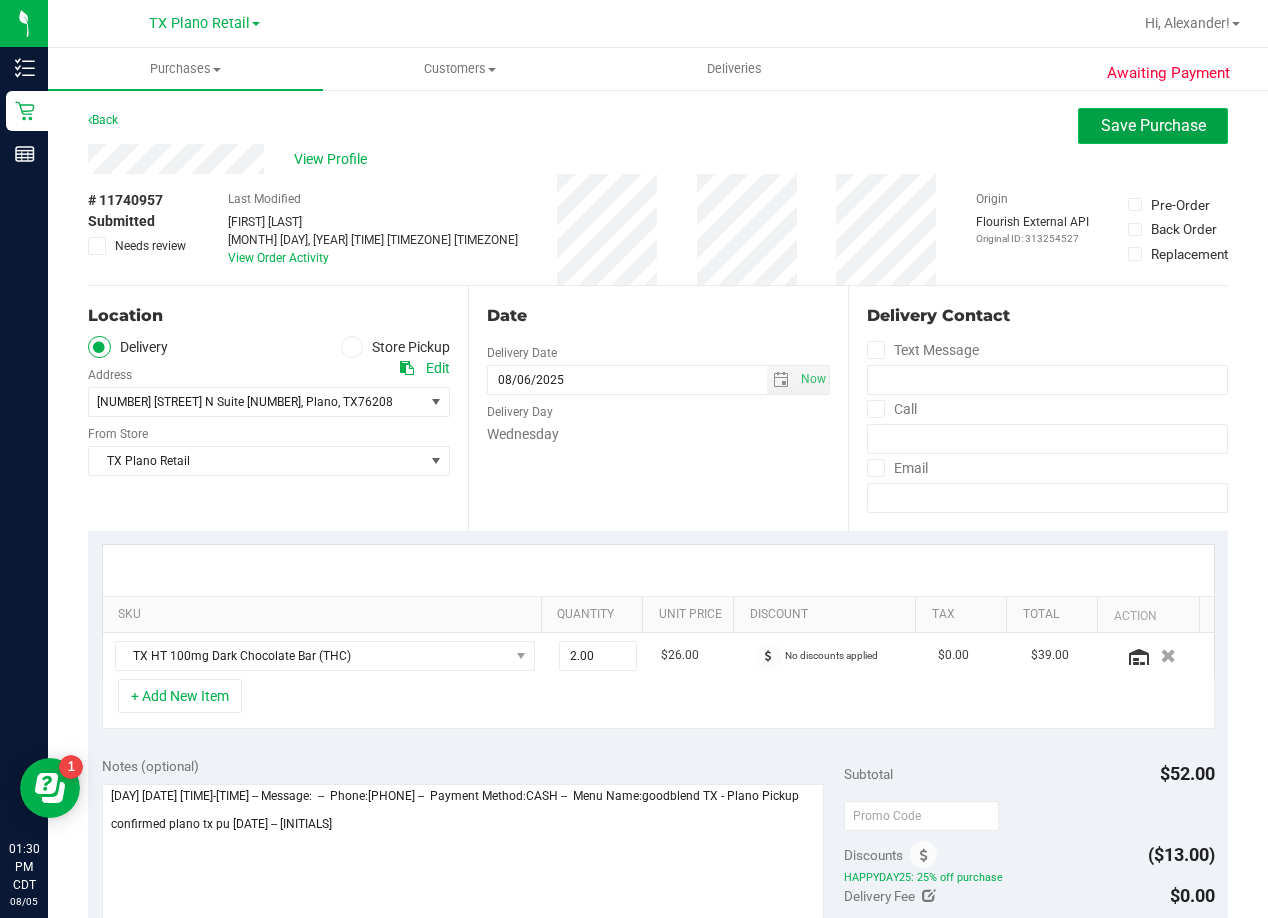 click on "Save Purchase" at bounding box center (1153, 125) 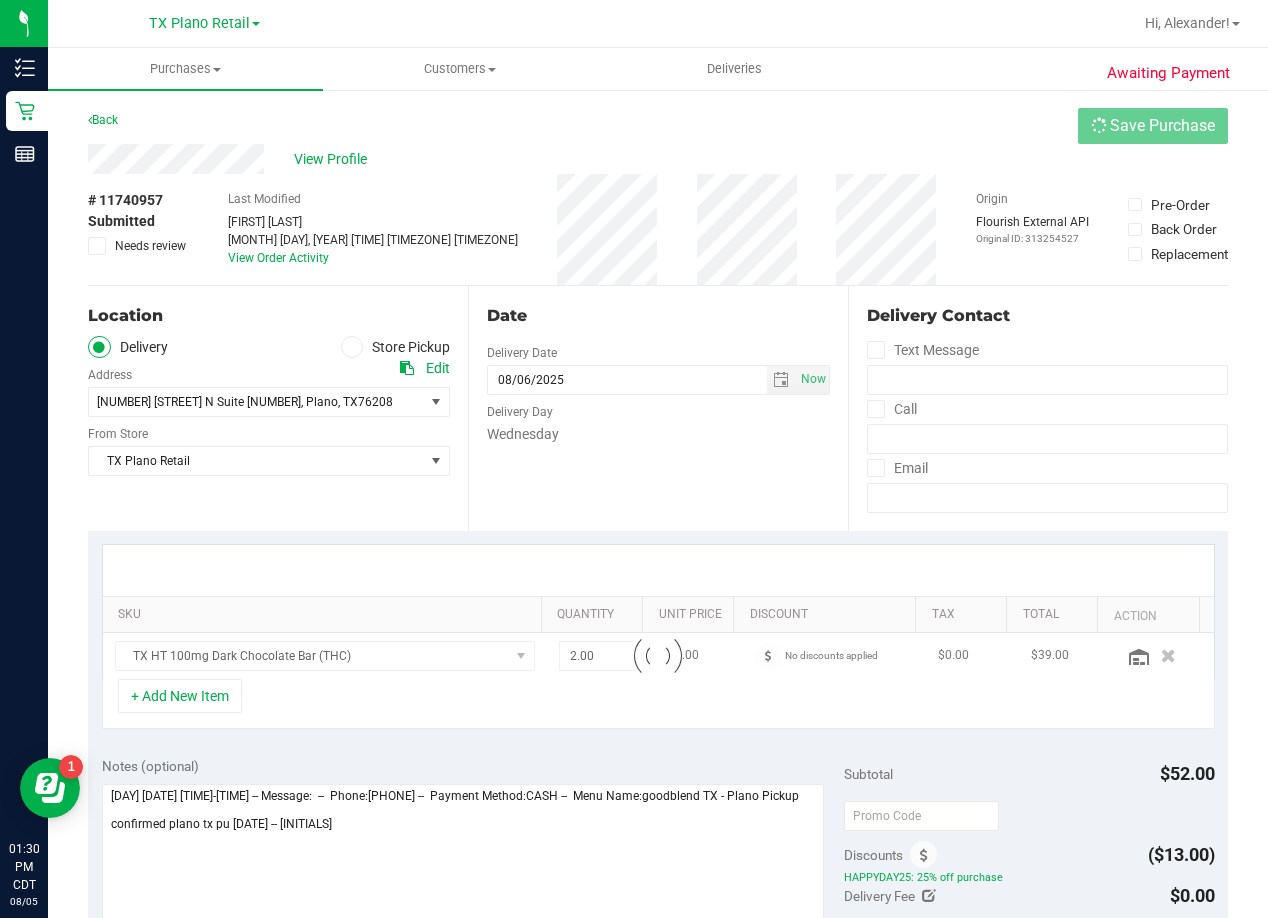 click on "Back
Save Purchase" at bounding box center [658, 126] 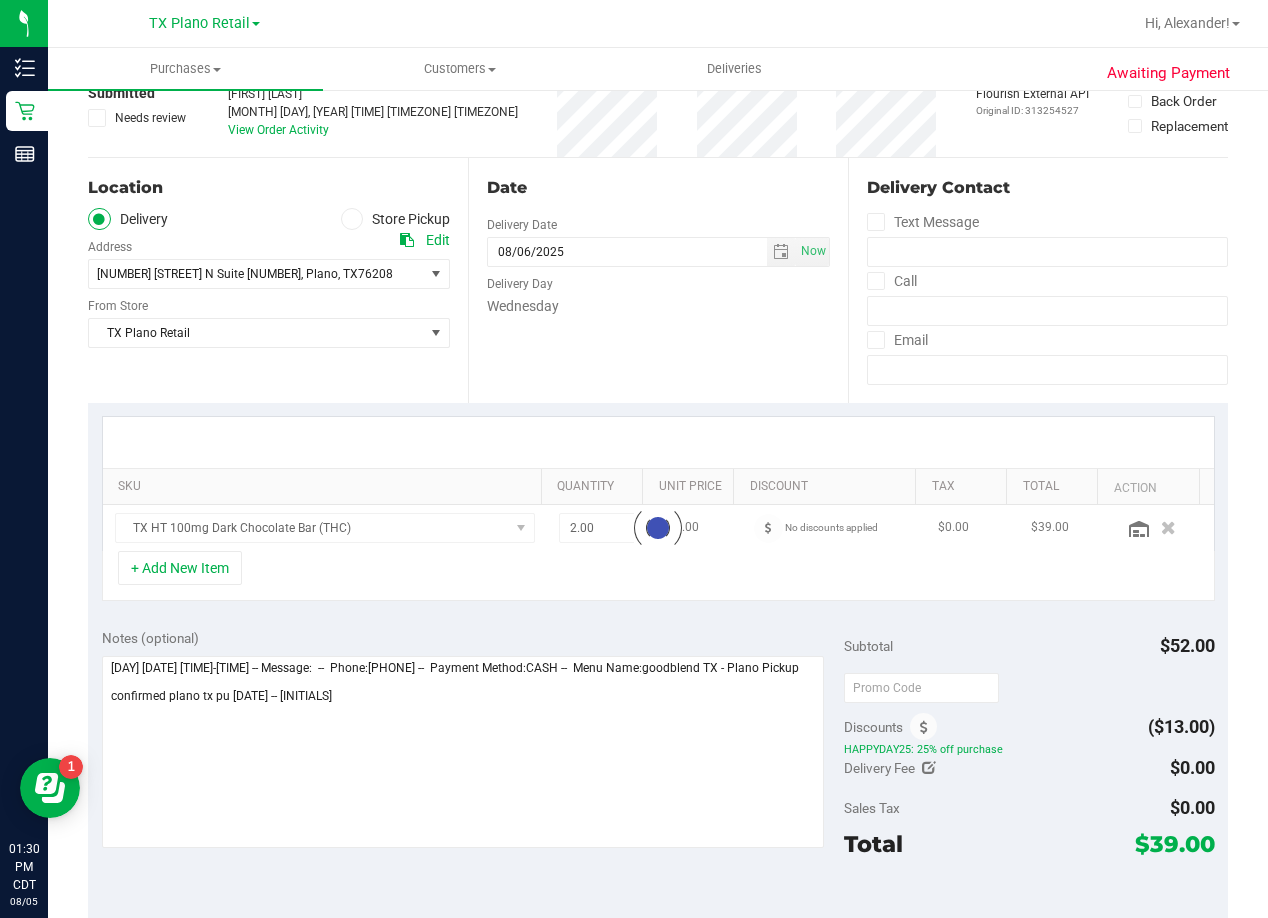 scroll, scrollTop: 300, scrollLeft: 0, axis: vertical 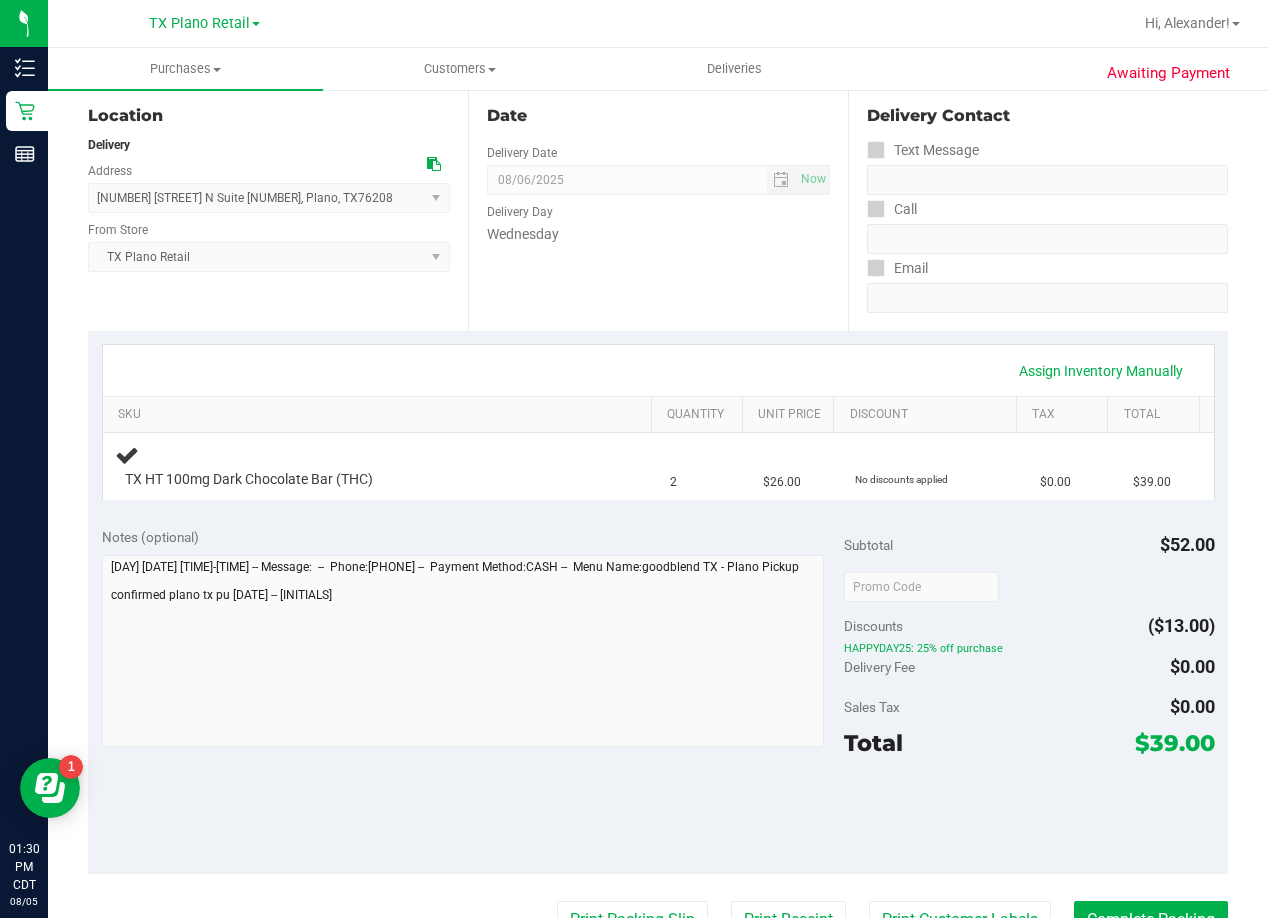 click on "Date
Delivery Date
08/06/2025
Now
08/06/2025 08:00 AM
Now
Delivery Day
Wednesday" at bounding box center (658, 208) 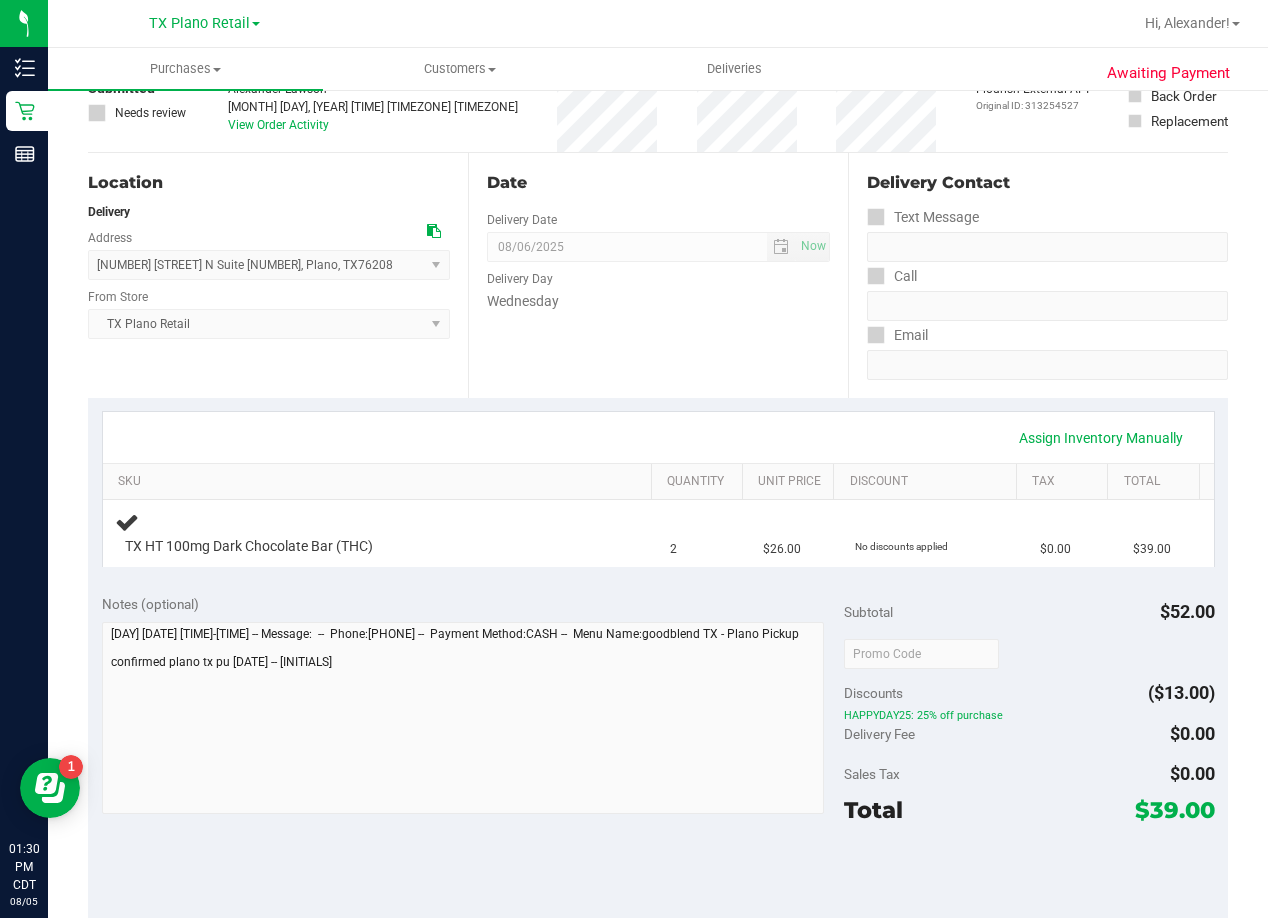 scroll, scrollTop: 100, scrollLeft: 0, axis: vertical 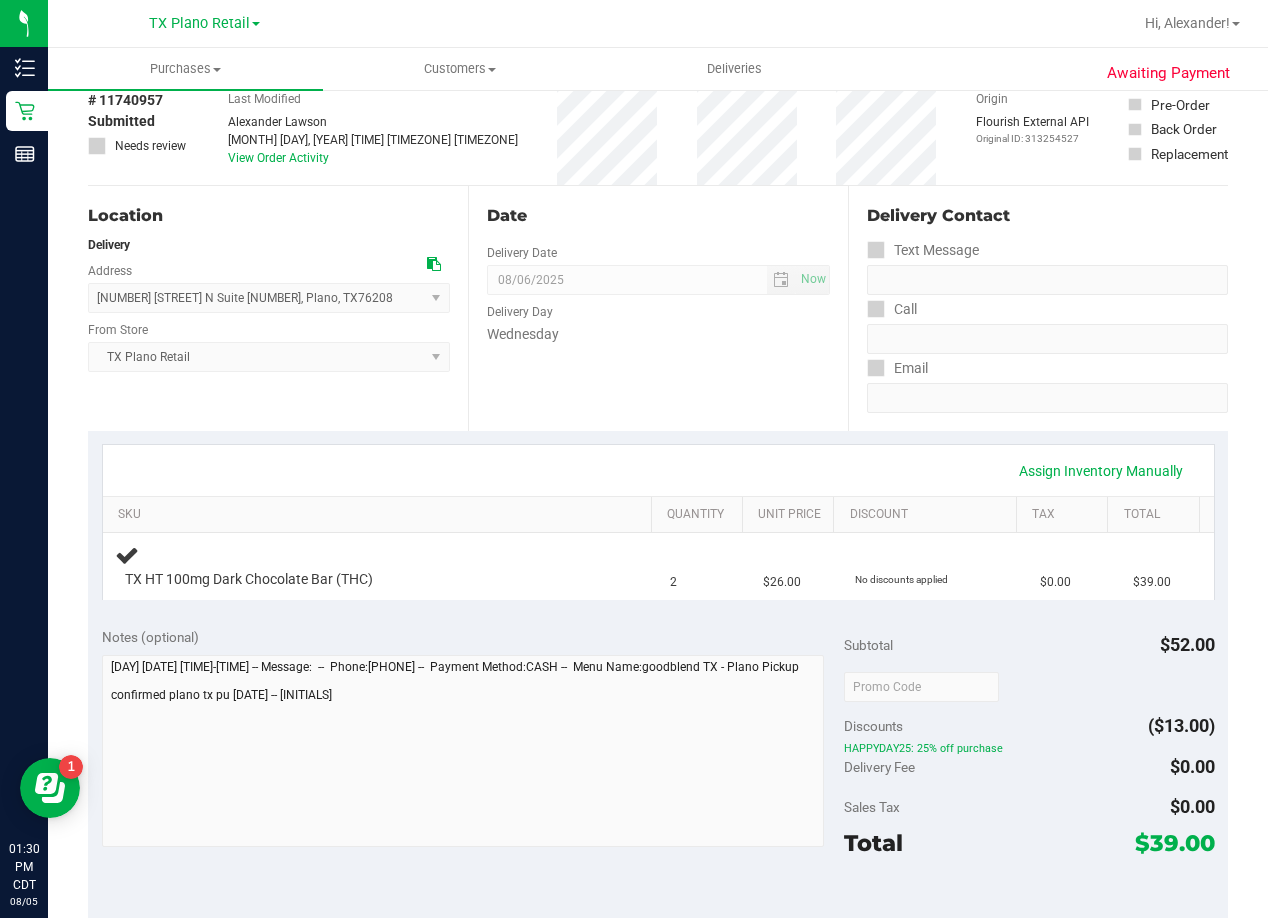 click on "Date
Delivery Date
08/06/2025
Now
08/06/2025 08:00 AM
Now
Delivery Day
Wednesday" at bounding box center (658, 308) 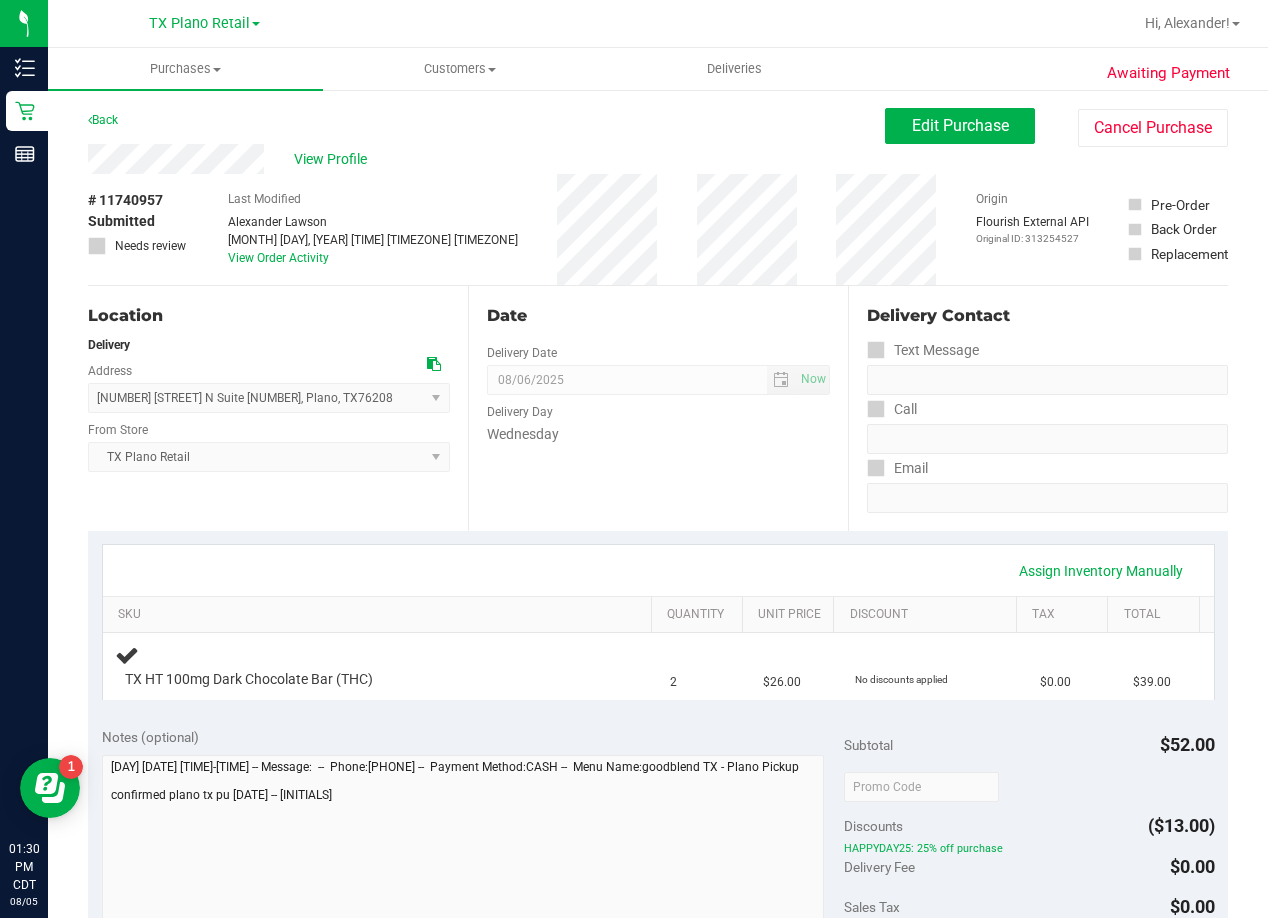 click on "Date
Delivery Date
08/06/2025
Now
08/06/2025 08:00 AM
Now
Delivery Day
Wednesday" at bounding box center (658, 408) 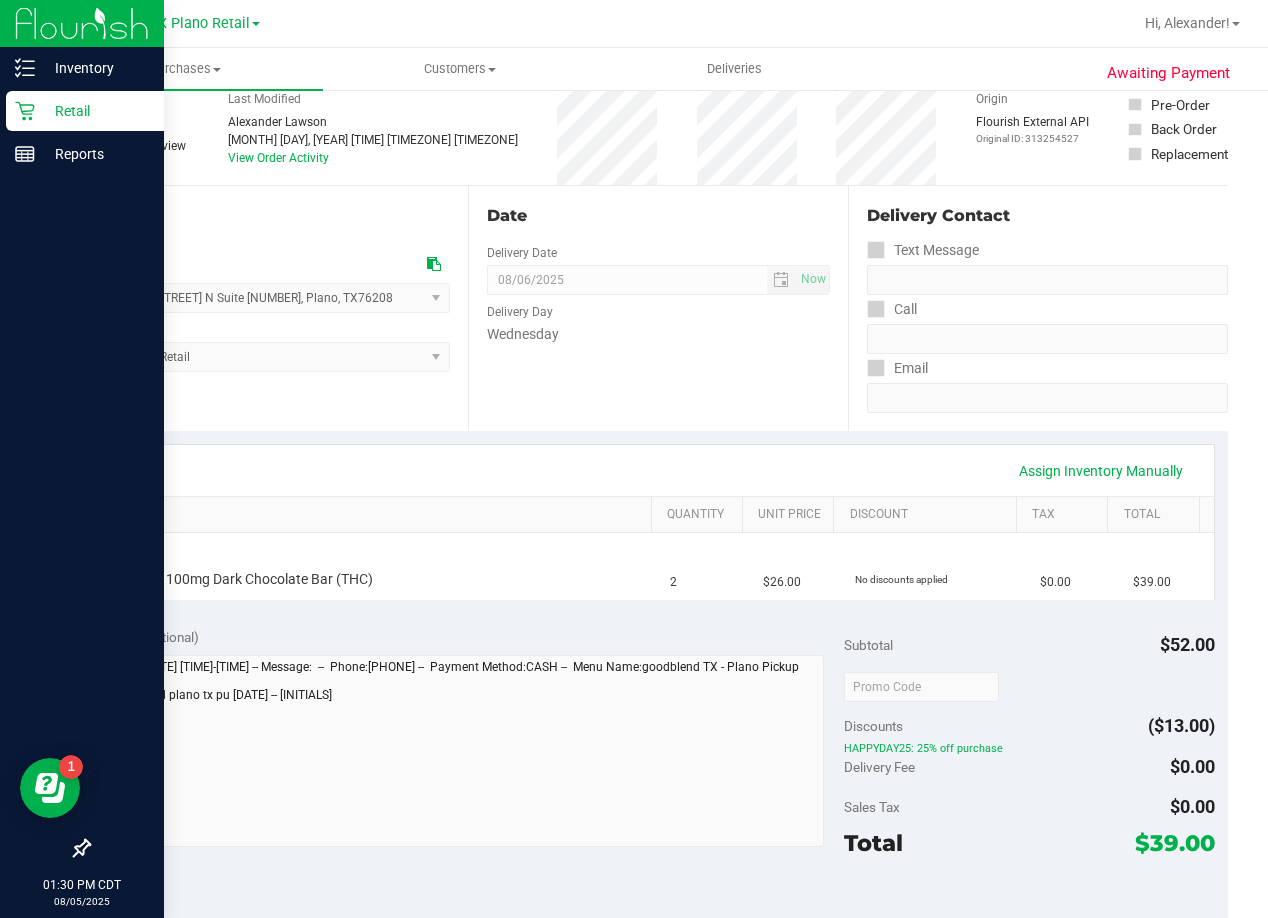 scroll, scrollTop: 0, scrollLeft: 0, axis: both 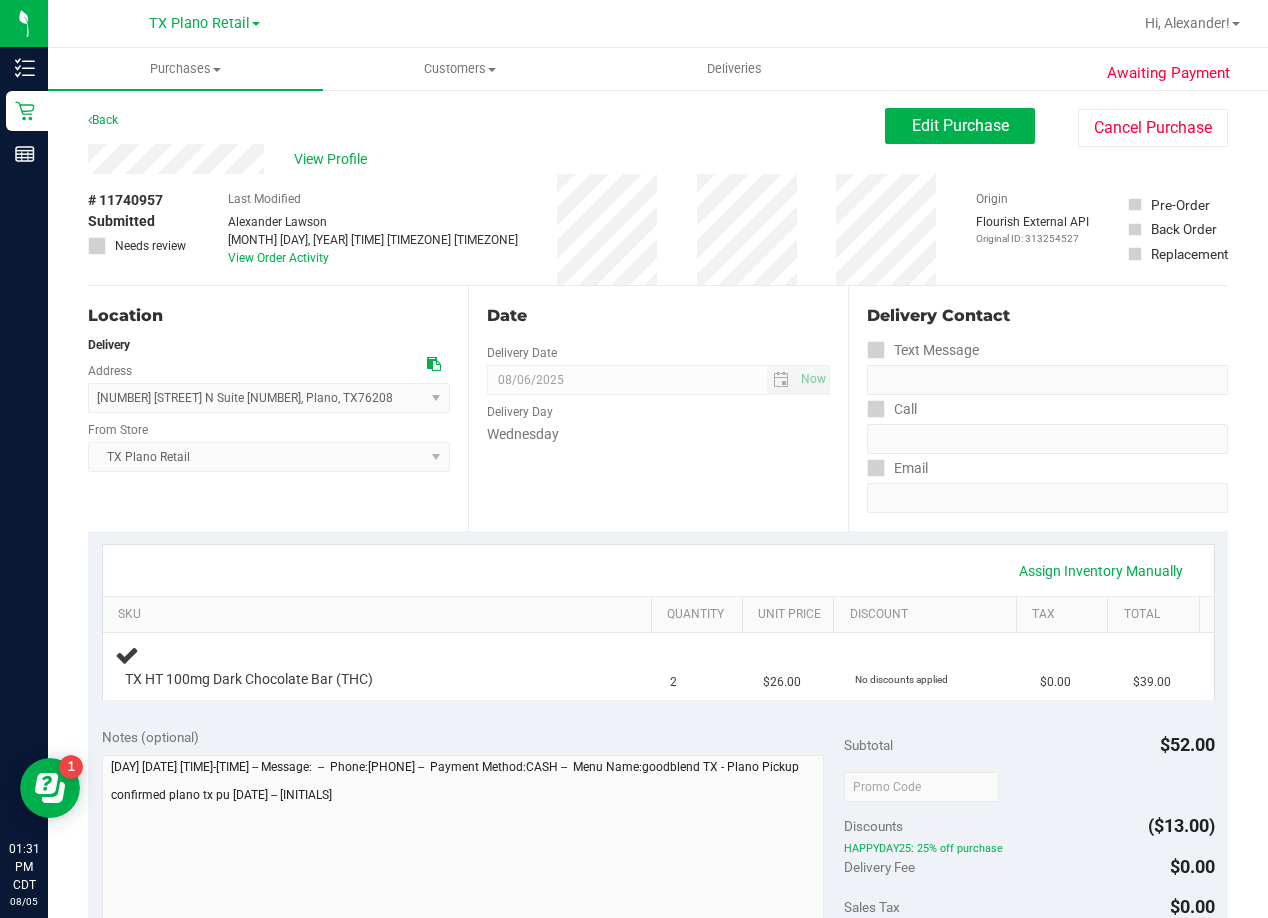 click on "View Profile" at bounding box center [486, 159] 